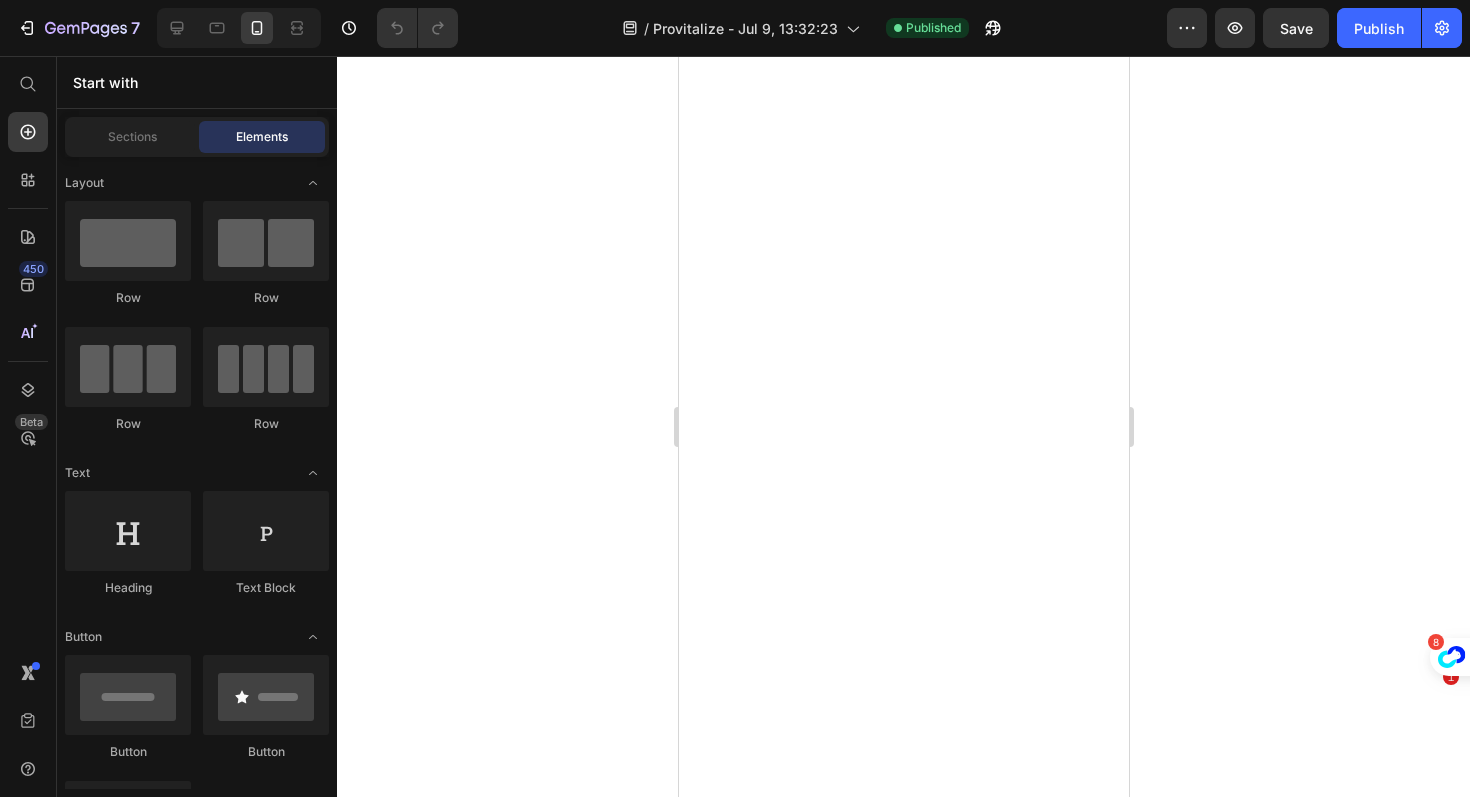 scroll, scrollTop: 0, scrollLeft: 0, axis: both 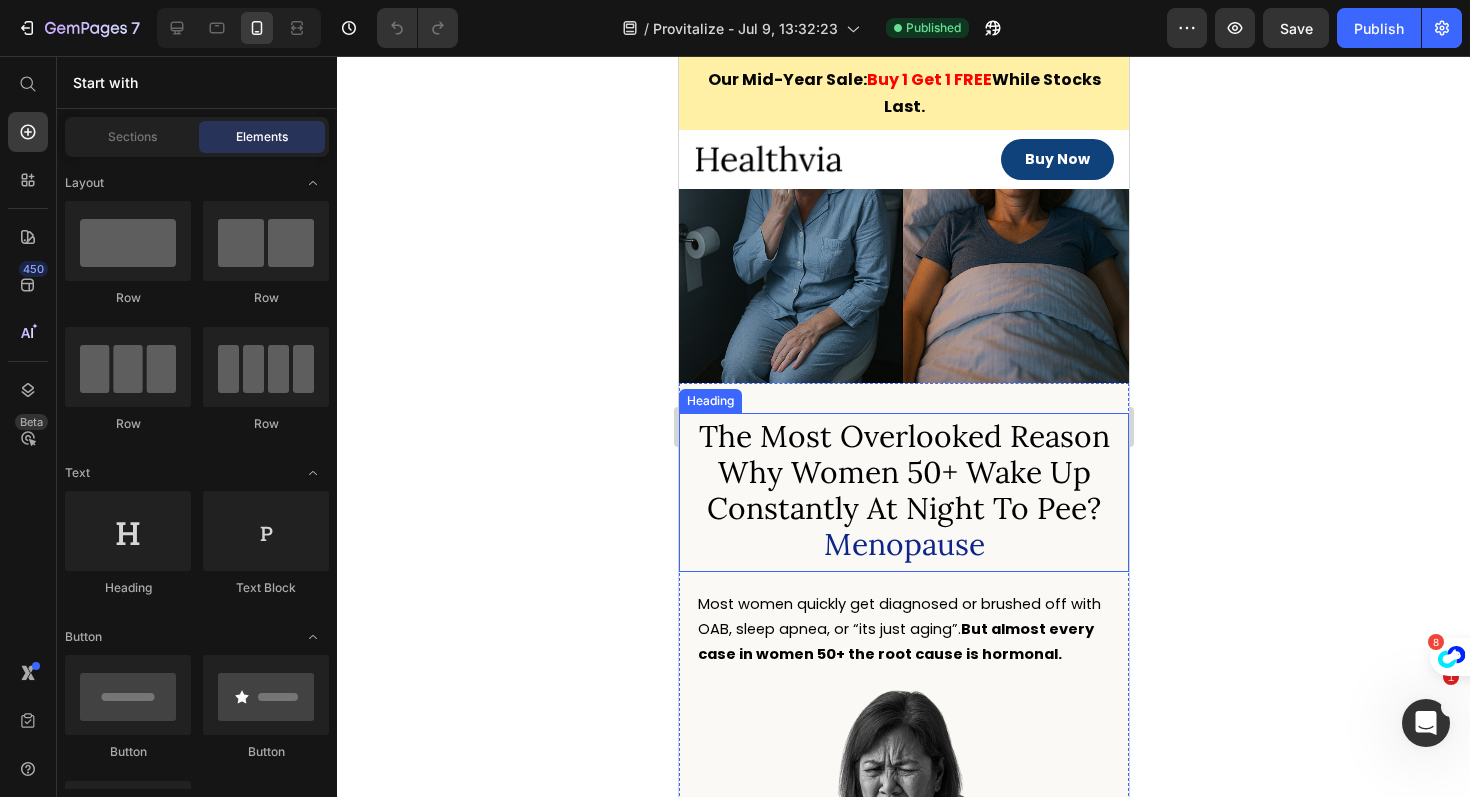 click on "The Most Overlooked Reason Why Women 50+ Wake Up Constantly At Night To Pee?  Menopause" at bounding box center [903, 492] 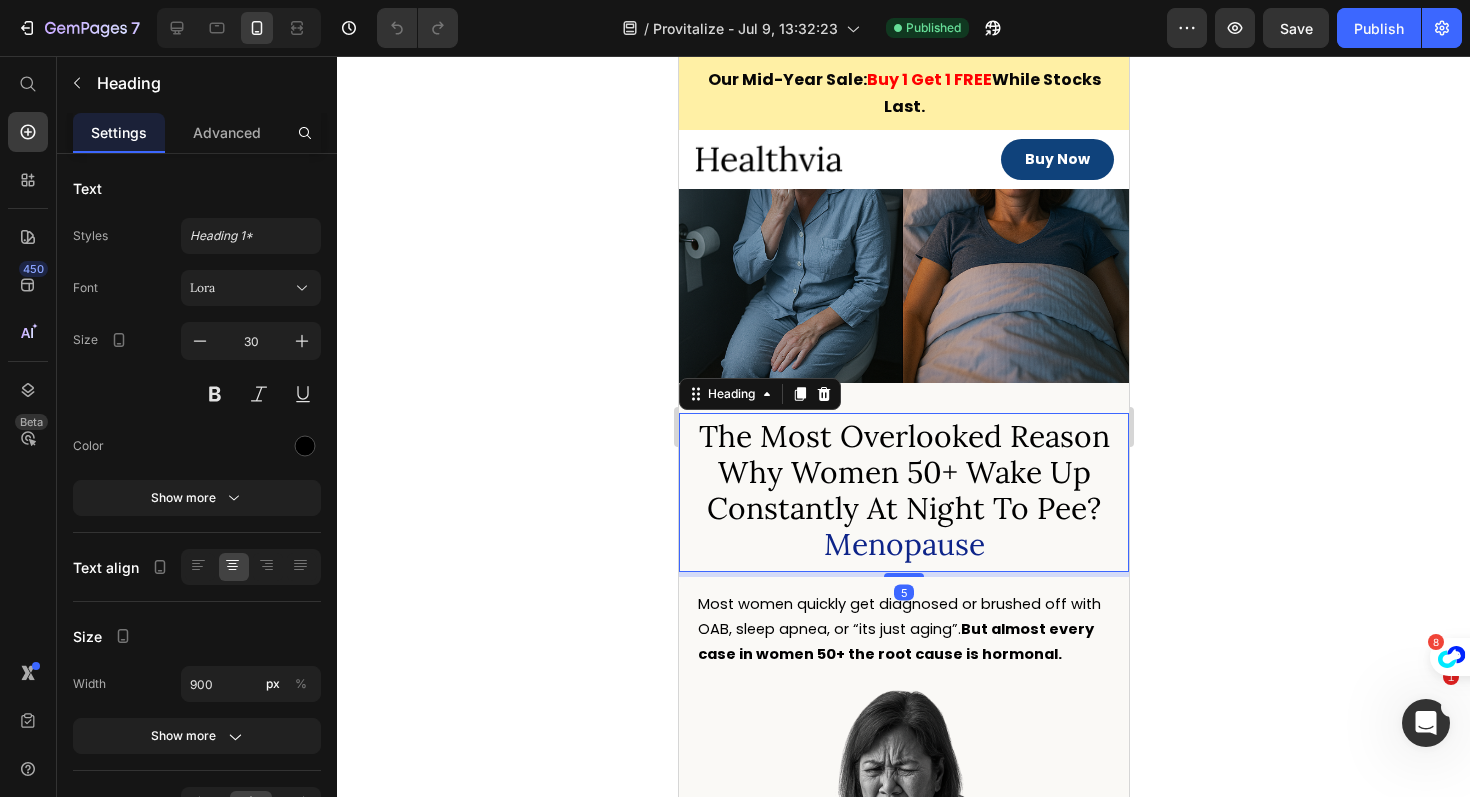 click on "The Most Overlooked Reason Why Women 50+ Wake Up Constantly At Night To Pee?  Menopause" at bounding box center [903, 492] 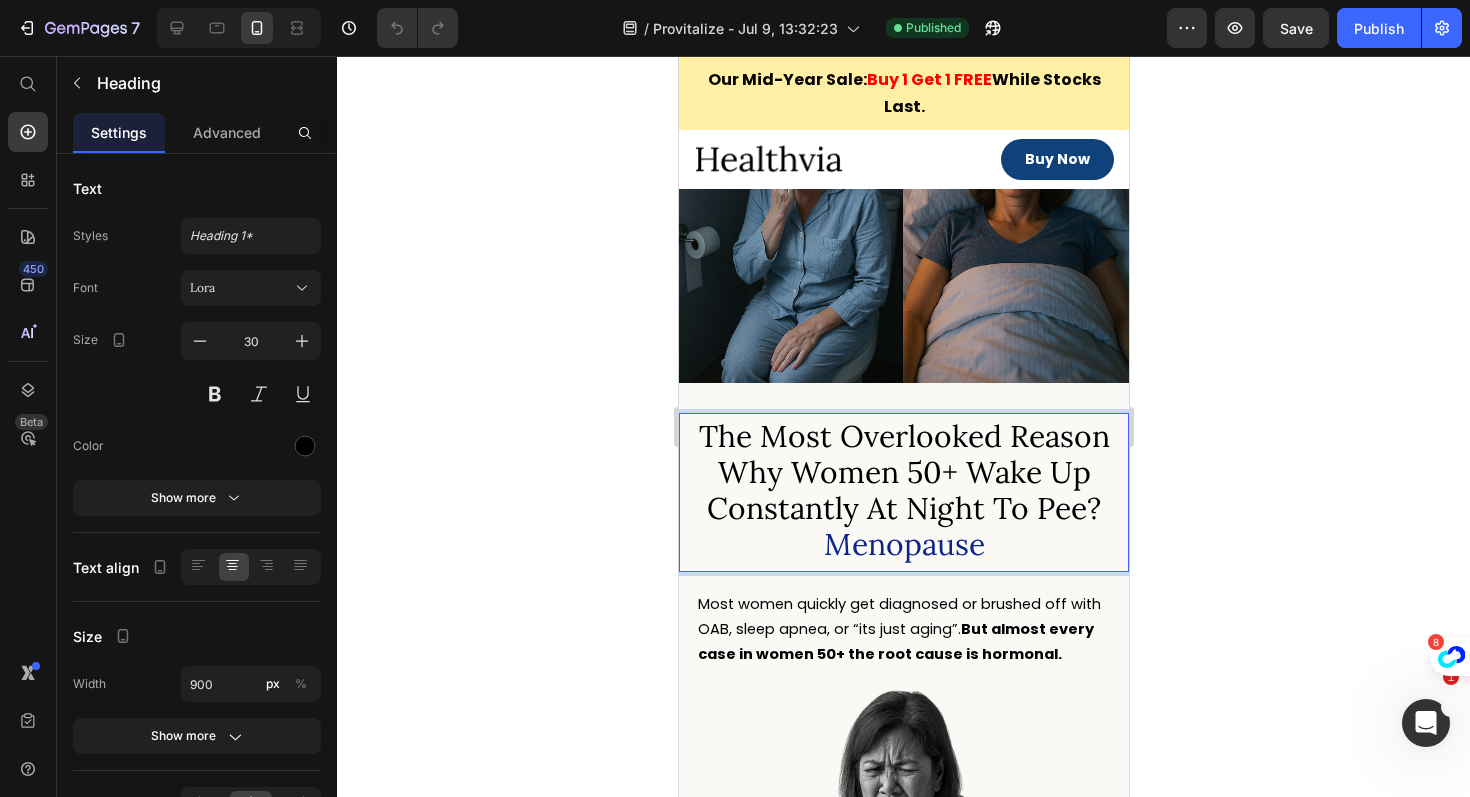 click on "The Most Overlooked Reason Why Women 50+ Wake Up Constantly At Night To Pee?  Menopause" at bounding box center (903, 490) 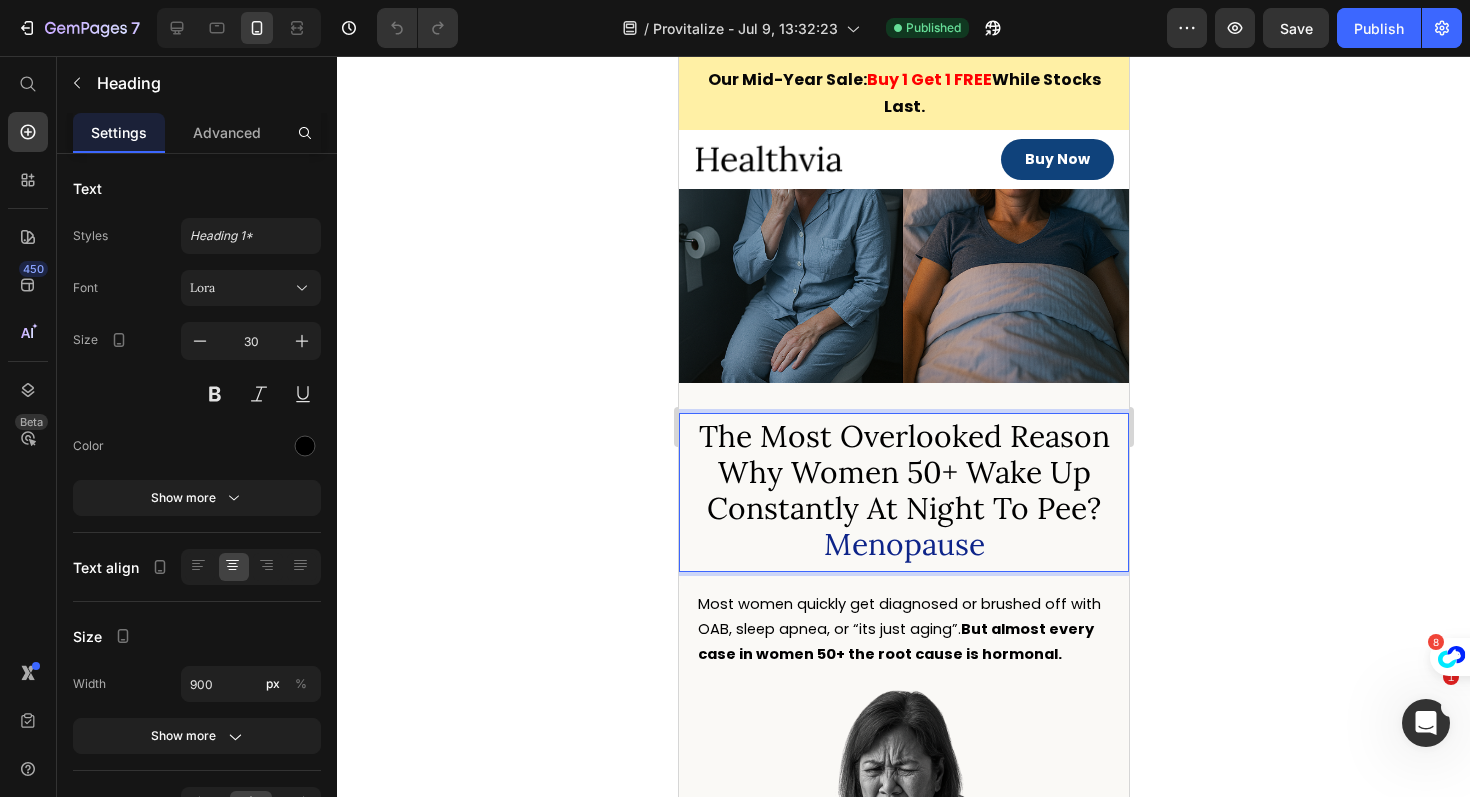 click on "The Most Overlooked Reason Why Women 50+ Wake Up Constantly At Night To Pee?  Menopause" at bounding box center [903, 490] 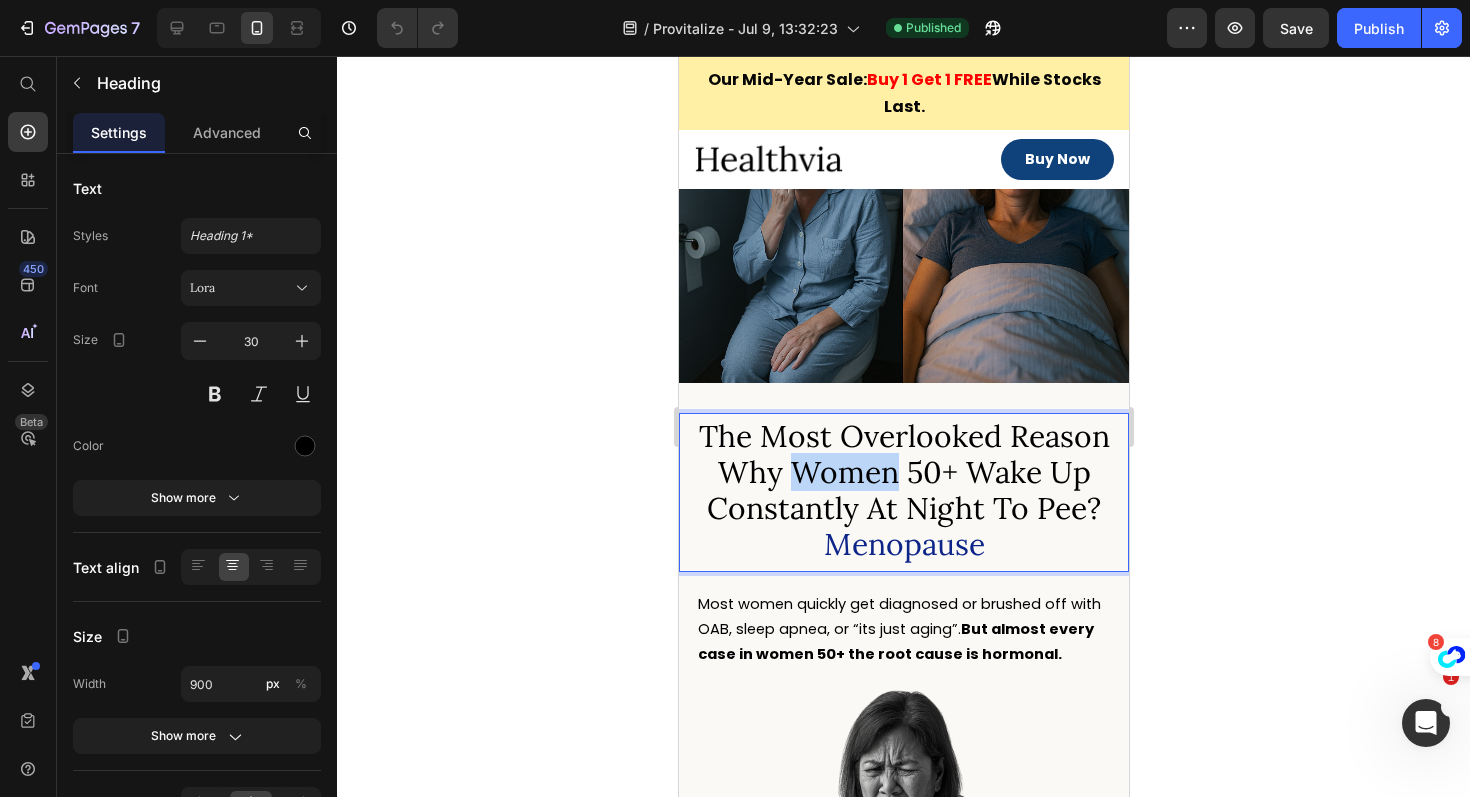 click on "The Most Overlooked Reason Why Women 50+ Wake Up Constantly At Night To Pee?  Menopause" at bounding box center (903, 490) 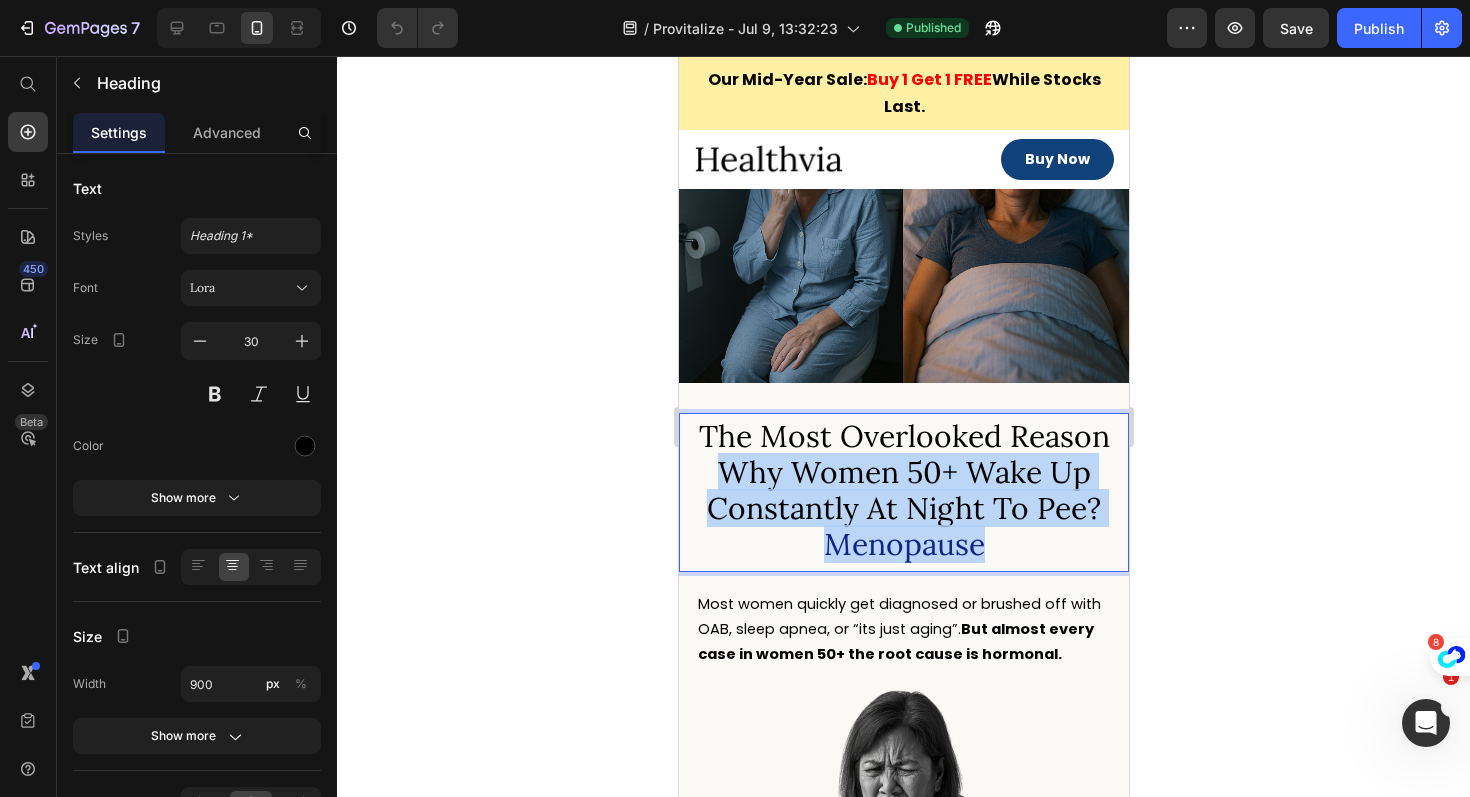click on "The Most Overlooked Reason Why Women 50+ Wake Up Constantly At Night To Pee?  Menopause" at bounding box center (903, 490) 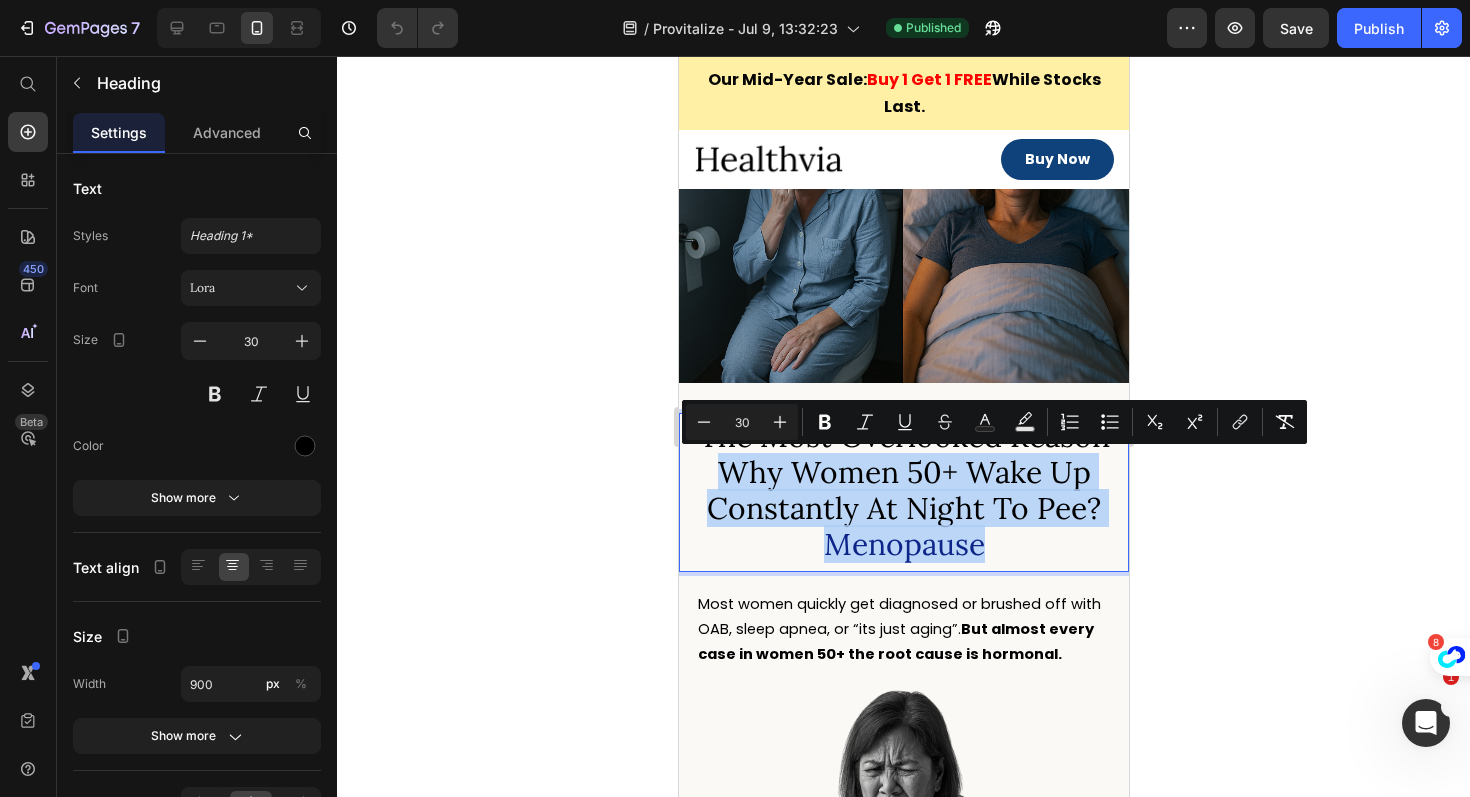 click on "Menopause" at bounding box center [903, 544] 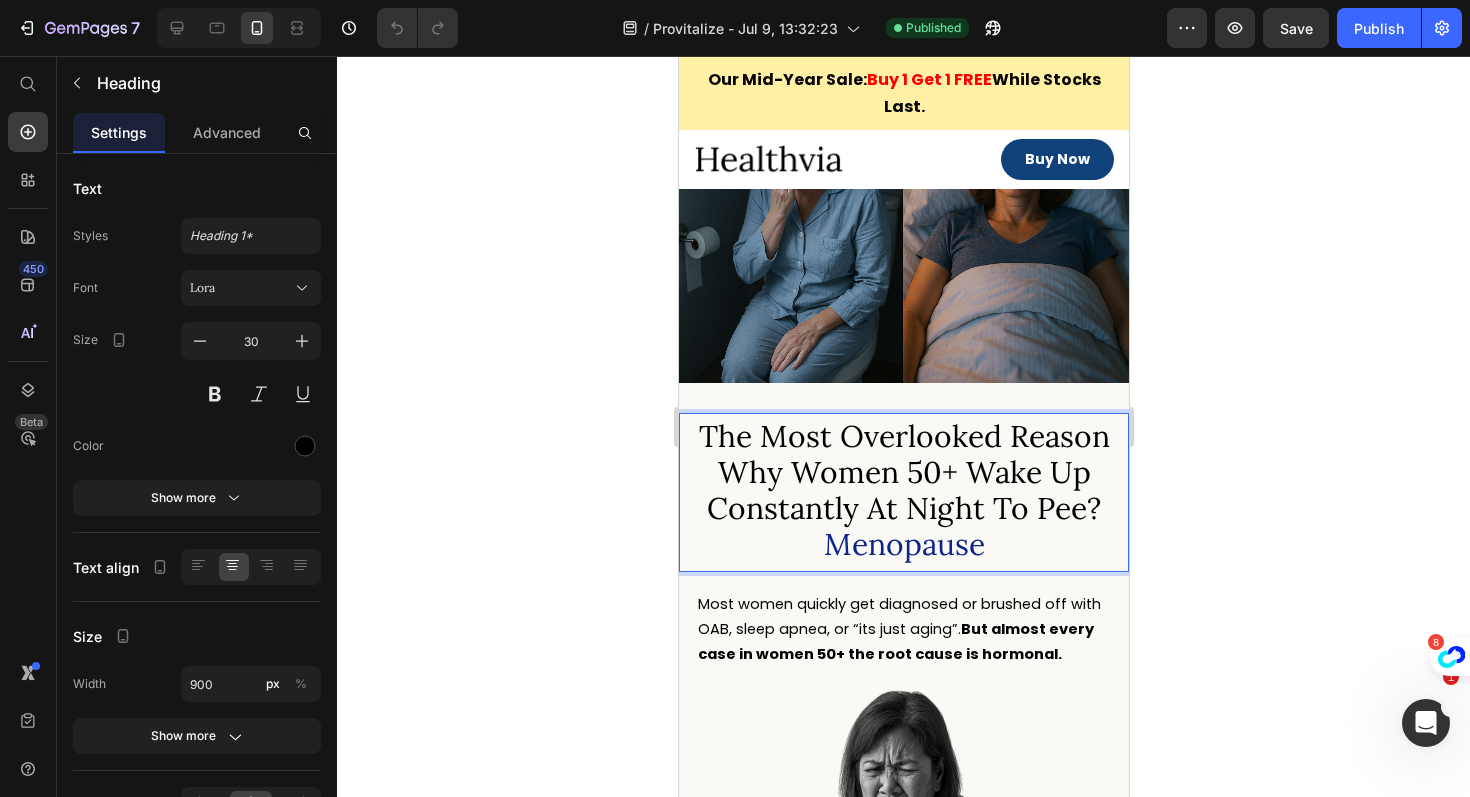 scroll, scrollTop: 723, scrollLeft: 0, axis: vertical 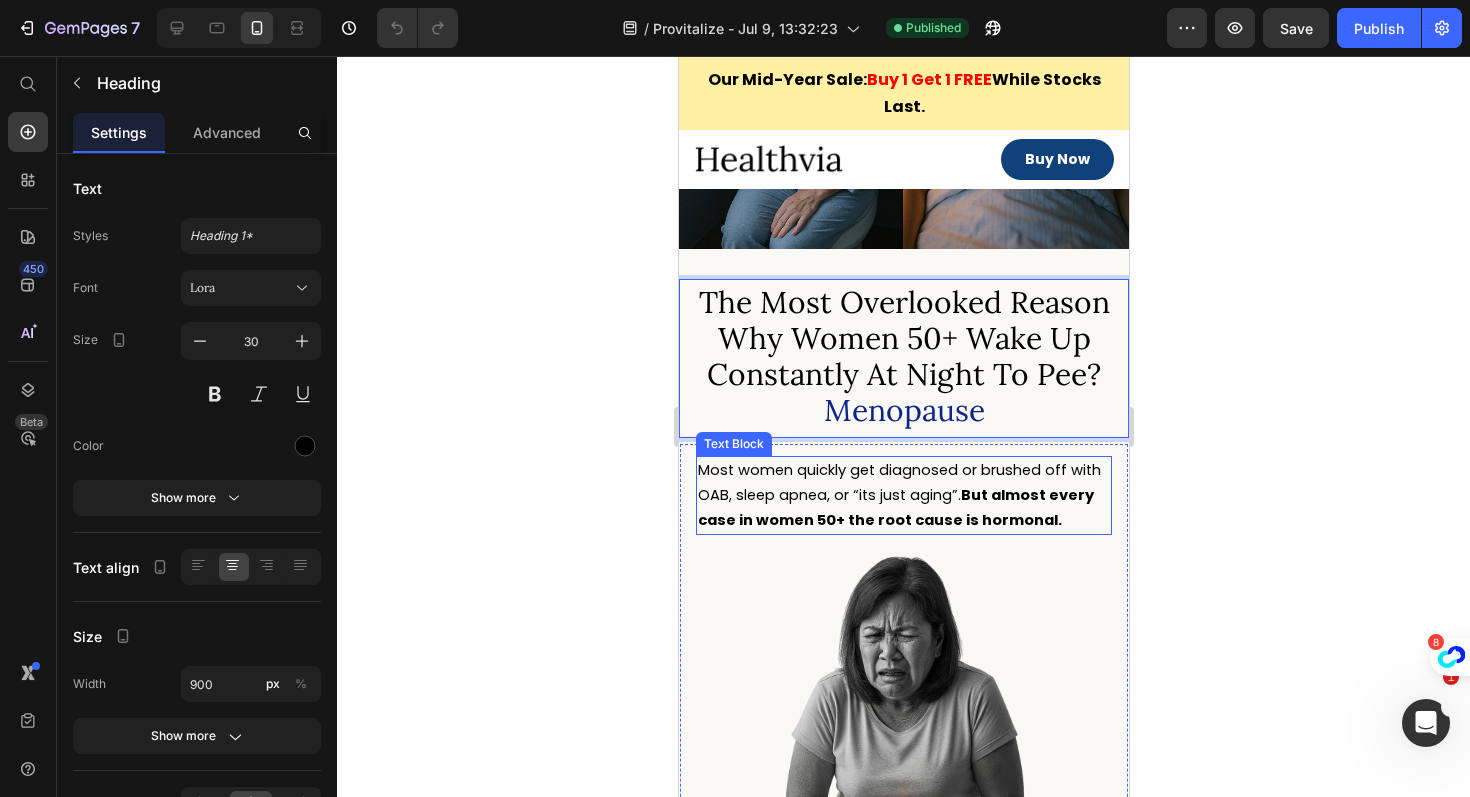 click on "Most women quickly get diagnosed or brushed off with OAB, sleep apnea, or “its just aging”.  But almost every case in women 50+ the root cause is hormonal." at bounding box center [898, 495] 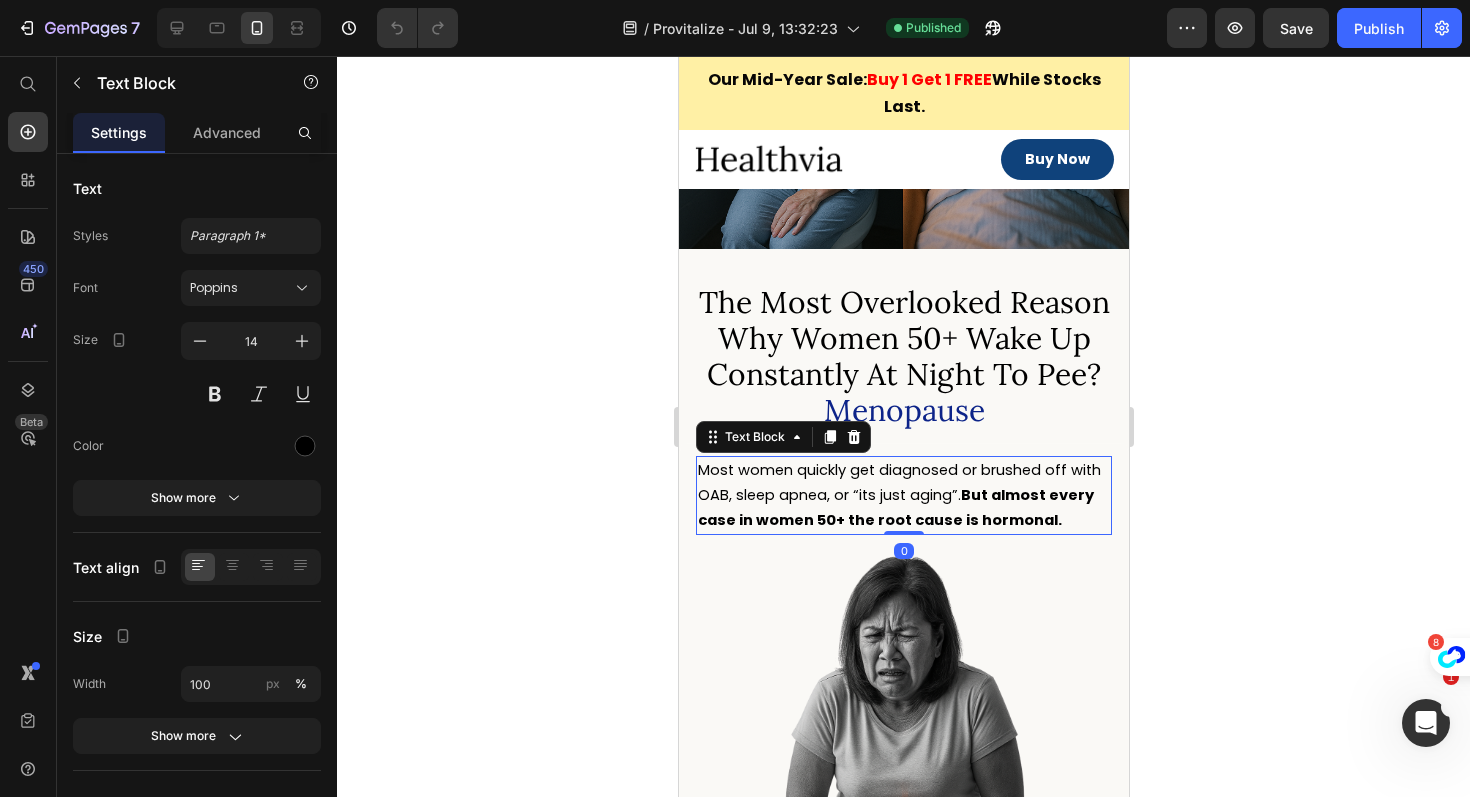 click on "Most women quickly get diagnosed or brushed off with OAB, sleep apnea, or “its just aging”.  But almost every case in women 50+ the root cause is hormonal." at bounding box center (898, 495) 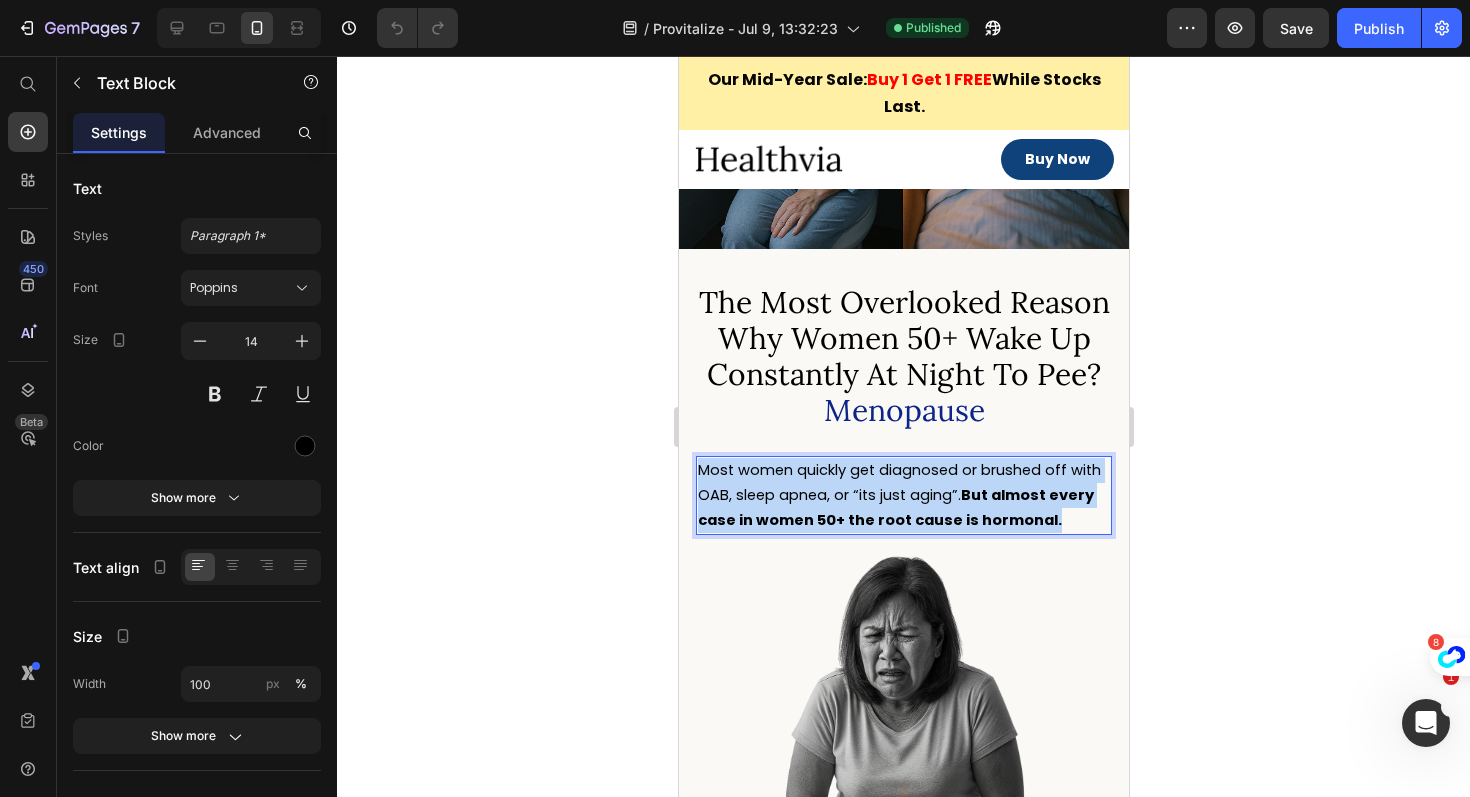click on "Most women quickly get diagnosed or brushed off with OAB, sleep apnea, or “its just aging”.  But almost every case in women 50+ the root cause is hormonal." at bounding box center [898, 495] 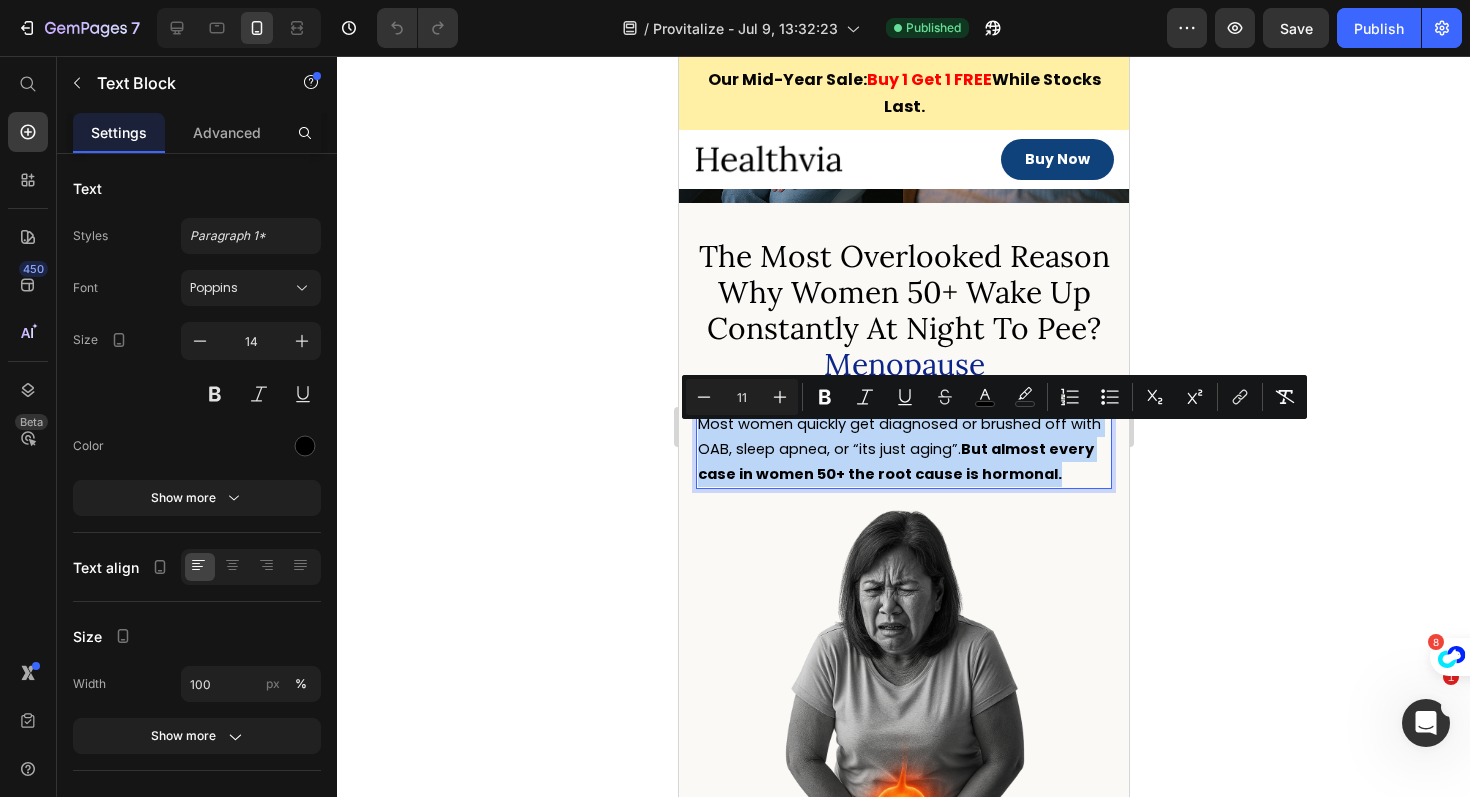 scroll, scrollTop: 772, scrollLeft: 0, axis: vertical 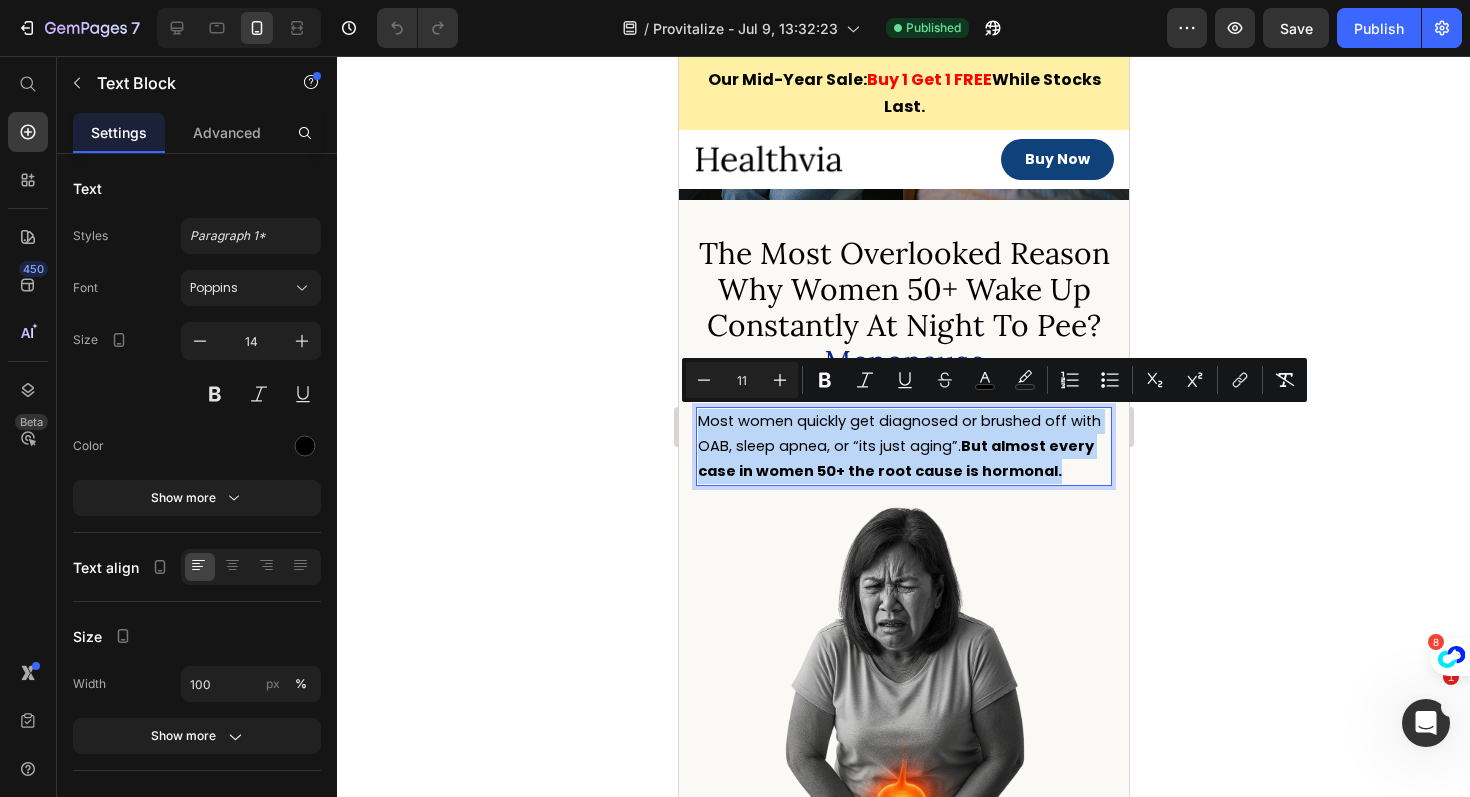 click on "But almost every case in women 50+ the root cause is hormonal." at bounding box center [895, 458] 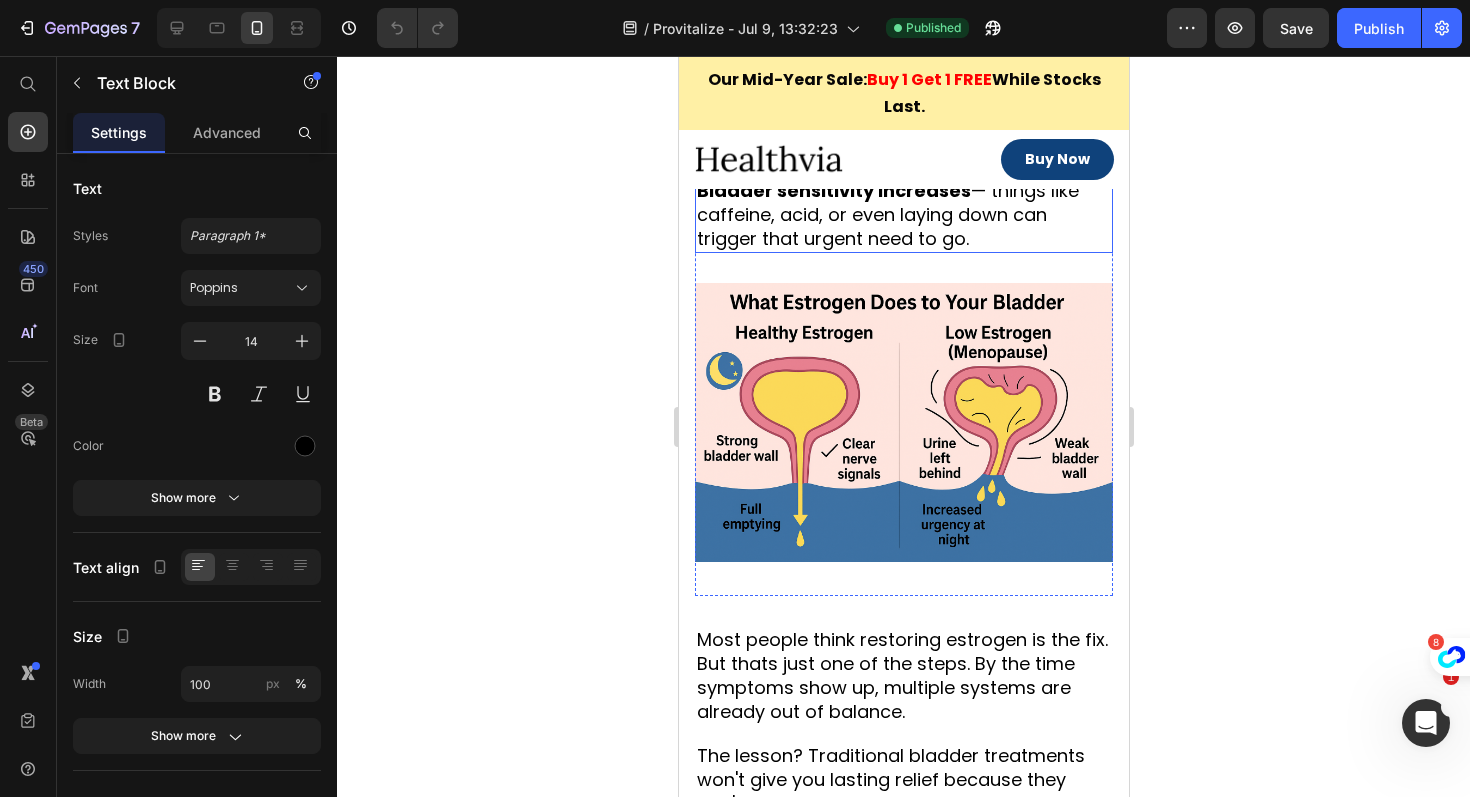 scroll, scrollTop: 2867, scrollLeft: 0, axis: vertical 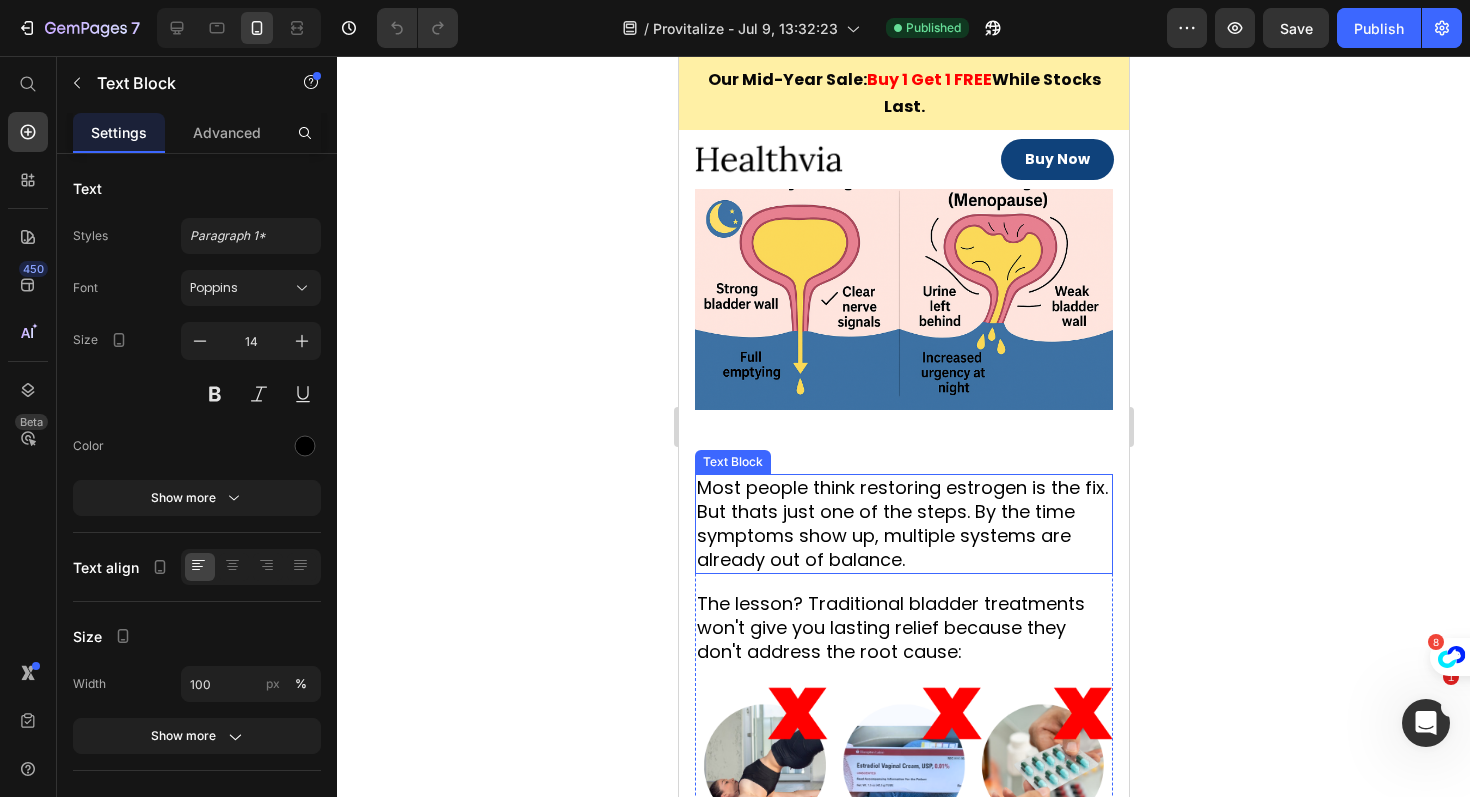 click on "Most people think restoring estrogen is the fix. But thats just one of the steps. By the time symptoms show up, multiple systems are already out of balance." at bounding box center (903, 524) 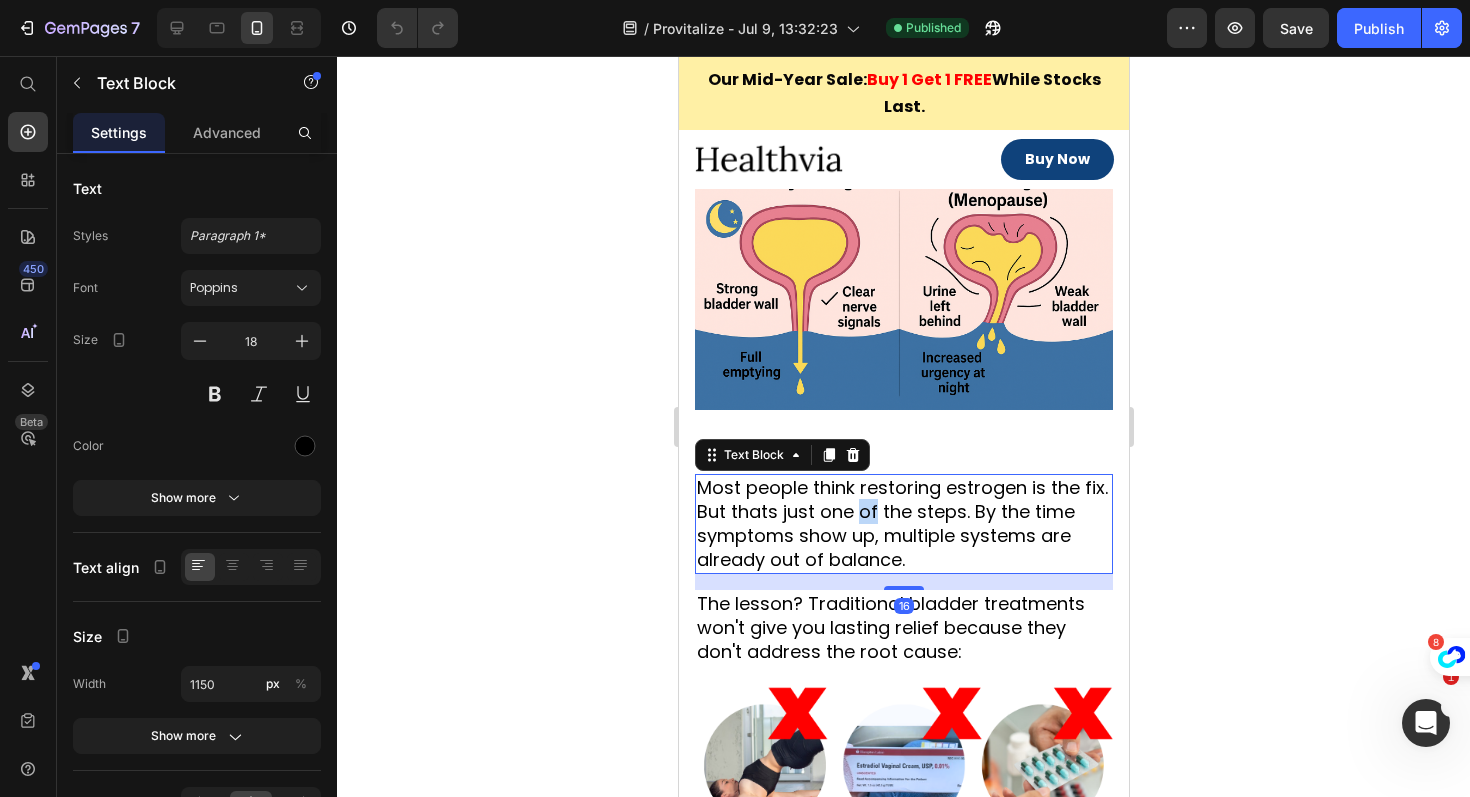 click on "Most people think restoring estrogen is the fix. But thats just one of the steps. By the time symptoms show up, multiple systems are already out of balance." at bounding box center (903, 524) 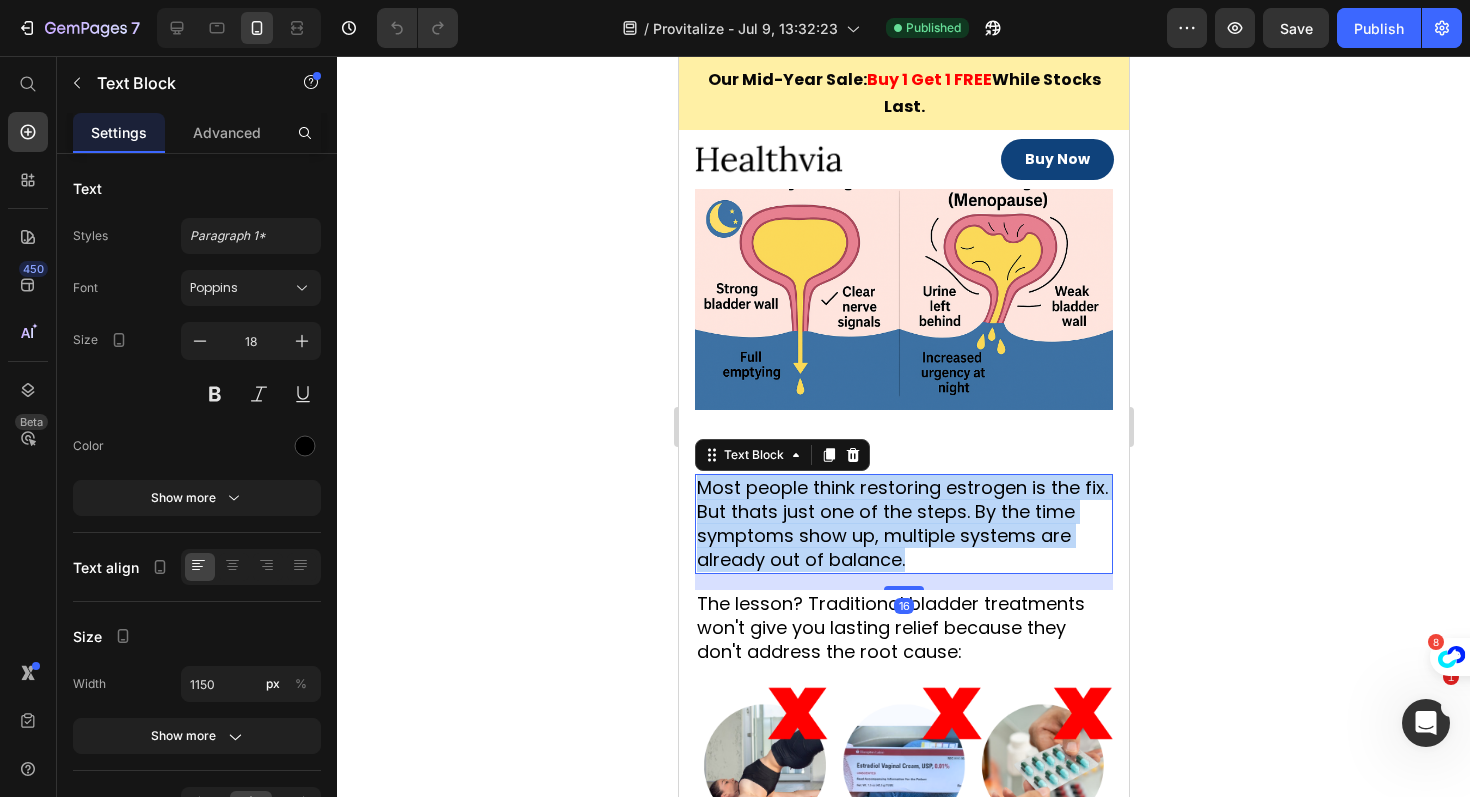 click on "Most people think restoring estrogen is the fix. But thats just one of the steps. By the time symptoms show up, multiple systems are already out of balance." at bounding box center [903, 524] 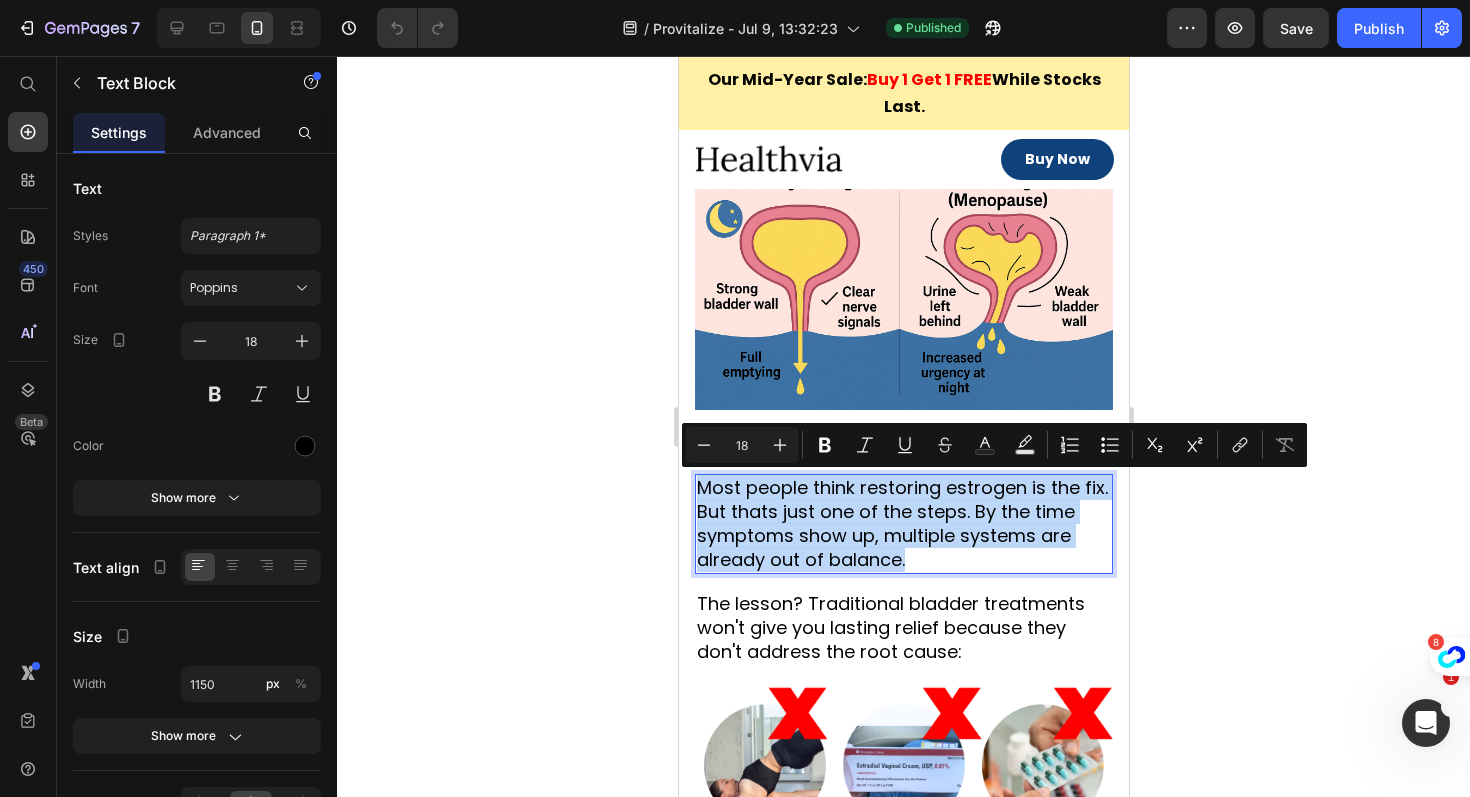 click on "Most people think restoring estrogen is the fix. But thats just one of the steps. By the time symptoms show up, multiple systems are already out of balance." at bounding box center (903, 524) 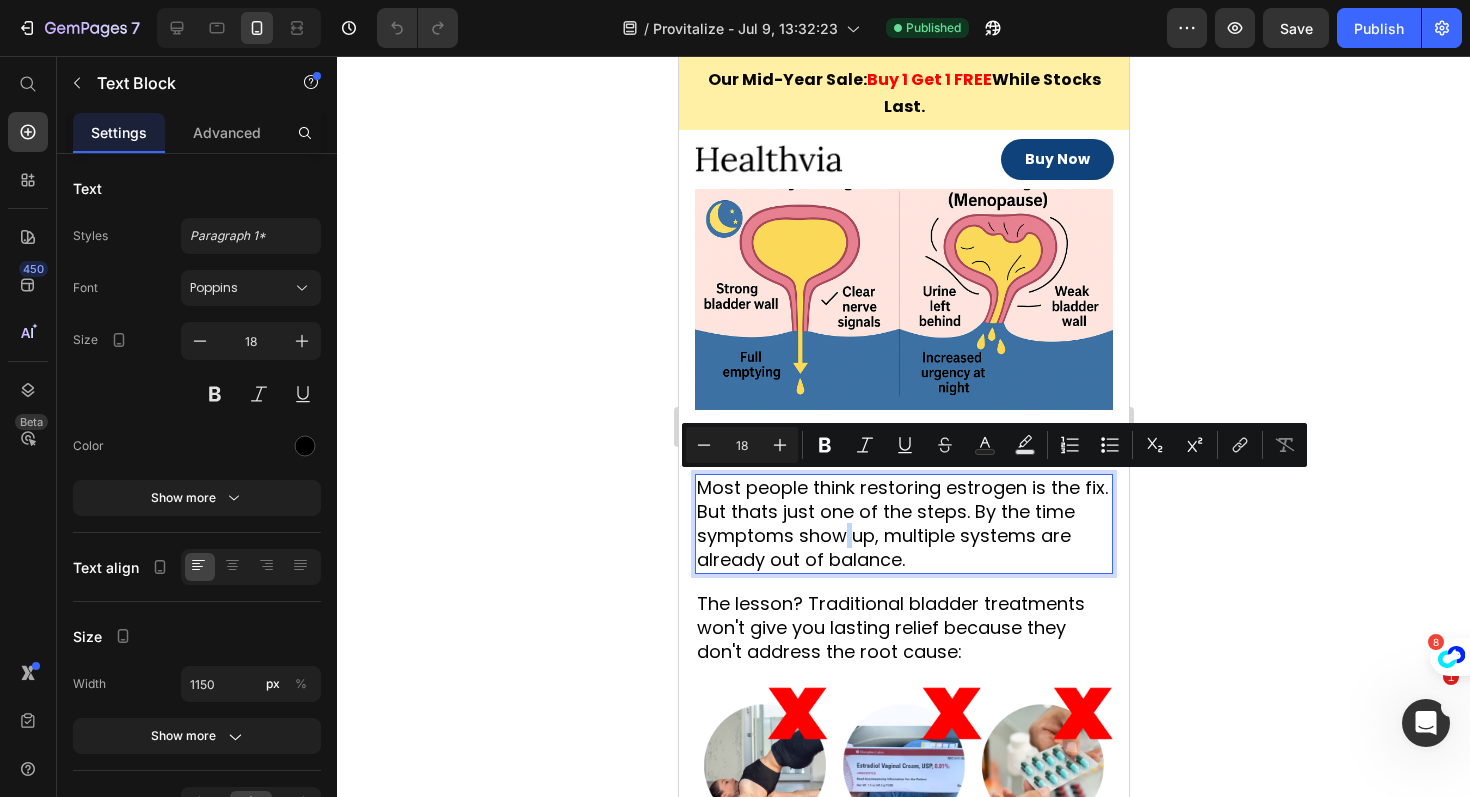 click on "Most people think restoring estrogen is the fix. But thats just one of the steps. By the time symptoms show up, multiple systems are already out of balance." at bounding box center (903, 524) 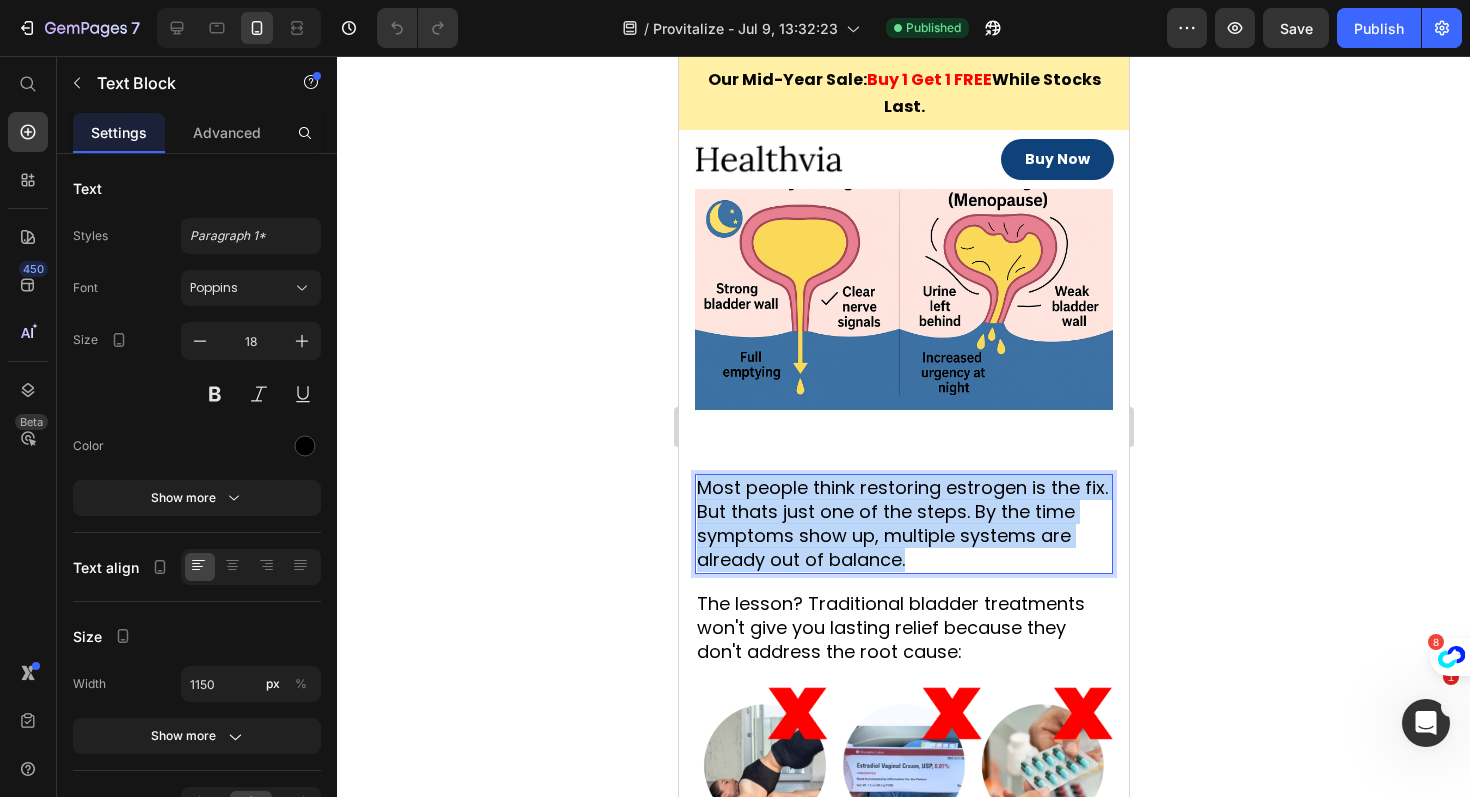 click on "Most people think restoring estrogen is the fix. But thats just one of the steps. By the time symptoms show up, multiple systems are already out of balance." at bounding box center [903, 524] 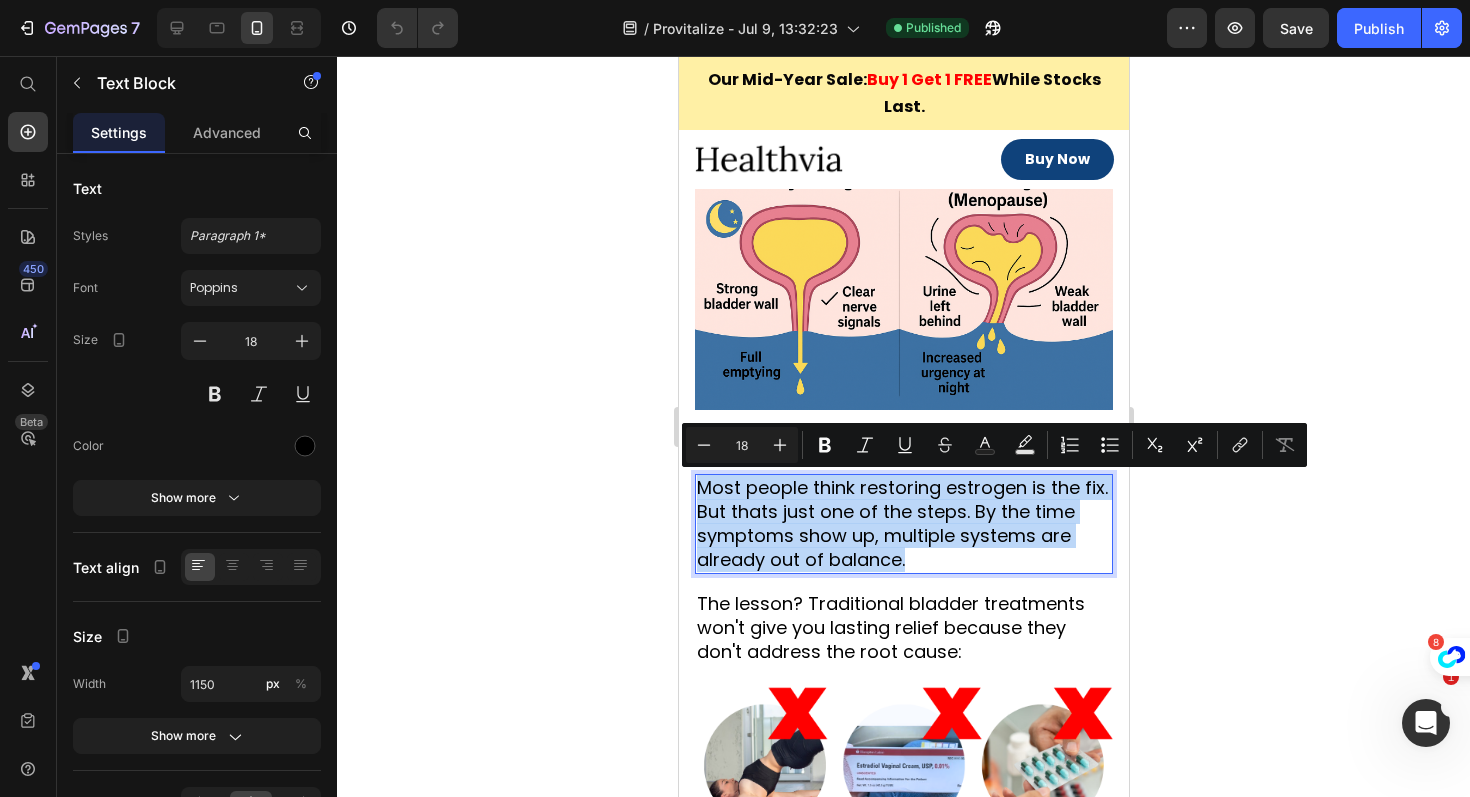 click on "Most people think restoring estrogen is the fix. But thats just one of the steps. By the time symptoms show up, multiple systems are already out of balance." at bounding box center [903, 524] 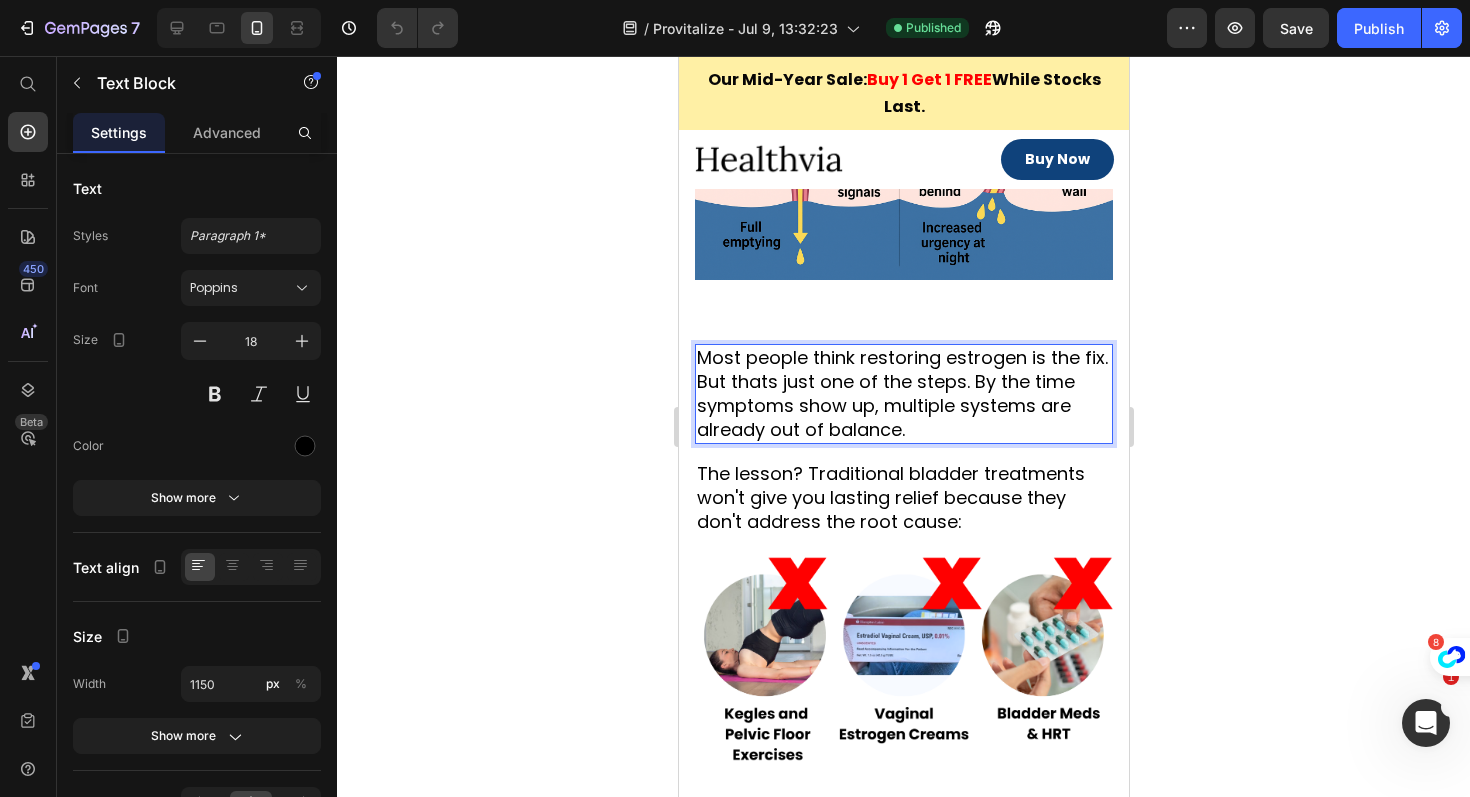 scroll, scrollTop: 3023, scrollLeft: 0, axis: vertical 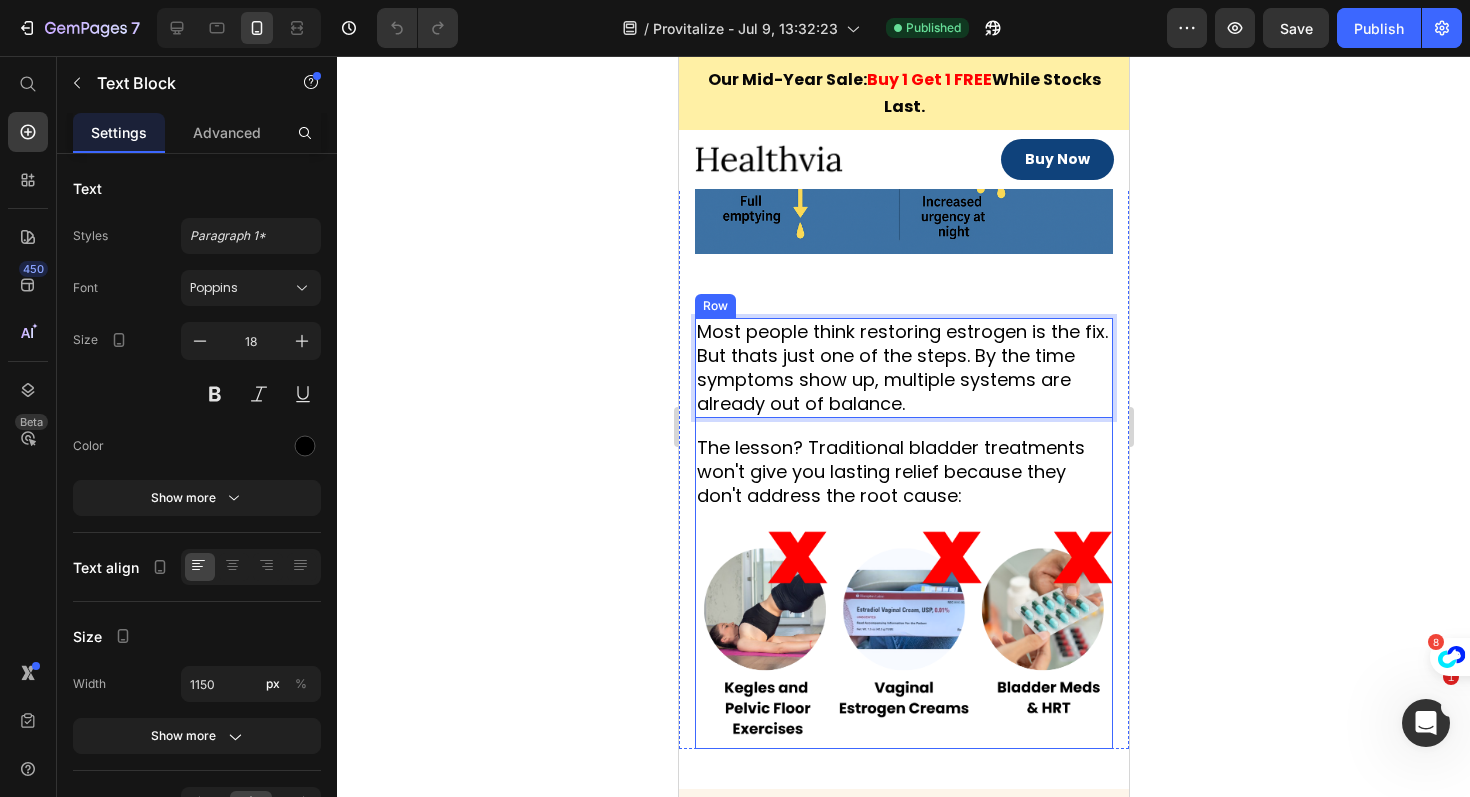 click on "The lesson? Traditional bladder treatments won't give you lasting relief because they don't address the root cause:" at bounding box center (903, 472) 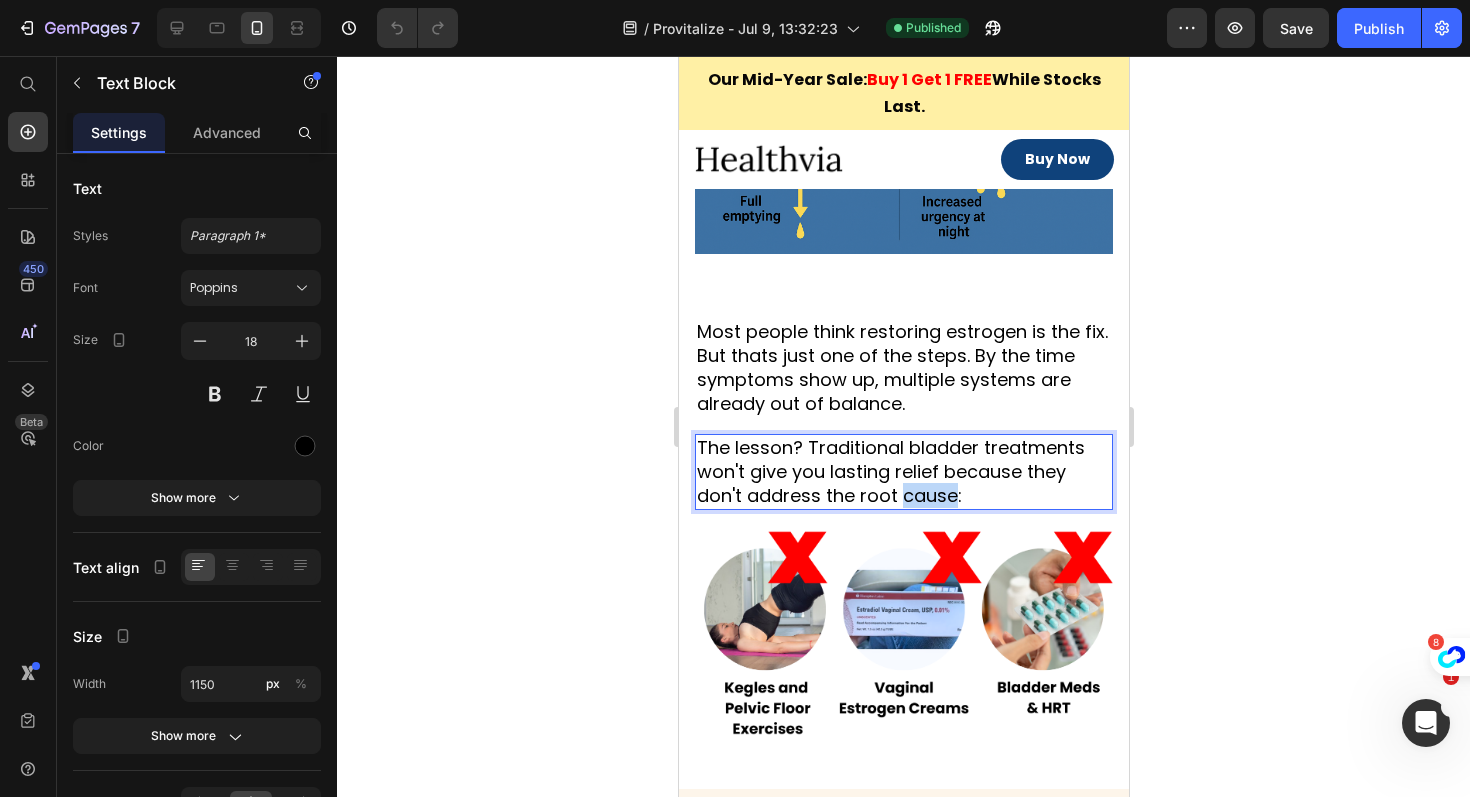 click on "The lesson? Traditional bladder treatments won't give you lasting relief because they don't address the root cause:" at bounding box center (903, 472) 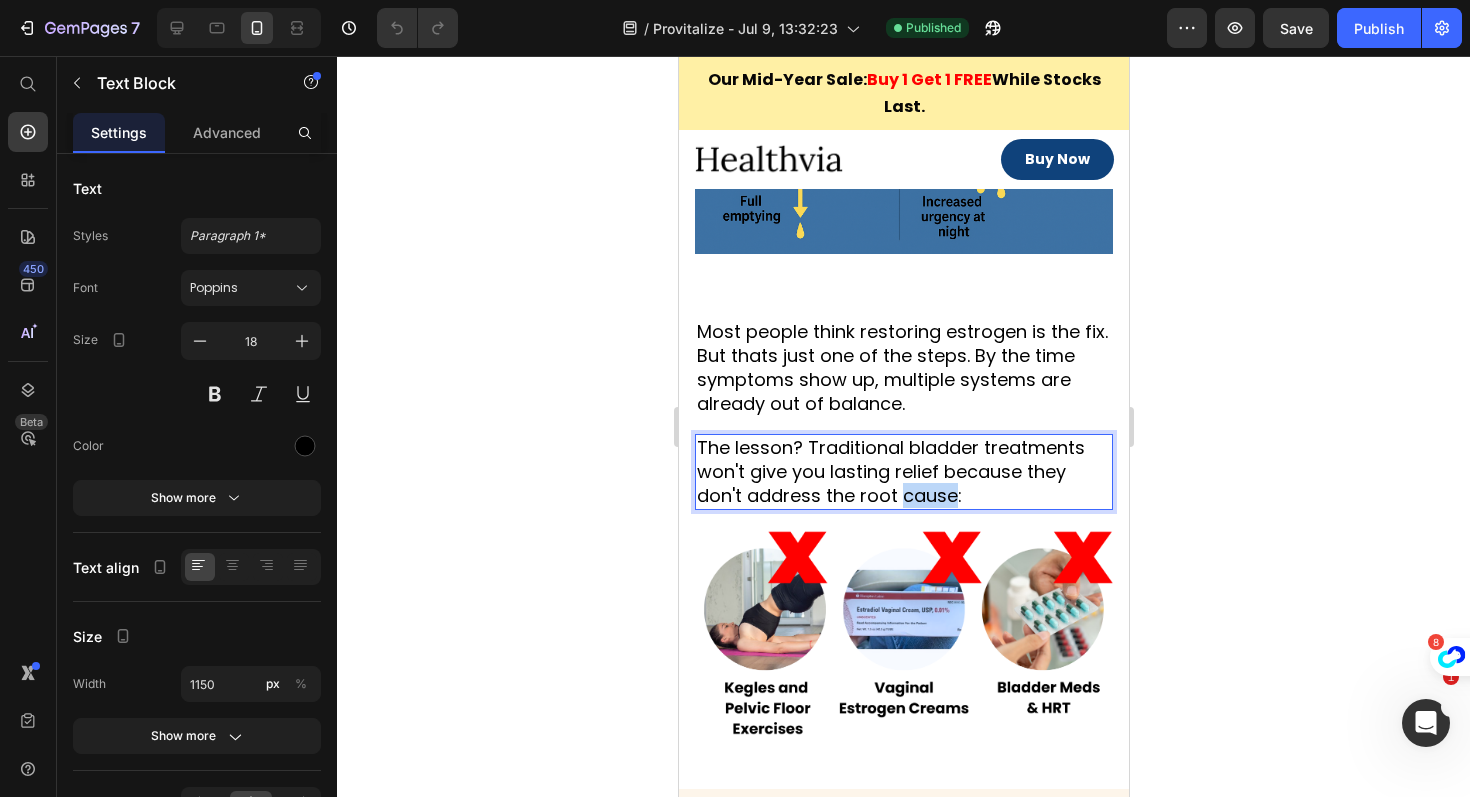 click on "The lesson? Traditional bladder treatments won't give you lasting relief because they don't address the root cause:" at bounding box center [903, 472] 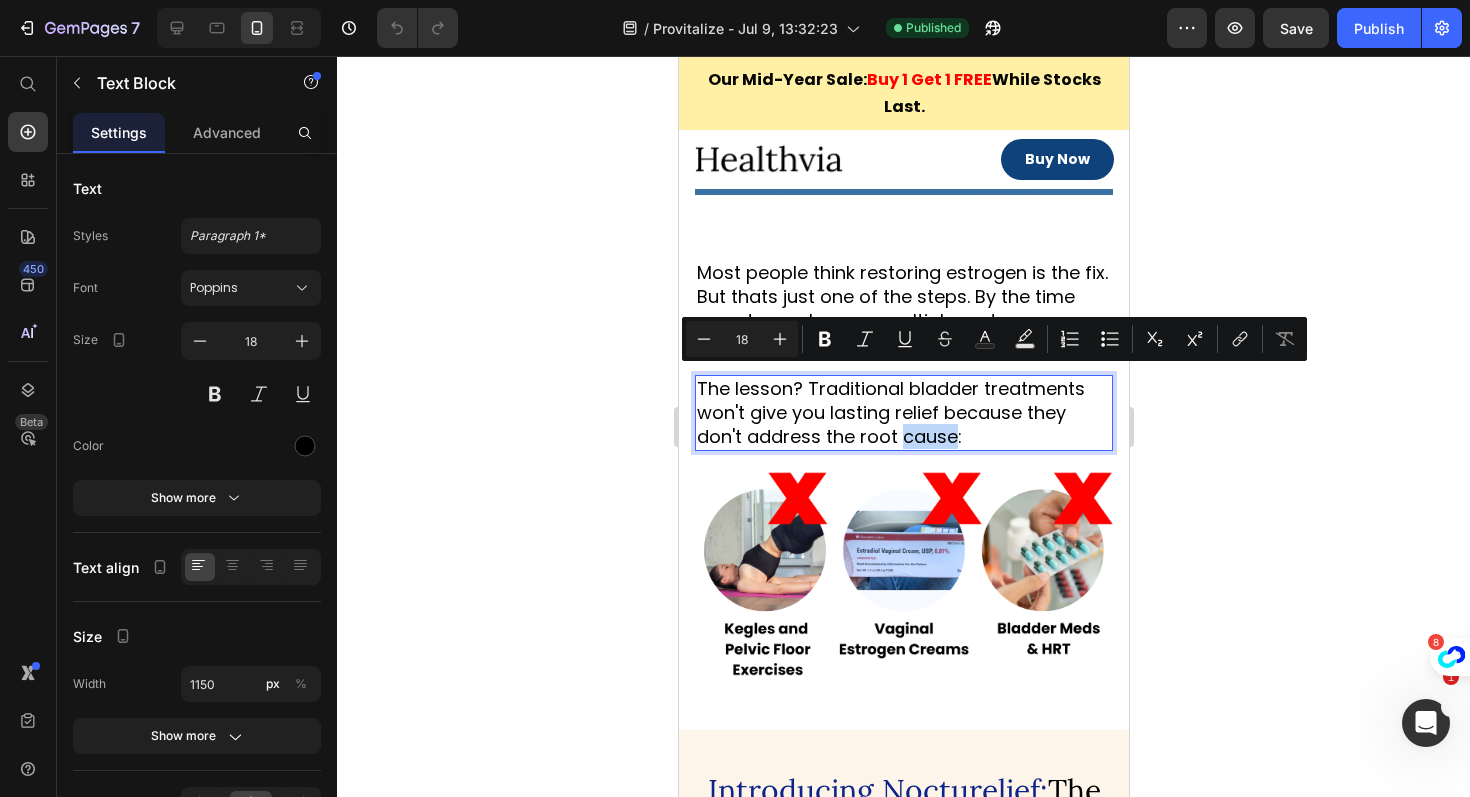 scroll, scrollTop: 3089, scrollLeft: 0, axis: vertical 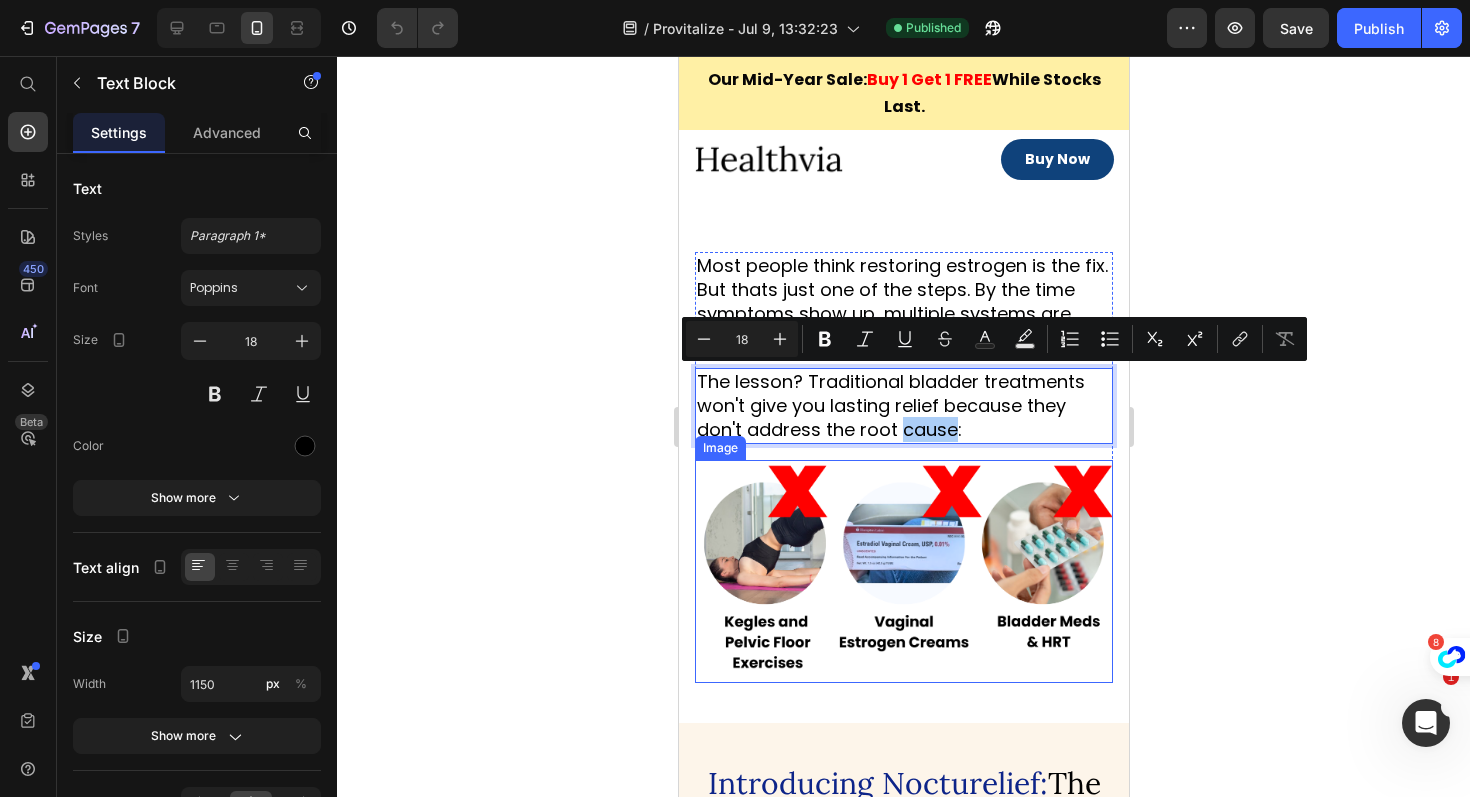 click 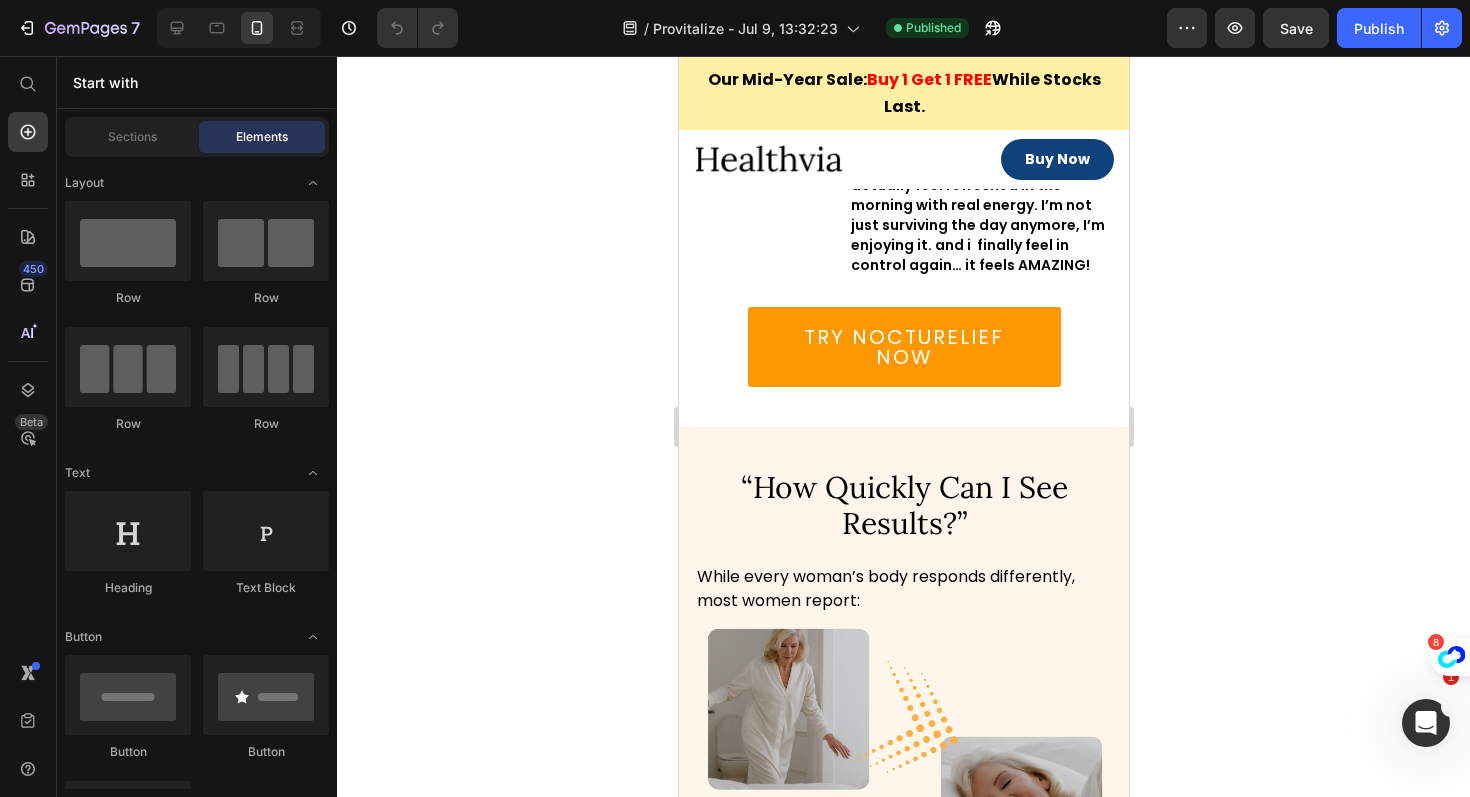 scroll, scrollTop: 6694, scrollLeft: 0, axis: vertical 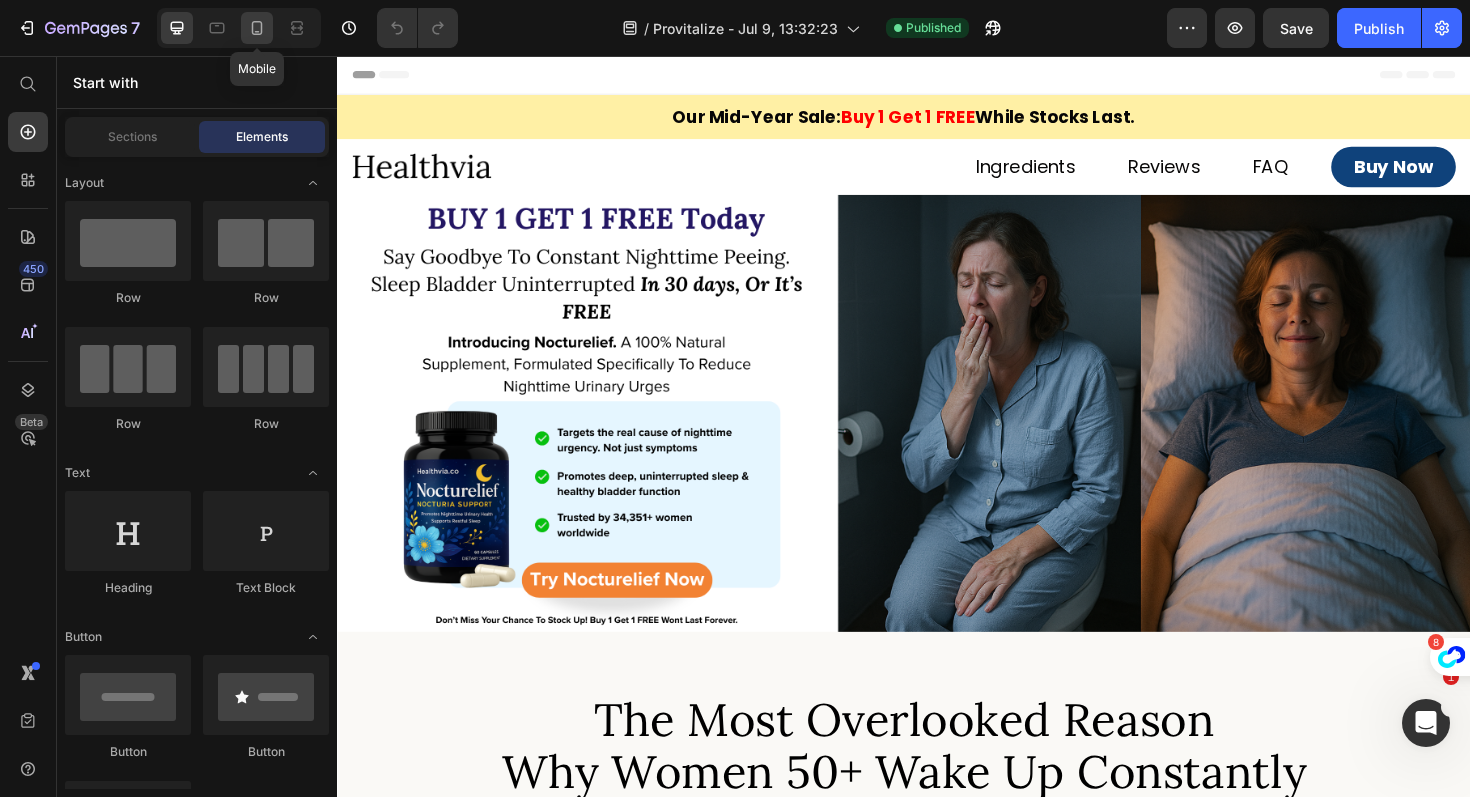 click 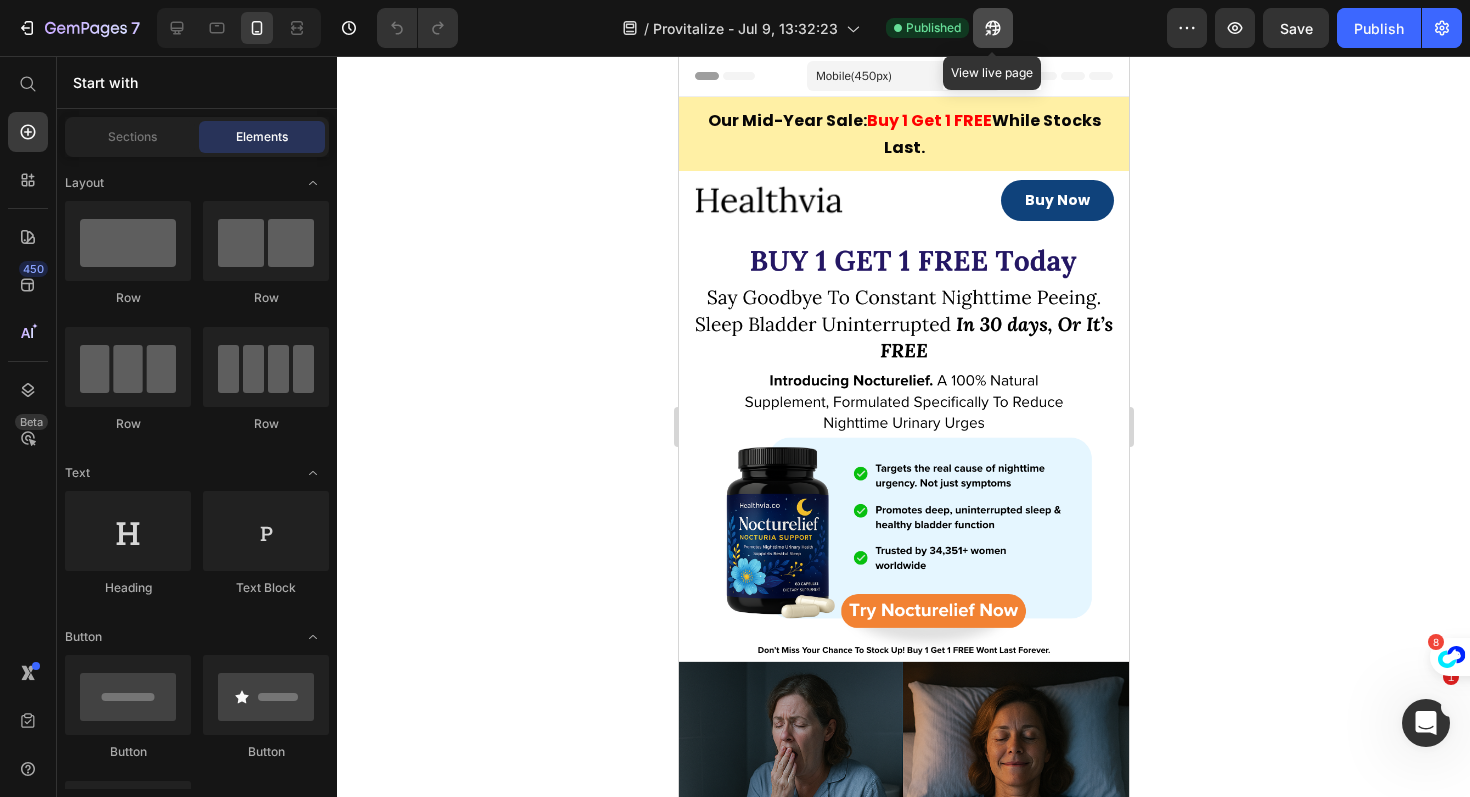 click 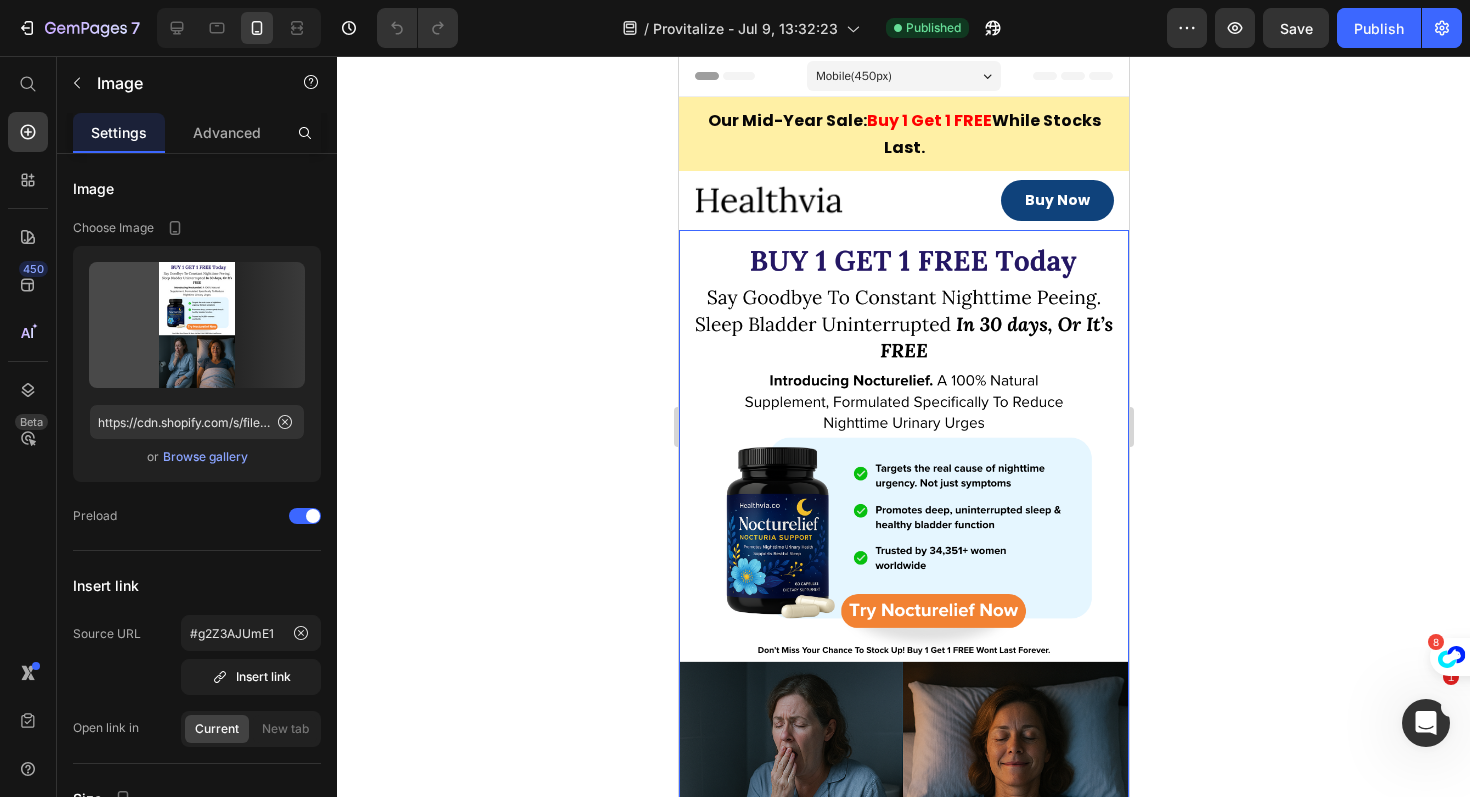 click at bounding box center (903, 600) 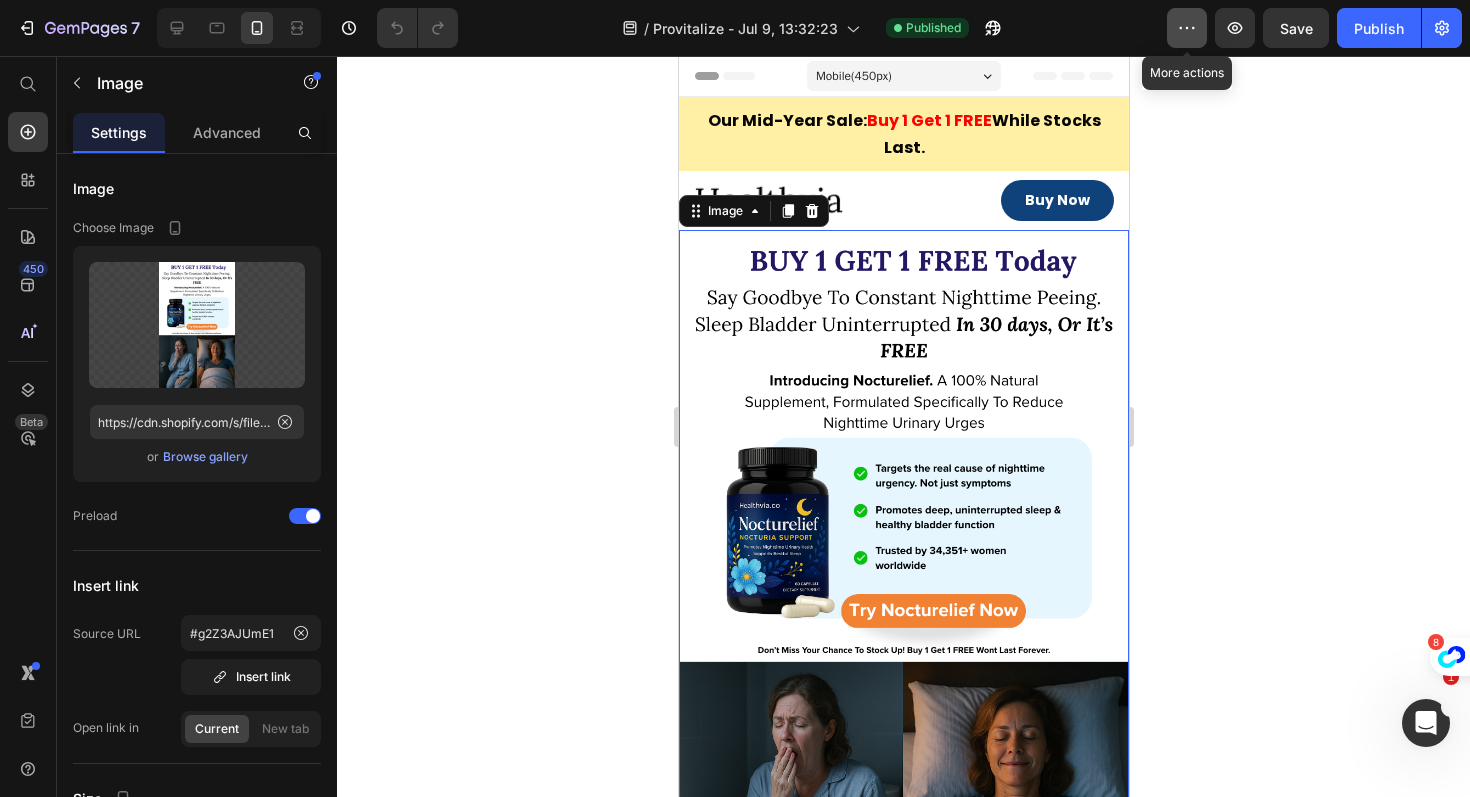 click 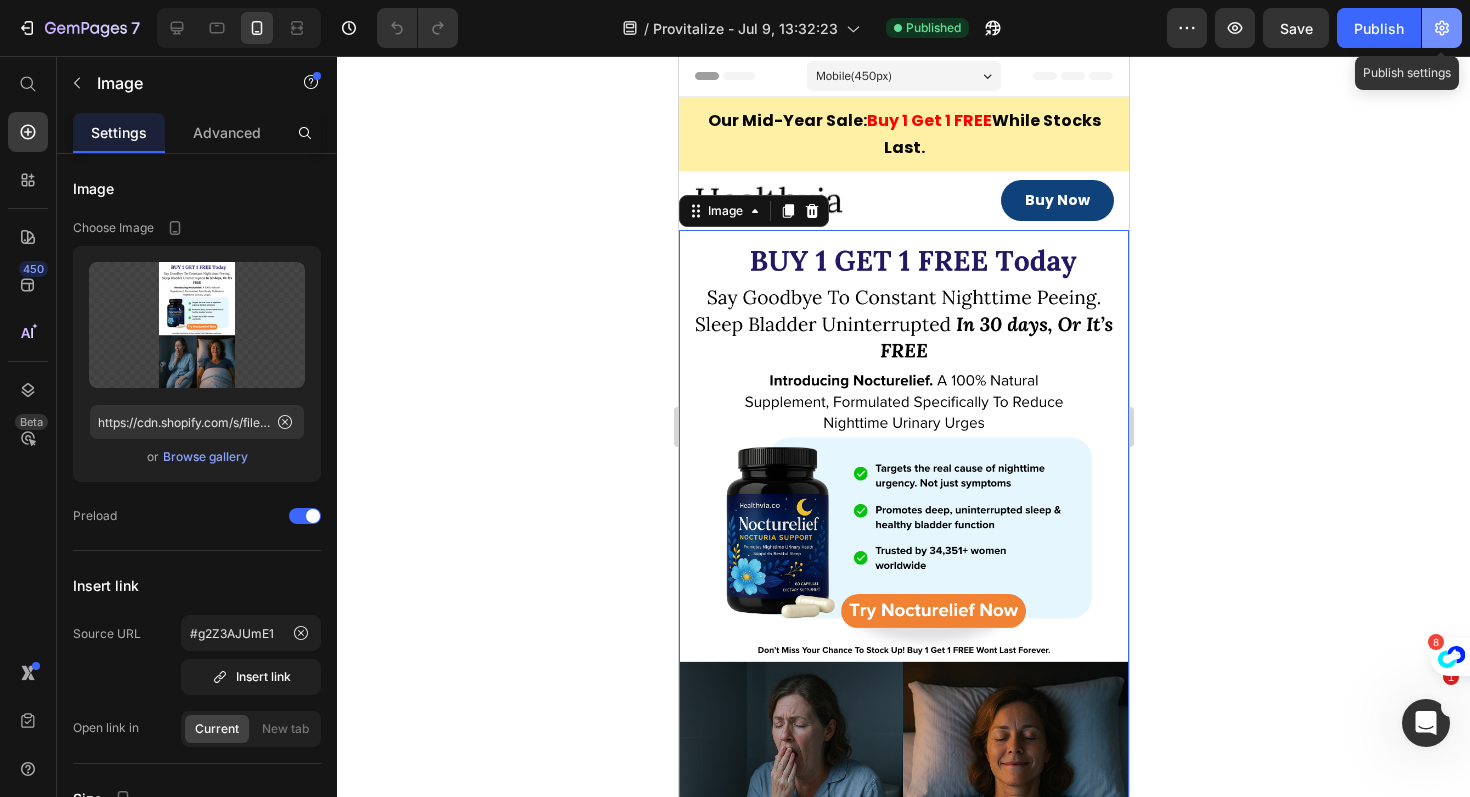 click 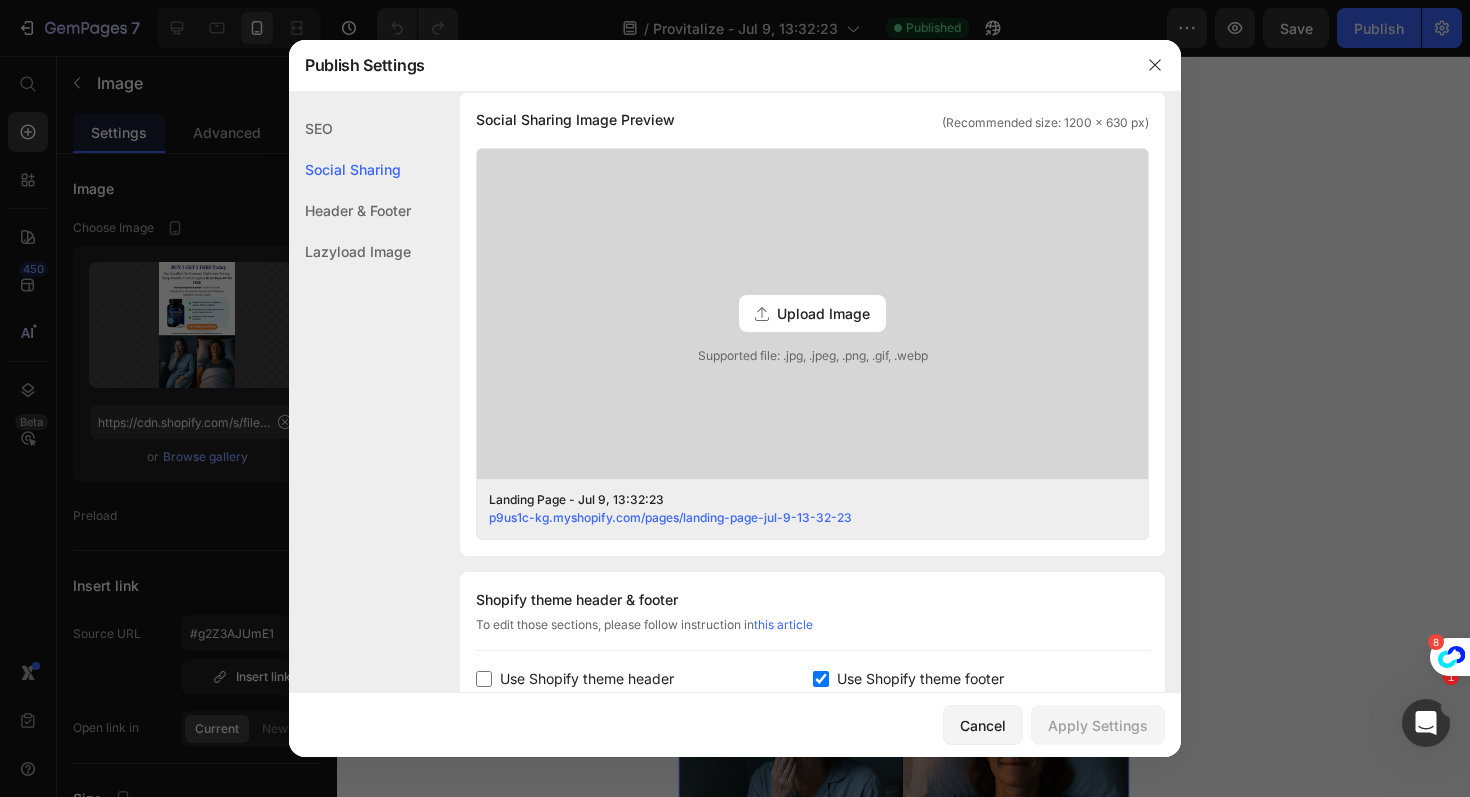 scroll, scrollTop: 921, scrollLeft: 0, axis: vertical 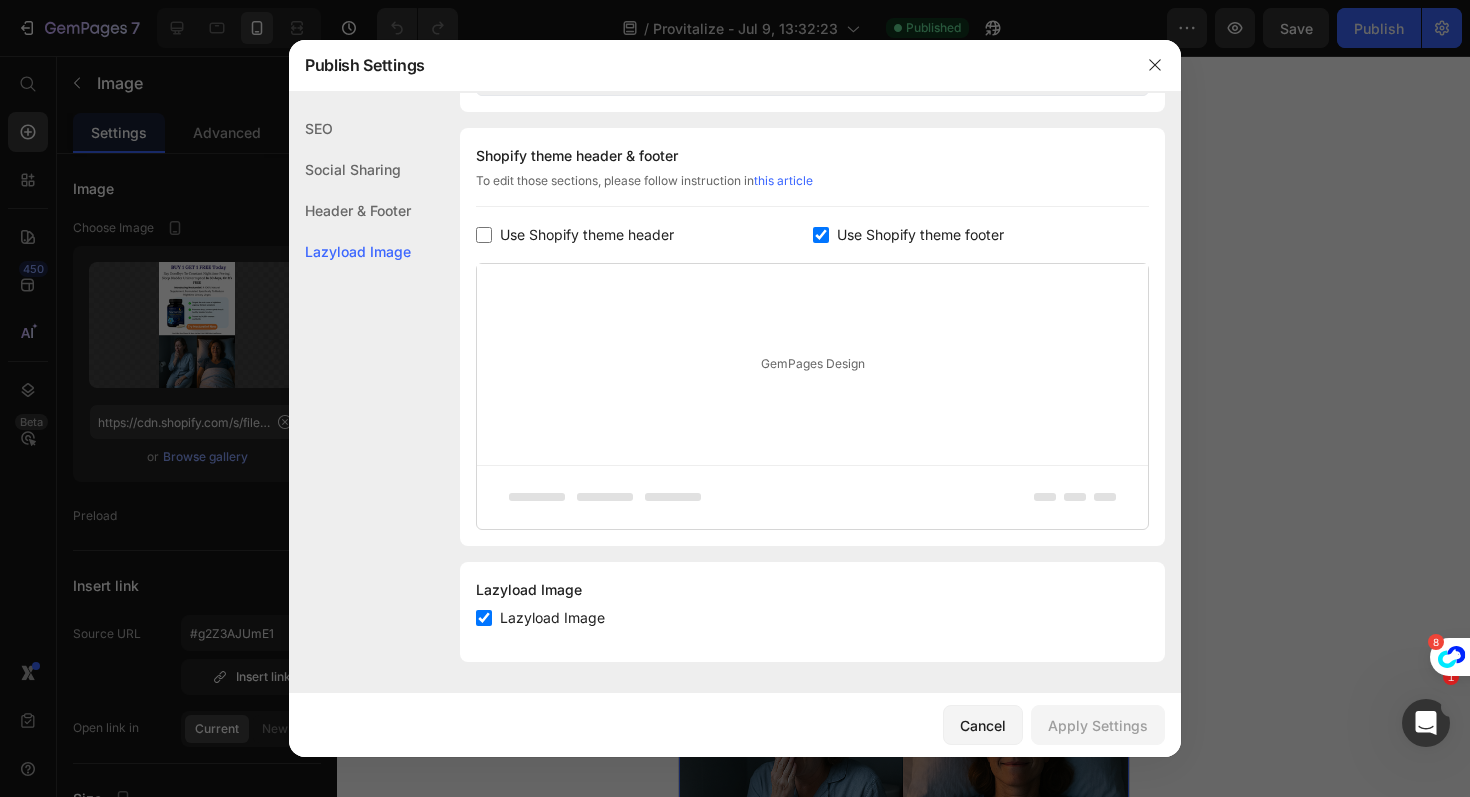 click 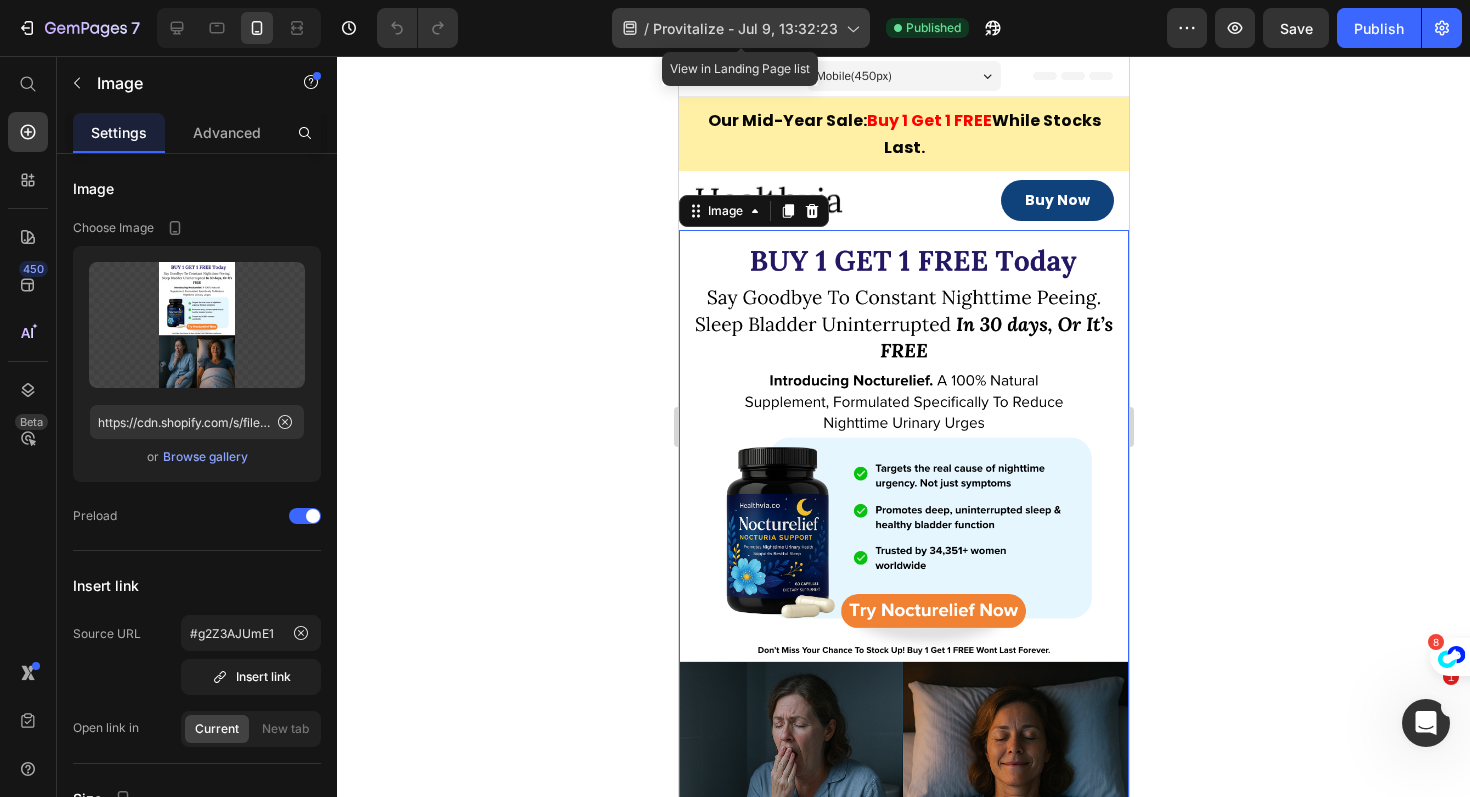 click on "Provitalize - Jul 9, 13:32:23" at bounding box center (745, 28) 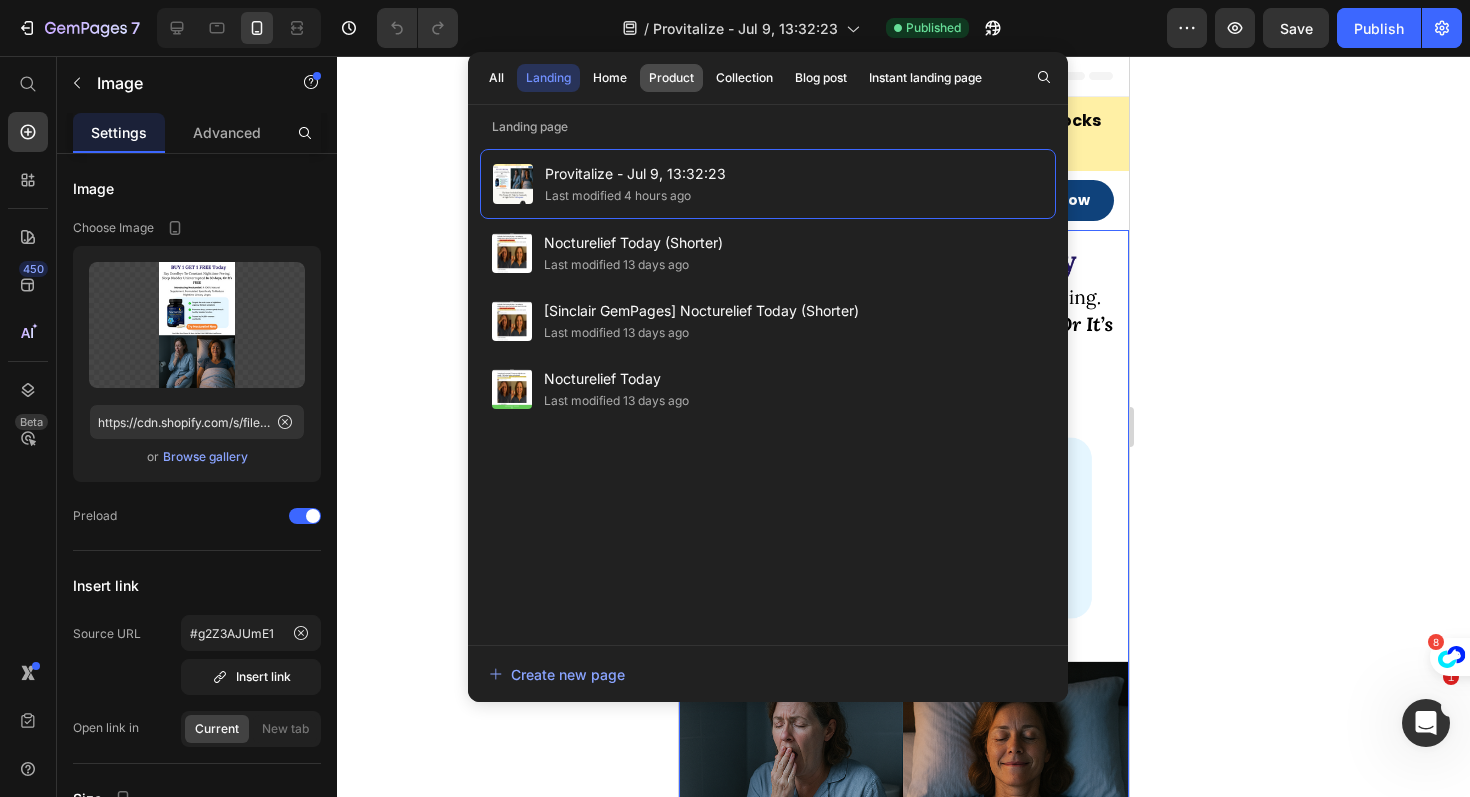 click on "Product" at bounding box center [671, 78] 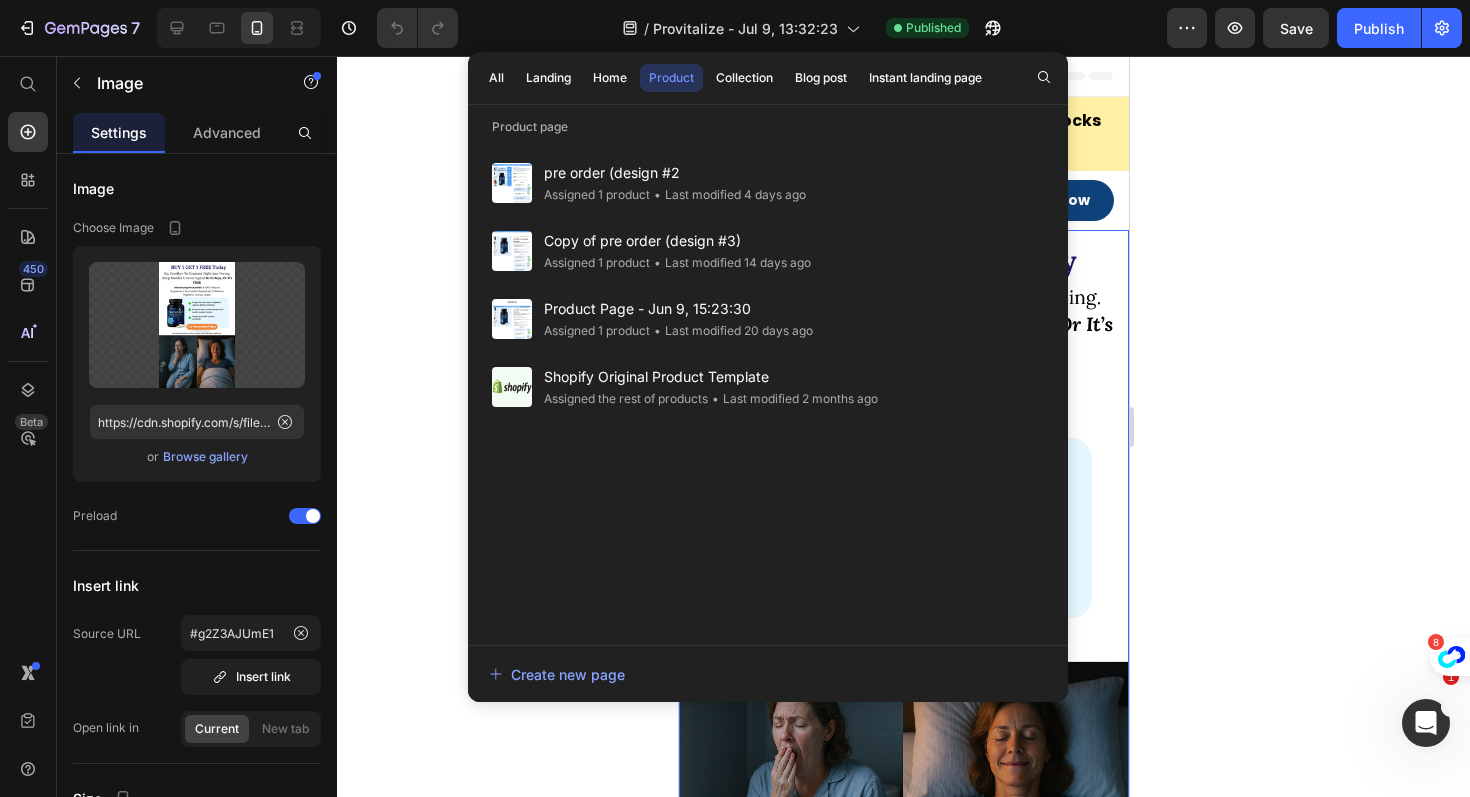 click 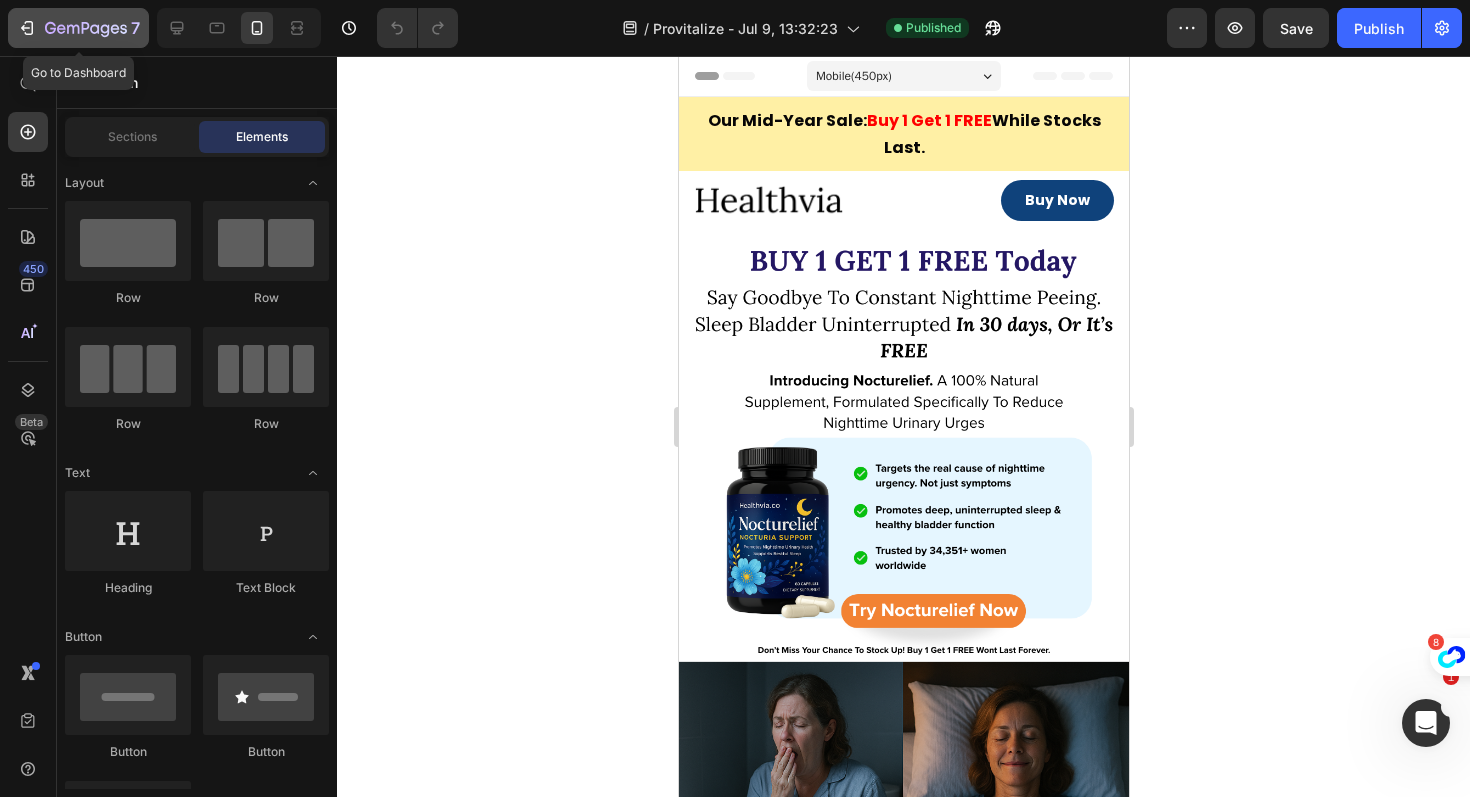 click 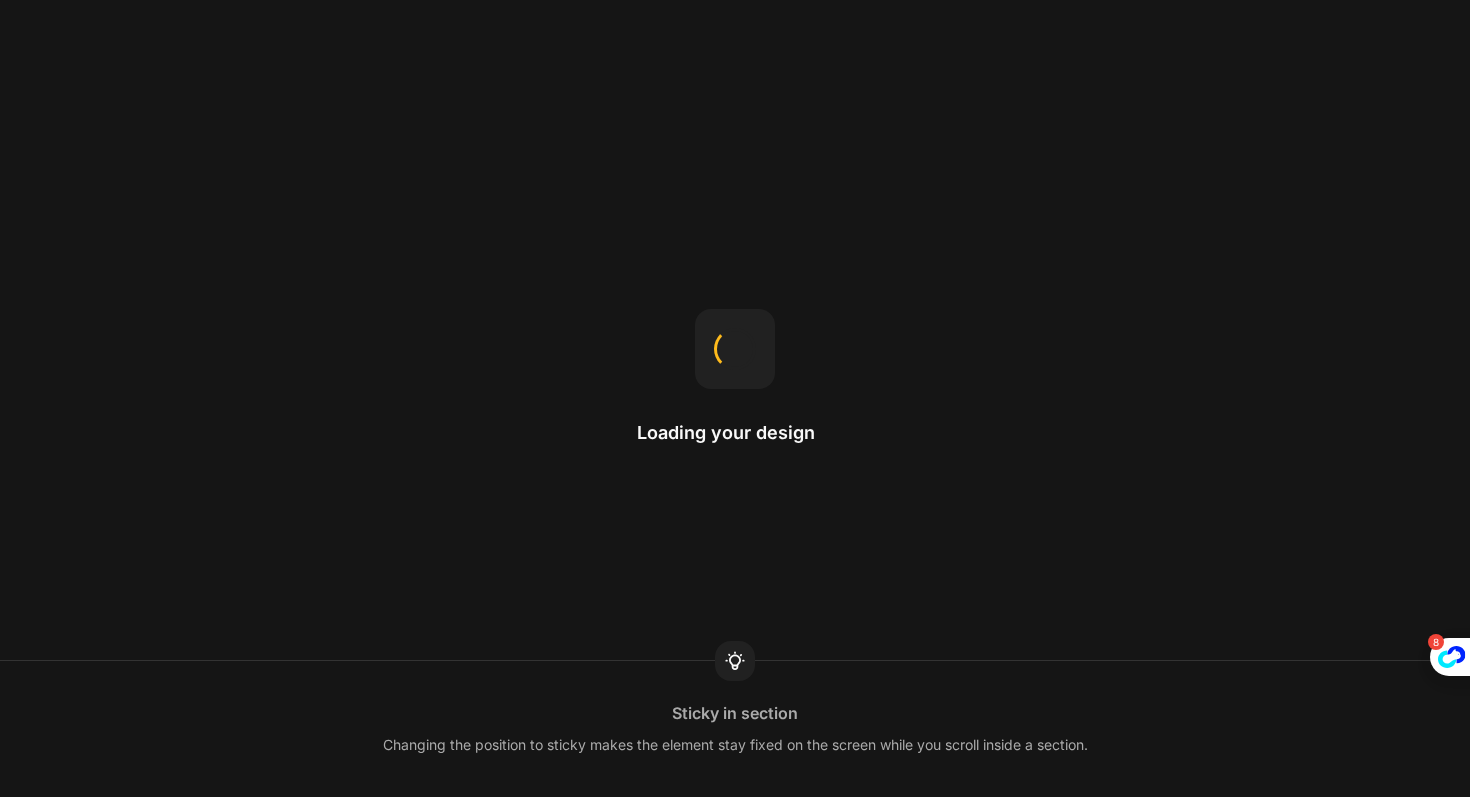 scroll, scrollTop: 0, scrollLeft: 0, axis: both 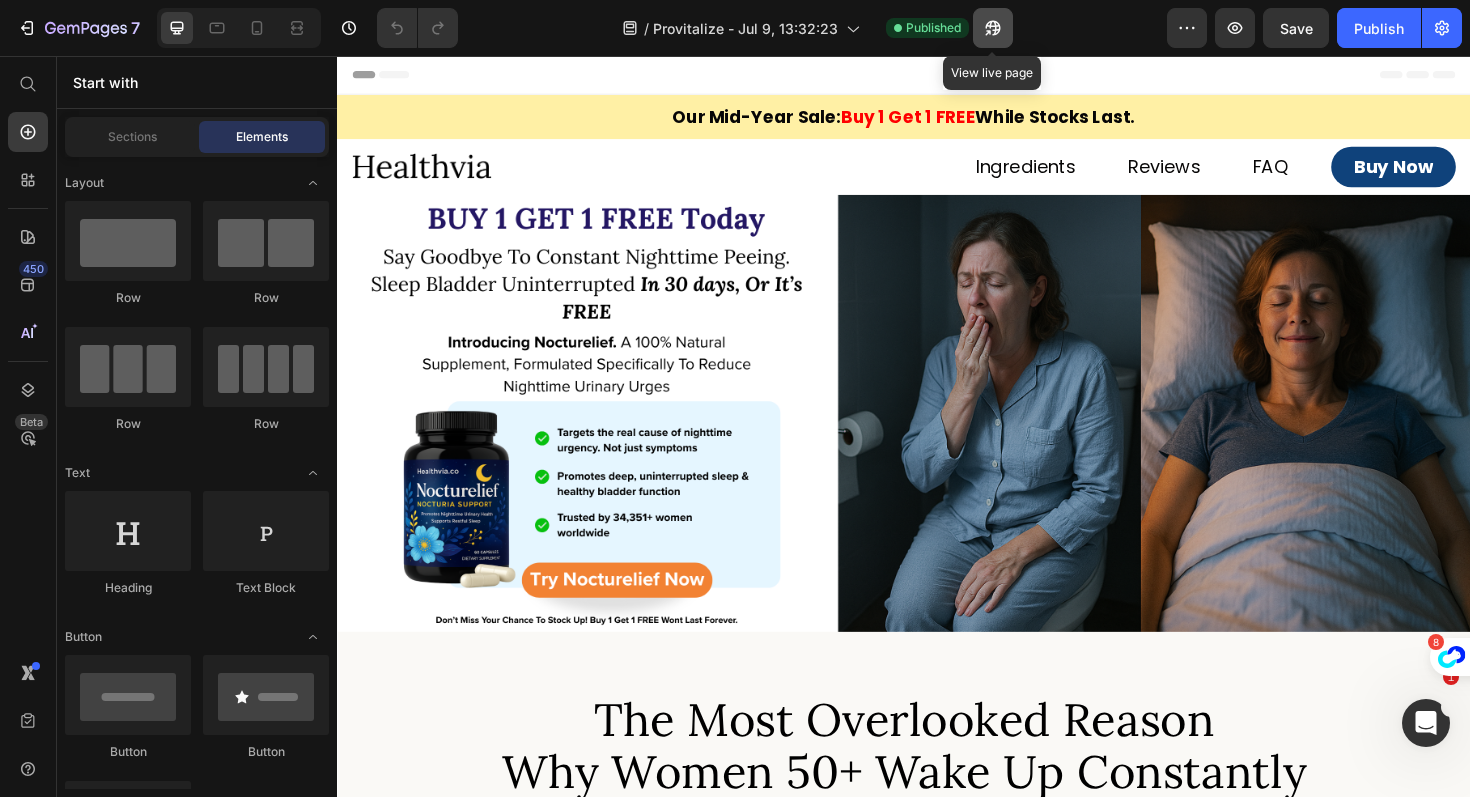click 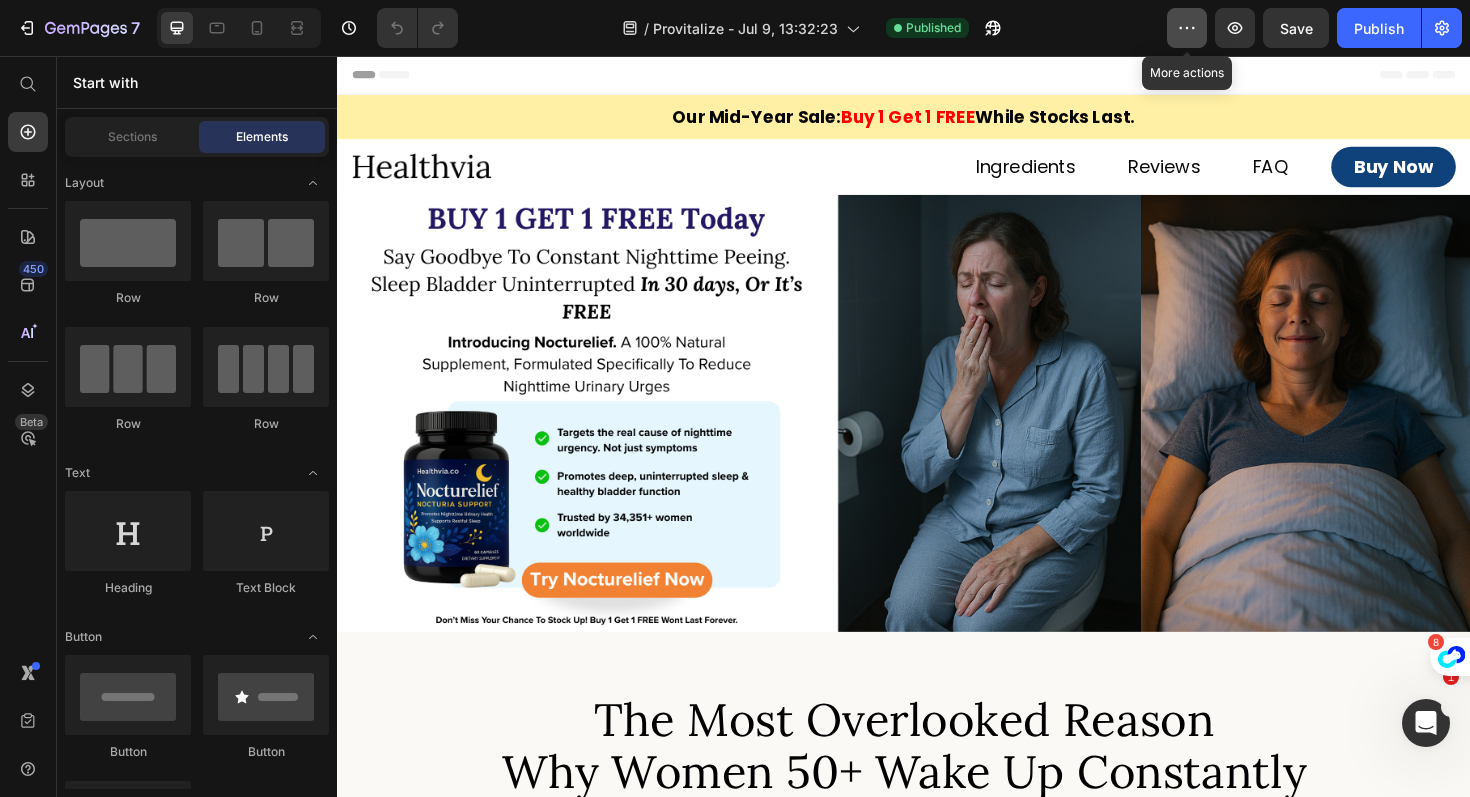 click 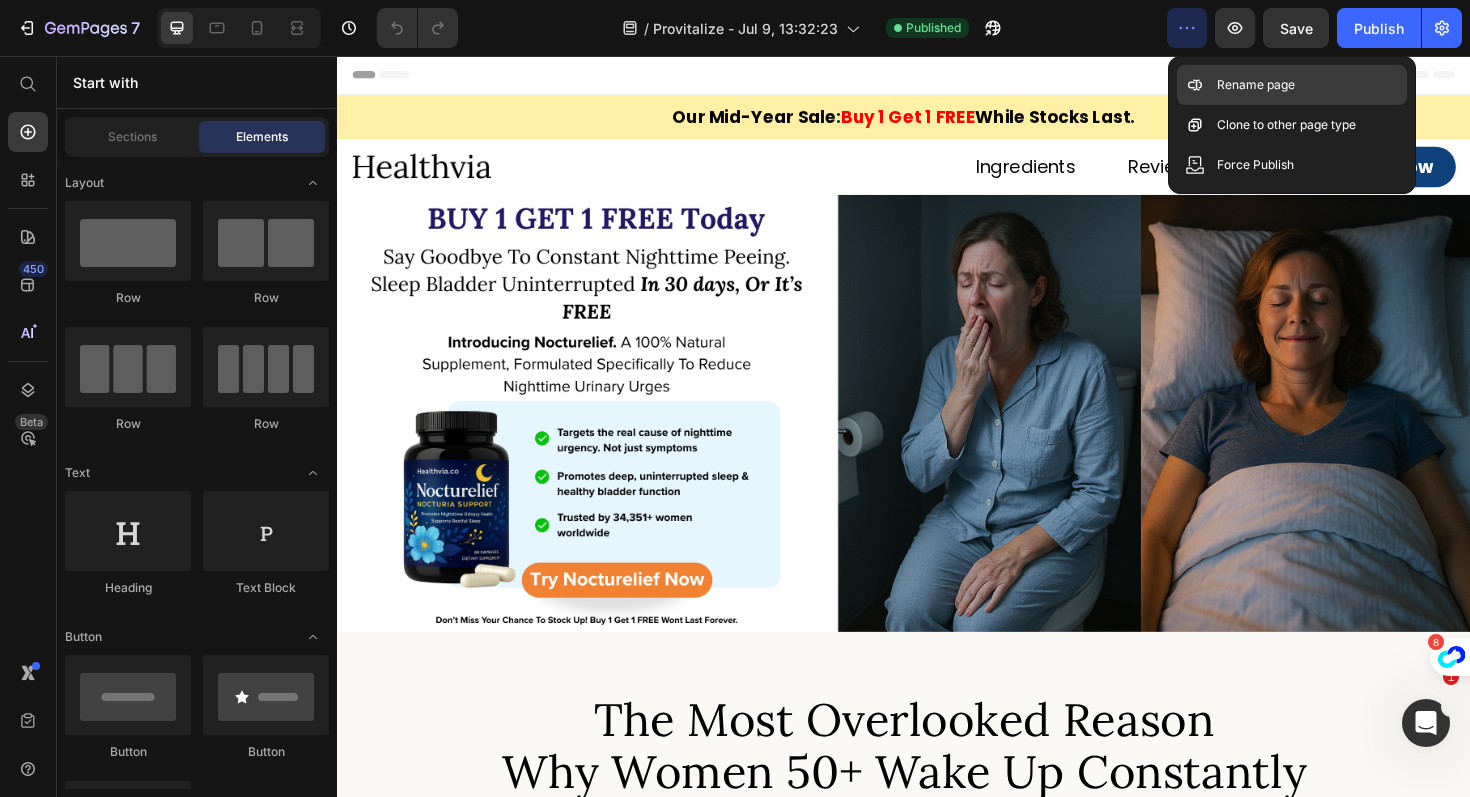 click on "Rename page" 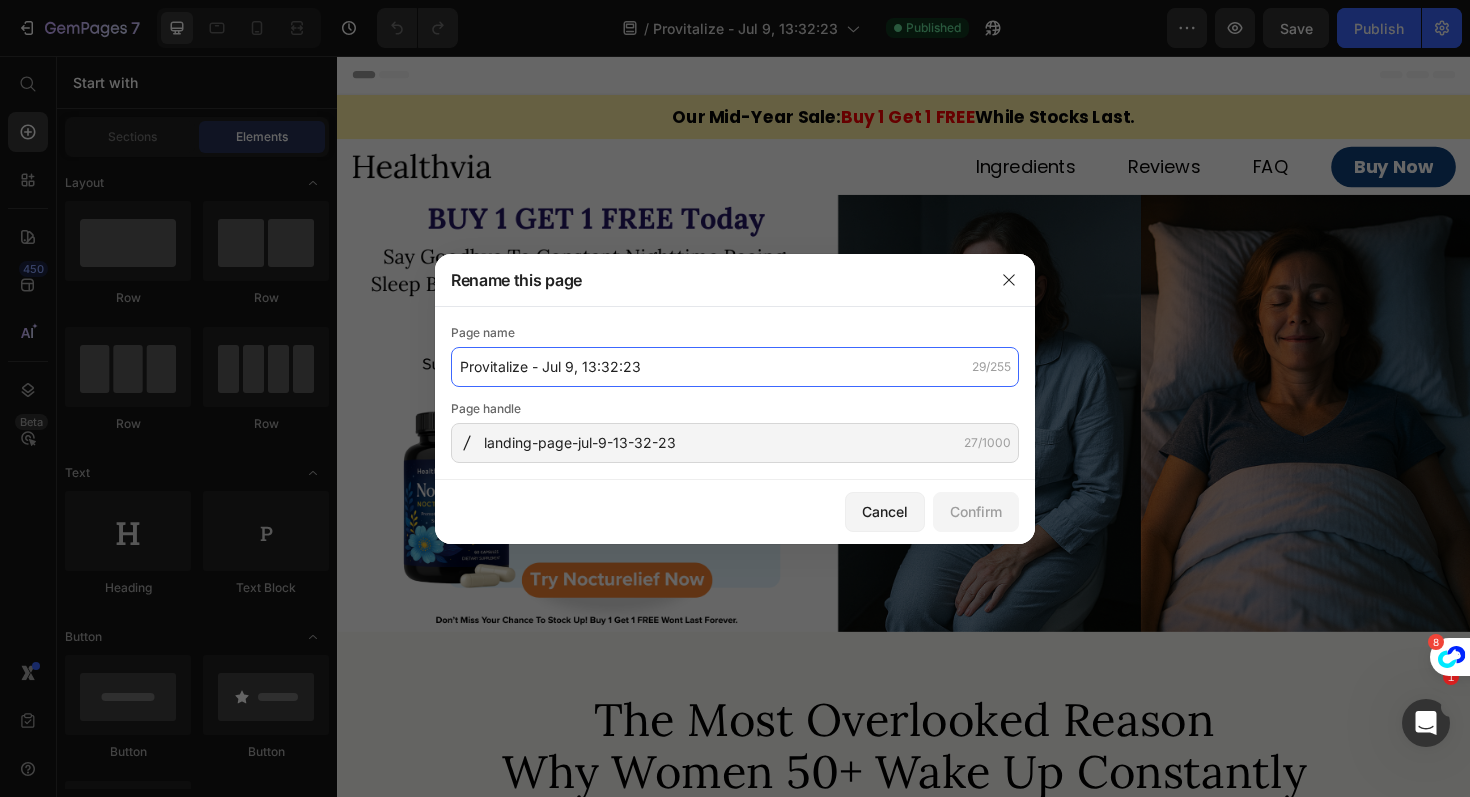 drag, startPoint x: 686, startPoint y: 361, endPoint x: 443, endPoint y: 361, distance: 243 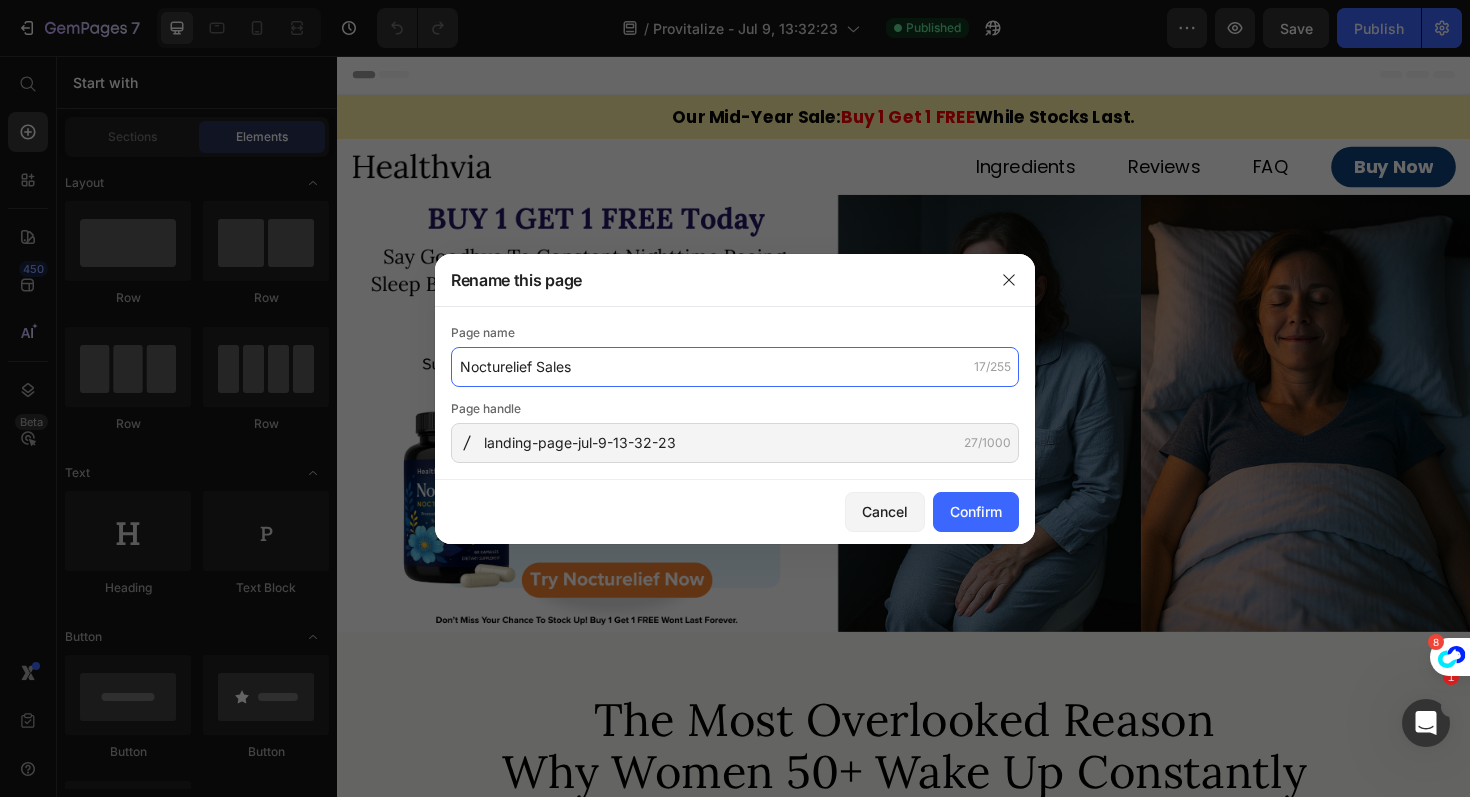 type on "Nocturelief Sales" 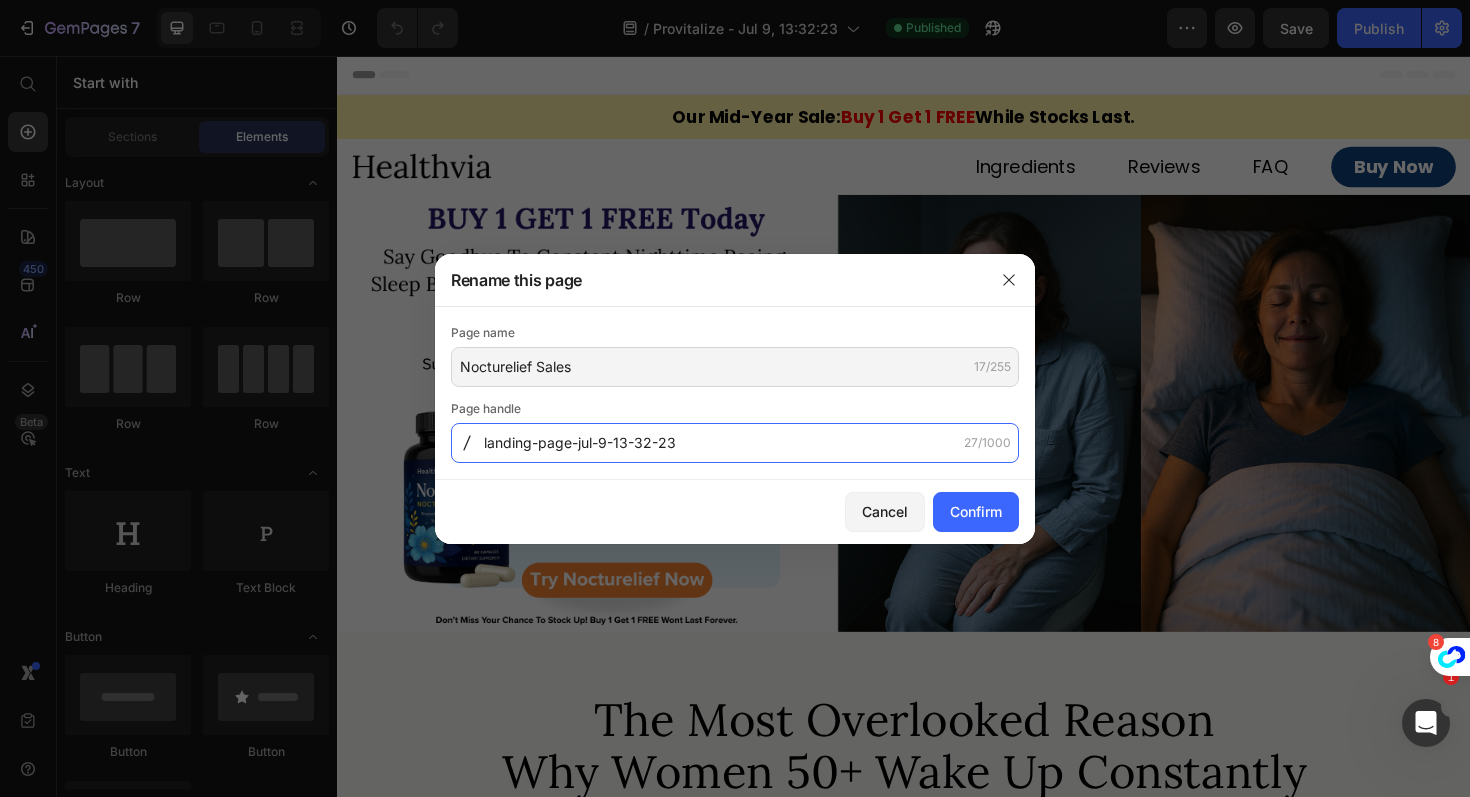 click on "landing-page-jul-9-13-32-23" 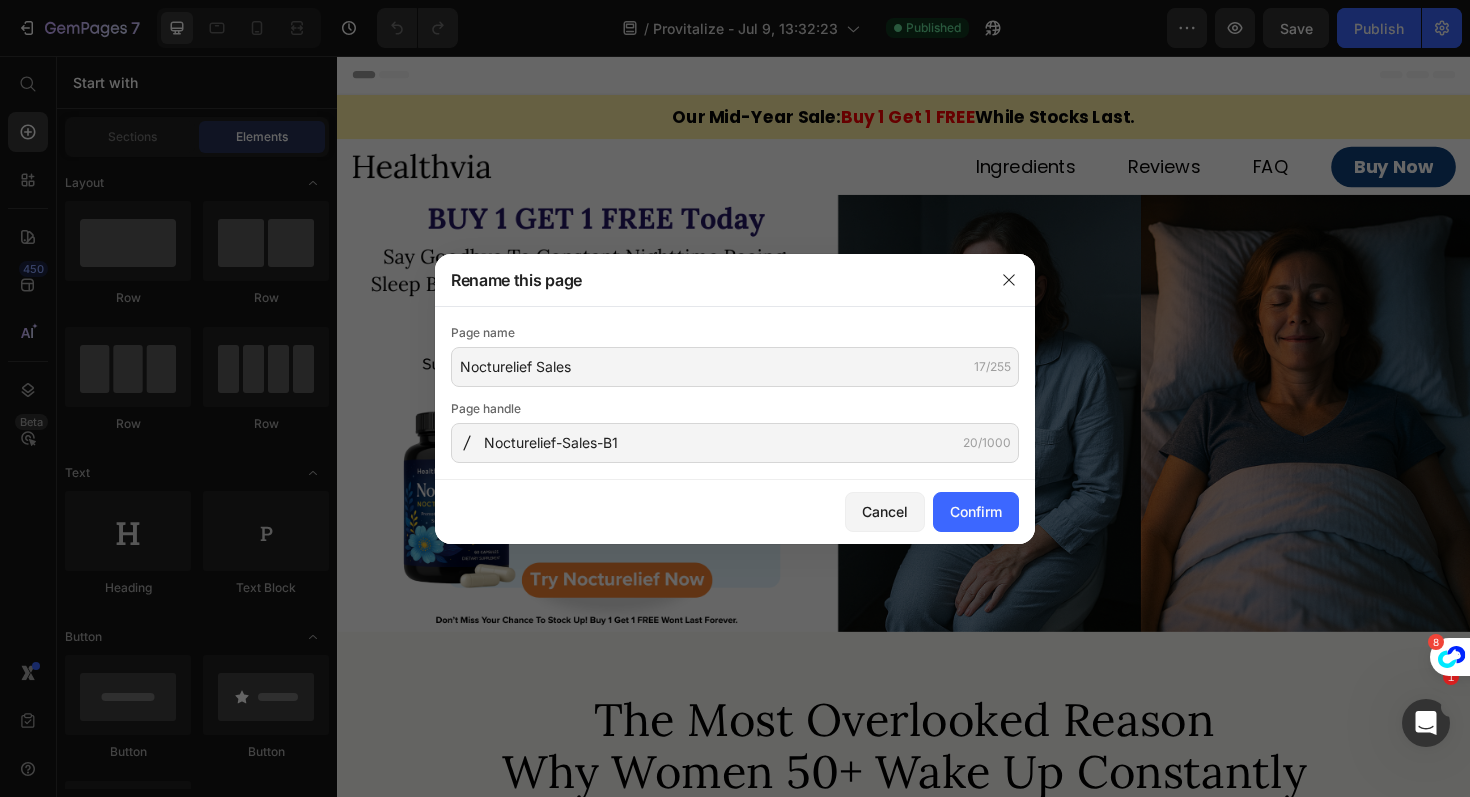 click on "Cancel Confirm" at bounding box center [735, 512] 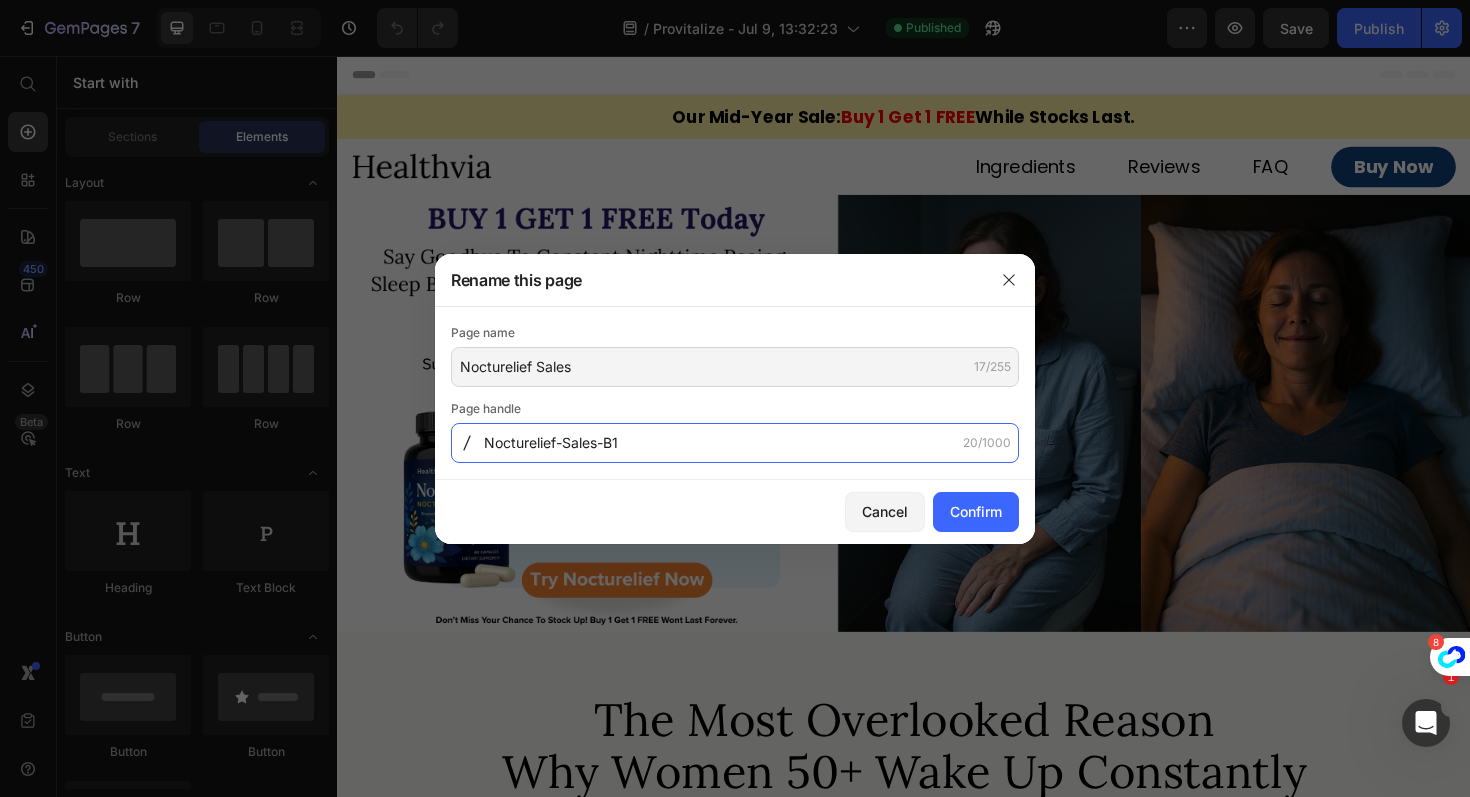 click on "Nocturelief-Sales-B1" 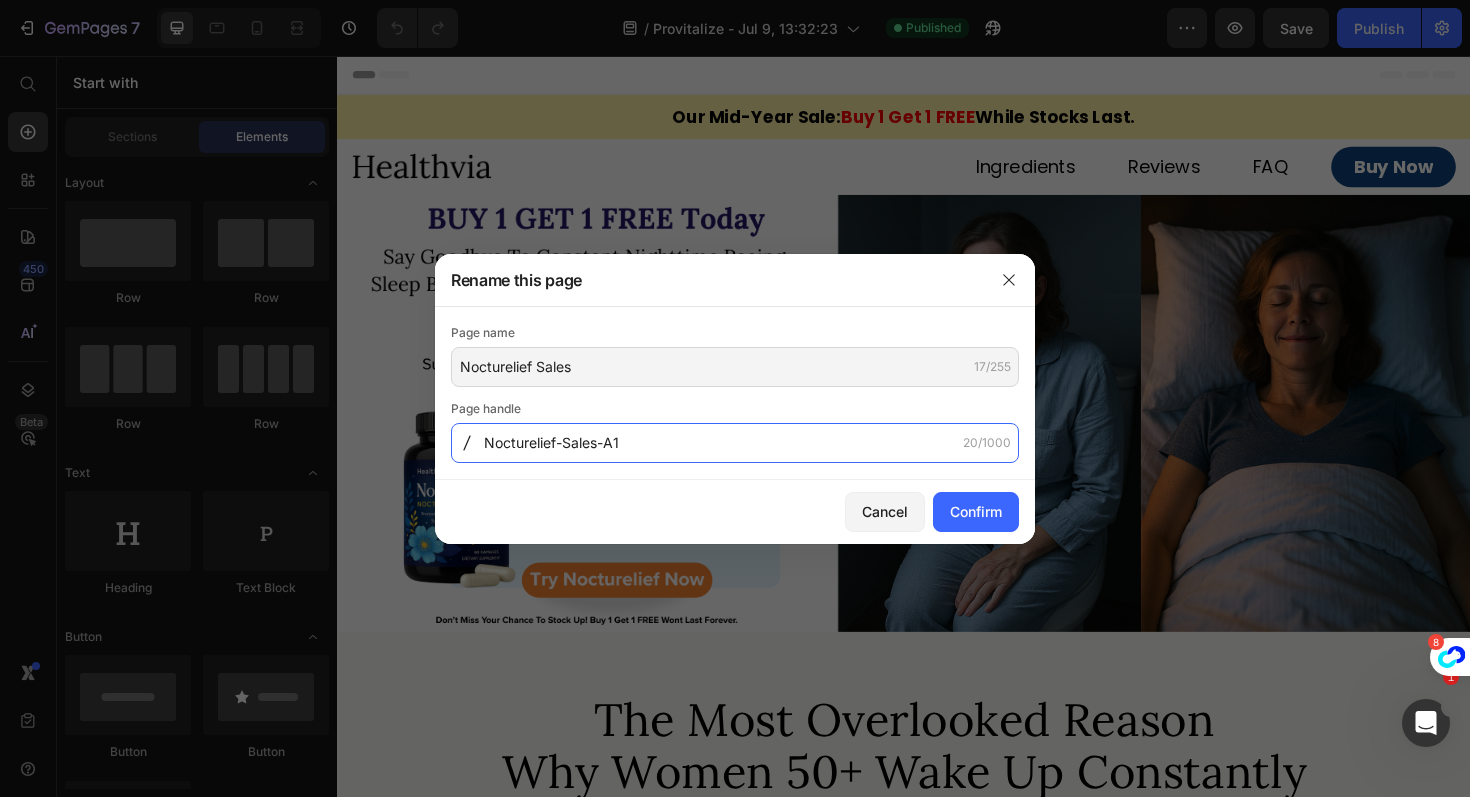 type on "Nocturelief-Sales-A1" 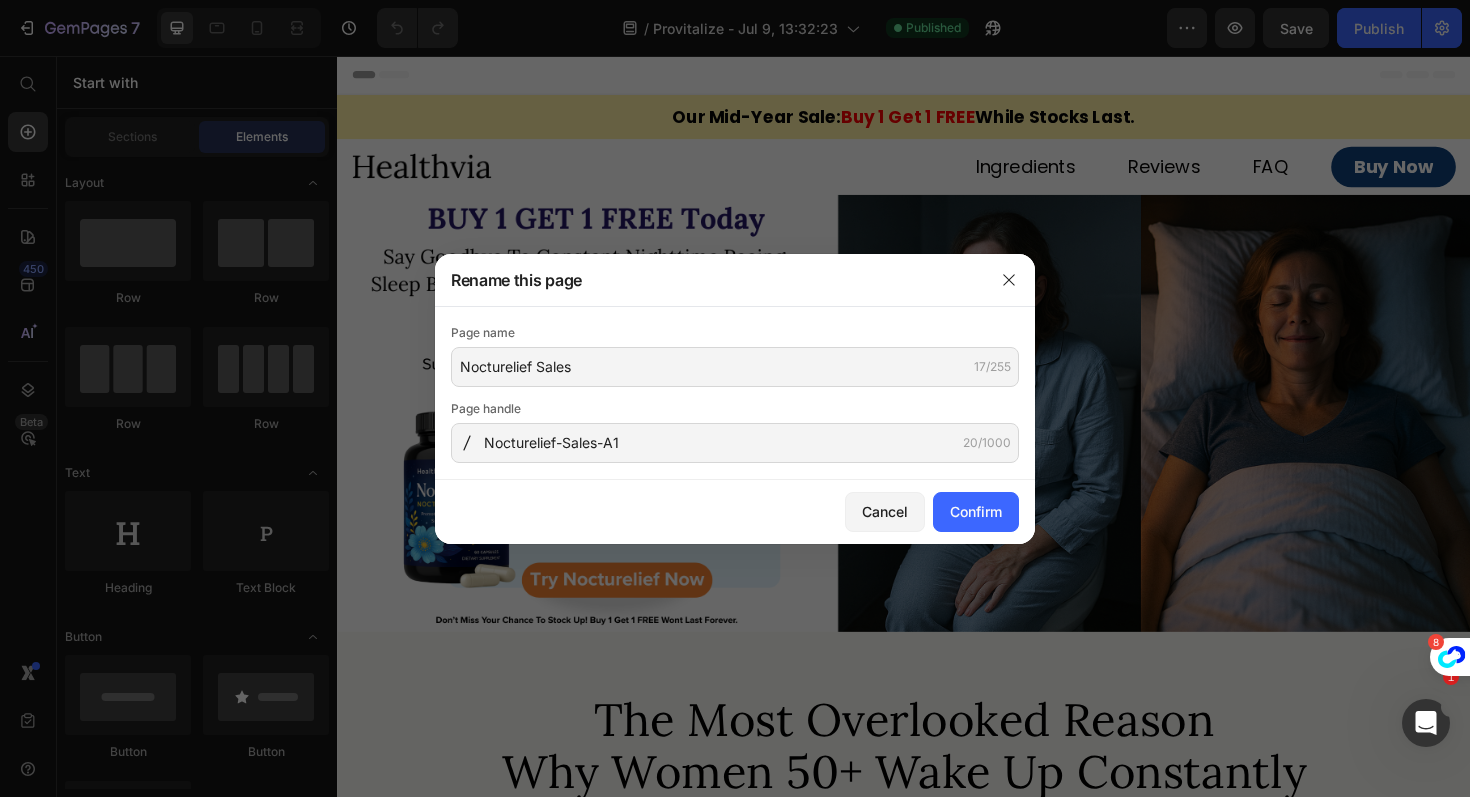 click on "Cancel Confirm" at bounding box center [735, 512] 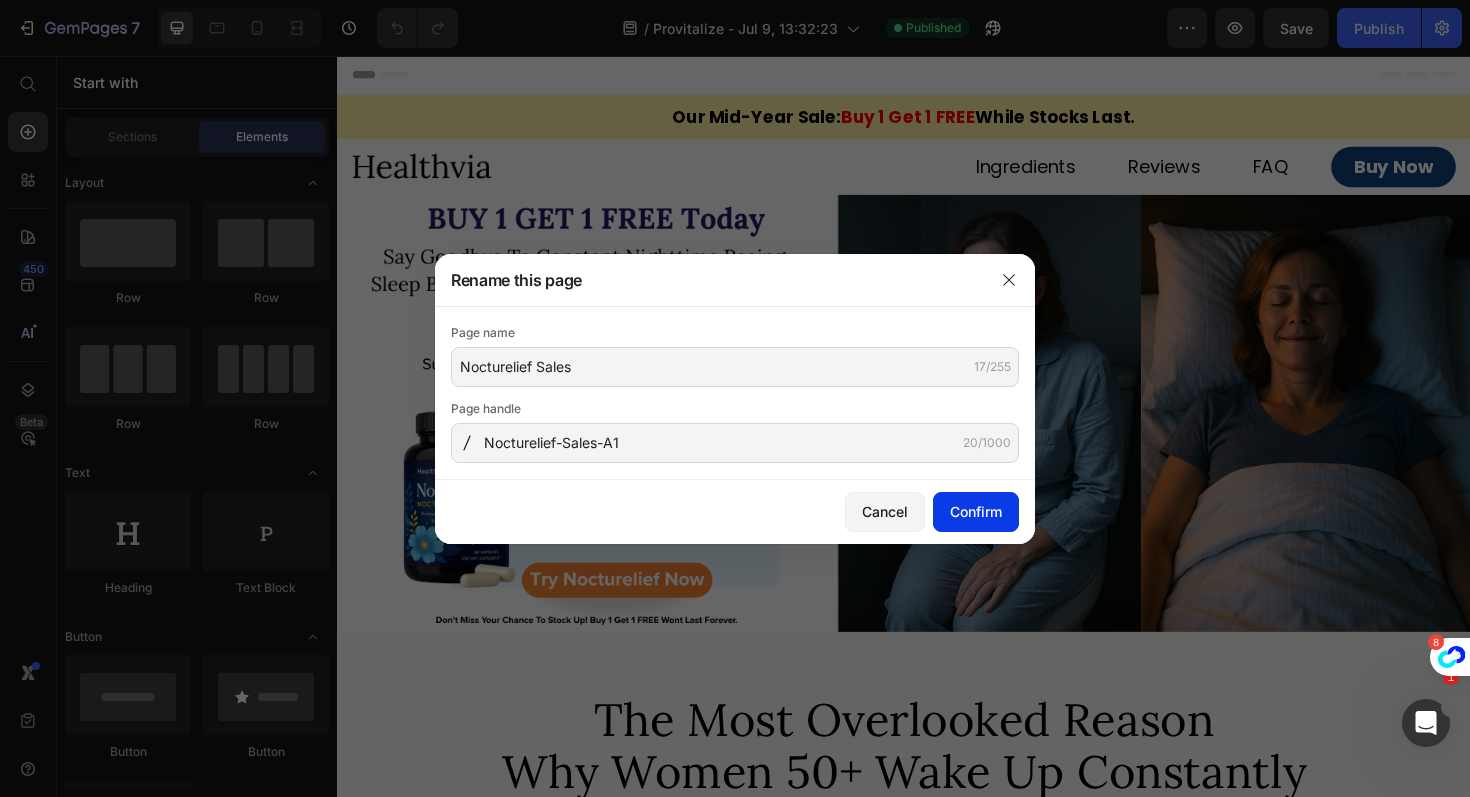 click on "Confirm" 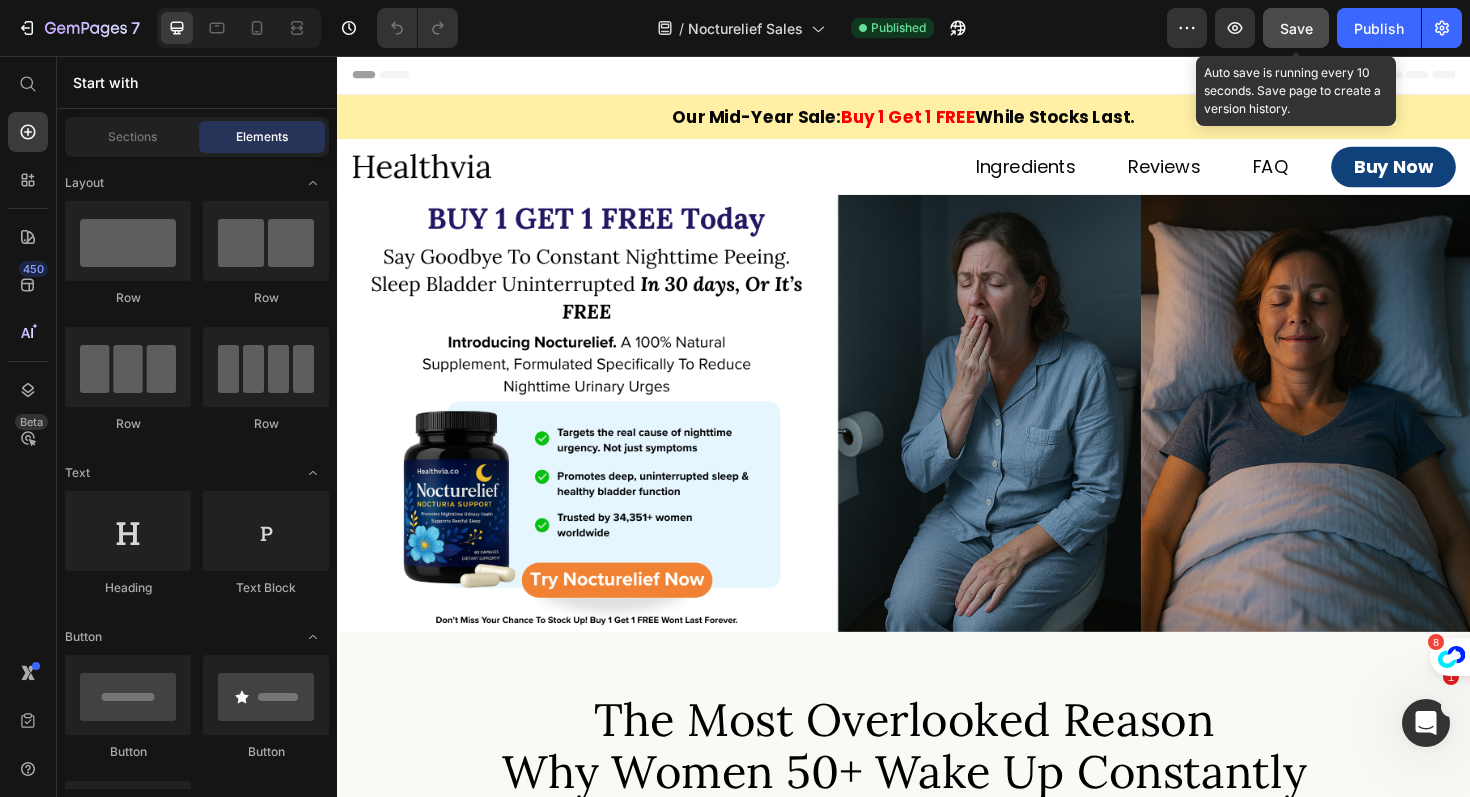 click on "Save" 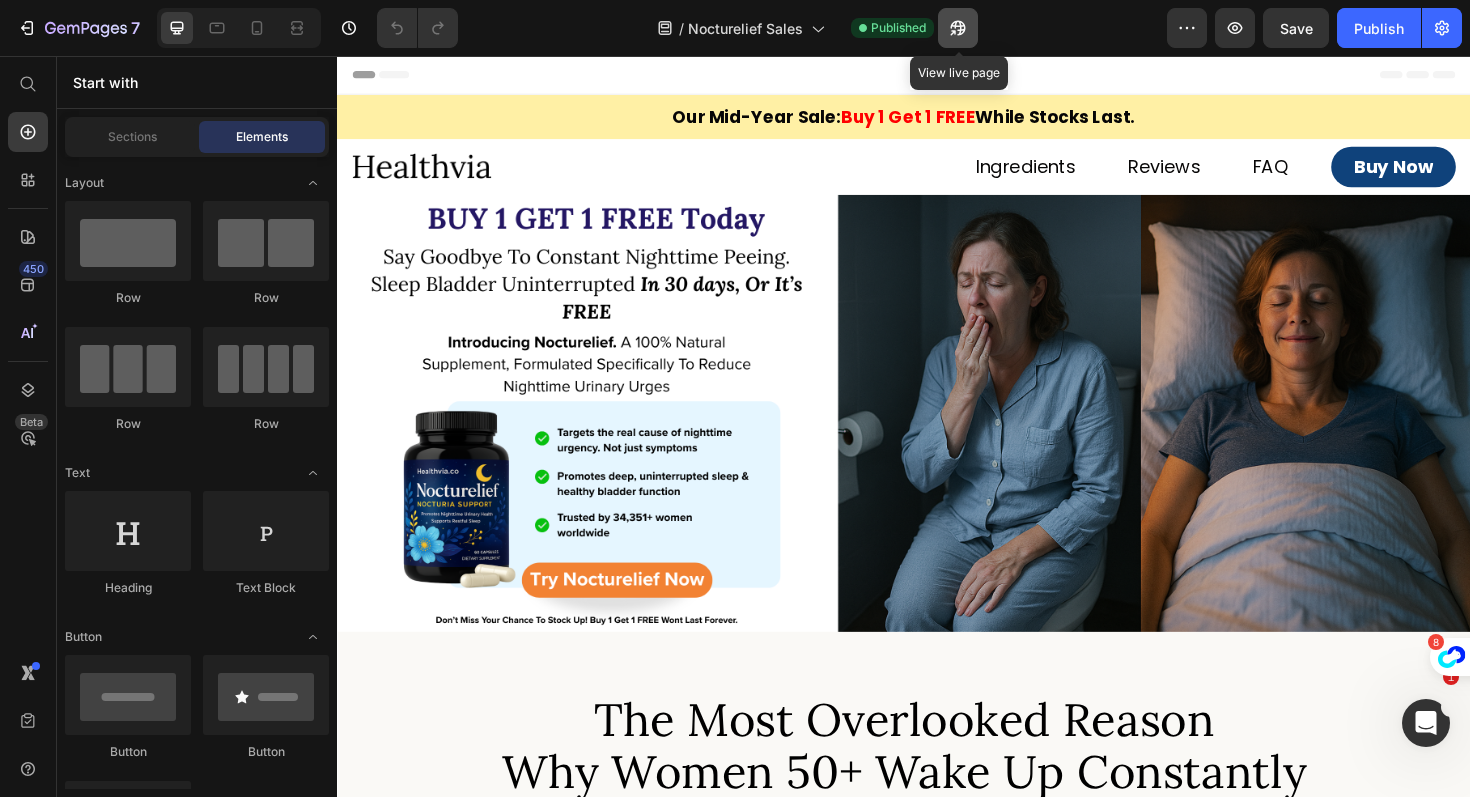 click 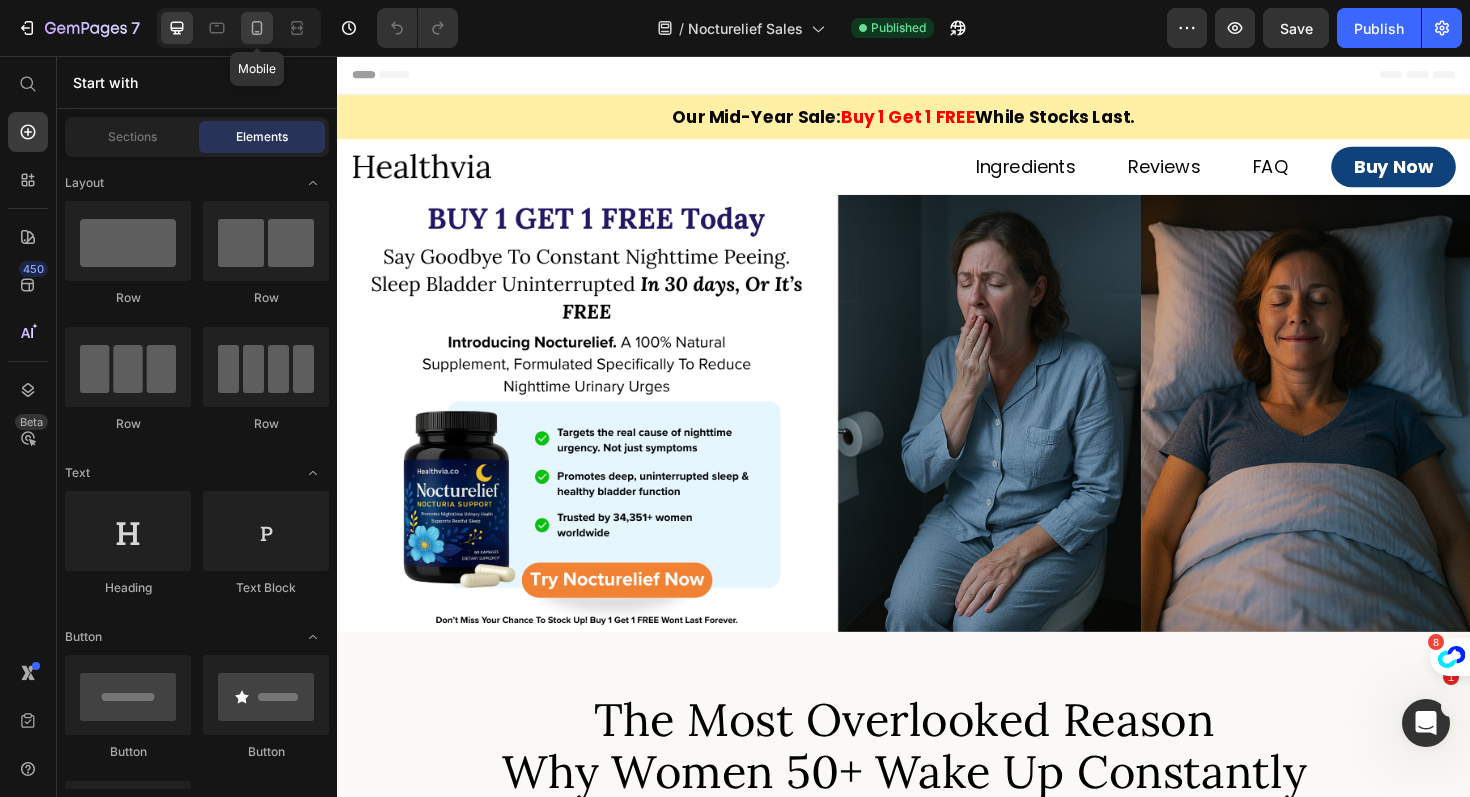 click 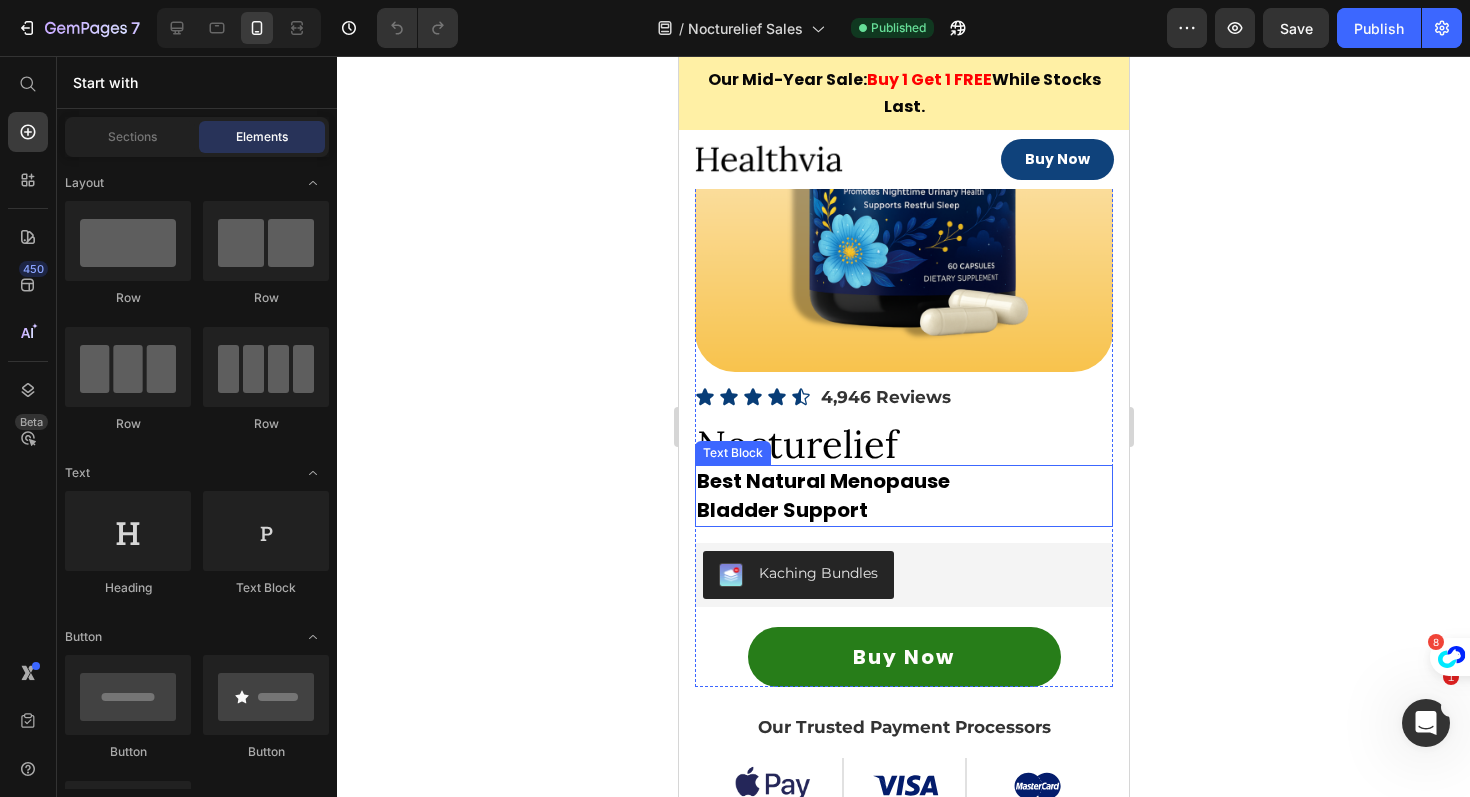 scroll, scrollTop: 15494, scrollLeft: 0, axis: vertical 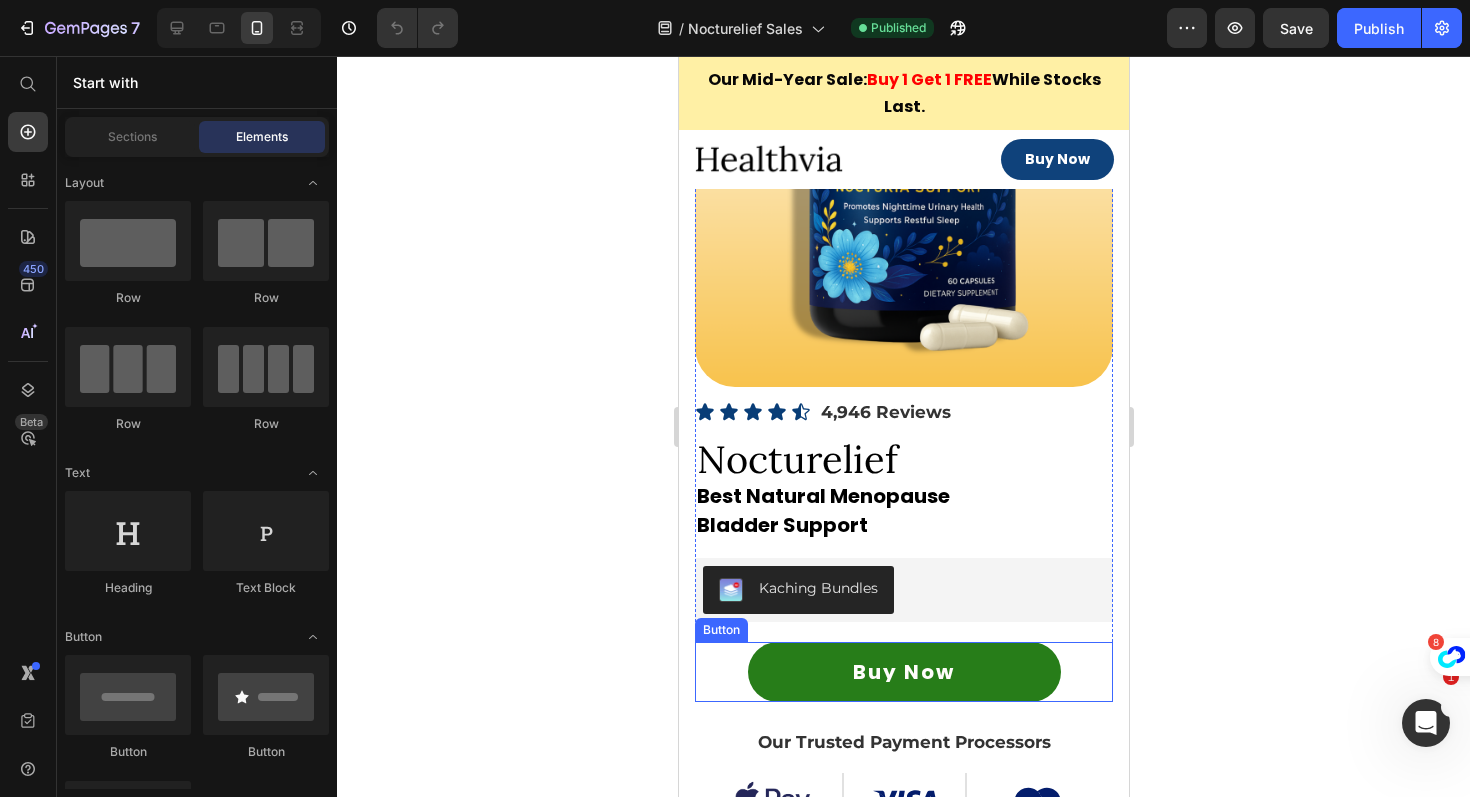 click on "Buy Now" at bounding box center [903, 672] 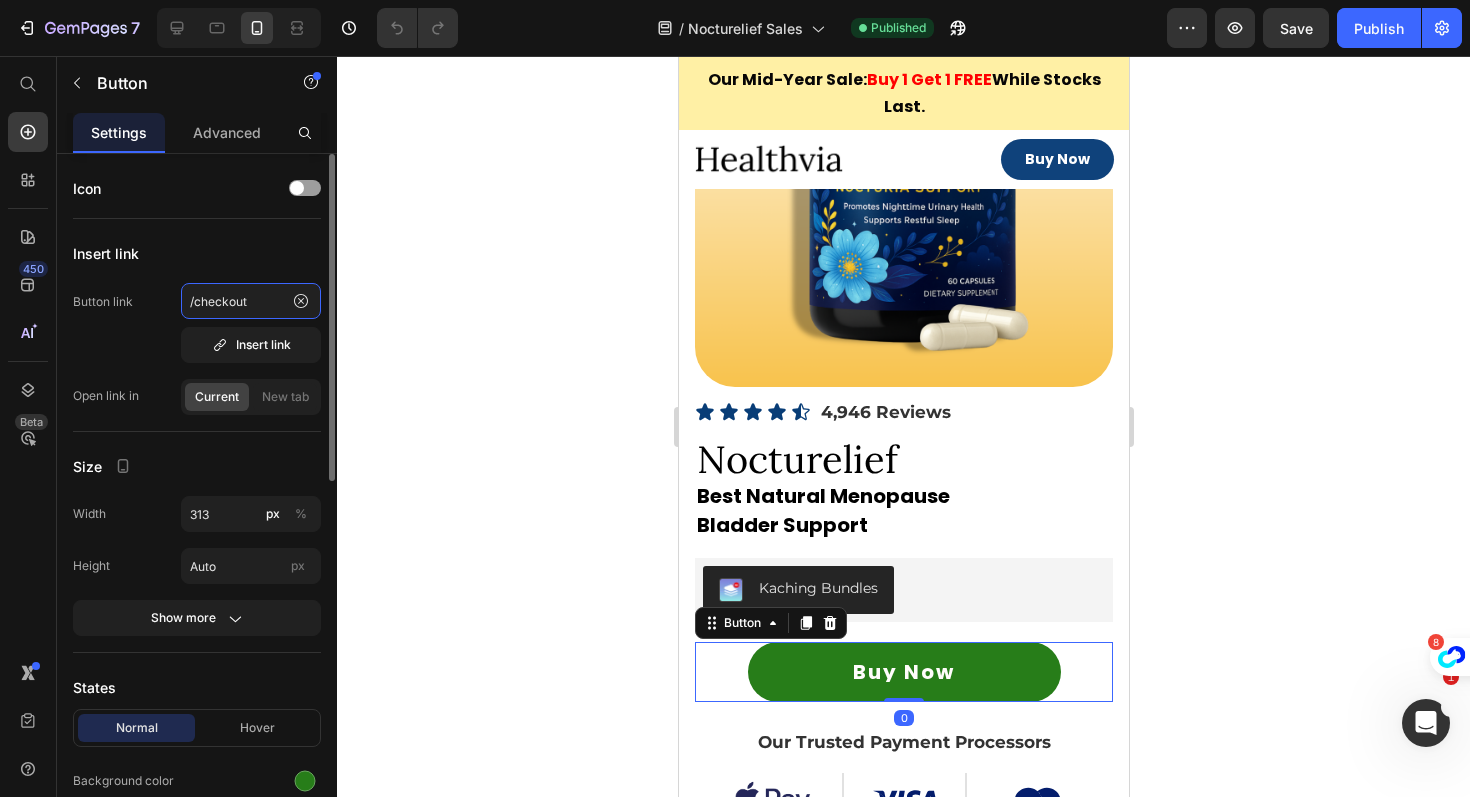 click on "/checkout" 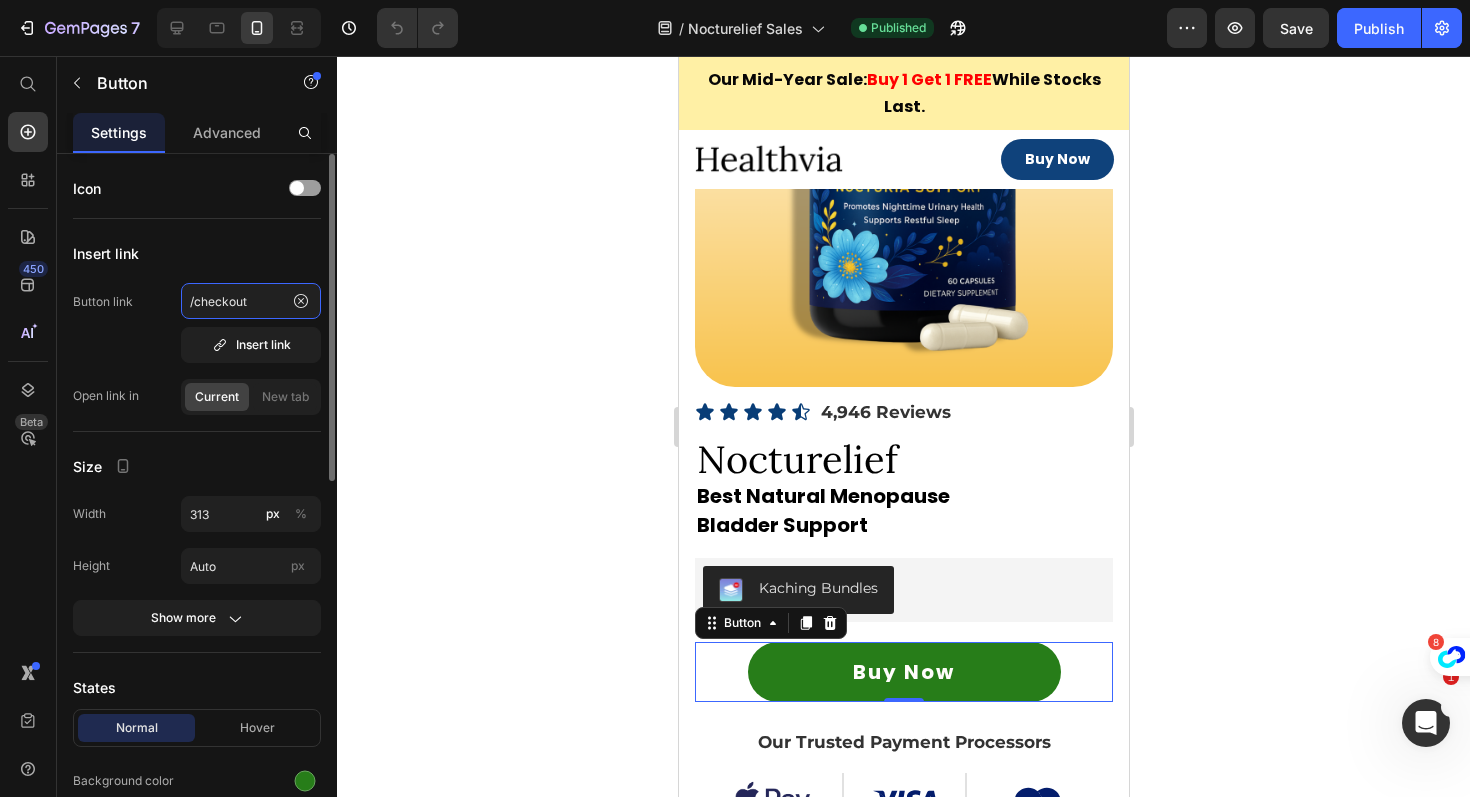 click on "/checkout" 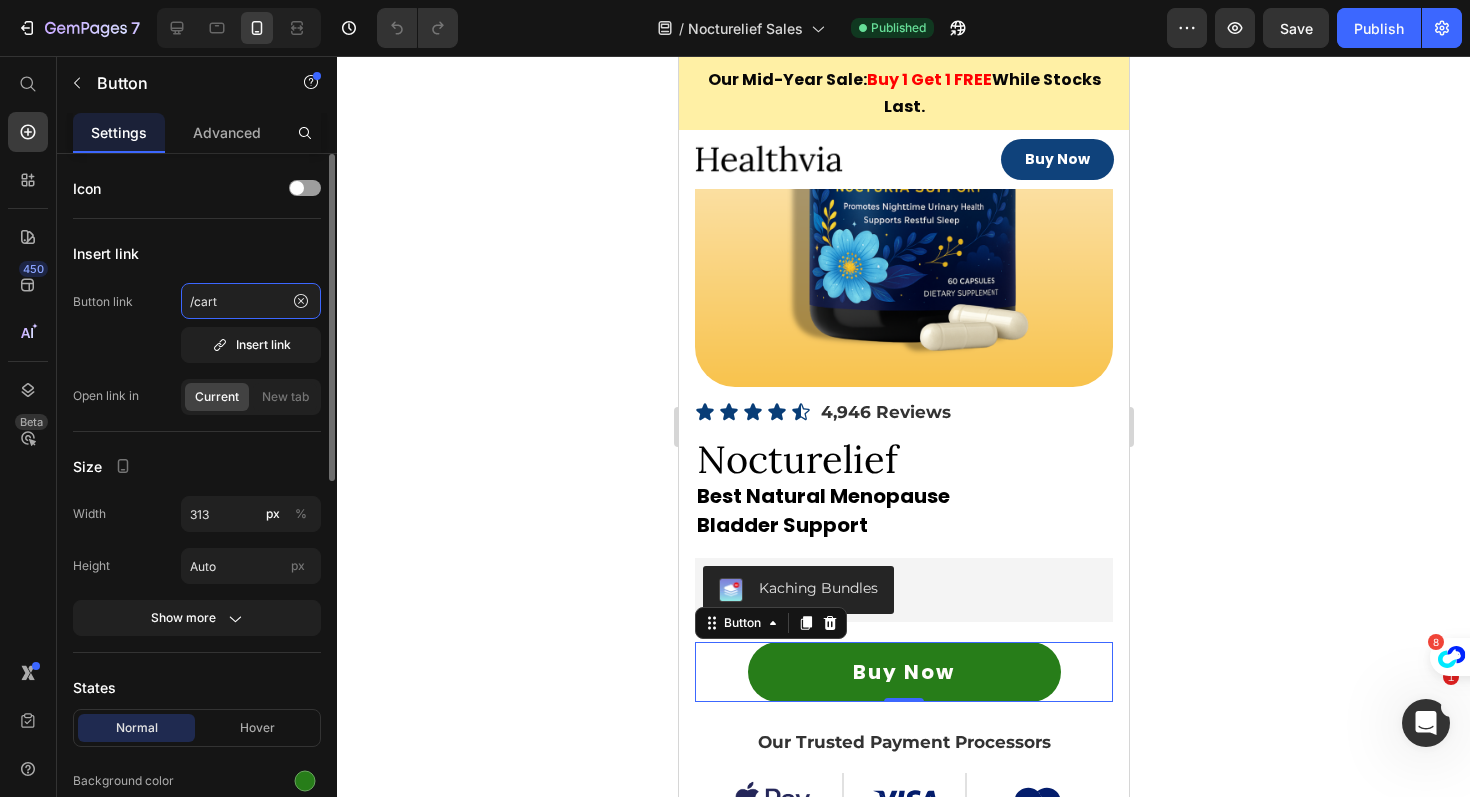 type on "/cart" 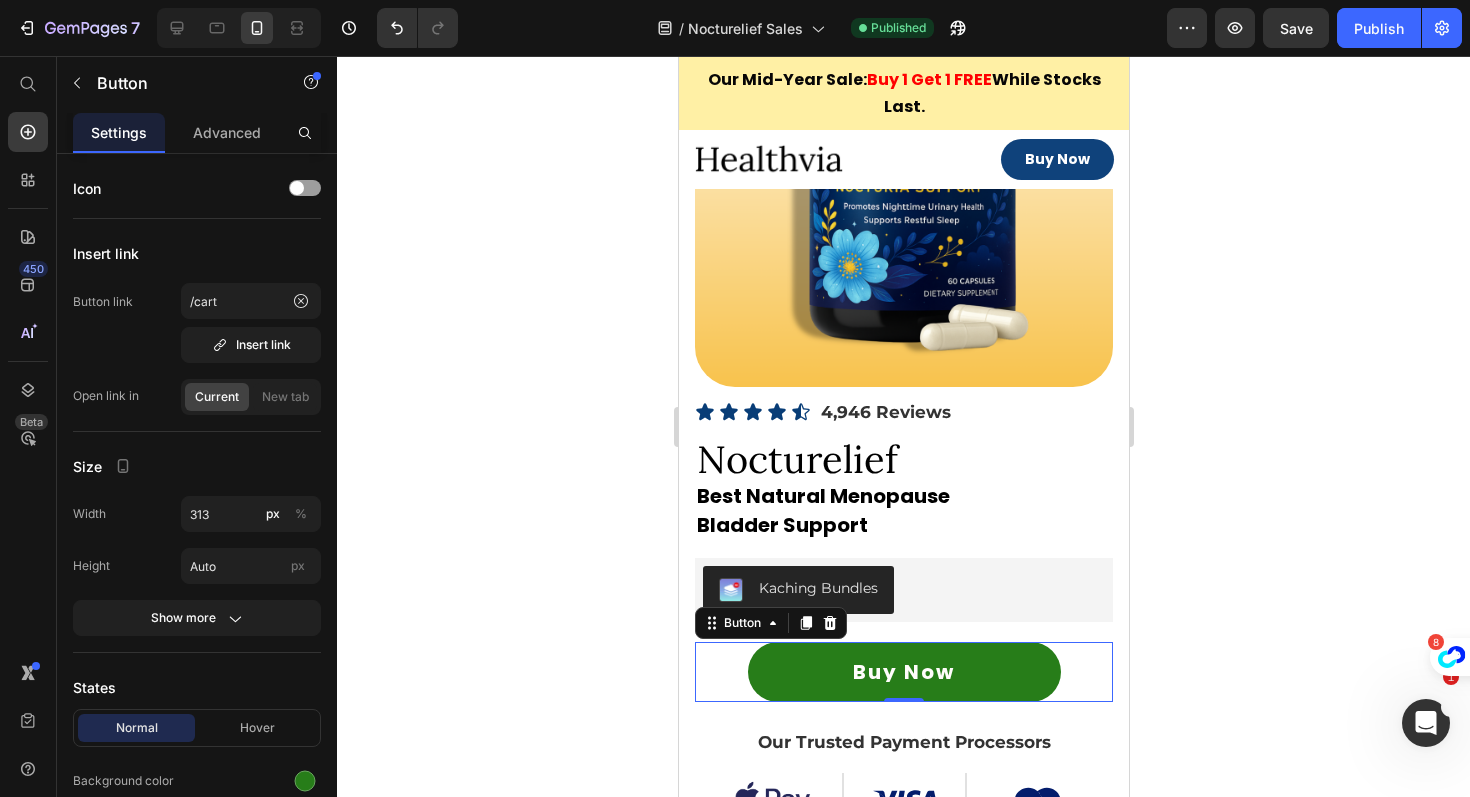 drag, startPoint x: 433, startPoint y: 336, endPoint x: 326, endPoint y: 14, distance: 339.31253 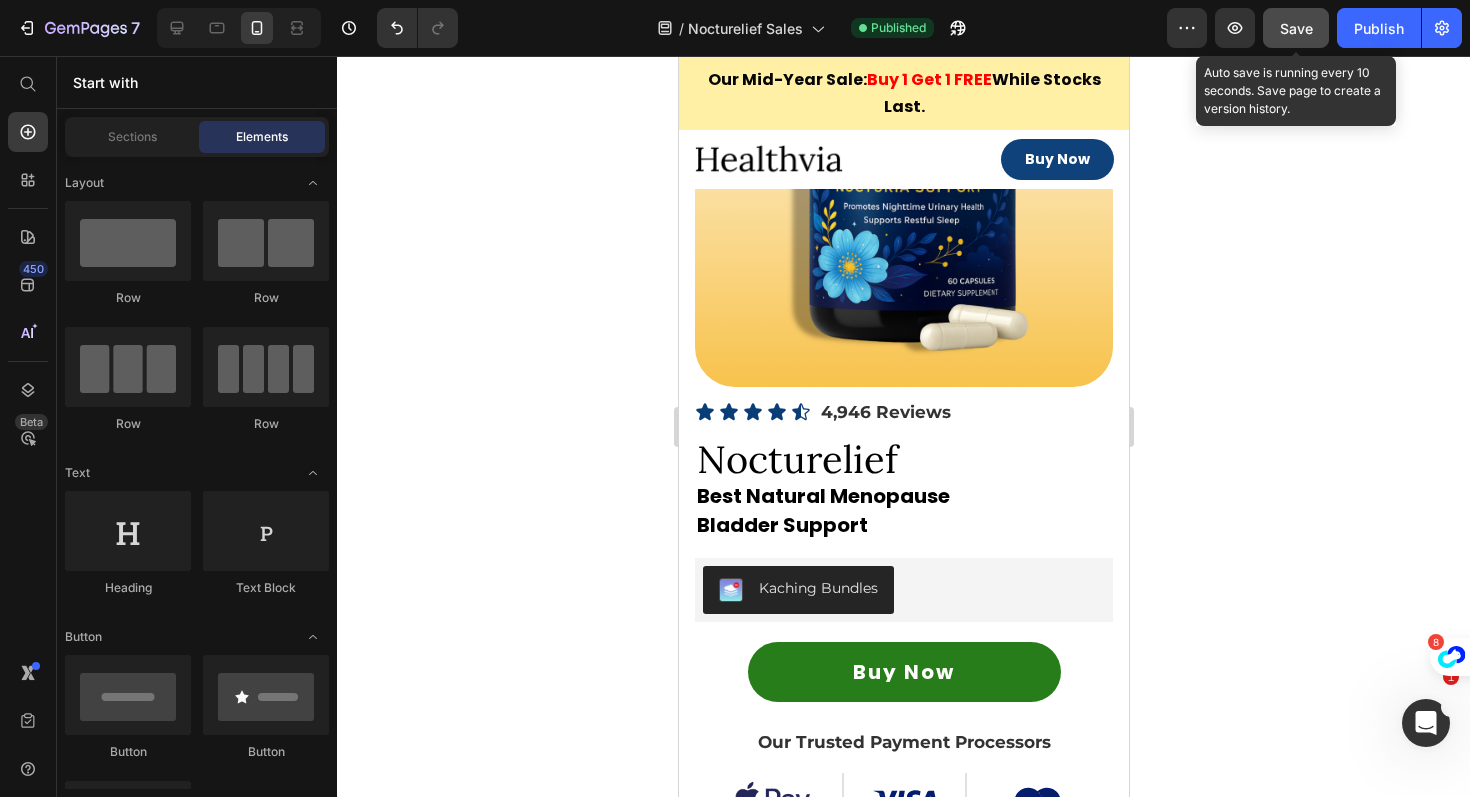 click on "Save" at bounding box center [1296, 28] 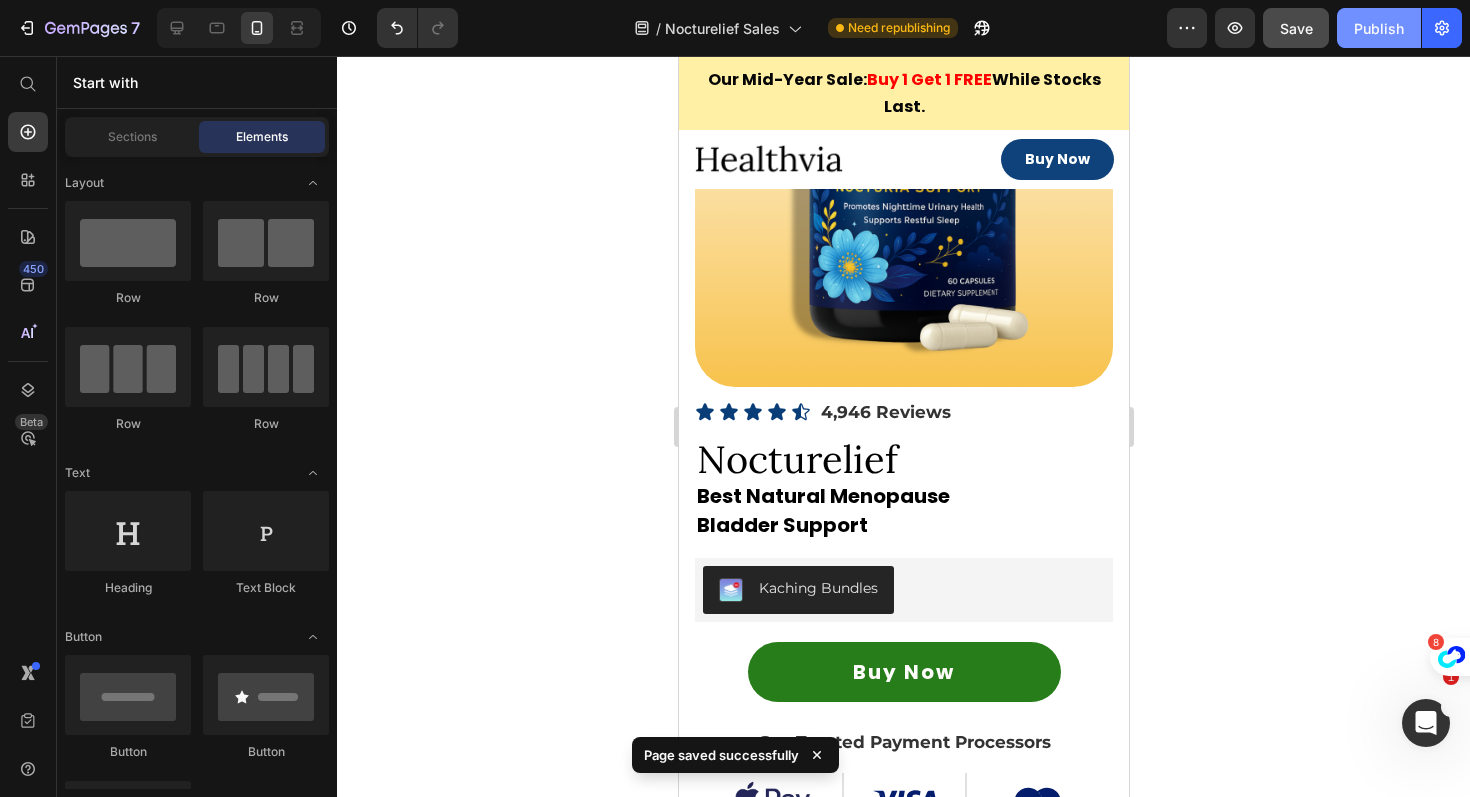 click on "Publish" at bounding box center [1379, 28] 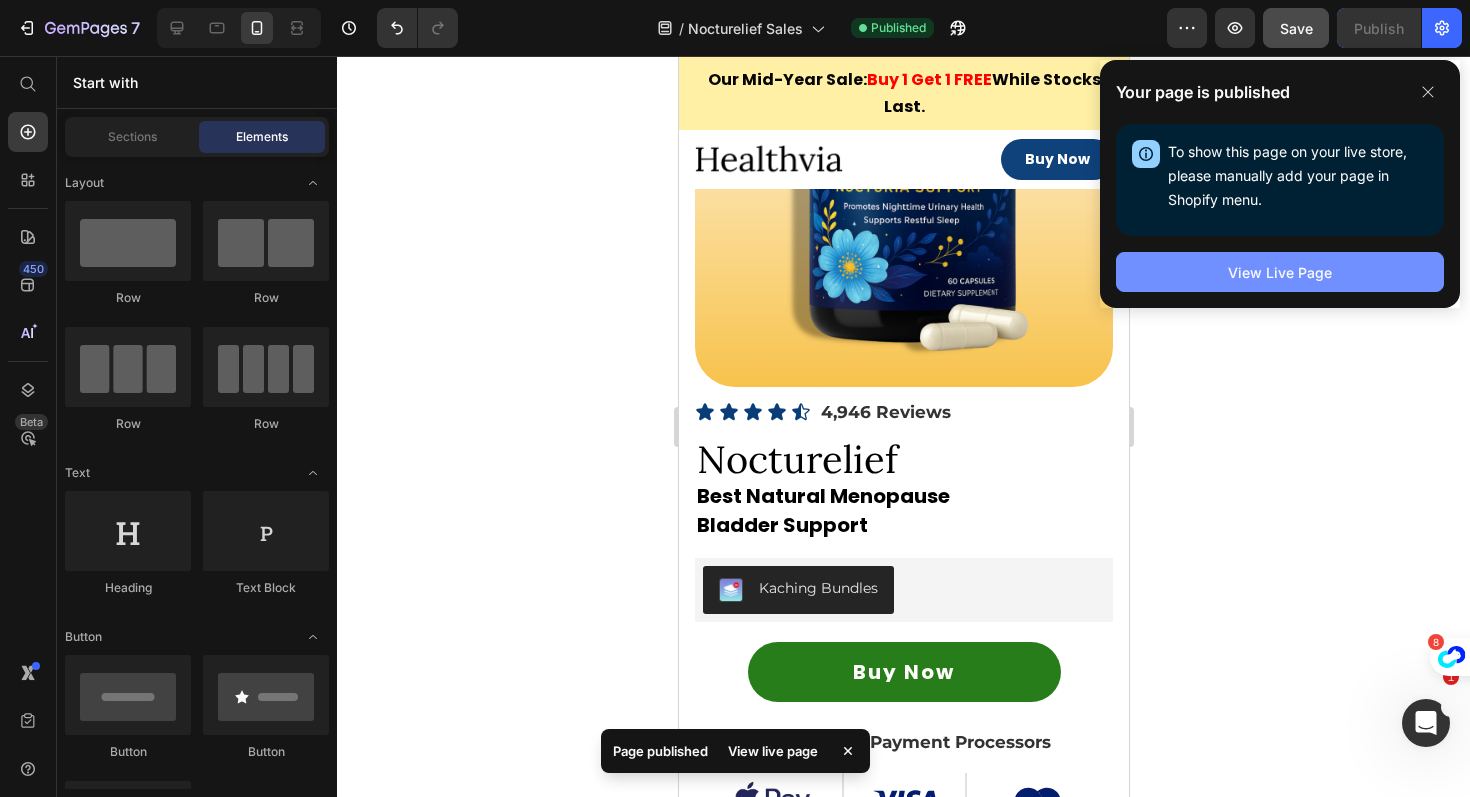 click on "View Live Page" at bounding box center [1280, 272] 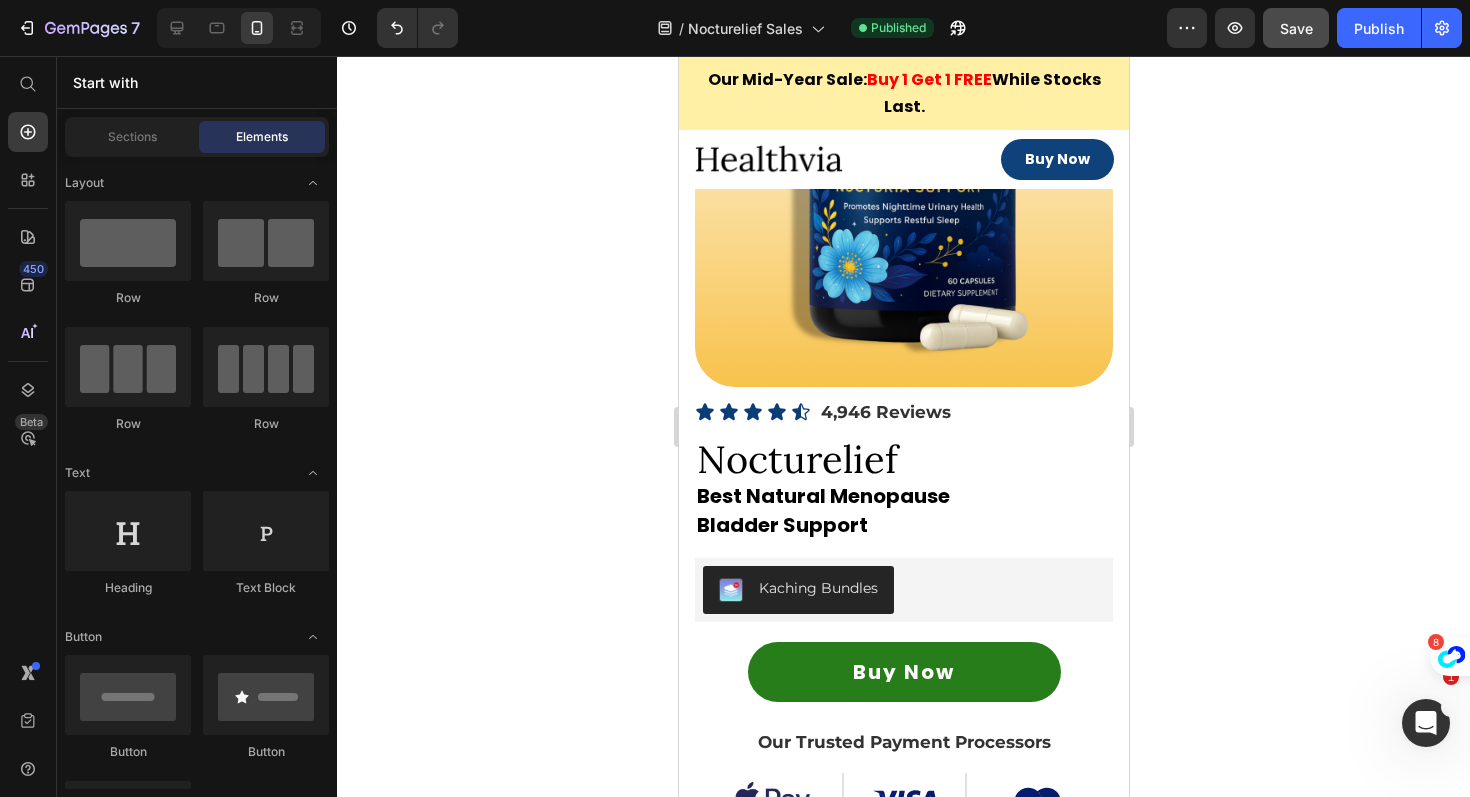 click 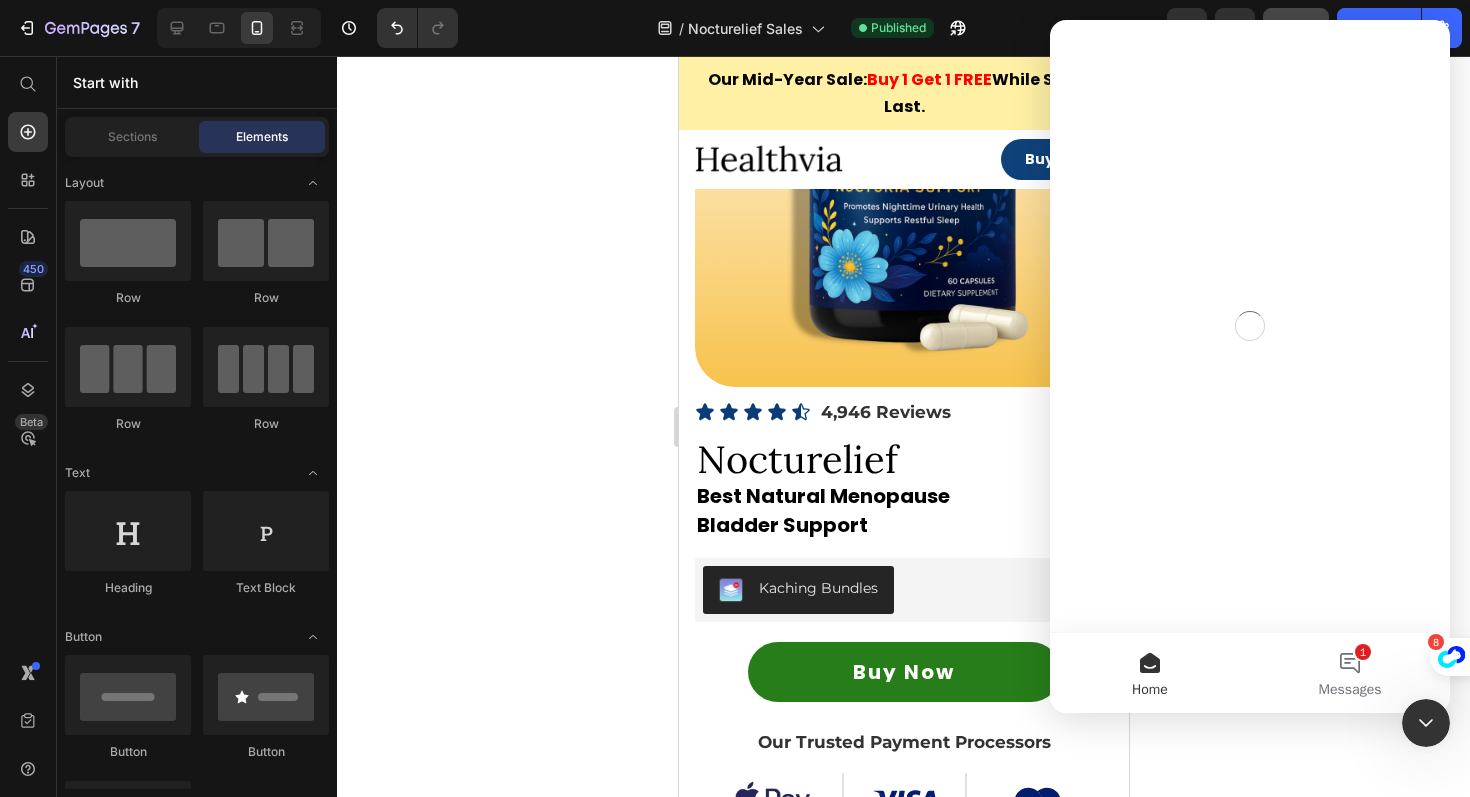scroll, scrollTop: 0, scrollLeft: 0, axis: both 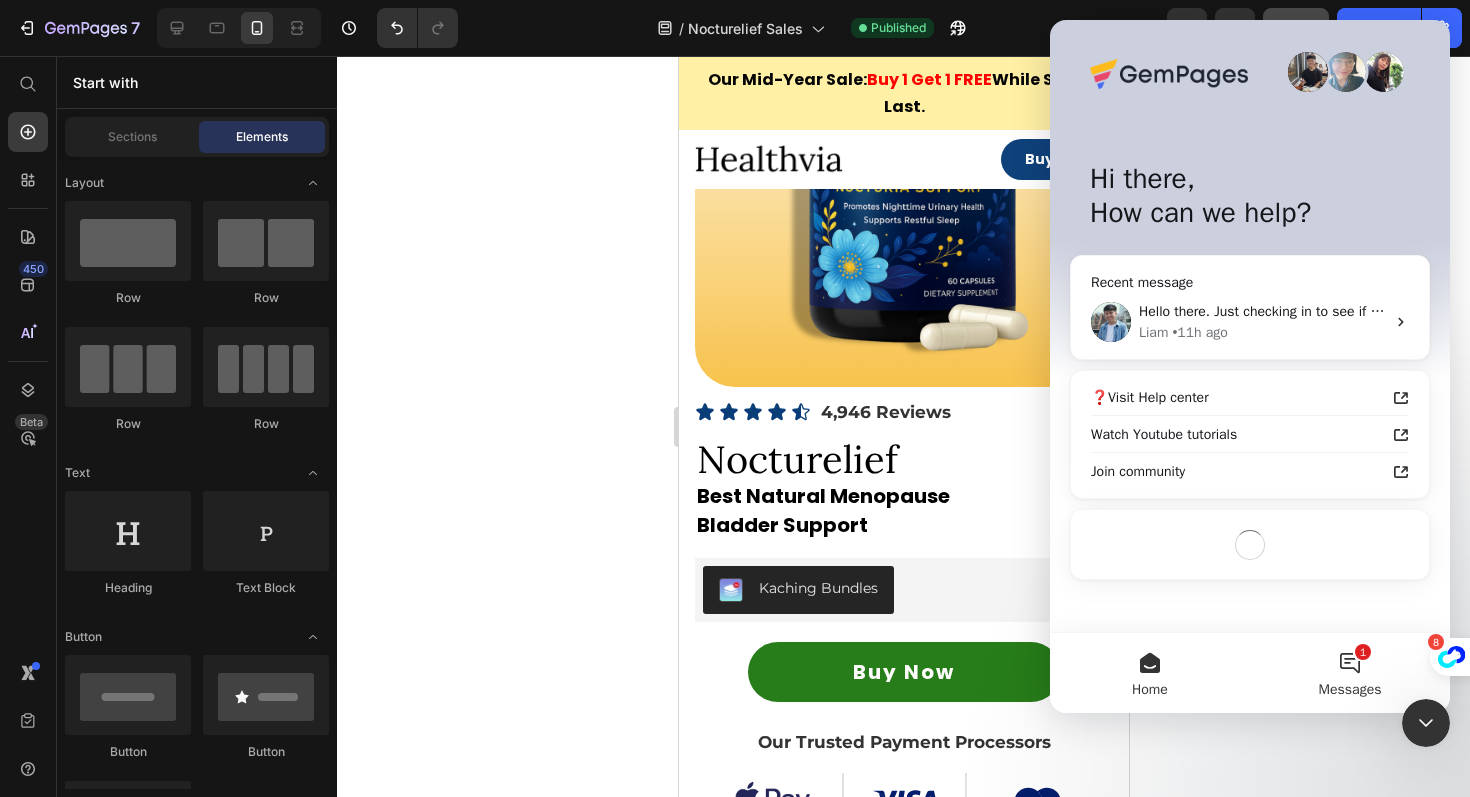 click on "1 Messages" at bounding box center (1350, 673) 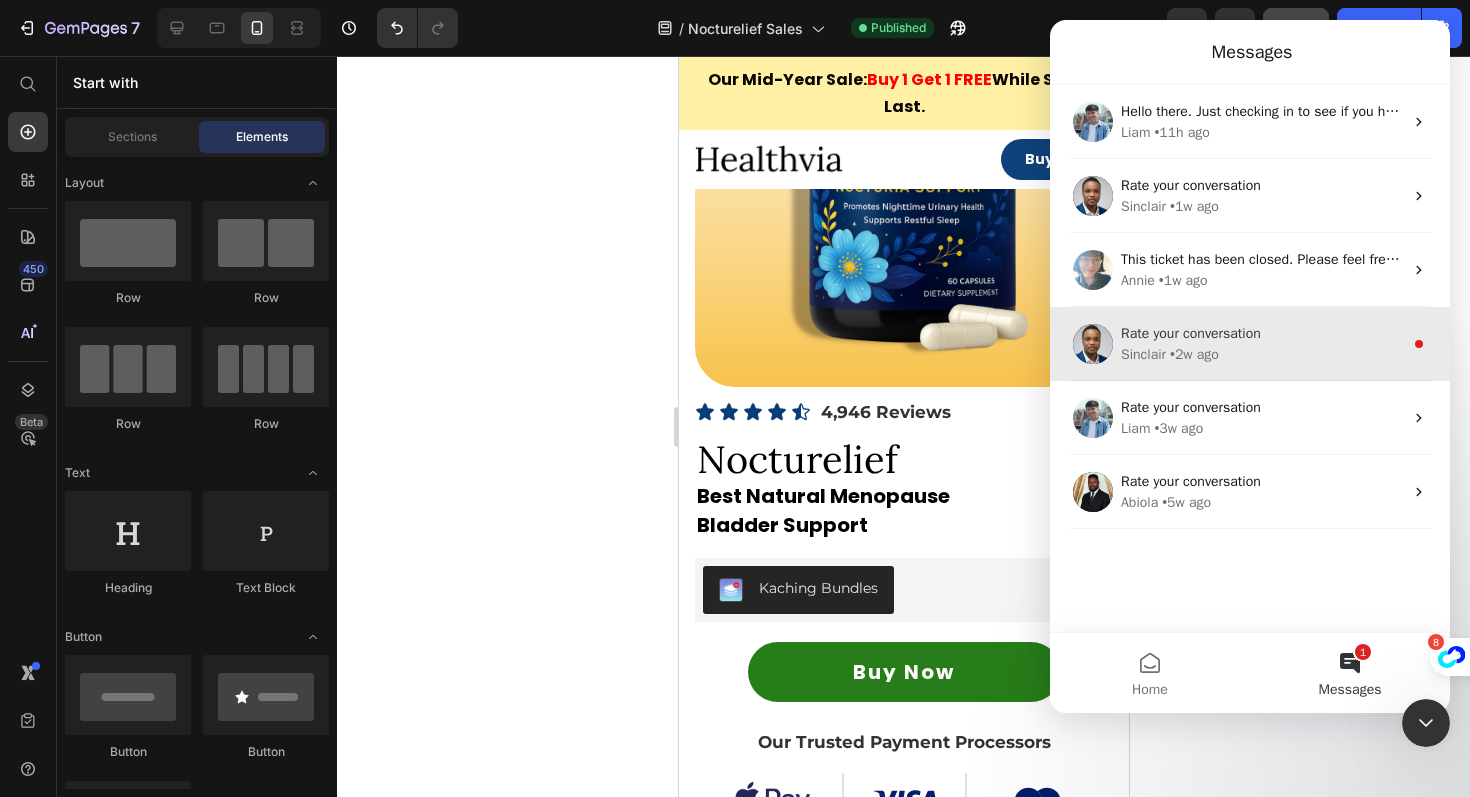 click on "Sinclair •  2w ago" at bounding box center (1262, 354) 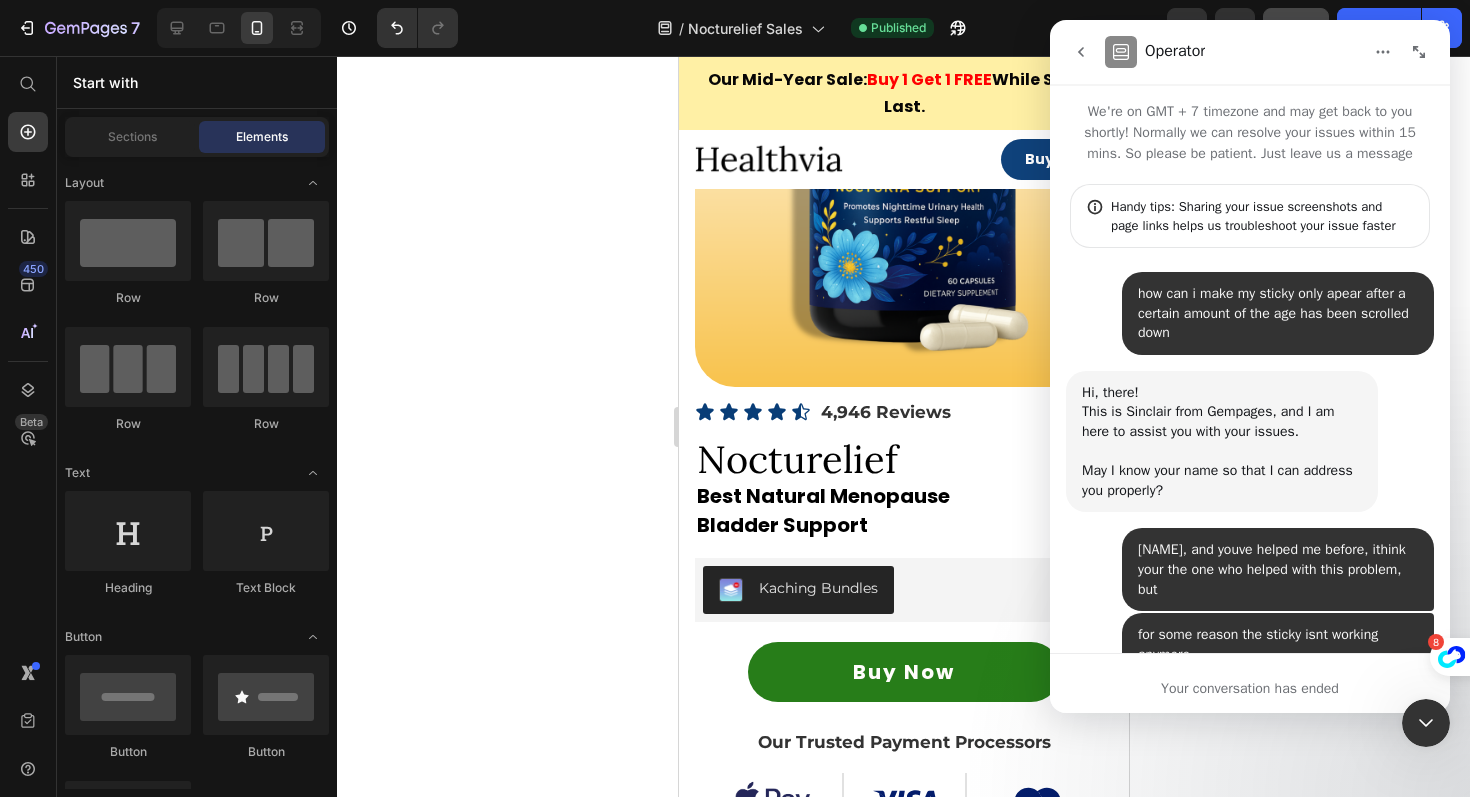 scroll, scrollTop: 3, scrollLeft: 0, axis: vertical 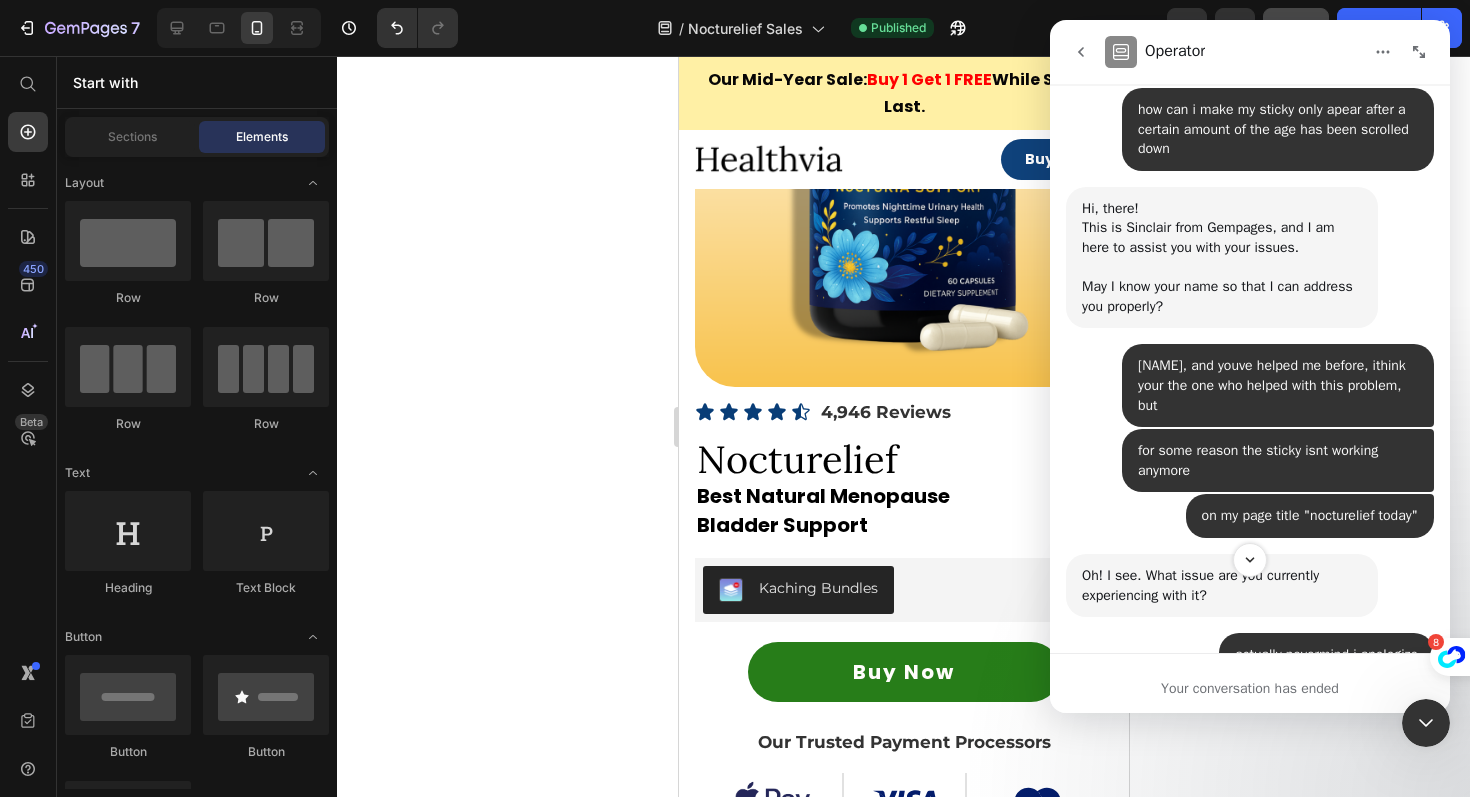 click 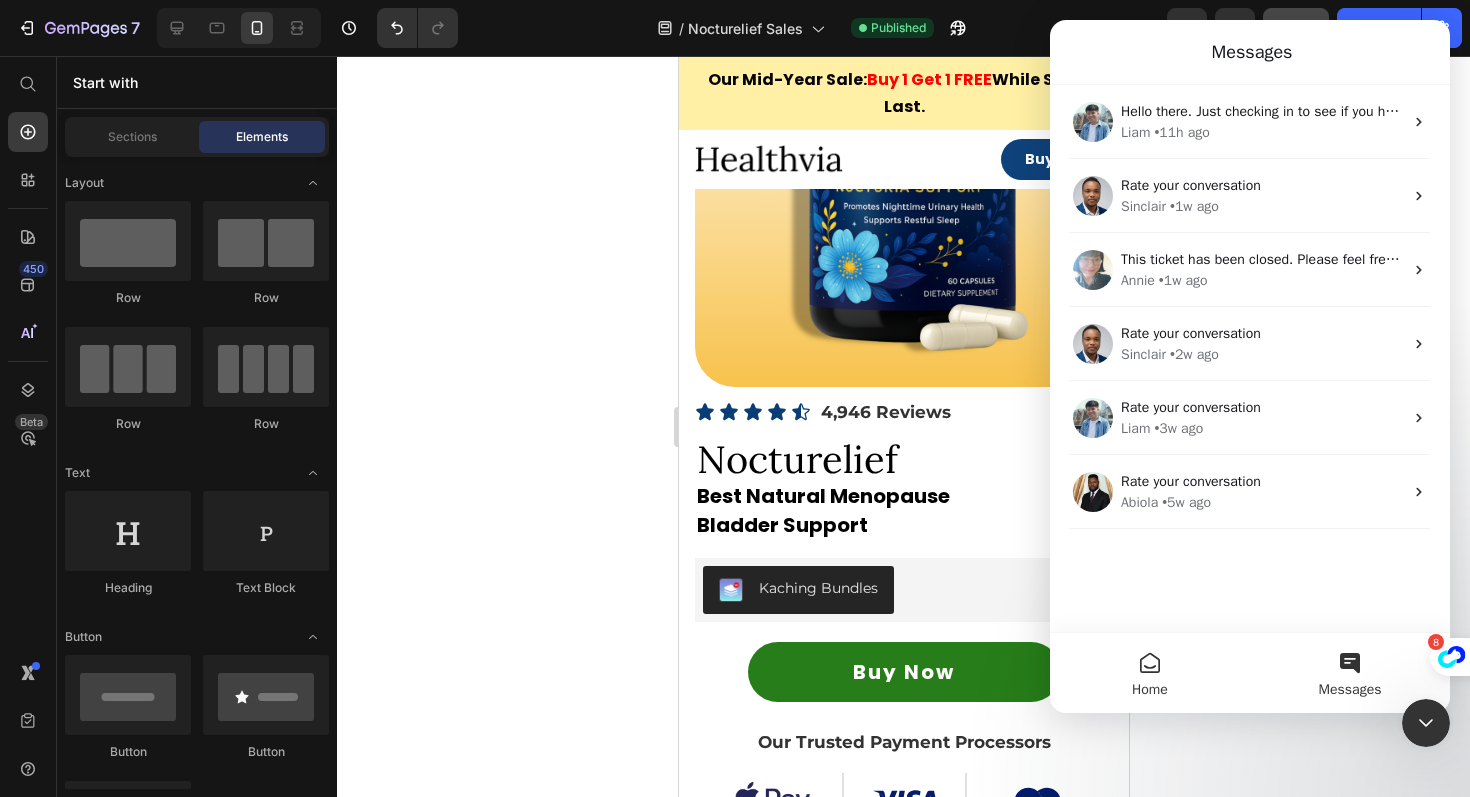 click on "Home" at bounding box center [1150, 673] 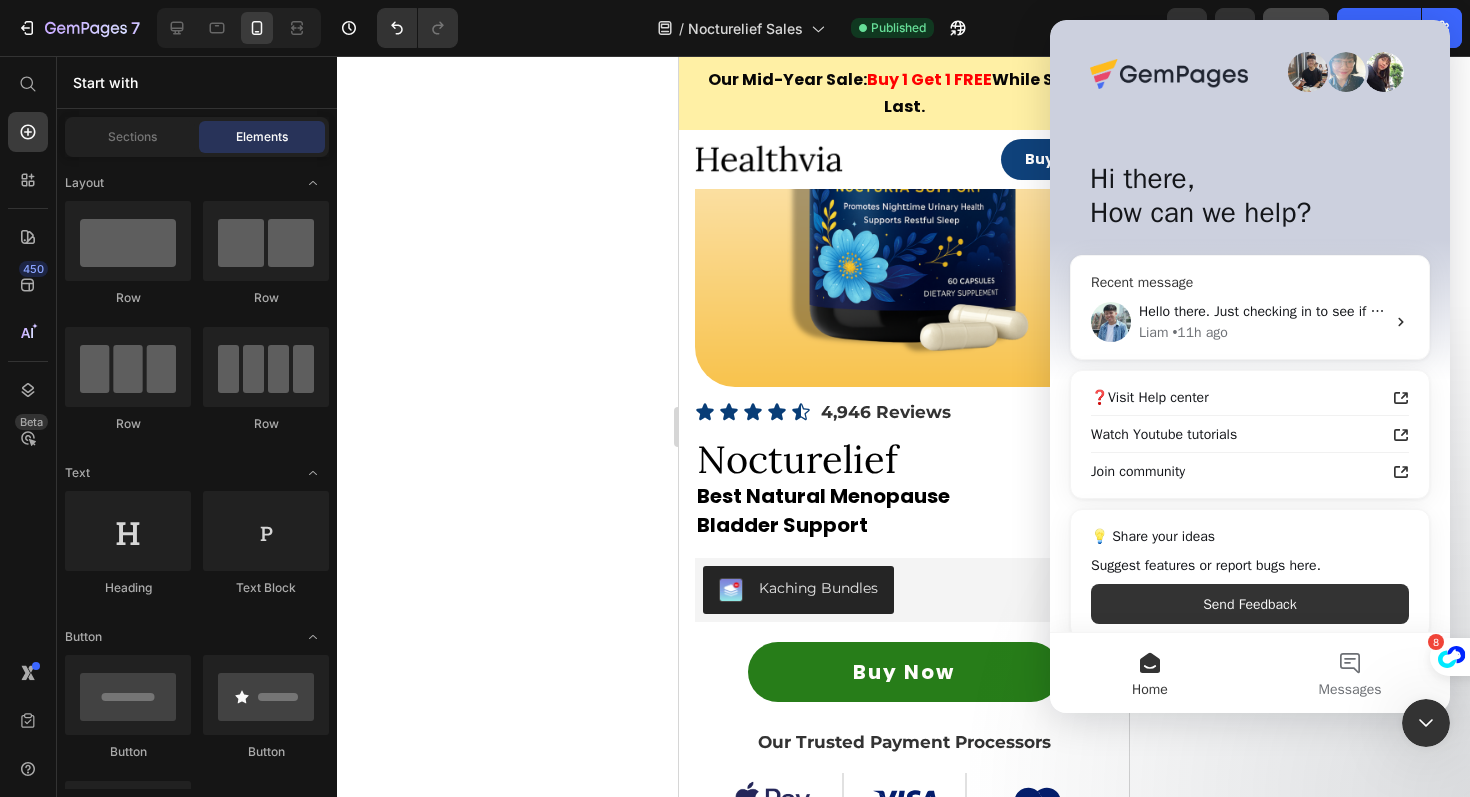 click on "Hello there. Just checking in to see if you have any further questions. If we don't hear back, this conversation will be closed in the next day.  Rest assured that you can always open a new ticket with us anytime." at bounding box center [1262, 311] 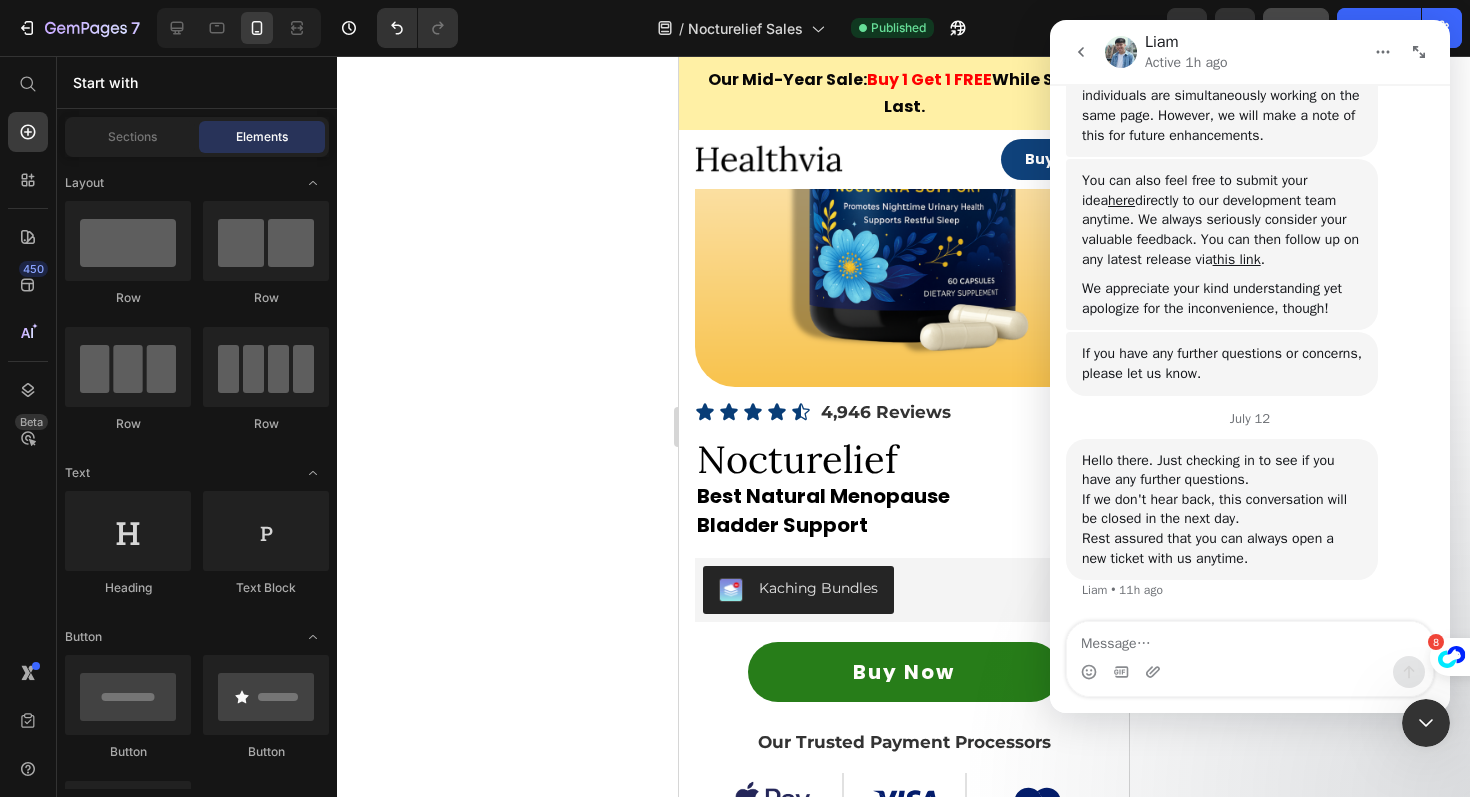 scroll, scrollTop: 991, scrollLeft: 0, axis: vertical 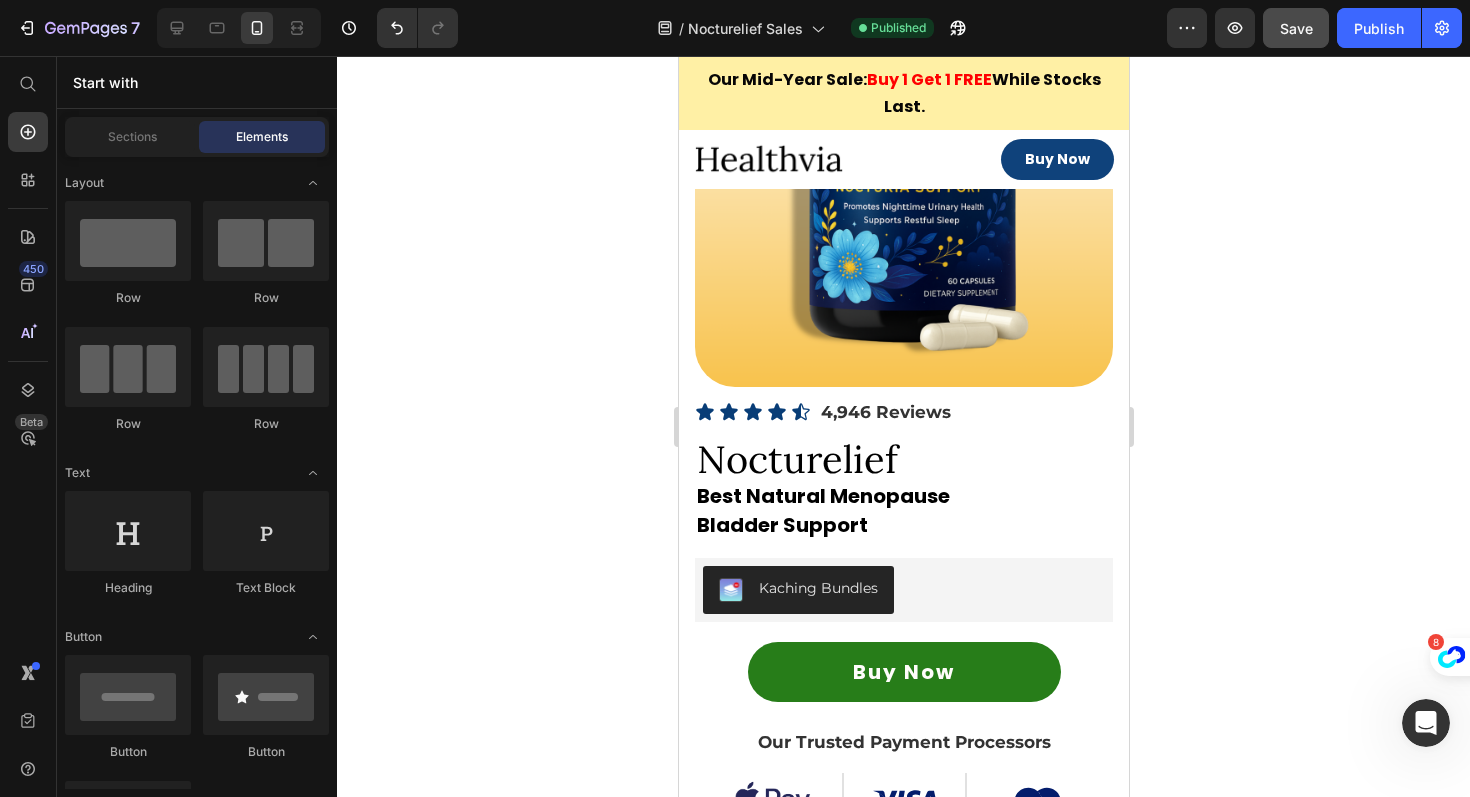 click 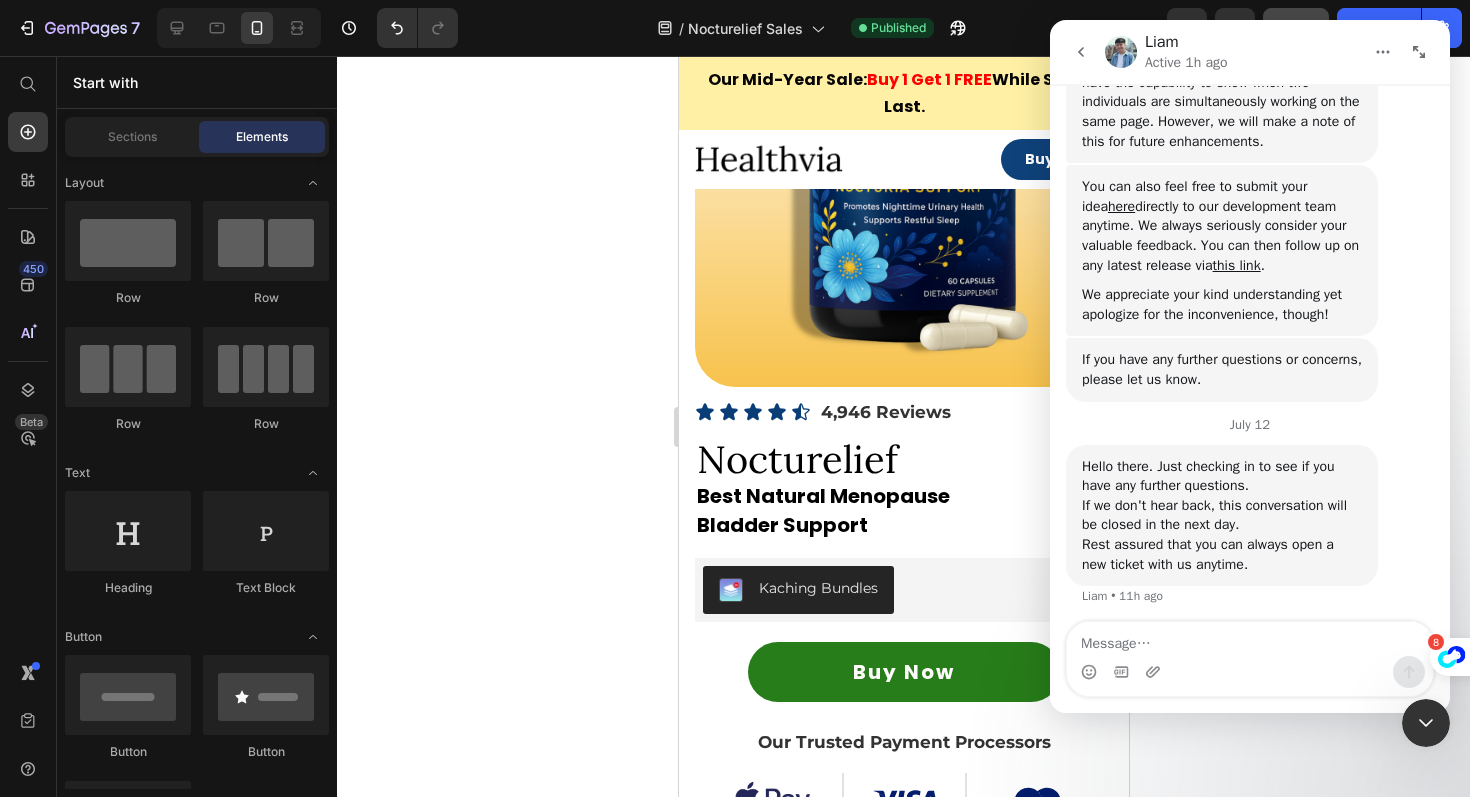 scroll, scrollTop: 991, scrollLeft: 0, axis: vertical 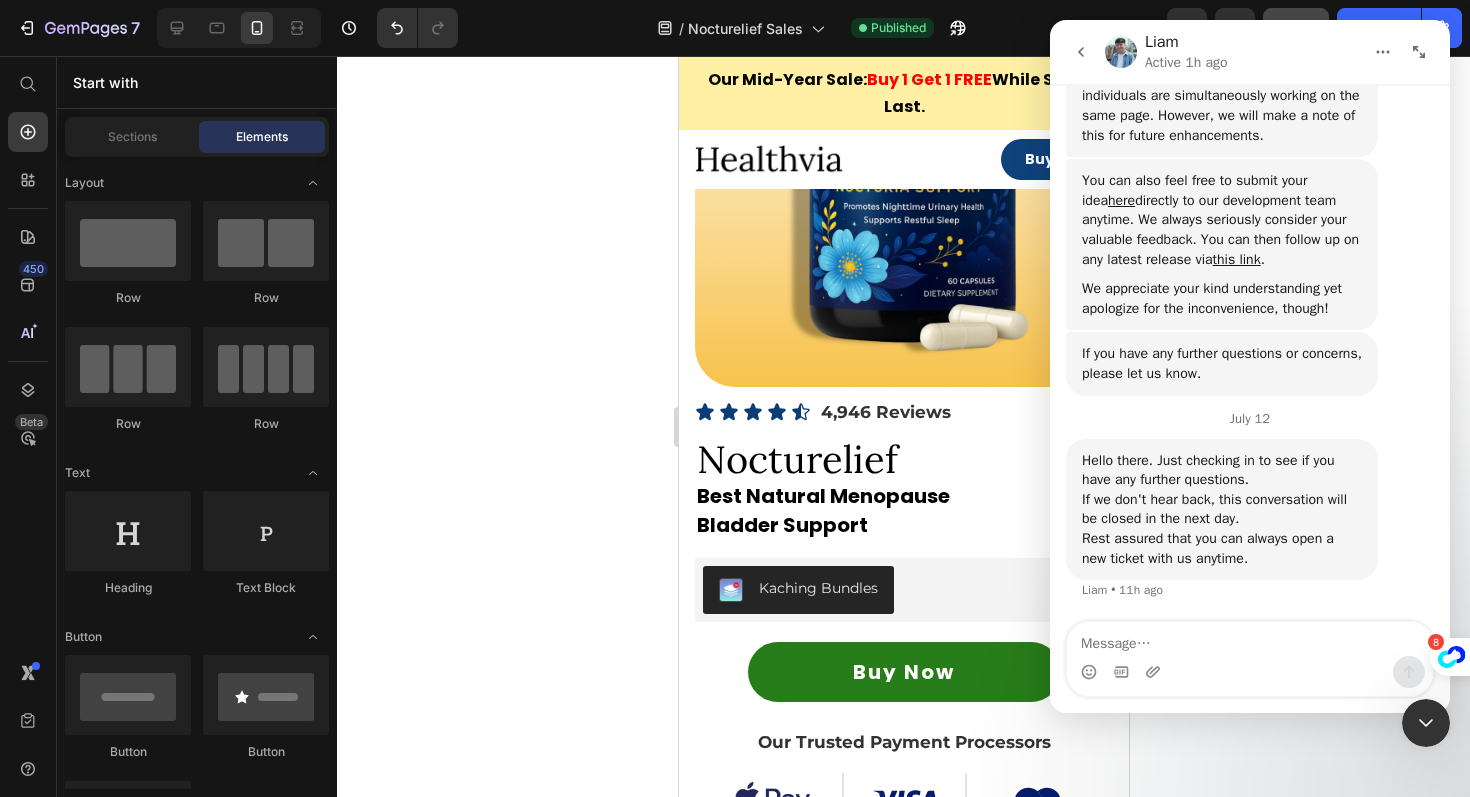 click 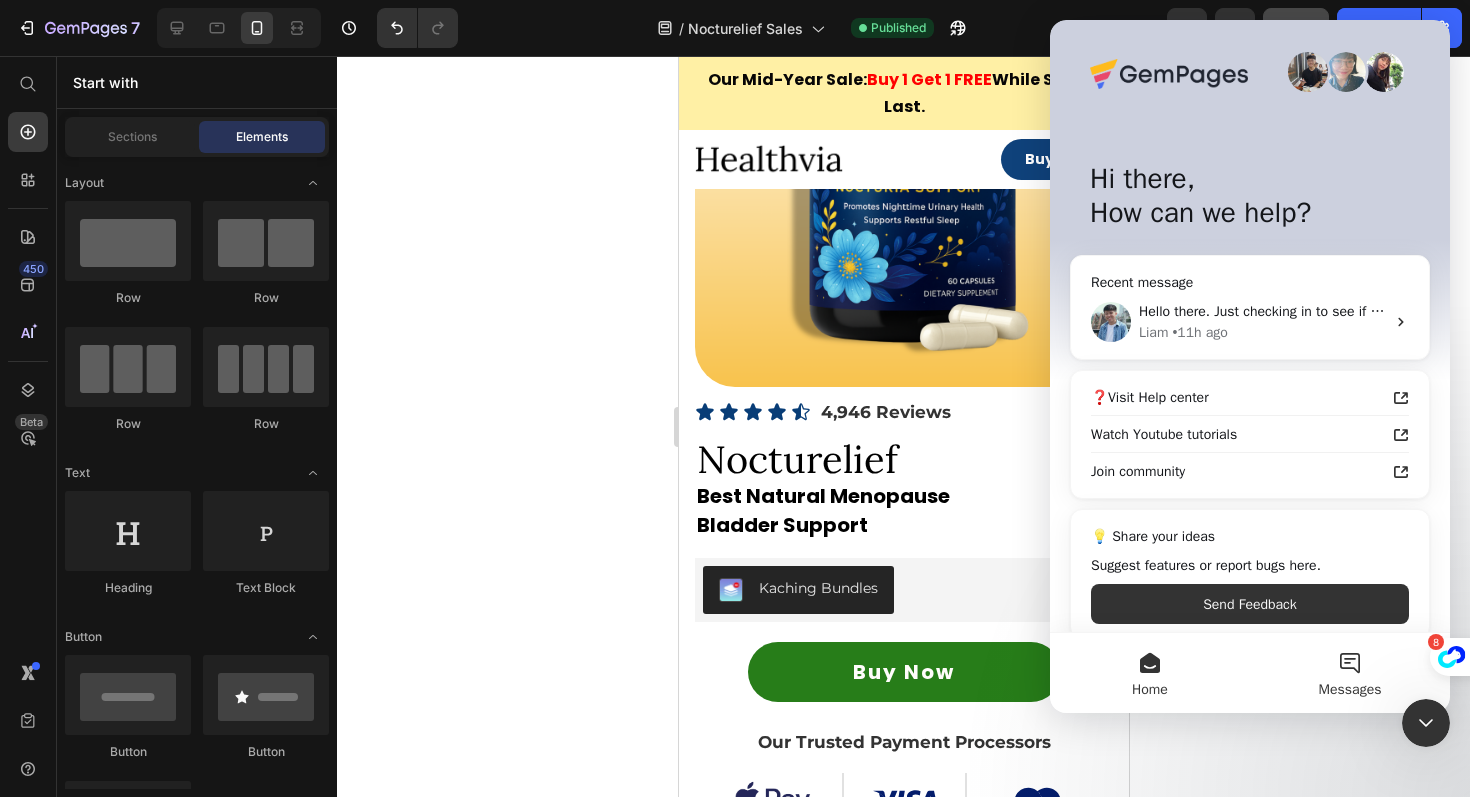 click on "Messages" at bounding box center (1350, 673) 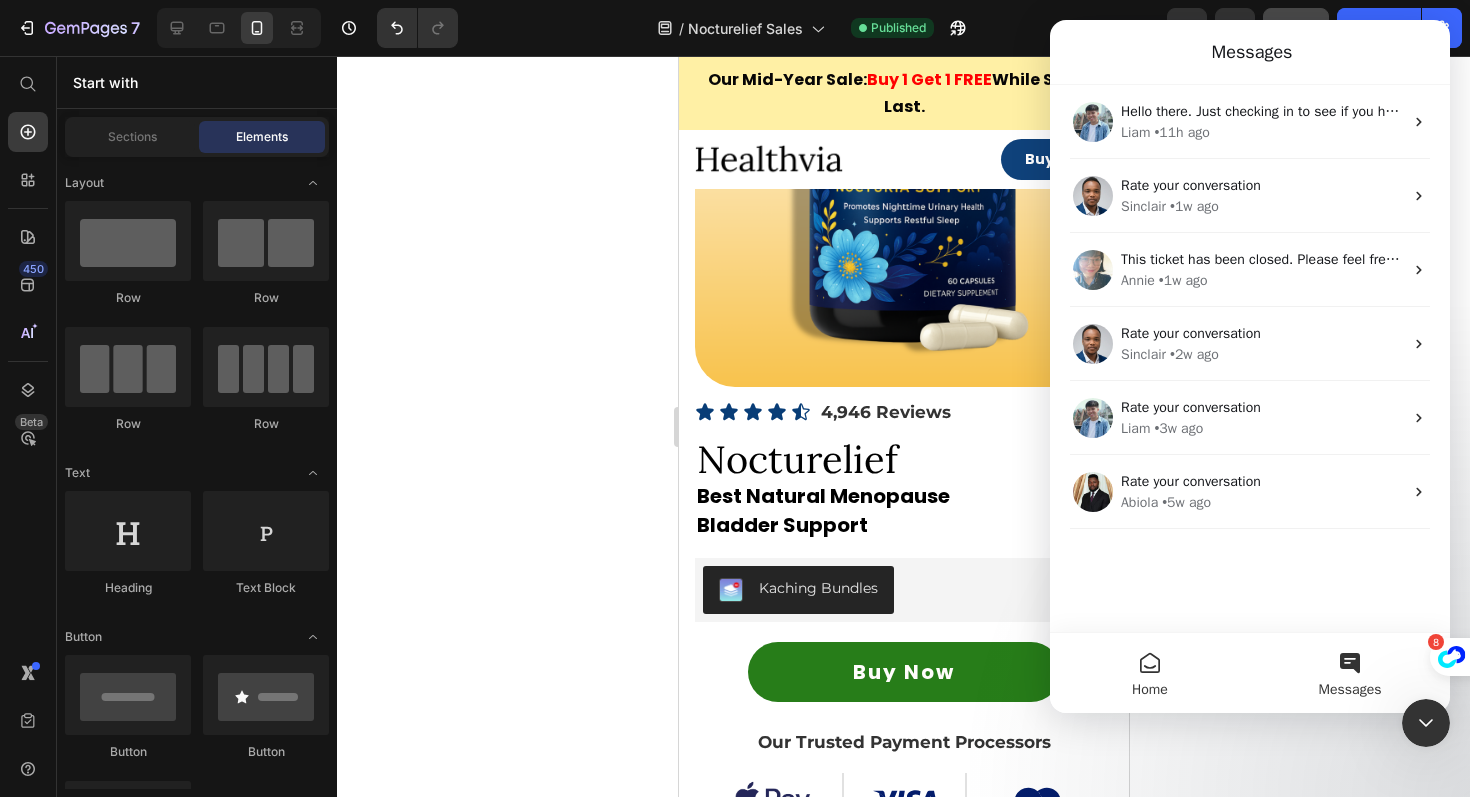 click on "Home" at bounding box center [1150, 673] 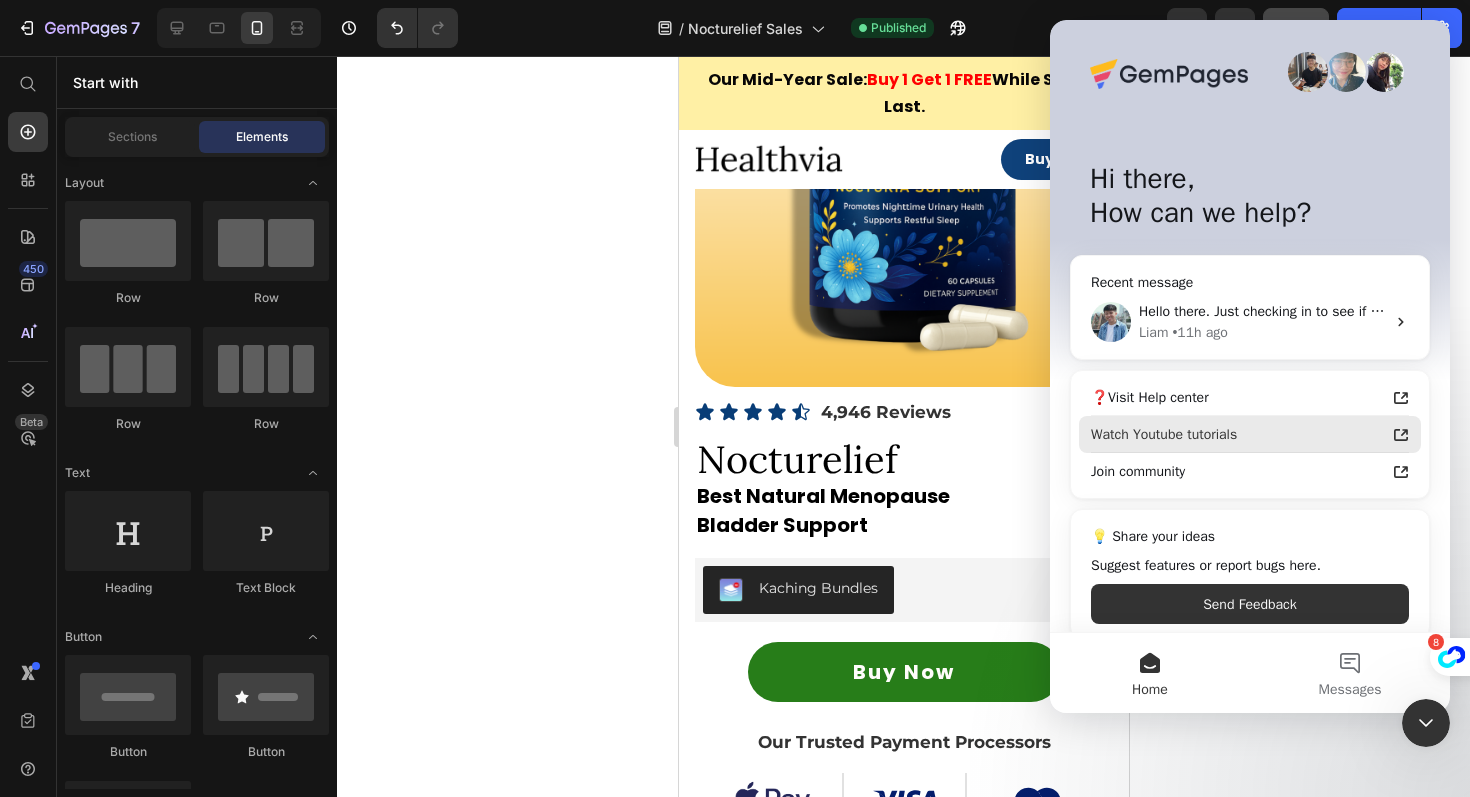 scroll, scrollTop: 17, scrollLeft: 0, axis: vertical 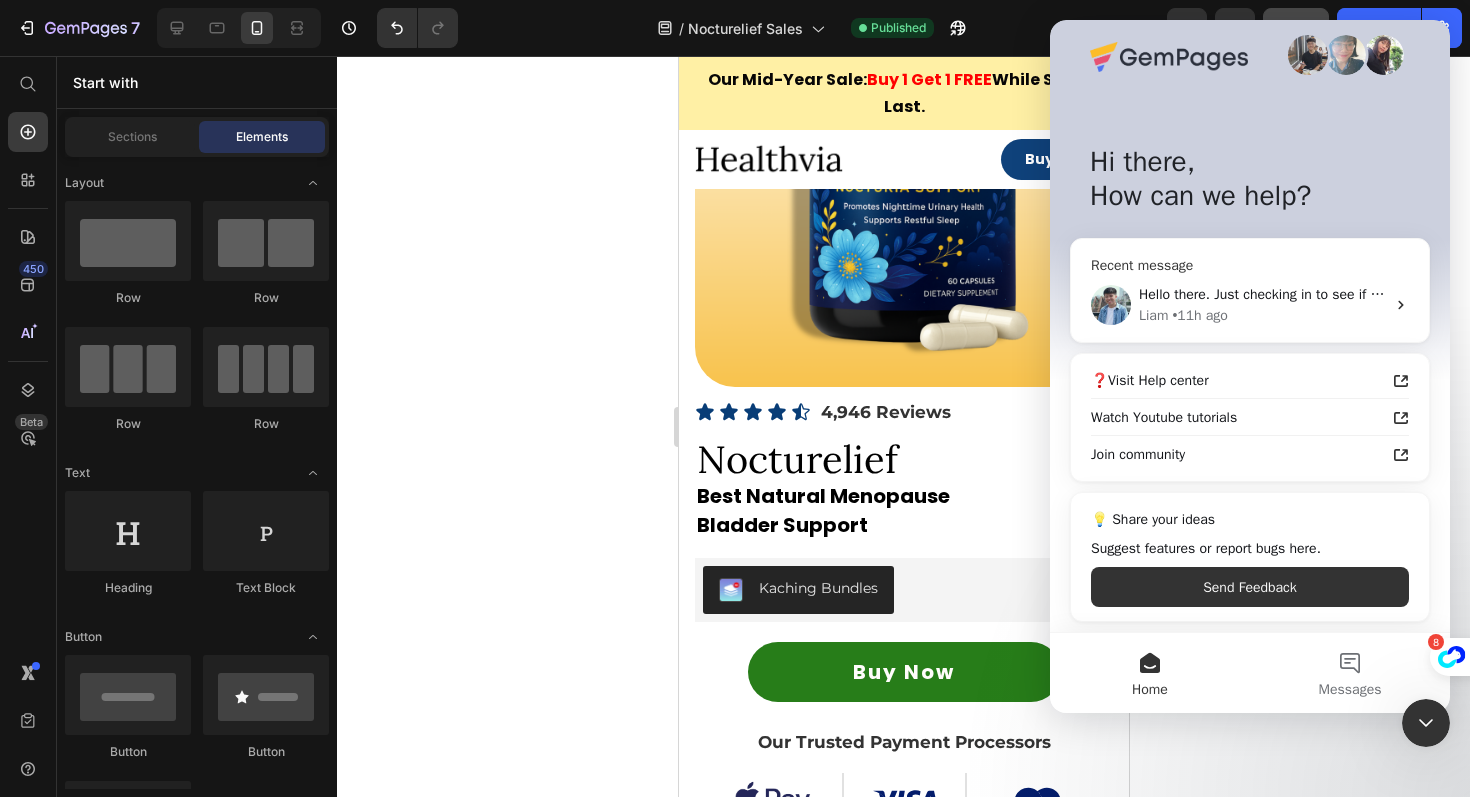 click on "Hello there. Just checking in to see if you have any further questions. If we don't hear back, this conversation will be closed in the next day.  Rest assured that you can always open a new ticket with us anytime." at bounding box center [1779, 294] 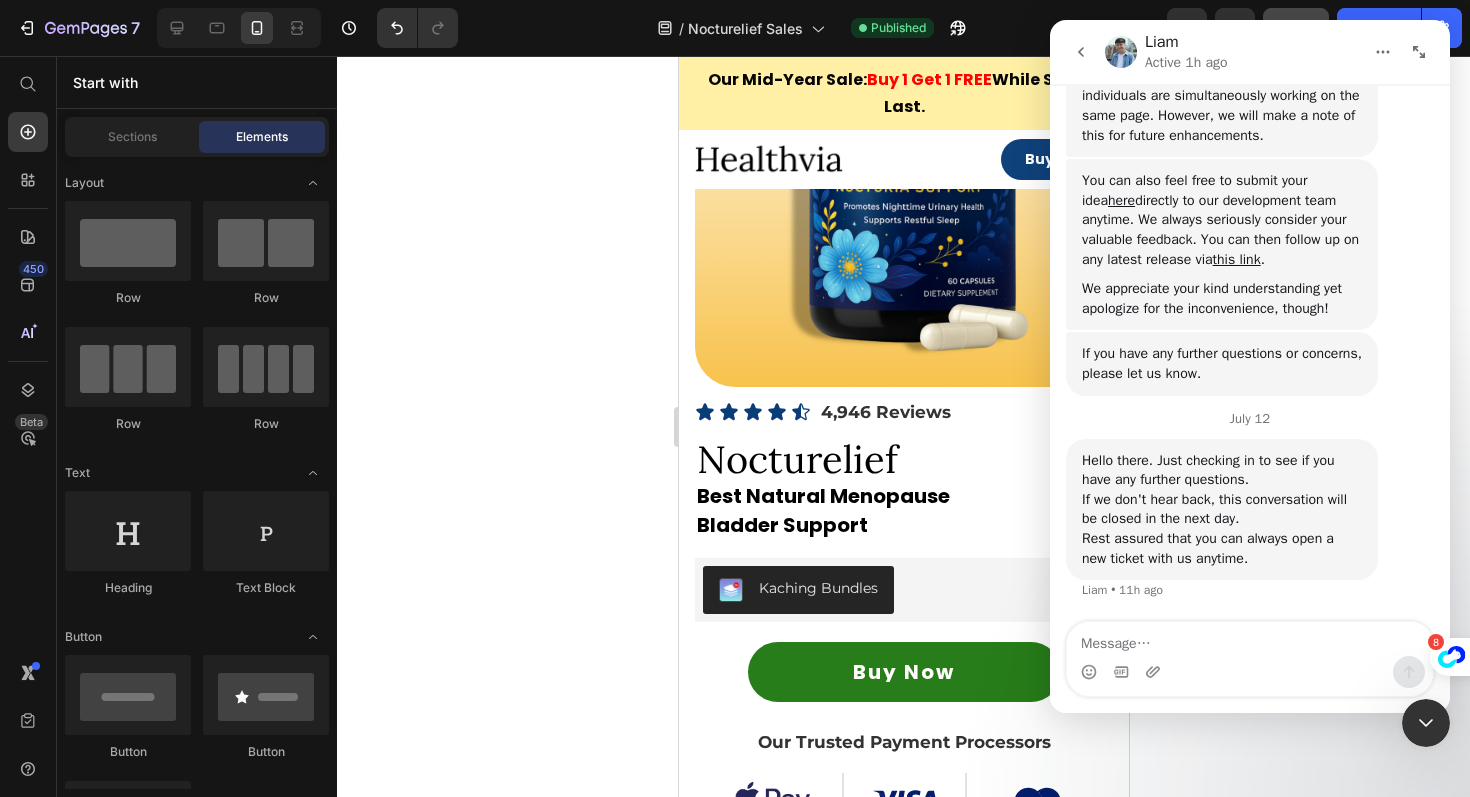 scroll, scrollTop: 991, scrollLeft: 0, axis: vertical 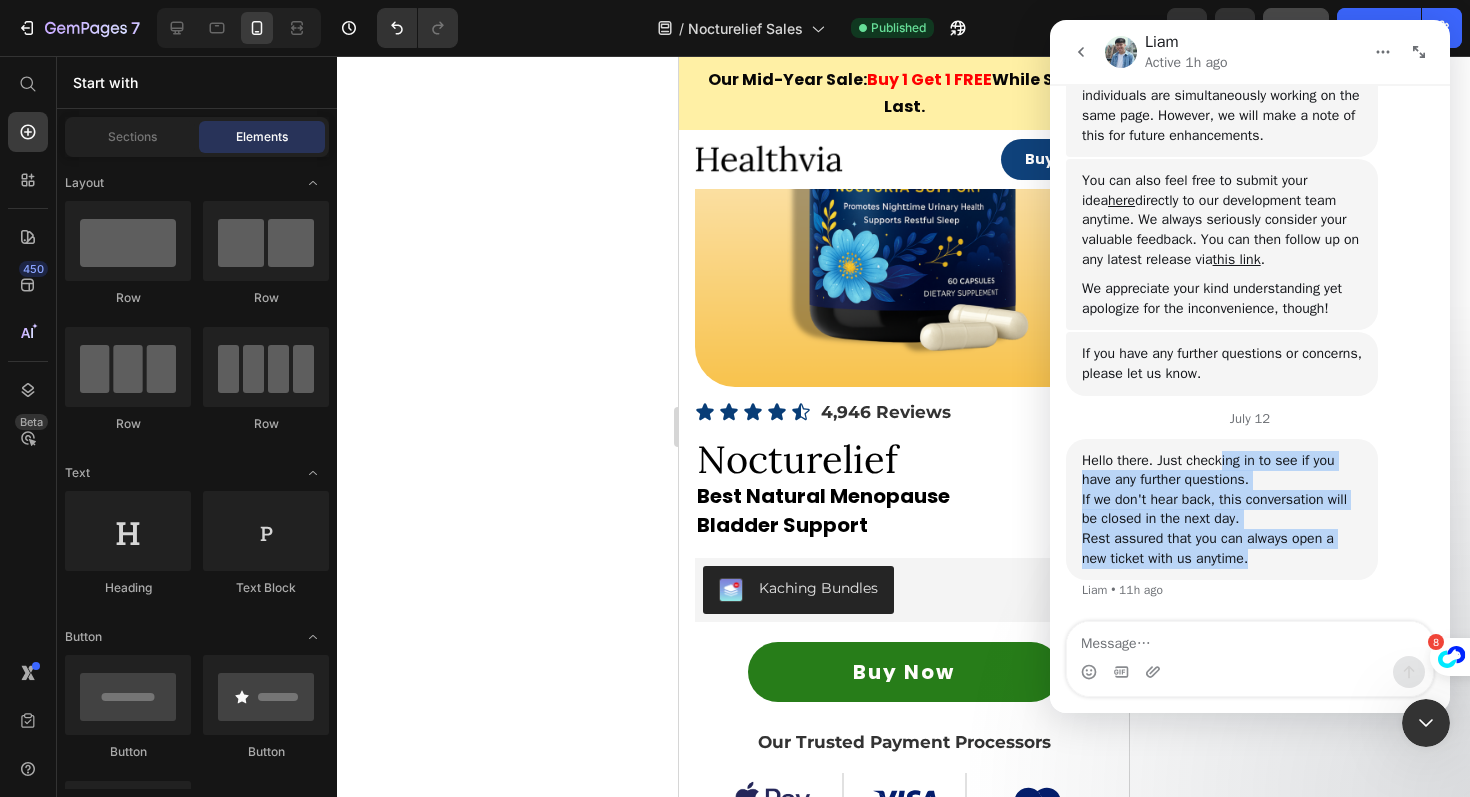 drag, startPoint x: 1229, startPoint y: 463, endPoint x: 1263, endPoint y: 559, distance: 101.84302 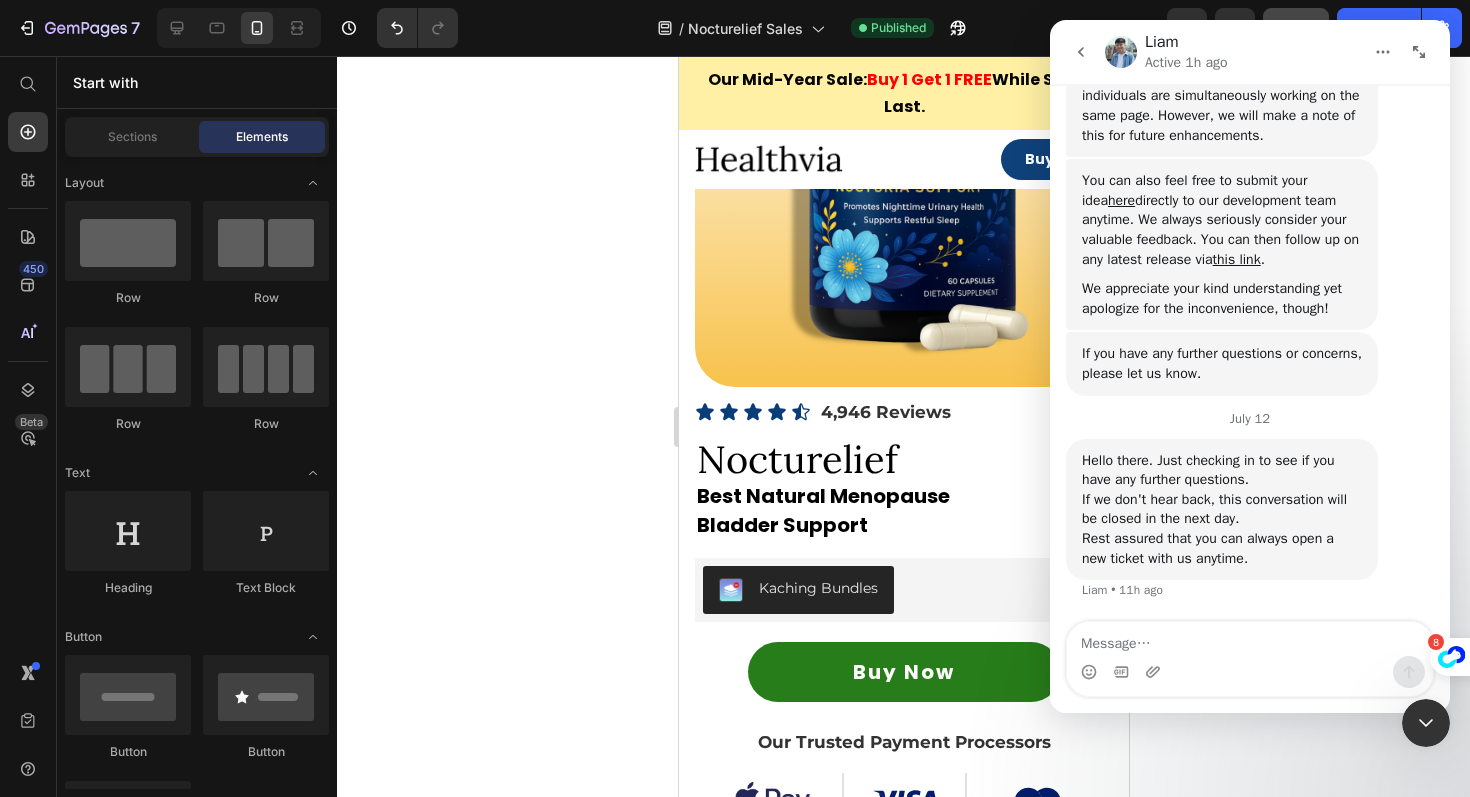 click at bounding box center (1250, 672) 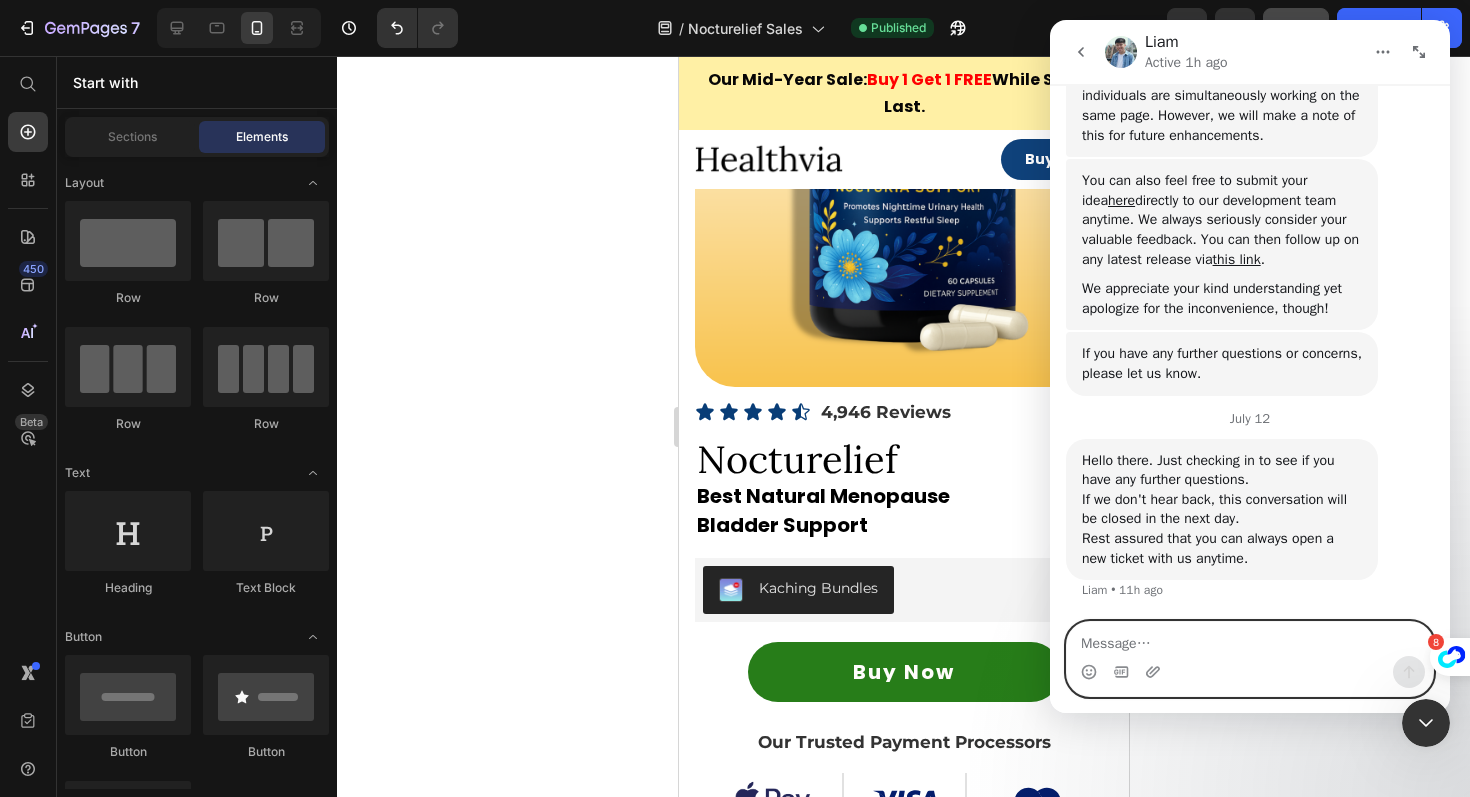 click at bounding box center [1250, 639] 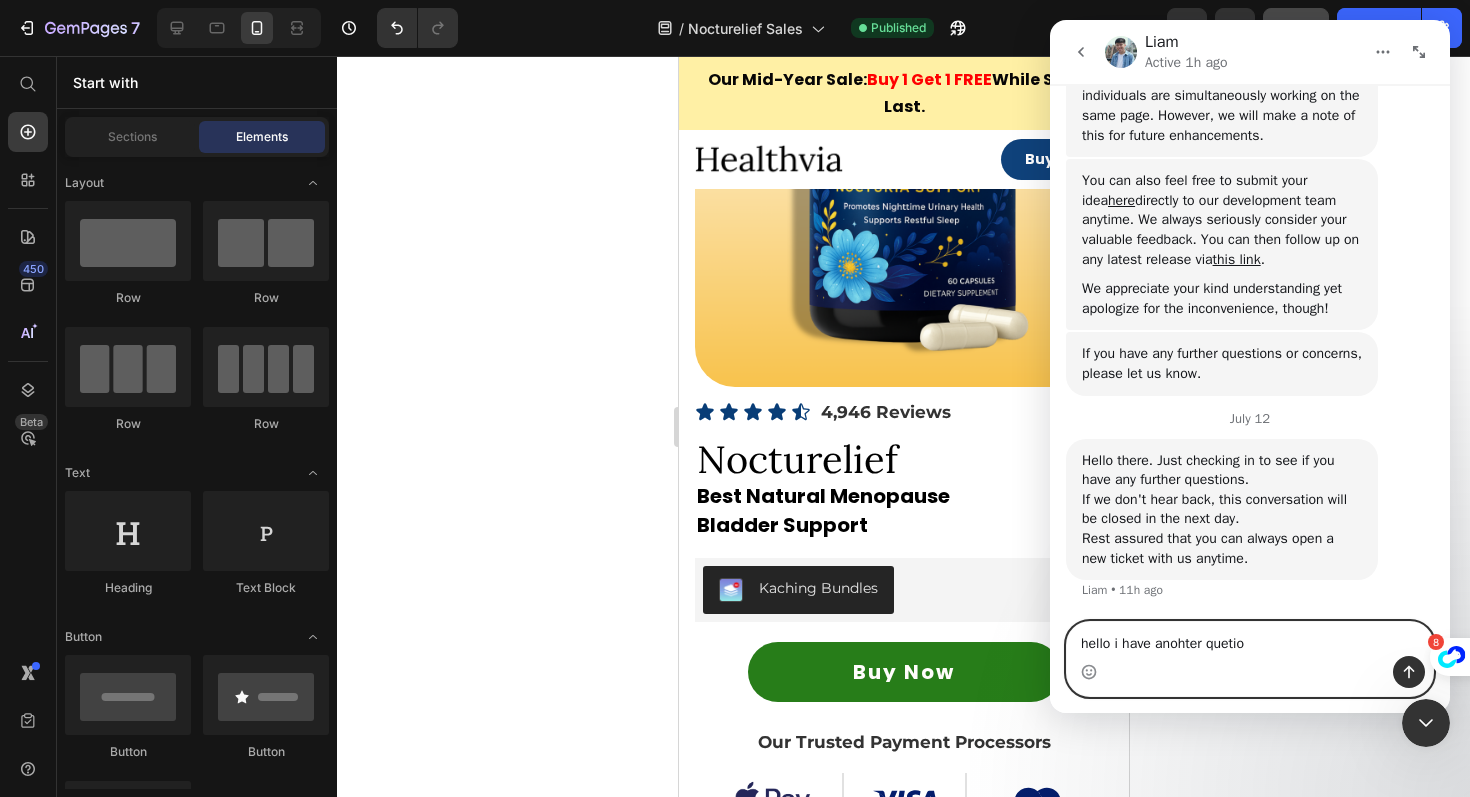 type on "hello i have anohter quetion" 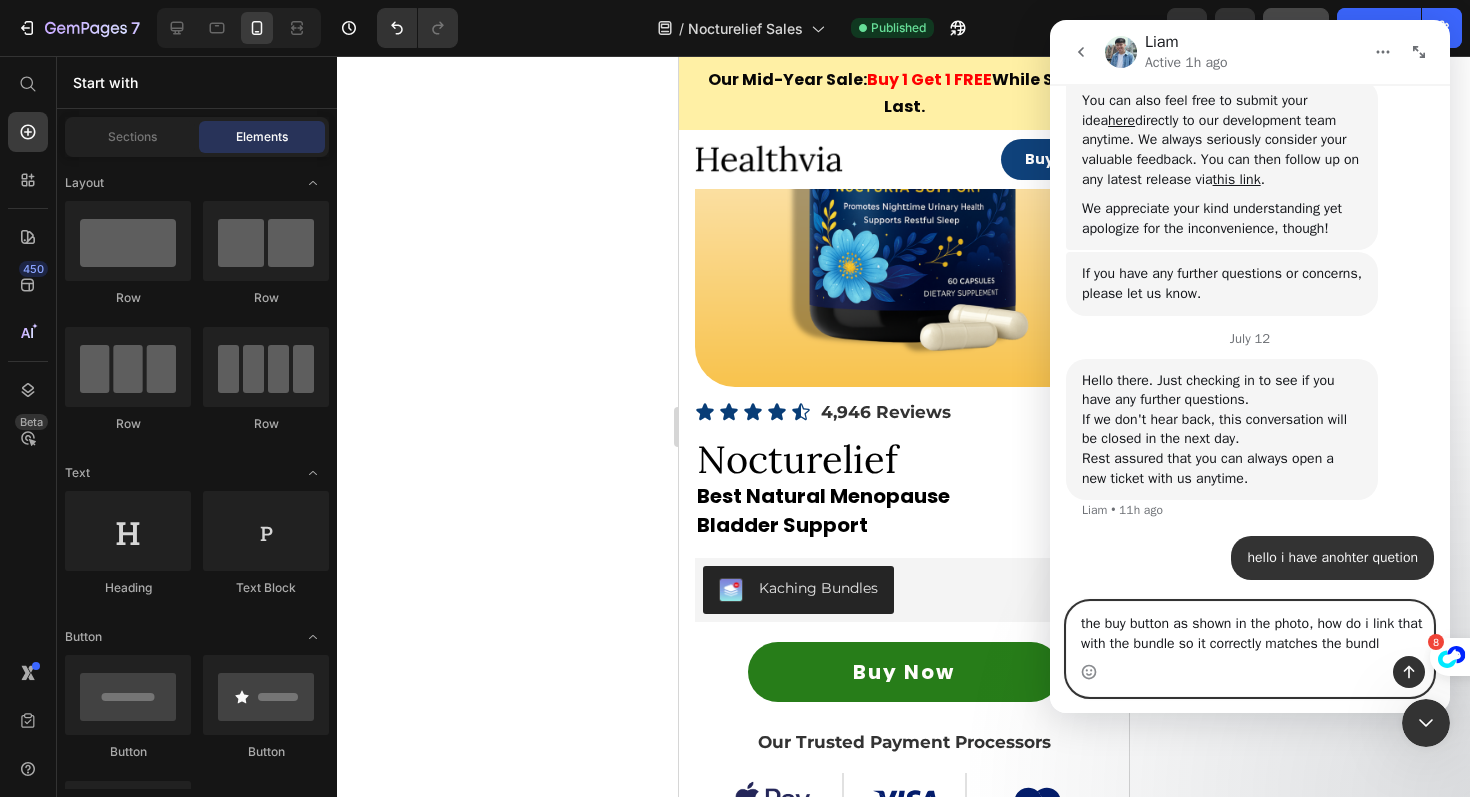 scroll, scrollTop: 1091, scrollLeft: 0, axis: vertical 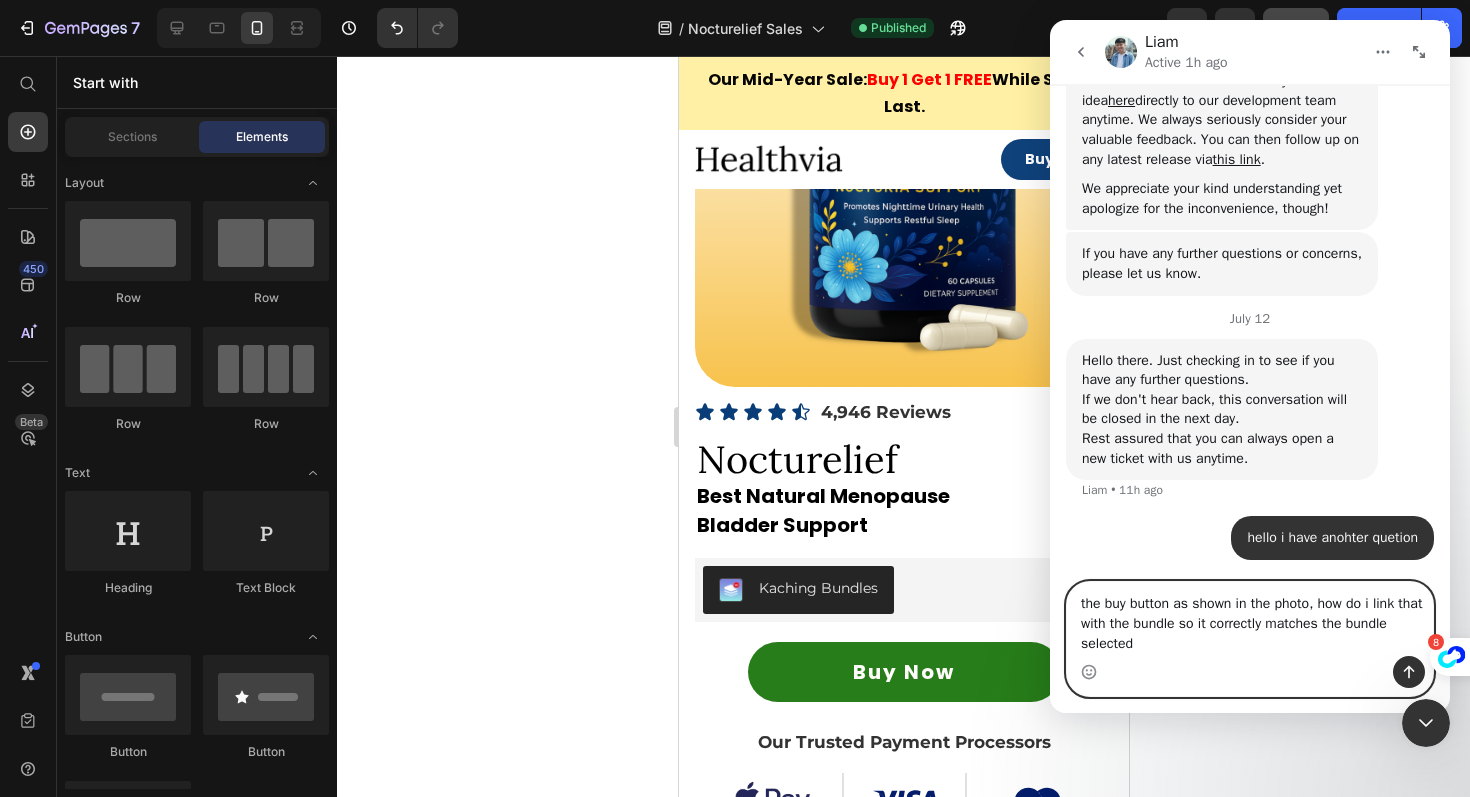 type on "the buy button as shown in the photo, how do i link that with the bundle so it correctly matches the bundle selected" 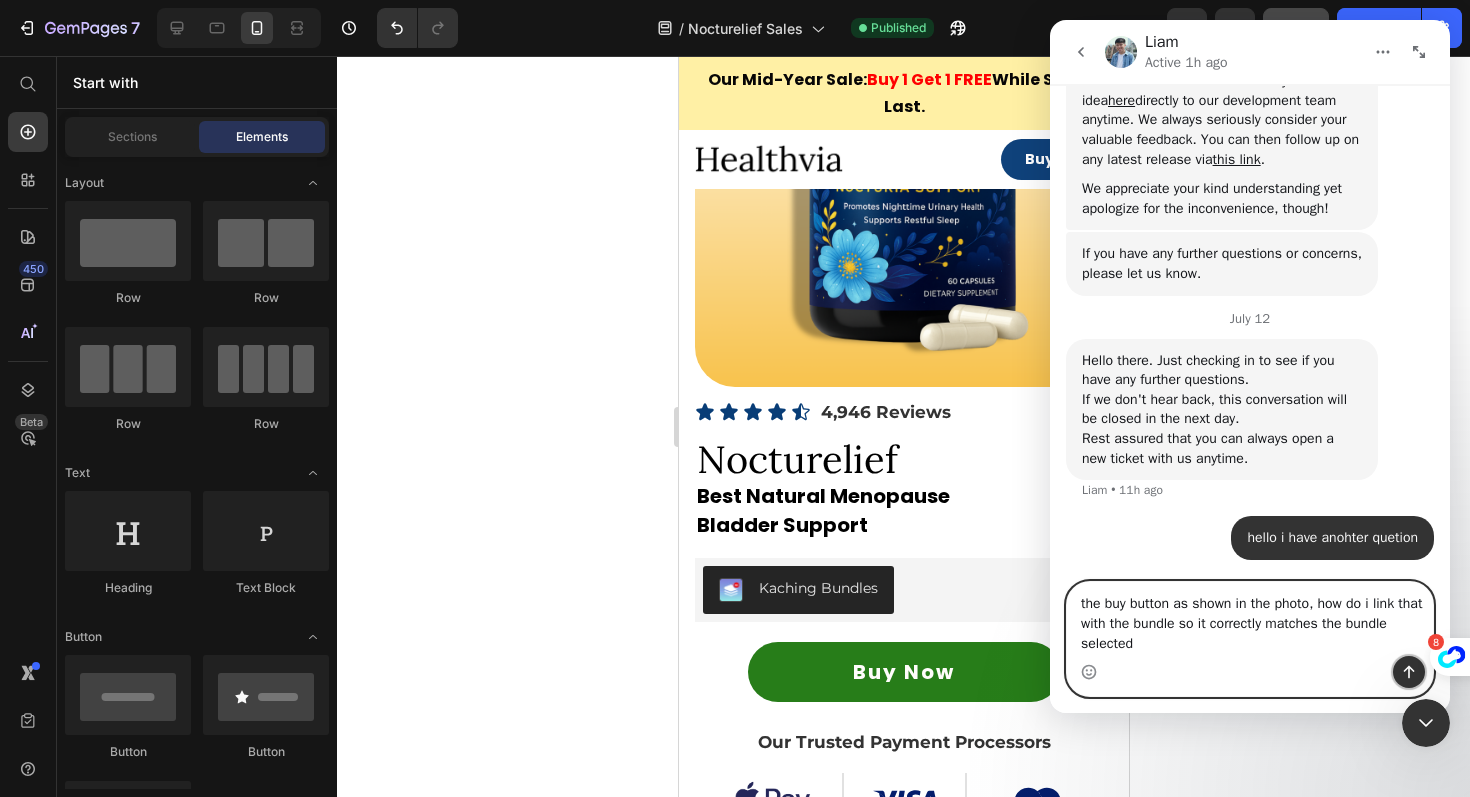 click at bounding box center [1409, 672] 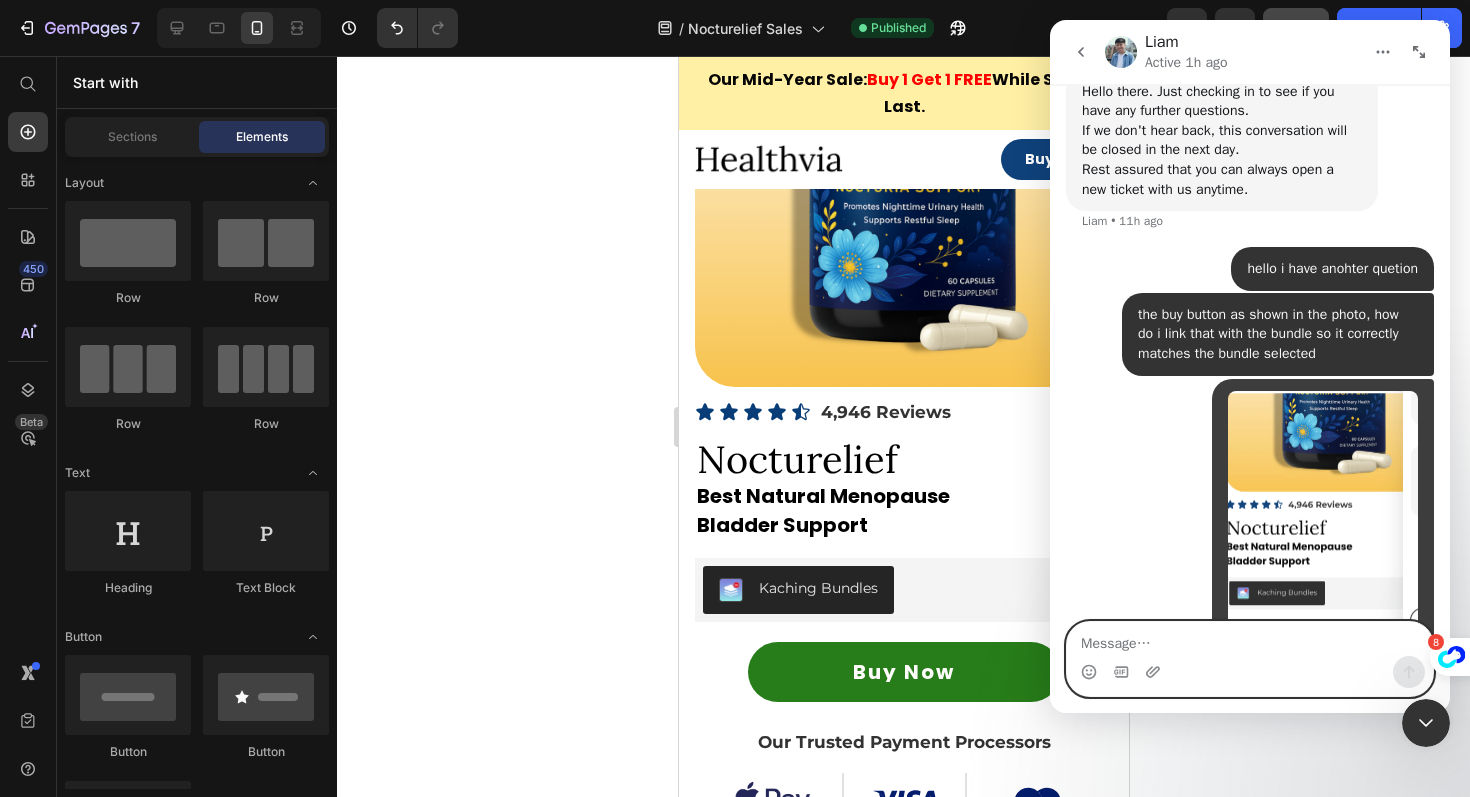 scroll, scrollTop: 1429, scrollLeft: 0, axis: vertical 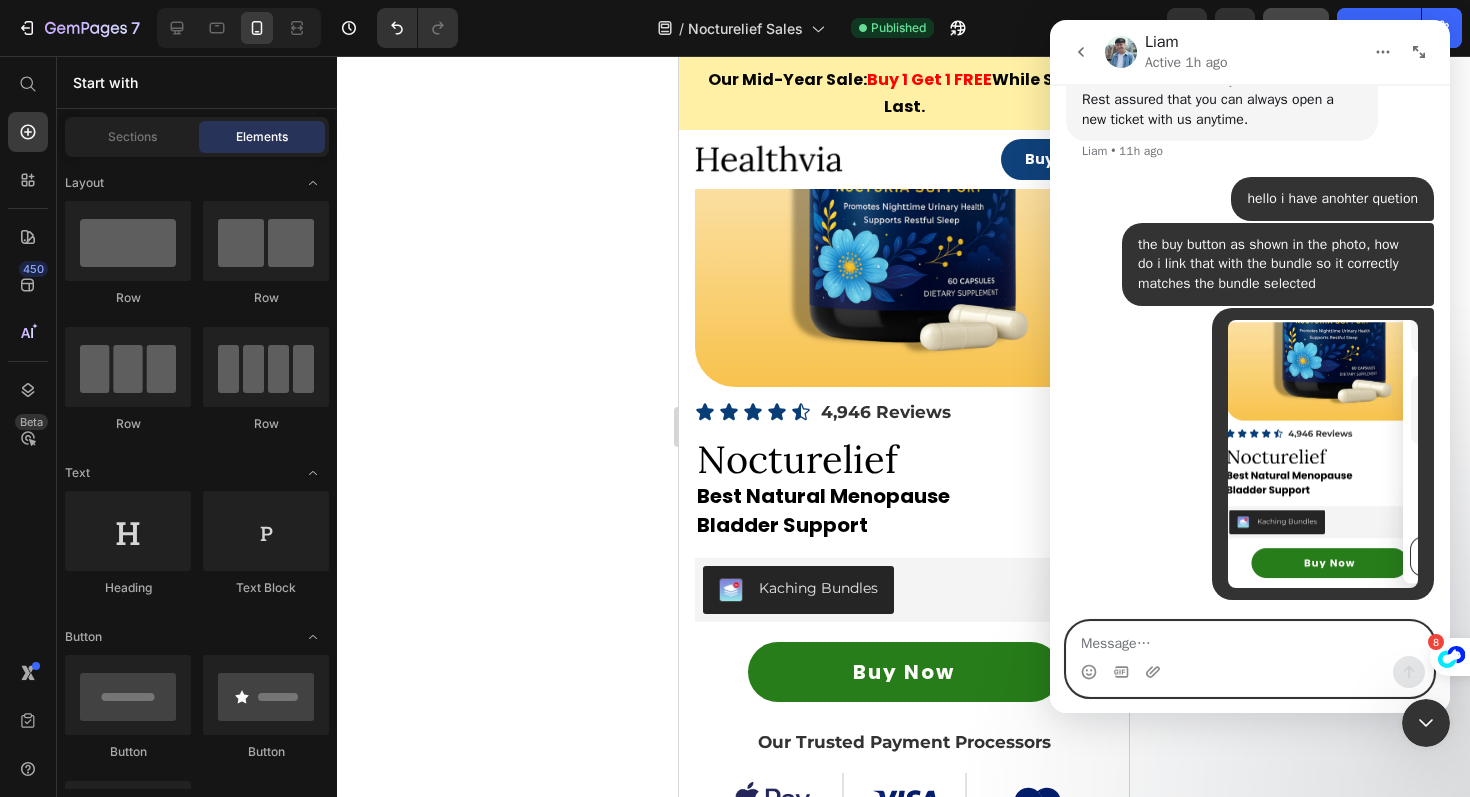 click at bounding box center [1250, 639] 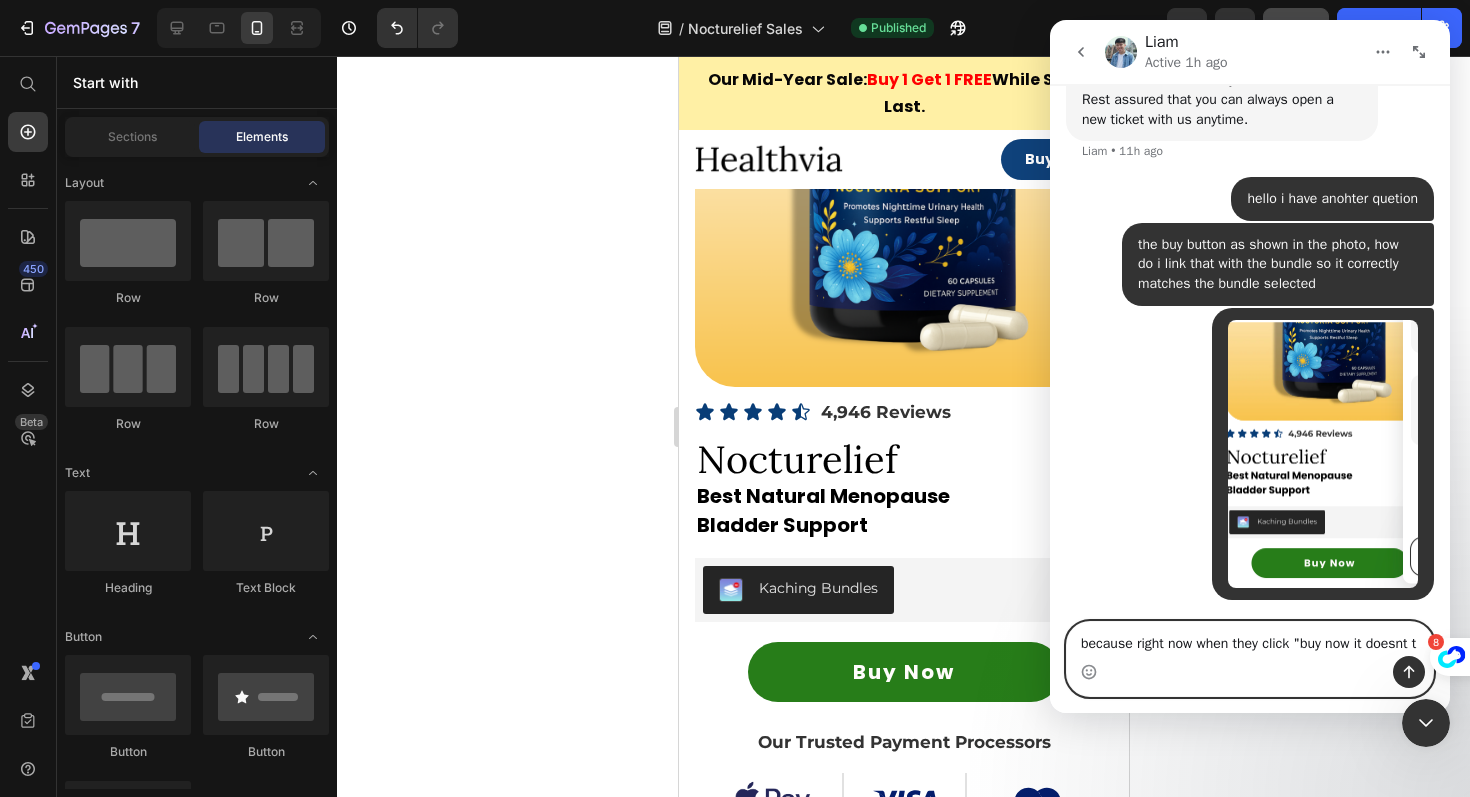 scroll, scrollTop: 1449, scrollLeft: 0, axis: vertical 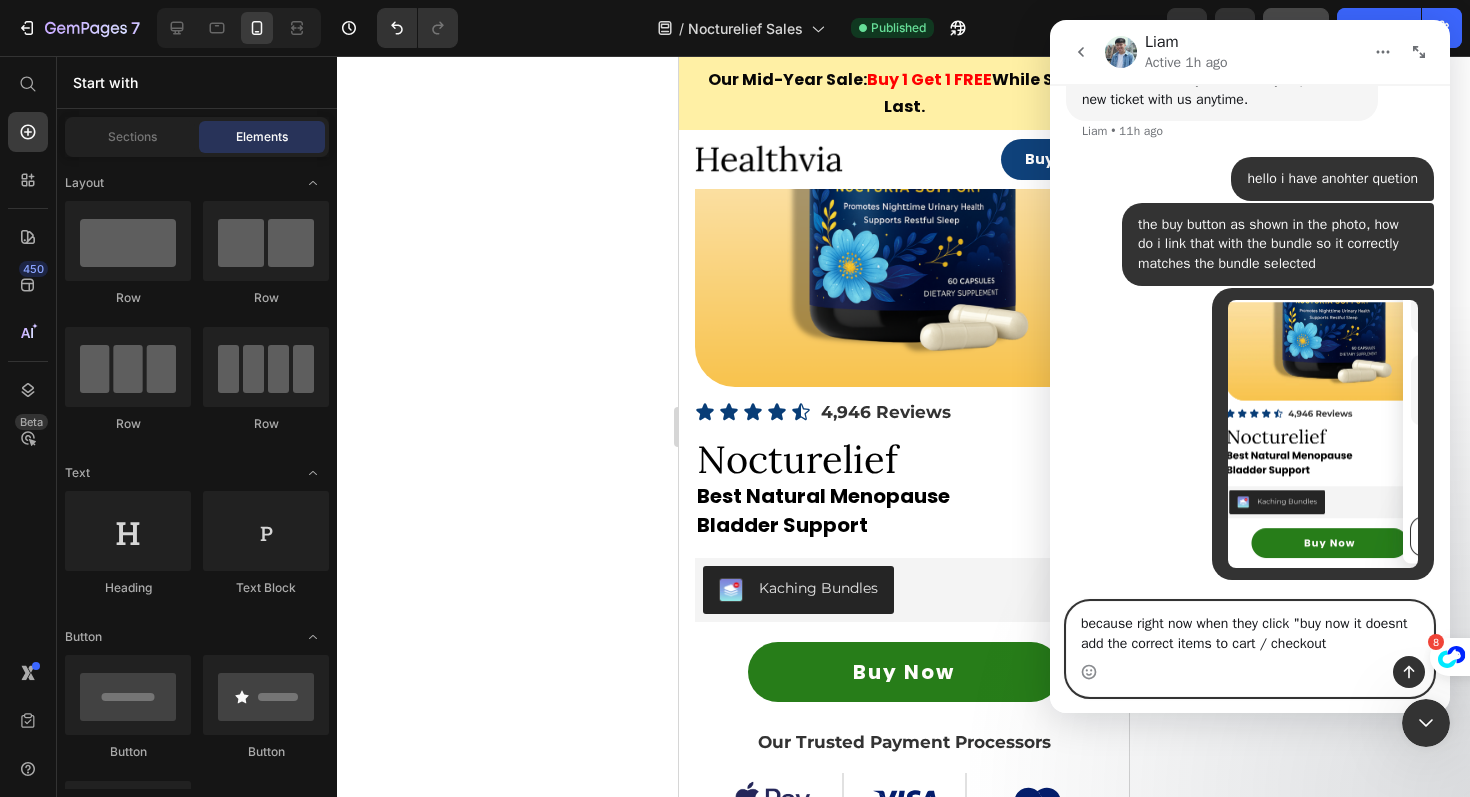 type on "because right now when they click "buy now it doesnt add the correct items to cart / checkout"" 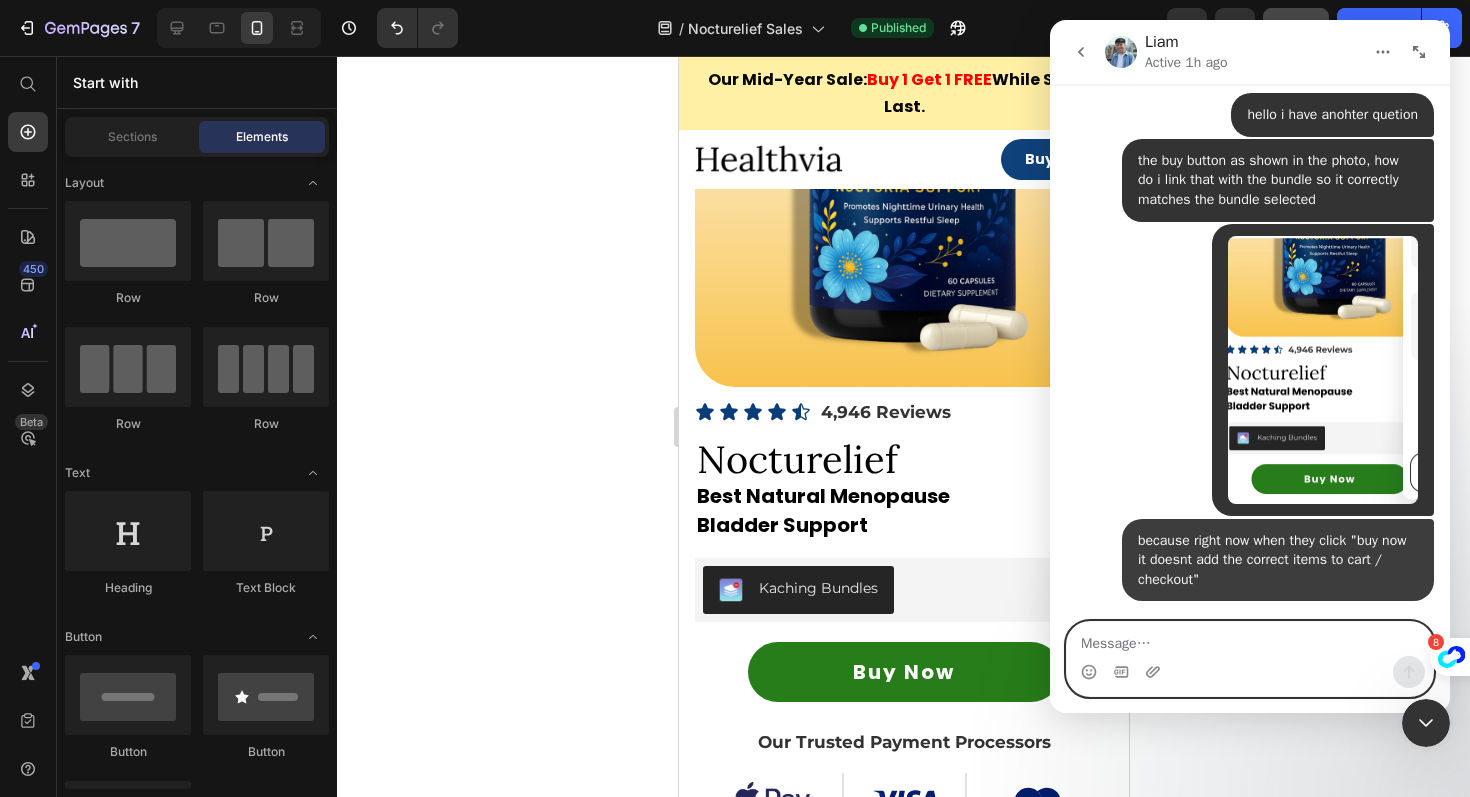 scroll, scrollTop: 1514, scrollLeft: 0, axis: vertical 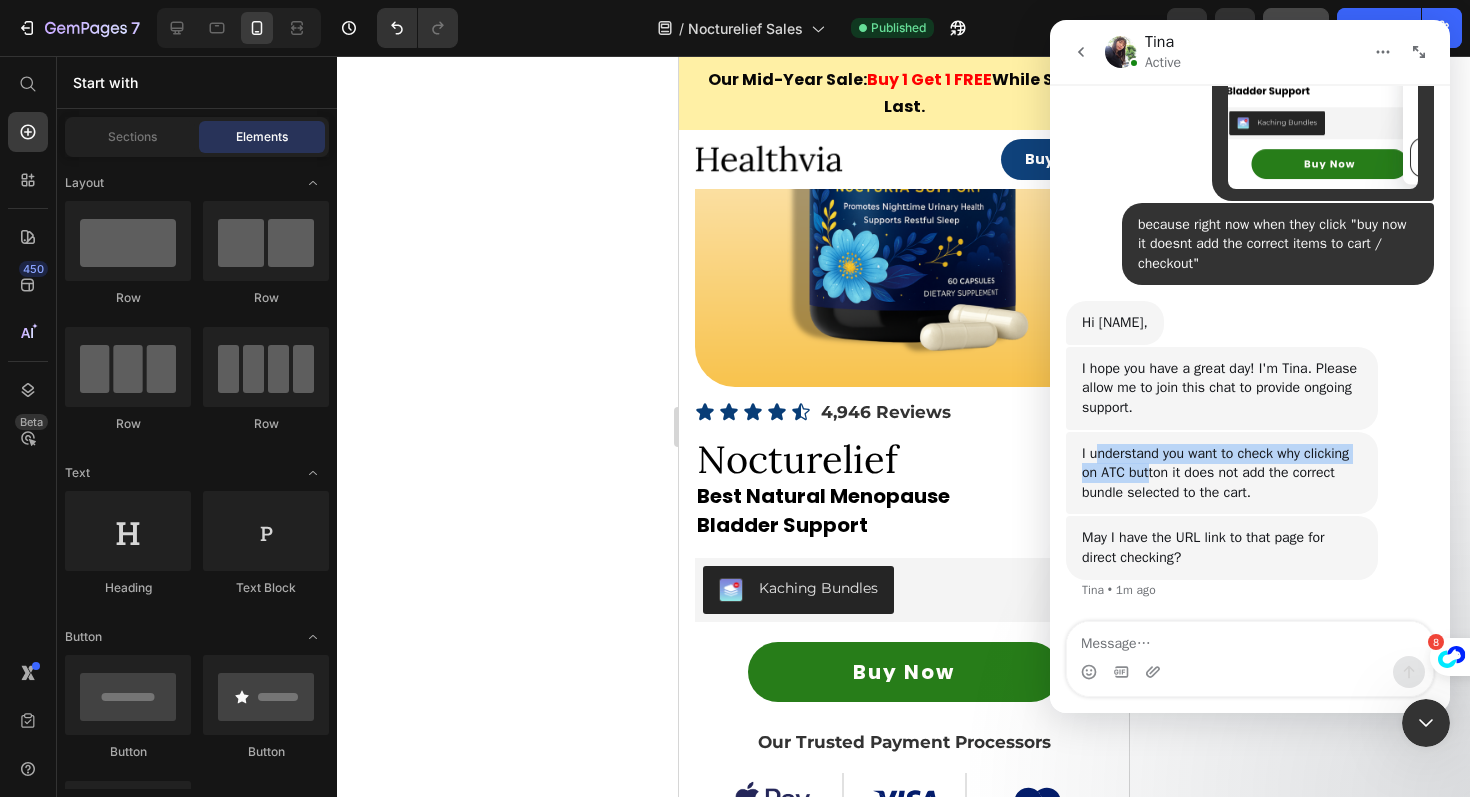 drag, startPoint x: 1099, startPoint y: 450, endPoint x: 1201, endPoint y: 486, distance: 108.16654 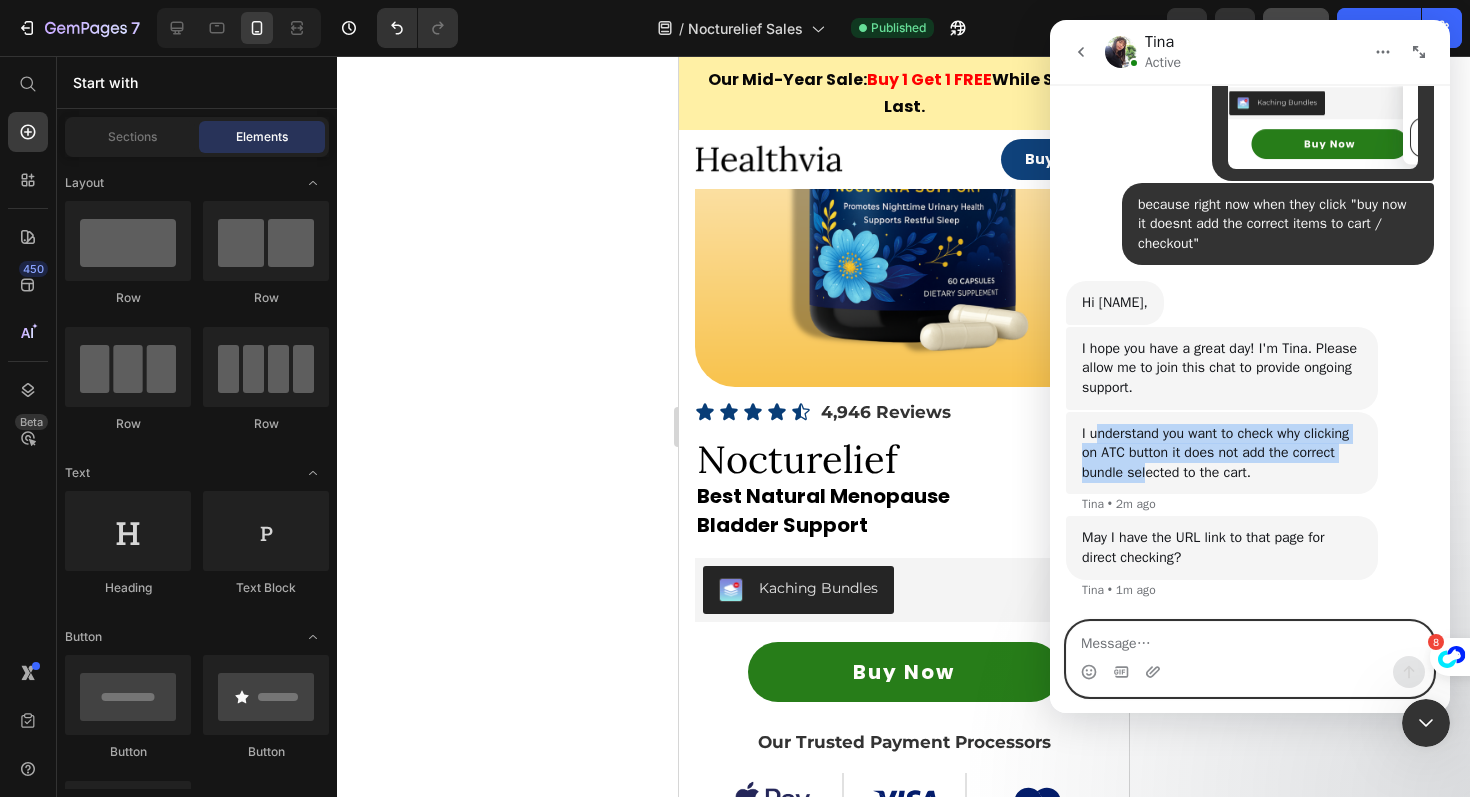 scroll, scrollTop: 1849, scrollLeft: 0, axis: vertical 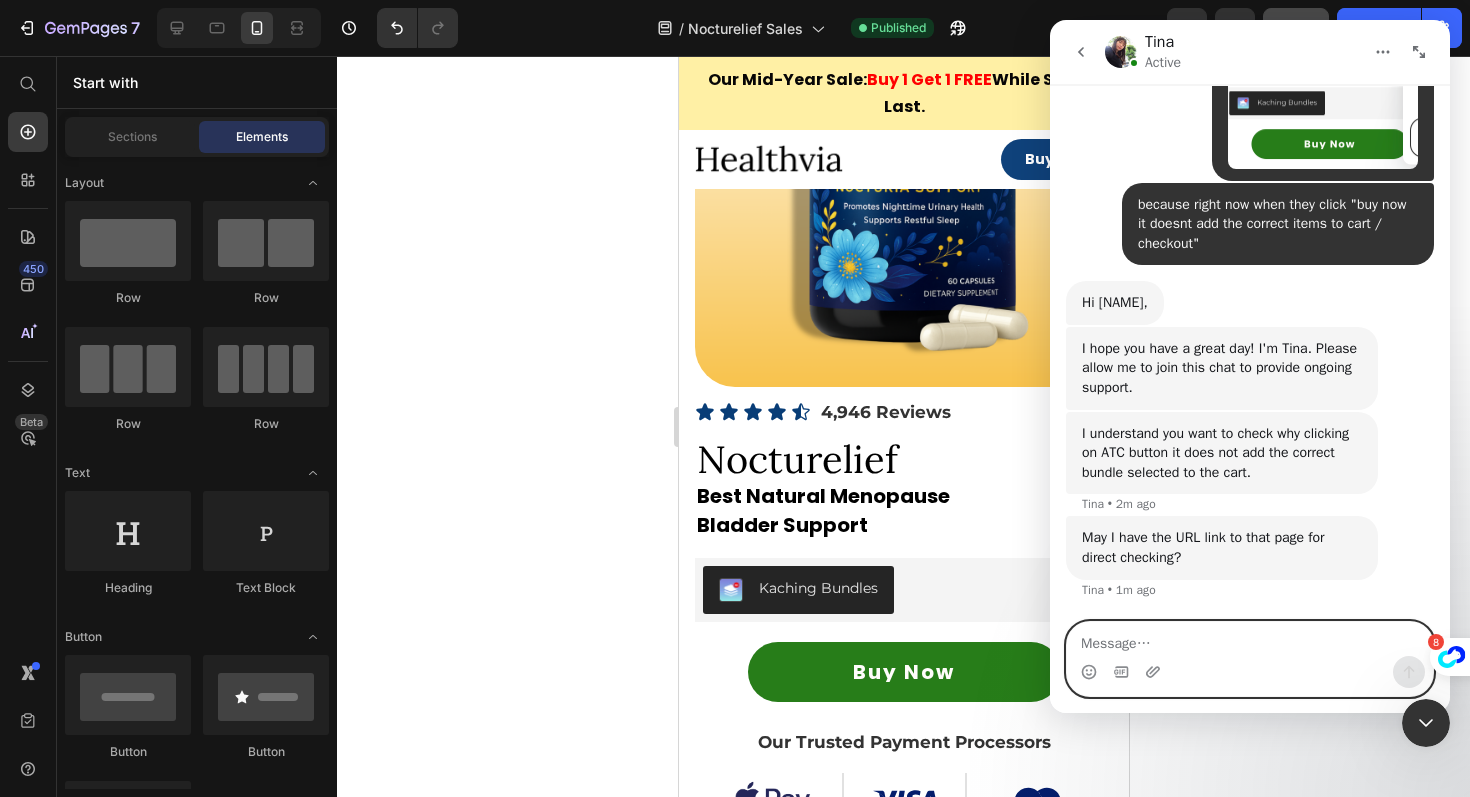 click at bounding box center [1250, 639] 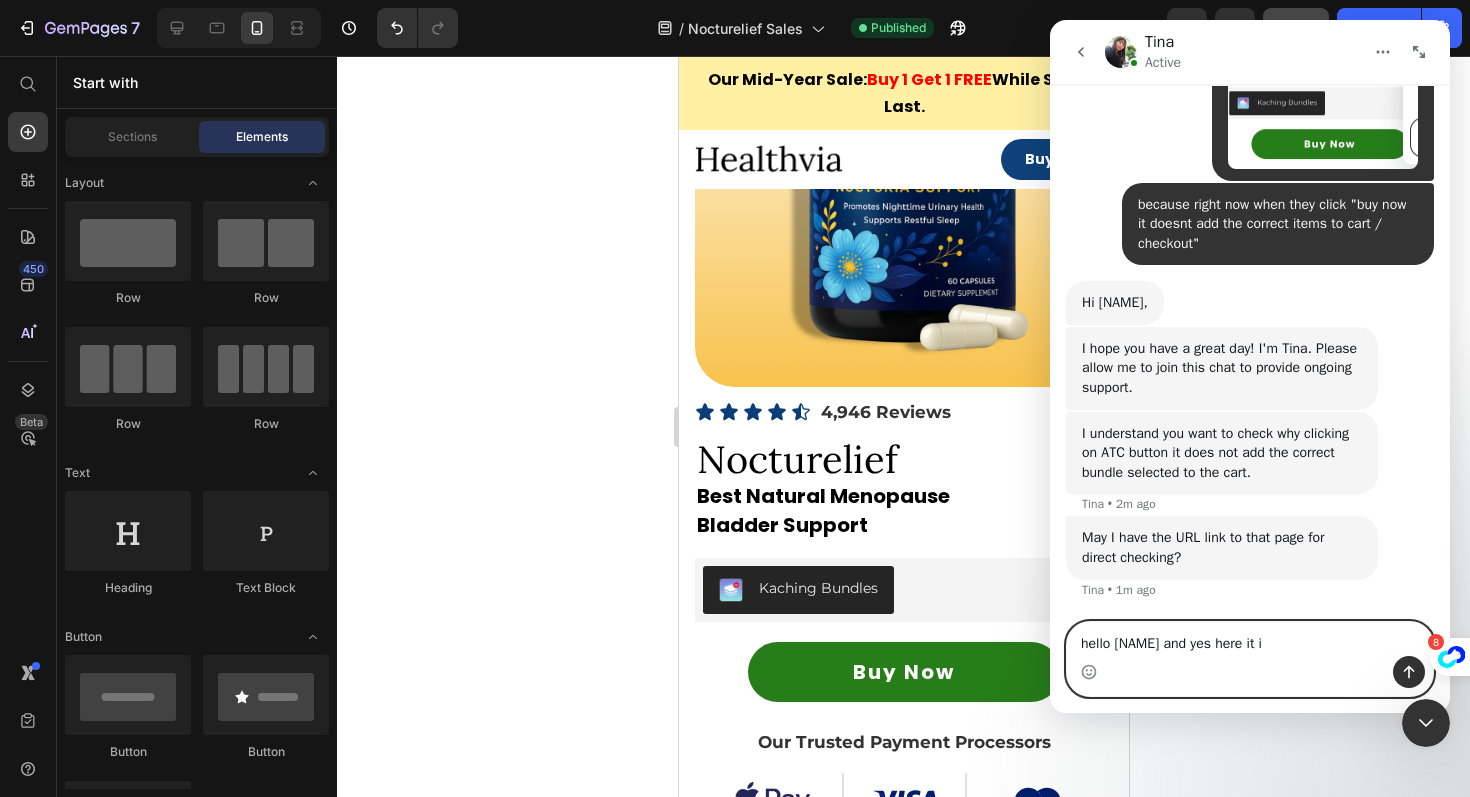 type on "hello [FIRST] and yes here it is" 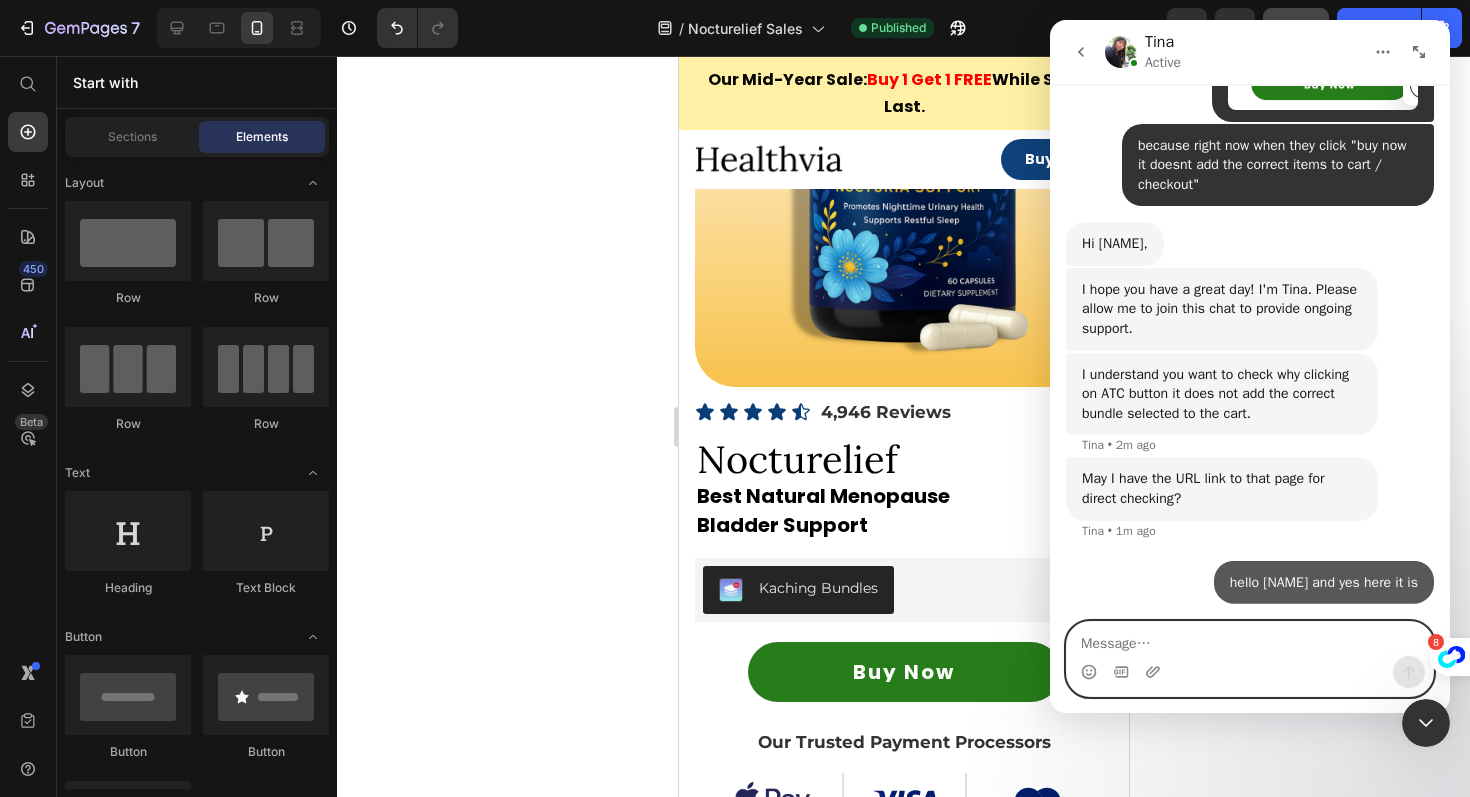 scroll, scrollTop: 1908, scrollLeft: 0, axis: vertical 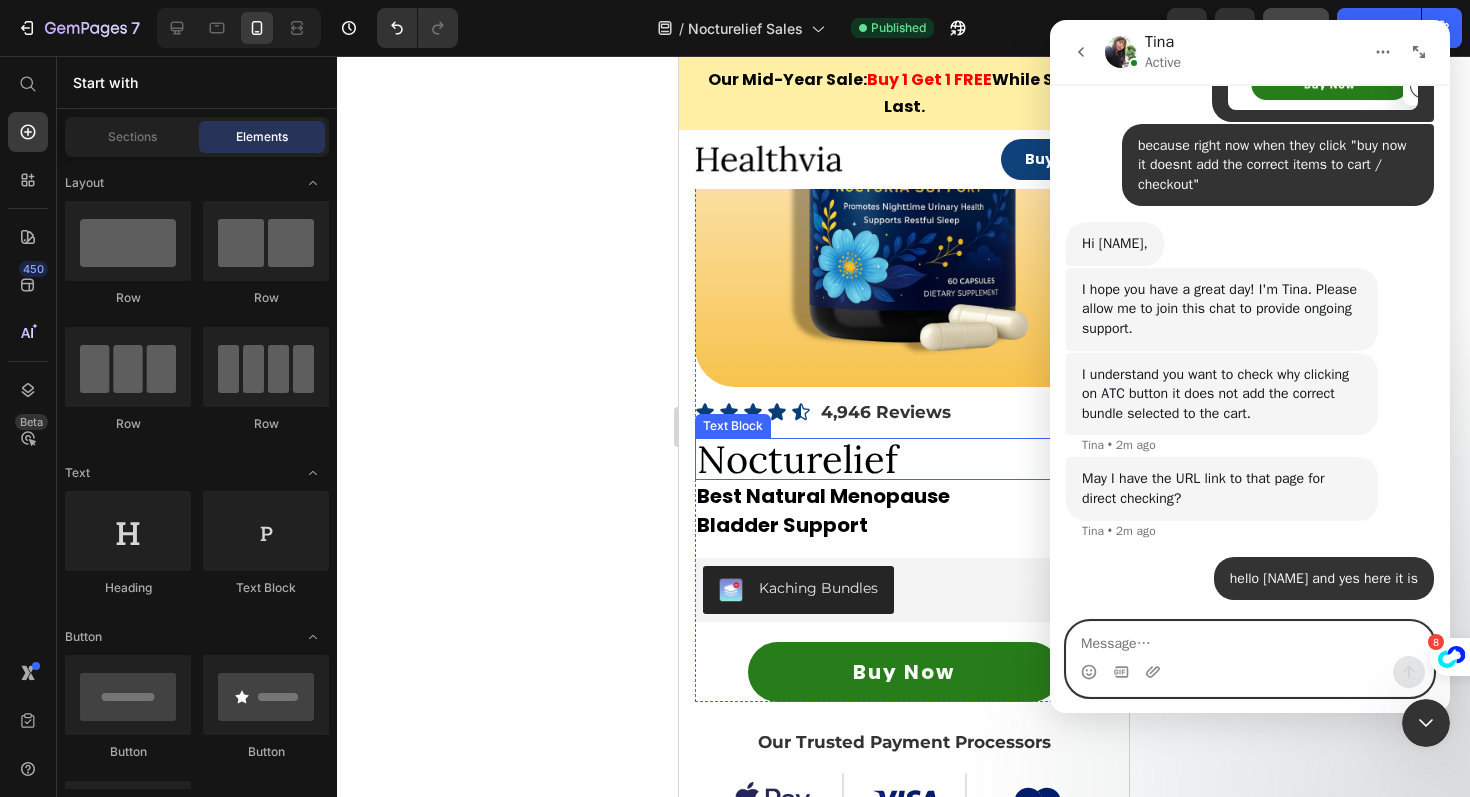 paste on "https://healthvia.co/pages/Nocturelief-Sales-A1" 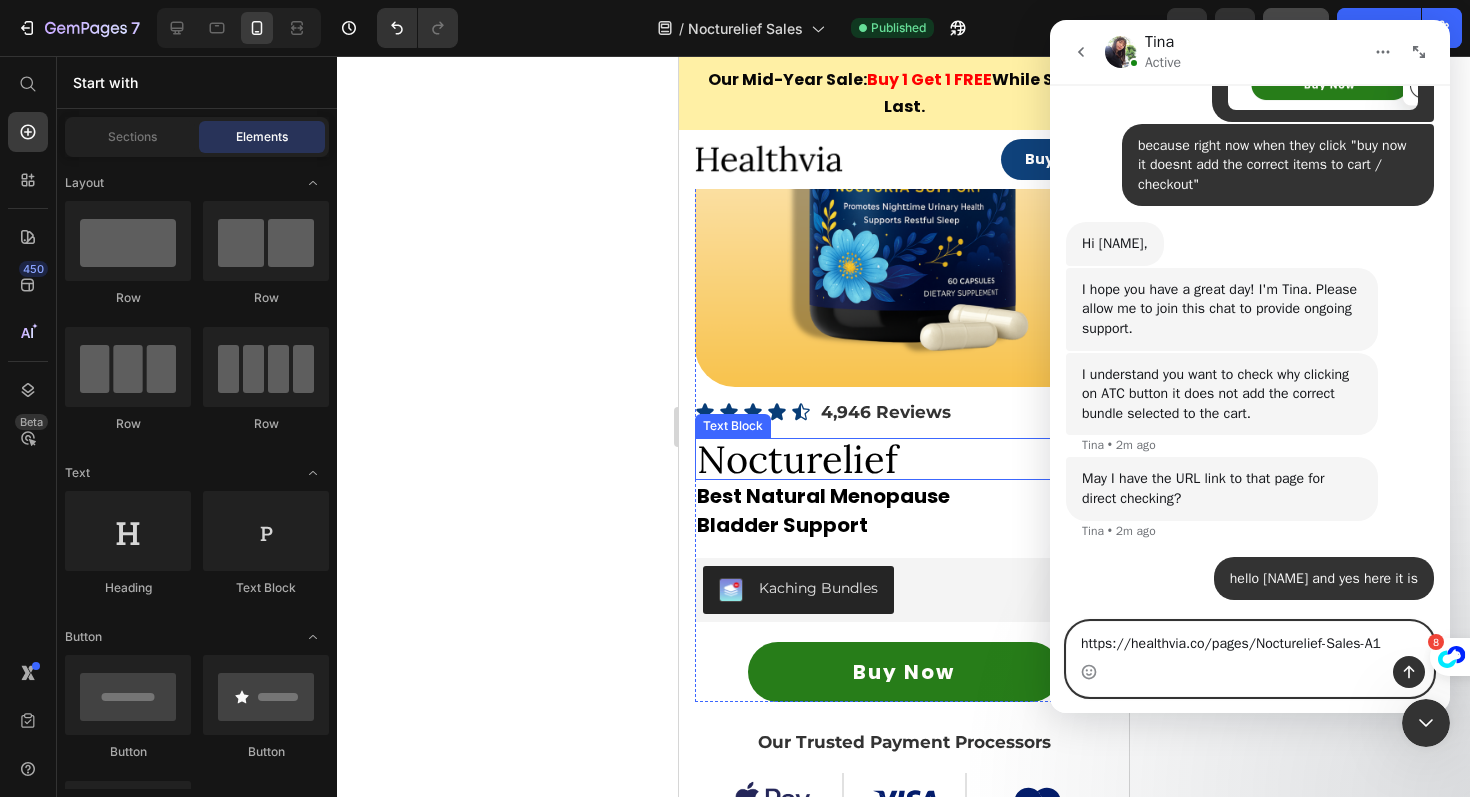 type 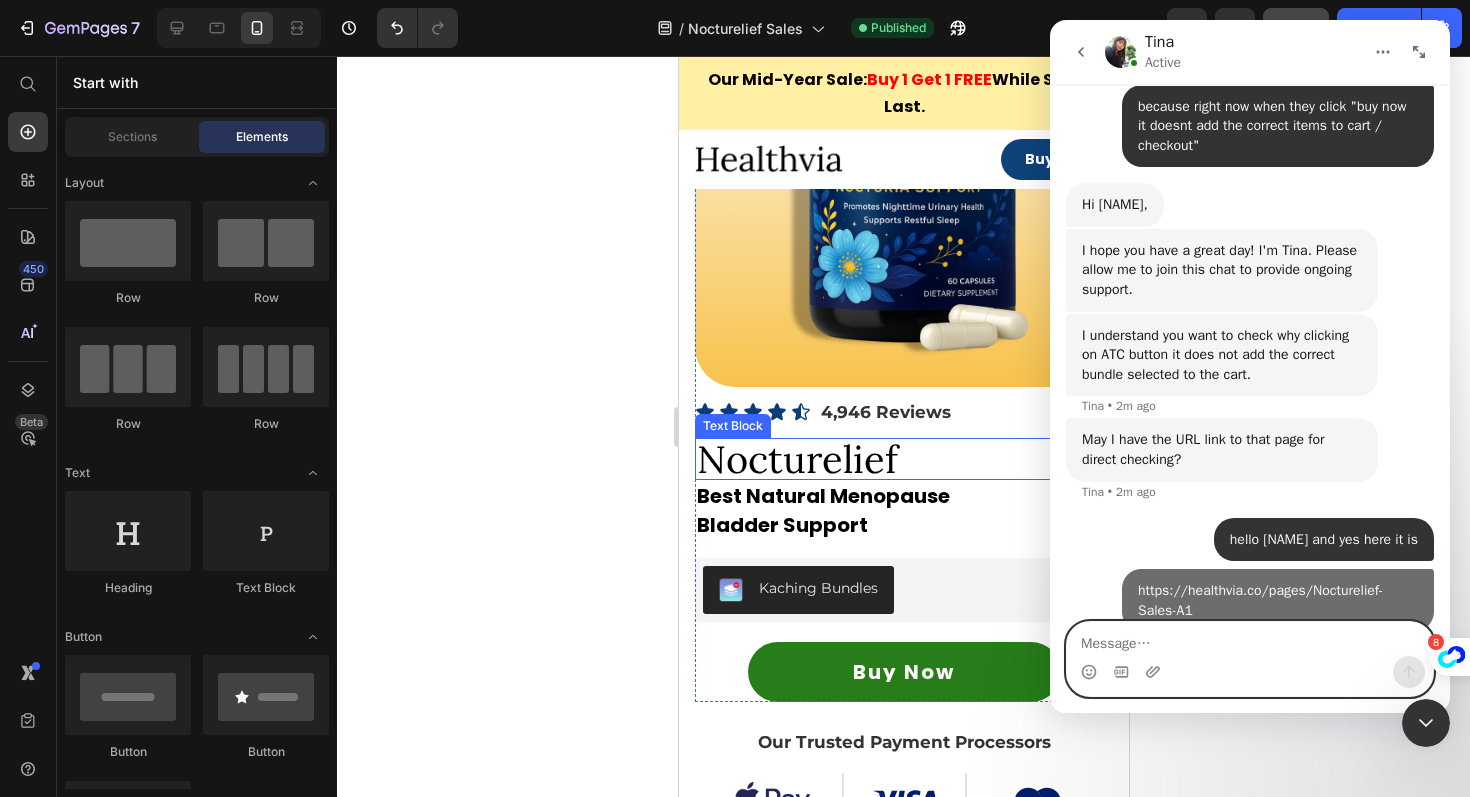 scroll, scrollTop: 1973, scrollLeft: 0, axis: vertical 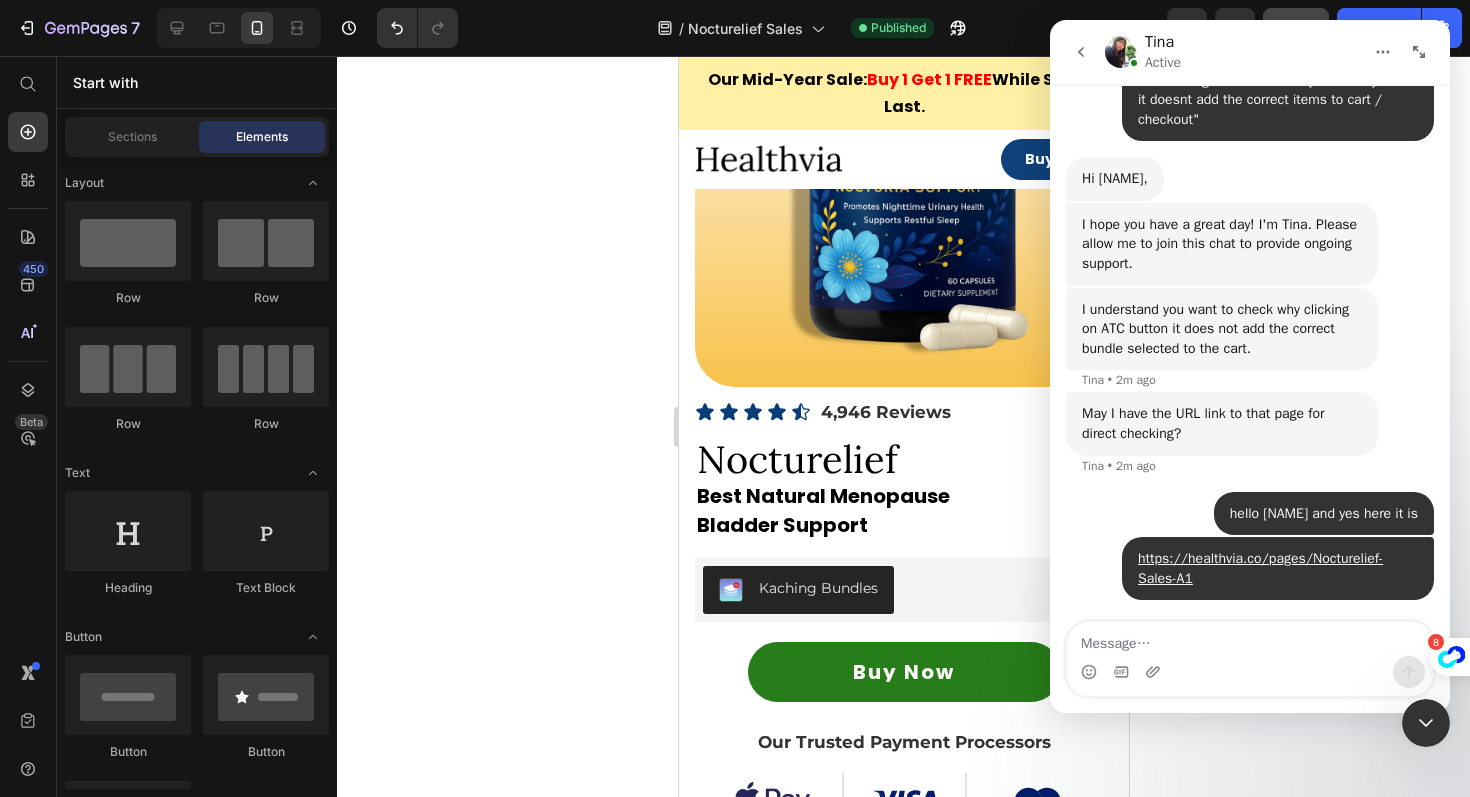 click on "hello tina and yes here it is    •   Just now" at bounding box center [1250, 515] 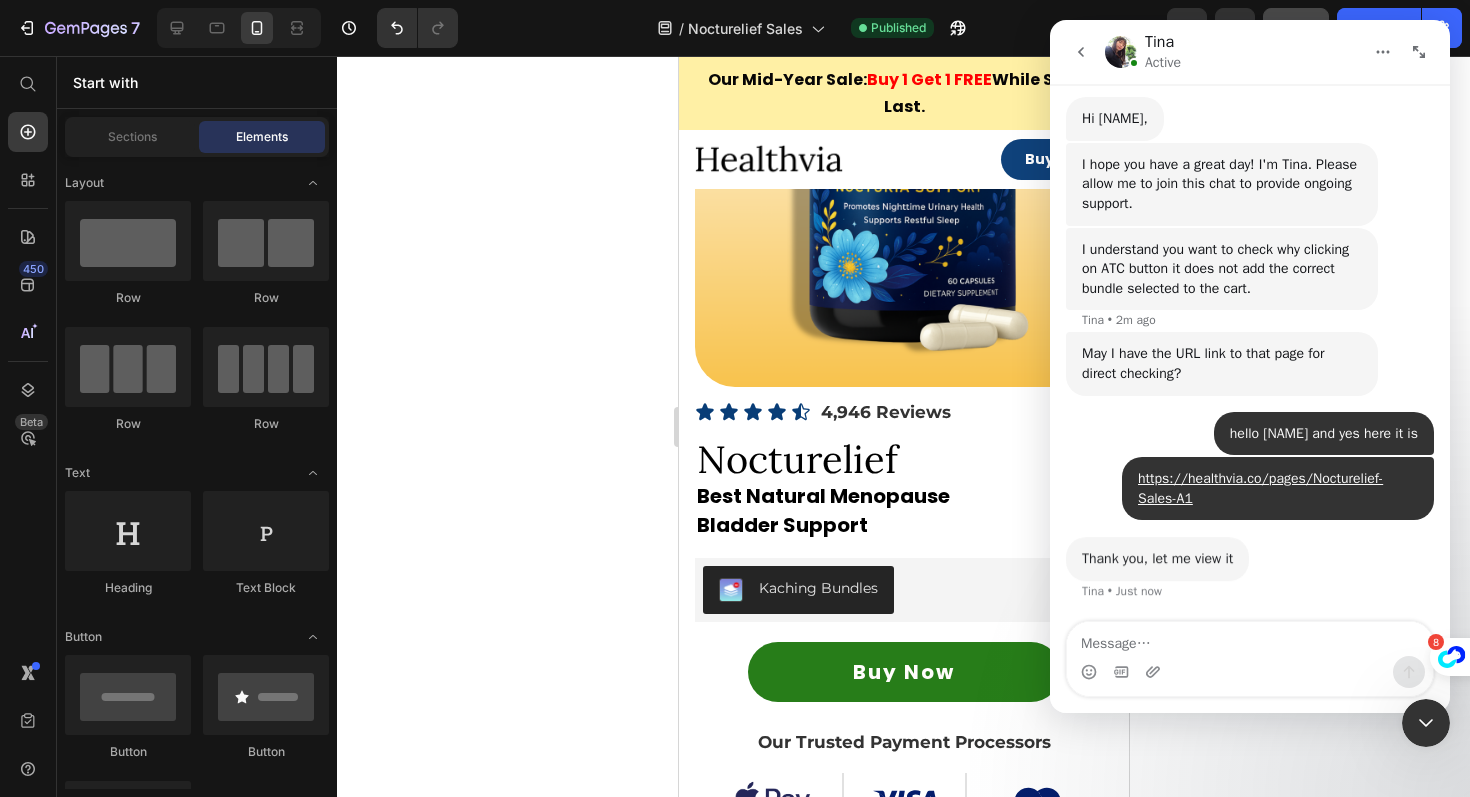scroll, scrollTop: 2033, scrollLeft: 0, axis: vertical 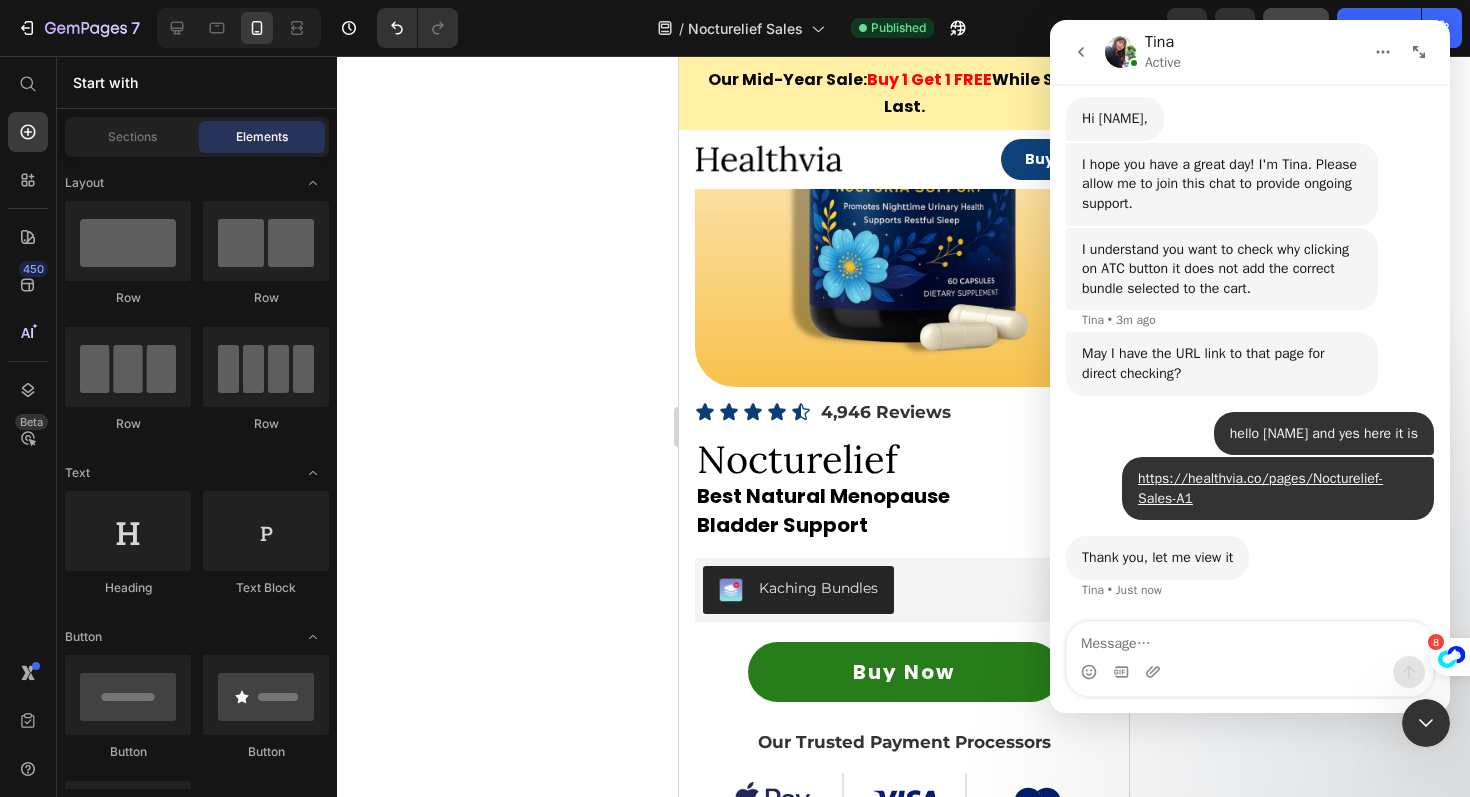 click at bounding box center (1419, 52) 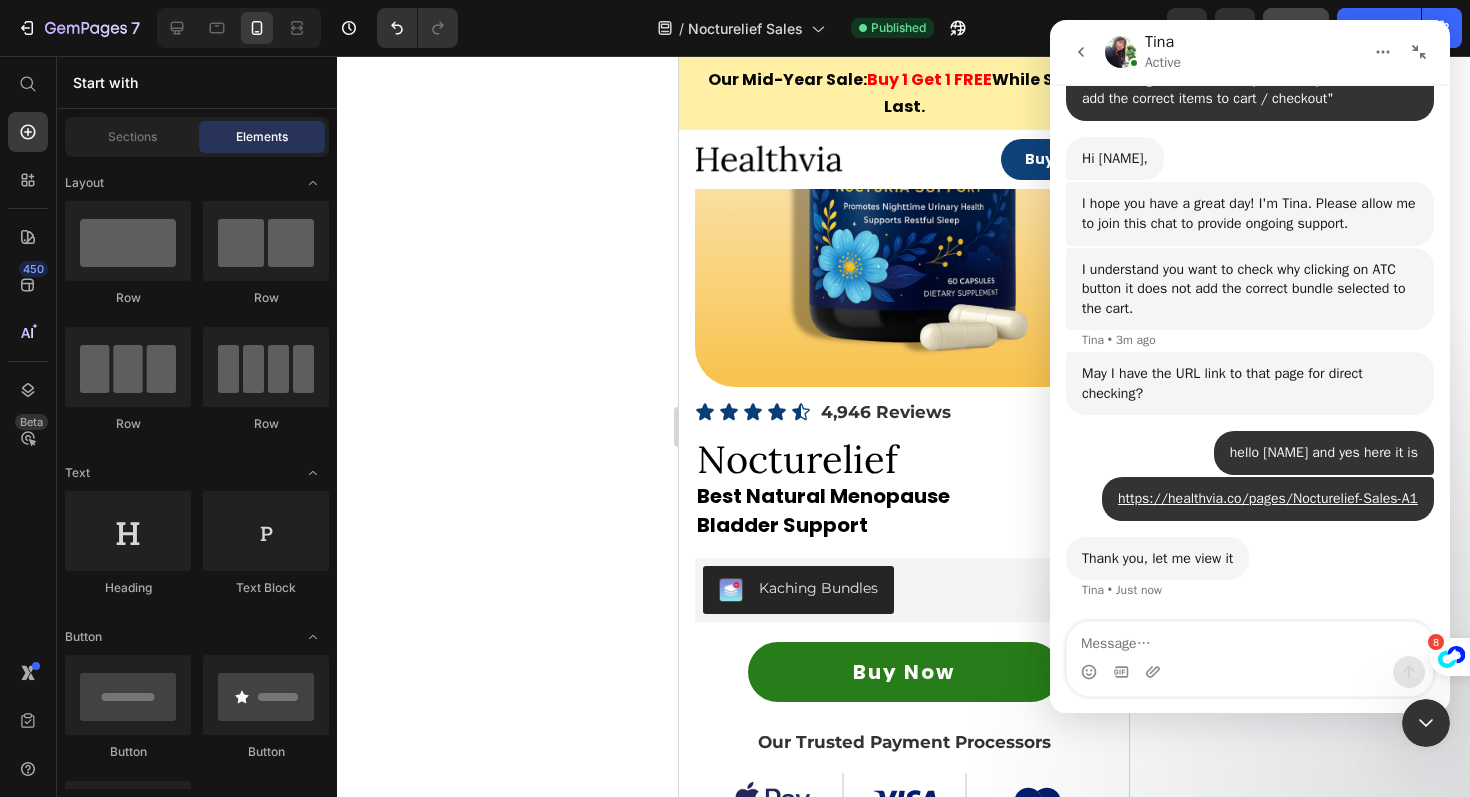 scroll, scrollTop: 1561, scrollLeft: 0, axis: vertical 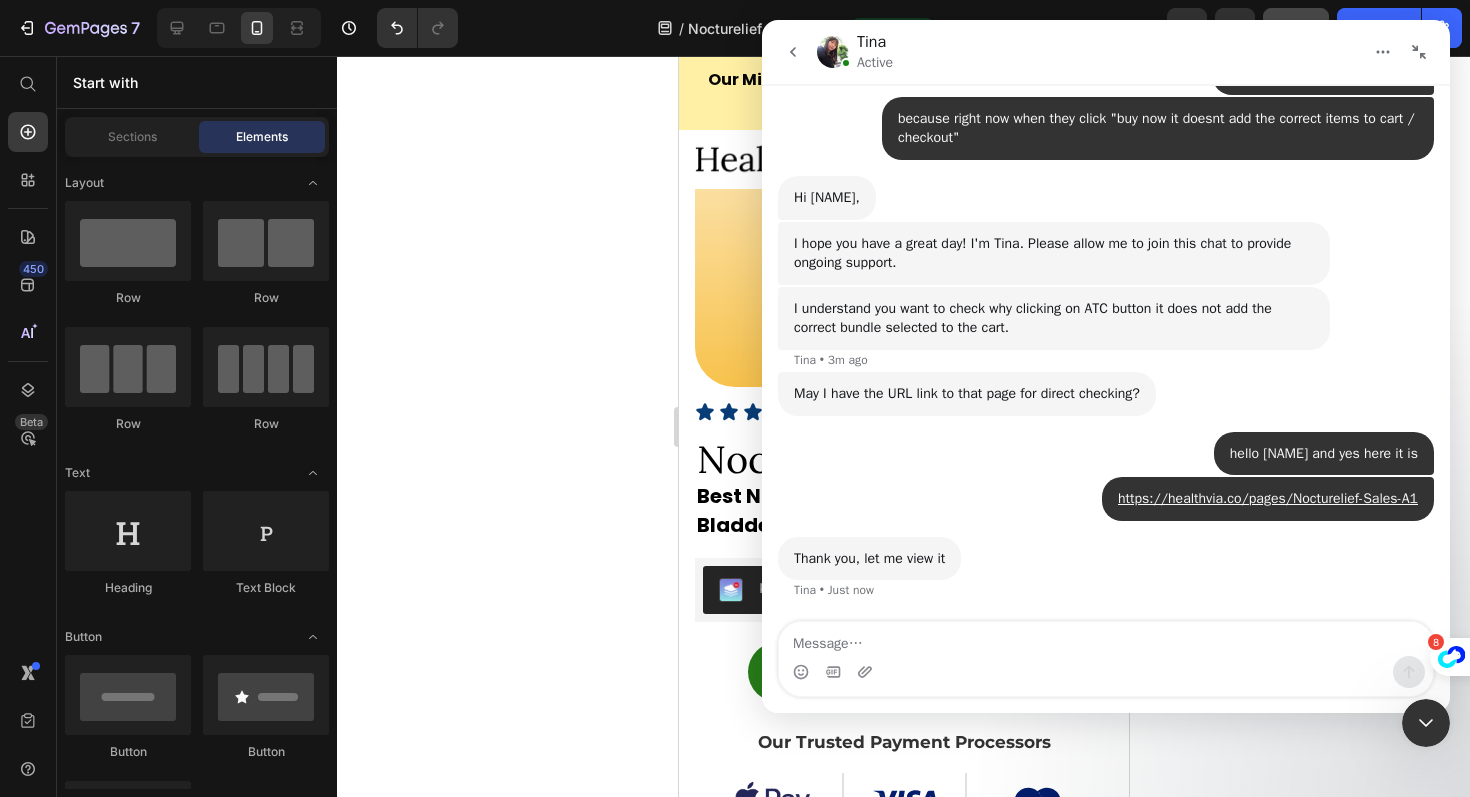 click at bounding box center [1426, 723] 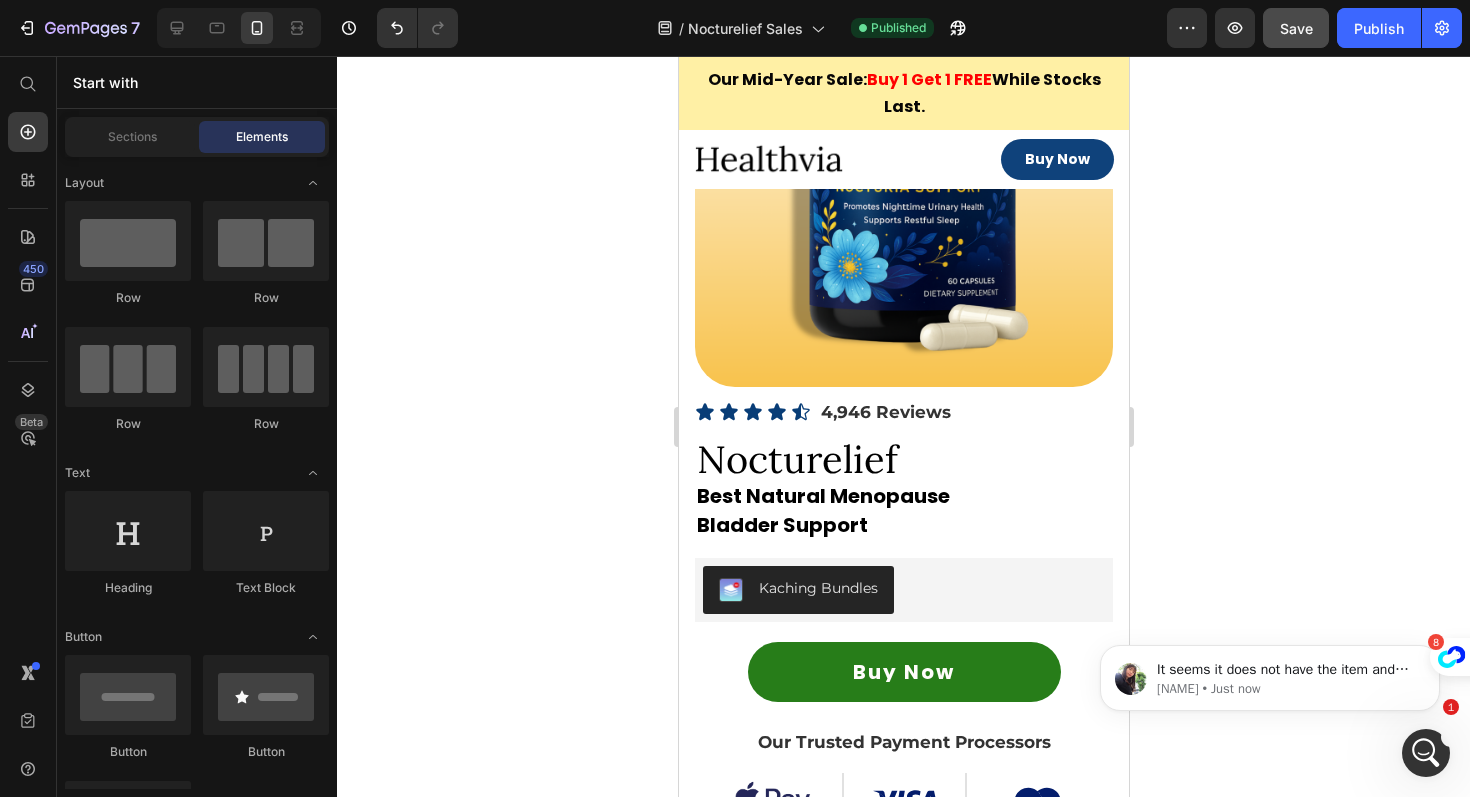 scroll, scrollTop: 1607, scrollLeft: 0, axis: vertical 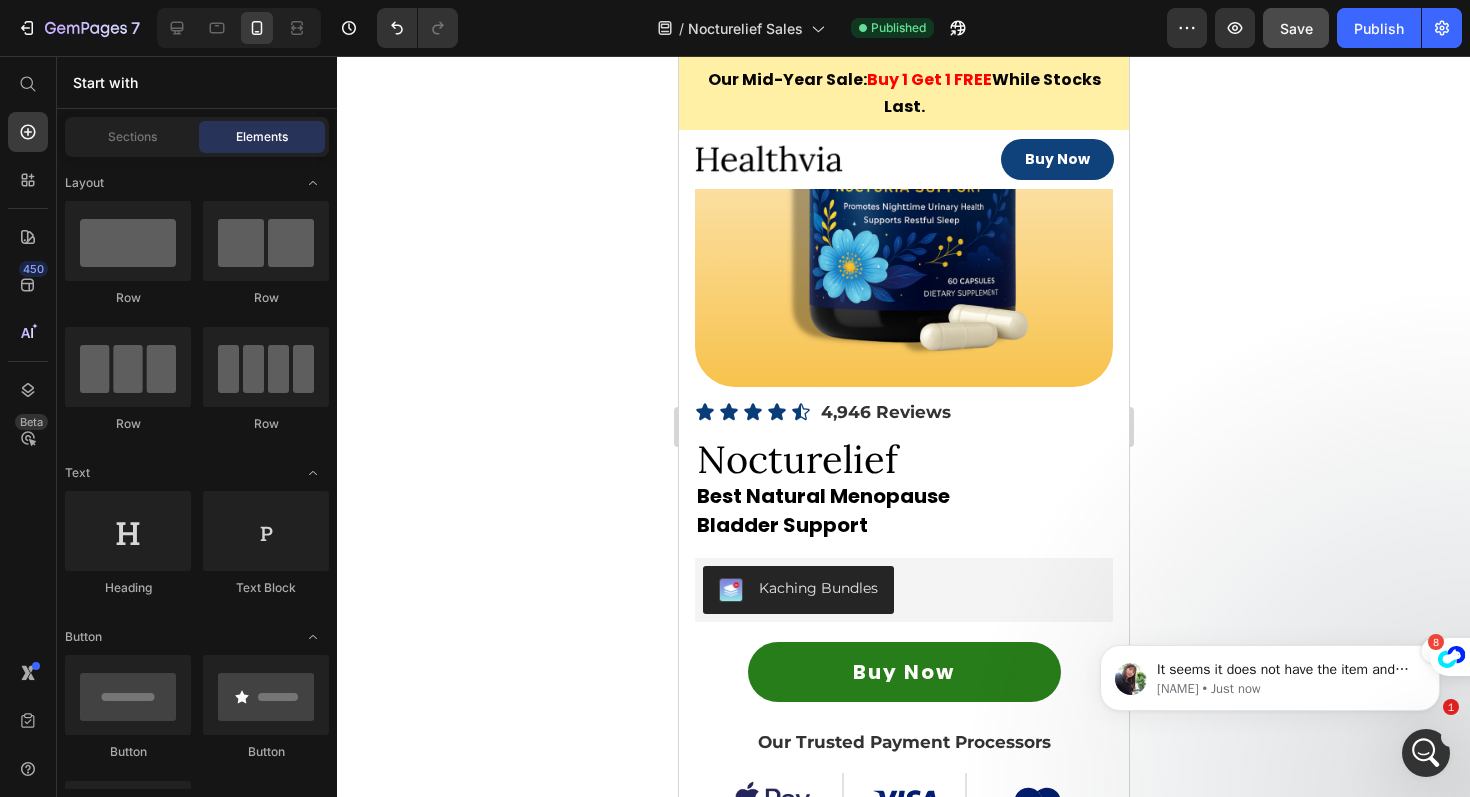 click on "Tina • Just now" at bounding box center [1286, 689] 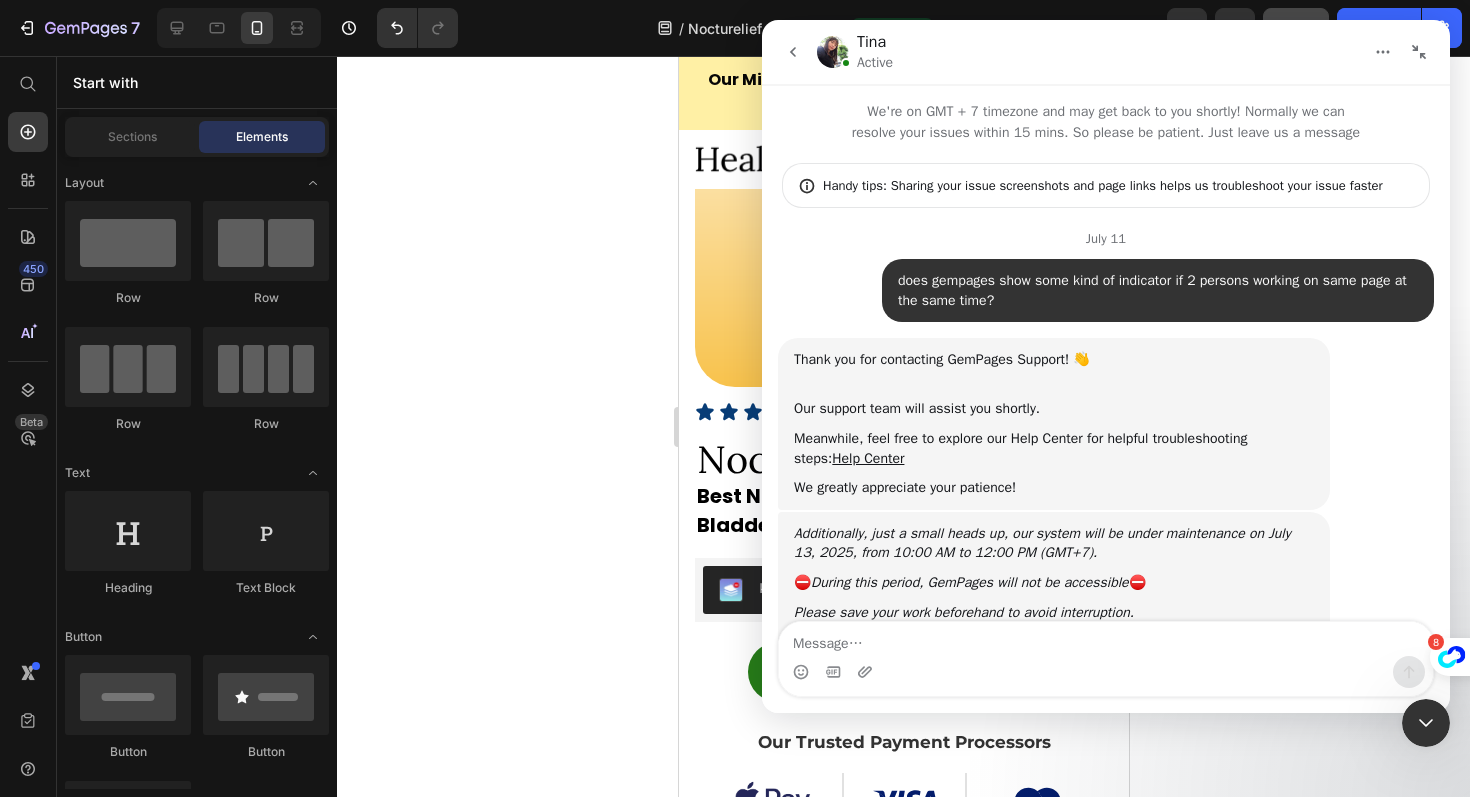 scroll, scrollTop: 206, scrollLeft: 0, axis: vertical 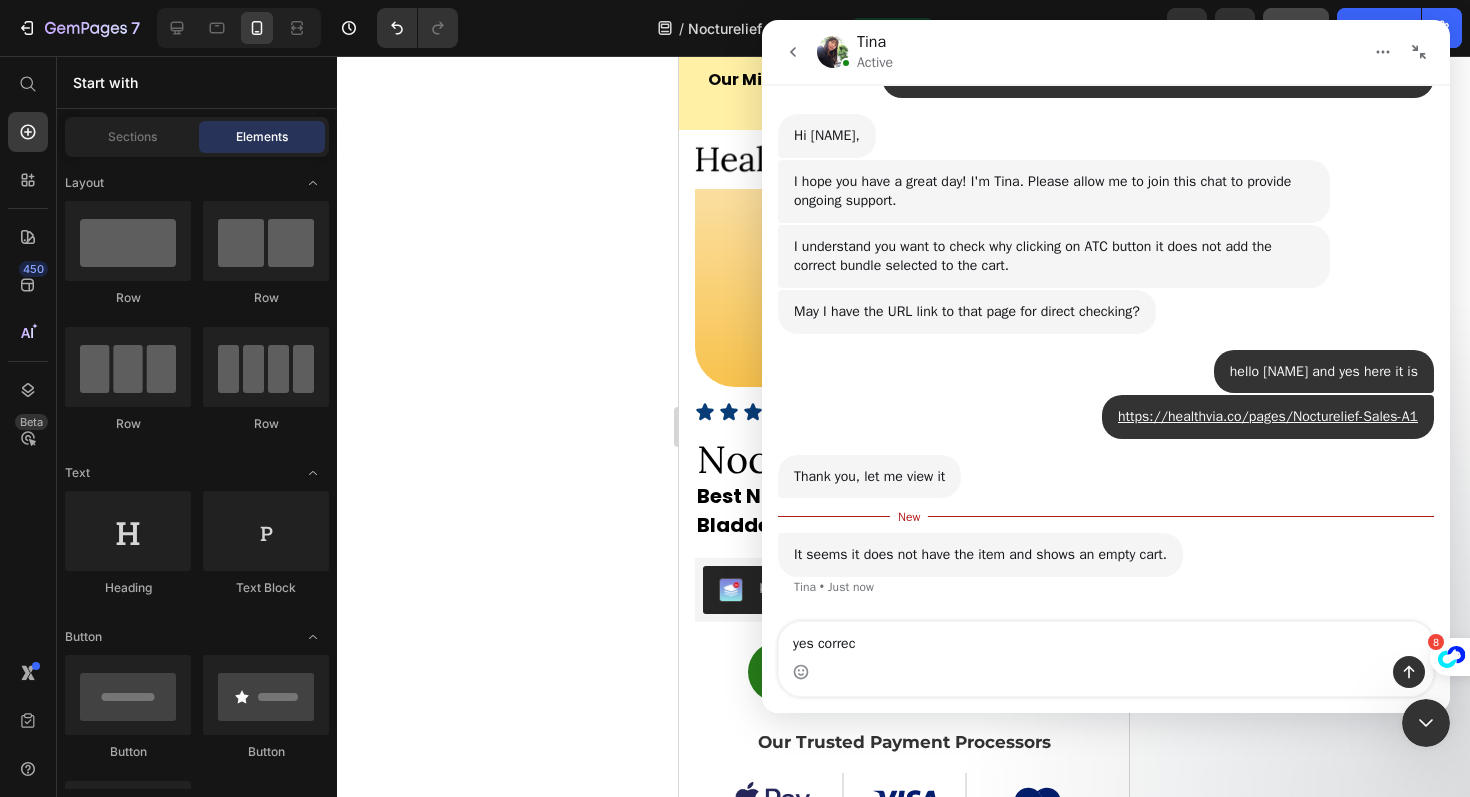 type on "yes correct" 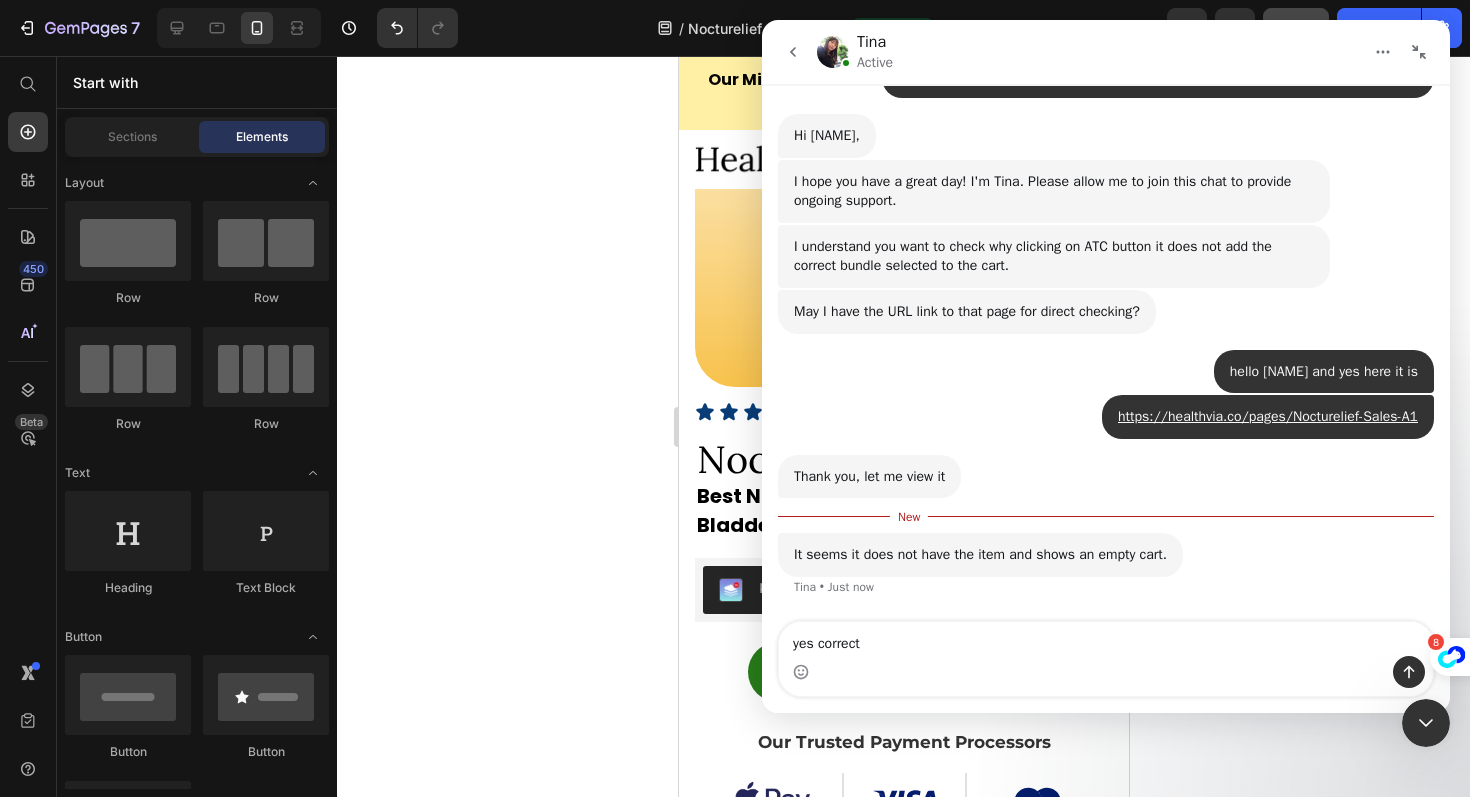 type 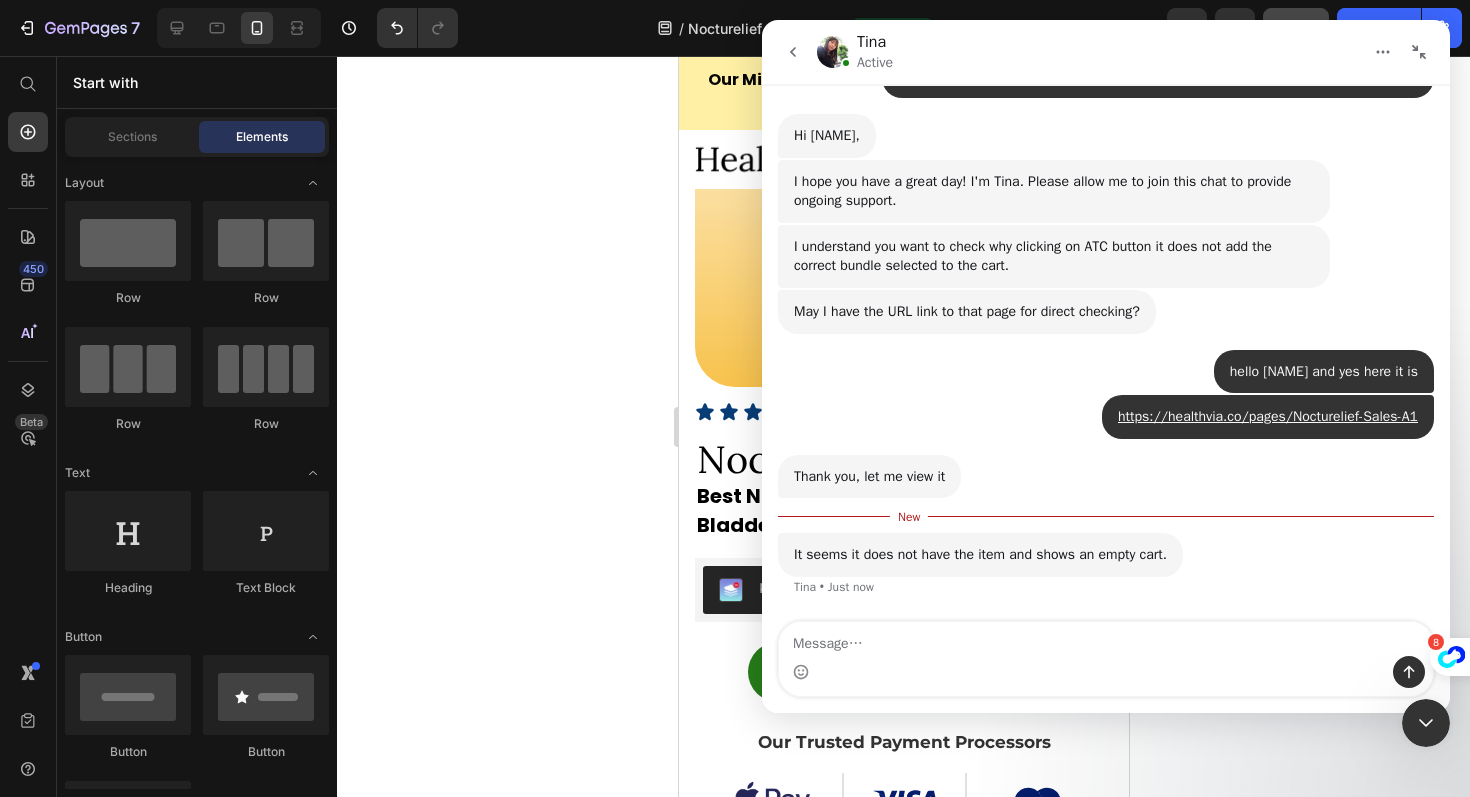 scroll, scrollTop: 1626, scrollLeft: 0, axis: vertical 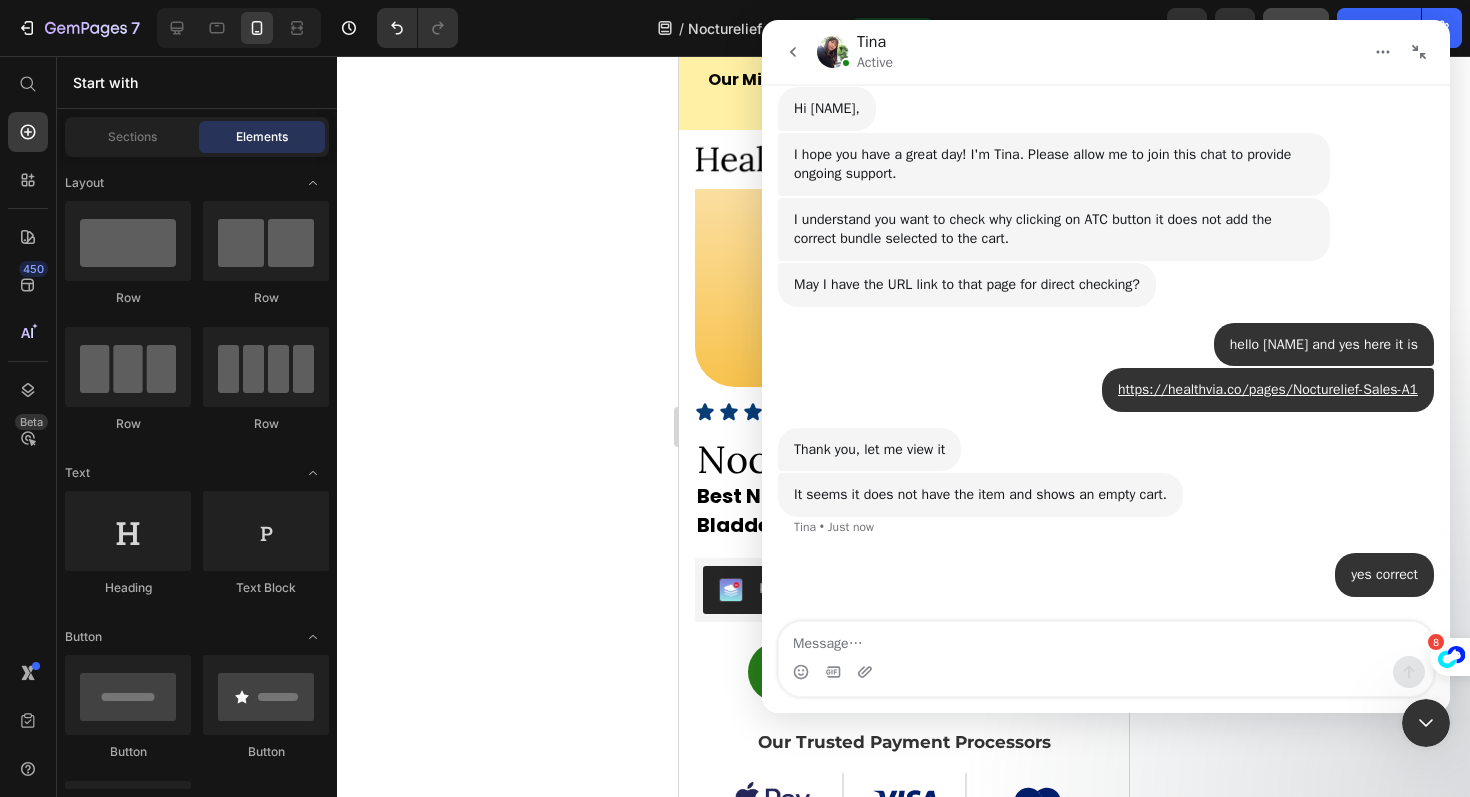 click on "May I have the URL link to that page for direct checking? Tina    •   6m ago" at bounding box center [967, 285] 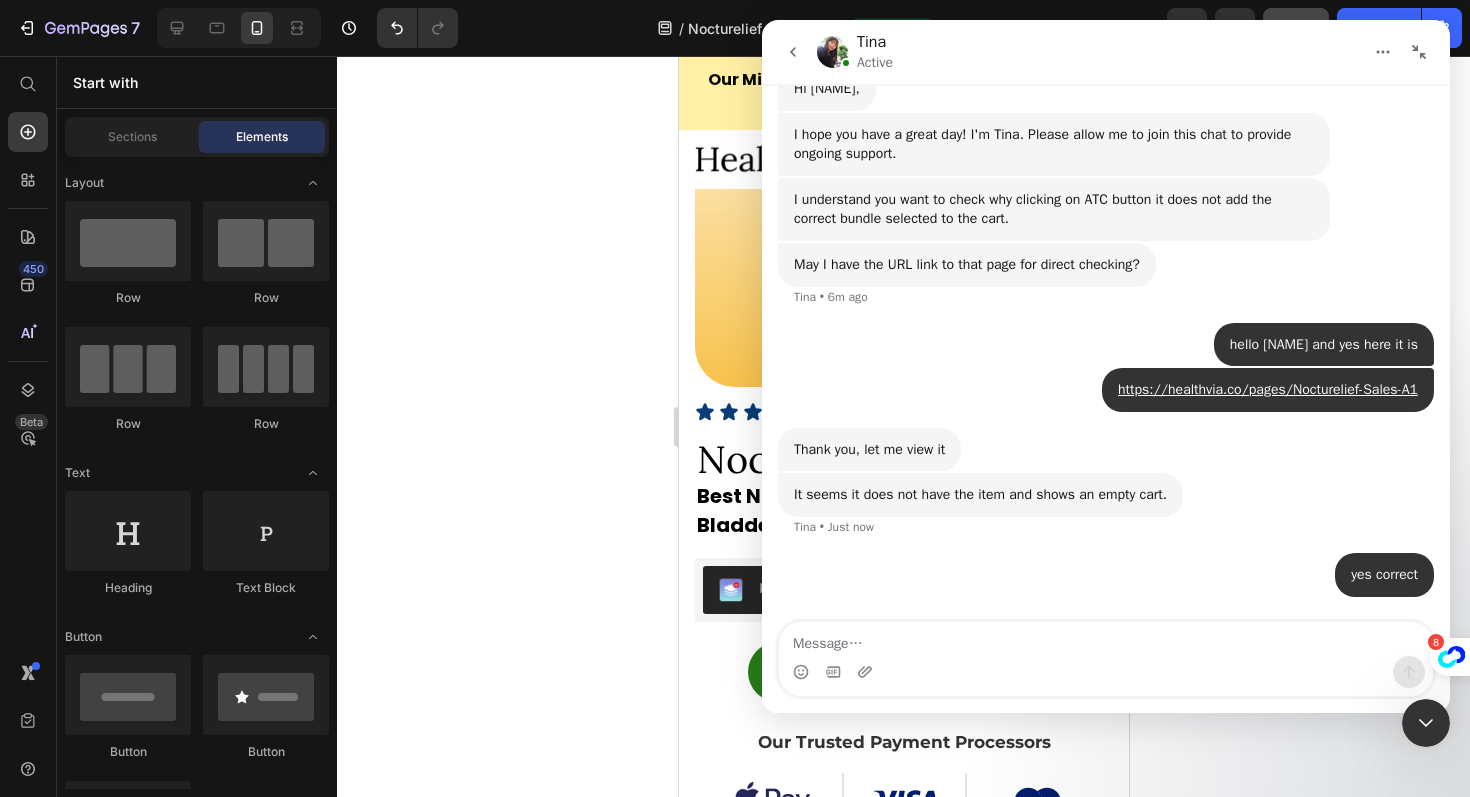 click 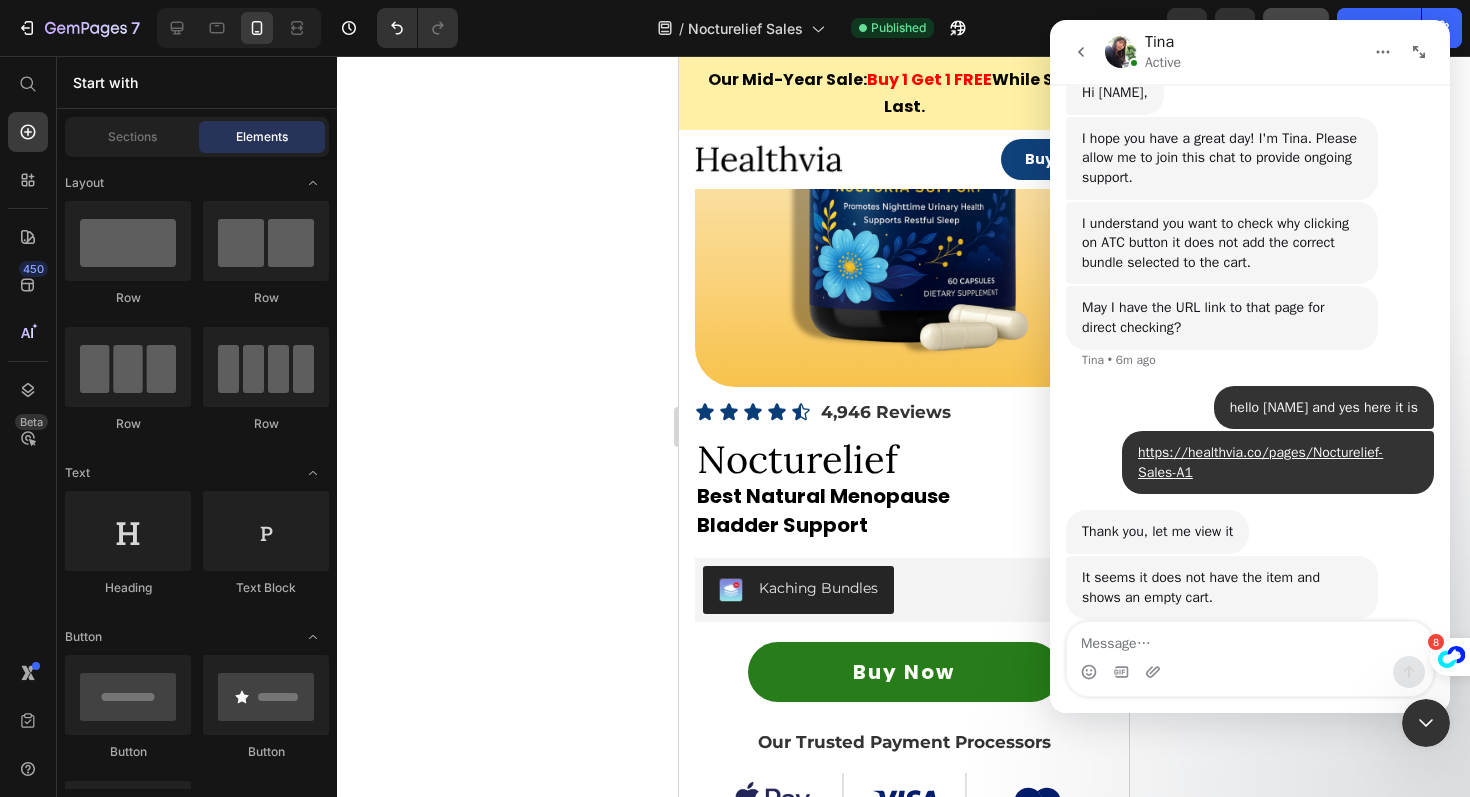 scroll, scrollTop: 2138, scrollLeft: 0, axis: vertical 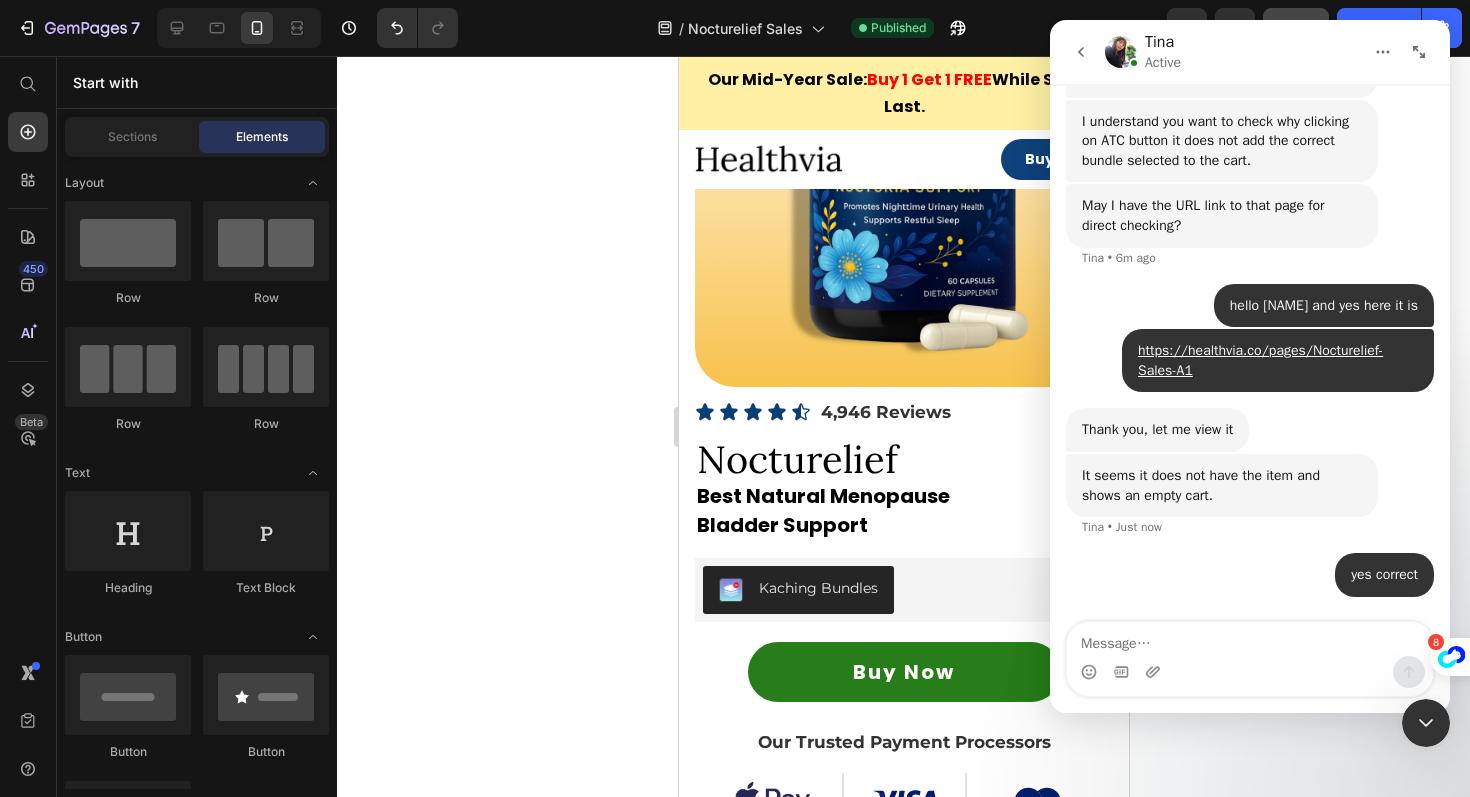 click 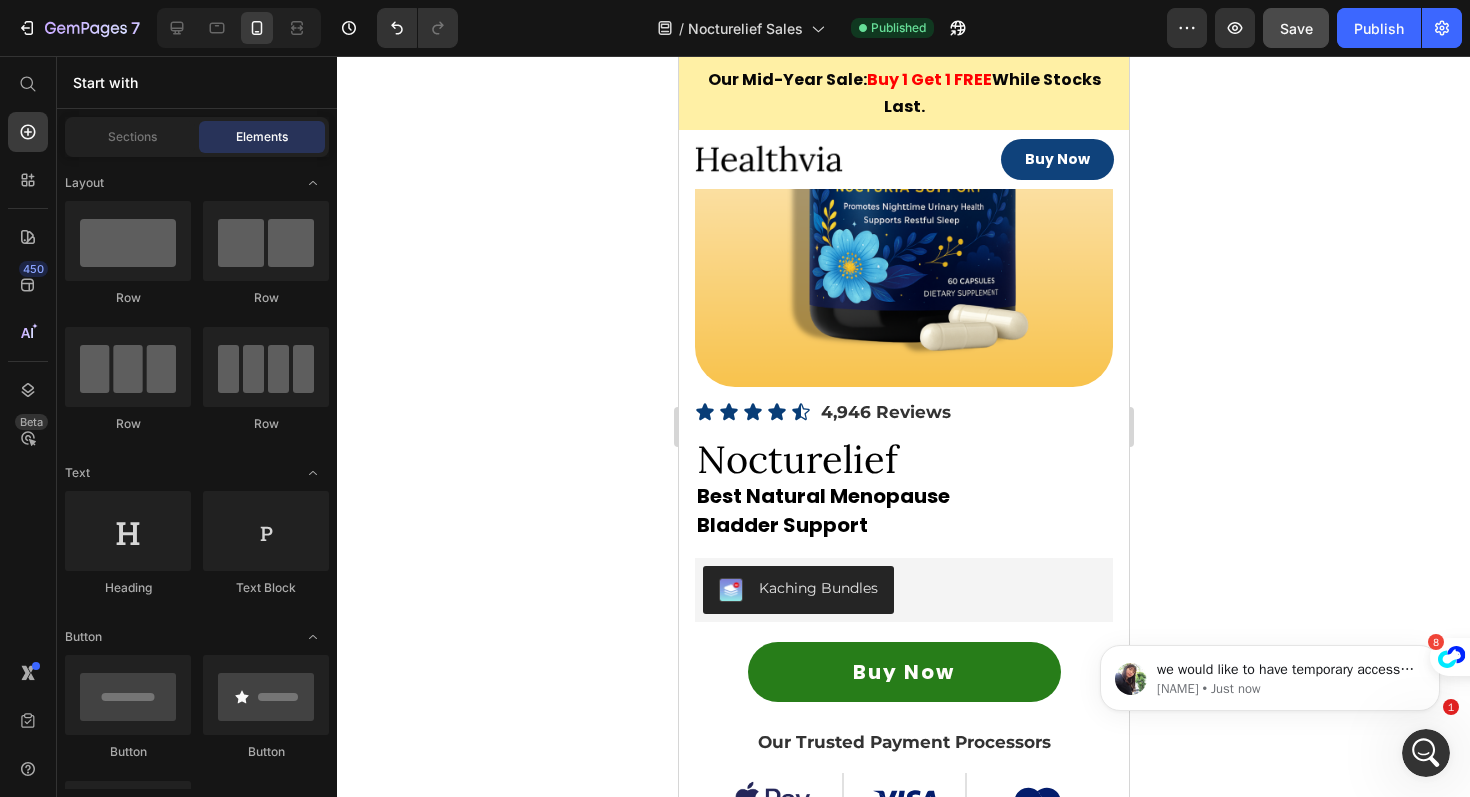 scroll, scrollTop: 0, scrollLeft: 0, axis: both 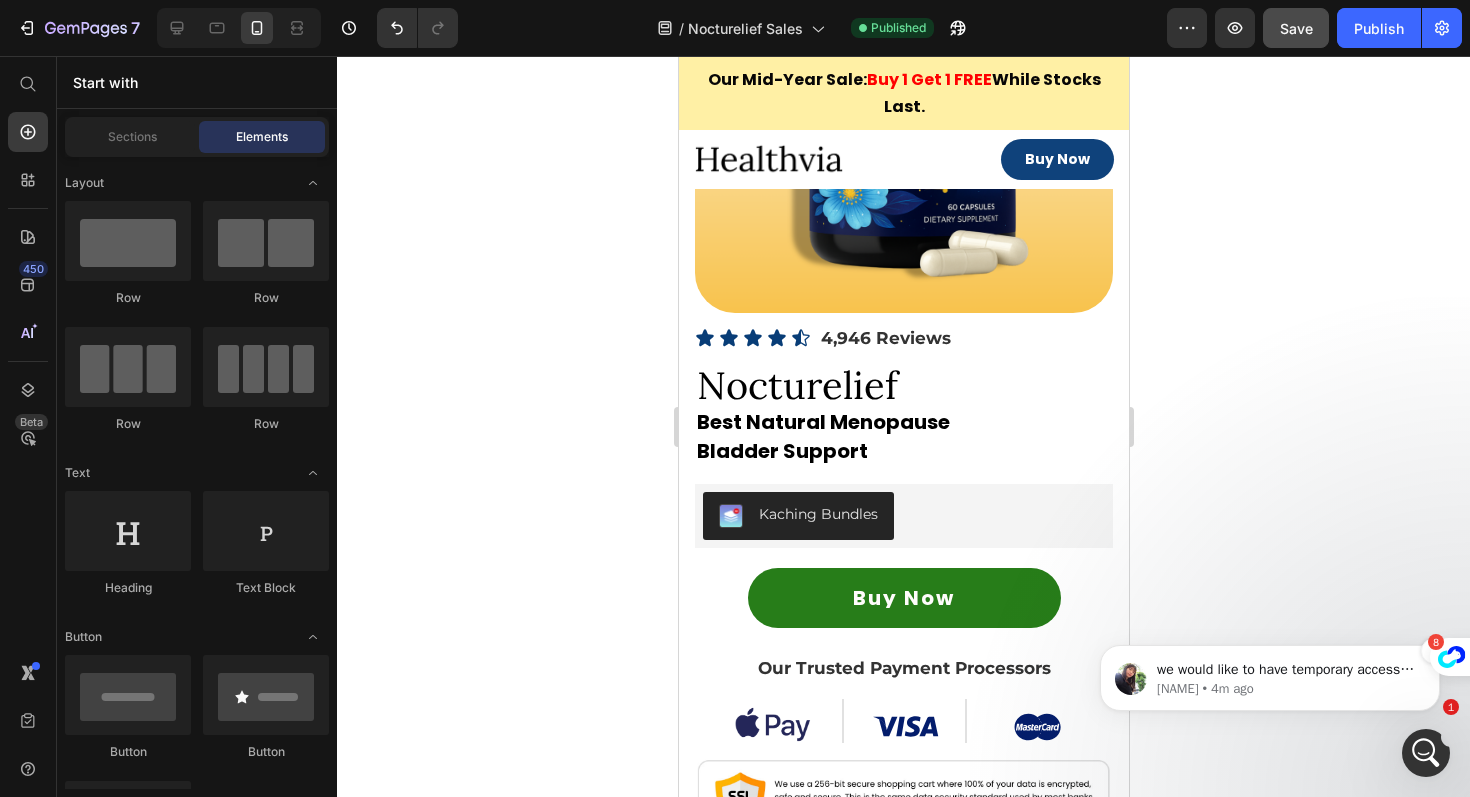 click on "we would like to have temporary access to your store via Shopify collaborator access. The access is strictly for support purposes only. You can refer here for our Data Privacy. ​﻿ ﻿Please provide the Collaborator Code so I can send you the access request.  ﻿You can find this code in Shopify Admin &gt; Settings &gt; Users &gt; Security Tina • 4m ago" at bounding box center [1270, 678] 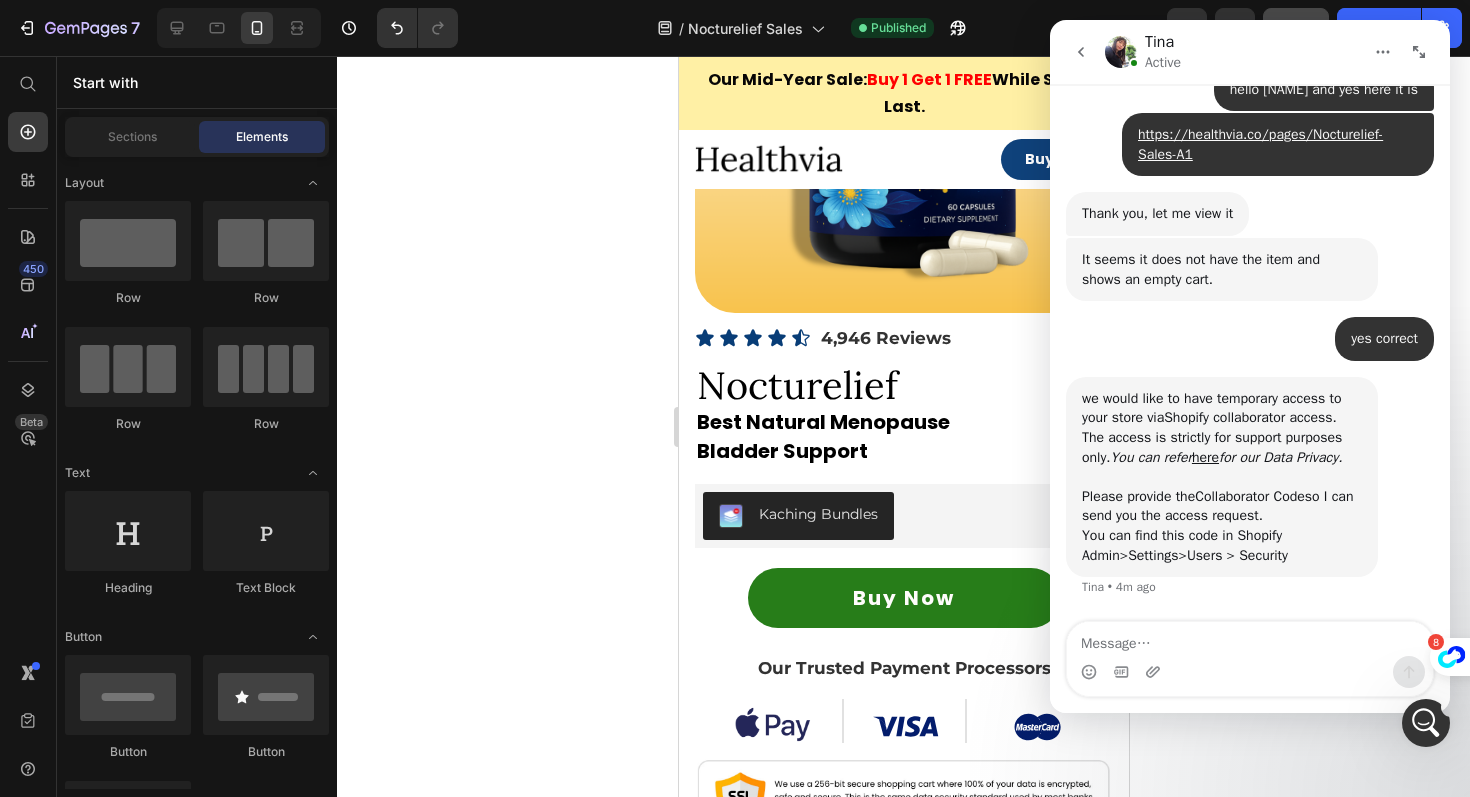 scroll, scrollTop: 0, scrollLeft: 0, axis: both 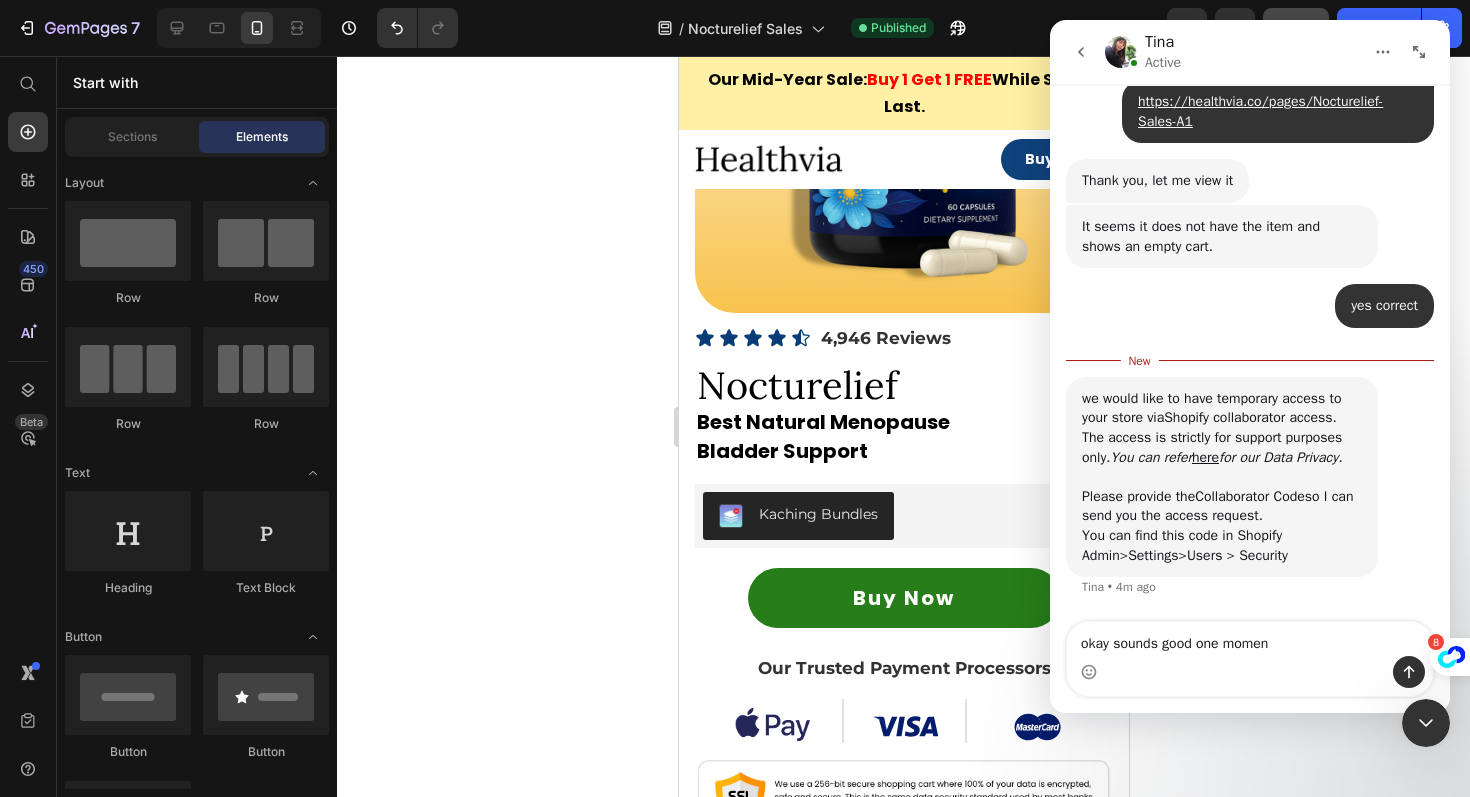 type on "okay sounds good one moment" 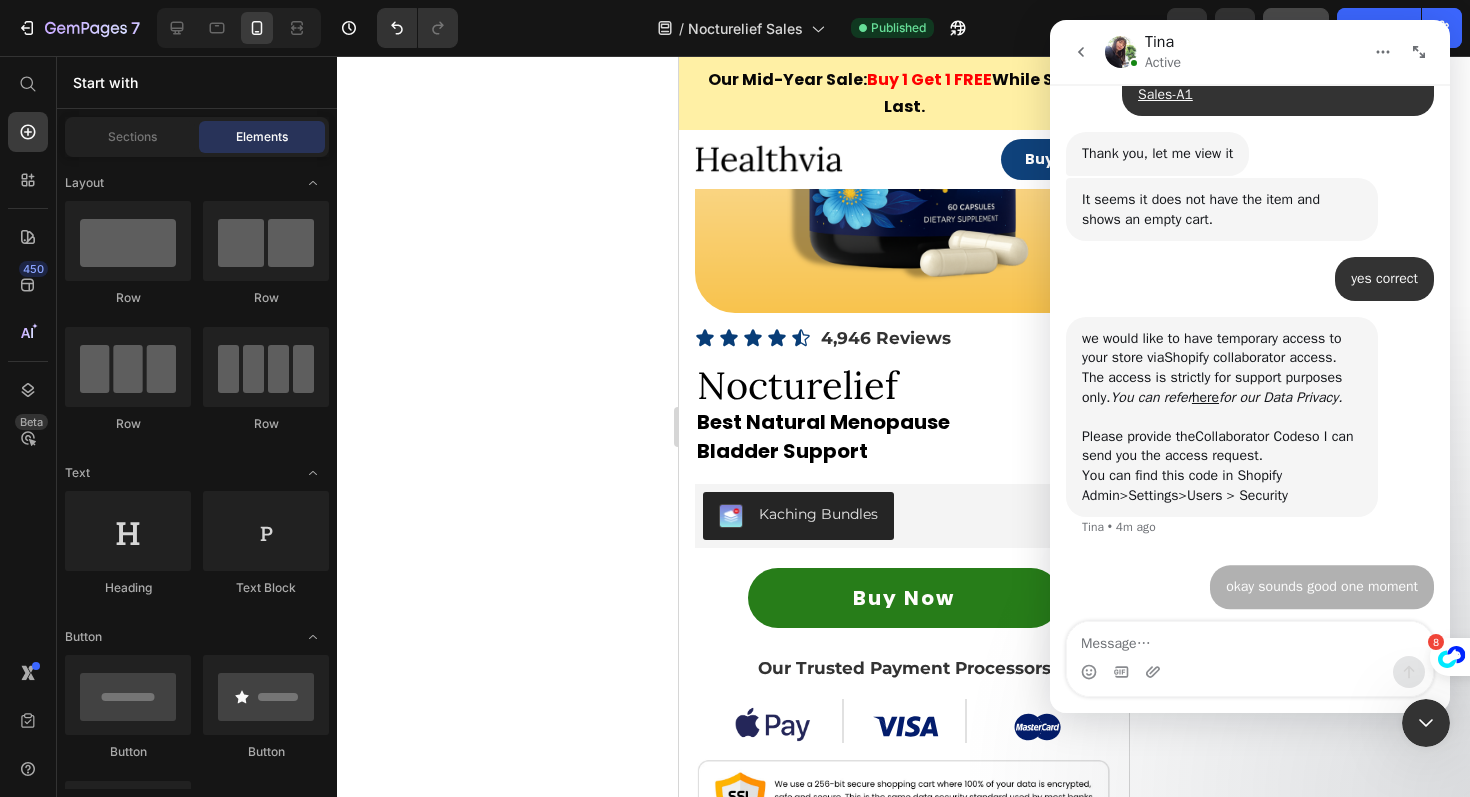 scroll, scrollTop: 2413, scrollLeft: 0, axis: vertical 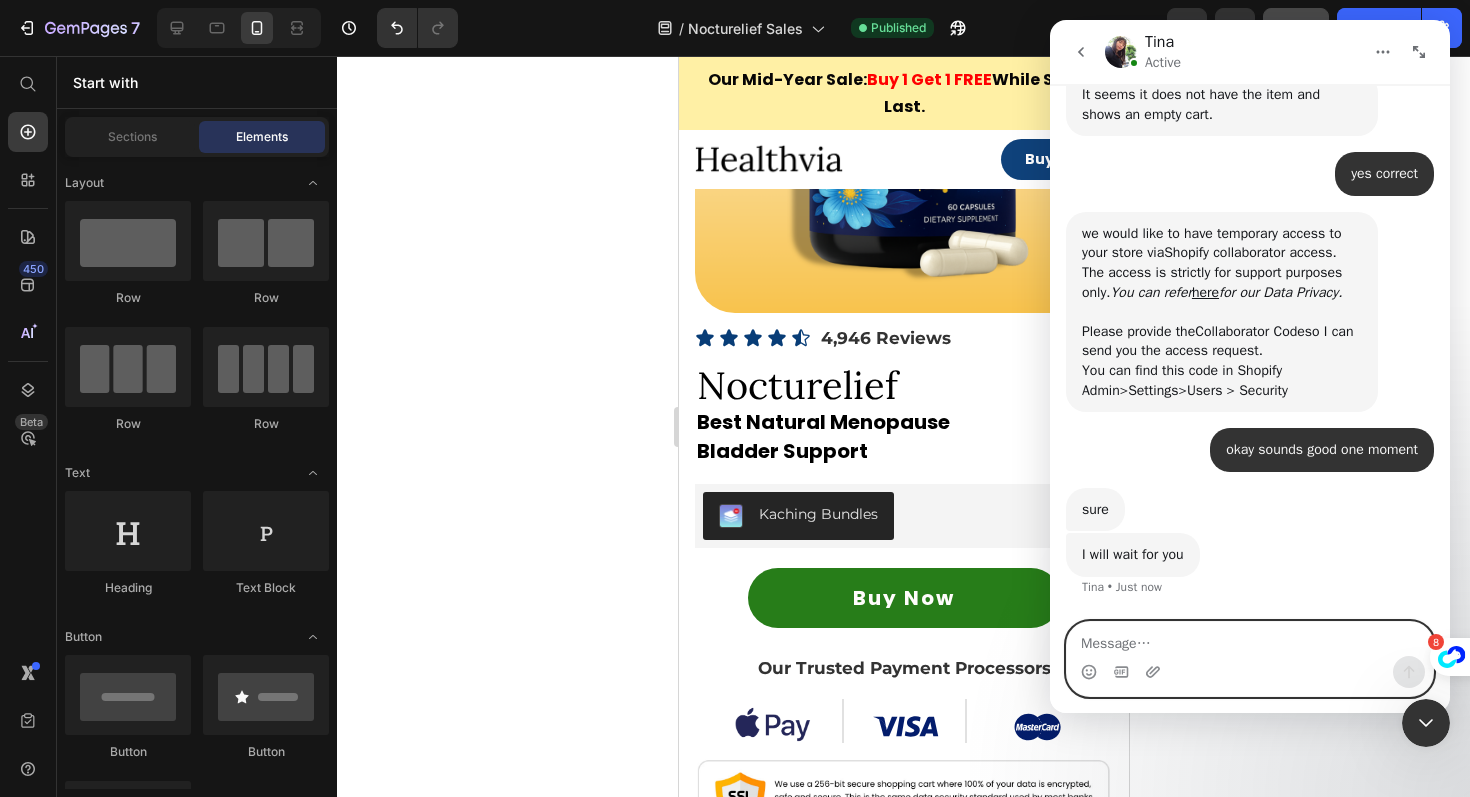 paste on "7997" 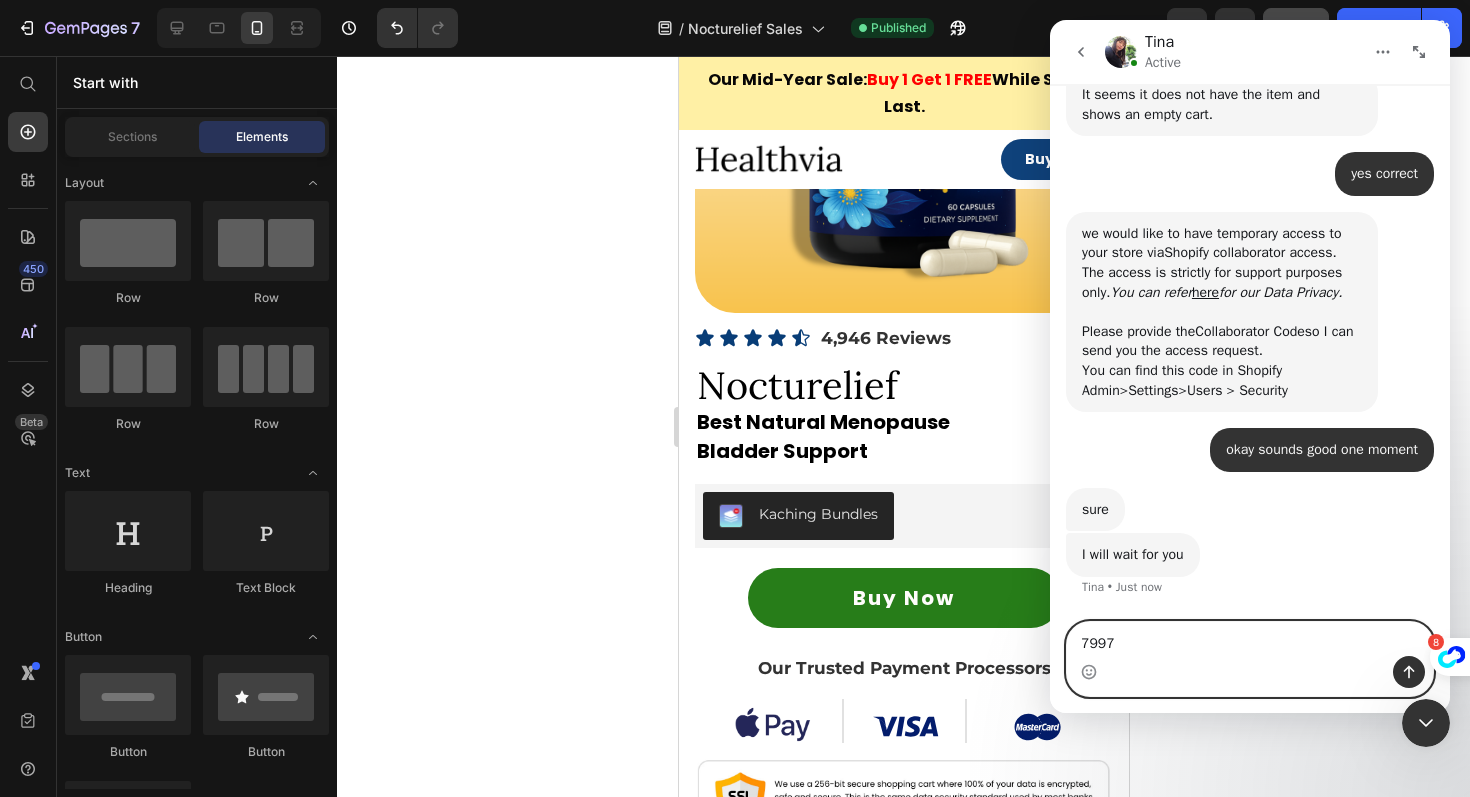 type 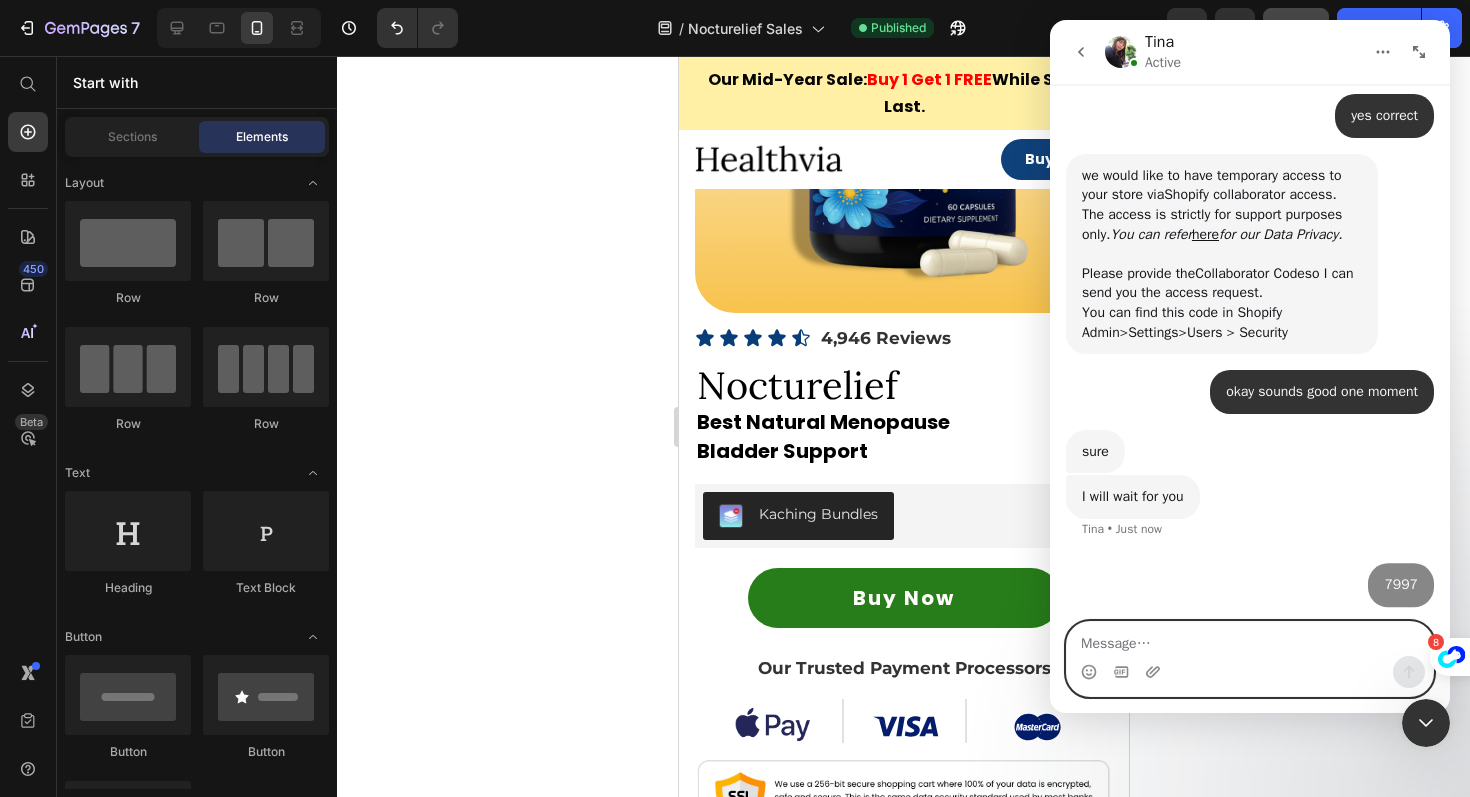 scroll, scrollTop: 2578, scrollLeft: 0, axis: vertical 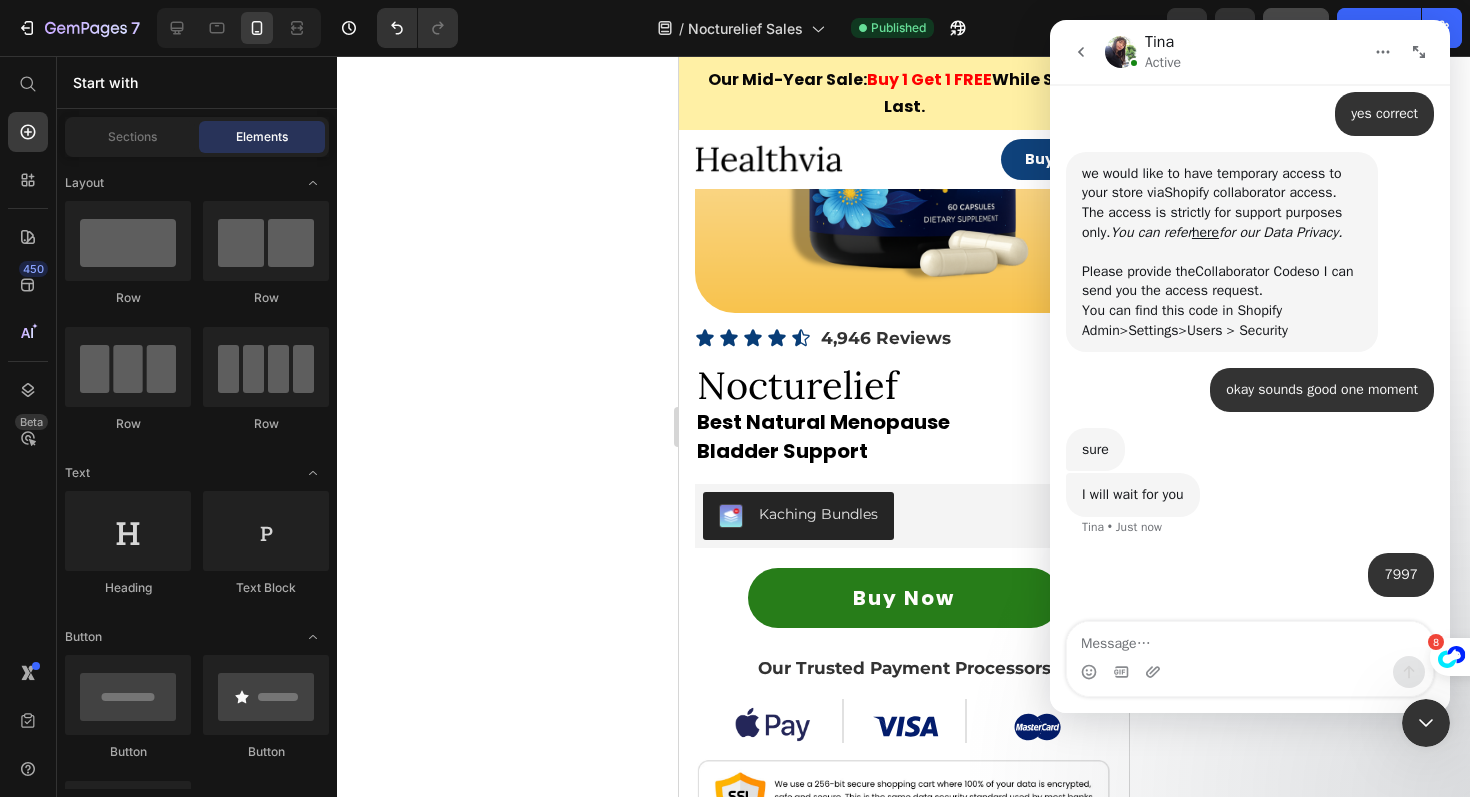 click 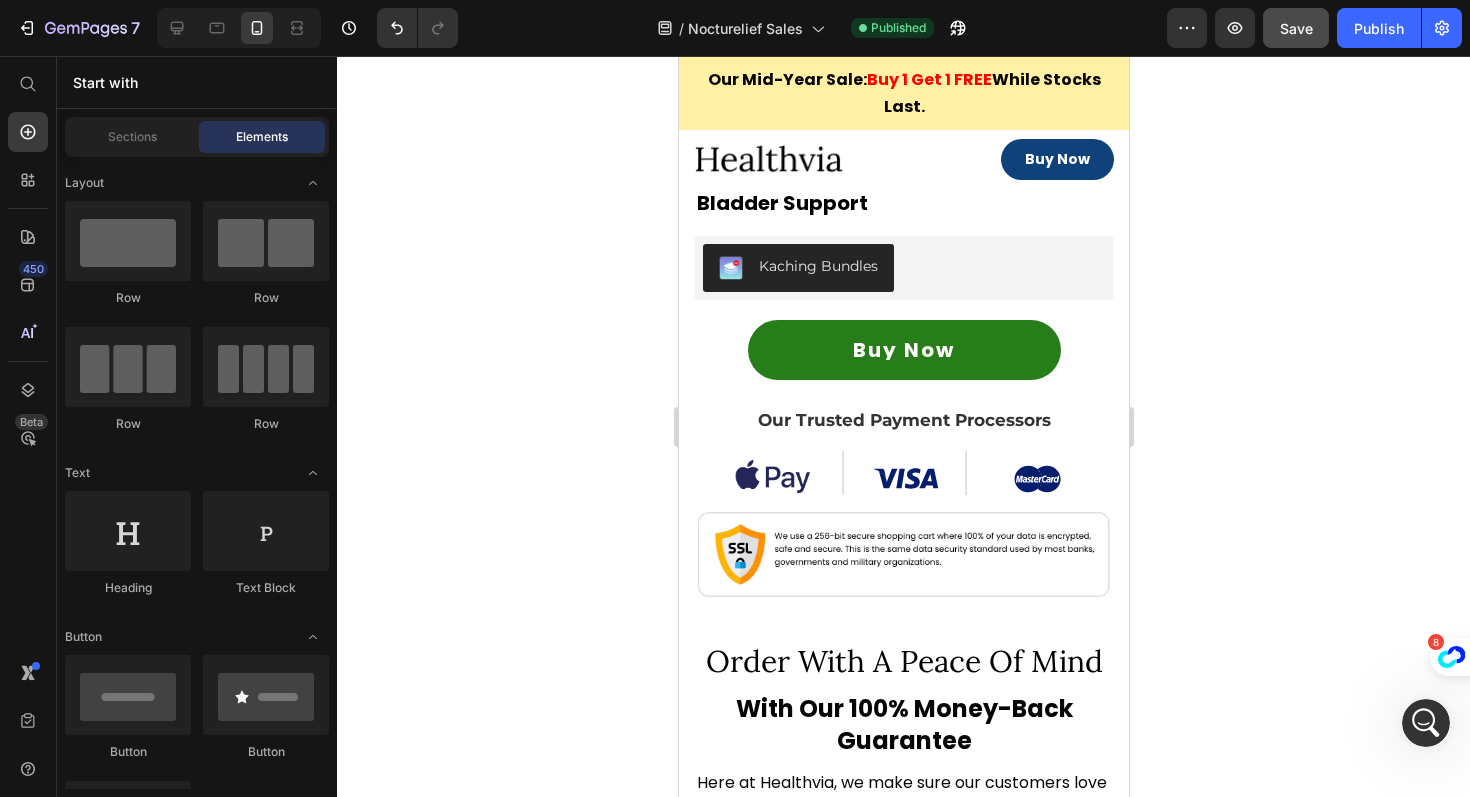 scroll, scrollTop: 15823, scrollLeft: 0, axis: vertical 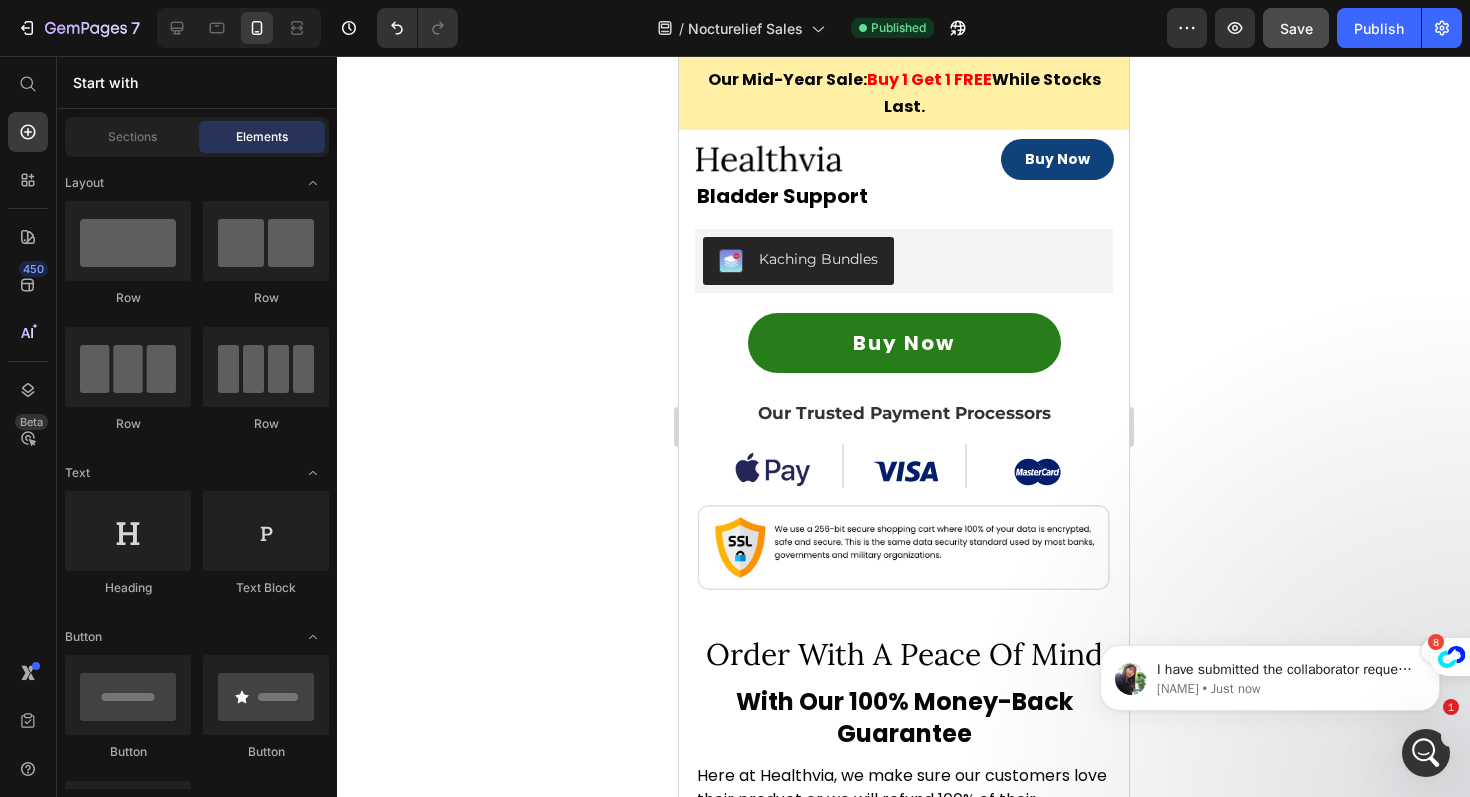 click on "I have submitted the collaborator request. Could you approve it?" at bounding box center [1286, 670] 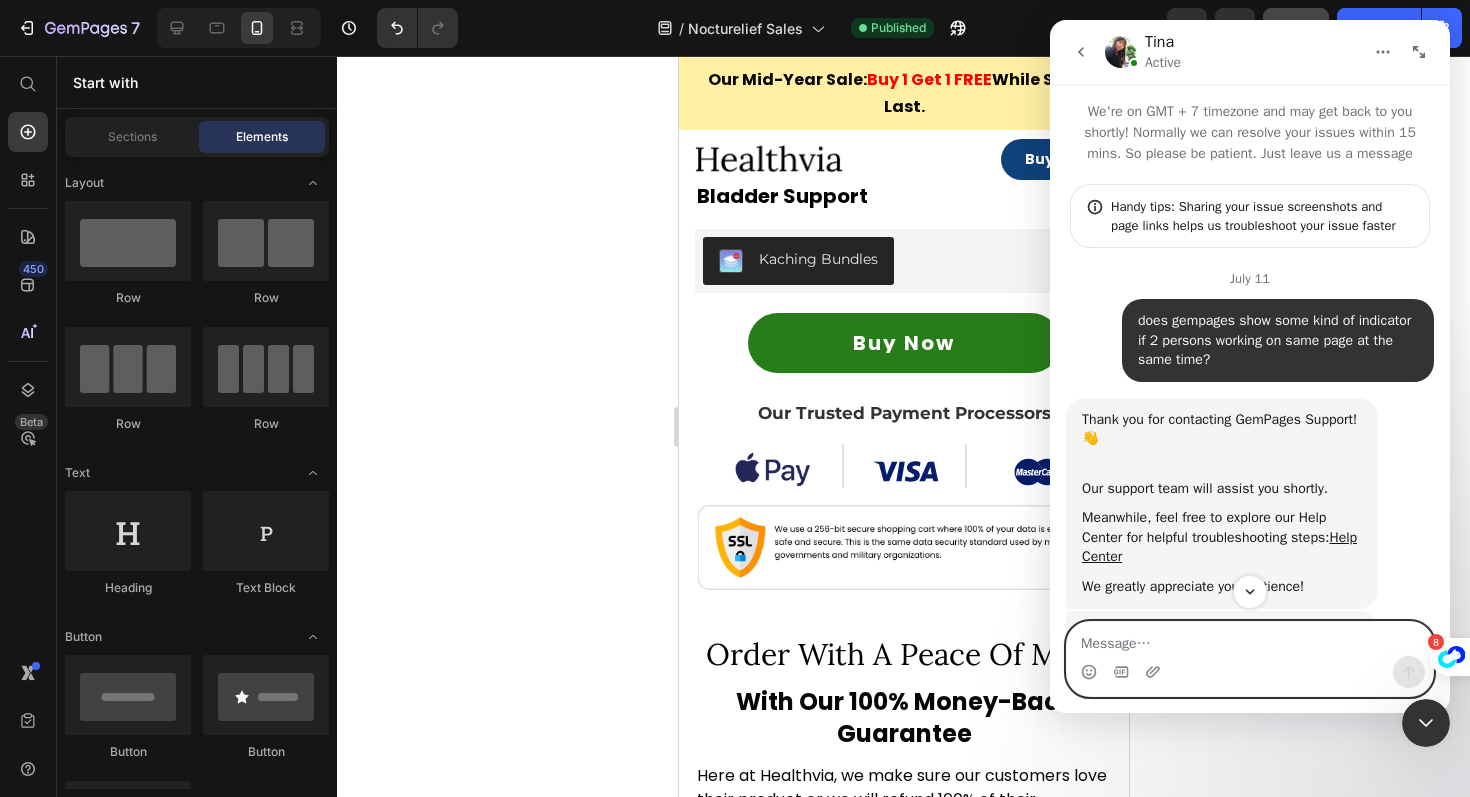 scroll, scrollTop: 3, scrollLeft: 0, axis: vertical 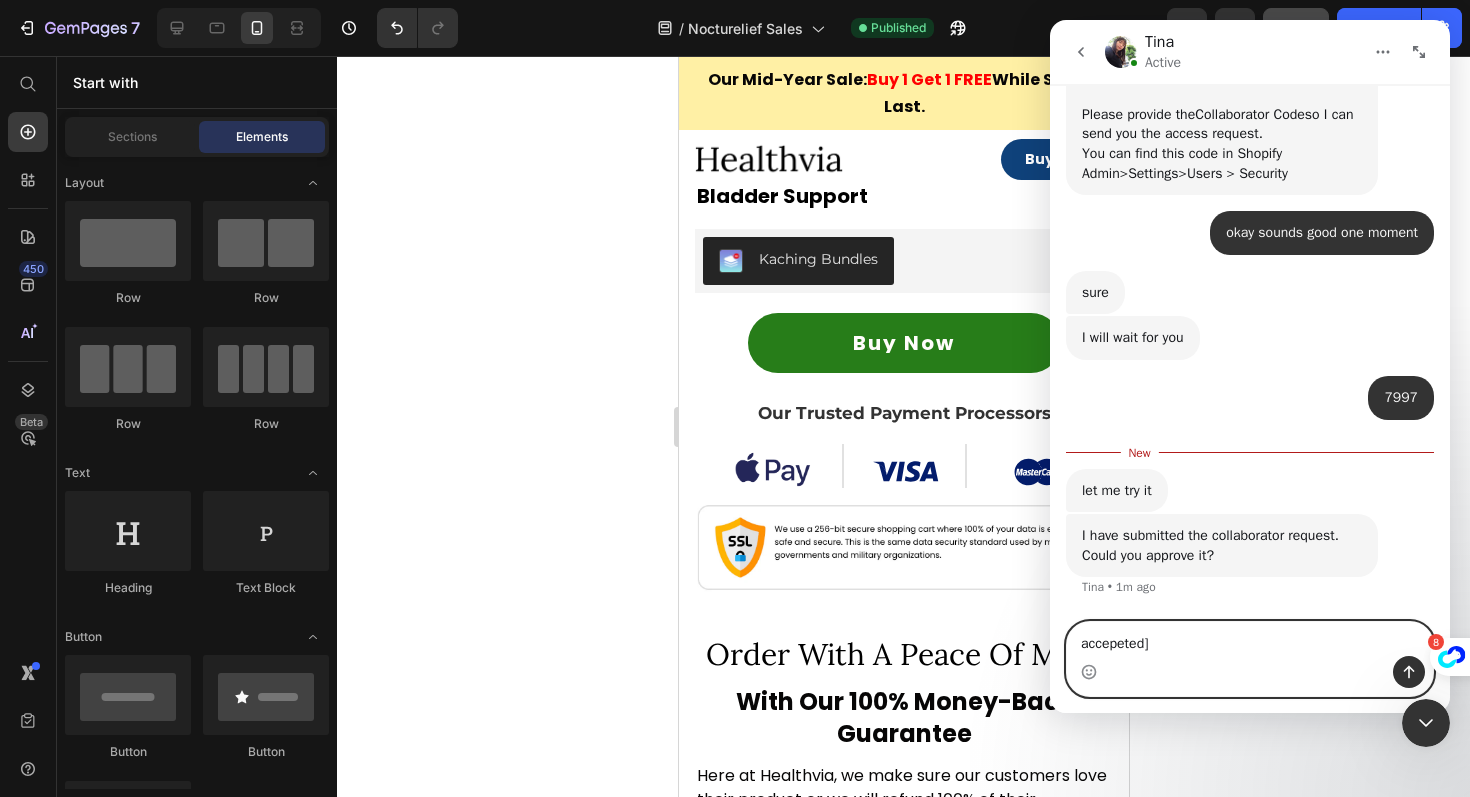 type on "accepeted" 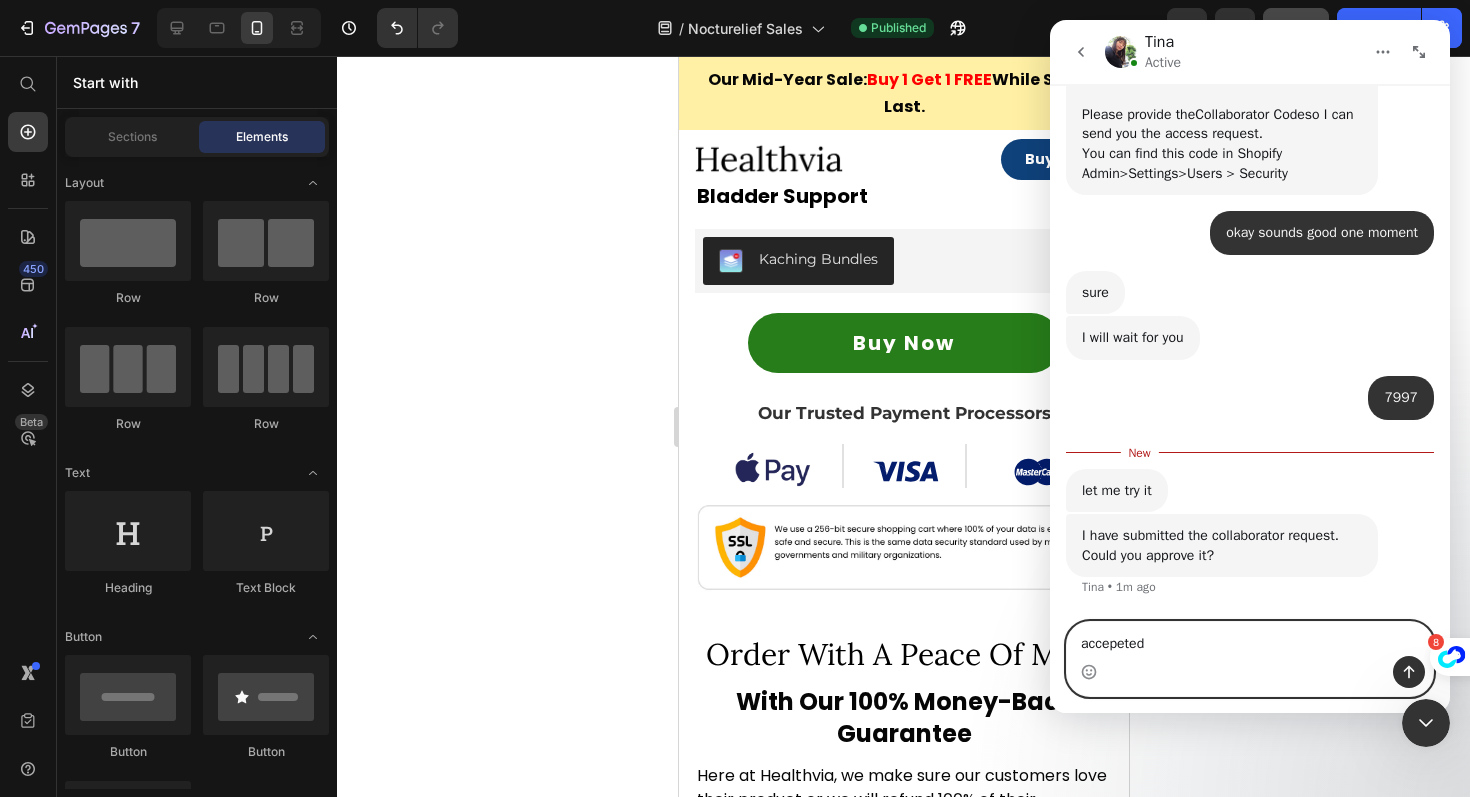 type 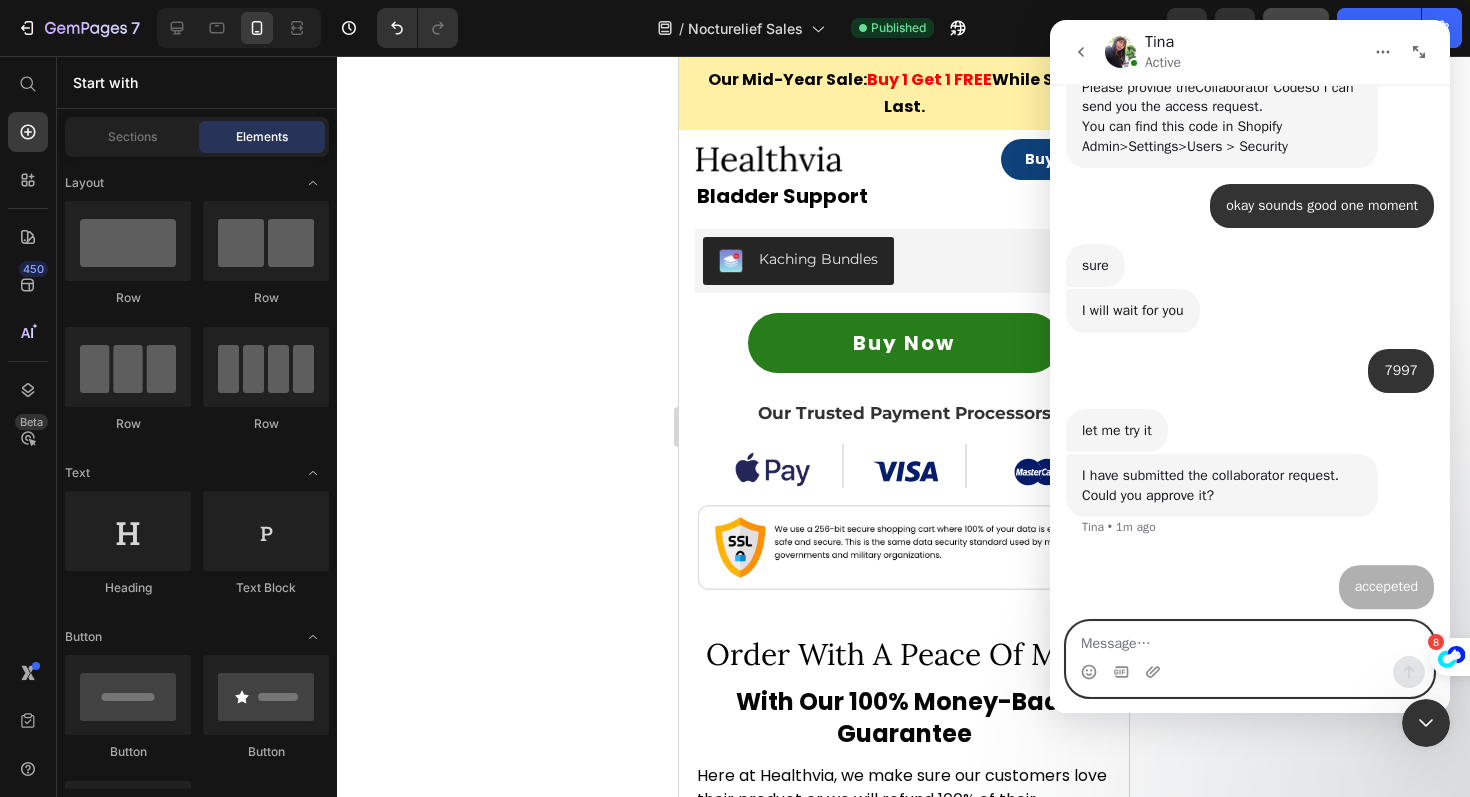 scroll, scrollTop: 2762, scrollLeft: 0, axis: vertical 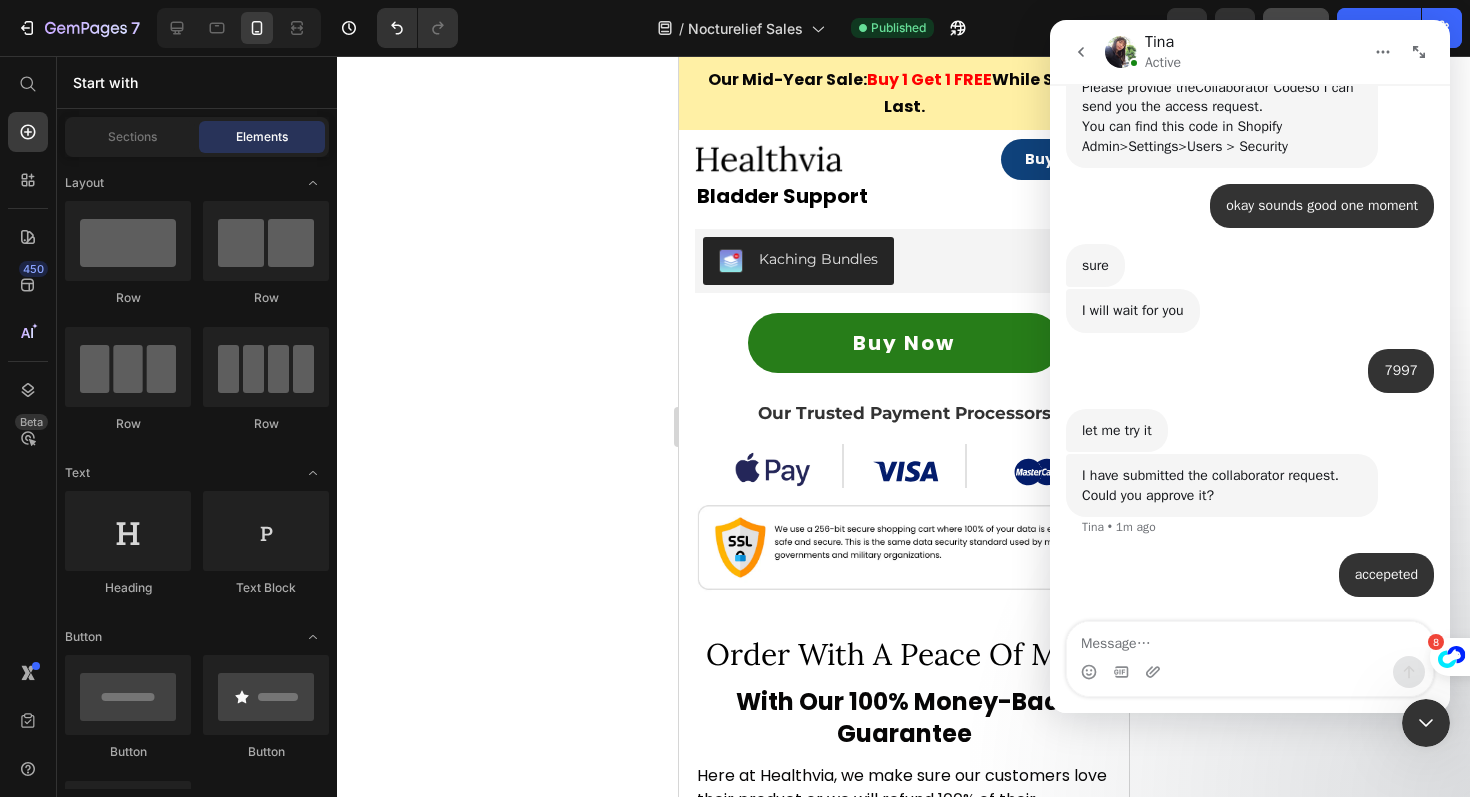 click on "7997    •   4m ago" at bounding box center [1250, 379] 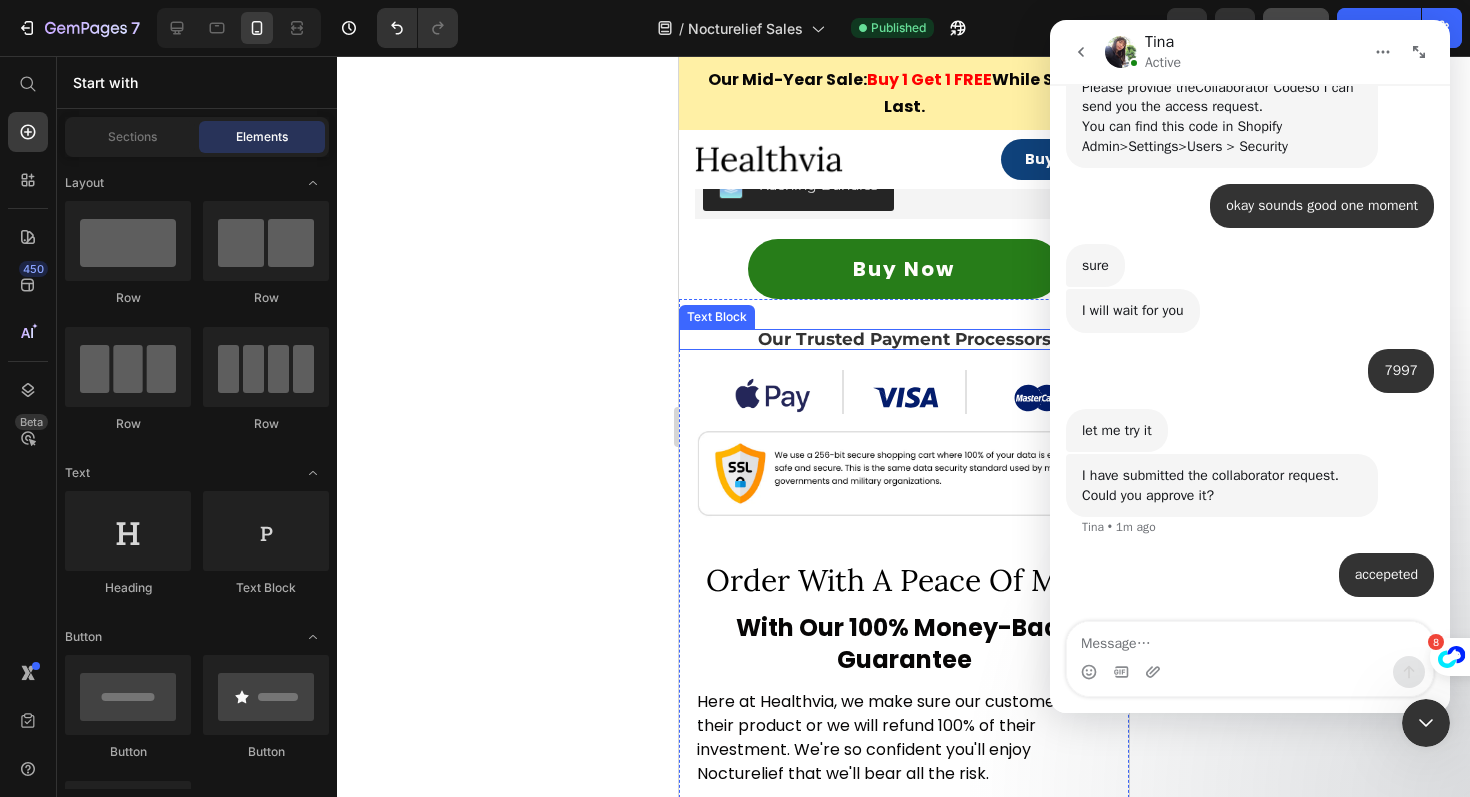 scroll, scrollTop: 15912, scrollLeft: 0, axis: vertical 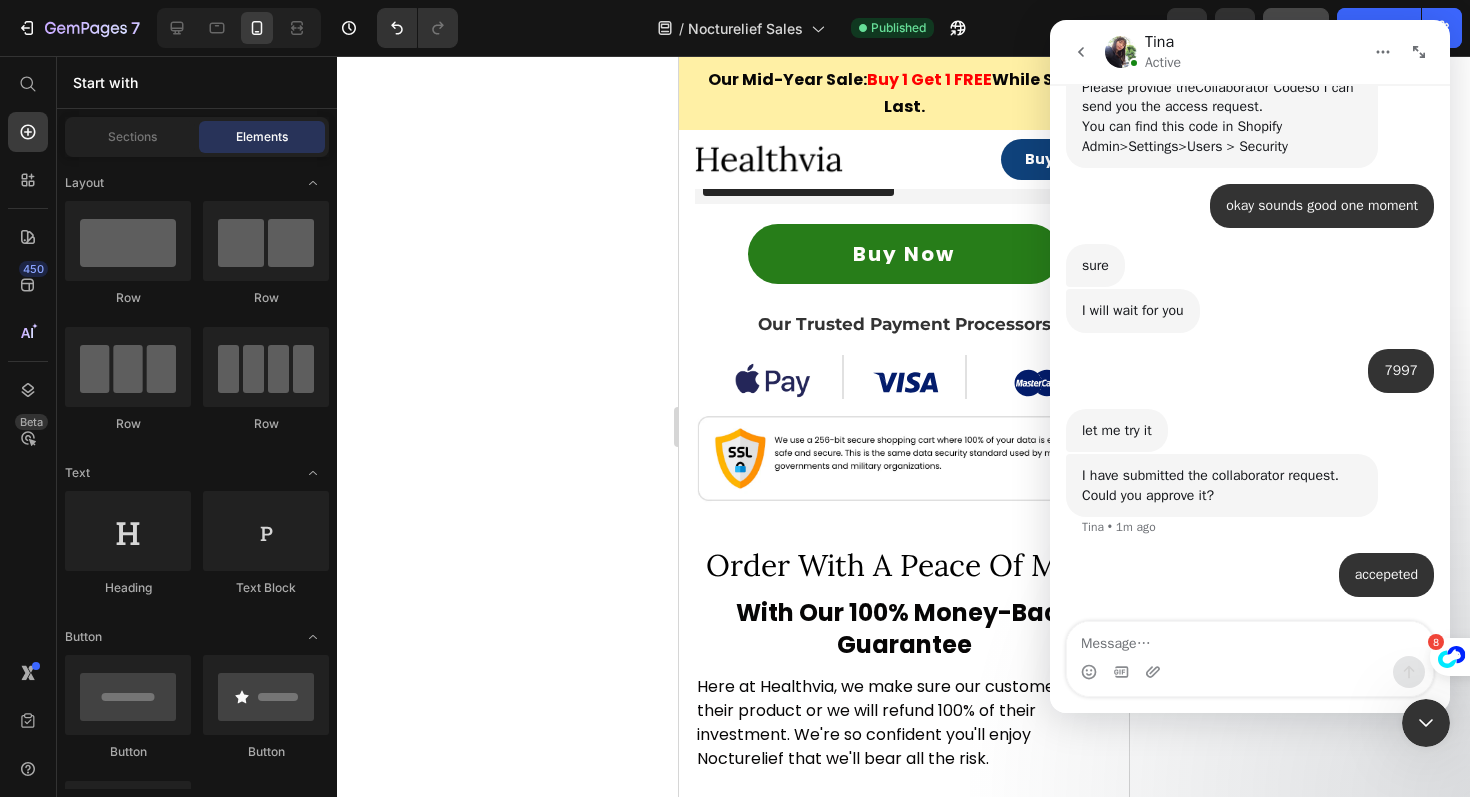 click 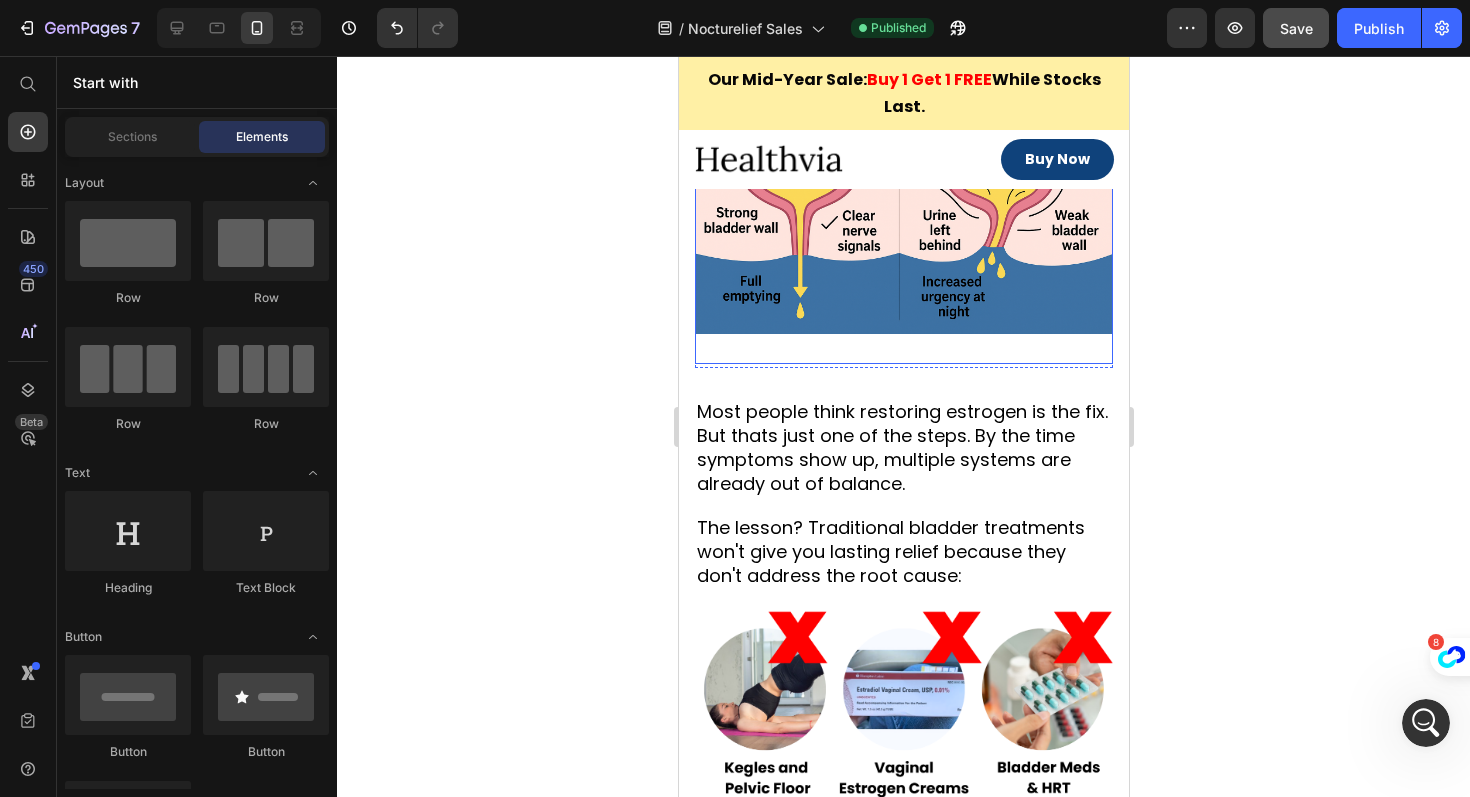 scroll, scrollTop: 2683, scrollLeft: 0, axis: vertical 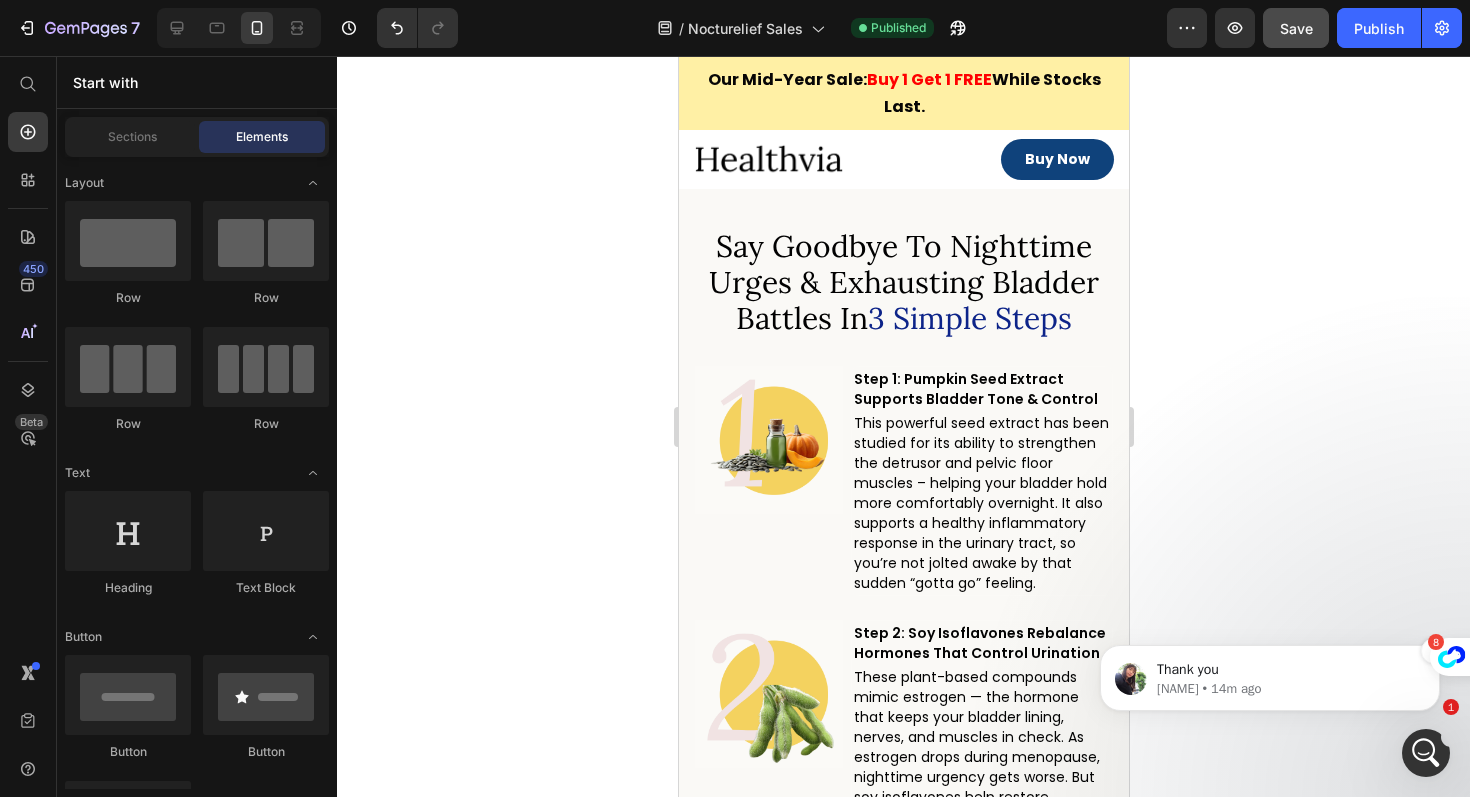 click on "Thank you" at bounding box center [1286, 670] 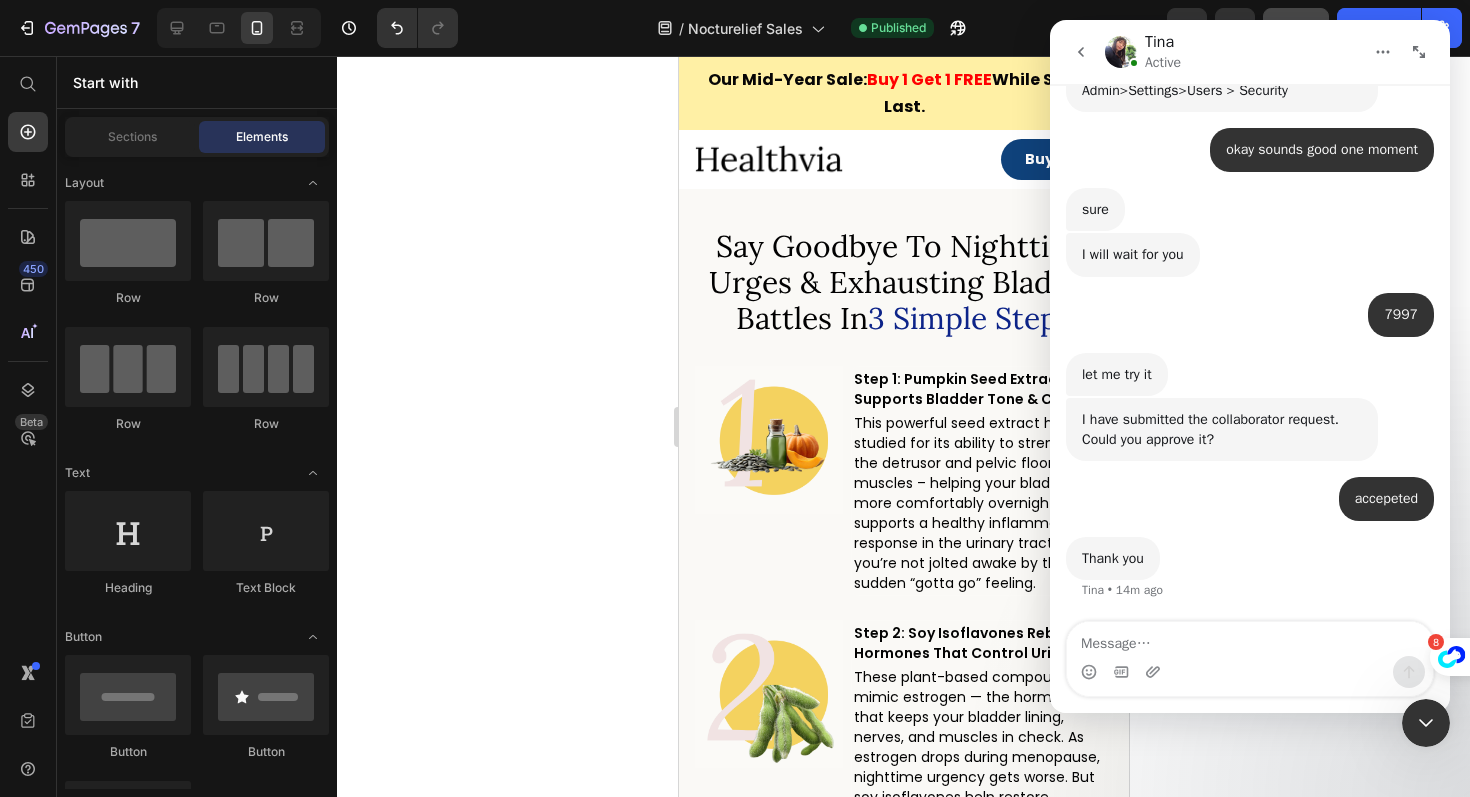 scroll, scrollTop: 2822, scrollLeft: 0, axis: vertical 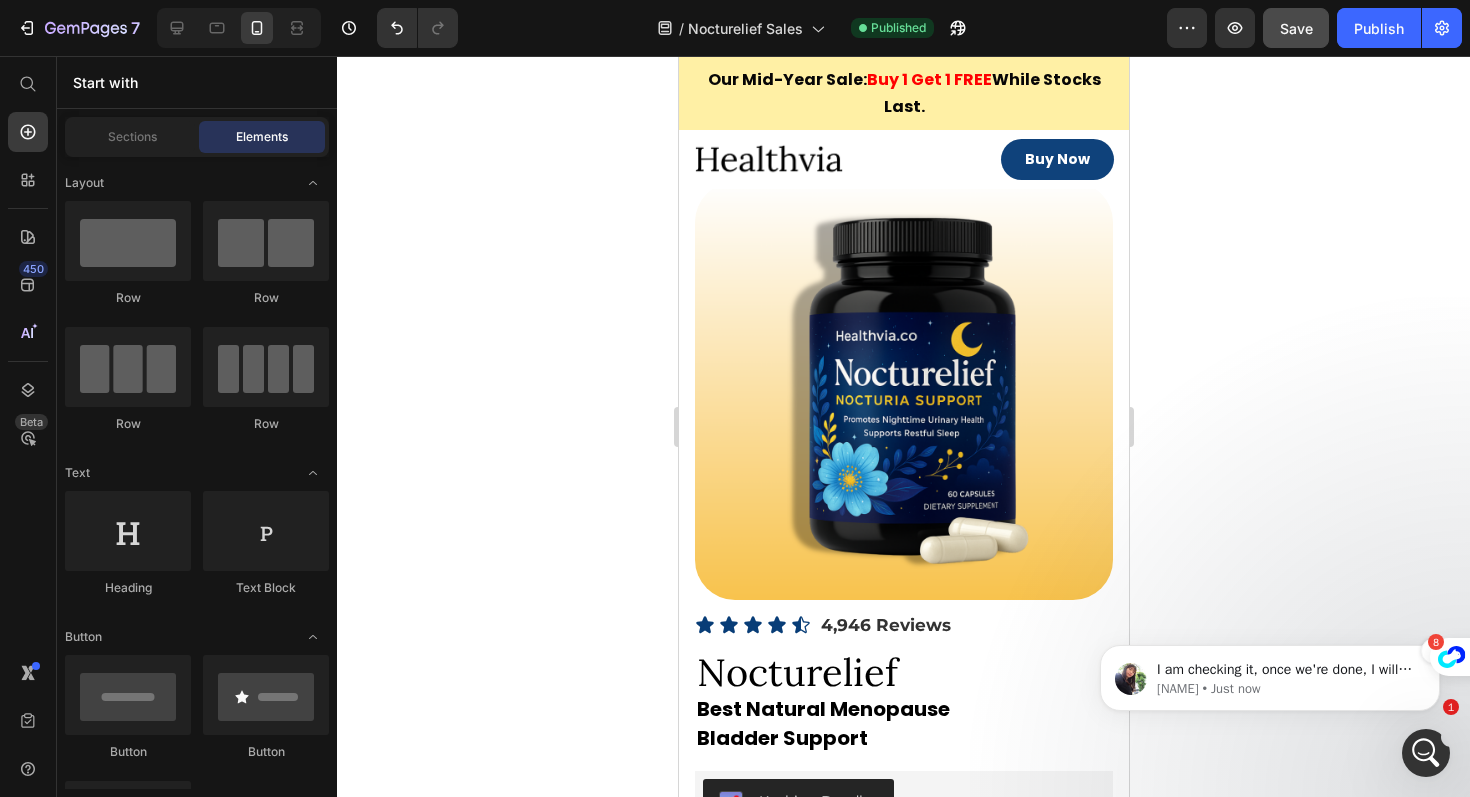 click on "I am checking it, once we're done, I will let you know." at bounding box center (1286, 670) 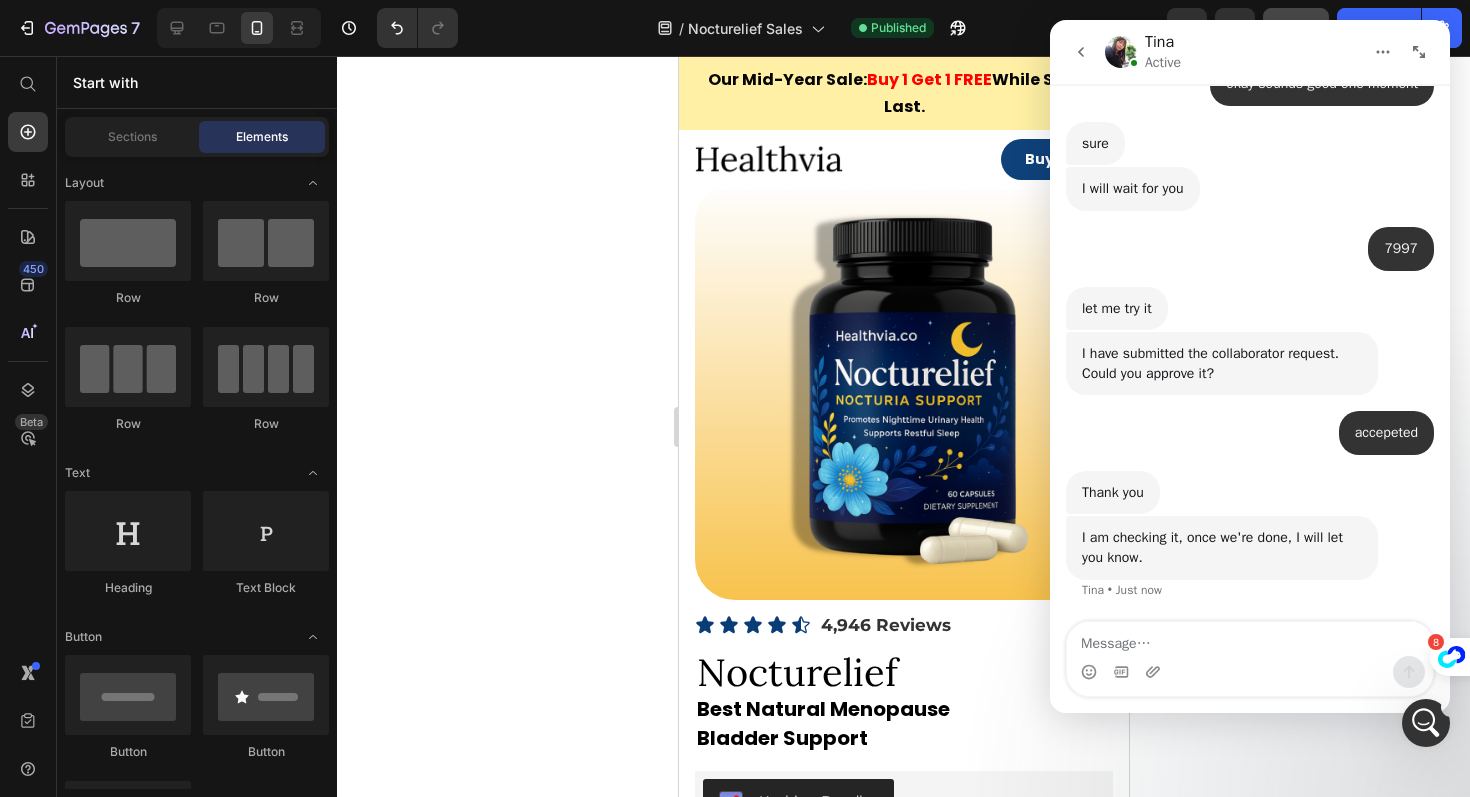scroll, scrollTop: 0, scrollLeft: 0, axis: both 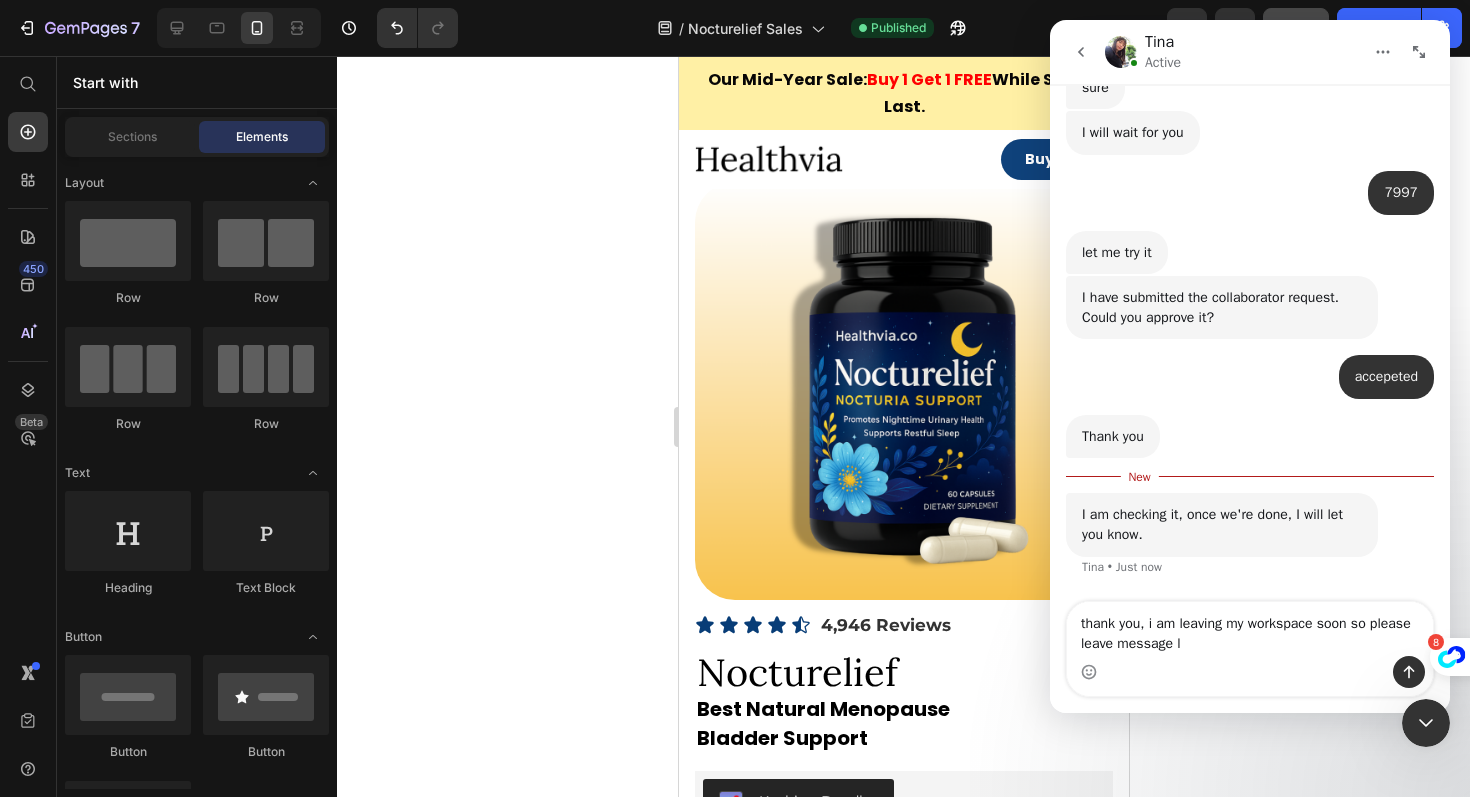 type on "thank you, i am leaving my workspace soon so please leave message" 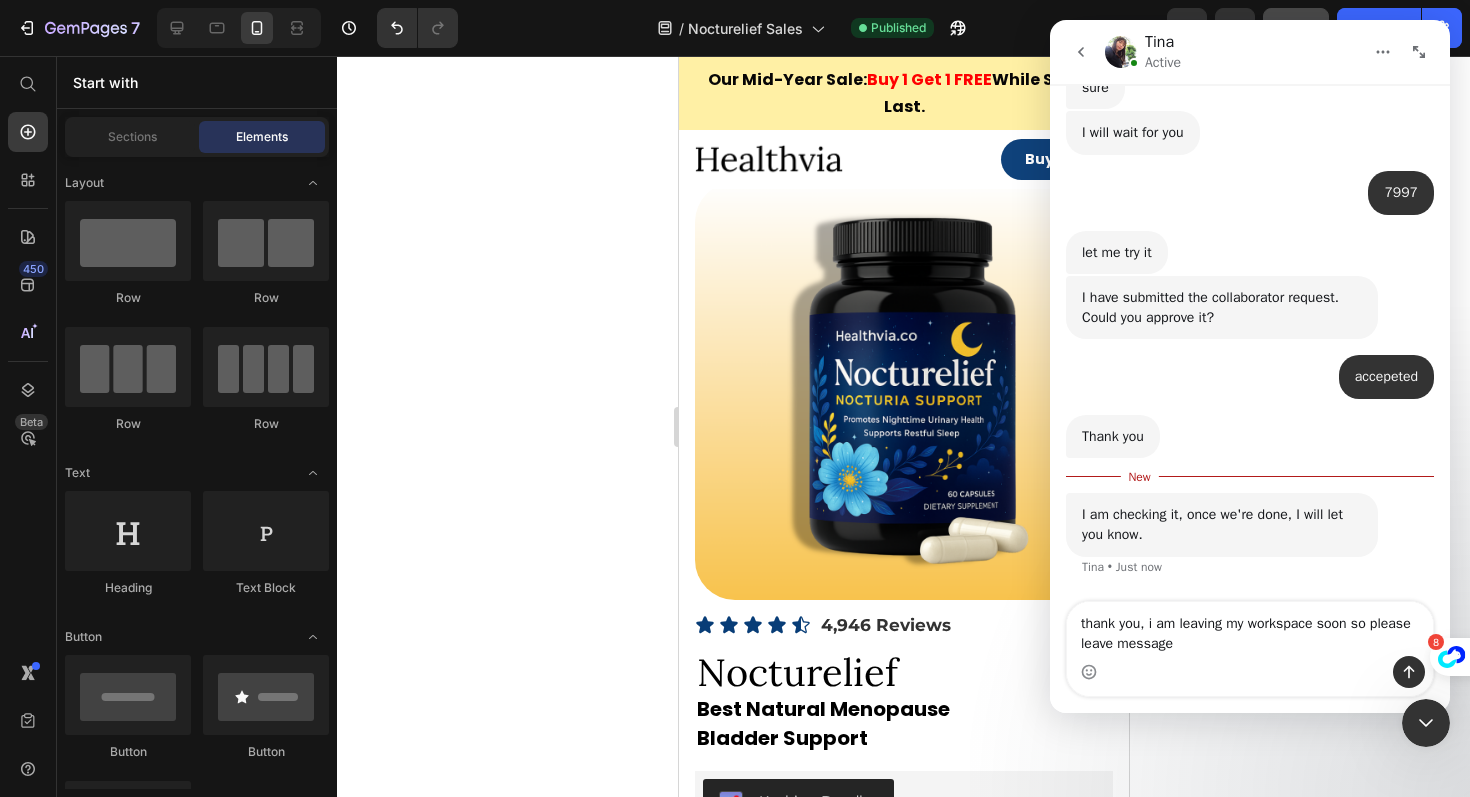 type 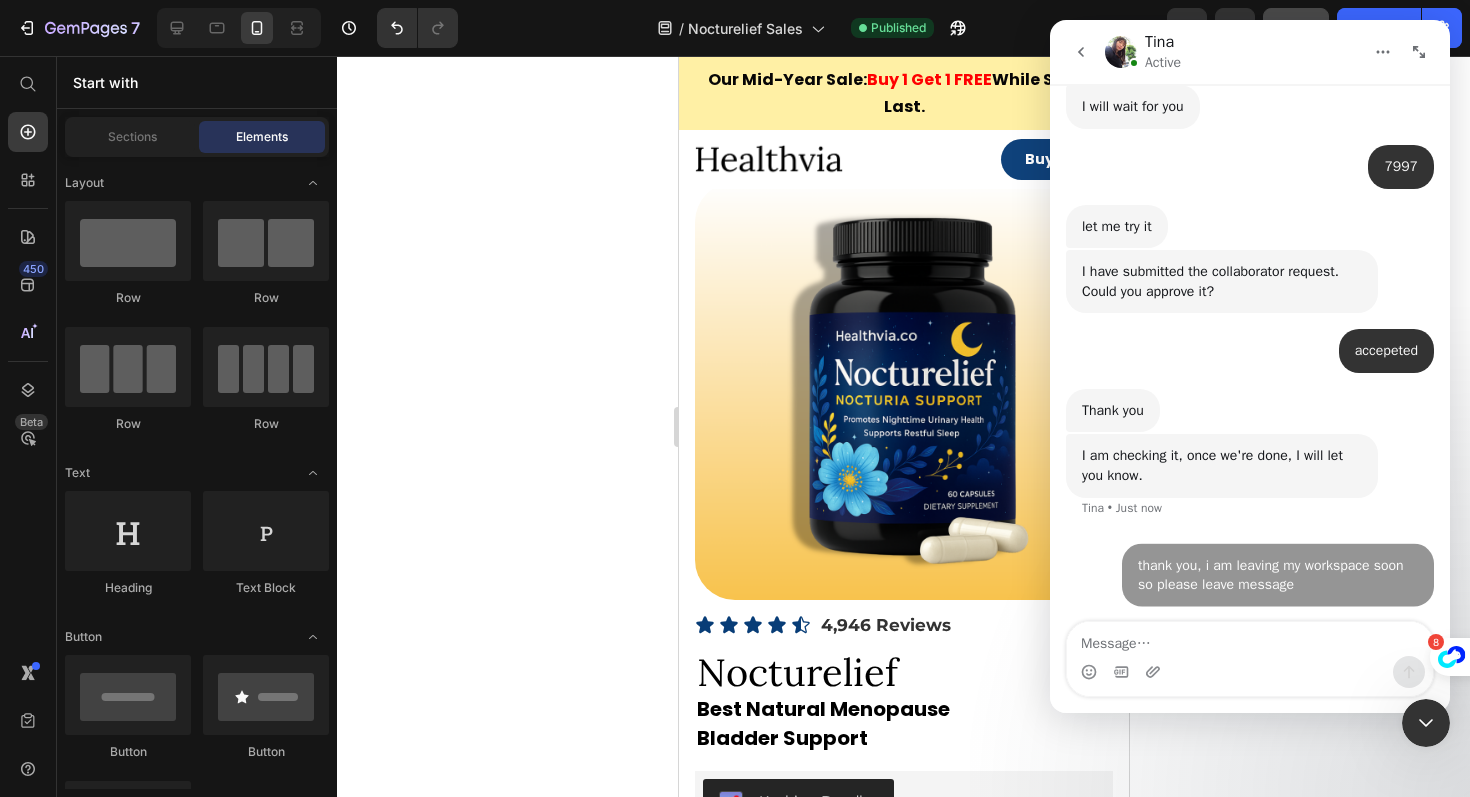scroll, scrollTop: 2966, scrollLeft: 0, axis: vertical 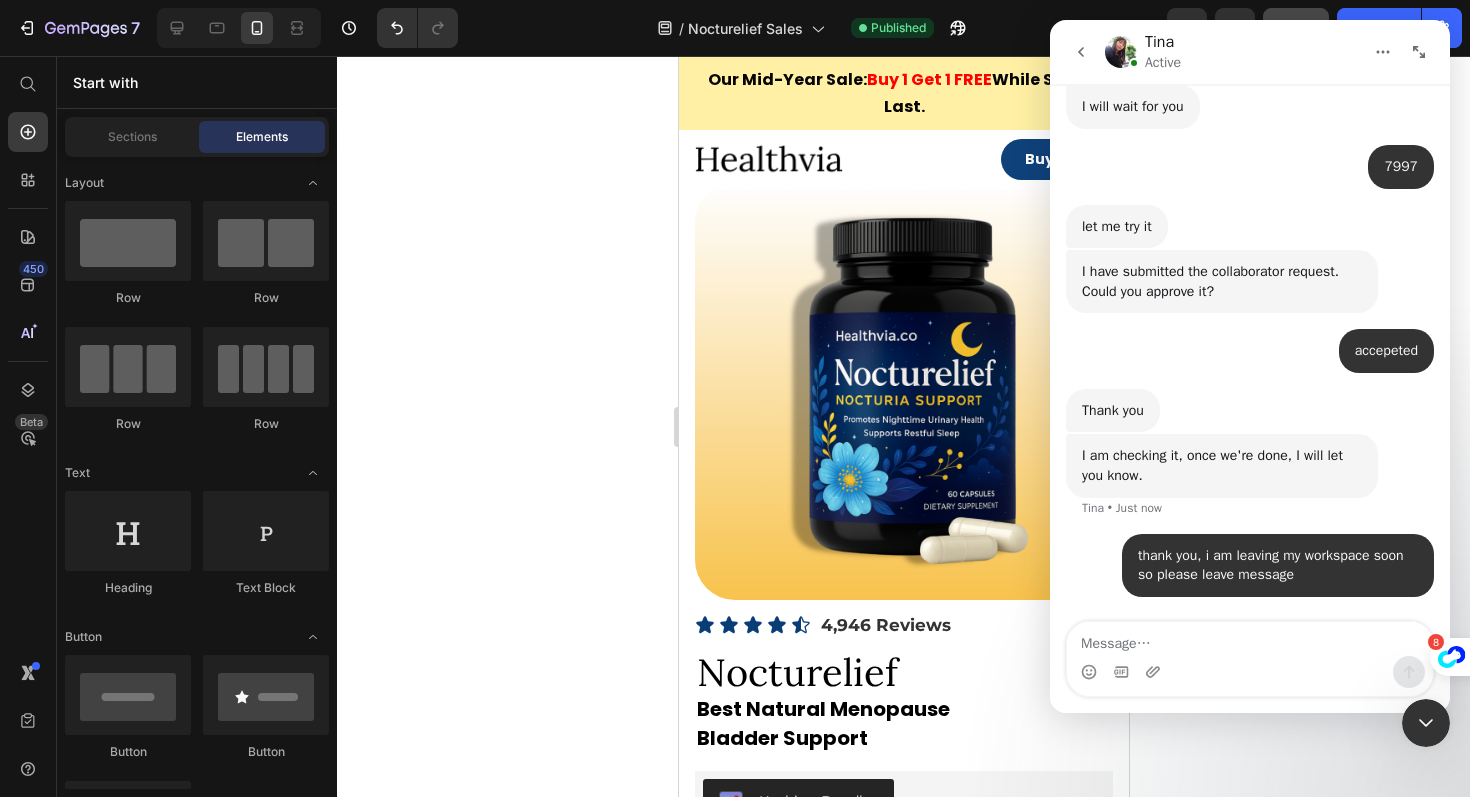 click at bounding box center [1426, 723] 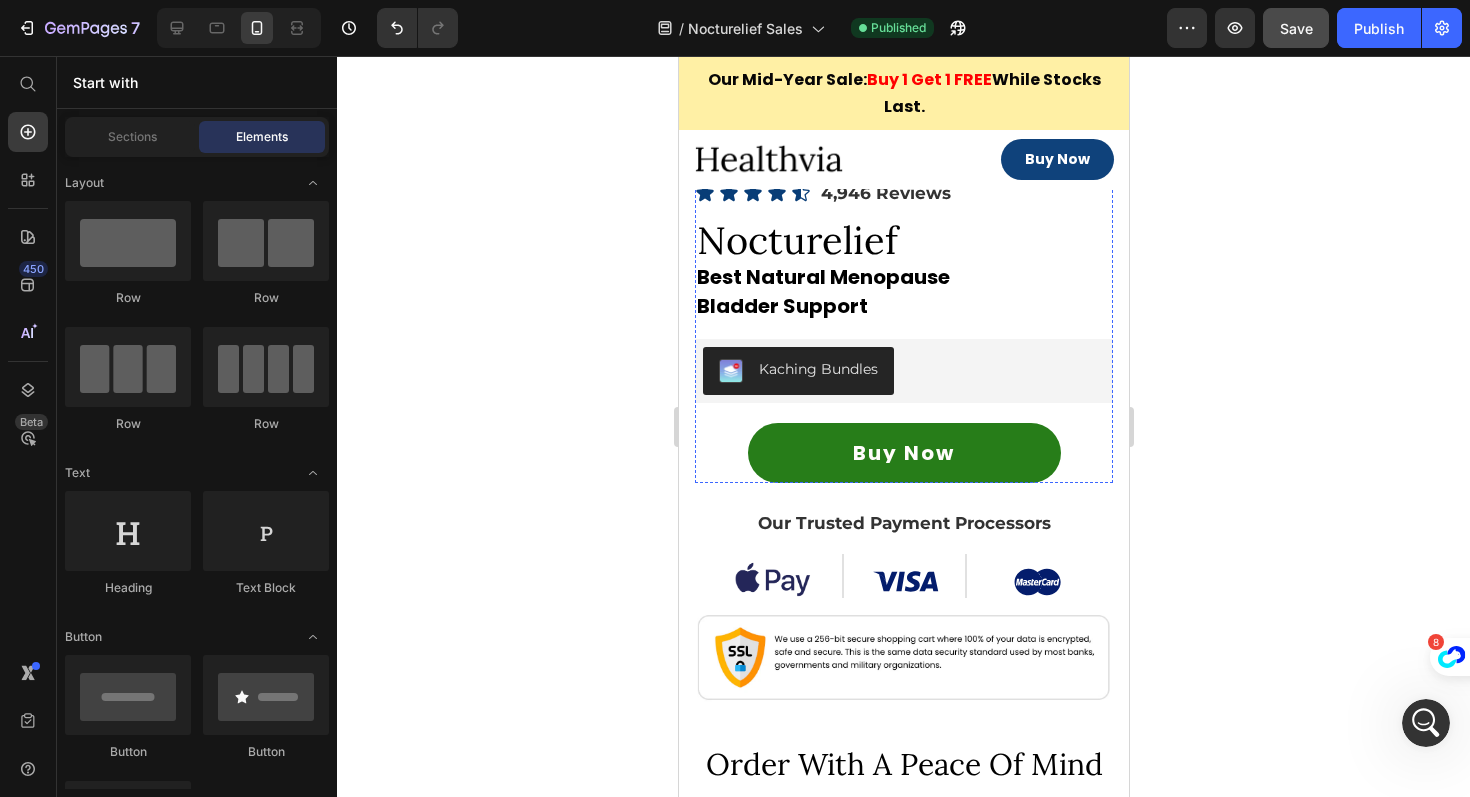 scroll, scrollTop: 15740, scrollLeft: 0, axis: vertical 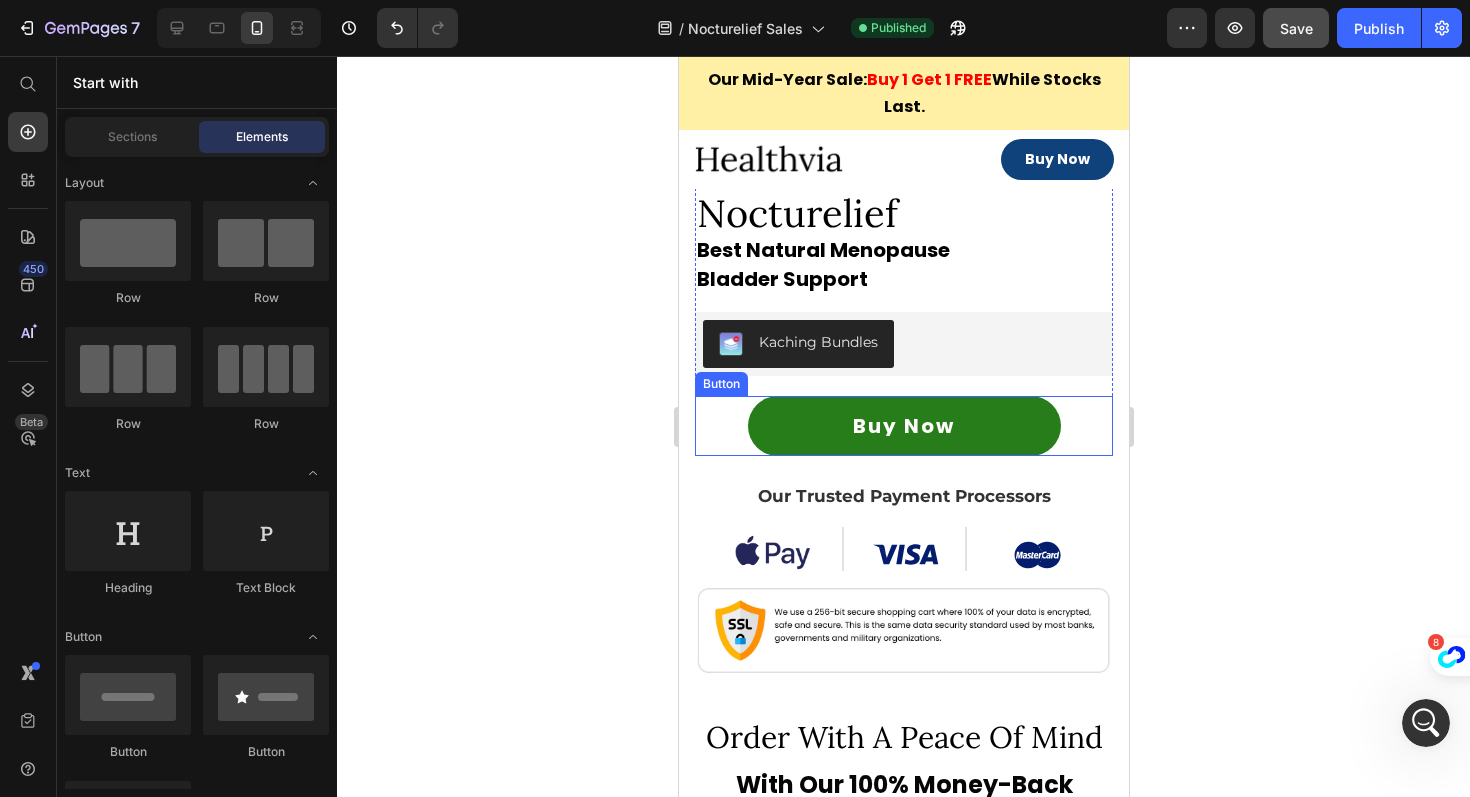 click on "Buy Now Button" at bounding box center [903, 426] 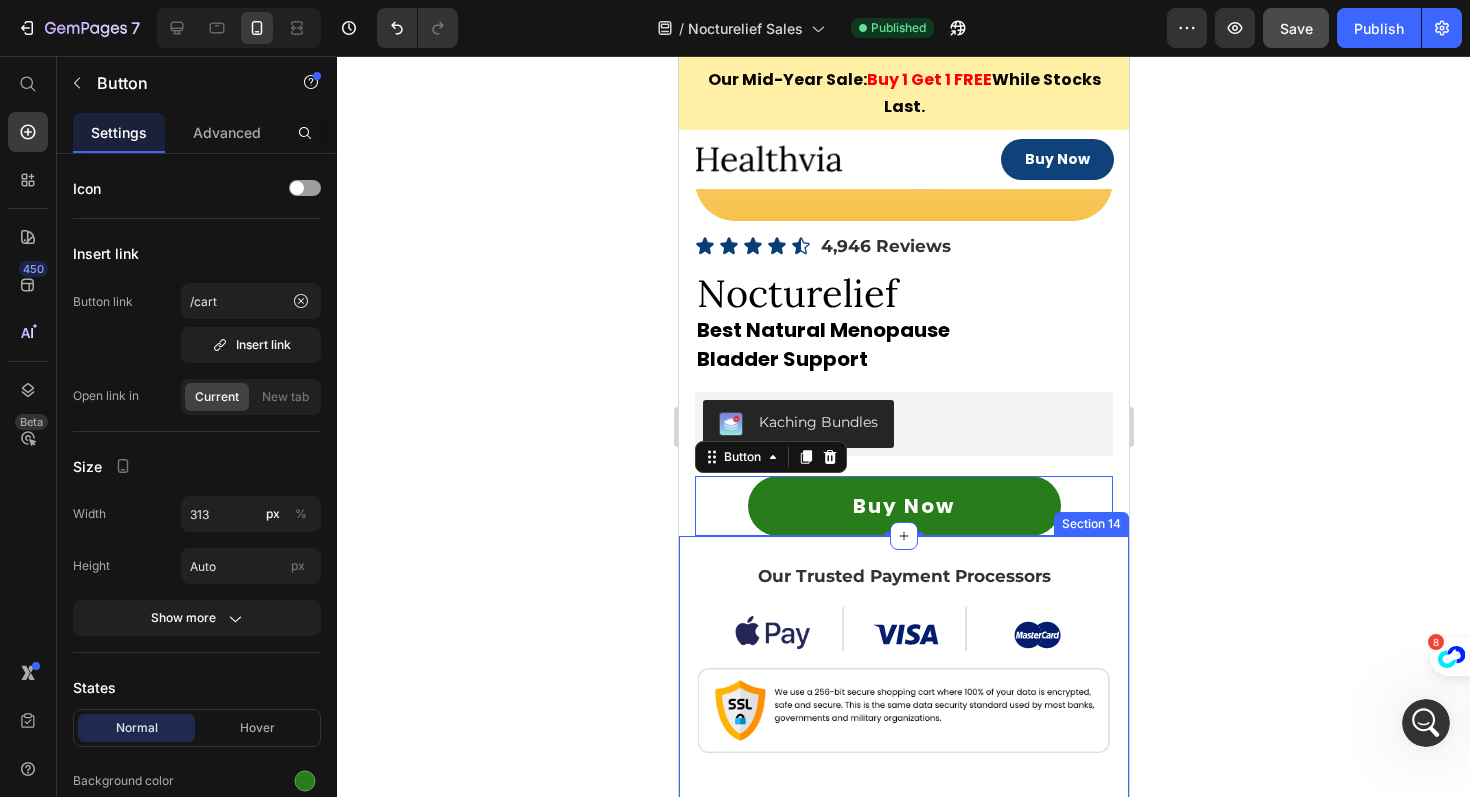 scroll, scrollTop: 15603, scrollLeft: 0, axis: vertical 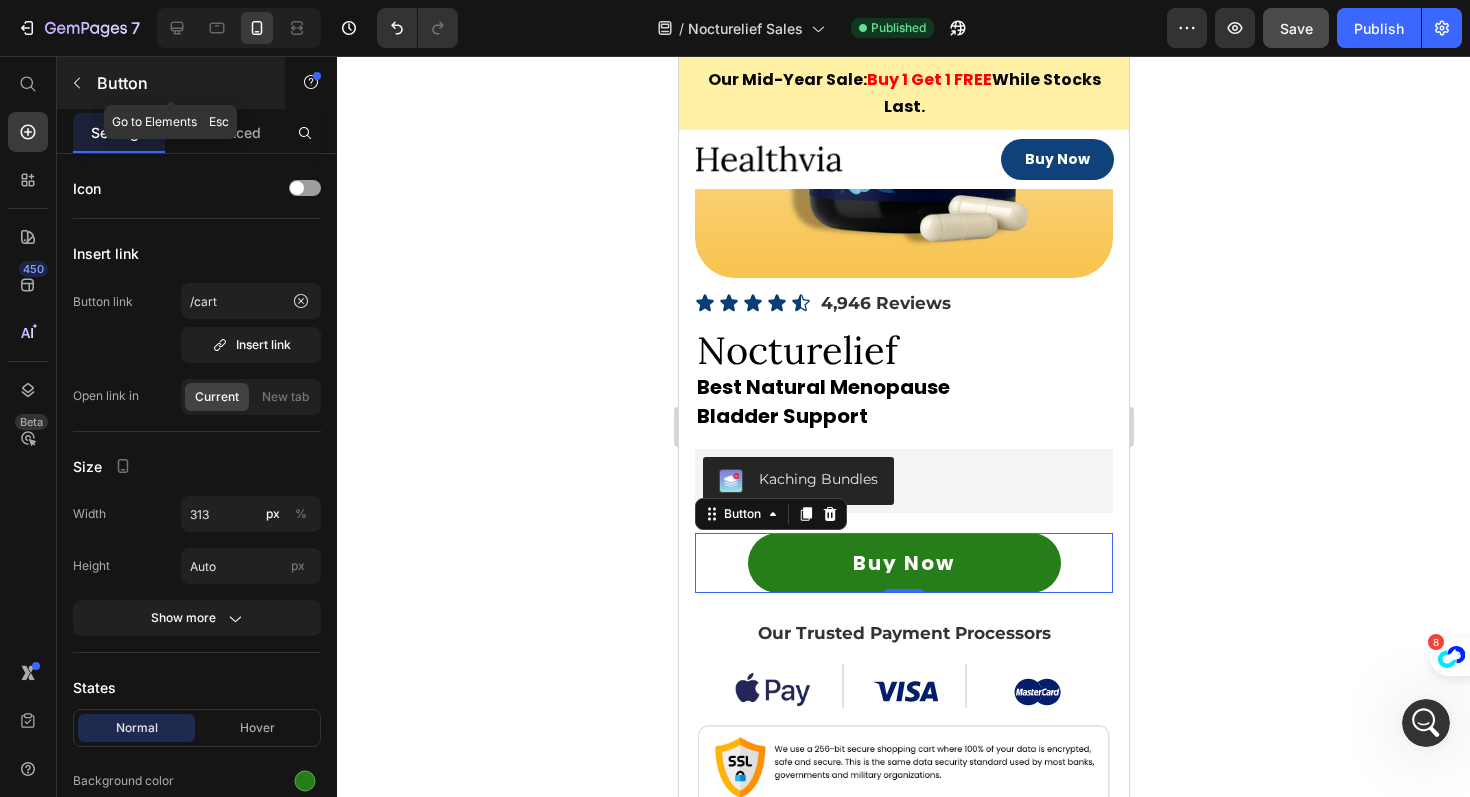click at bounding box center (77, 83) 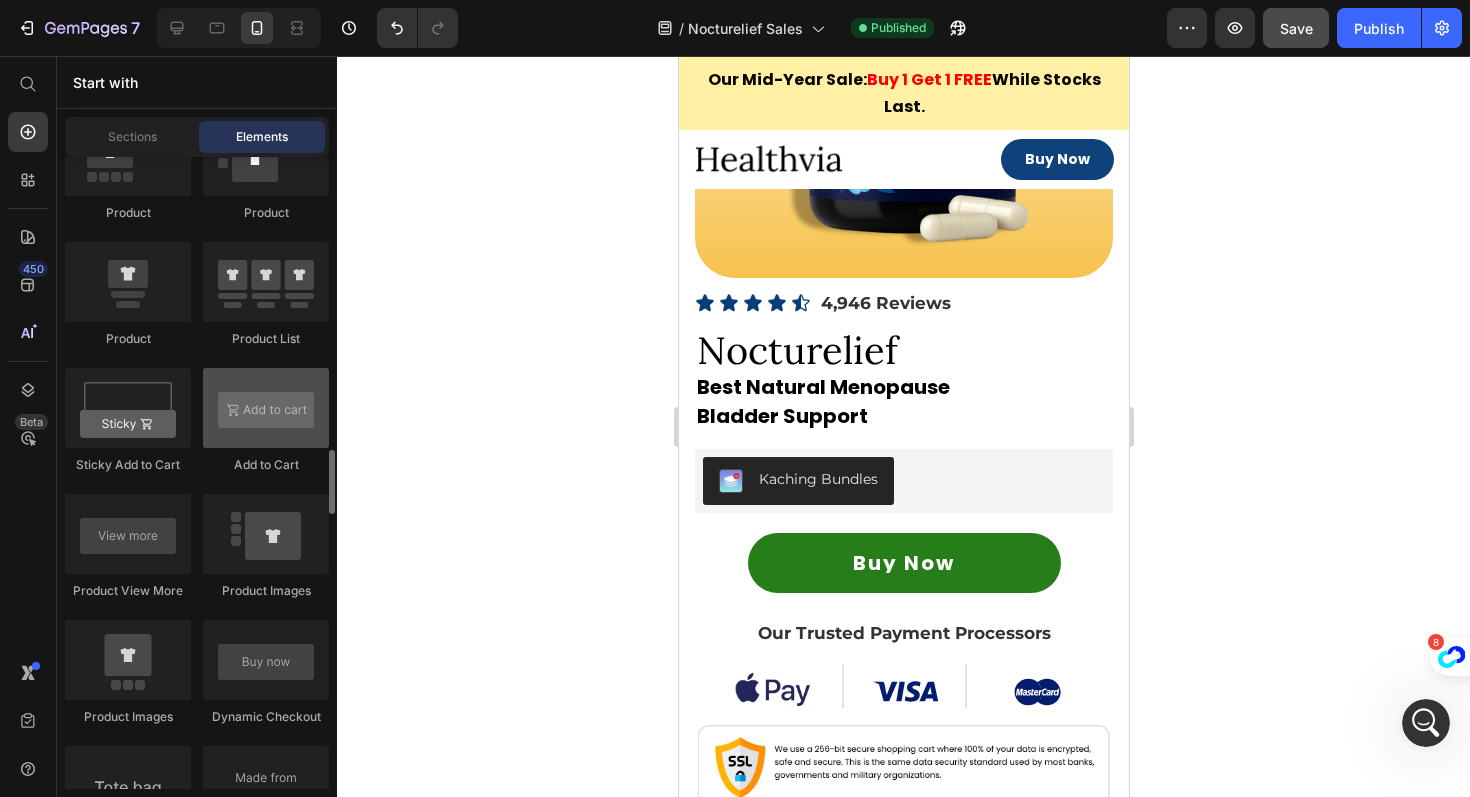 scroll, scrollTop: 2767, scrollLeft: 0, axis: vertical 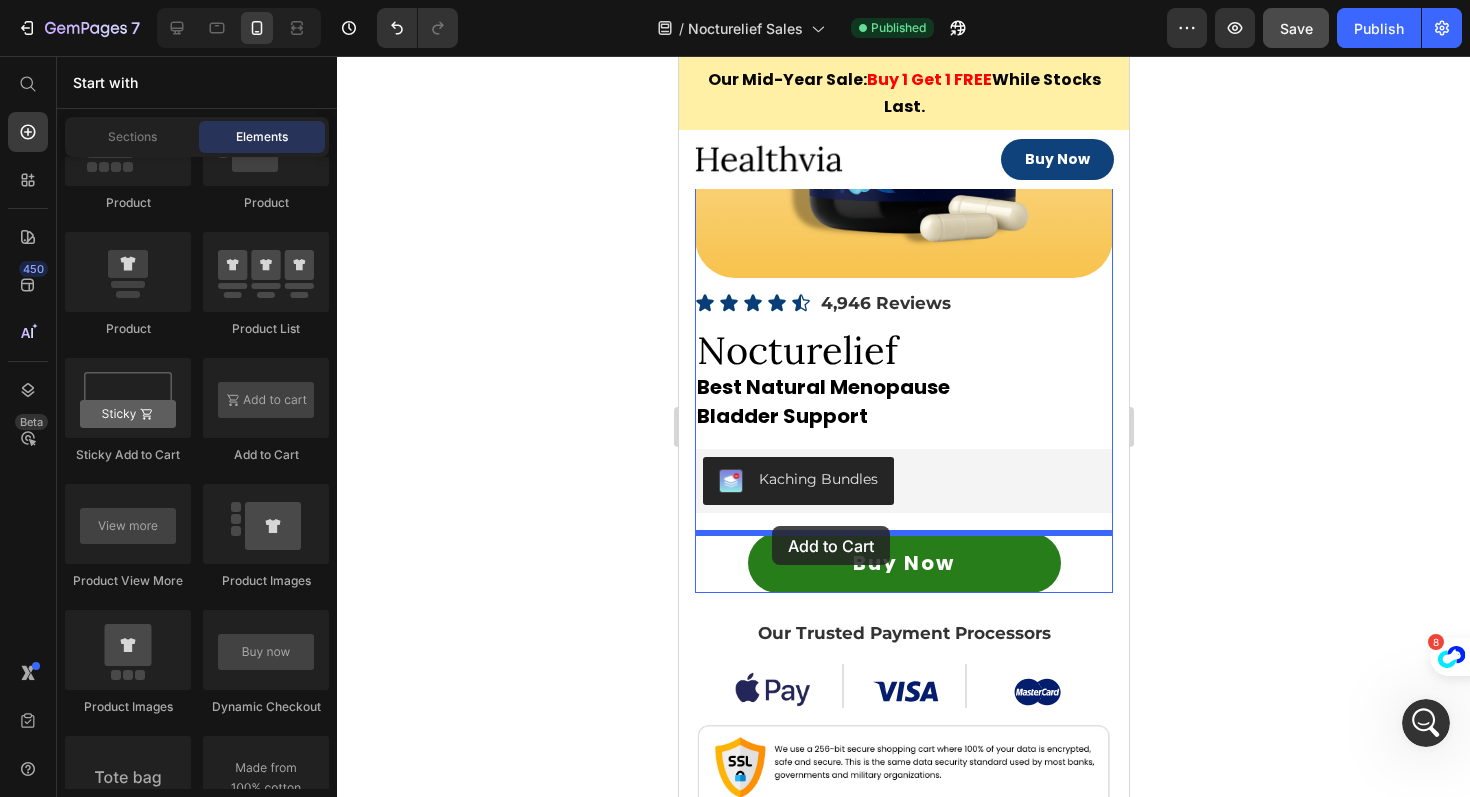 drag, startPoint x: 929, startPoint y: 447, endPoint x: 771, endPoint y: 527, distance: 177.09885 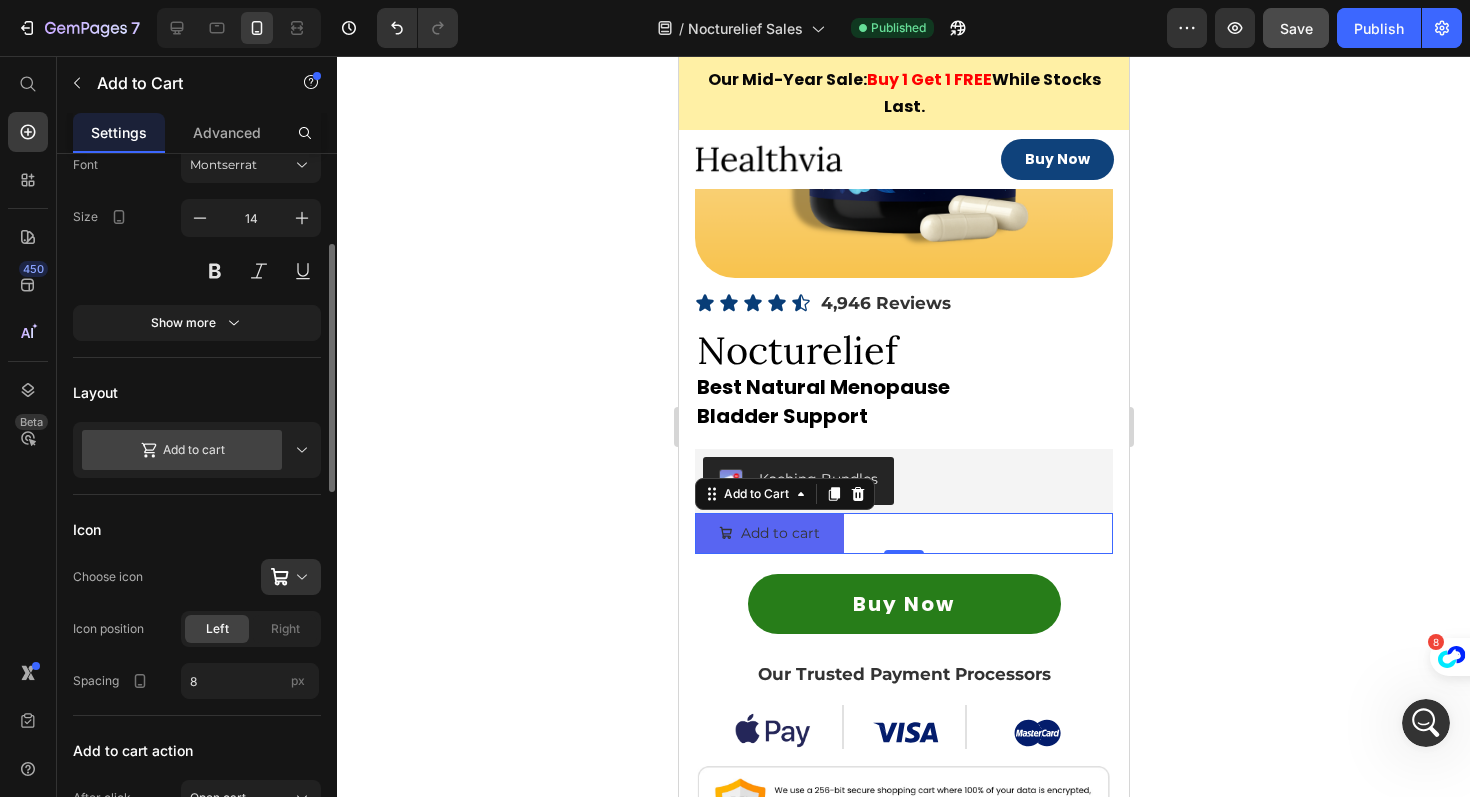 scroll, scrollTop: 377, scrollLeft: 0, axis: vertical 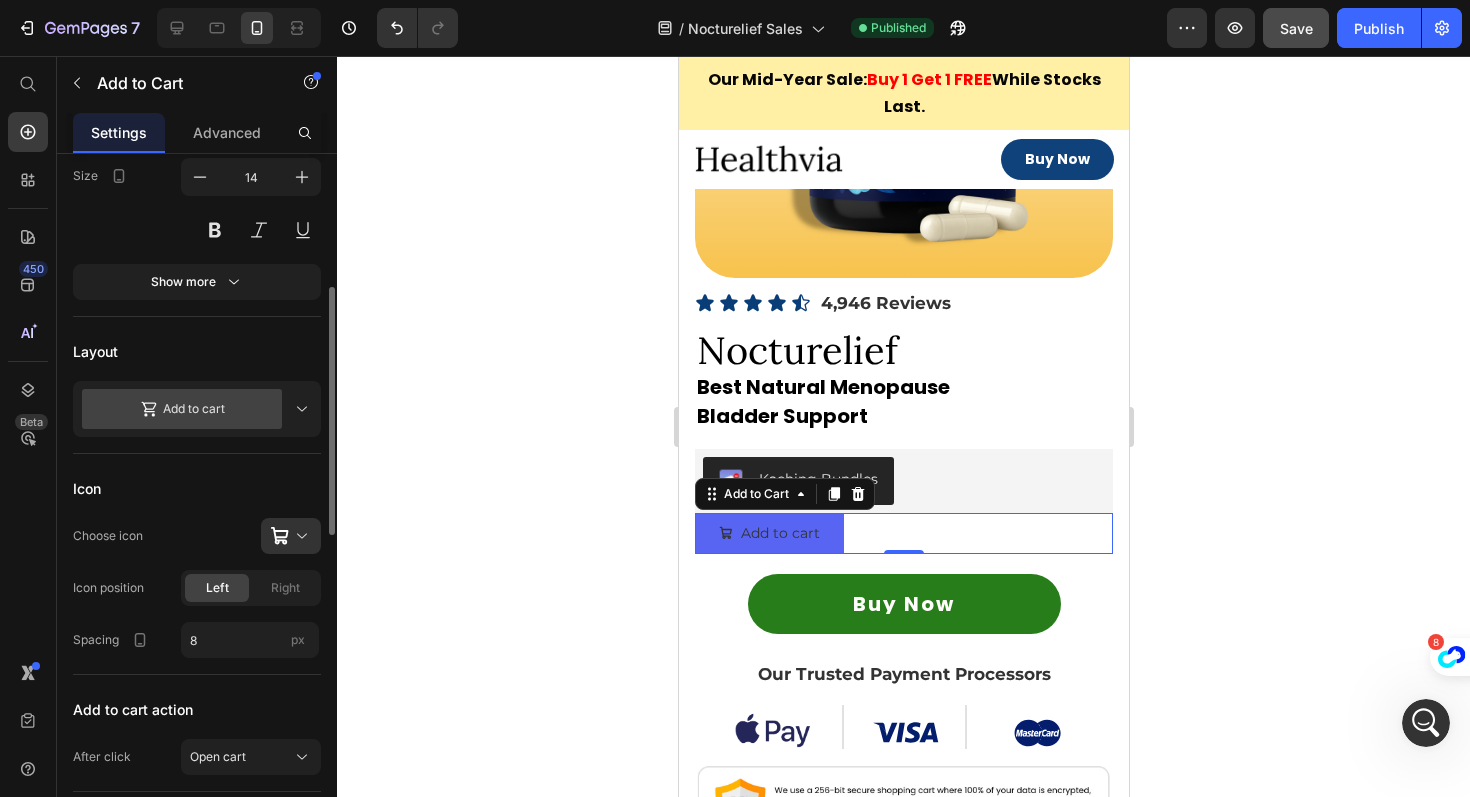 click on "Add to cart" at bounding box center (182, 409) 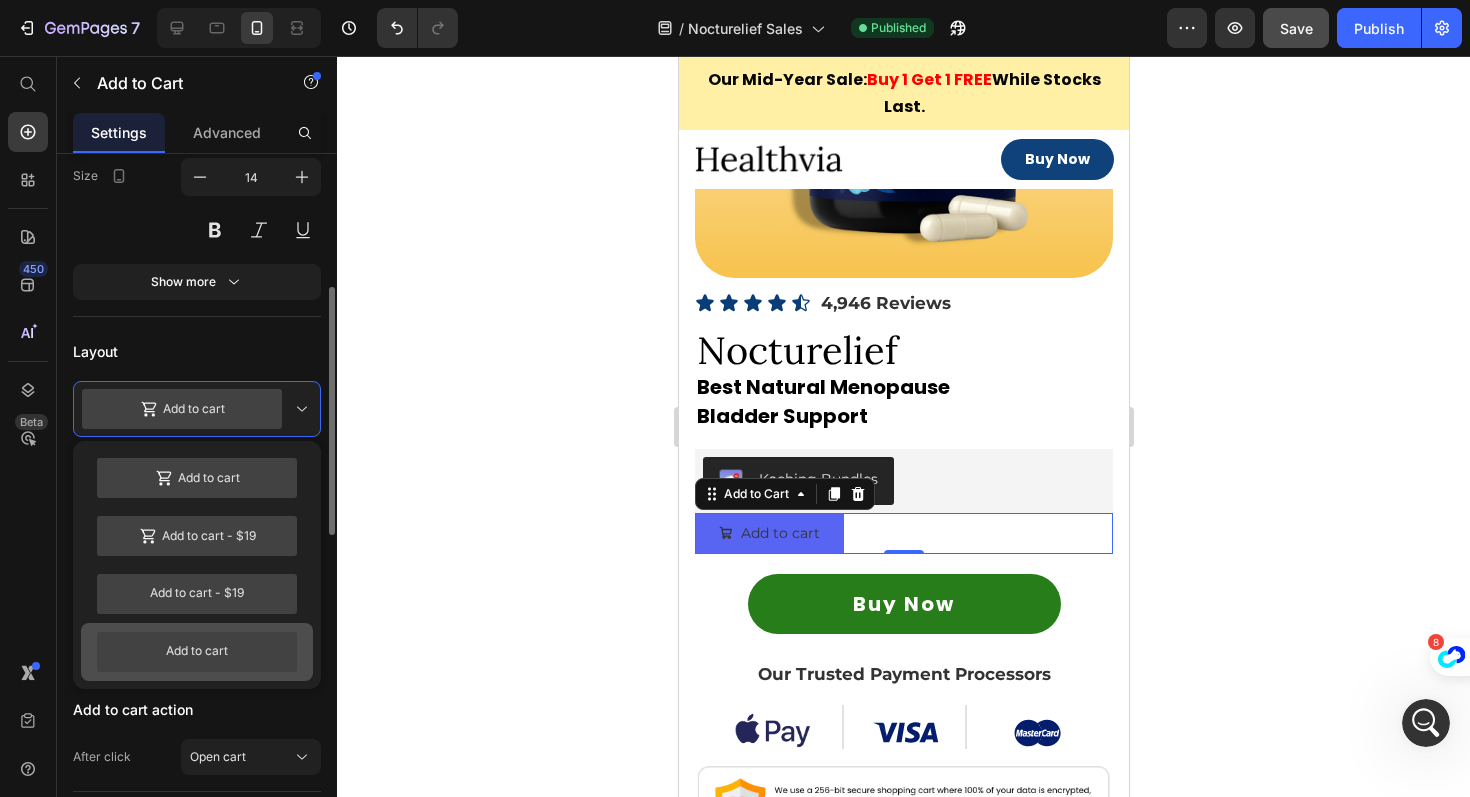 click on "Add to cart" 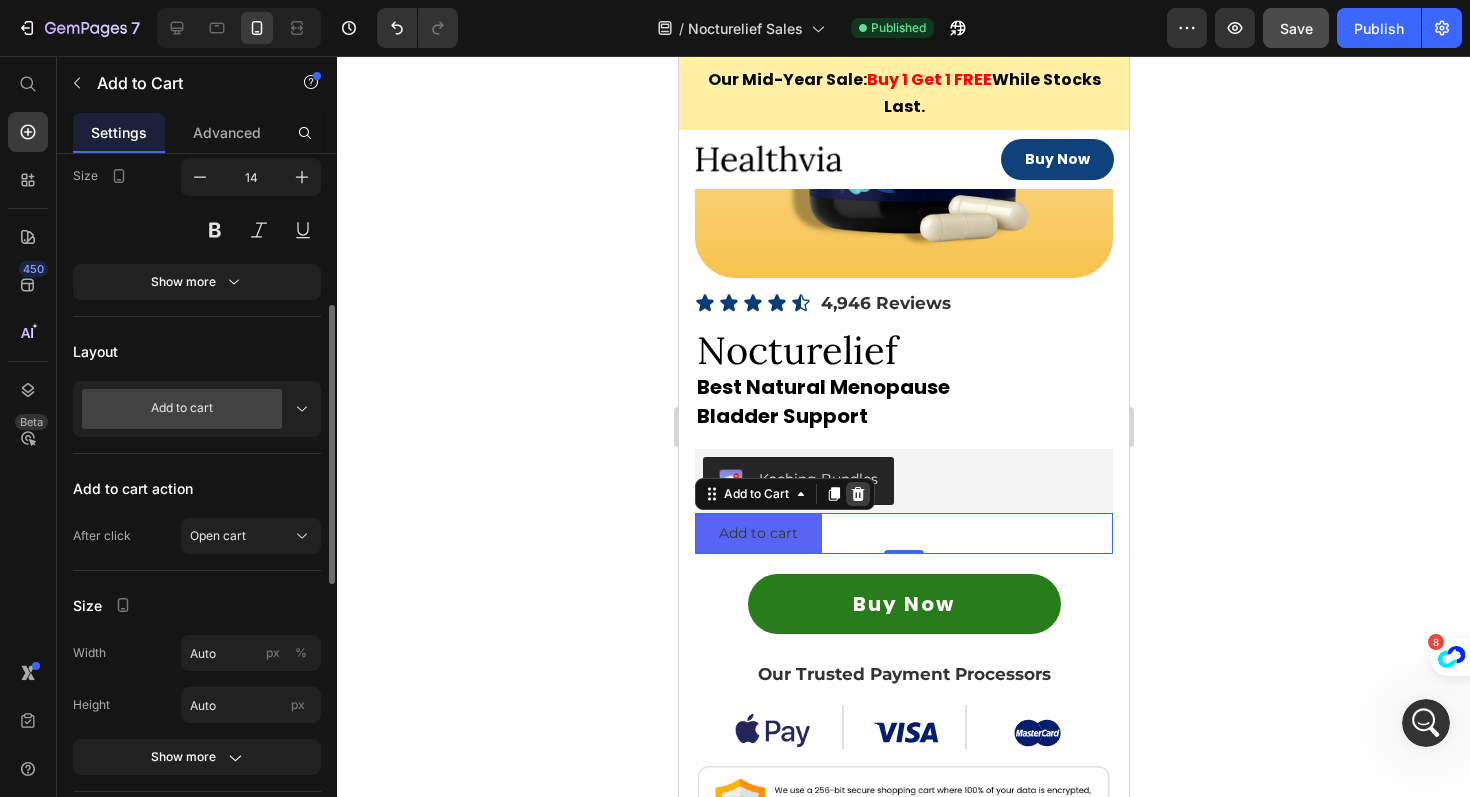 click at bounding box center (857, 494) 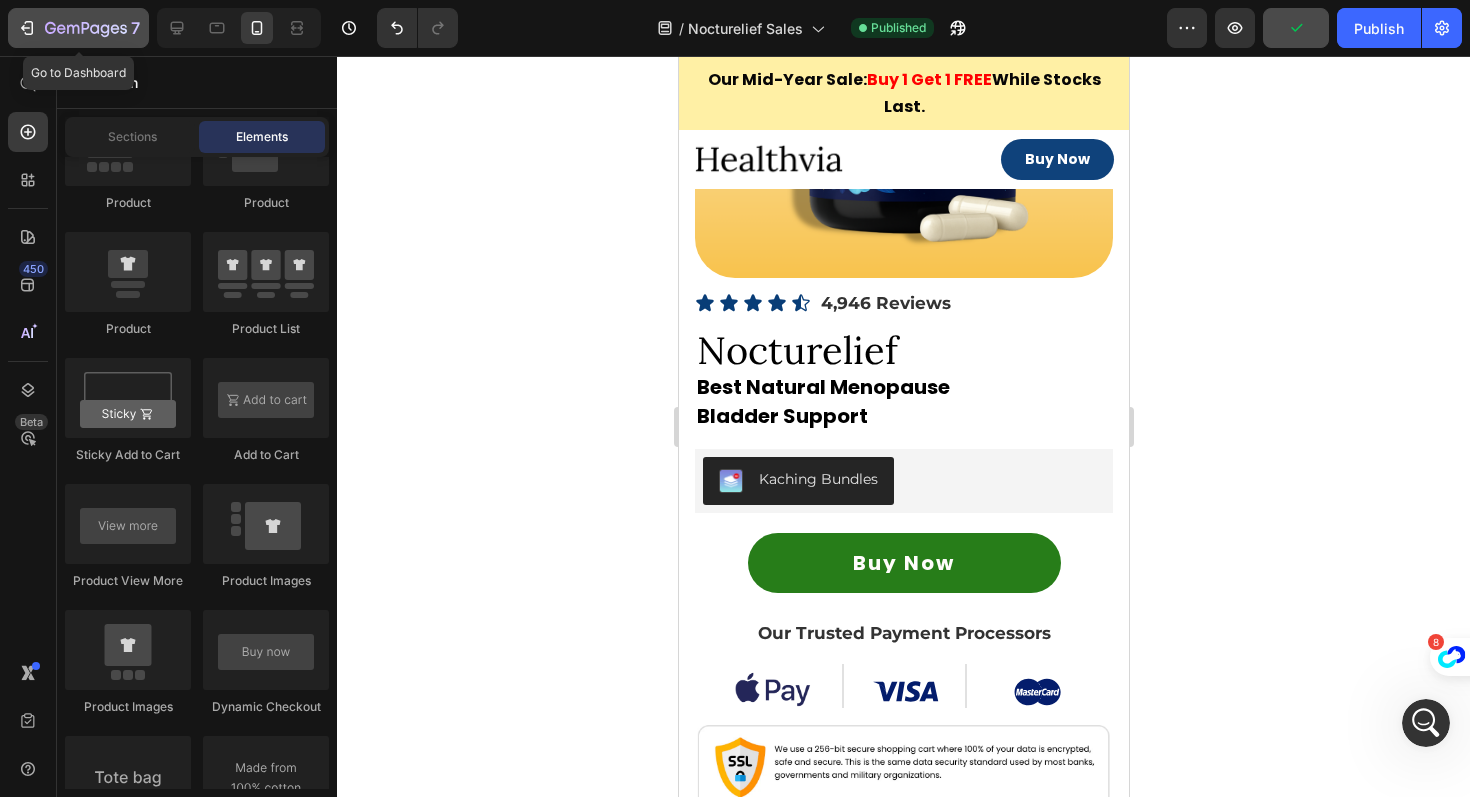 click on "7" 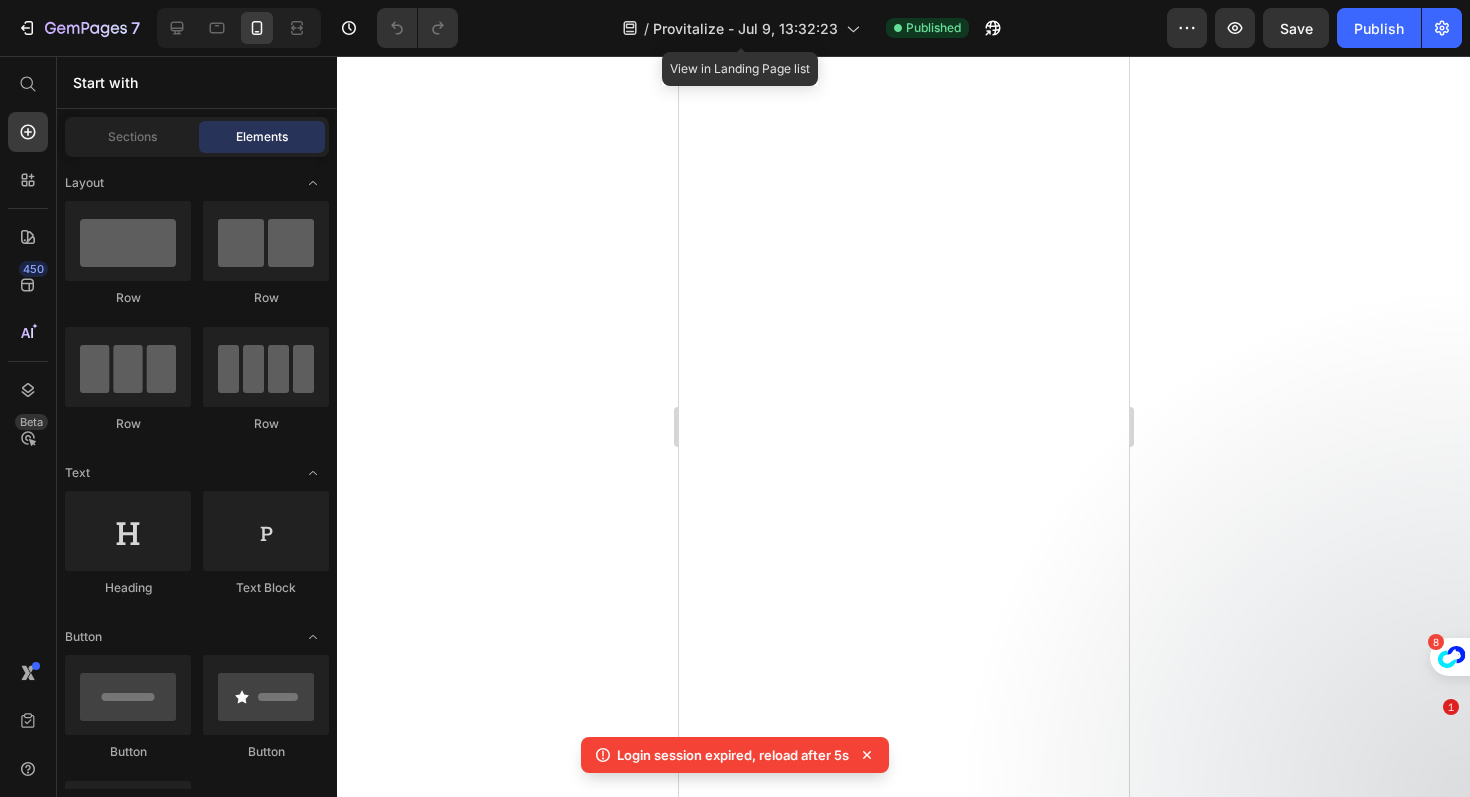 scroll, scrollTop: 0, scrollLeft: 0, axis: both 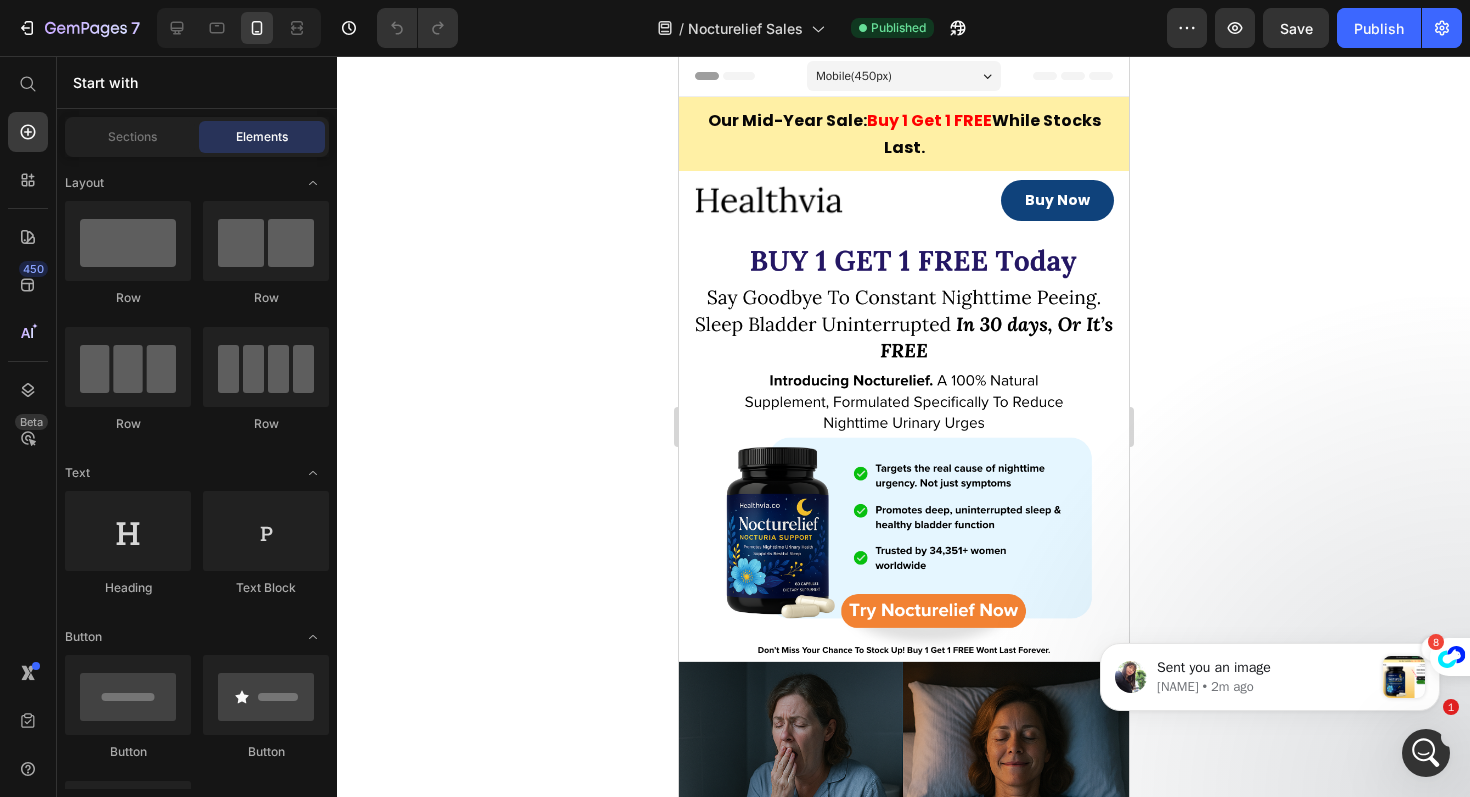 click on "Sent you an image" at bounding box center (1265, 668) 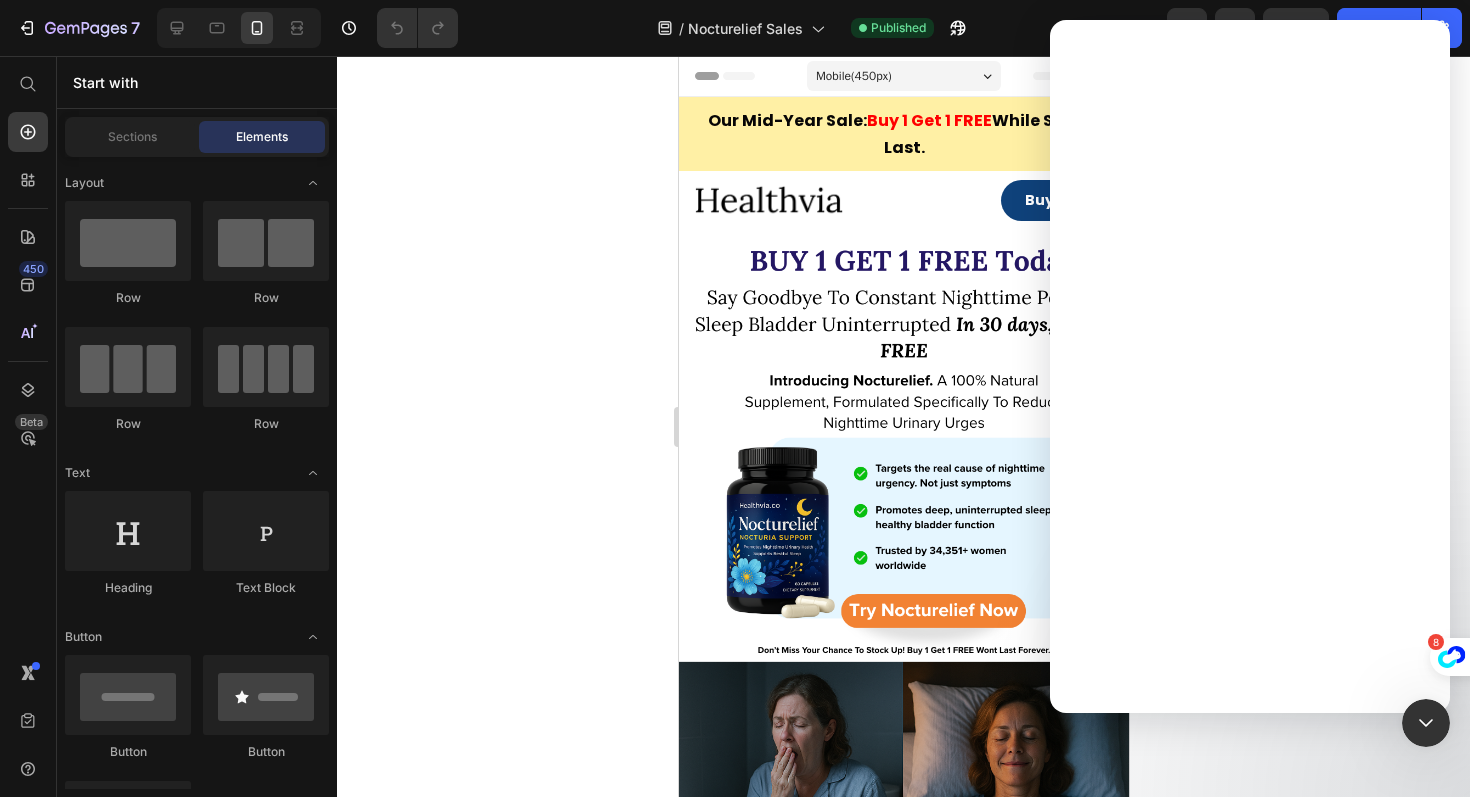 scroll, scrollTop: 0, scrollLeft: 0, axis: both 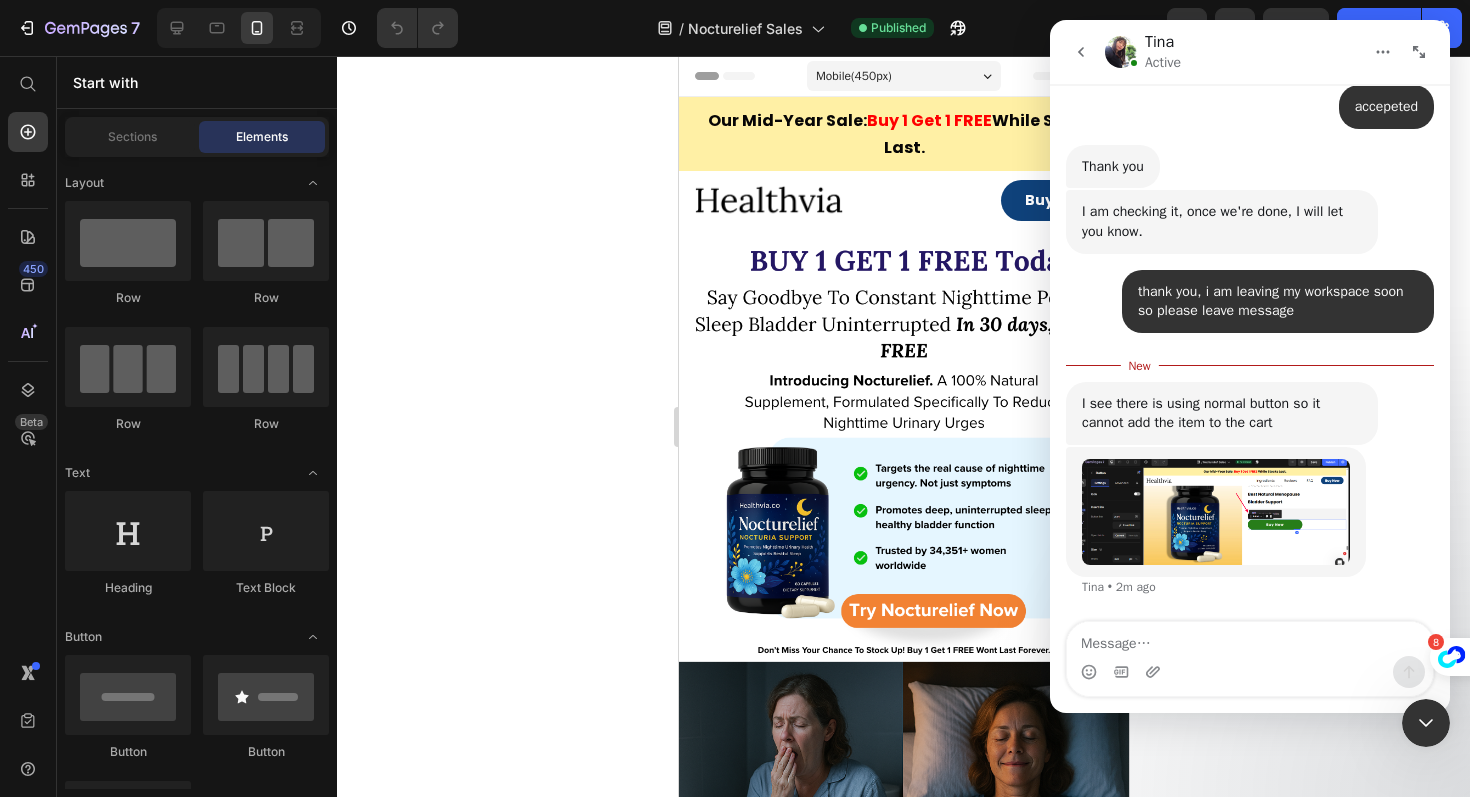 click at bounding box center [1216, 512] 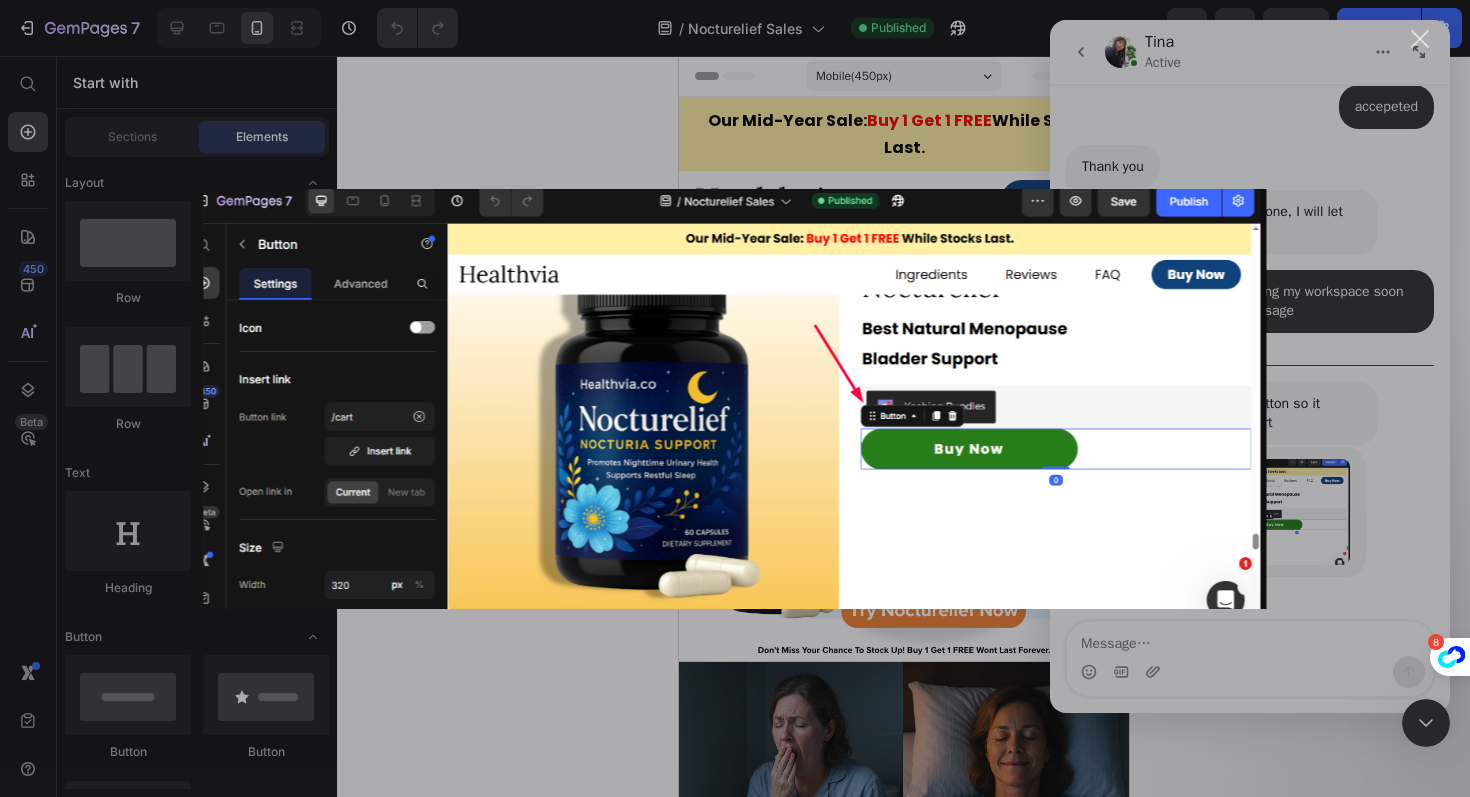scroll, scrollTop: 0, scrollLeft: 0, axis: both 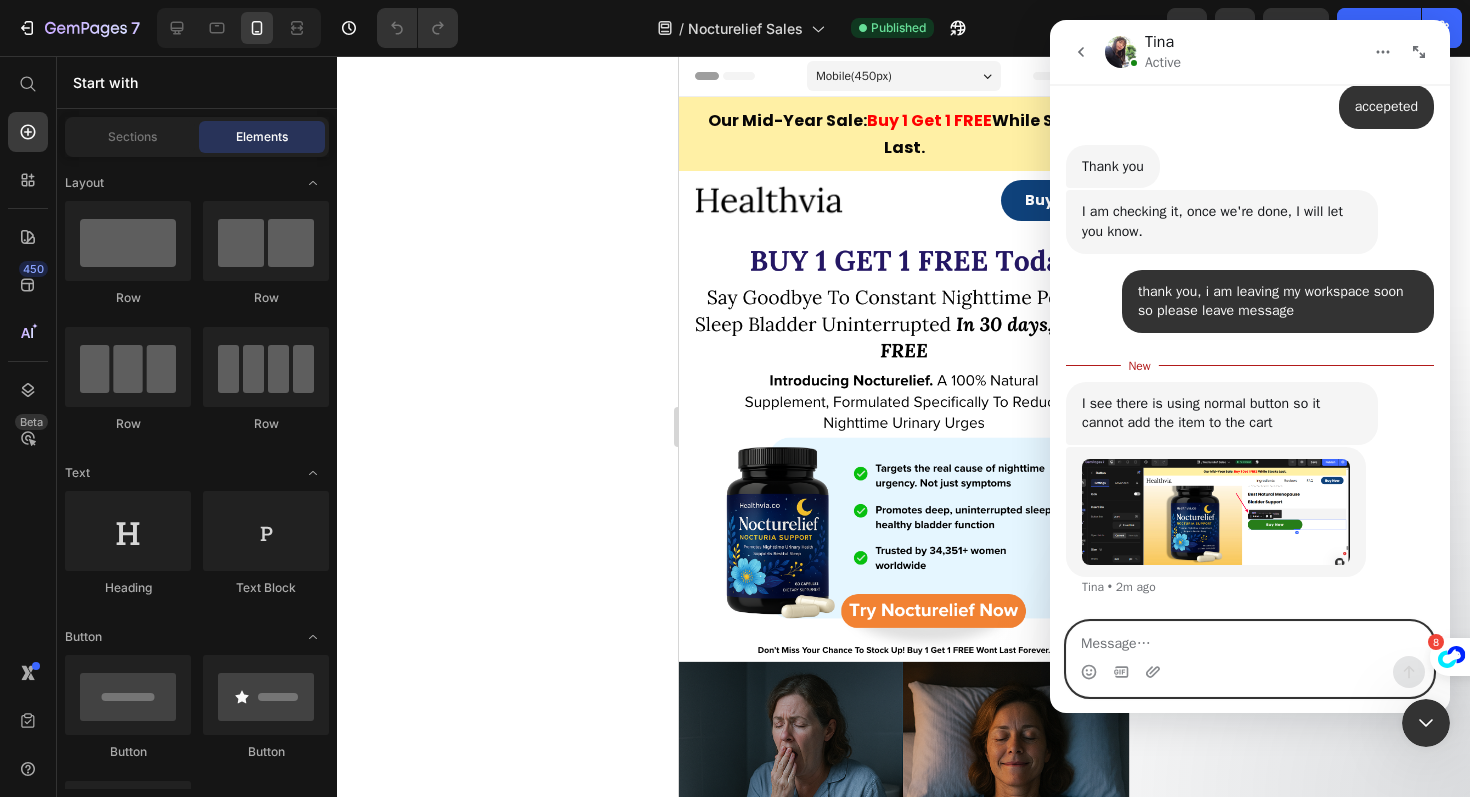 click at bounding box center [1250, 639] 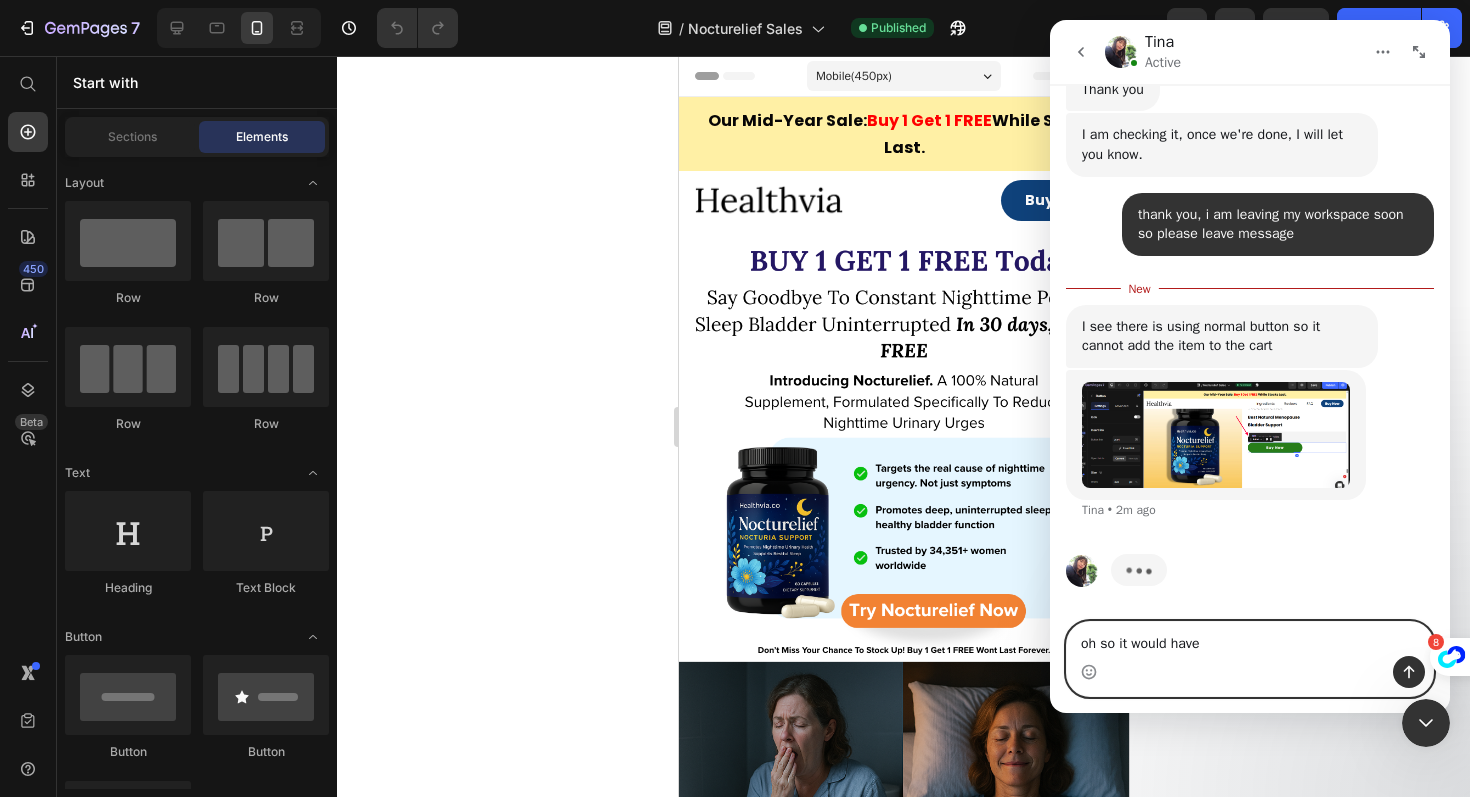 scroll, scrollTop: 3287, scrollLeft: 0, axis: vertical 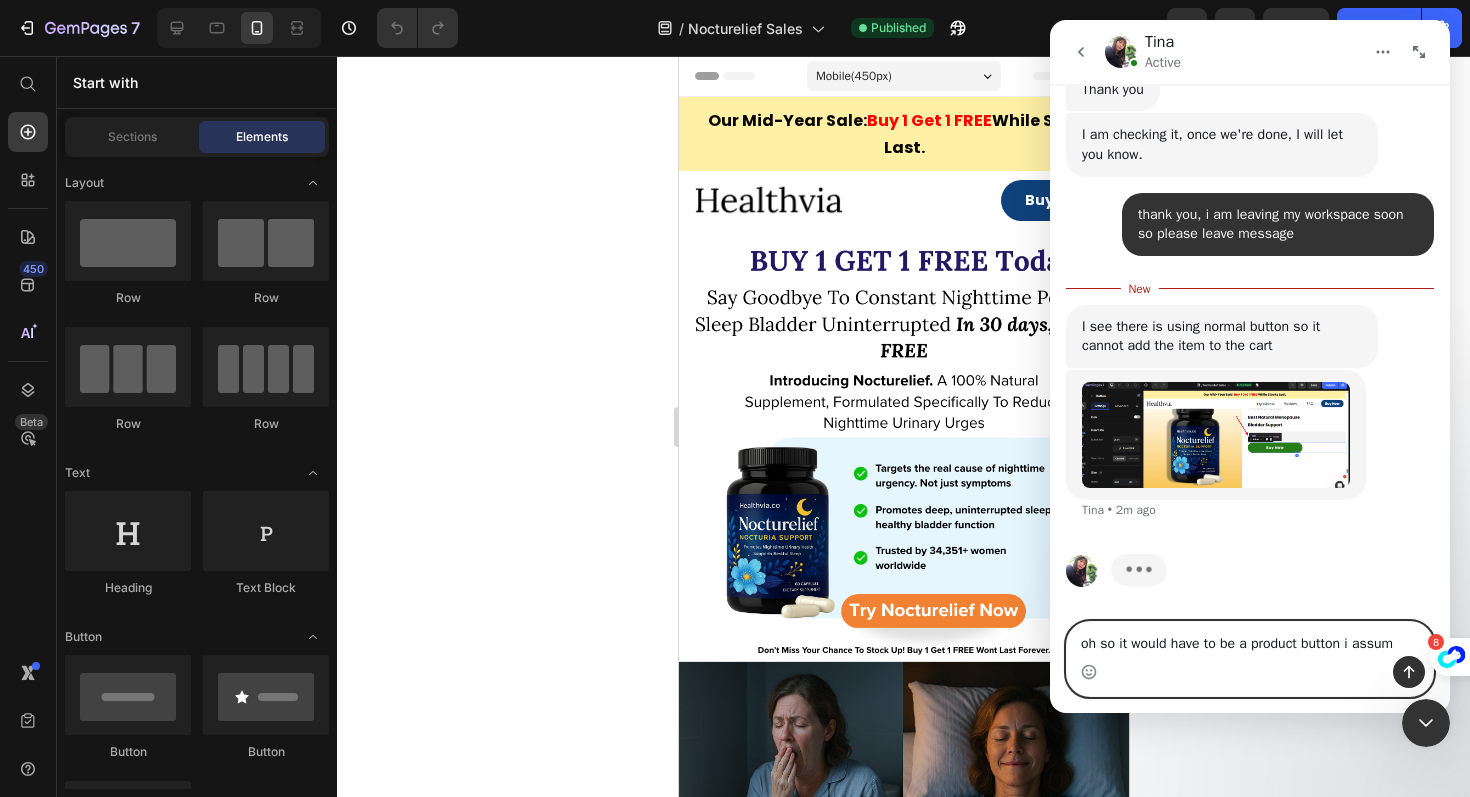 type on "oh so it would have to be a product button i assume" 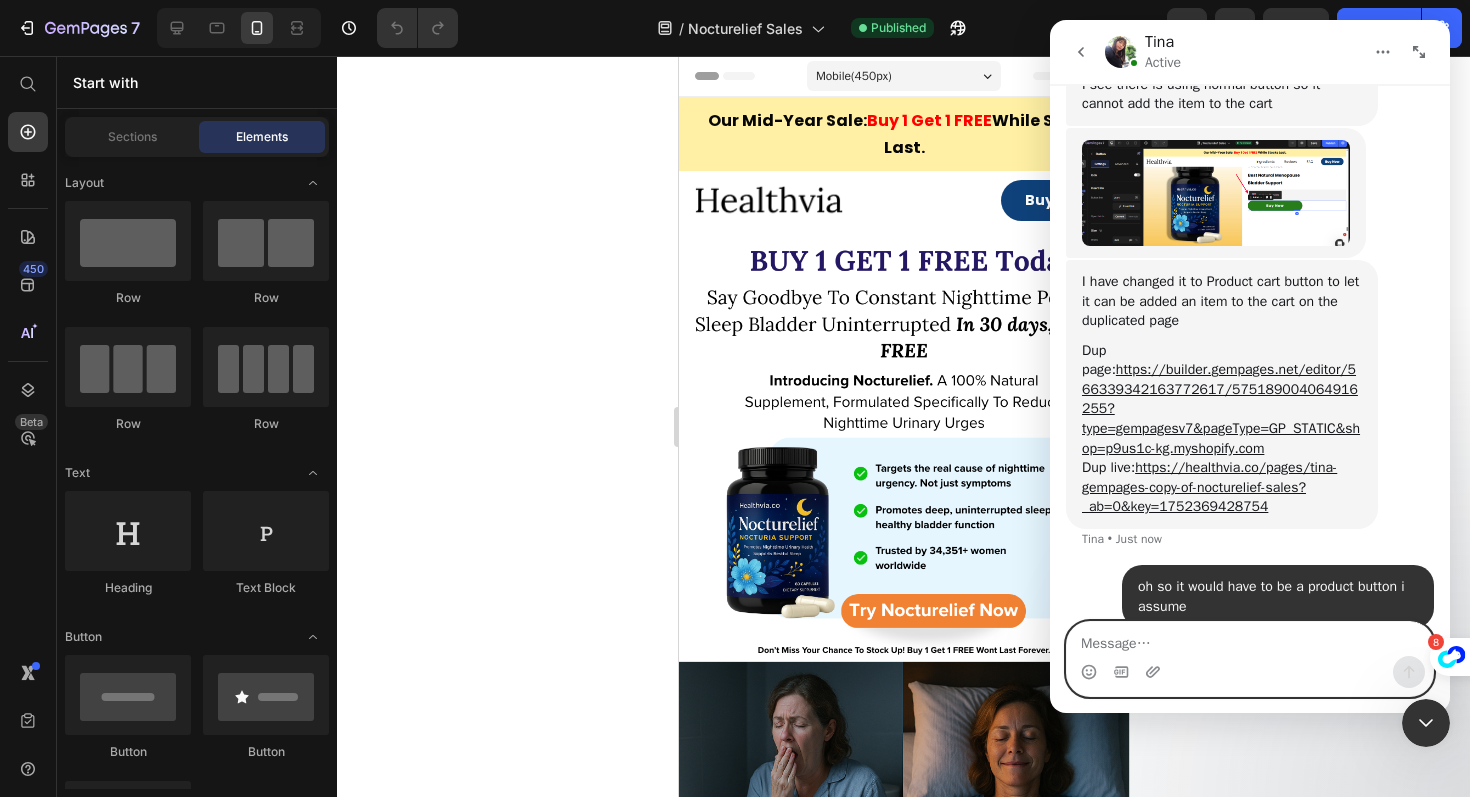 scroll, scrollTop: 3508, scrollLeft: 0, axis: vertical 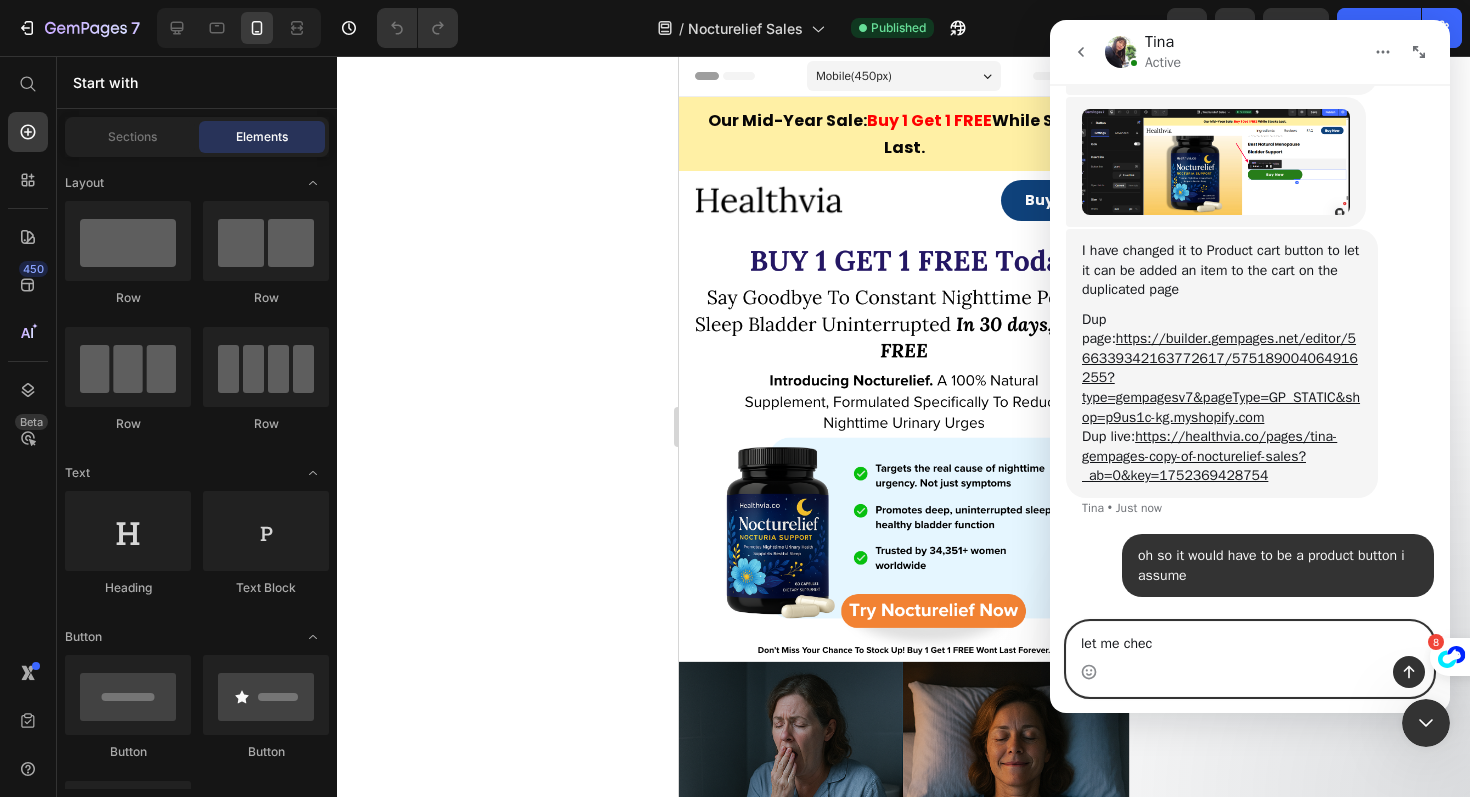 type on "let me check" 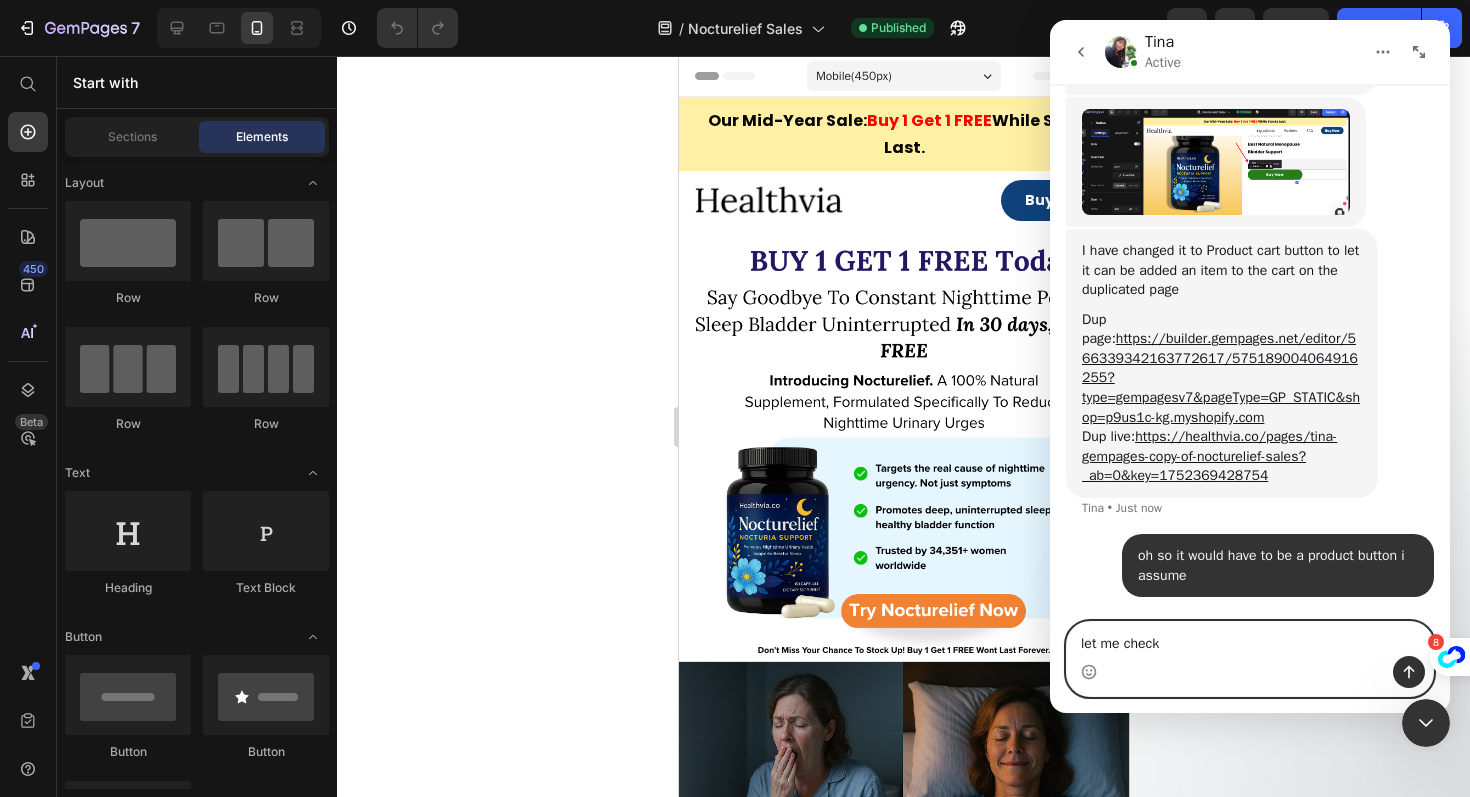 type 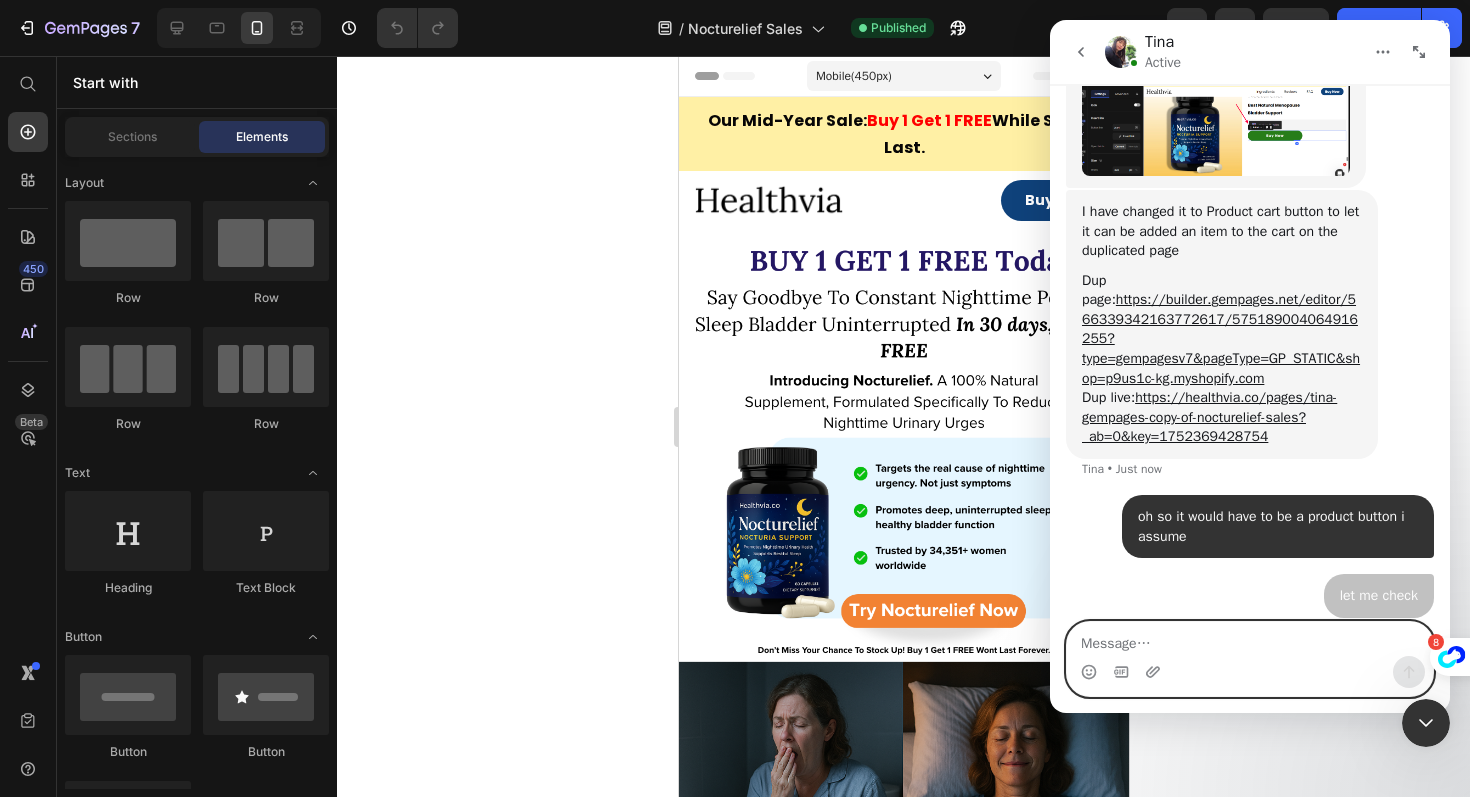 scroll, scrollTop: 3554, scrollLeft: 0, axis: vertical 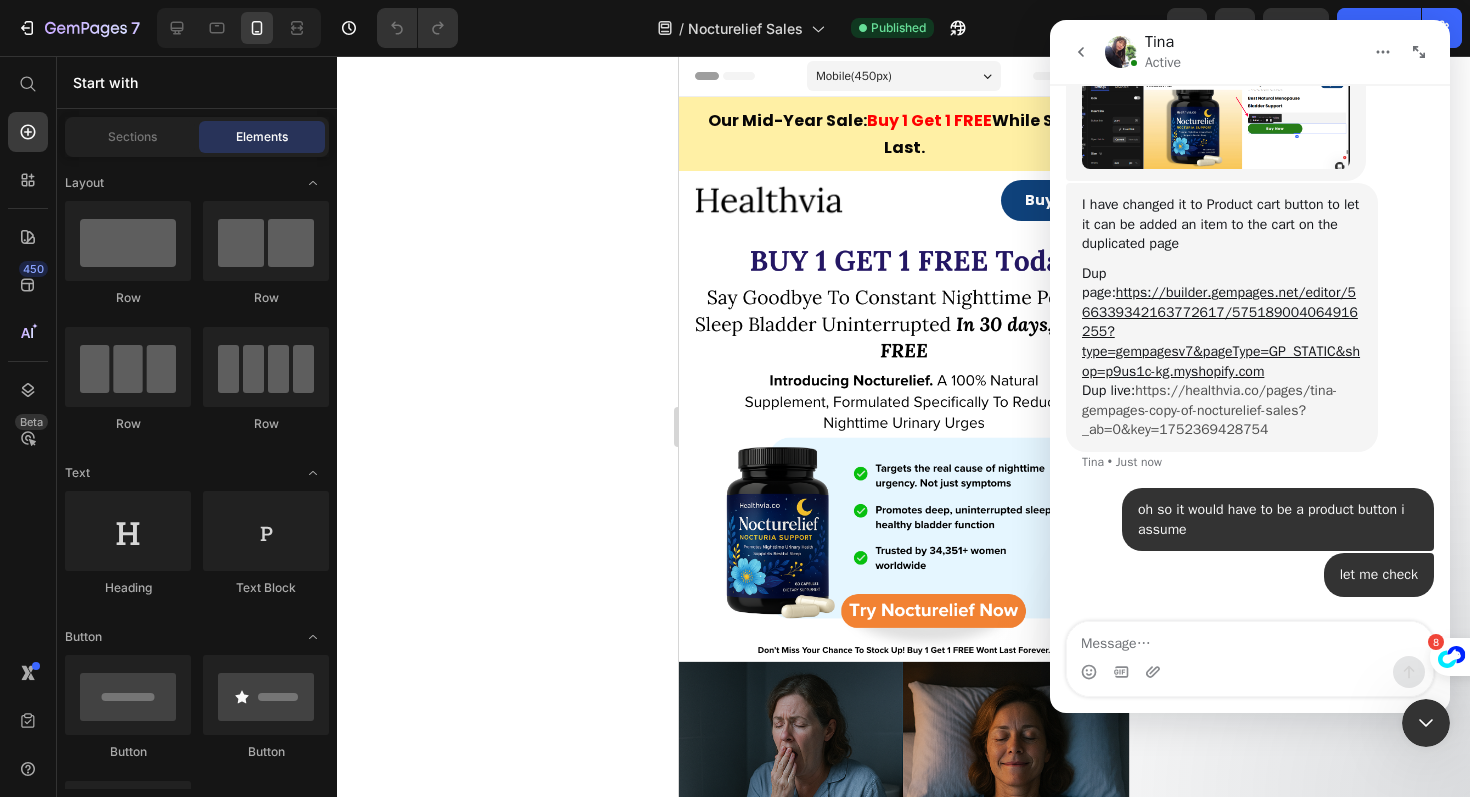 click on "https://healthvia.co/pages/tina-gempages-copy-of-nocturelief-sales?_ab=0&key=1752369428754" at bounding box center [1209, 410] 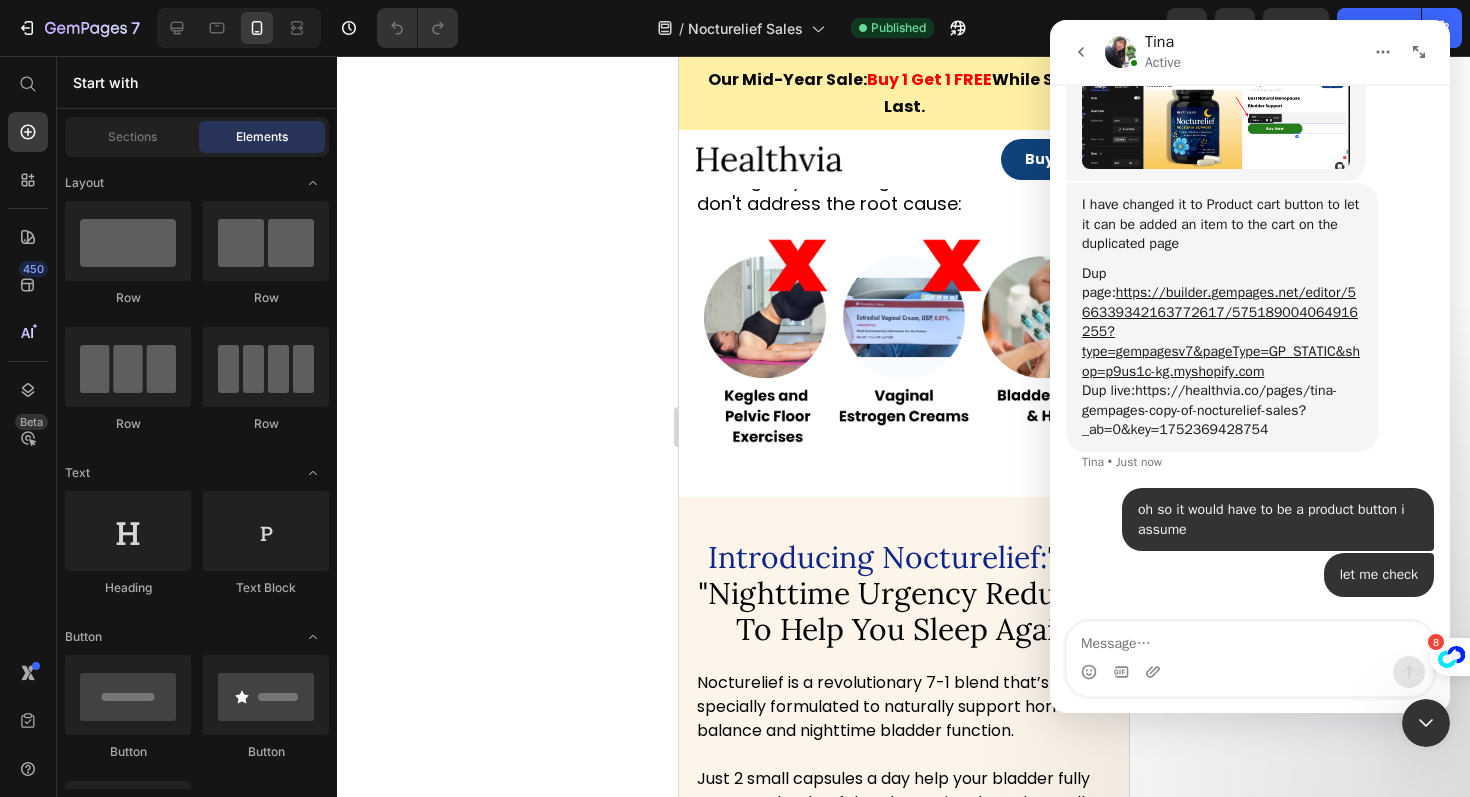 scroll, scrollTop: 3536, scrollLeft: 0, axis: vertical 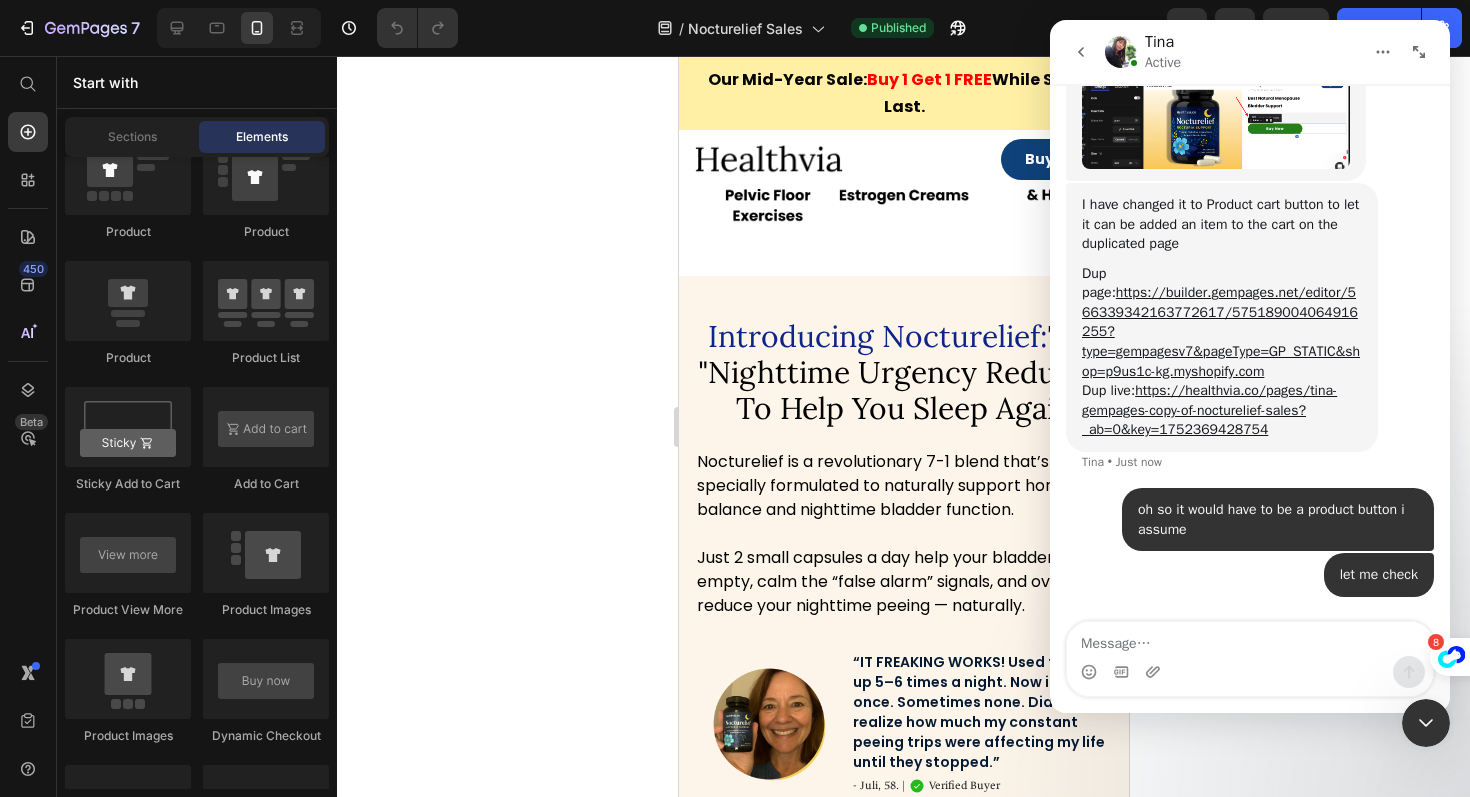 click 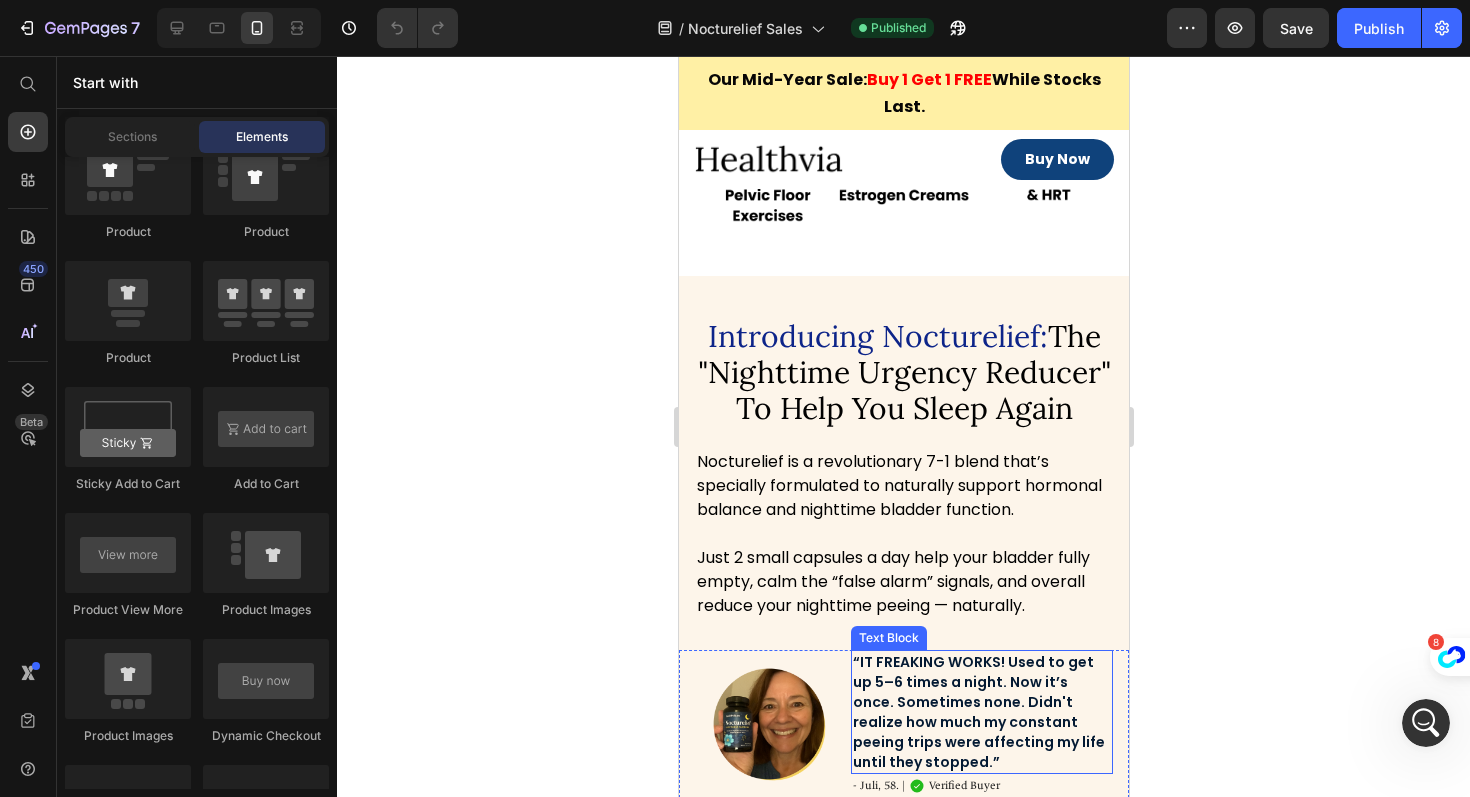 scroll, scrollTop: 0, scrollLeft: 0, axis: both 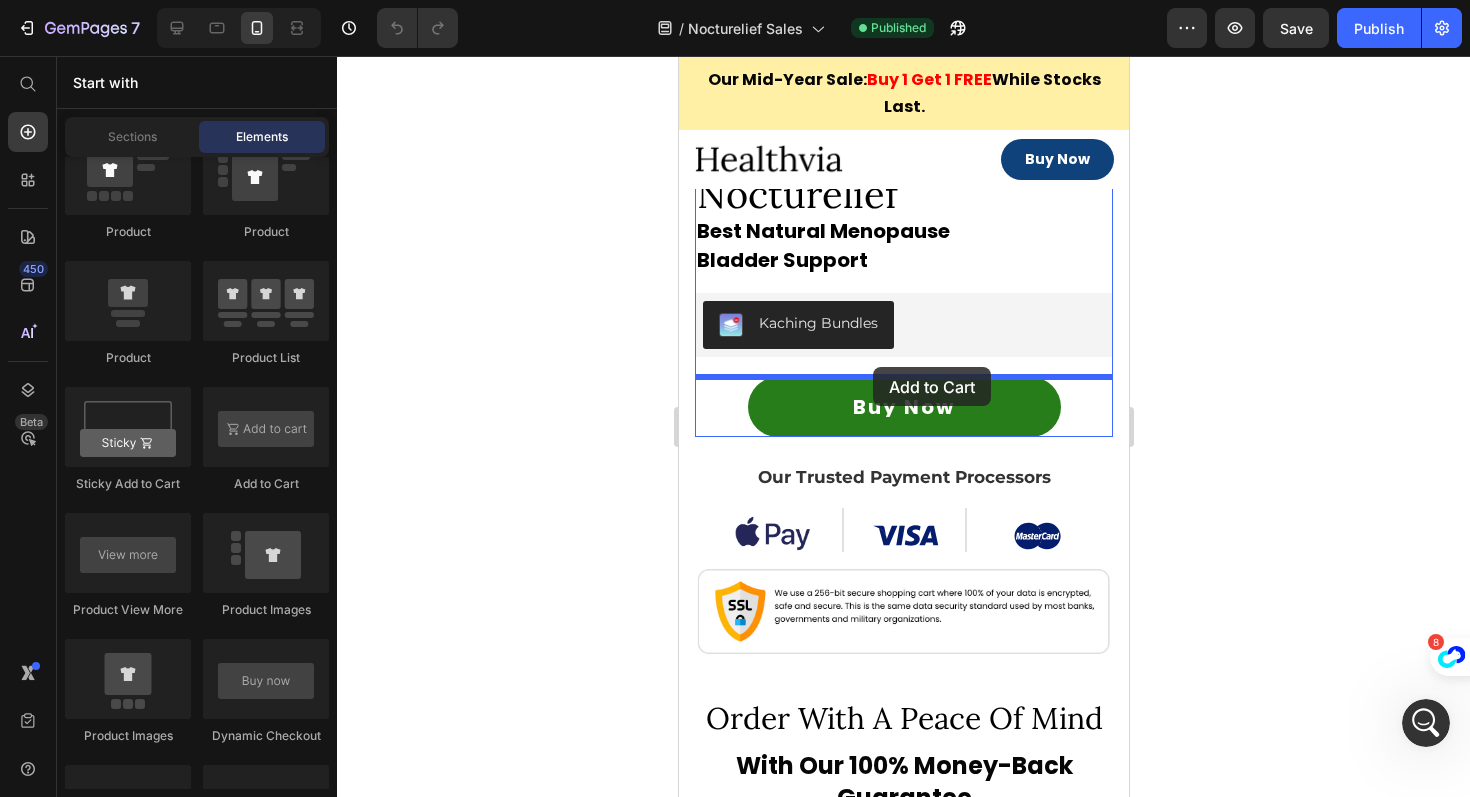 drag, startPoint x: 943, startPoint y: 486, endPoint x: 872, endPoint y: 368, distance: 137.71347 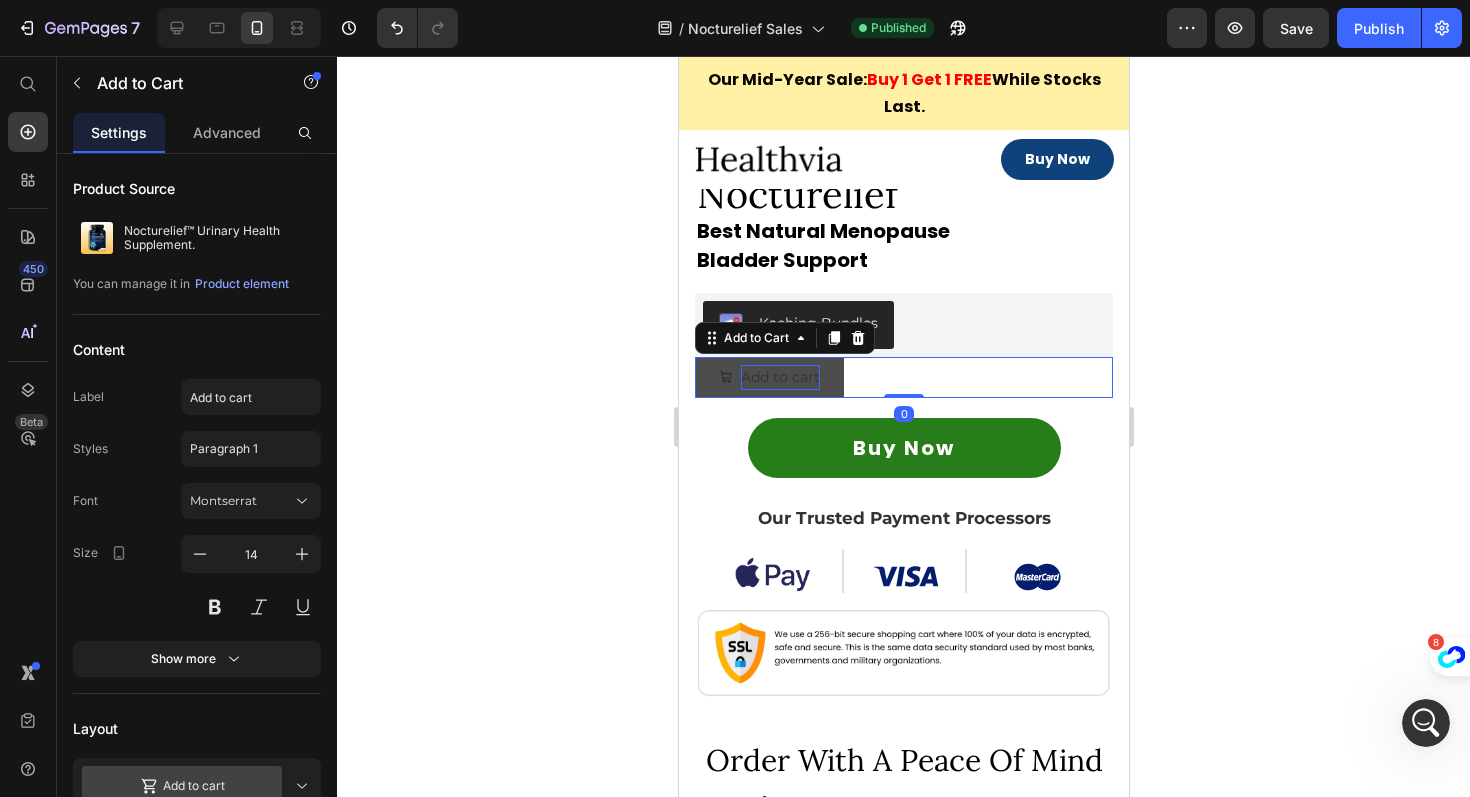 click on "Add to cart" at bounding box center (779, 377) 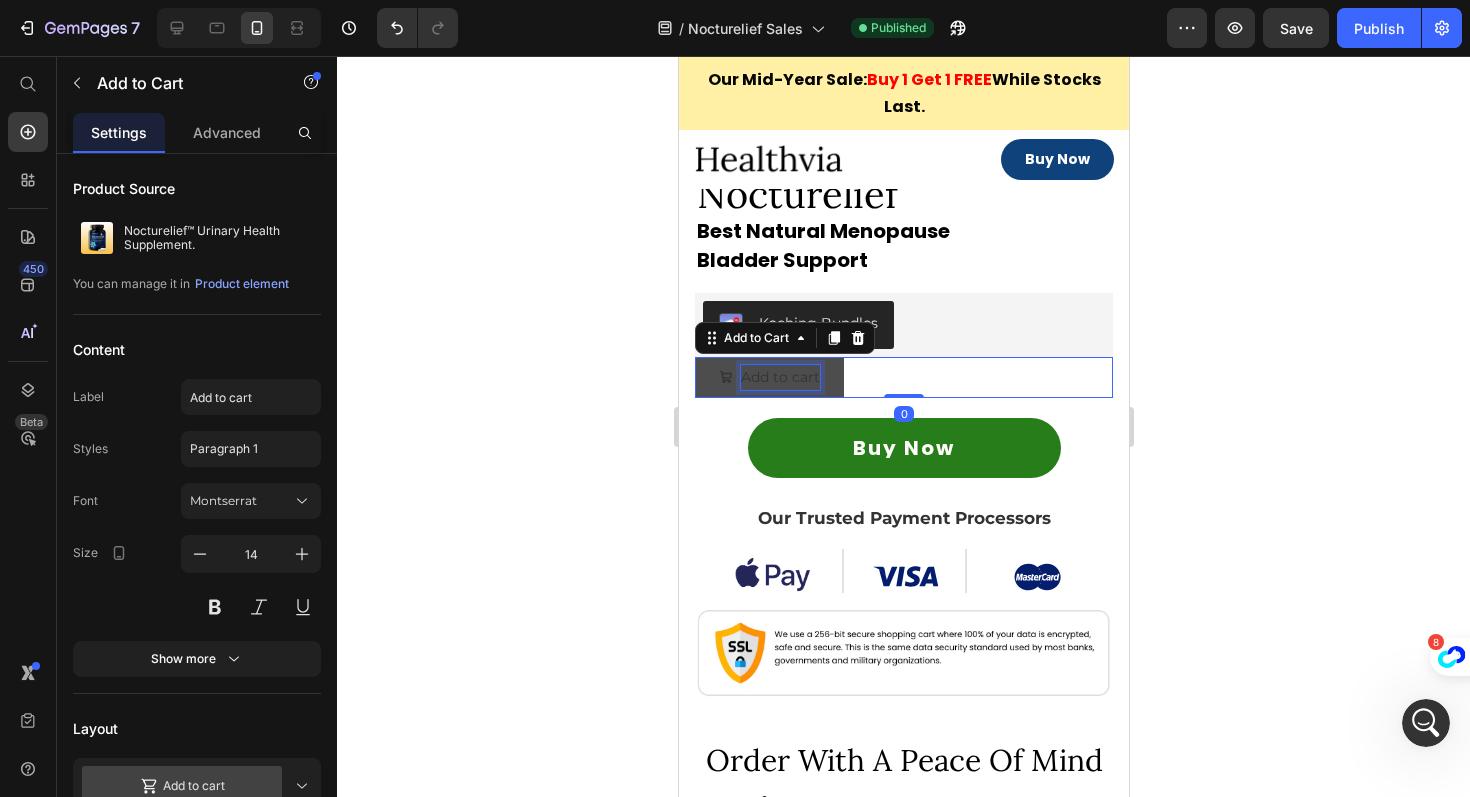 click on "Add to cart" at bounding box center [779, 377] 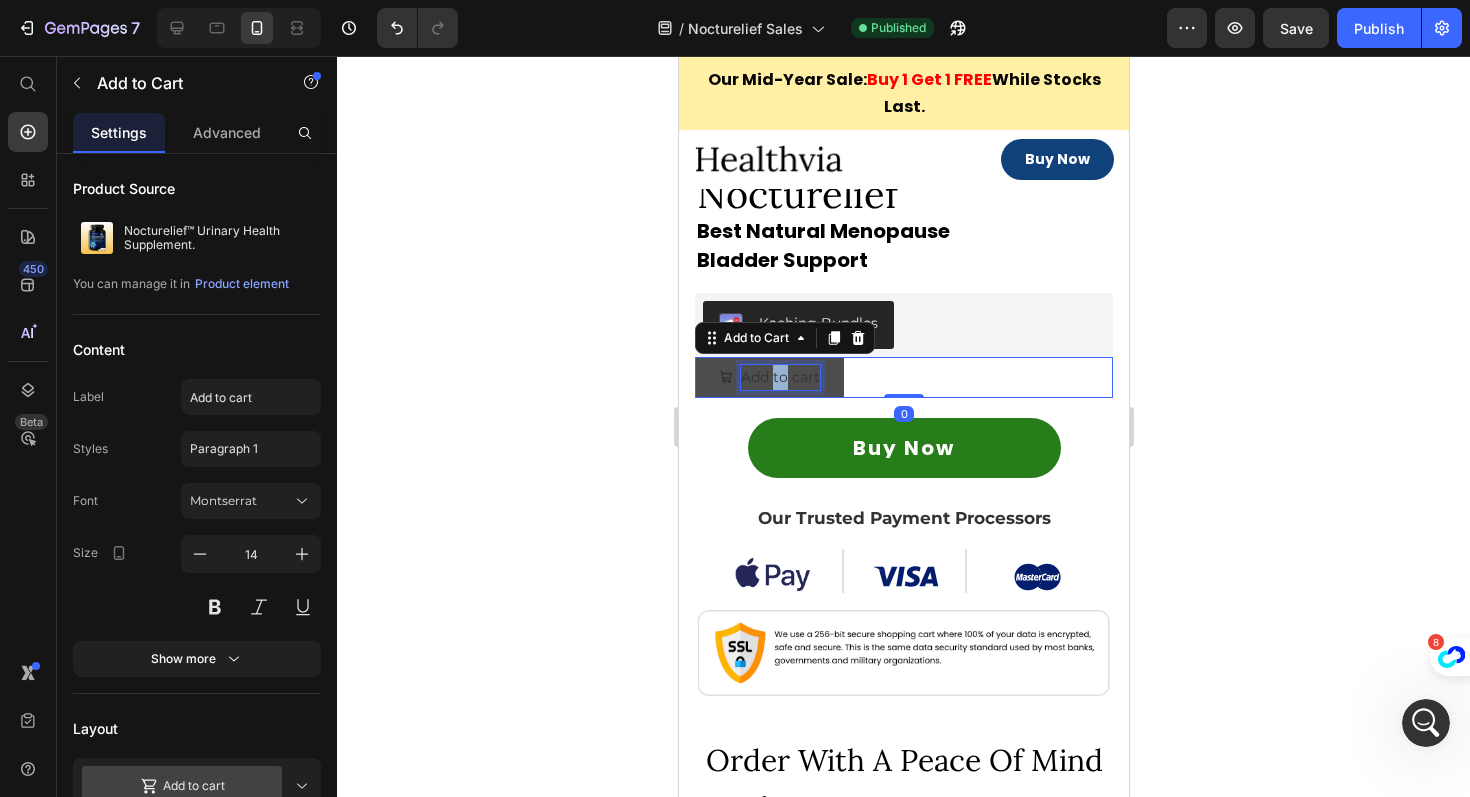 click on "Add to cart" at bounding box center [779, 377] 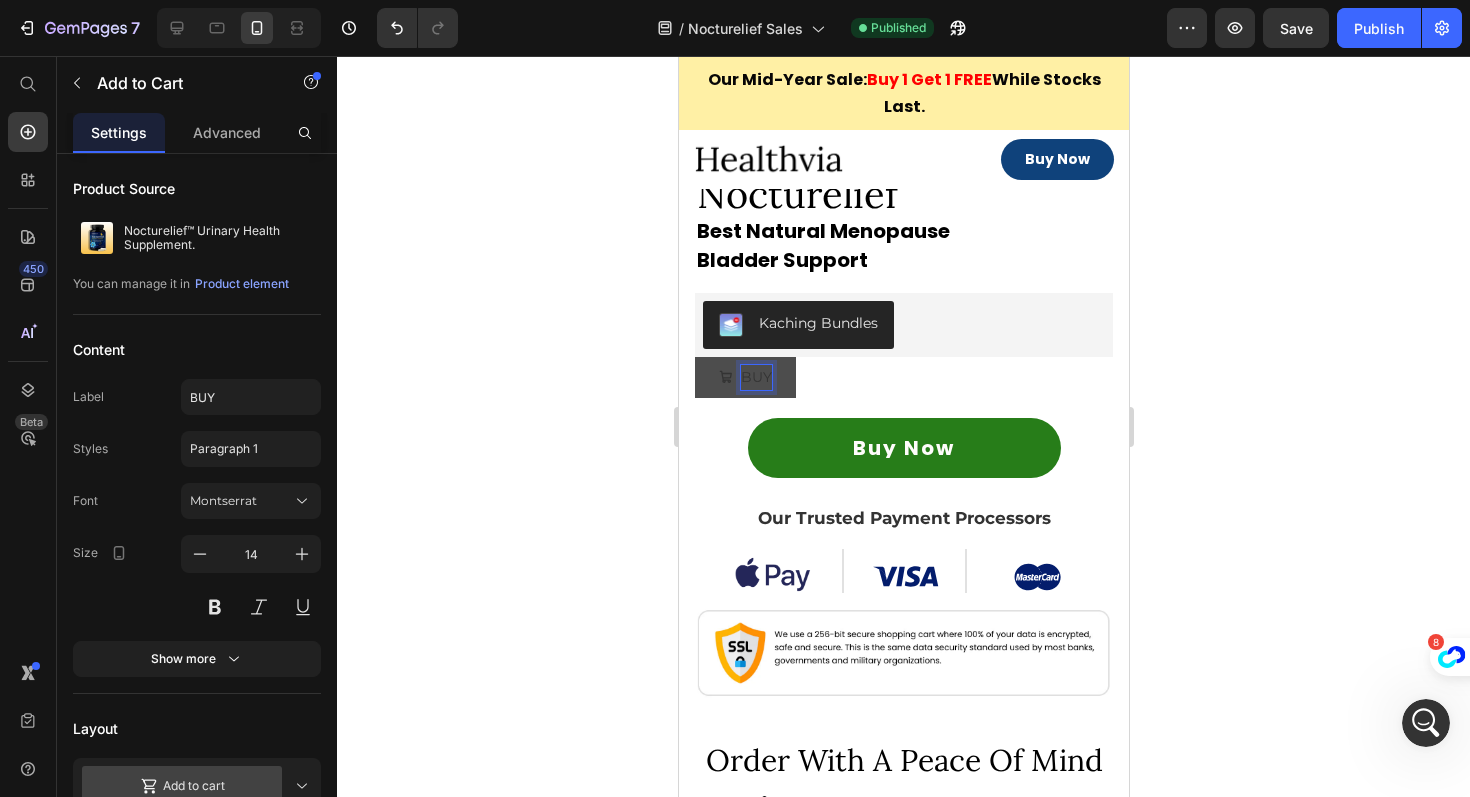 click on "BUY" at bounding box center (744, 377) 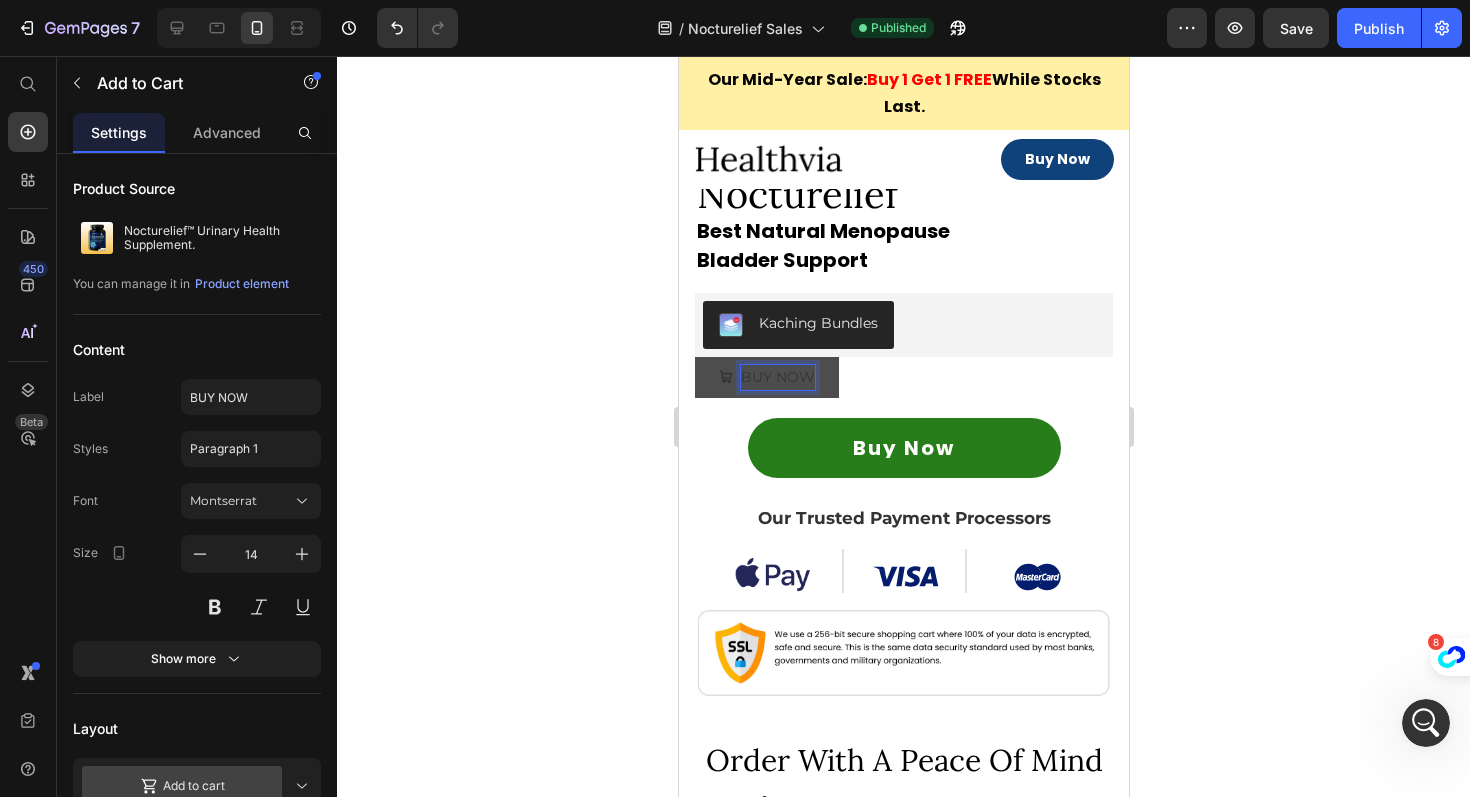 click on "BUY NOW" at bounding box center (777, 377) 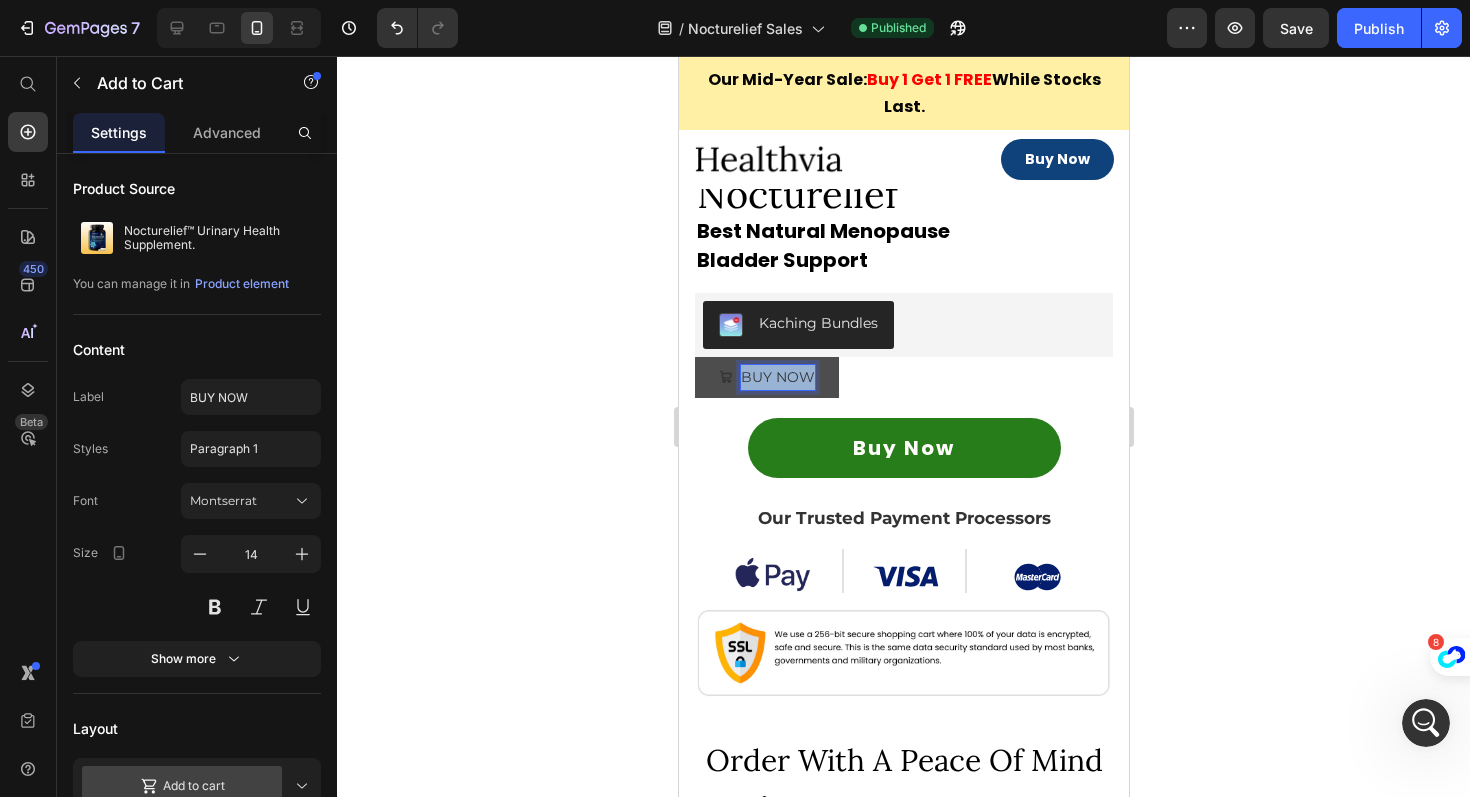 click on "BUY NOW" at bounding box center (777, 377) 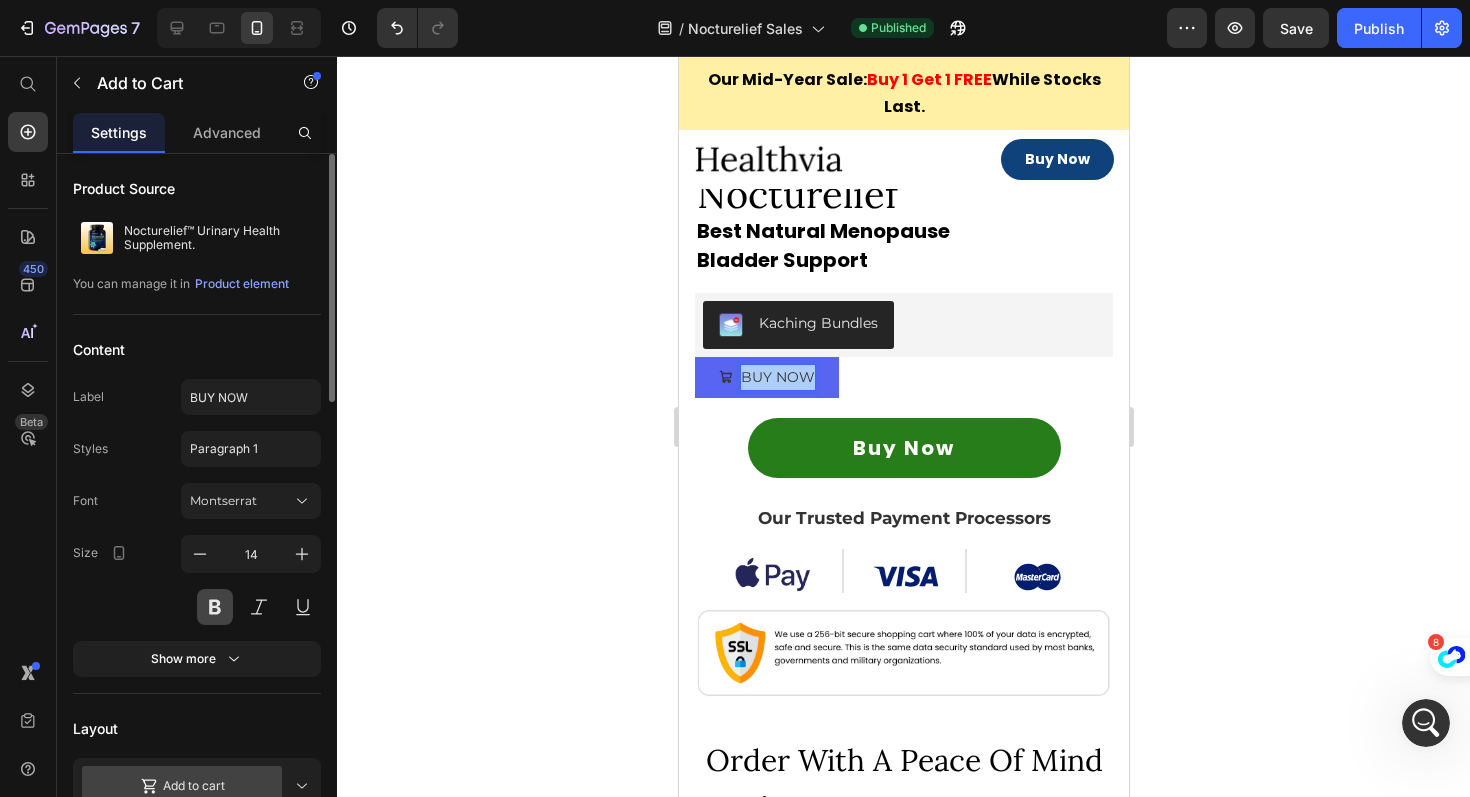 click at bounding box center (215, 607) 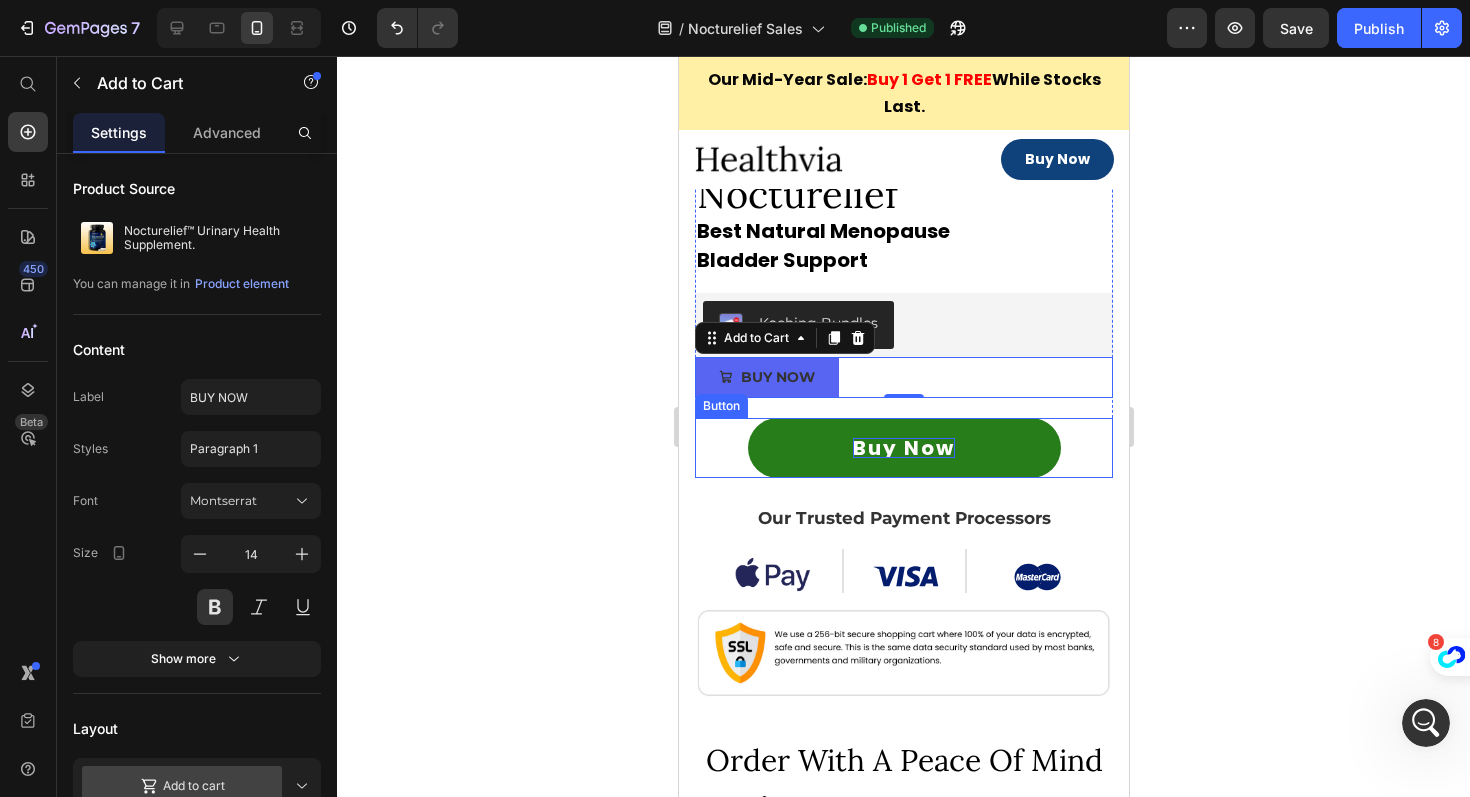 click on "Buy Now" at bounding box center [903, 448] 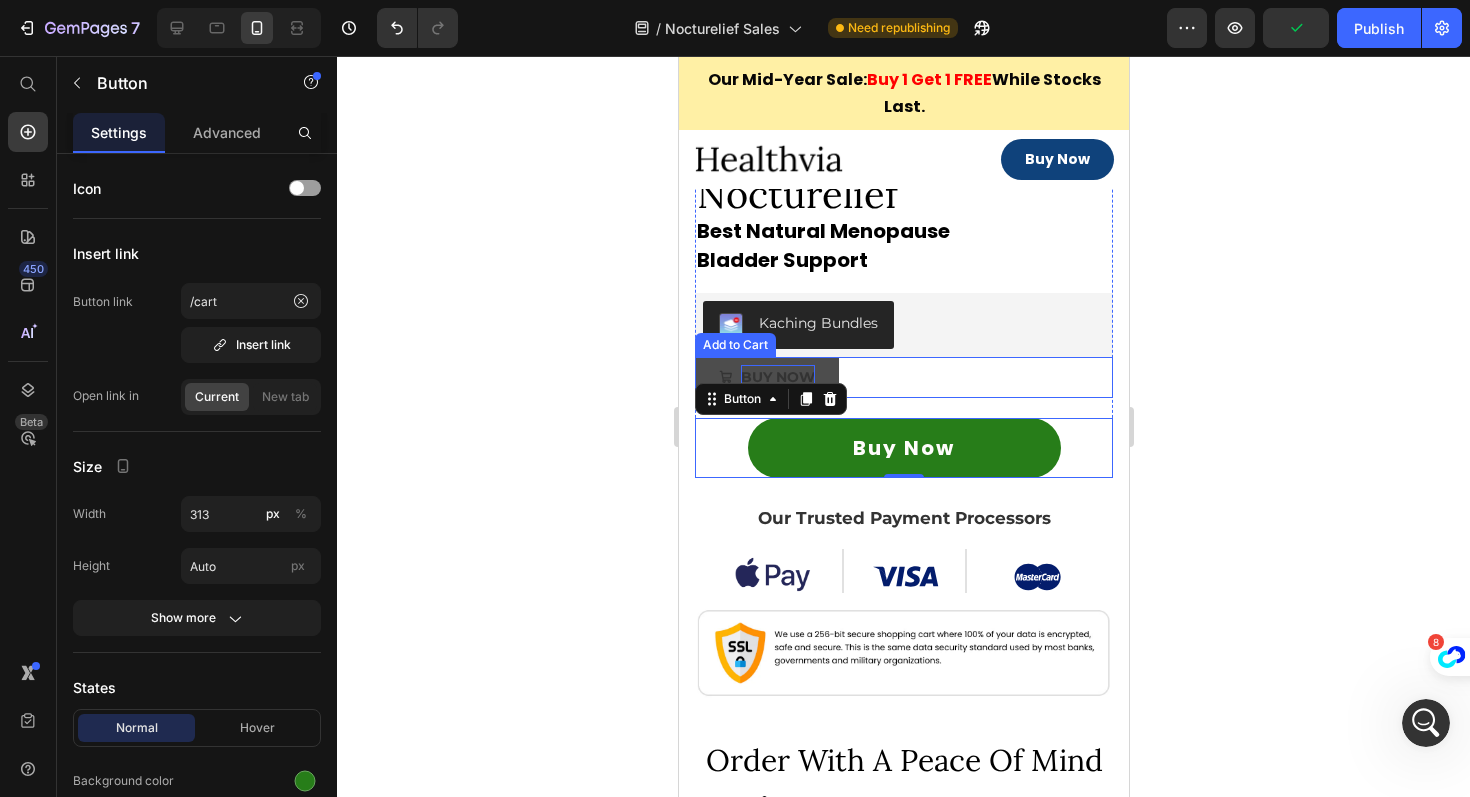 click on "BUY NOW" at bounding box center [777, 377] 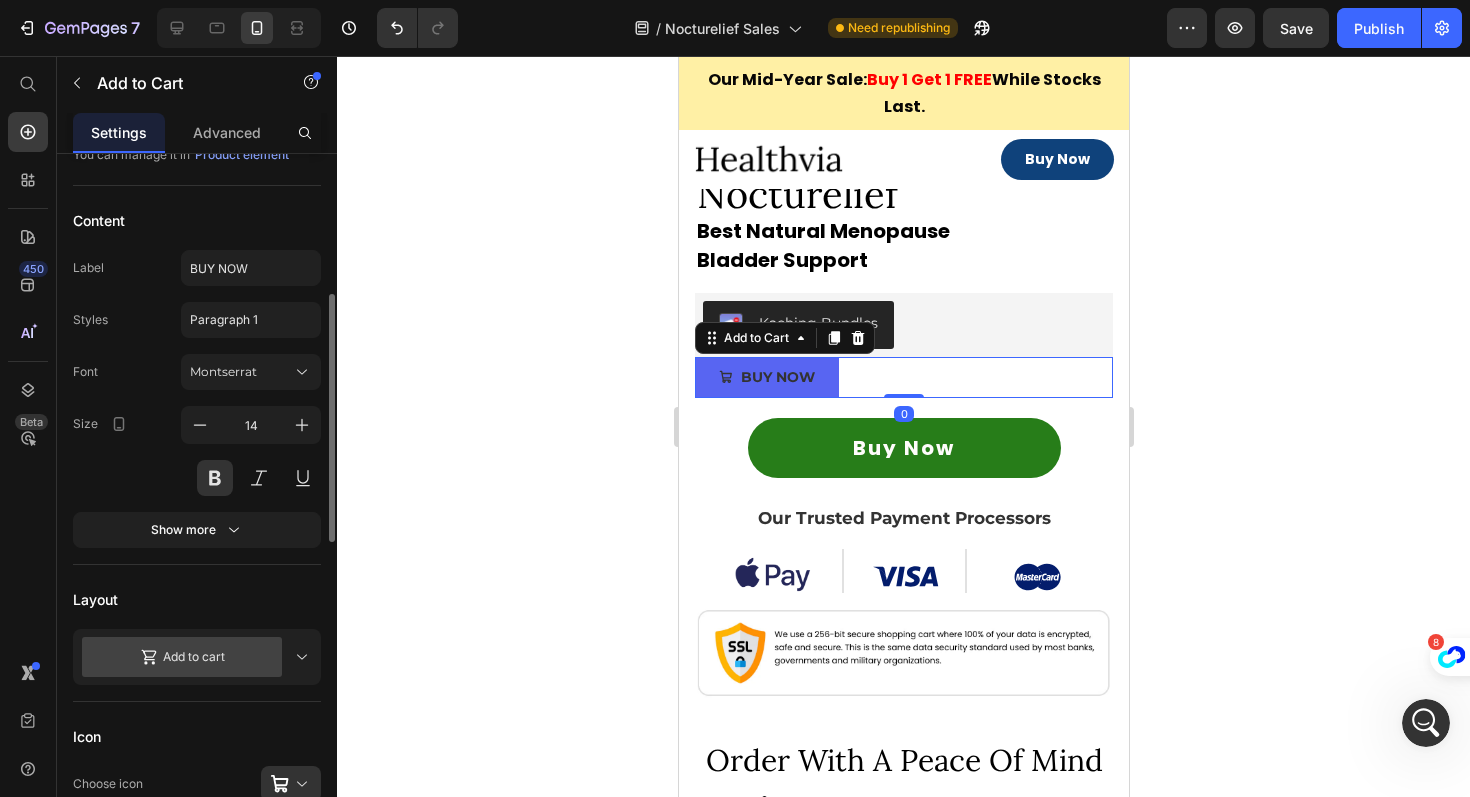scroll, scrollTop: 199, scrollLeft: 0, axis: vertical 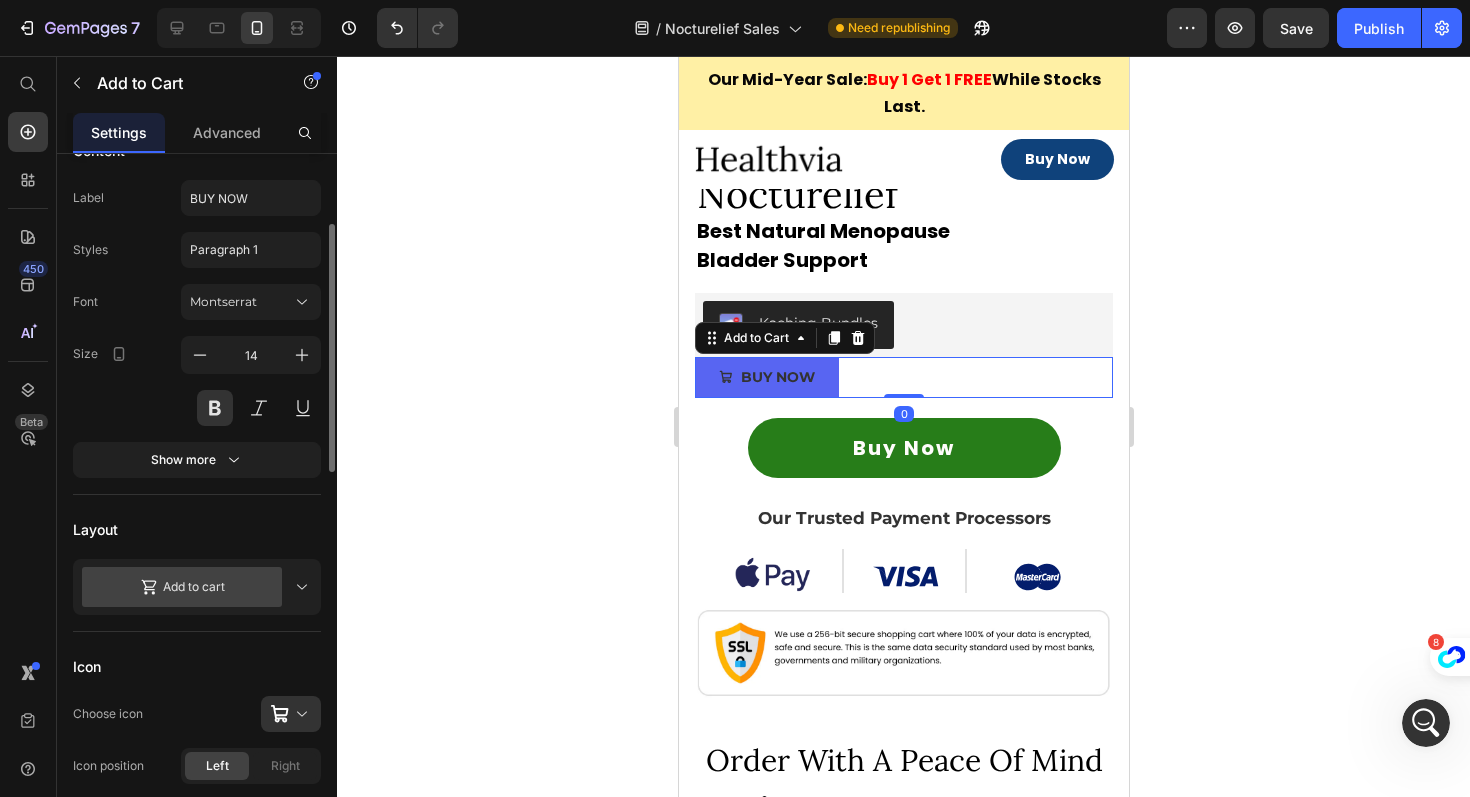 click on "Product Source Nocturelief™ Urinary Health Supplement.  You can manage it in   Product element  Content Label BUY NOW Styles Paragraph 1 Font Montserrat Size 14 Show more Layout
Add to cart Icon Choose icon
Icon position Left Right Spacing 8 px Add to cart action After click Open cart Size Width Auto px % Height Auto px Show more Color & shape Normal Hover Background color Text color Border Corner Shadow Out of stock button Message Out of stock Custom style Align" at bounding box center (197, 891) 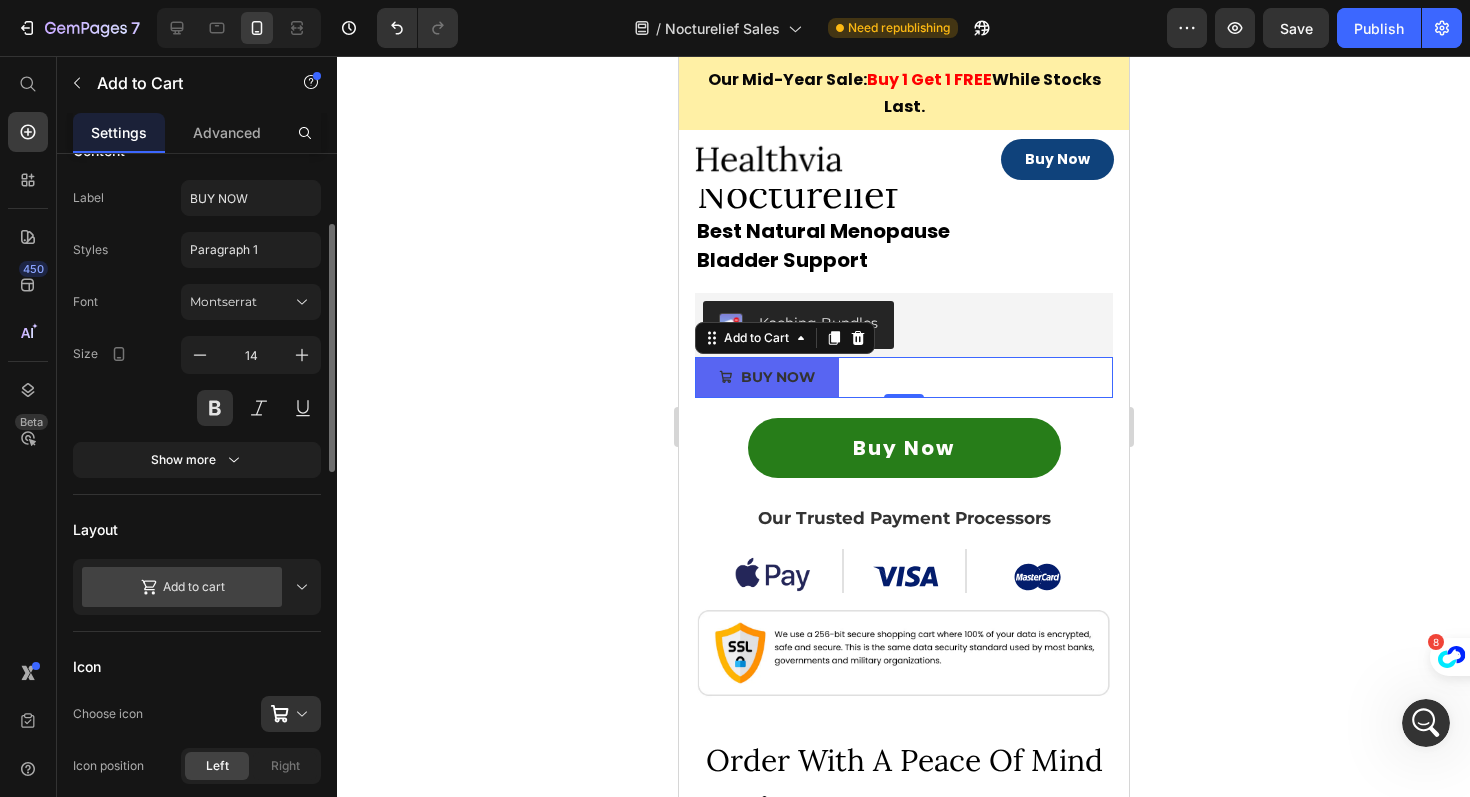 click on "Add to cart" at bounding box center (182, 587) 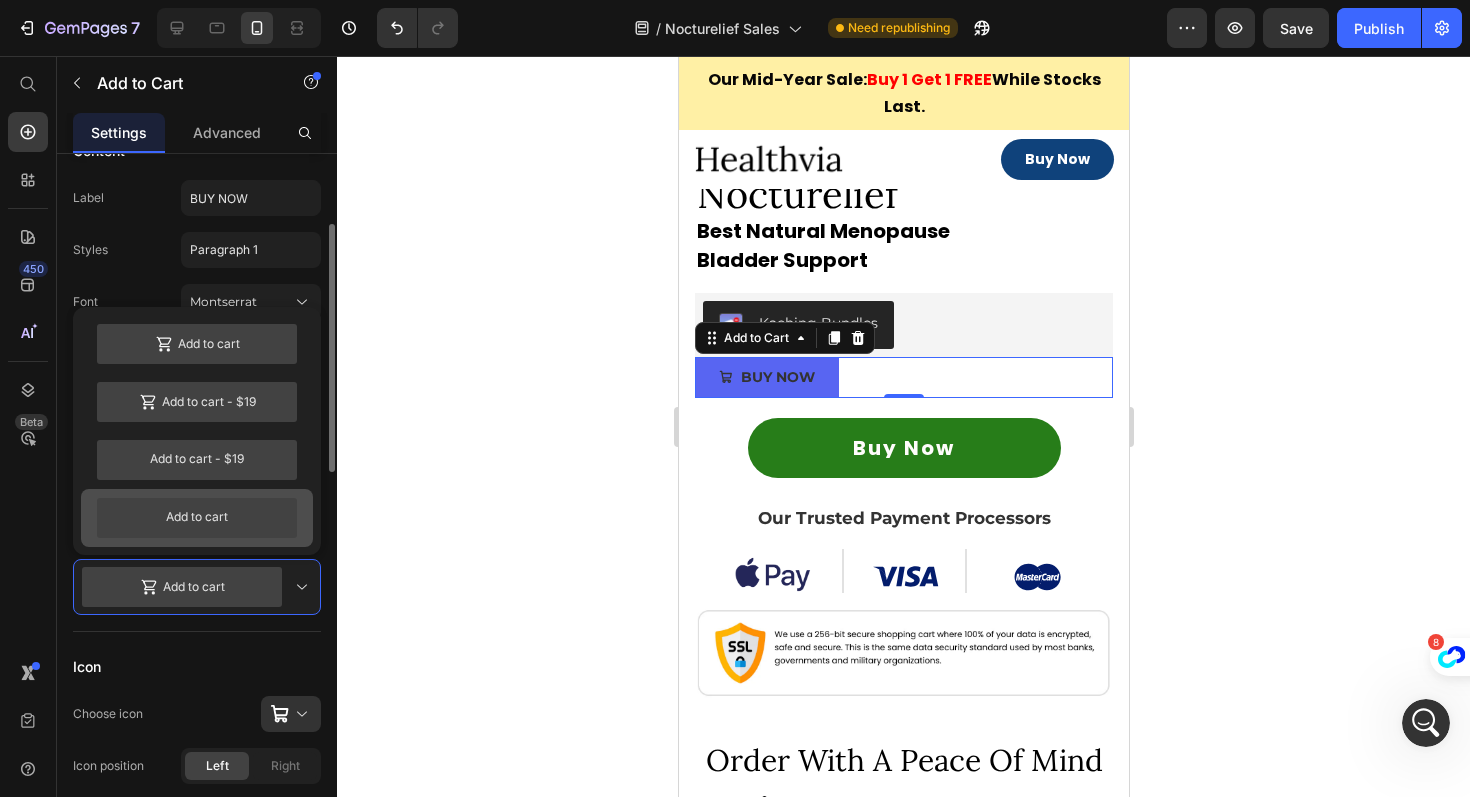 click on "Add to cart" at bounding box center (197, 518) 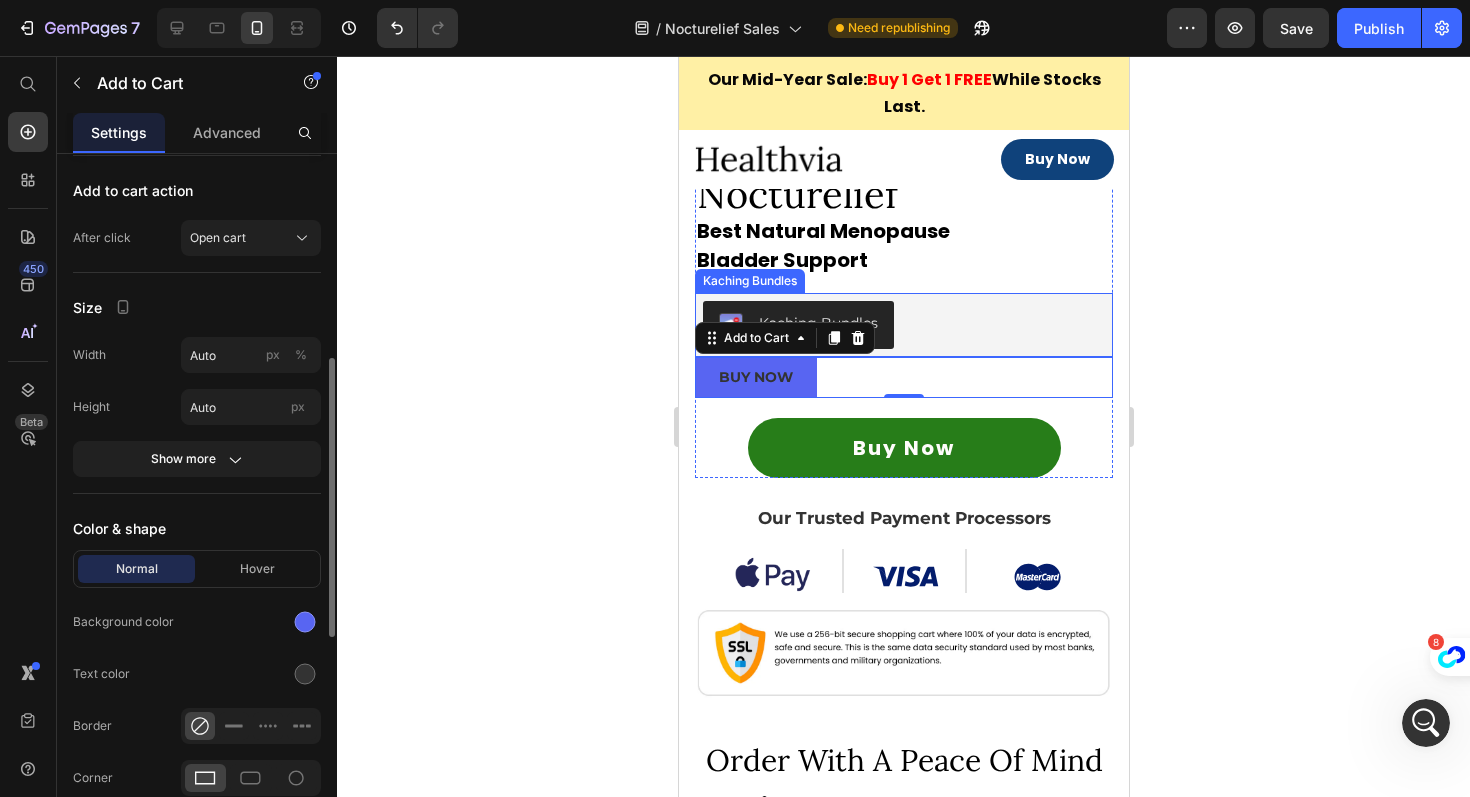 scroll, scrollTop: 741, scrollLeft: 0, axis: vertical 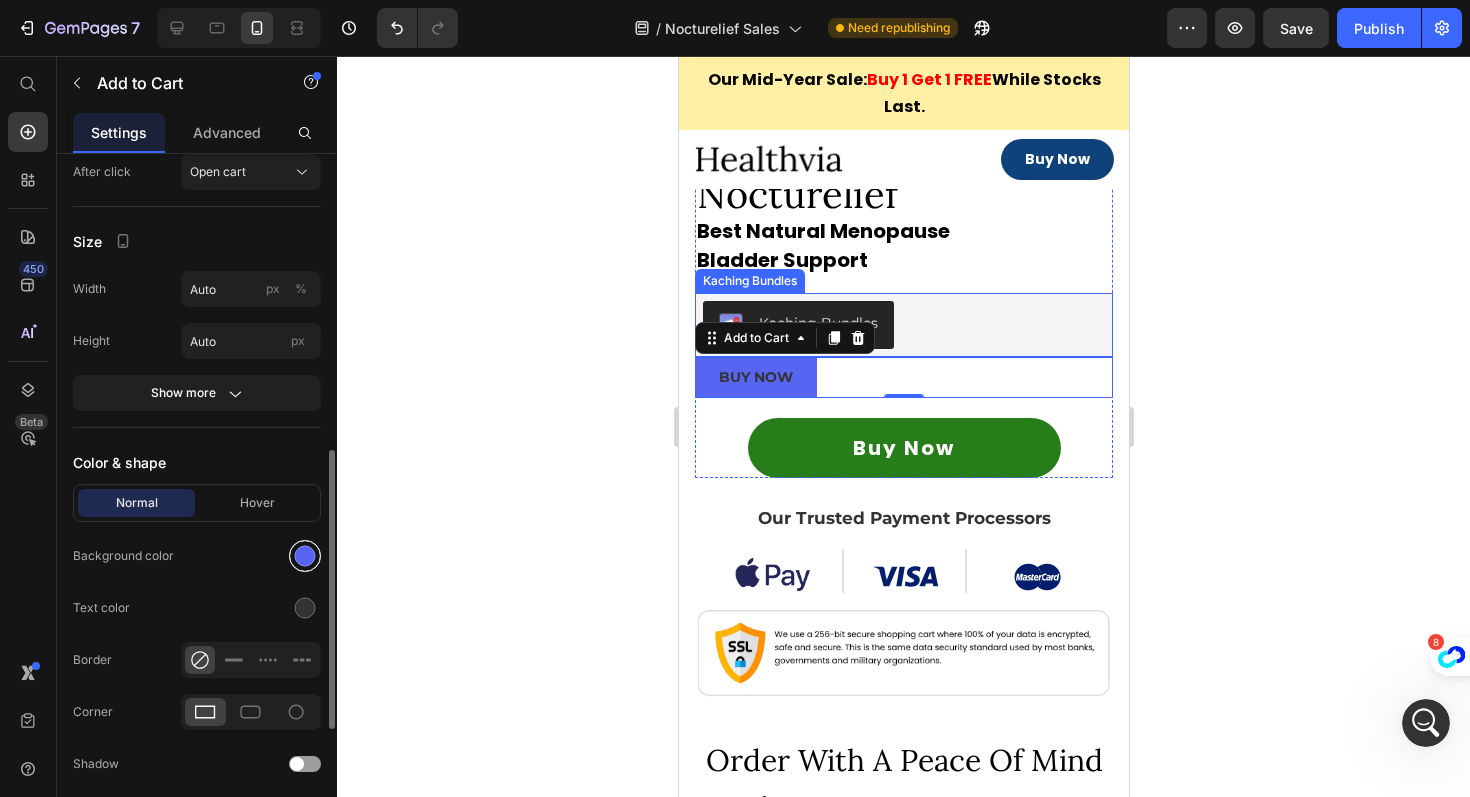 click at bounding box center (305, 556) 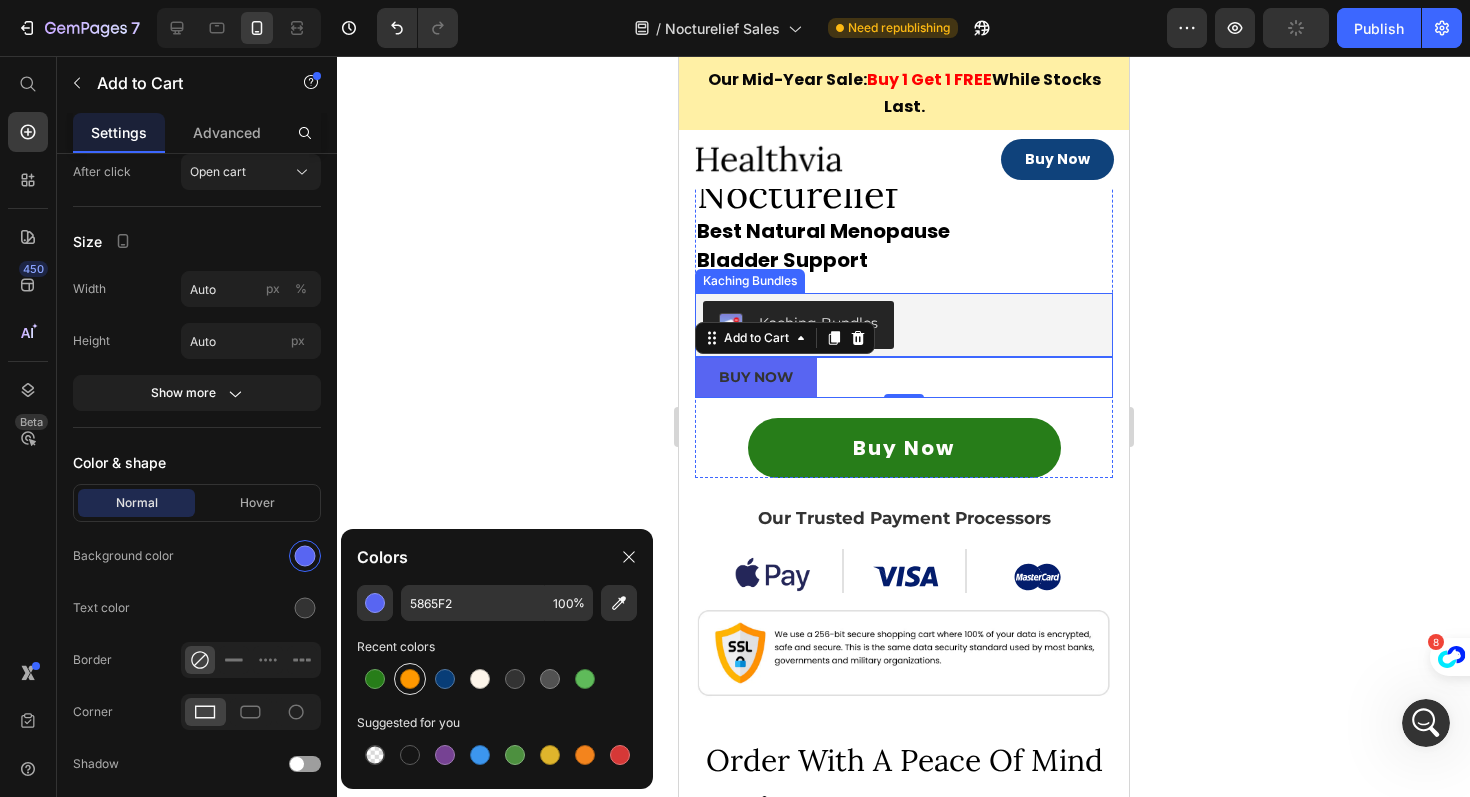 click at bounding box center (410, 679) 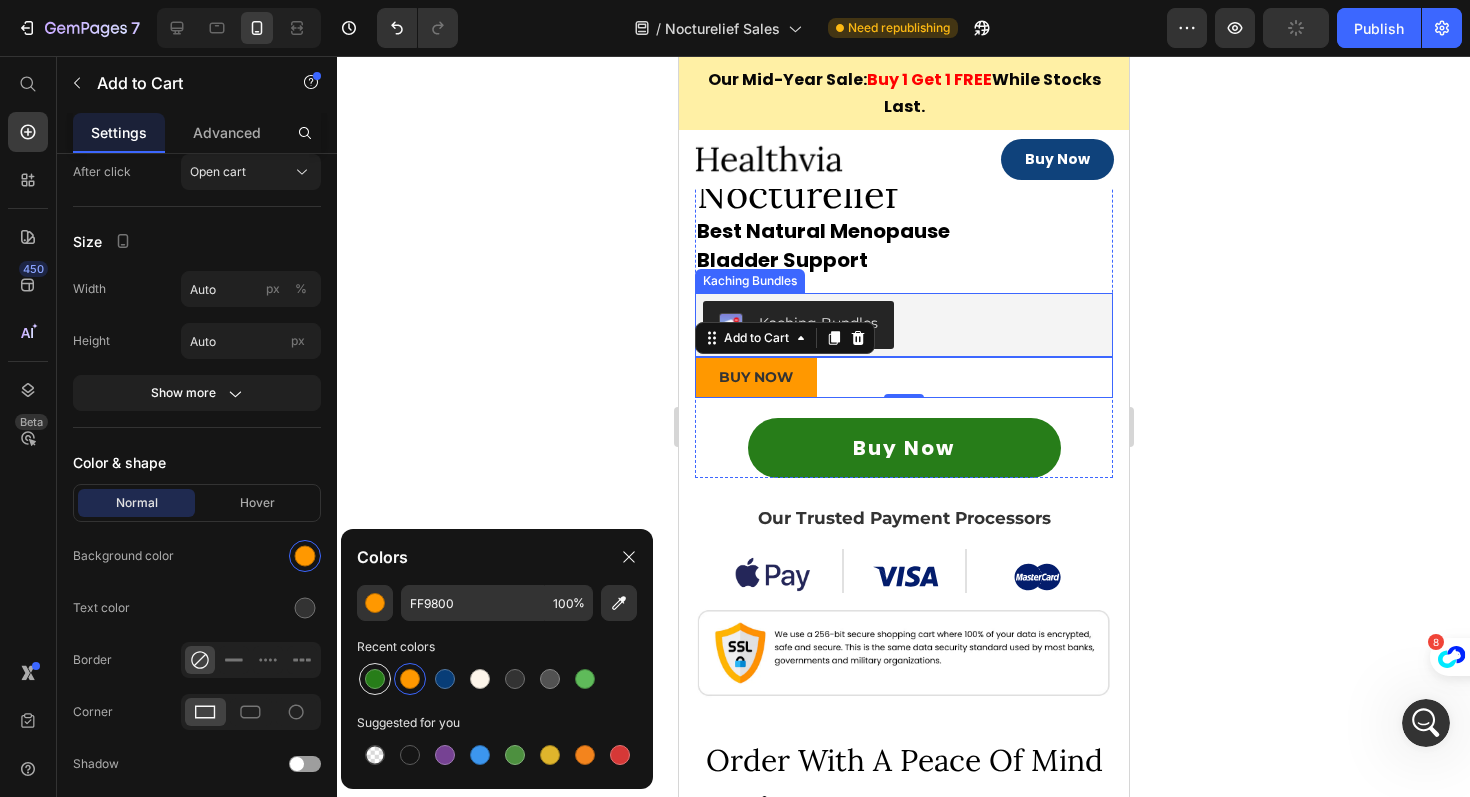 click at bounding box center (375, 679) 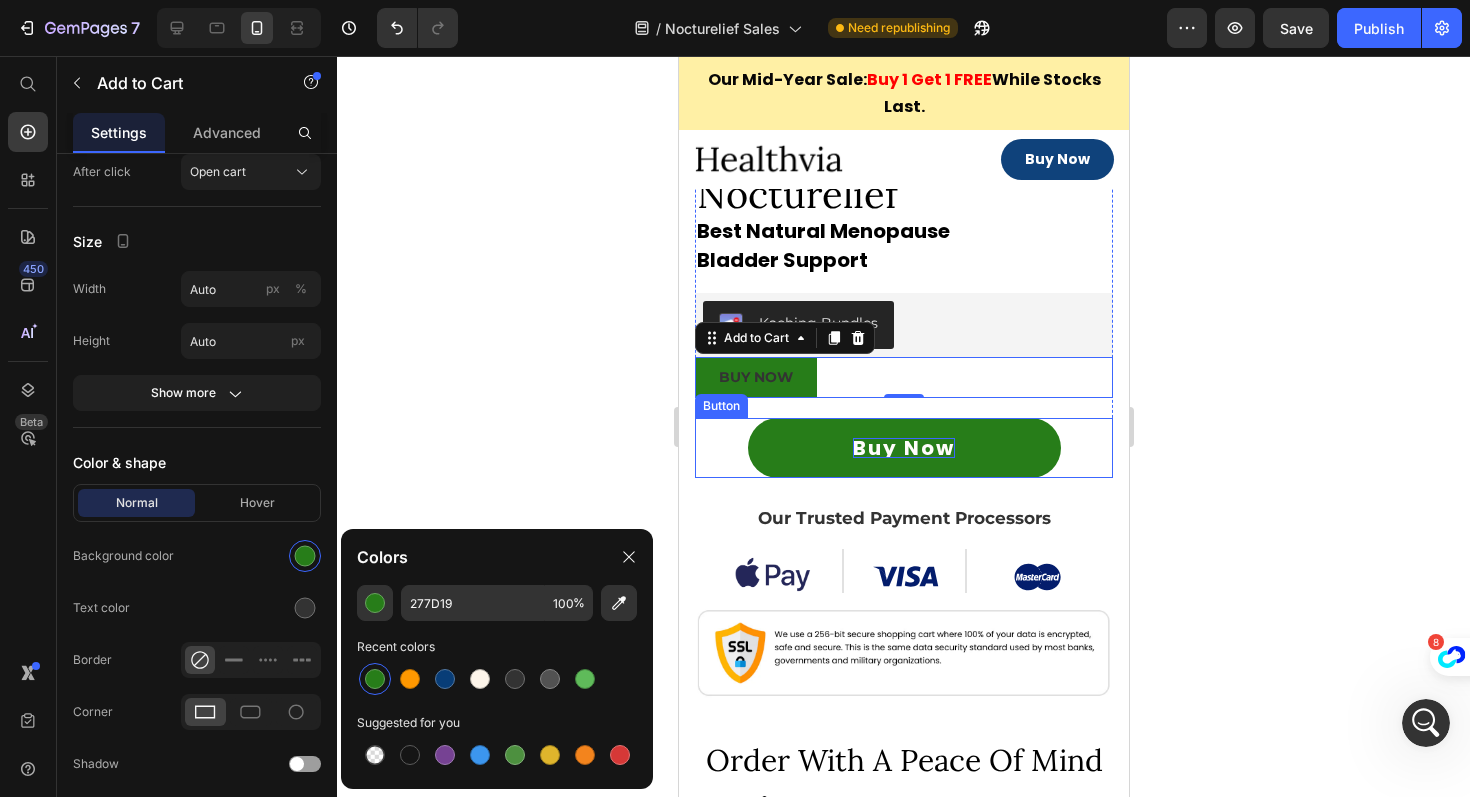 click on "Buy Now" at bounding box center [903, 448] 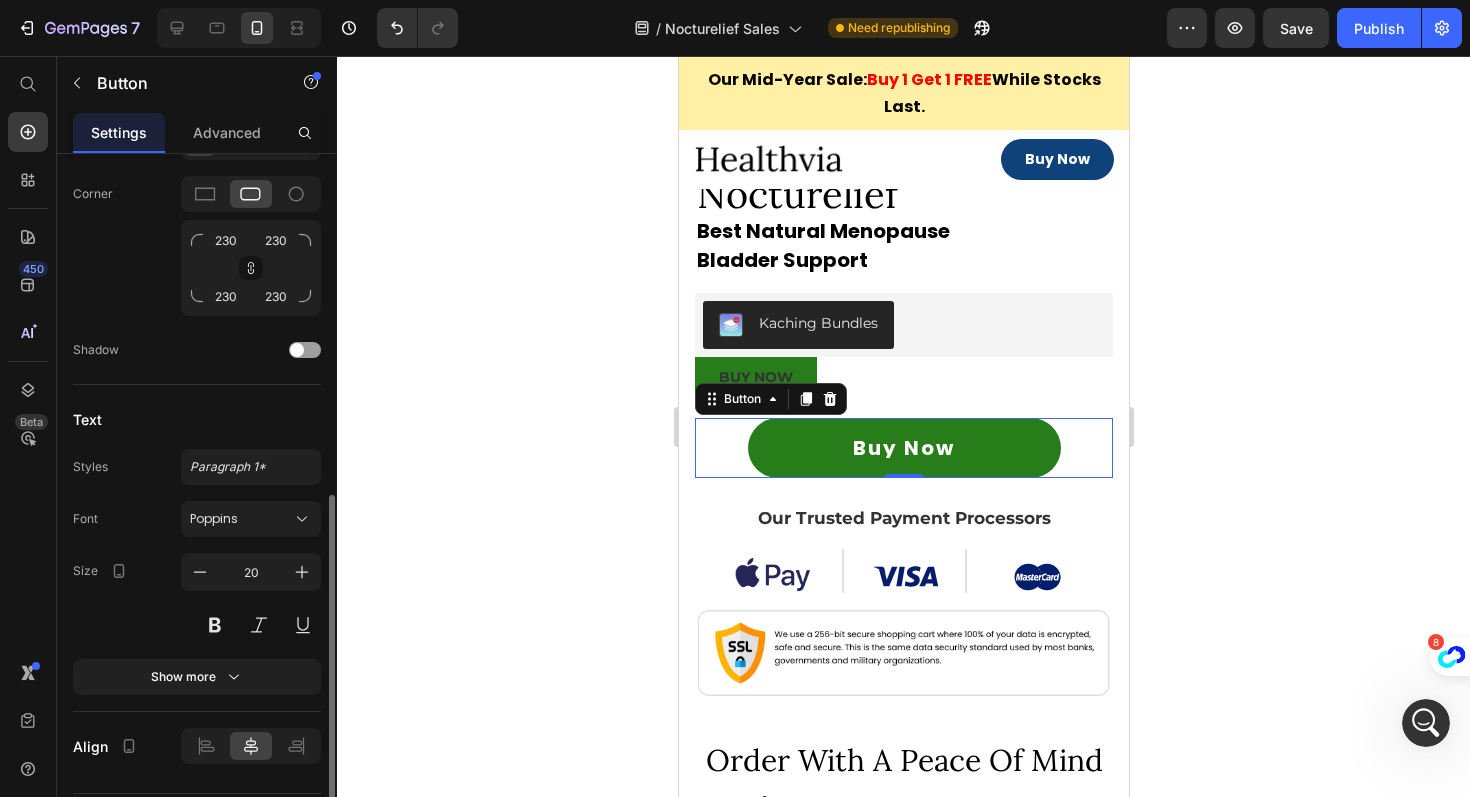 scroll, scrollTop: 739, scrollLeft: 0, axis: vertical 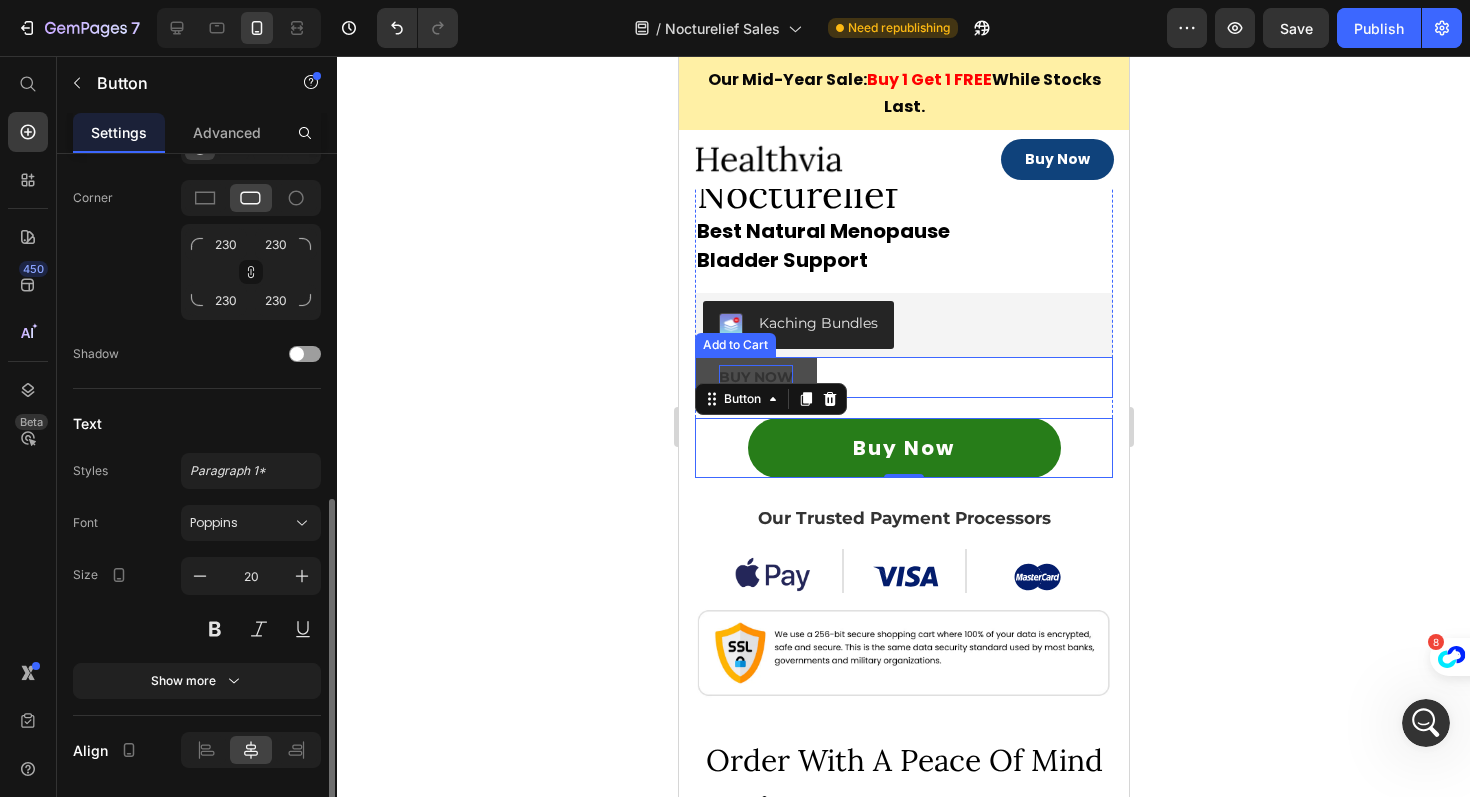 click on "BUY NOW" at bounding box center [755, 377] 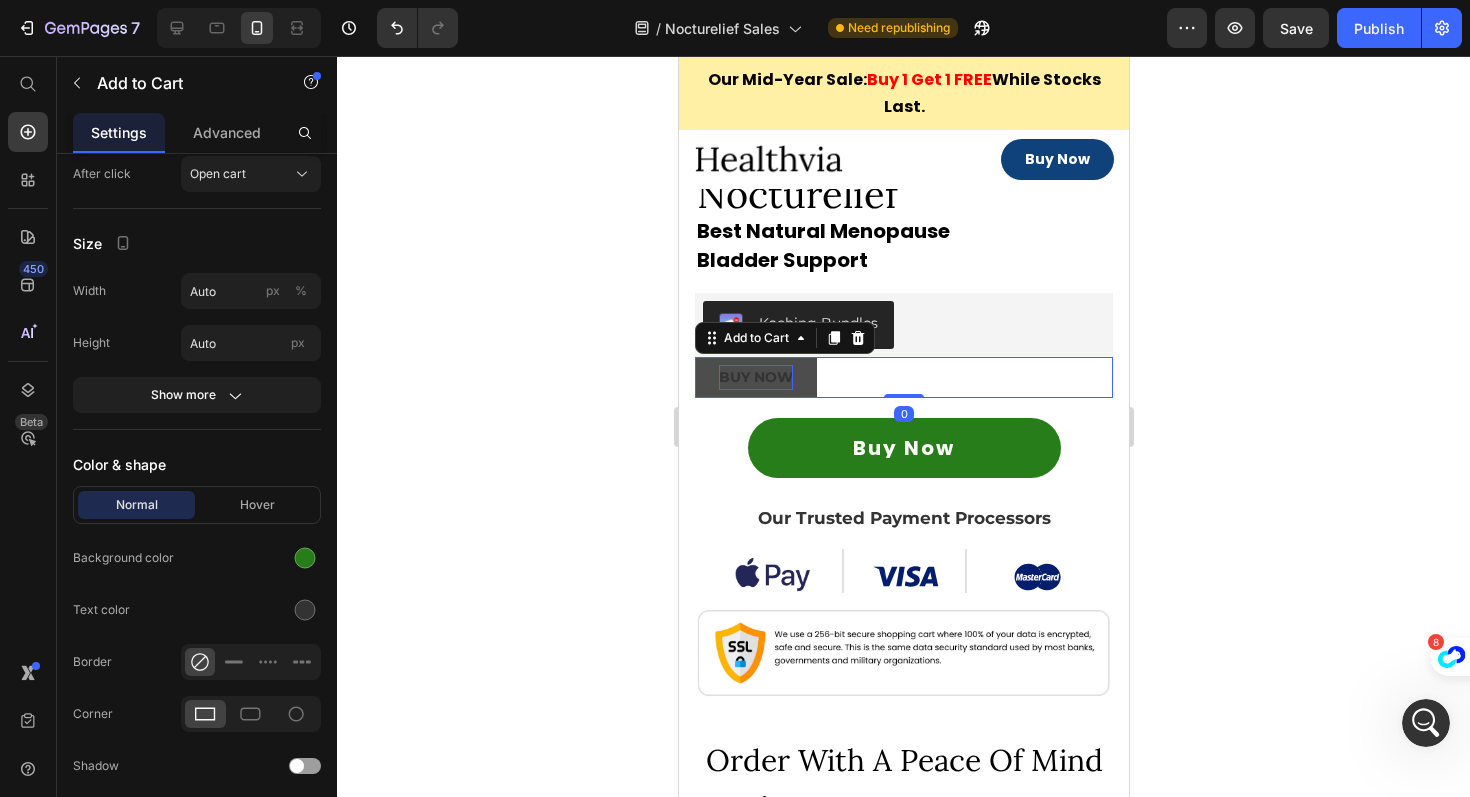 scroll, scrollTop: 0, scrollLeft: 0, axis: both 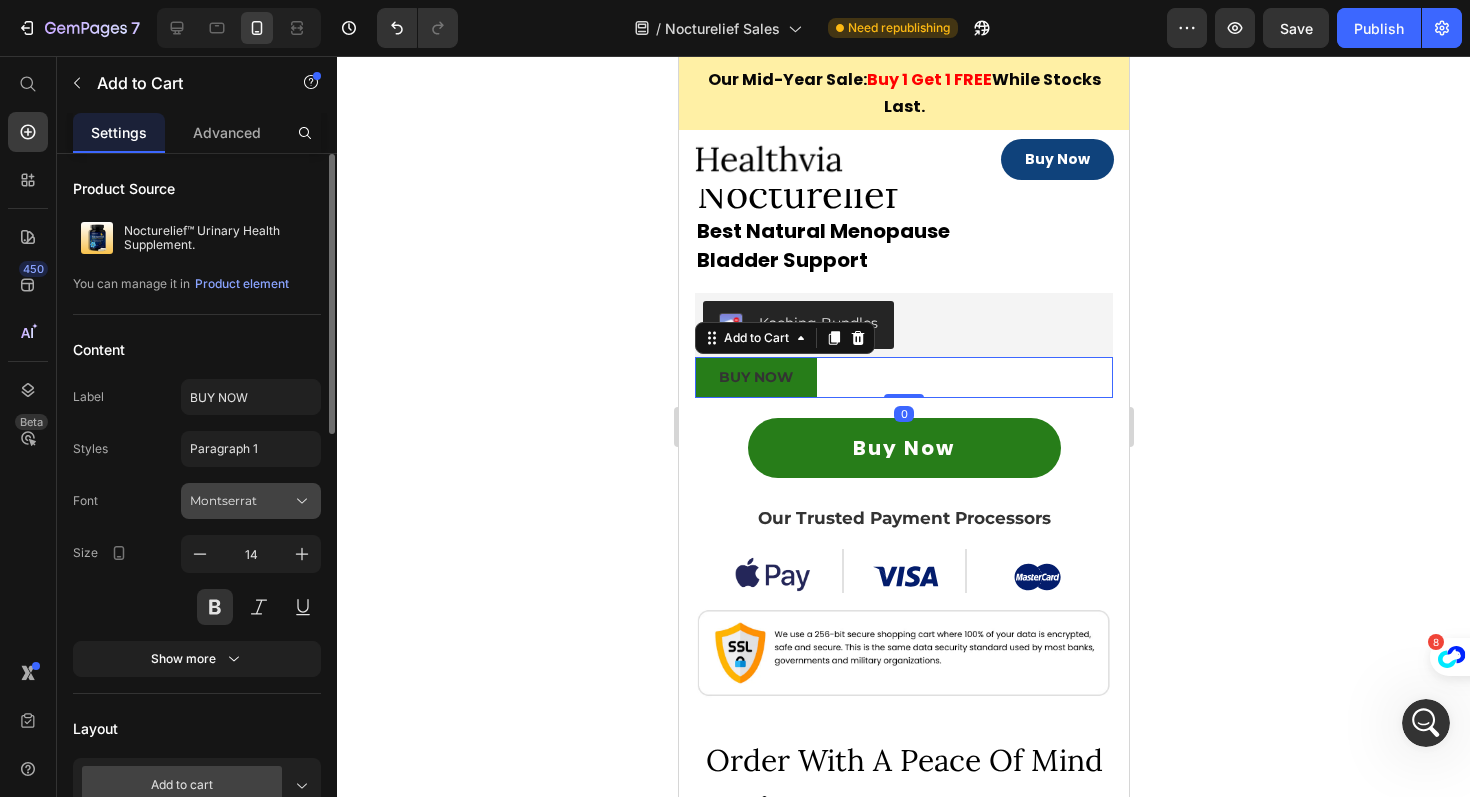 click on "Montserrat" at bounding box center (241, 501) 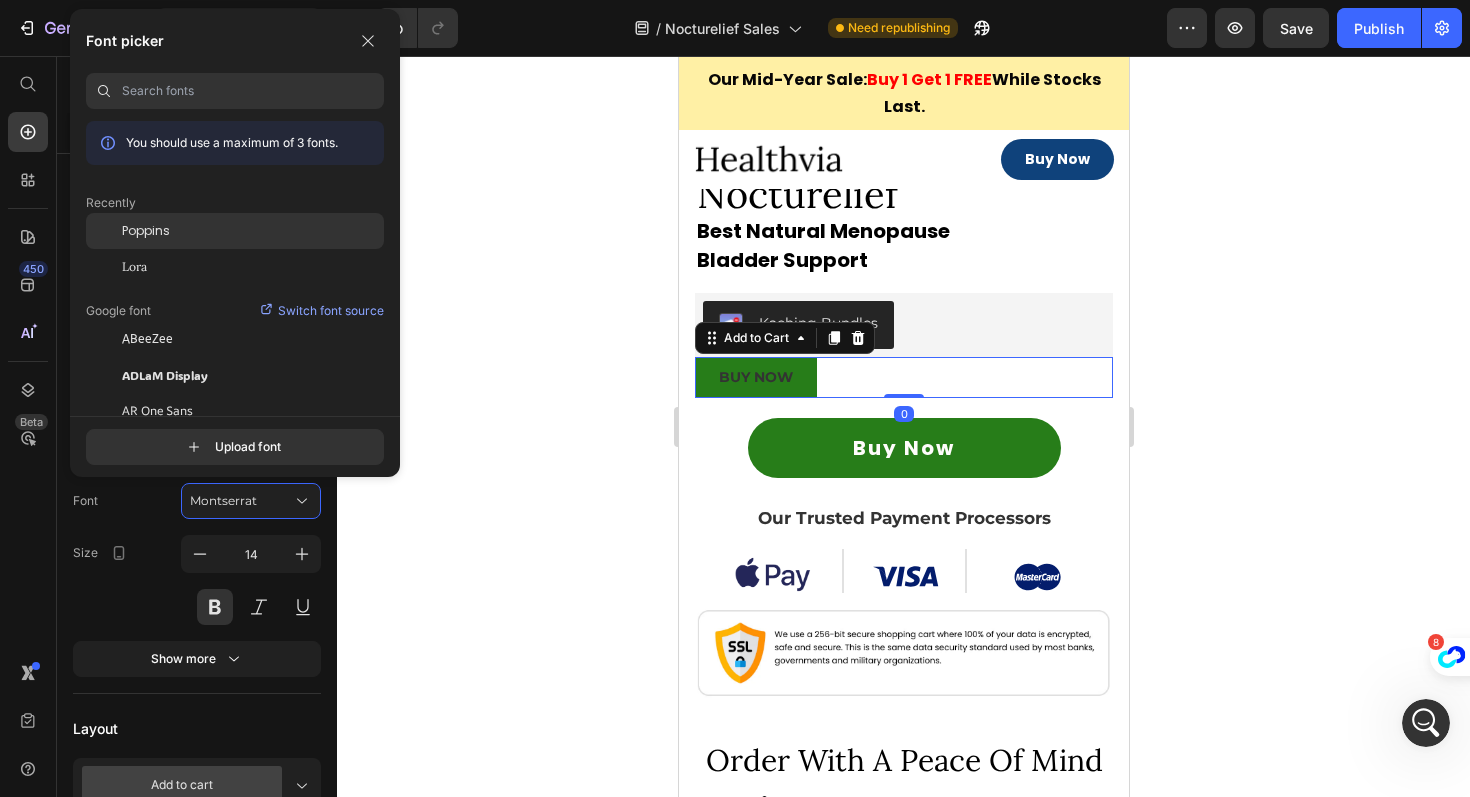 click on "Poppins" 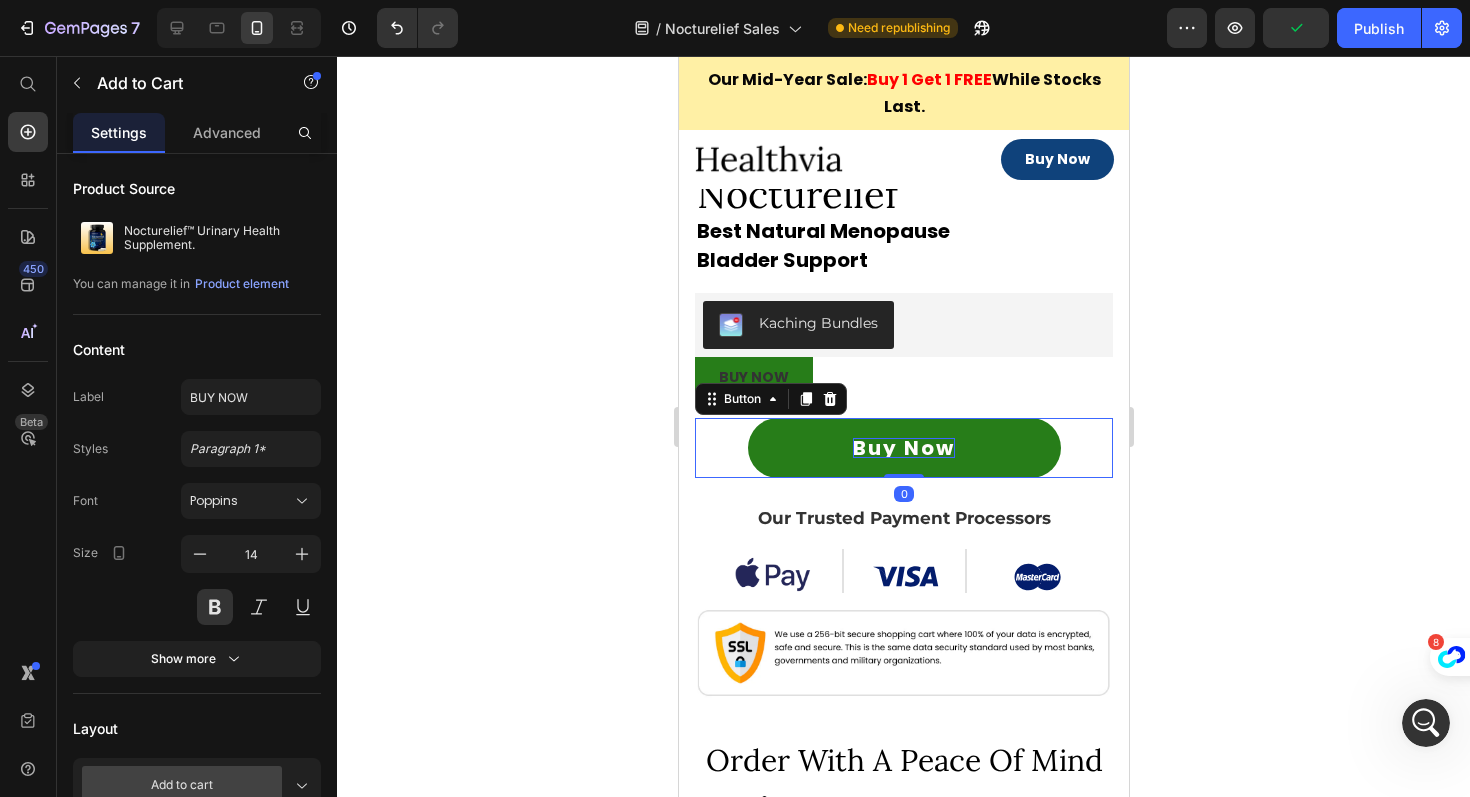 click on "Buy Now" at bounding box center (903, 448) 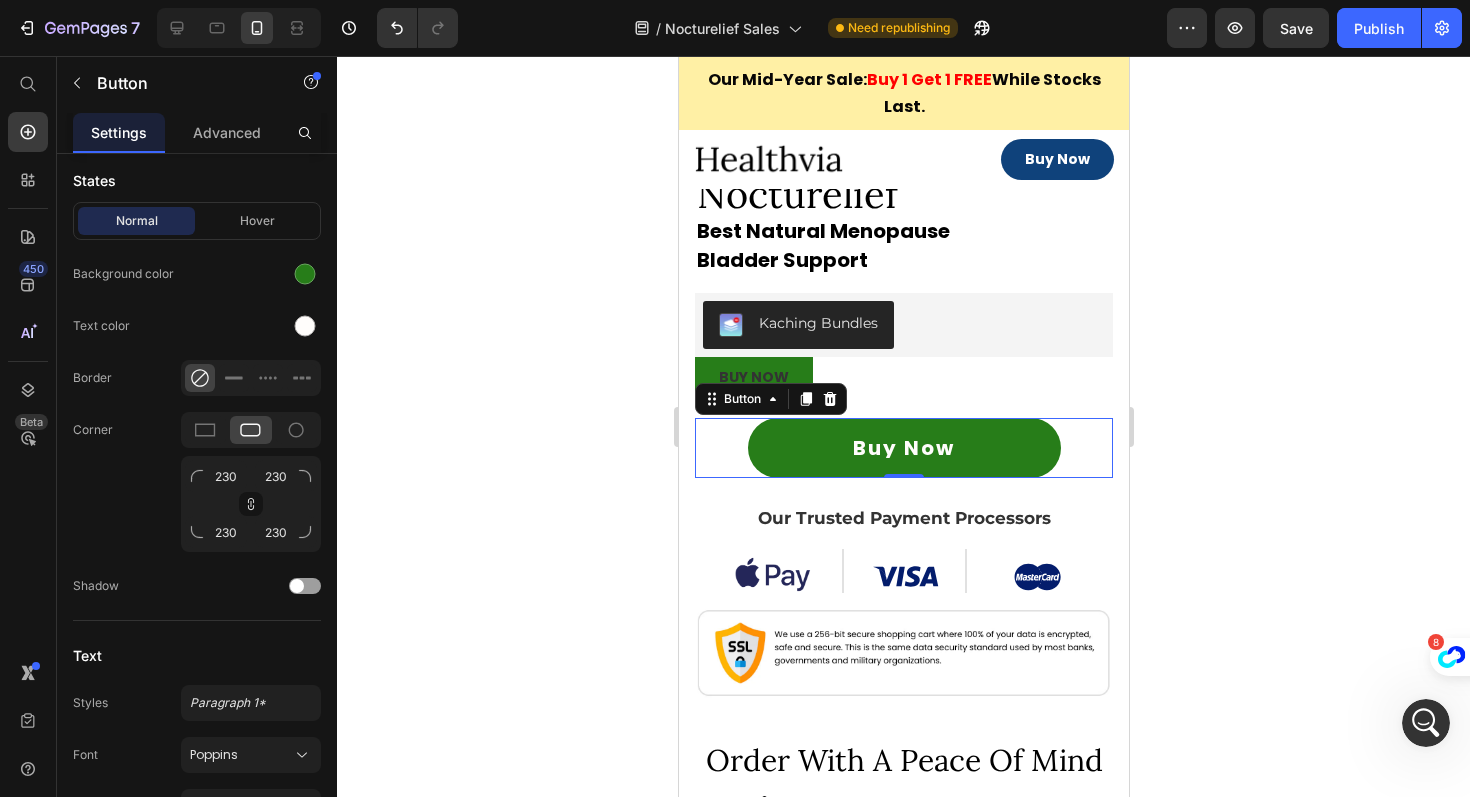 scroll, scrollTop: 0, scrollLeft: 0, axis: both 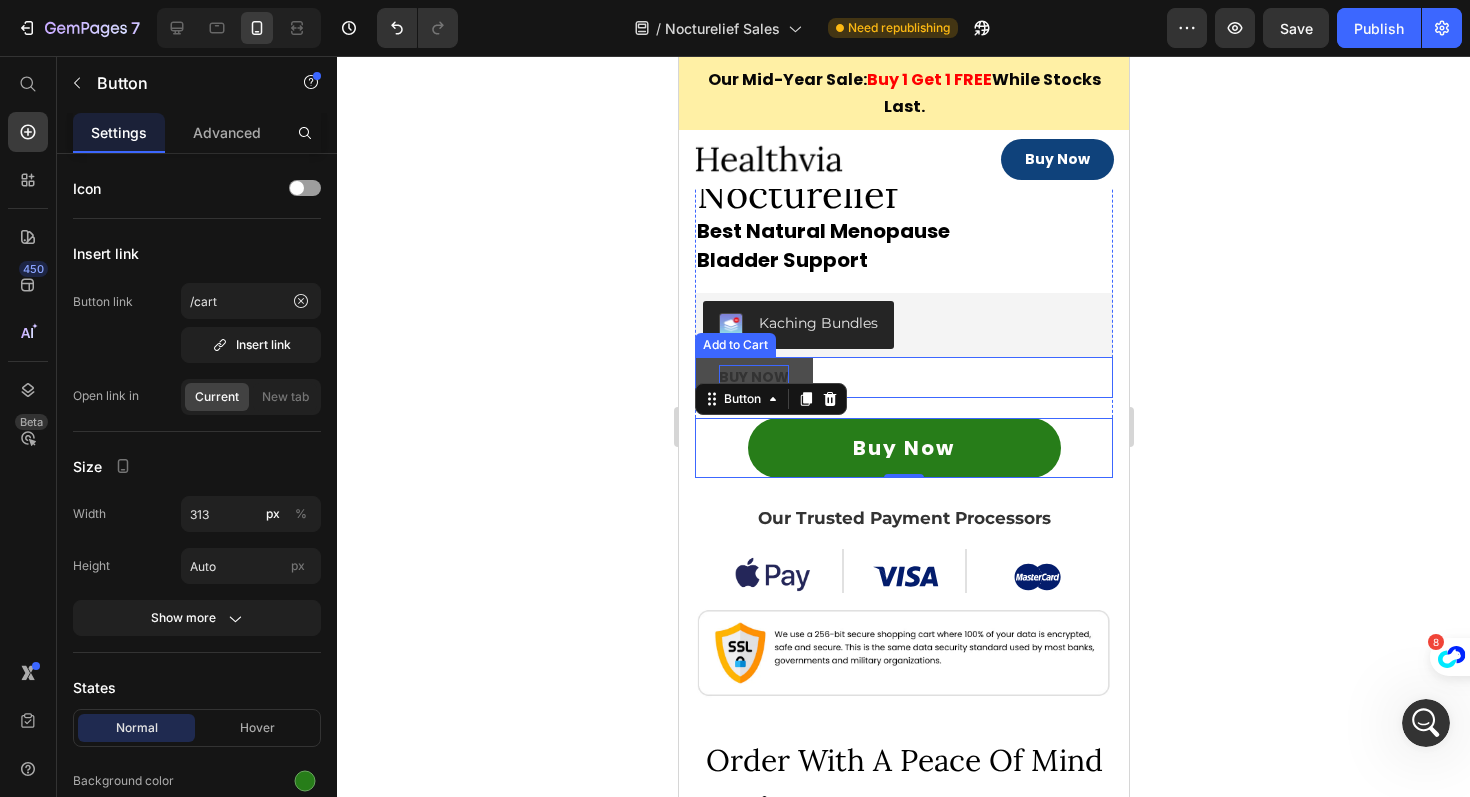 click on "BUY NOW" at bounding box center (753, 377) 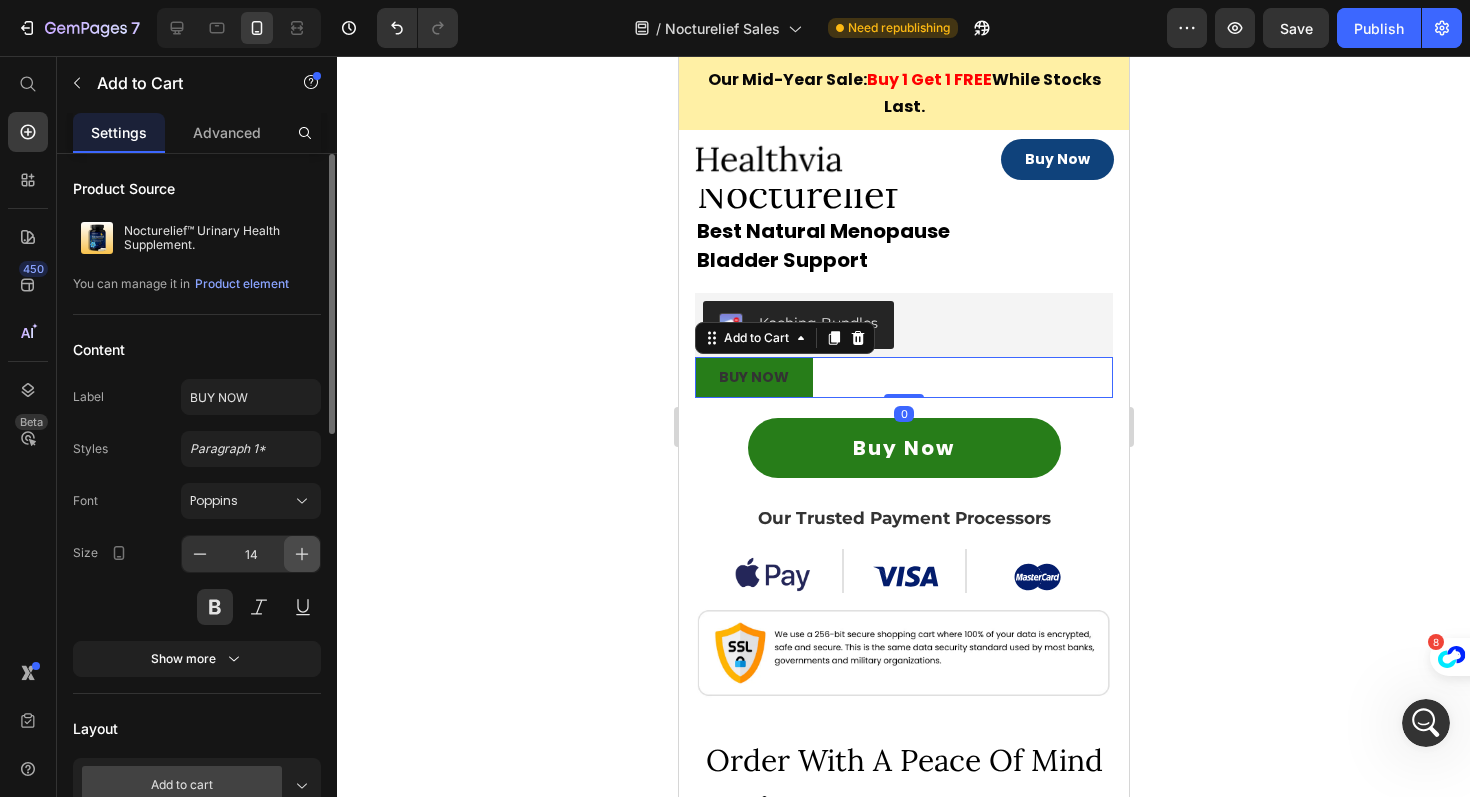 click 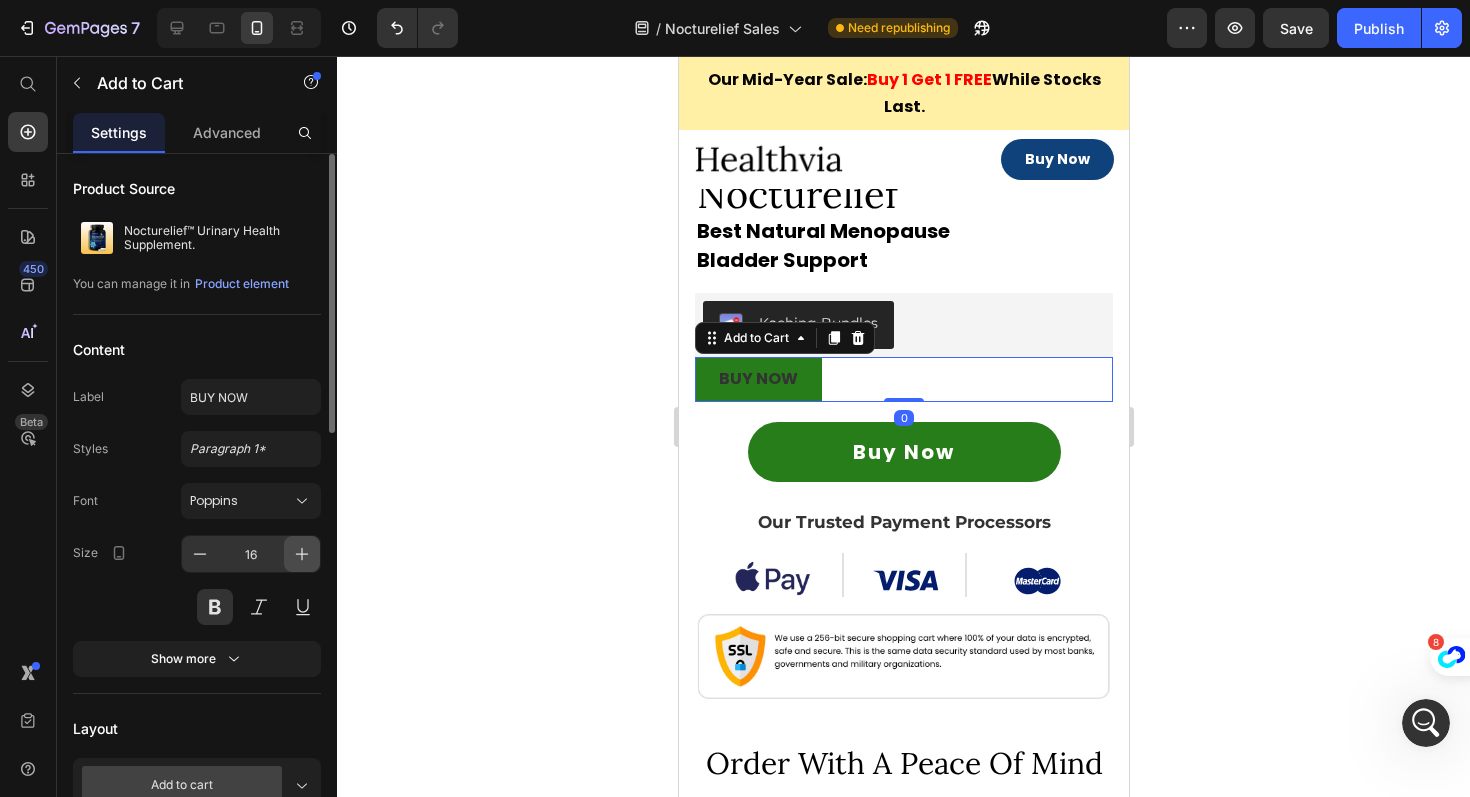 click 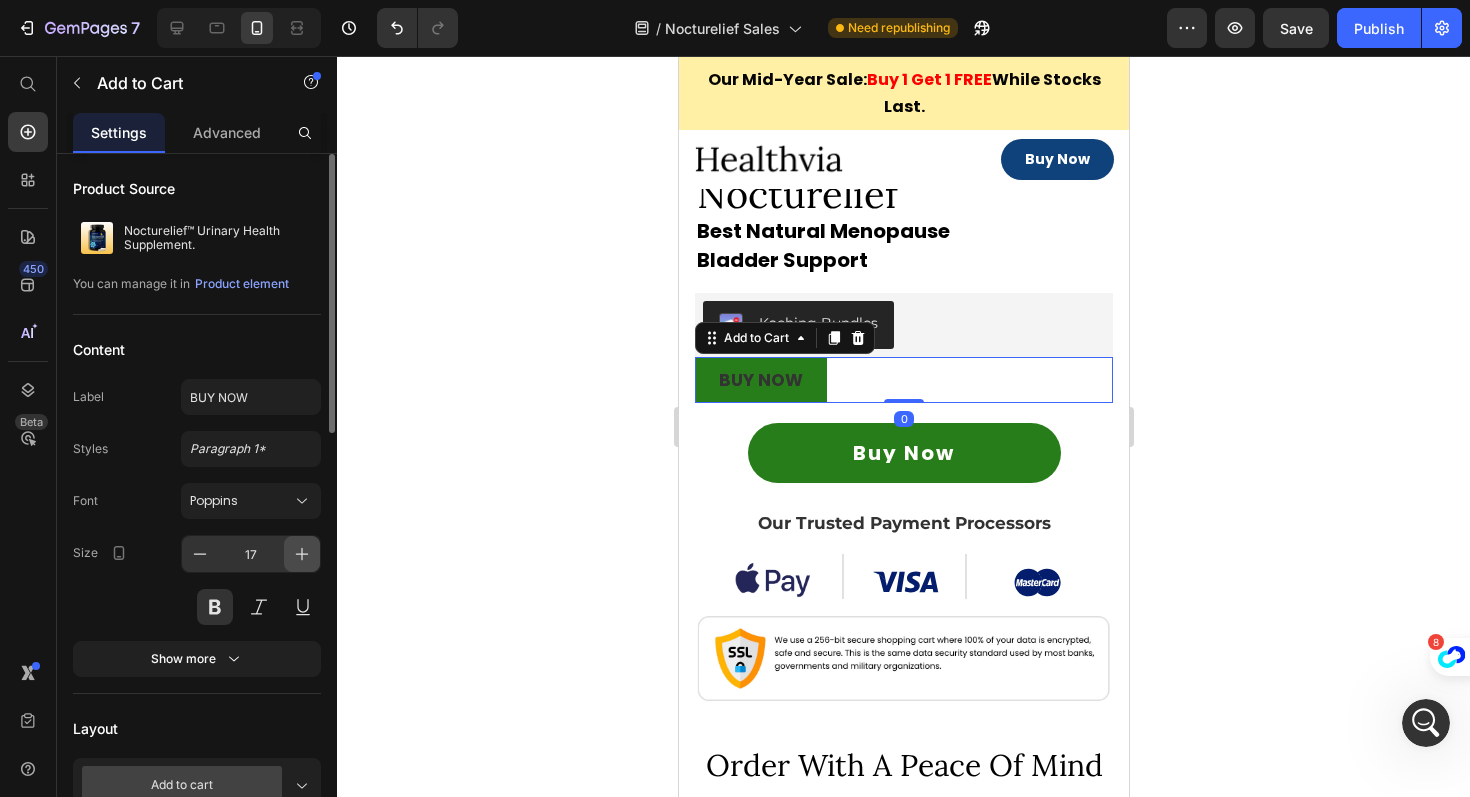 click 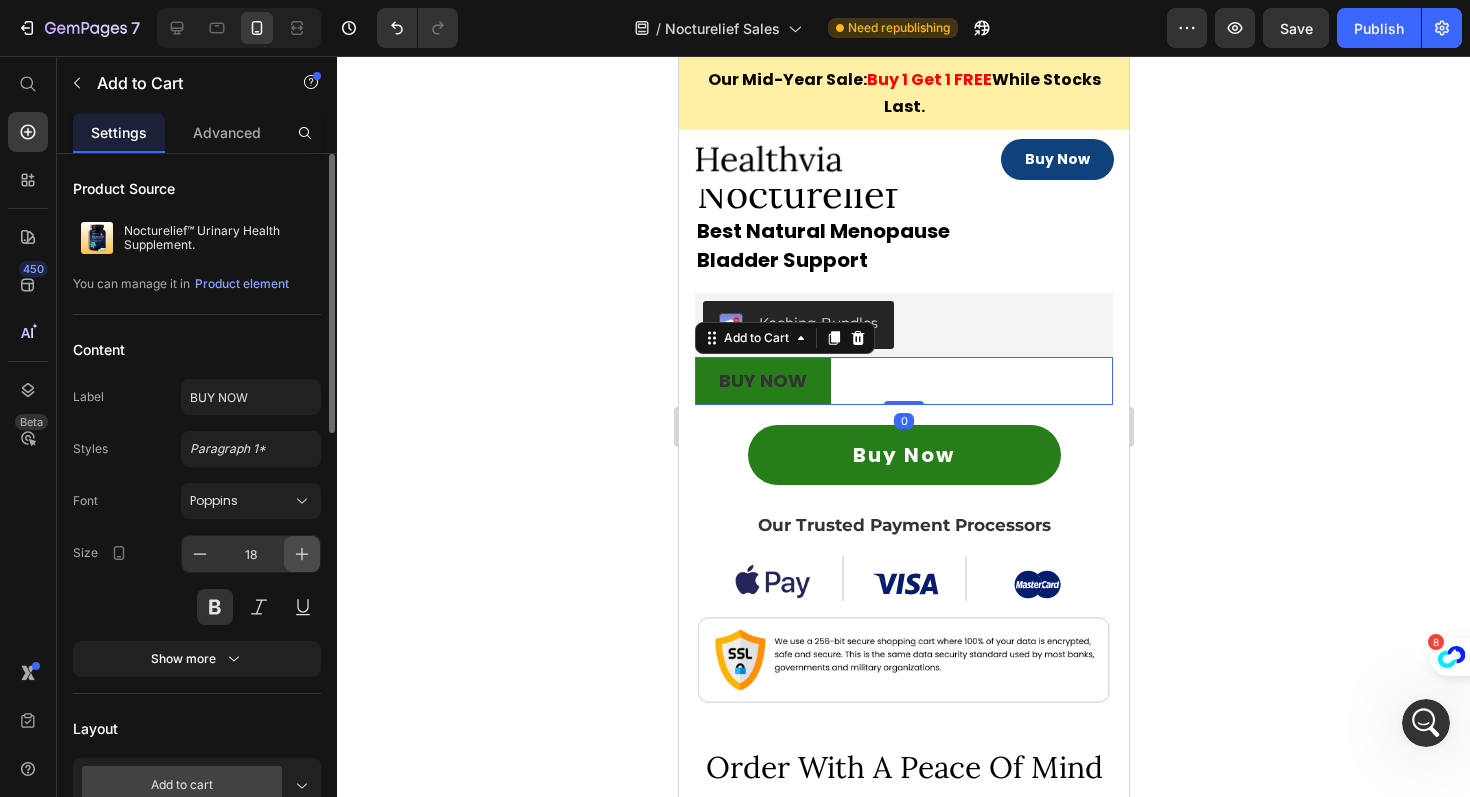 click 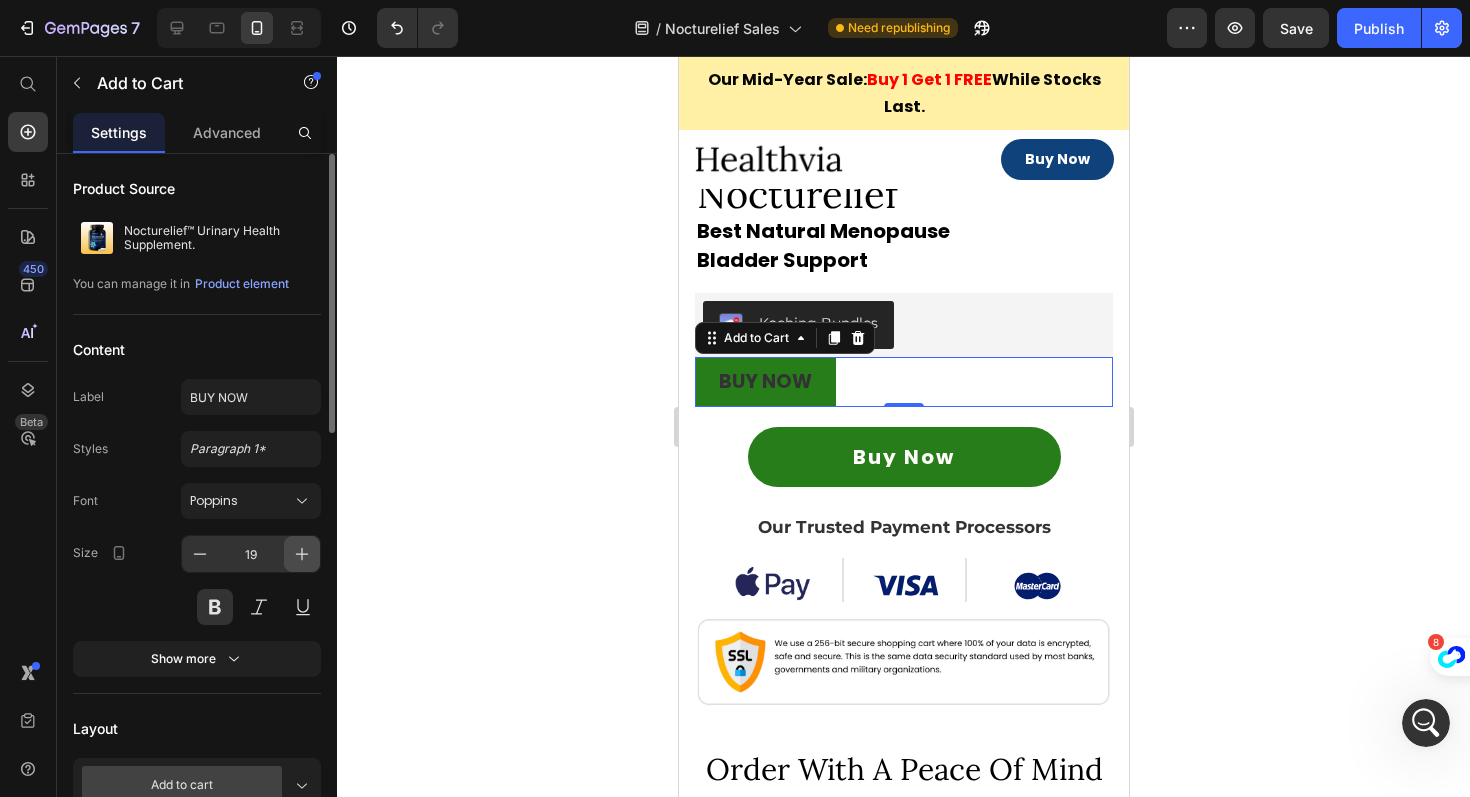 click 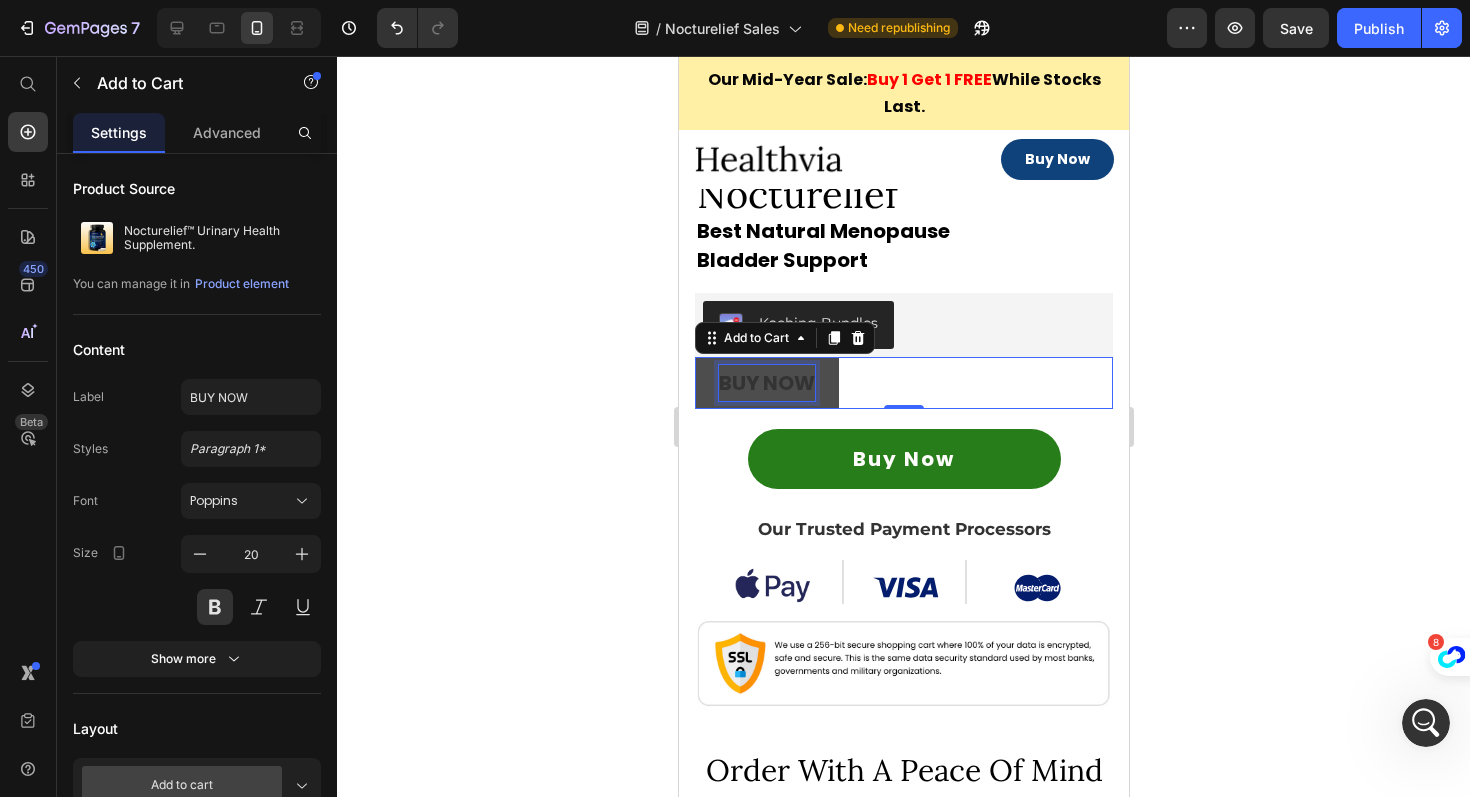 click on "BUY NOW" at bounding box center (766, 383) 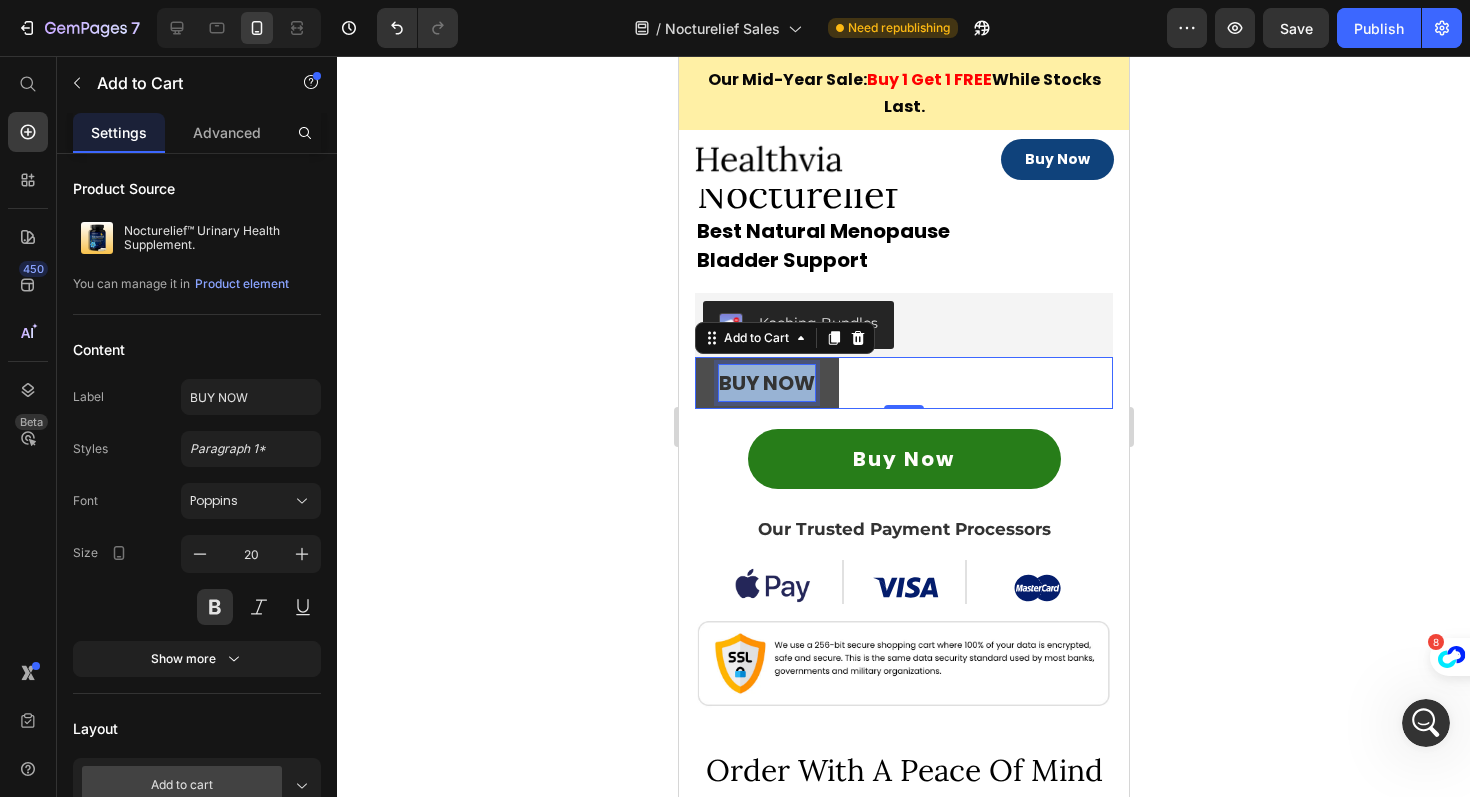 click on "BUY NOW" at bounding box center (766, 383) 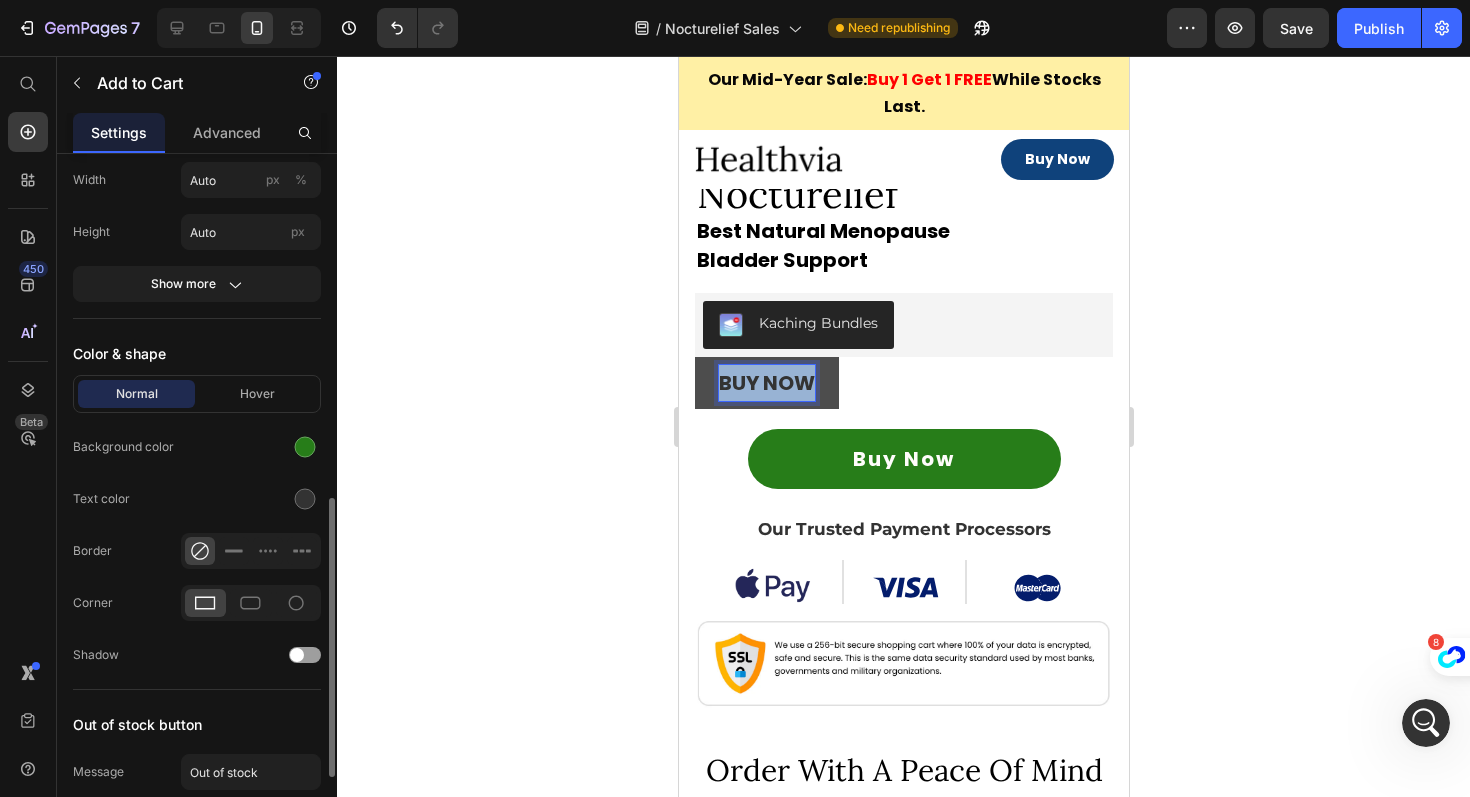 scroll, scrollTop: 853, scrollLeft: 0, axis: vertical 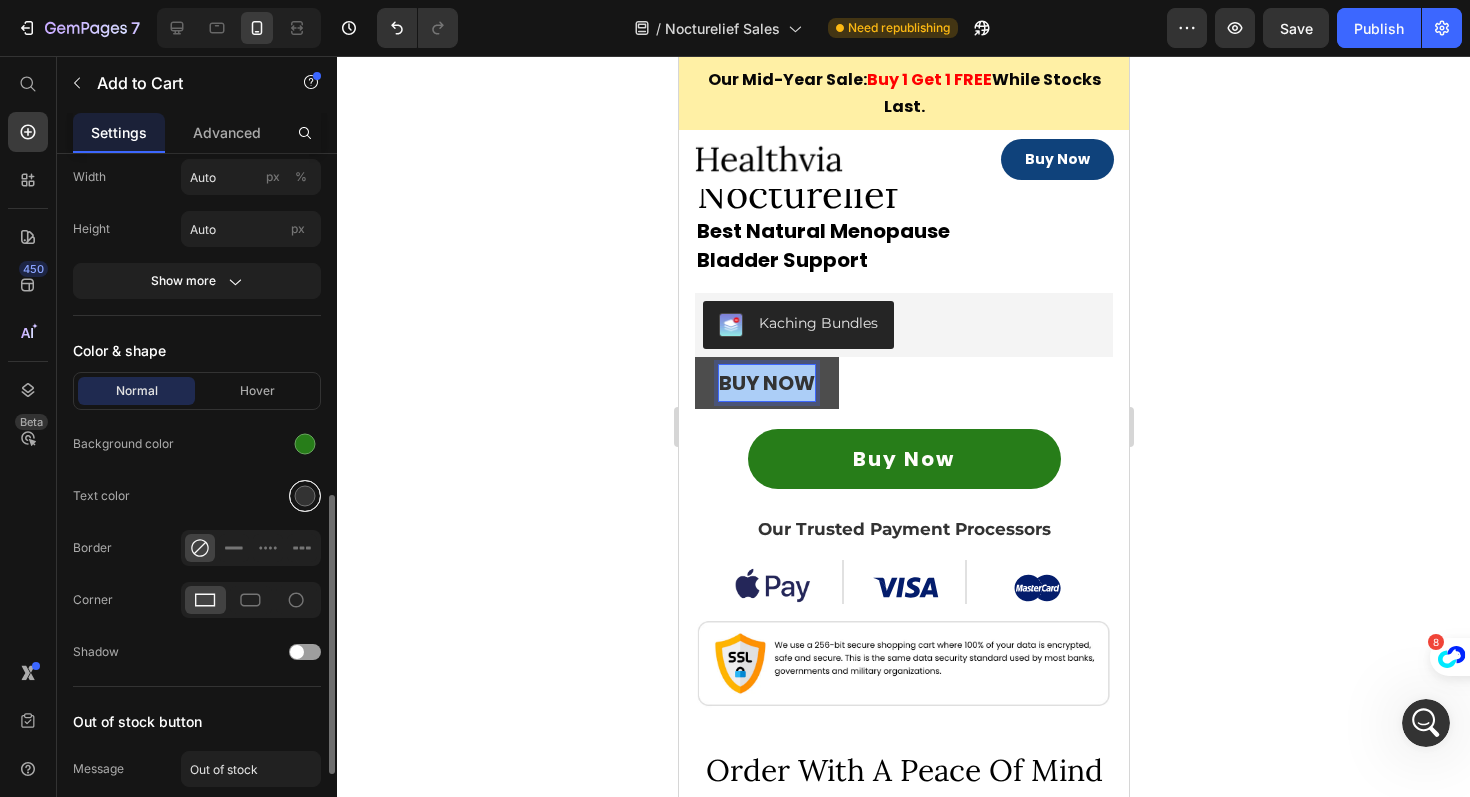 click at bounding box center (305, 496) 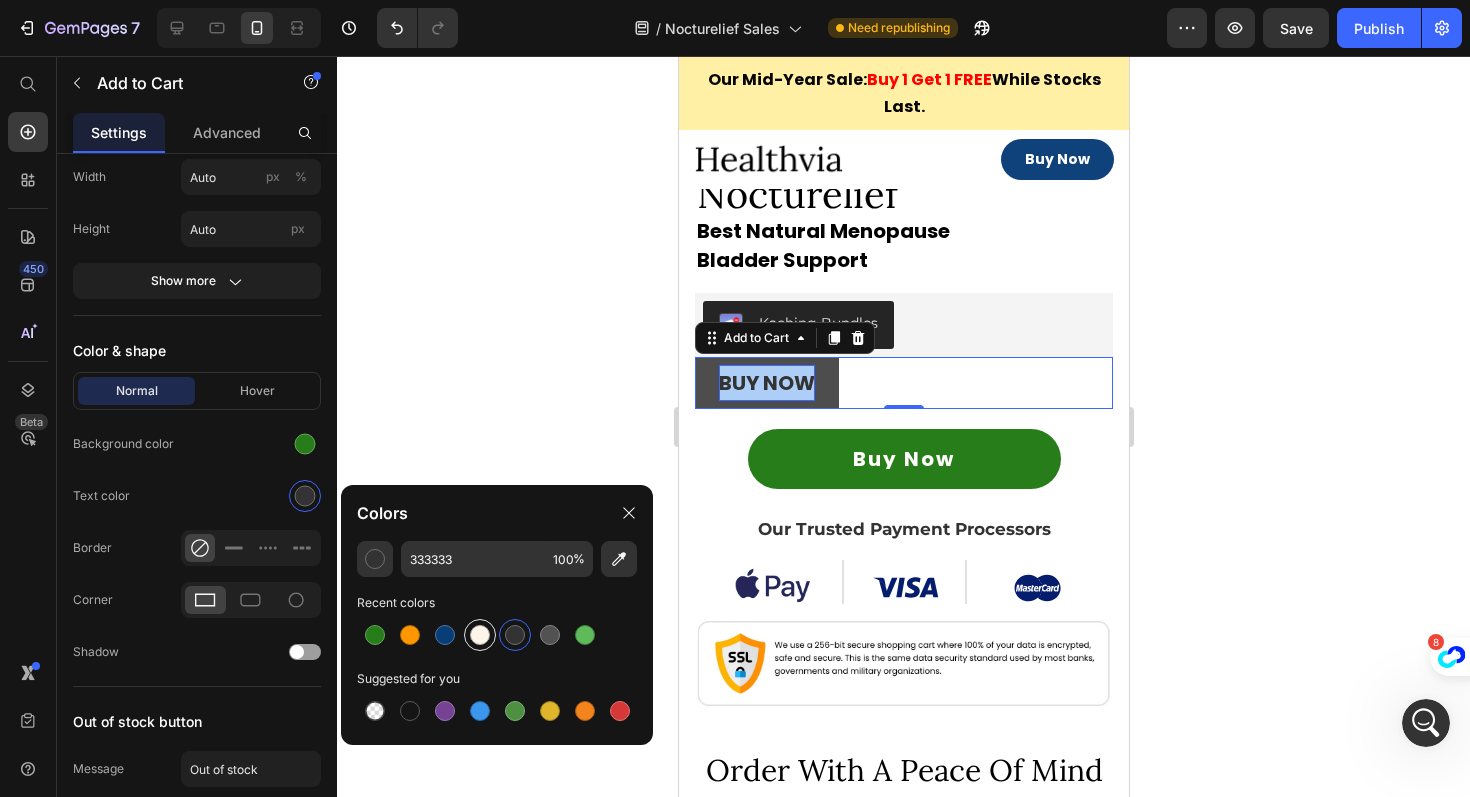 click at bounding box center [480, 635] 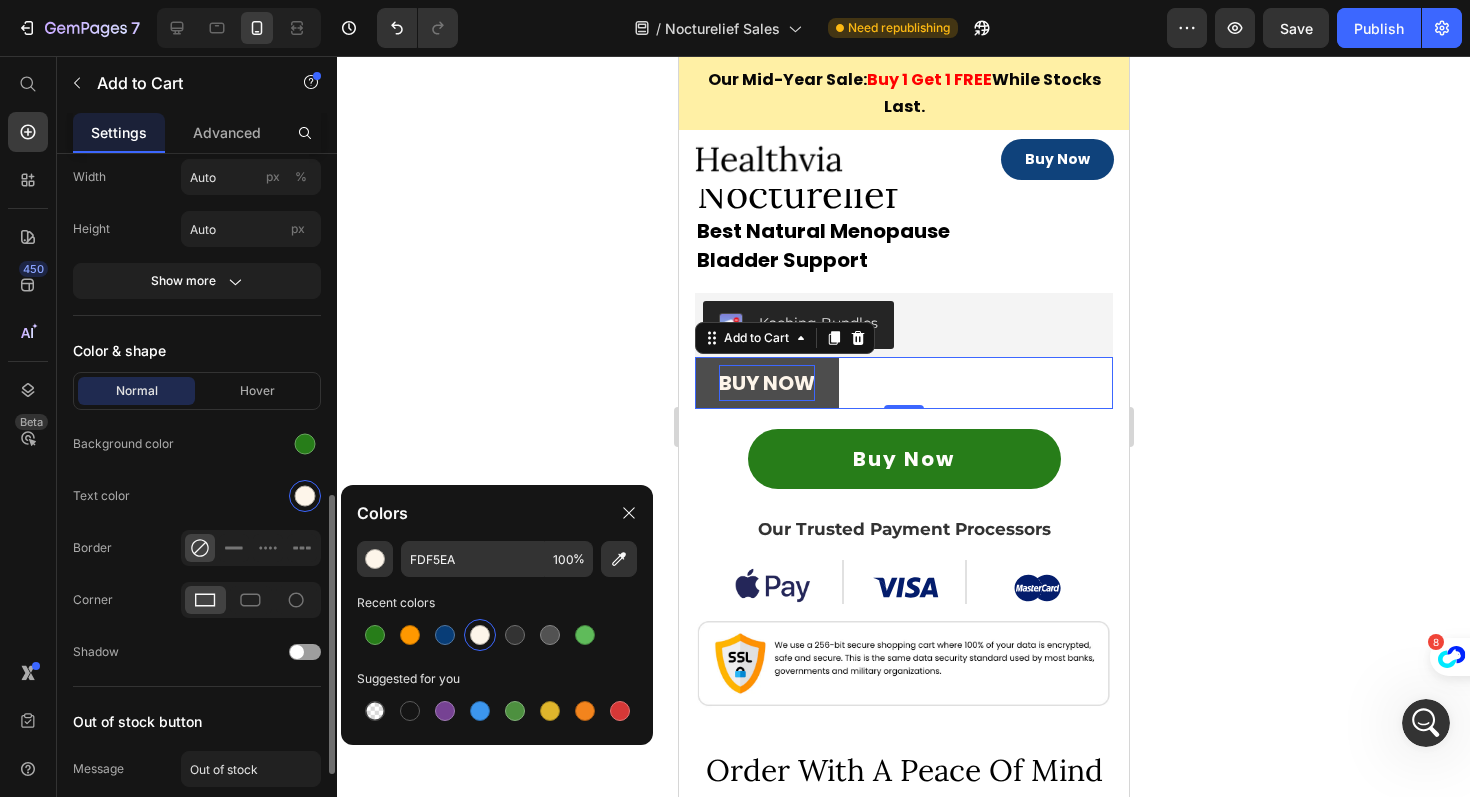 click on "Normal Hover" at bounding box center (197, 391) 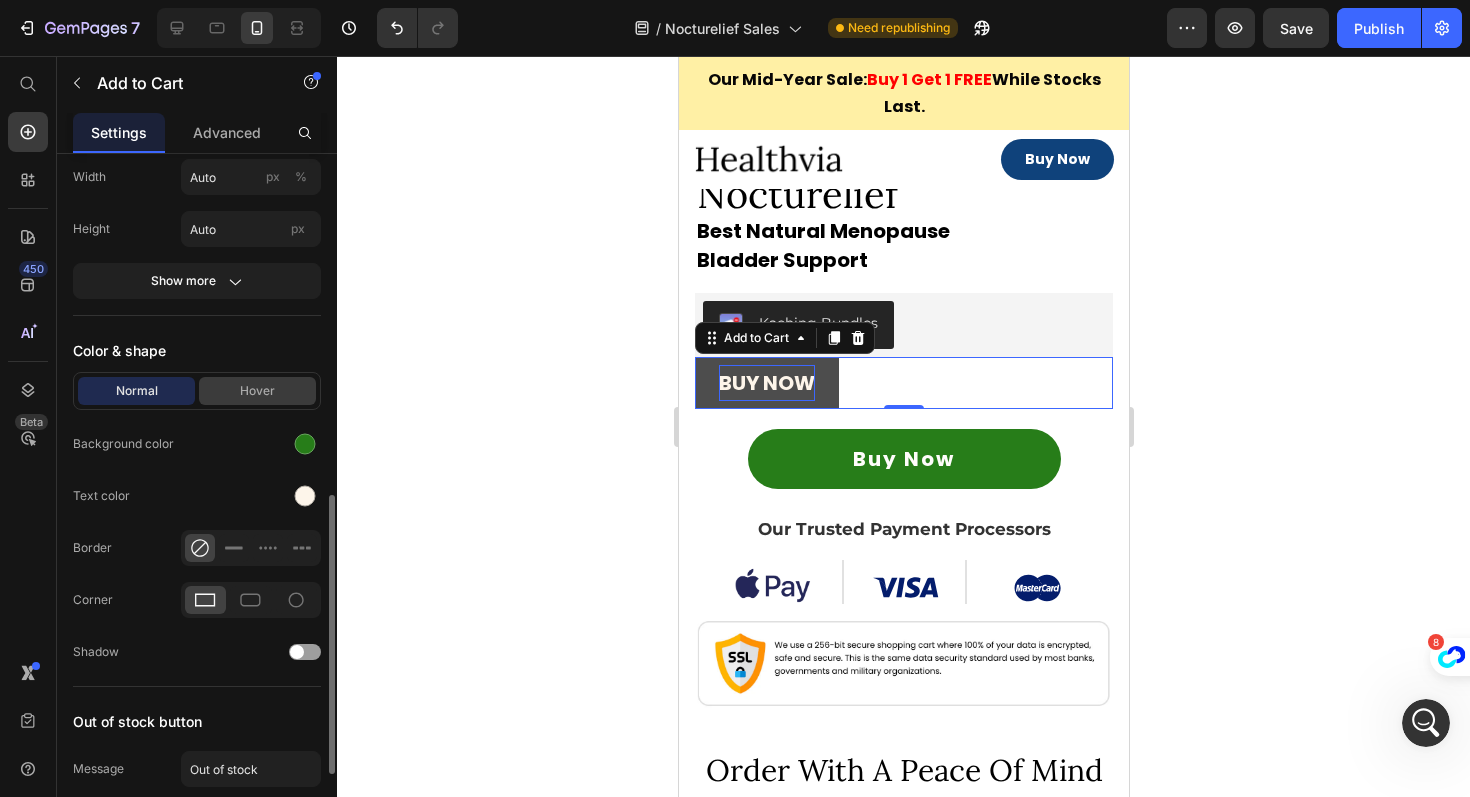 click on "Hover" at bounding box center [257, 391] 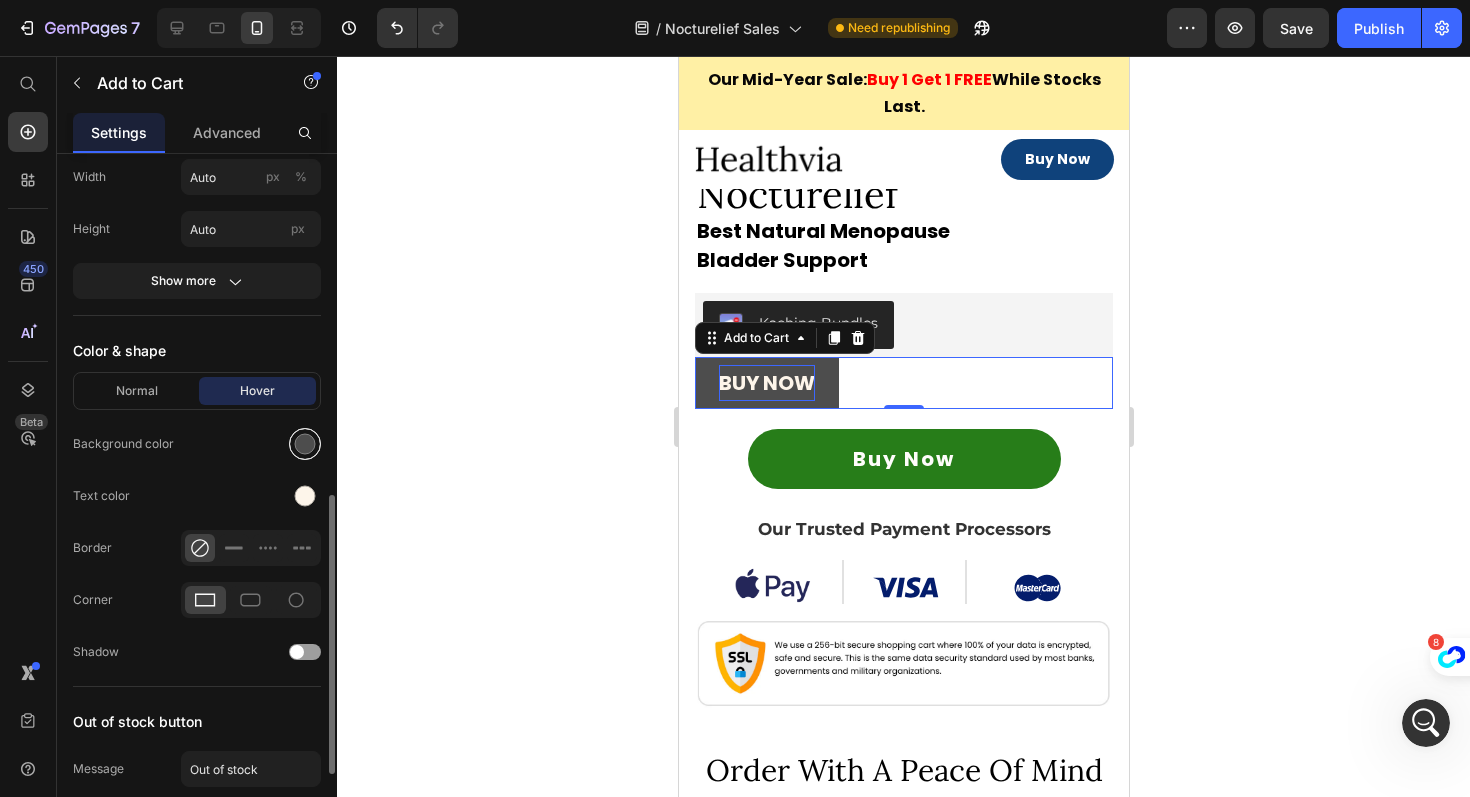 click at bounding box center (305, 444) 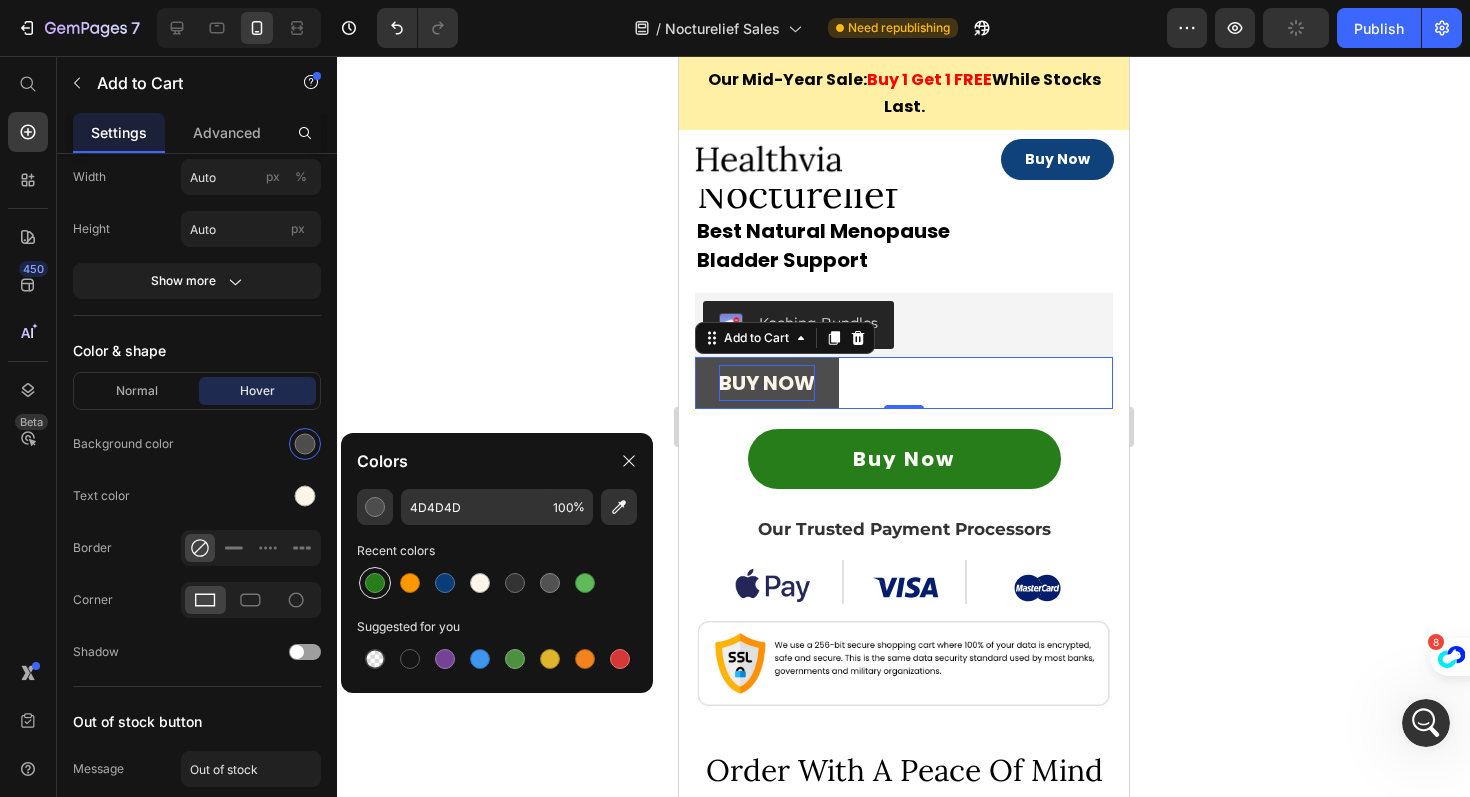 click at bounding box center [375, 583] 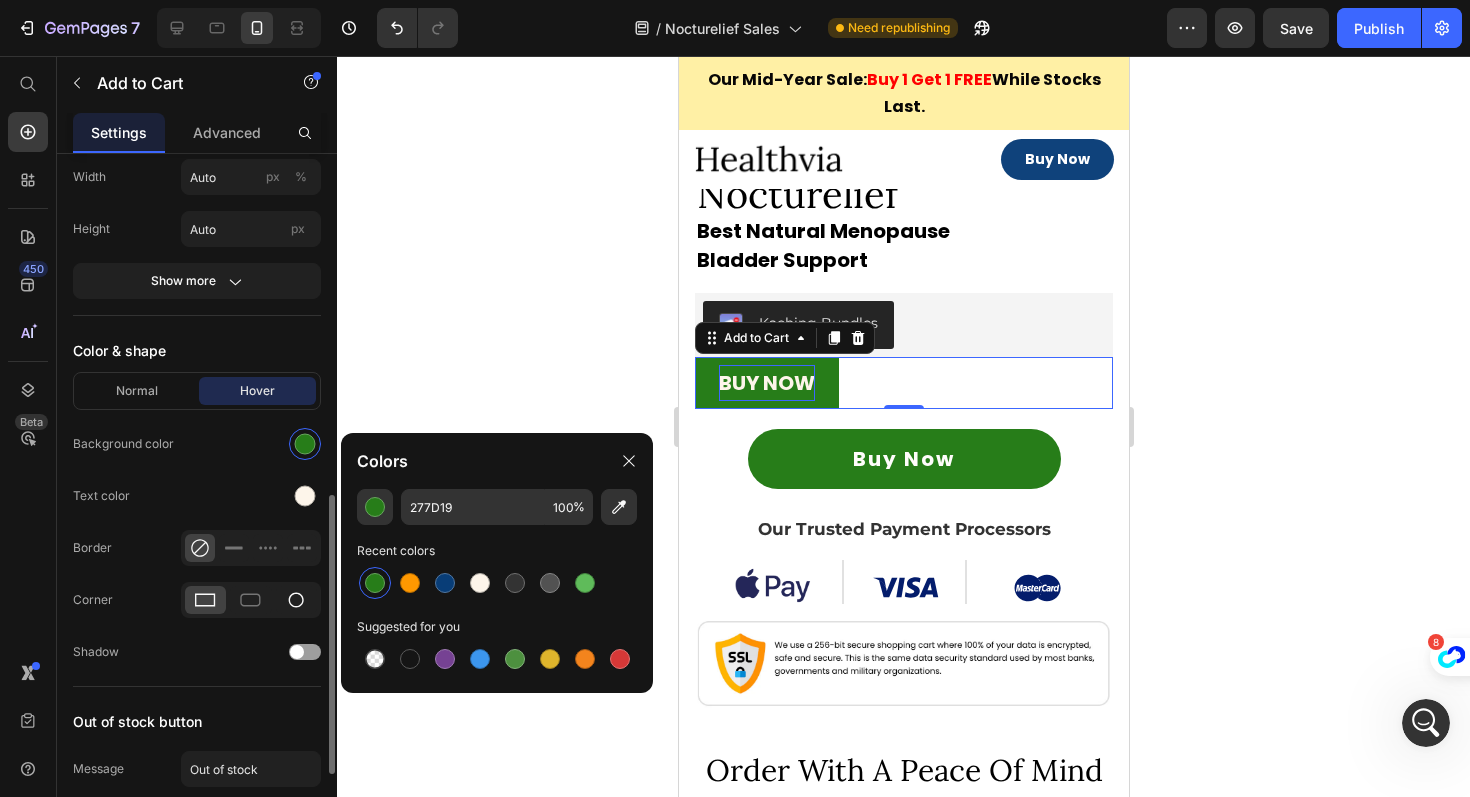 click 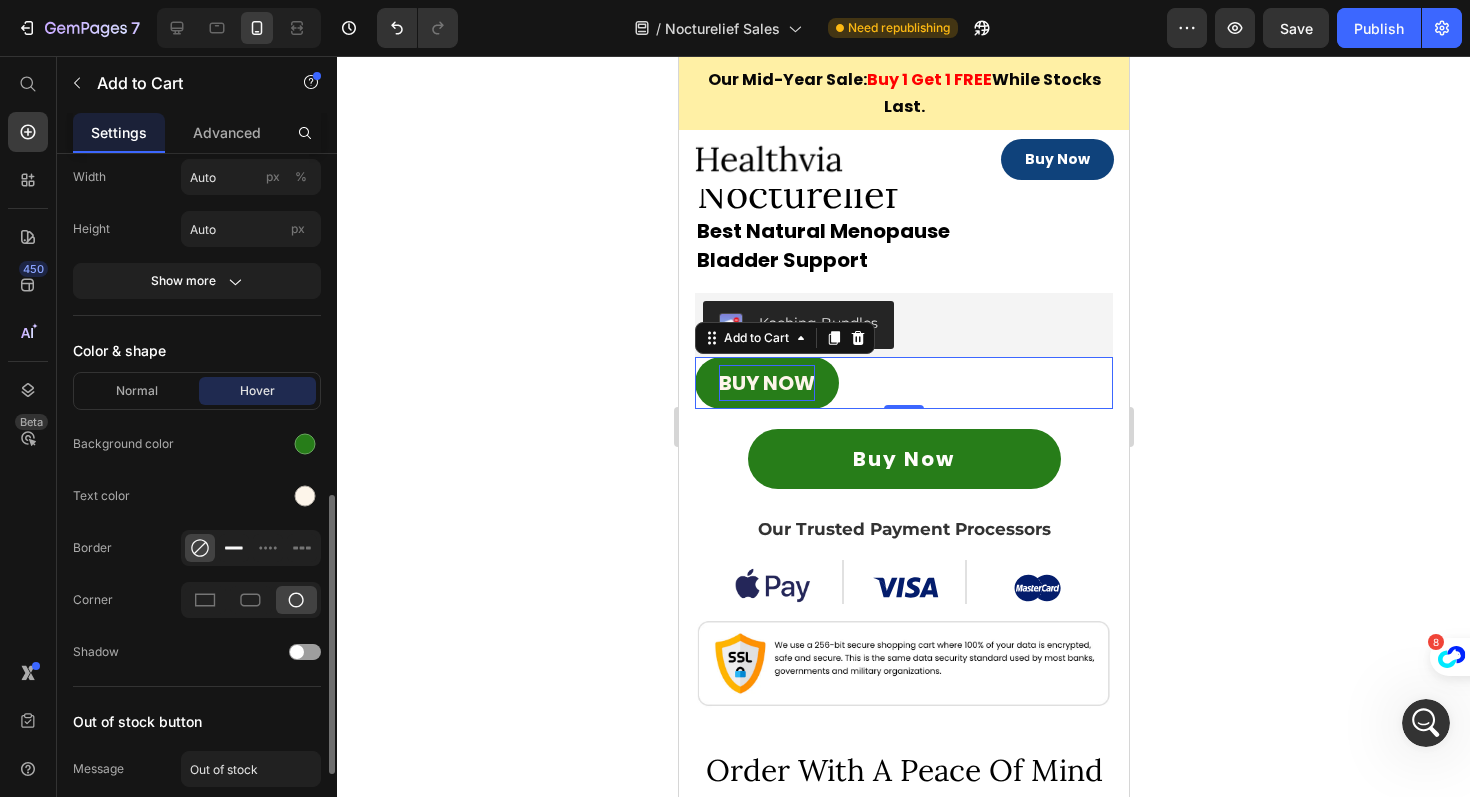 click 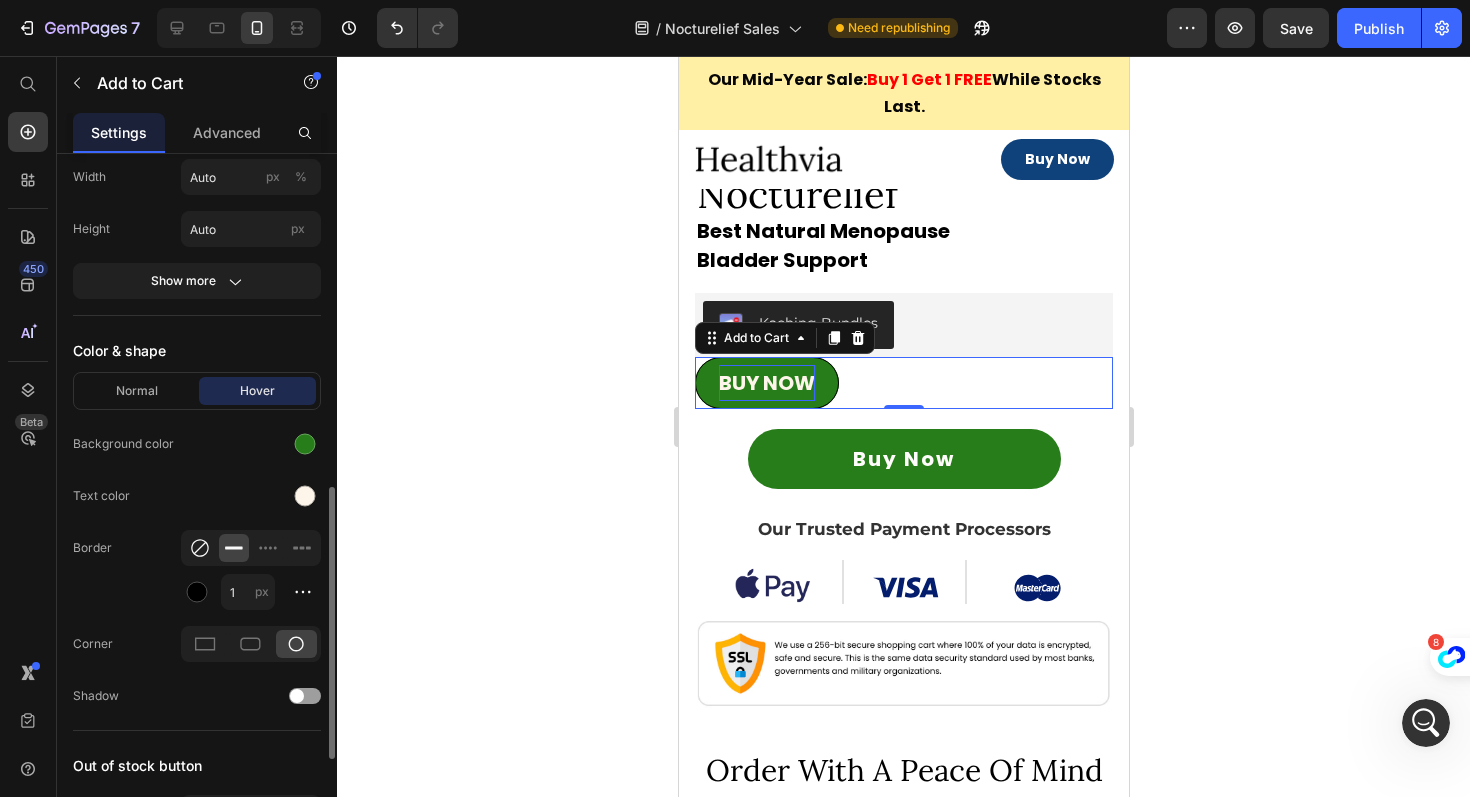 click 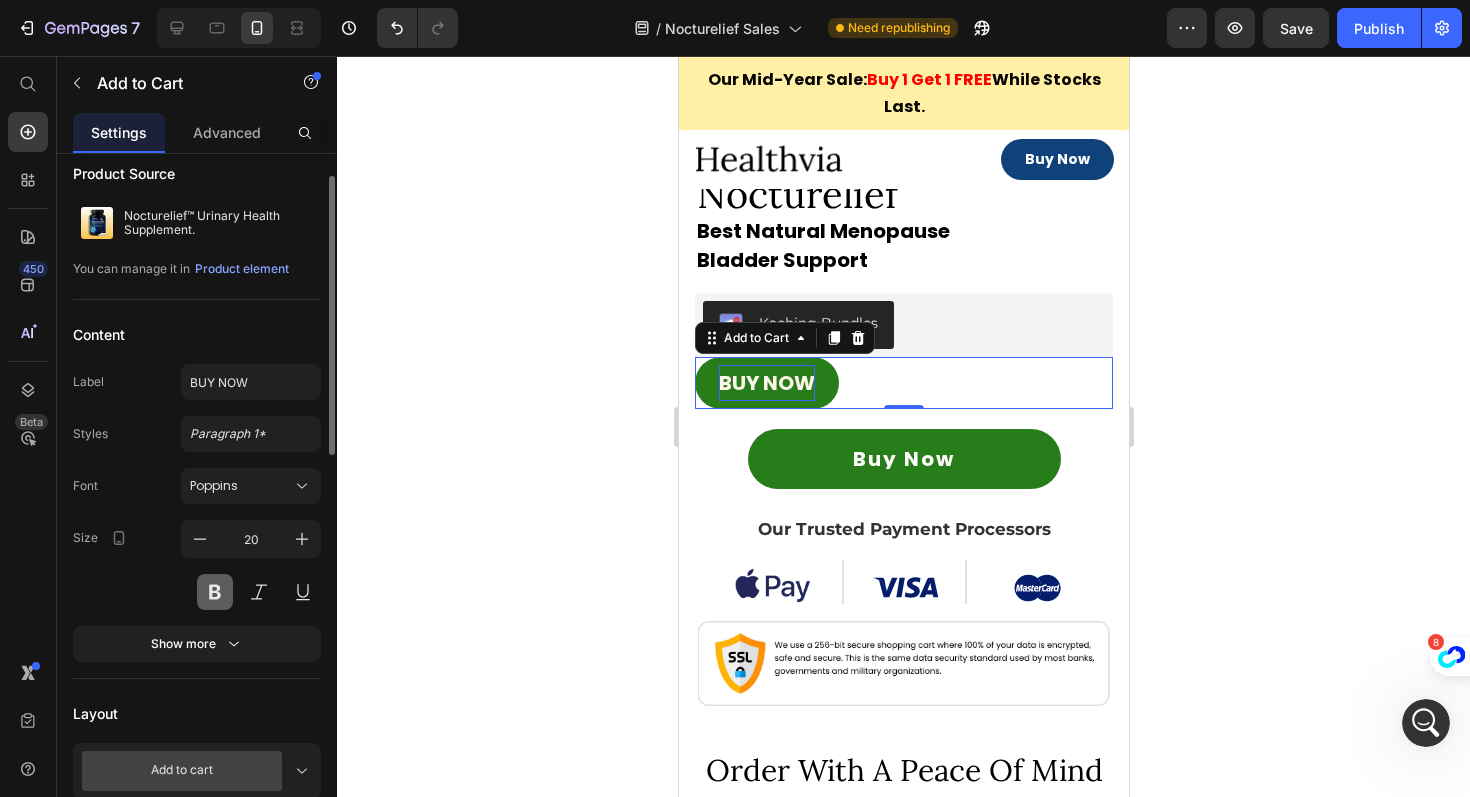 scroll, scrollTop: 0, scrollLeft: 0, axis: both 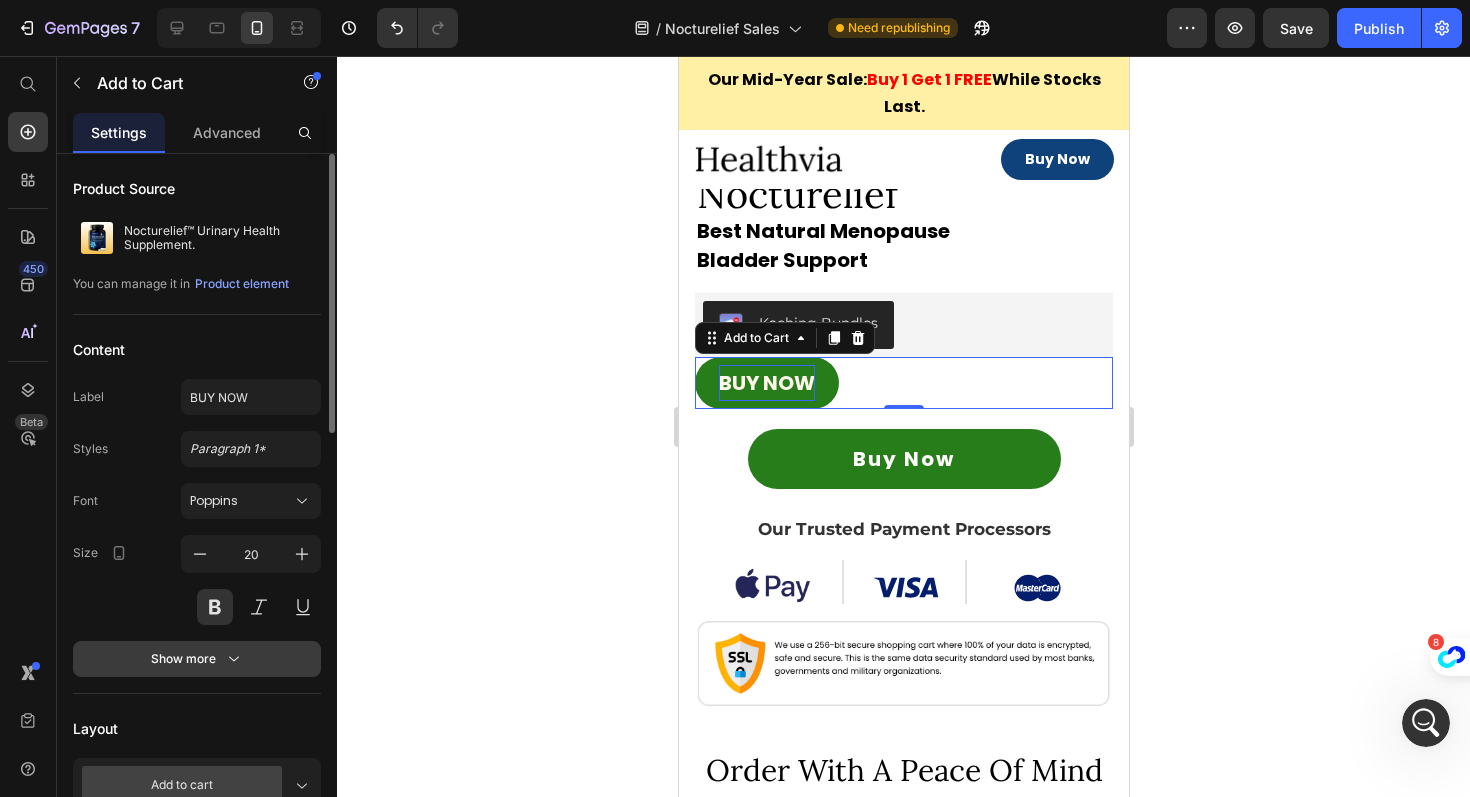 click 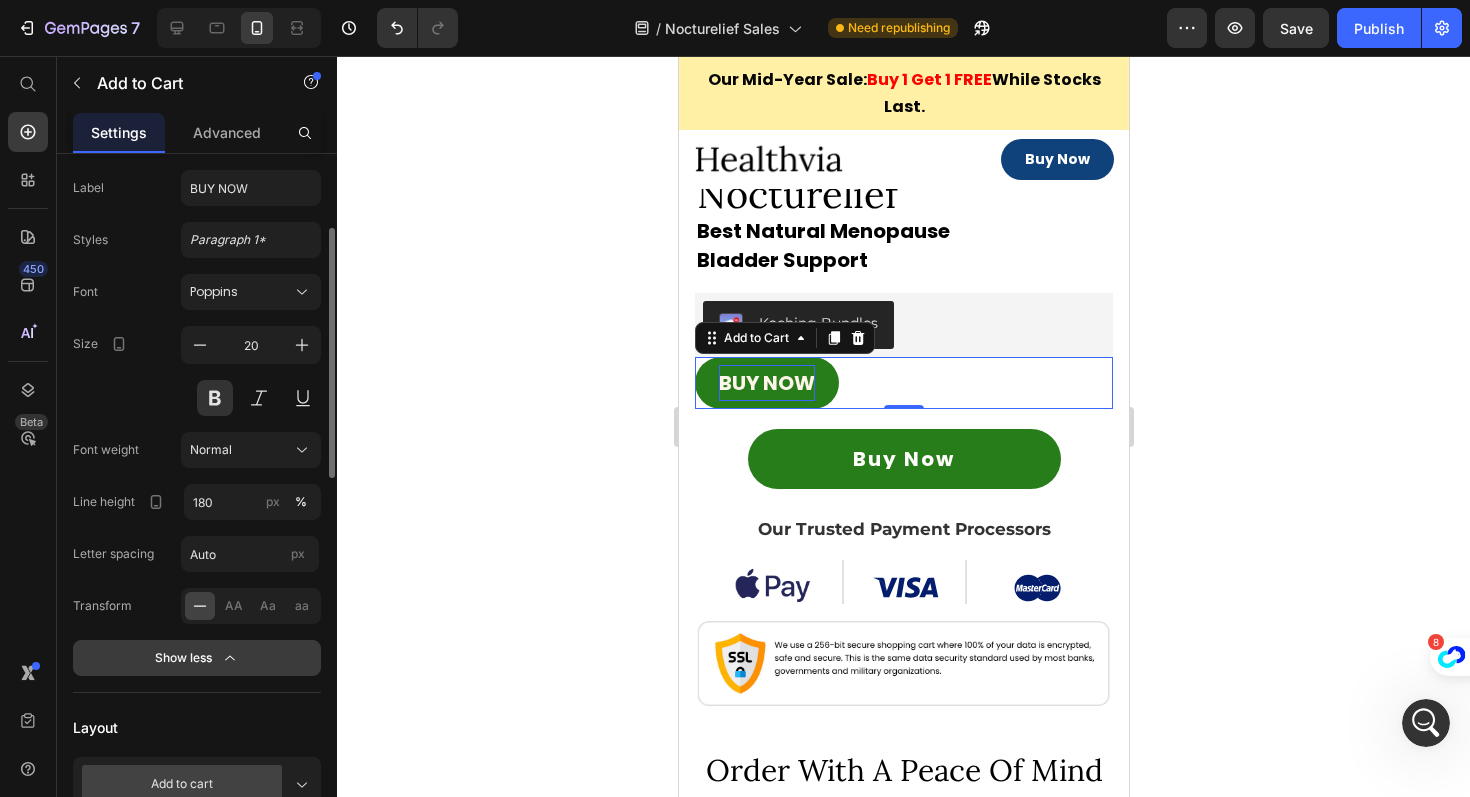 scroll, scrollTop: 211, scrollLeft: 0, axis: vertical 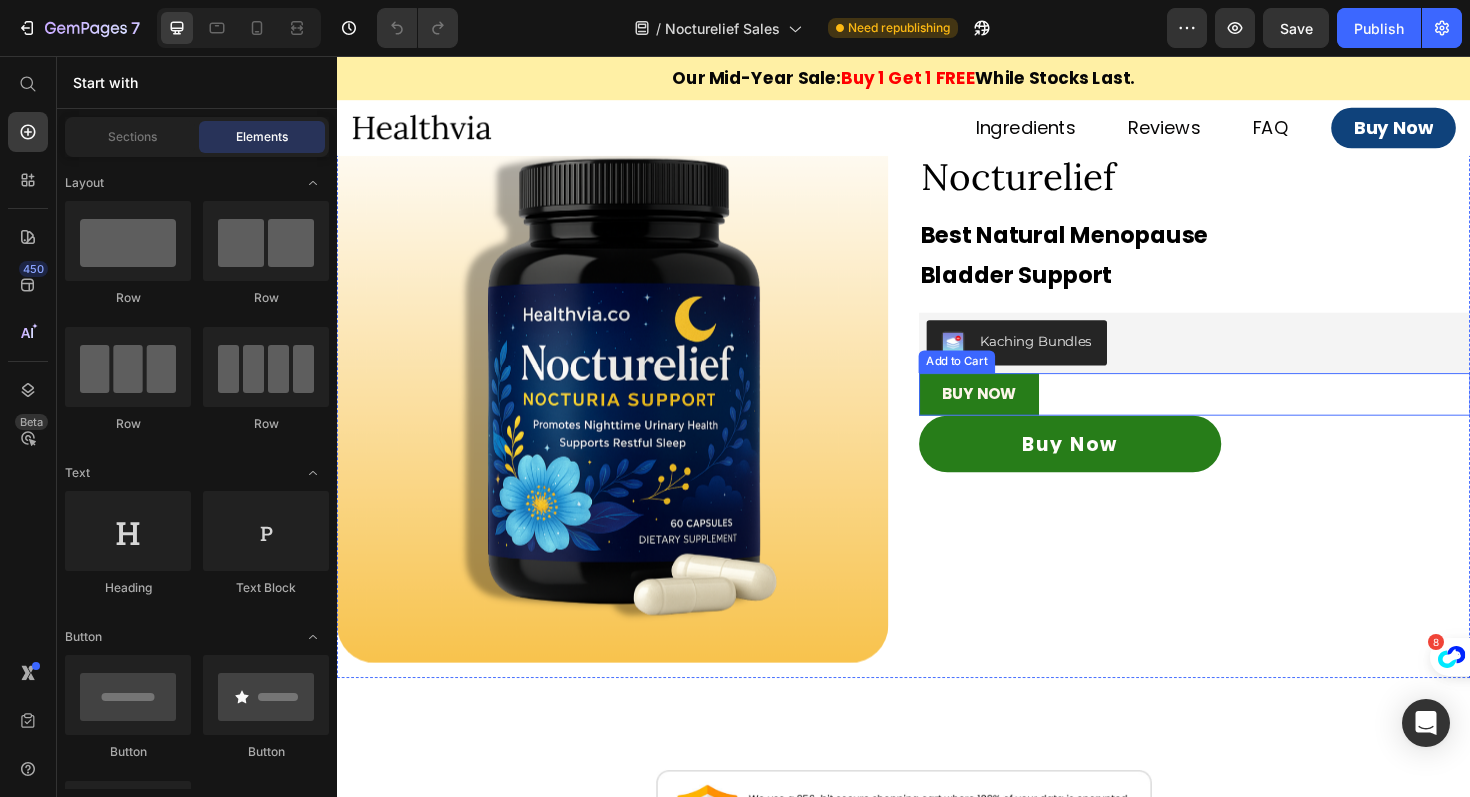 click on "BUY NOW Add to Cart" at bounding box center [1245, 414] 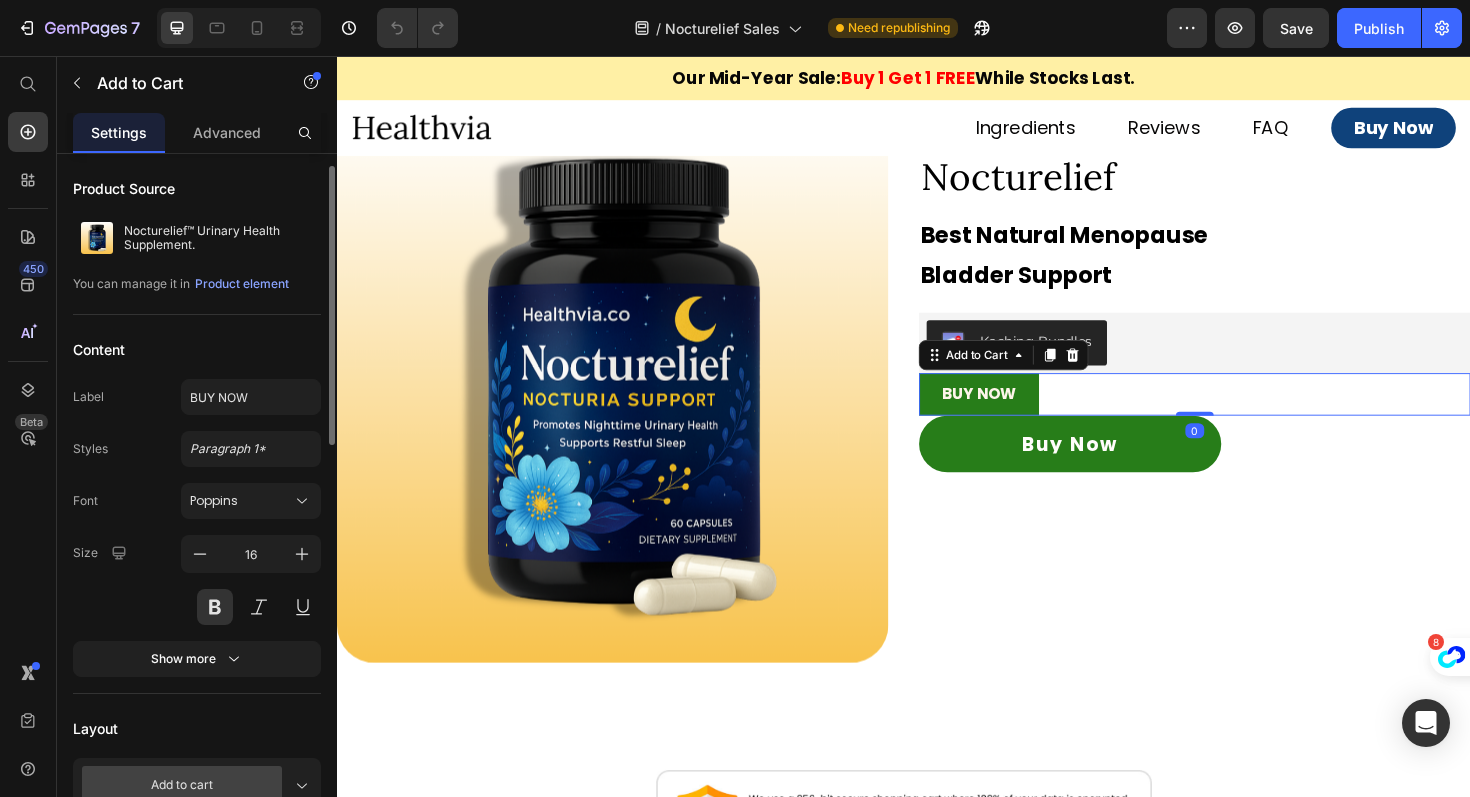 scroll, scrollTop: 130, scrollLeft: 0, axis: vertical 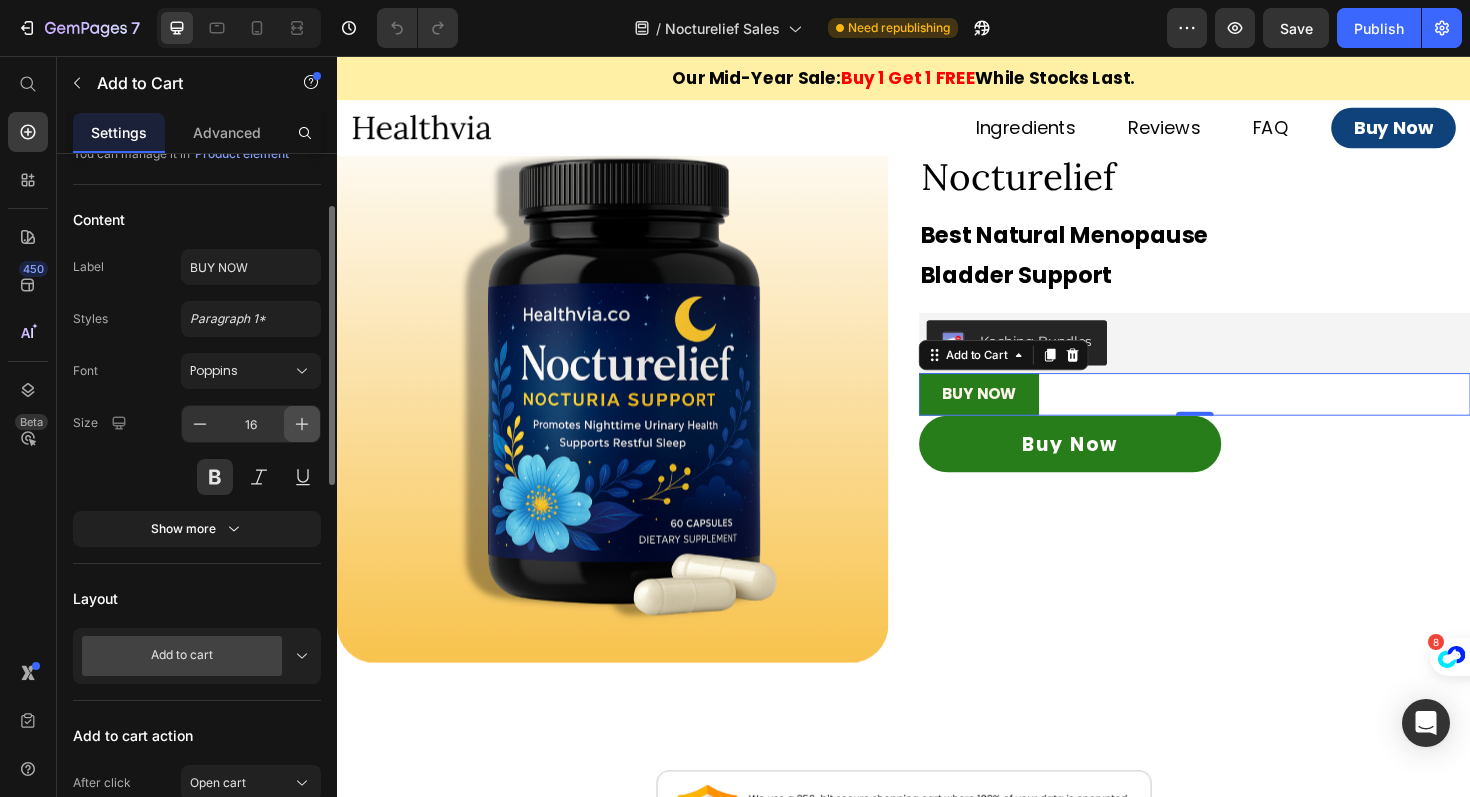 click 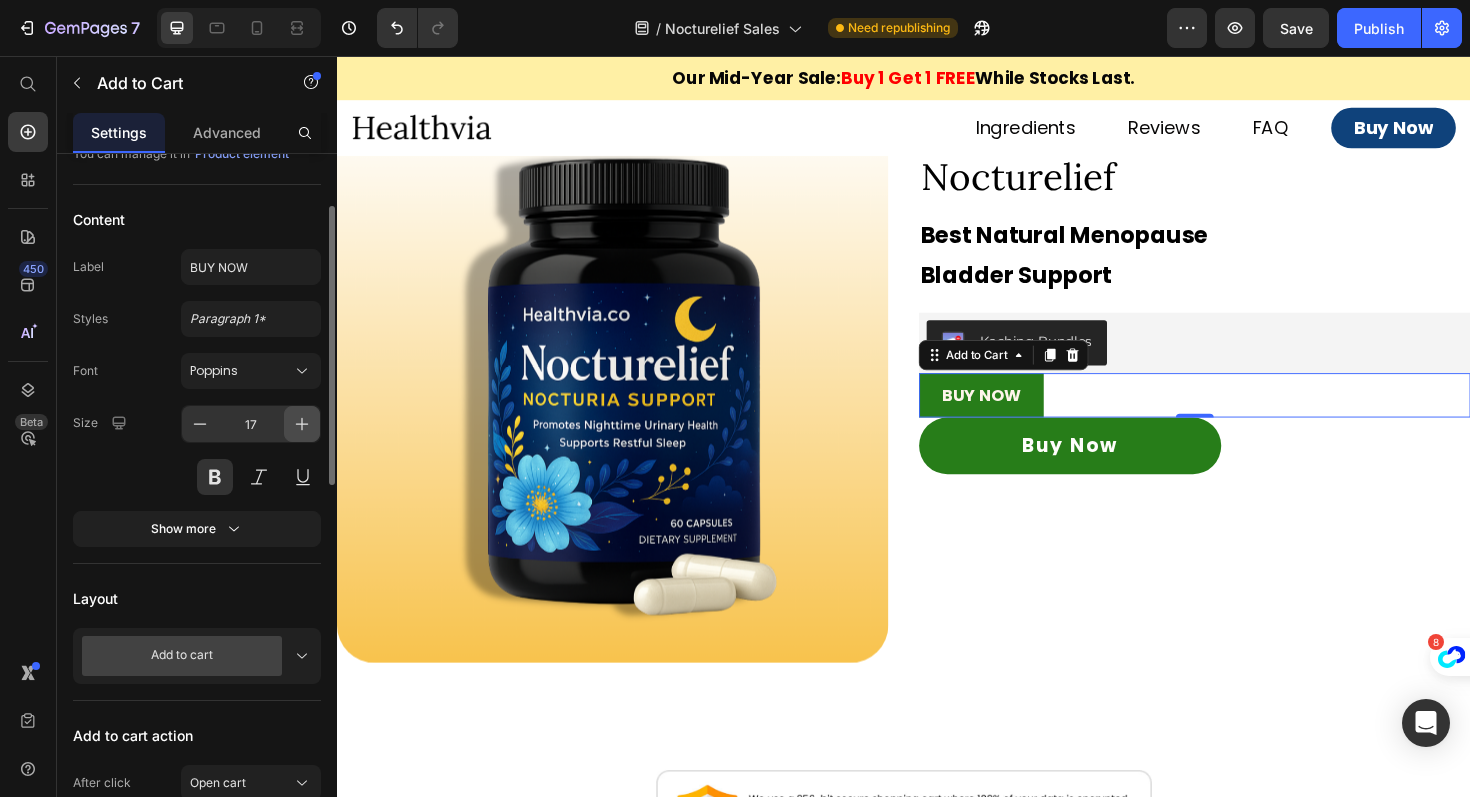 click 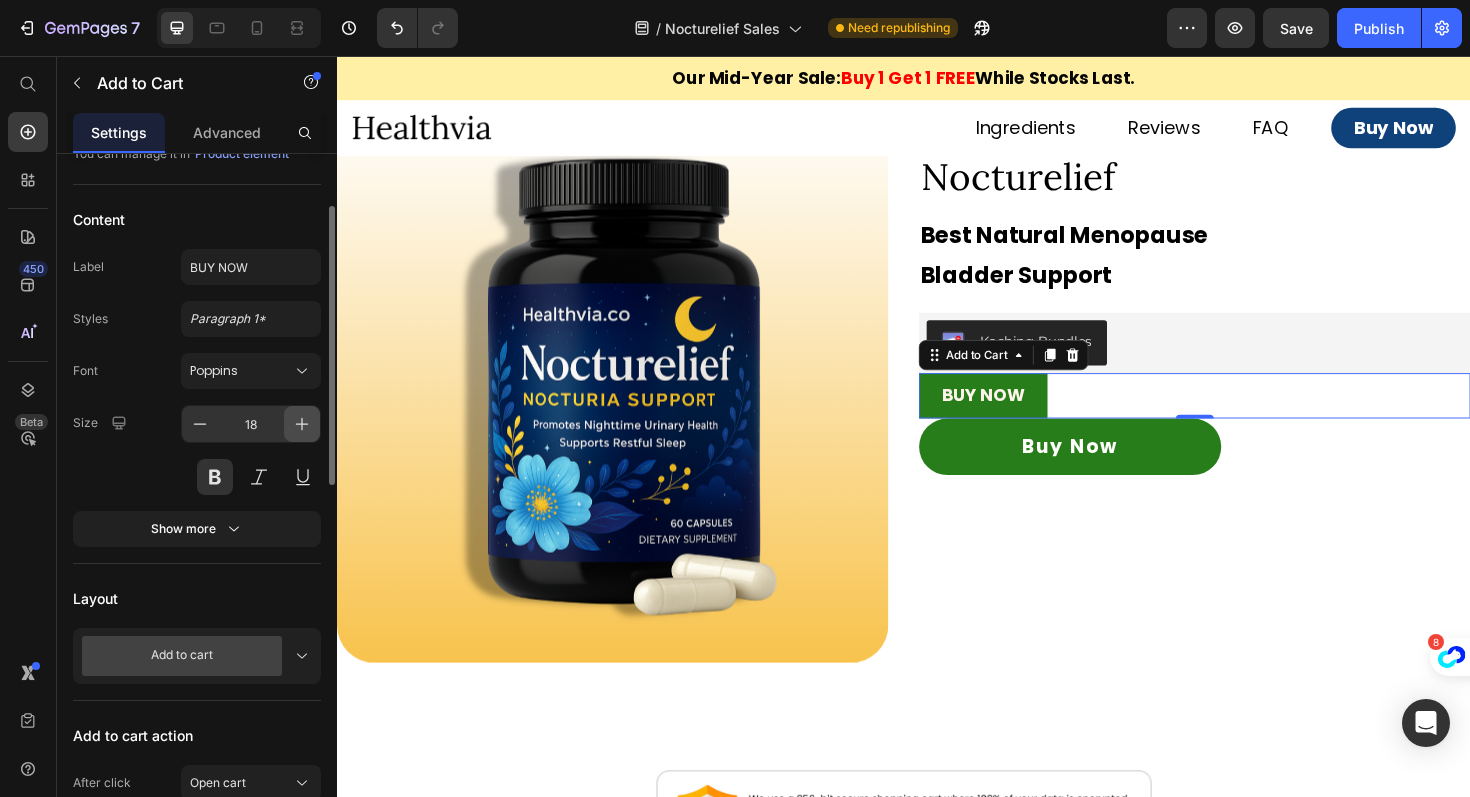 click 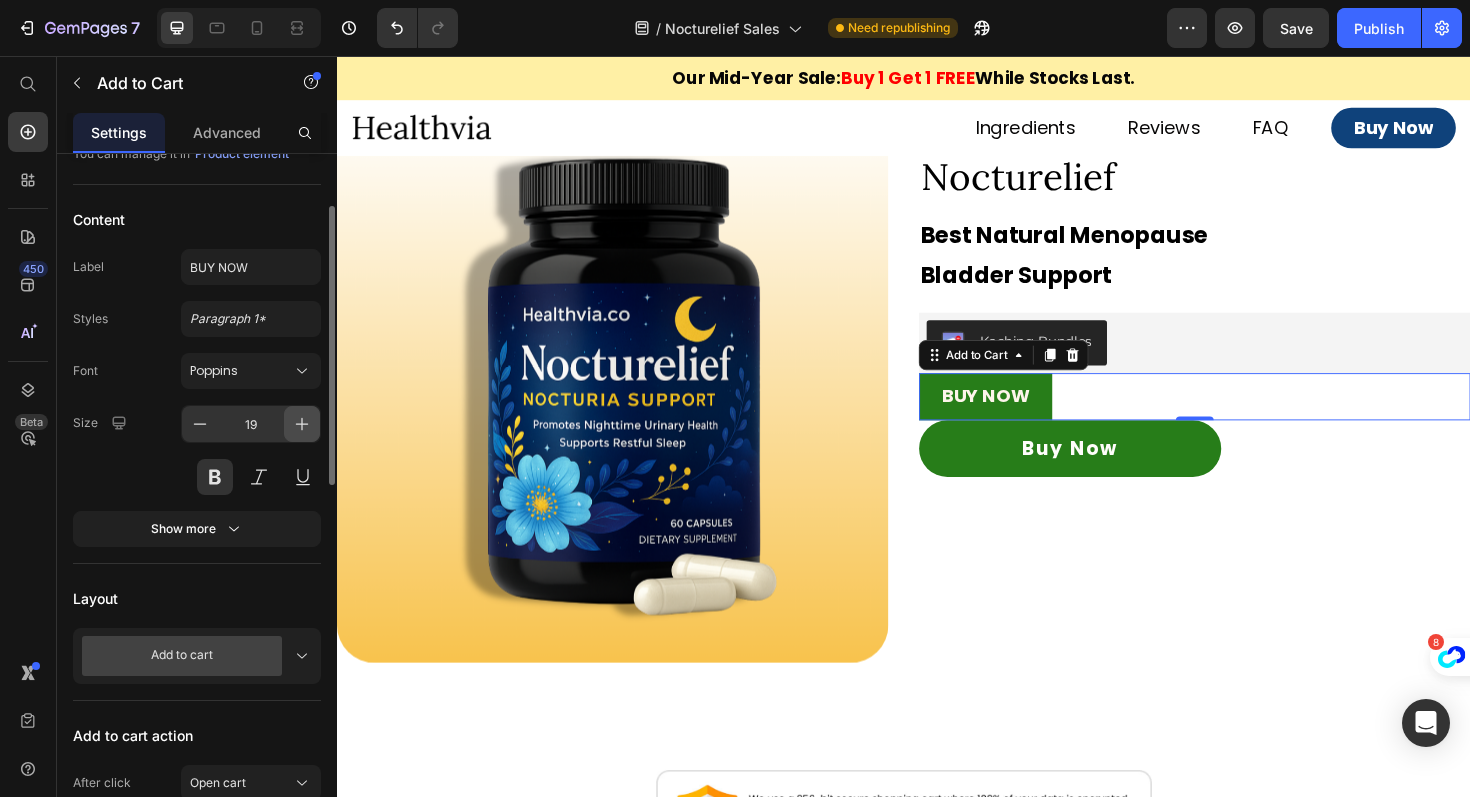 click 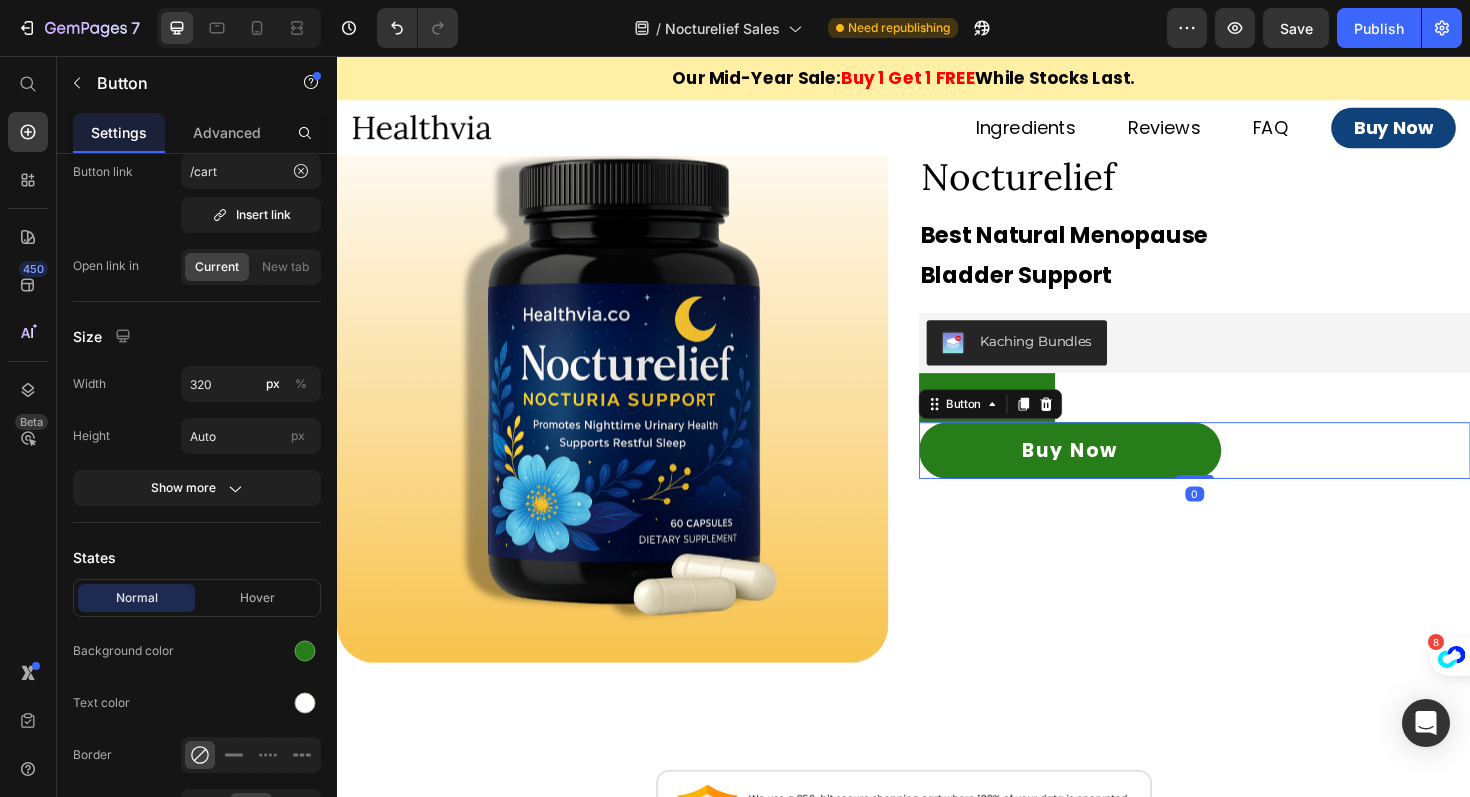 click on "Buy Now Button   0" at bounding box center [1245, 474] 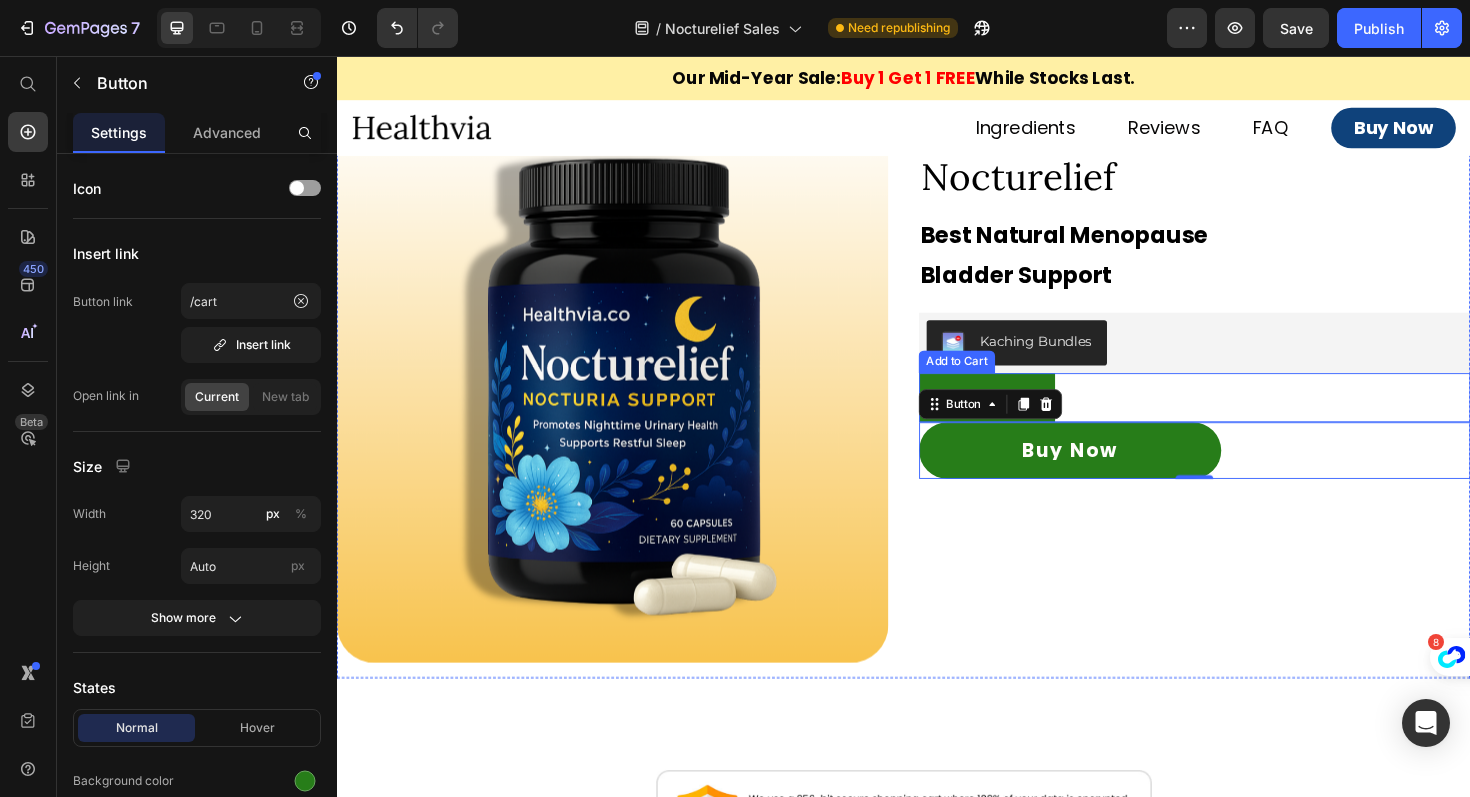 click on "BUY NOW Add to Cart" at bounding box center (1245, 418) 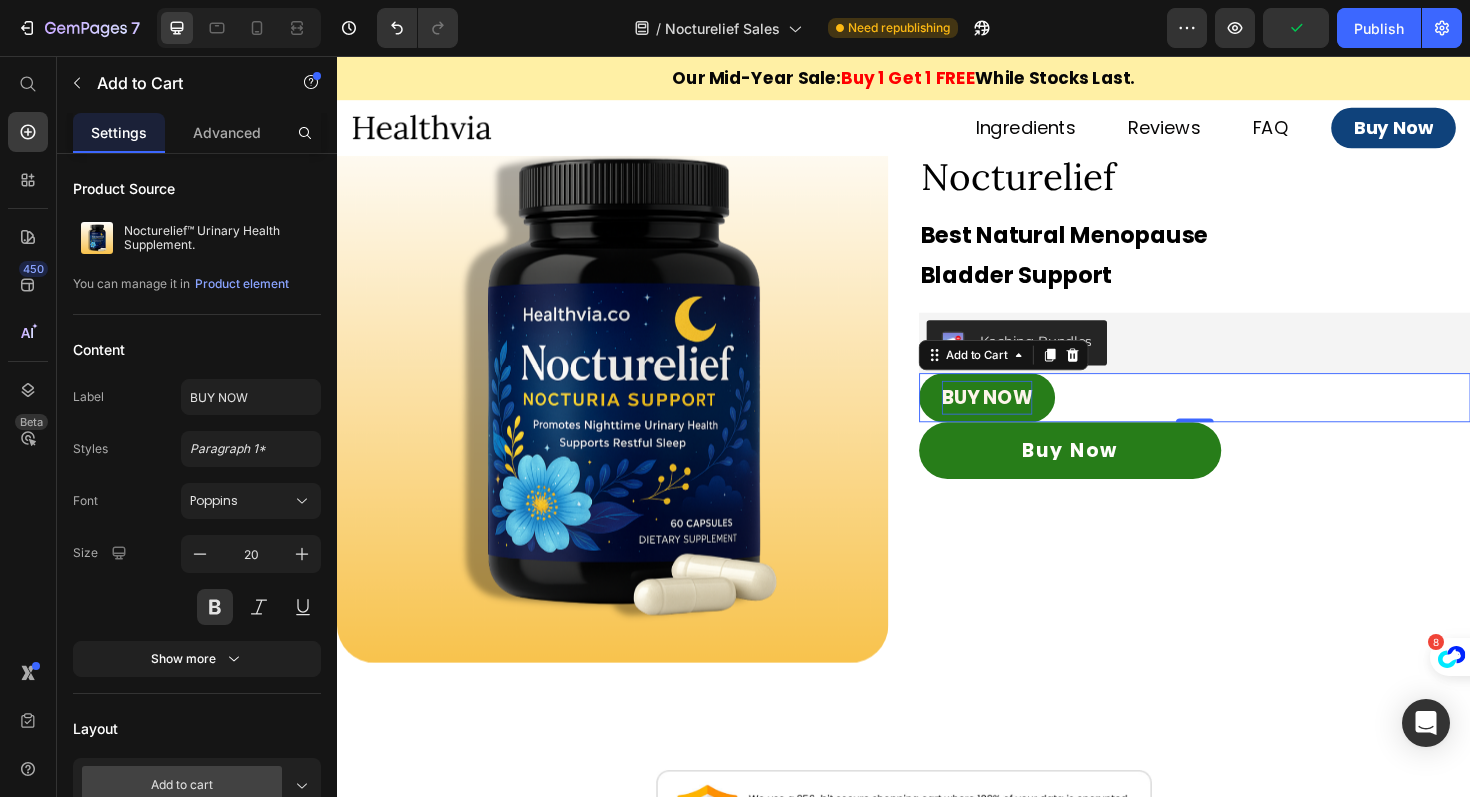 click on "BUY NOW" at bounding box center (1025, 418) 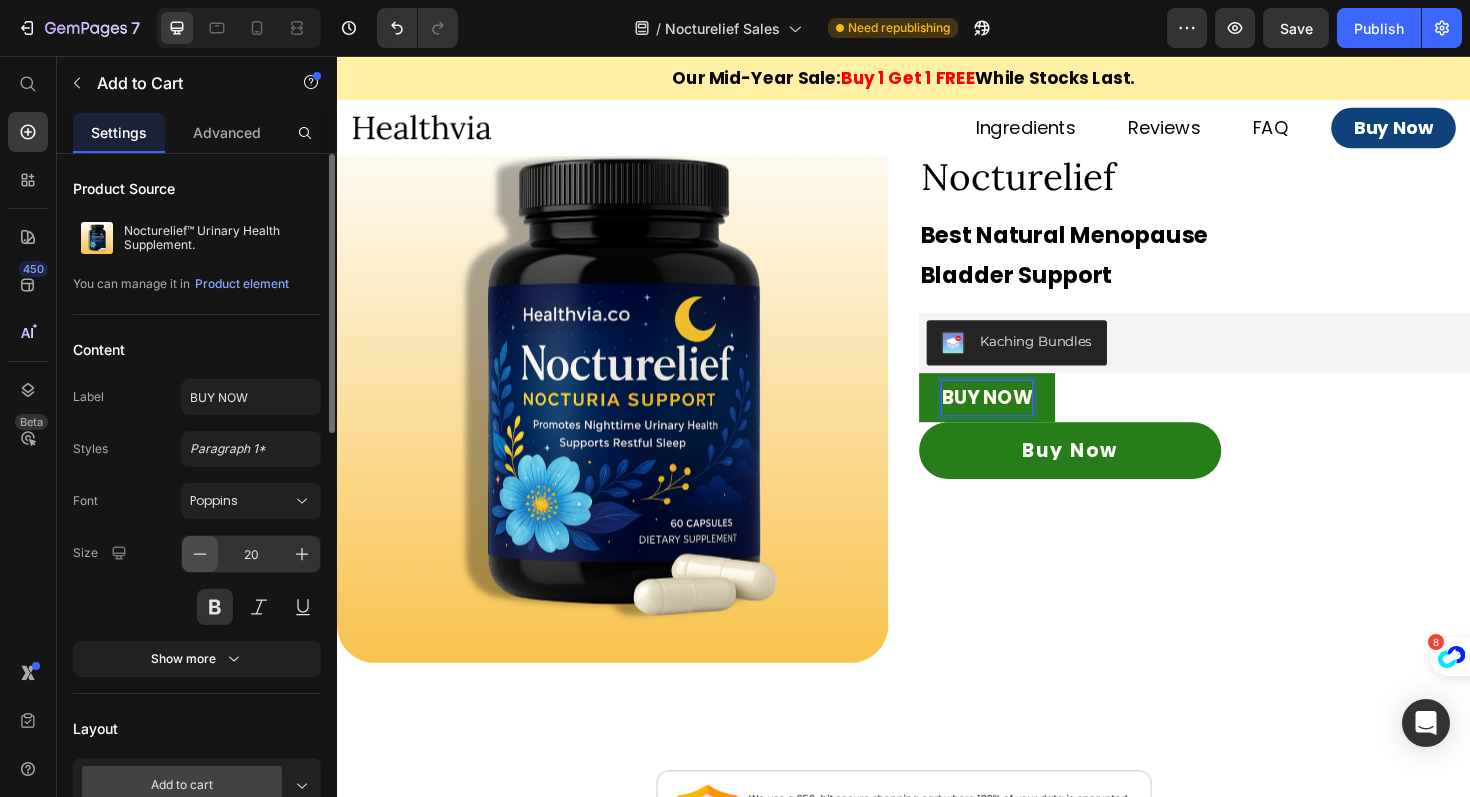 click at bounding box center (200, 554) 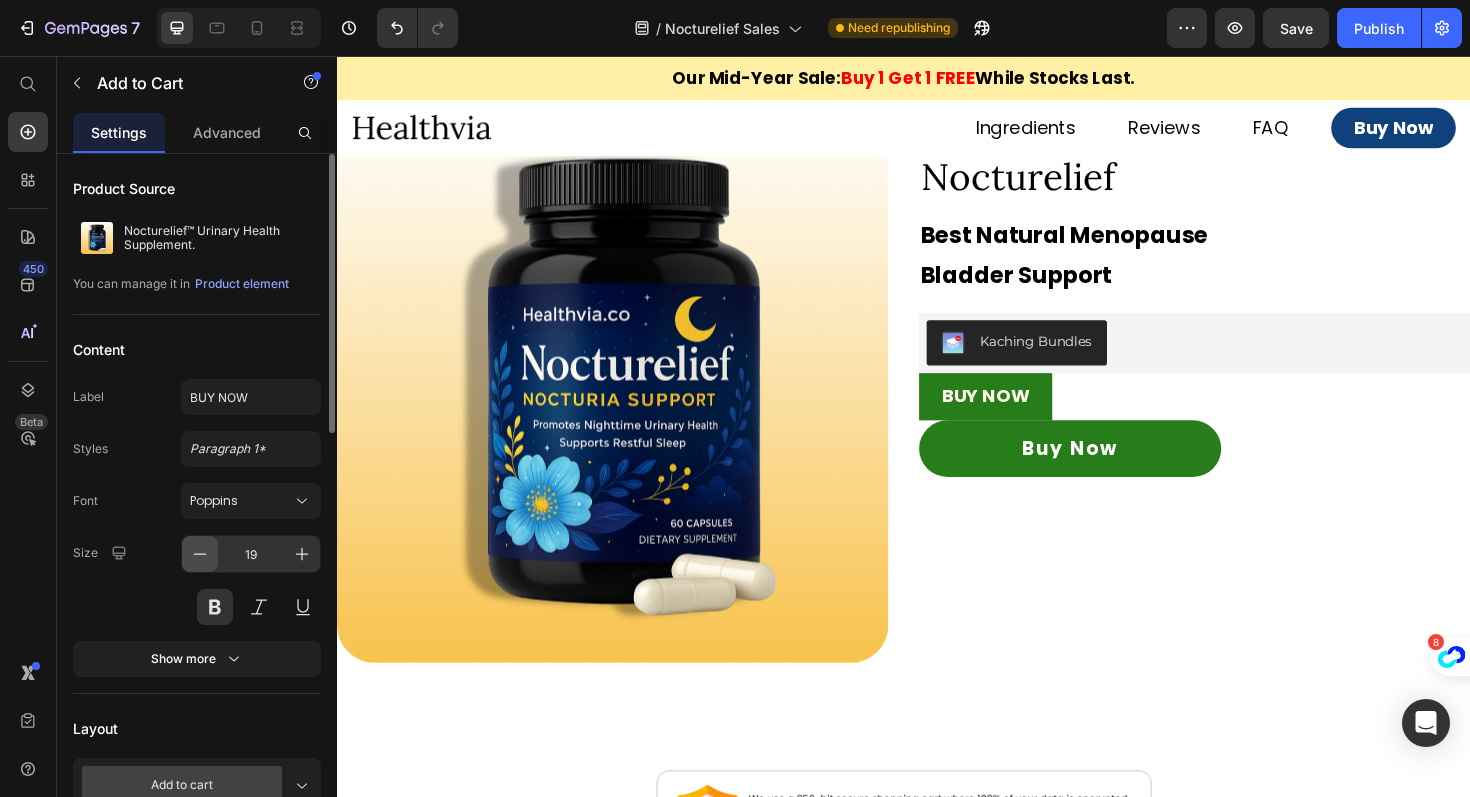 click at bounding box center (200, 554) 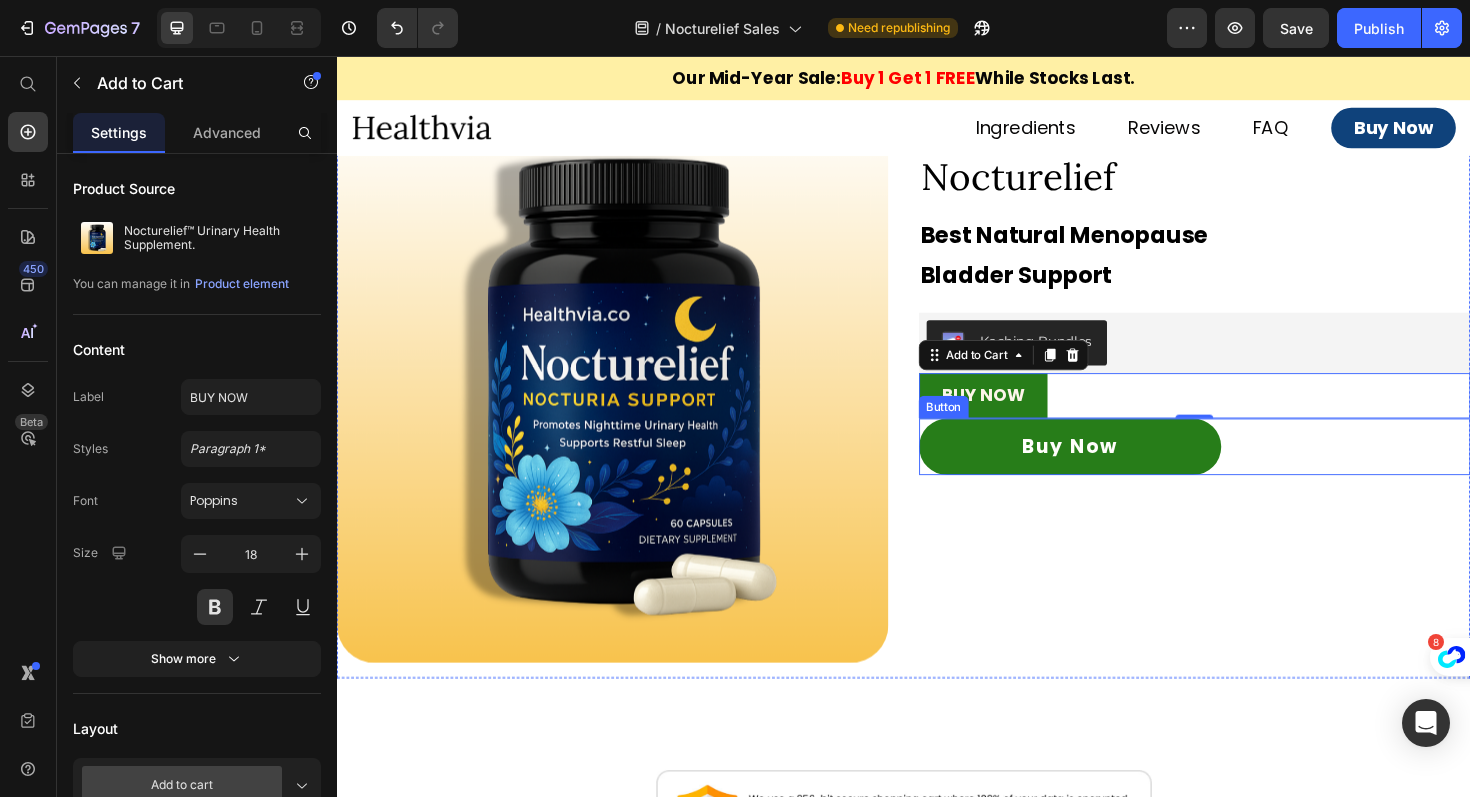 click on "Buy Now Button" at bounding box center (1245, 470) 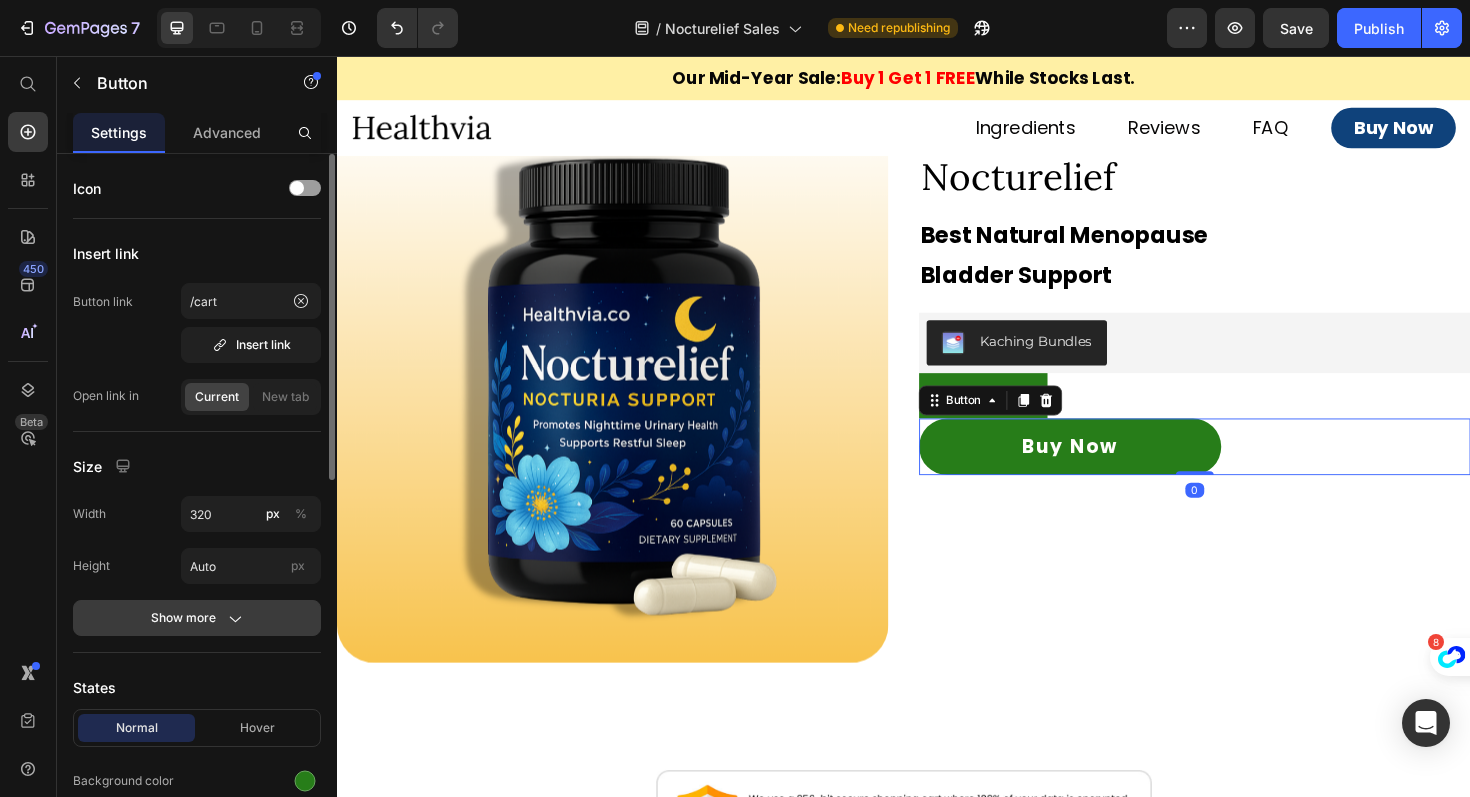 click on "Show more" at bounding box center (197, 618) 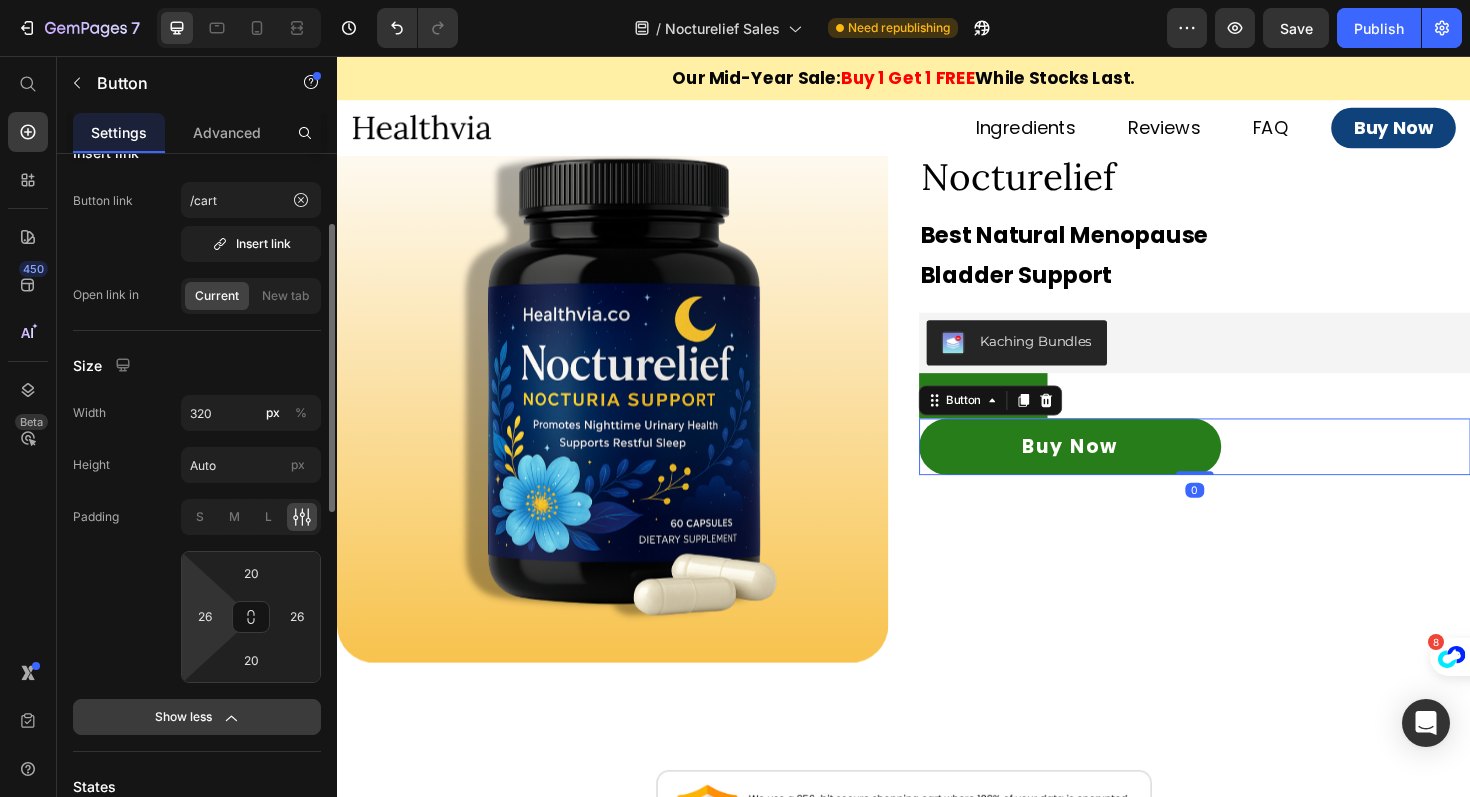scroll, scrollTop: 122, scrollLeft: 0, axis: vertical 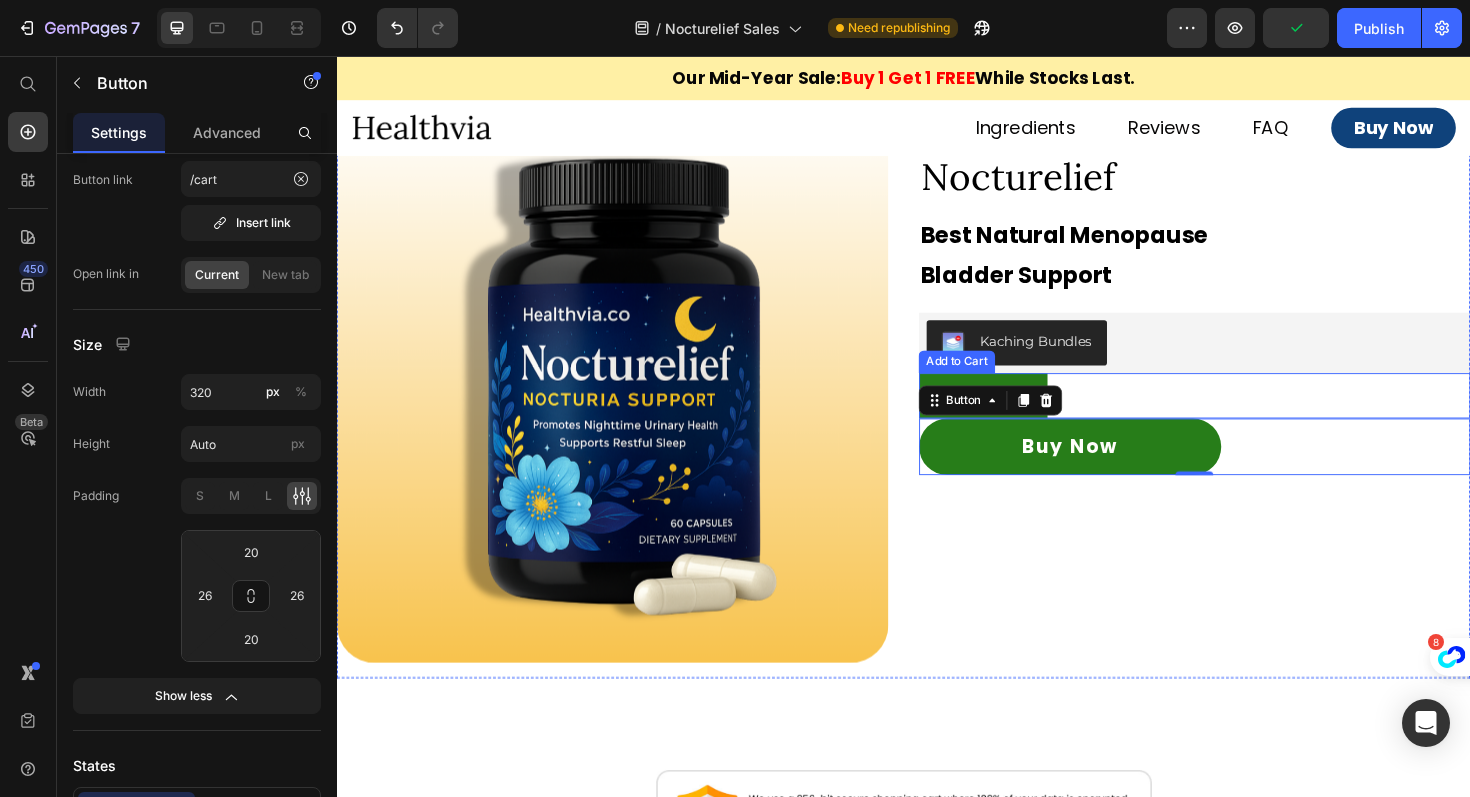 click on "BUY NOW Add to Cart" at bounding box center [1245, 416] 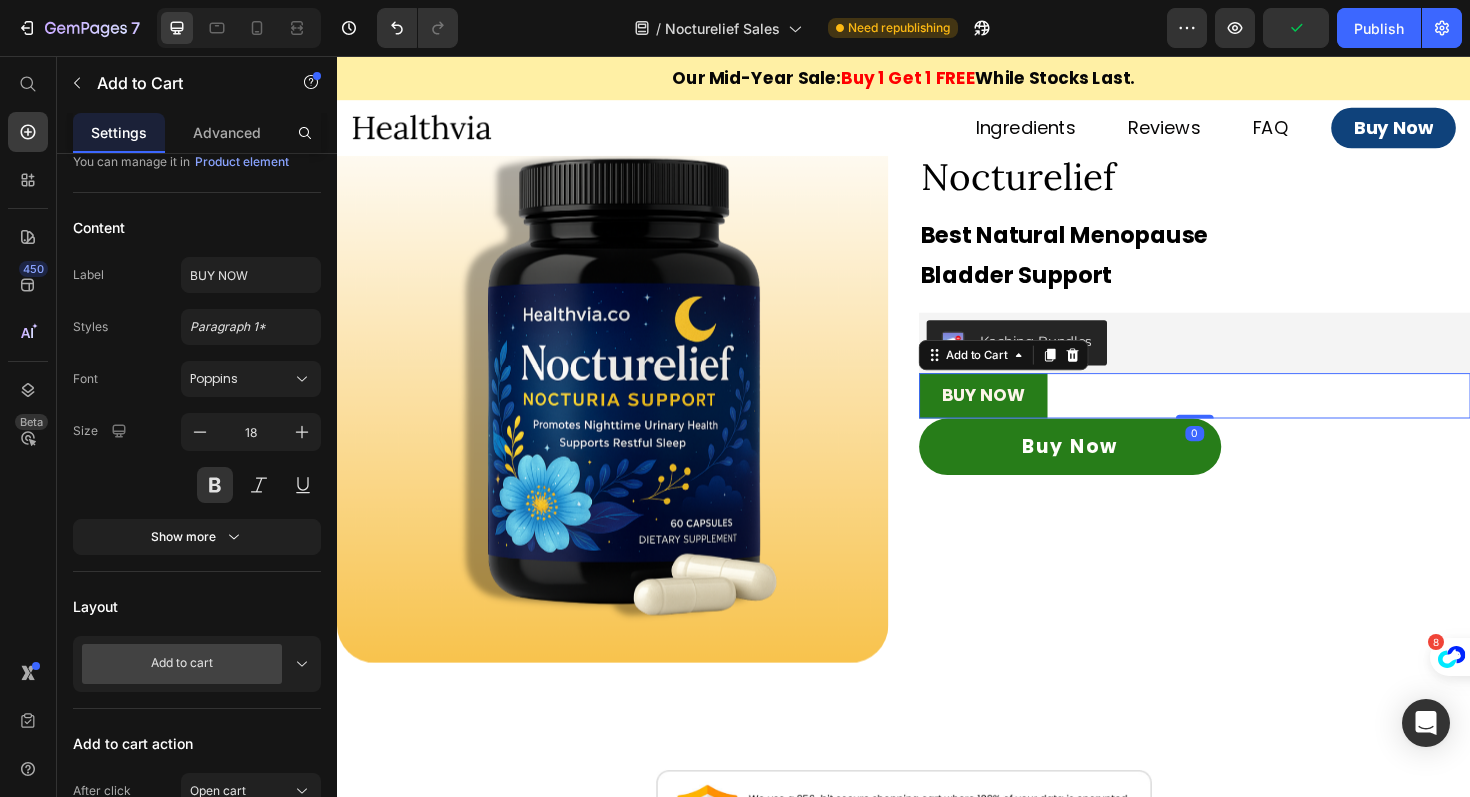 scroll, scrollTop: 0, scrollLeft: 0, axis: both 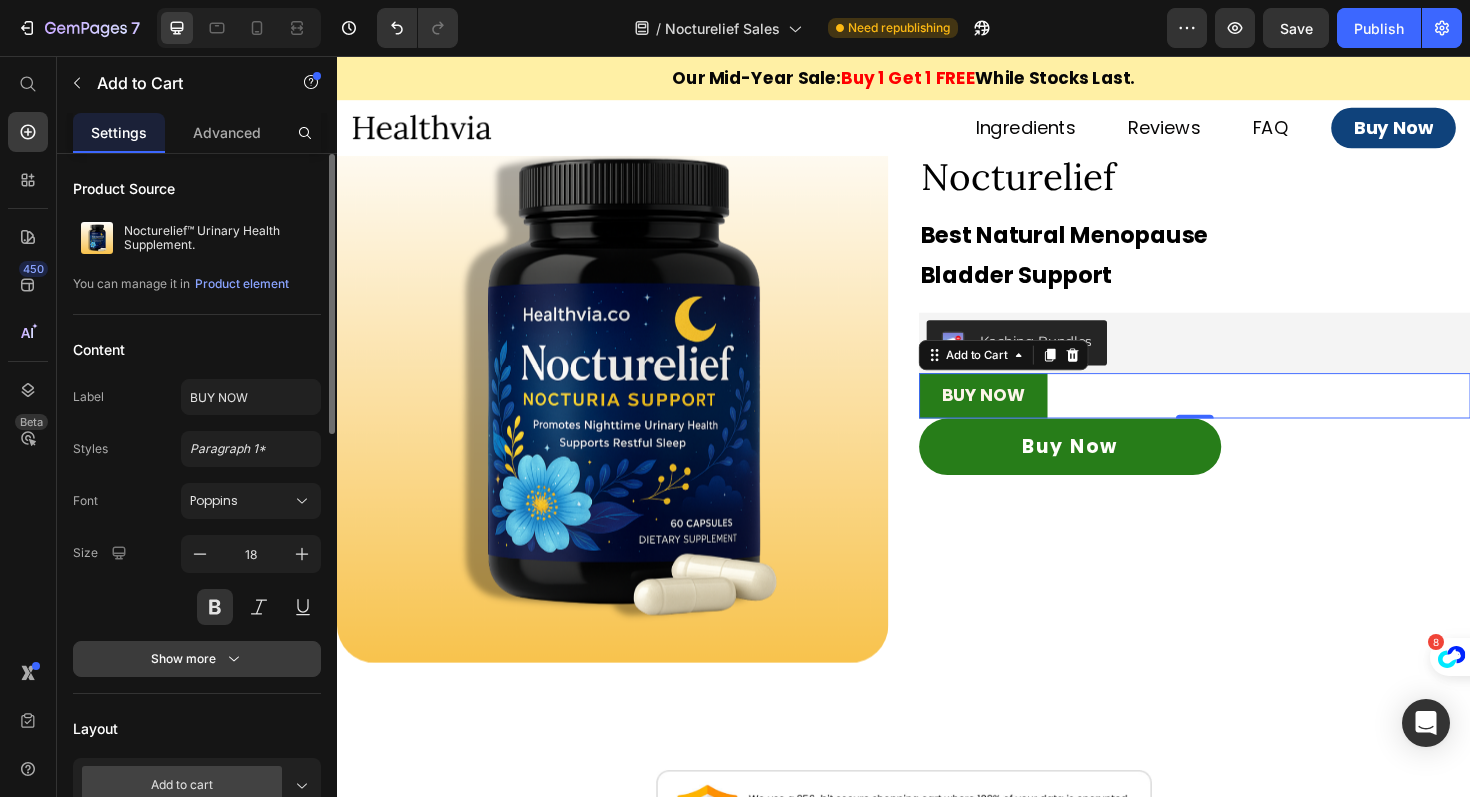 click on "Show more" at bounding box center (197, 659) 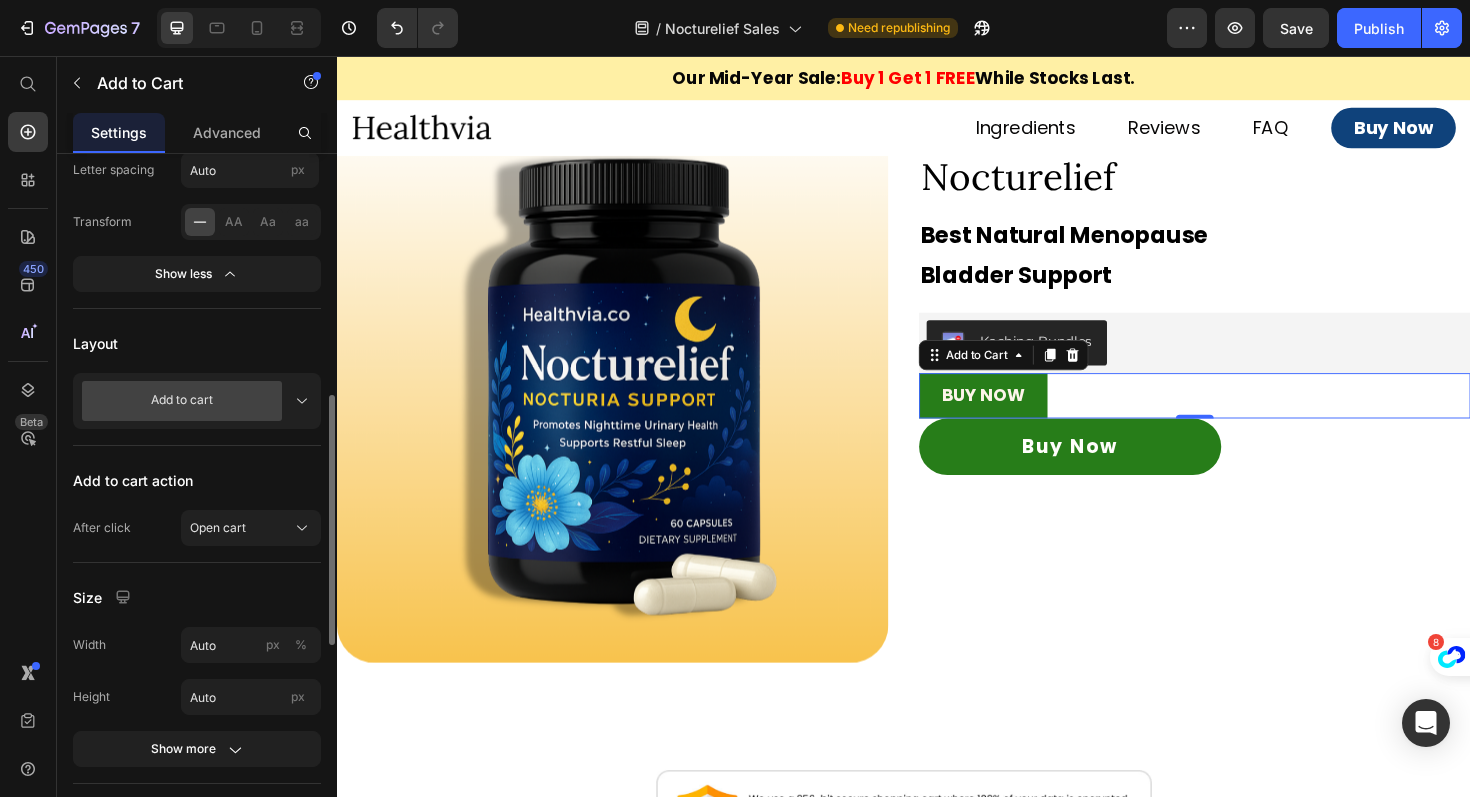 scroll, scrollTop: 615, scrollLeft: 0, axis: vertical 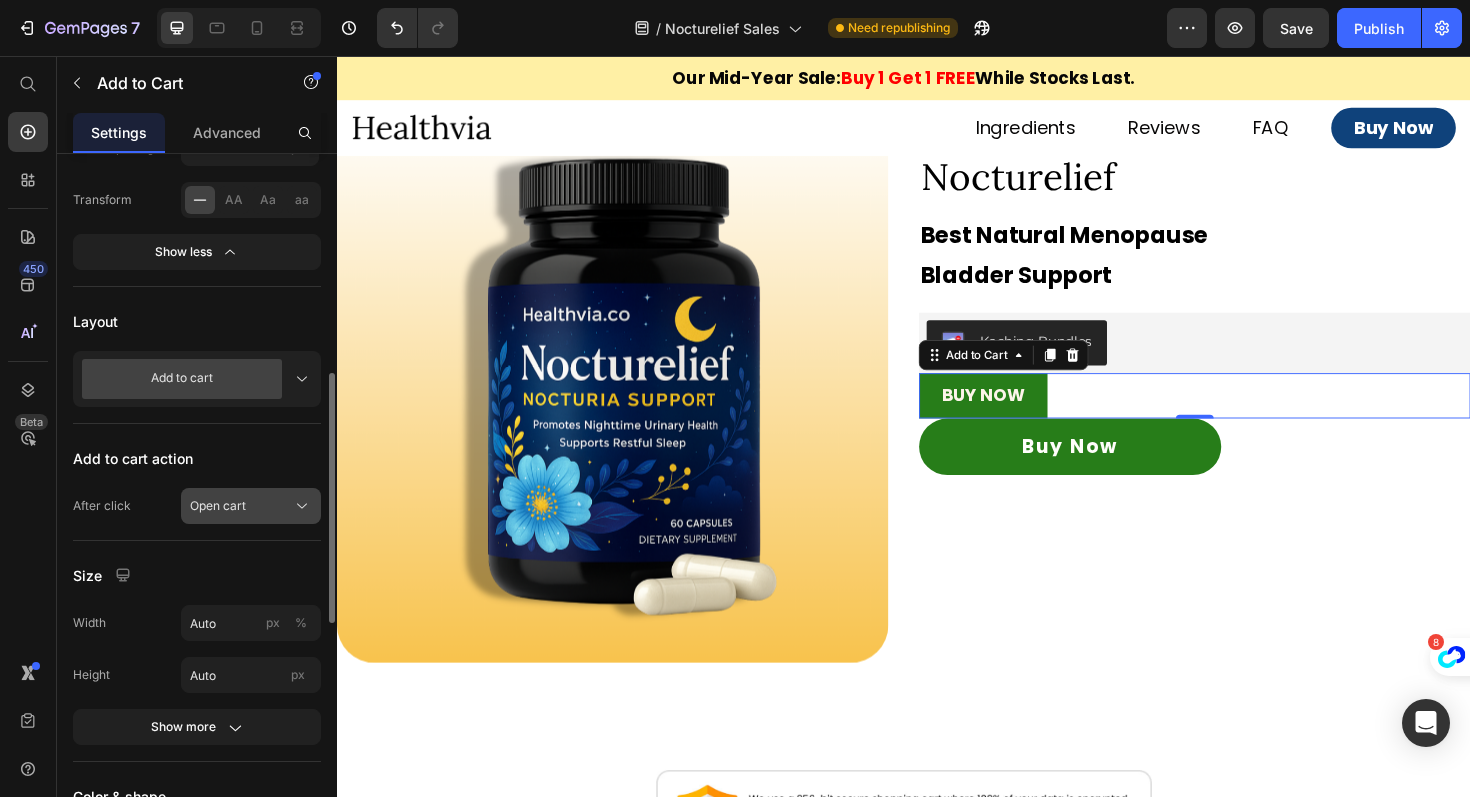 click on "Open cart" 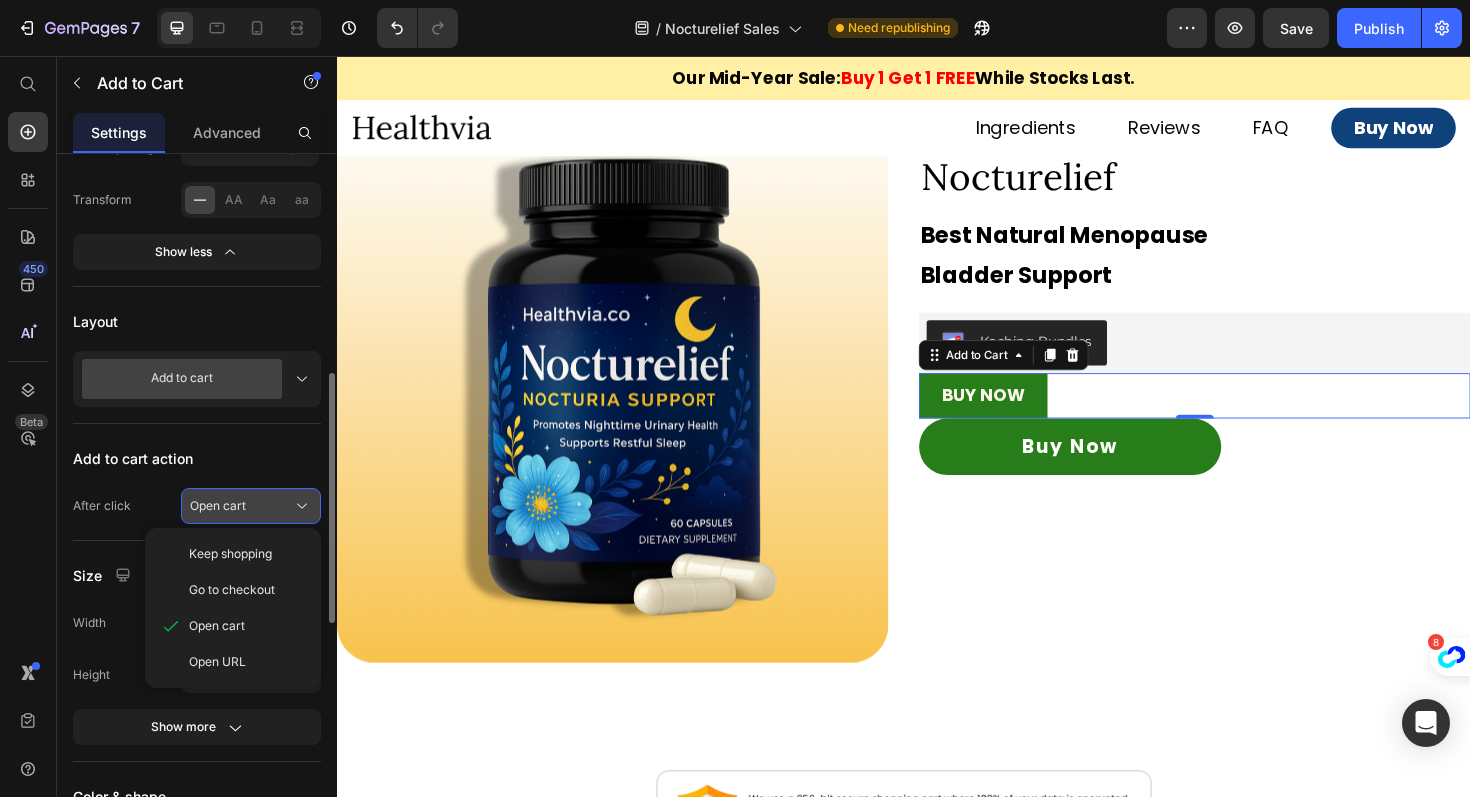 click on "Open cart" 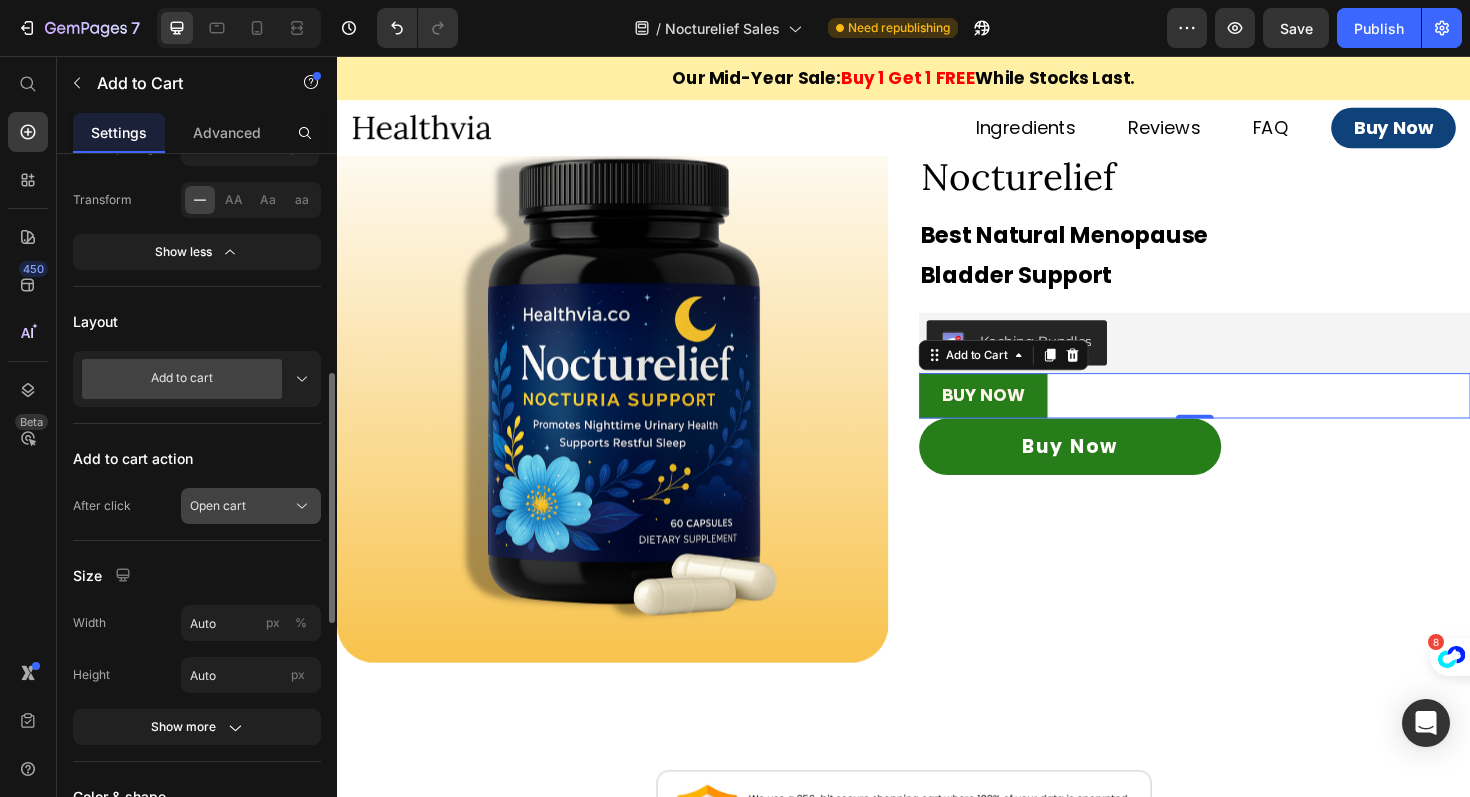 click on "Open cart" 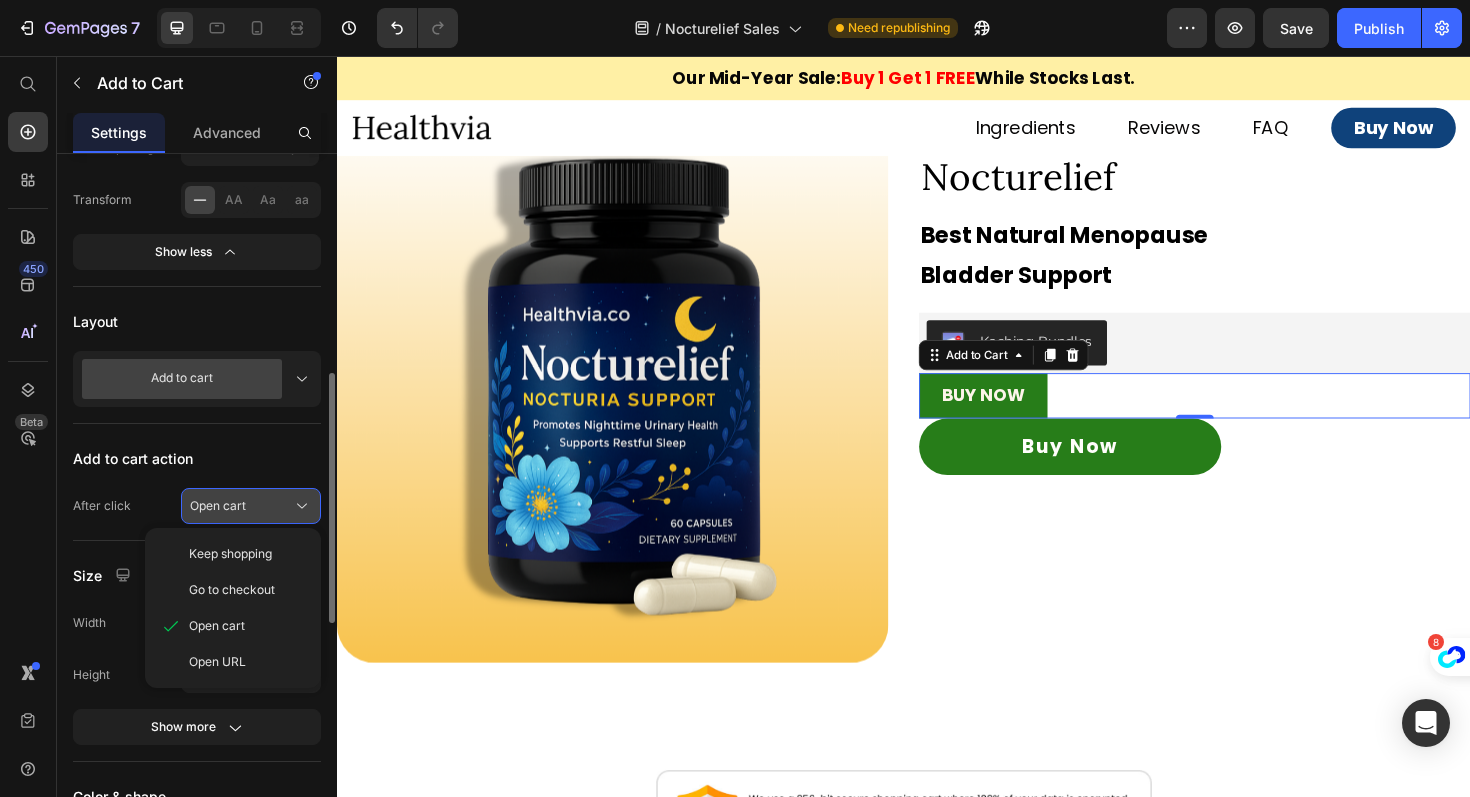 click on "Open cart" 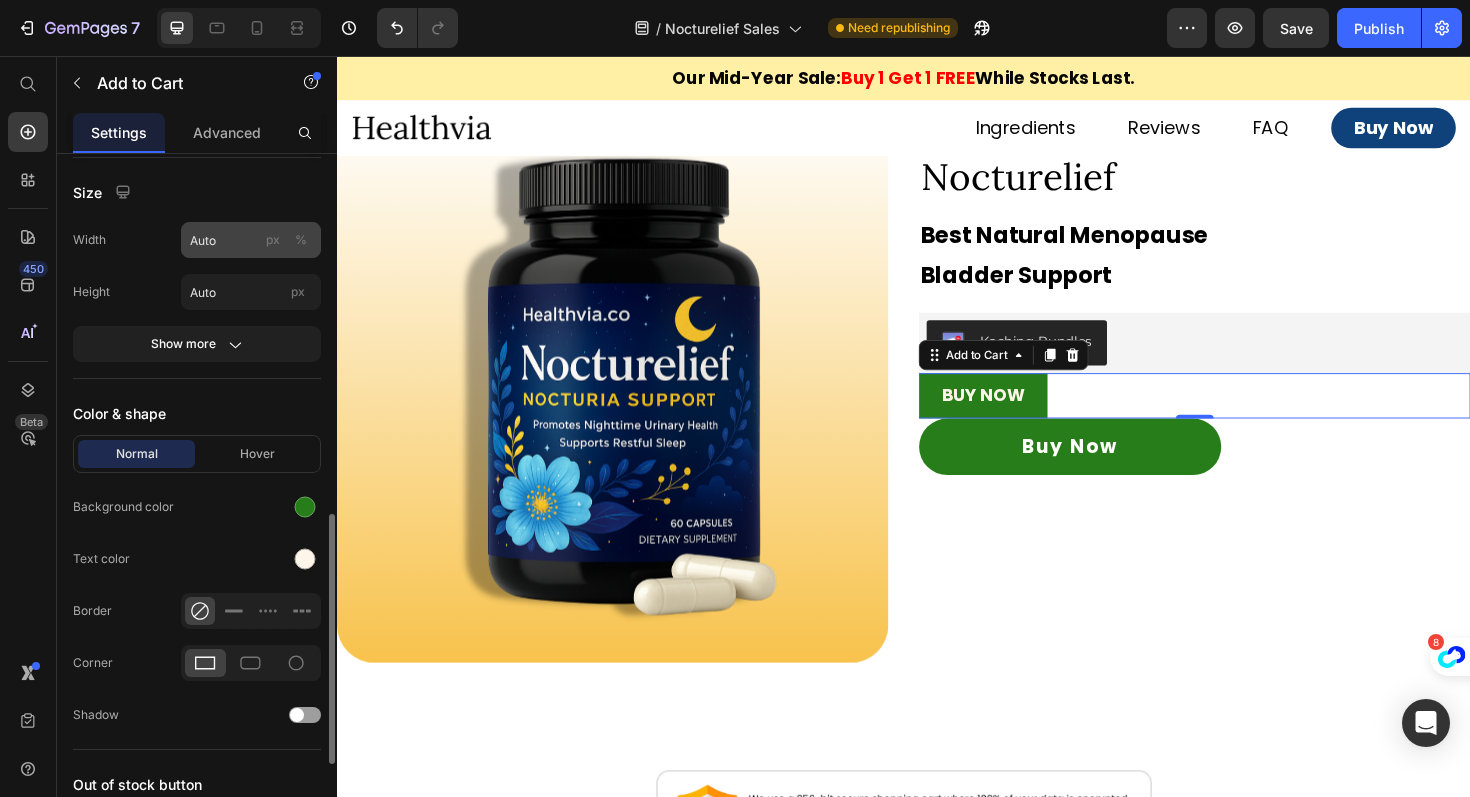 scroll, scrollTop: 1001, scrollLeft: 0, axis: vertical 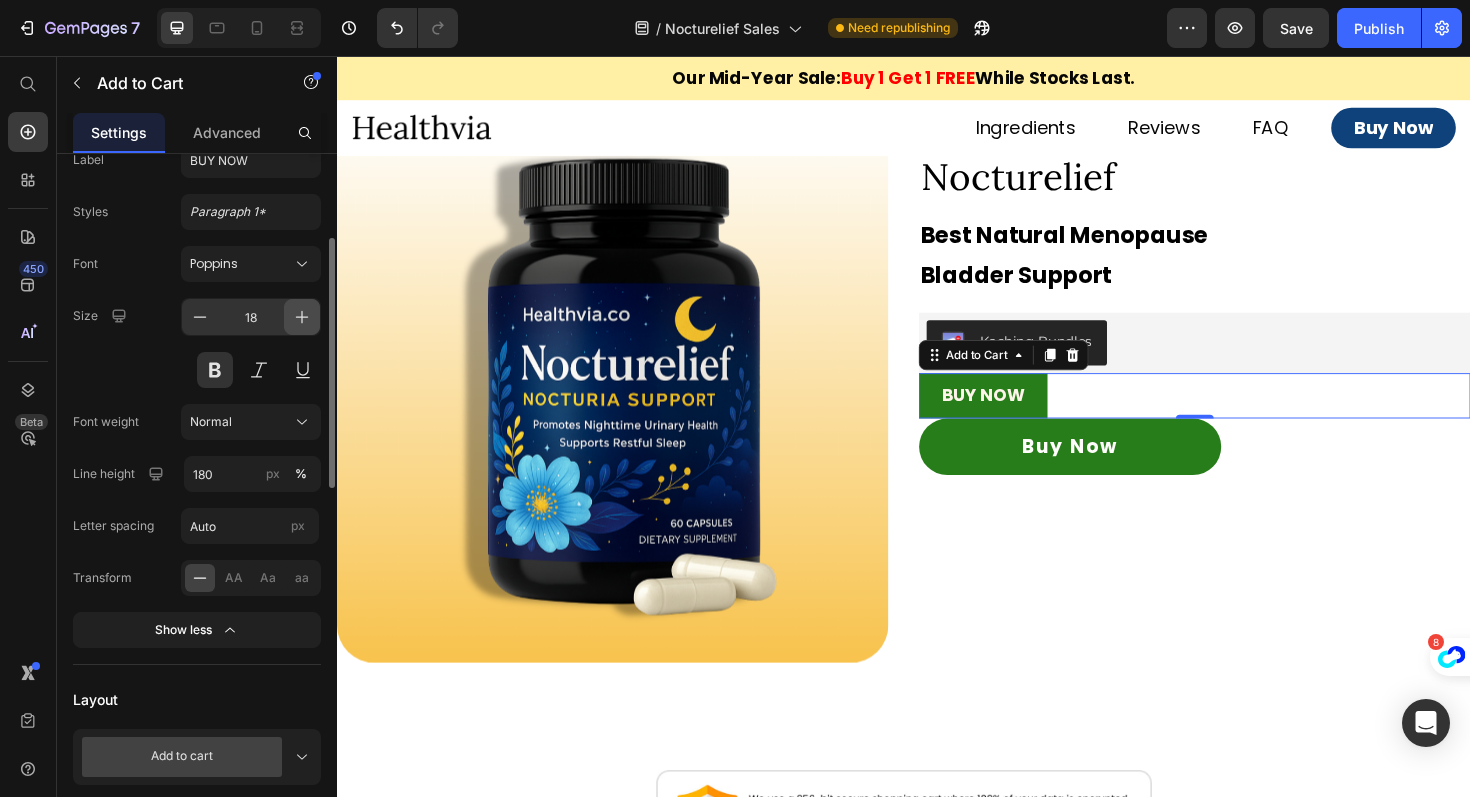 click 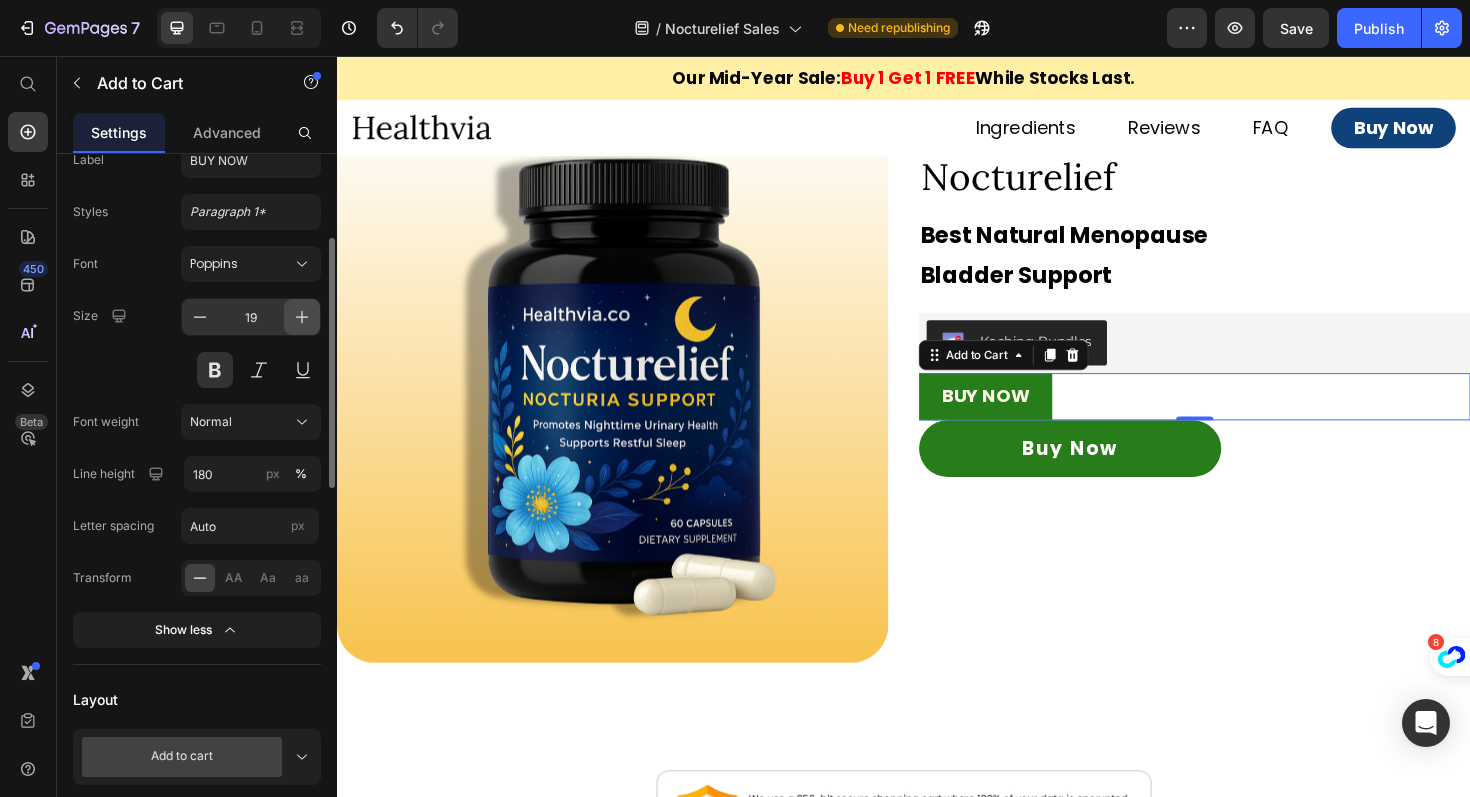 click 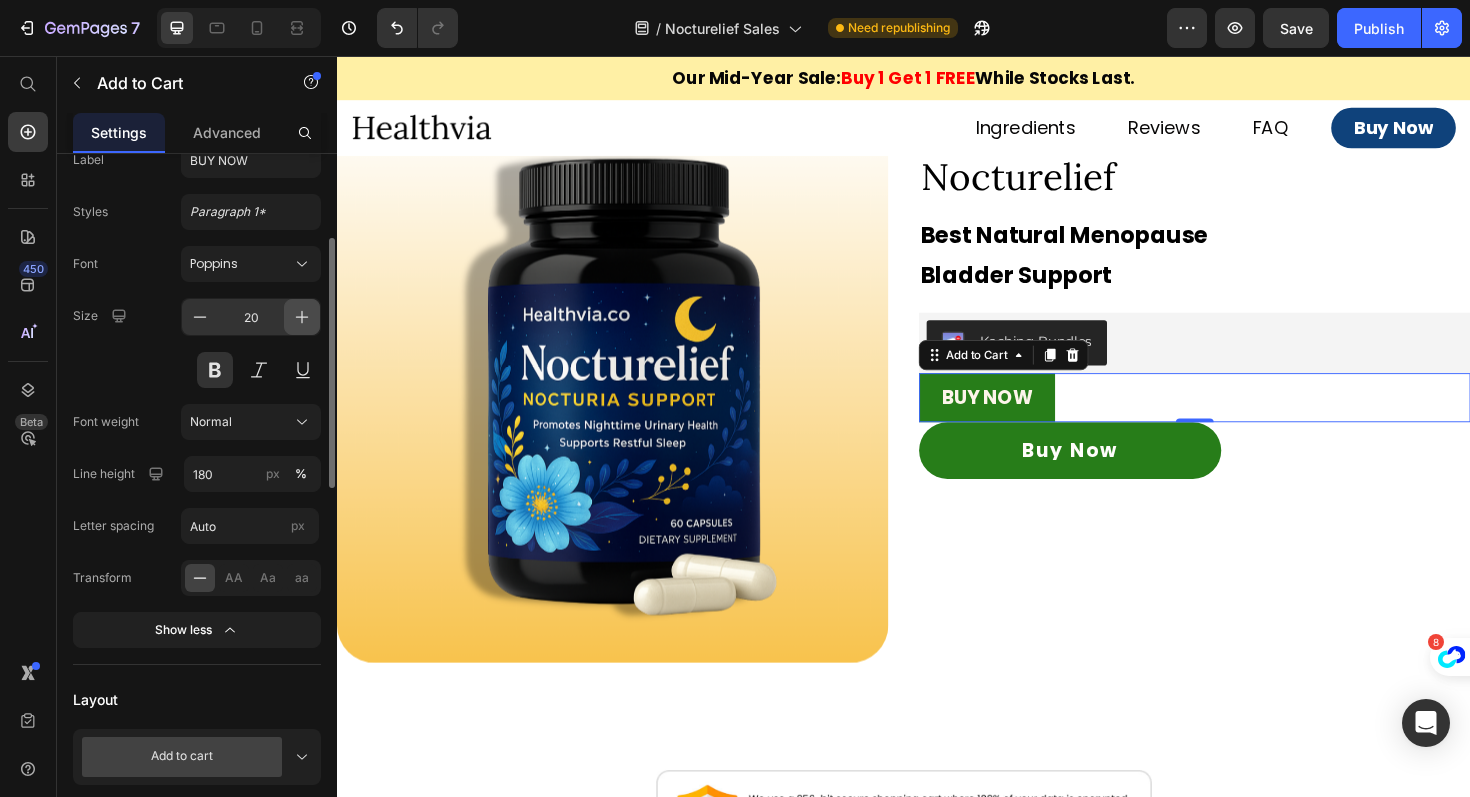 click 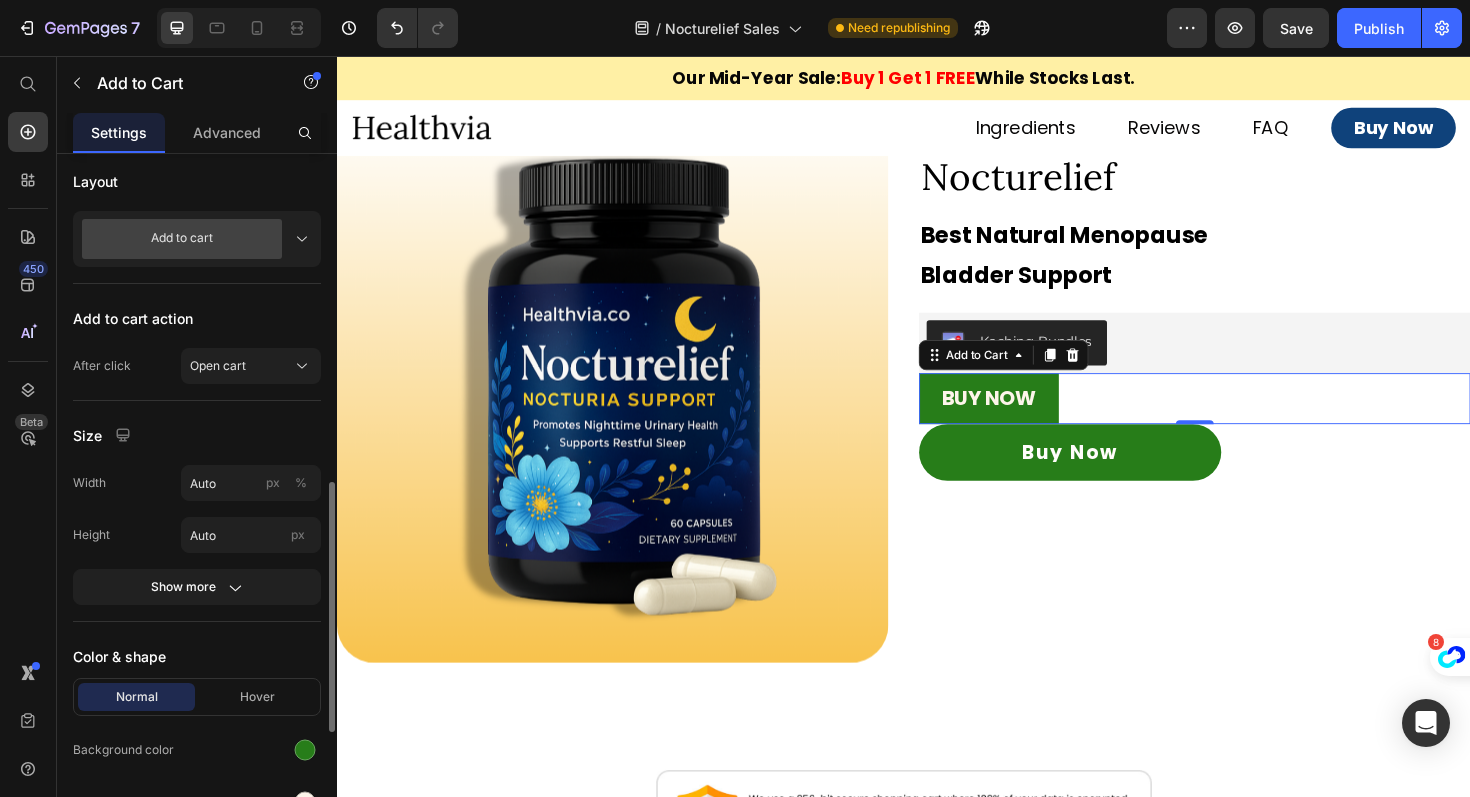 scroll, scrollTop: 826, scrollLeft: 0, axis: vertical 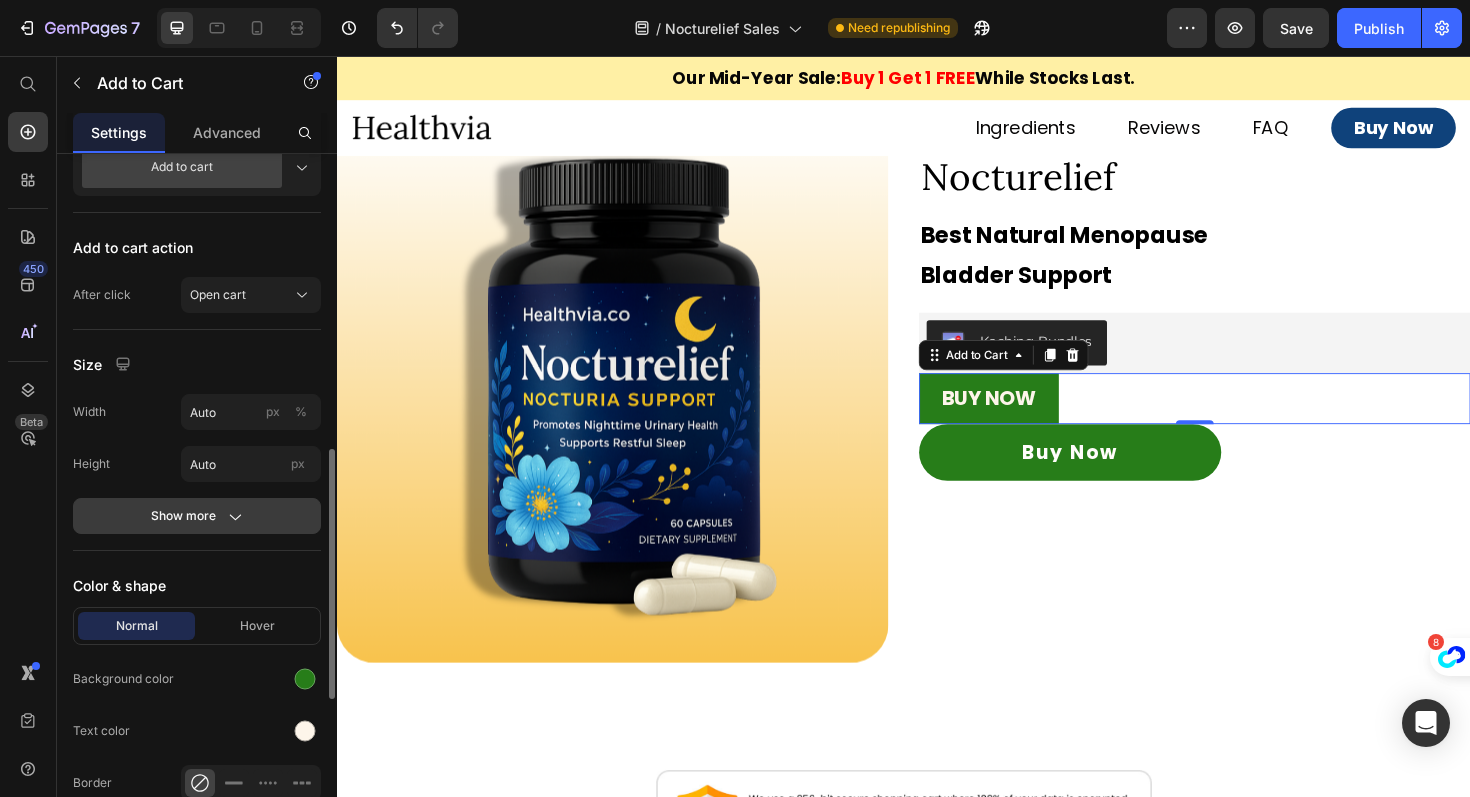 click on "Show more" at bounding box center [197, 516] 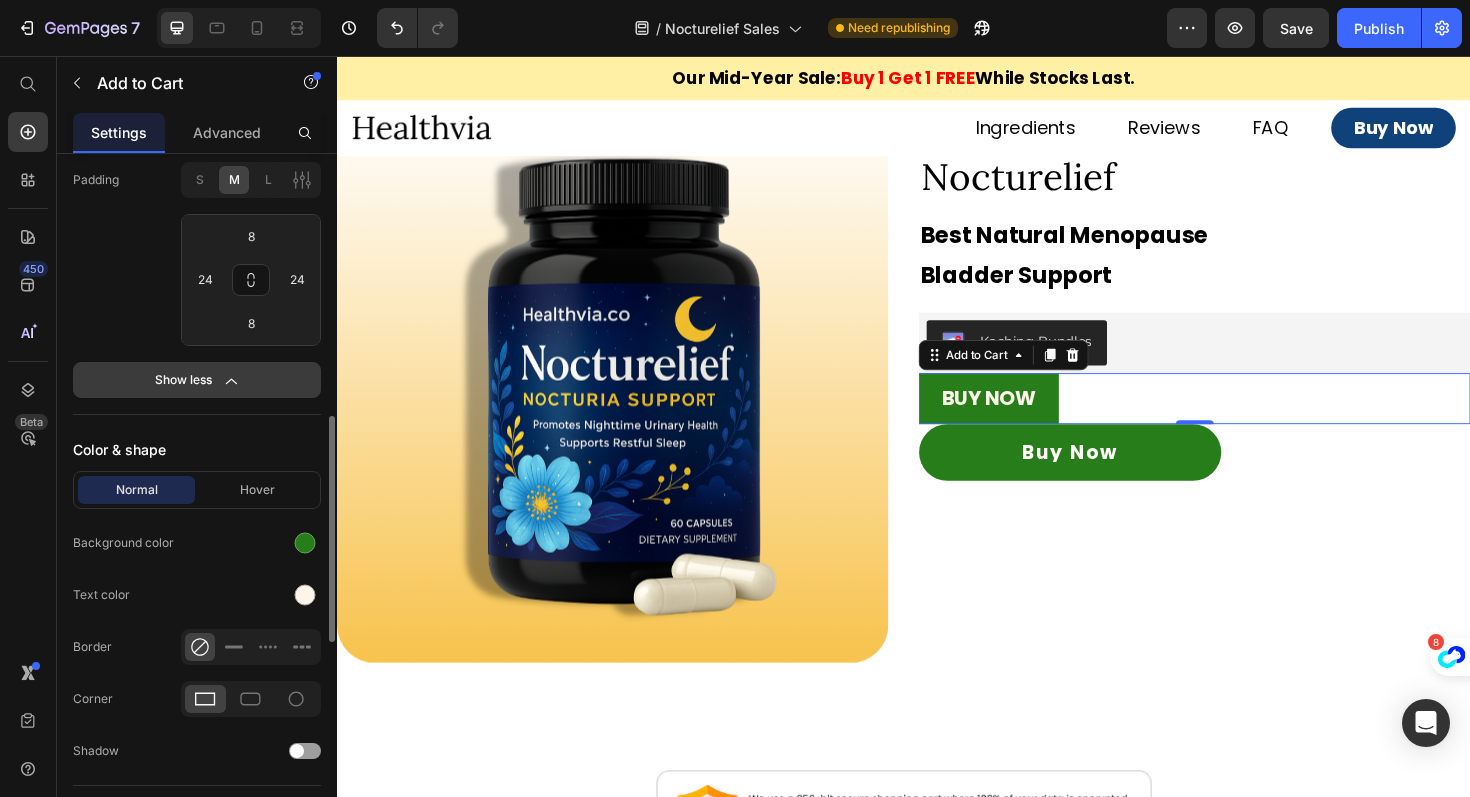 scroll, scrollTop: 1192, scrollLeft: 0, axis: vertical 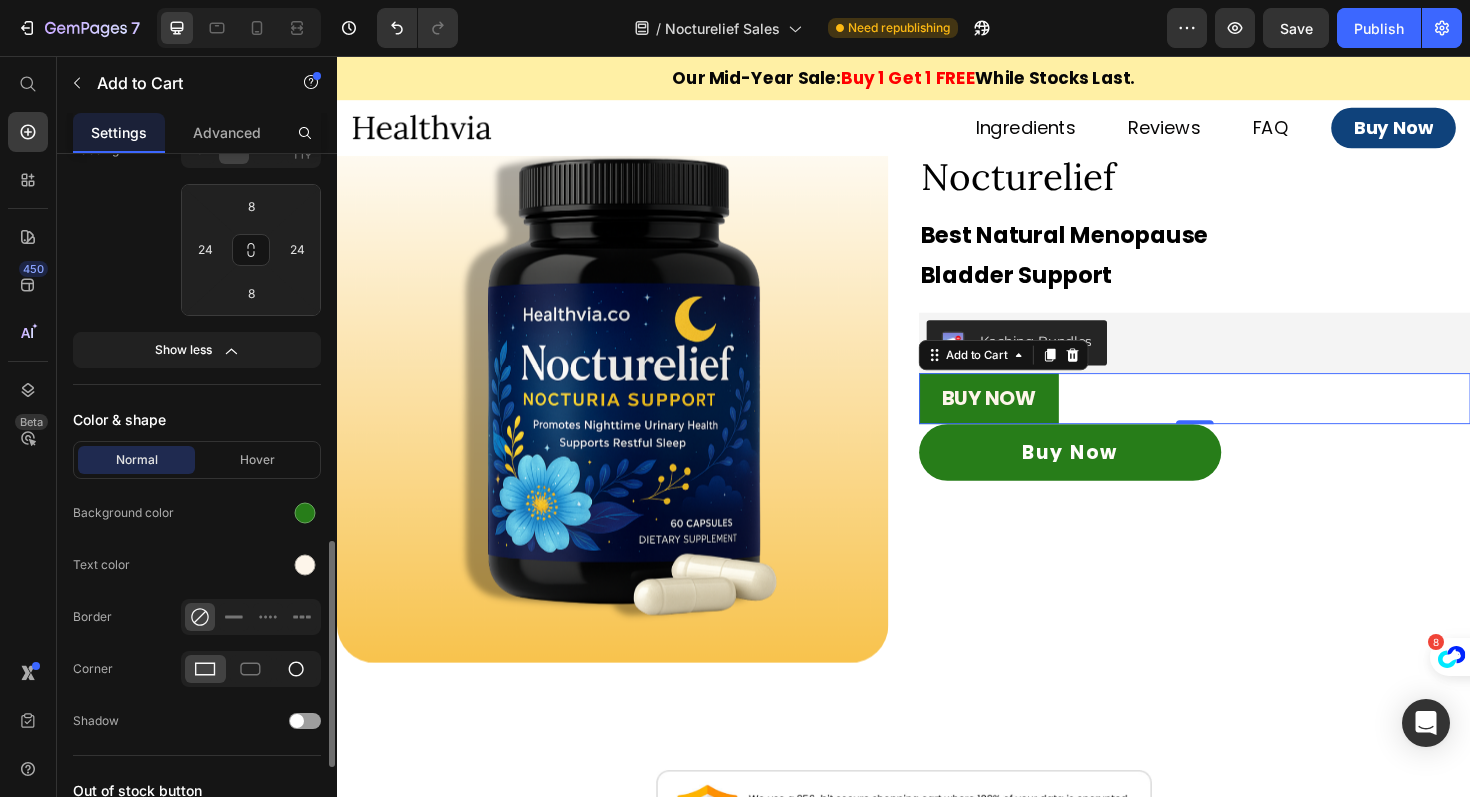 click 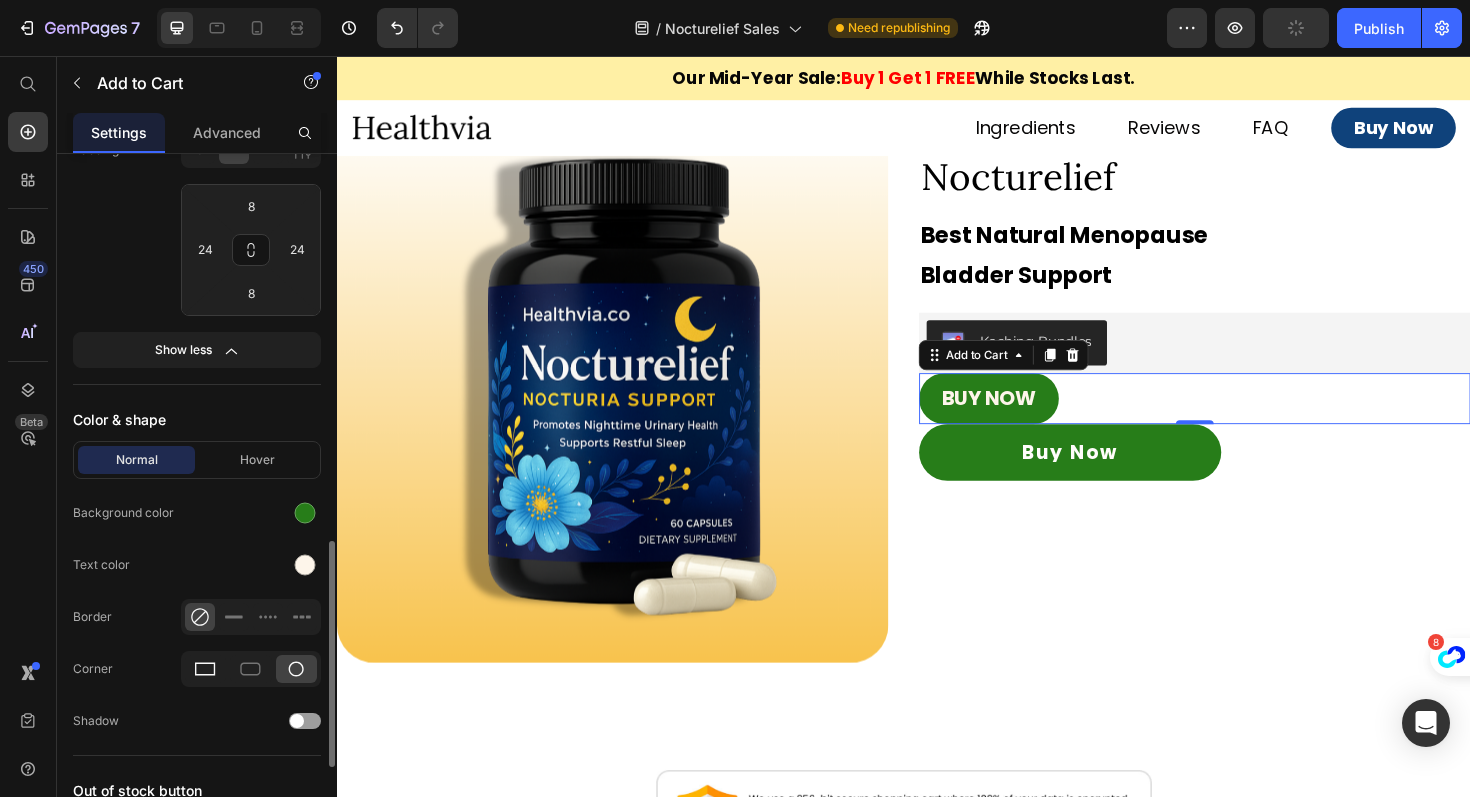 click 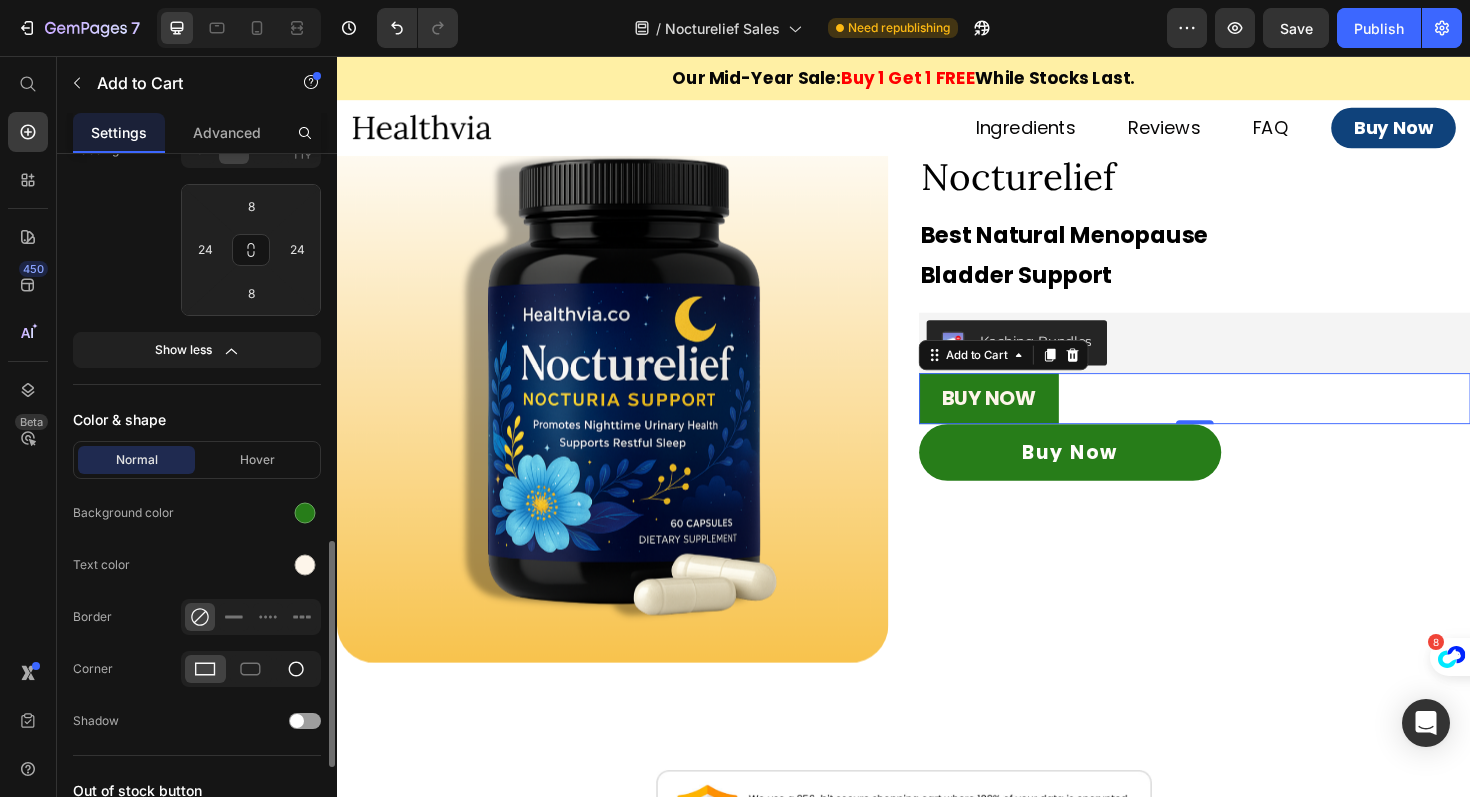 click 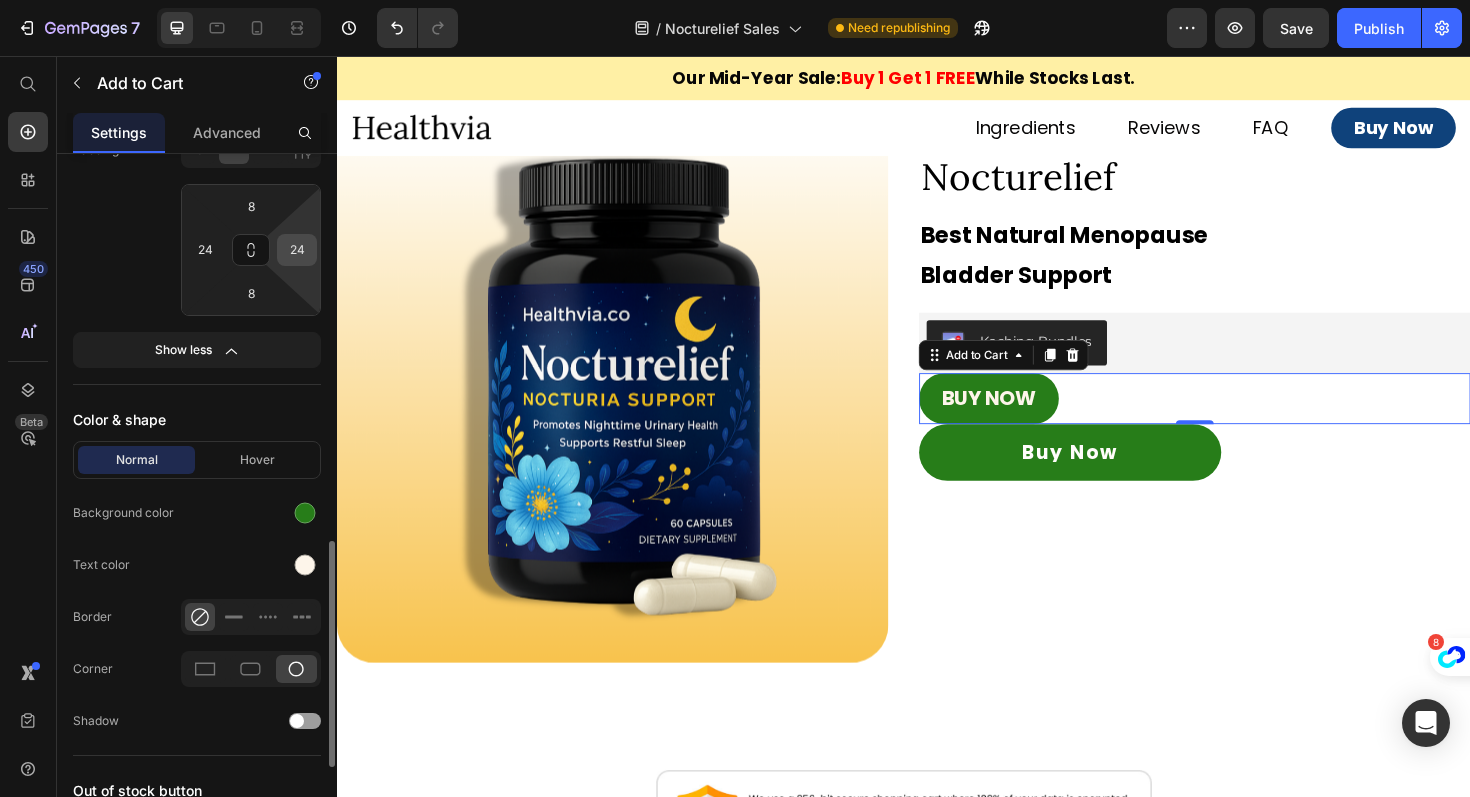 click on "24" at bounding box center [297, 250] 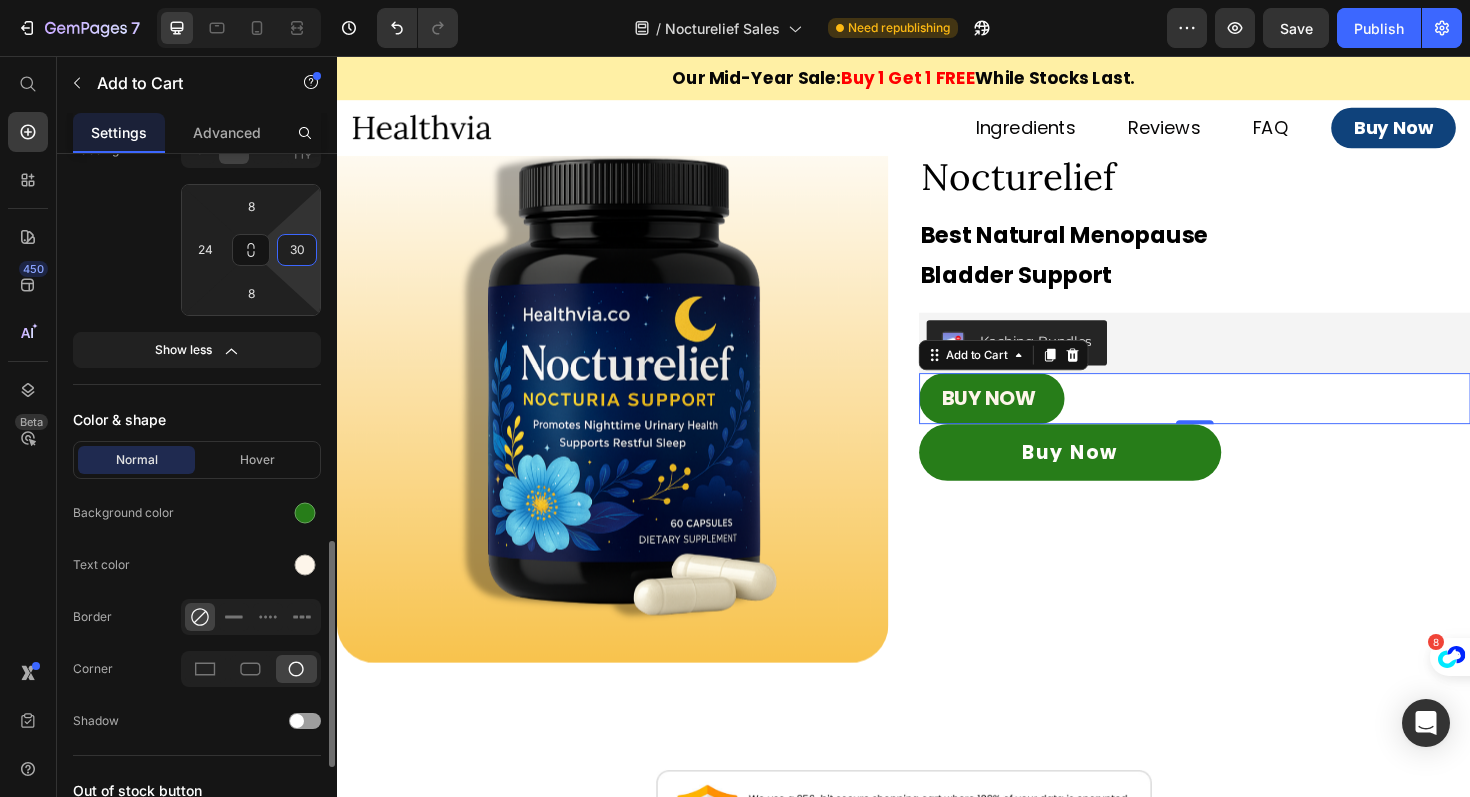 type on "3" 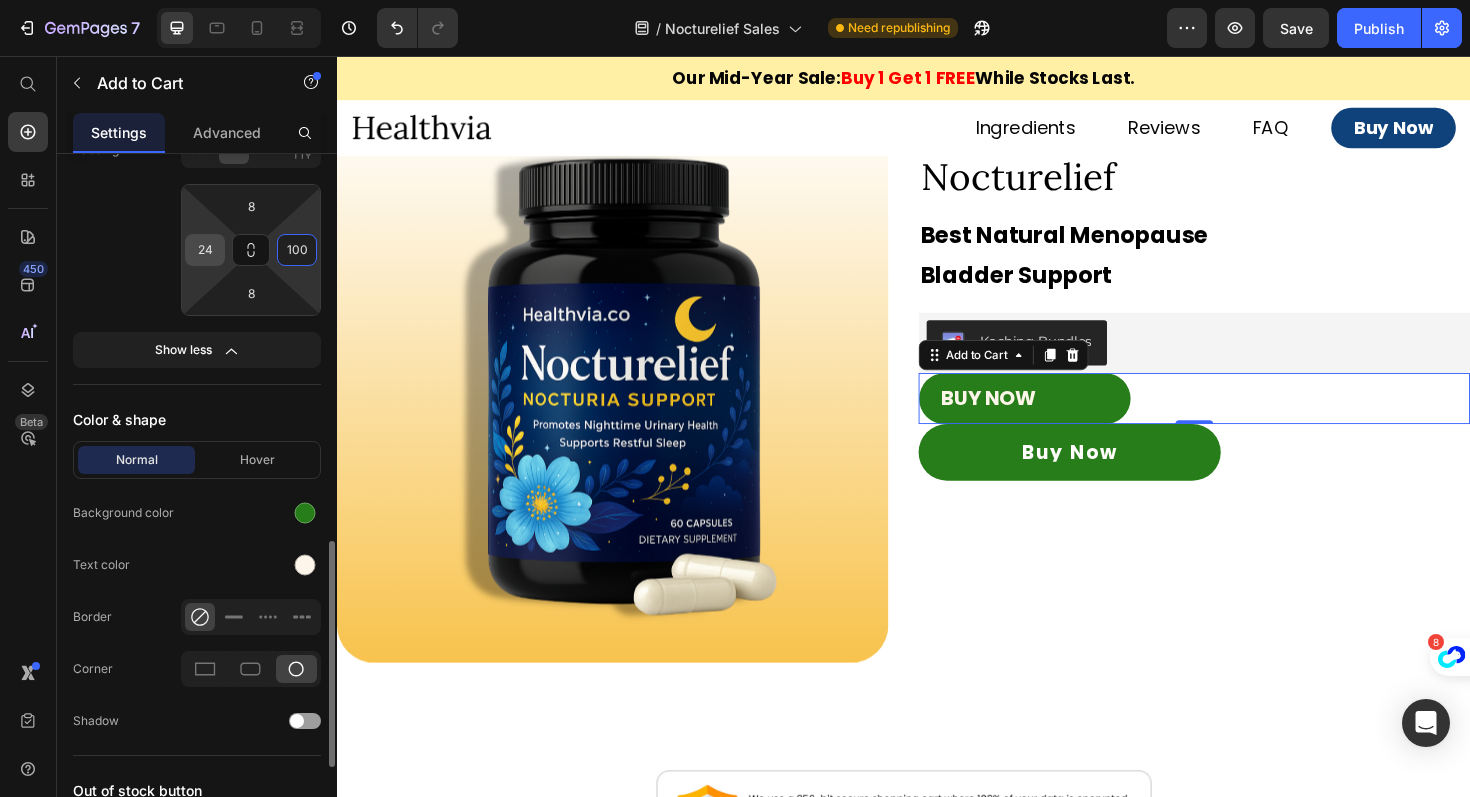type on "100" 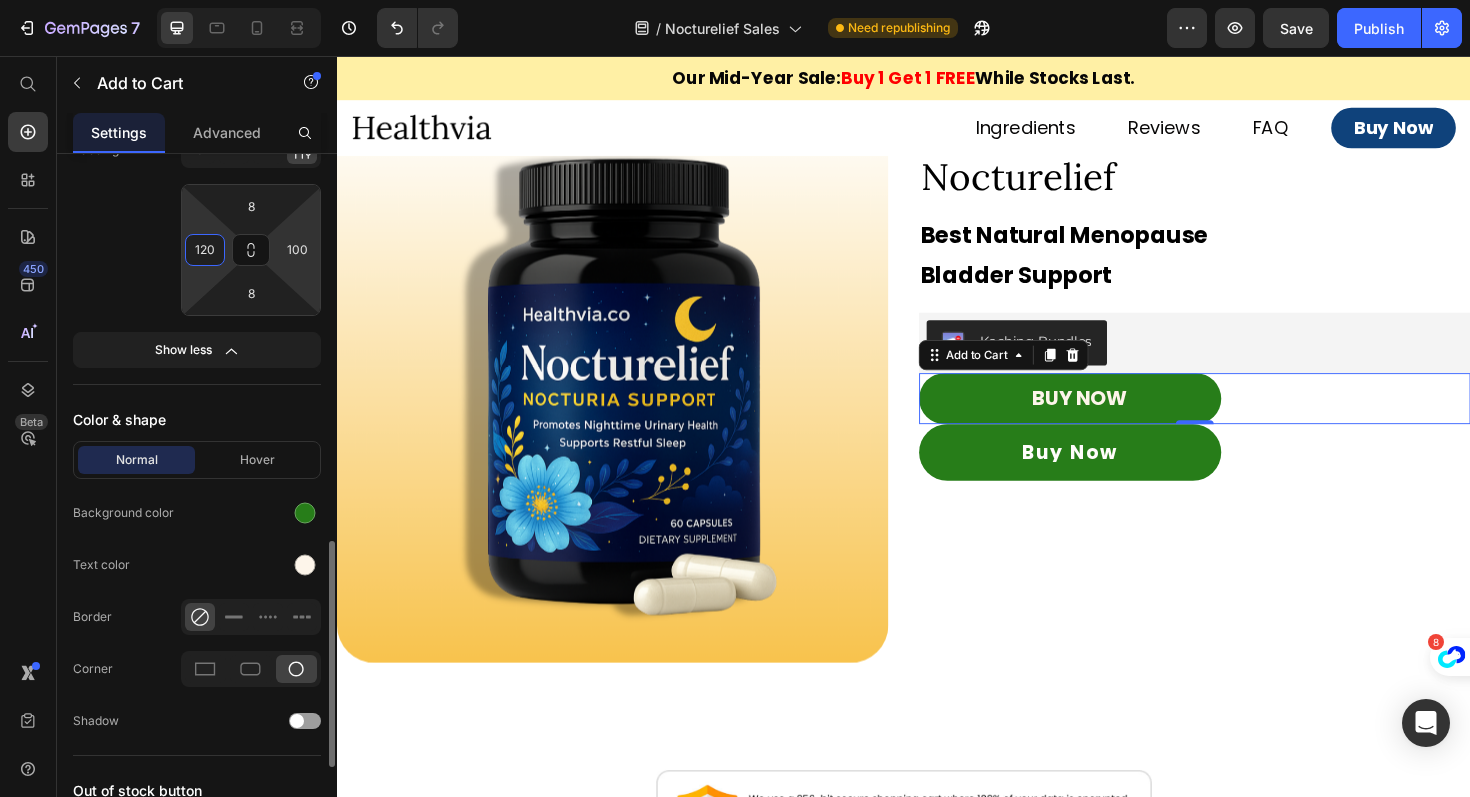 type on "120" 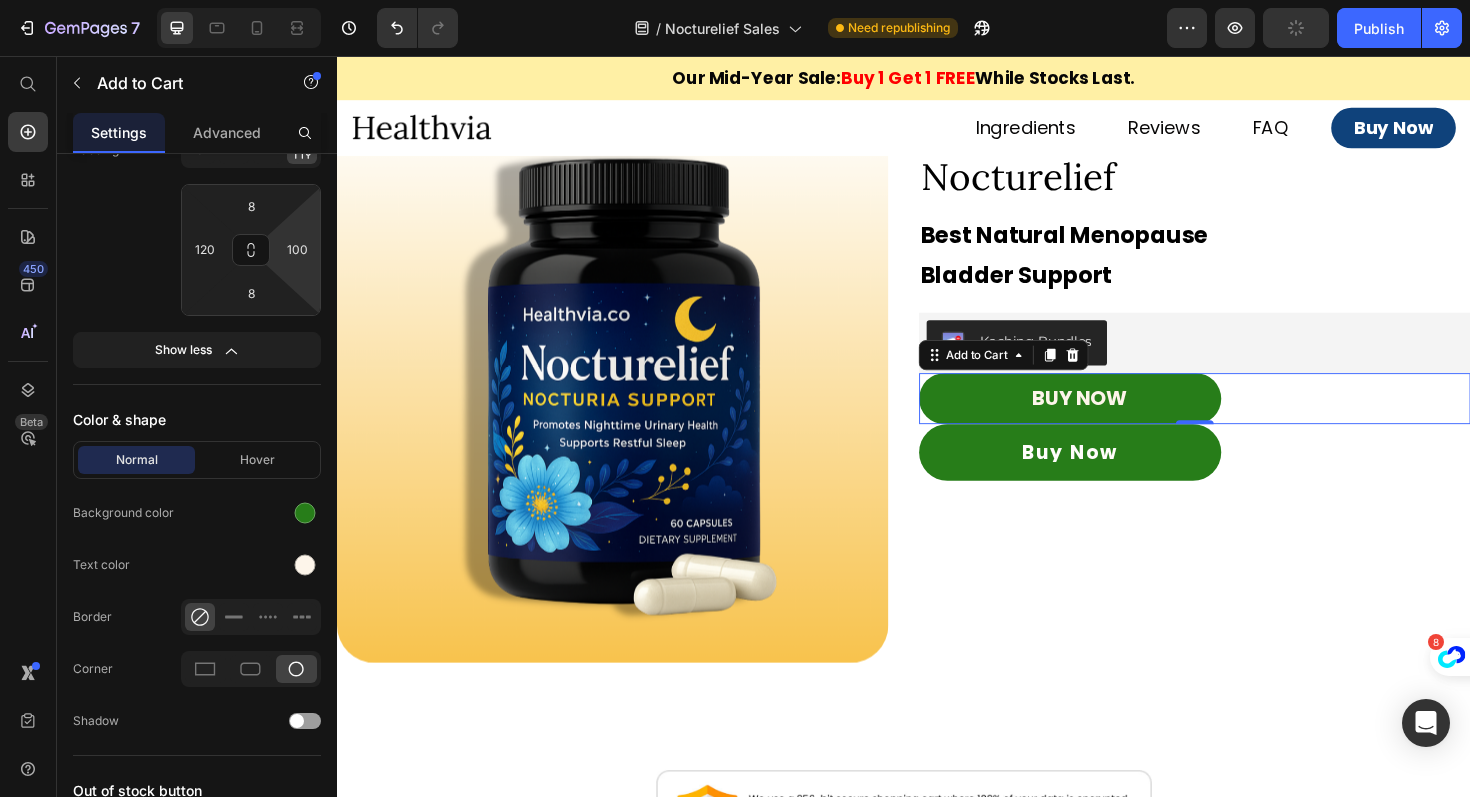 click on "7  Version history  /  Nocturelief Sales Need republishing Preview  Publish  450 Beta Start with Sections Elements Hero Section Product Detail Brands Trusted Badges Guarantee Product Breakdown How to use Testimonials Compare Bundle FAQs Social Proof Brand Story Product List Collection Blog List Contact Sticky Add to Cart Custom Footer Browse Library 450 Layout
Row
Row
Row
Row Text
Heading
Text Block Button
Button
Button
Sticky Back to top Media
Image" at bounding box center (735, 0) 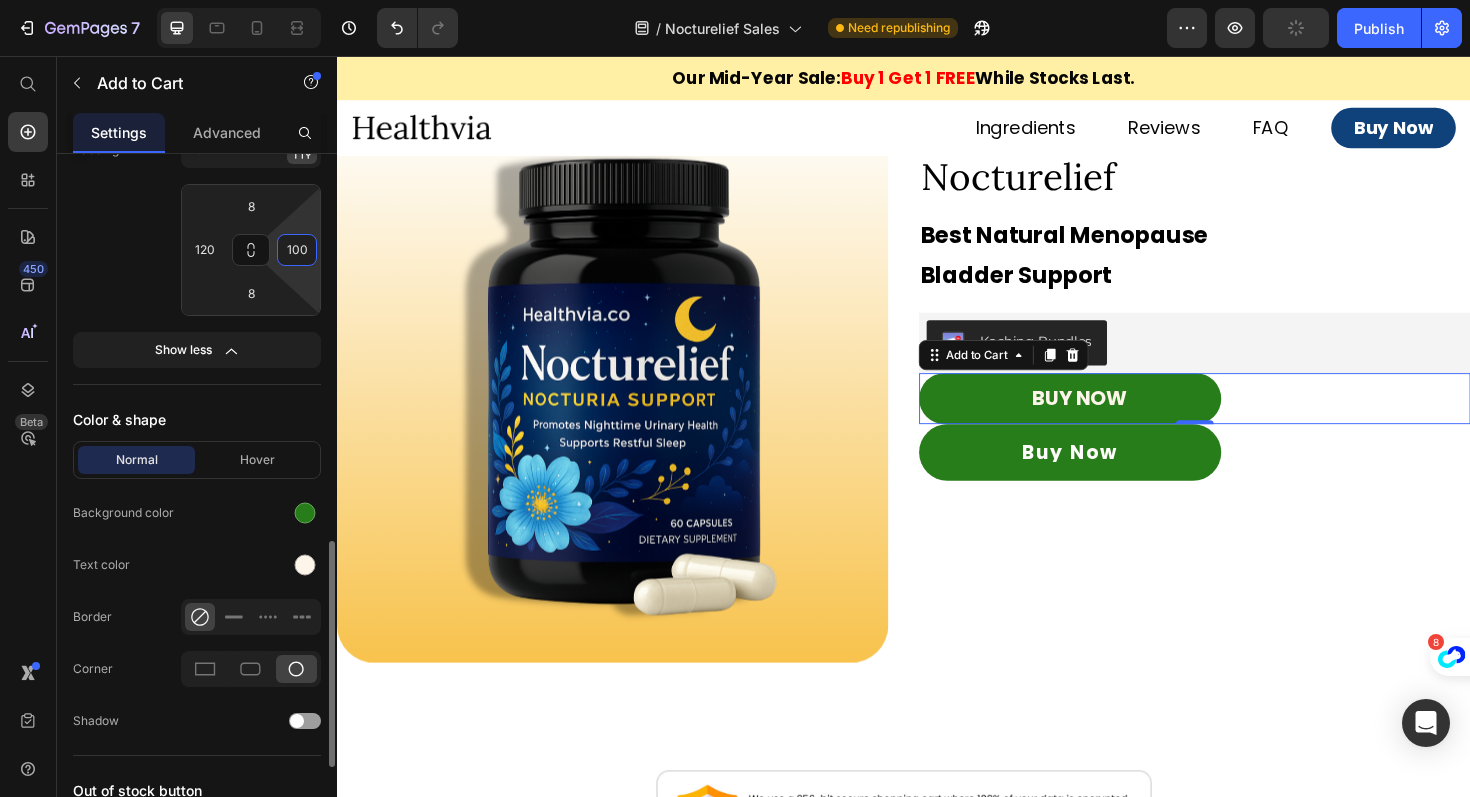 click on "100" at bounding box center [297, 250] 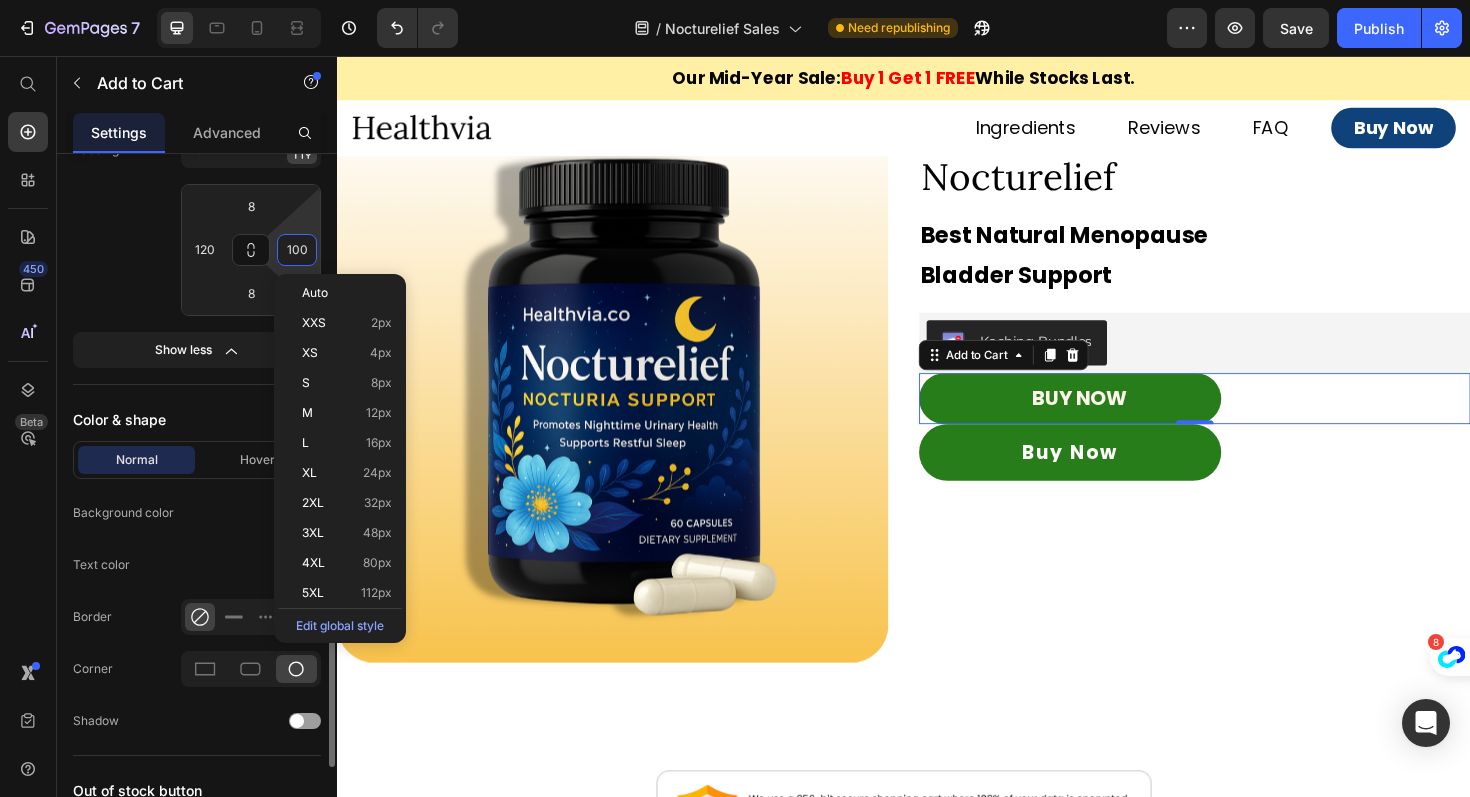 click on "100" at bounding box center (297, 250) 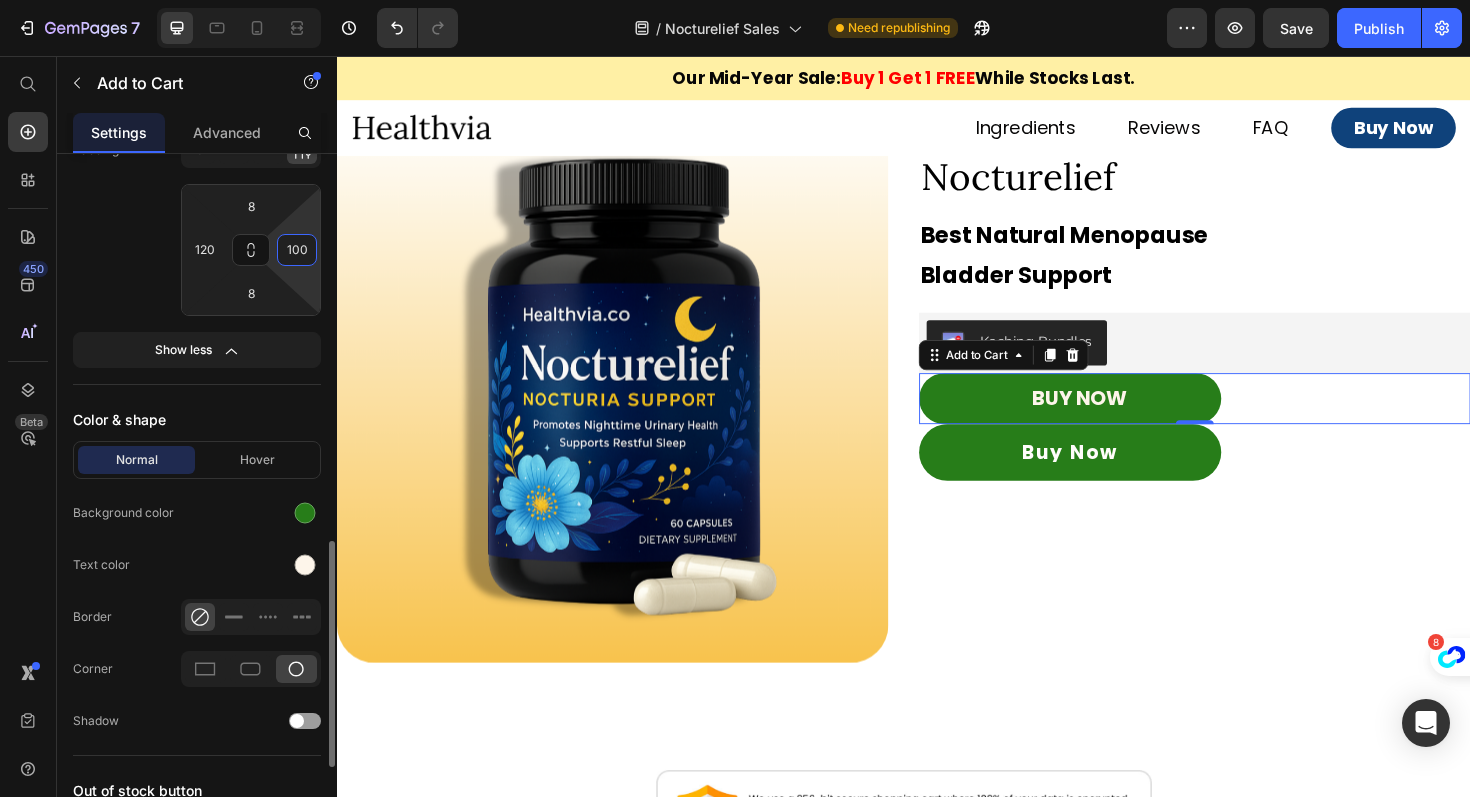 click on "100" at bounding box center (297, 250) 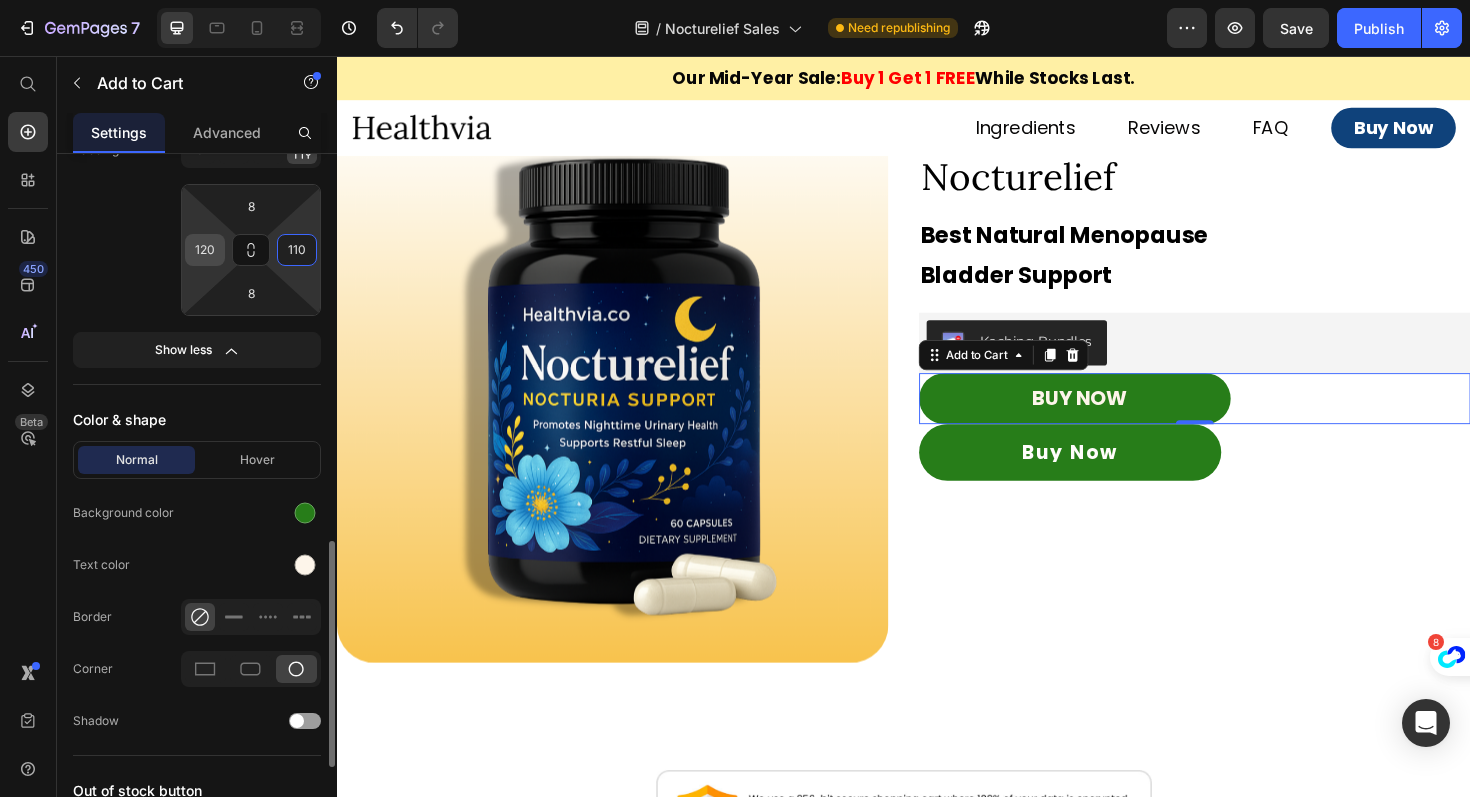 type on "110" 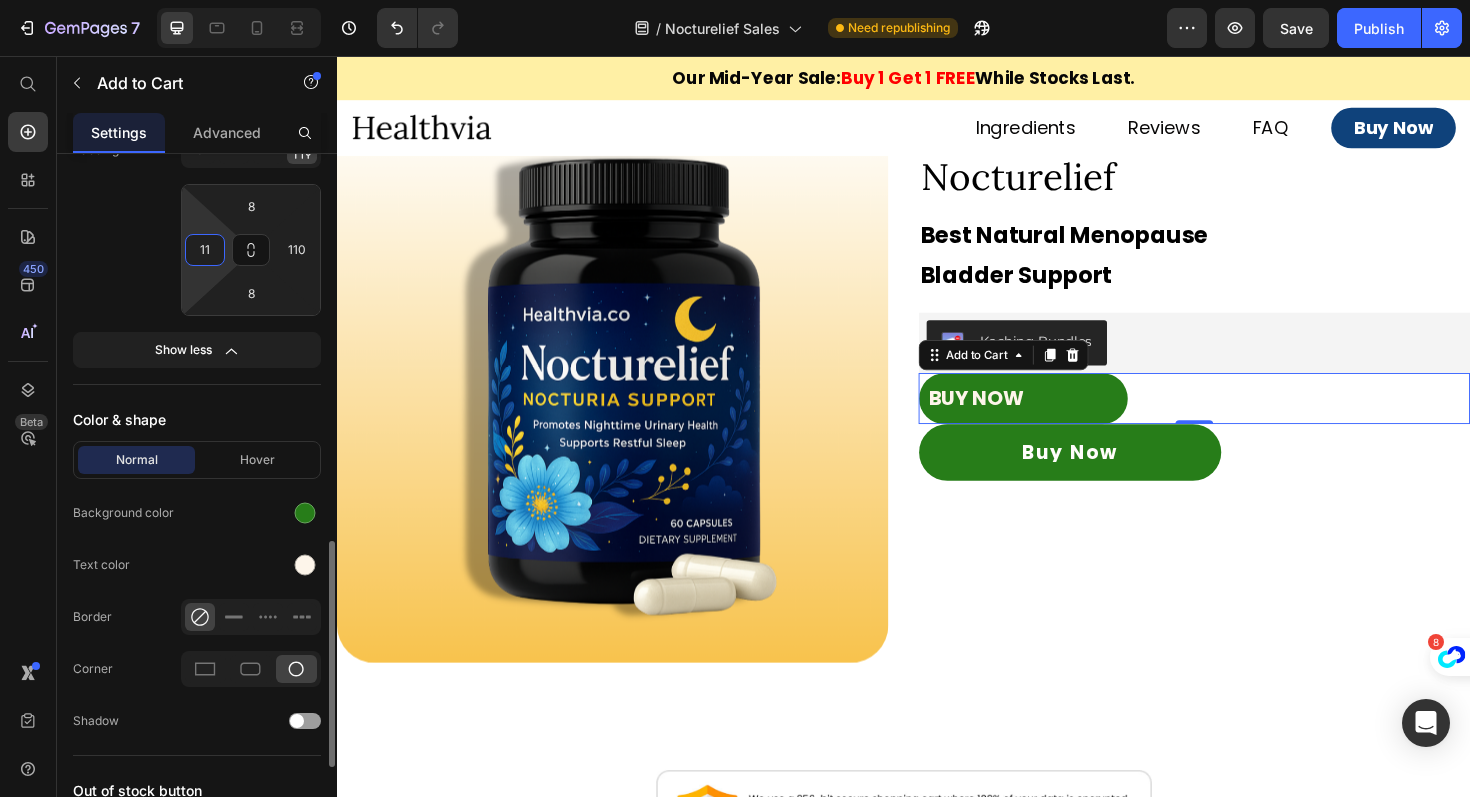 type on "110" 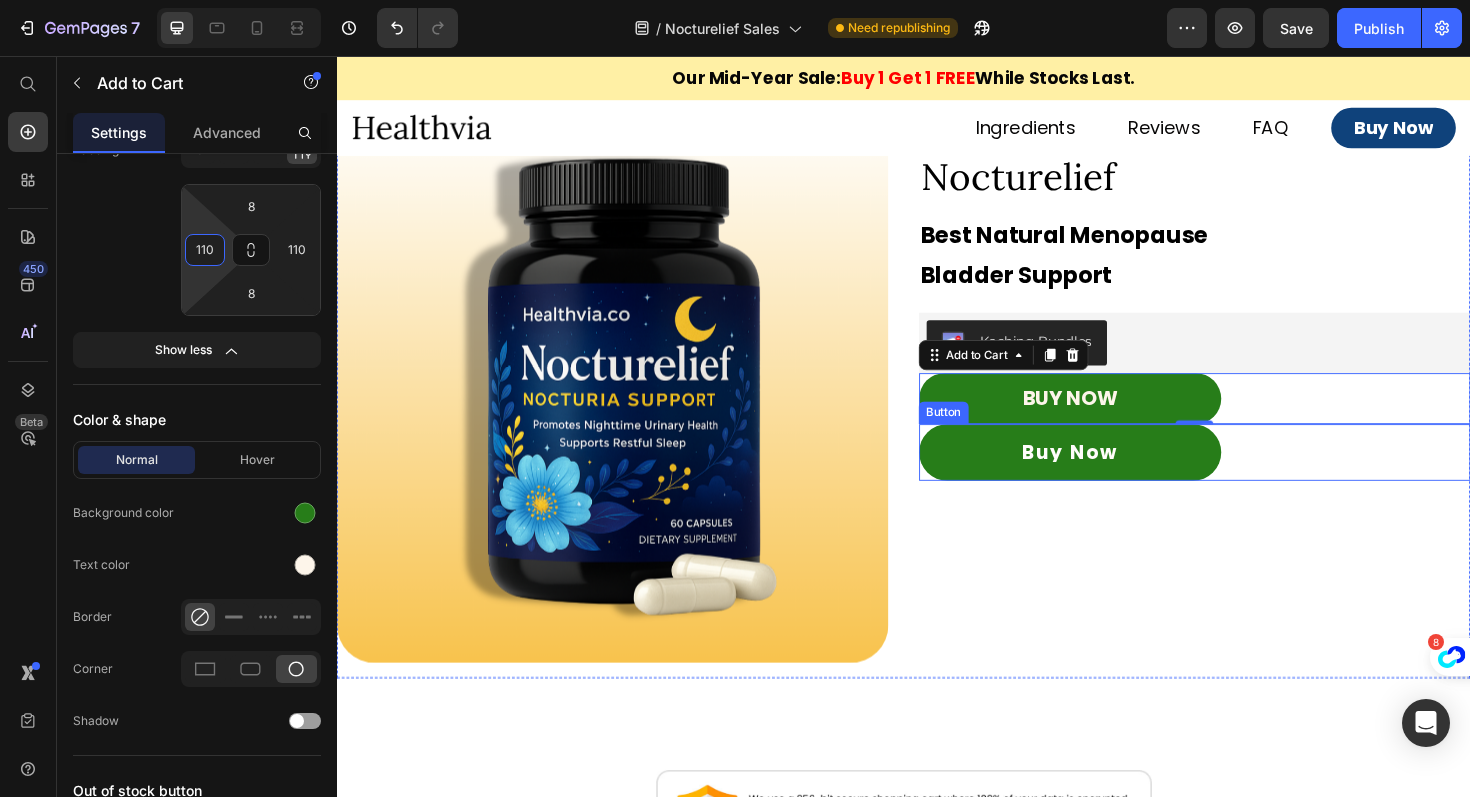 click on "Buy Now Button" at bounding box center (1245, 476) 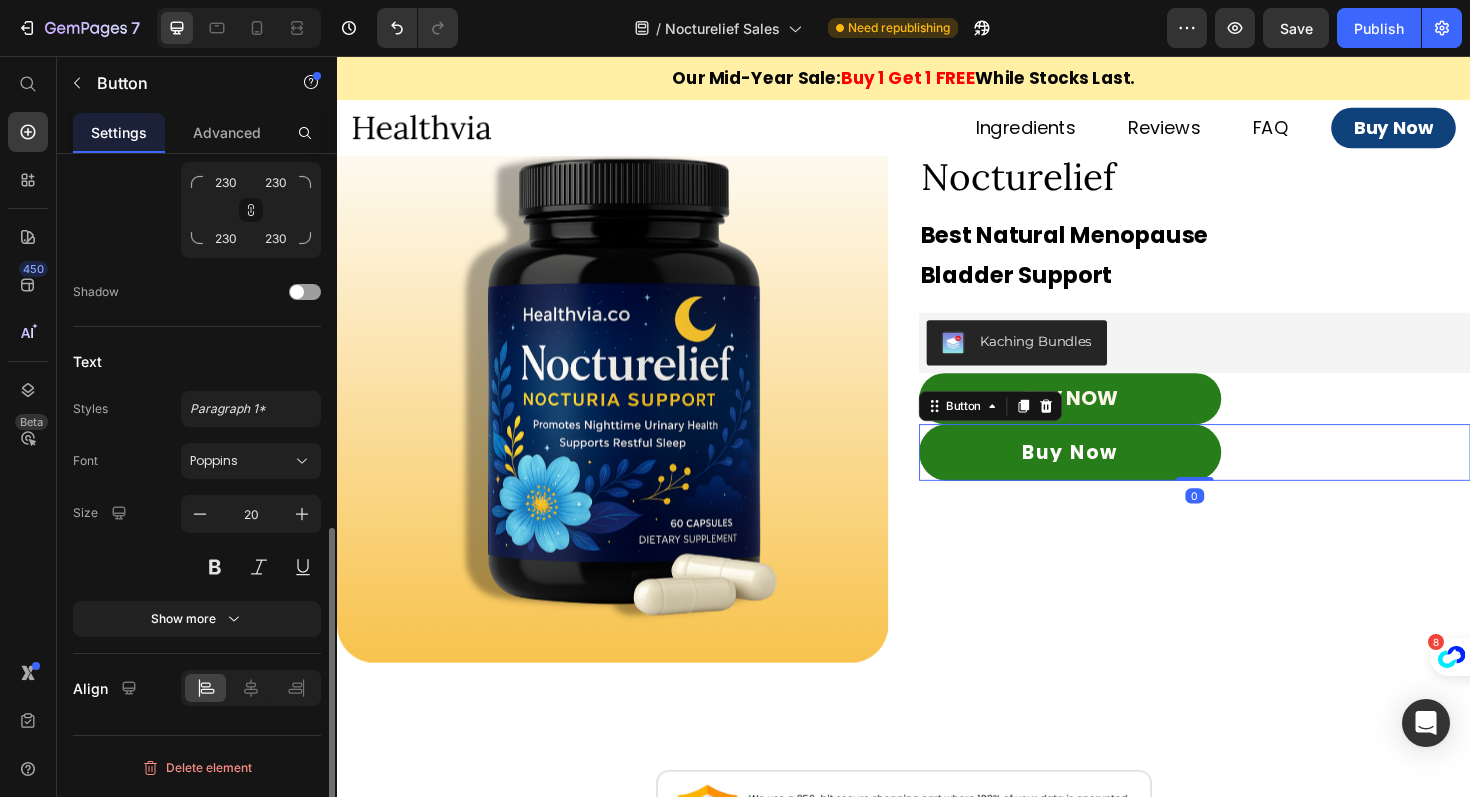scroll, scrollTop: 0, scrollLeft: 0, axis: both 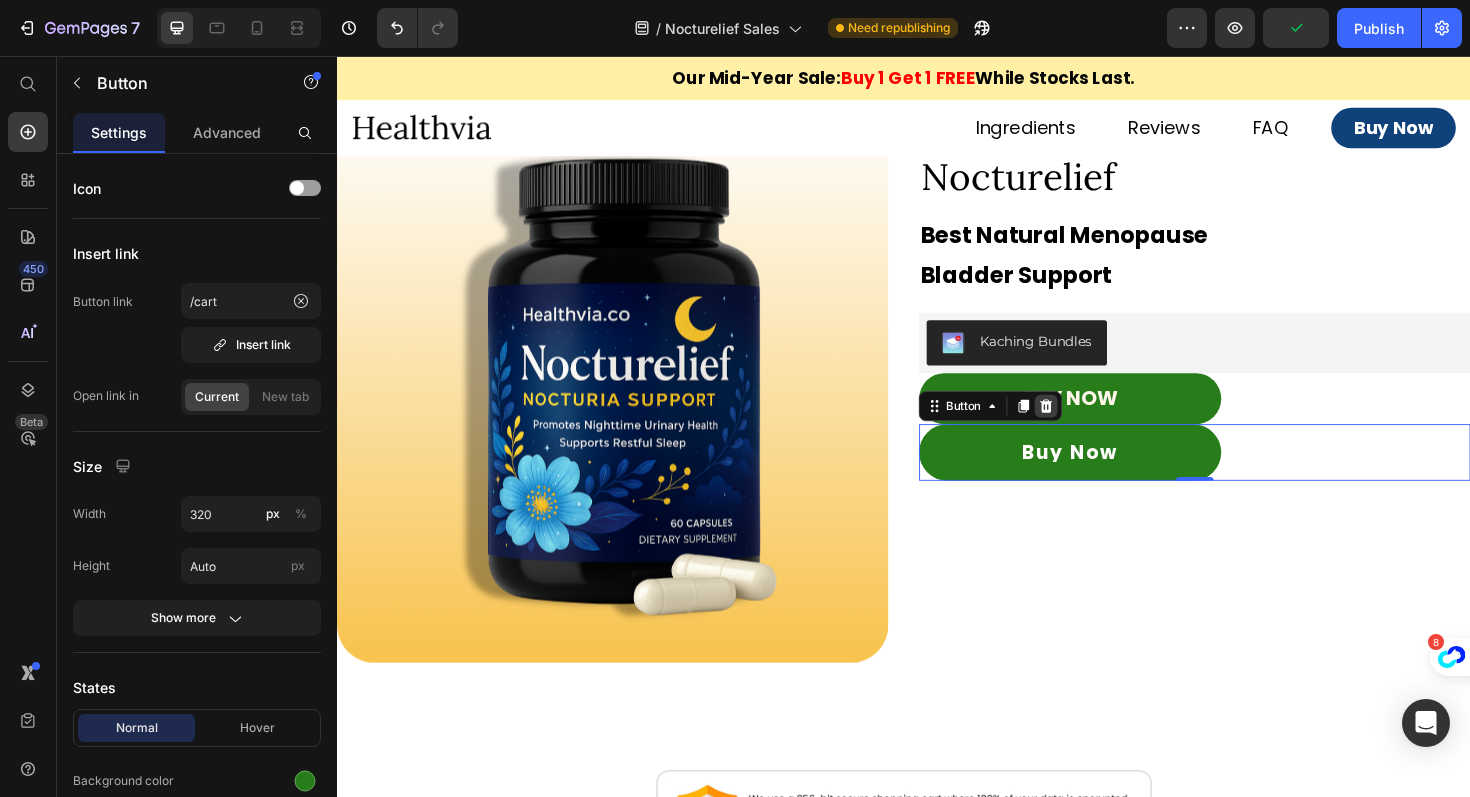 click 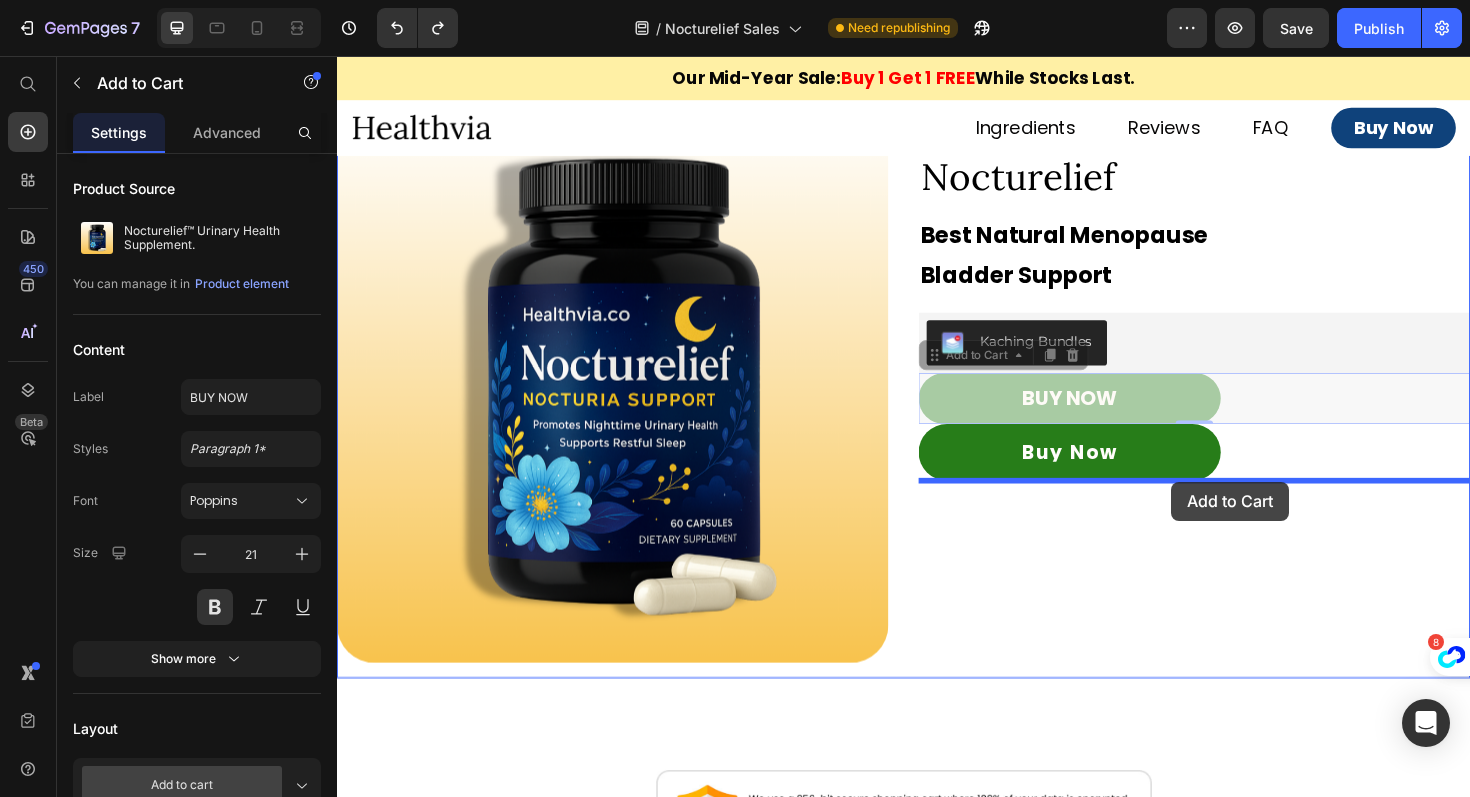 drag, startPoint x: 1336, startPoint y: 434, endPoint x: 1220, endPoint y: 507, distance: 137.05838 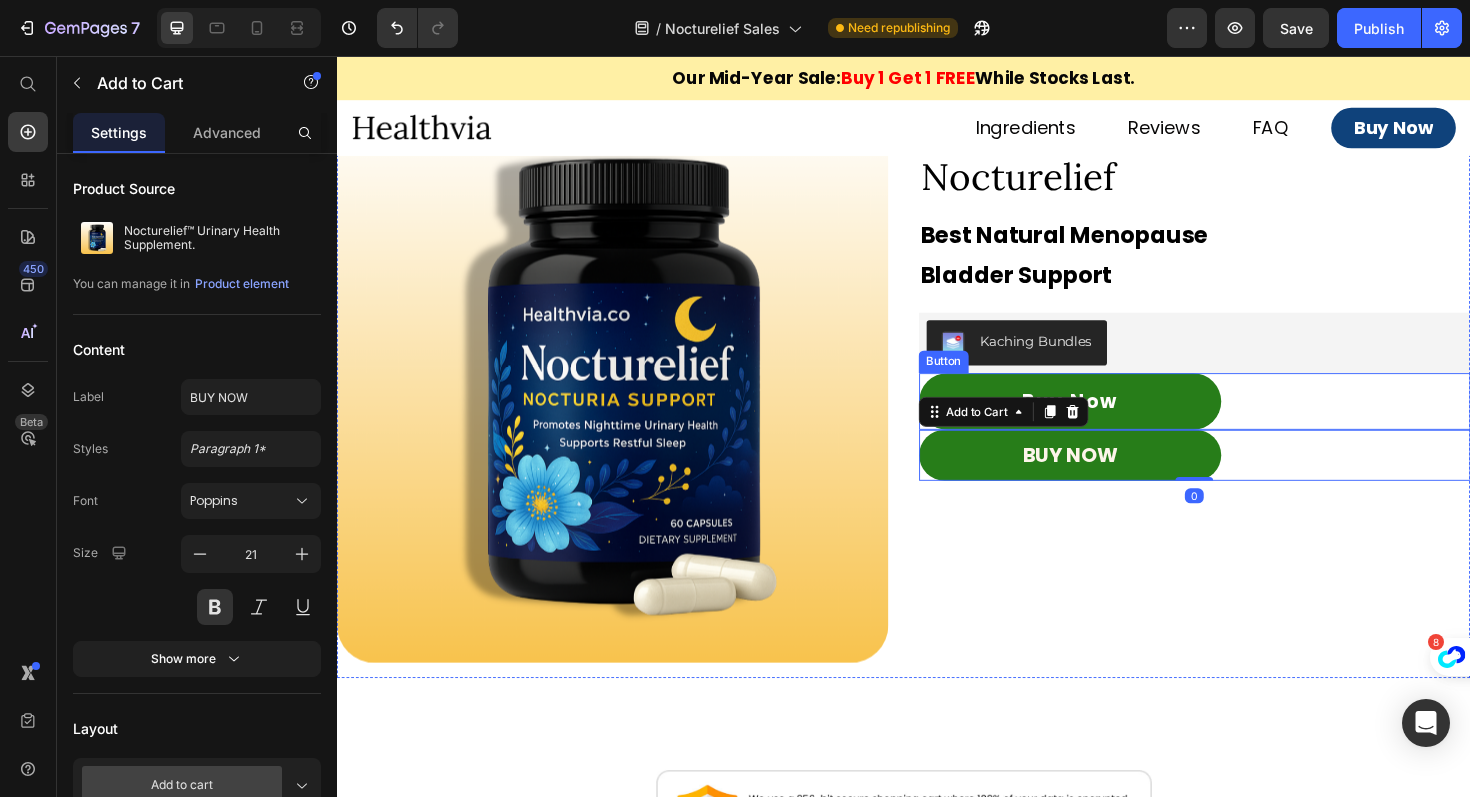 click on "Buy Now Button" at bounding box center [1245, 422] 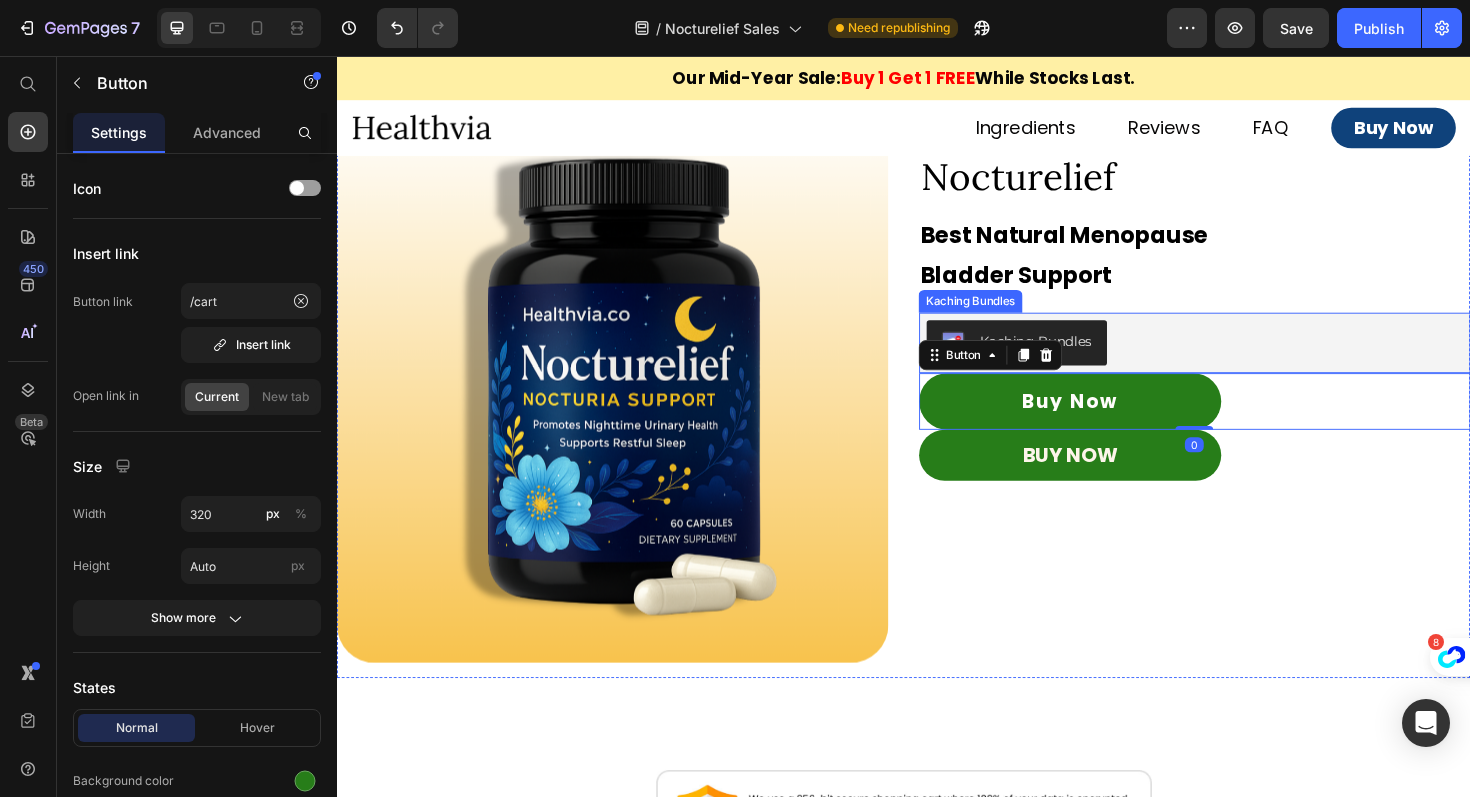 click on "Kaching Bundles" at bounding box center [1056, 360] 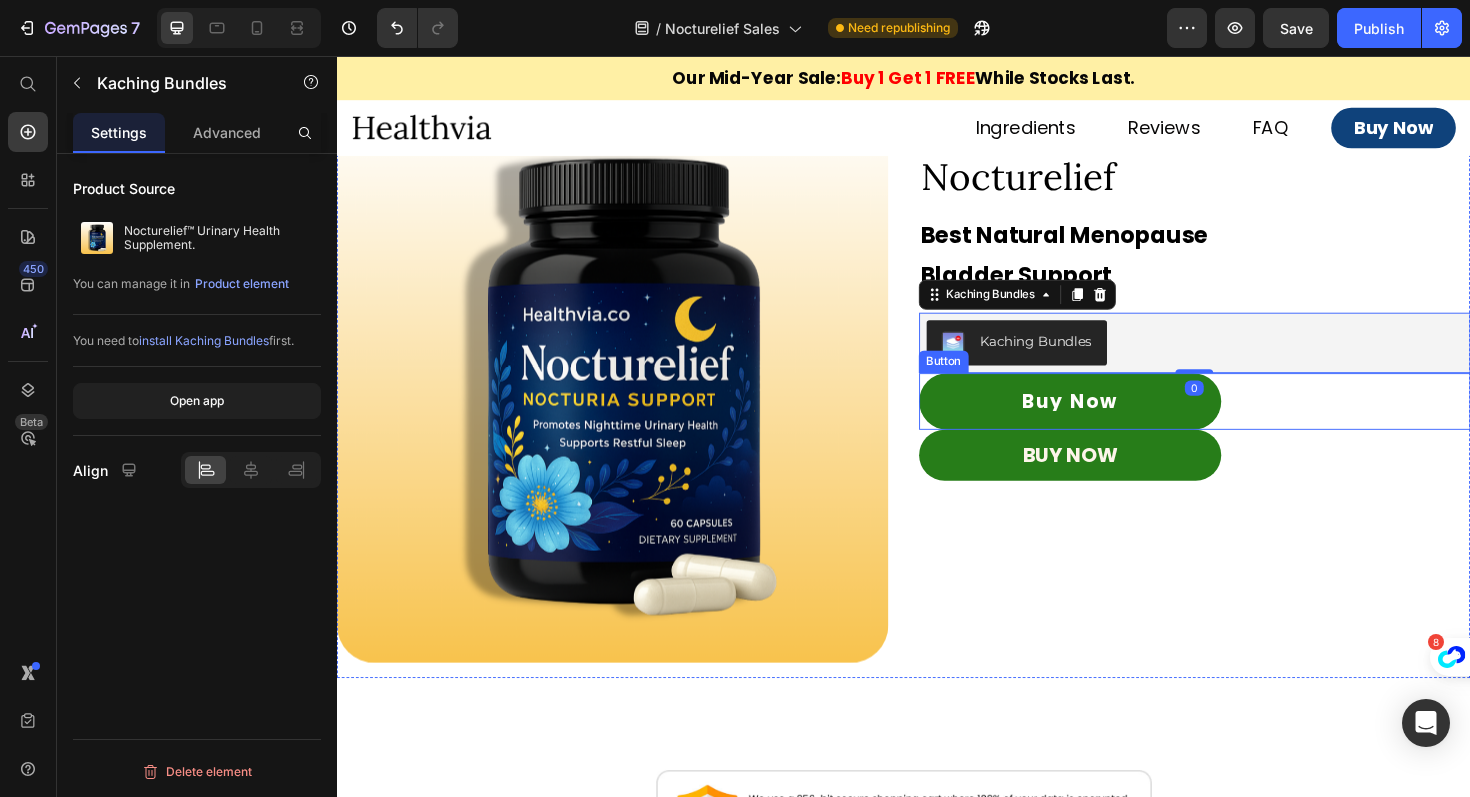 click on "Buy Now Button" at bounding box center (1245, 422) 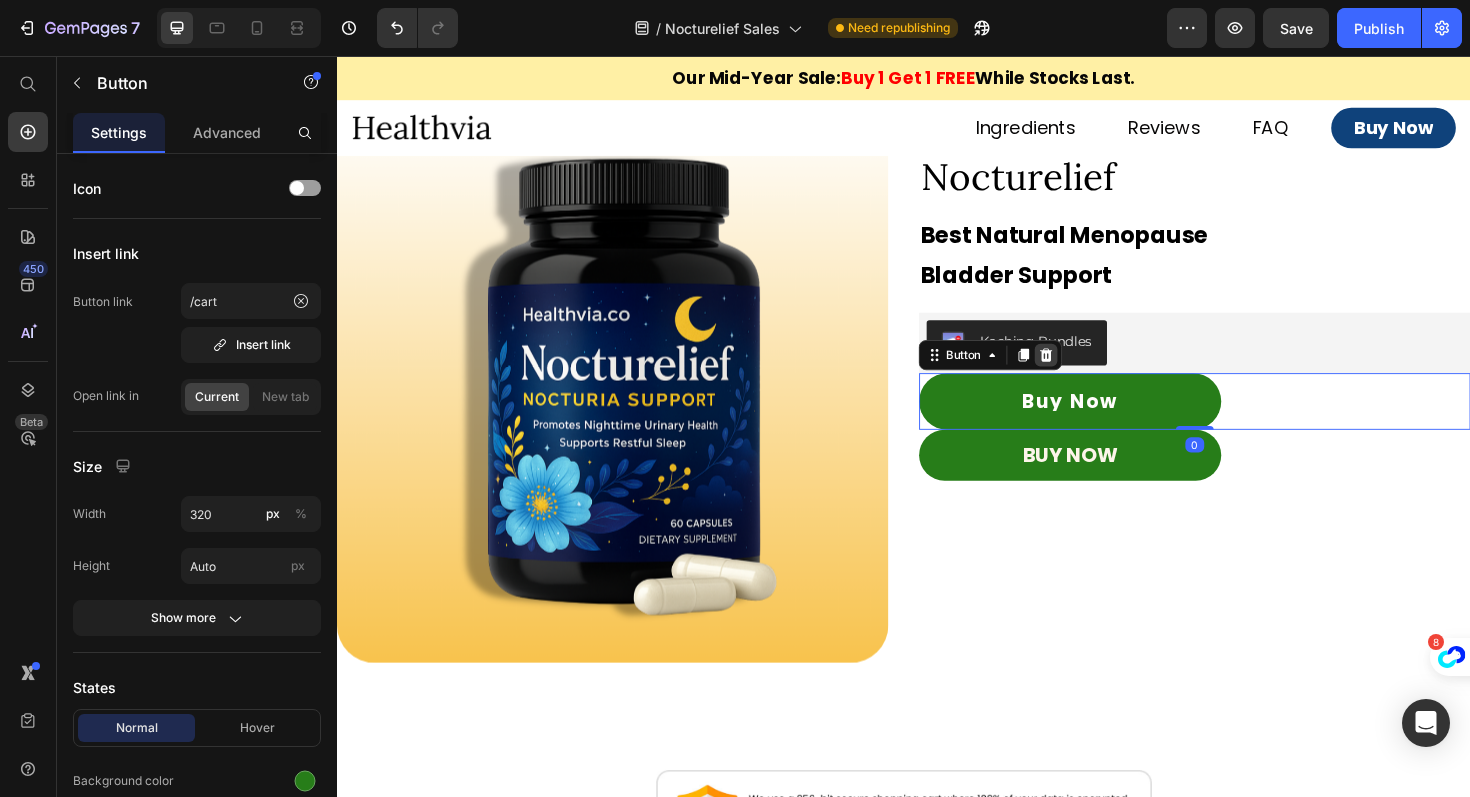click 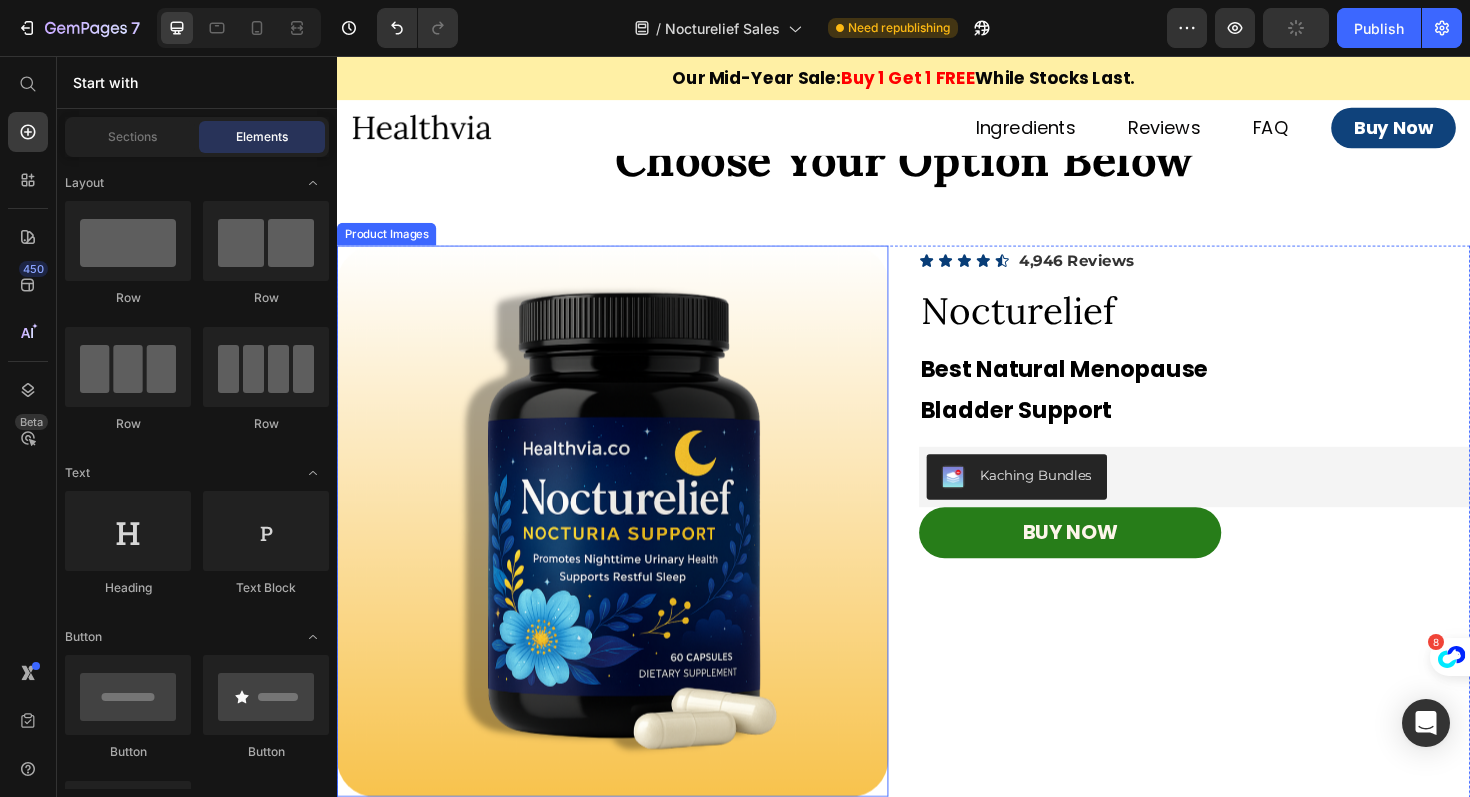 scroll, scrollTop: 11958, scrollLeft: 0, axis: vertical 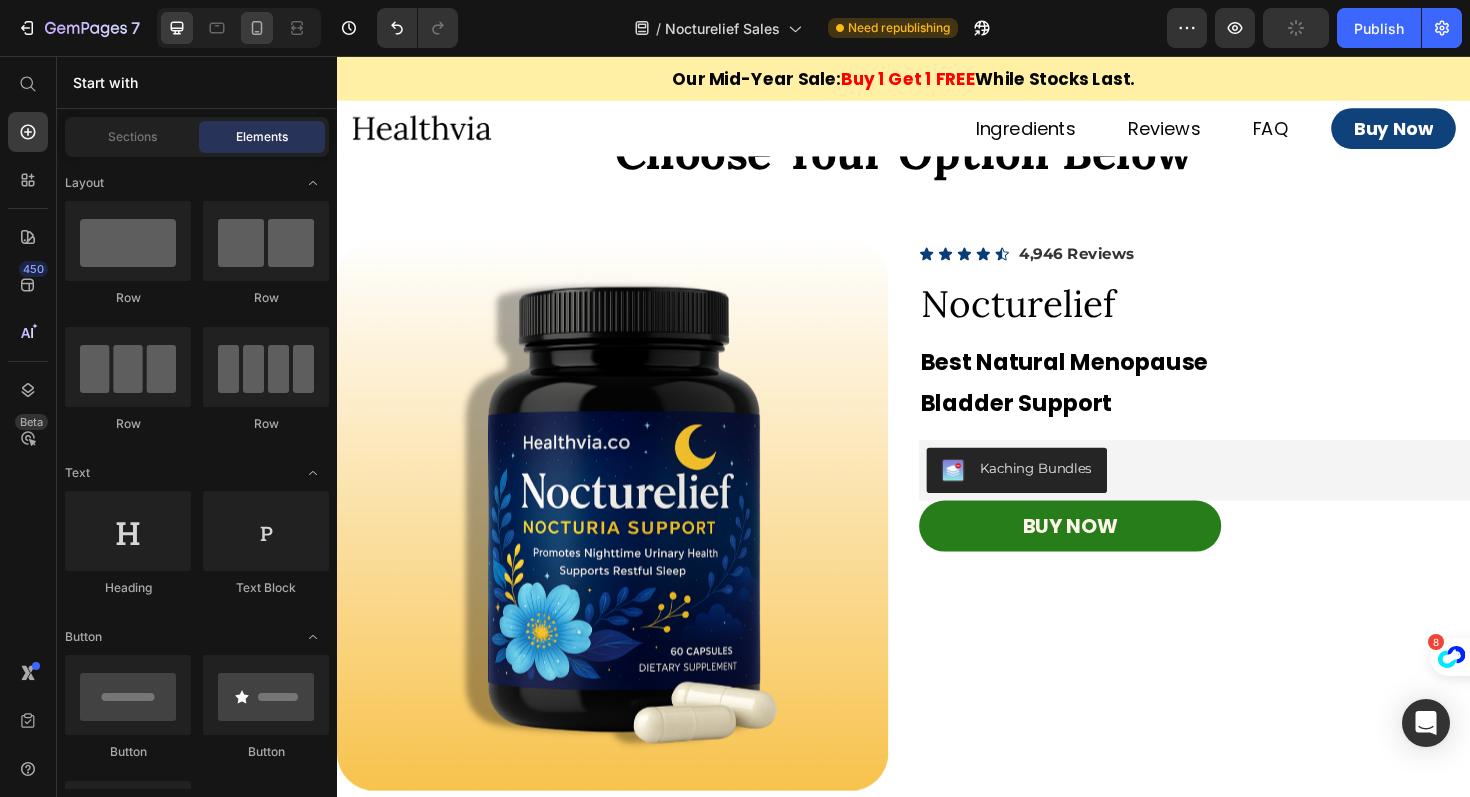 click at bounding box center [239, 28] 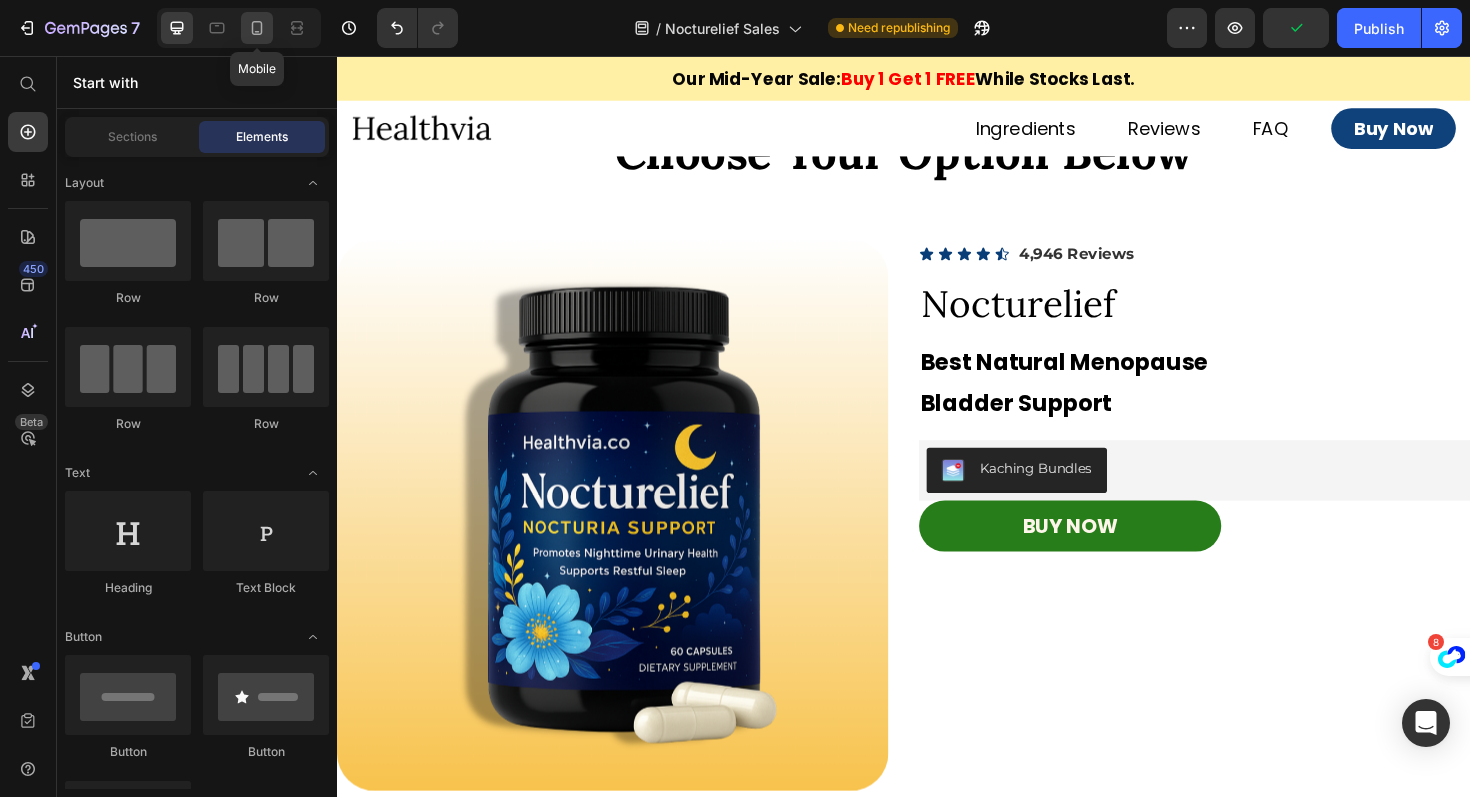 click 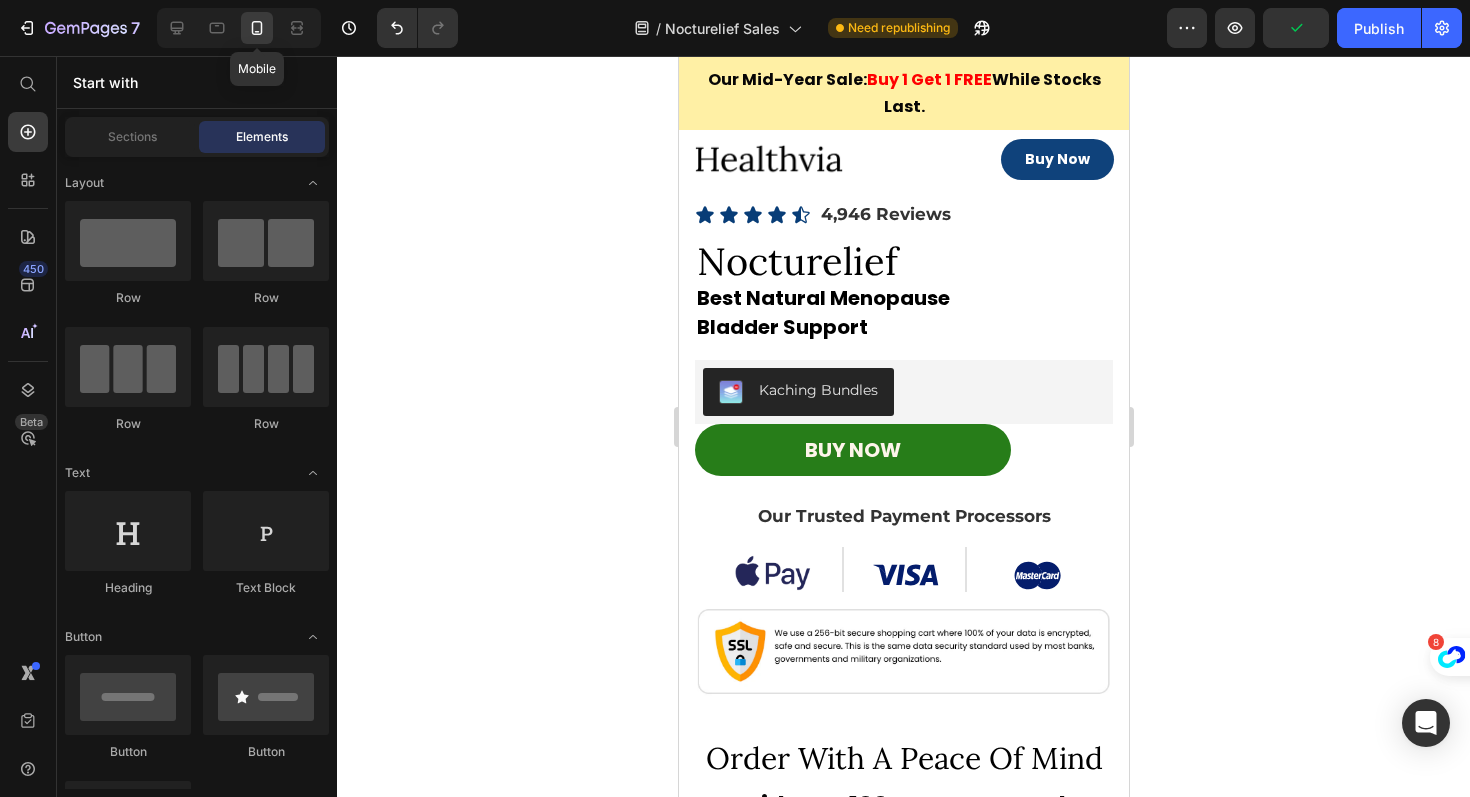 scroll, scrollTop: 12139, scrollLeft: 0, axis: vertical 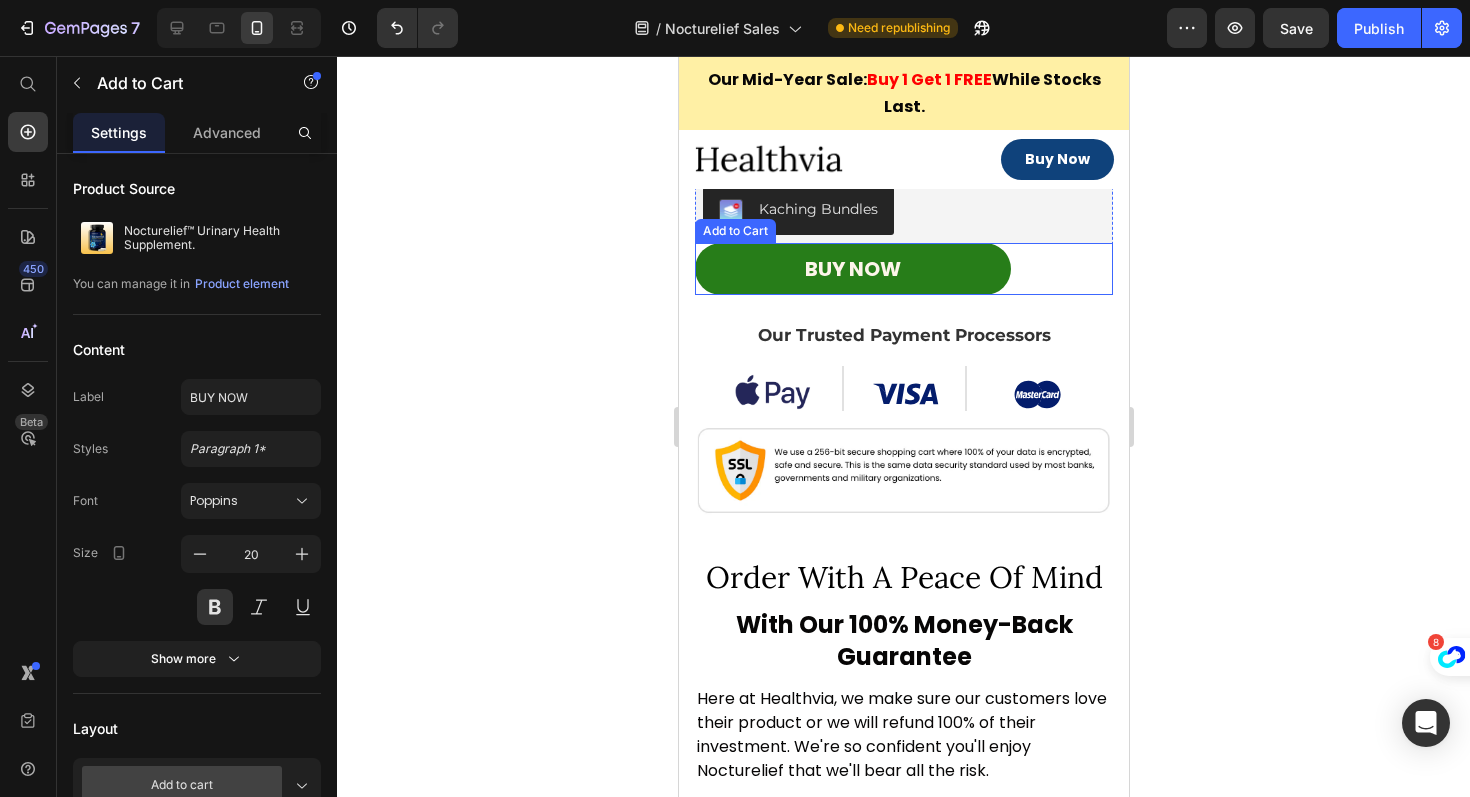 click on "BUY NOW Add to Cart" at bounding box center [903, 269] 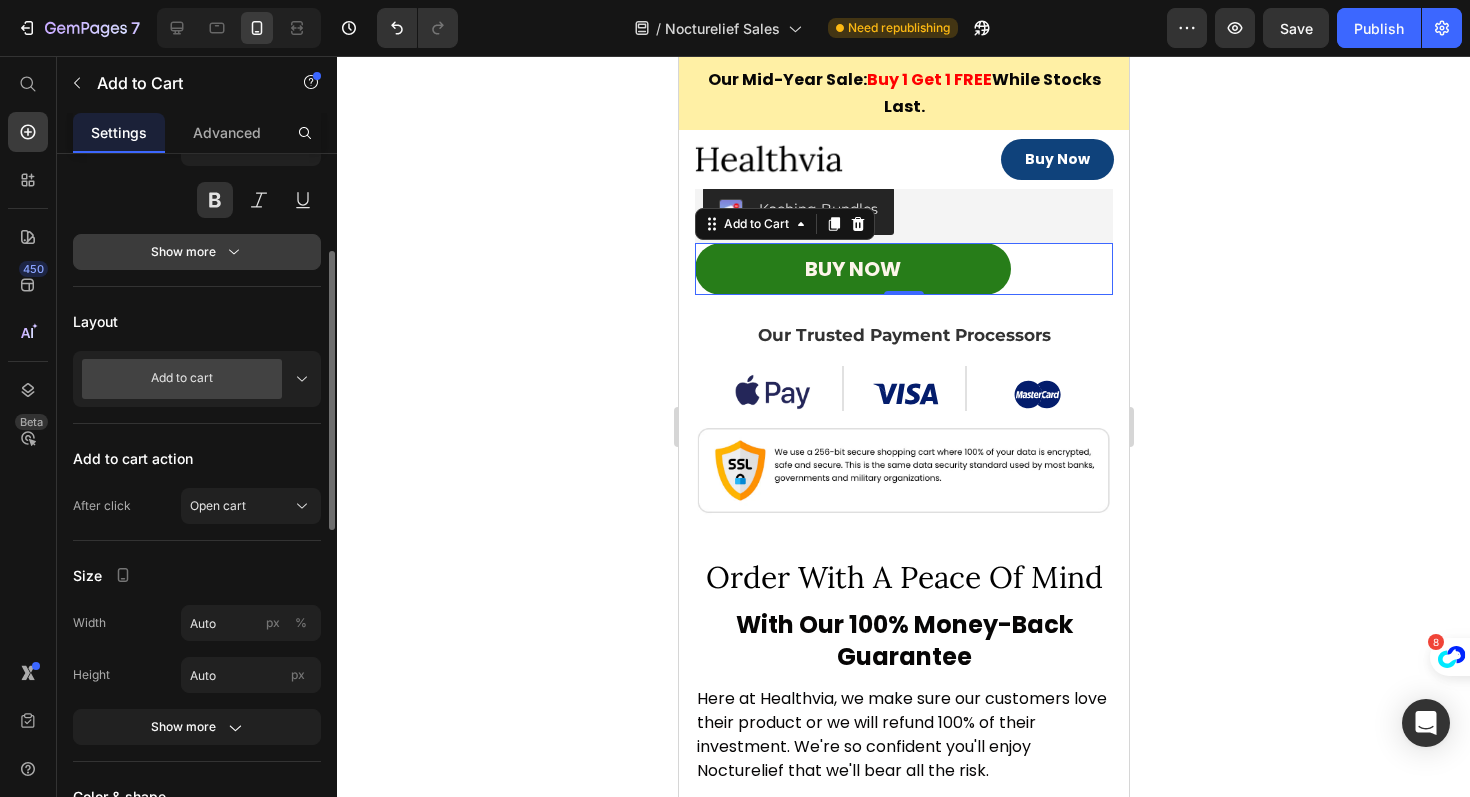 scroll, scrollTop: 361, scrollLeft: 0, axis: vertical 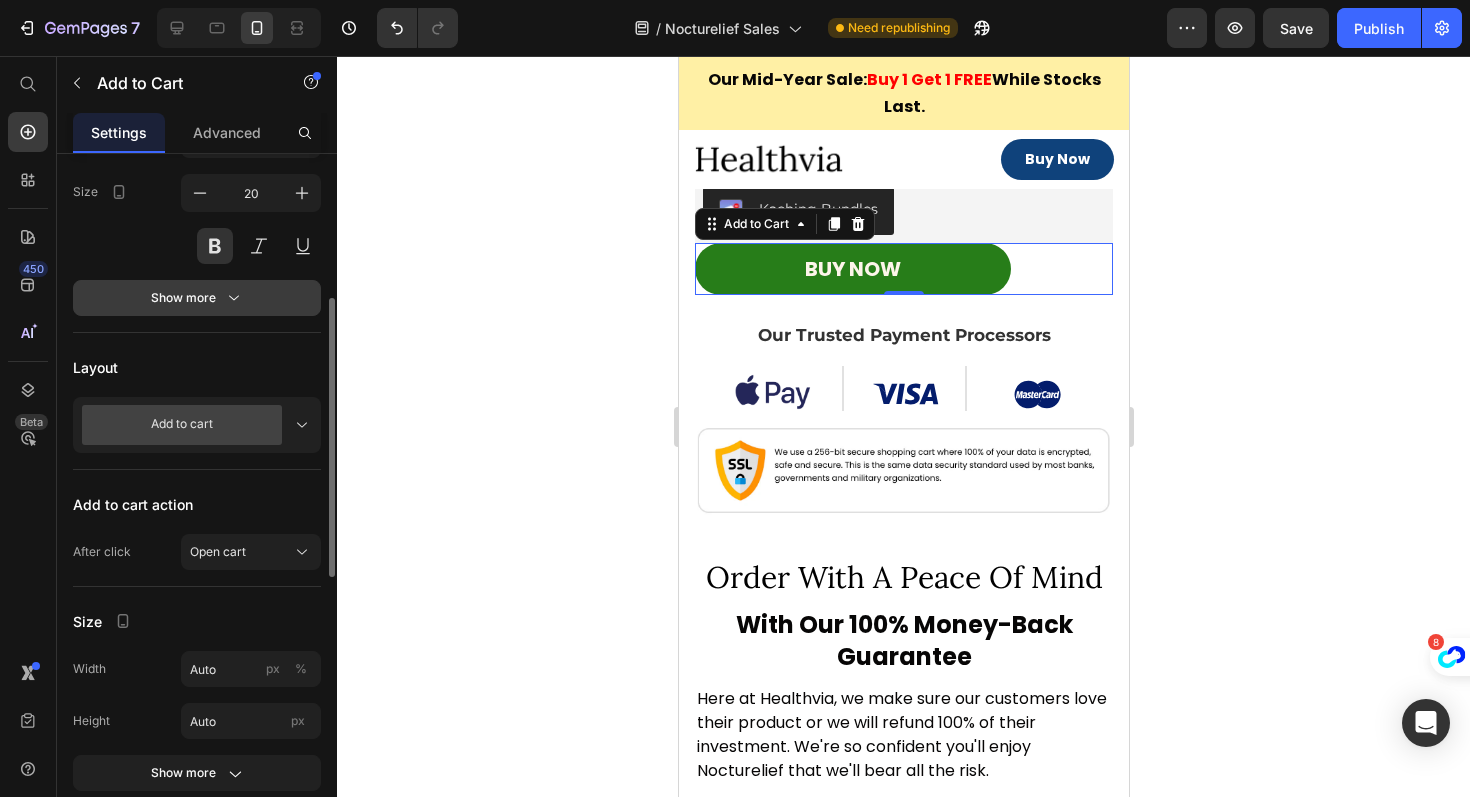 click on "Show more" at bounding box center (197, 298) 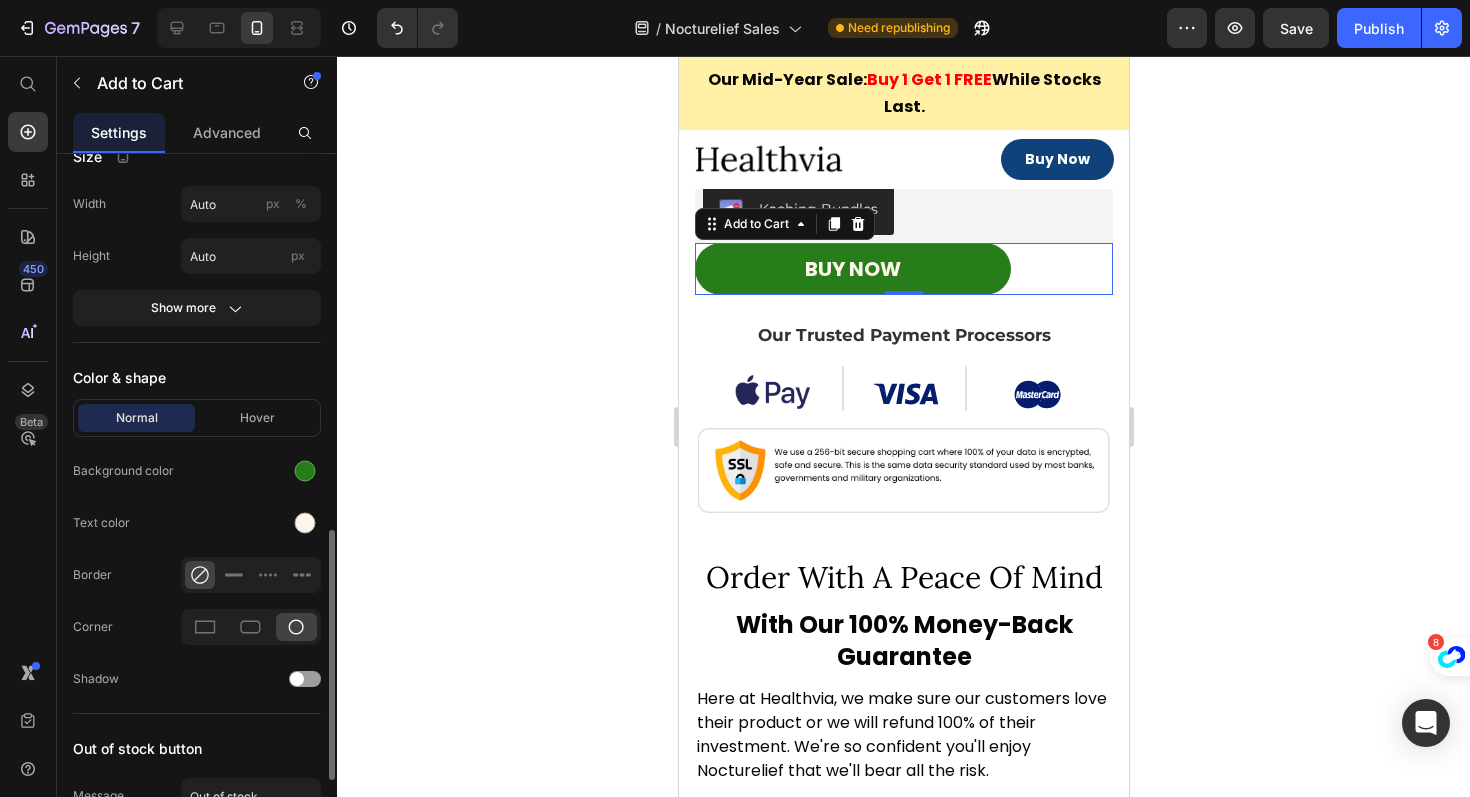 scroll, scrollTop: 1039, scrollLeft: 0, axis: vertical 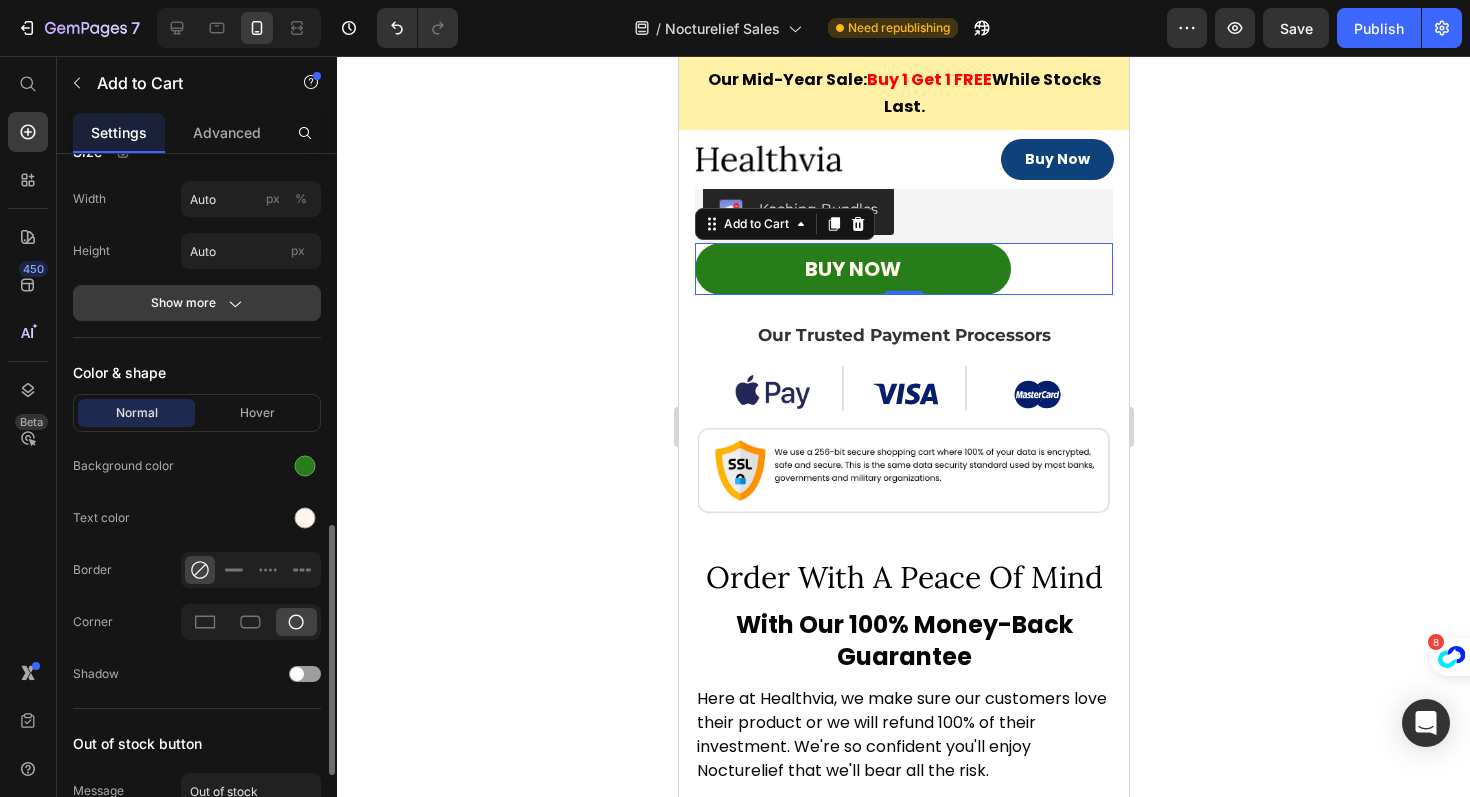 click on "Show more" 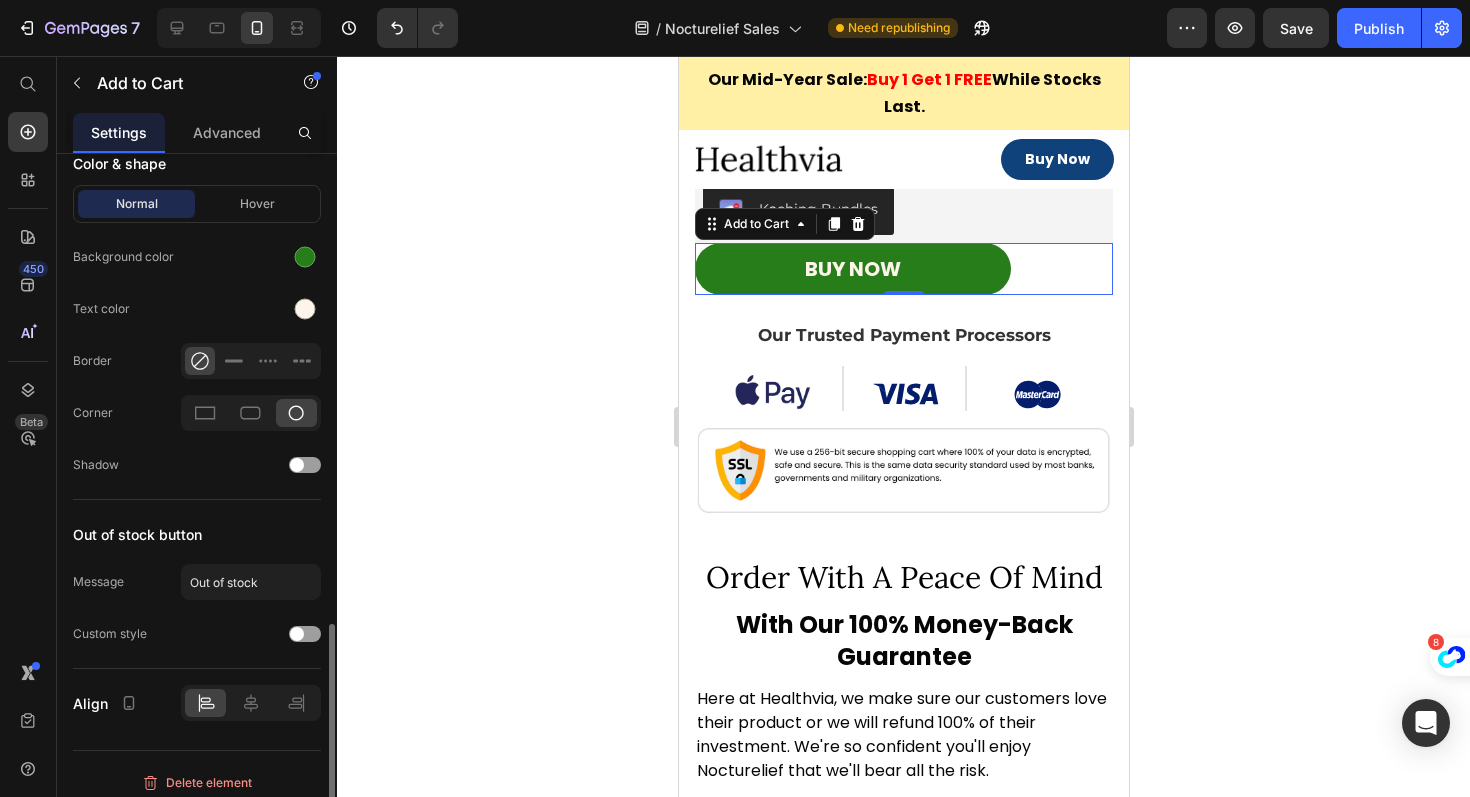 scroll, scrollTop: 1459, scrollLeft: 0, axis: vertical 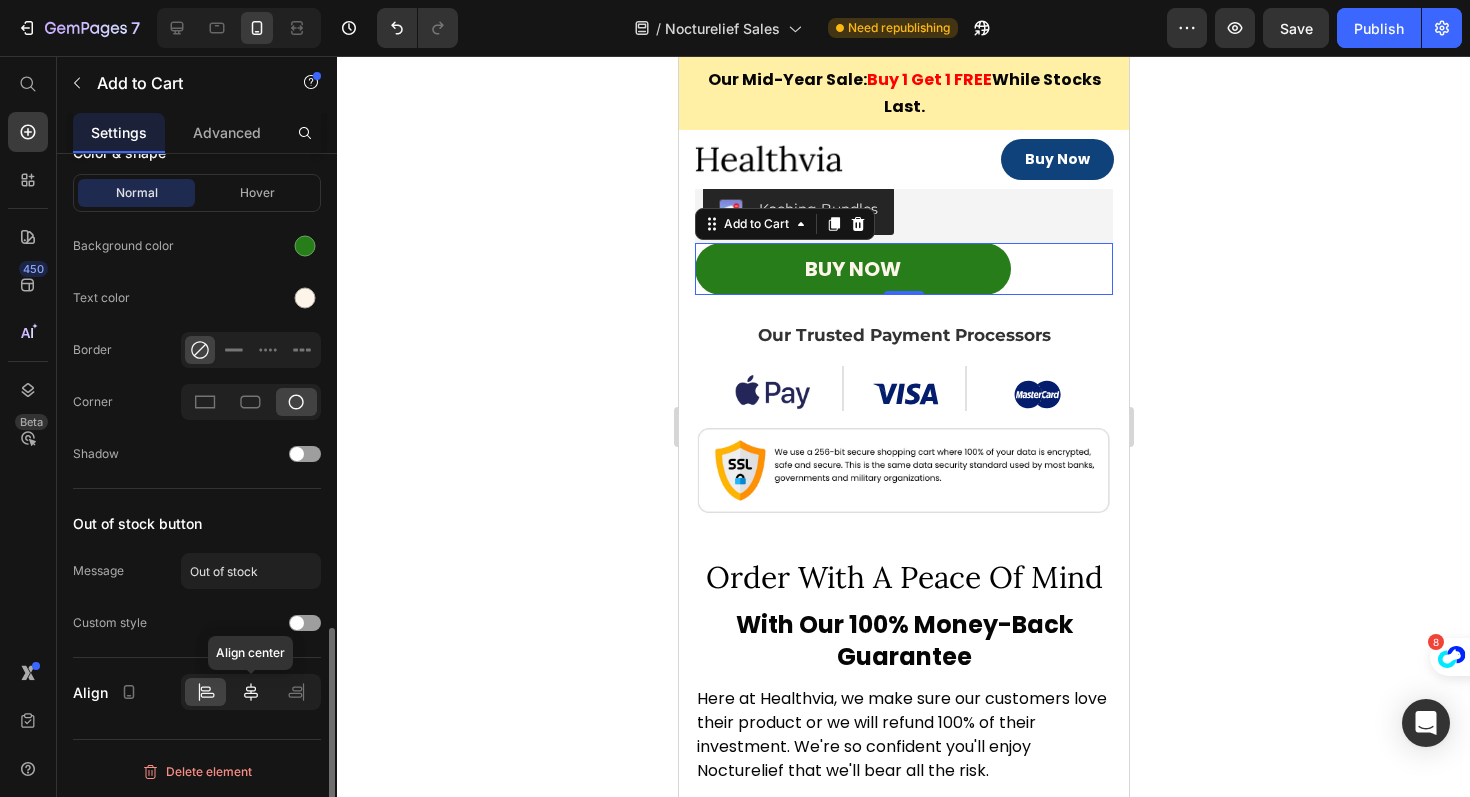 click 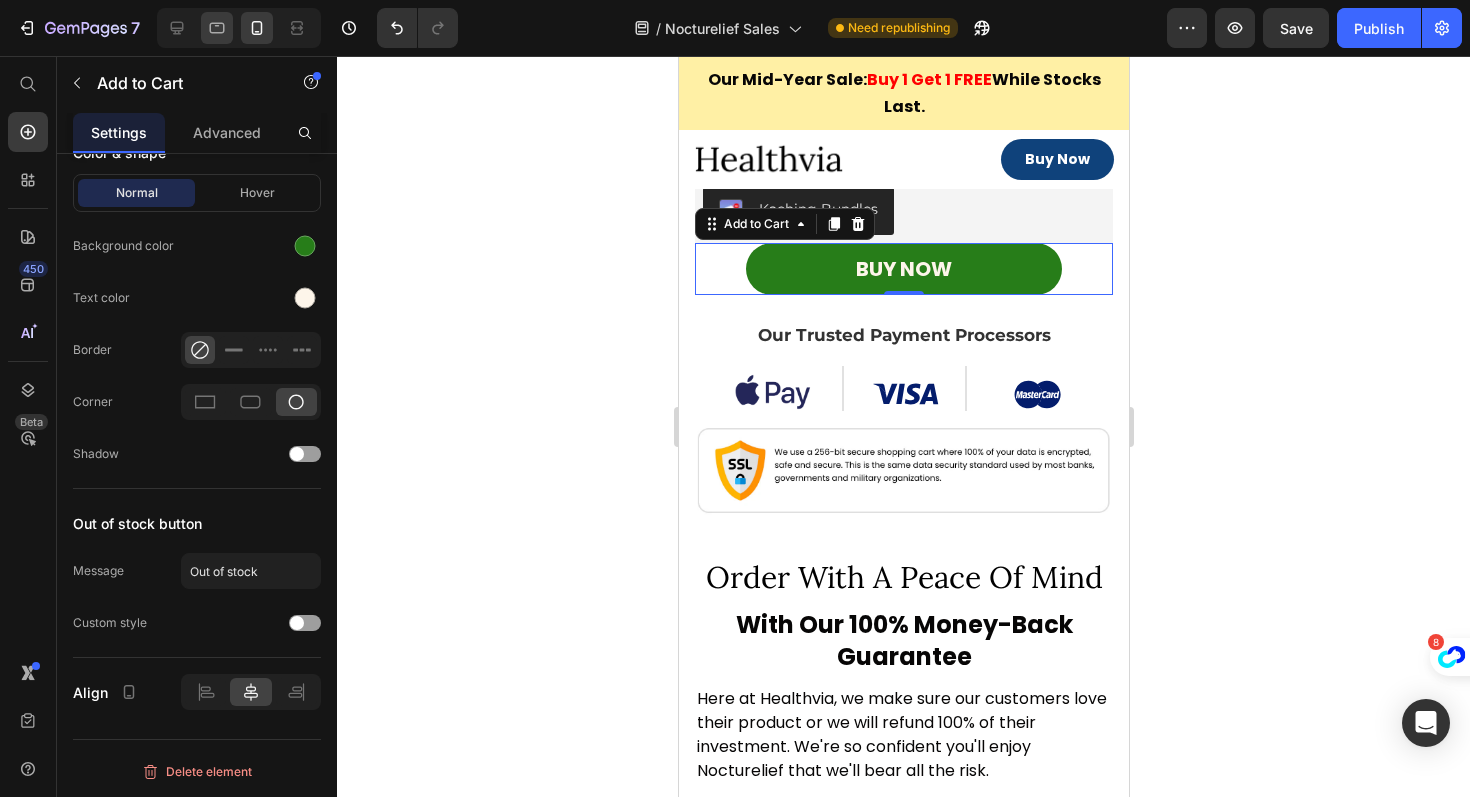 click 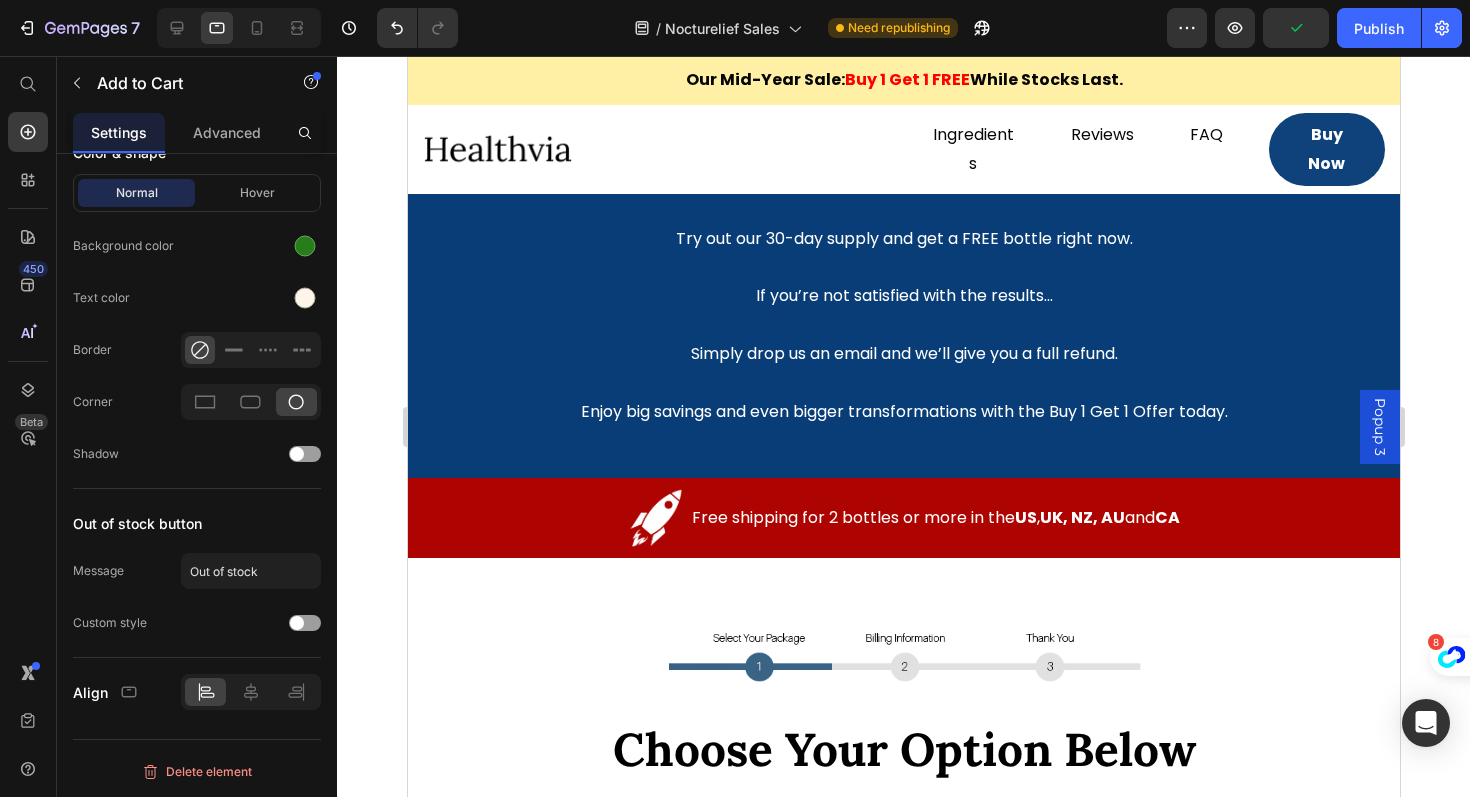 scroll, scrollTop: 11853, scrollLeft: 0, axis: vertical 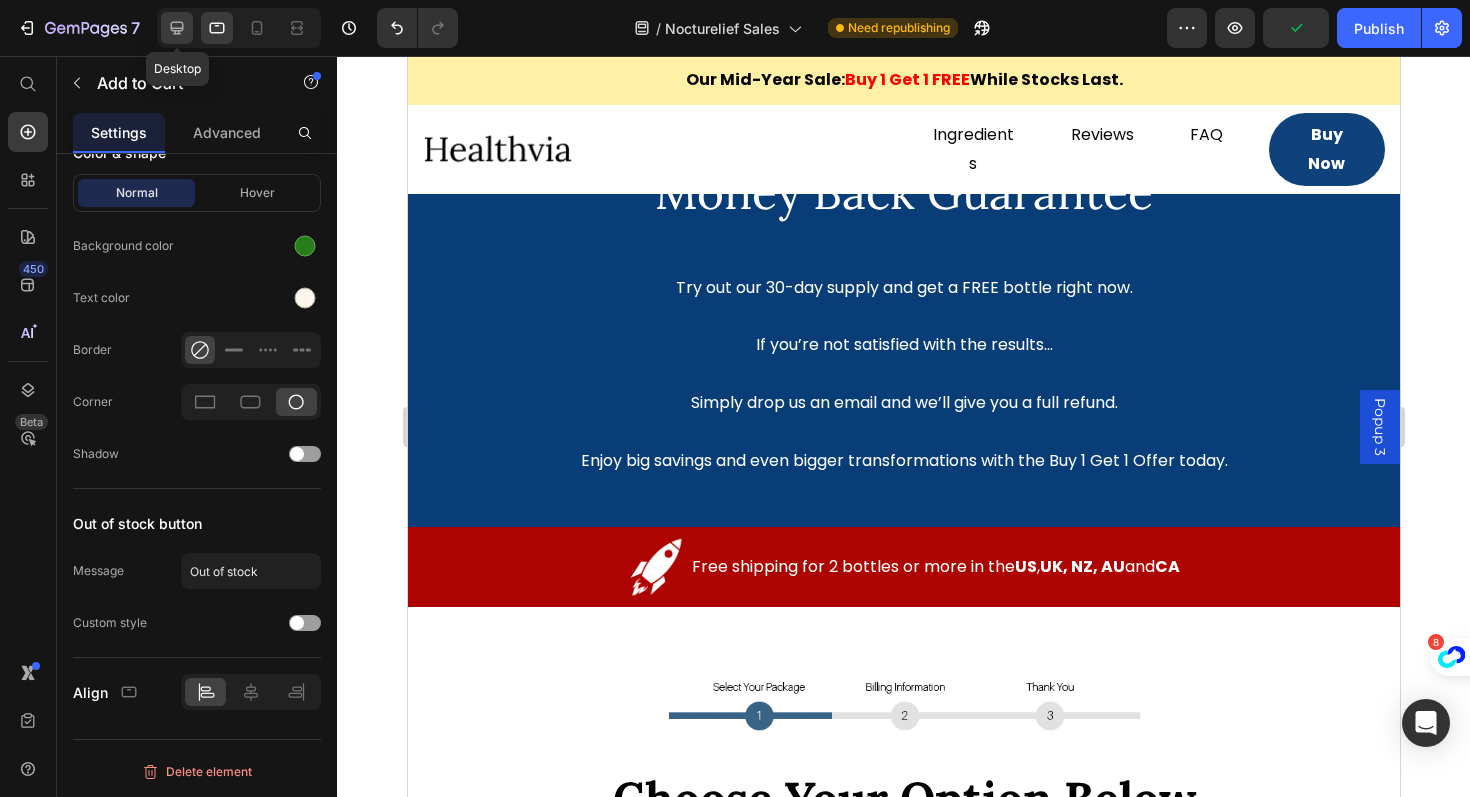 click 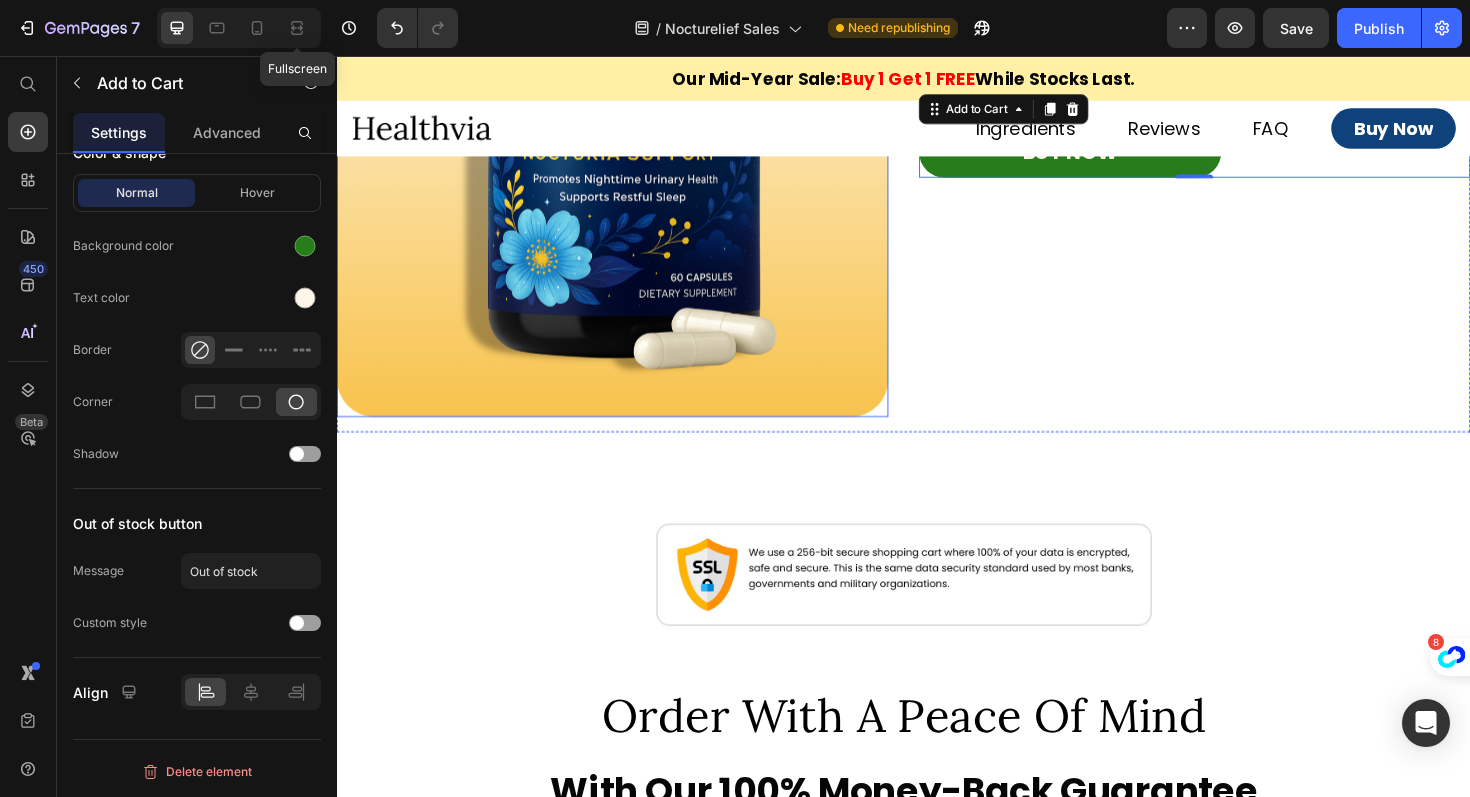 scroll, scrollTop: 12393, scrollLeft: 0, axis: vertical 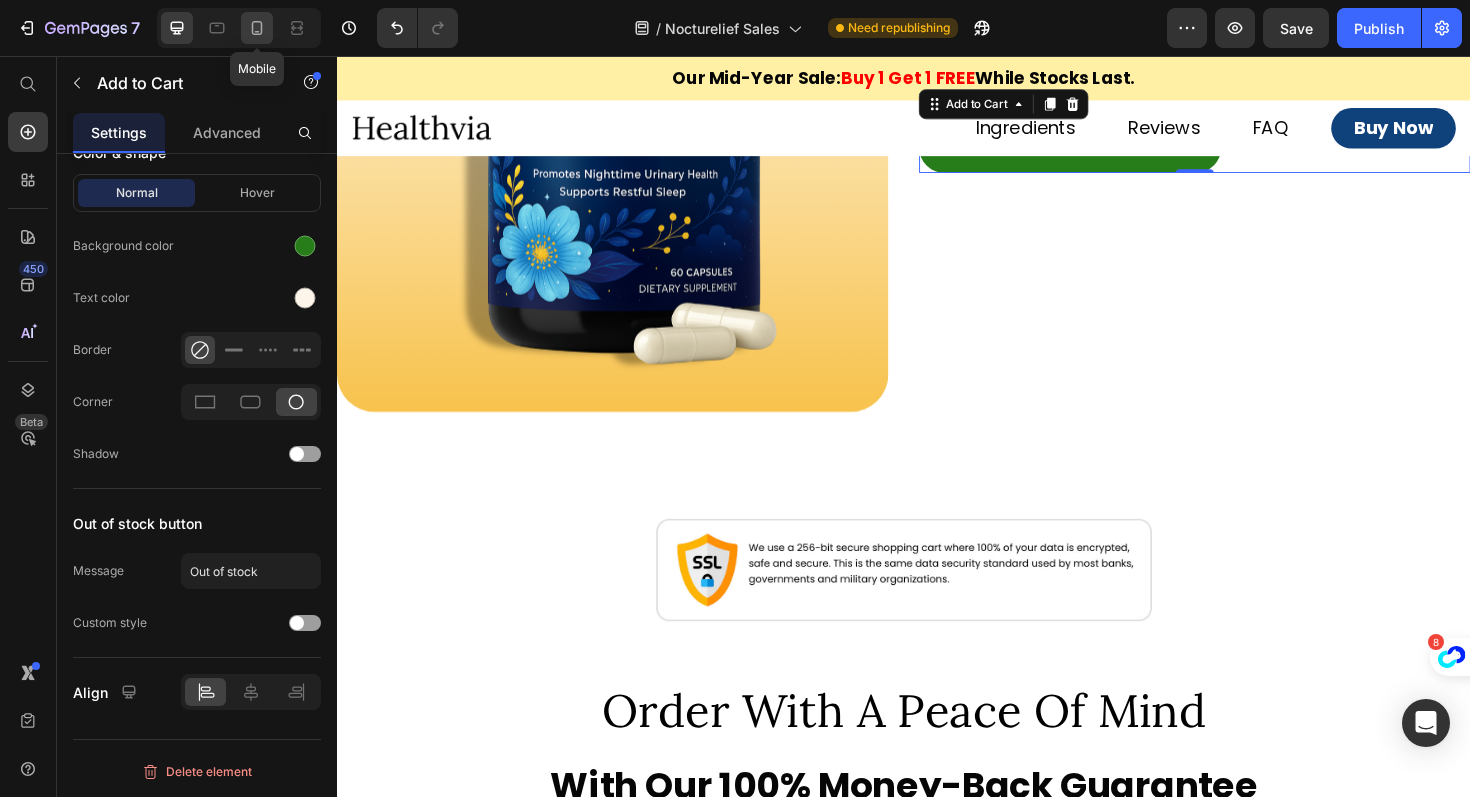 click 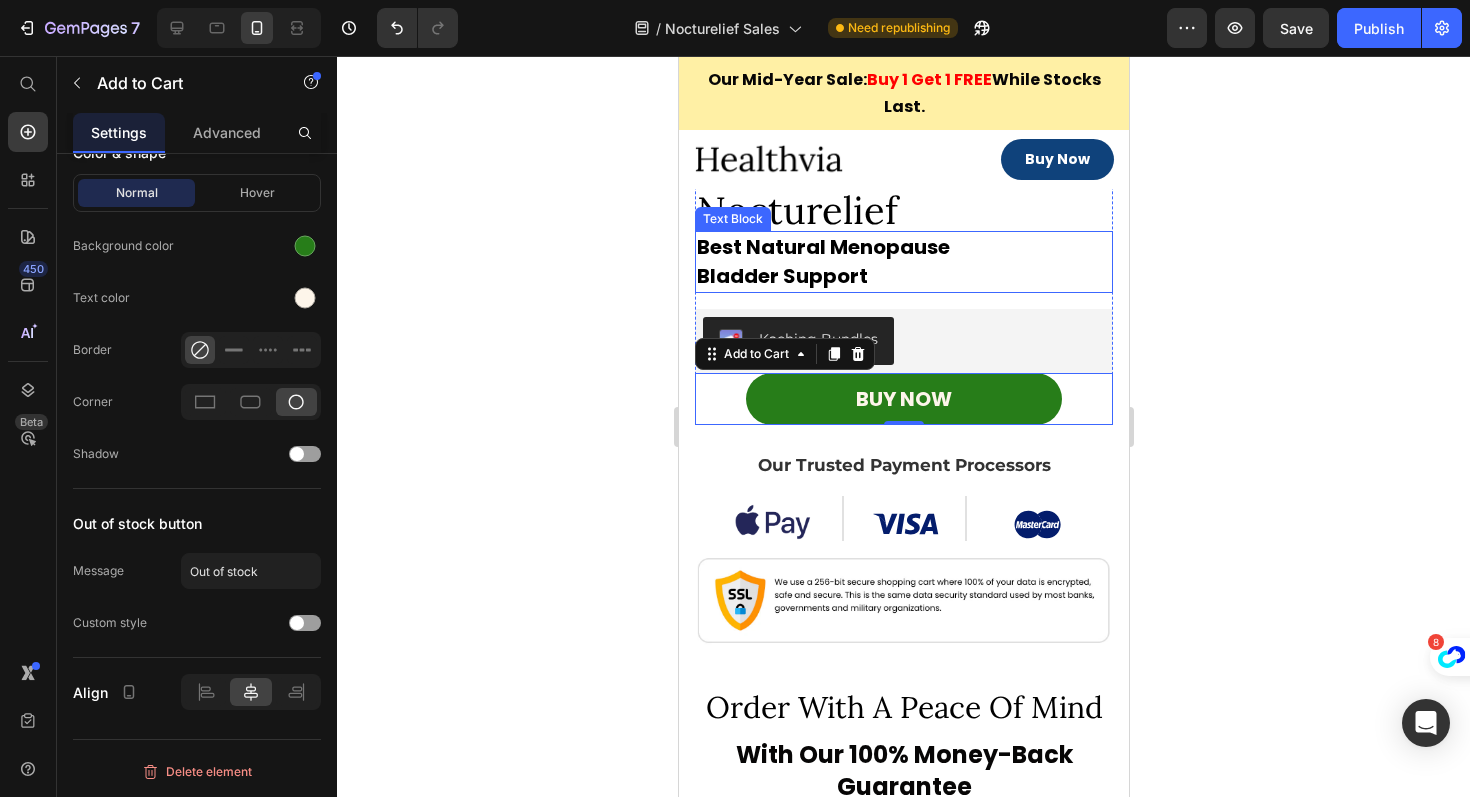 scroll, scrollTop: 11918, scrollLeft: 0, axis: vertical 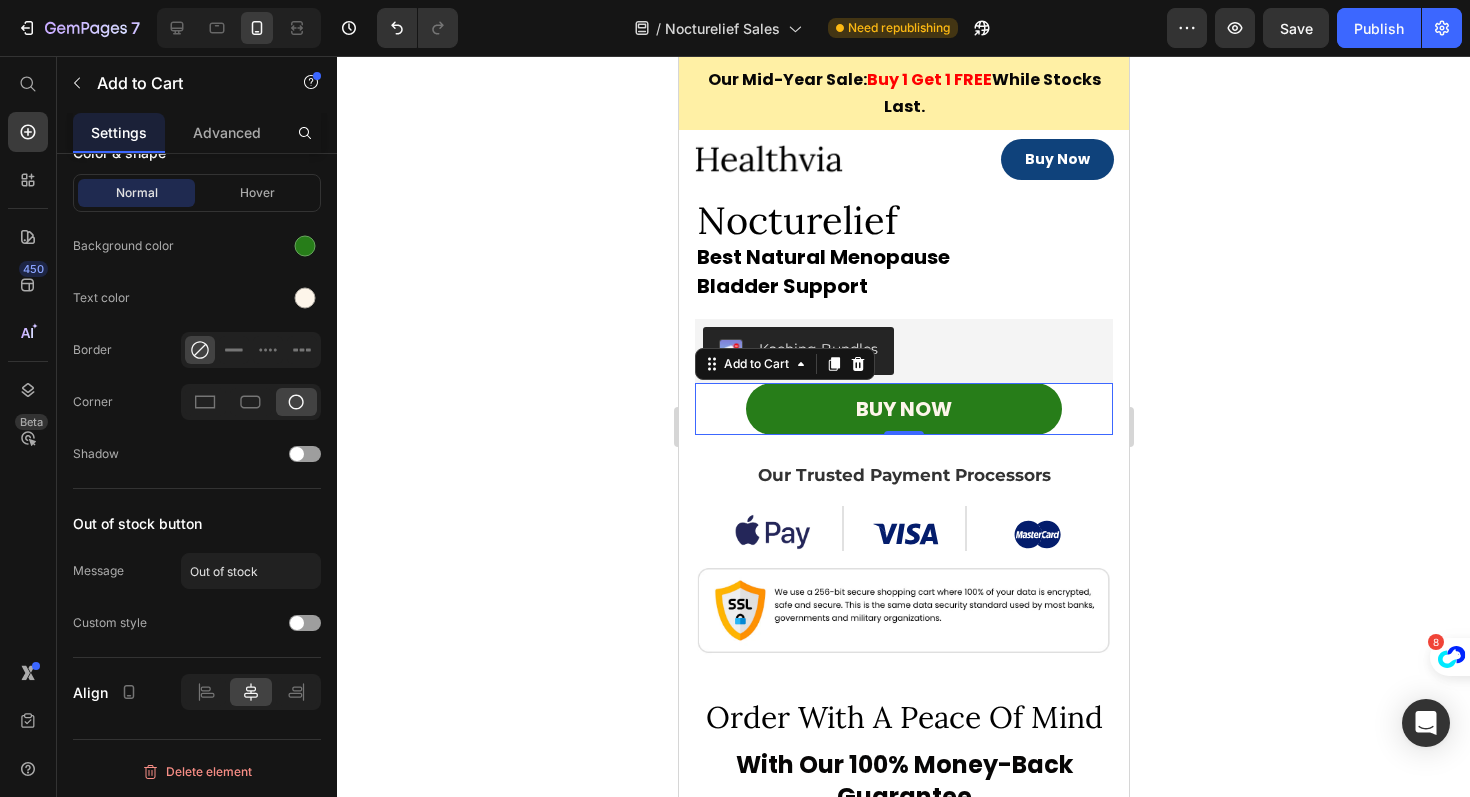 click 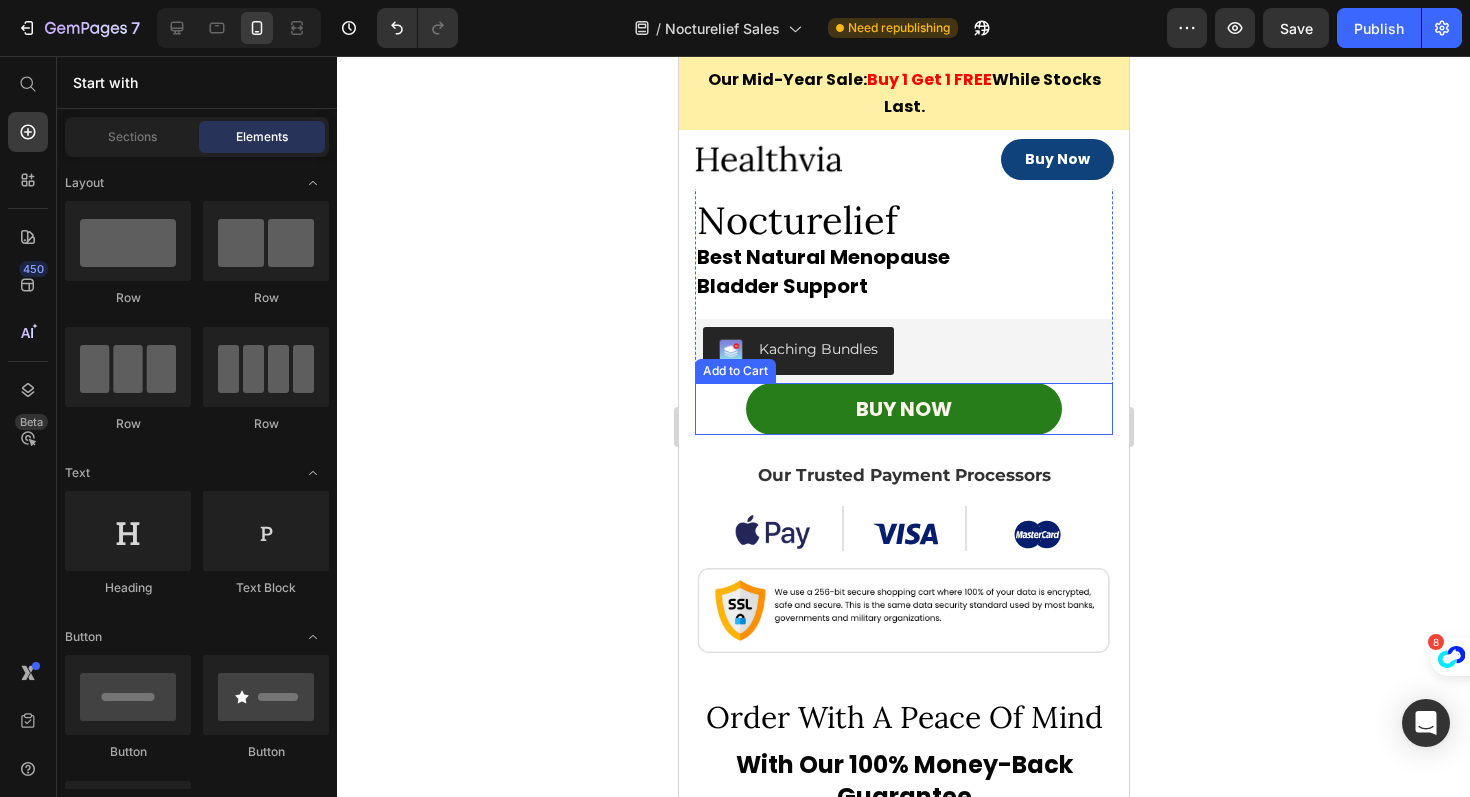 scroll, scrollTop: 11886, scrollLeft: 0, axis: vertical 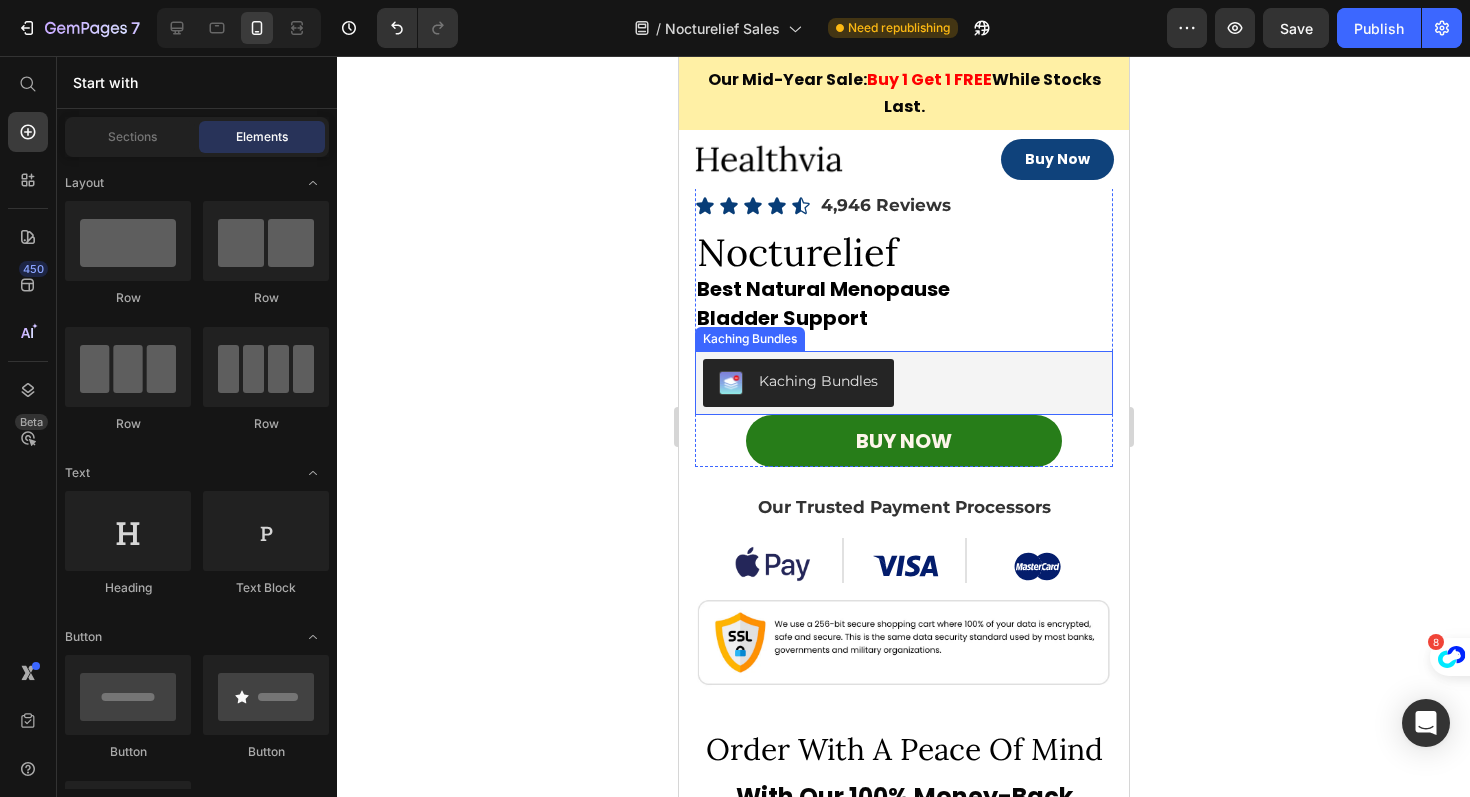 click on "Kaching Bundles" at bounding box center (903, 383) 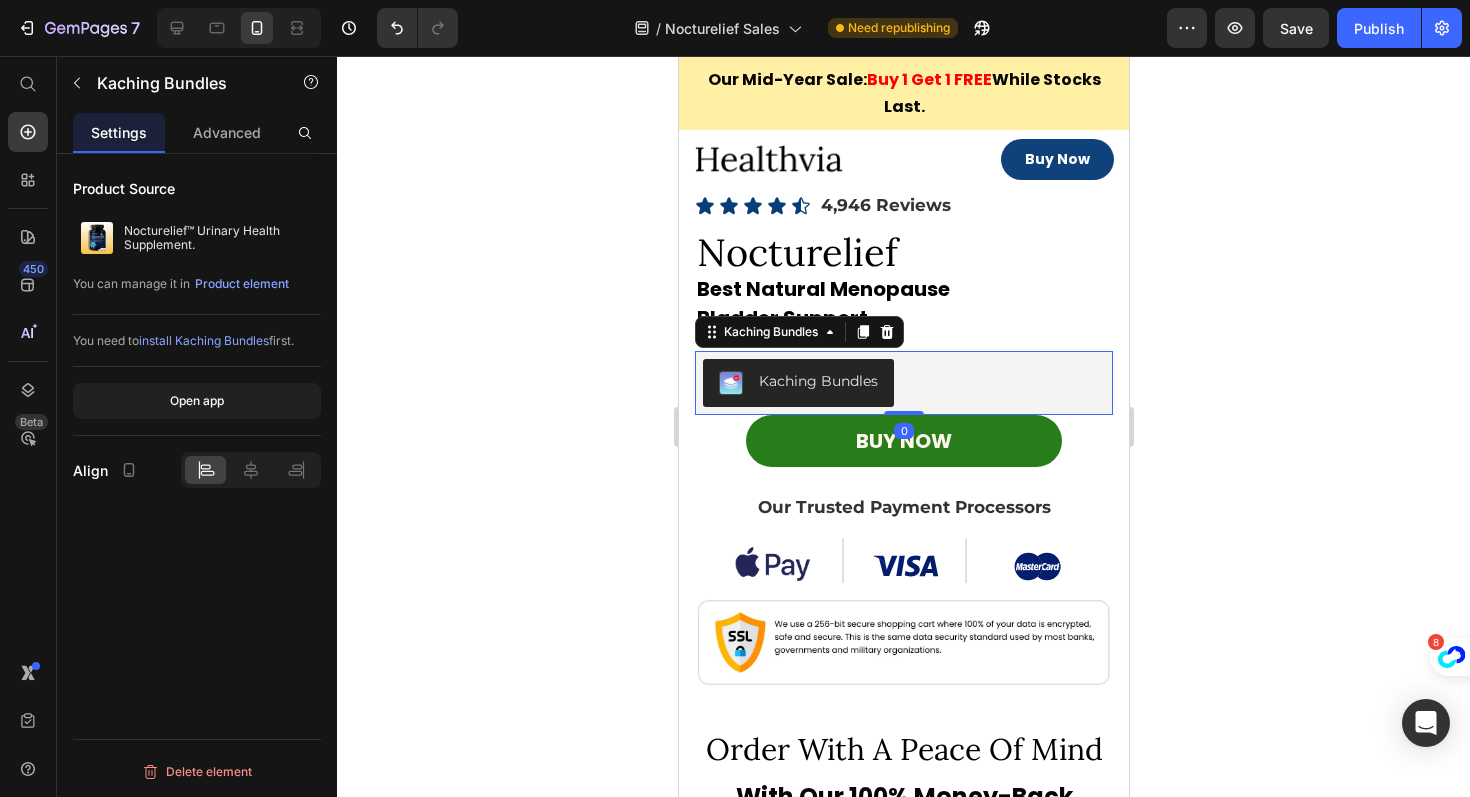 scroll, scrollTop: 0, scrollLeft: 0, axis: both 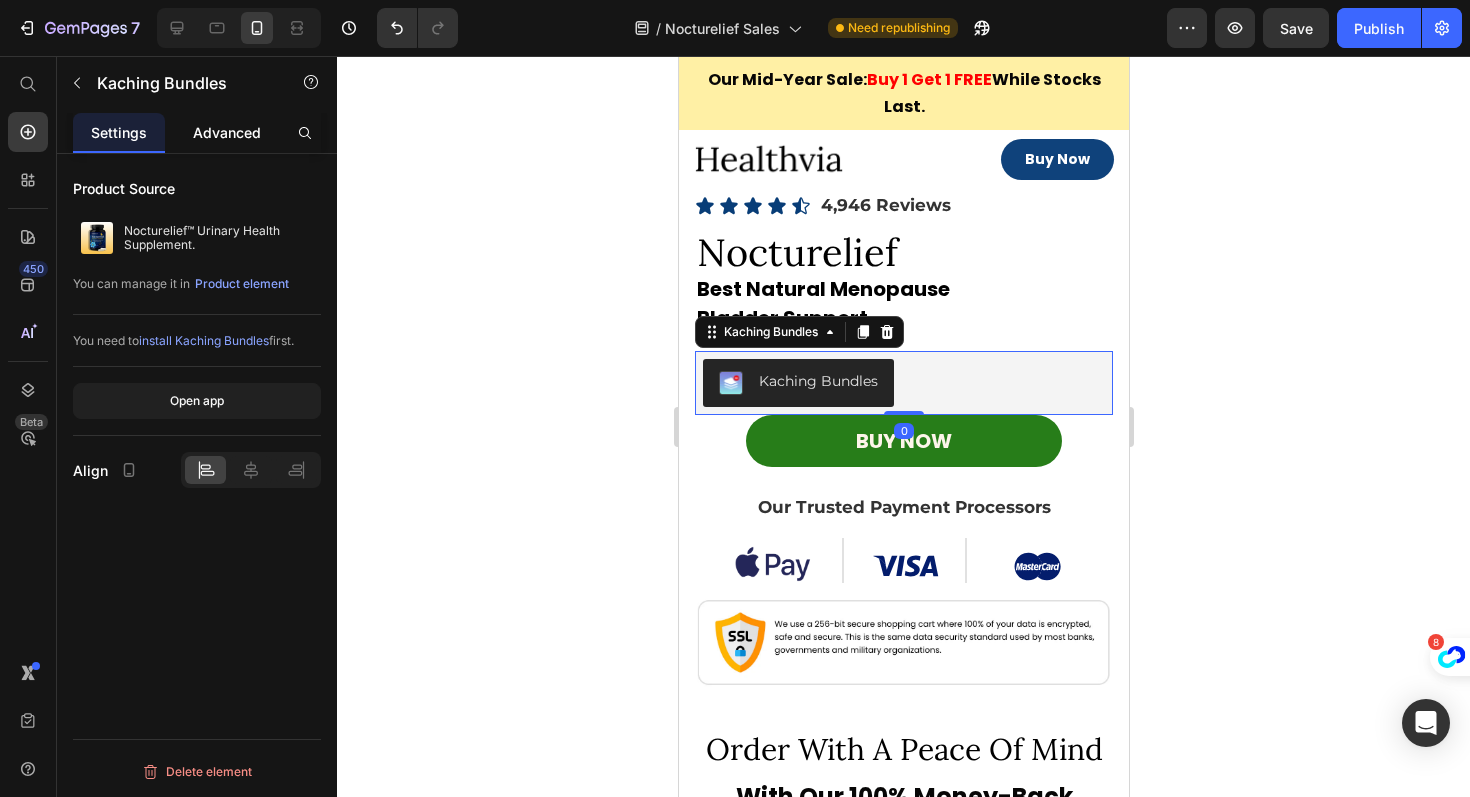 click on "Advanced" 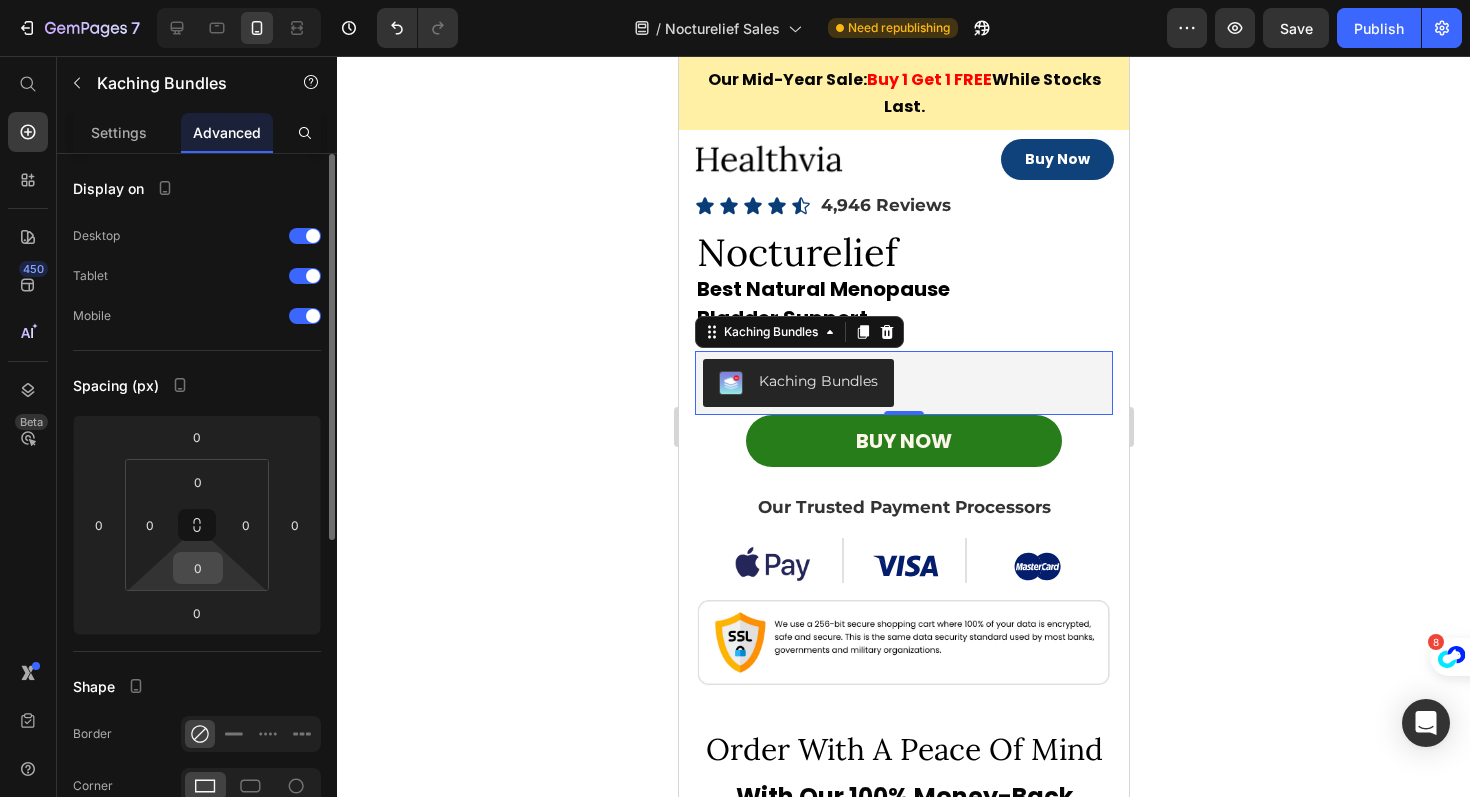 click on "0" at bounding box center [198, 568] 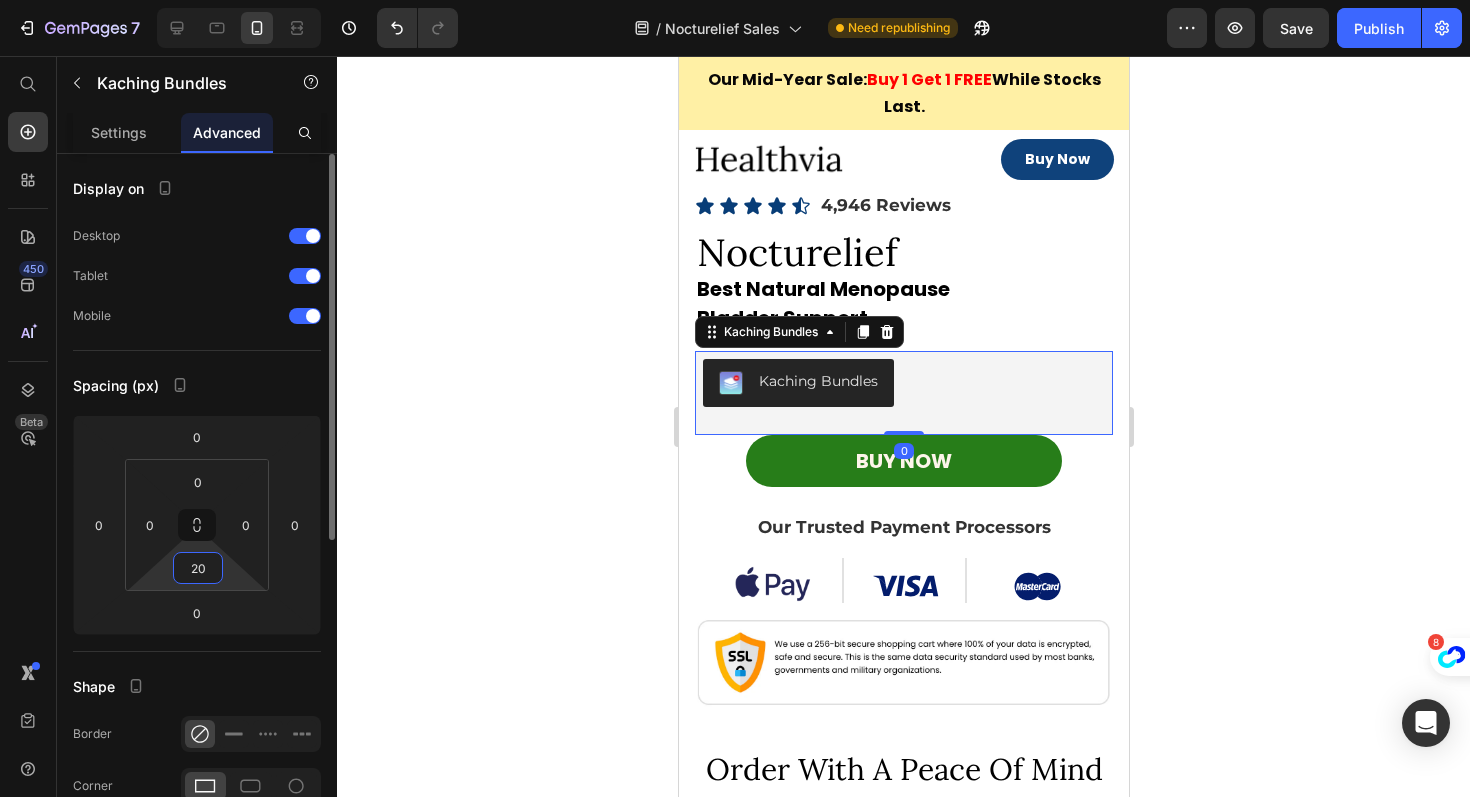 type on "2" 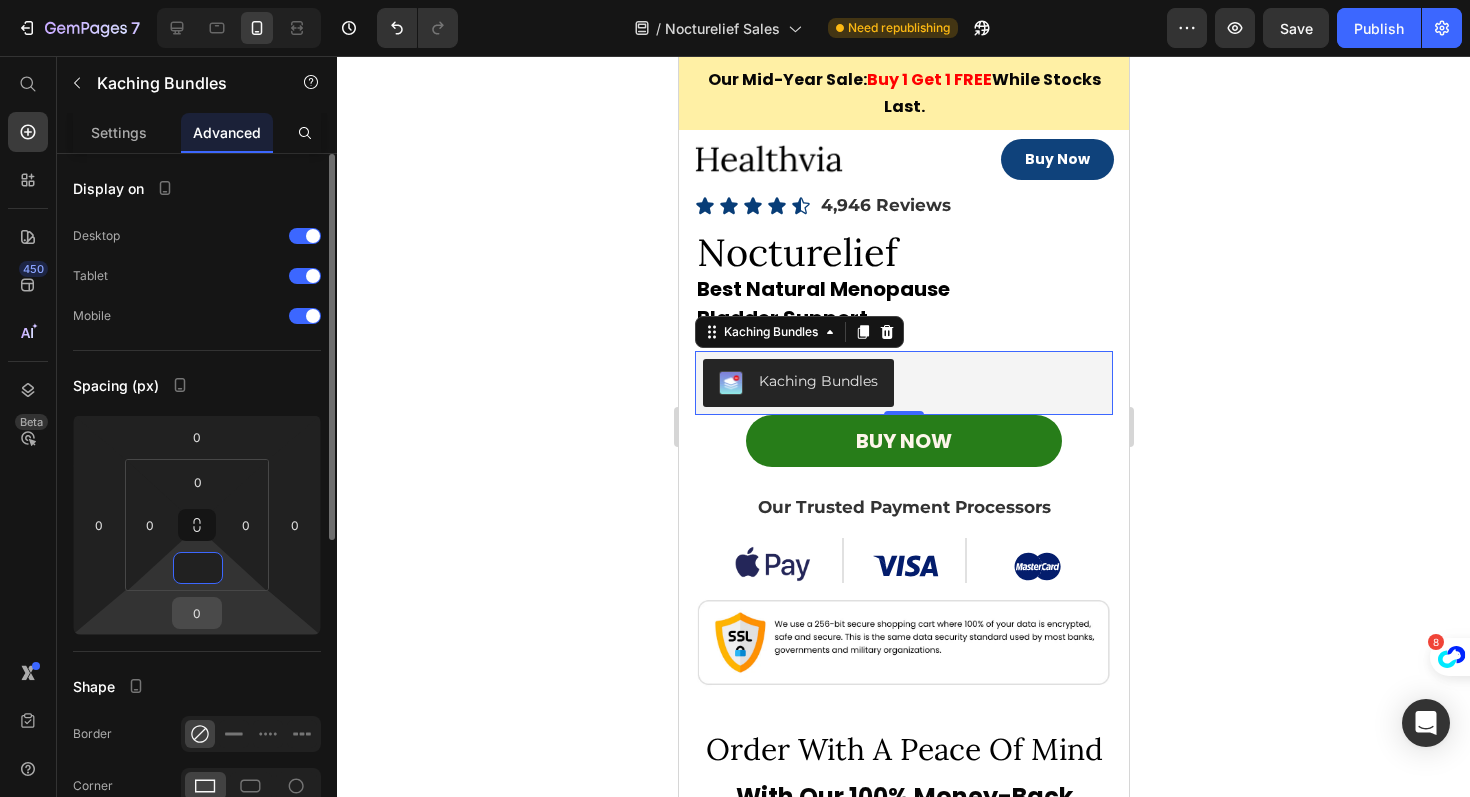click on "0" at bounding box center [197, 613] 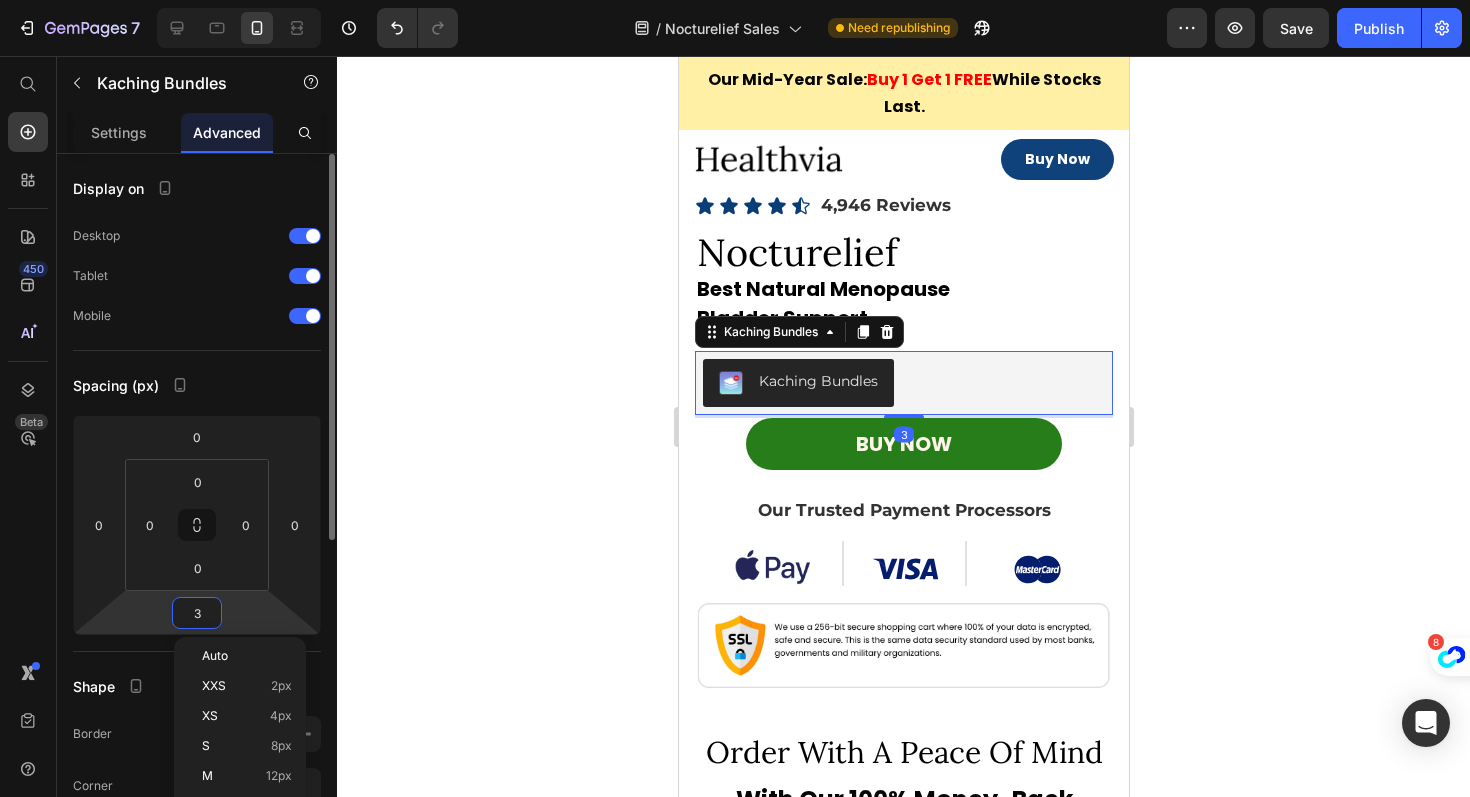 type on "30" 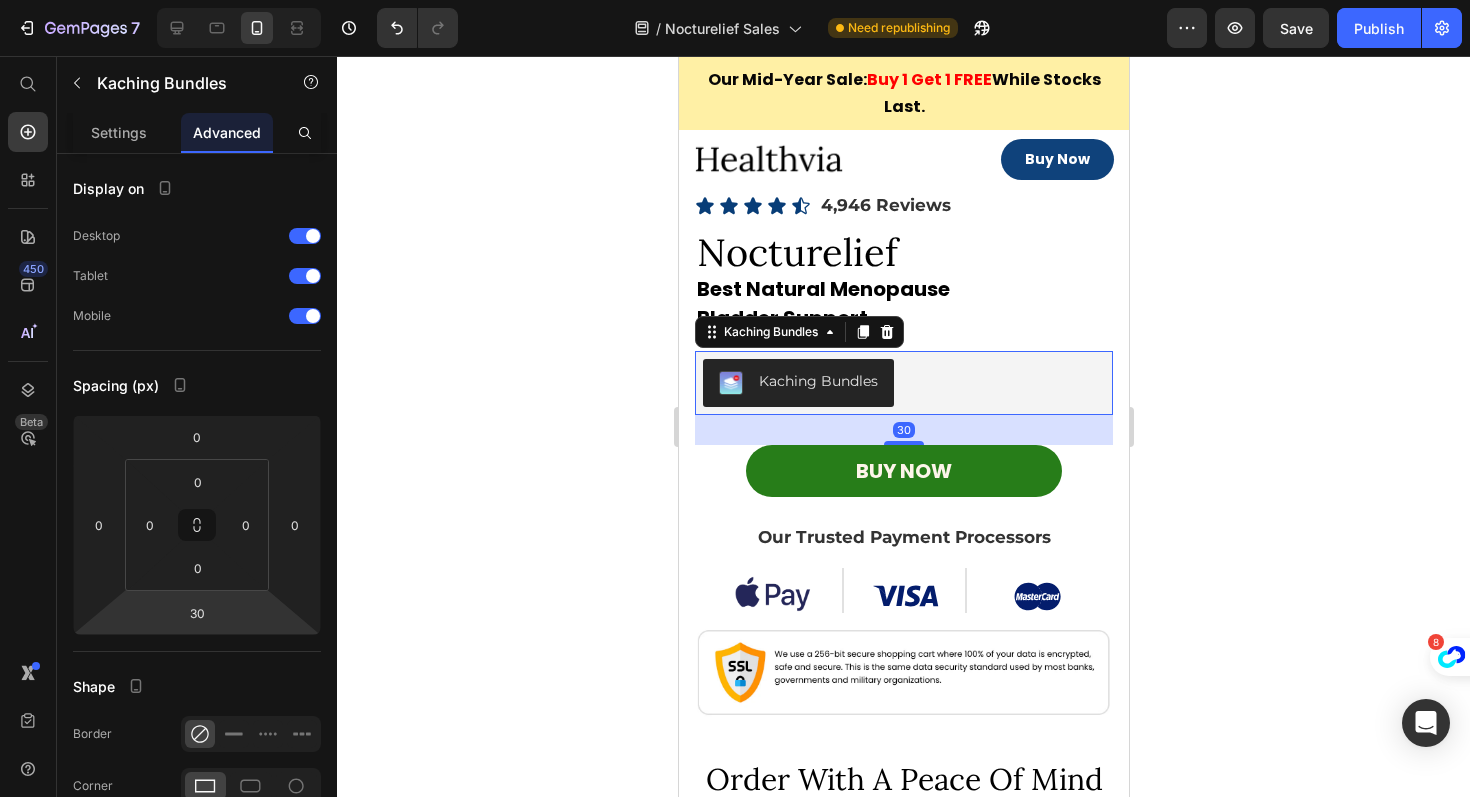 click 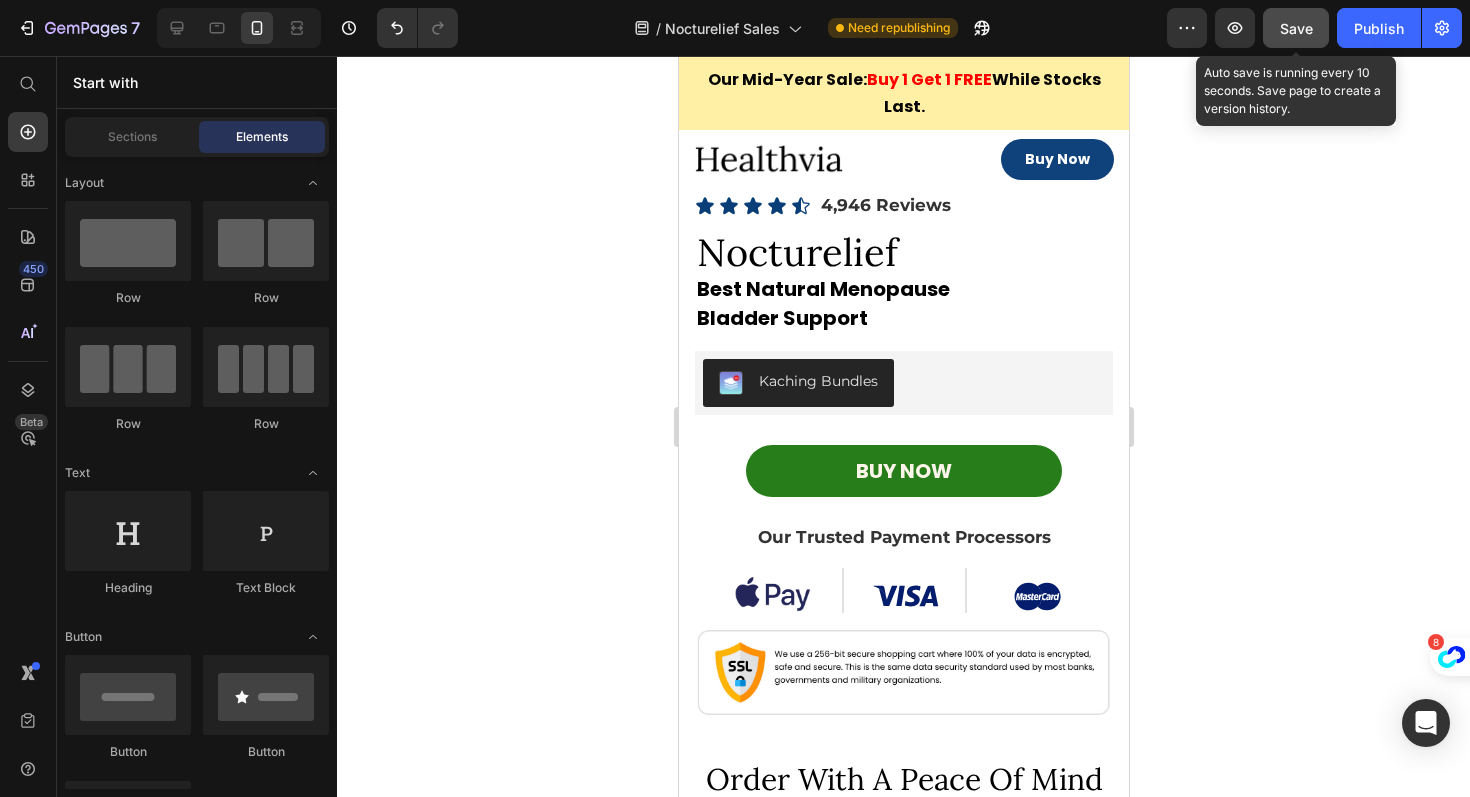 click on "Save" at bounding box center [1296, 28] 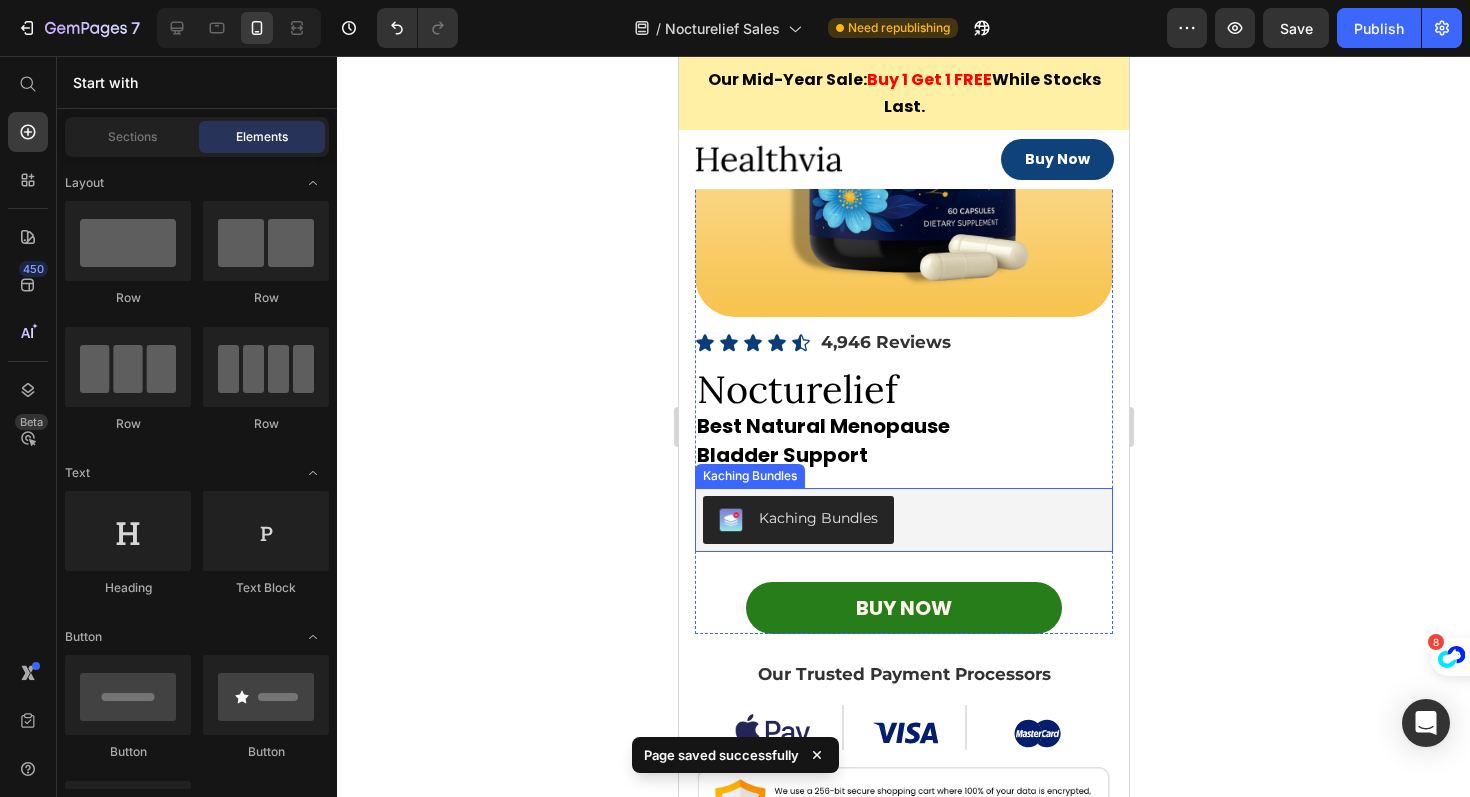 scroll, scrollTop: 11747, scrollLeft: 0, axis: vertical 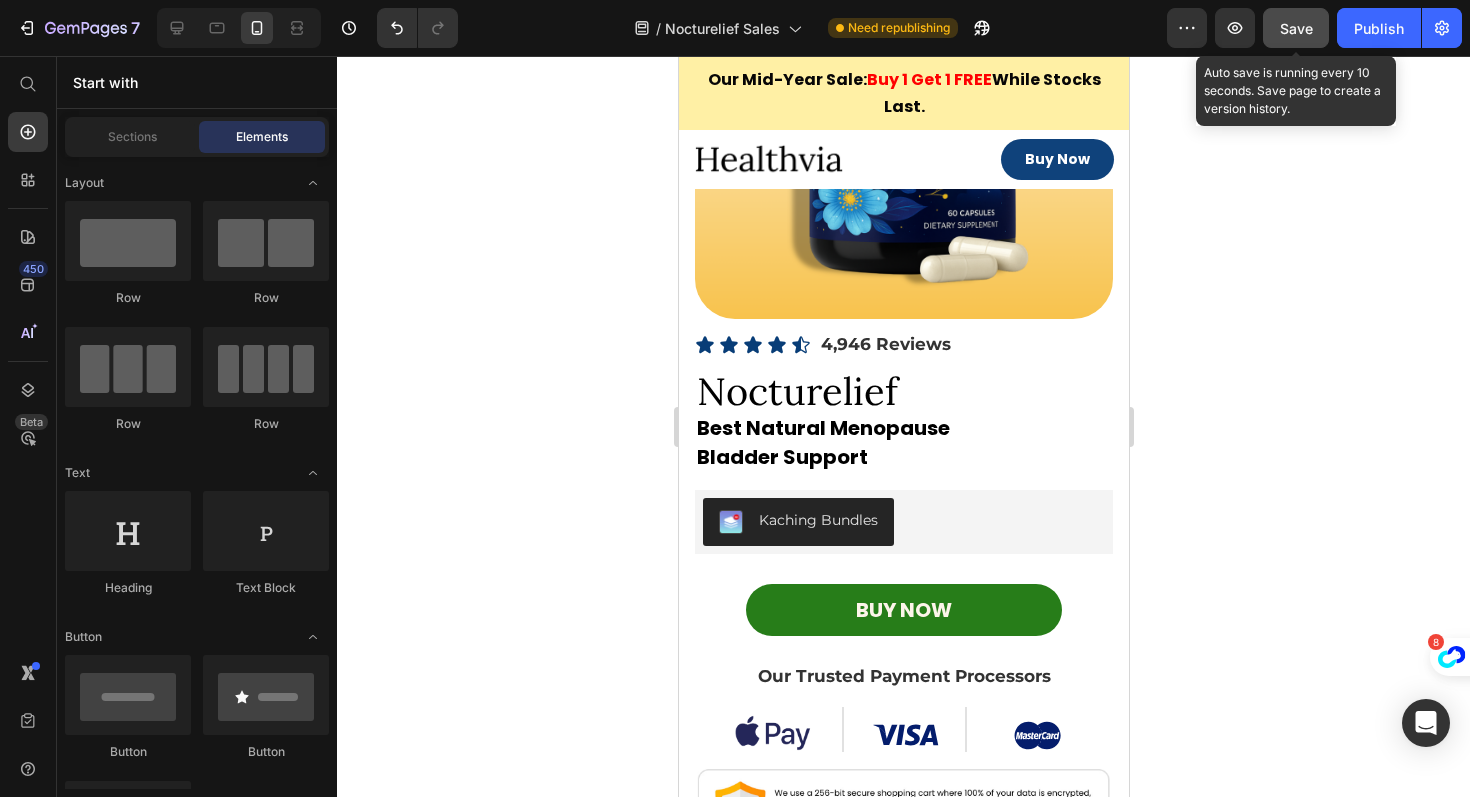 click on "Save" 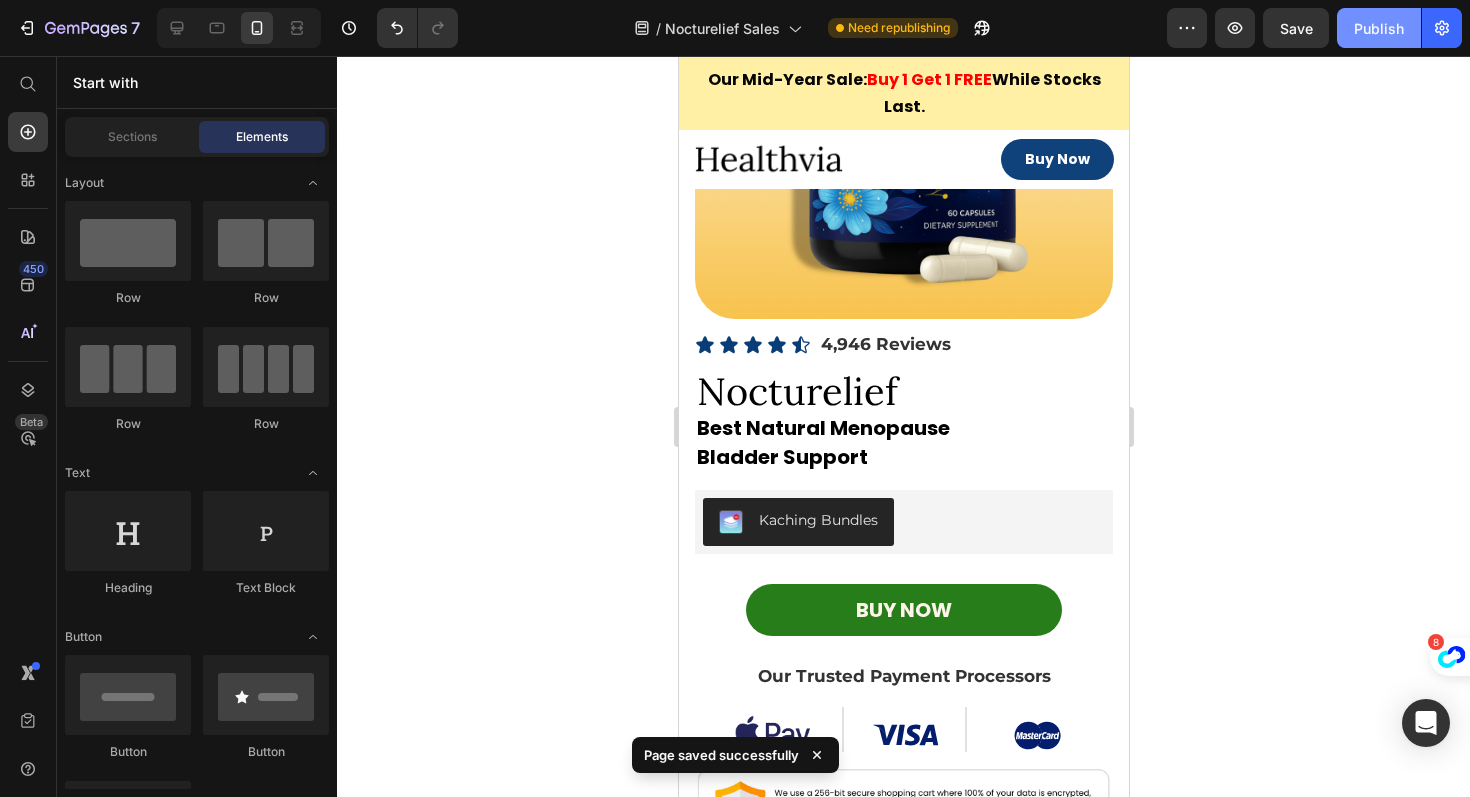 click on "Publish" at bounding box center (1379, 28) 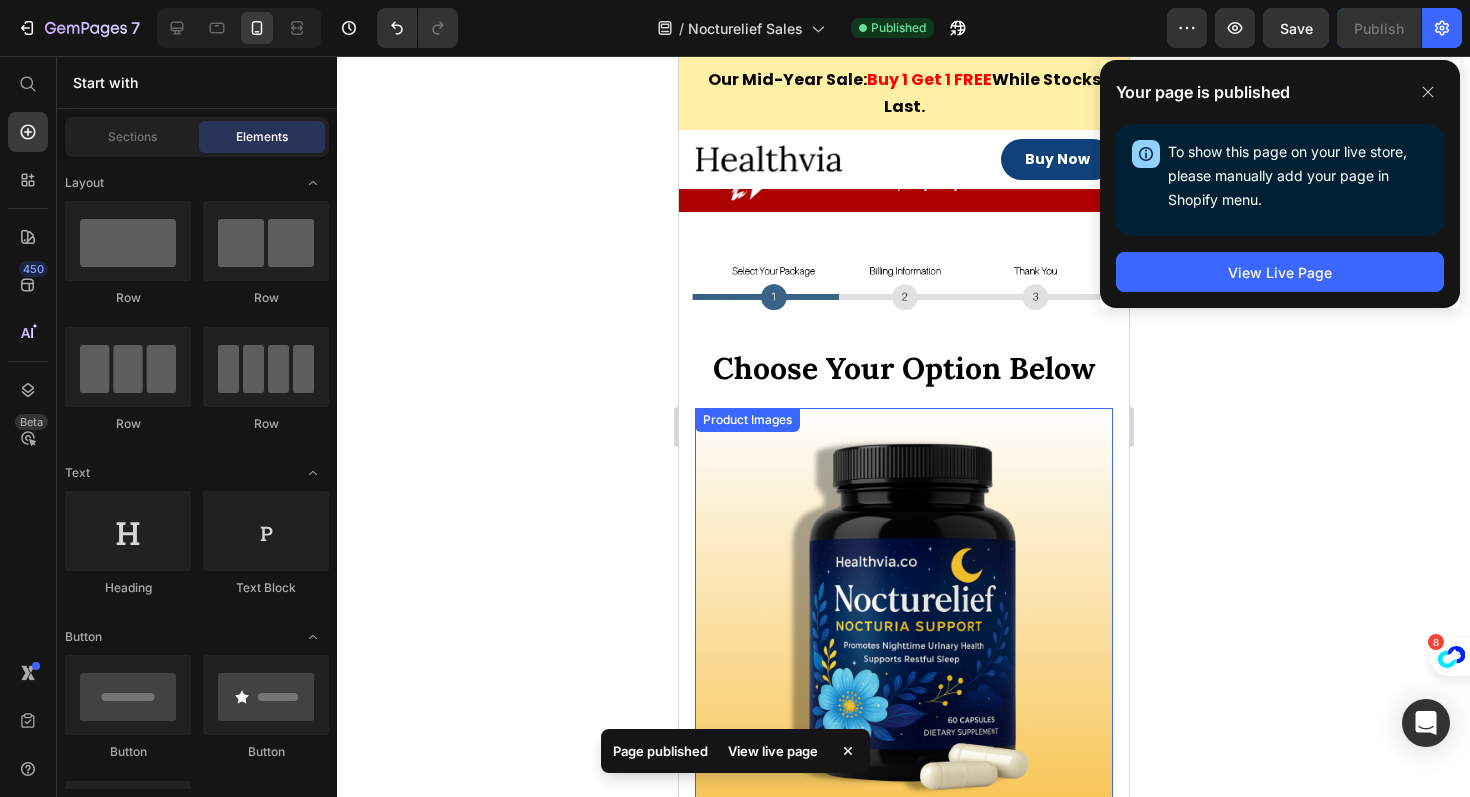scroll, scrollTop: 12271, scrollLeft: 0, axis: vertical 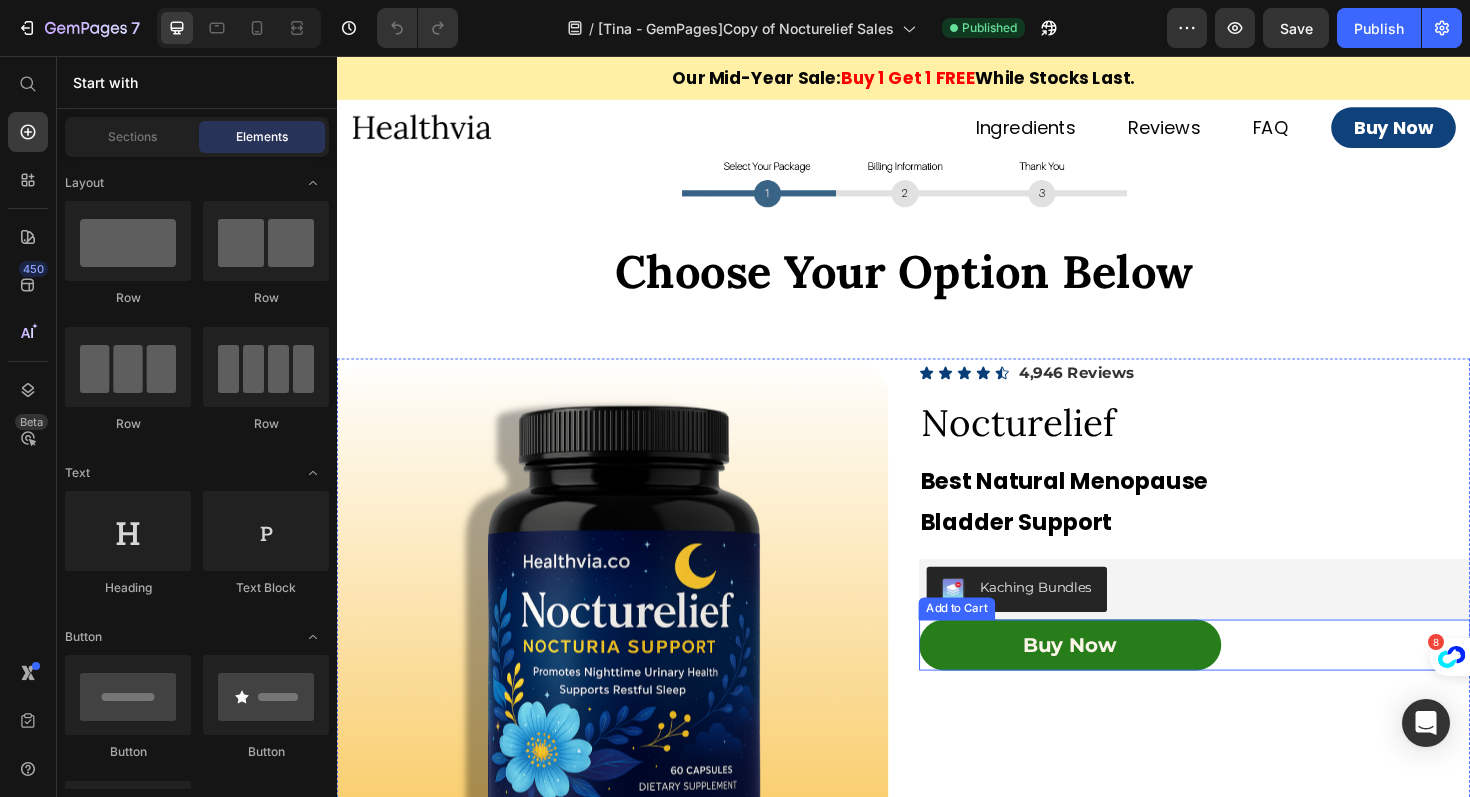 click on "Buy Now Add to Cart" at bounding box center (1245, 680) 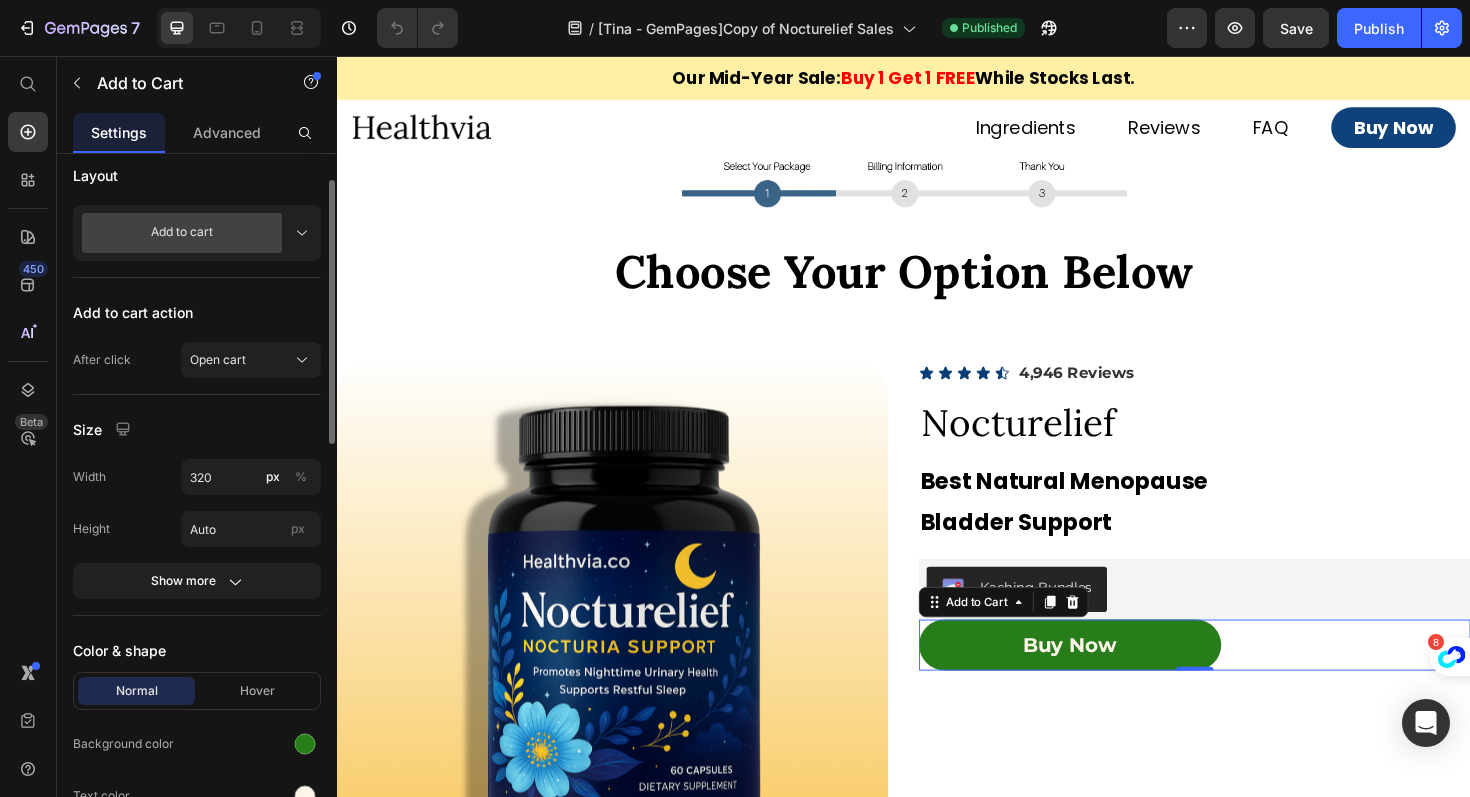 scroll, scrollTop: 642, scrollLeft: 0, axis: vertical 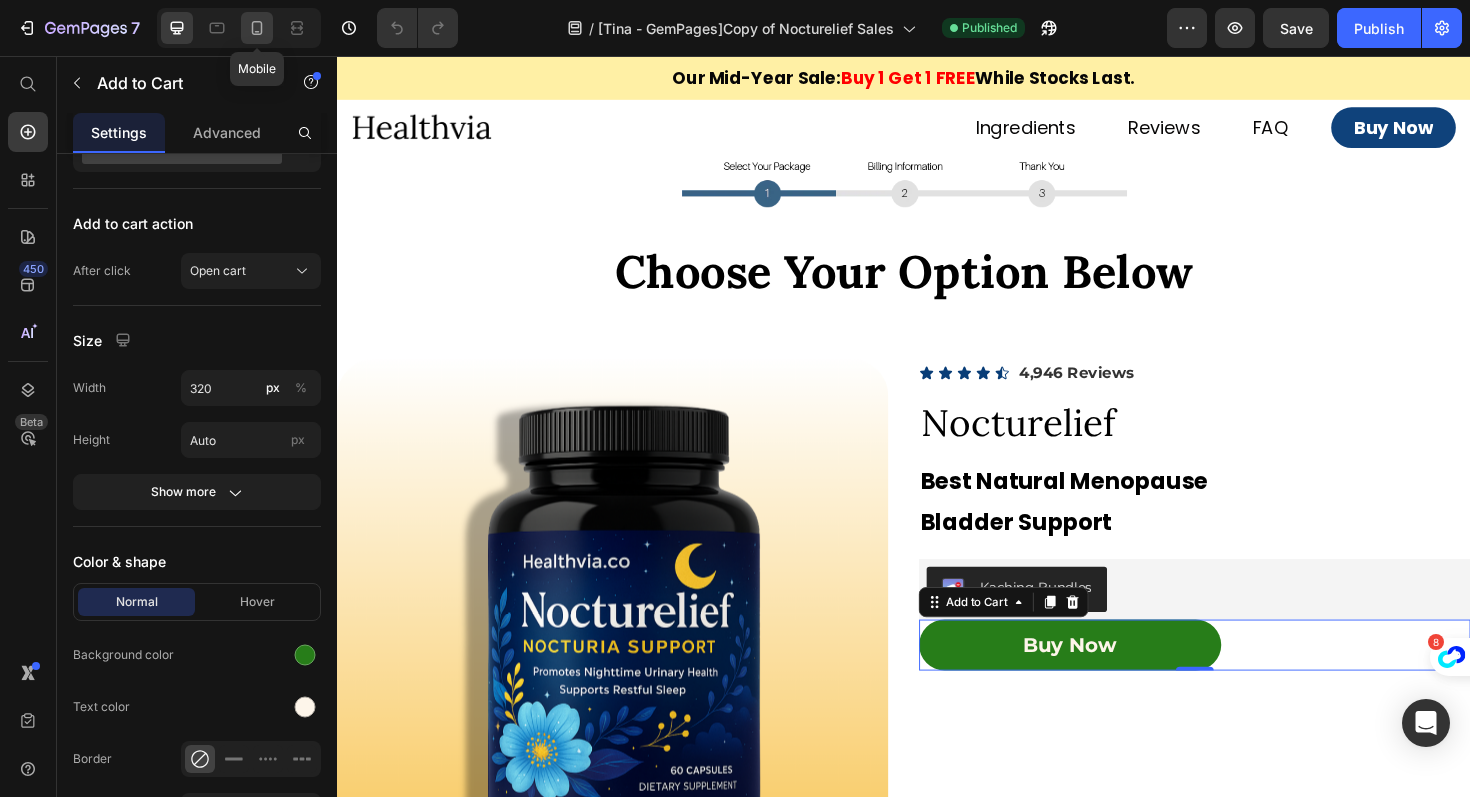 click 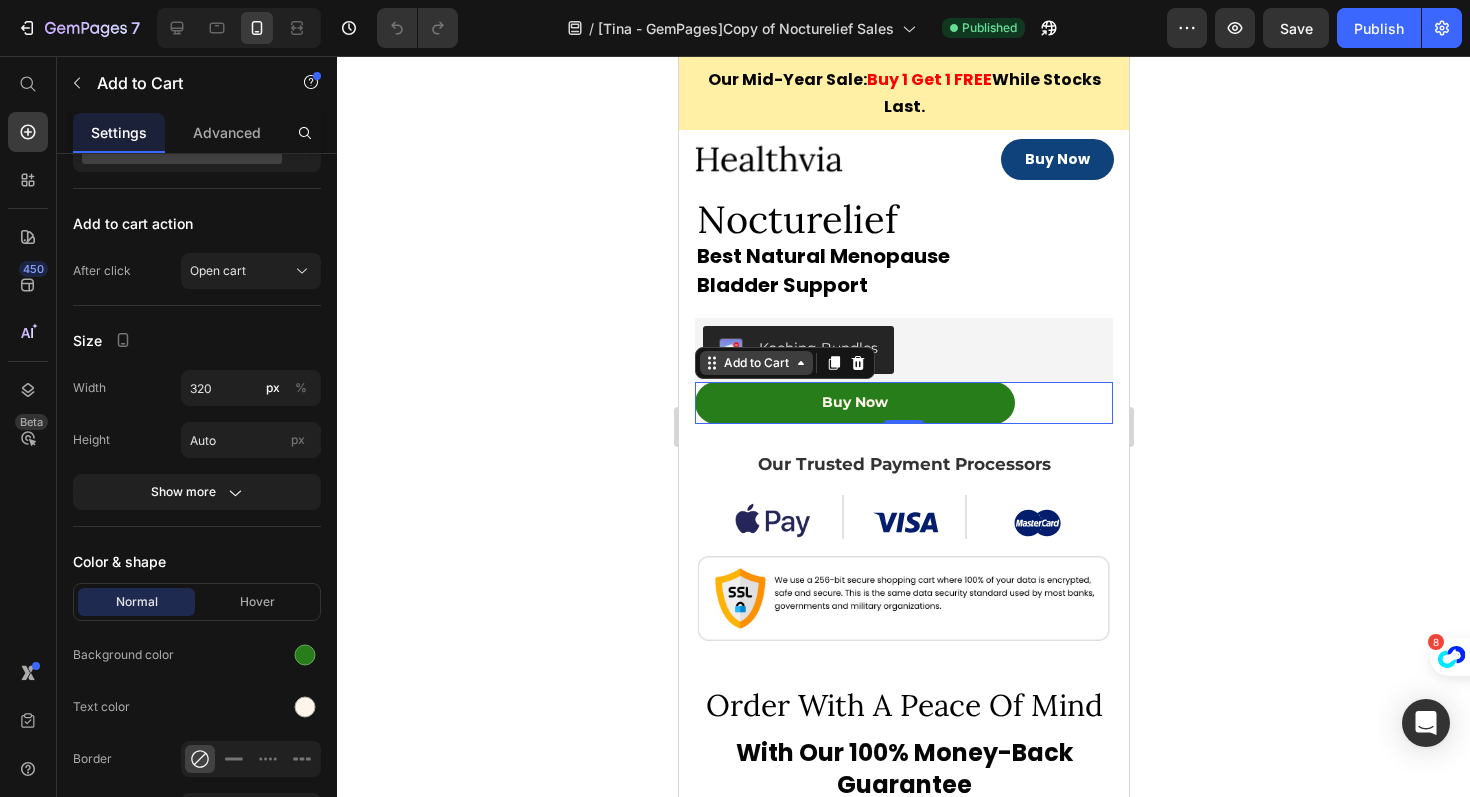 scroll, scrollTop: 12034, scrollLeft: 0, axis: vertical 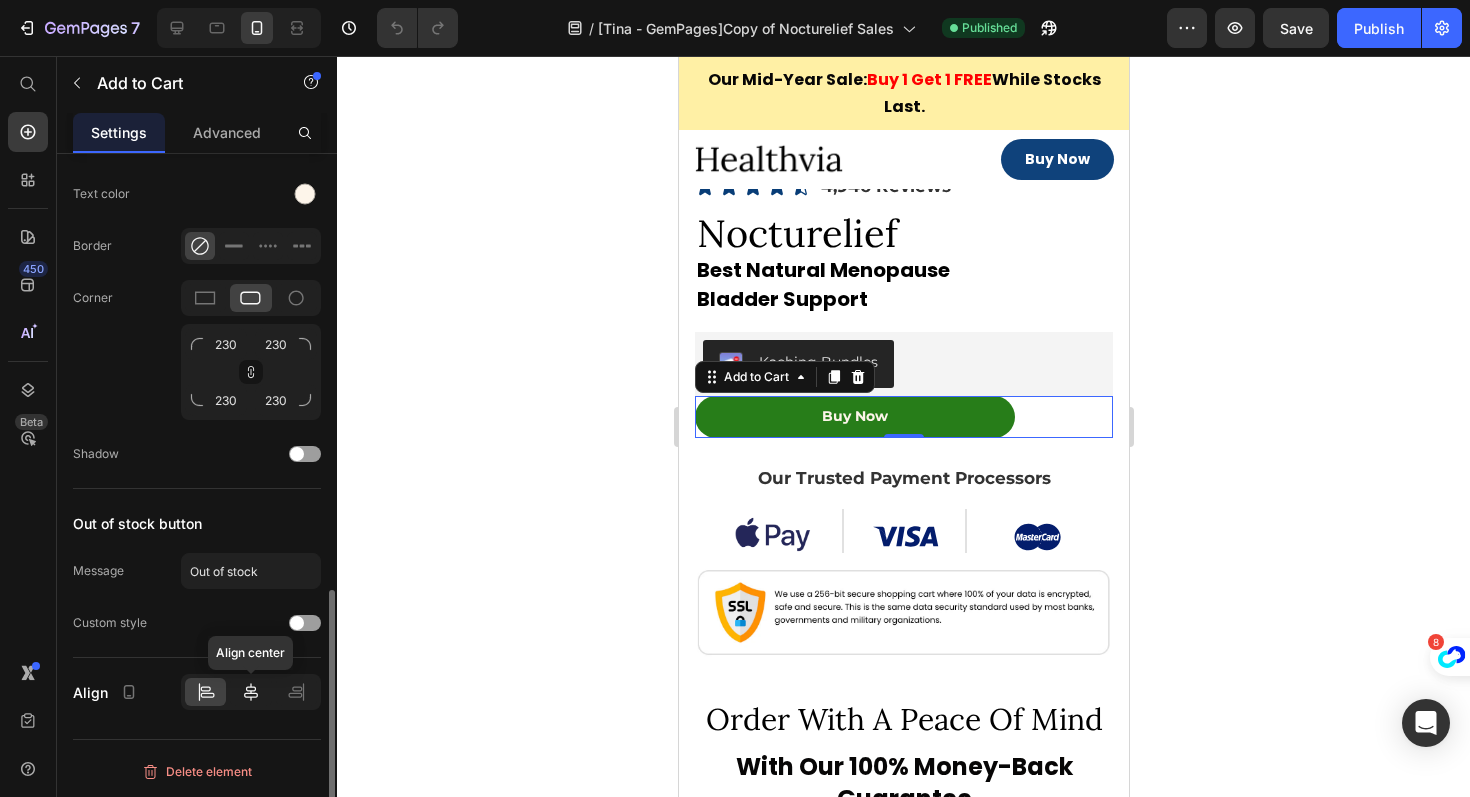 click 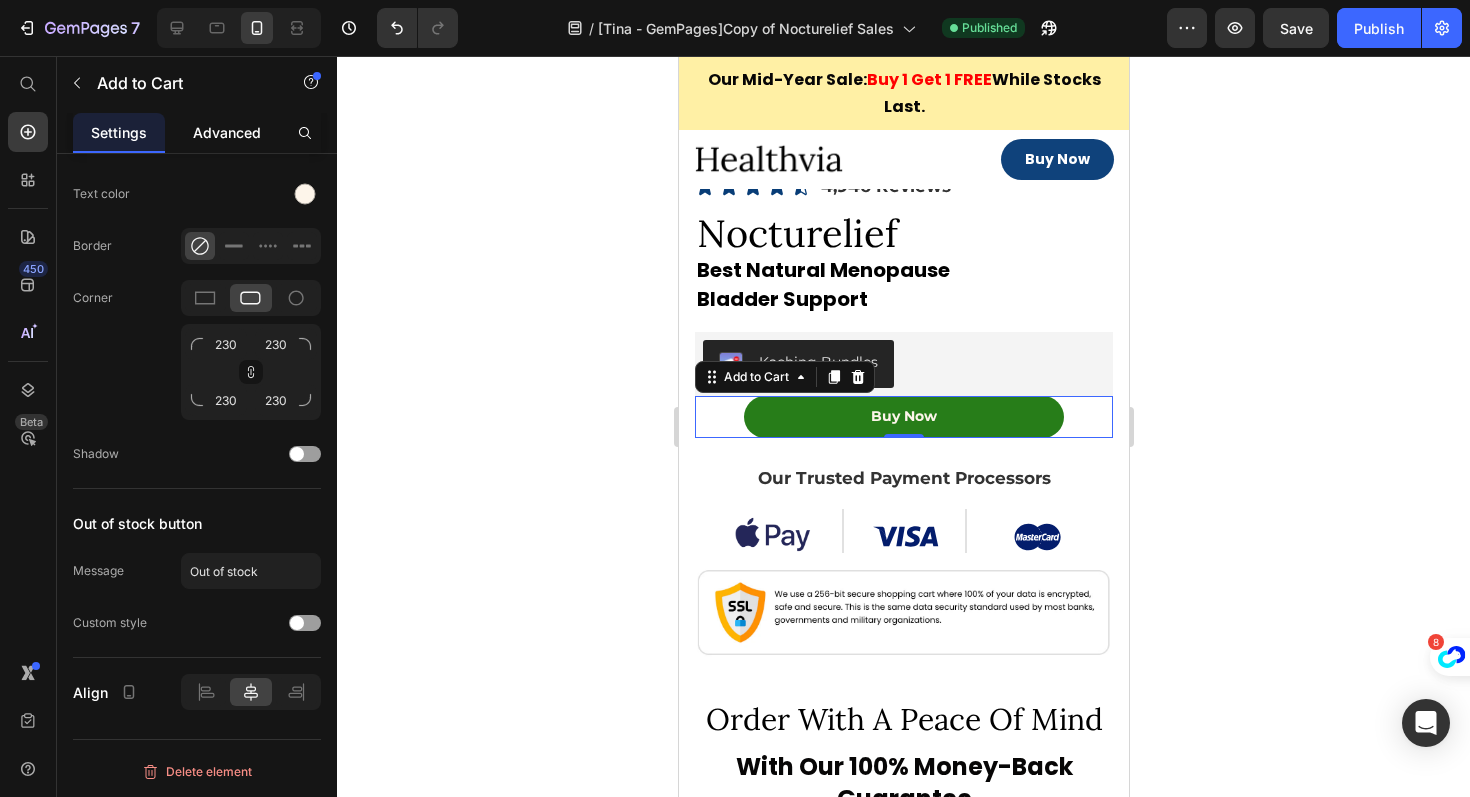 click on "Advanced" at bounding box center [227, 132] 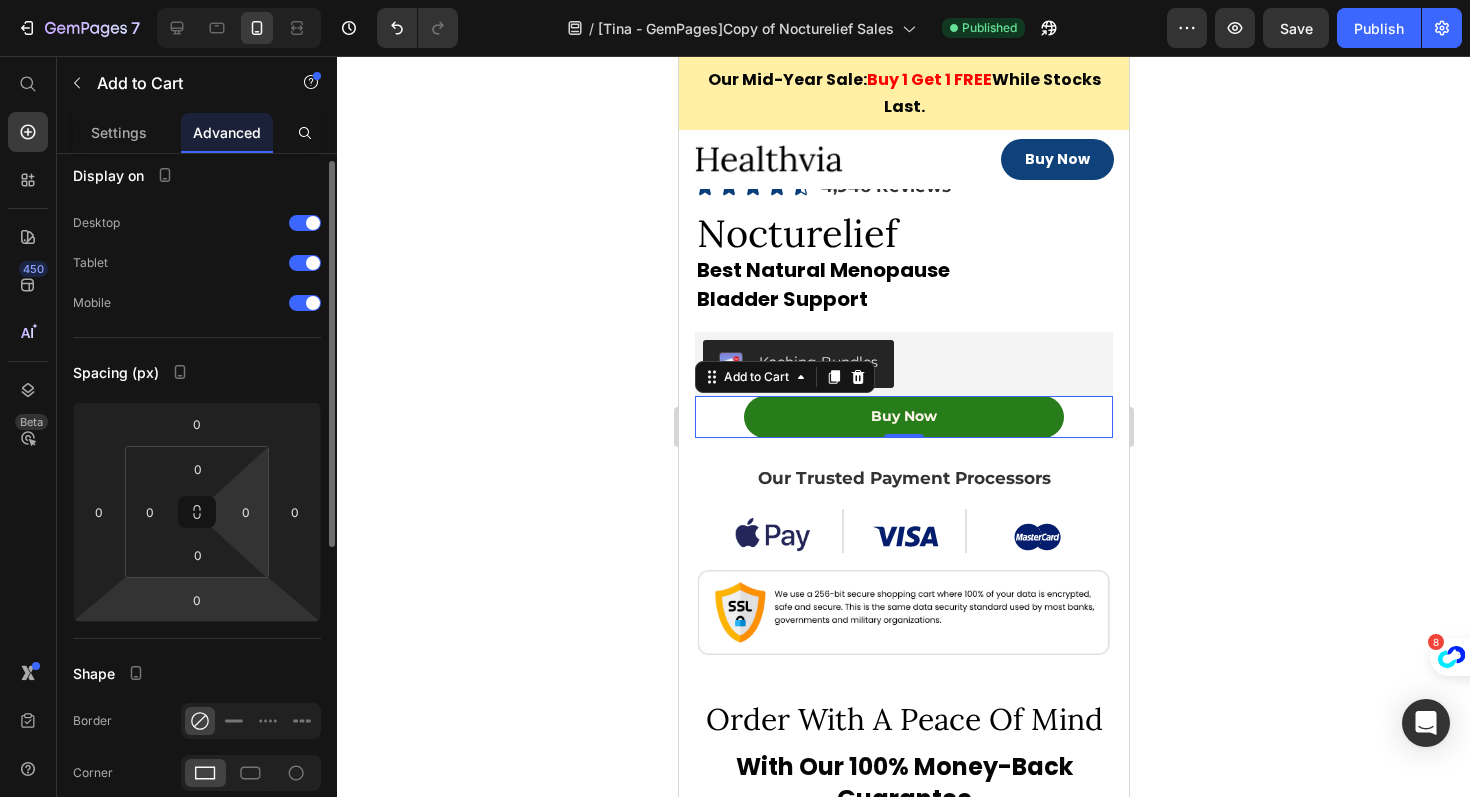 scroll, scrollTop: 0, scrollLeft: 0, axis: both 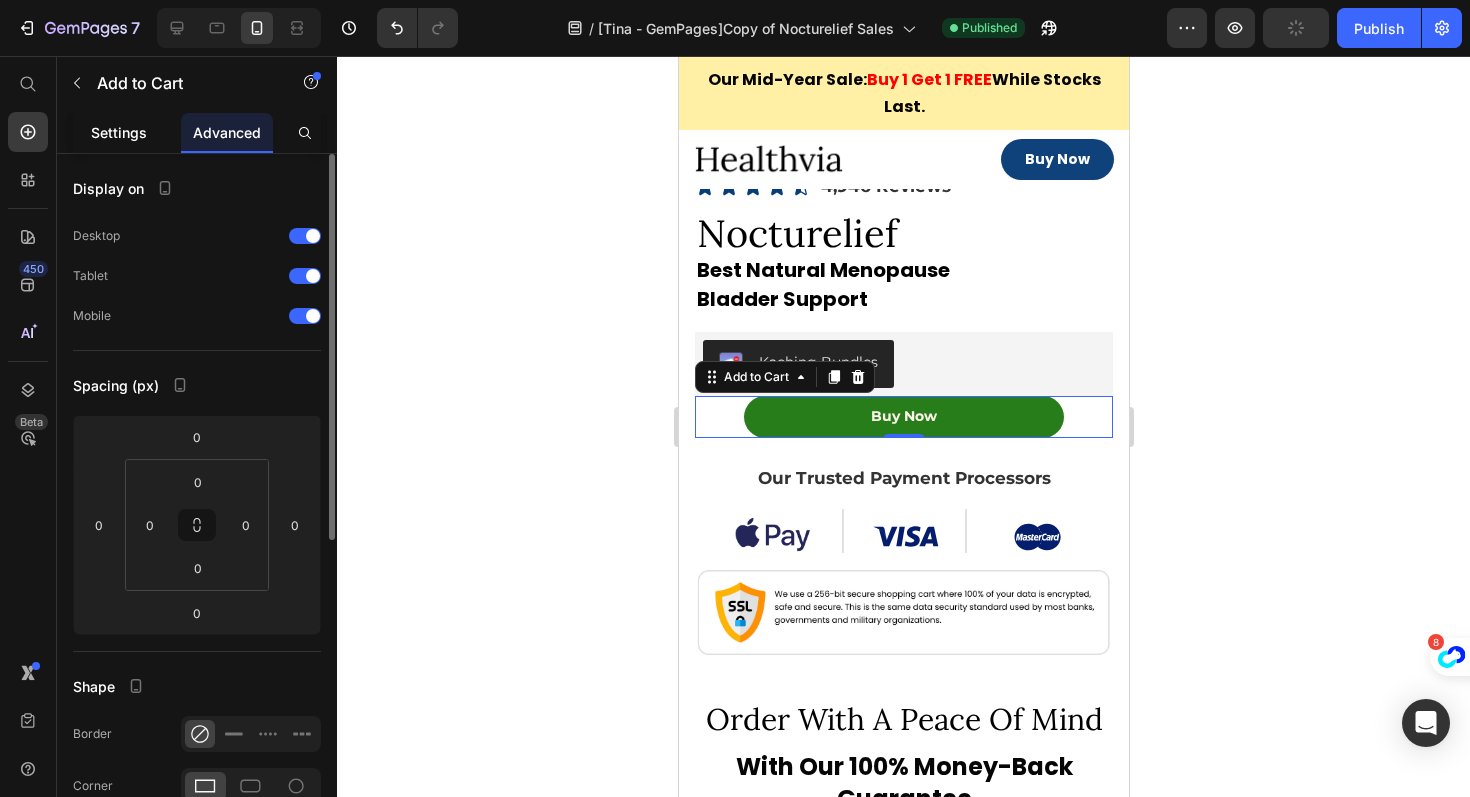 click on "Settings" at bounding box center [119, 132] 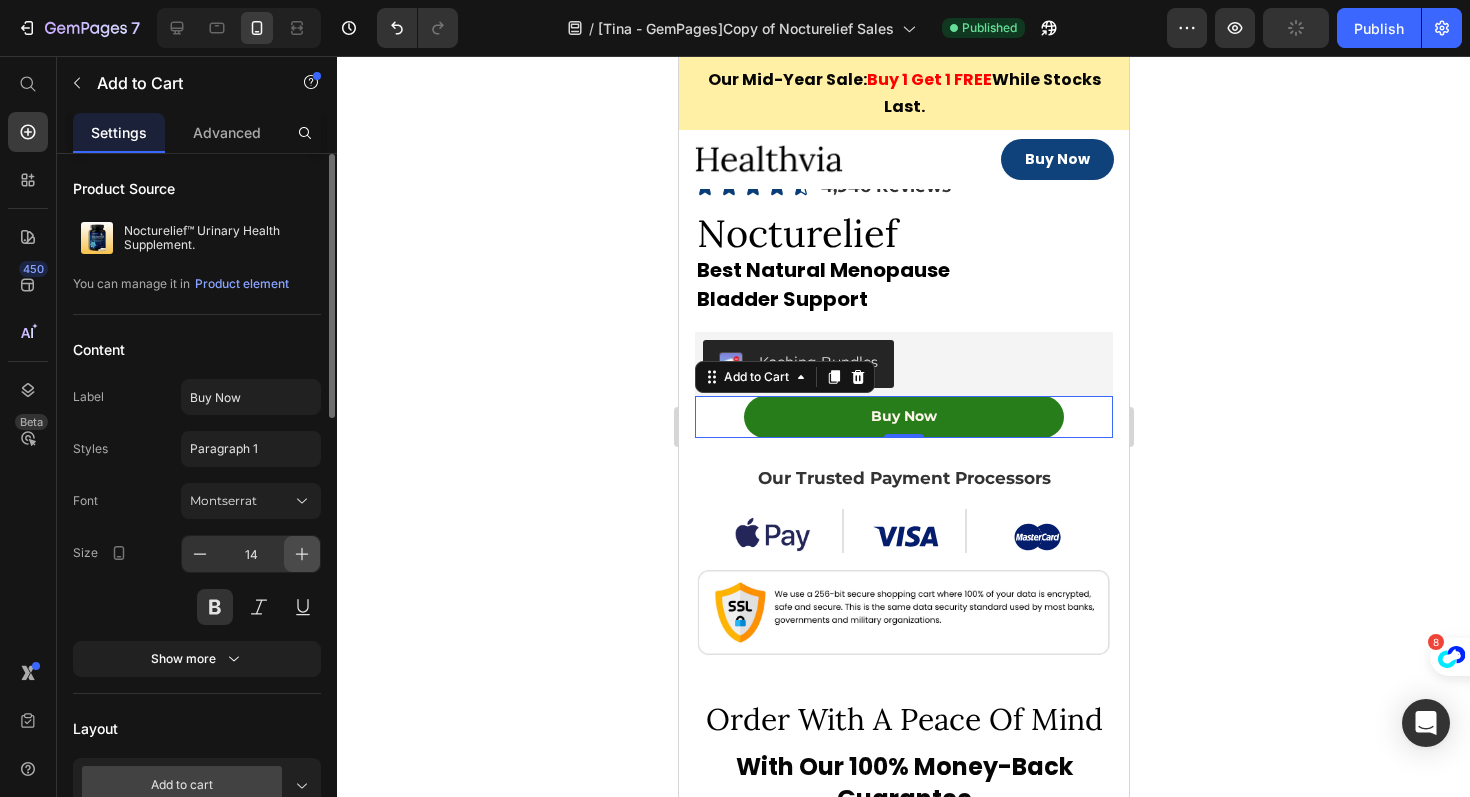 click 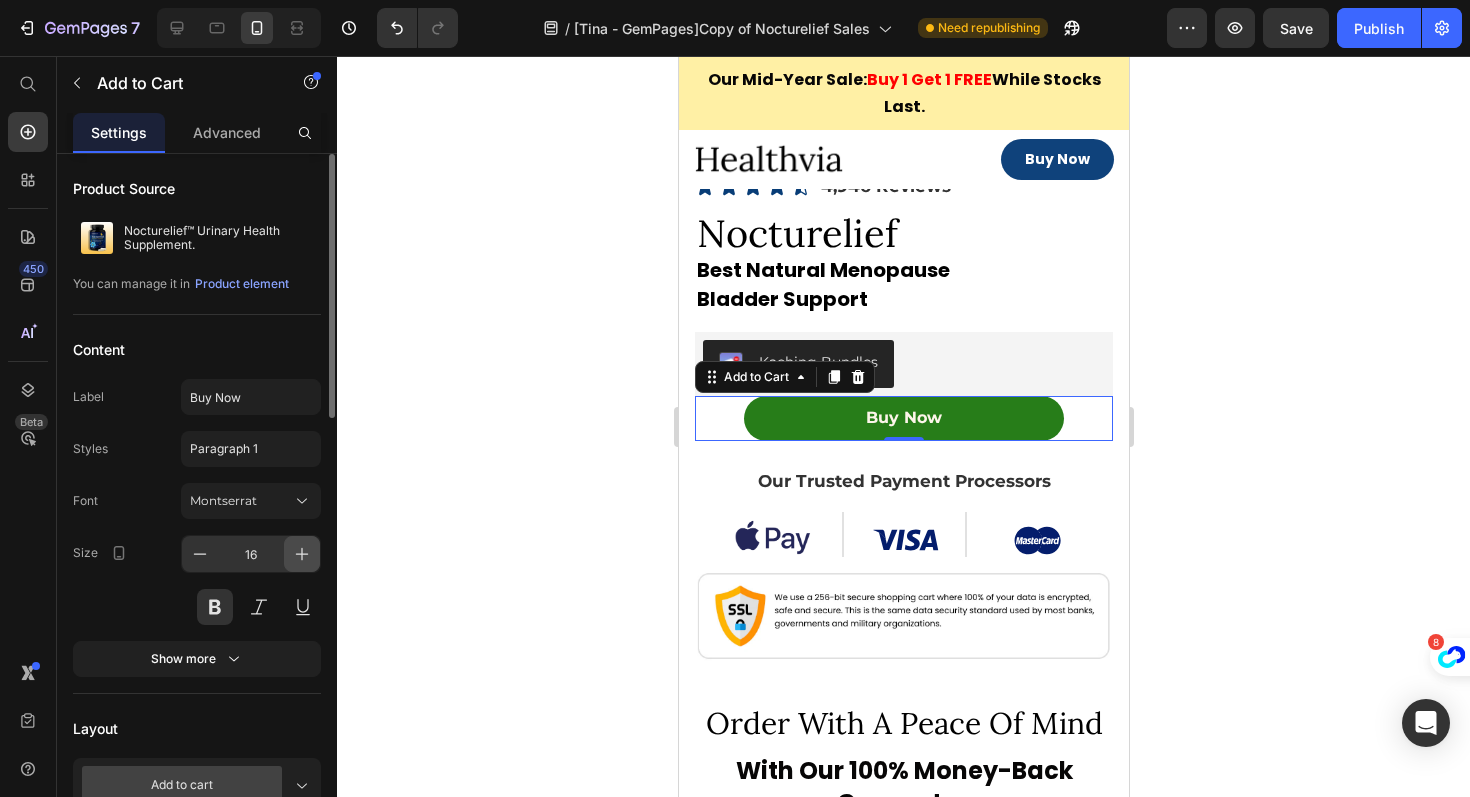 click 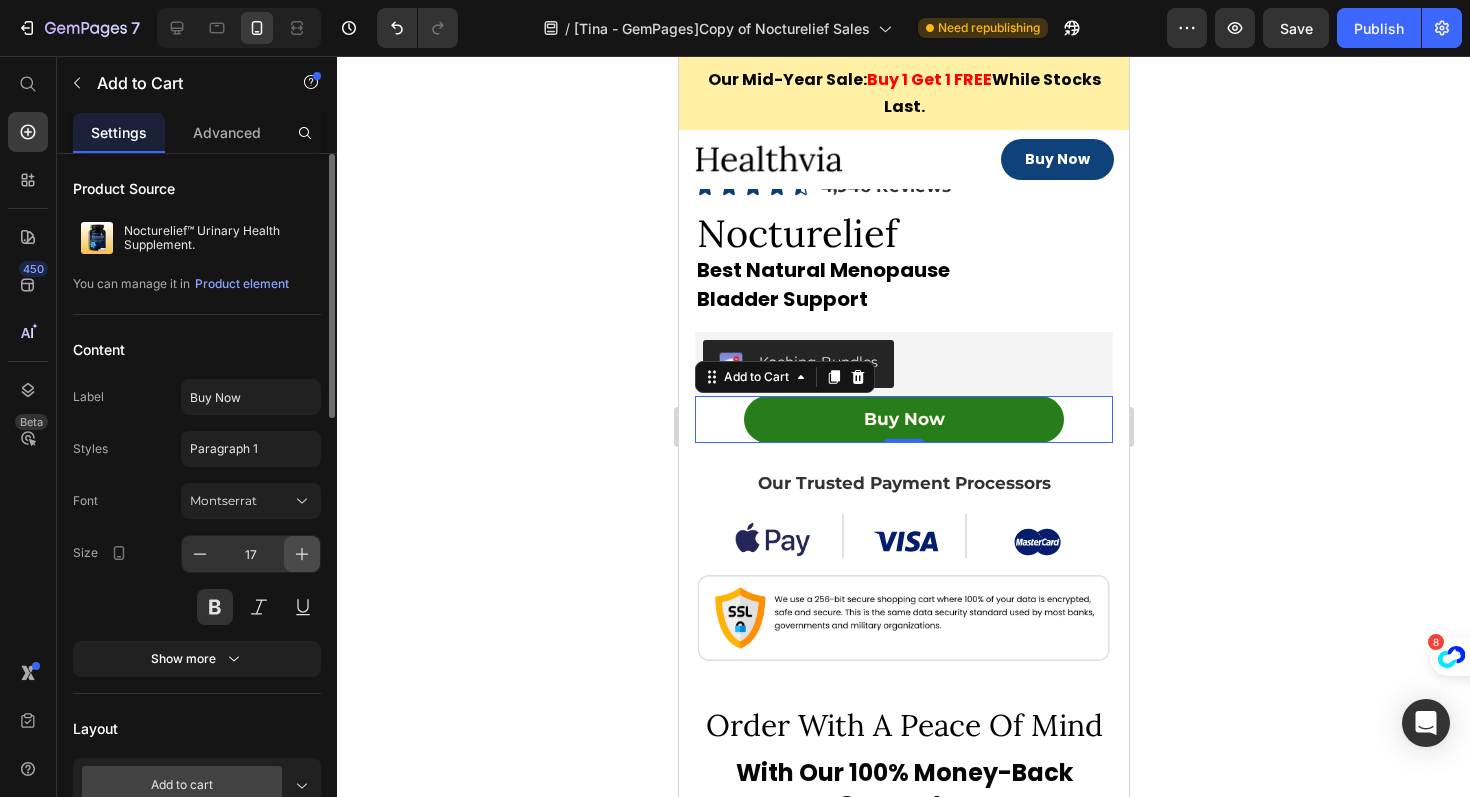 click 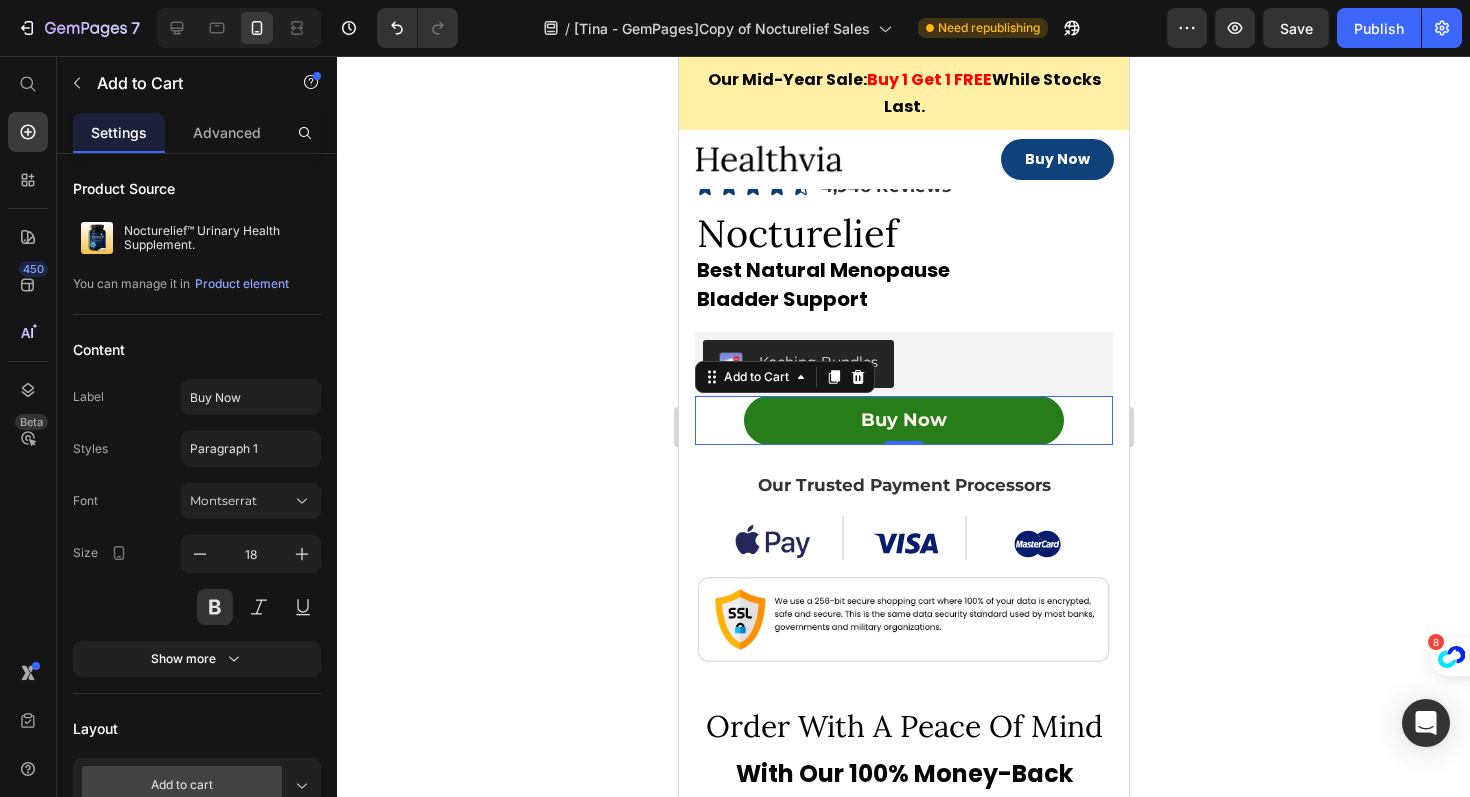 click on "7  Version history  /  [Tina - GemPages]Copy of Nocturelief Sales Need republishing Preview  Save   Publish" 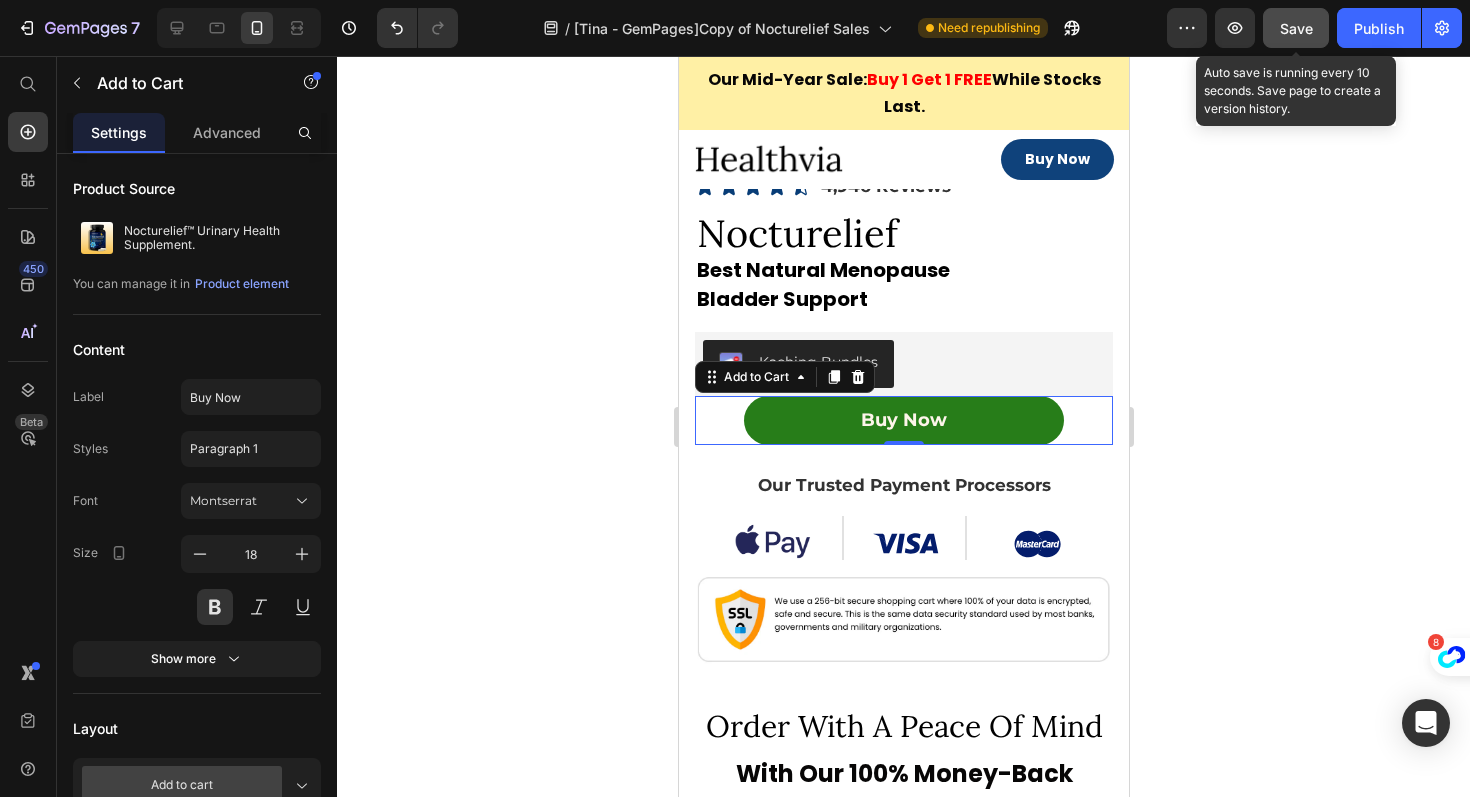 click on "Save" at bounding box center (1296, 28) 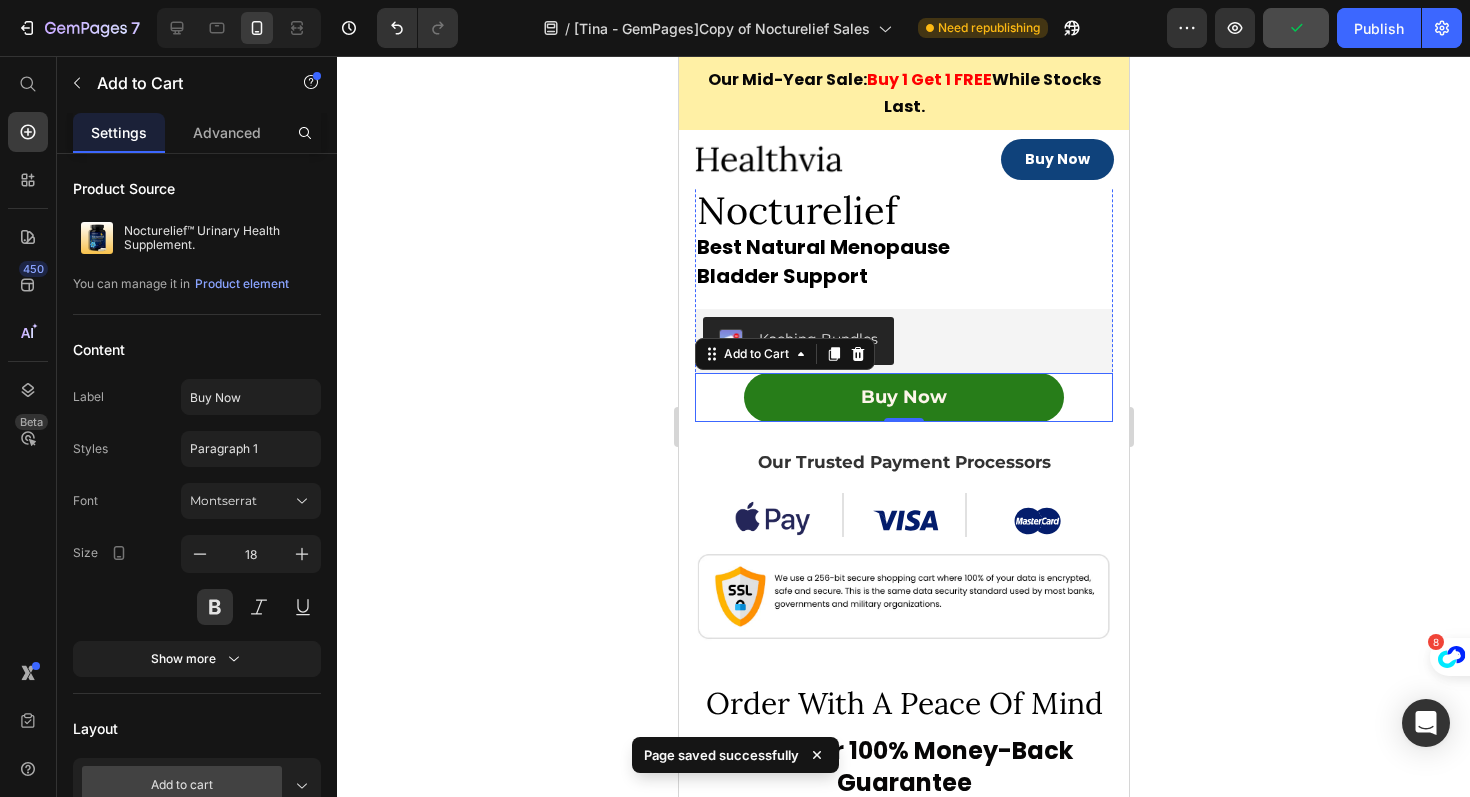 scroll, scrollTop: 12055, scrollLeft: 0, axis: vertical 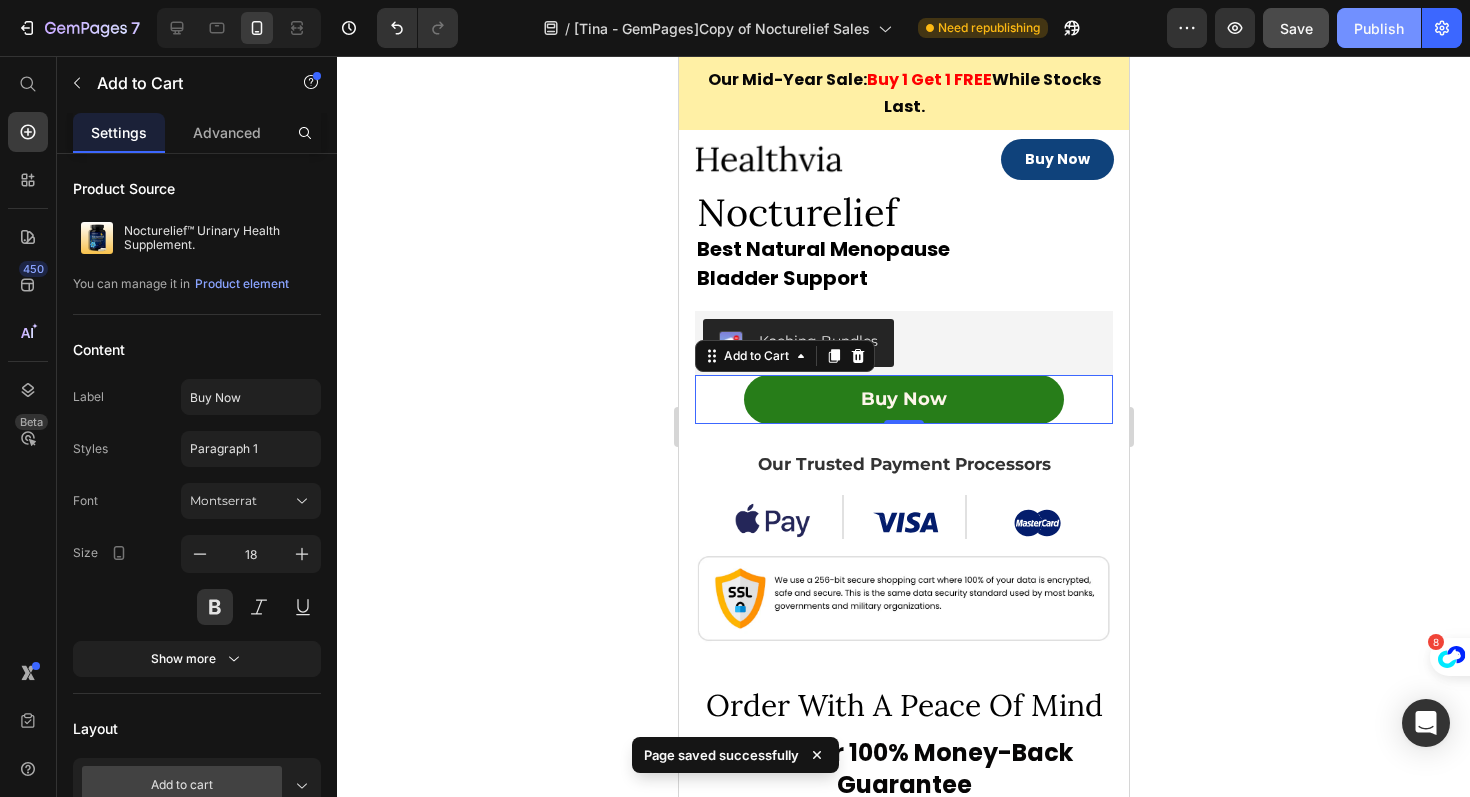 click on "Publish" 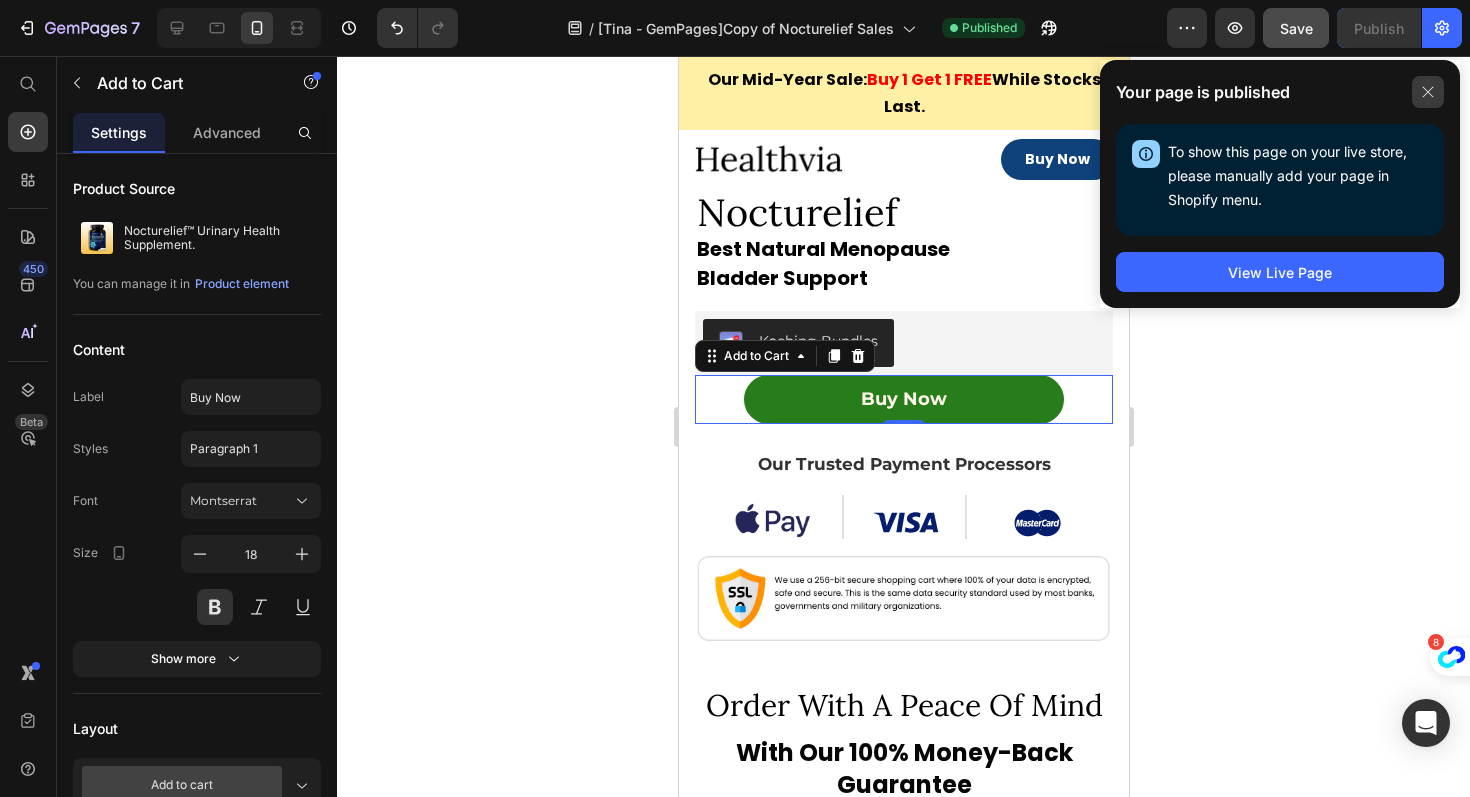 click 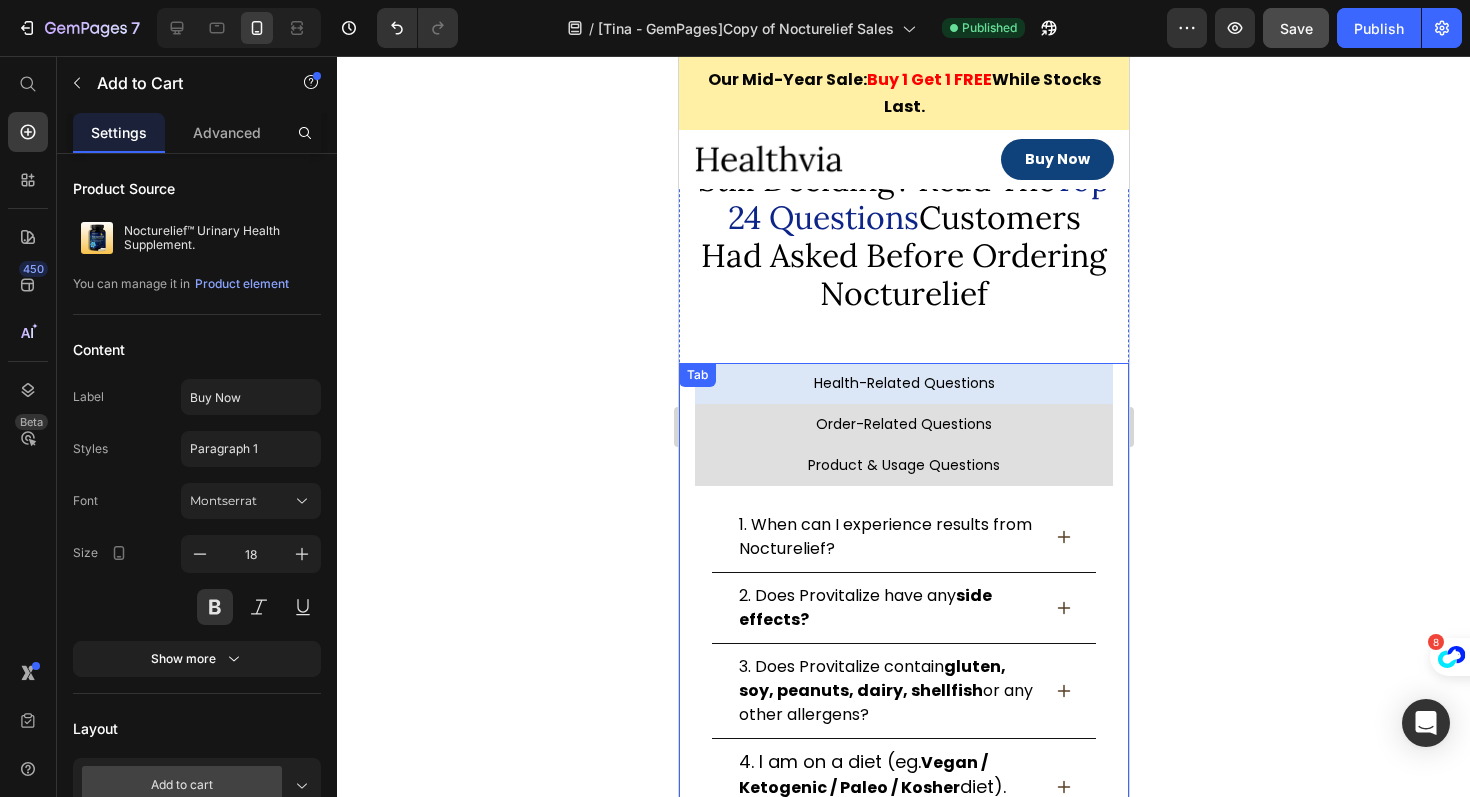 scroll, scrollTop: 19074, scrollLeft: 0, axis: vertical 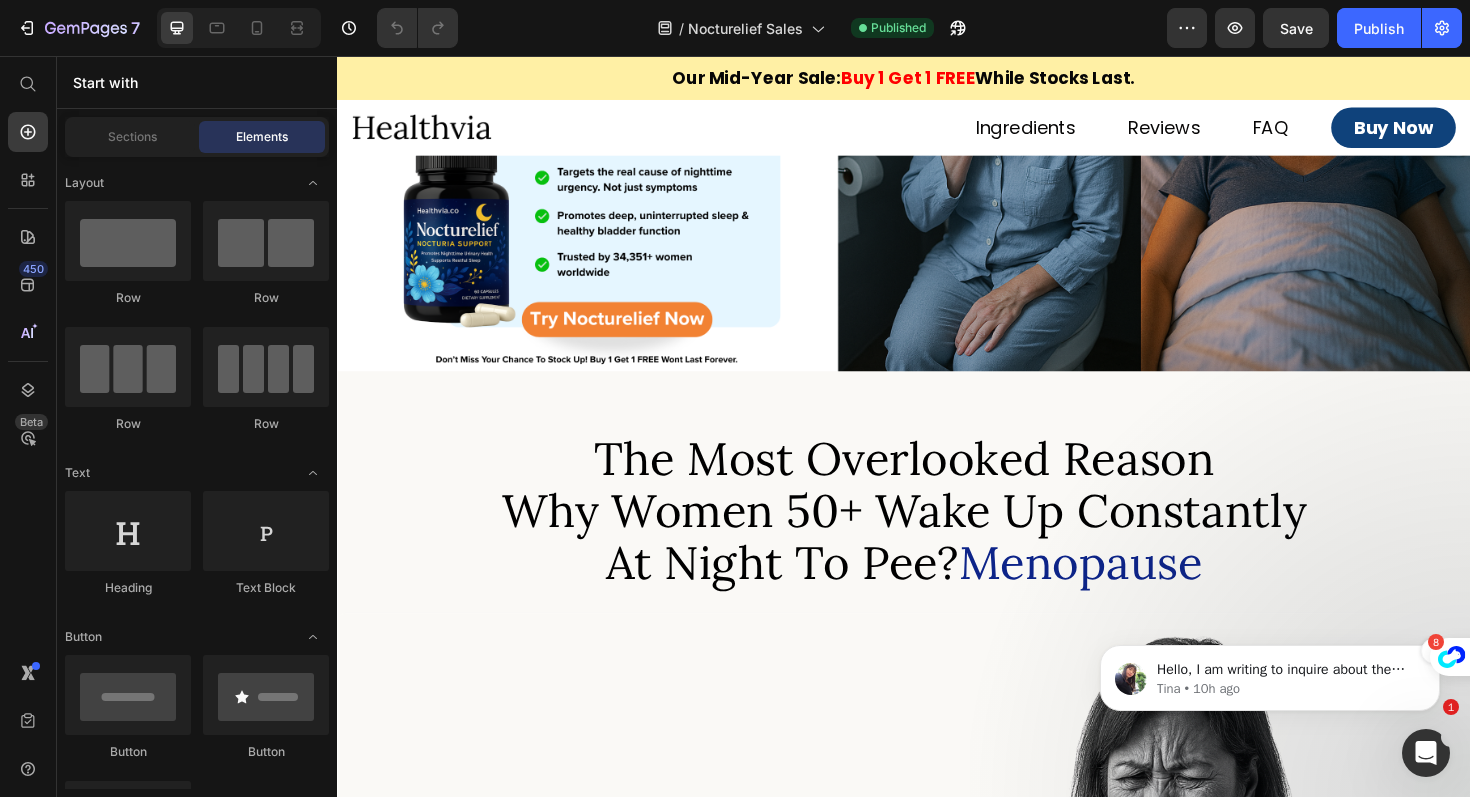 click on "Hello, I am writing to inquire about the status of our previous correspondence. Have you received the information that was sent?   If you have any further inquiries or concerns, please do not hesitate to contact us.   Noted: this conversation will be automatically concluded in the next day if no response is received." at bounding box center [1286, 670] 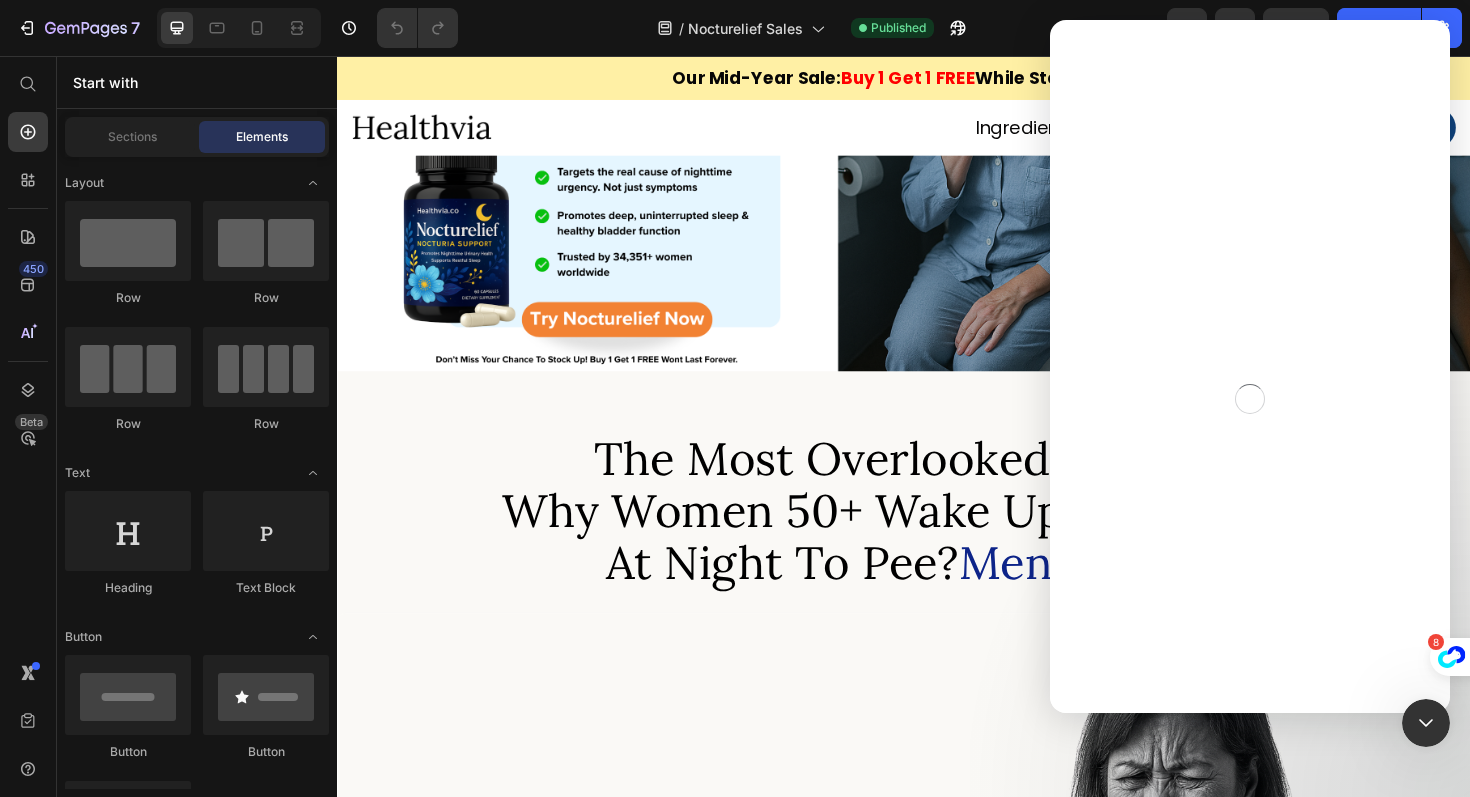 scroll, scrollTop: 0, scrollLeft: 0, axis: both 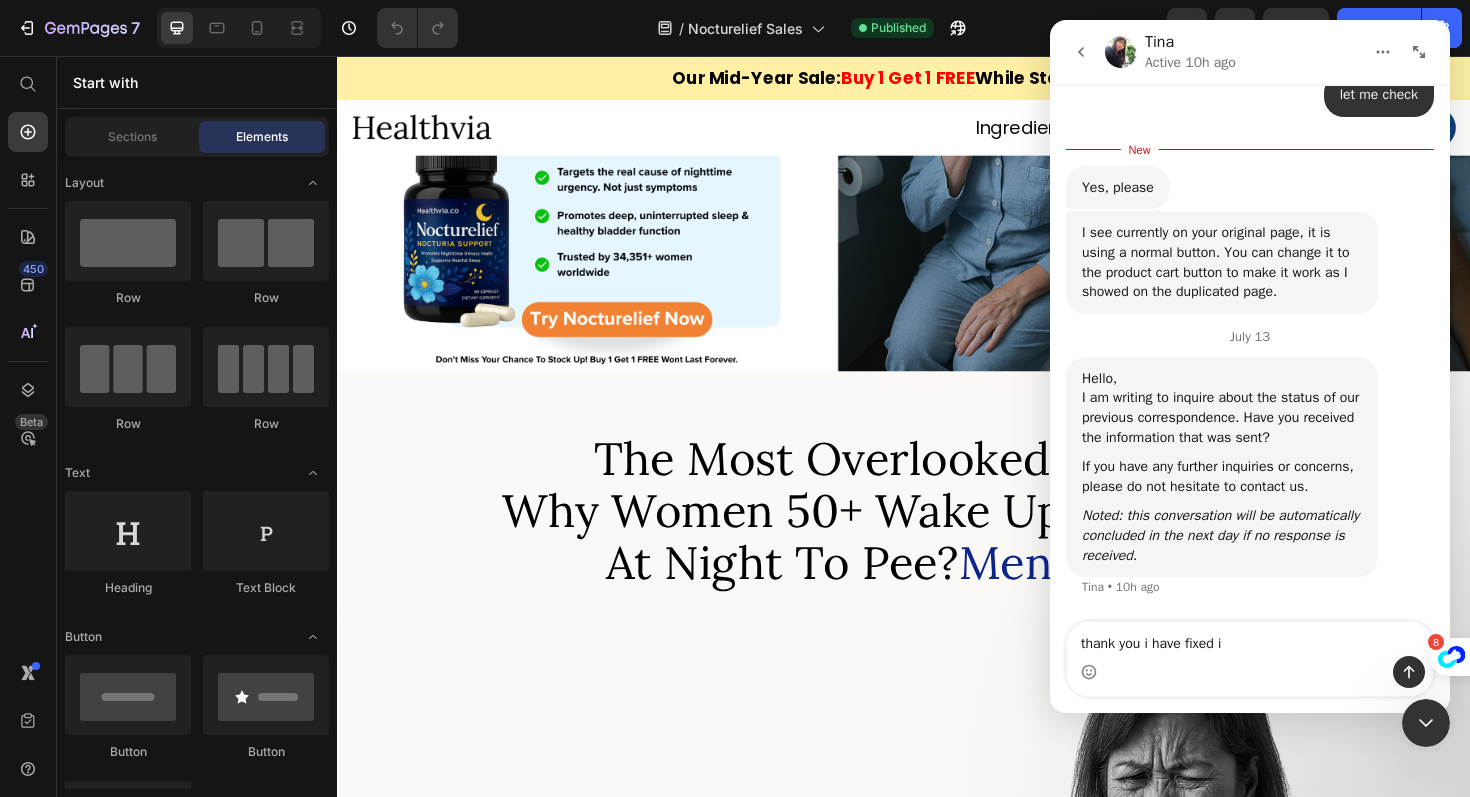 type on "thank you i have fixed it" 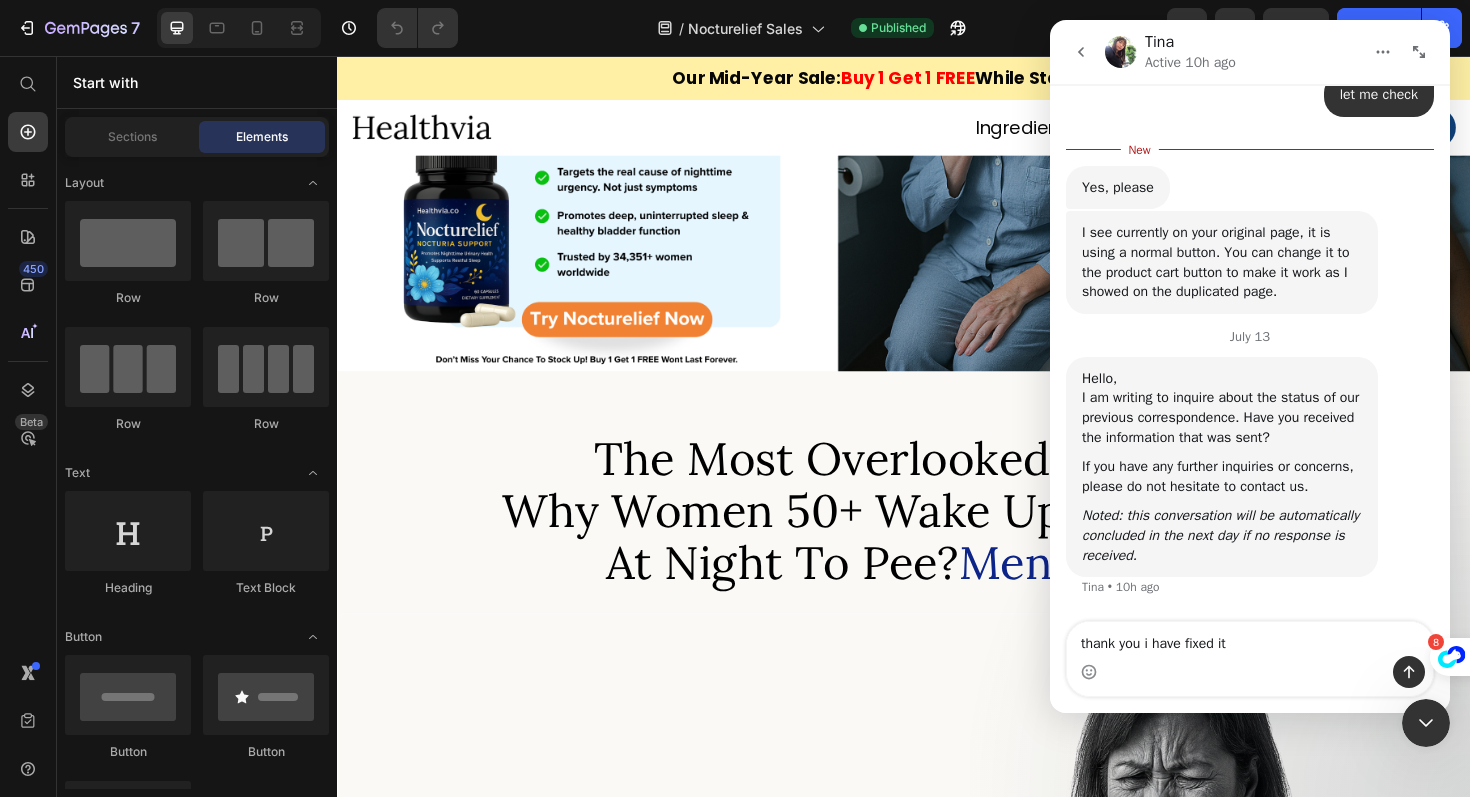 type 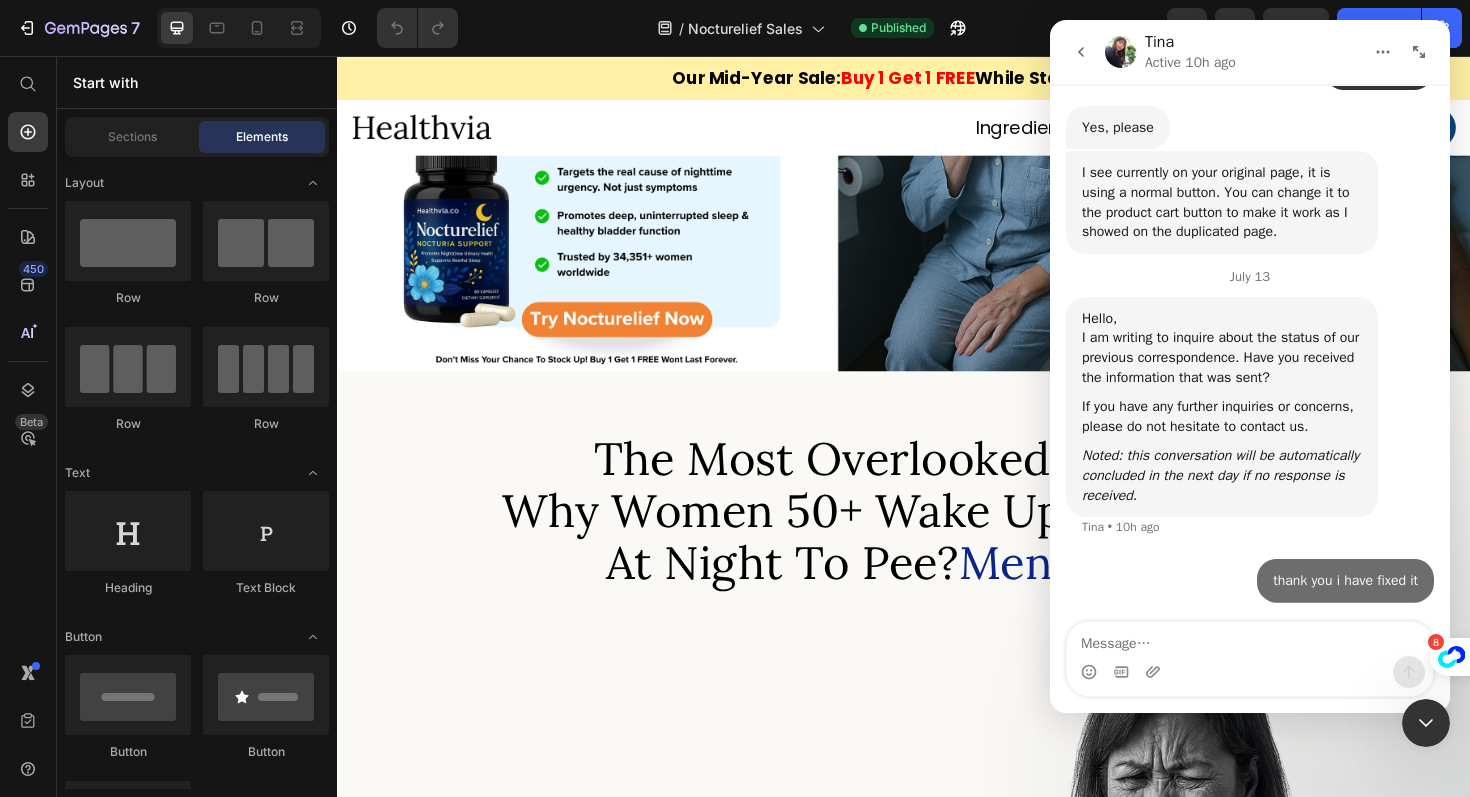 scroll, scrollTop: 4060, scrollLeft: 0, axis: vertical 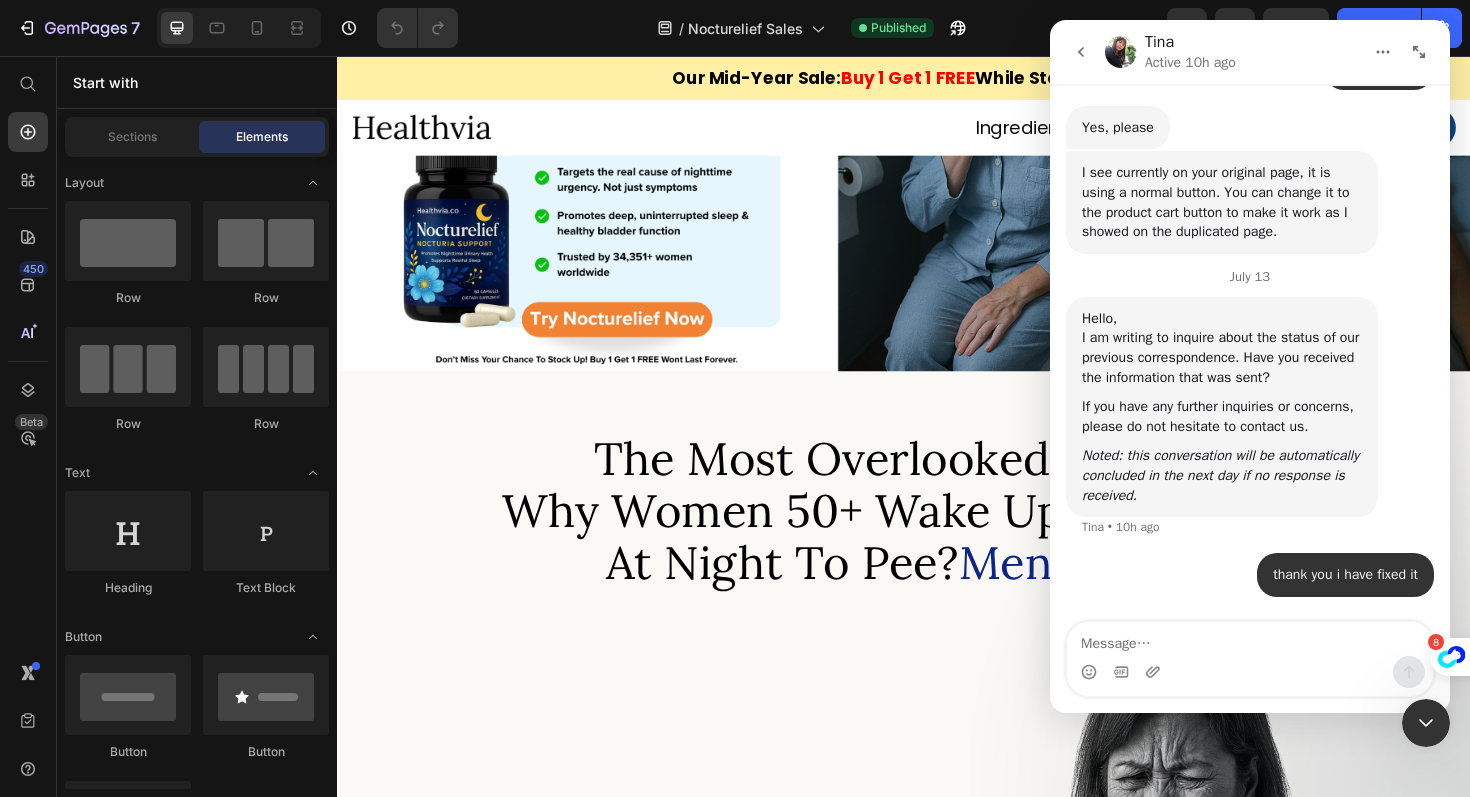 click at bounding box center [1426, 723] 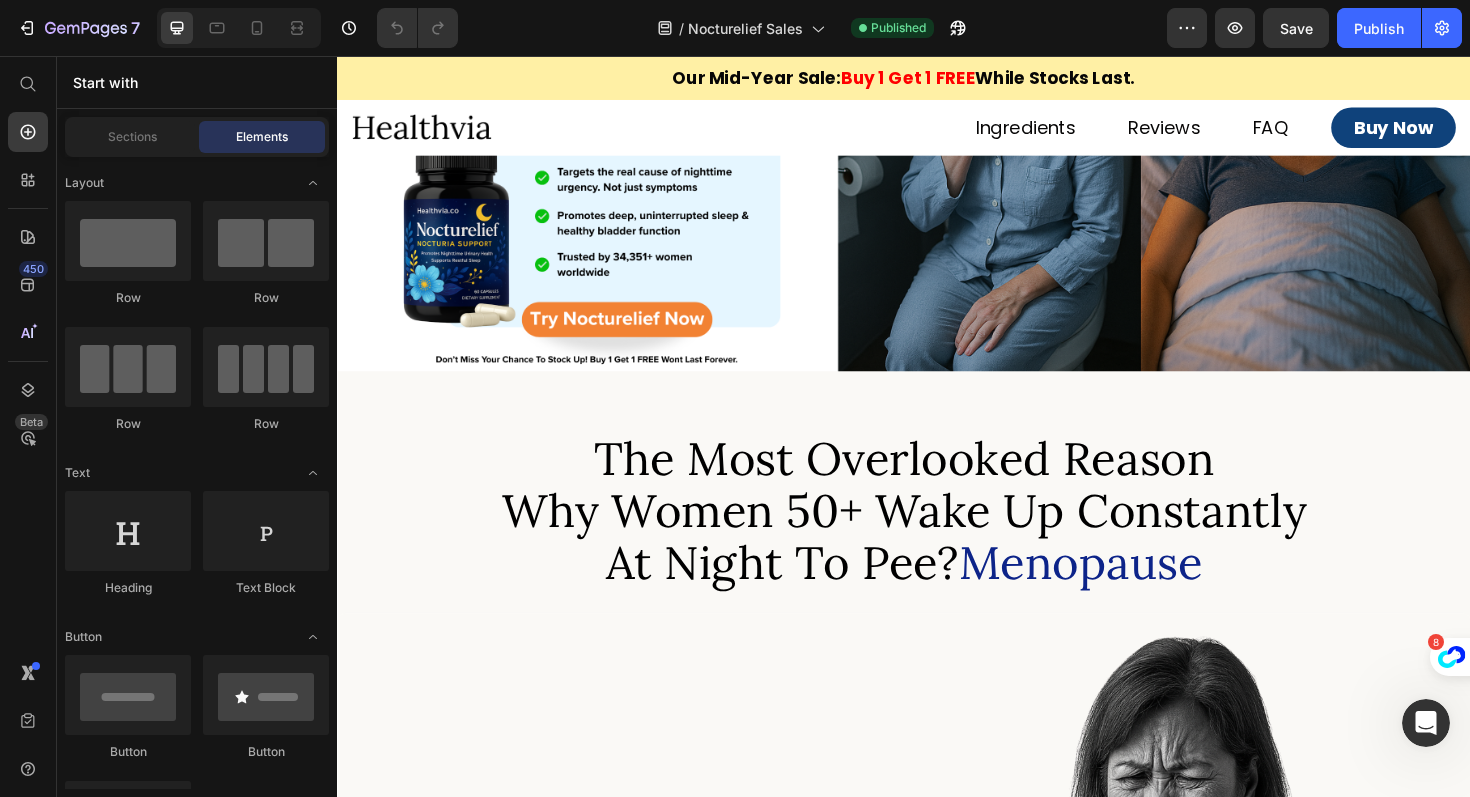 scroll, scrollTop: 0, scrollLeft: 0, axis: both 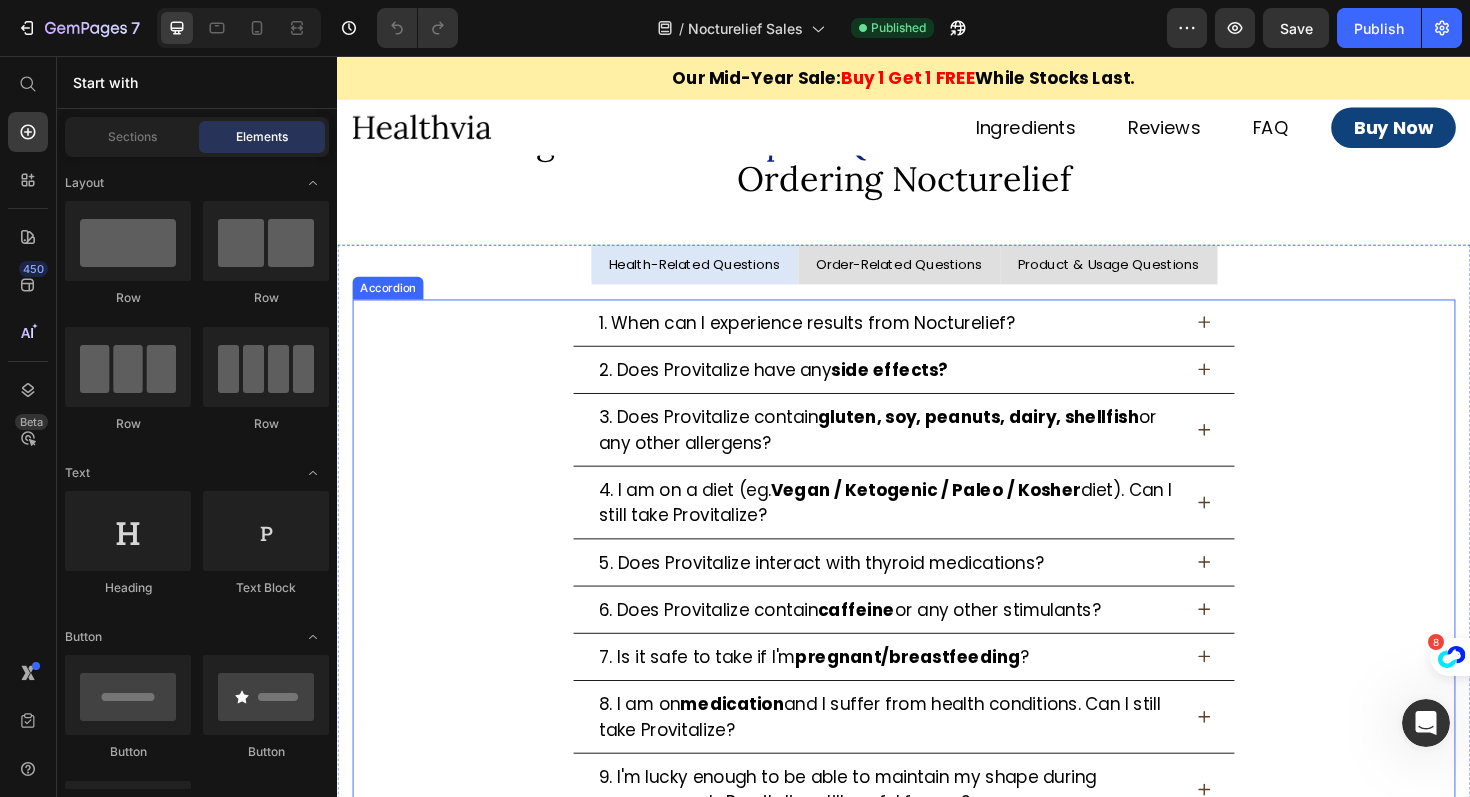 click on "1. When can I experience results from Nocturelief?" at bounding box center (937, 338) 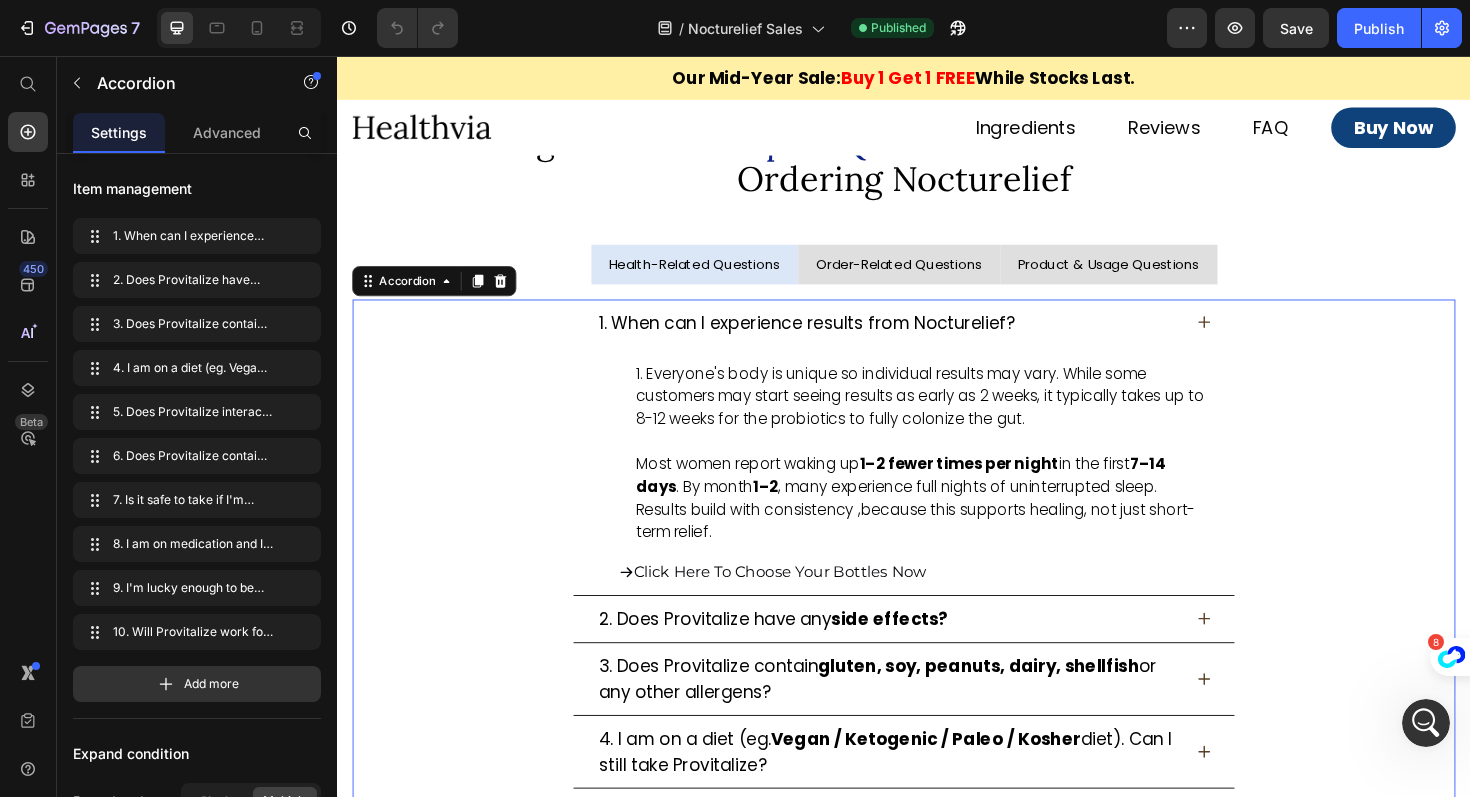 click on "1. When can I experience results from Nocturelief?" at bounding box center [834, 338] 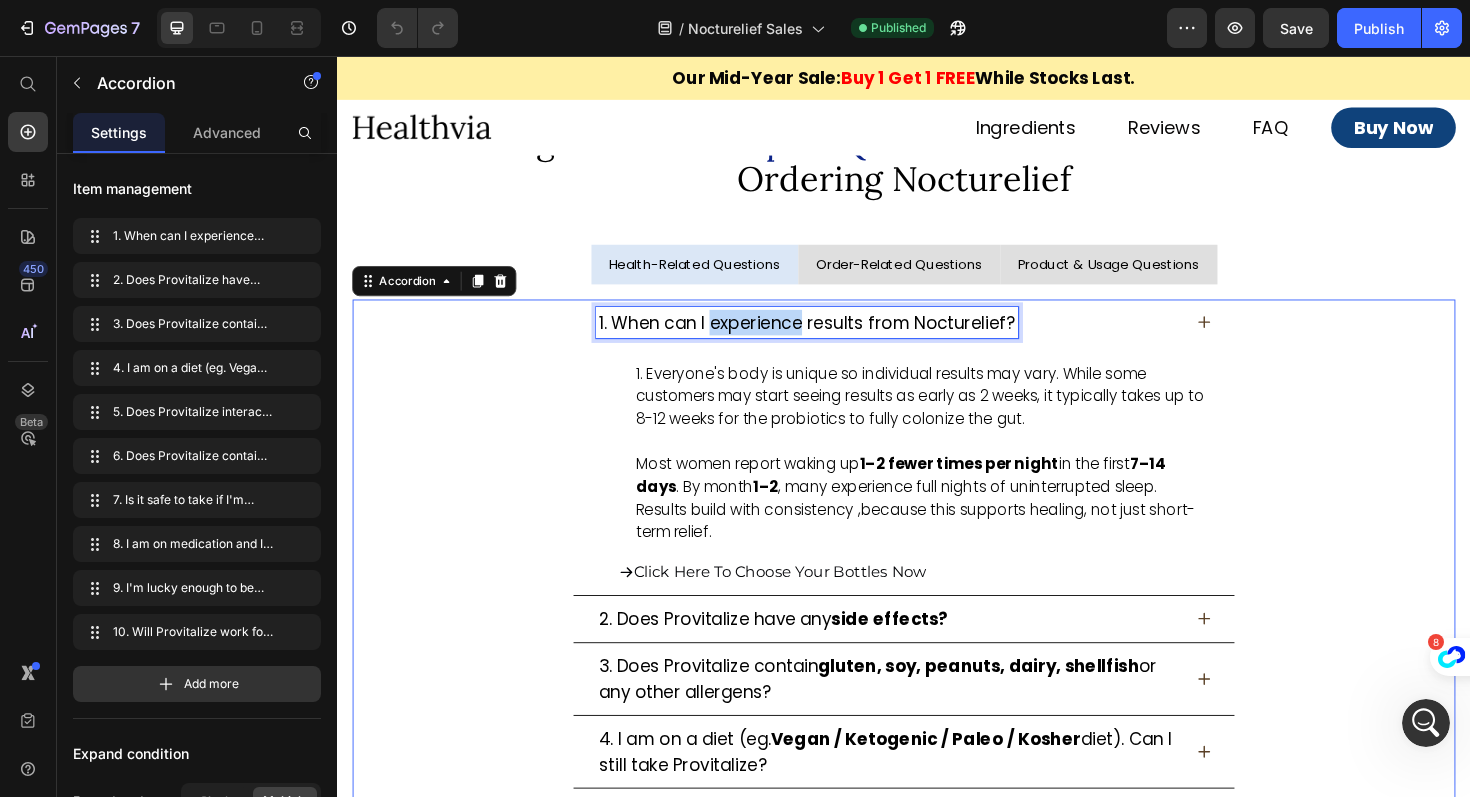 click on "1. When can I experience results from Nocturelief?" at bounding box center [834, 338] 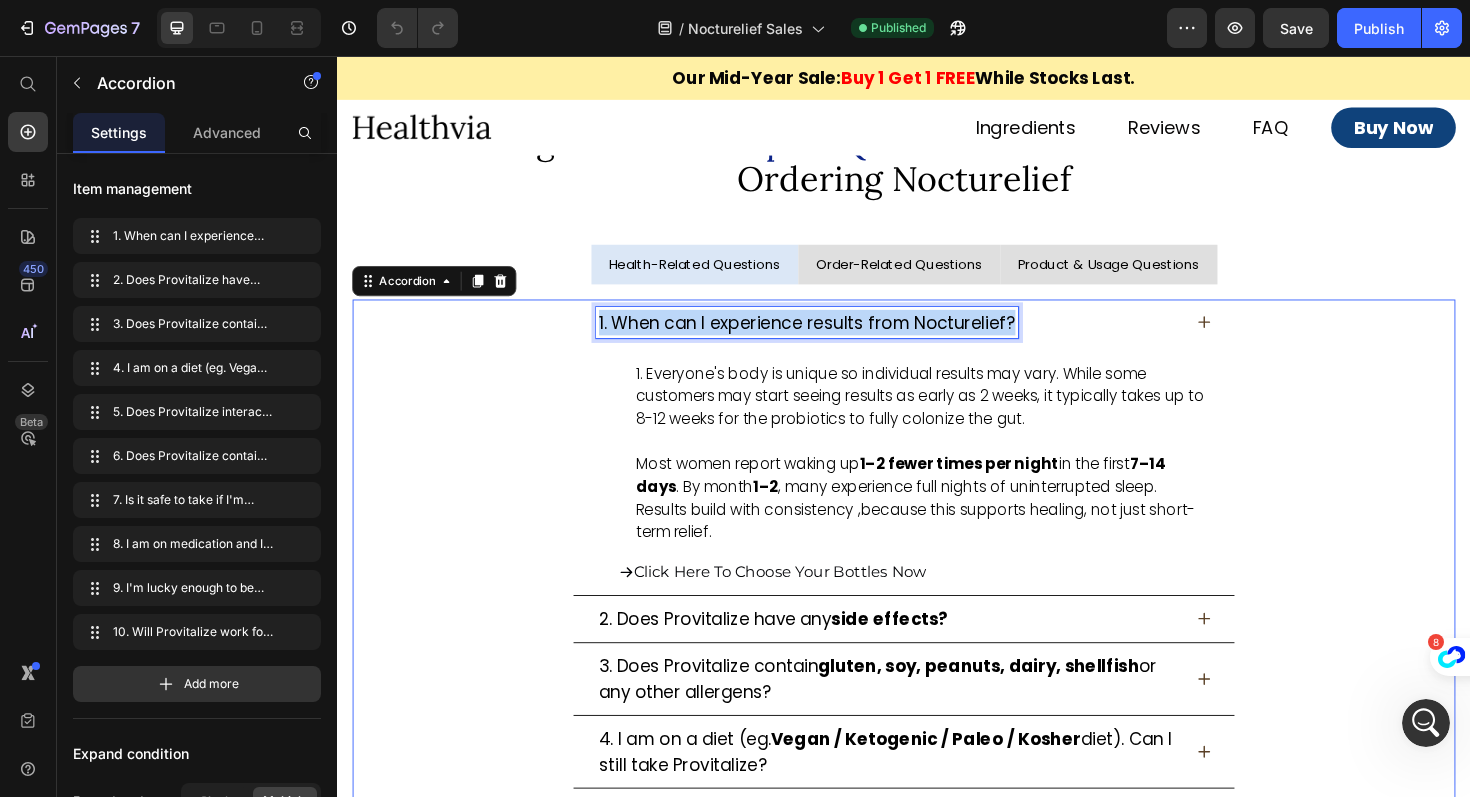 click on "1. When can I experience results from Nocturelief?" at bounding box center [834, 338] 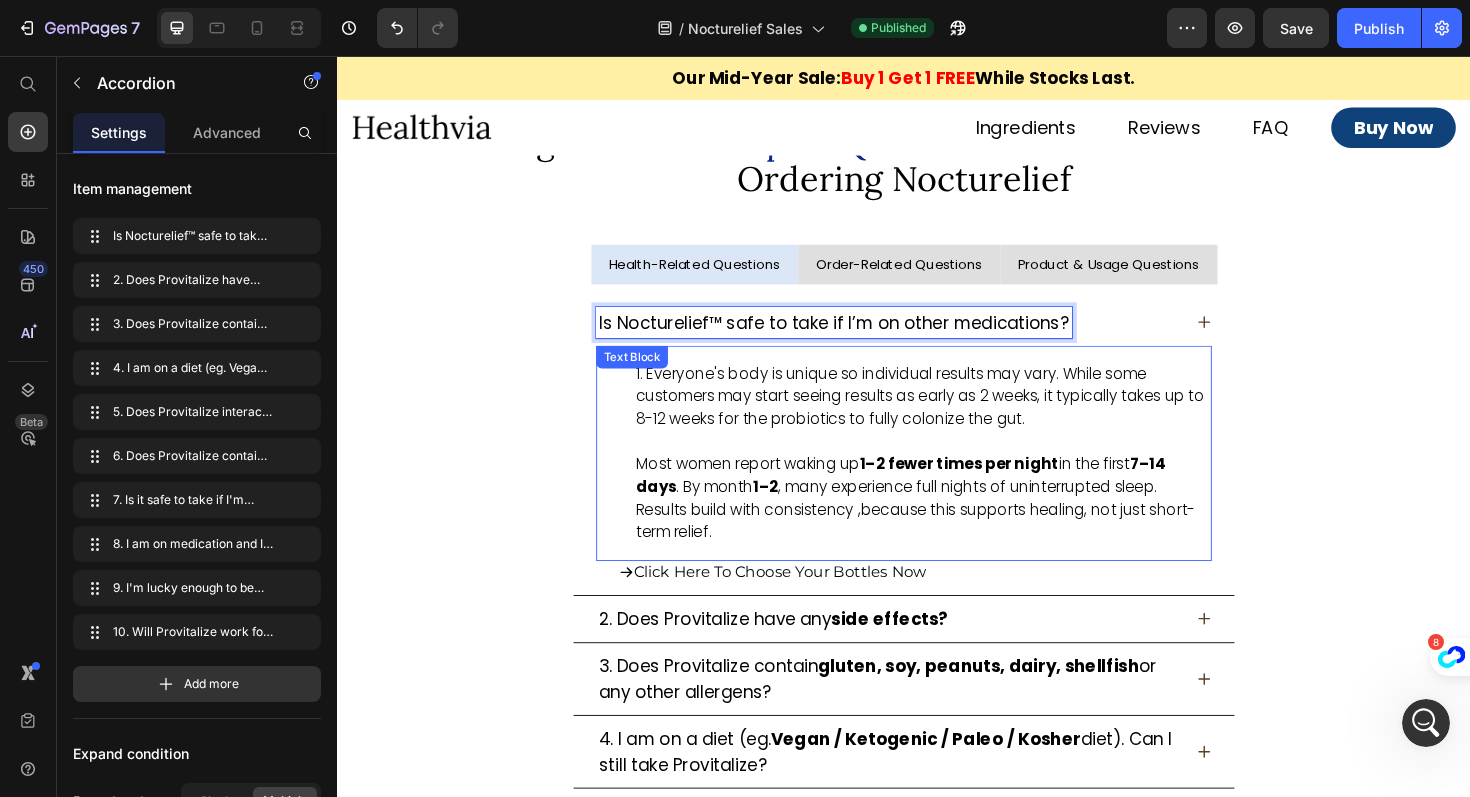 click on "Everyone's body is unique so individual results may vary. While some customers may start seeing results as early as 2 weeks, it typically takes up to 8-12 weeks for the probiotics to fully colonize the gut. Most women report waking up  1–2 fewer times per night  in the first  7–14 days . By month  1–2 , many experience full nights of uninterrupted sleep. Results build with consistency ,because this supports healing, not just short-term relief." at bounding box center [957, 477] 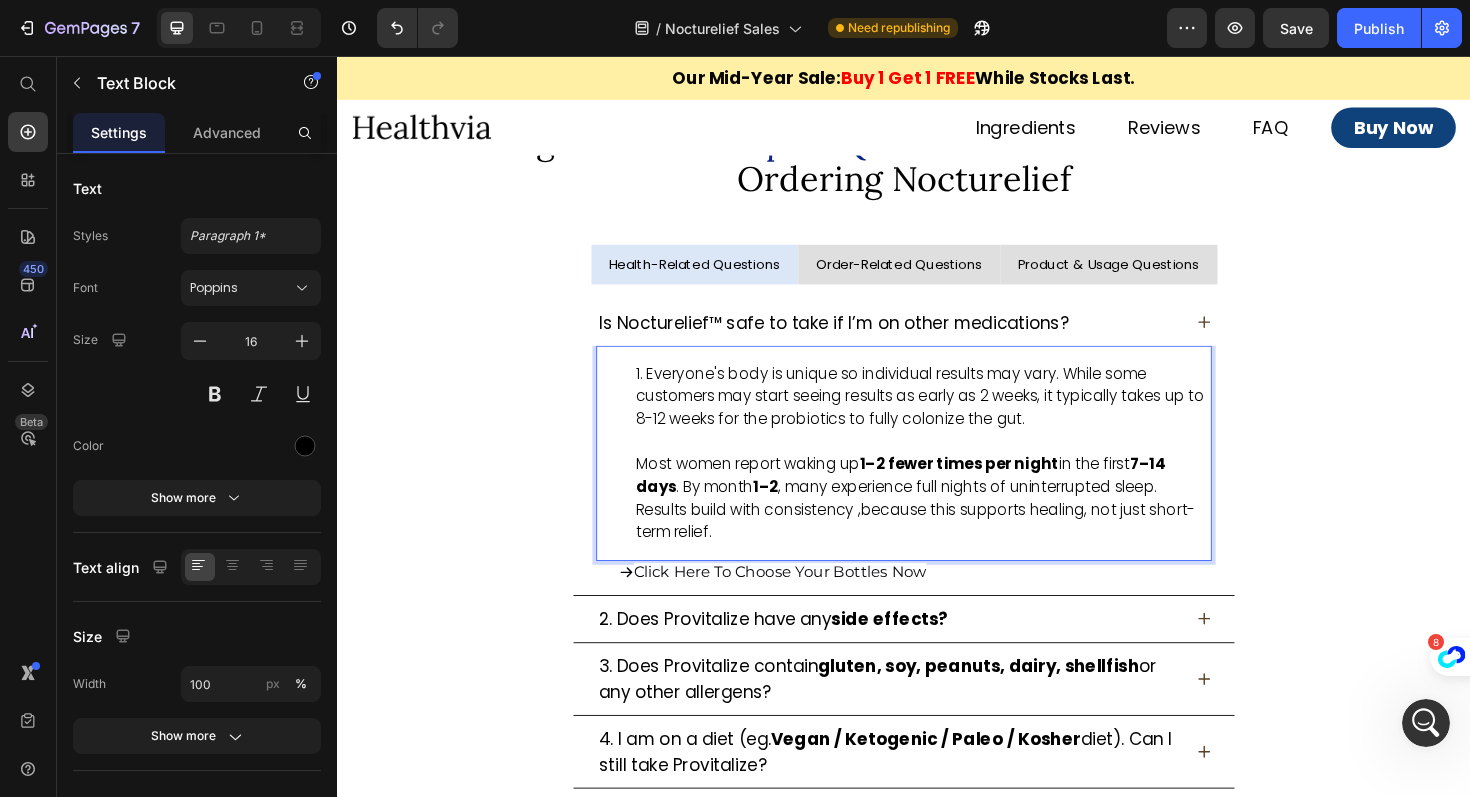 click on "Everyone's body is unique so individual results may vary. While some customers may start seeing results as early as 2 weeks, it typically takes up to 8-12 weeks for the probiotics to fully colonize the gut. Most women report waking up  1–2 fewer times per night  in the first  7–14 days . By month  1–2 , many experience full nights of uninterrupted sleep. Results build with consistency ,because this supports healing, not just short-term relief." at bounding box center [957, 477] 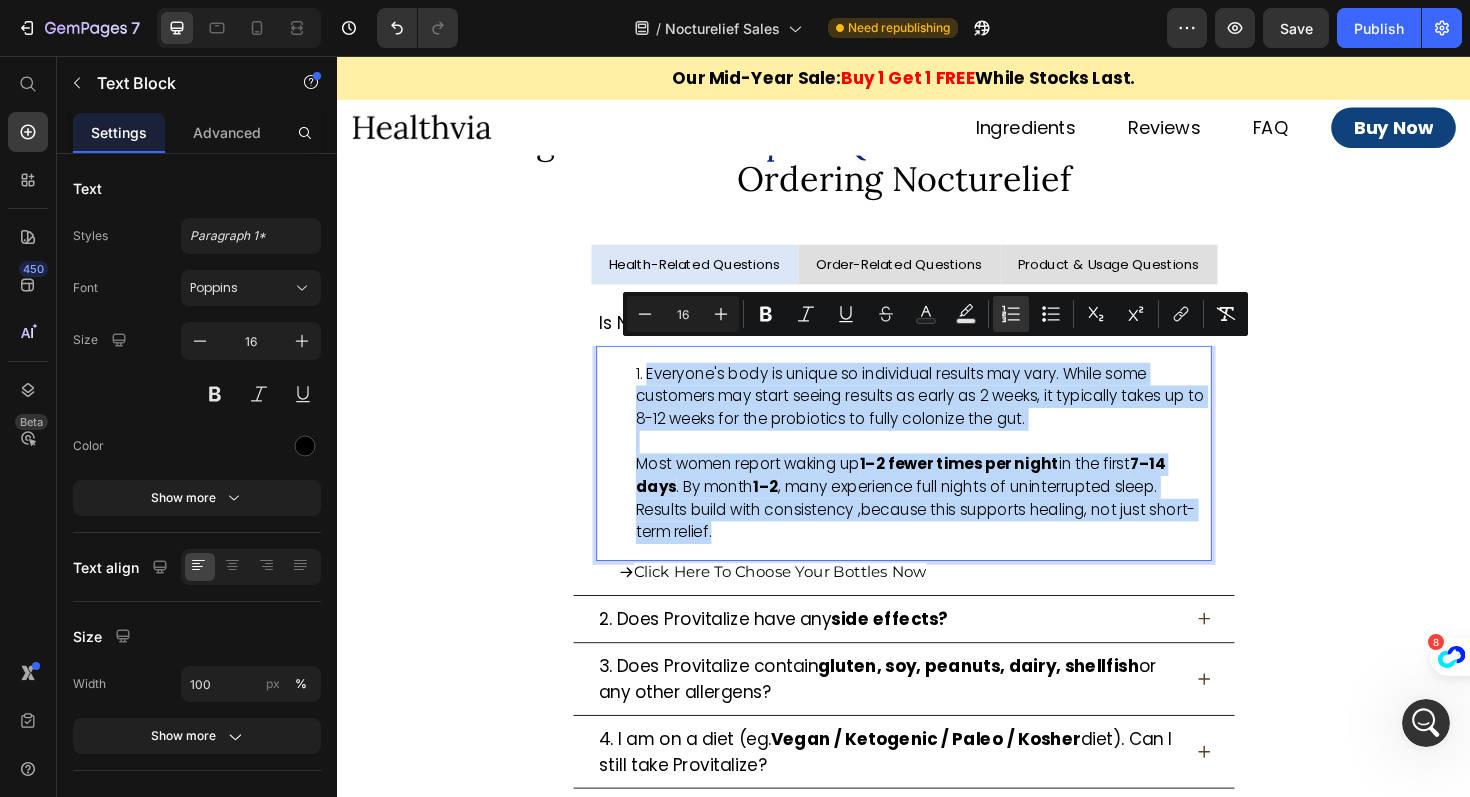 drag, startPoint x: 775, startPoint y: 555, endPoint x: 630, endPoint y: 363, distance: 240.60133 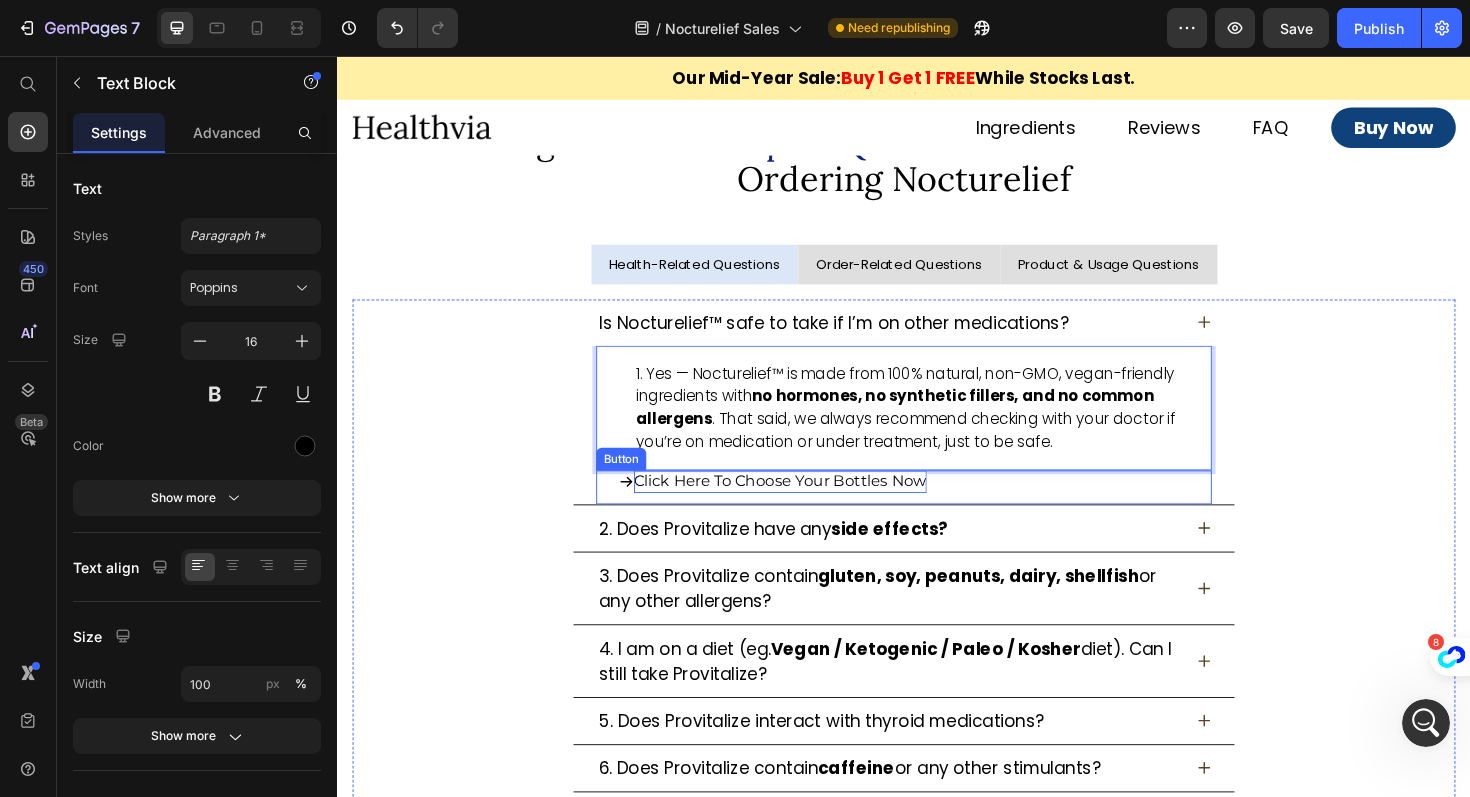 click on "Click Here To Choose Your Bottles Now" at bounding box center (806, 506) 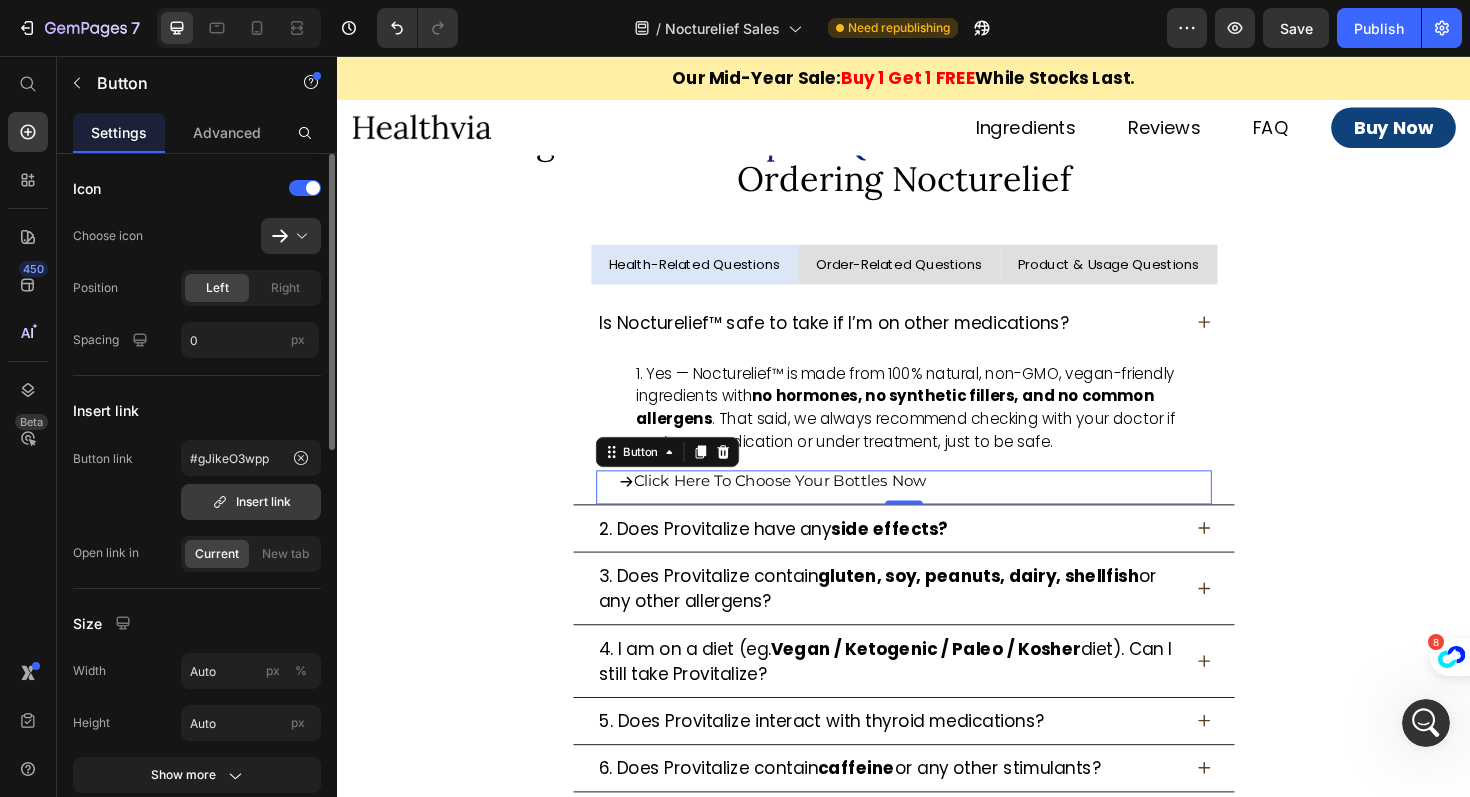 click on "Insert link" at bounding box center [251, 502] 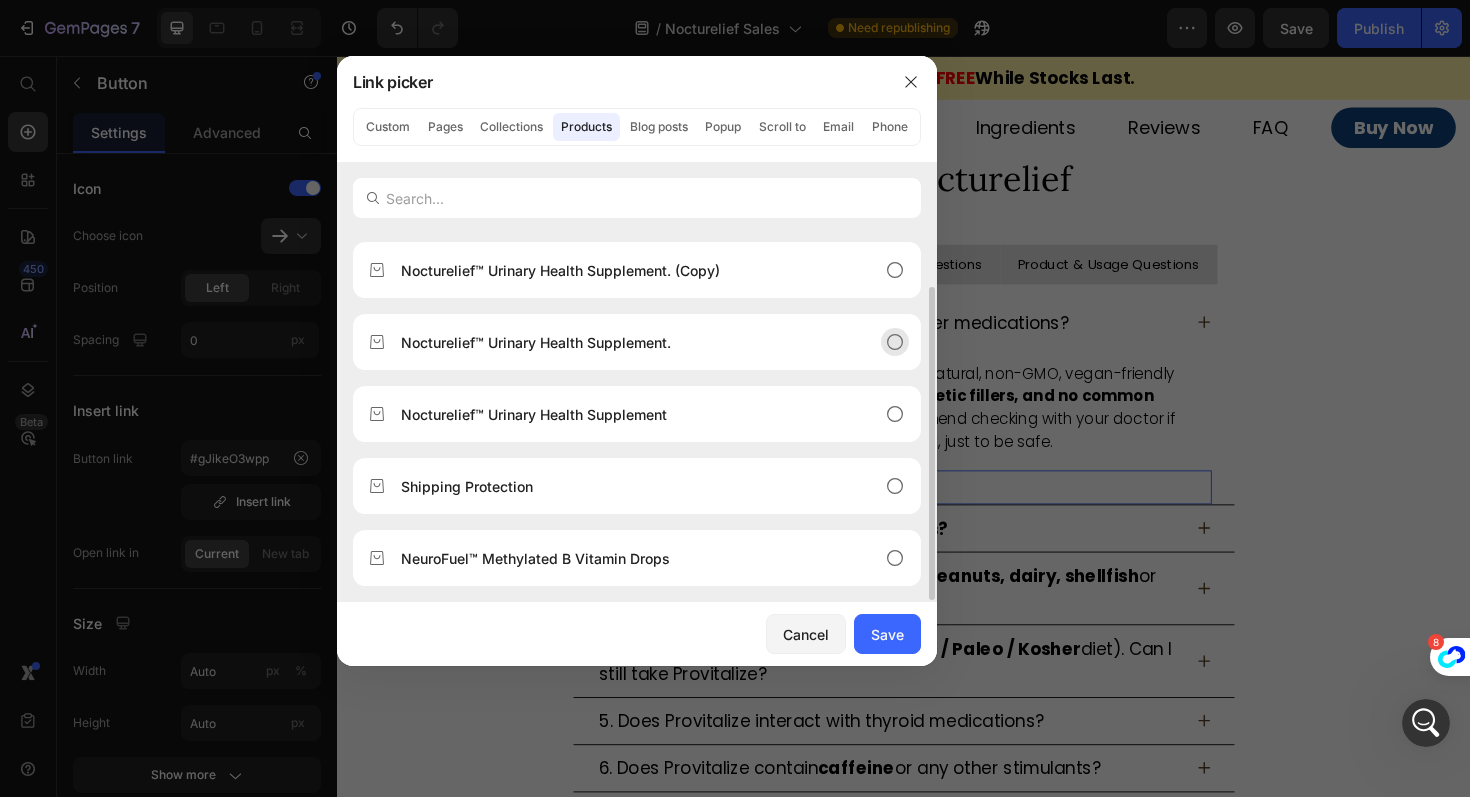 scroll, scrollTop: 63, scrollLeft: 0, axis: vertical 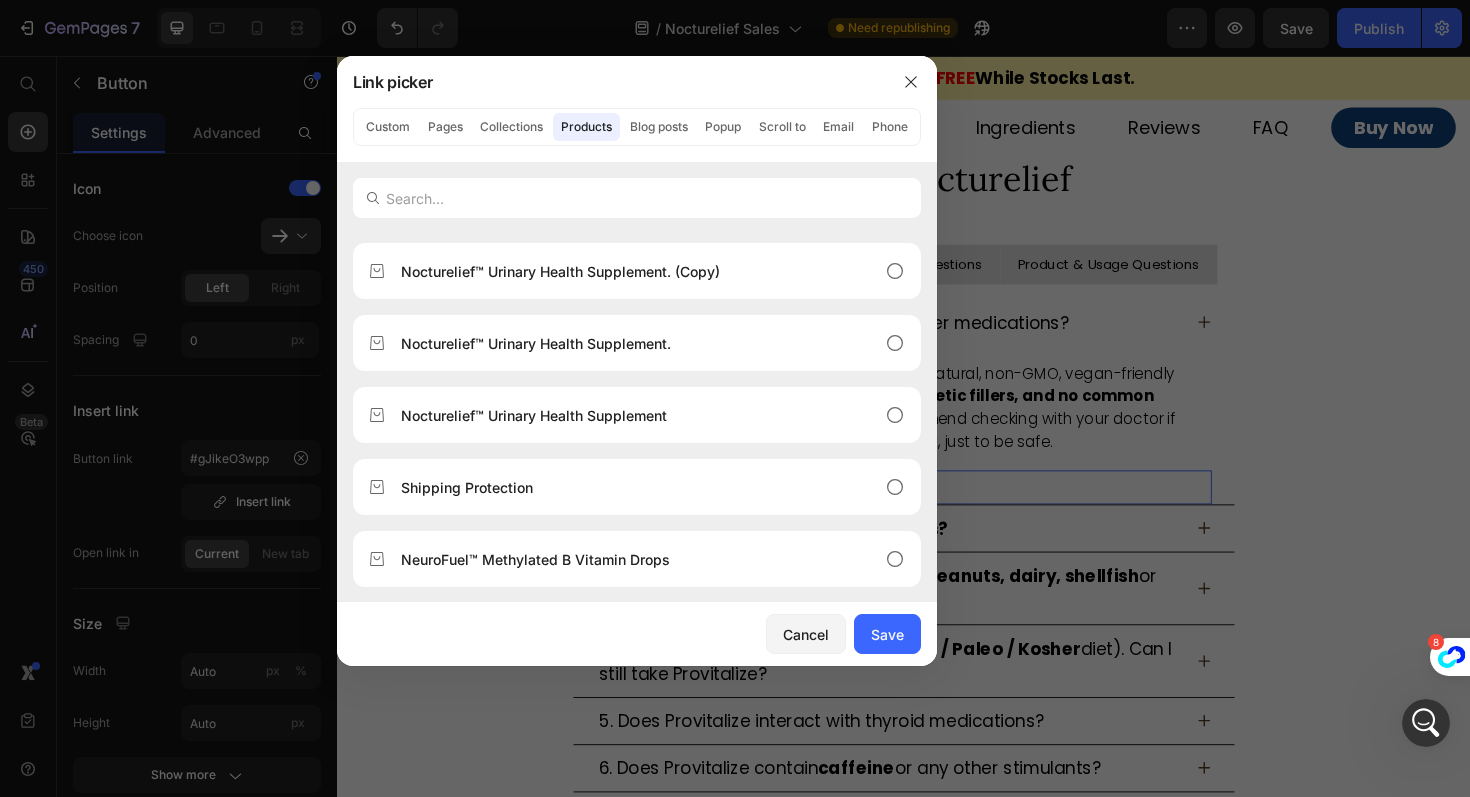 click on "Custom Pages Collections Products Blog posts Popup Scroll to Email Phone" 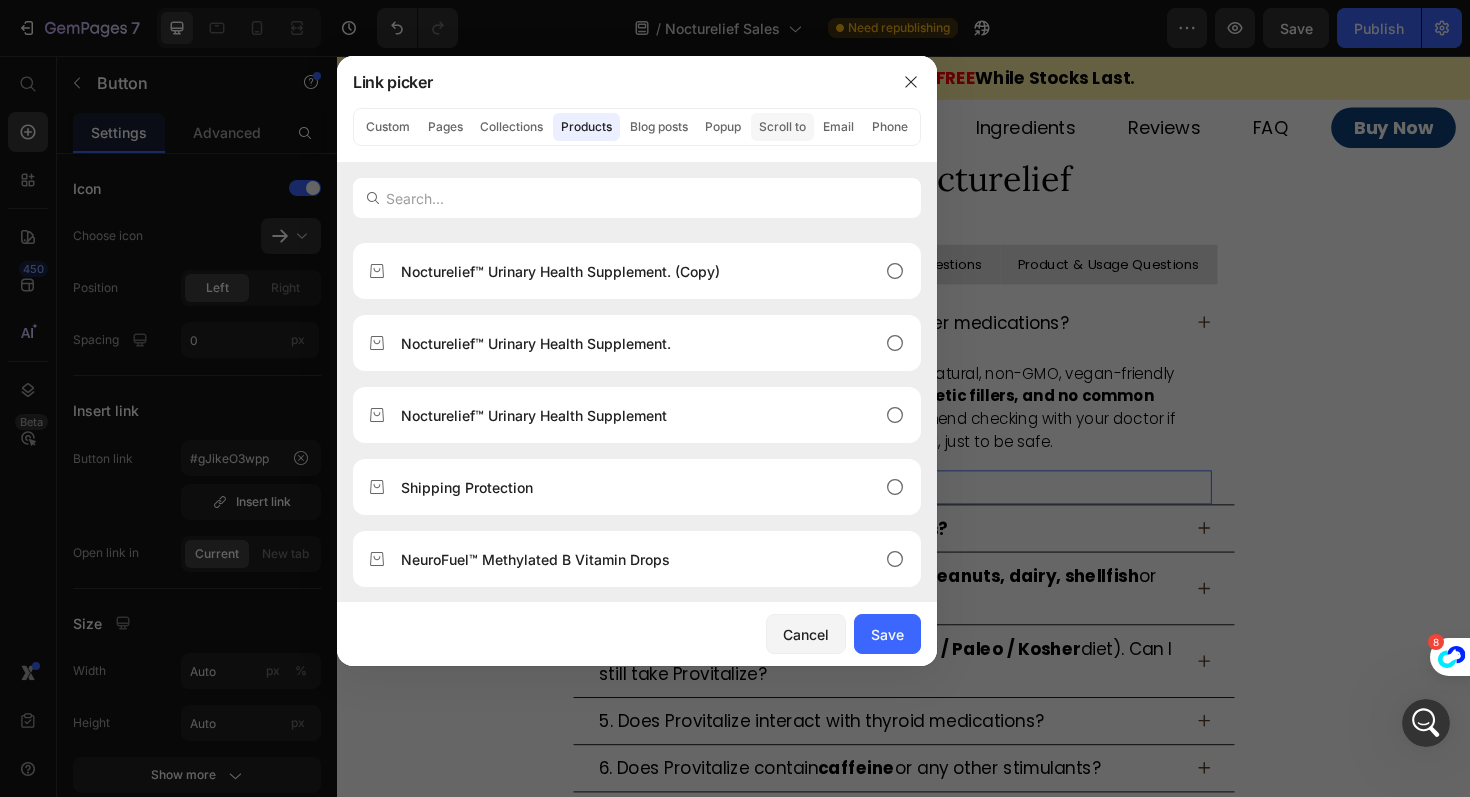 click on "Scroll to" 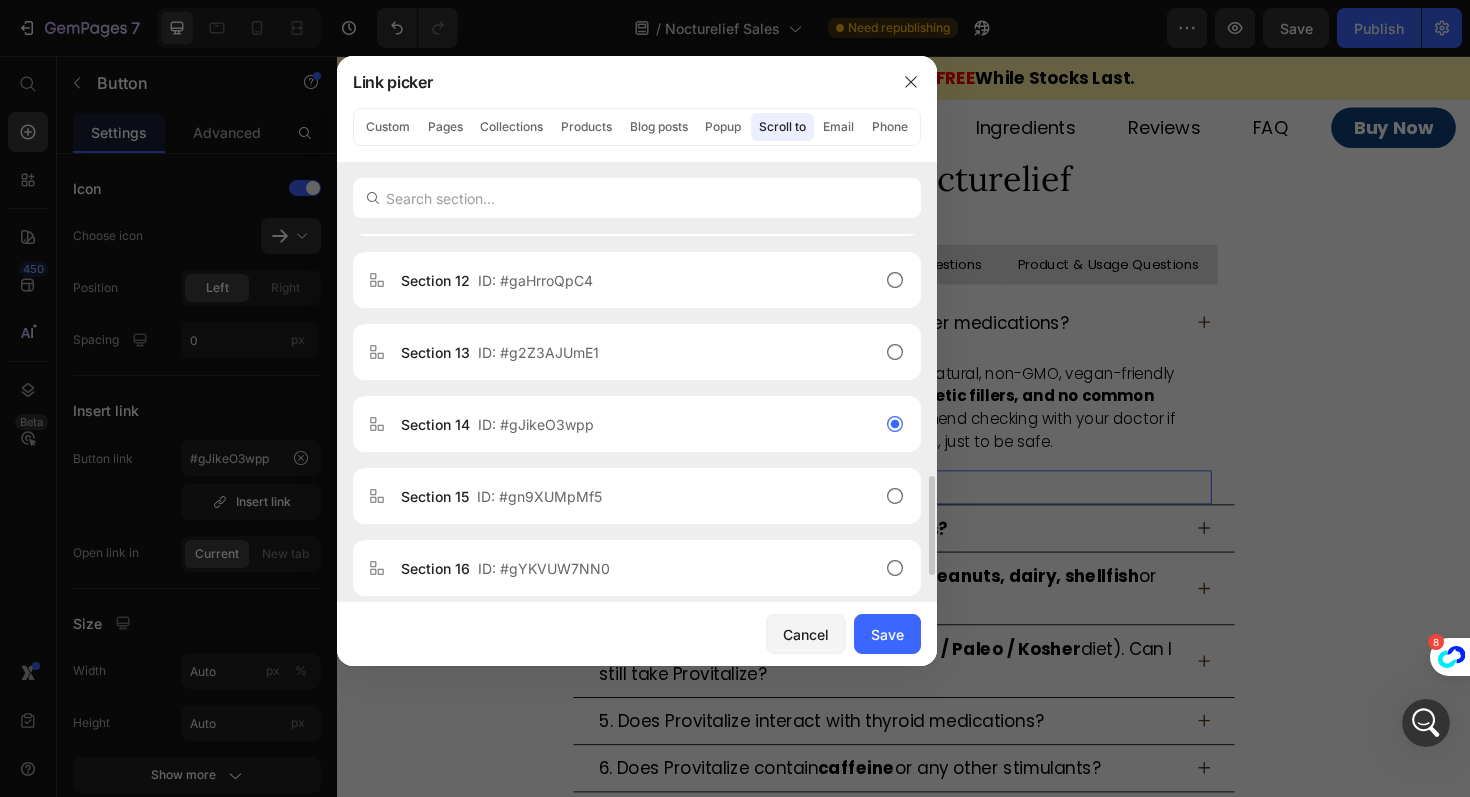 scroll, scrollTop: 991, scrollLeft: 0, axis: vertical 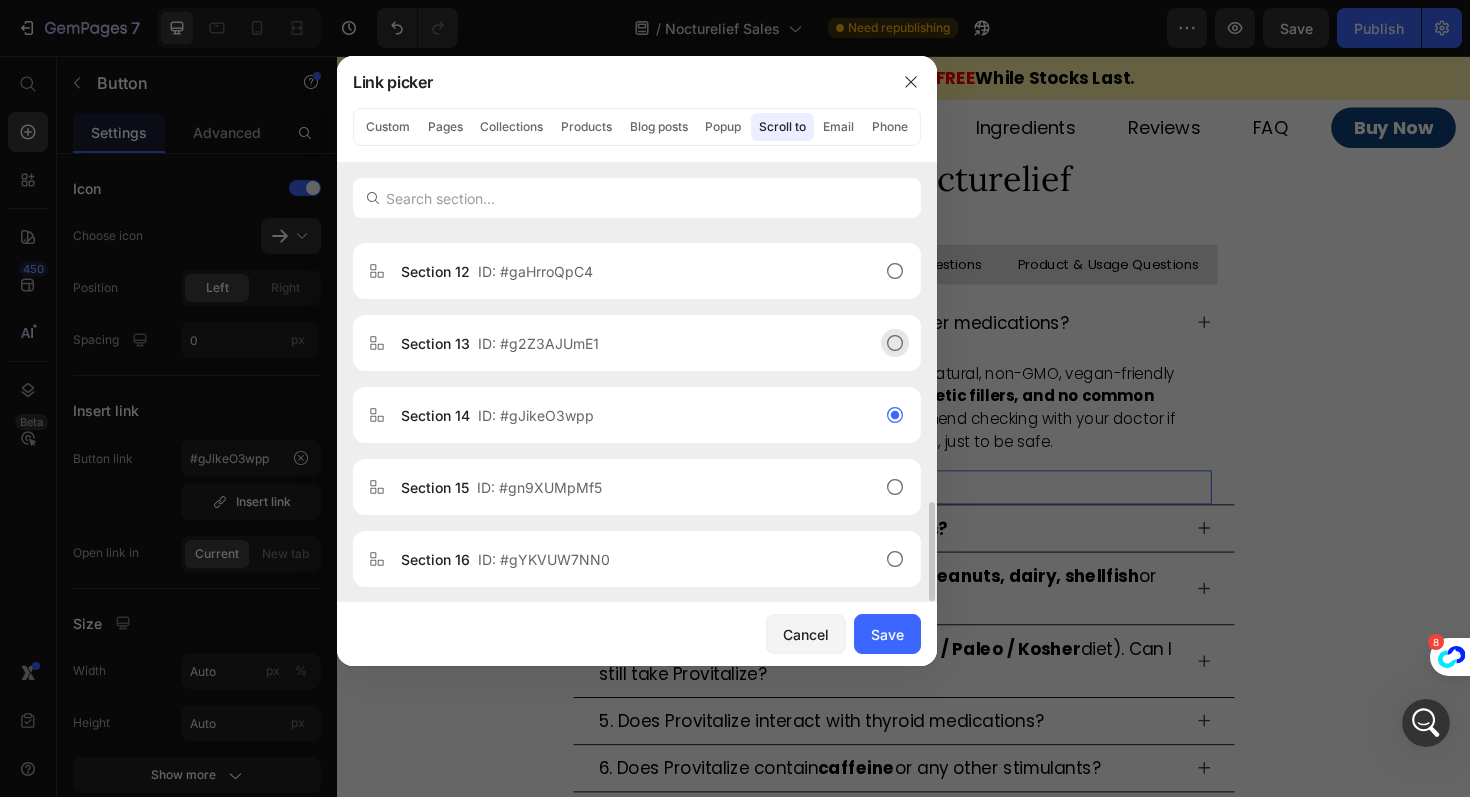 click on "Section 13  ID: #g2Z3AJUmE1" 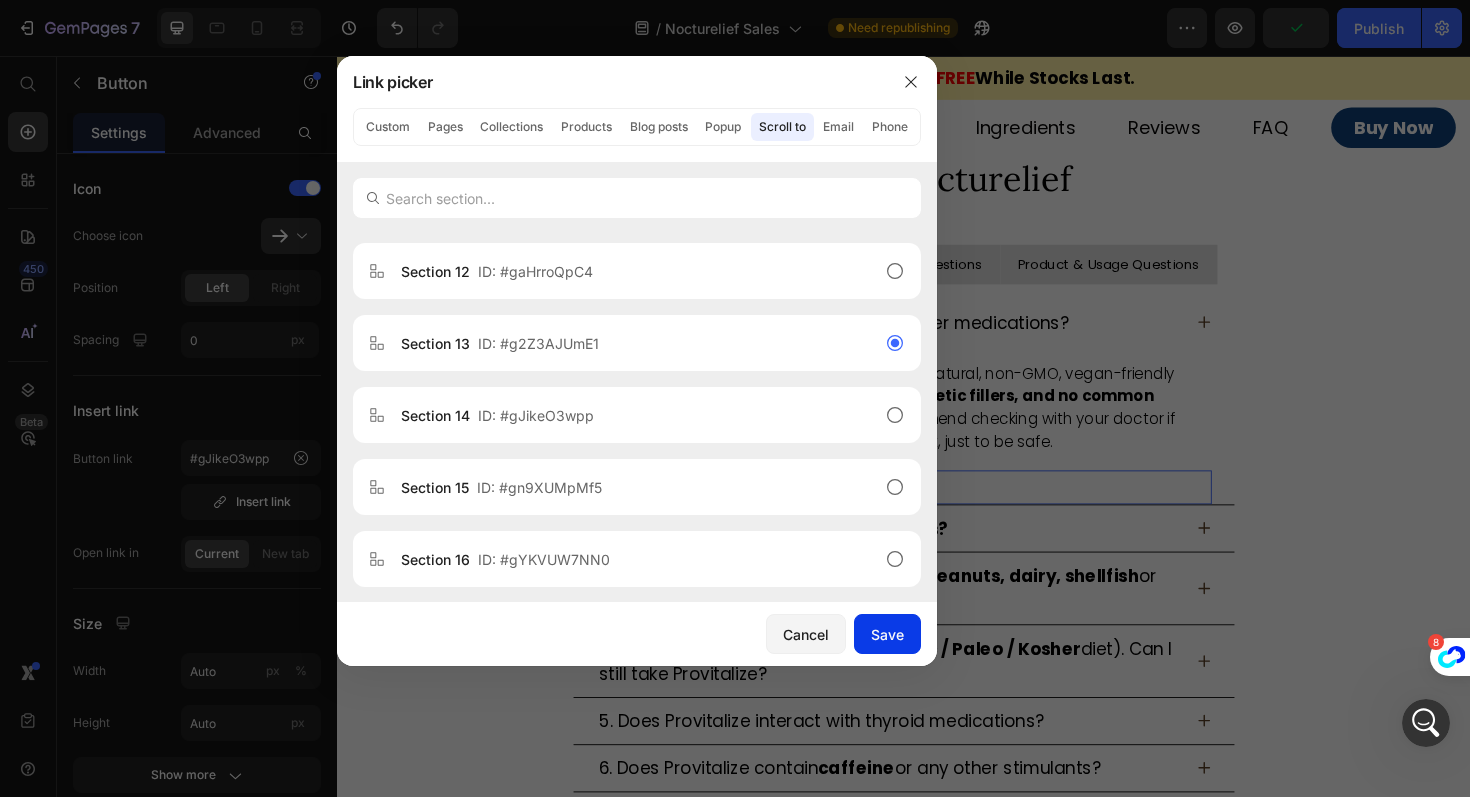 click on "Save" at bounding box center [887, 634] 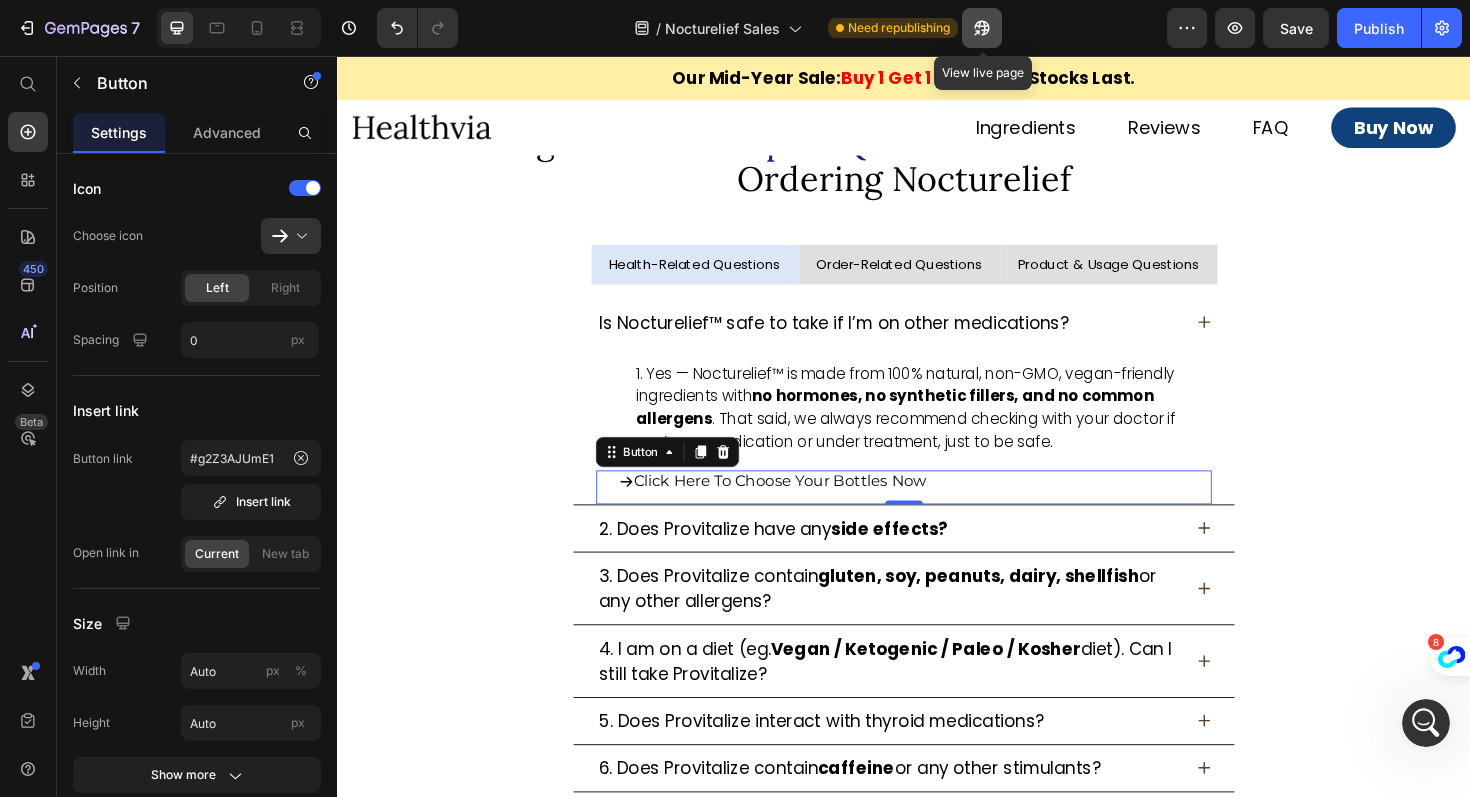 click 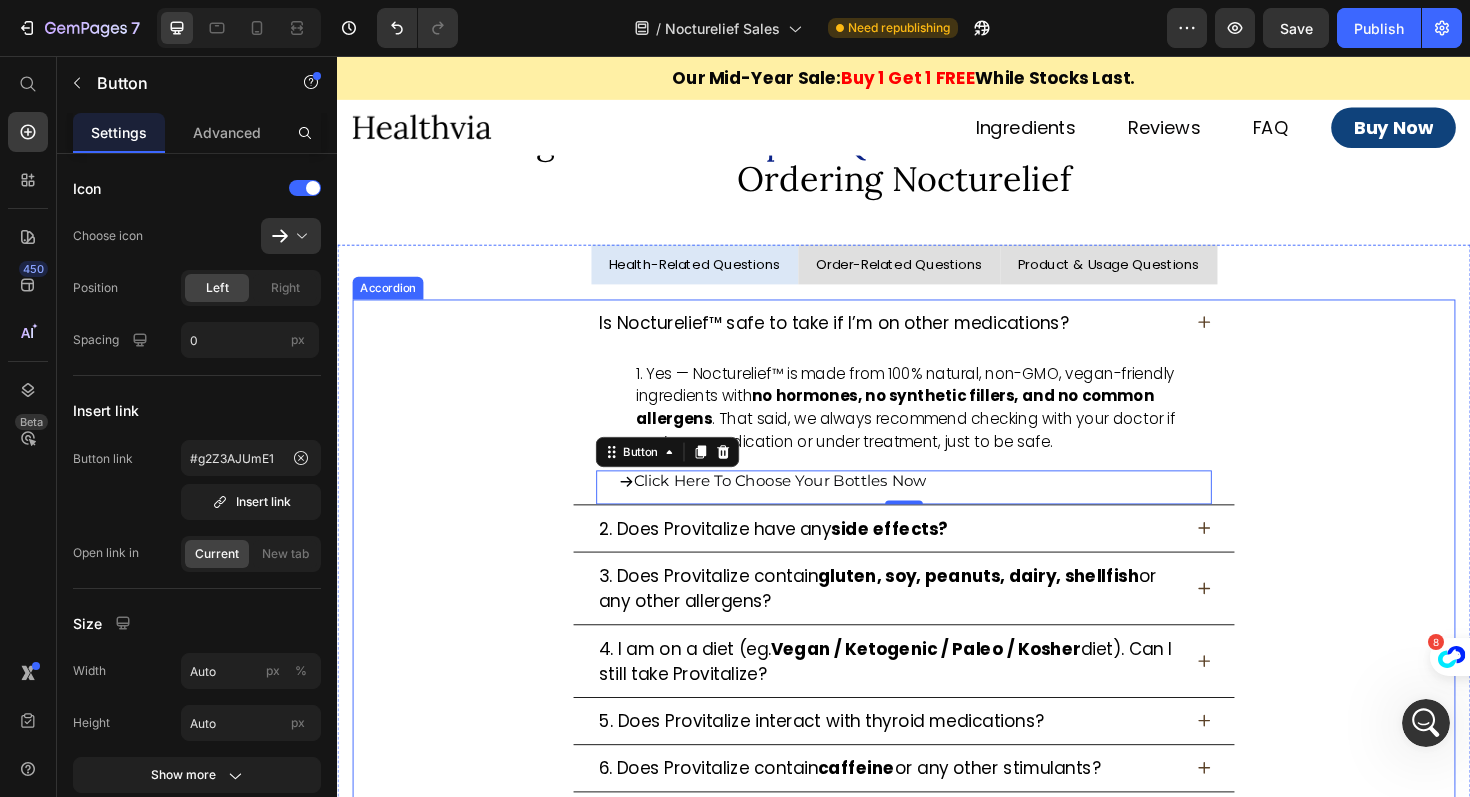 click on "2. Does Provitalize have any  side effects?" at bounding box center [798, 556] 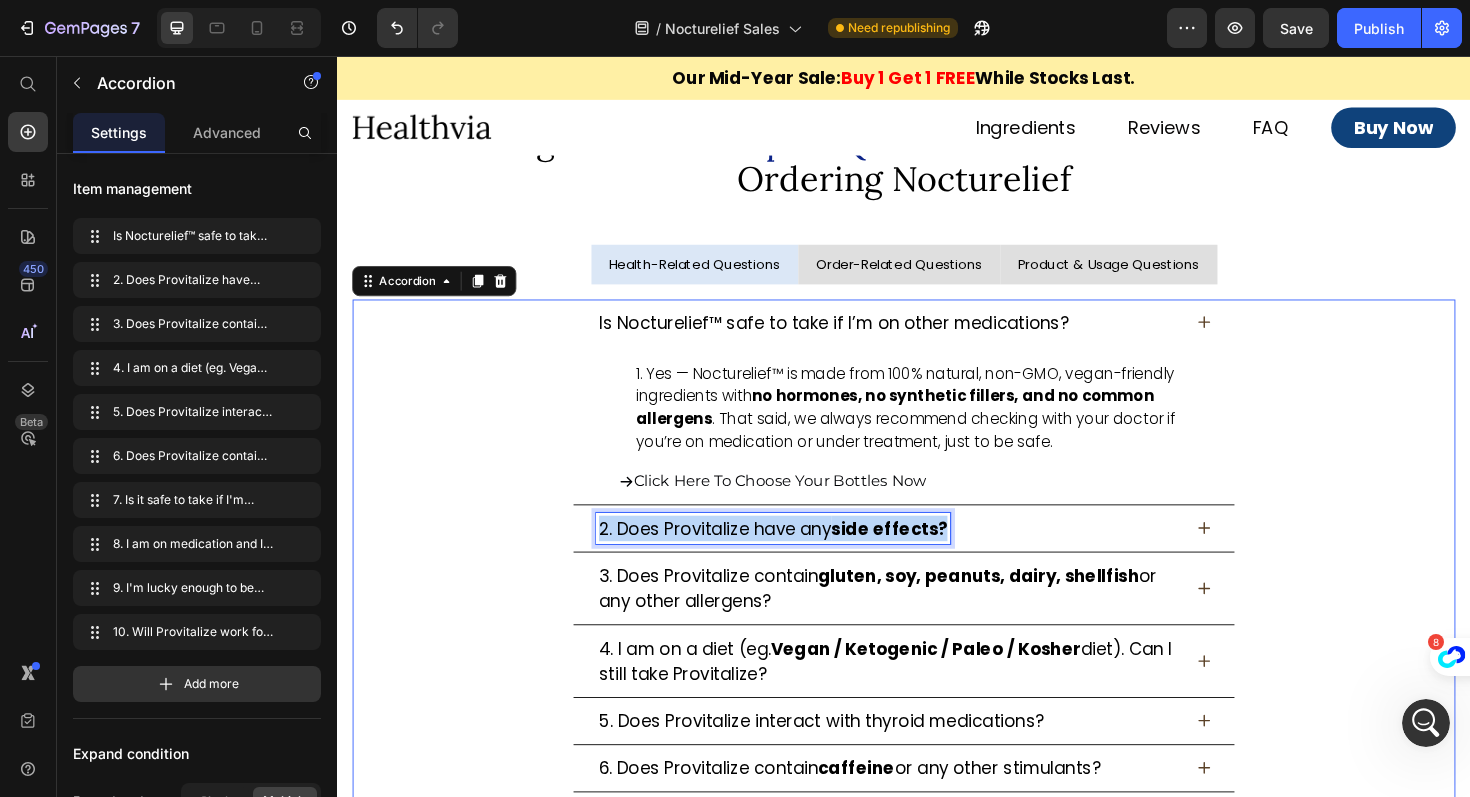 click on "2. Does Provitalize have any  side effects?" at bounding box center (798, 556) 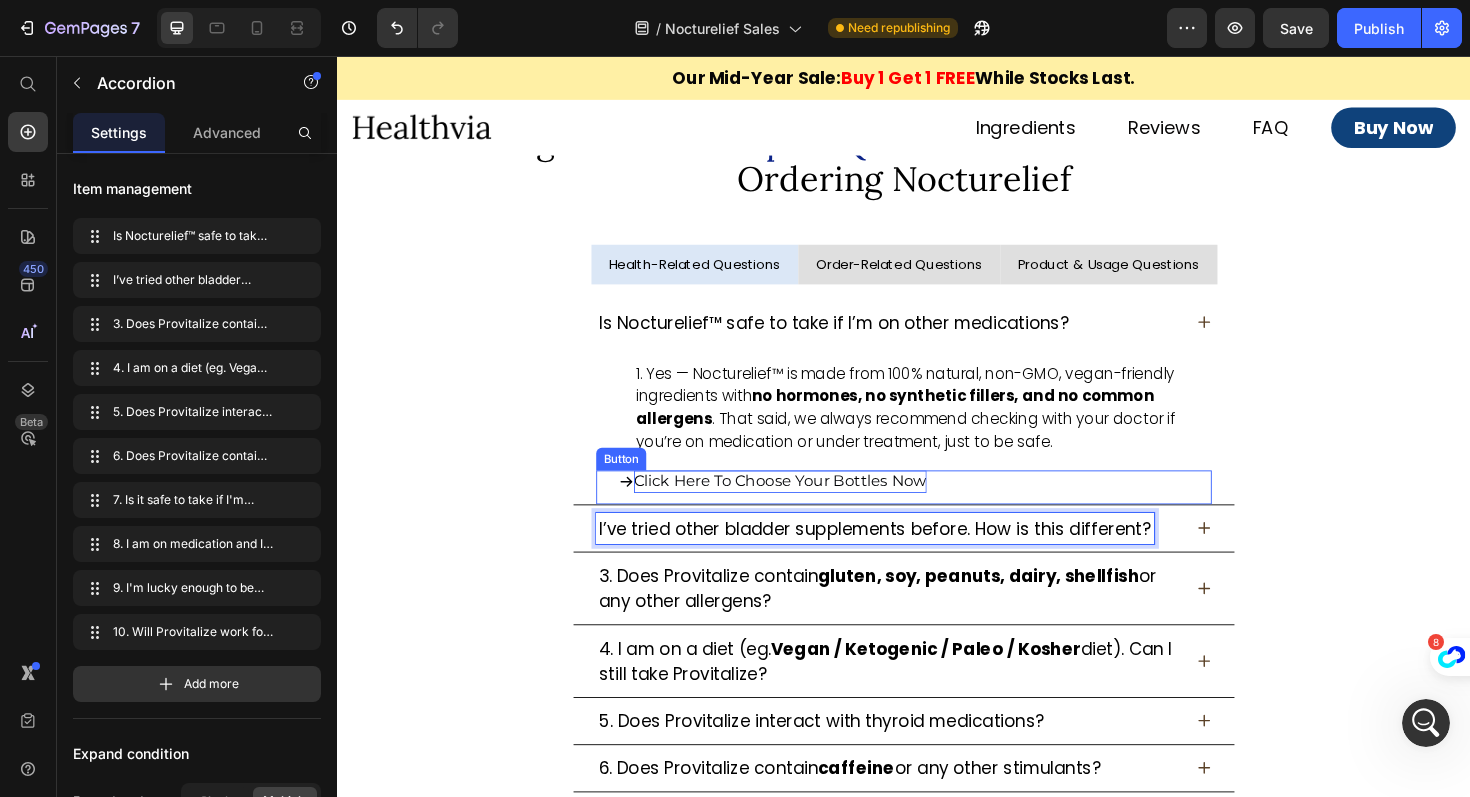 click on "Click Here To Choose Your Bottles Now" at bounding box center (806, 506) 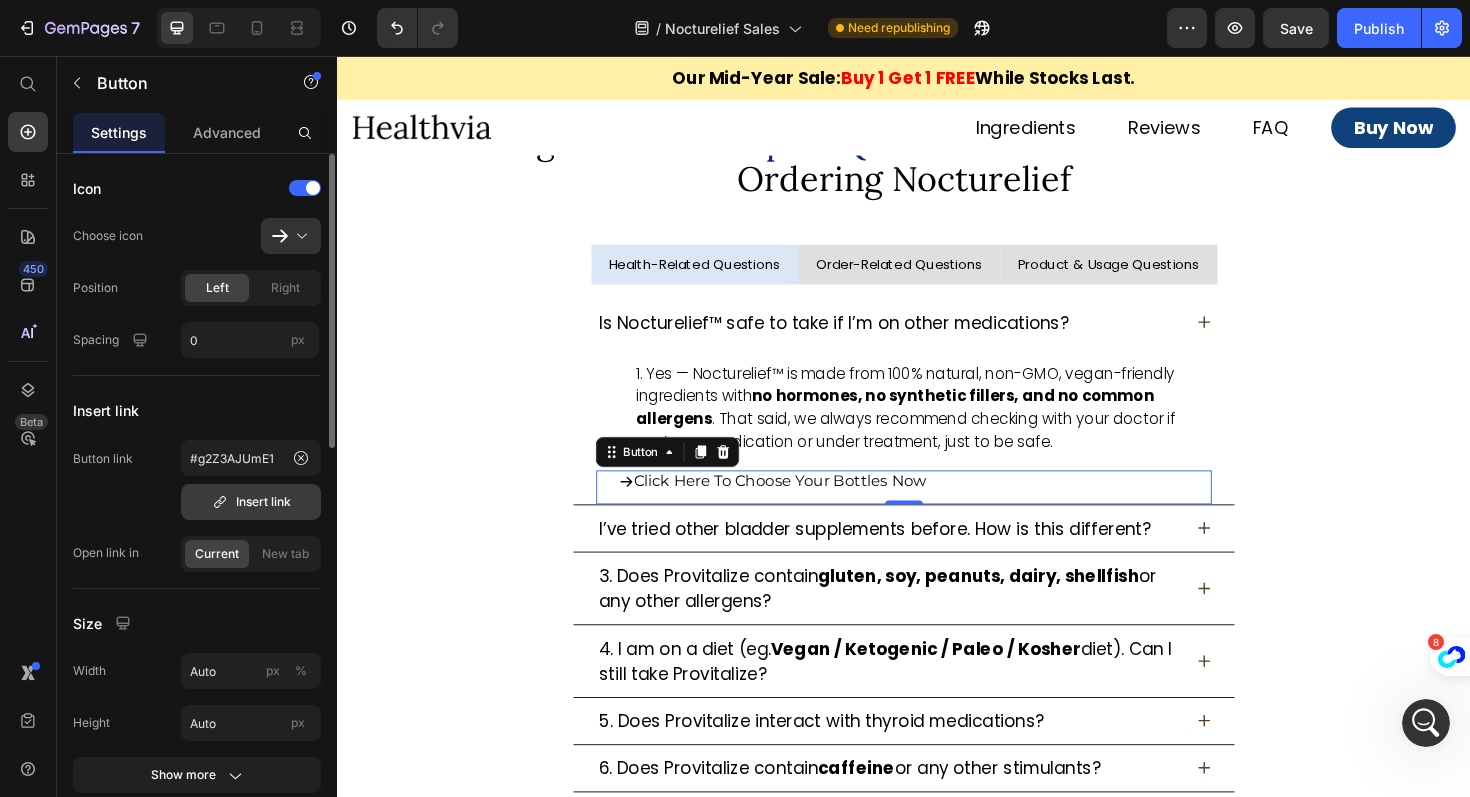click on "Insert link" at bounding box center [251, 502] 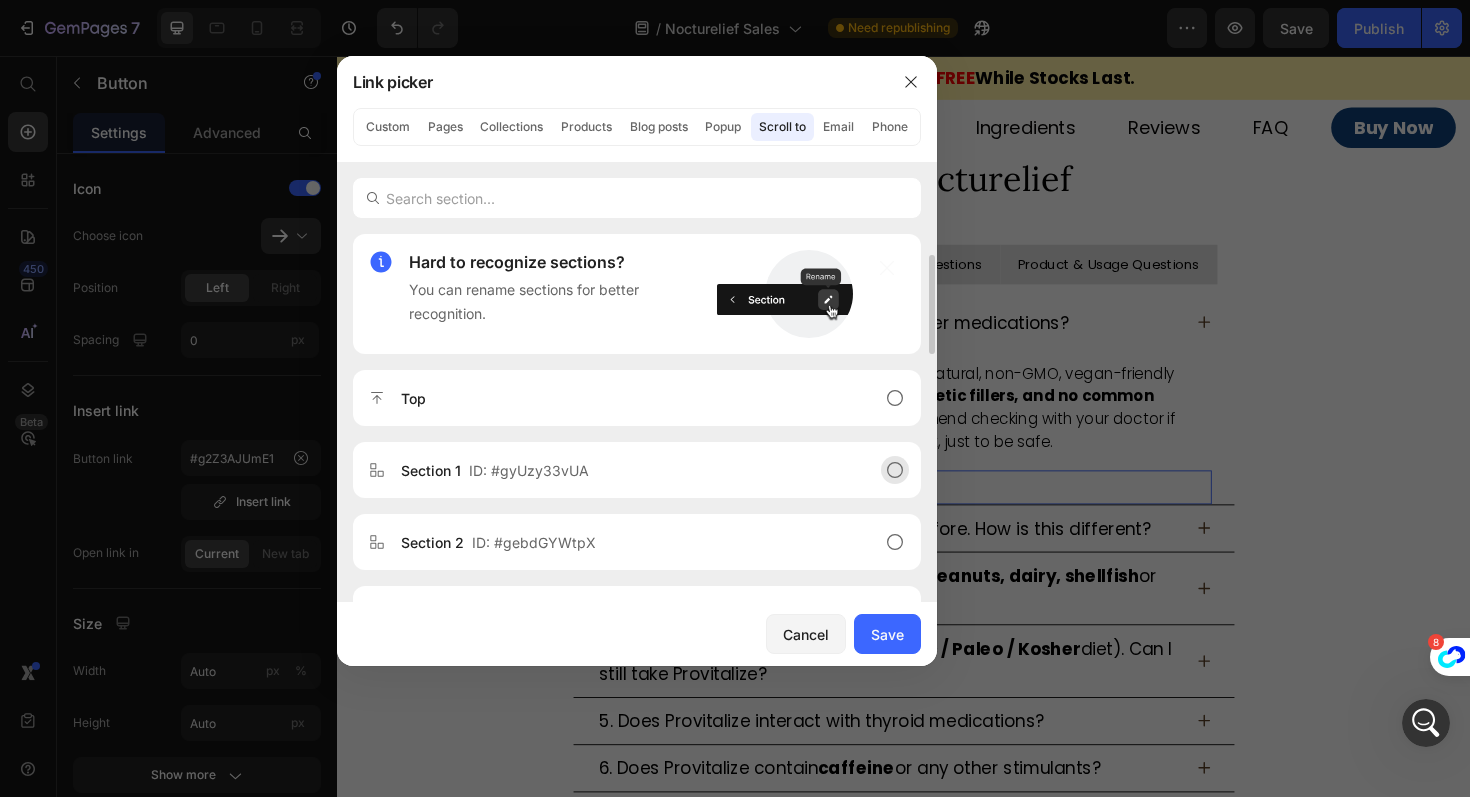 scroll, scrollTop: 992, scrollLeft: 0, axis: vertical 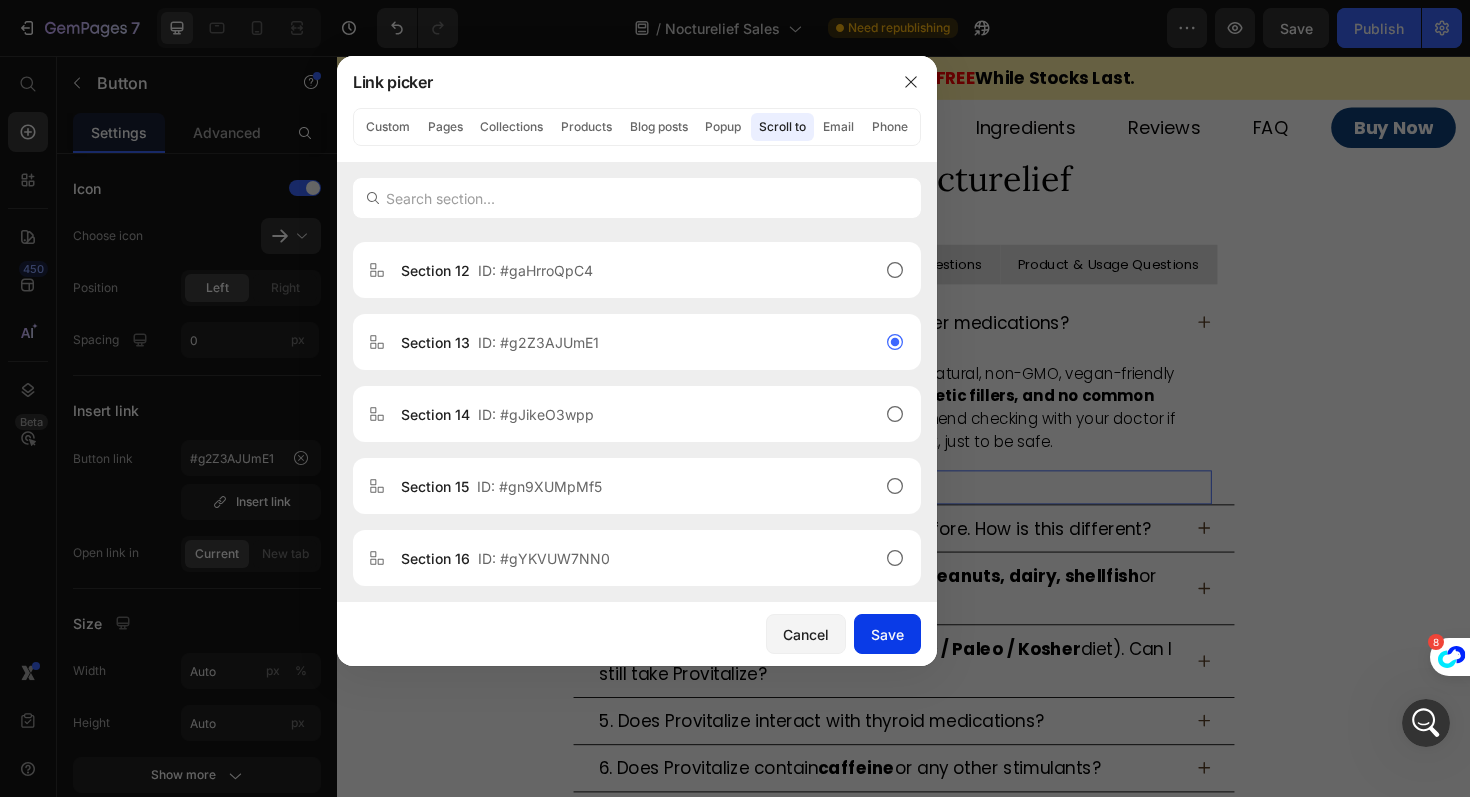 click on "Save" at bounding box center (887, 634) 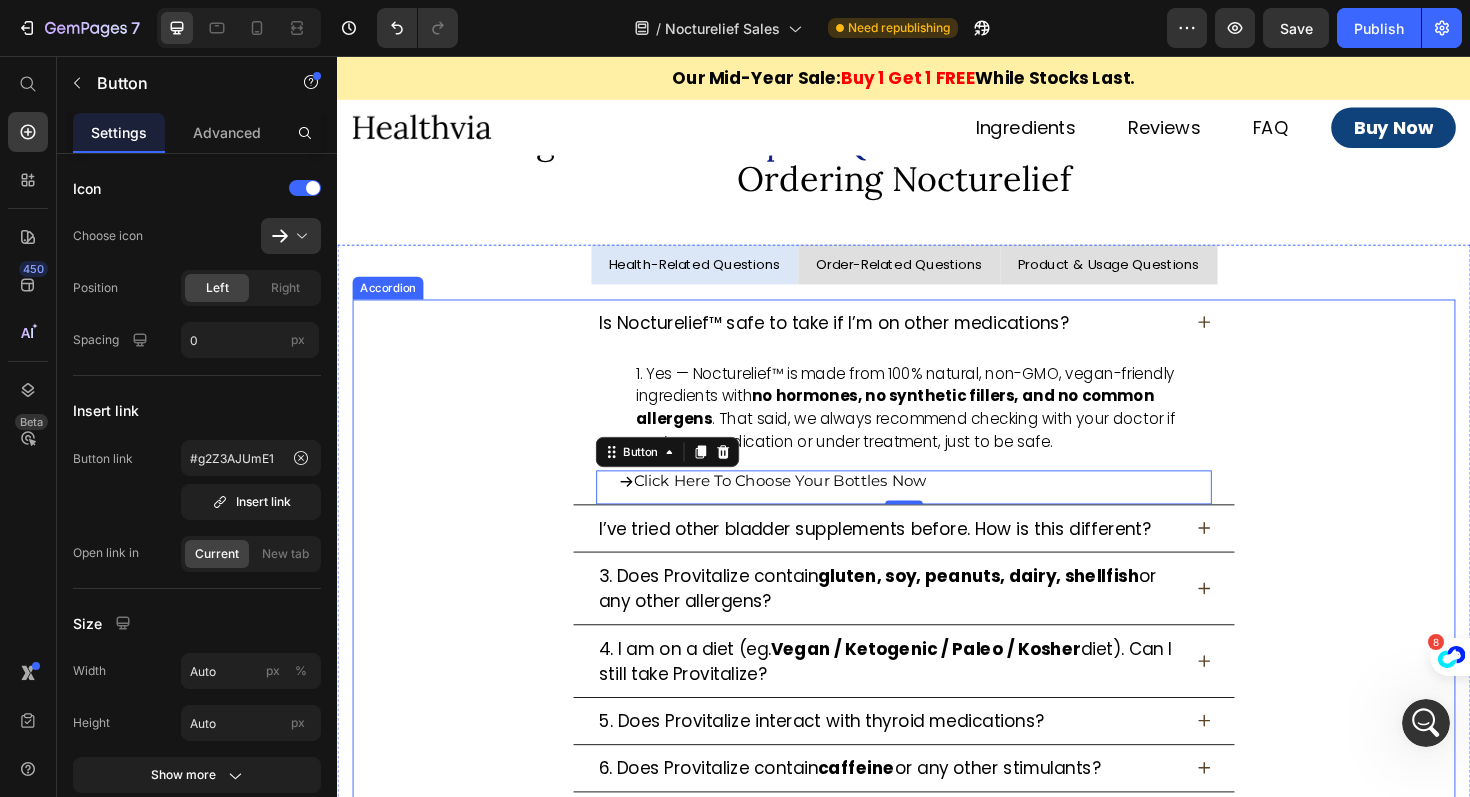 click on "I’ve tried other bladder supplements before. How is this different?" at bounding box center [937, 556] 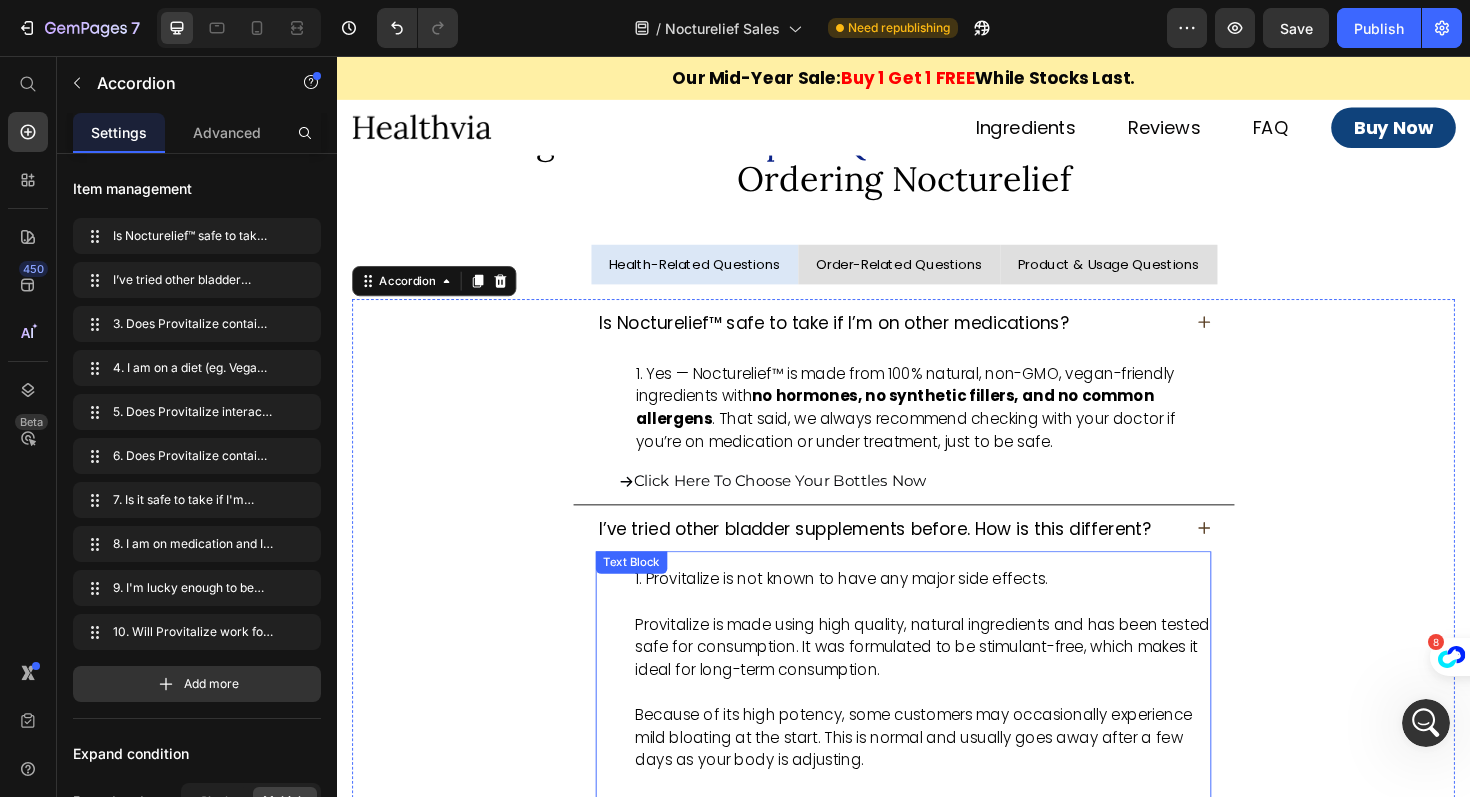 click on "Provitalize is not known to have any major side effects. Provitalize is made using high quality, natural ingredients and has been tested safe for consumption. It was formulated to be stimulant-free, which makes it ideal for long-term consumption. Because of its high potency, some customers may occasionally experience mild bloating at the start. This is normal and usually goes away after a few days as your body is adjusting. But if you experience adverse effects, please stop consumption and consult a doctor. If you are on medication or suffer from health conditions, we recommend informing your doctor your interest in consuming our supplements. In general, you should follow the recommended dosage of 2 capsules a day. Many customers following this dosage have feedbacked experiencing  more sustained effects  like better weight management, reduced inflammatory pain and improved gut health especially when taken in the long term." at bounding box center (957, 827) 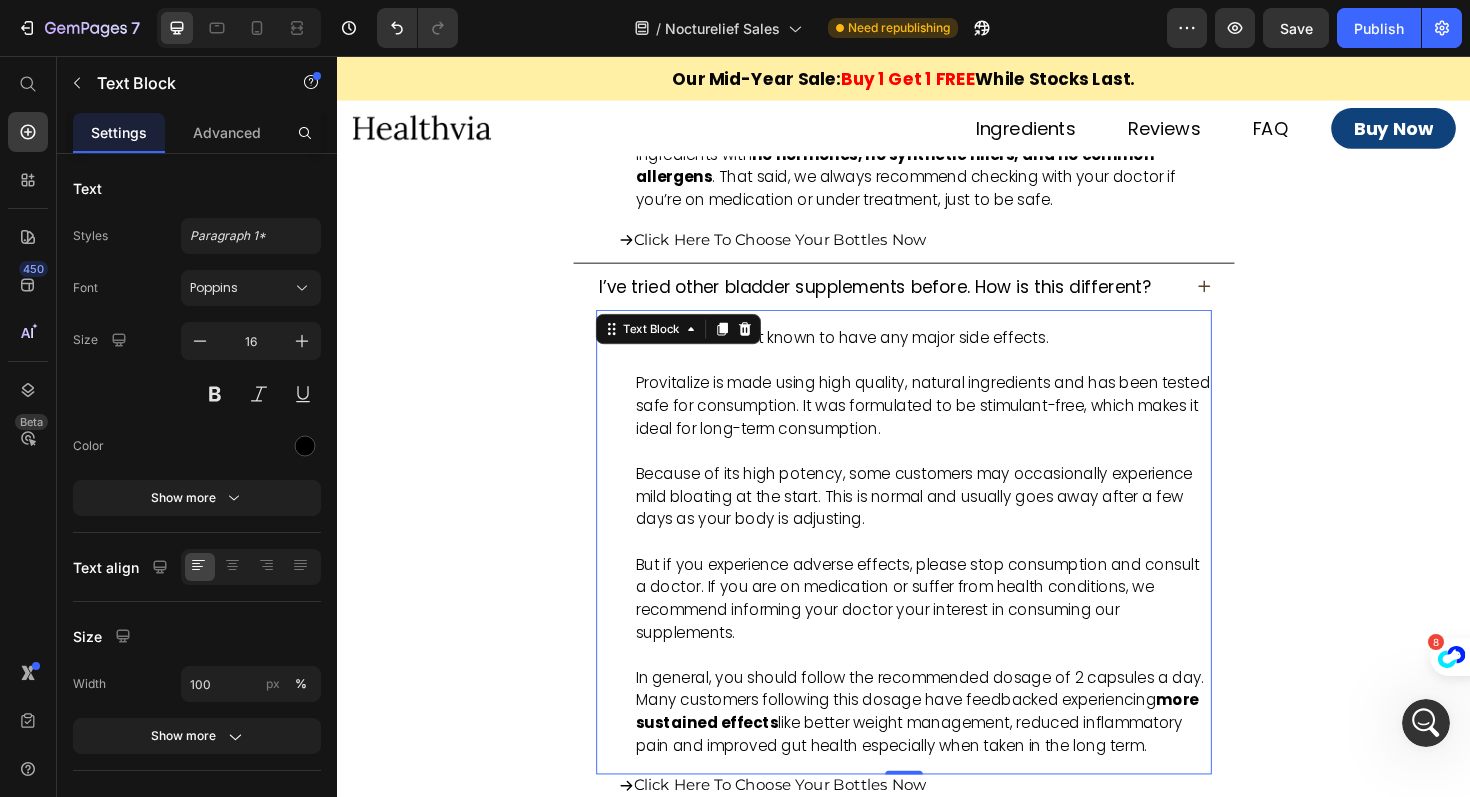 scroll, scrollTop: 15590, scrollLeft: 0, axis: vertical 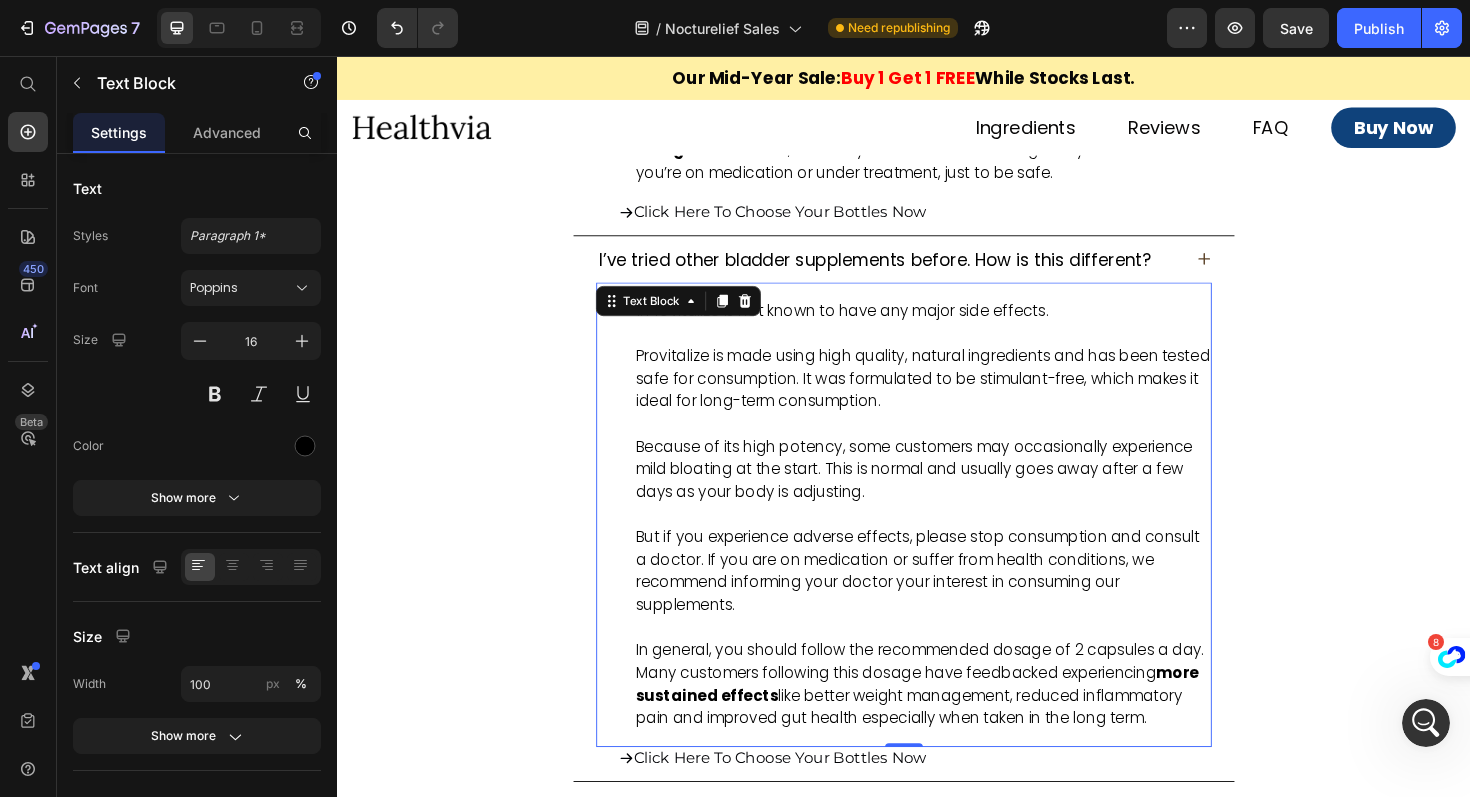 click on "Provitalize is not known to have any major side effects. Provitalize is made using high quality, natural ingredients and has been tested safe for consumption. It was formulated to be stimulant-free, which makes it ideal for long-term consumption. Because of its high potency, some customers may occasionally experience mild bloating at the start. This is normal and usually goes away after a few days as your body is adjusting. But if you experience adverse effects, please stop consumption and consult a doctor. If you are on medication or suffer from health conditions, we recommend informing your doctor your interest in consuming our supplements. In general, you should follow the recommended dosage of 2 capsules a day. Many customers following this dosage have feedbacked experiencing  more sustained effects  like better weight management, reduced inflammatory pain and improved gut health especially when taken in the long term." at bounding box center [957, 542] 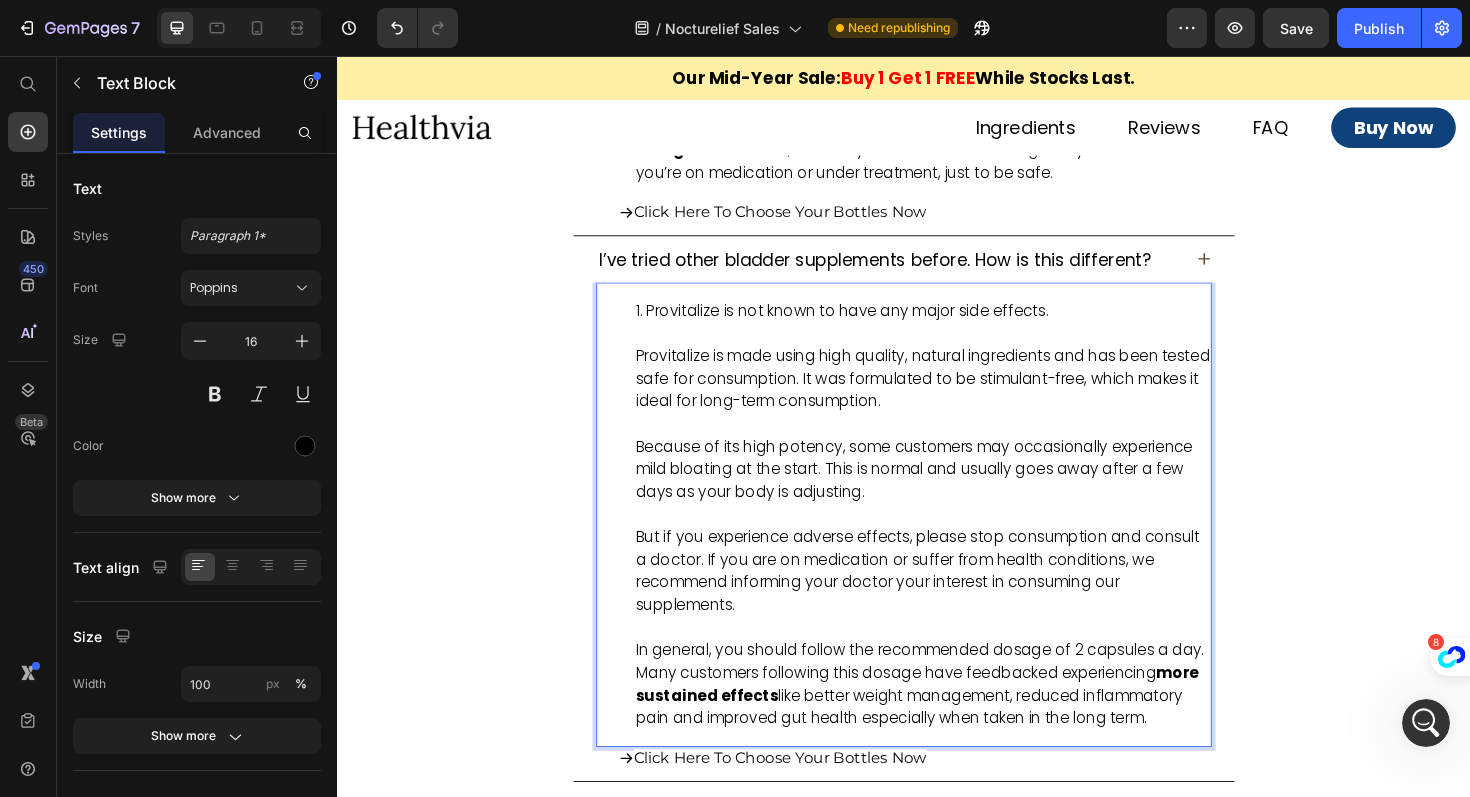 drag, startPoint x: 1215, startPoint y: 733, endPoint x: 631, endPoint y: 298, distance: 728.204 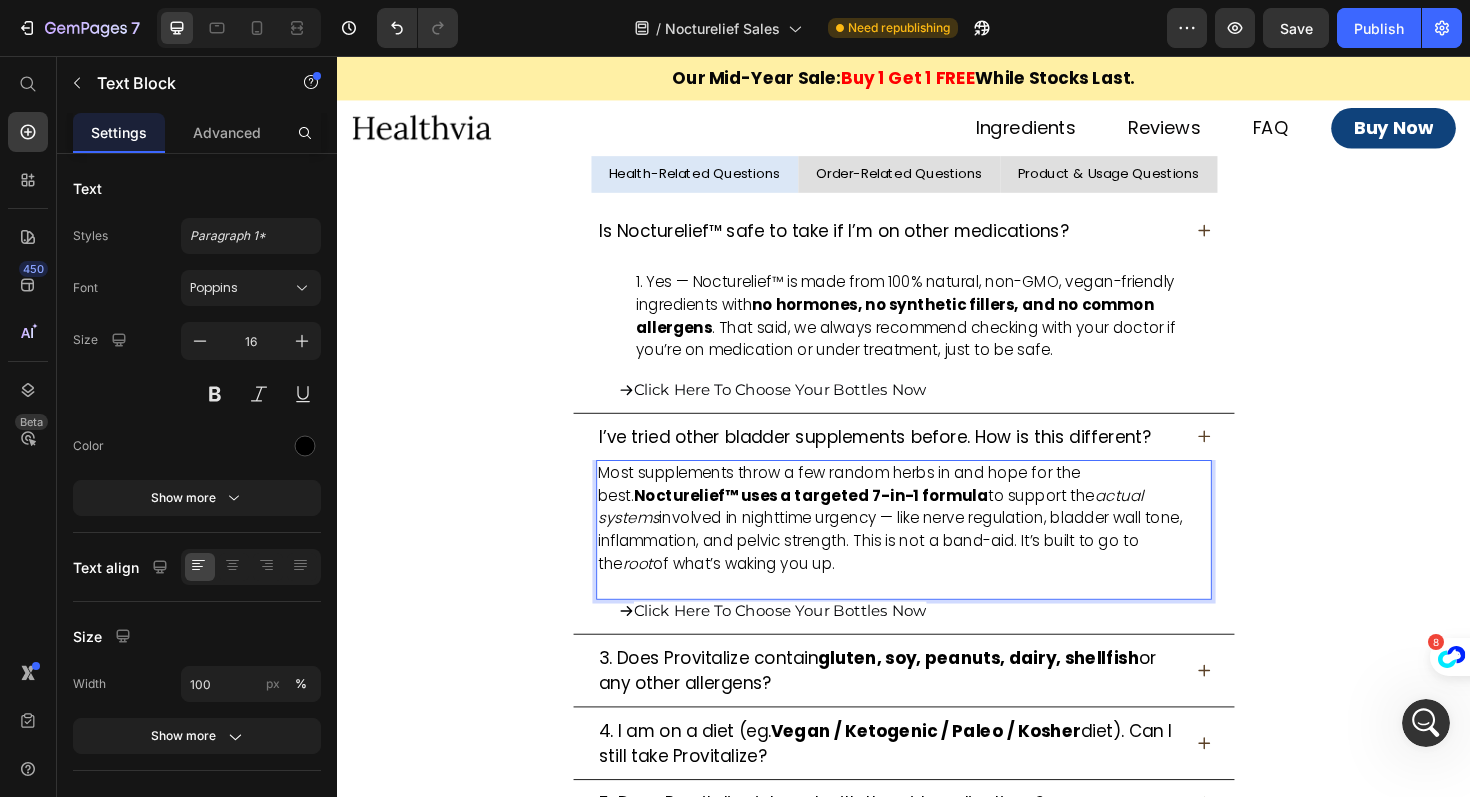 scroll, scrollTop: 15400, scrollLeft: 0, axis: vertical 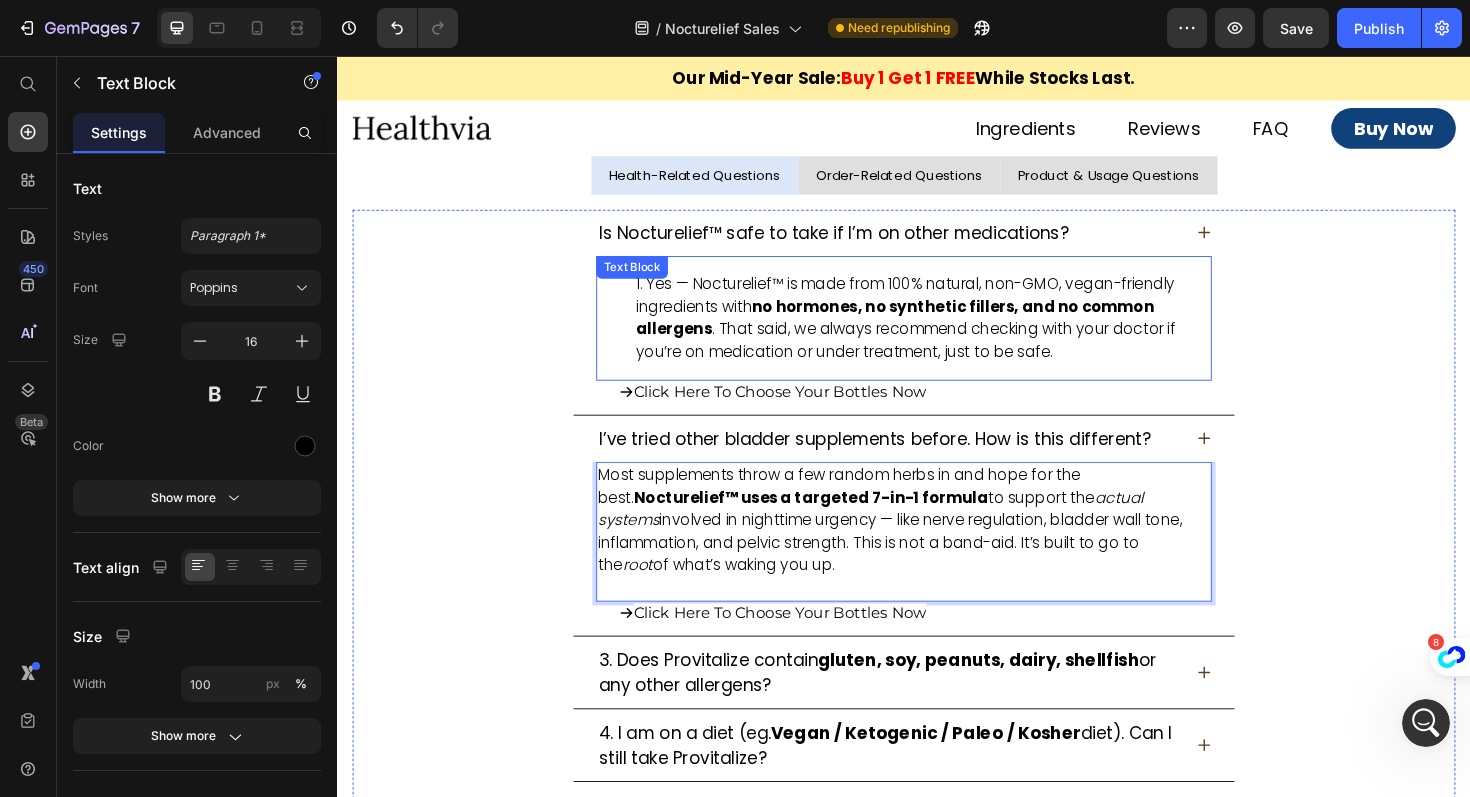 click on "Yes — Nocturelief™ is made from 100% natural, non-GMO, vegan-friendly ingredients with  no hormones, no synthetic fillers, and no common allergens . That said, we always recommend checking with your doctor if you’re on medication or under treatment, just to be safe." at bounding box center [957, 334] 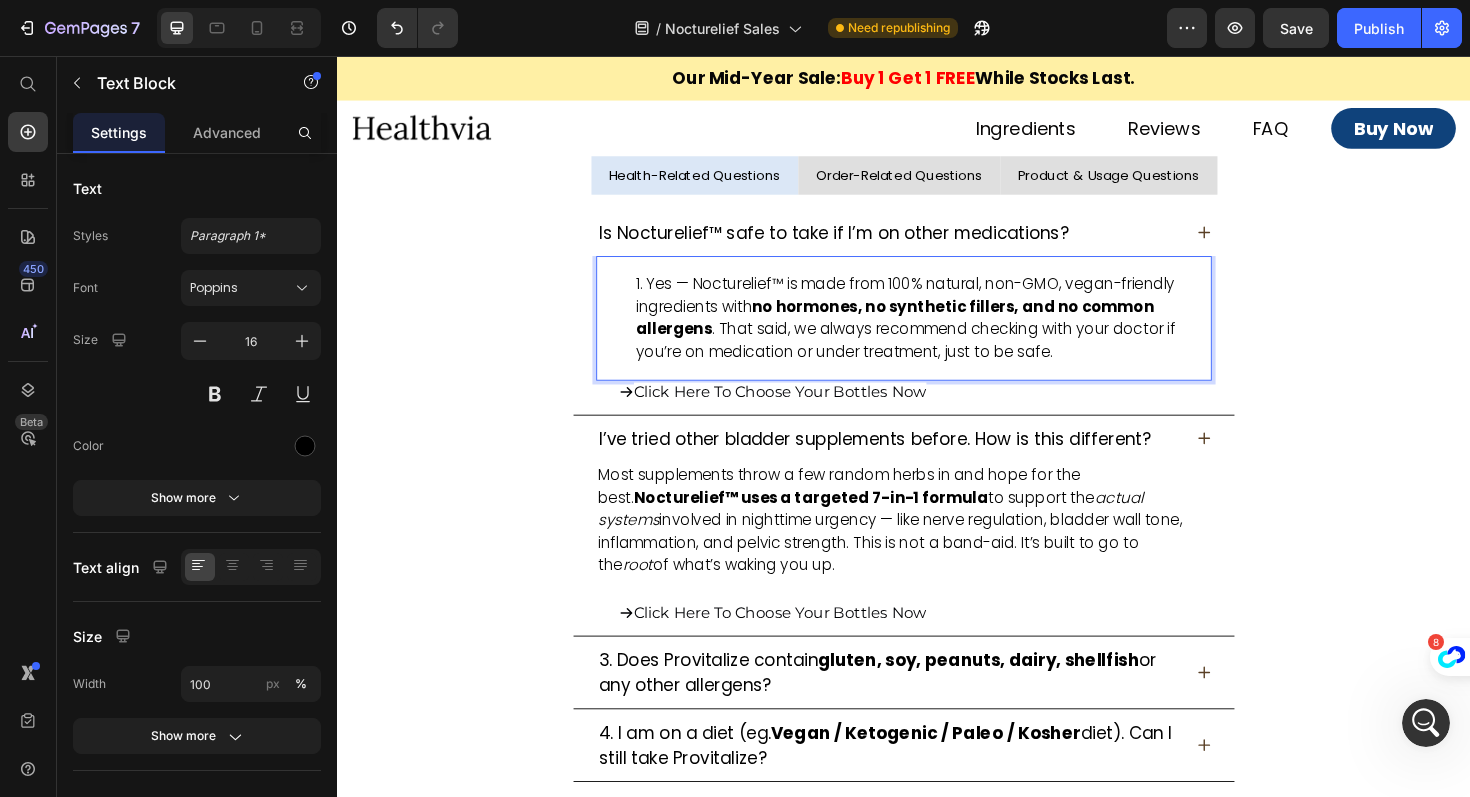 click on "Yes — Nocturelief™ is made from 100% natural, non-GMO, vegan-friendly ingredients with  no hormones, no synthetic fillers, and no common allergens . That said, we always recommend checking with your doctor if you’re on medication or under treatment, just to be safe." at bounding box center [957, 334] 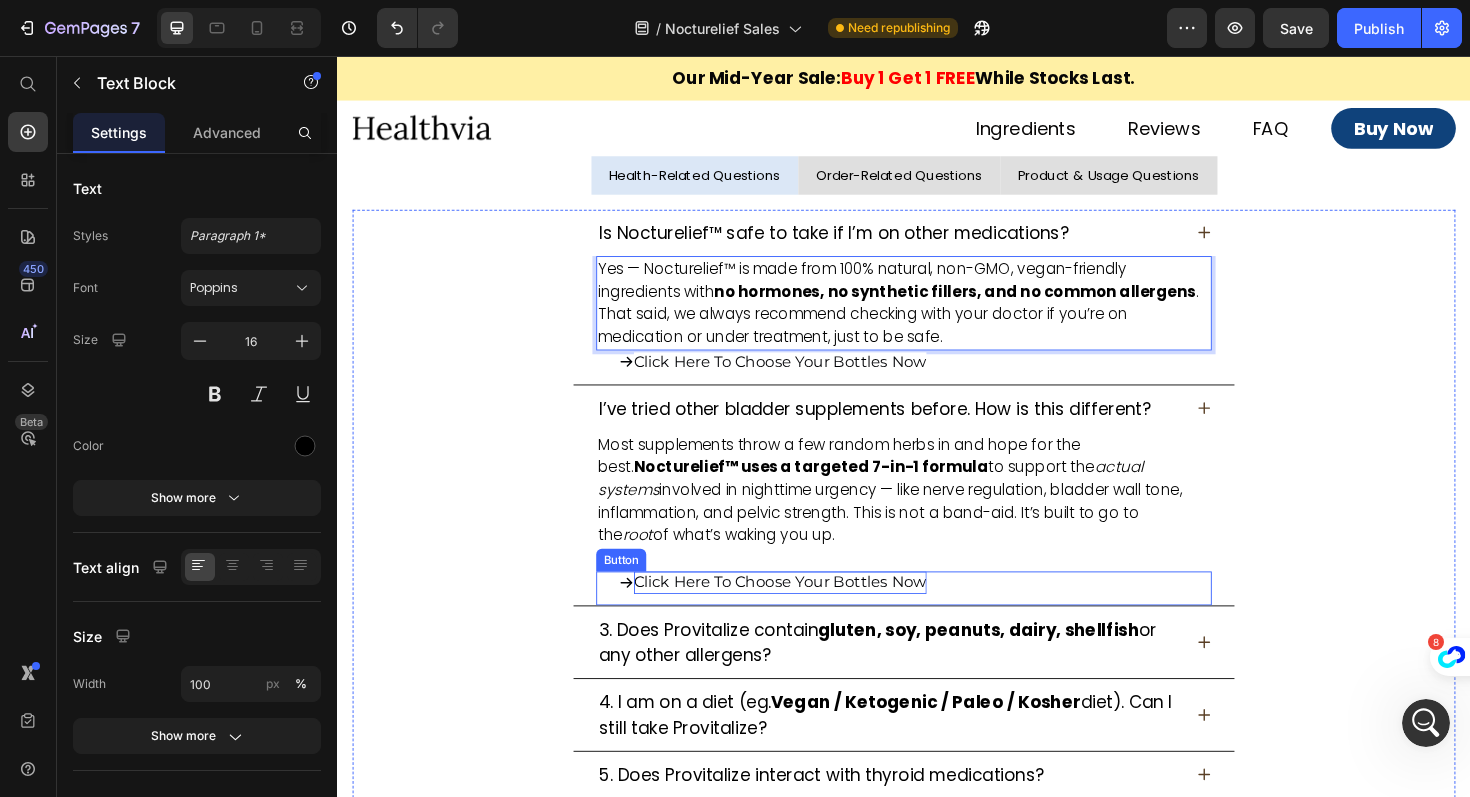 click on "Click Here To Choose Your Bottles Now" at bounding box center (806, 613) 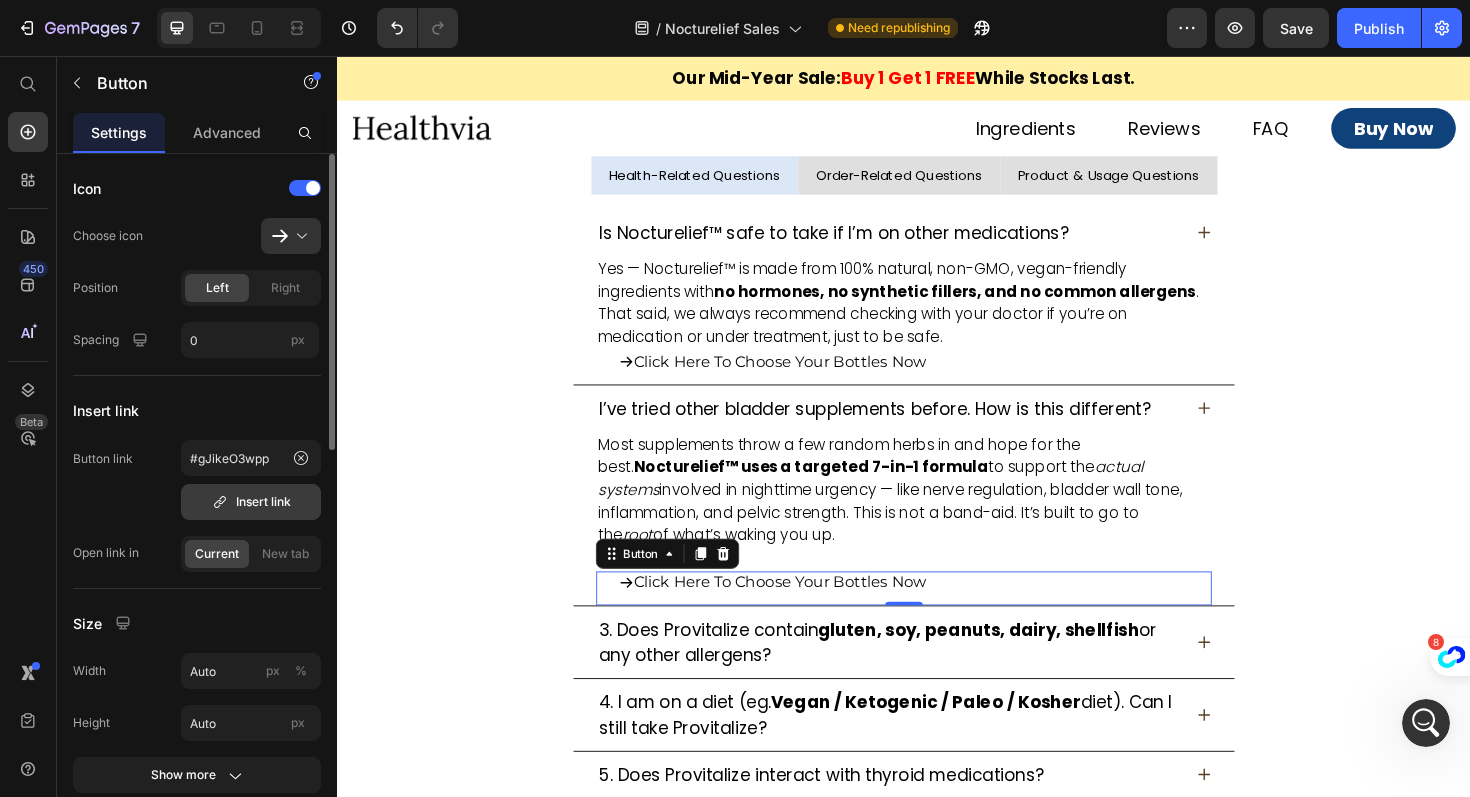 click on "Insert link" at bounding box center (251, 502) 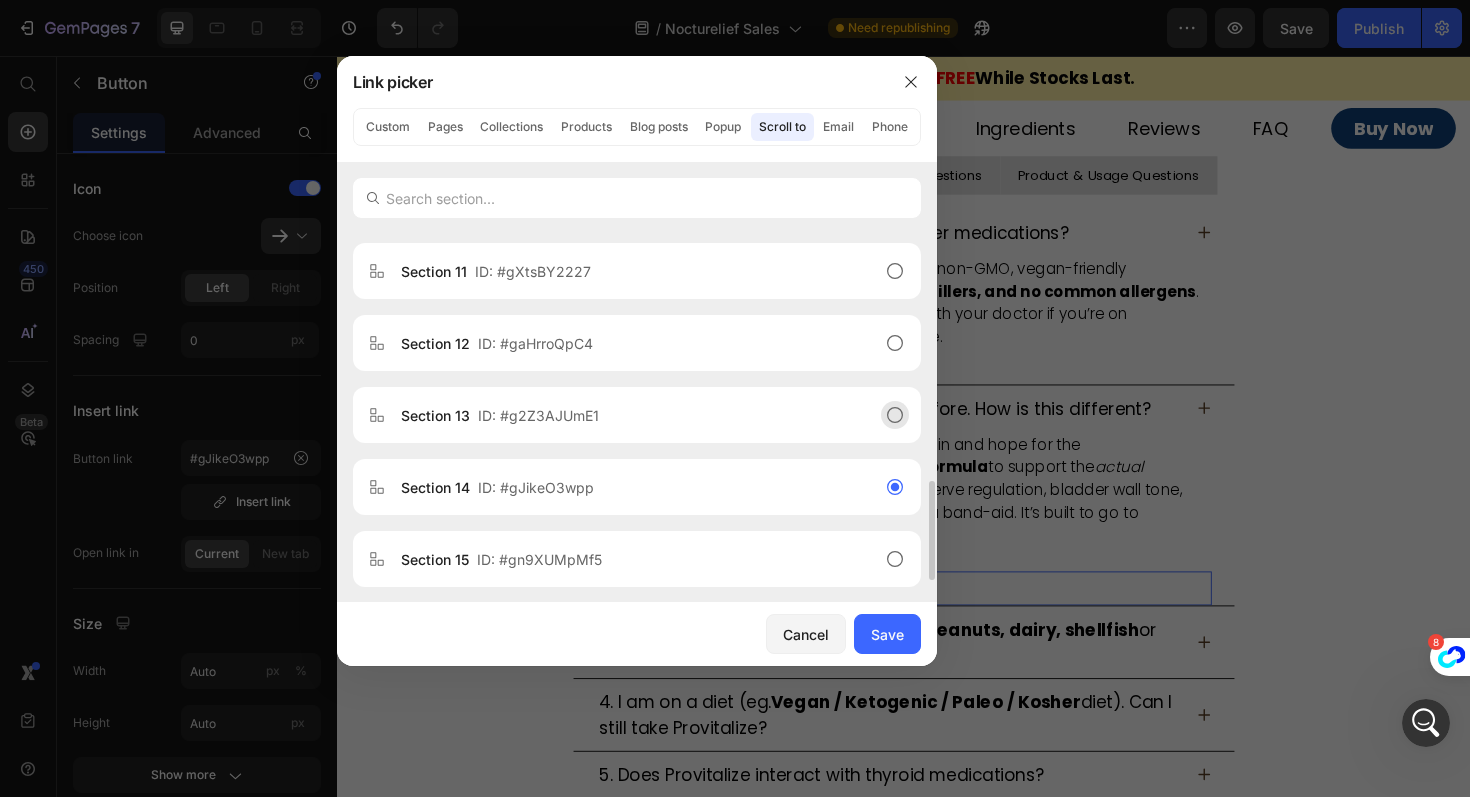 scroll, scrollTop: 922, scrollLeft: 0, axis: vertical 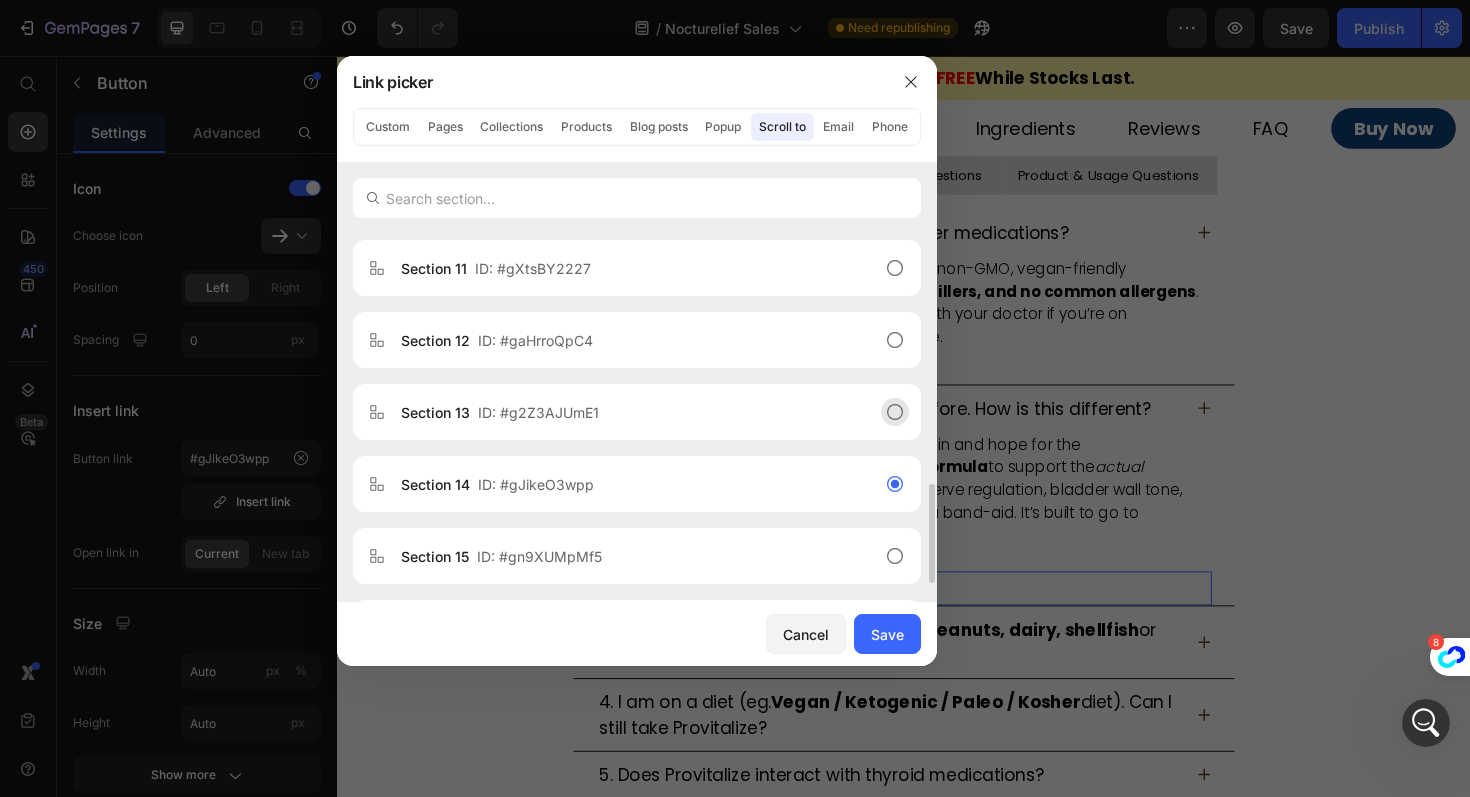 click on "Section 13  ID: #g2Z3AJUmE1" 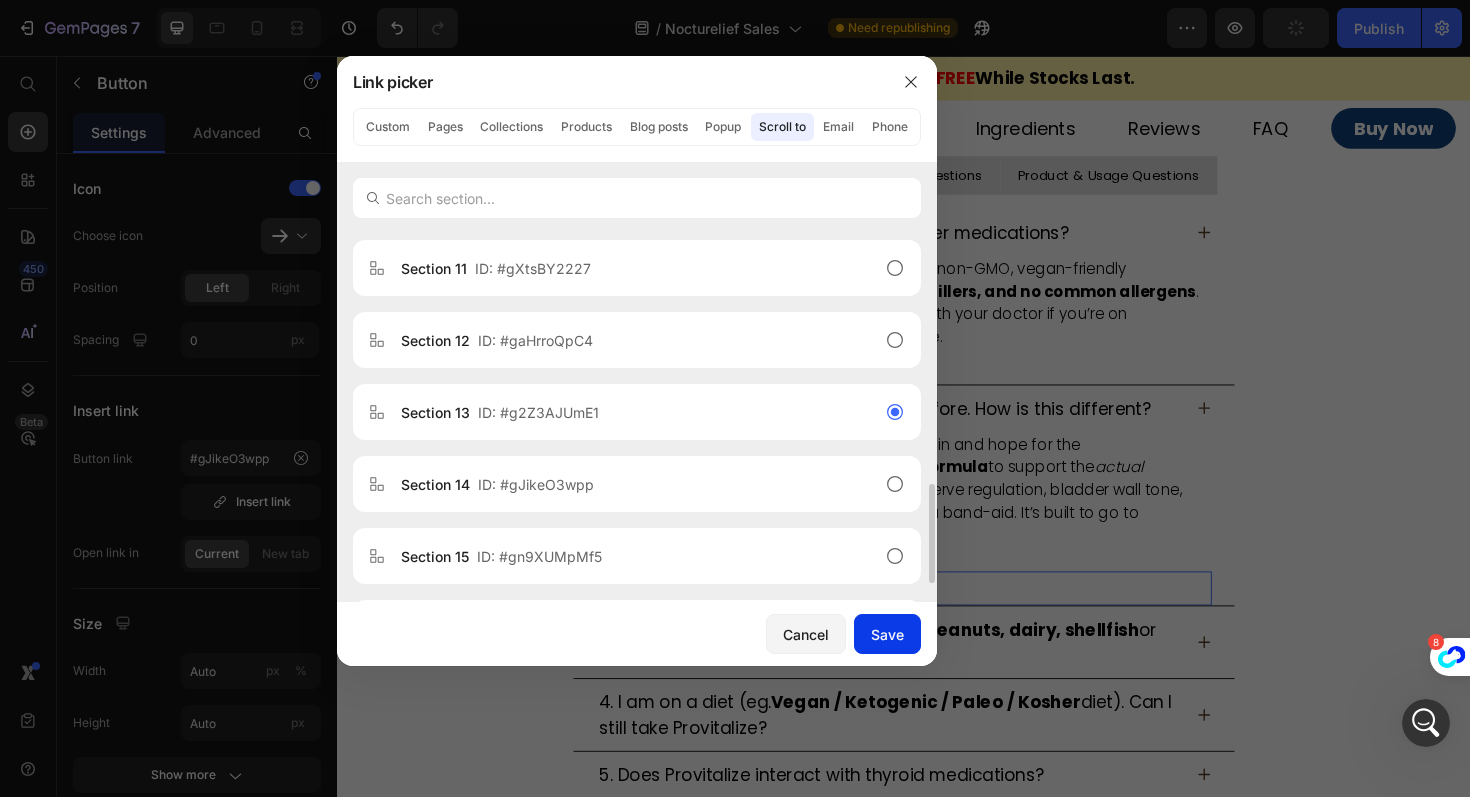 click on "Save" at bounding box center [887, 634] 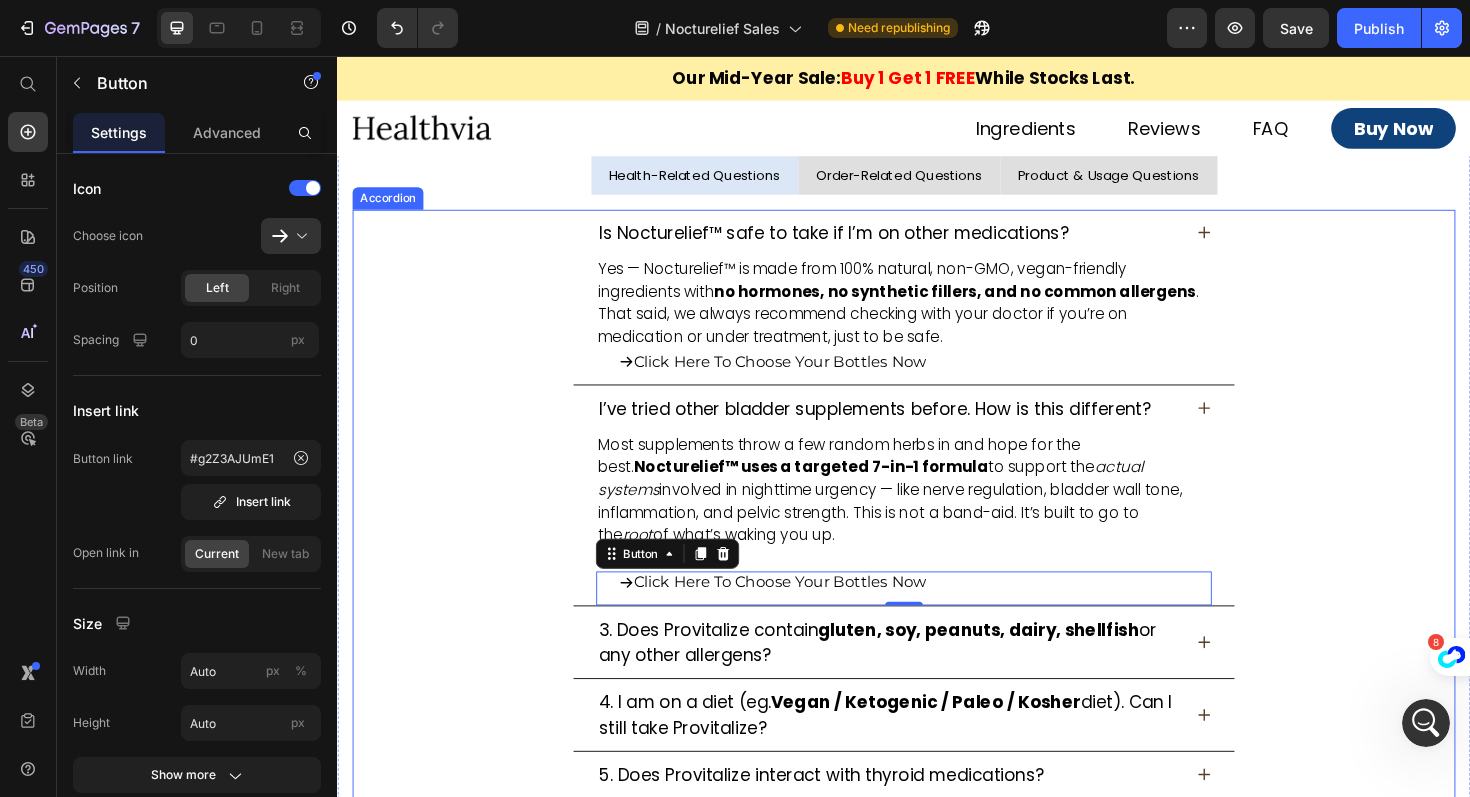 click on "3. Does Provitalize contain  gluten, soy, peanuts, dairy, shellfish  or any other allergens?" at bounding box center [937, 677] 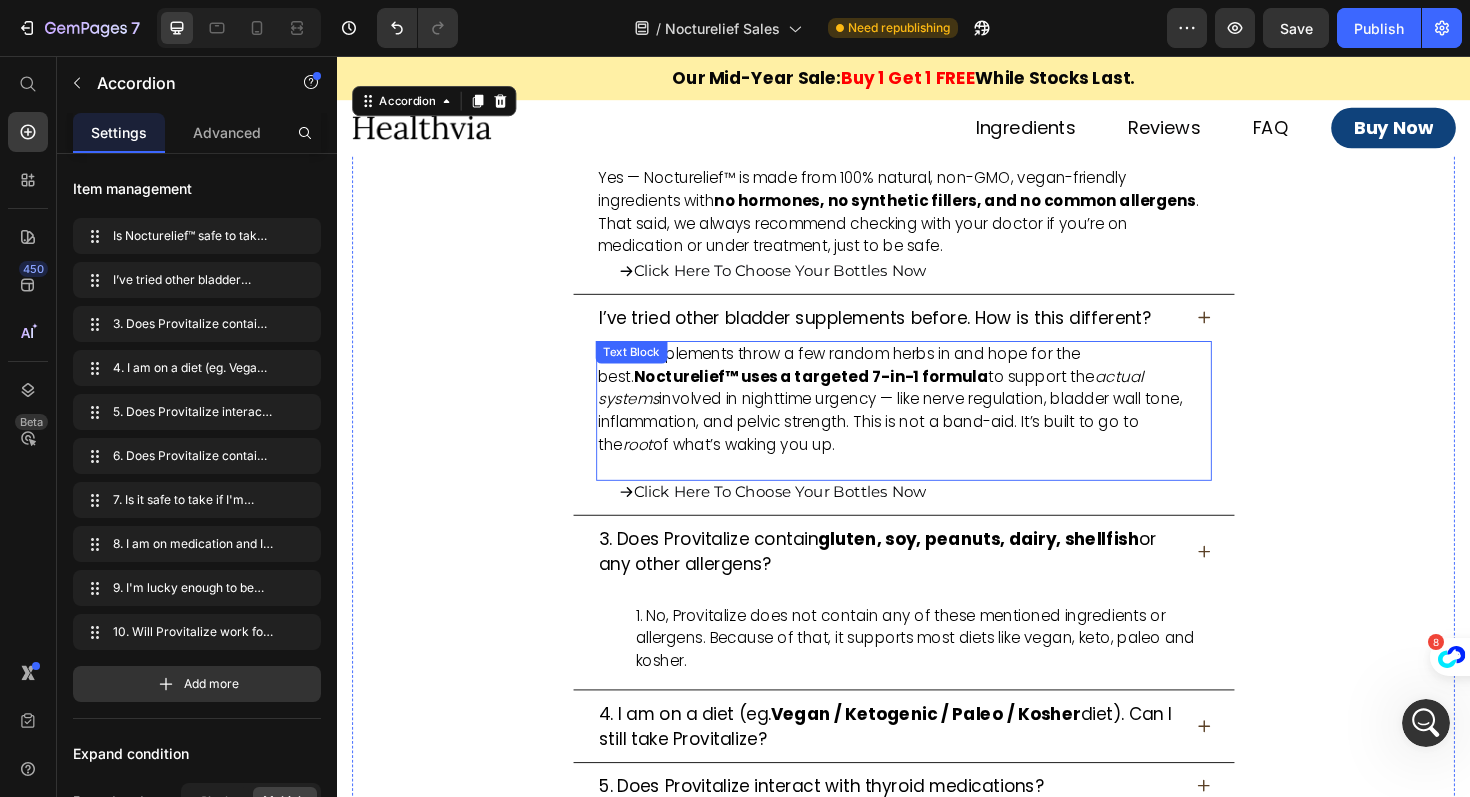 scroll, scrollTop: 15514, scrollLeft: 0, axis: vertical 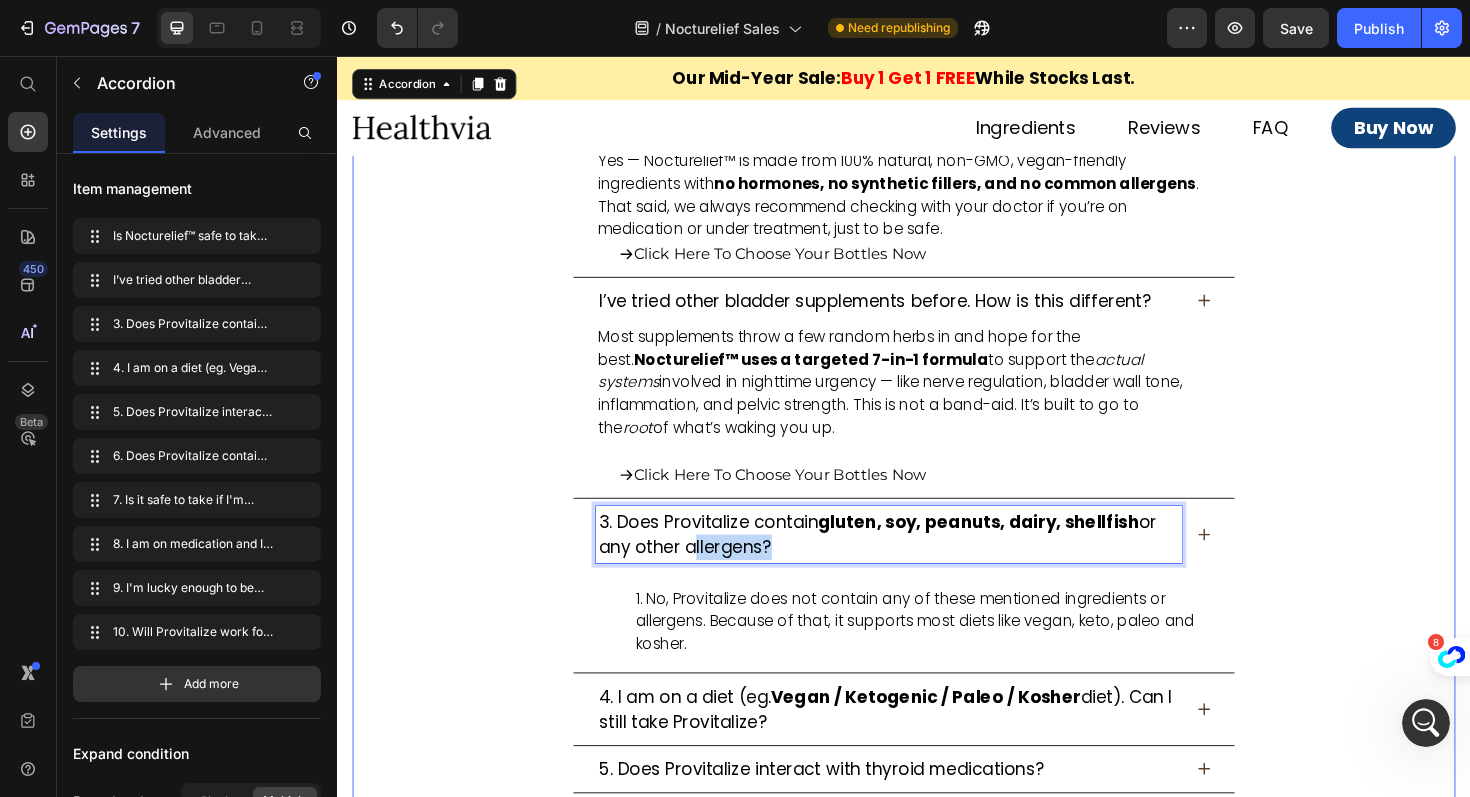 click on "3. Does Provitalize contain  gluten, soy, peanuts, dairy, shellfish  or any other allergens?" at bounding box center (921, 563) 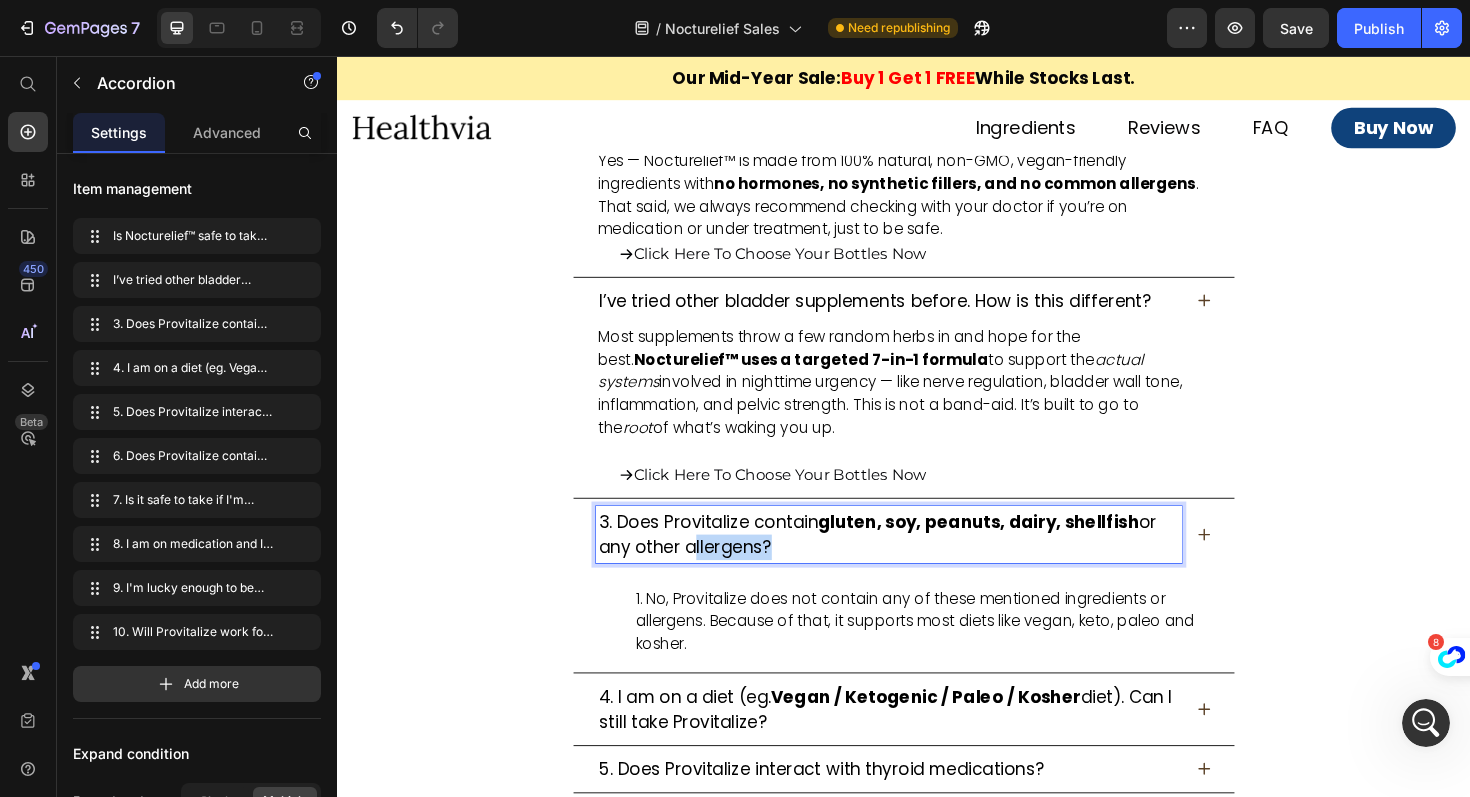 click on "3. Does Provitalize contain  gluten, soy, peanuts, dairy, shellfish  or any other allergens?" at bounding box center [921, 563] 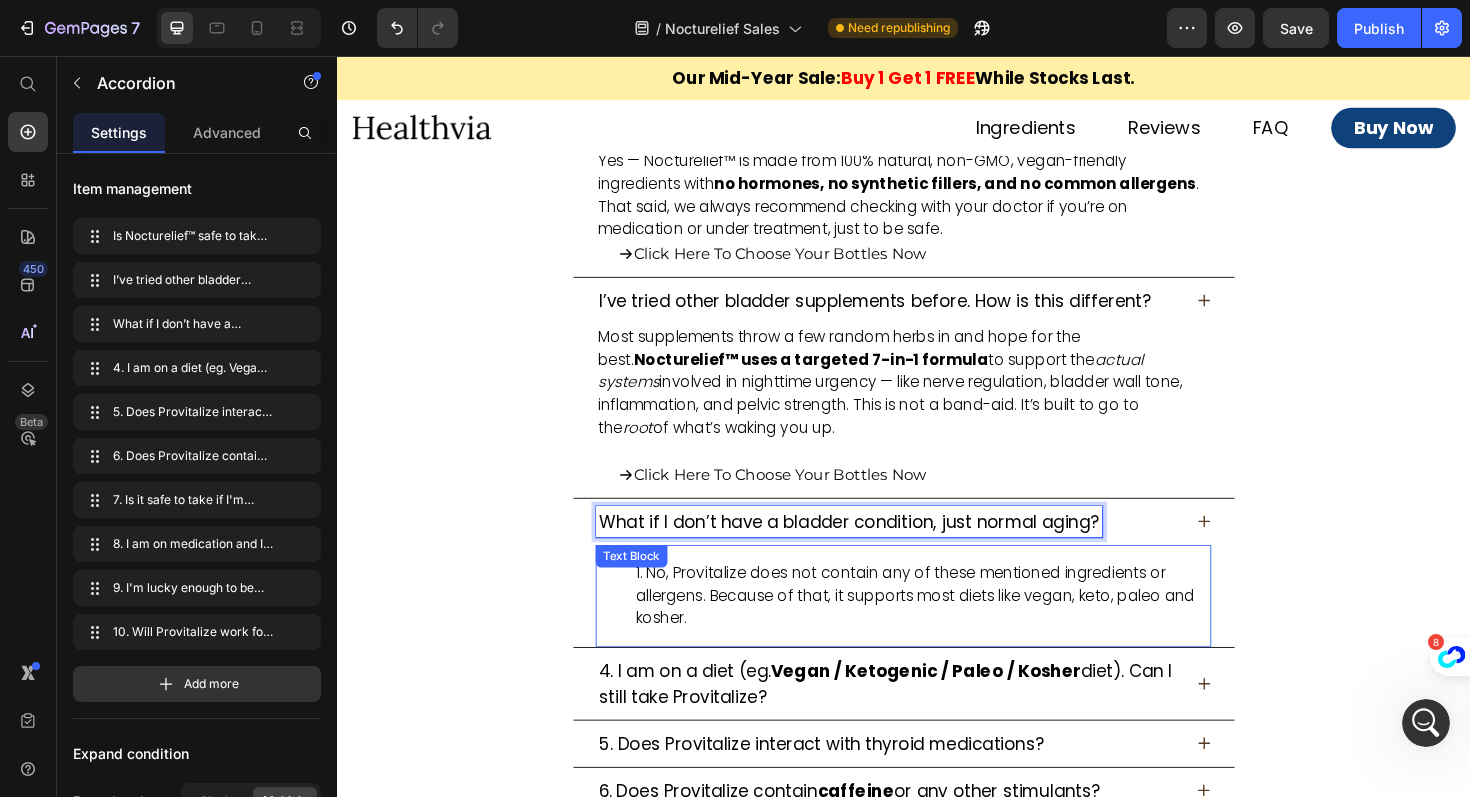 click on "No, Provitalize does not contain any of these mentioned ingredients or allergens. Because of that, it supports most diets like vegan, keto, paleo and kosher." at bounding box center (957, 628) 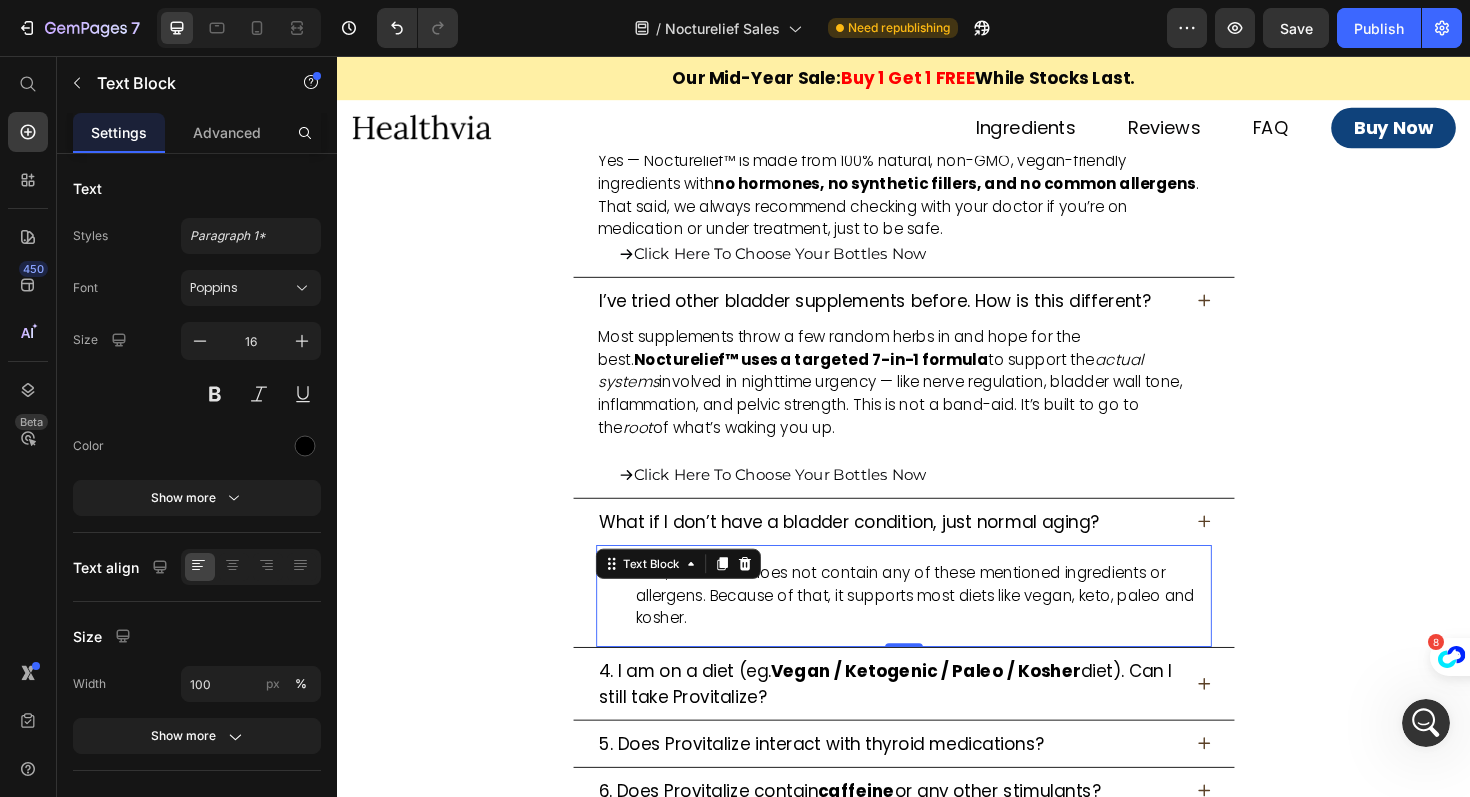 click on "No, Provitalize does not contain any of these mentioned ingredients or allergens. Because of that, it supports most diets like vegan, keto, paleo and kosher." at bounding box center (957, 628) 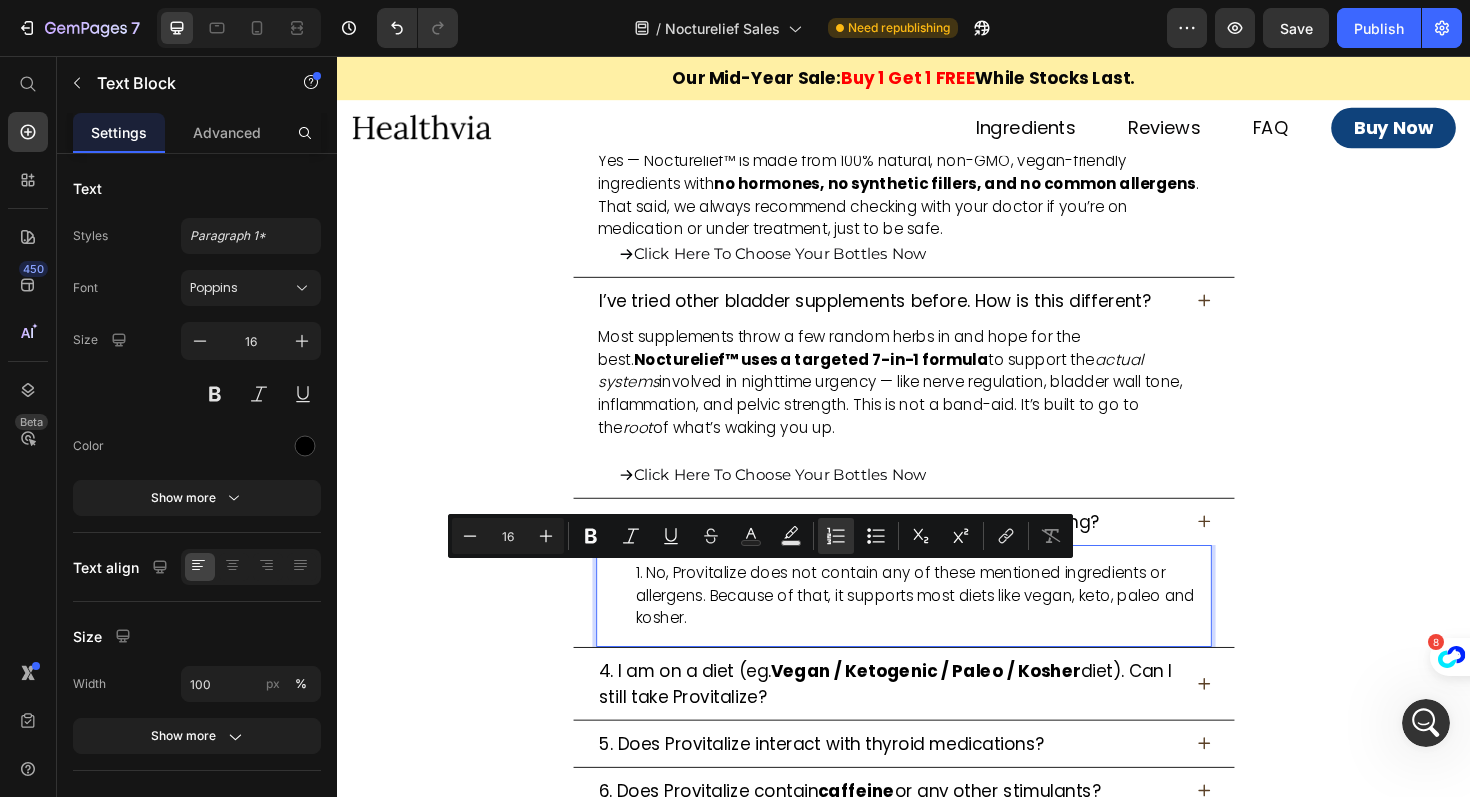click on "No, Provitalize does not contain any of these mentioned ingredients or allergens. Because of that, it supports most diets like vegan, keto, paleo and kosher." at bounding box center (957, 628) 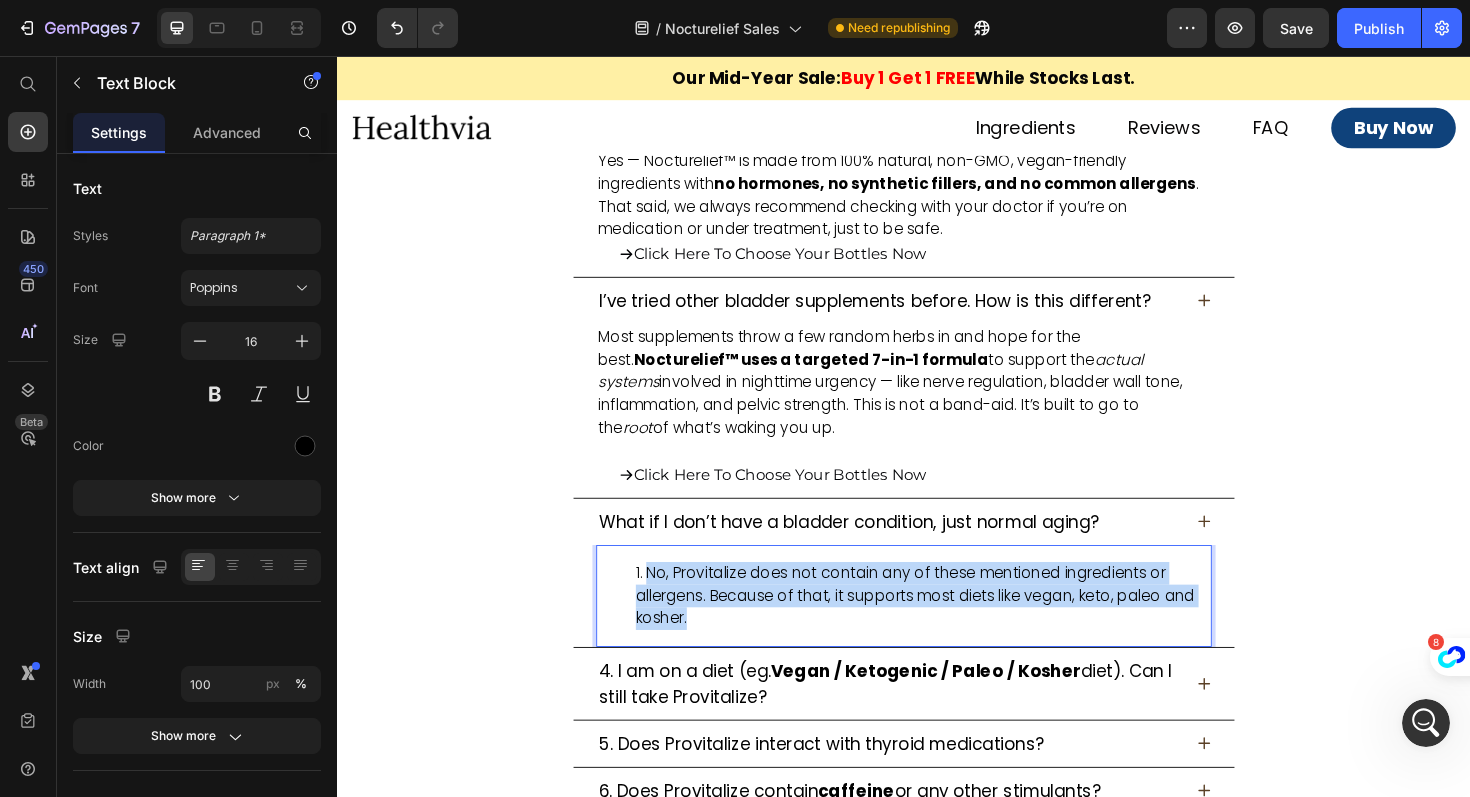 drag, startPoint x: 718, startPoint y: 630, endPoint x: 625, endPoint y: 578, distance: 106.55046 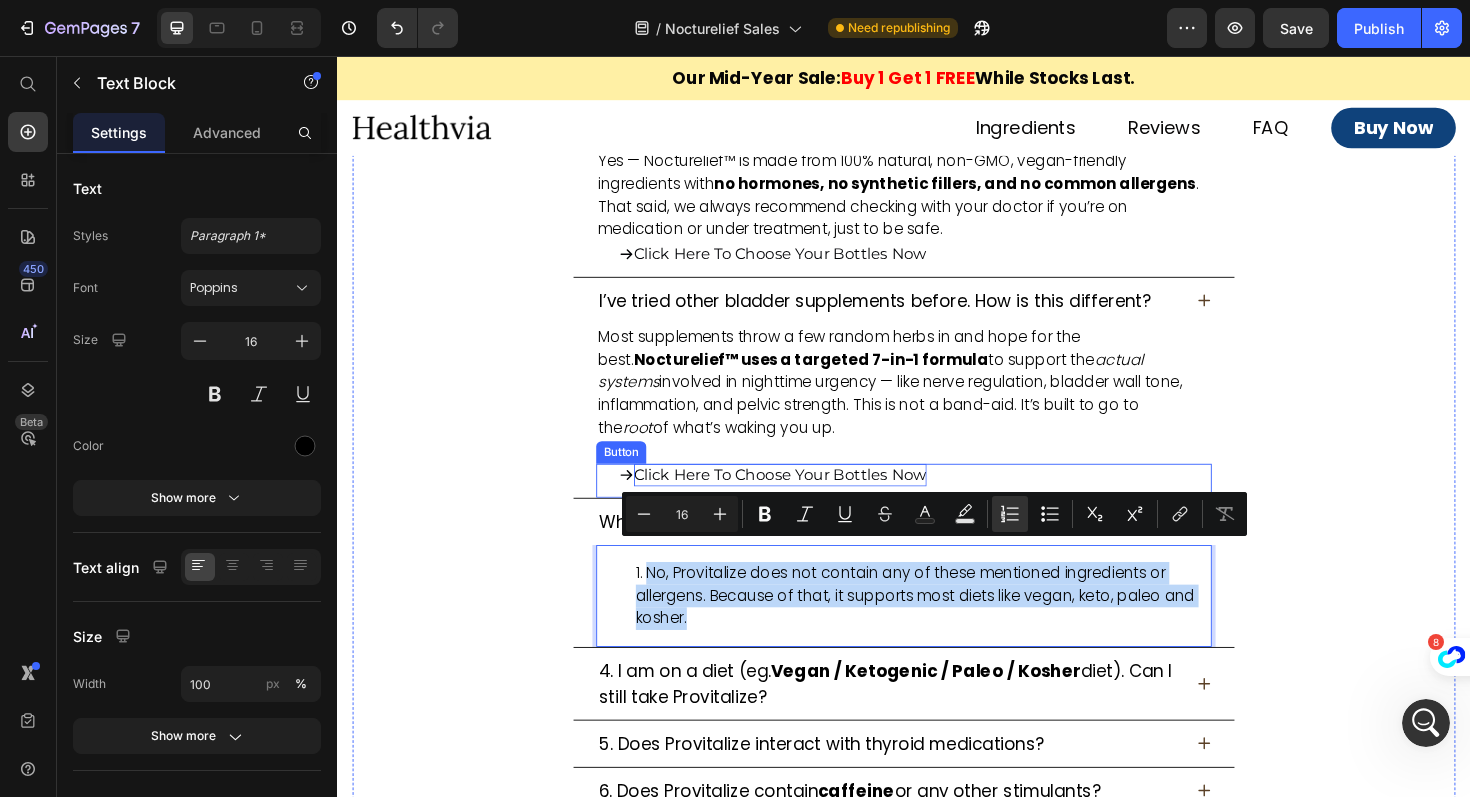 click on "Click Here To Choose Your Bottles Now" at bounding box center (806, 499) 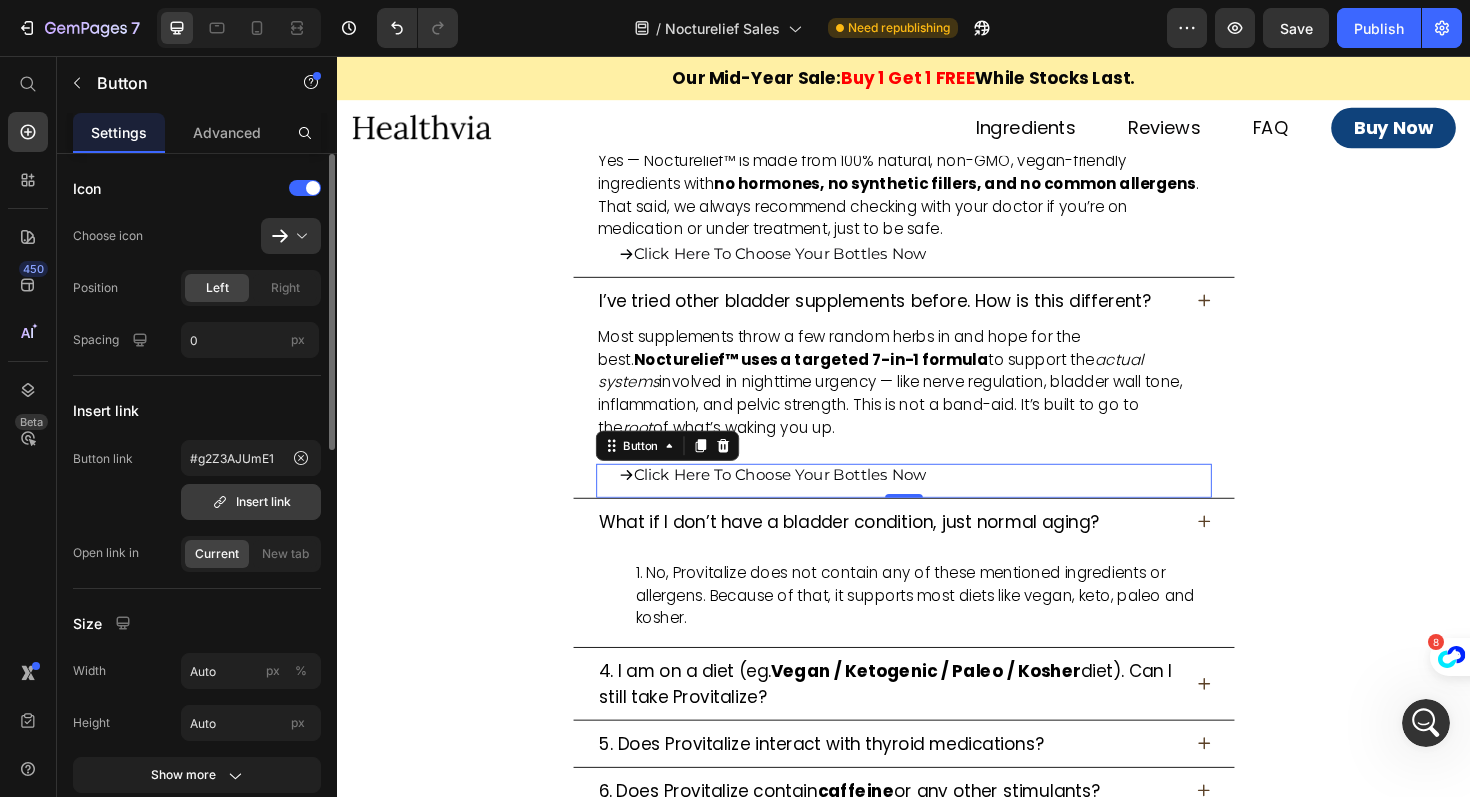 click on "Insert link" at bounding box center (251, 502) 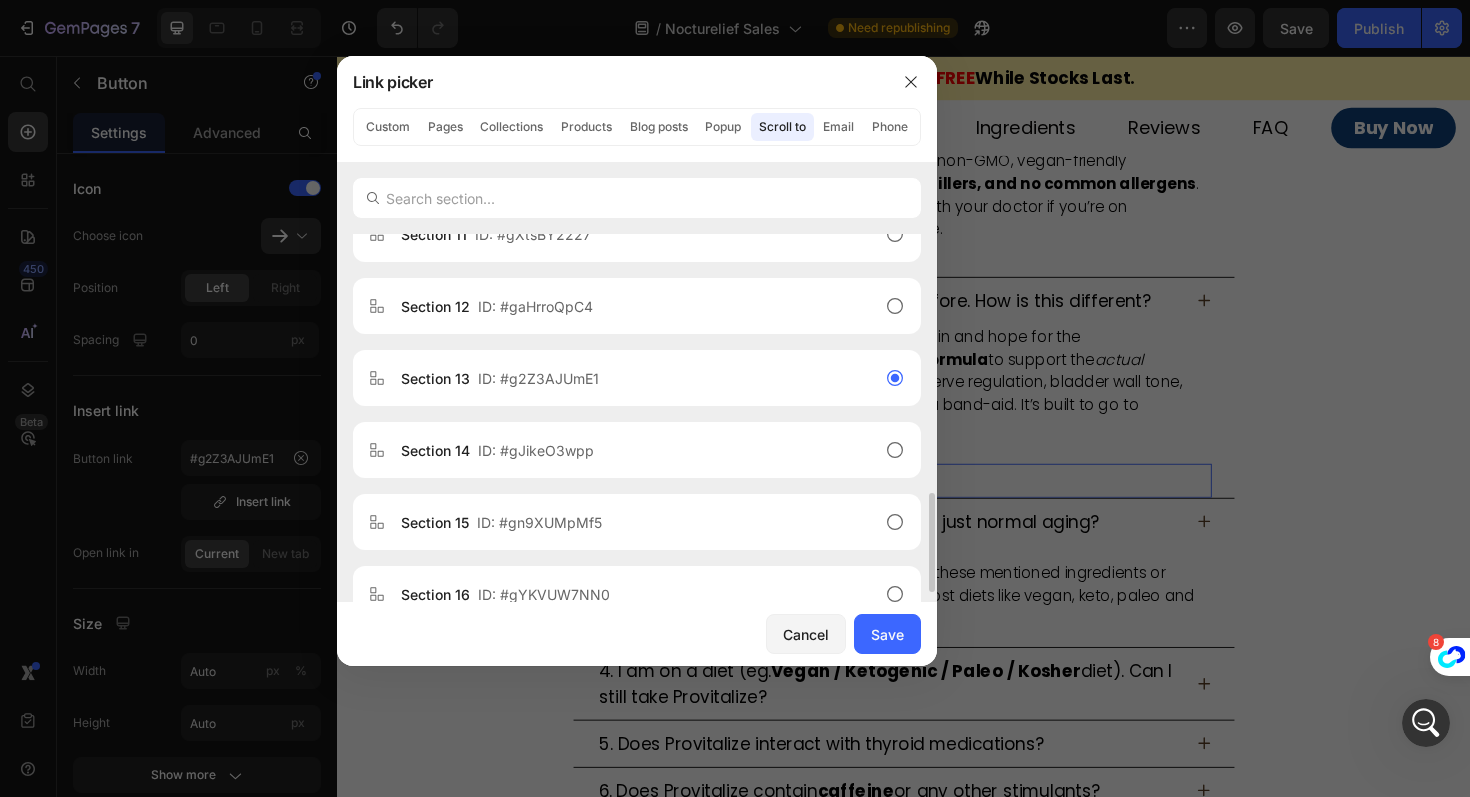 scroll, scrollTop: 964, scrollLeft: 0, axis: vertical 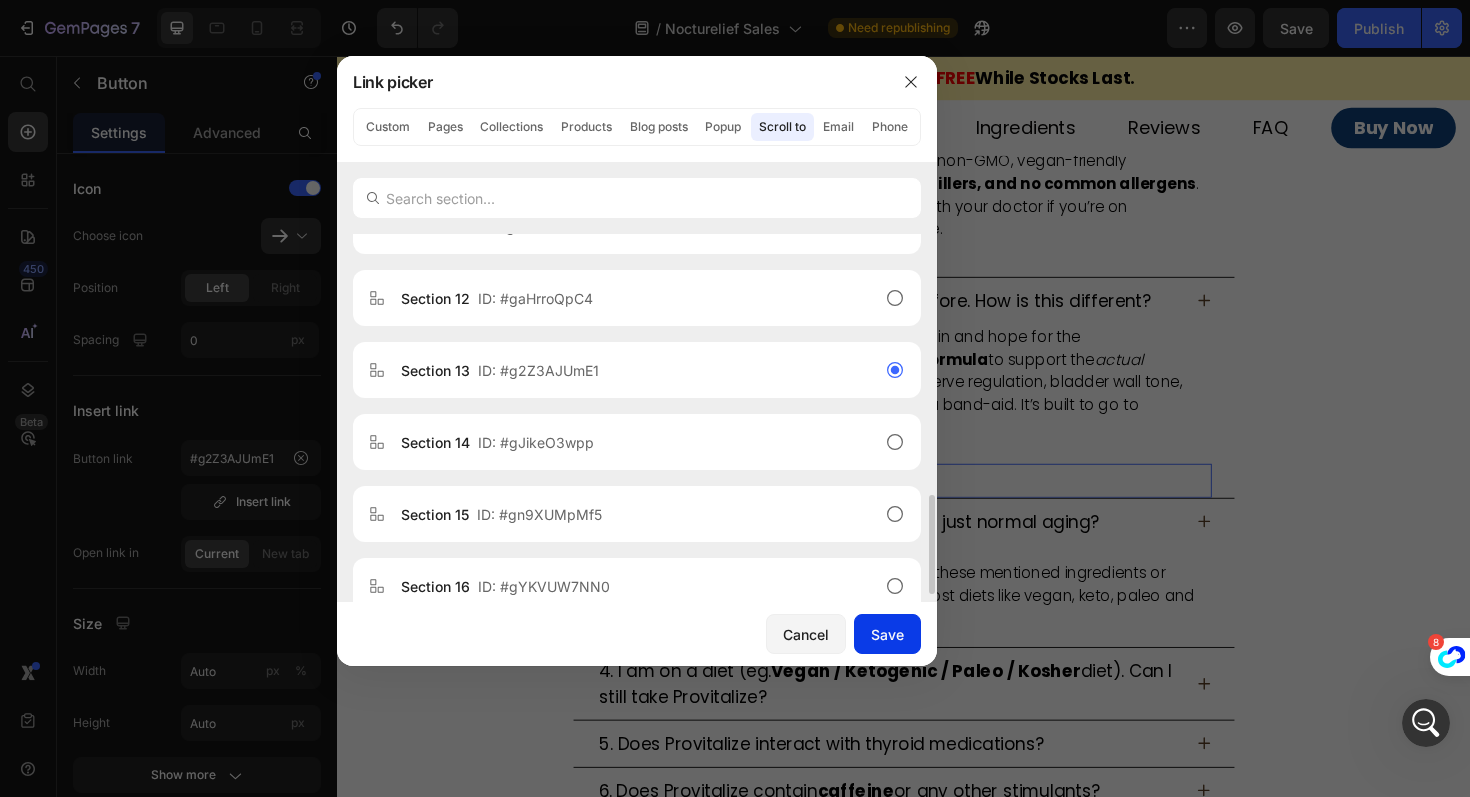 click on "Save" 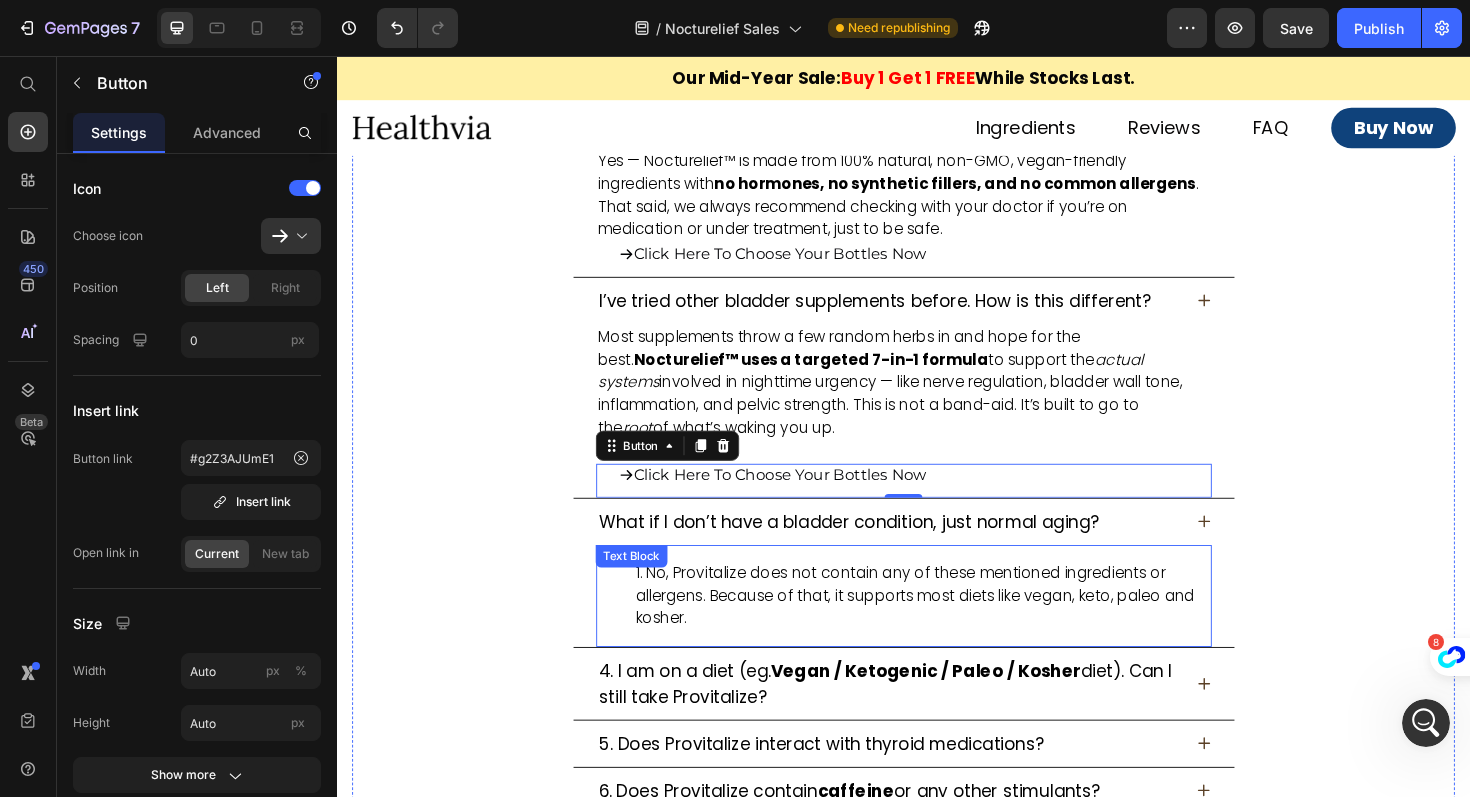 click on "No, Provitalize does not contain any of these mentioned ingredients or allergens. Because of that, it supports most diets like vegan, keto, paleo and kosher." at bounding box center [957, 628] 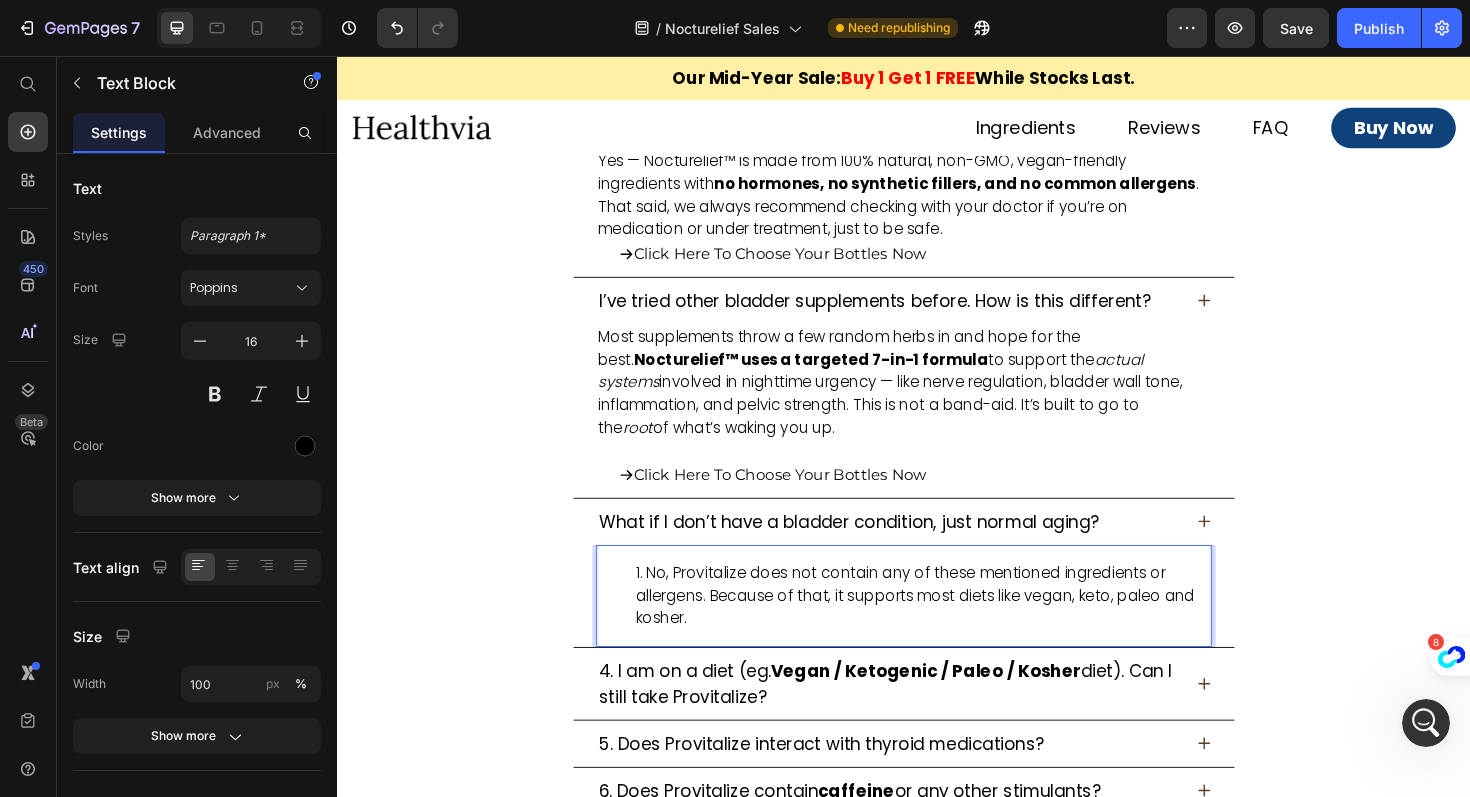 click on "No, Provitalize does not contain any of these mentioned ingredients or allergens. Because of that, it supports most diets like vegan, keto, paleo and kosher." at bounding box center (957, 628) 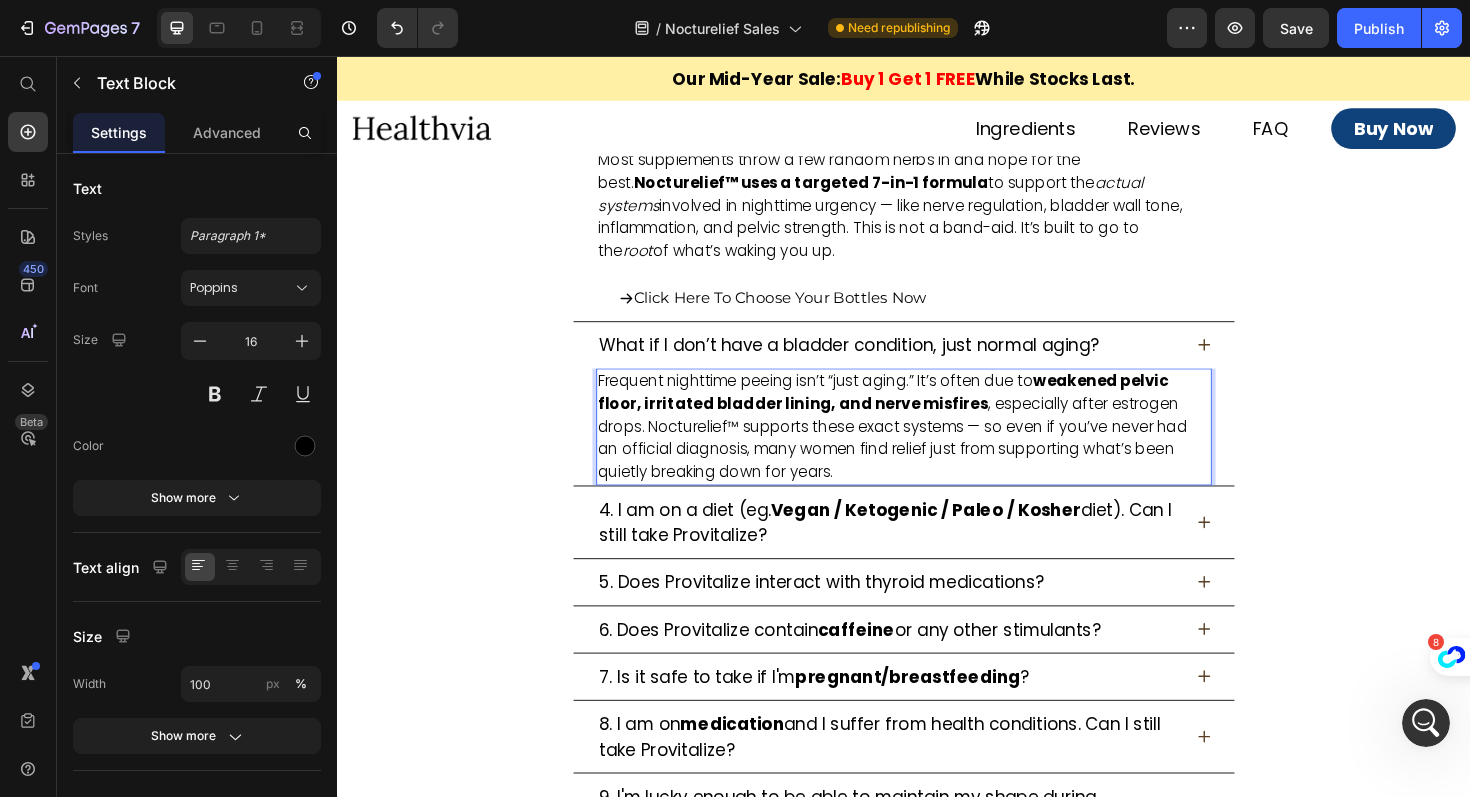 scroll, scrollTop: 15702, scrollLeft: 0, axis: vertical 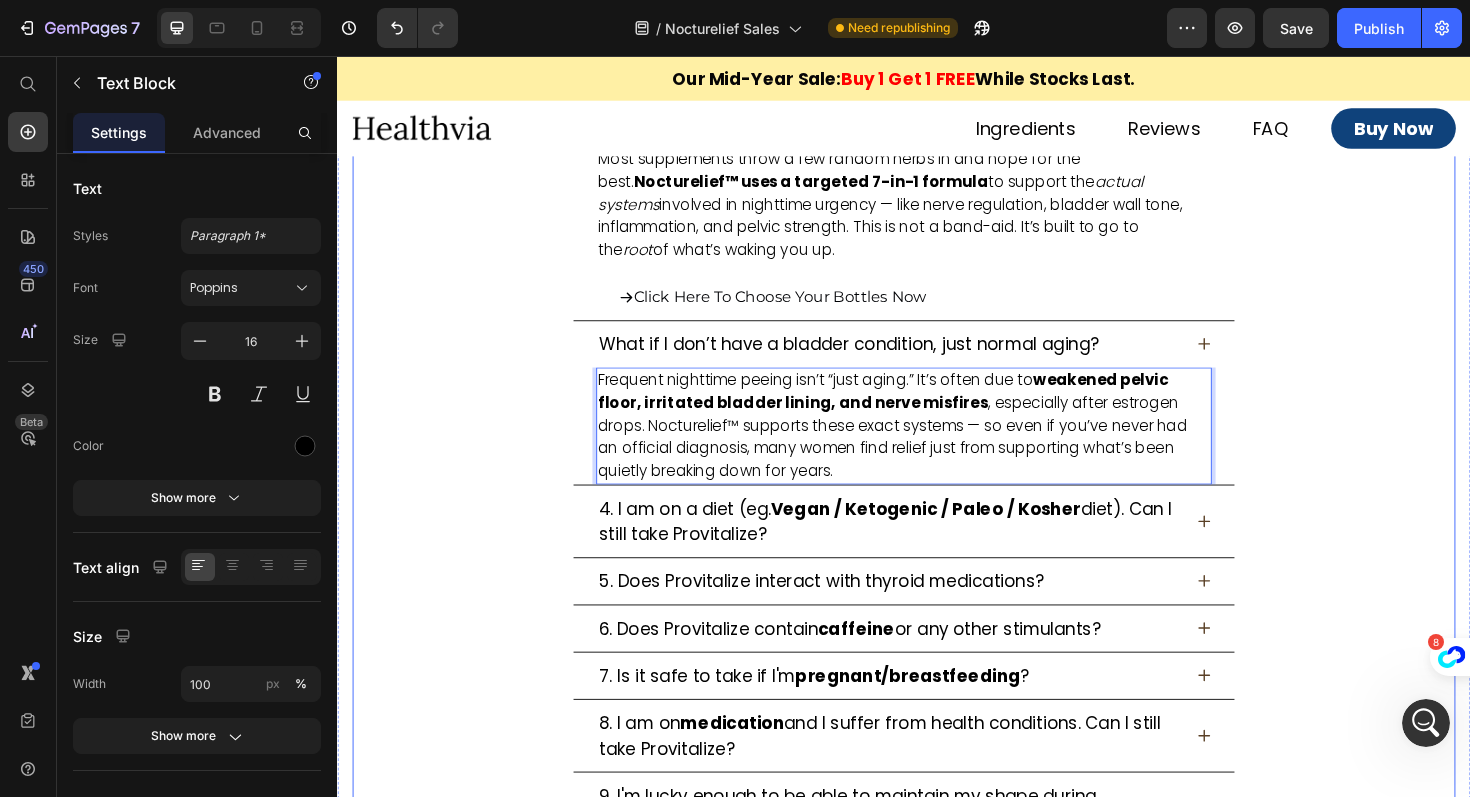 click on "Vegan / Ketogenic / Paleo / Kosher" at bounding box center (960, 535) 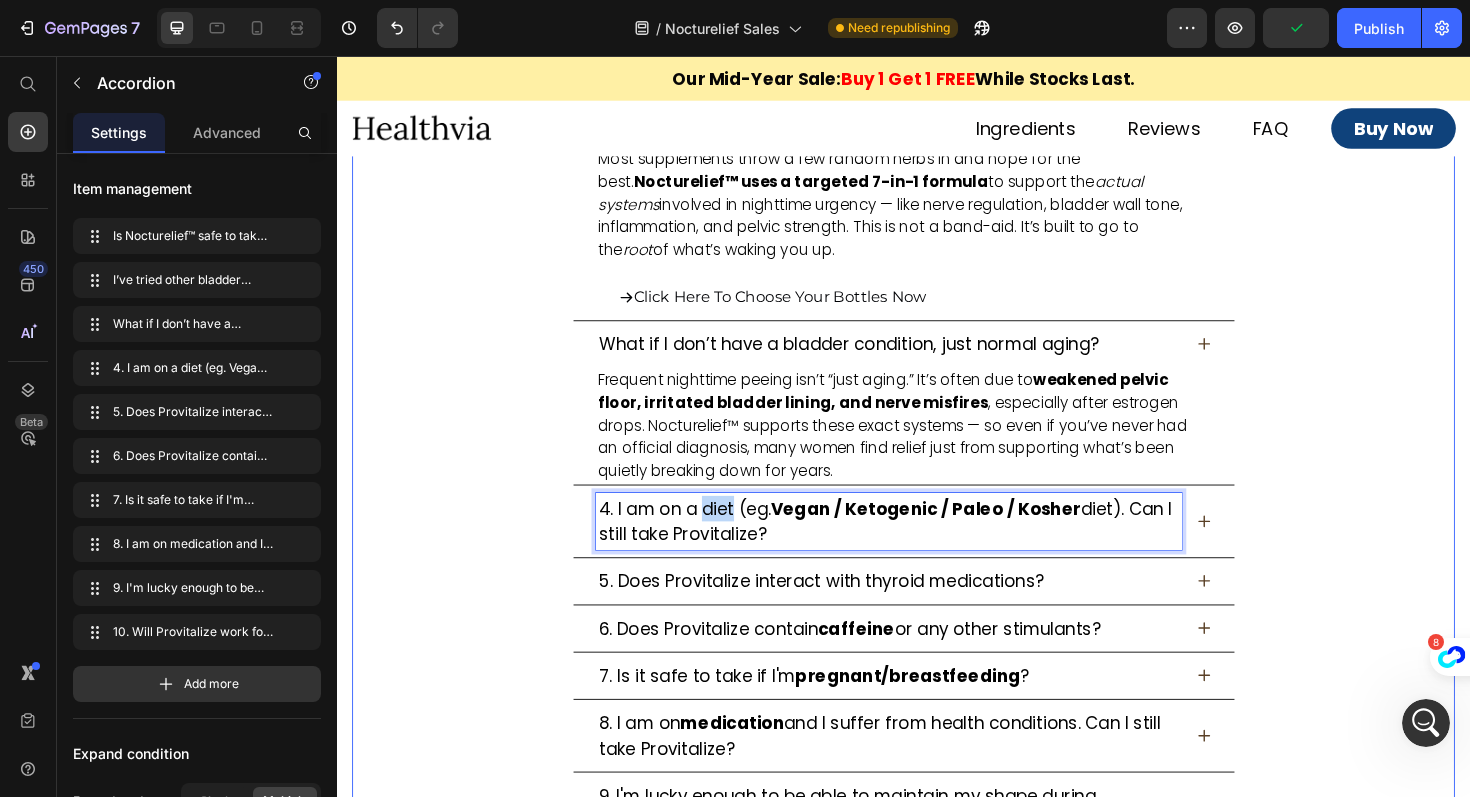click on "4. I am on a diet (eg." at bounding box center (705, 535) 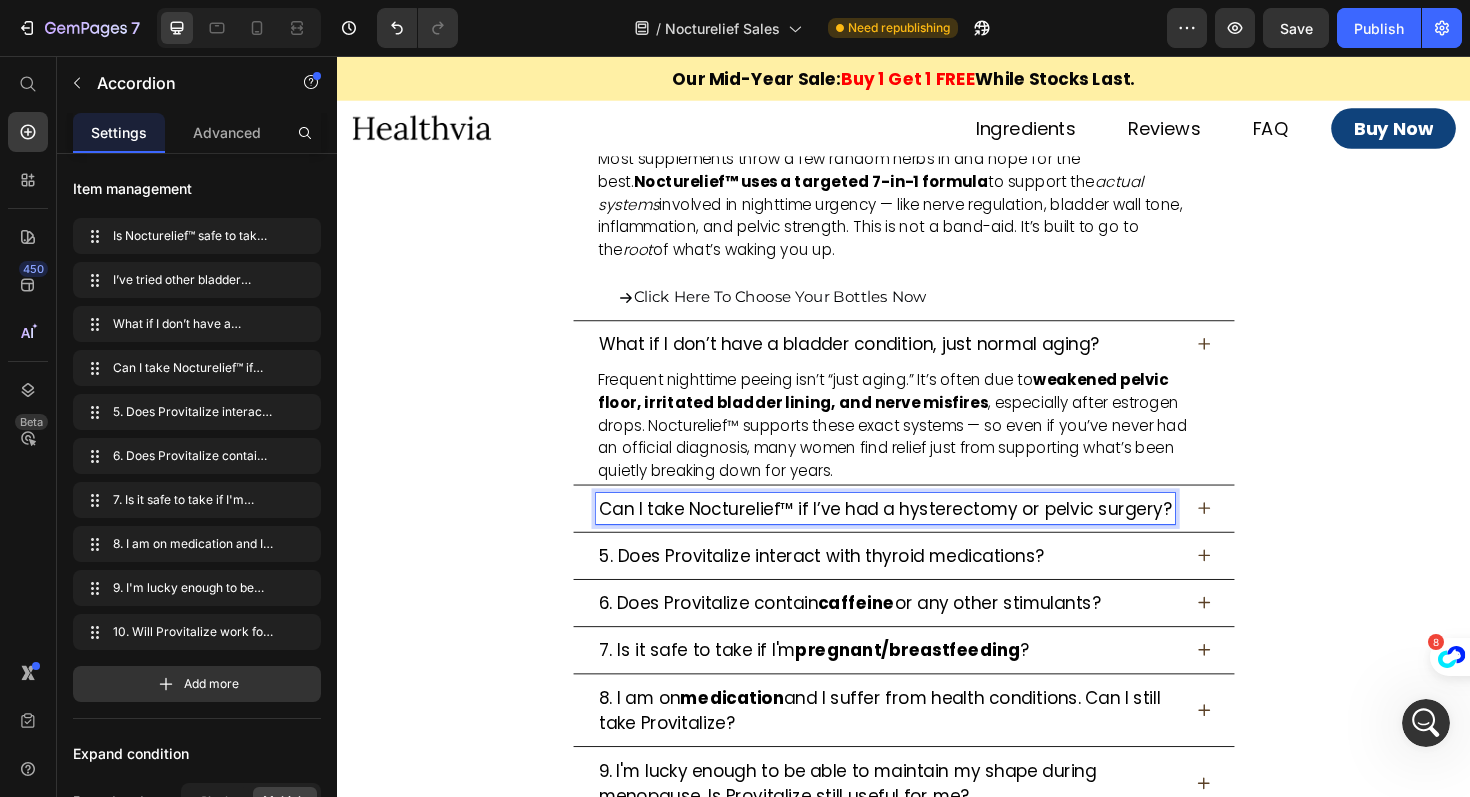 click 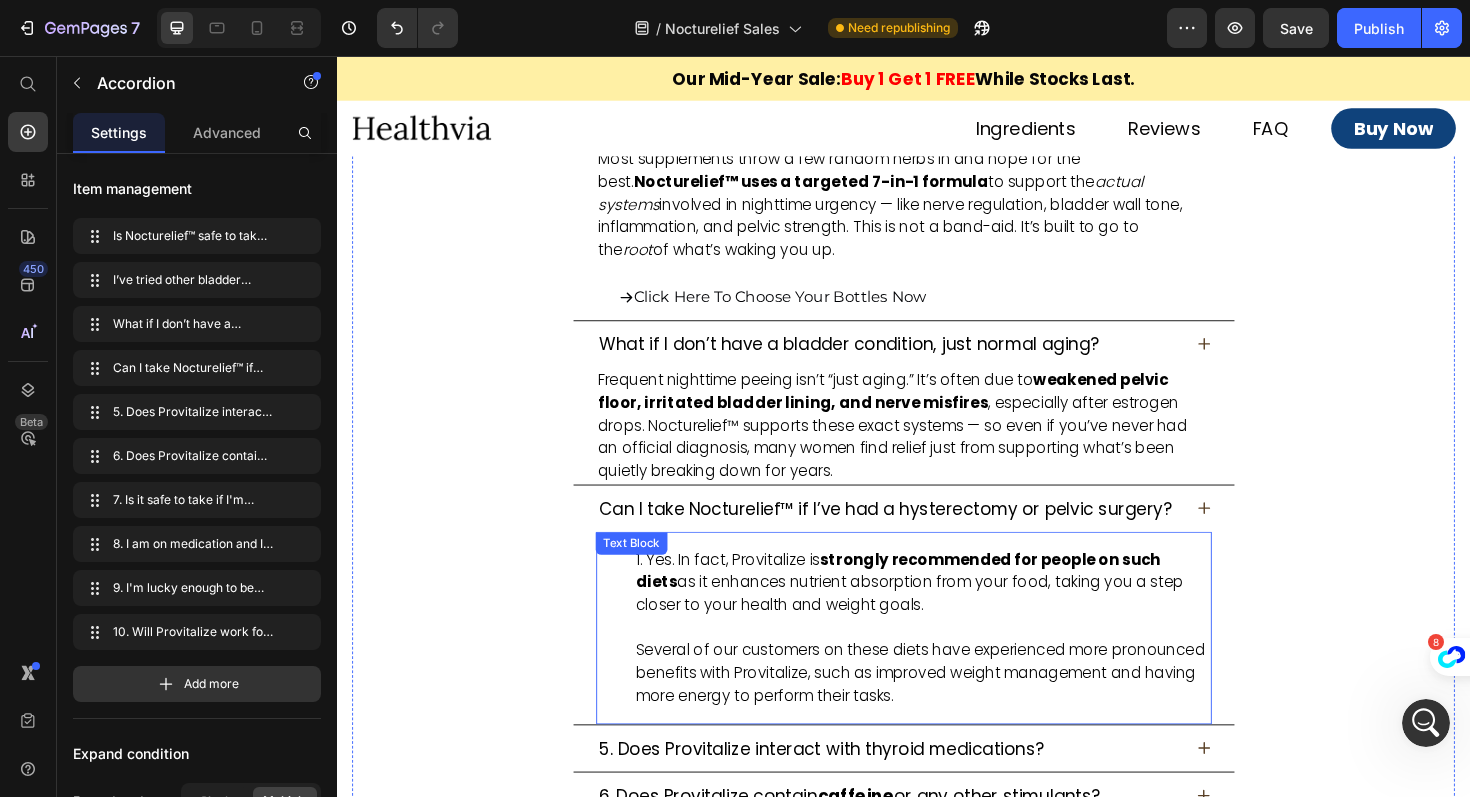 click on "Yes. In fact, Provitalize is  strongly recommended for people on such diets  as it enhances nutrient absorption from your food, taking you a step closer to your health and weight goals. Several of our customers on these diets have experienced more pronounced benefits with Provitalize, such as improved weight management and having more energy to perform their tasks." at bounding box center (957, 662) 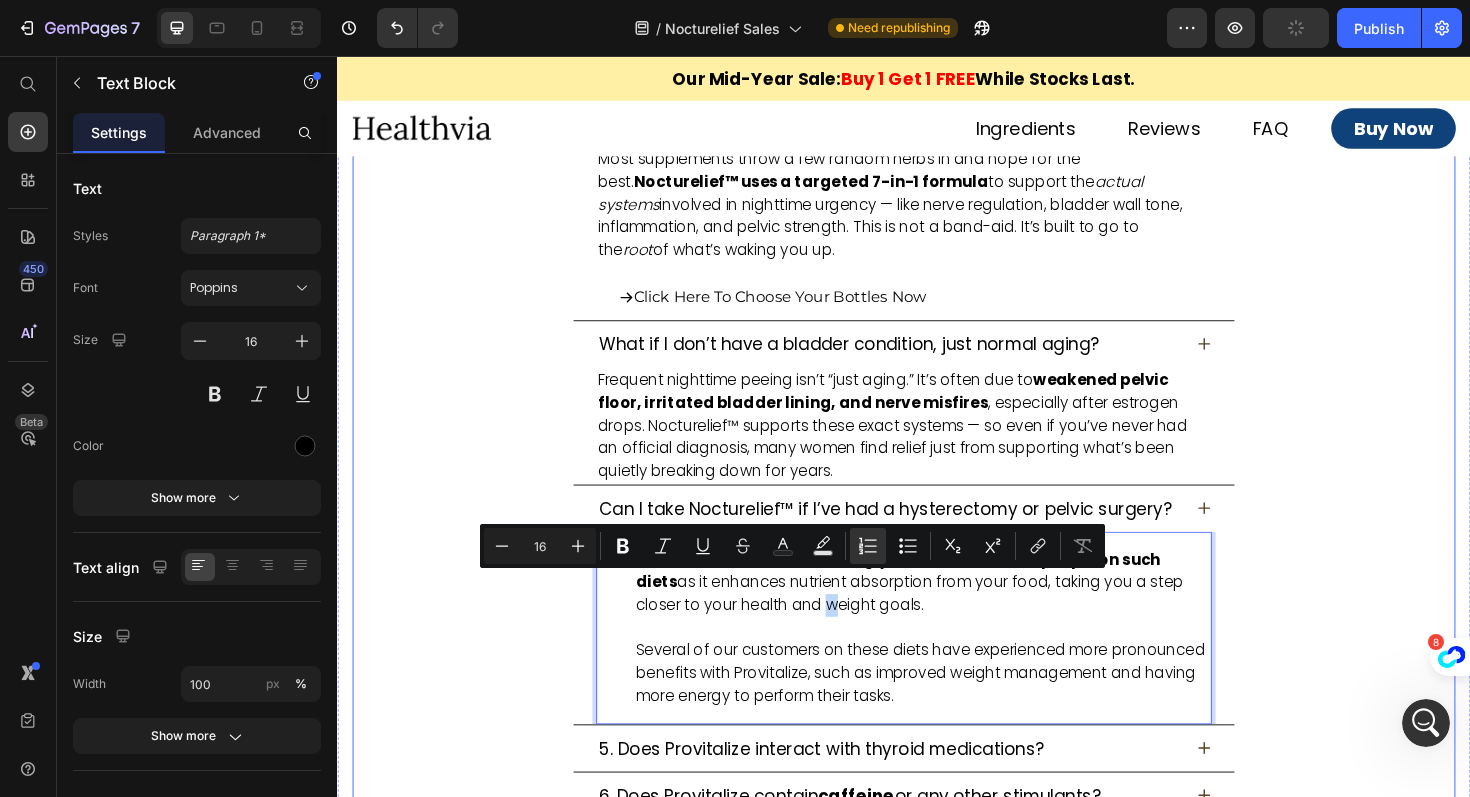 click on "Yes. In fact, Provitalize is  strongly recommended for people on such diets  as it enhances nutrient absorption from your food, taking you a step closer to your health and weight goals. Several of our customers on these diets have experienced more pronounced benefits with Provitalize, such as improved weight management and having more energy to perform their tasks." at bounding box center [957, 662] 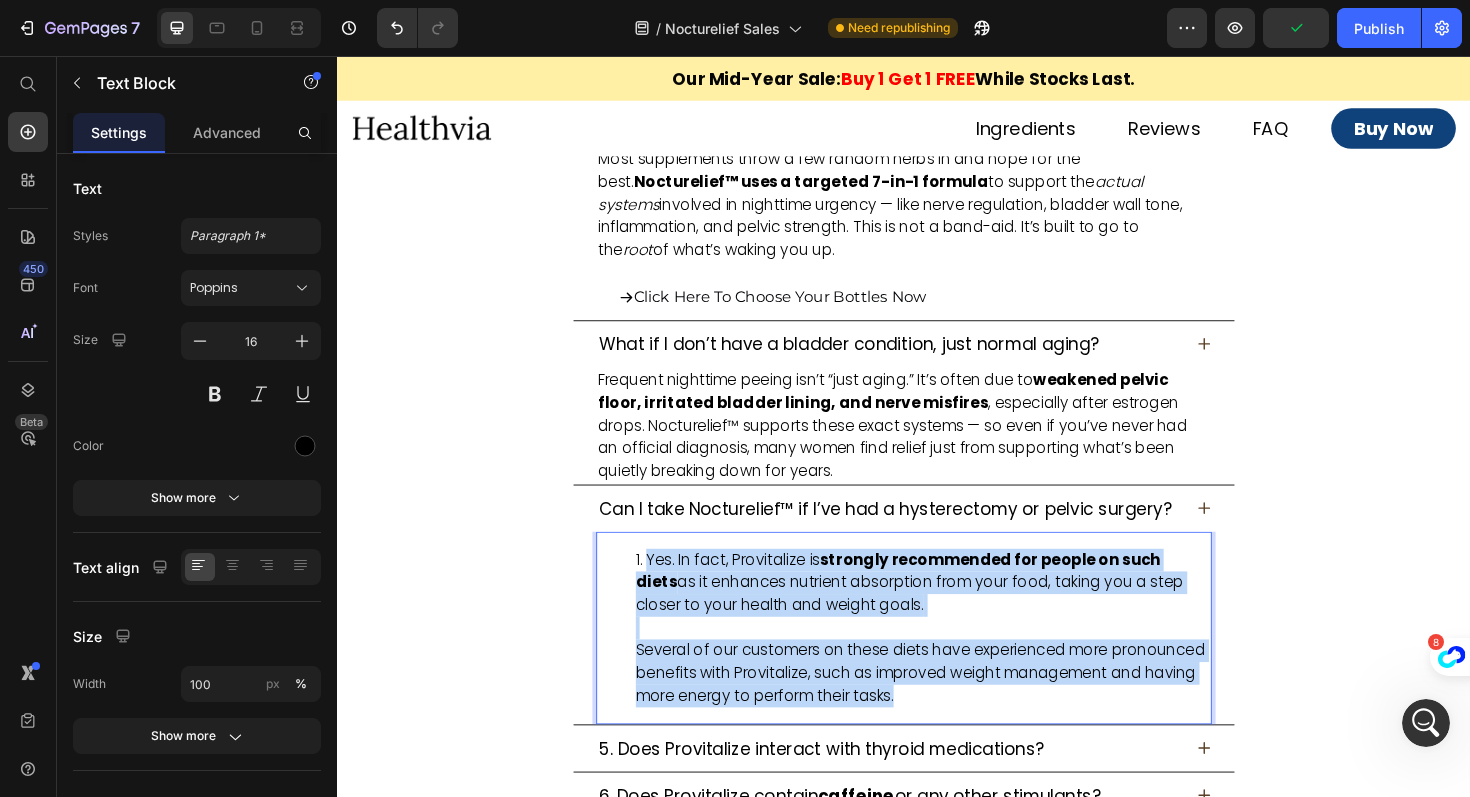 drag, startPoint x: 1153, startPoint y: 716, endPoint x: 658, endPoint y: 566, distance: 517.2282 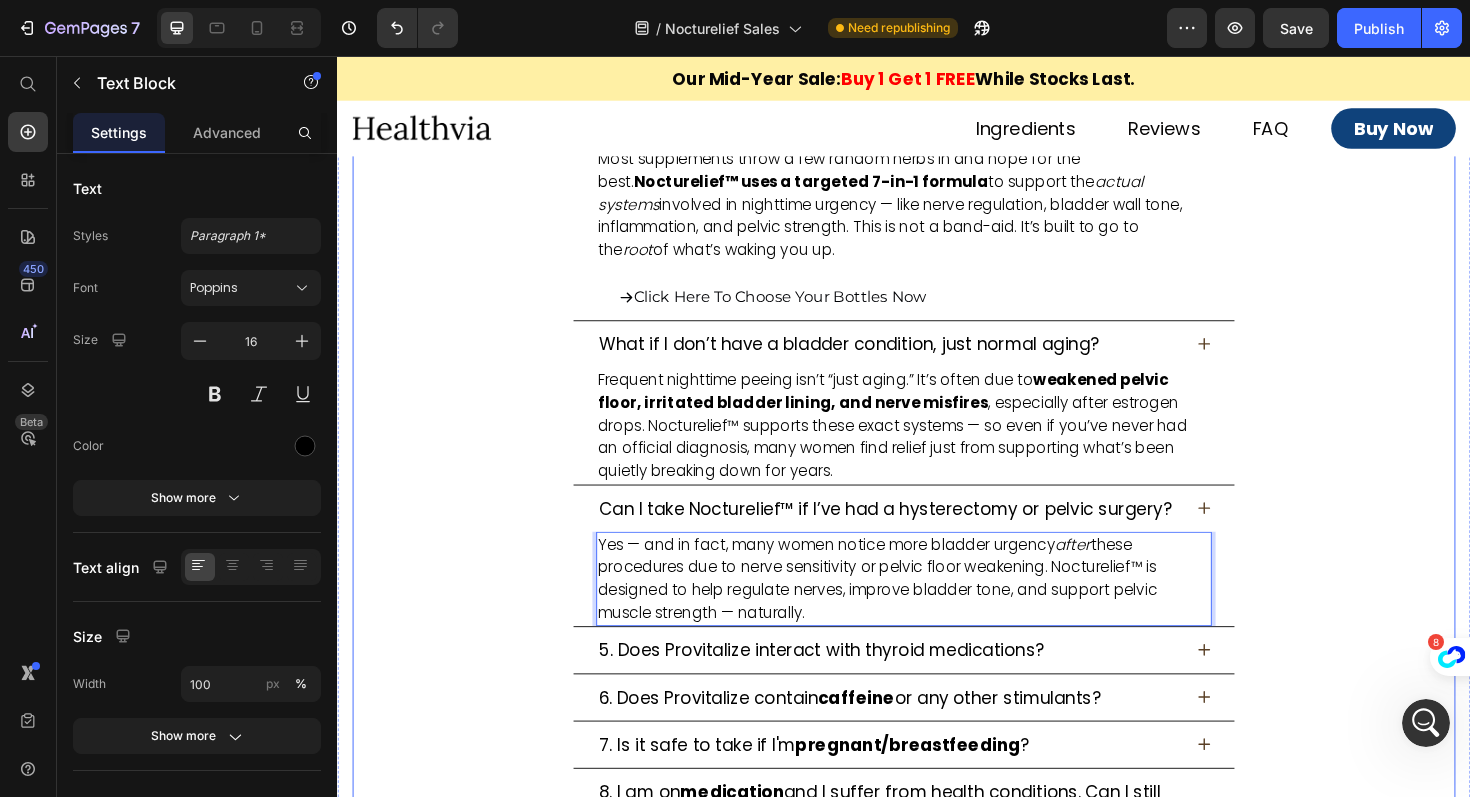 click on "5. Does Provitalize interact with thyroid medications?" at bounding box center (937, 685) 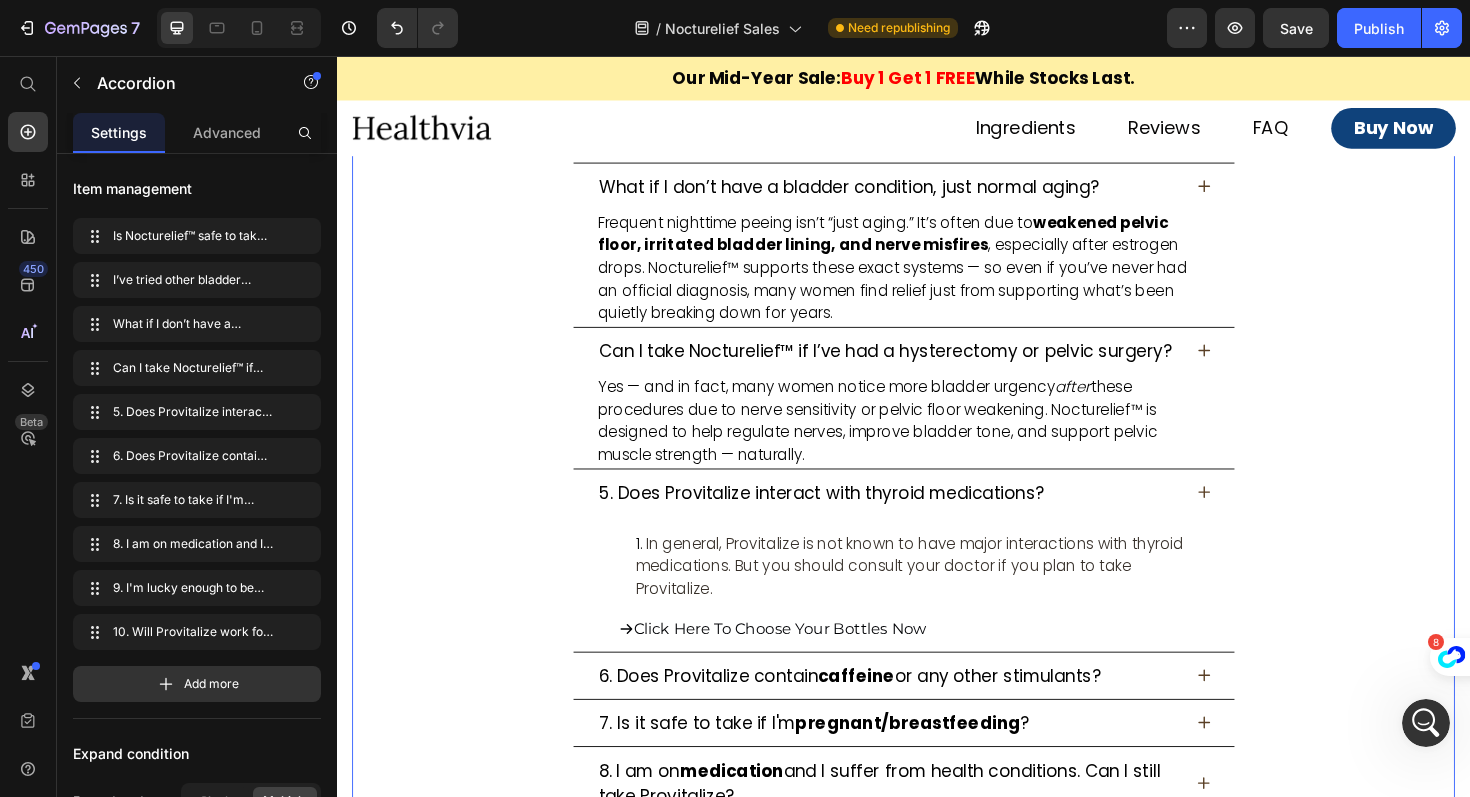 scroll, scrollTop: 15851, scrollLeft: 0, axis: vertical 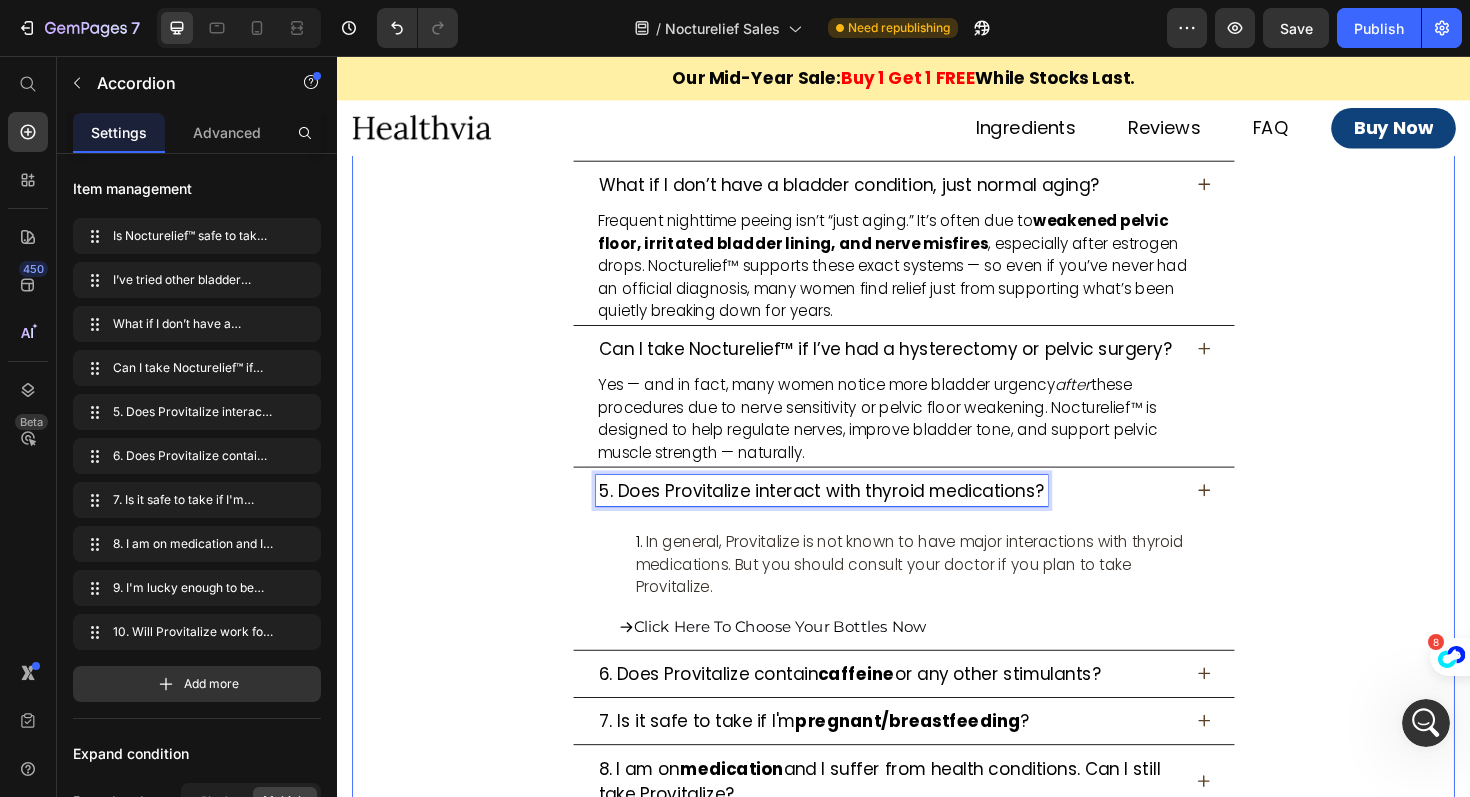 click on "5. Does Provitalize interact with thyroid medications?" at bounding box center [850, 516] 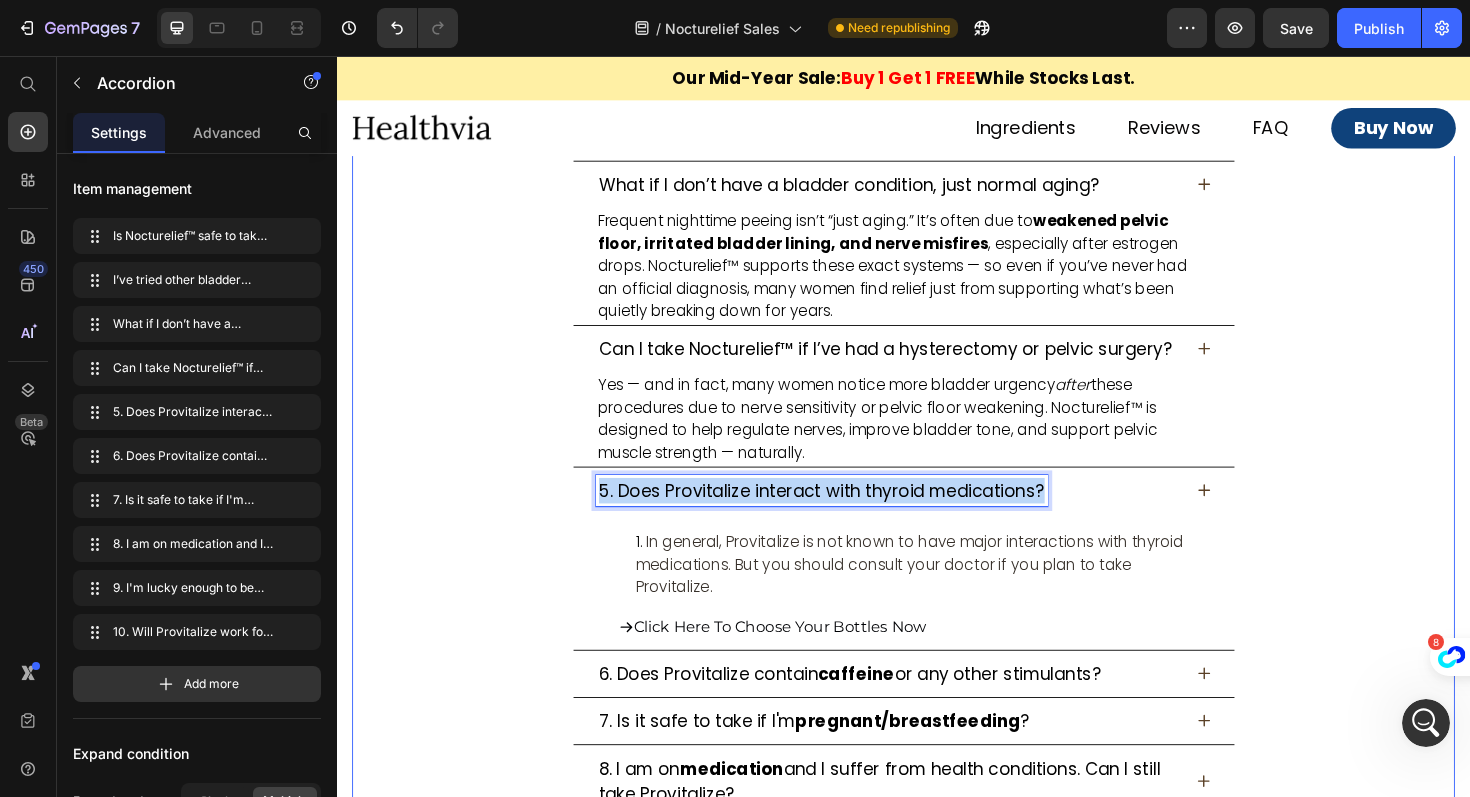 click on "5. Does Provitalize interact with thyroid medications?" at bounding box center [850, 516] 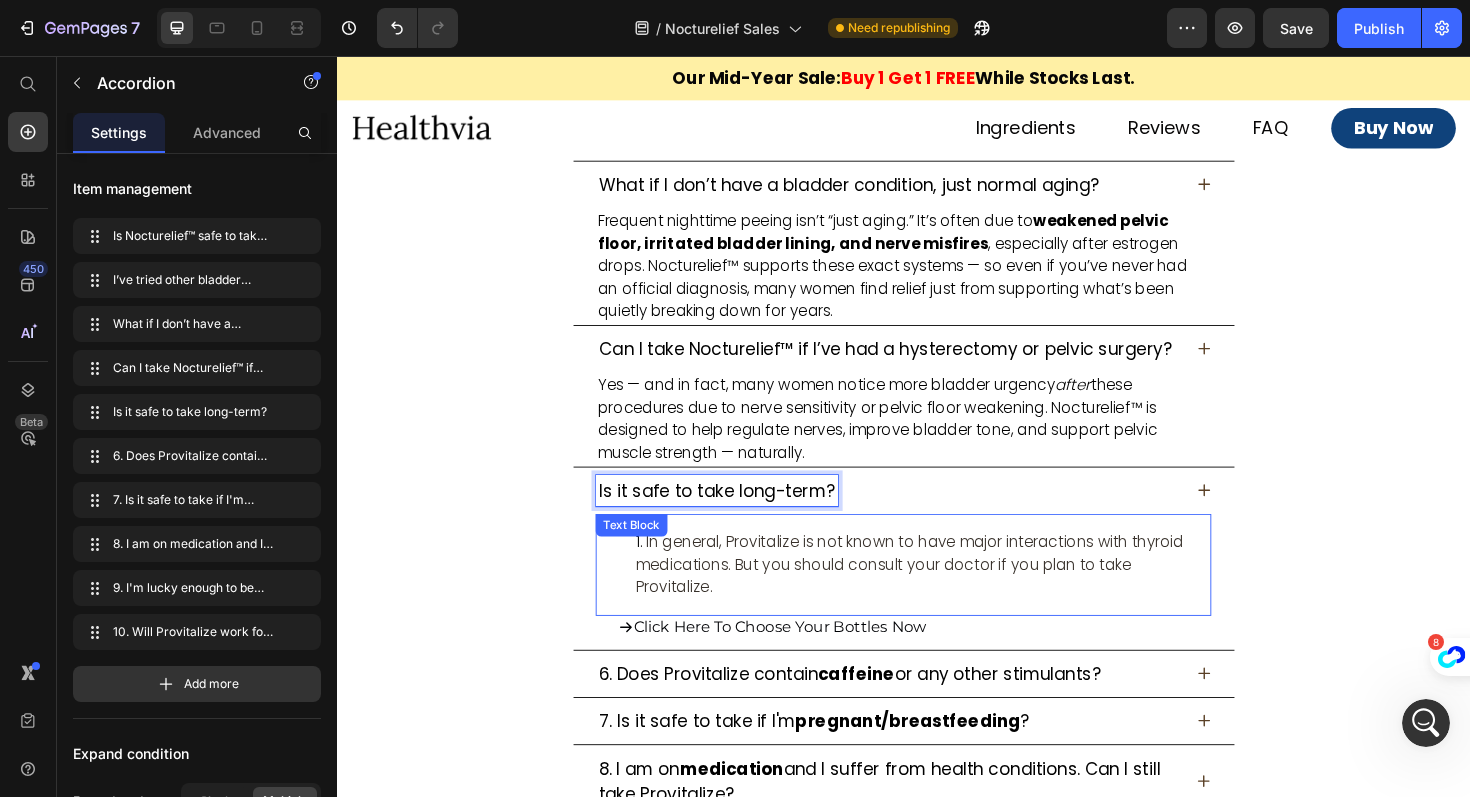 click on "In general, Provitalize is not known to have major interactions with thyroid medications. But you should consult your doctor if you plan to take Provitalize." at bounding box center (943, 594) 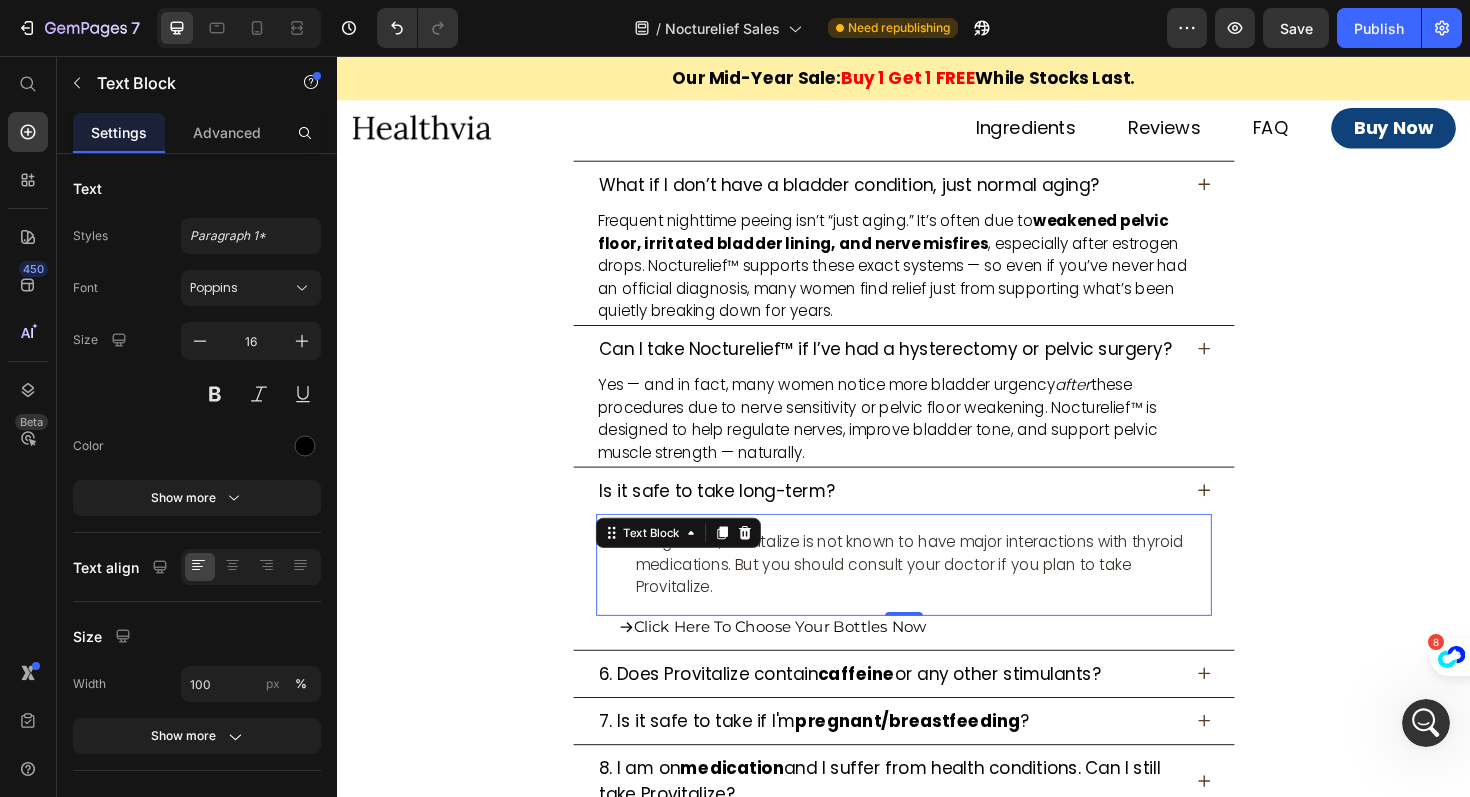 click on "In general, Provitalize is not known to have major interactions with thyroid medications. But you should consult your doctor if you plan to take Provitalize." at bounding box center (957, 595) 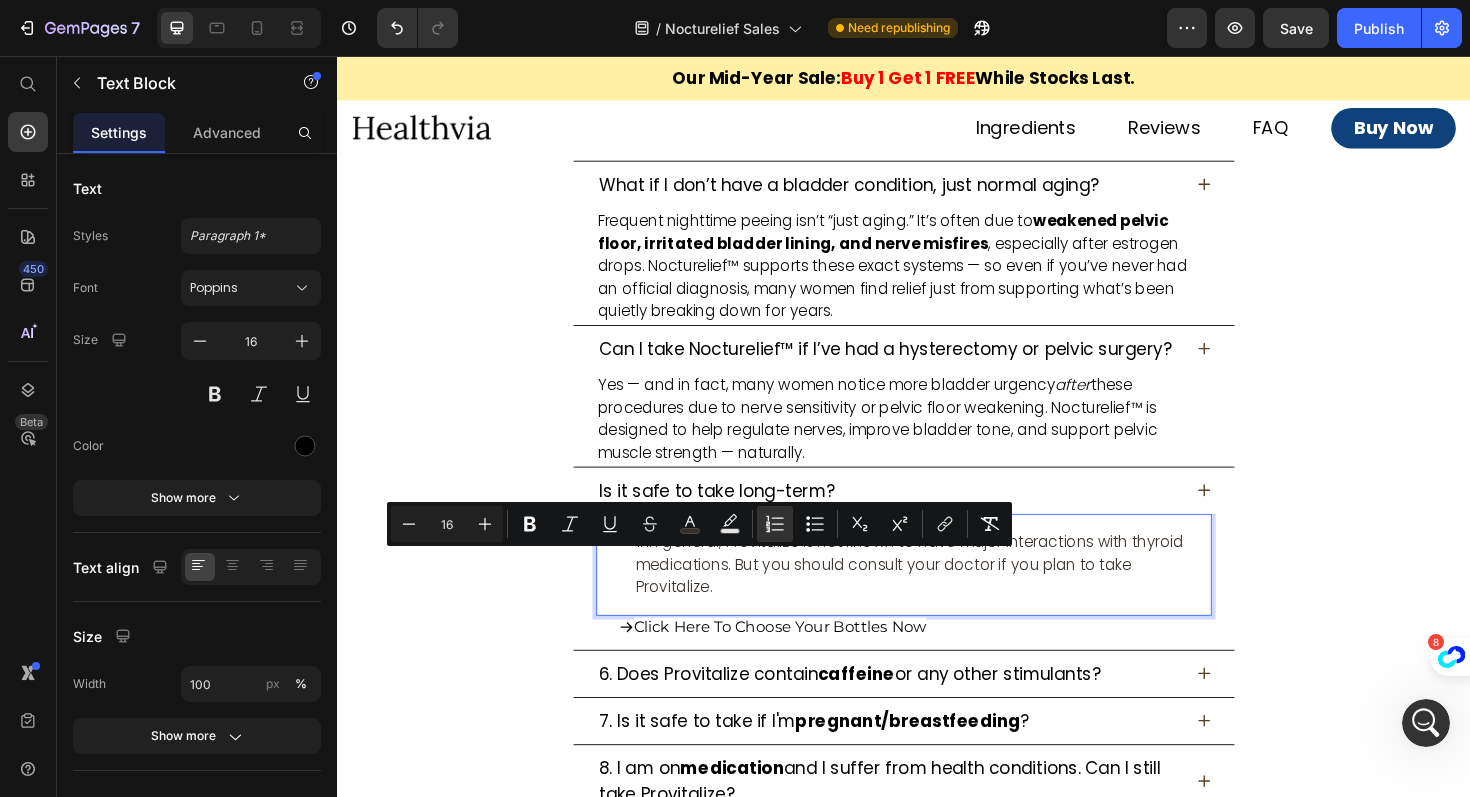 click on "In general, Provitalize is not known to have major interactions with thyroid medications. But you should consult your doctor if you plan to take Provitalize." at bounding box center [957, 595] 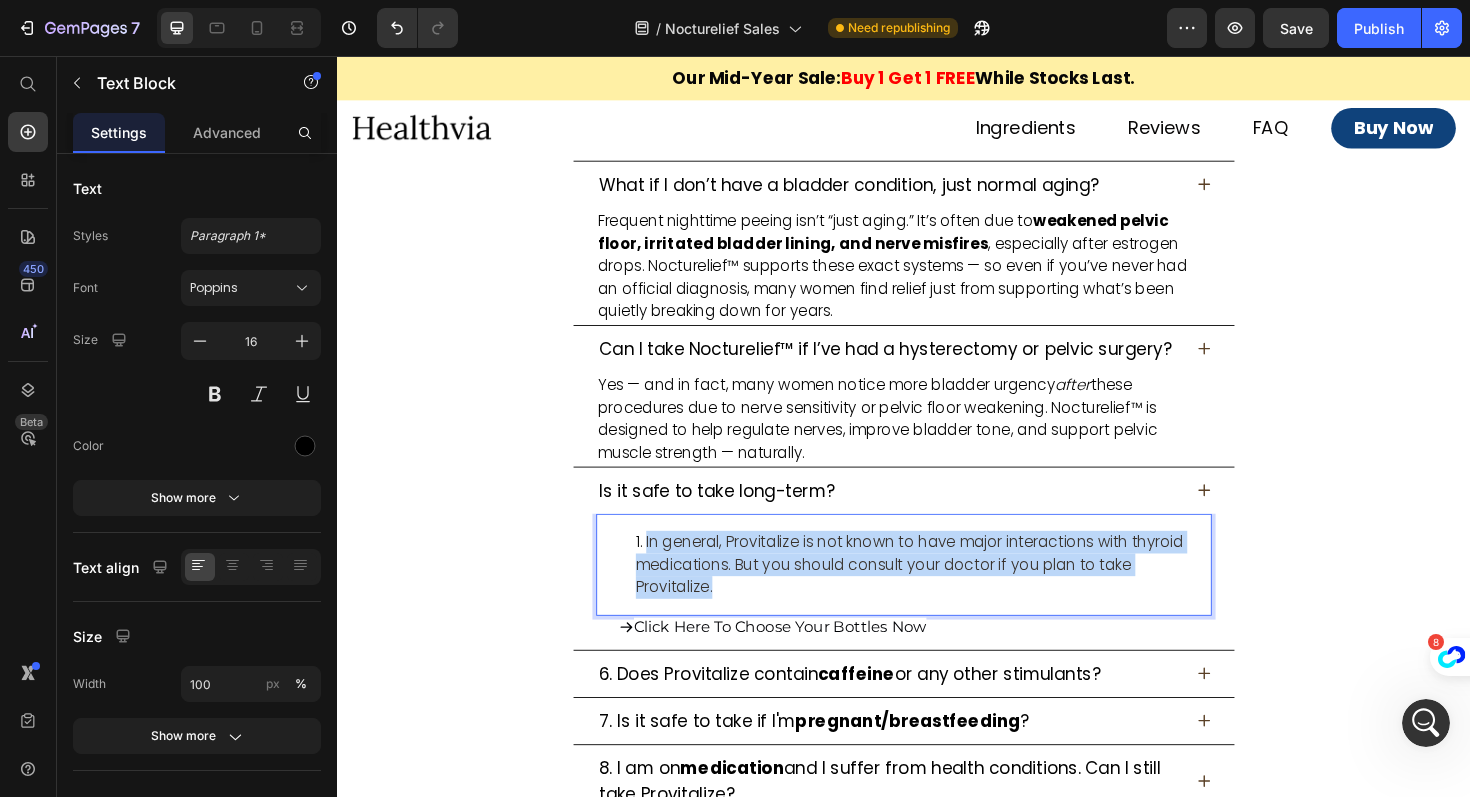 drag, startPoint x: 757, startPoint y: 614, endPoint x: 620, endPoint y: 552, distance: 150.37619 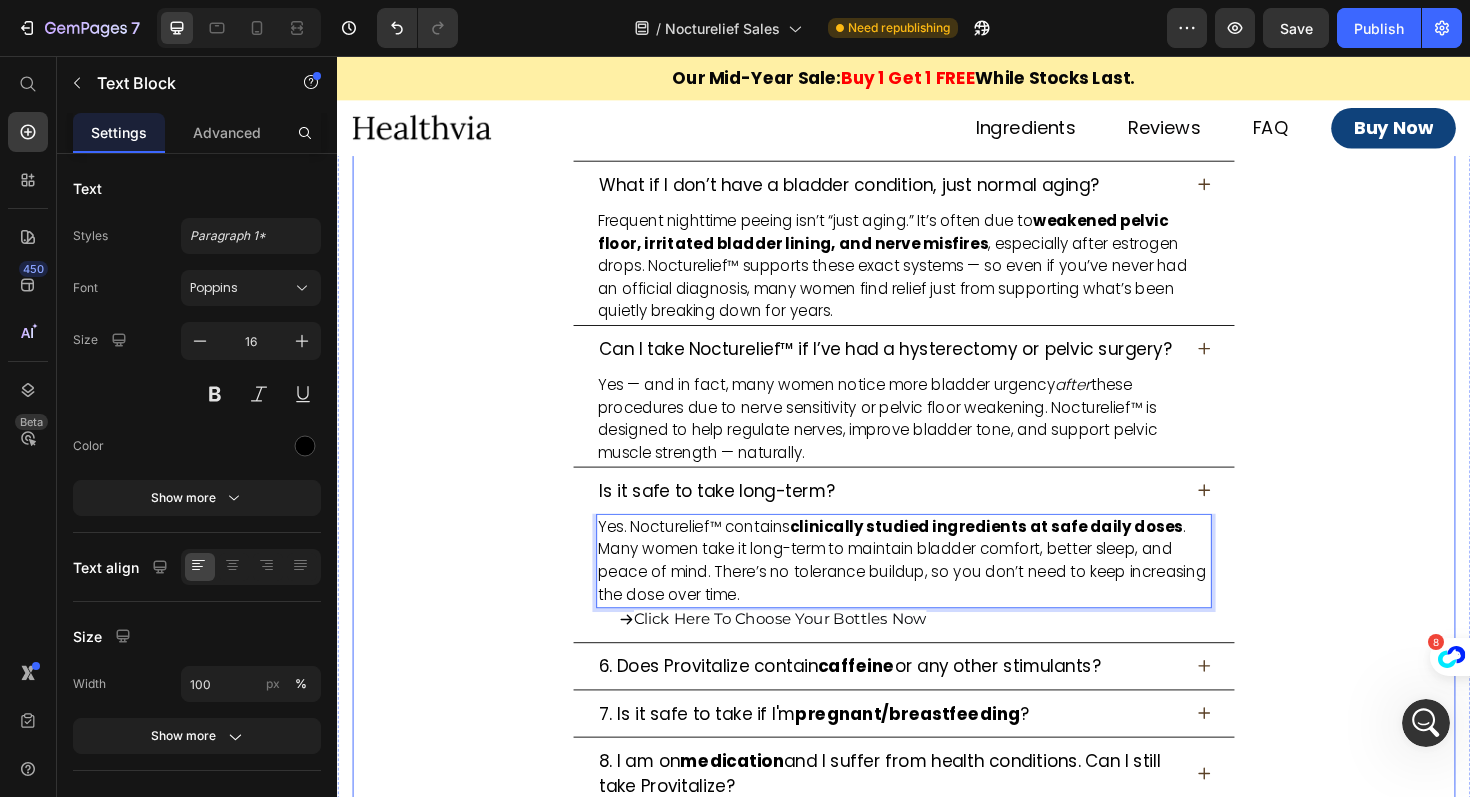 click on "Yes. Nocturelief™ contains  clinically studied ingredients at safe daily doses . Many women take it long-term to maintain bladder comfort, better sleep, and peace of mind. There’s no tolerance buildup, so you don’t need to keep increasing the dose over time. Text Block   0
Click Here To Choose Your Bottles Now Button" at bounding box center [937, 609] 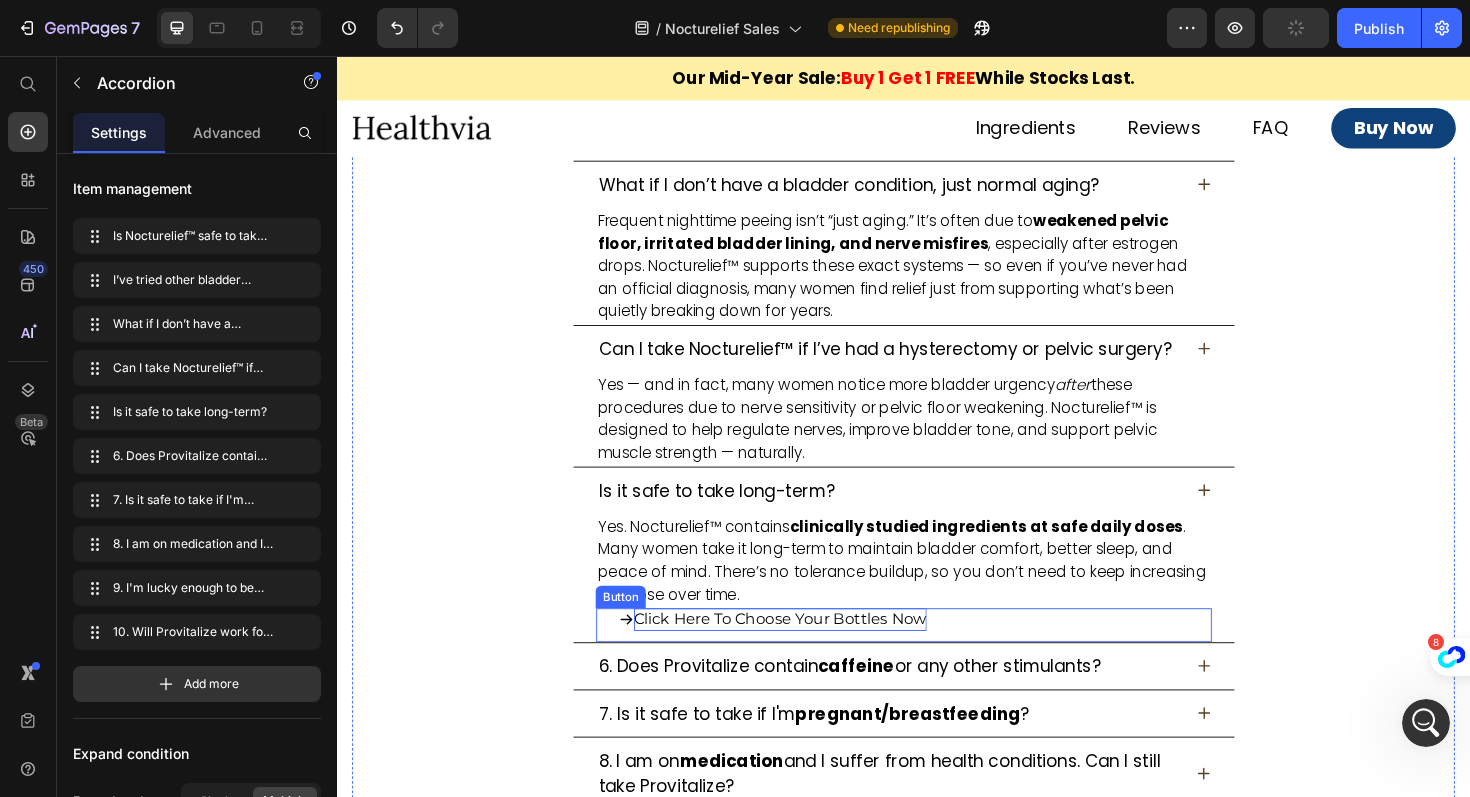 click on "Click Here To Choose Your Bottles Now" at bounding box center [806, 652] 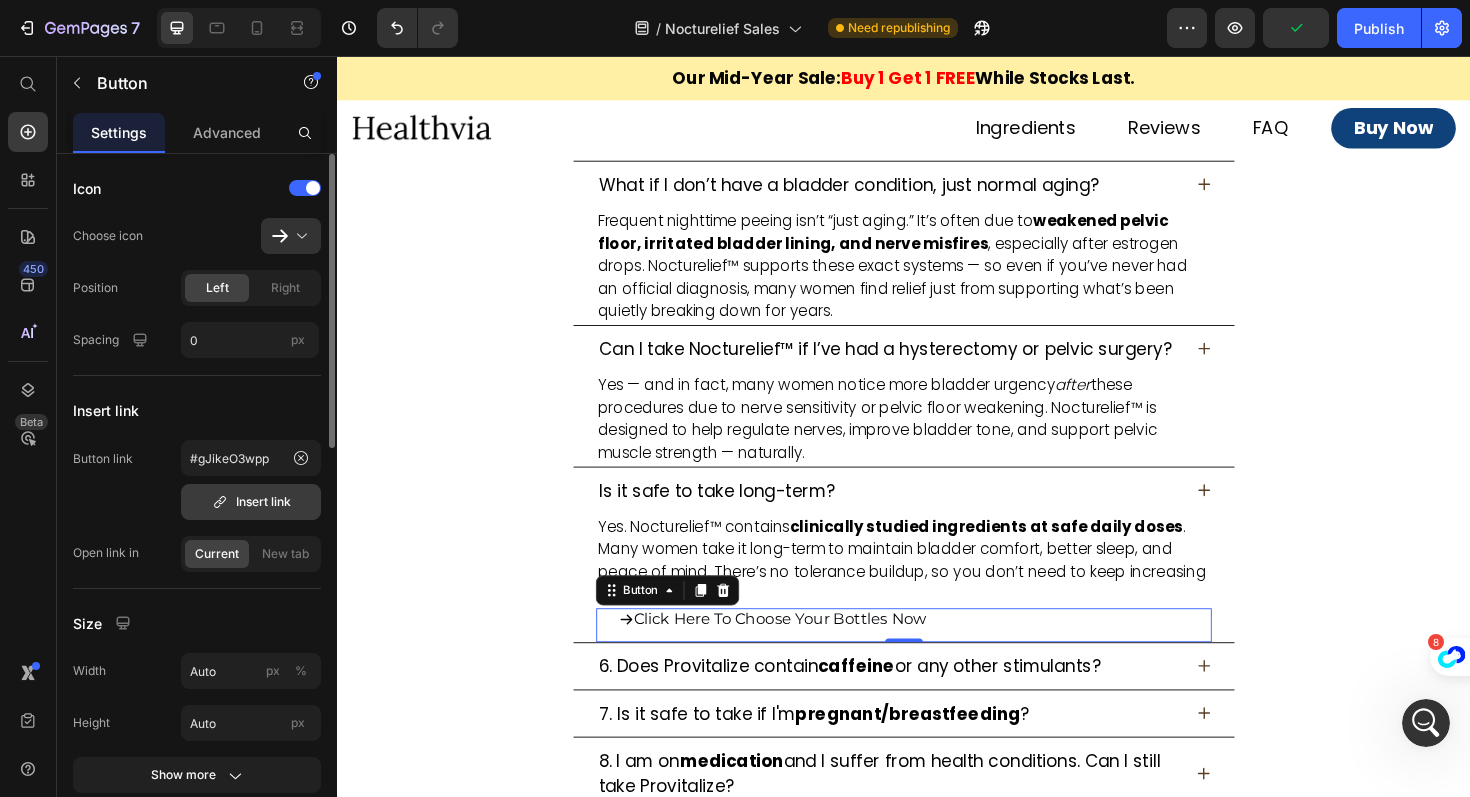 click on "Insert link" at bounding box center (251, 502) 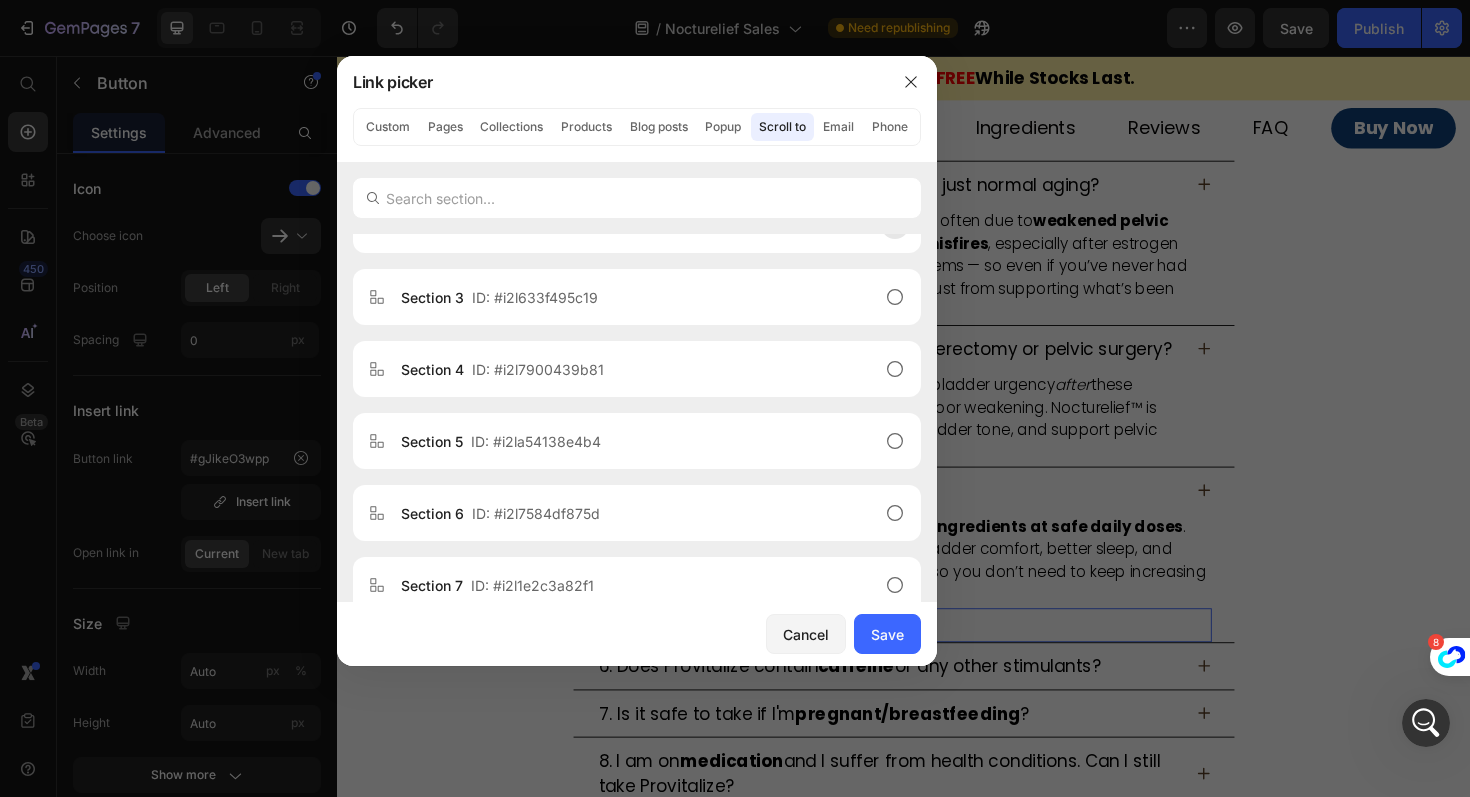 scroll, scrollTop: 992, scrollLeft: 0, axis: vertical 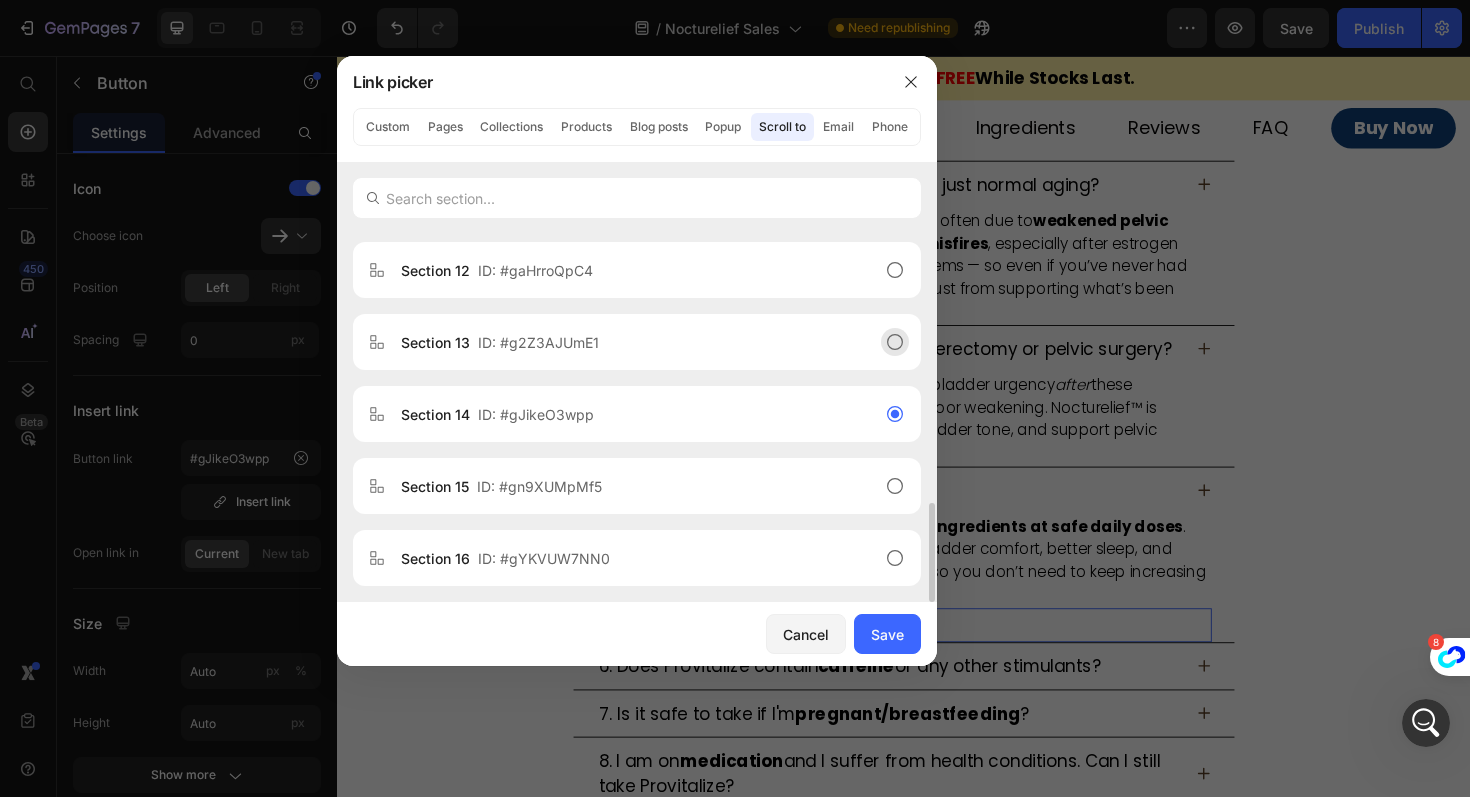 click on "ID: #g2Z3AJUmE1" at bounding box center (538, 342) 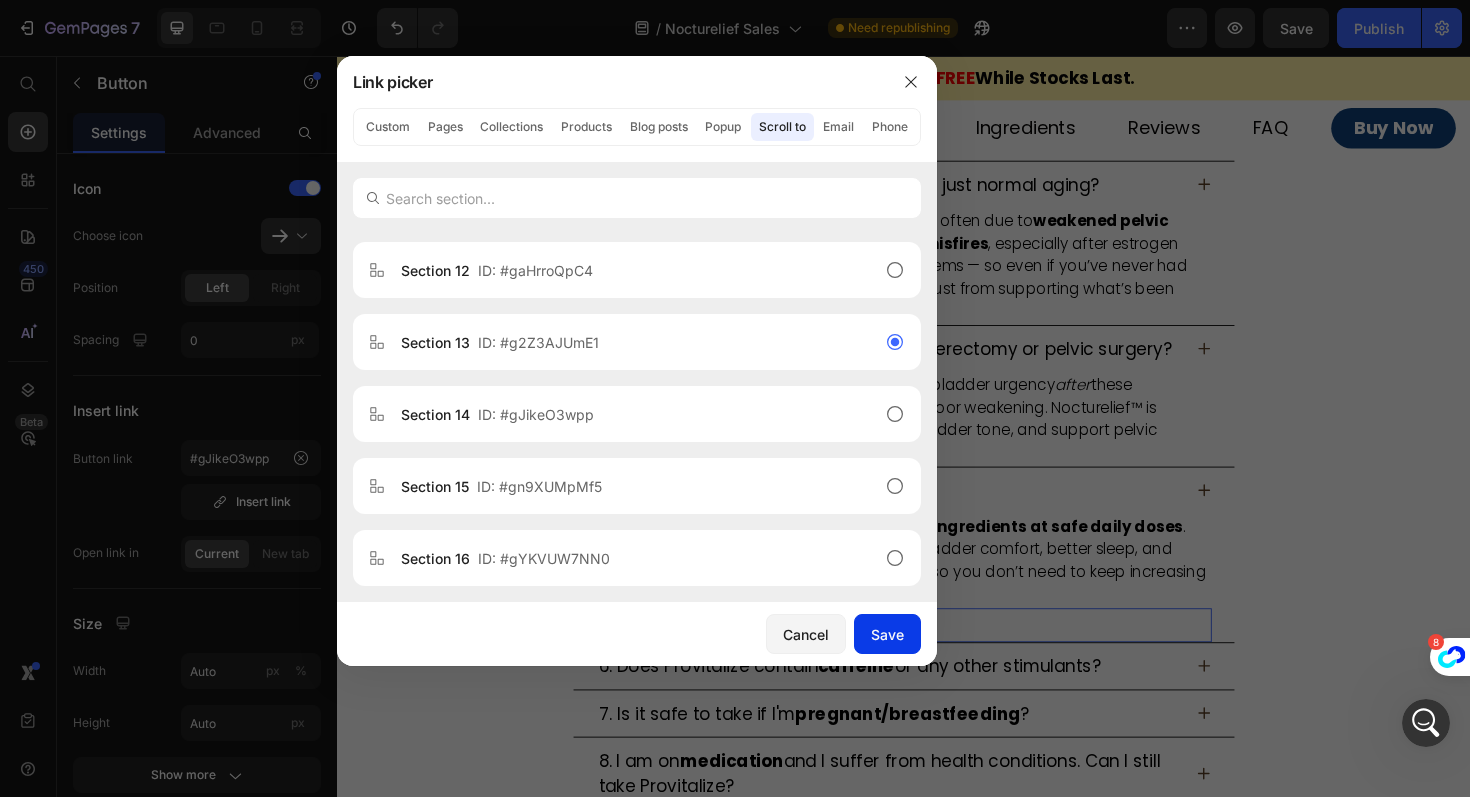 click on "Save" at bounding box center (887, 634) 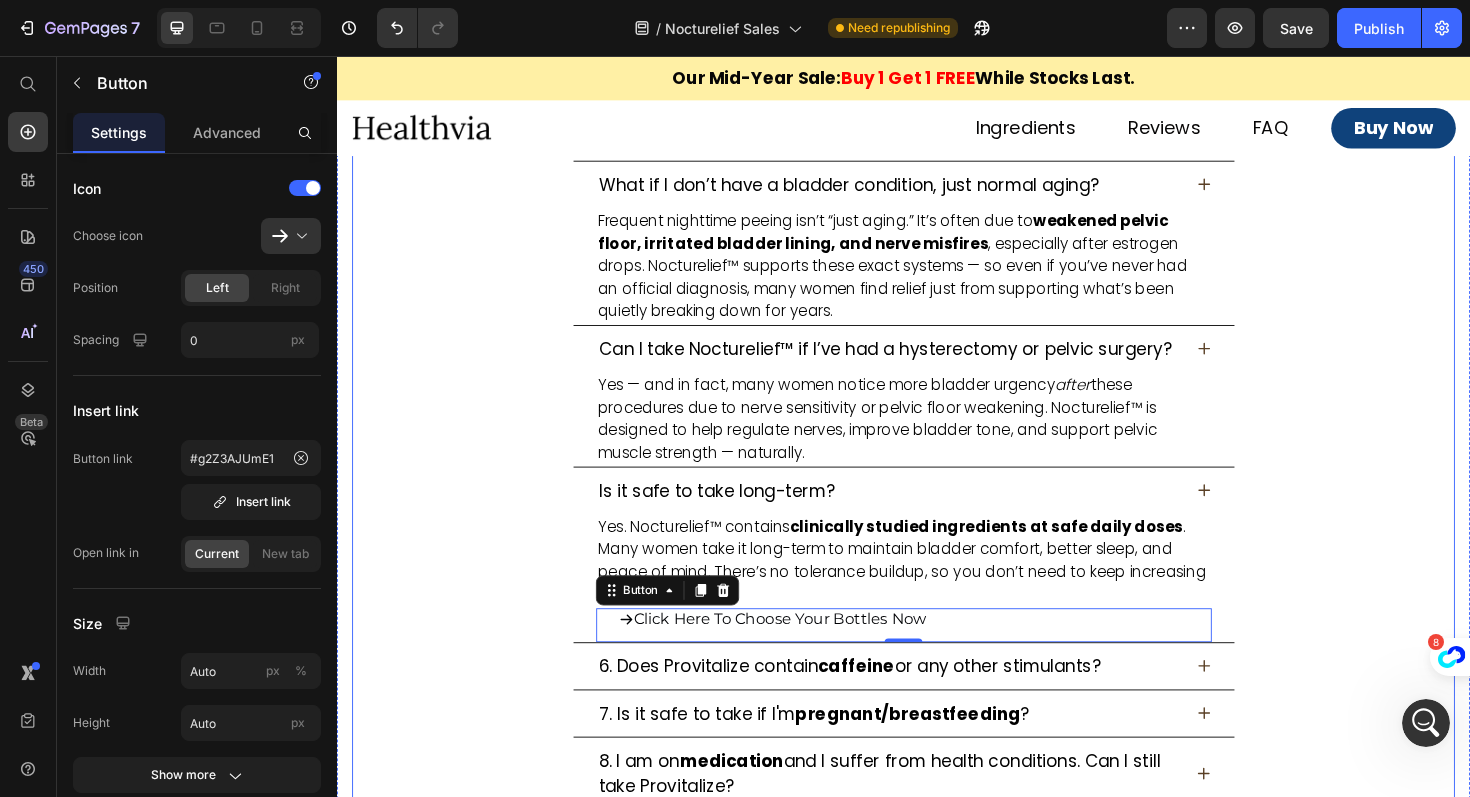 click on "Is it safe to take long-term?" at bounding box center (937, 516) 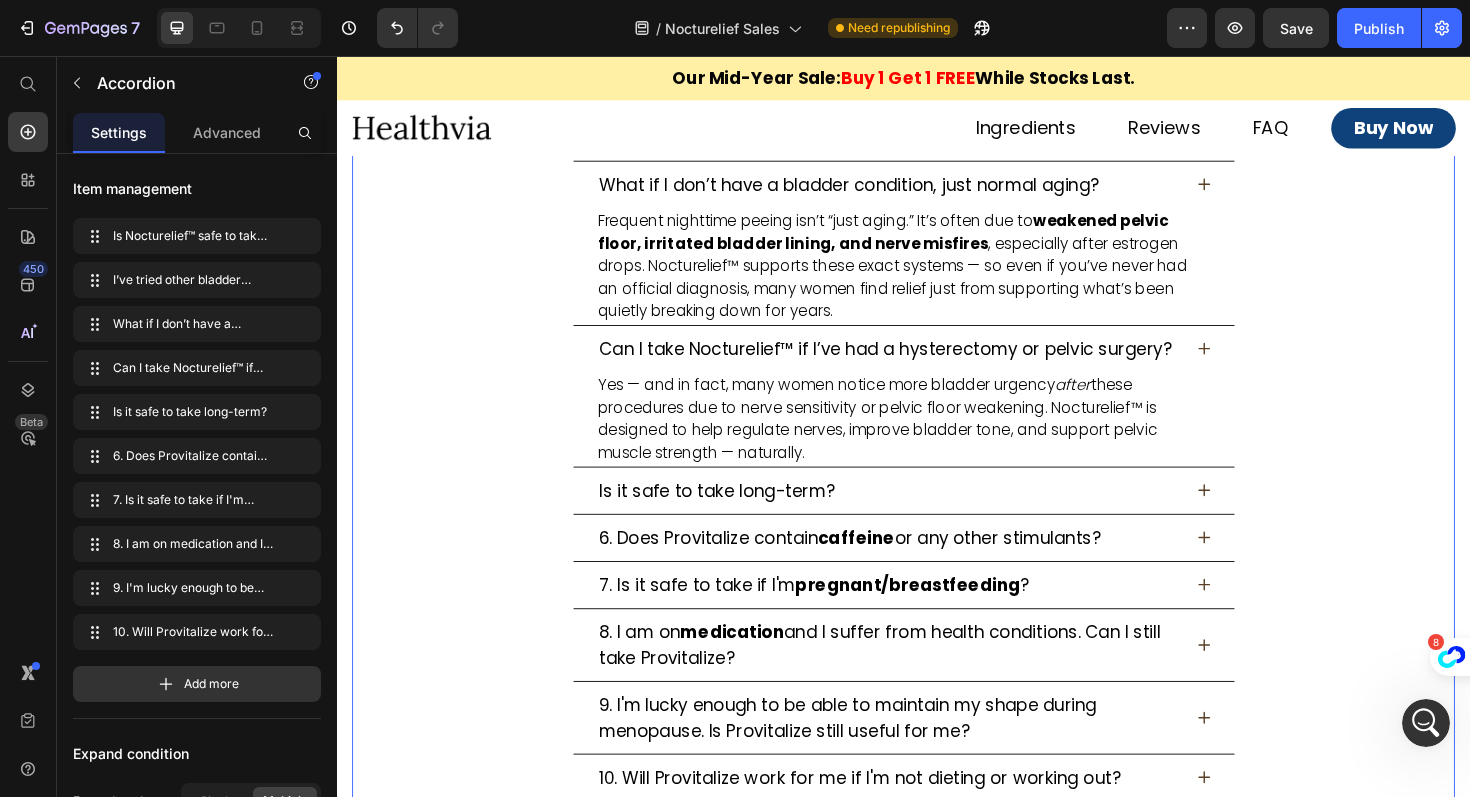 click 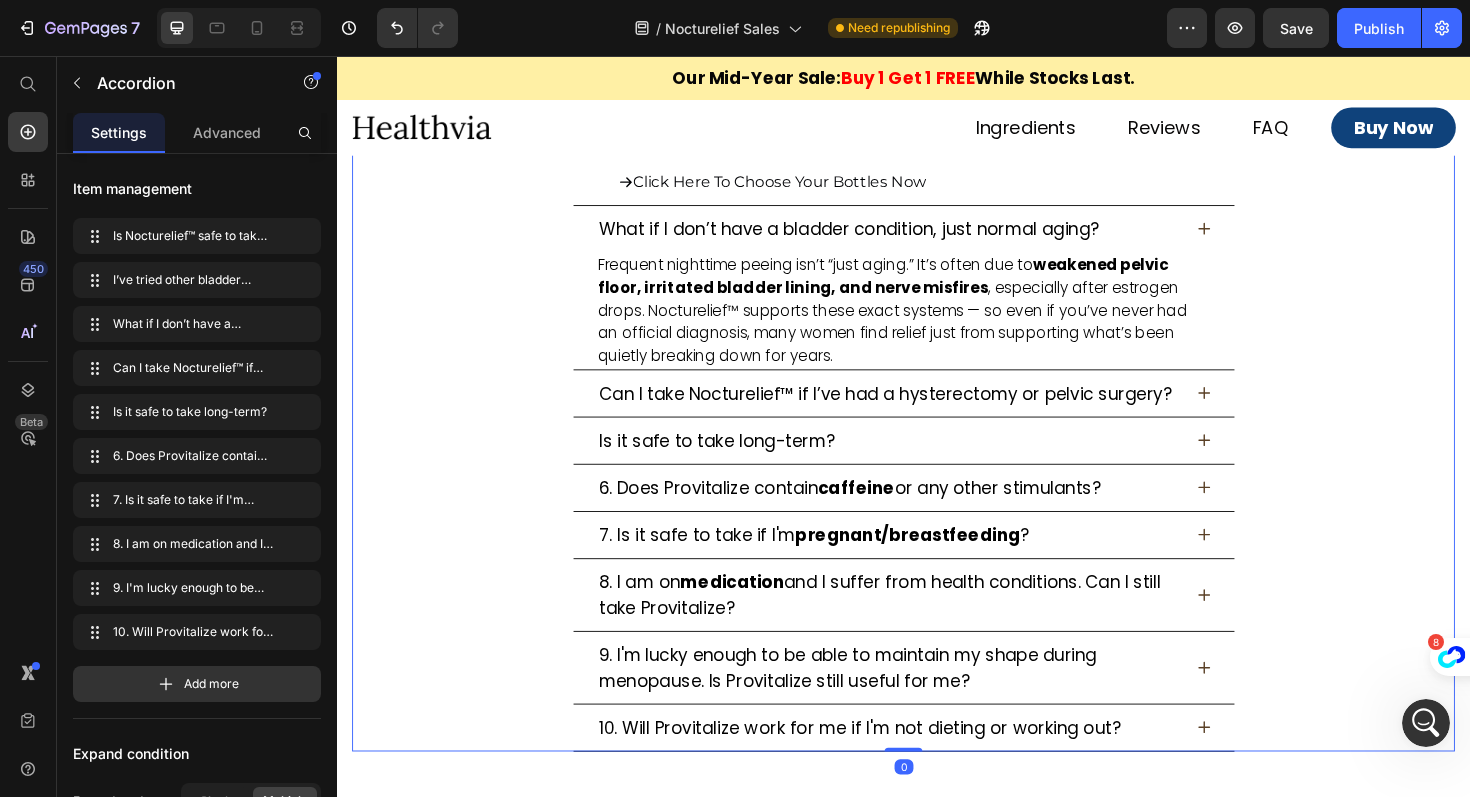 scroll, scrollTop: 15757, scrollLeft: 0, axis: vertical 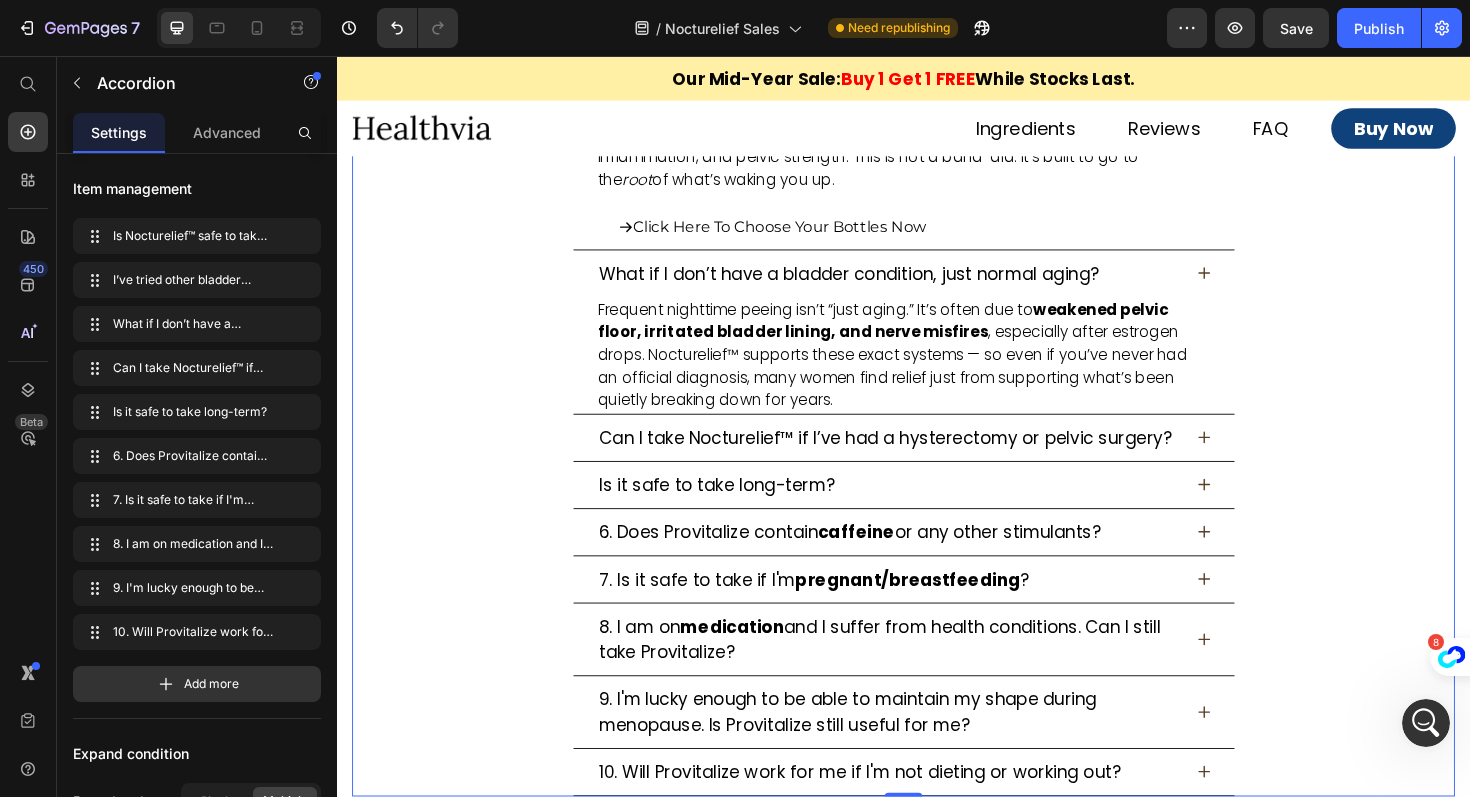 click 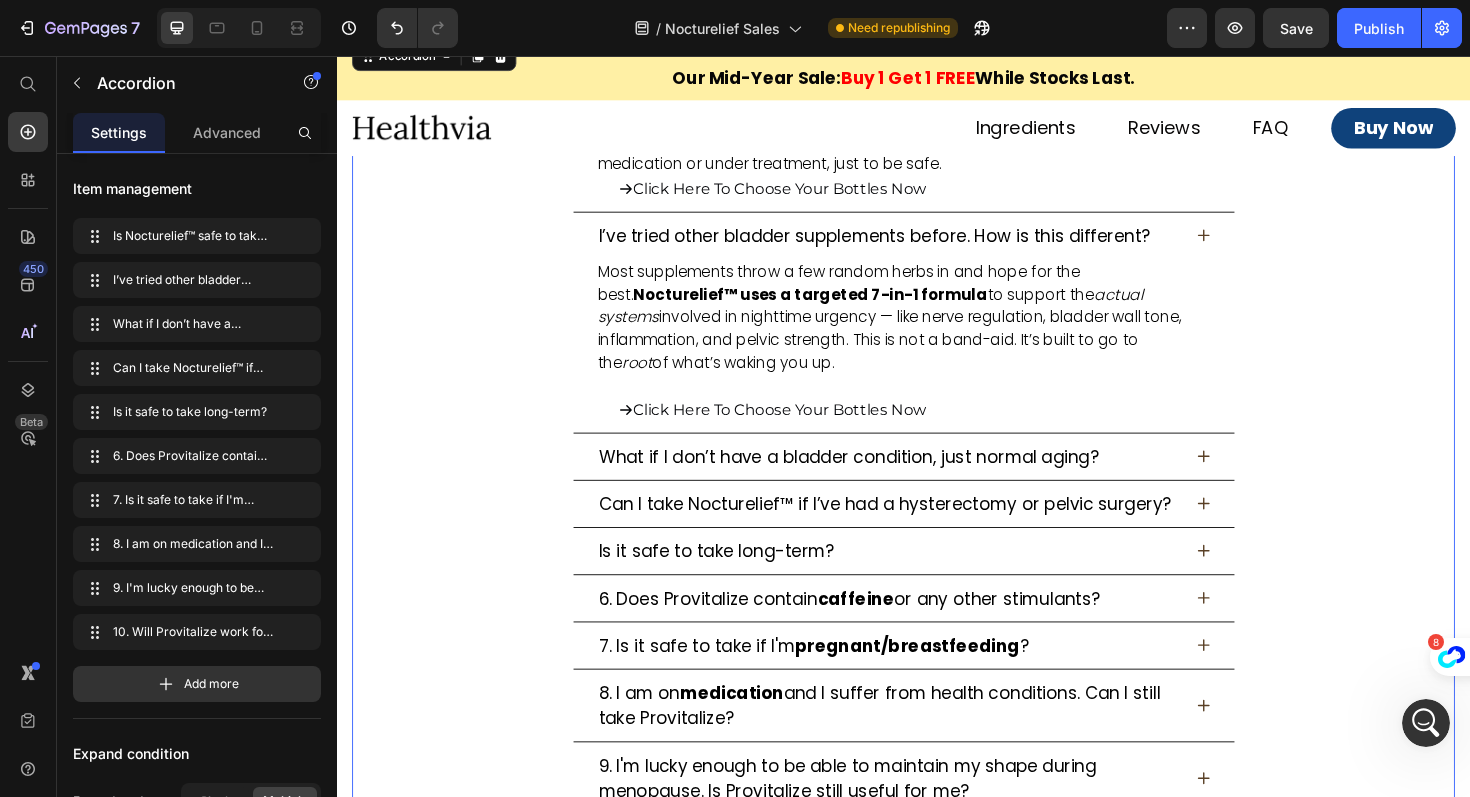 click 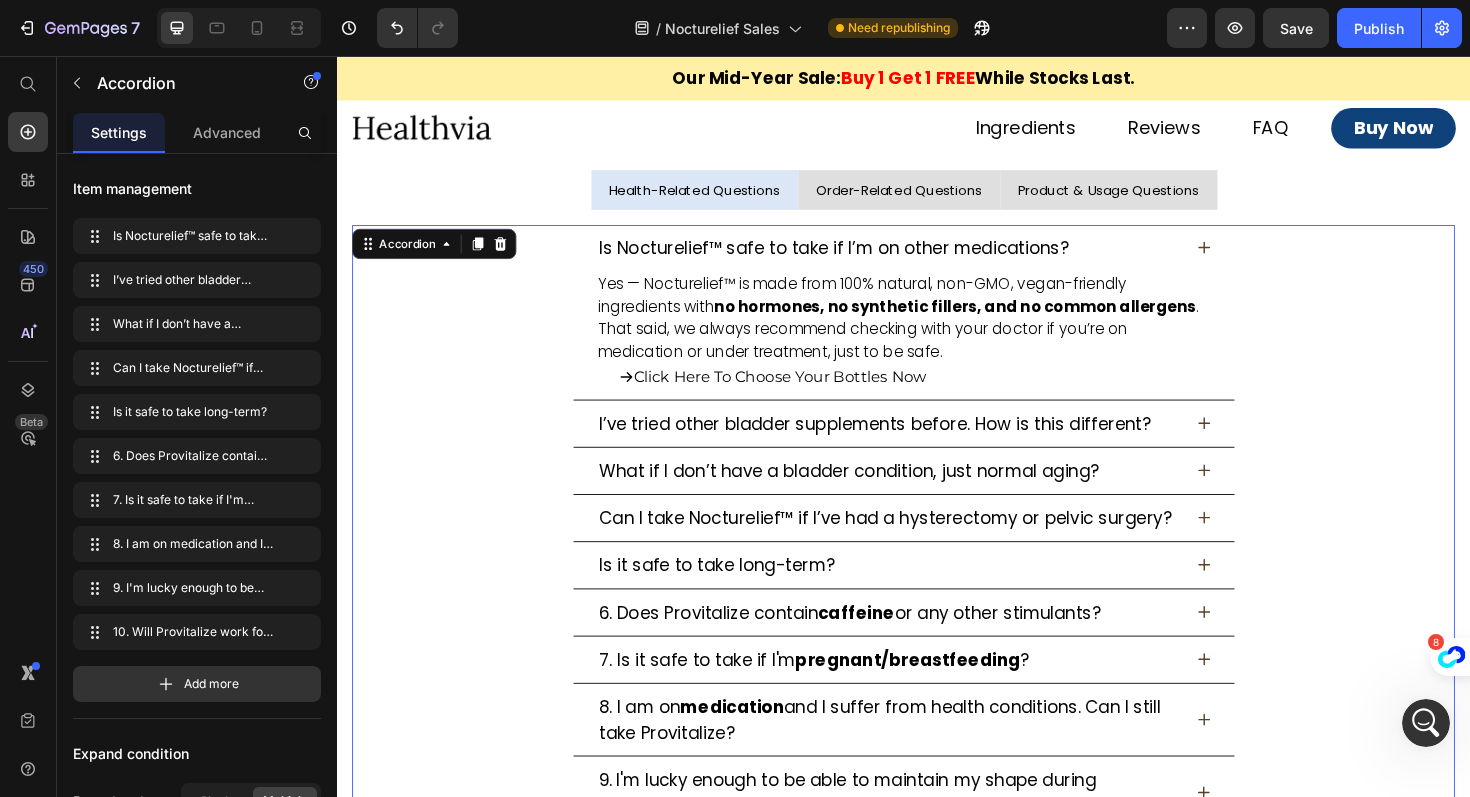 scroll, scrollTop: 15386, scrollLeft: 0, axis: vertical 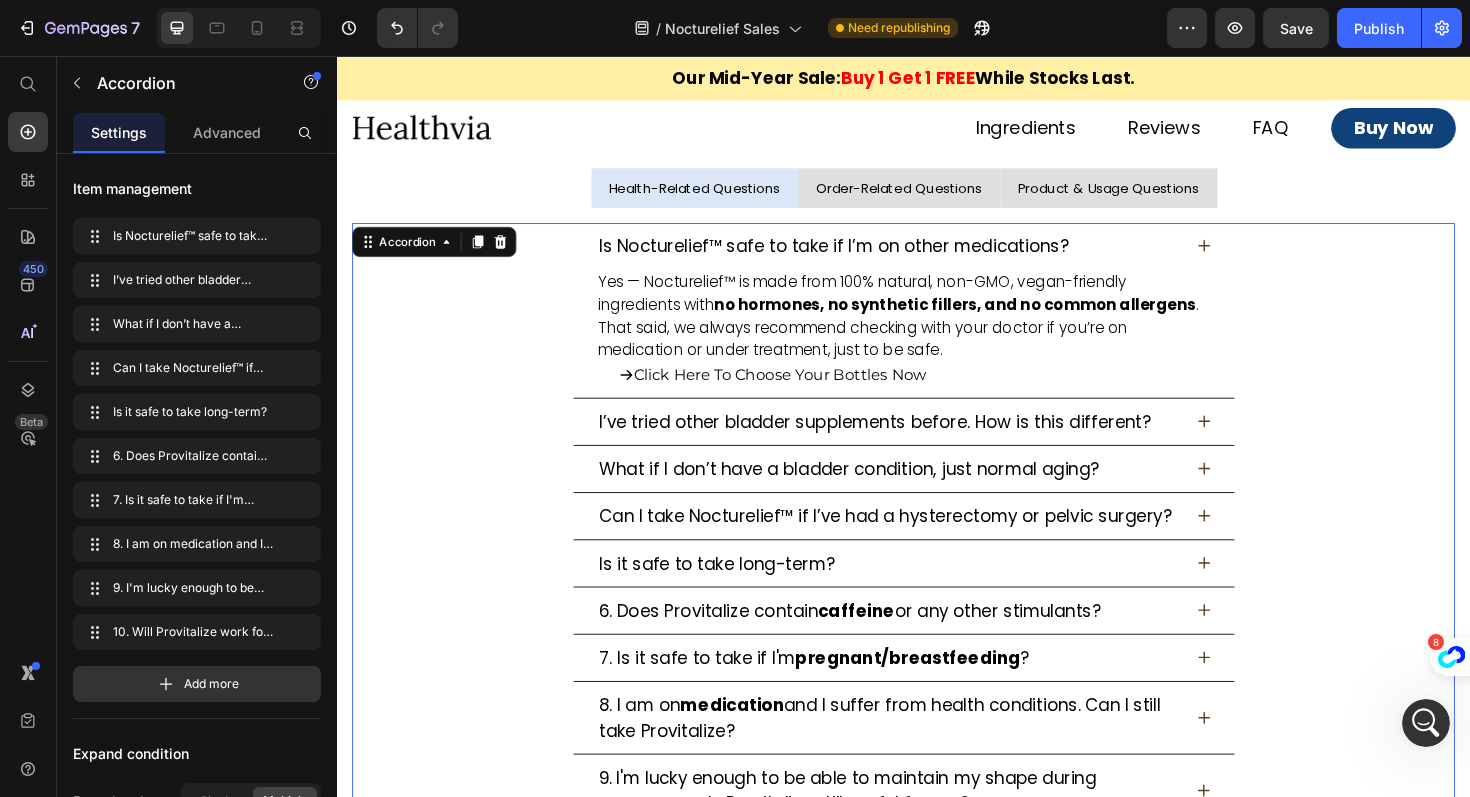 click 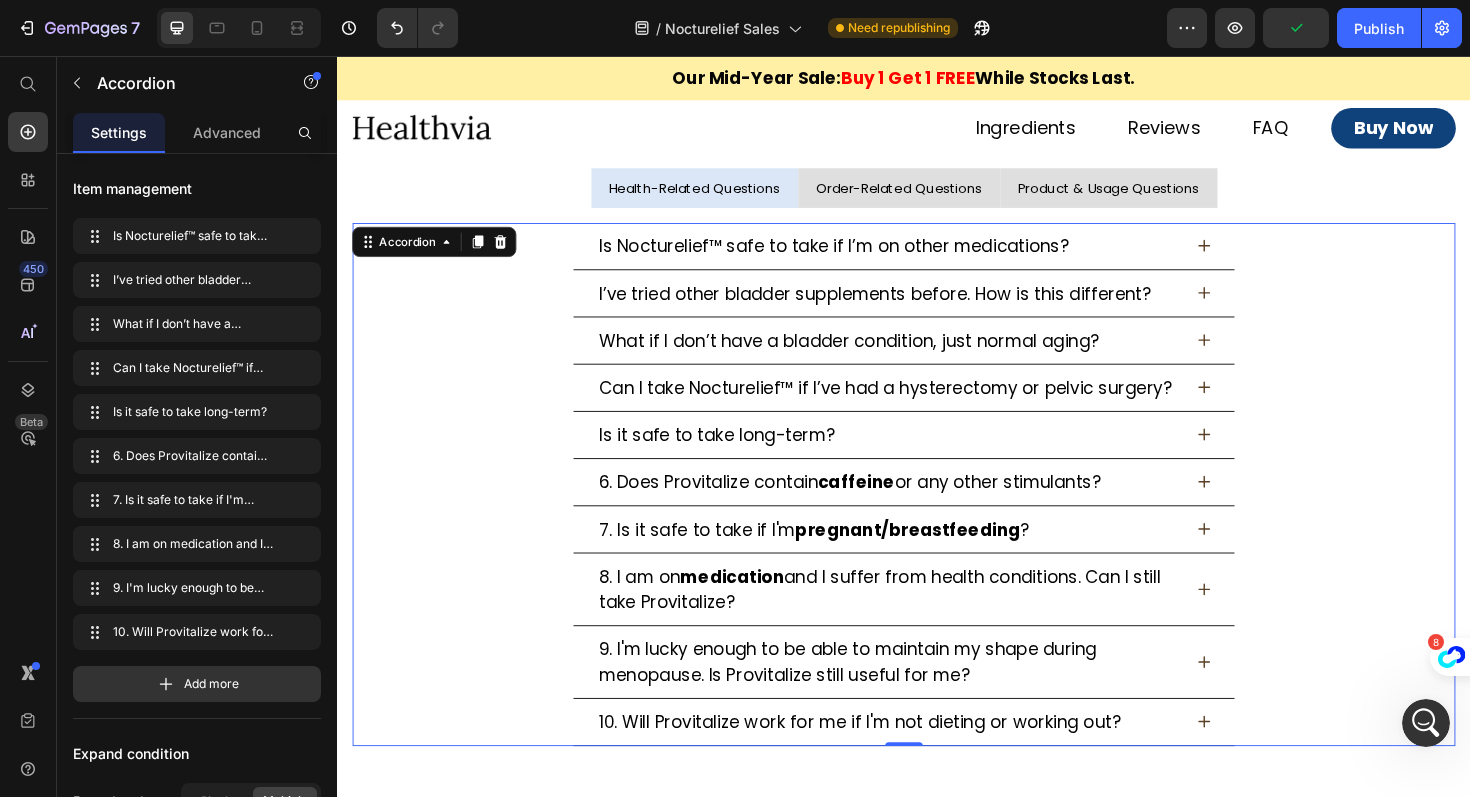 click 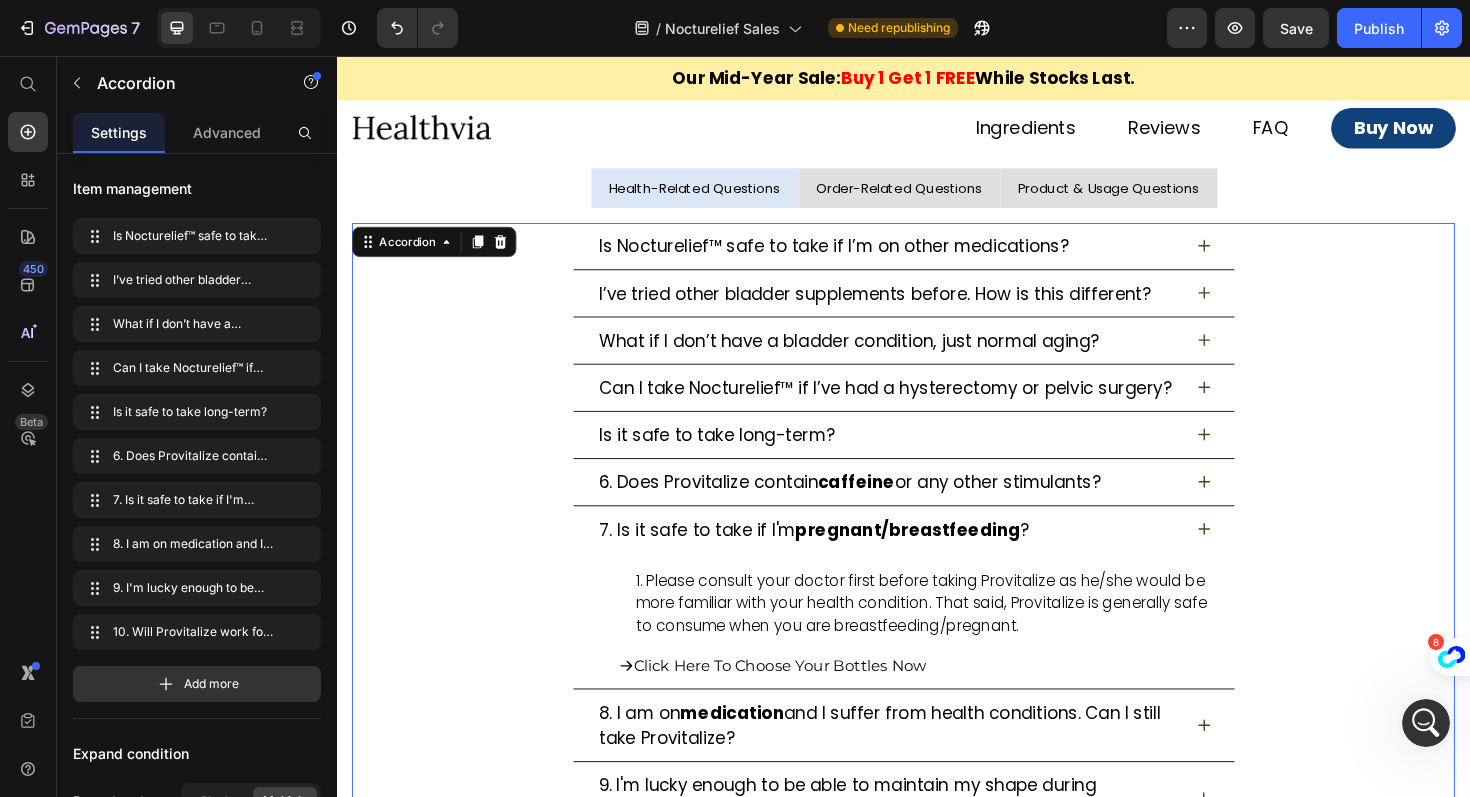 click 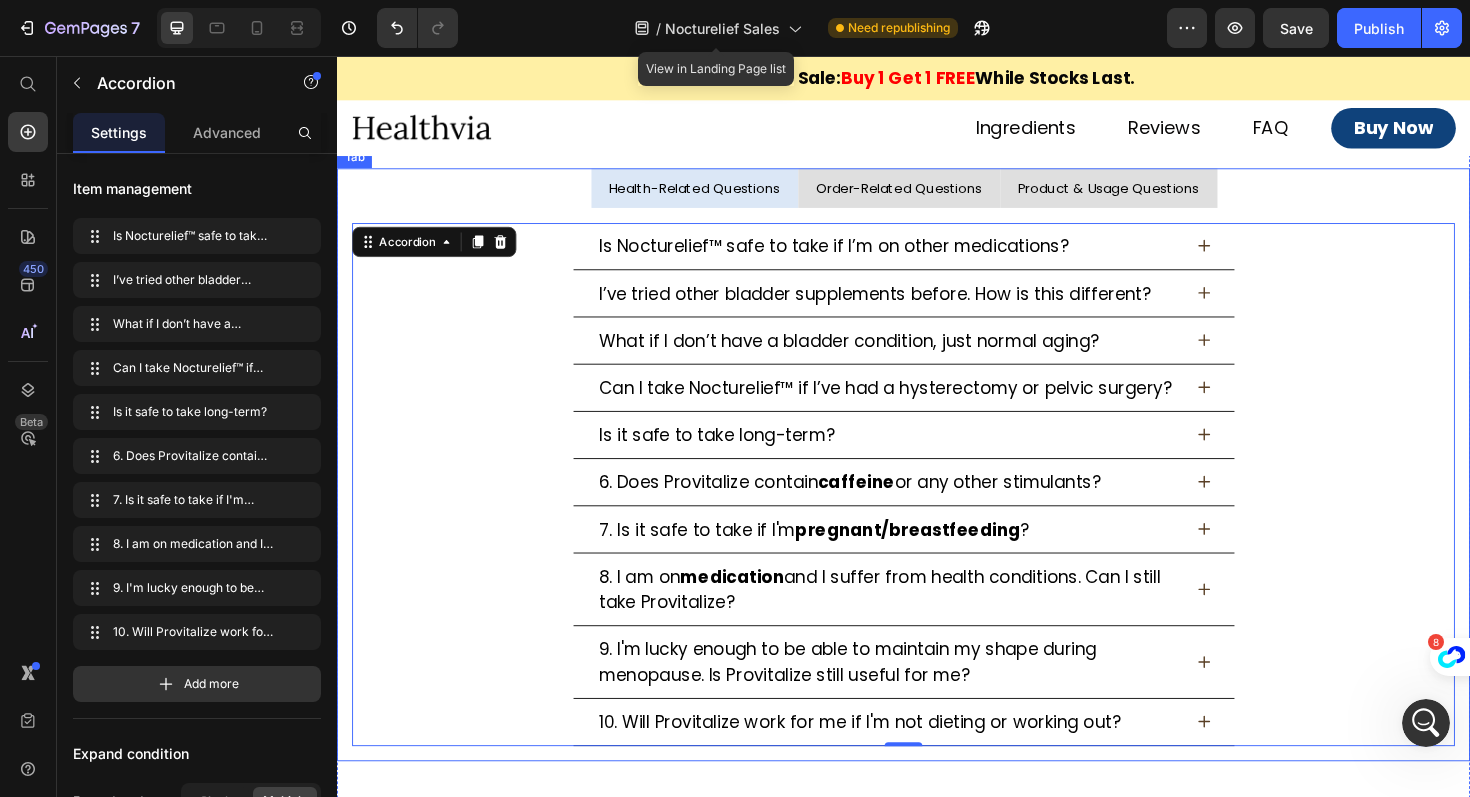 click on "Order-Related Questions" at bounding box center [932, 196] 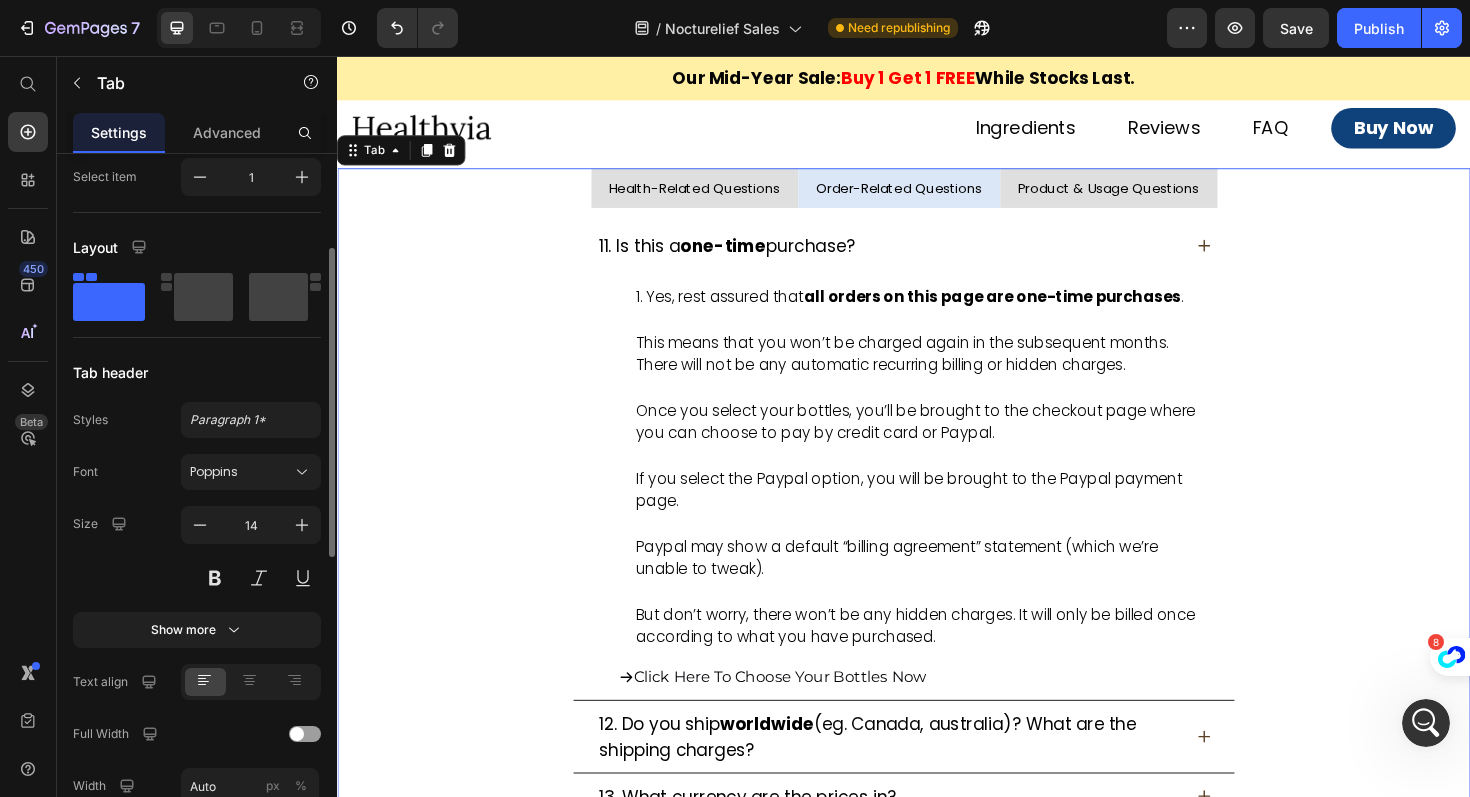 scroll, scrollTop: 330, scrollLeft: 0, axis: vertical 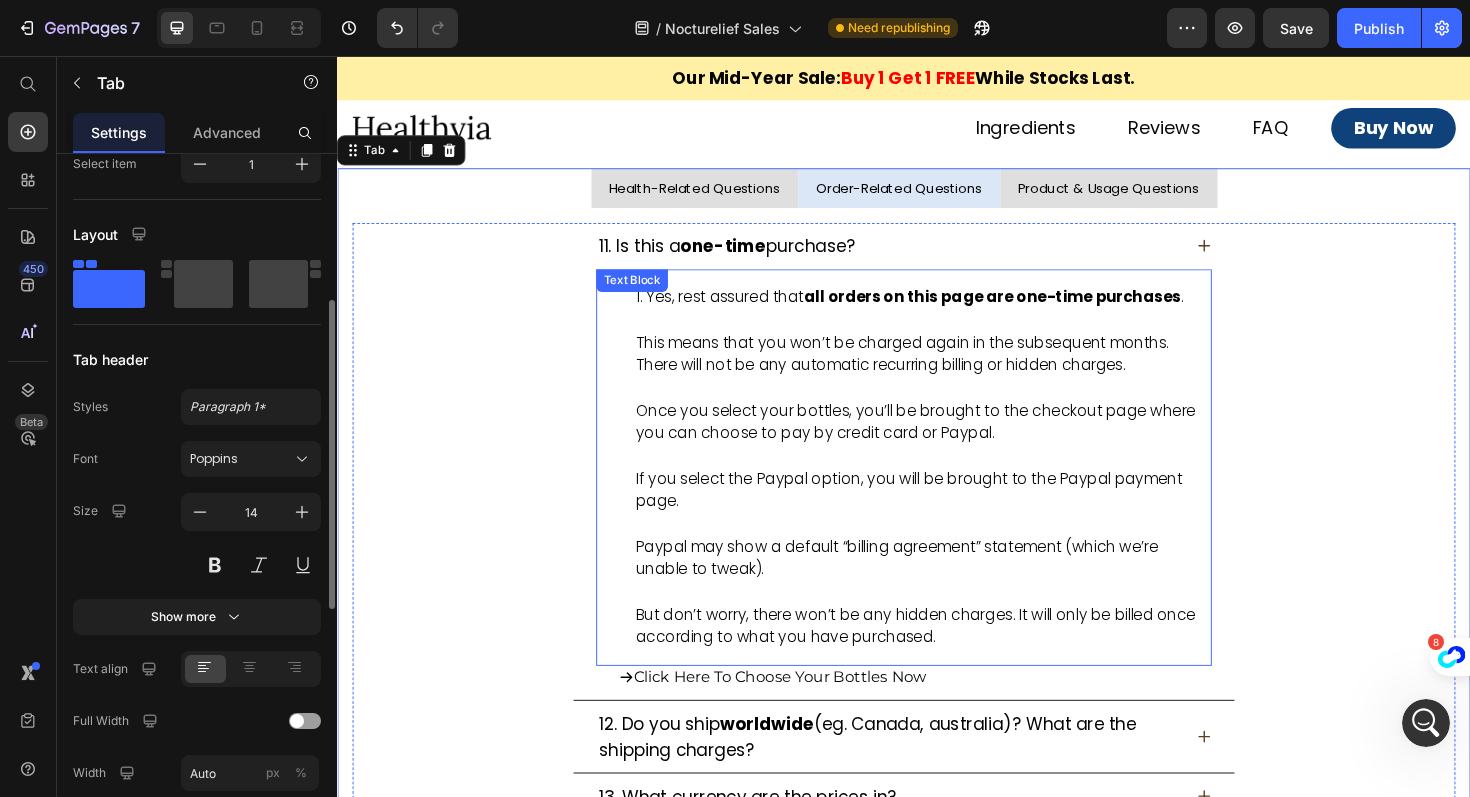 click on "Yes, rest assured that  all orders on this page are one-time purchases . This means that you won’t be charged again in the subsequent months. There will not be any automatic recurring billing or hidden charges. Once you select your bottles, you’ll be brought to the checkout page where you can choose to pay by credit card or Paypal. If you select the Paypal option, you will be brought to the Paypal payment page. Paypal may show a default “billing agreement” statement (which we’re unable to tweak). But don’t worry, there won’t be any hidden charges. It will only be billed once according to what you have purchased." at bounding box center (937, 492) 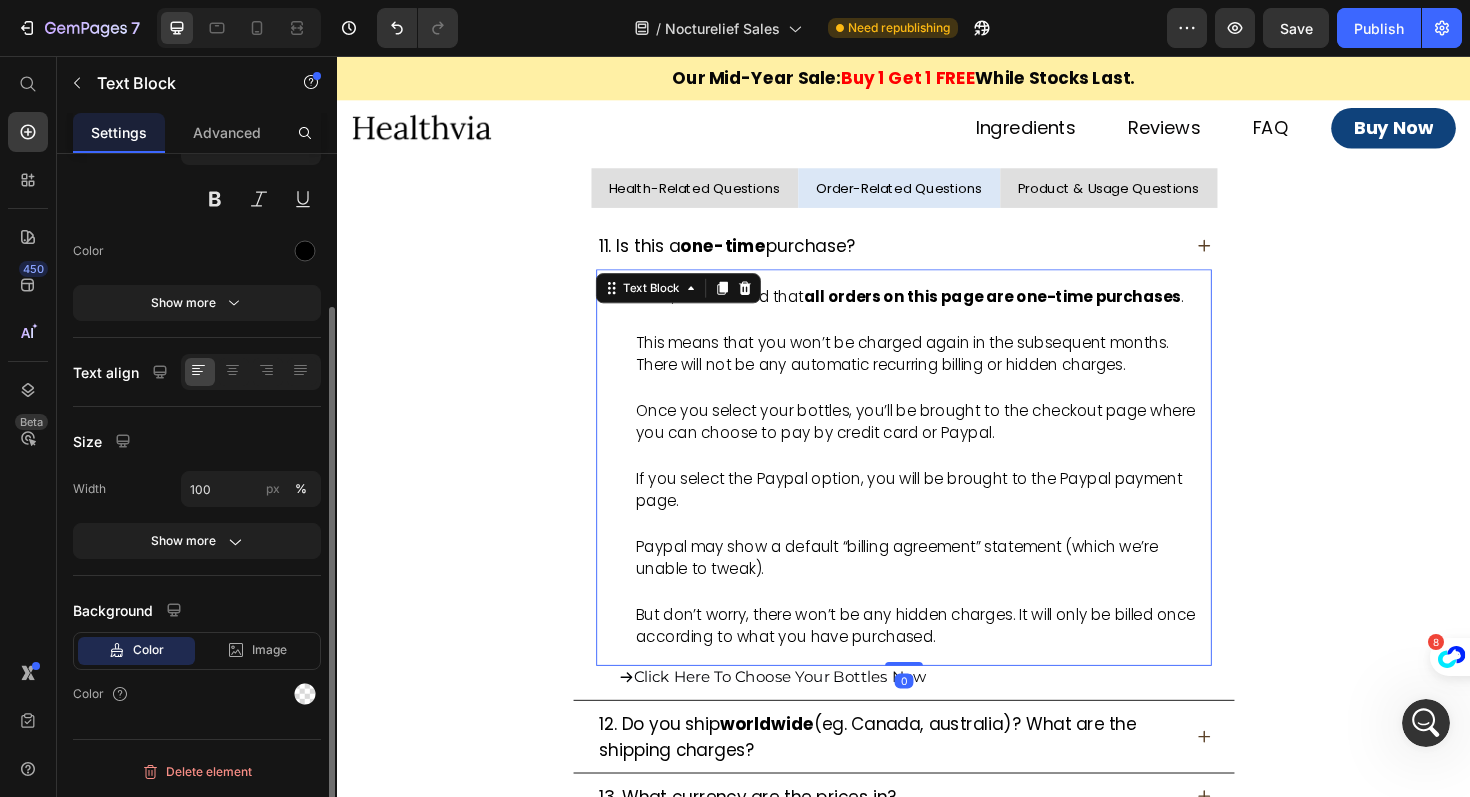 scroll, scrollTop: 0, scrollLeft: 0, axis: both 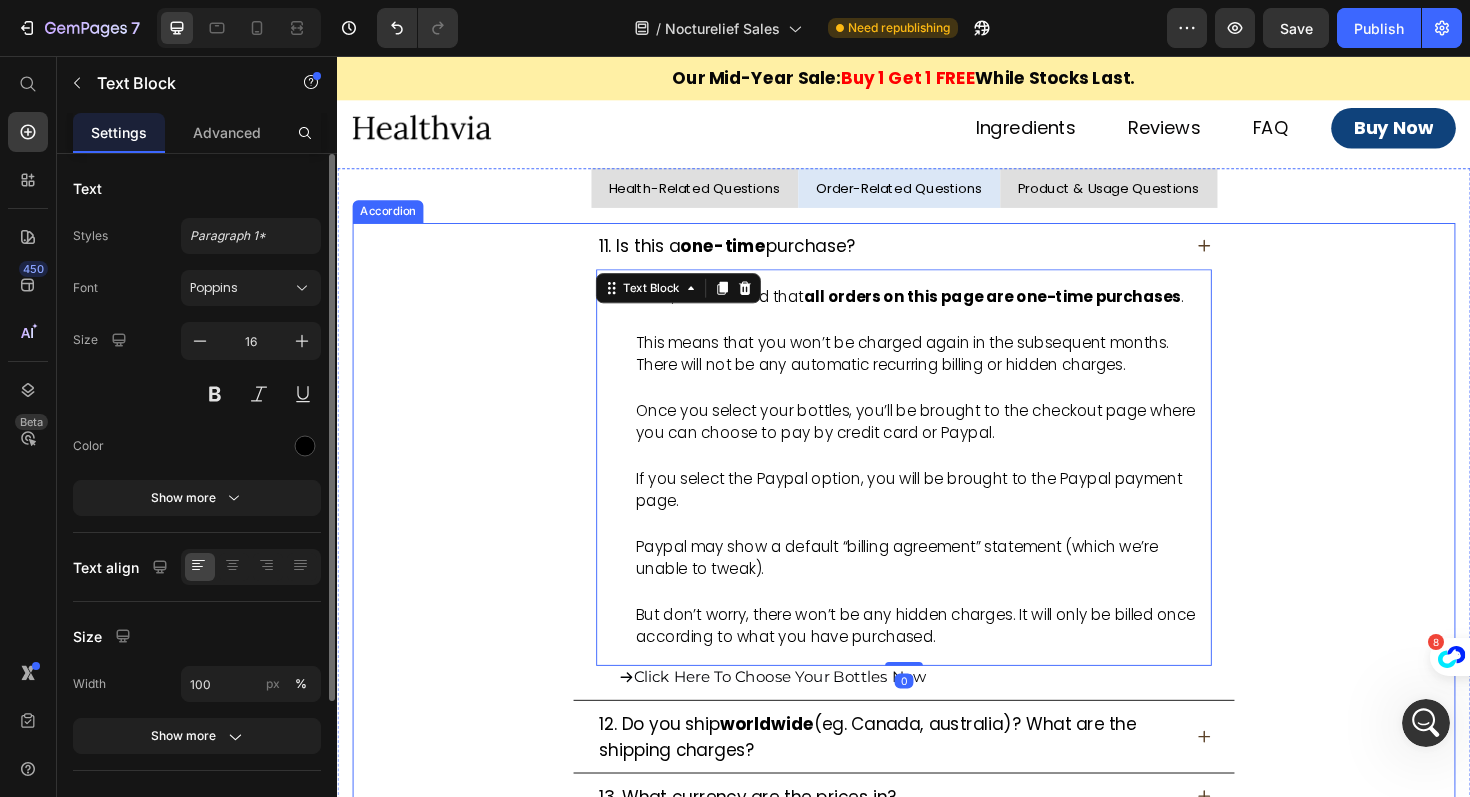 click on "11. Is this a  one-time  purchase?" at bounding box center (937, 257) 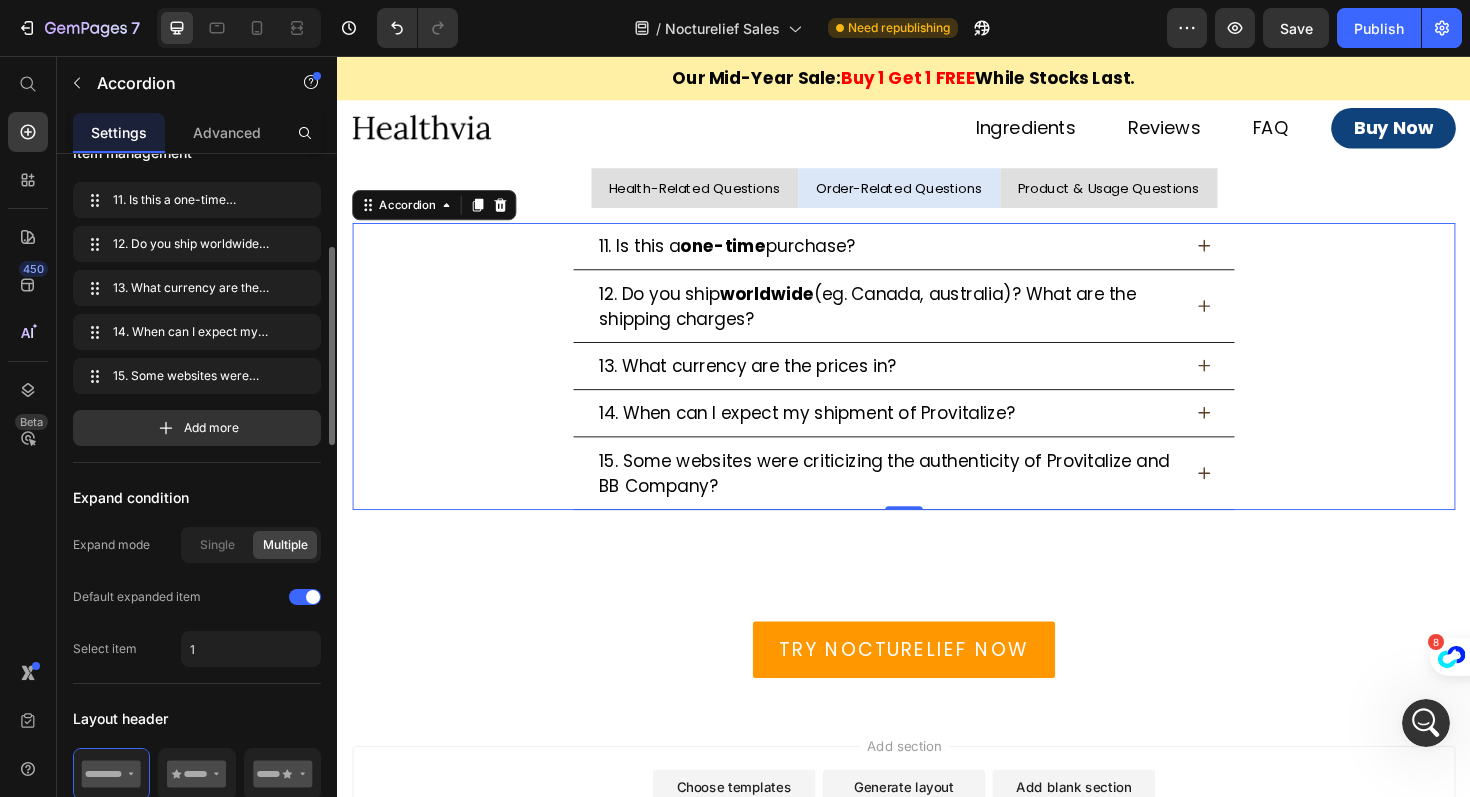 scroll, scrollTop: 115, scrollLeft: 0, axis: vertical 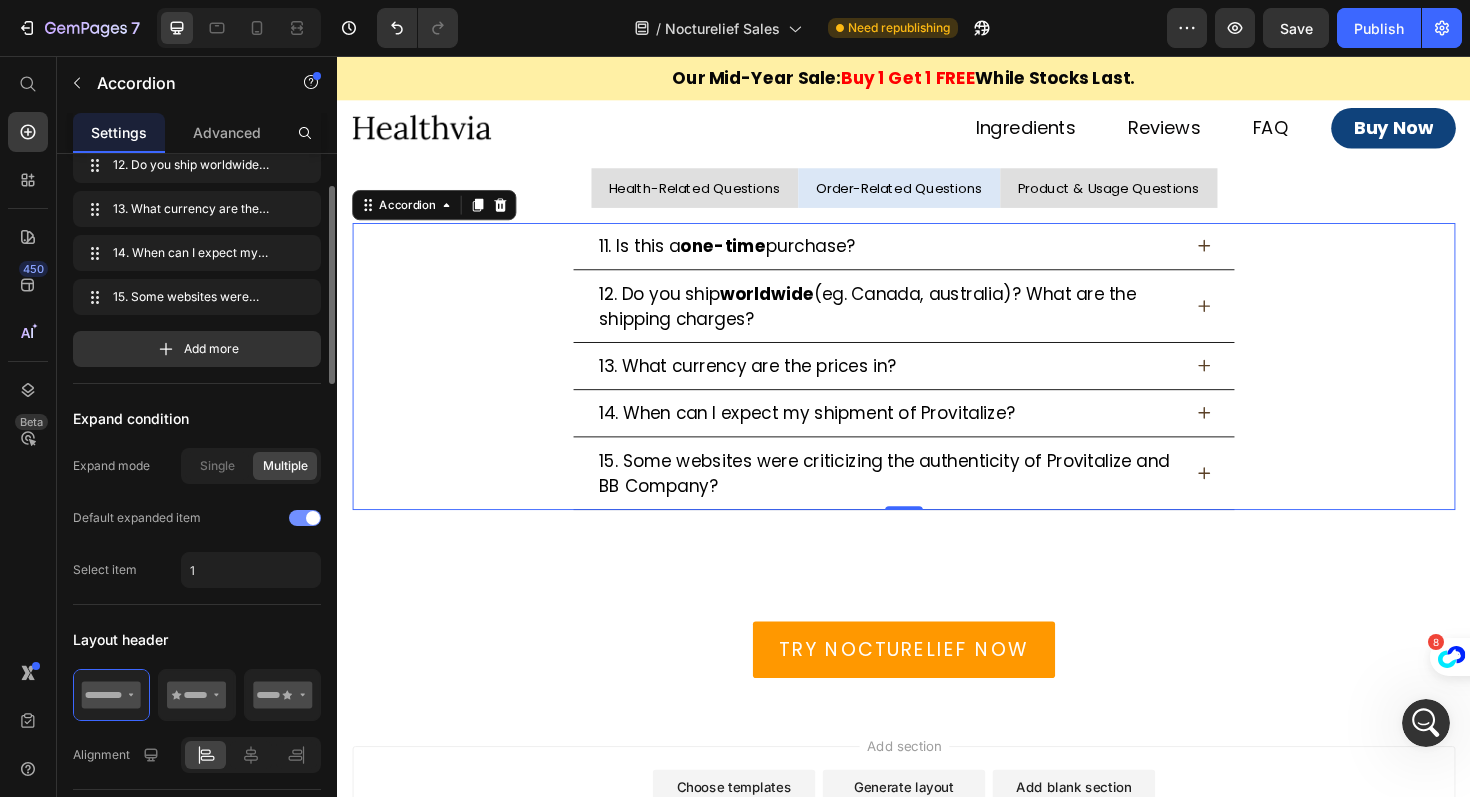 click at bounding box center [313, 518] 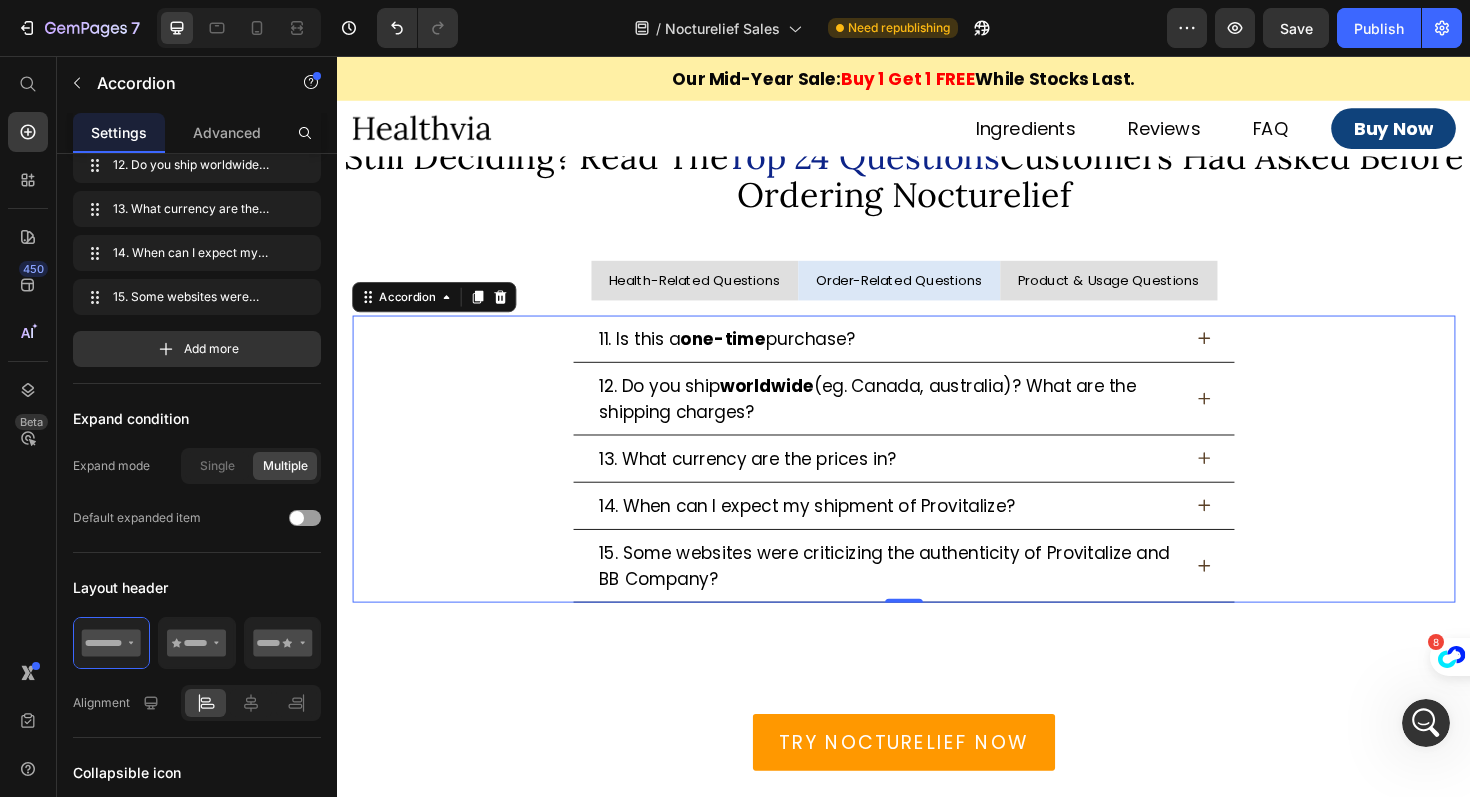 scroll, scrollTop: 15282, scrollLeft: 0, axis: vertical 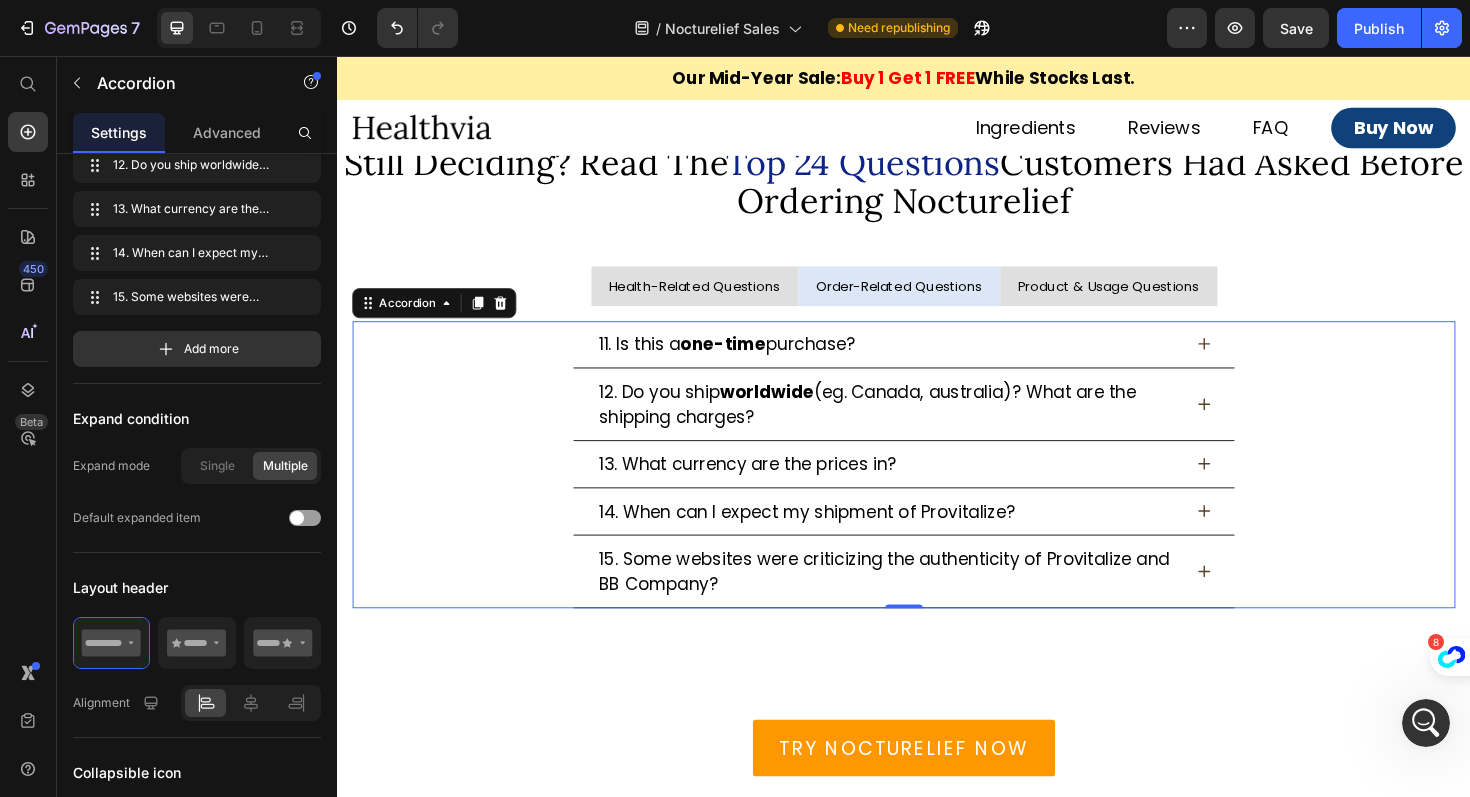click on "11. Is this a  one-time  purchase?" at bounding box center [937, 361] 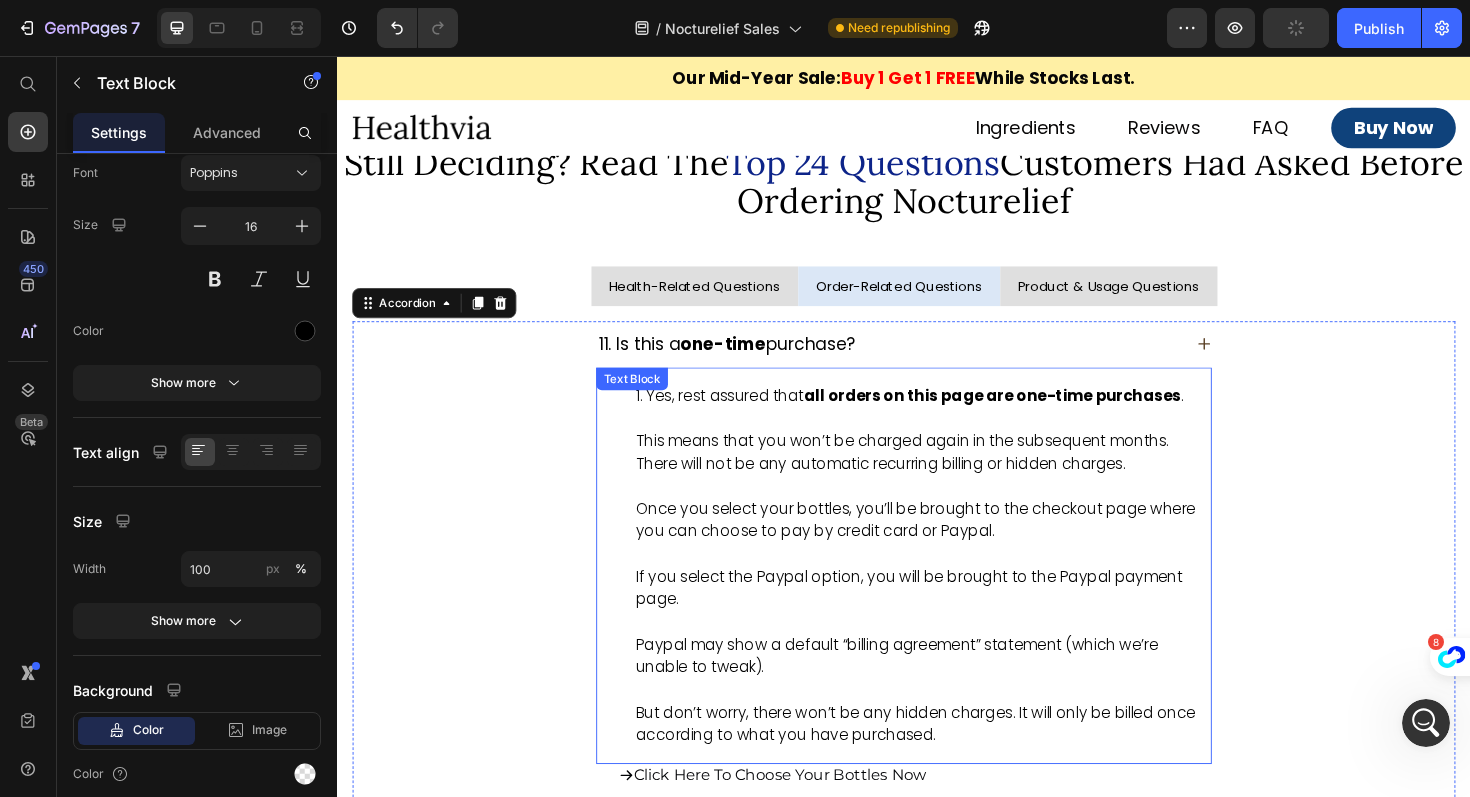 click on "Yes, rest assured that  all orders on this page are one-time purchases . This means that you won’t be charged again in the subsequent months. There will not be any automatic recurring billing or hidden charges. Once you select your bottles, you’ll be brought to the checkout page where you can choose to pay by credit card or Paypal. If you select the Paypal option, you will be brought to the Paypal payment page. Paypal may show a default “billing agreement” statement (which we’re unable to tweak). But don’t worry, there won’t be any hidden charges. It will only be billed once according to what you have purchased." at bounding box center (957, 596) 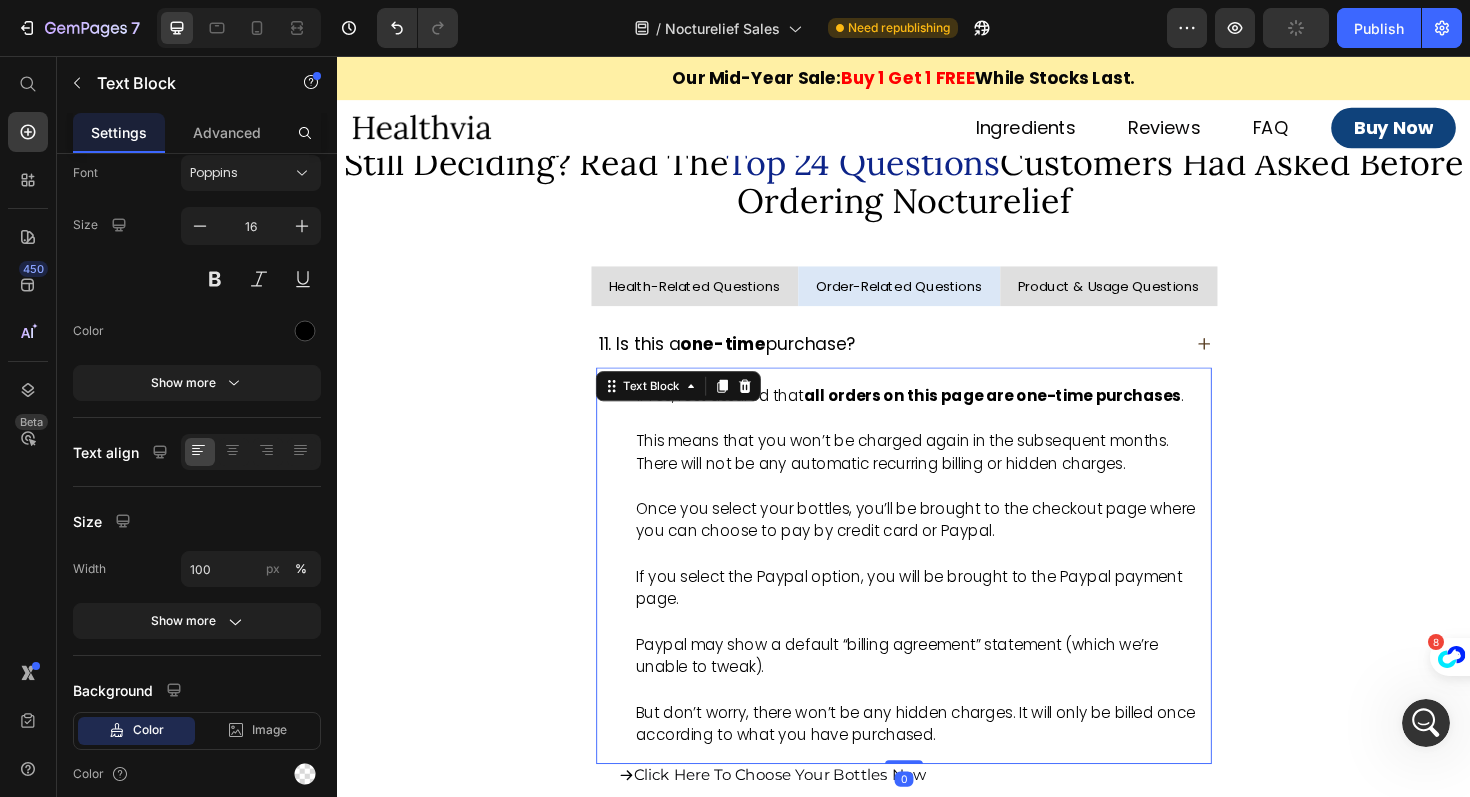 scroll, scrollTop: 0, scrollLeft: 0, axis: both 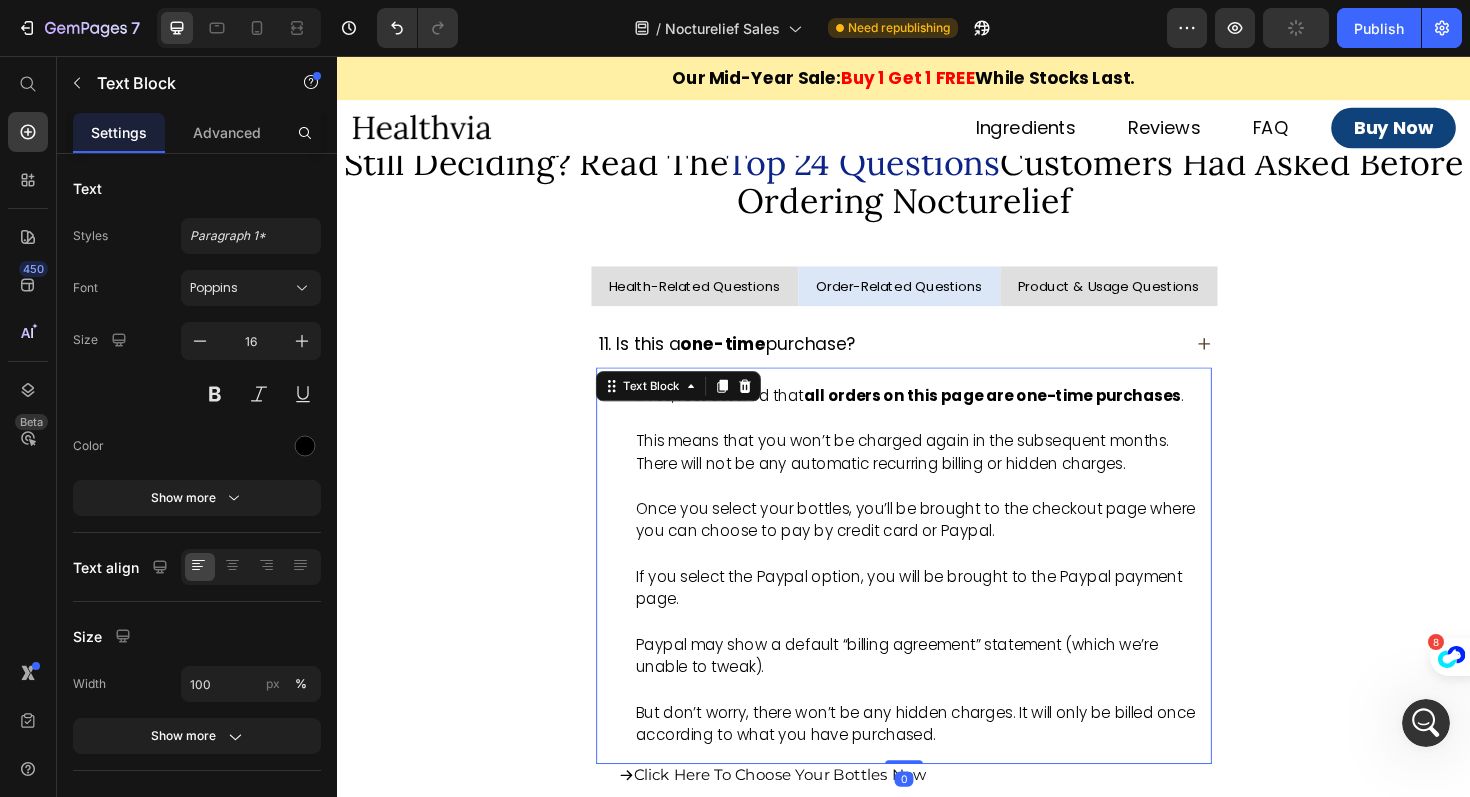 click on "Yes, rest assured that  all orders on this page are one-time purchases . This means that you won’t be charged again in the subsequent months. There will not be any automatic recurring billing or hidden charges. Once you select your bottles, you’ll be brought to the checkout page where you can choose to pay by credit card or Paypal. If you select the Paypal option, you will be brought to the Paypal payment page. Paypal may show a default “billing agreement” statement (which we’re unable to tweak). But don’t worry, there won’t be any hidden charges. It will only be billed once according to what you have purchased." at bounding box center (957, 596) 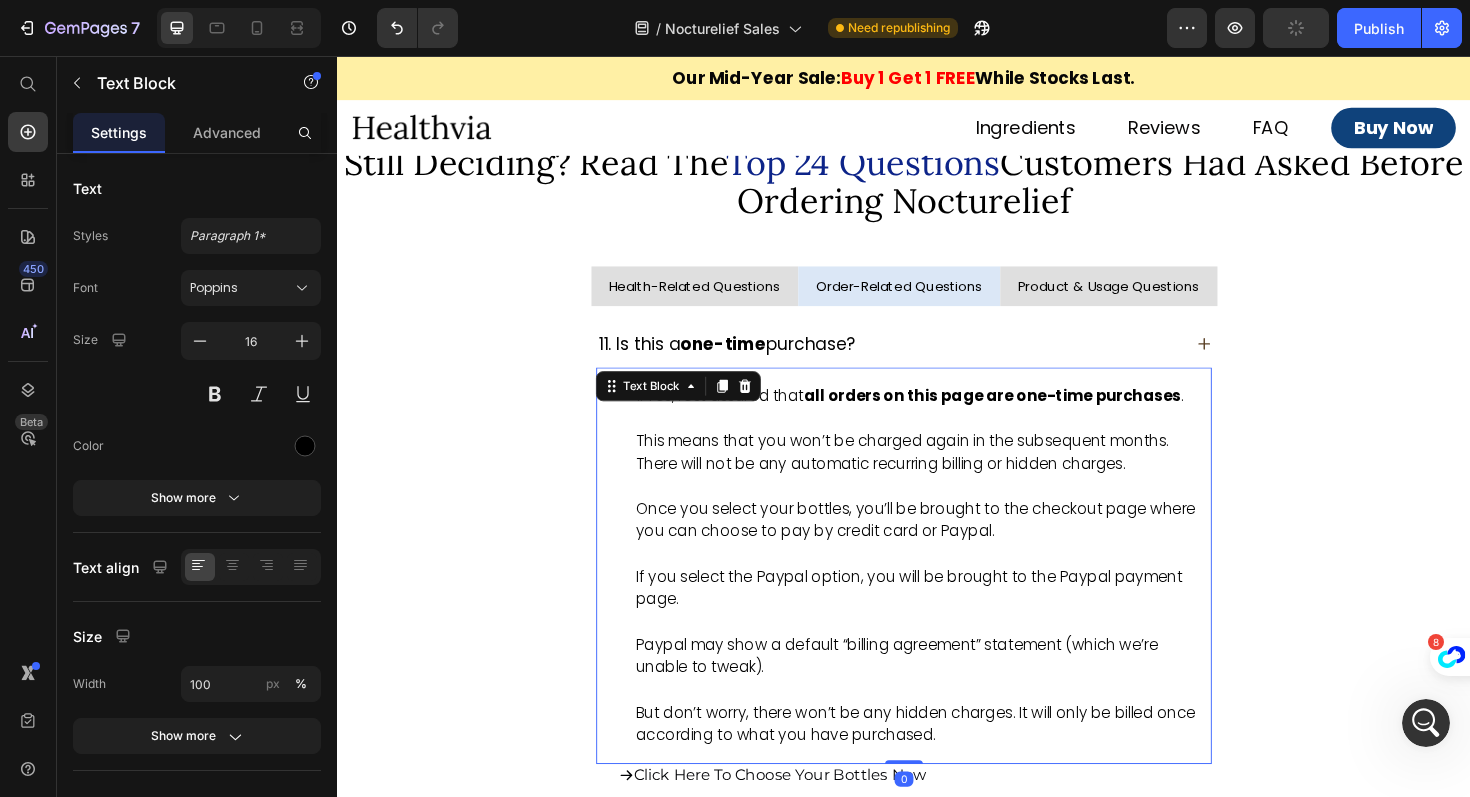 click on "Yes, rest assured that  all orders on this page are one-time purchases . This means that you won’t be charged again in the subsequent months. There will not be any automatic recurring billing or hidden charges. Once you select your bottles, you’ll be brought to the checkout page where you can choose to pay by credit card or Paypal. If you select the Paypal option, you will be brought to the Paypal payment page. Paypal may show a default “billing agreement” statement (which we’re unable to tweak). But don’t worry, there won’t be any hidden charges. It will only be billed once according to what you have purchased." at bounding box center (957, 596) 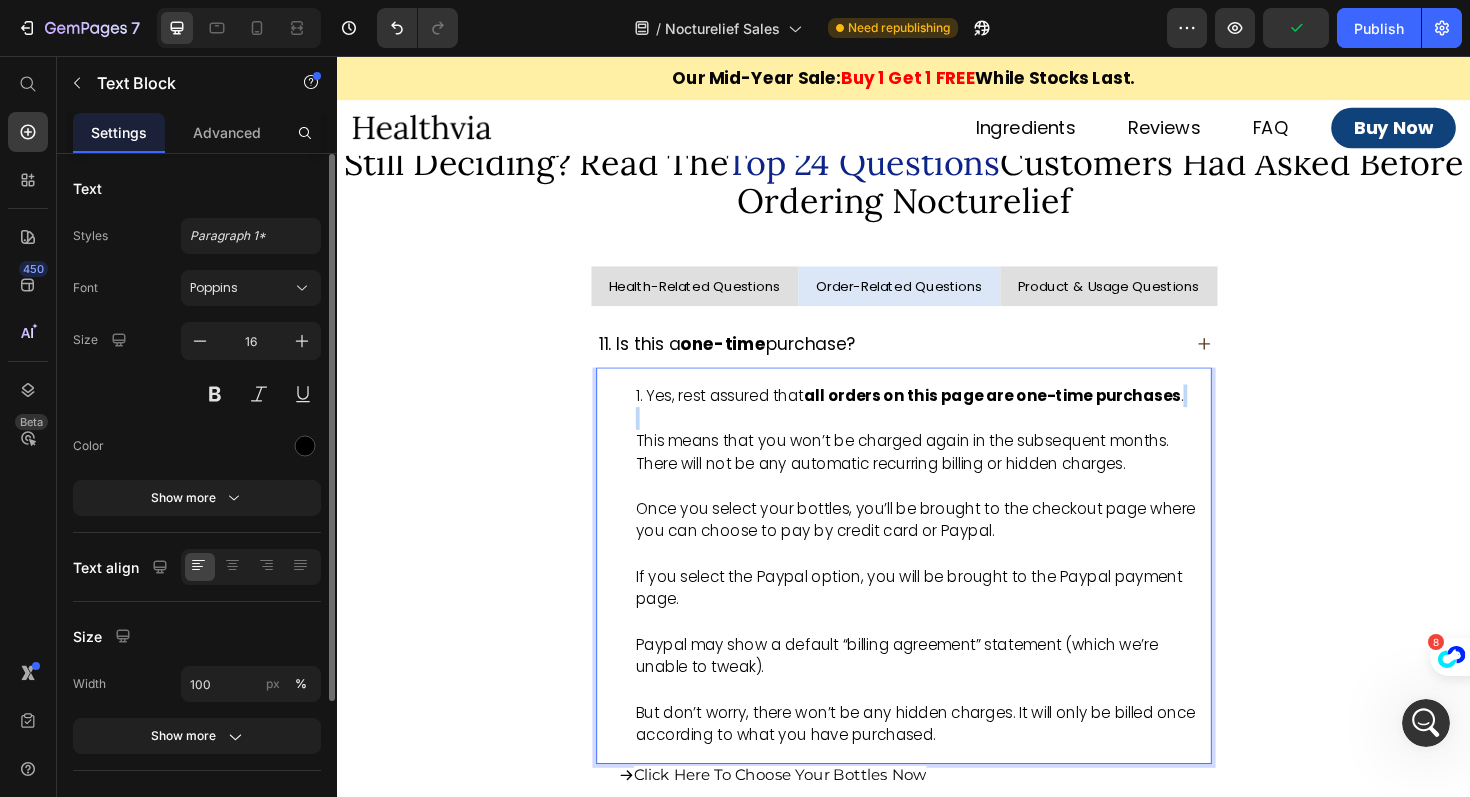 click on "Yes, rest assured that  all orders on this page are one-time purchases . This means that you won’t be charged again in the subsequent months. There will not be any automatic recurring billing or hidden charges. Once you select your bottles, you’ll be brought to the checkout page where you can choose to pay by credit card or Paypal. If you select the Paypal option, you will be brought to the Paypal payment page. Paypal may show a default “billing agreement” statement (which we’re unable to tweak). But don’t worry, there won’t be any hidden charges. It will only be billed once according to what you have purchased." at bounding box center [957, 596] 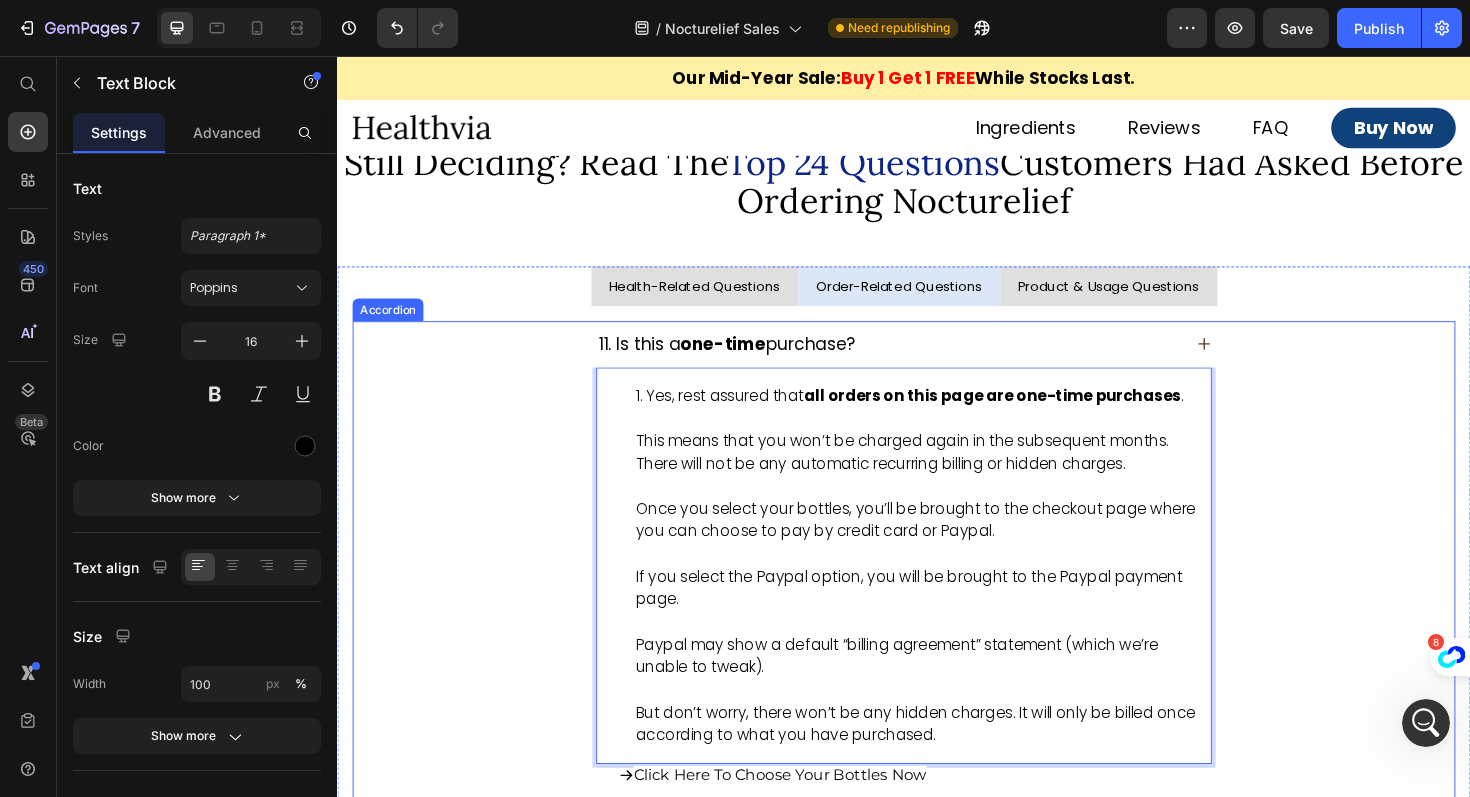 click on "one-time" at bounding box center [745, 361] 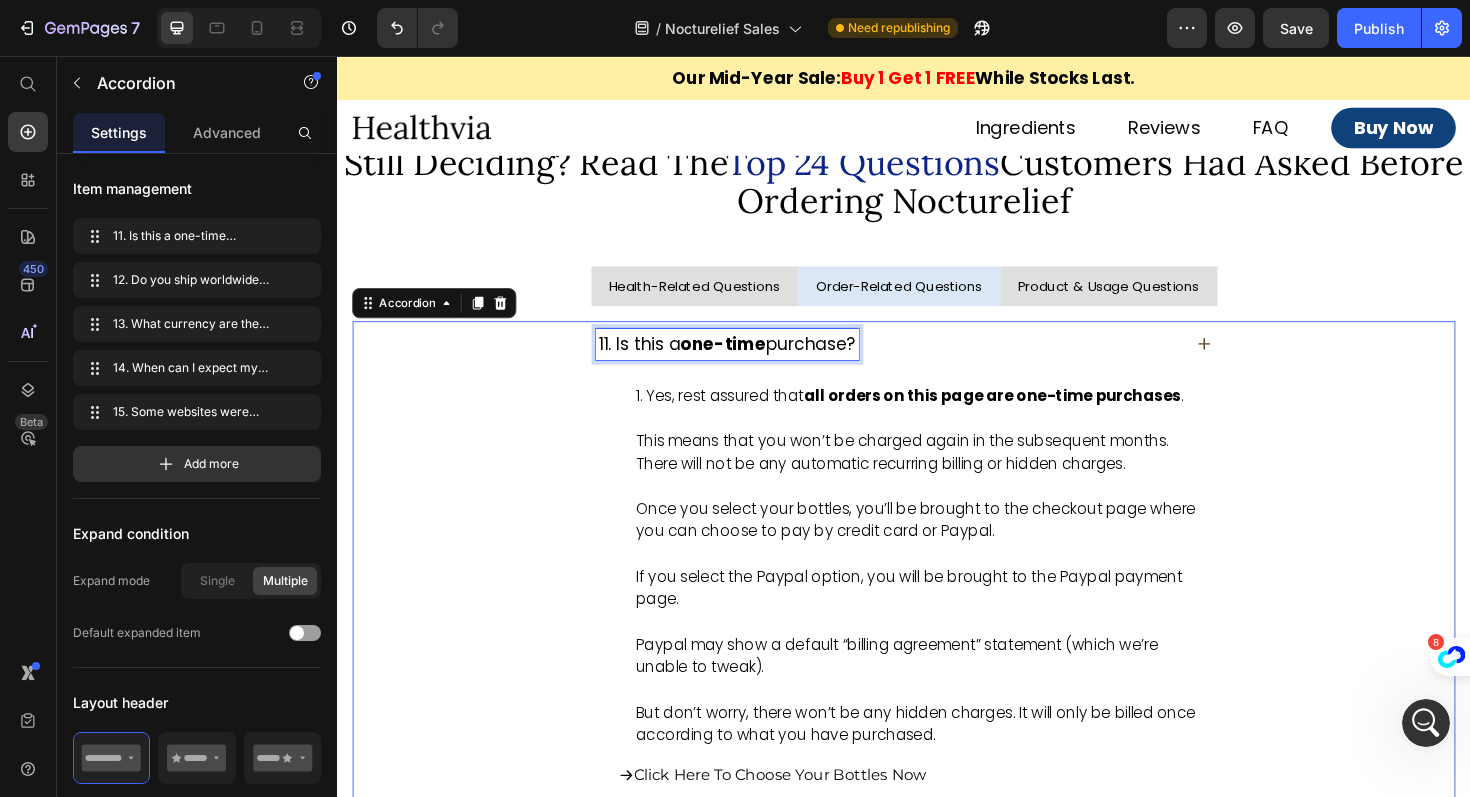 click on "one-time" at bounding box center [745, 361] 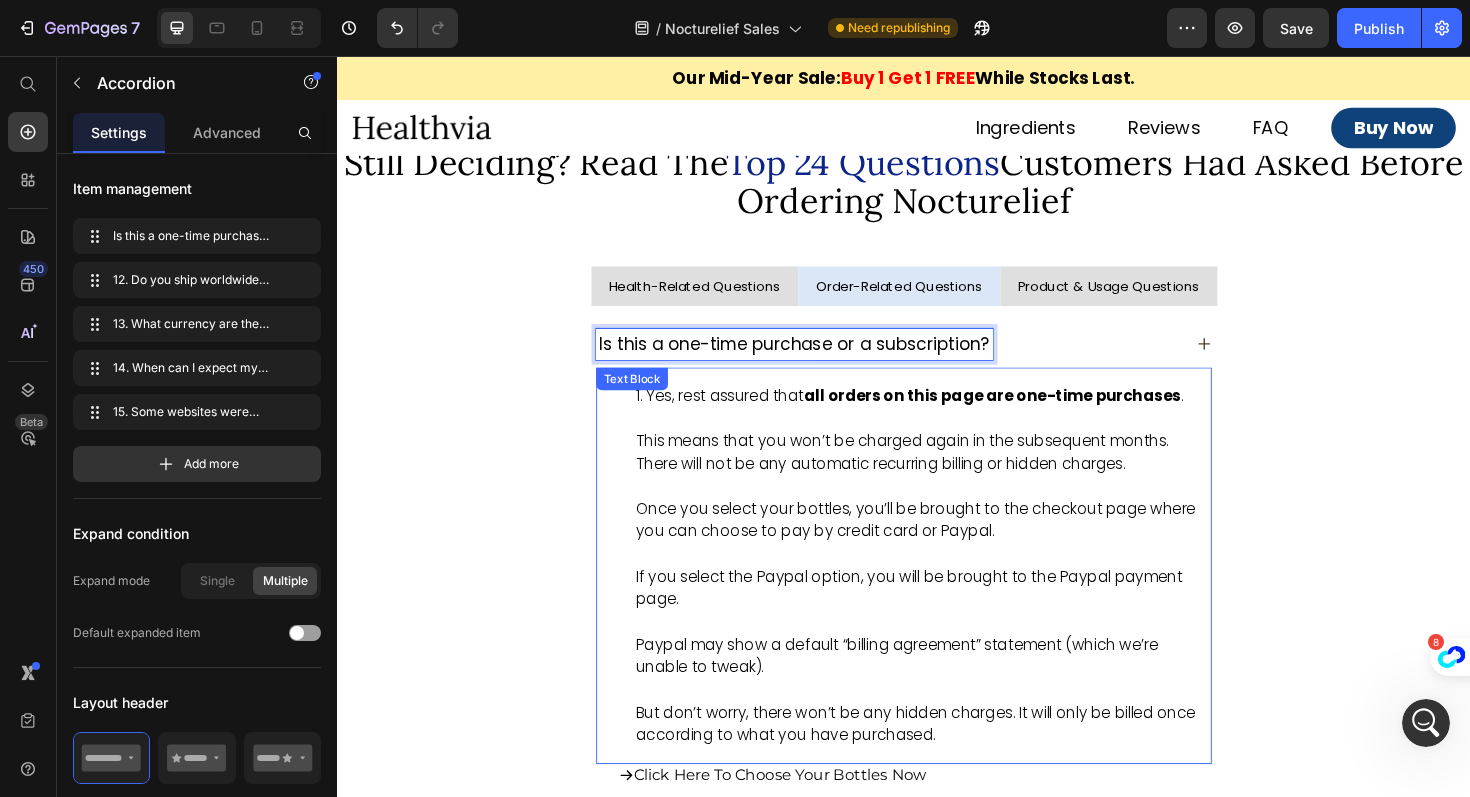 click on "Yes, rest assured that  all orders on this page are one-time purchases . This means that you won’t be charged again in the subsequent months. There will not be any automatic recurring billing or hidden charges. Once you select your bottles, you’ll be brought to the checkout page where you can choose to pay by credit card or Paypal. If you select the Paypal option, you will be brought to the Paypal payment page. Paypal may show a default “billing agreement” statement (which we’re unable to tweak). But don’t worry, there won’t be any hidden charges. It will only be billed once according to what you have purchased." at bounding box center (957, 596) 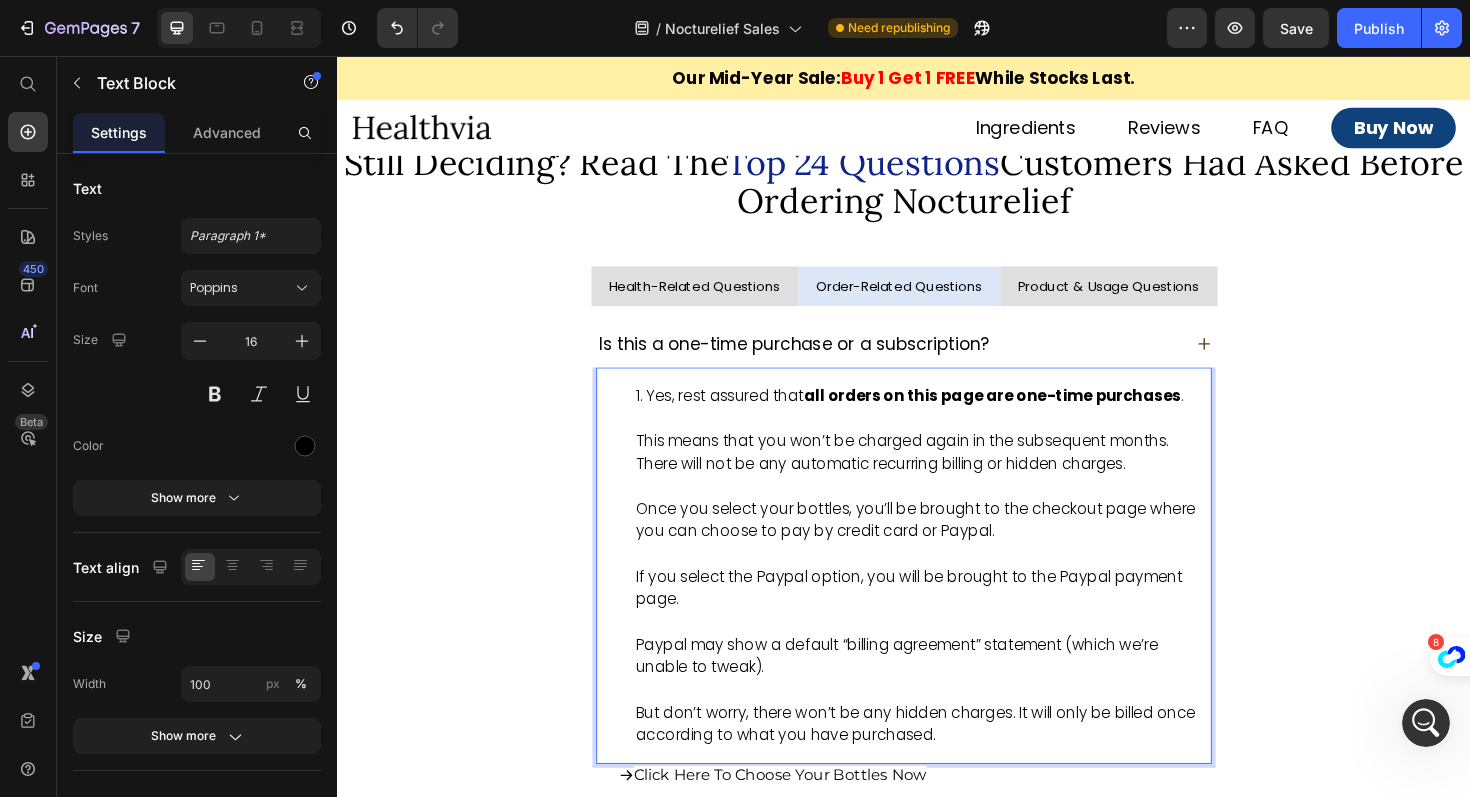 click on "Yes, rest assured that  all orders on this page are one-time purchases . This means that you won’t be charged again in the subsequent months. There will not be any automatic recurring billing or hidden charges. Once you select your bottles, you’ll be brought to the checkout page where you can choose to pay by credit card or Paypal. If you select the Paypal option, you will be brought to the Paypal payment page. Paypal may show a default “billing agreement” statement (which we’re unable to tweak). But don’t worry, there won’t be any hidden charges. It will only be billed once according to what you have purchased." at bounding box center (957, 596) 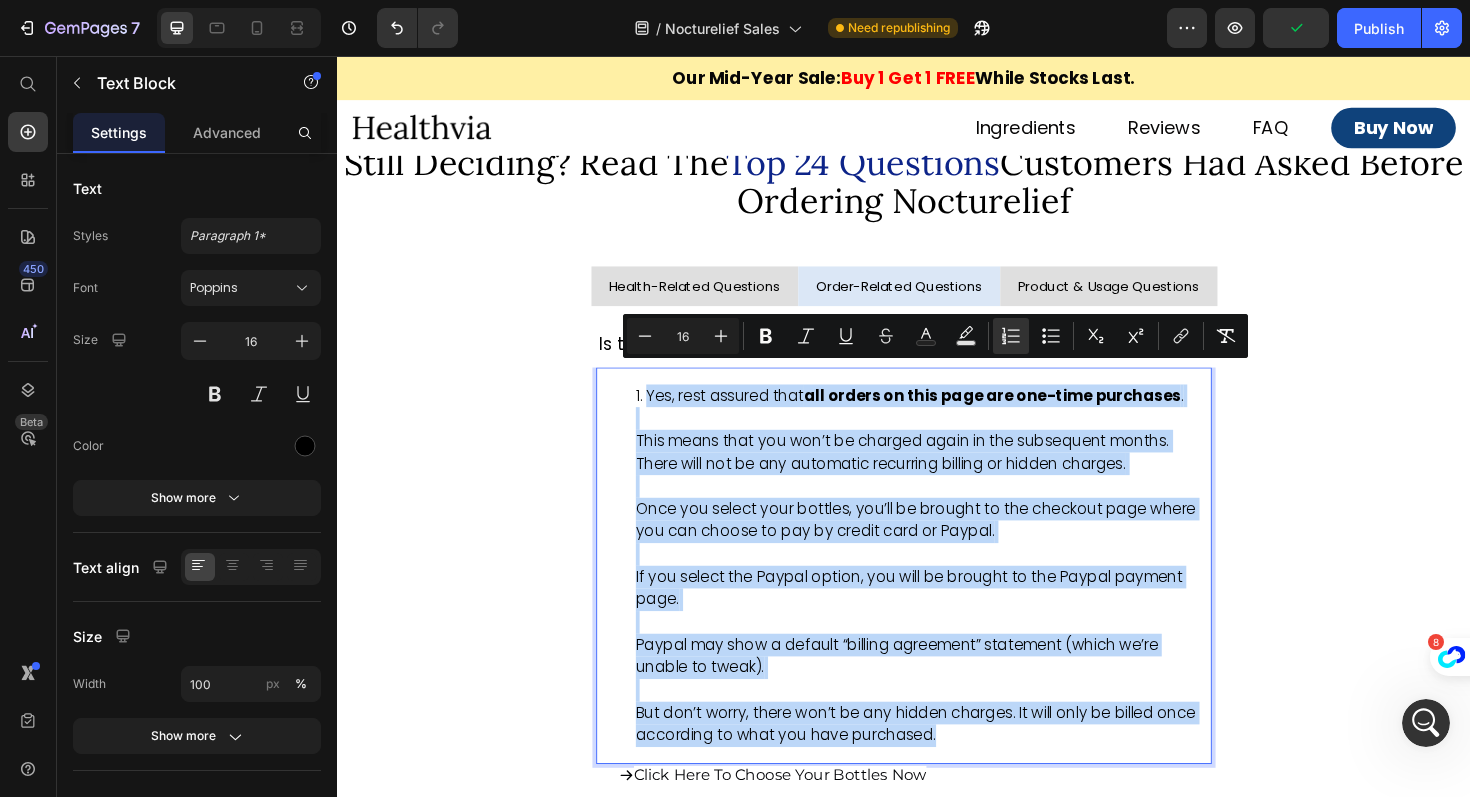 drag, startPoint x: 973, startPoint y: 751, endPoint x: 644, endPoint y: 393, distance: 486.21497 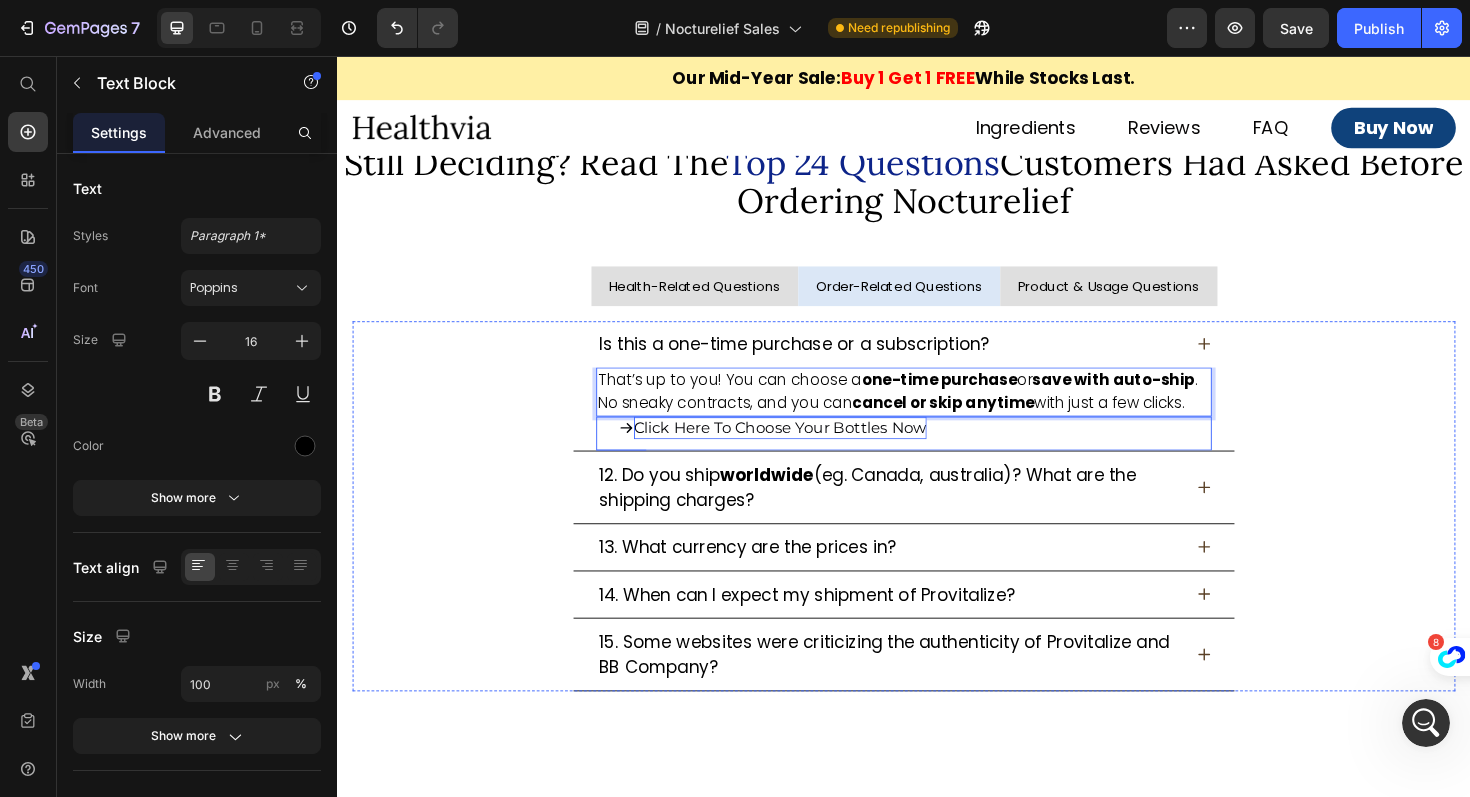 click on "Click Here To Choose Your Bottles Now" at bounding box center (806, 449) 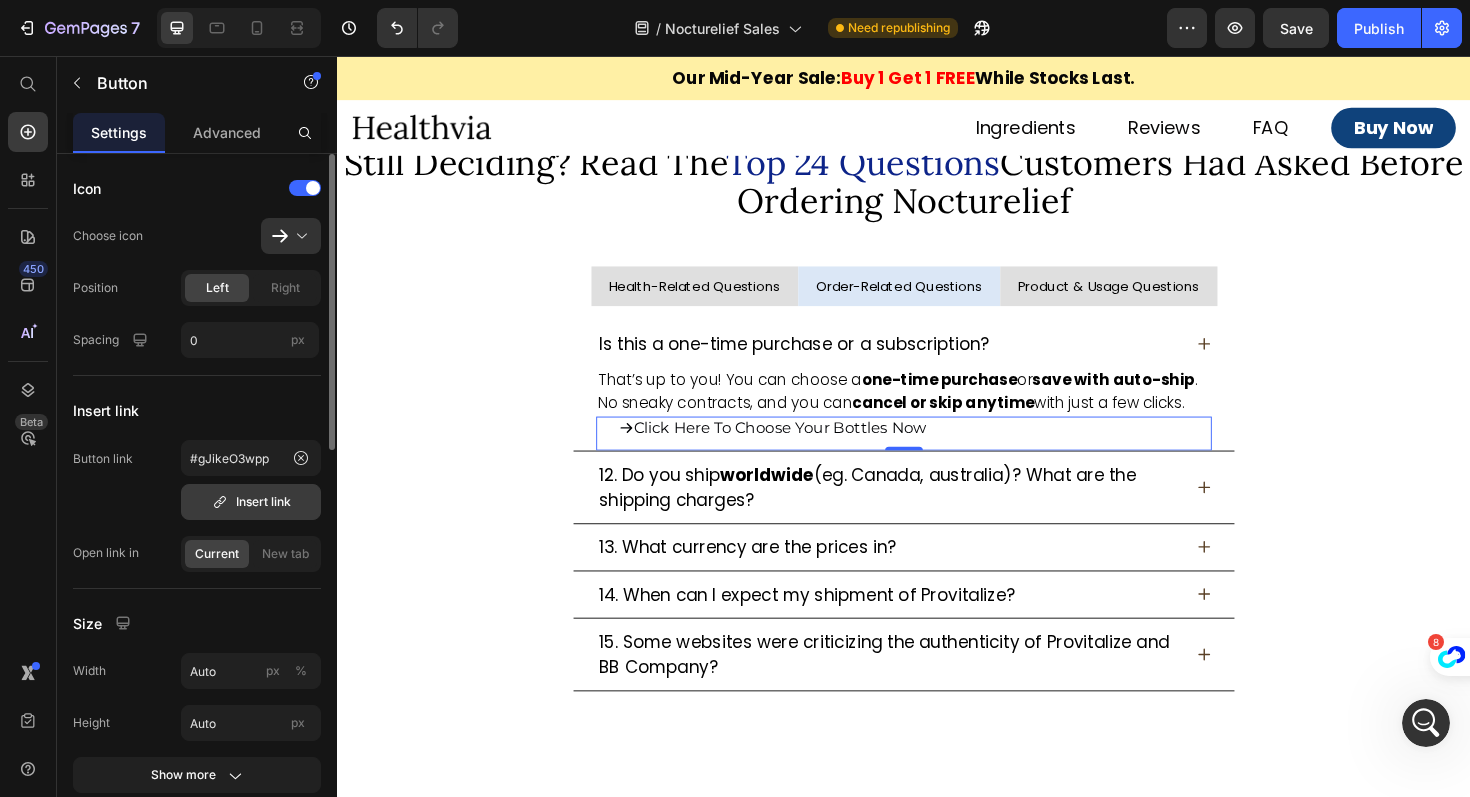 click on "Insert link" at bounding box center (251, 502) 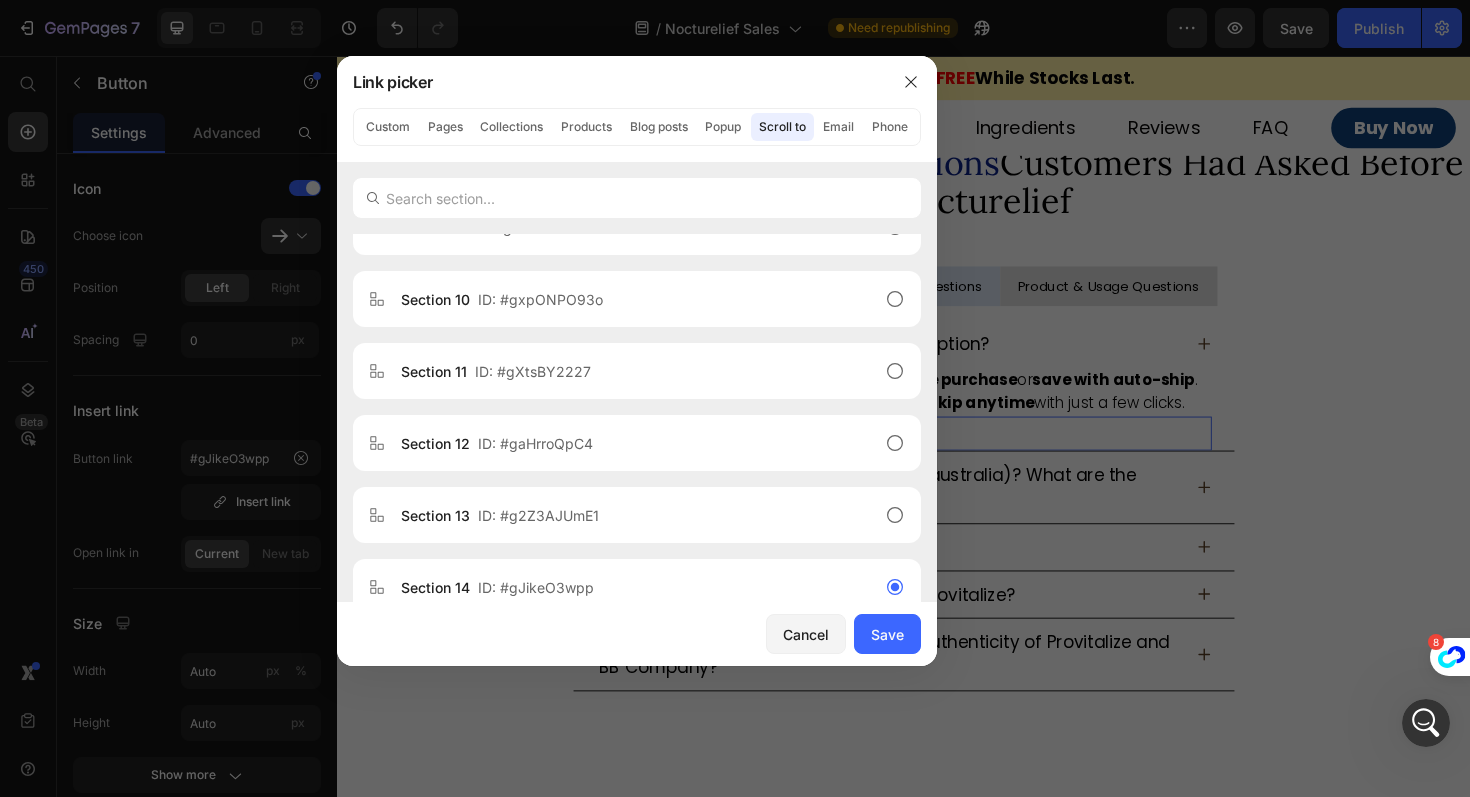 scroll, scrollTop: 992, scrollLeft: 0, axis: vertical 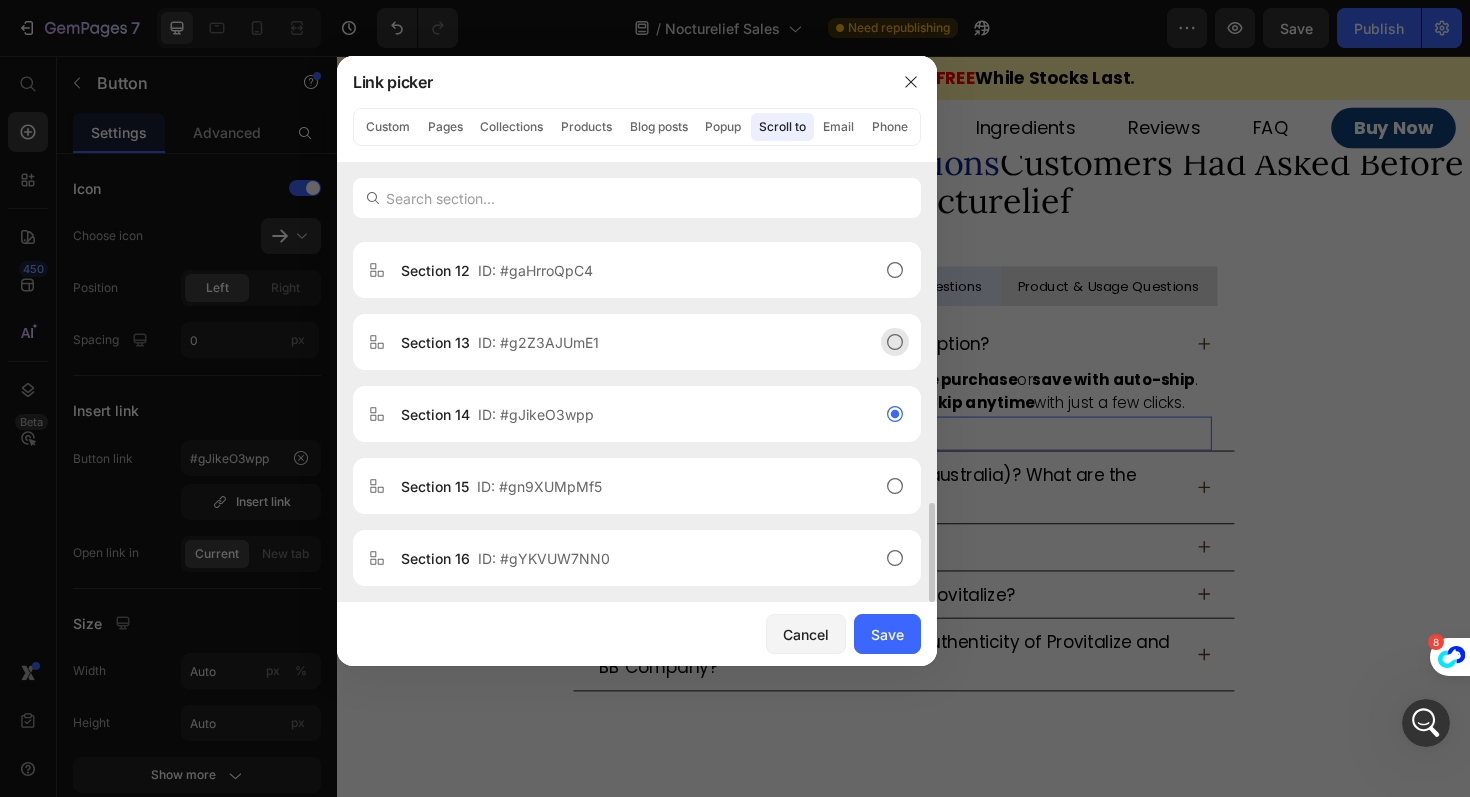 click on "Section 13  ID: #g2Z3AJUmE1" at bounding box center [621, 342] 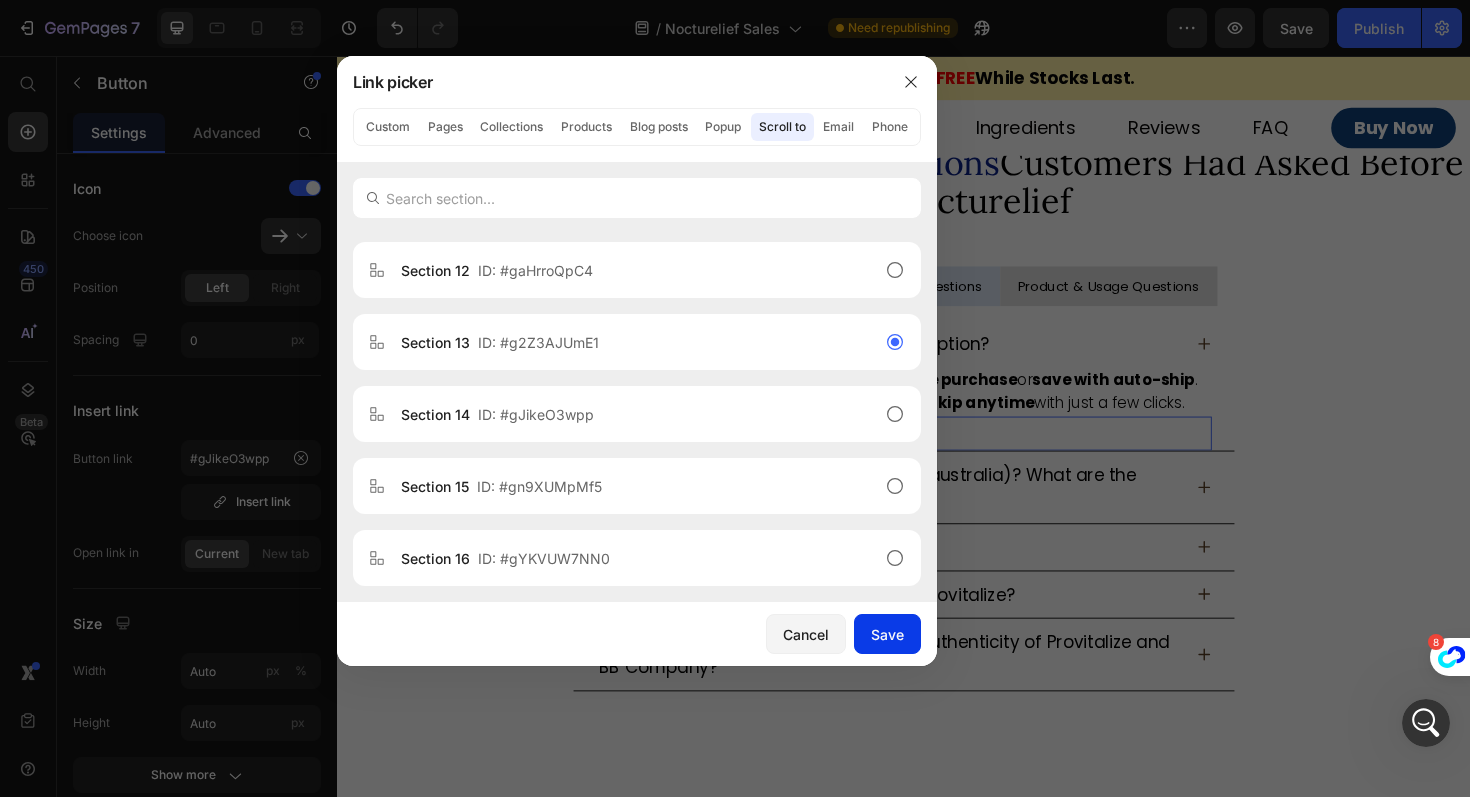 click on "Save" 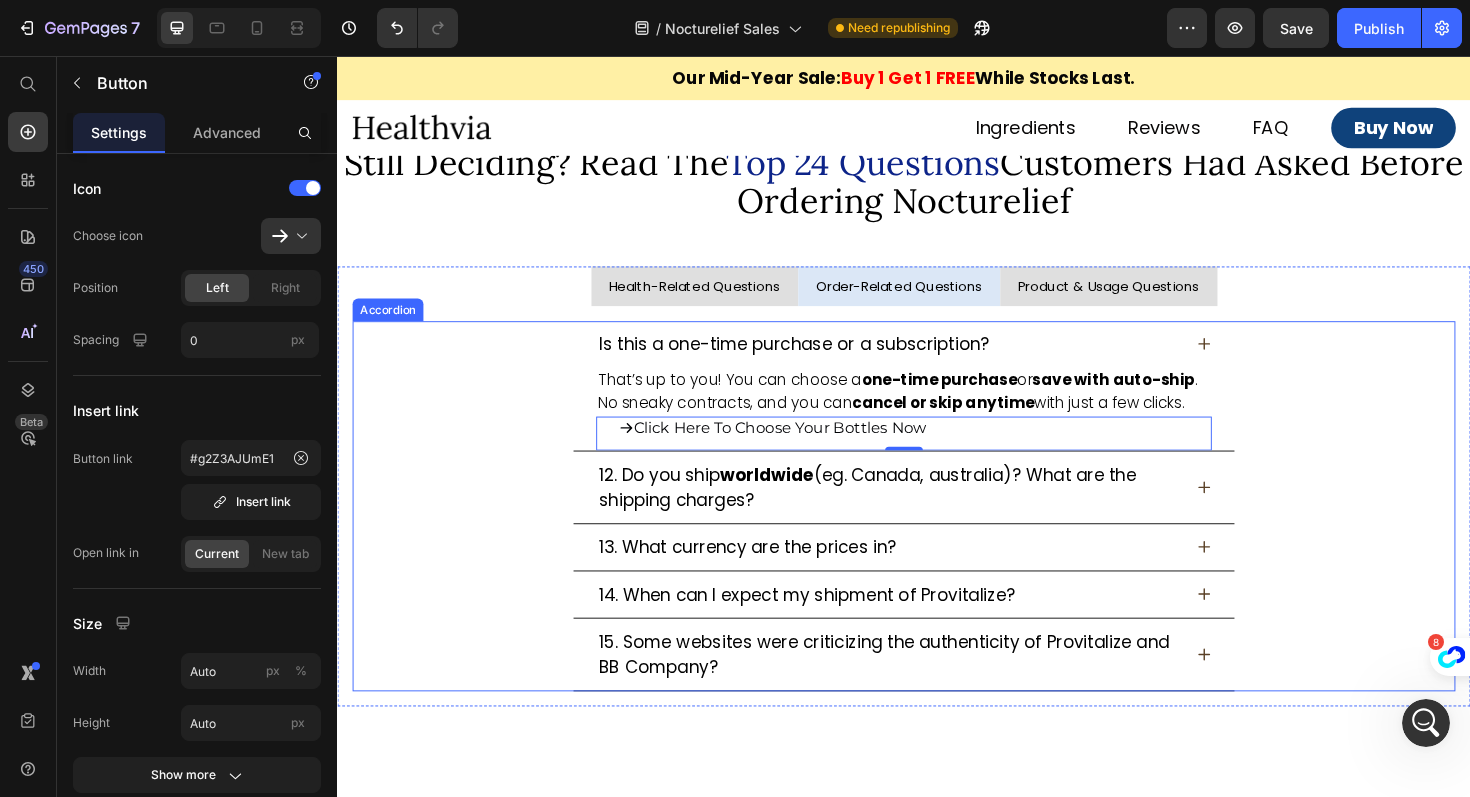 click on "worldwide" at bounding box center (792, 499) 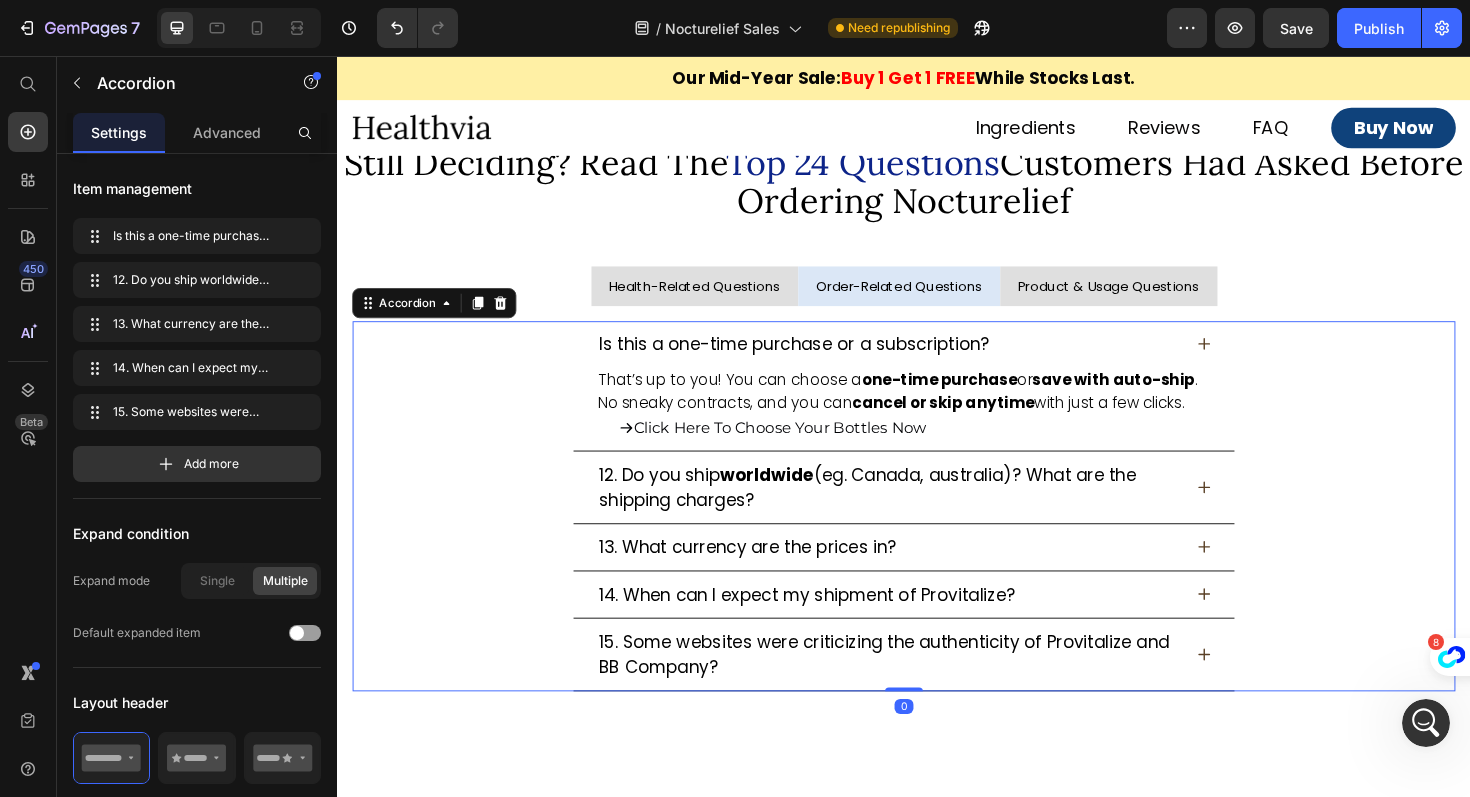 click on "12. Do you ship  worldwide  (eg. Canada, australia)? What are the shipping charges?" at bounding box center [937, 513] 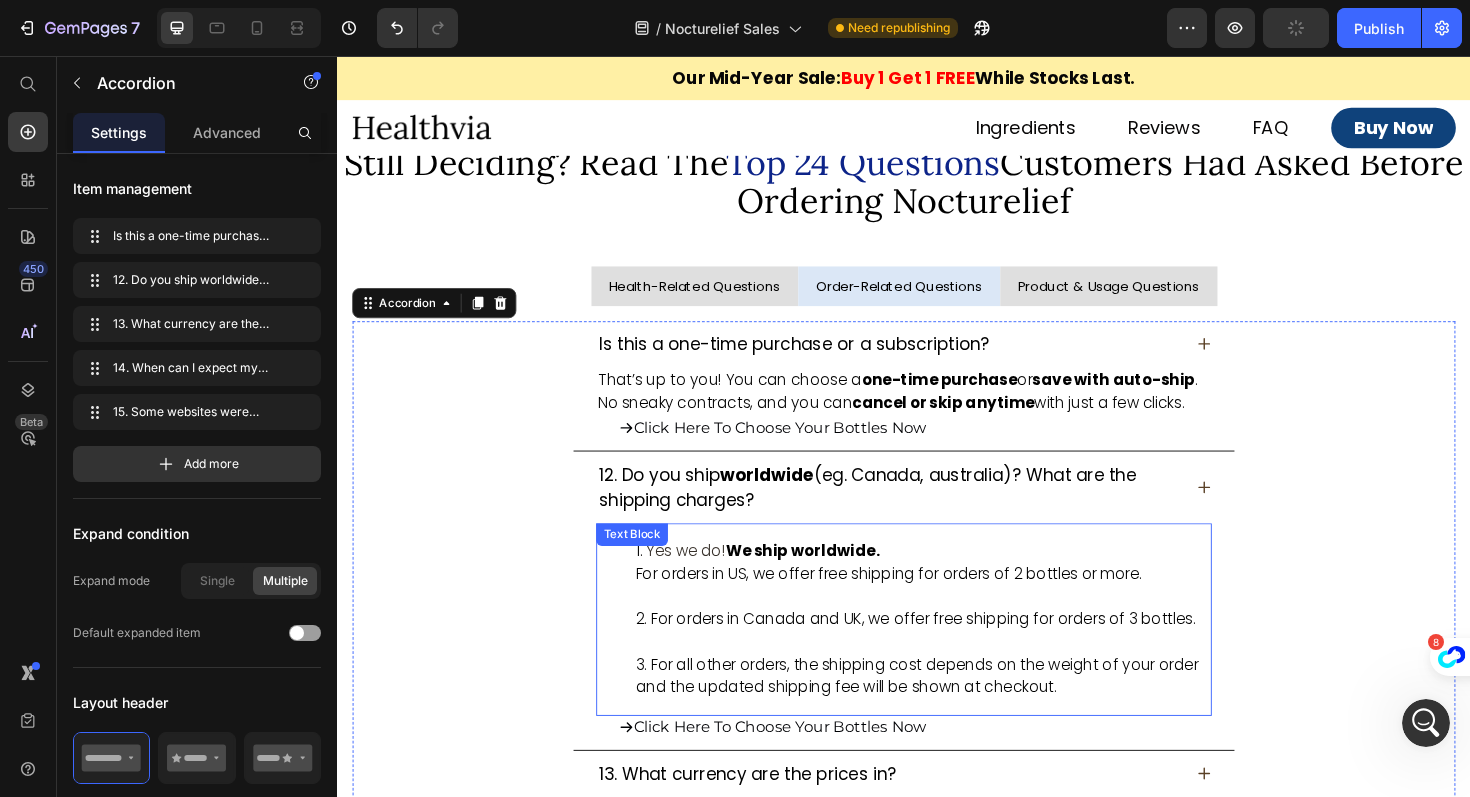 click on "Yes we do!  We ship worldwide. For orders in US, we offer free shipping for orders of 2 bottles or more." at bounding box center [957, 605] 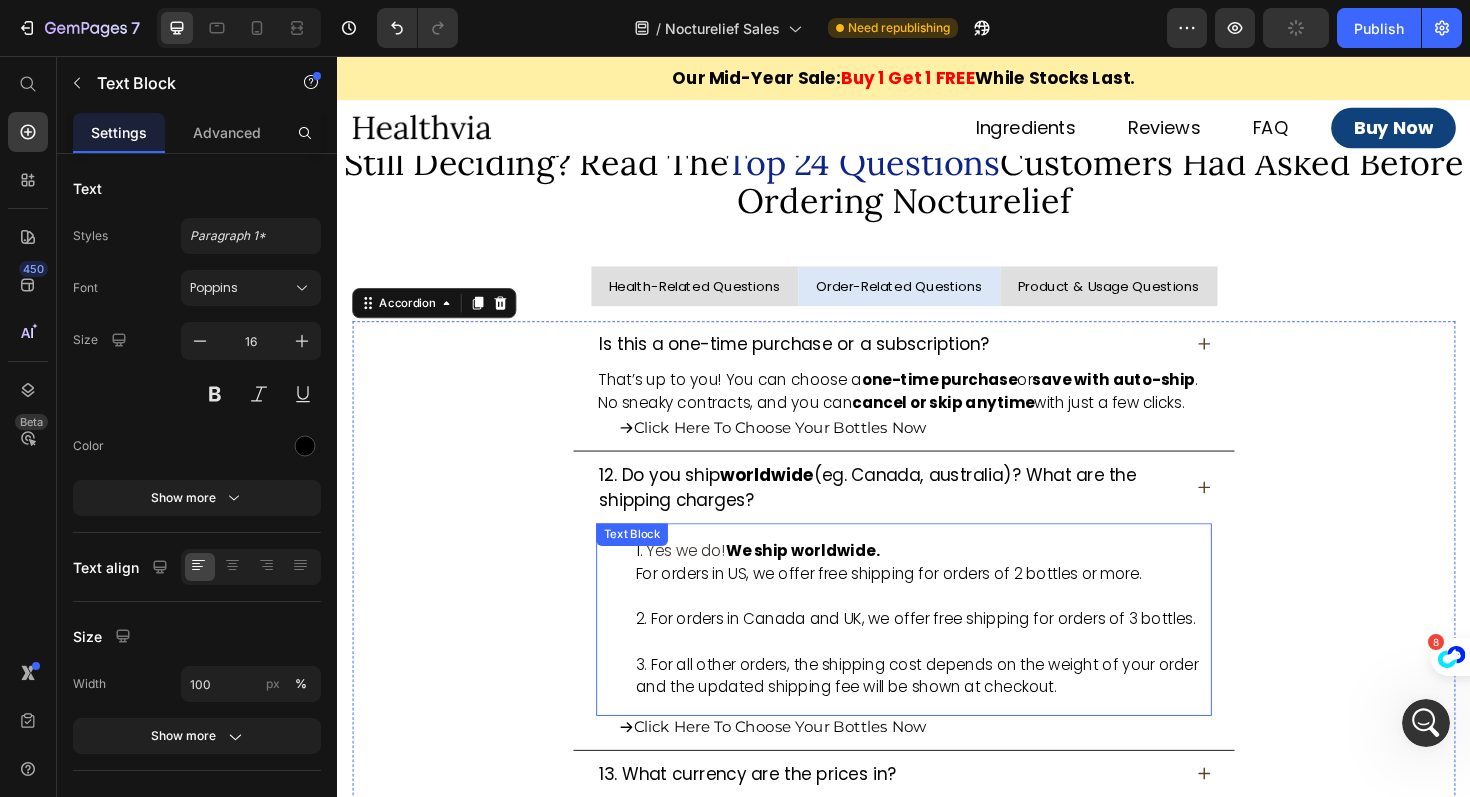 click on "Yes we do!  We ship worldwide. For orders in US, we offer free shipping for orders of 2 bottles or more." at bounding box center [957, 605] 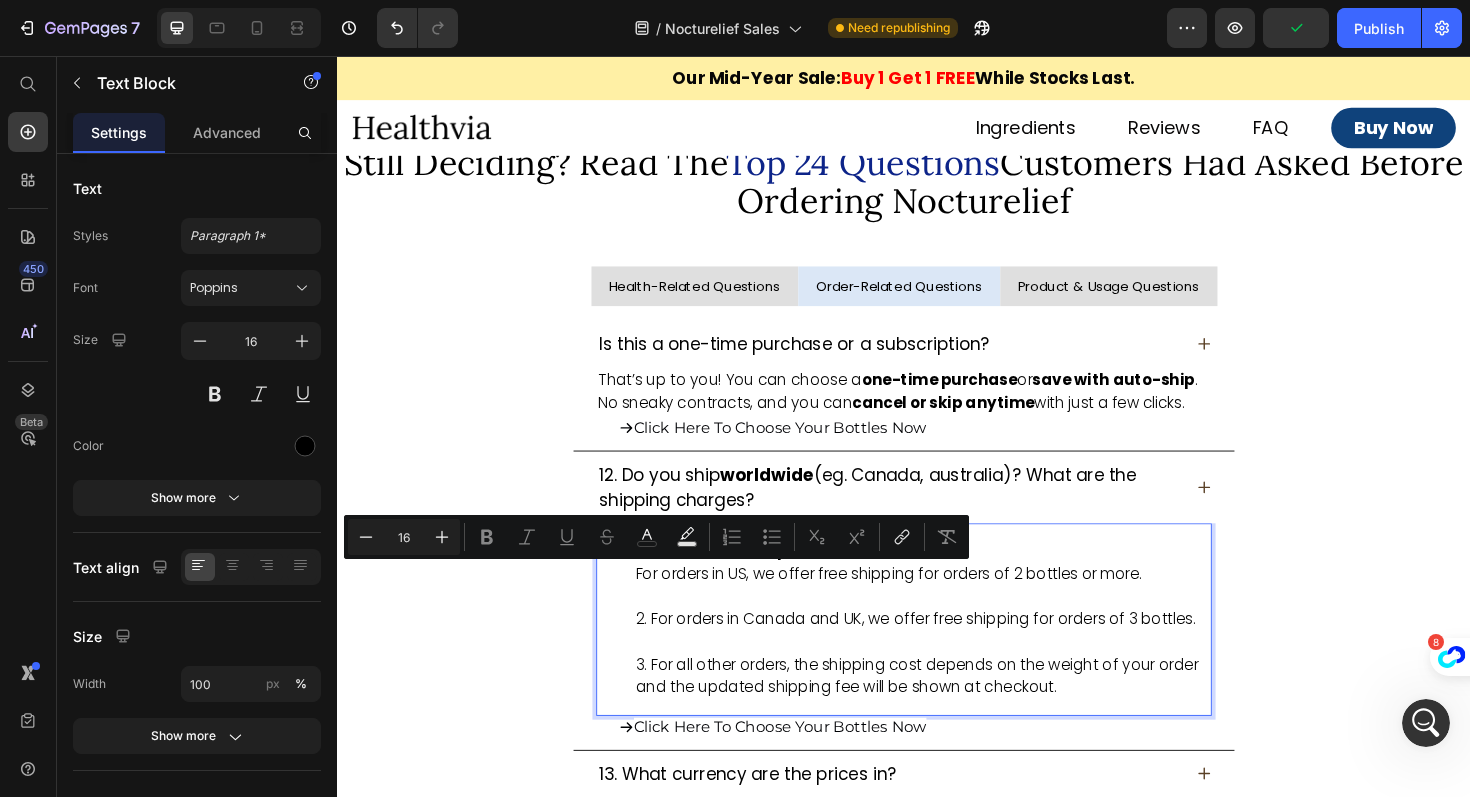 click on "For orders in Canada and UK, we offer free shipping for orders of 3 bottles." at bounding box center (957, 665) 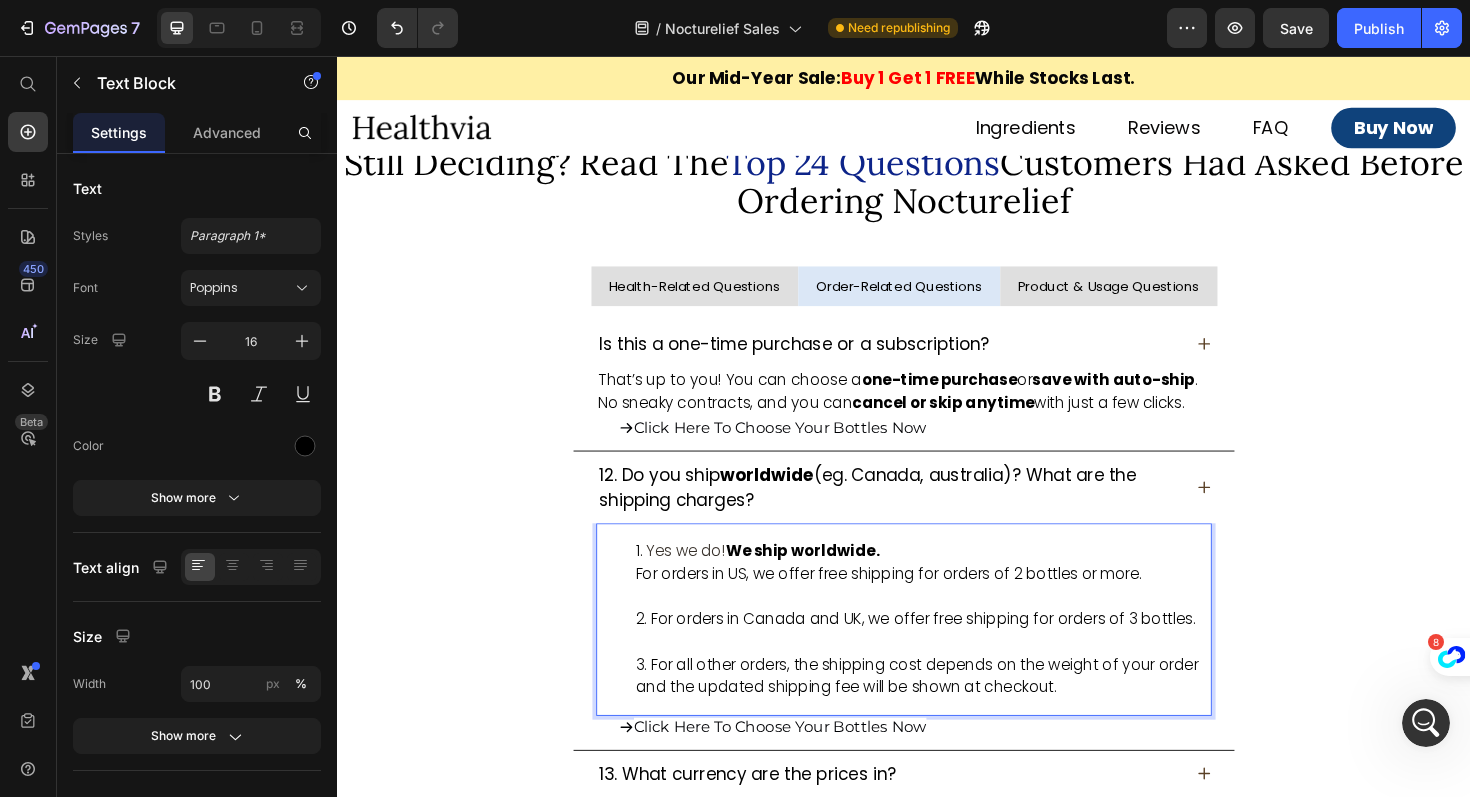 click on "For orders in Canada and UK, we offer free shipping for orders of 3 bottles." at bounding box center (957, 665) 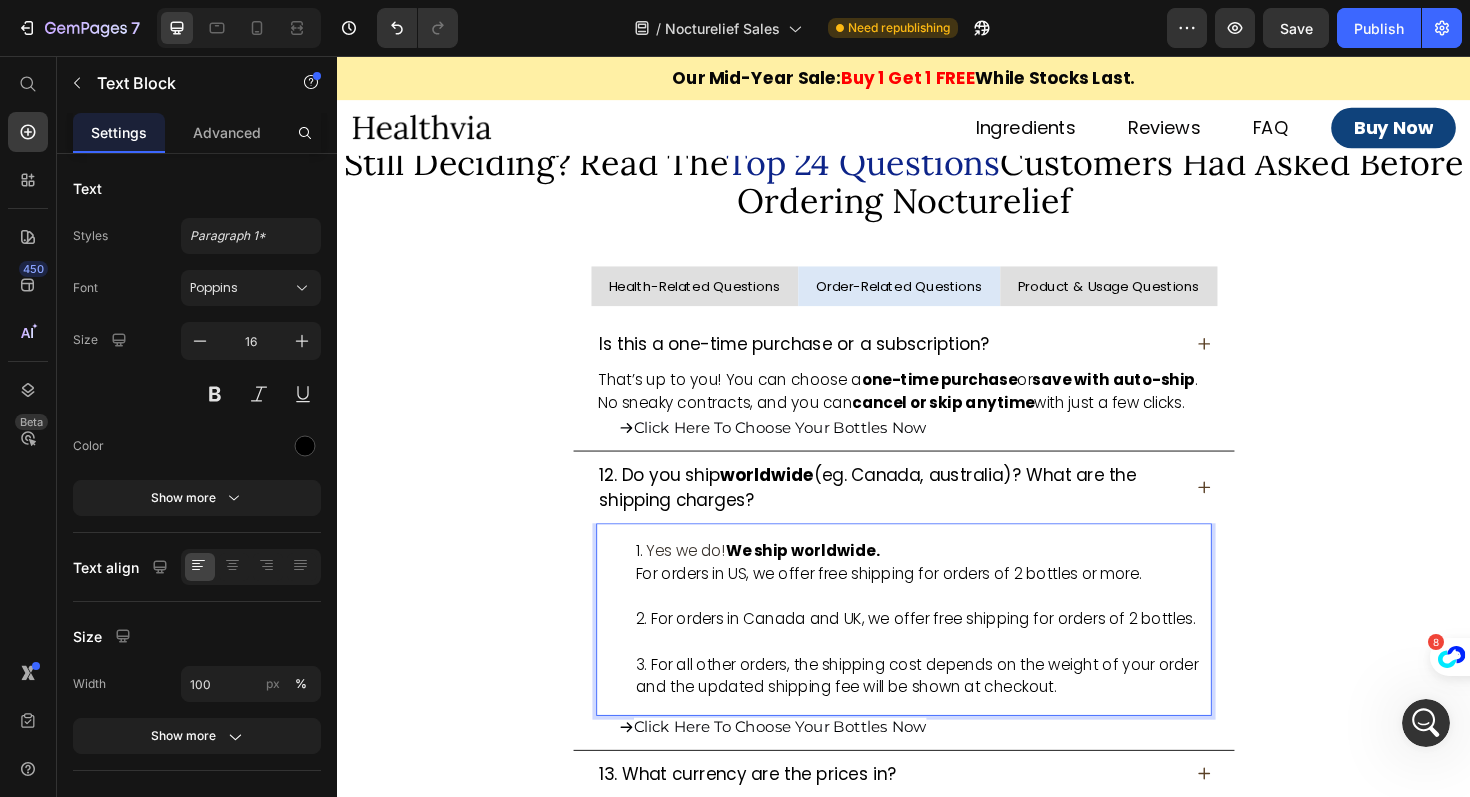 click on "For orders in Canada and UK, we offer free shipping for orders of 2 bottles." at bounding box center [957, 665] 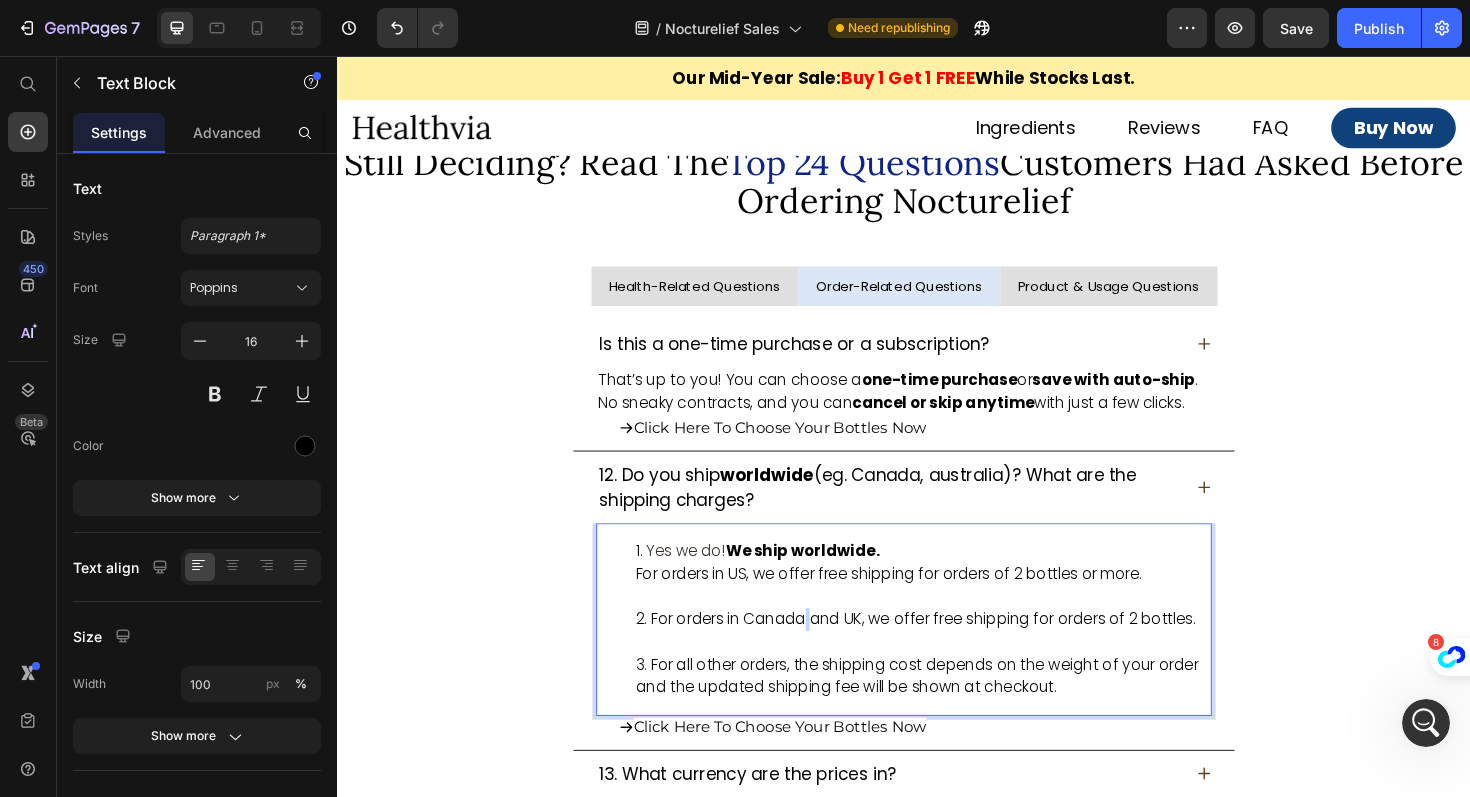 click on "For orders in Canada and UK, we offer free shipping for orders of 2 bottles." at bounding box center [957, 665] 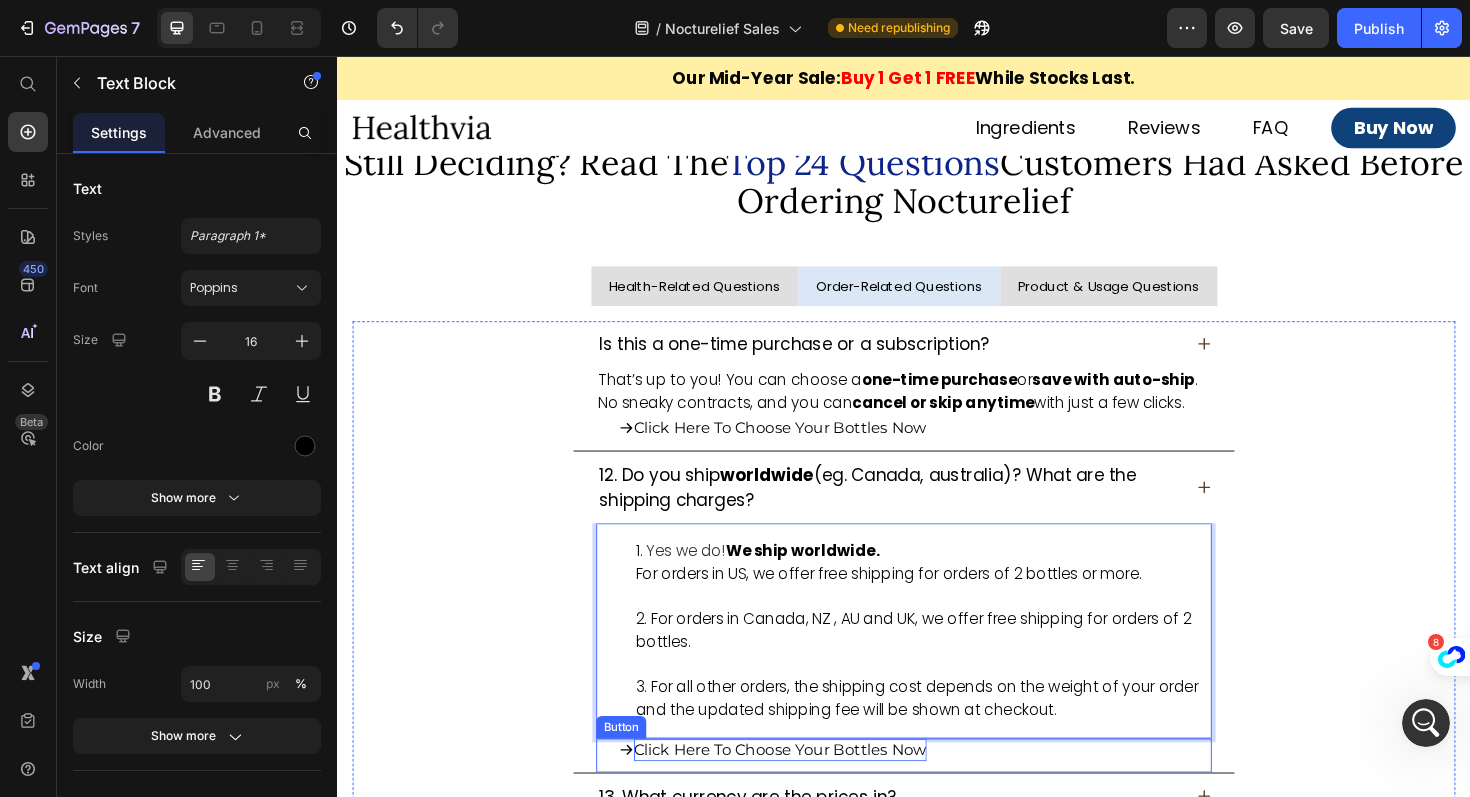 click on "Click Here To Choose Your Bottles Now" at bounding box center (806, 790) 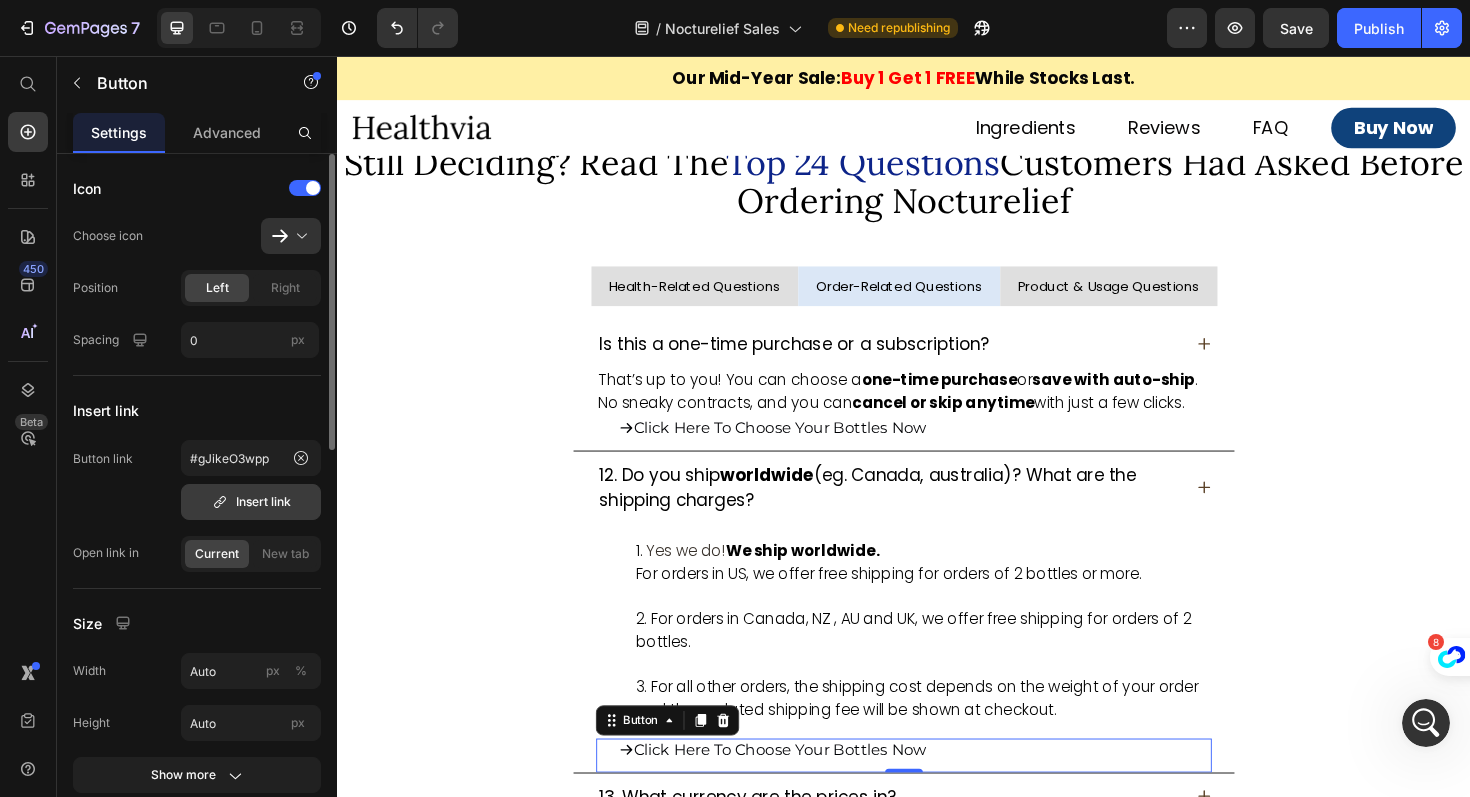 click on "Insert link" at bounding box center (251, 502) 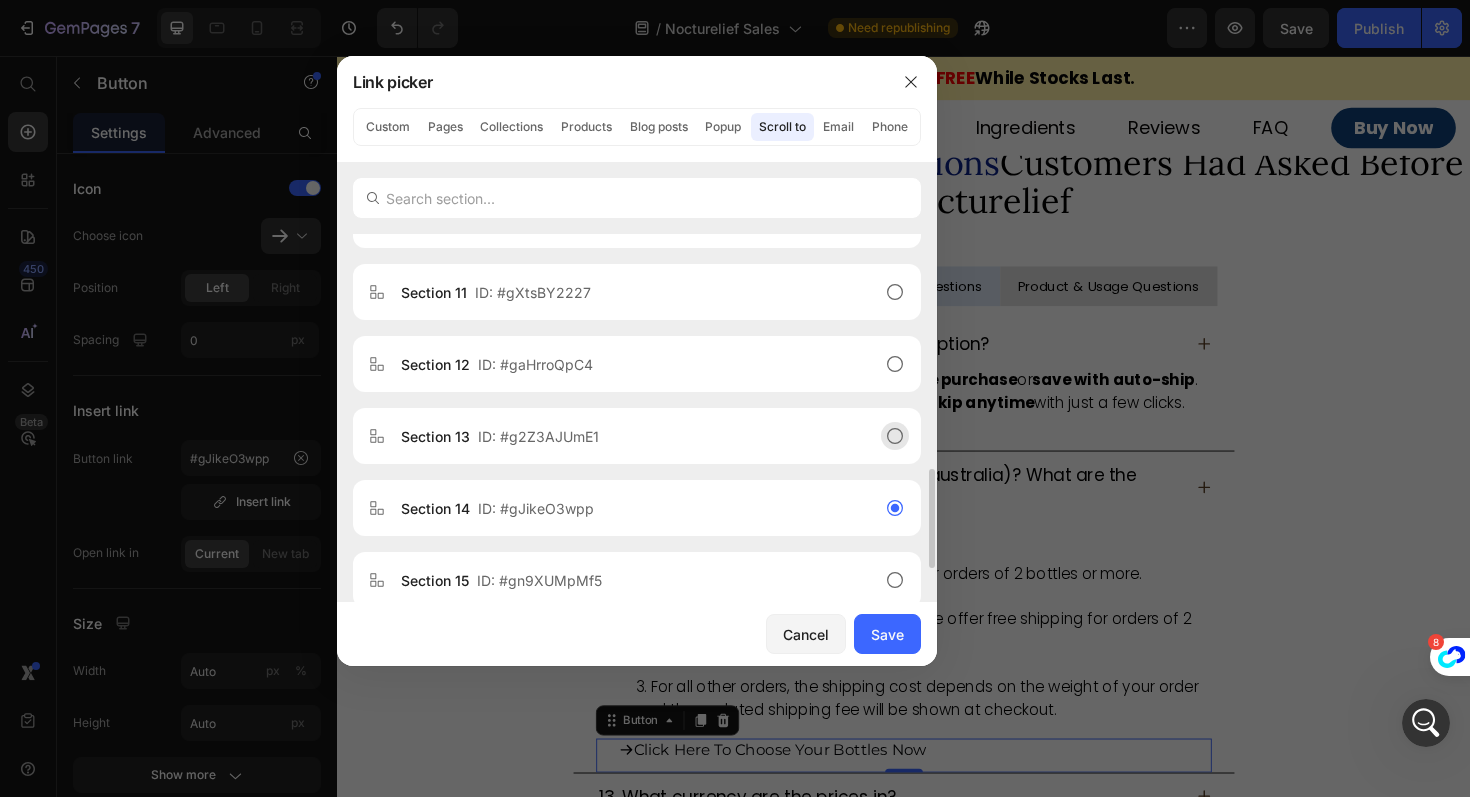 scroll, scrollTop: 906, scrollLeft: 0, axis: vertical 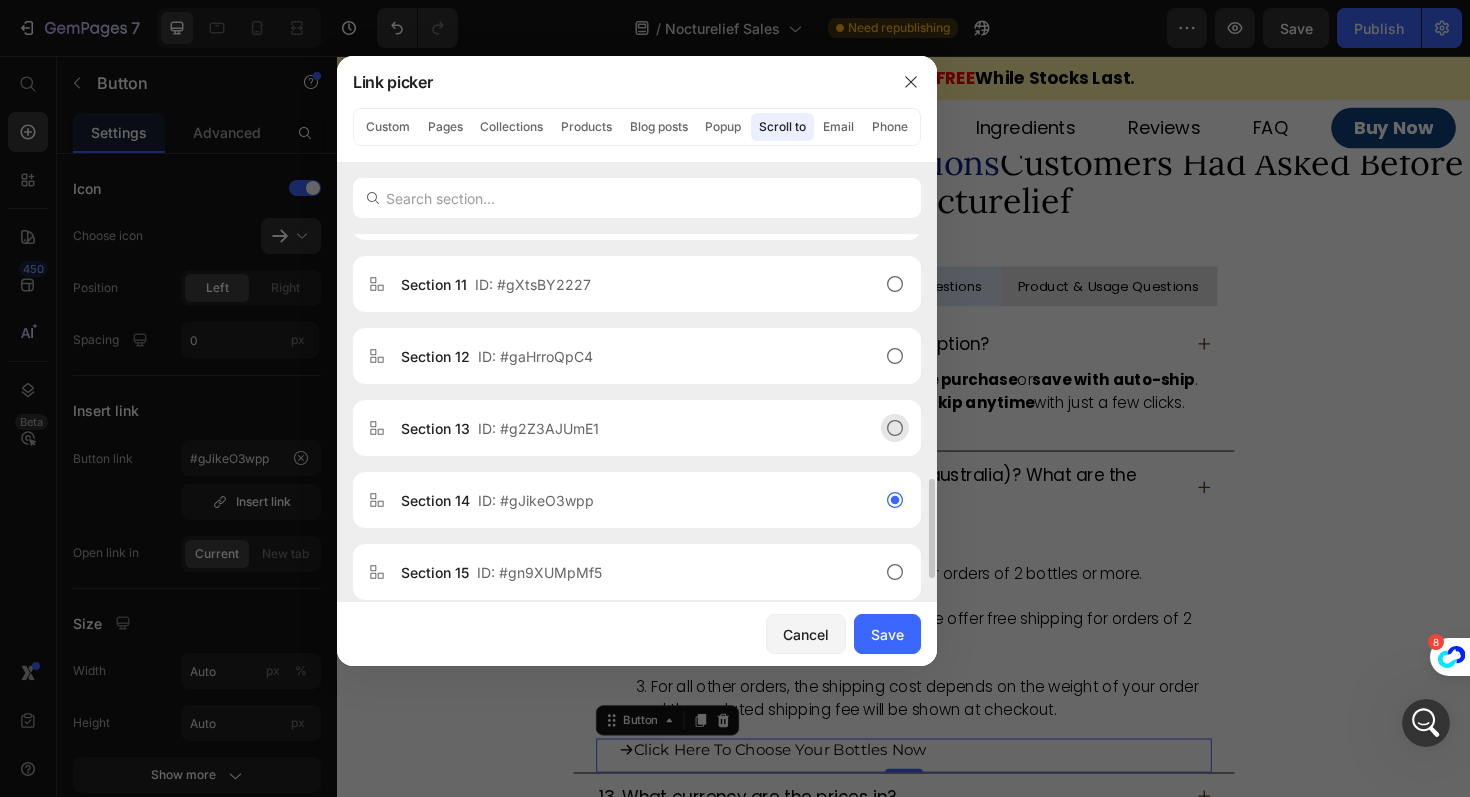 click on "Section 13  ID: #g2Z3AJUmE1" at bounding box center [621, 428] 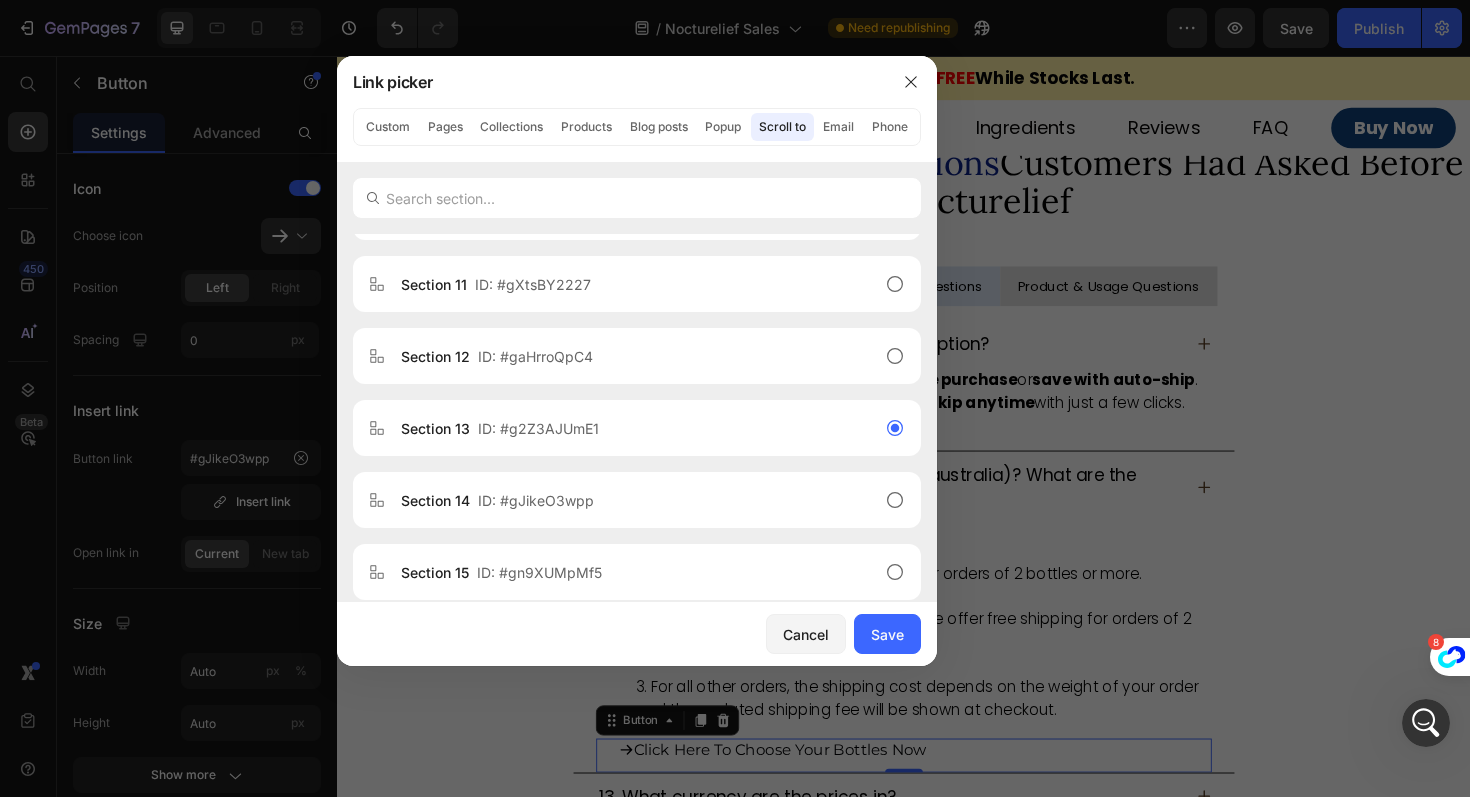 click on "Cancel Save" at bounding box center [637, 634] 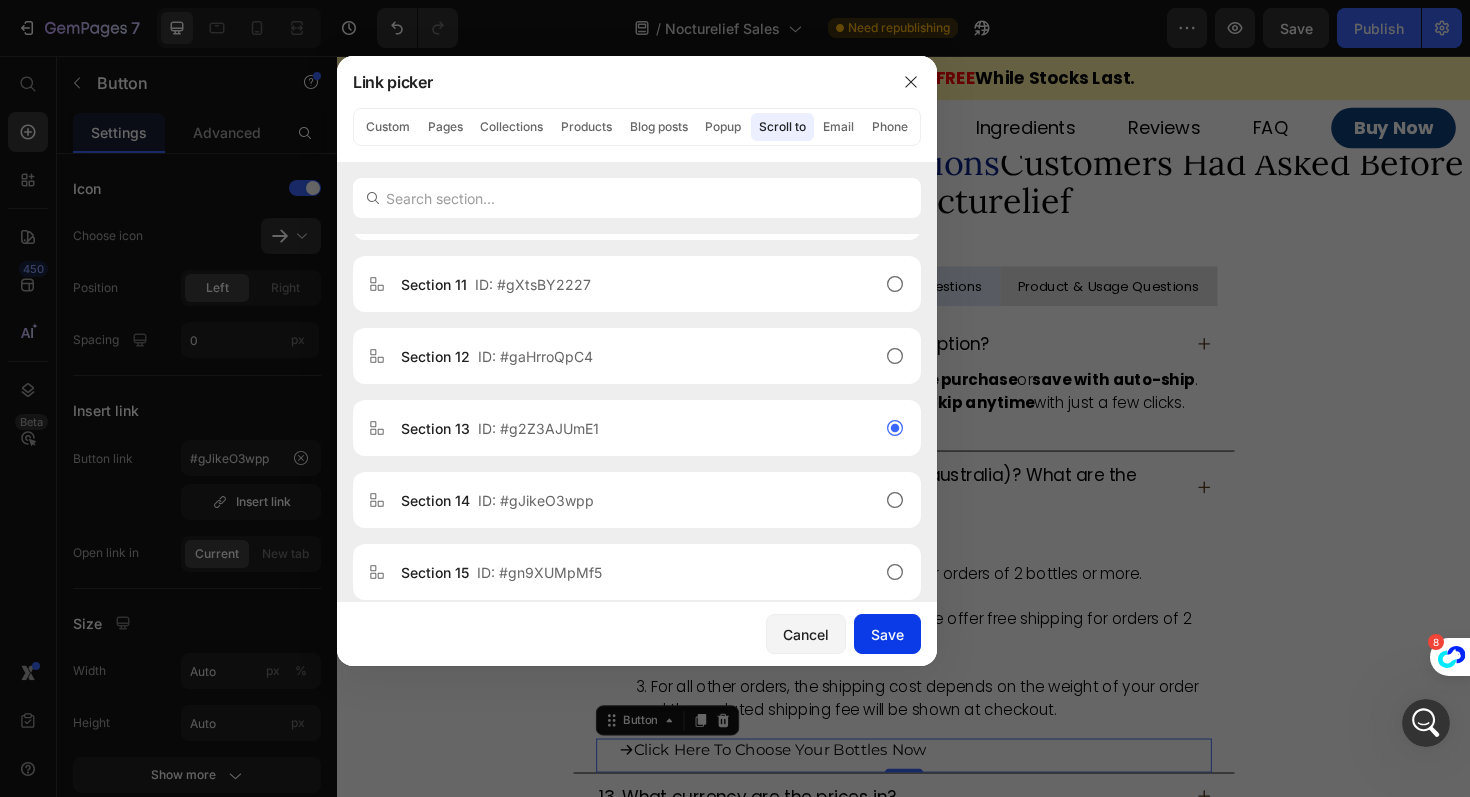 click on "Save" 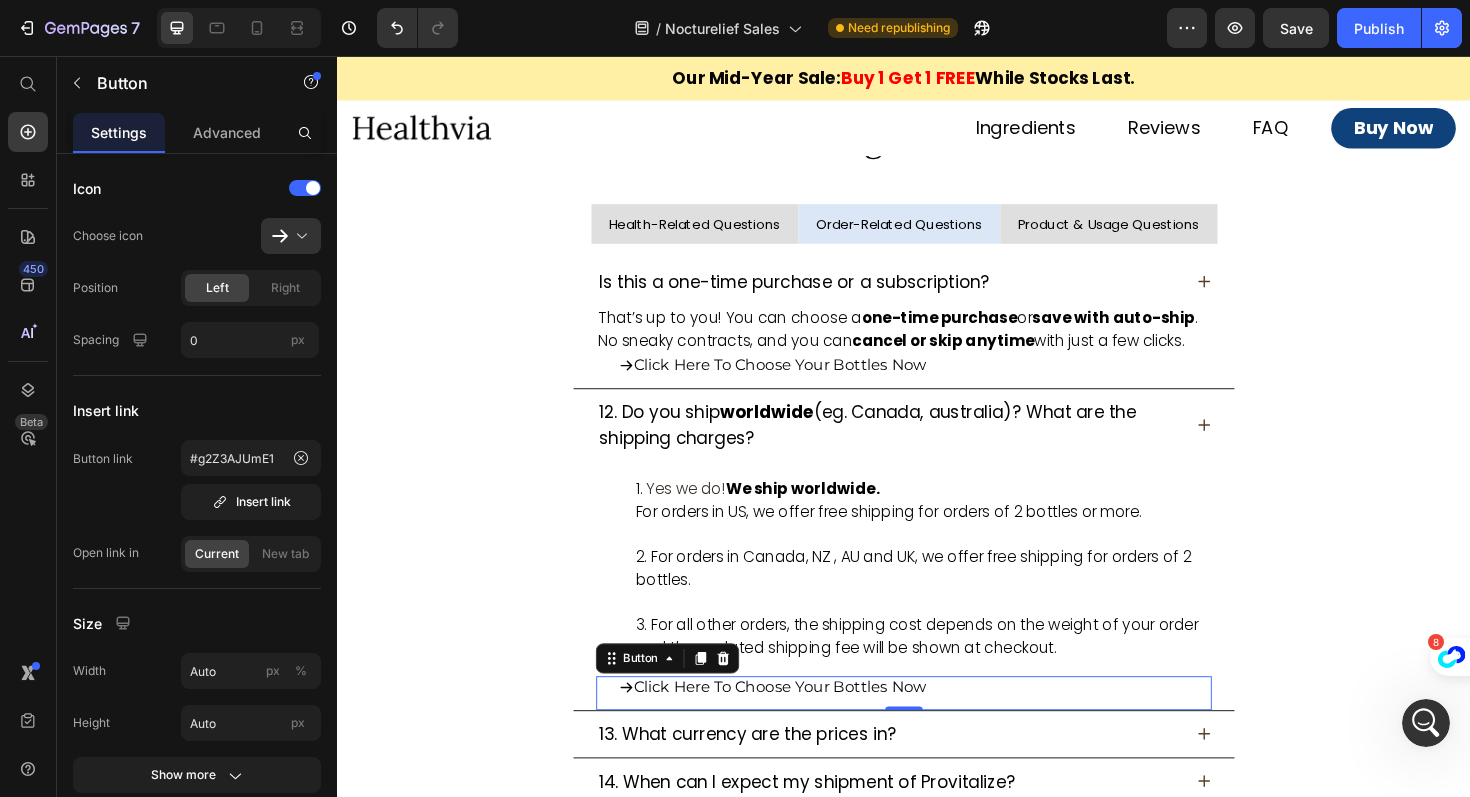 scroll, scrollTop: 15384, scrollLeft: 0, axis: vertical 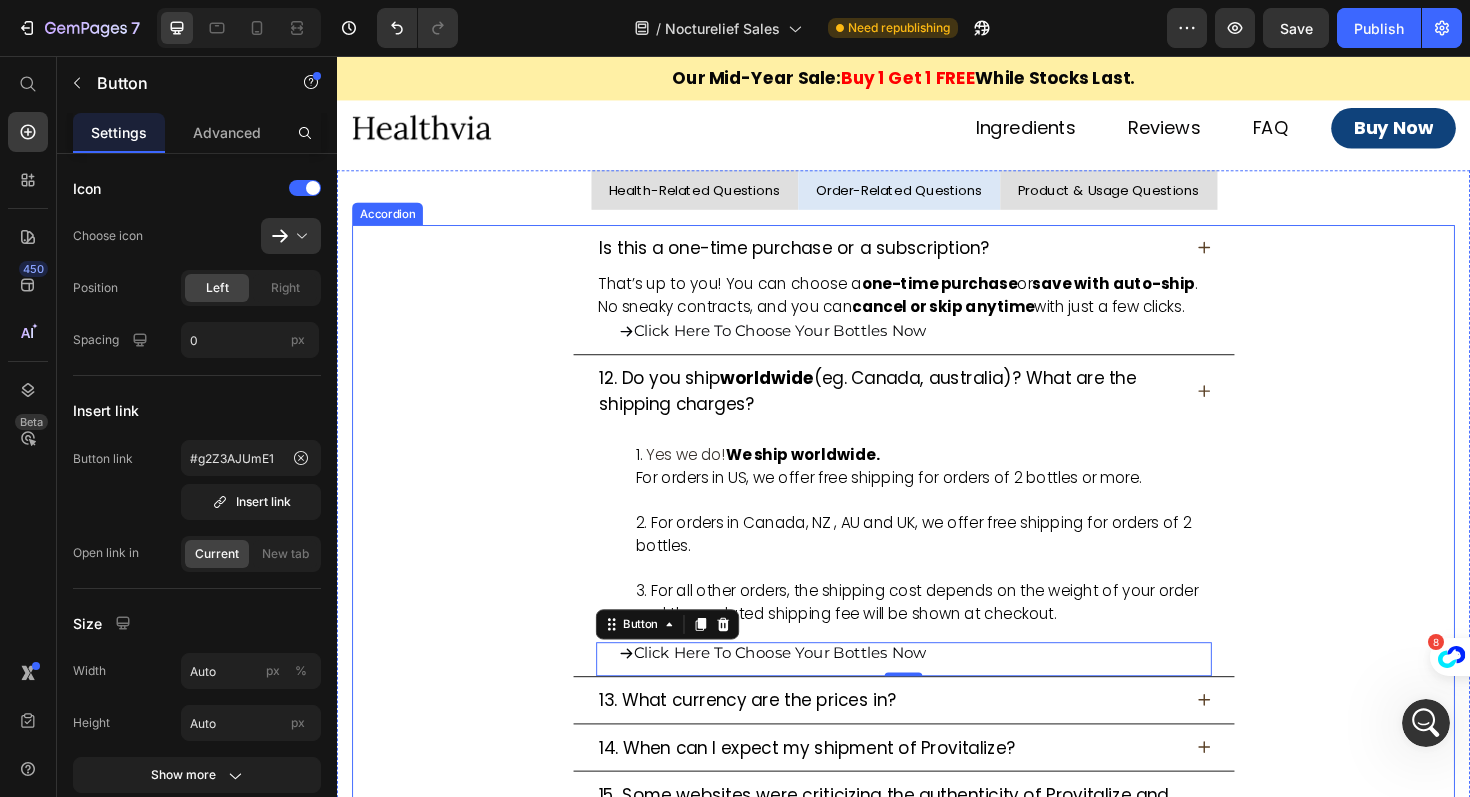 click on "12. Do you ship  worldwide  (eg. Canada, australia)? What are the shipping charges?" at bounding box center [937, 411] 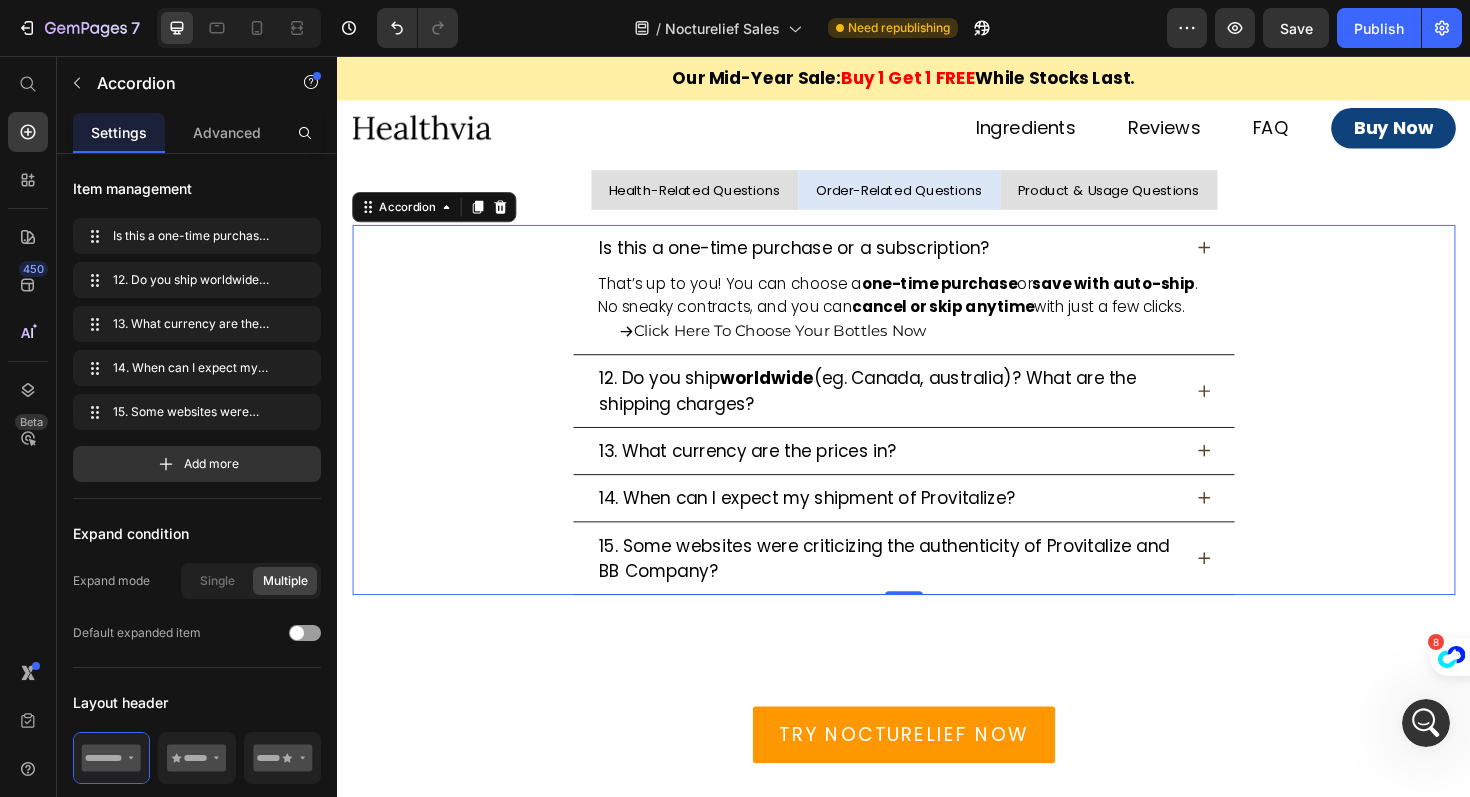 click on "13. What currency are the prices in?" at bounding box center [937, 474] 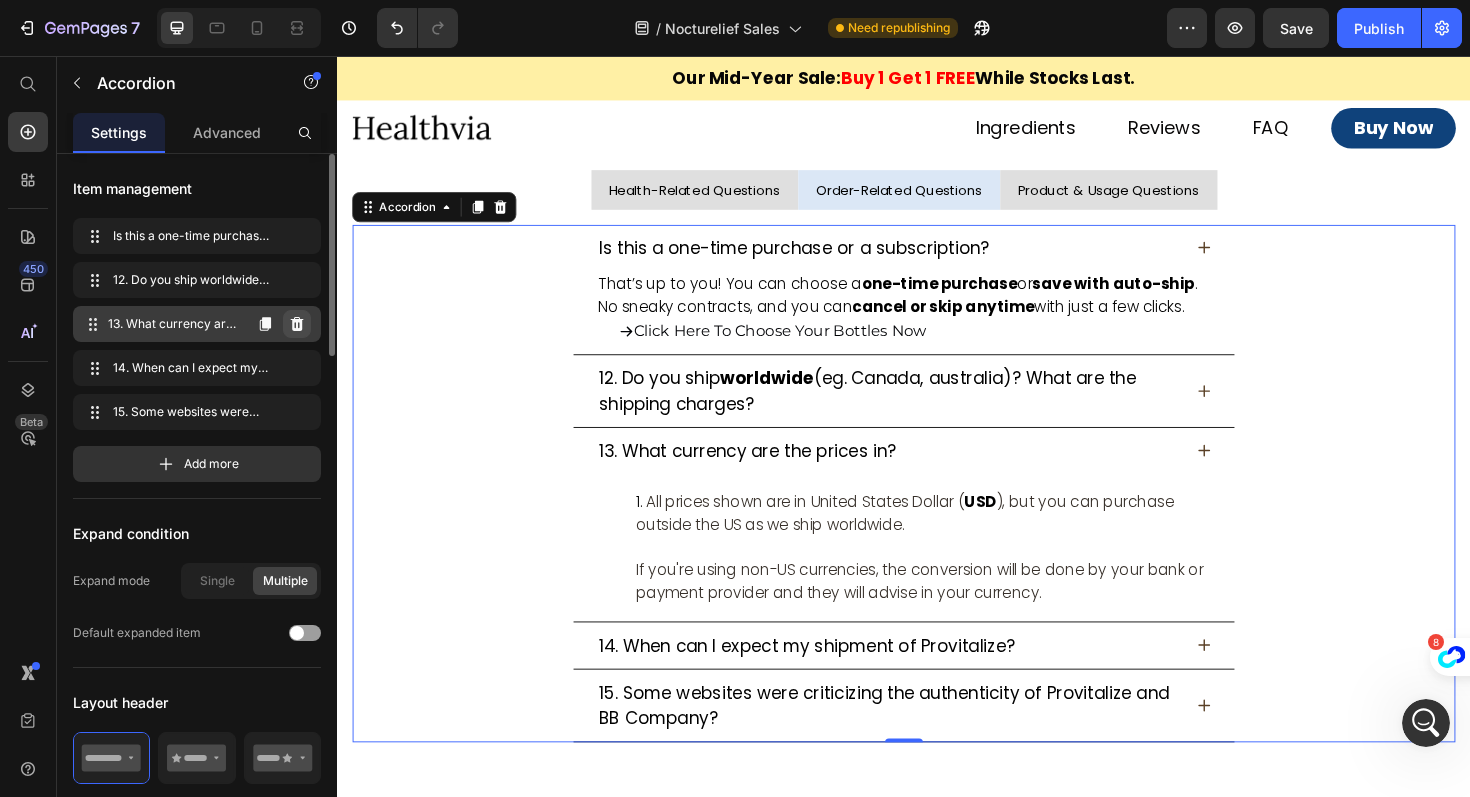 click 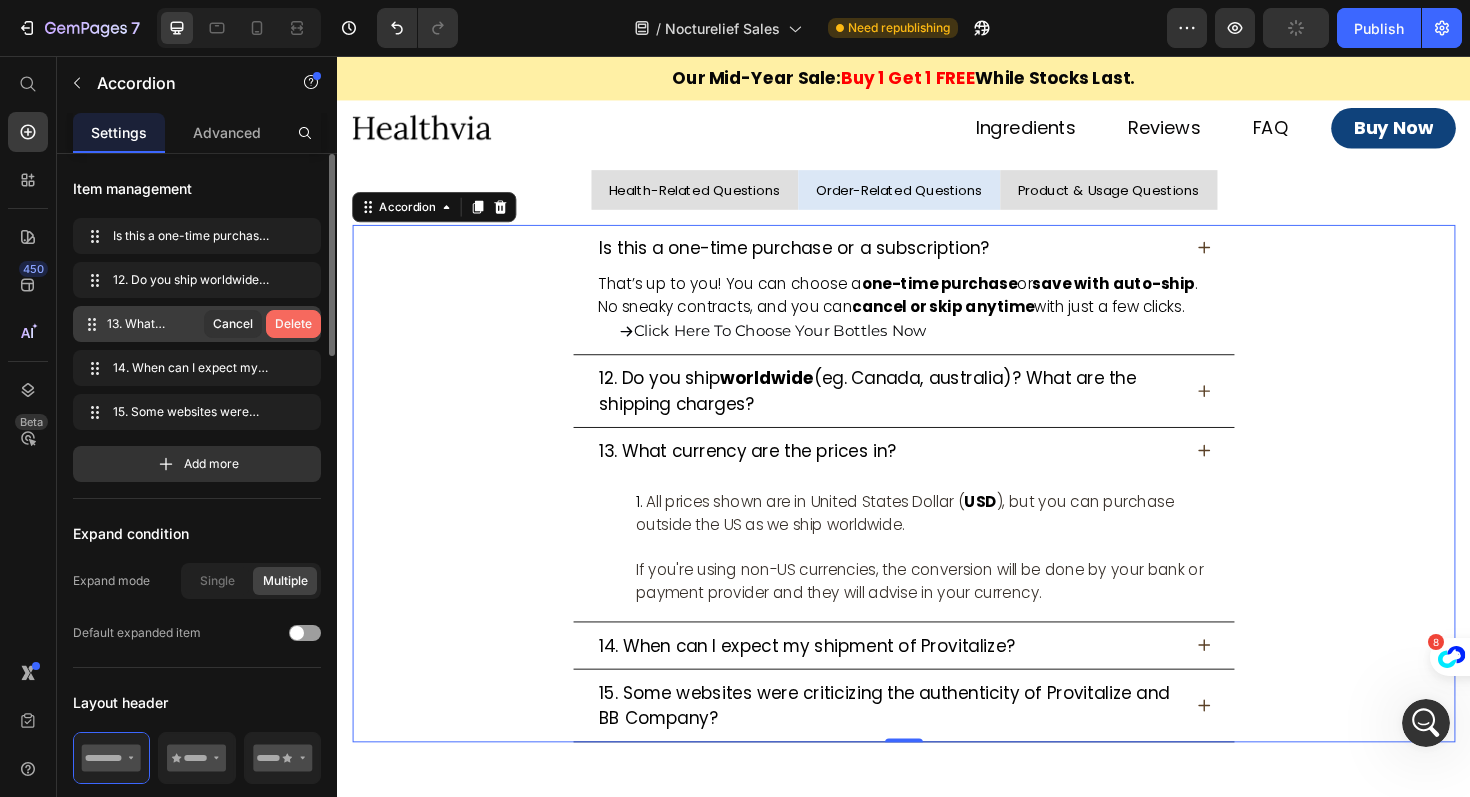 click on "Delete" at bounding box center (293, 324) 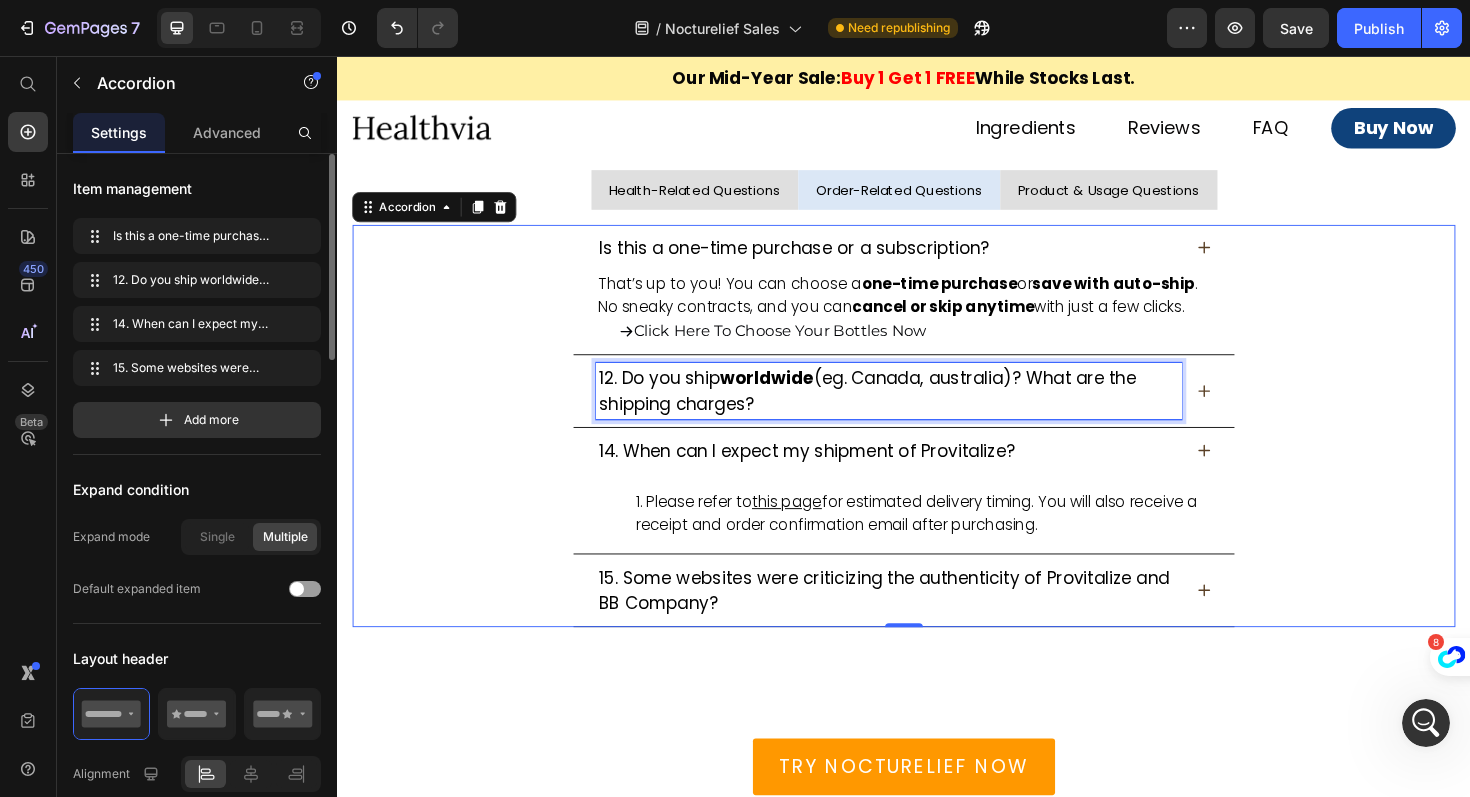 click on "12. Do you ship" at bounding box center (678, 397) 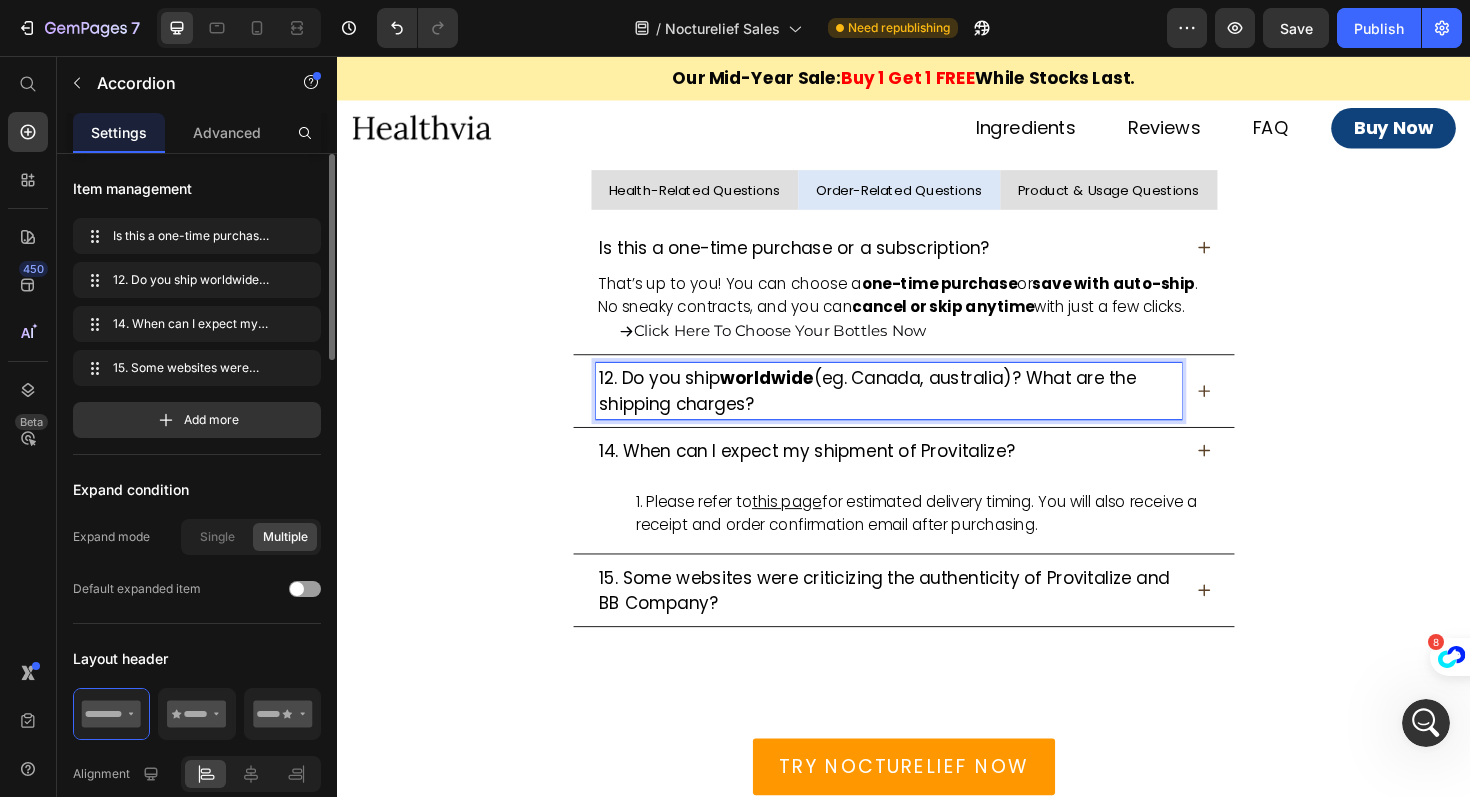 click on "12. Do you ship" at bounding box center (678, 397) 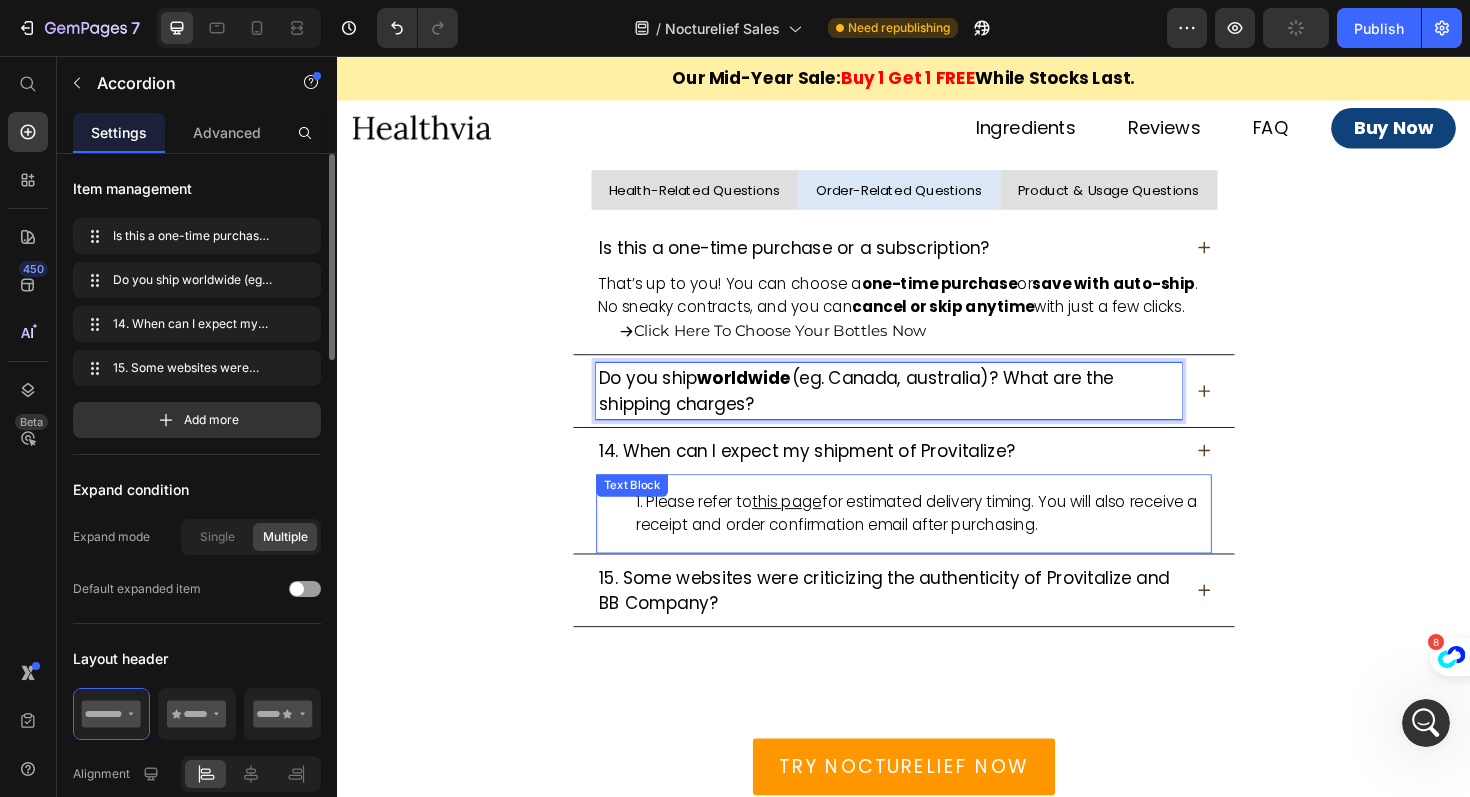 click on "this page" at bounding box center (813, 528) 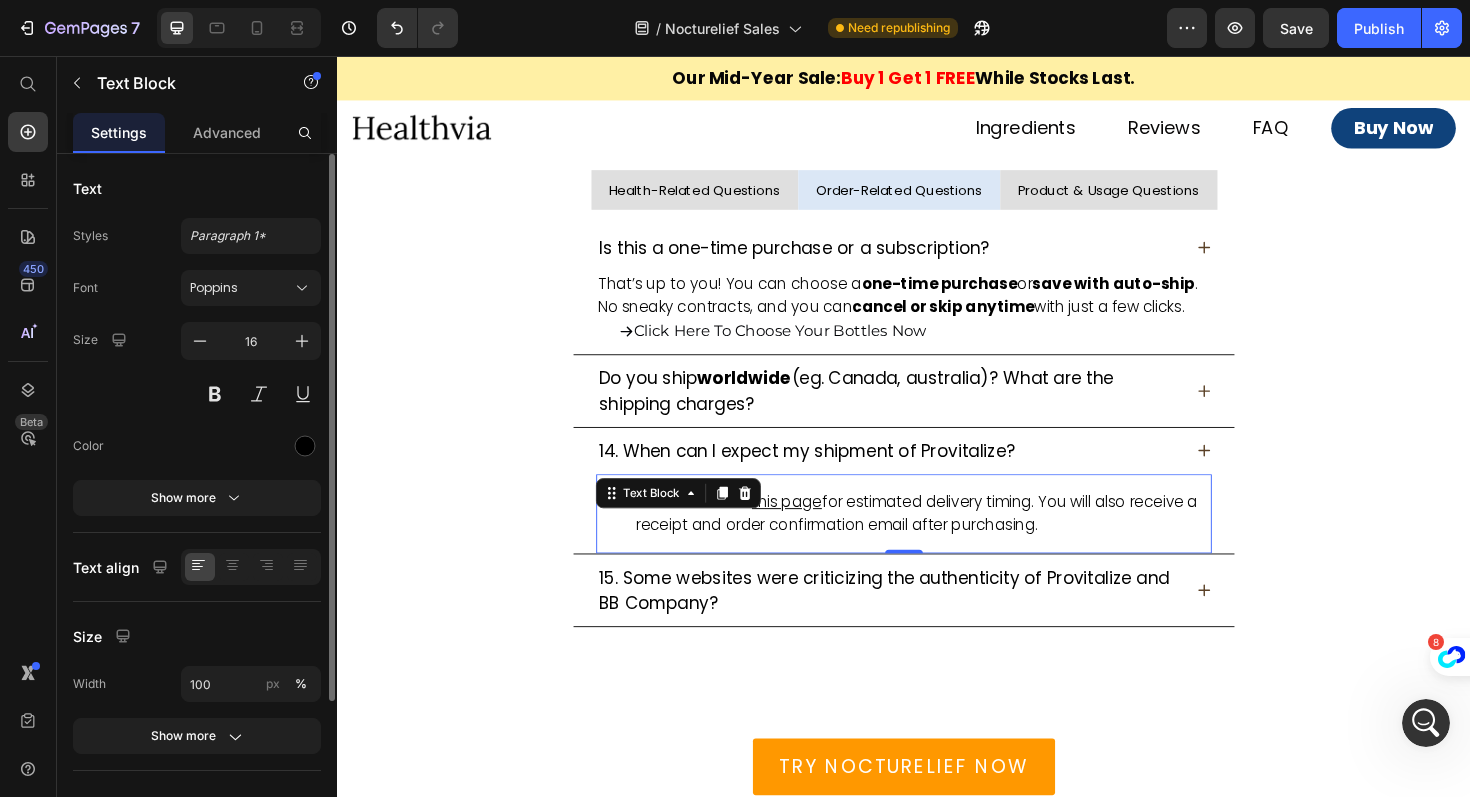 click on "Please refer to  this page  for estimated delivery timing. You will also receive a receipt and order confirmation email after purchasing." at bounding box center (957, 541) 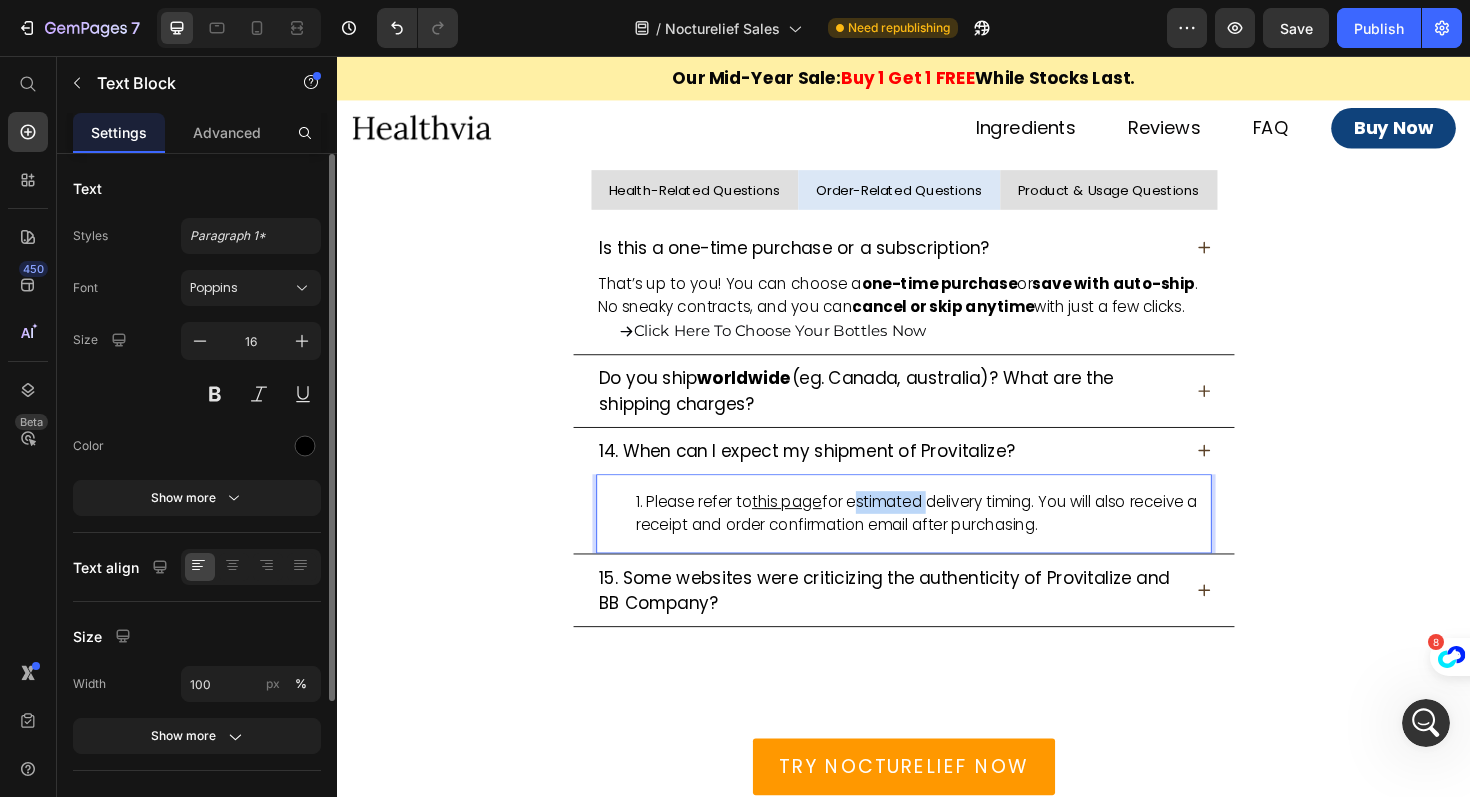 click on "Please refer to  this page  for estimated delivery timing. You will also receive a receipt and order confirmation email after purchasing." at bounding box center [957, 541] 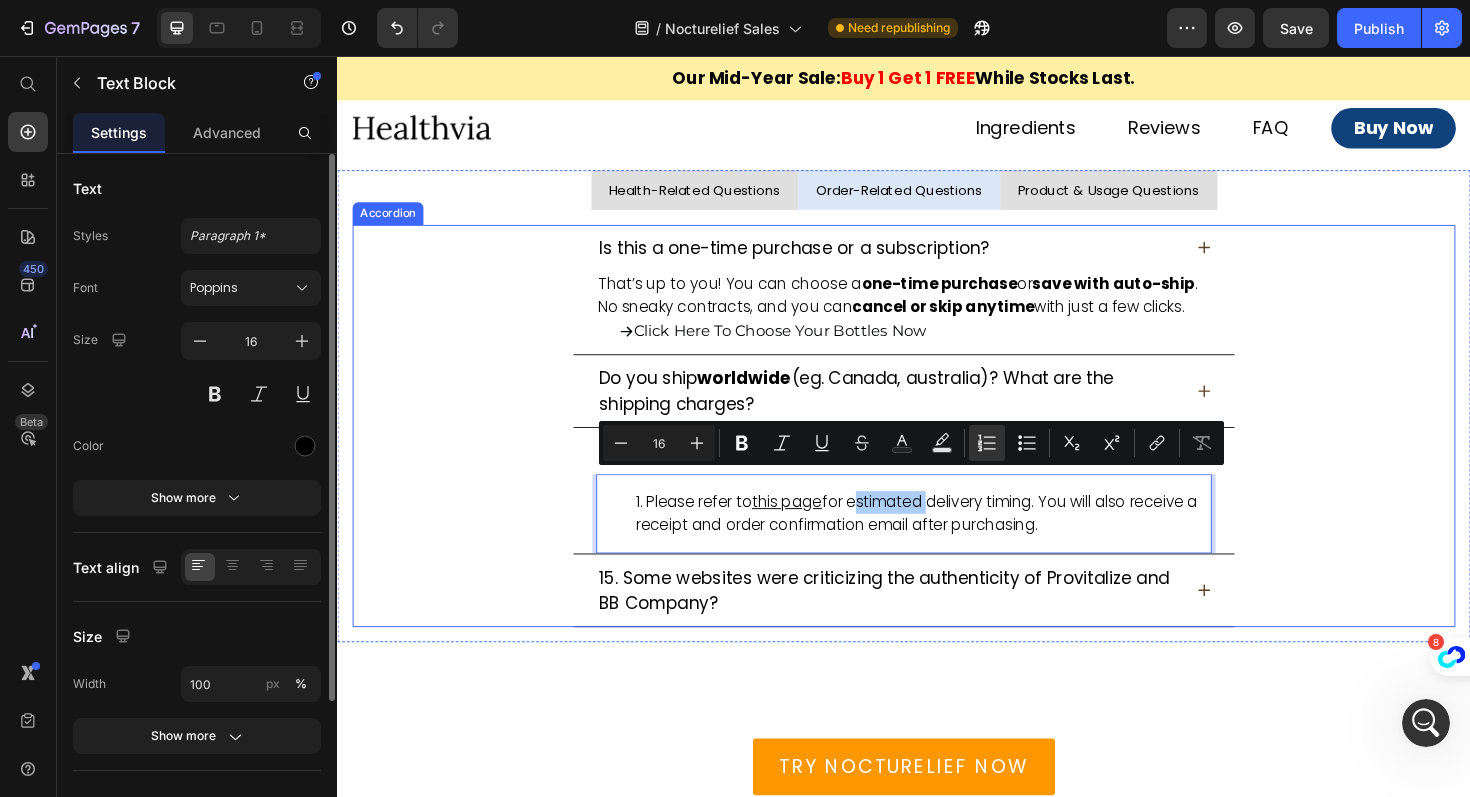 click on "Please refer to  this page  for estimated delivery timing. You will also receive a receipt and order confirmation email after purchasing. Text Block   0" at bounding box center [937, 541] 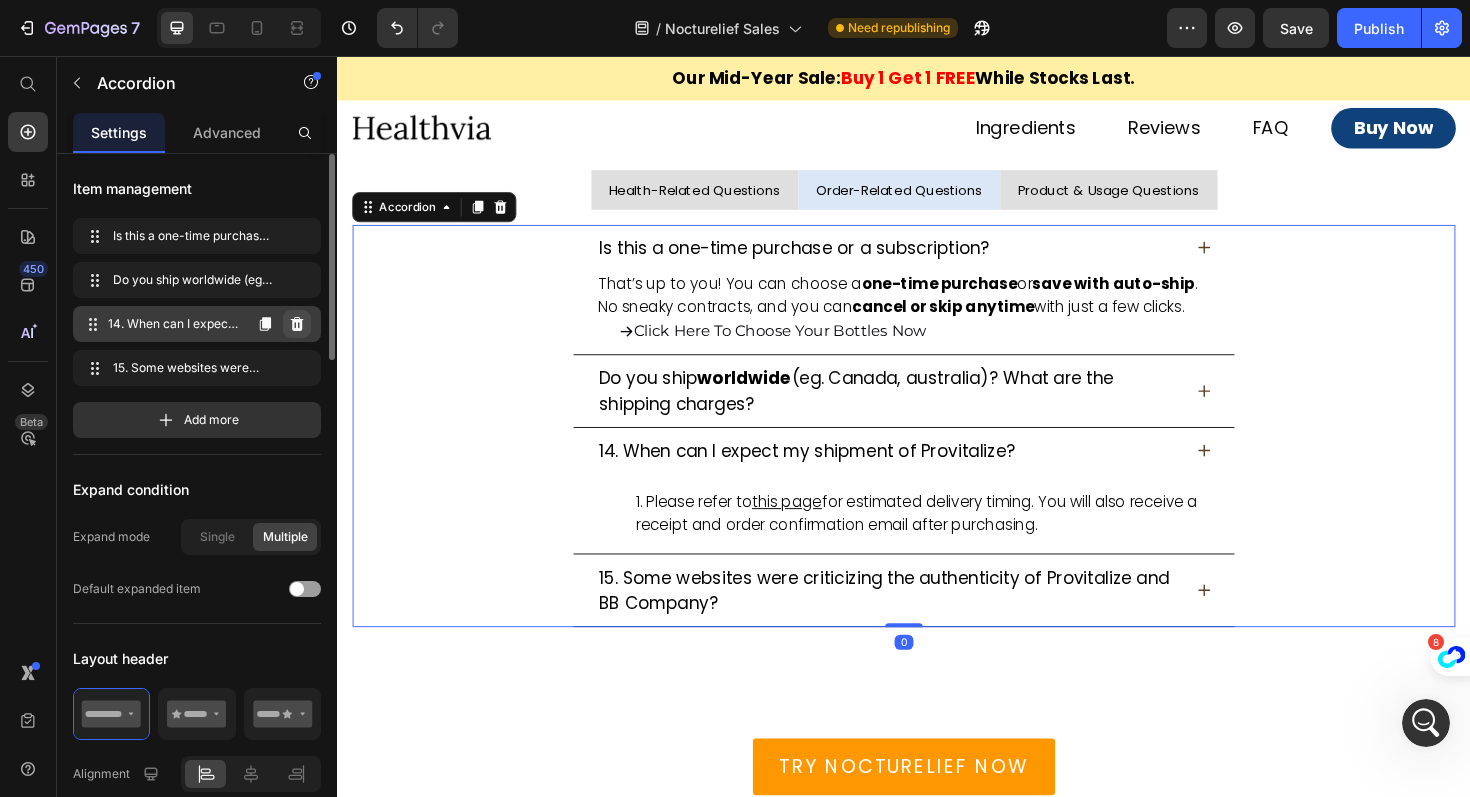 click 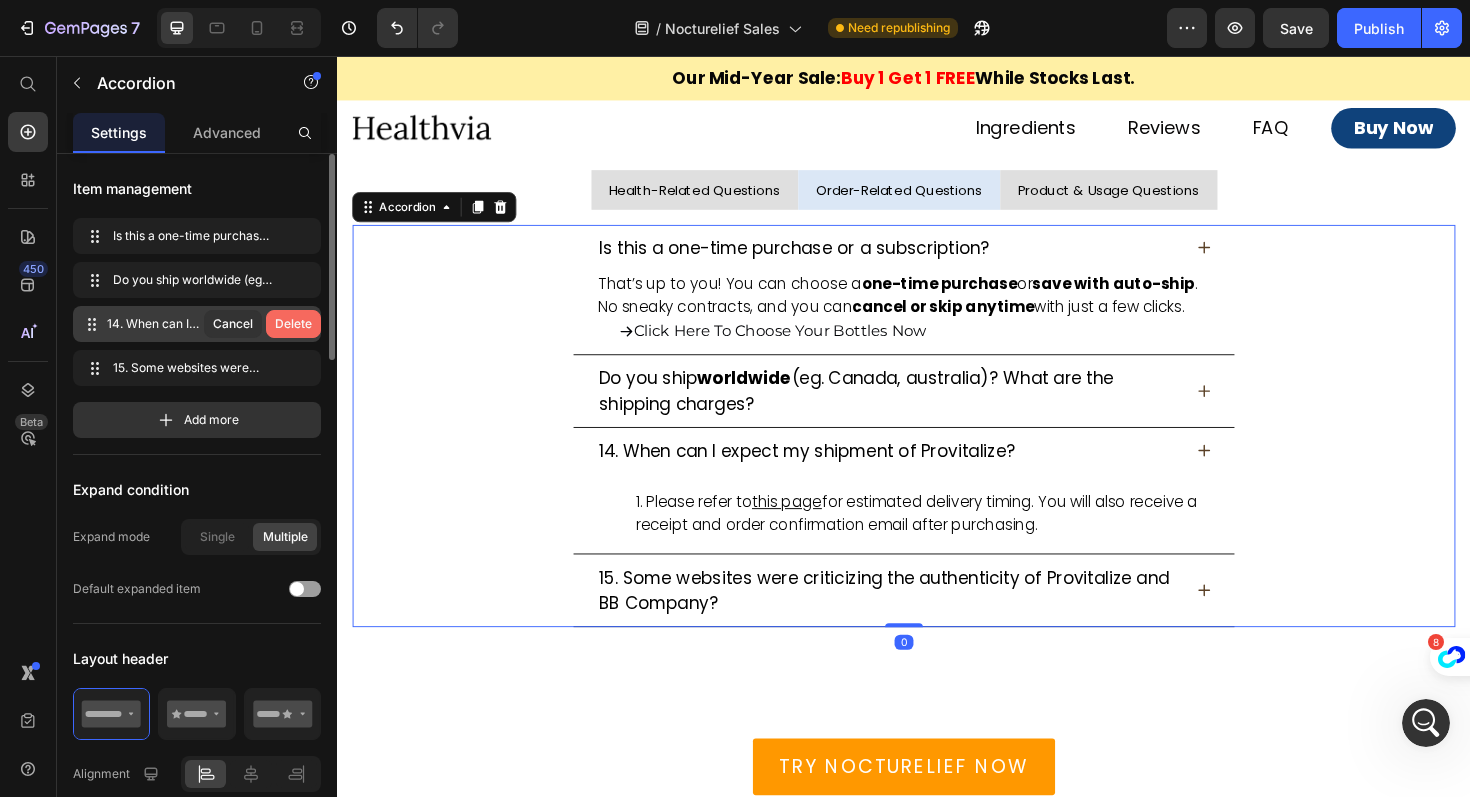 click on "Delete" at bounding box center (293, 324) 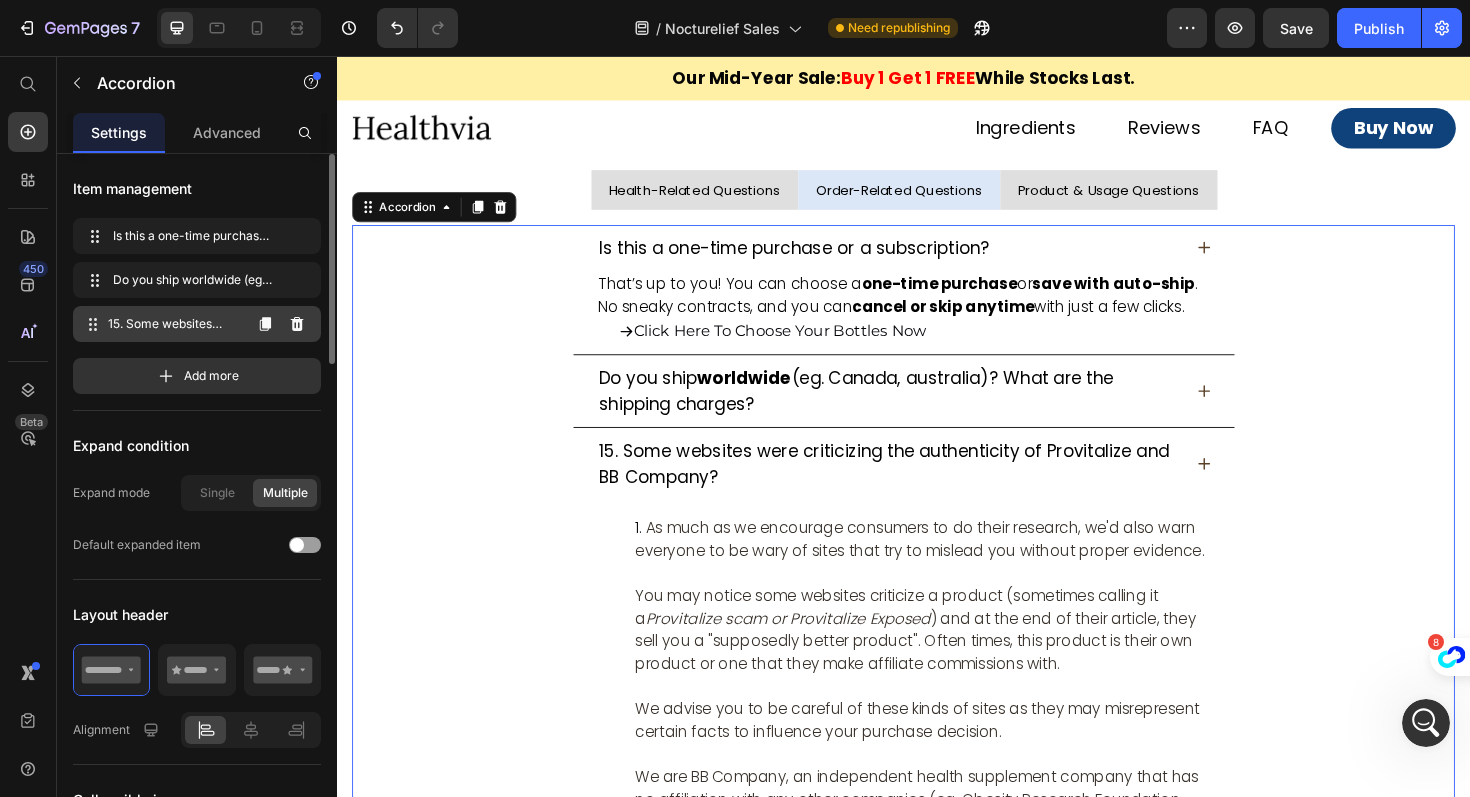 click on "15. Some websites were criticizing the authenticity of Provitalize and BB Company?" at bounding box center (174, 324) 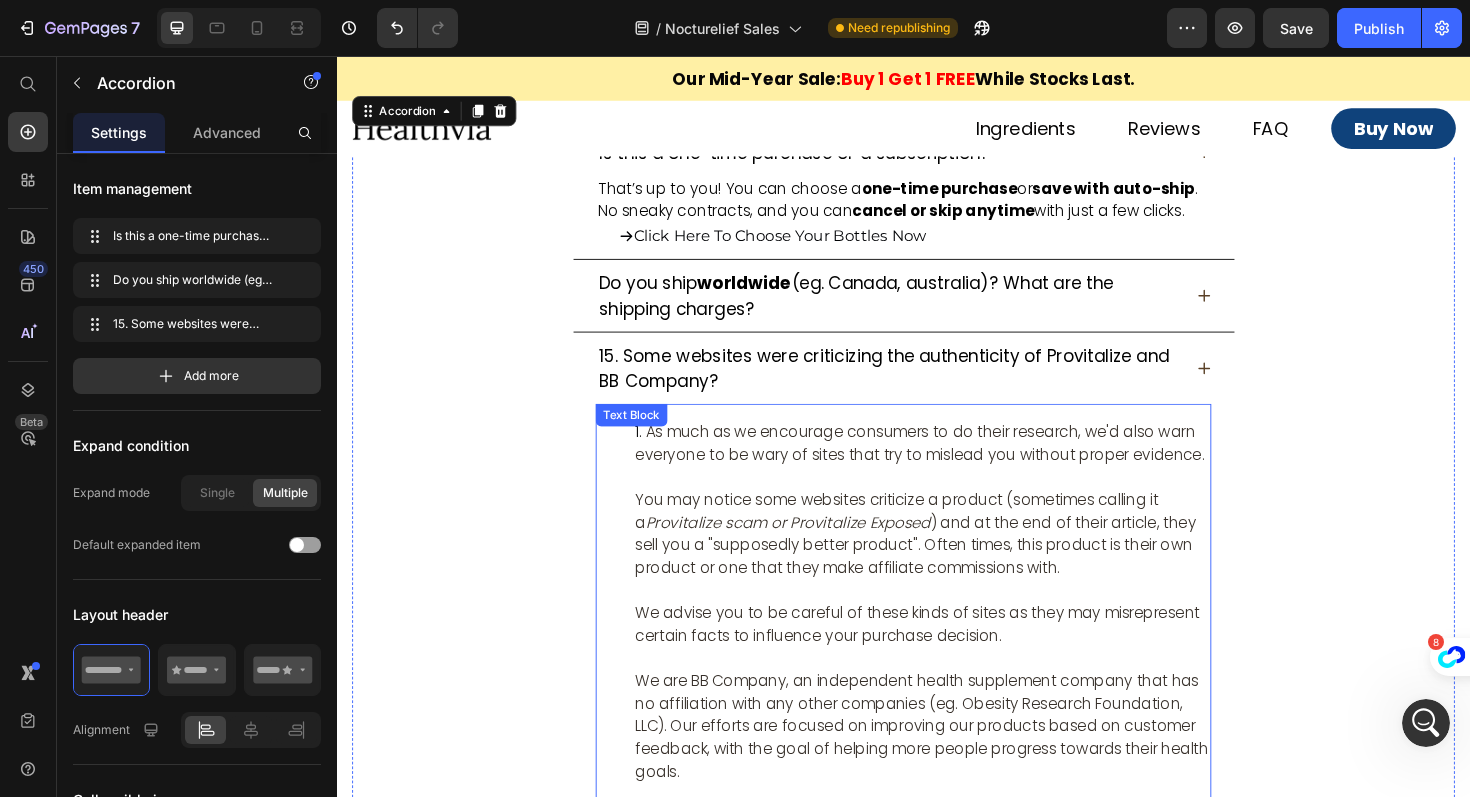 scroll, scrollTop: 15519, scrollLeft: 0, axis: vertical 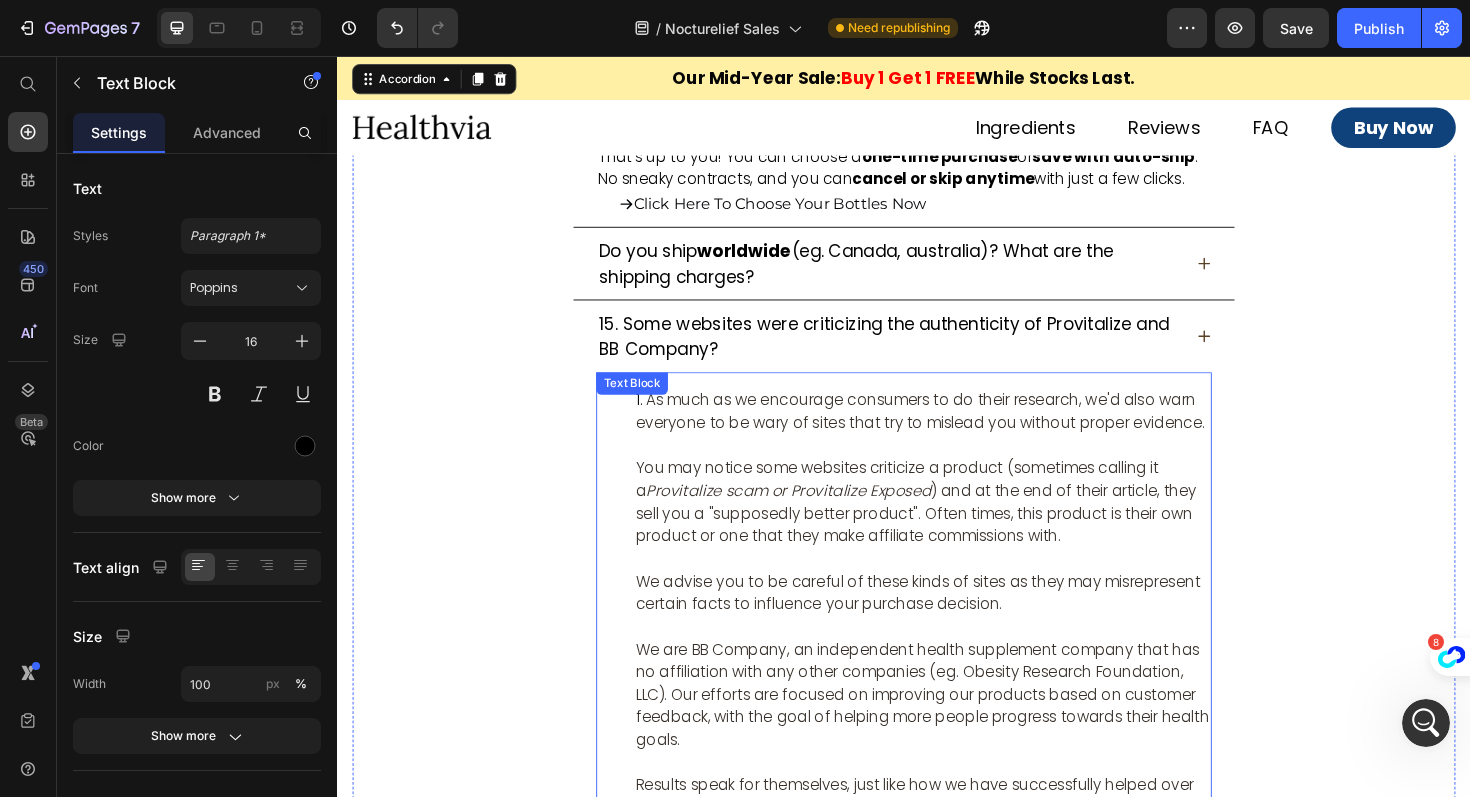 click on "As much as we encourage consumers to do their research, we'd also warn everyone to be wary of sites that try to mislead you without proper evidence. You may notice some websites criticize a product (sometimes calling it a  Provitalize scam or Provitalize Exposed ) and at the end of their article, they sell you a "supposedly better product". Often times, this product is their own product or one that they make affiliate commissions with. We advise you to be careful of these kinds of sites as they may misrepresent certain facts to influence your purchase decision. We are BB Company, an independent health supplement company that has no affiliation with any other companies (eg. Obesity Research Foundation, LLC). Our efforts are focused on improving our products based on customer feedback, with the goal of helping more people progress towards their health goals. Results speak for themselves, just like how we have successfully helped over 2,000,000 customers to date. message us here ." at bounding box center (957, 769) 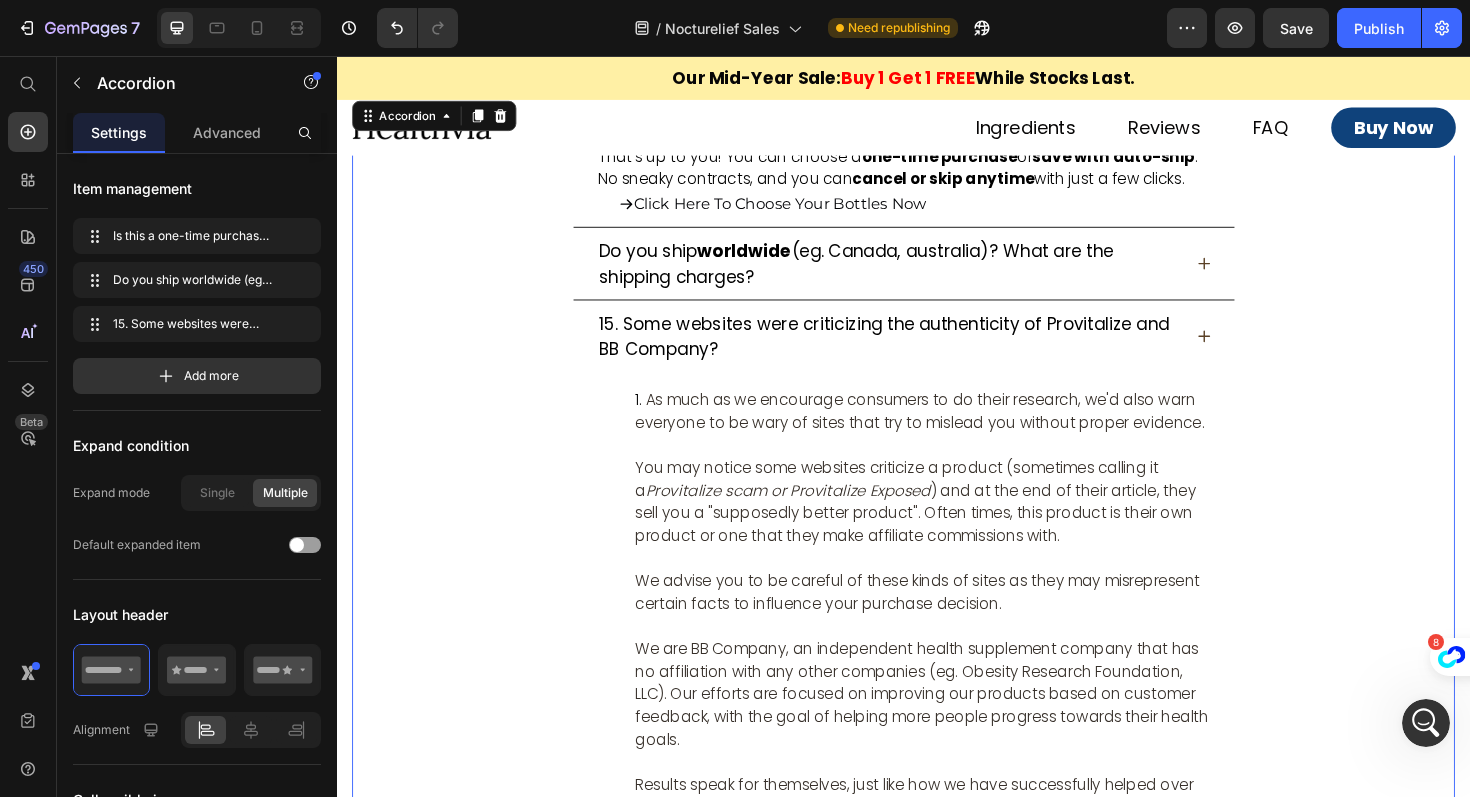 click on "15. Some websites were criticizing the authenticity of Provitalize and BB Company? As much as we encourage consumers to do their research, we'd also warn everyone to be wary of sites that try to mislead you without proper evidence. You may notice some websites criticize a product (sometimes calling it a  Provitalize scam or Provitalize Exposed ) and at the end of their article, they sell you a "supposedly better product". Often times, this product is their own product or one that they make affiliate commissions with. We advise you to be careful of these kinds of sites as they may misrepresent certain facts to influence your purchase decision. We are BB Company, an independent health supplement company that has no affiliation with any other companies (eg. Obesity Research Foundation, LLC). Our efforts are focused on improving our products based on customer feedback, with the goal of helping more people progress towards their health goals. message us here . Text Block" at bounding box center (937, 731) 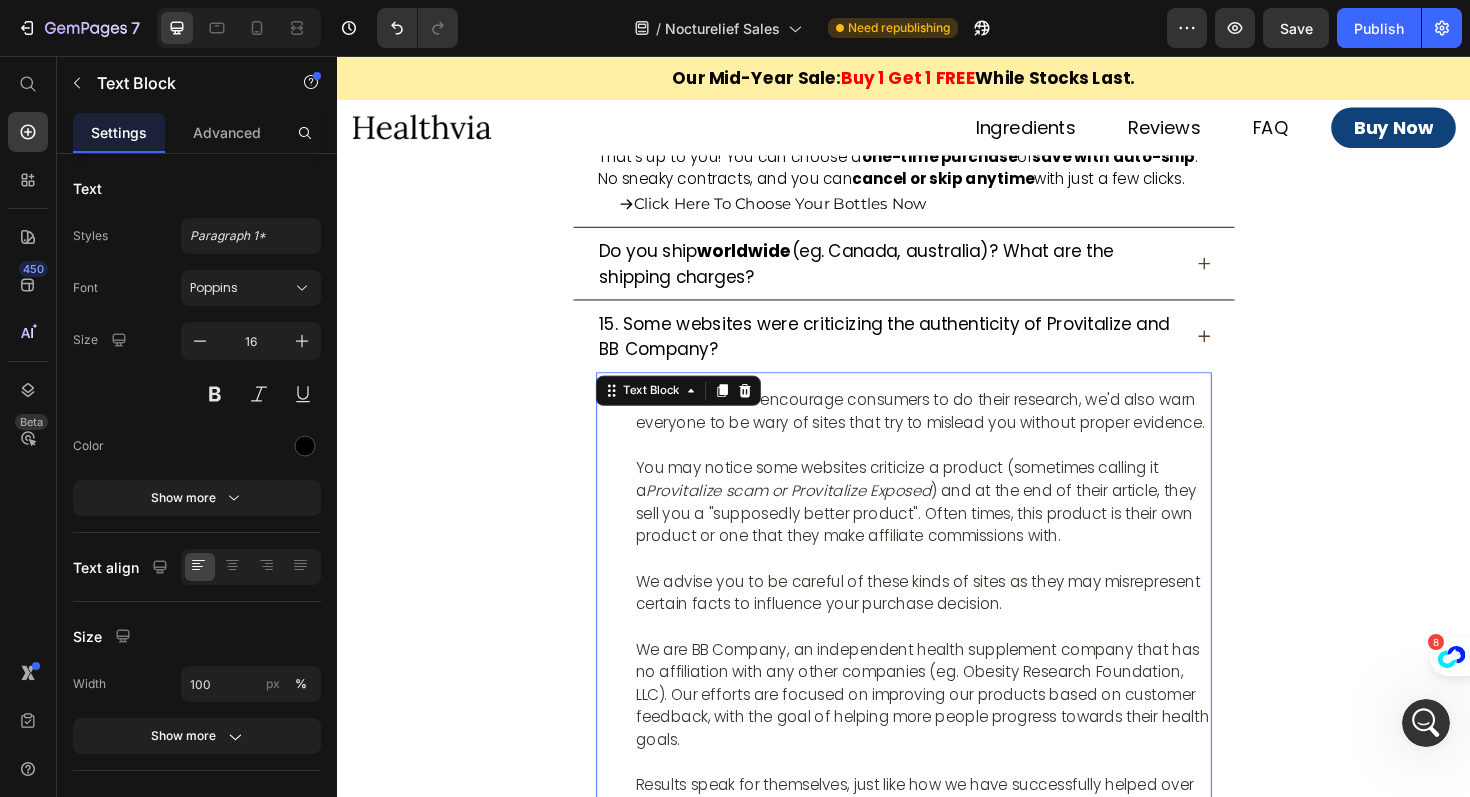 click on "Provitalize scam or Provitalize Exposed" at bounding box center [815, 516] 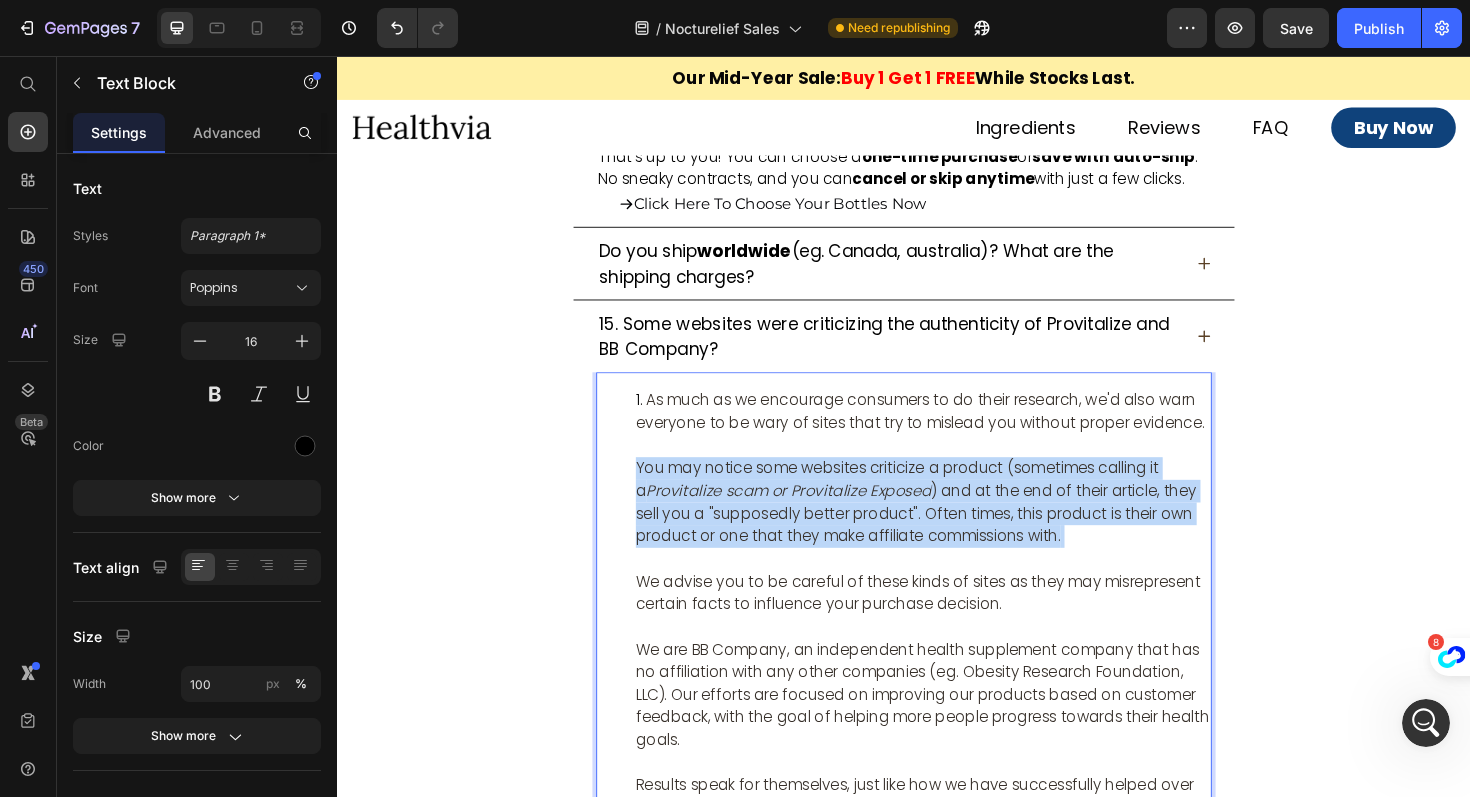 click on "Provitalize scam or Provitalize Exposed" at bounding box center [815, 516] 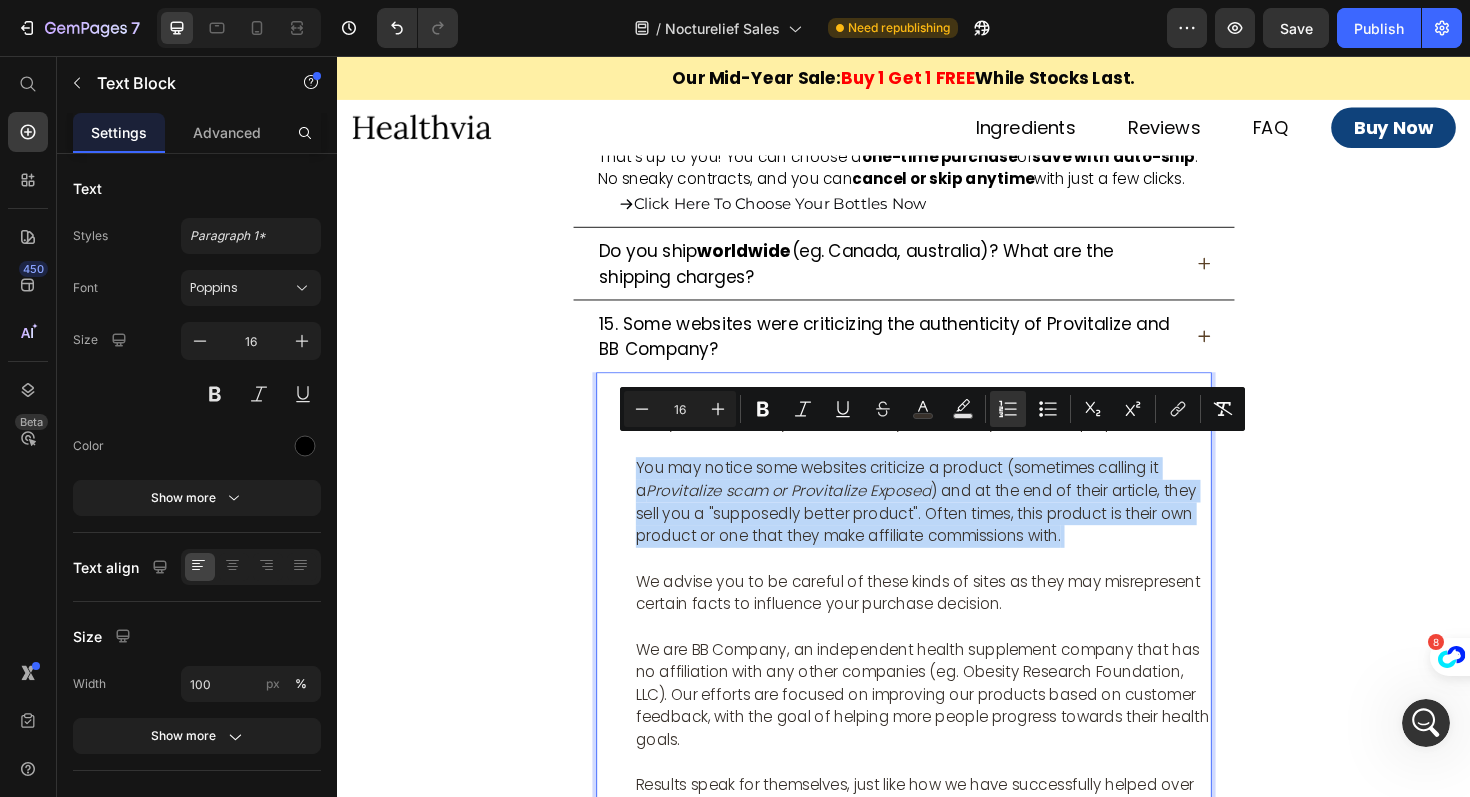 click on "You may notice some websites criticize a product (sometimes calling it a  Provitalize scam or Provitalize Exposed ) and at the end of their article, they sell you a "supposedly better product". Often times, this product is their own product or one that they make affiliate commissions with." at bounding box center [950, 528] 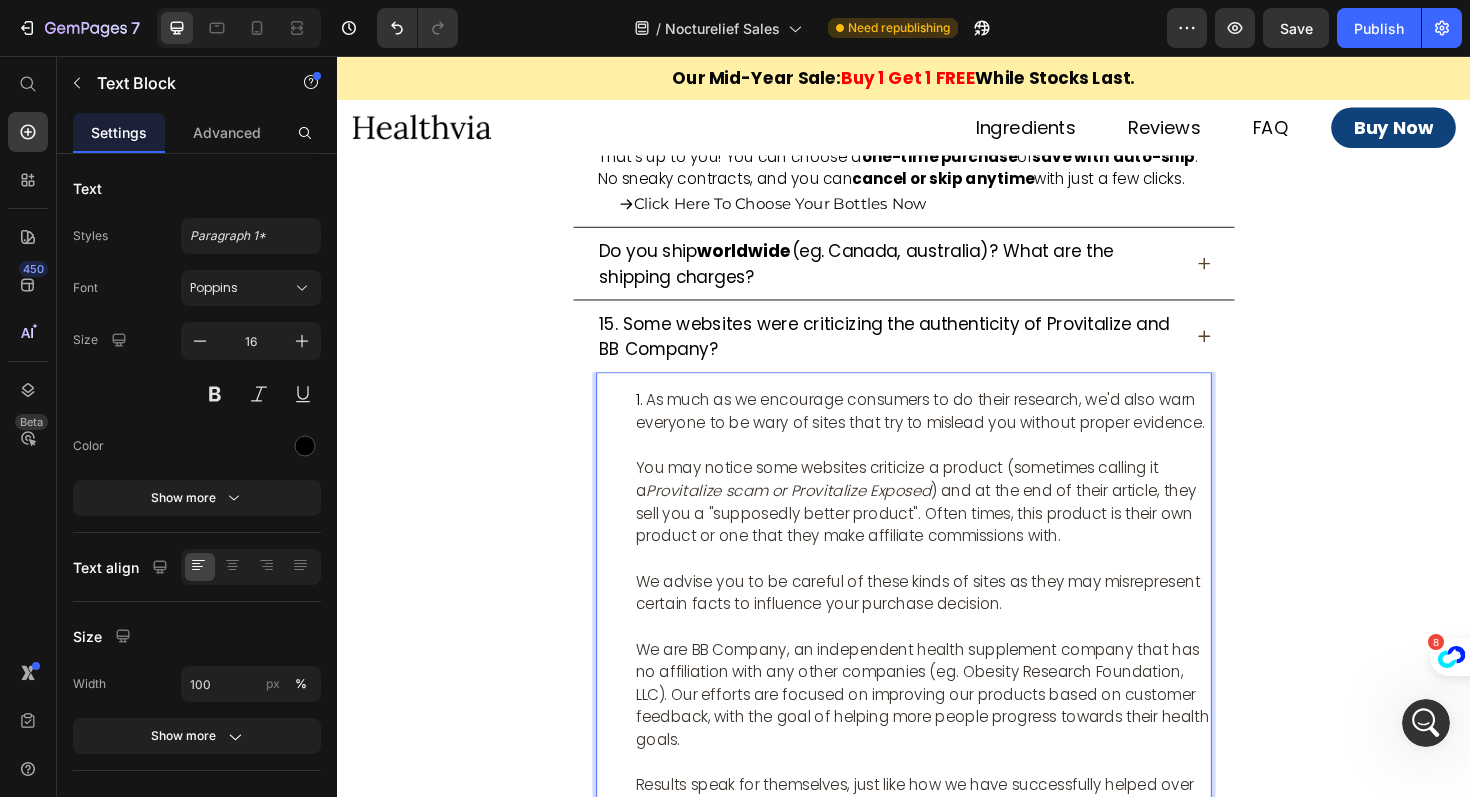 click on "Provitalize scam or Provitalize Exposed" at bounding box center [815, 516] 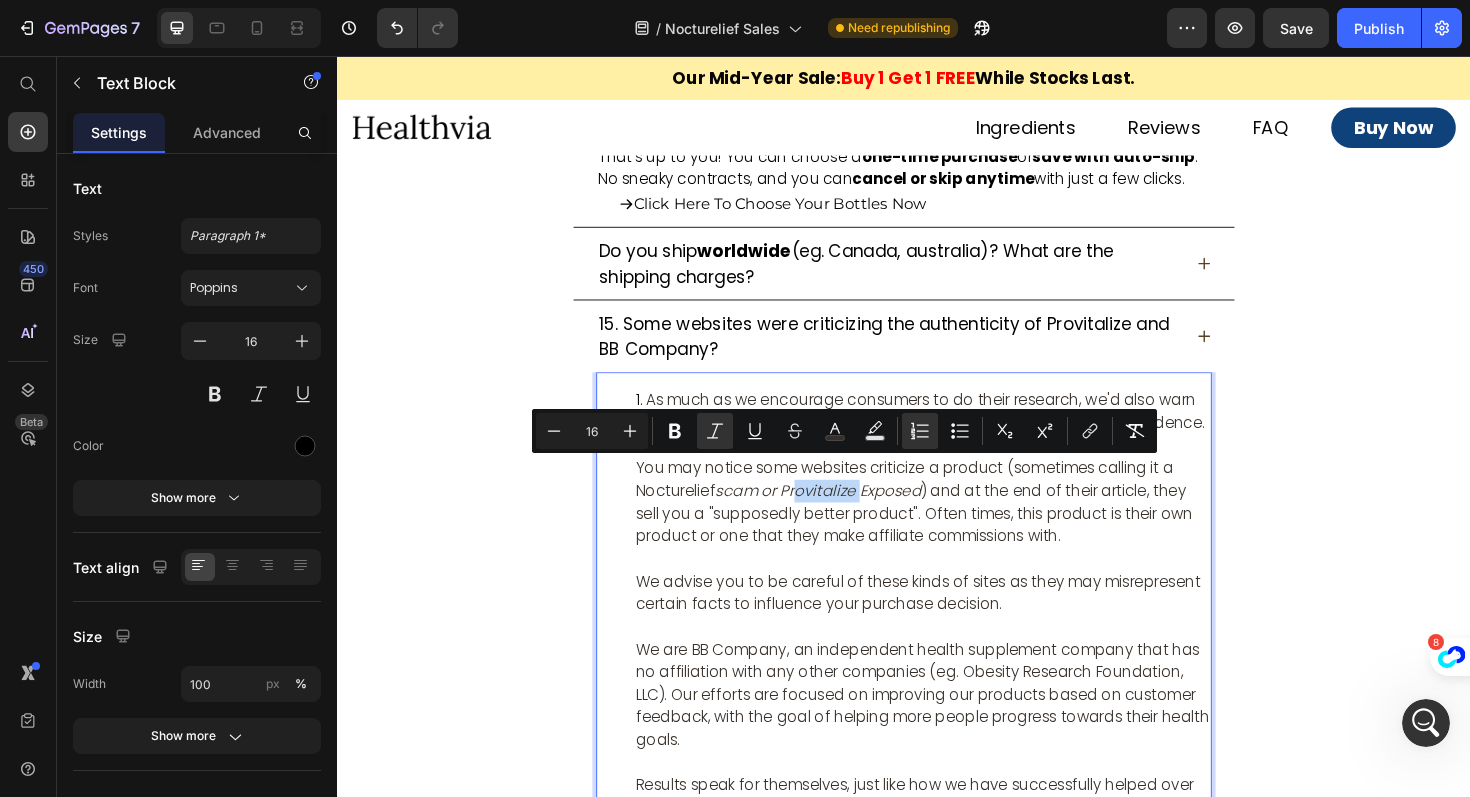 drag, startPoint x: 817, startPoint y: 495, endPoint x: 892, endPoint y: 500, distance: 75.16648 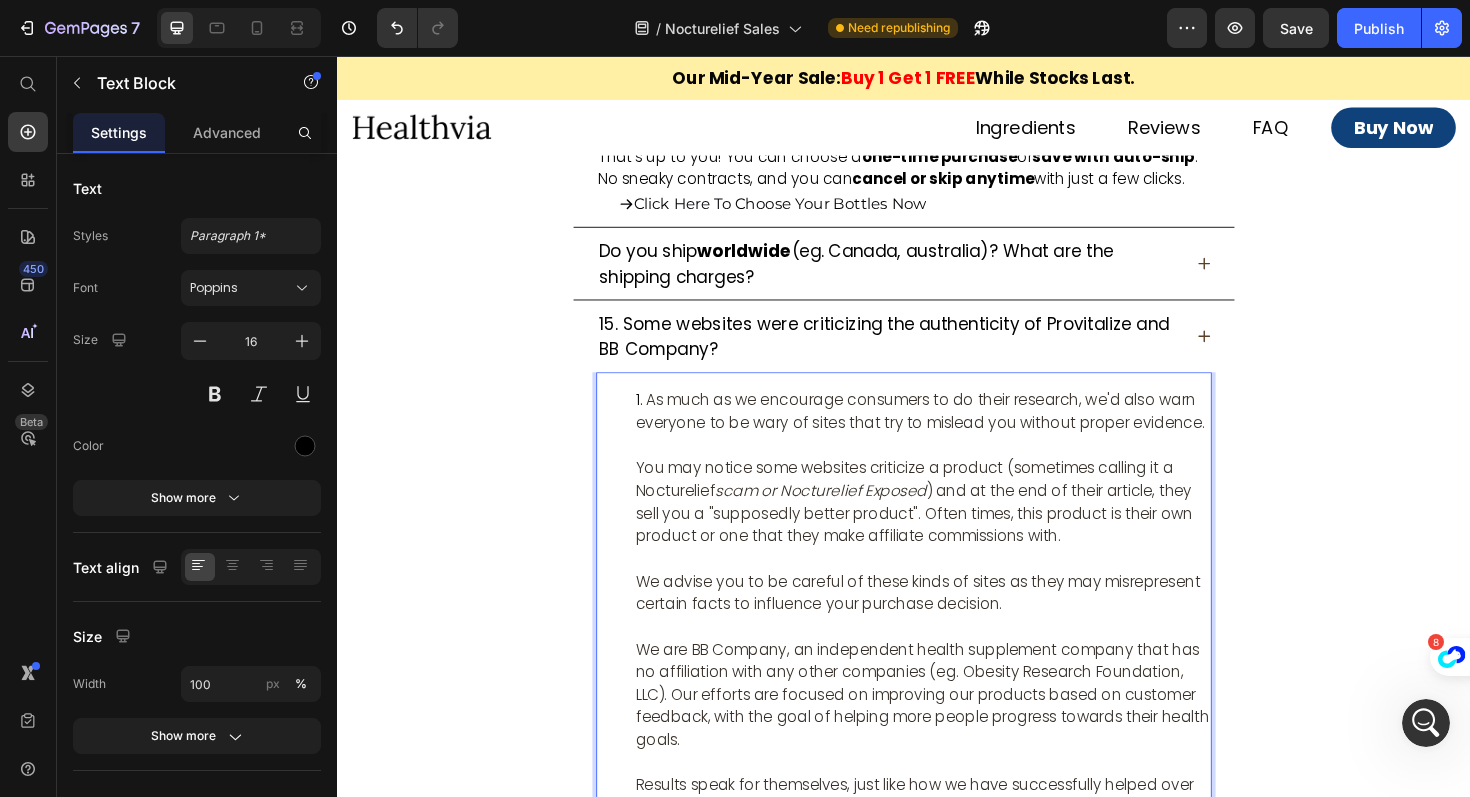 click on "We are BB Company, an independent health supplement company that has no affiliation with any other companies (eg. Obesity Research Foundation, LLC). Our efforts are focused on improving our products based on customer feedback, with the goal of helping more people progress towards their health goals." at bounding box center (956, 732) 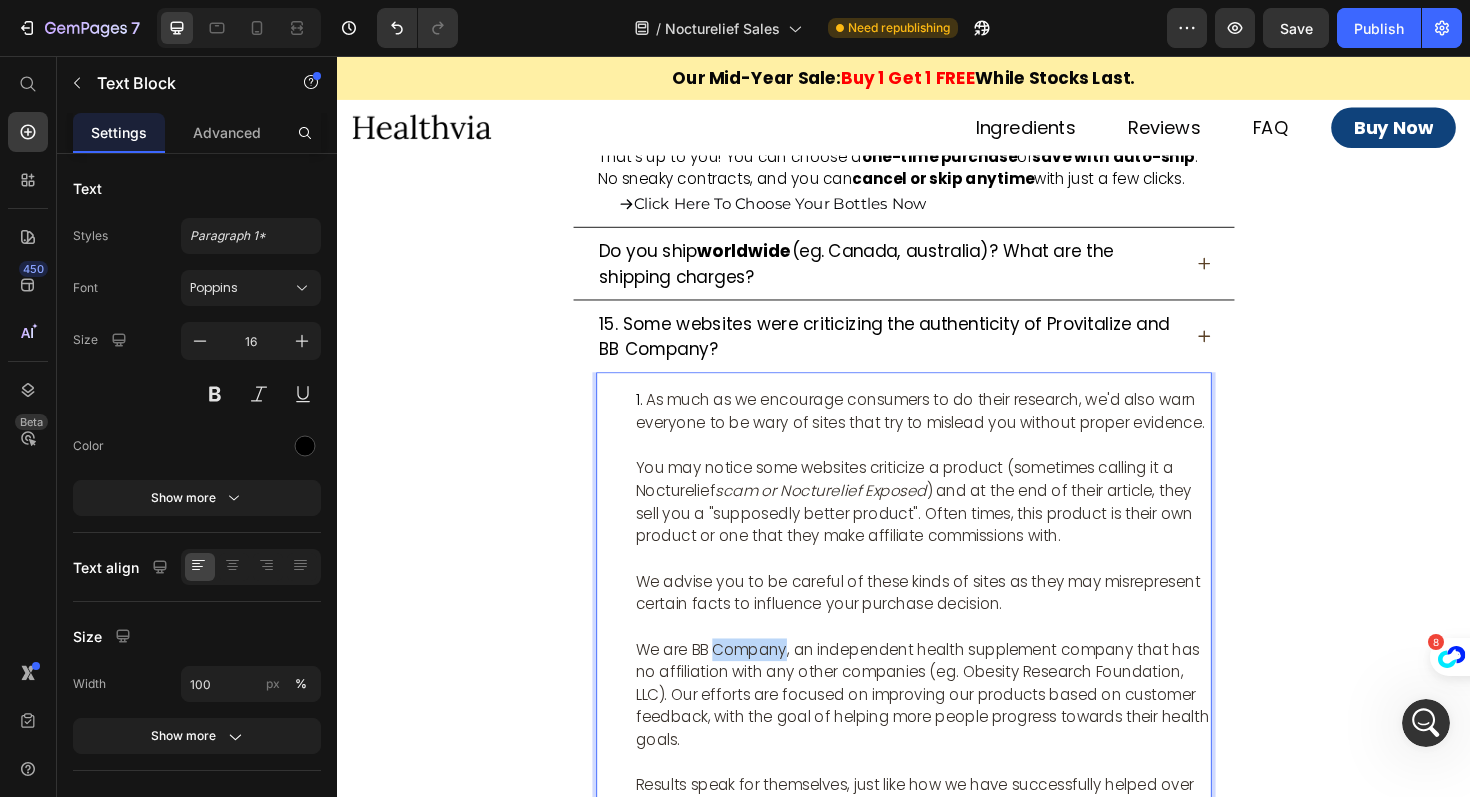 click on "We are BB Company, an independent health supplement company that has no affiliation with any other companies (eg. Obesity Research Foundation, LLC). Our efforts are focused on improving our products based on customer feedback, with the goal of helping more people progress towards their health goals." at bounding box center [956, 732] 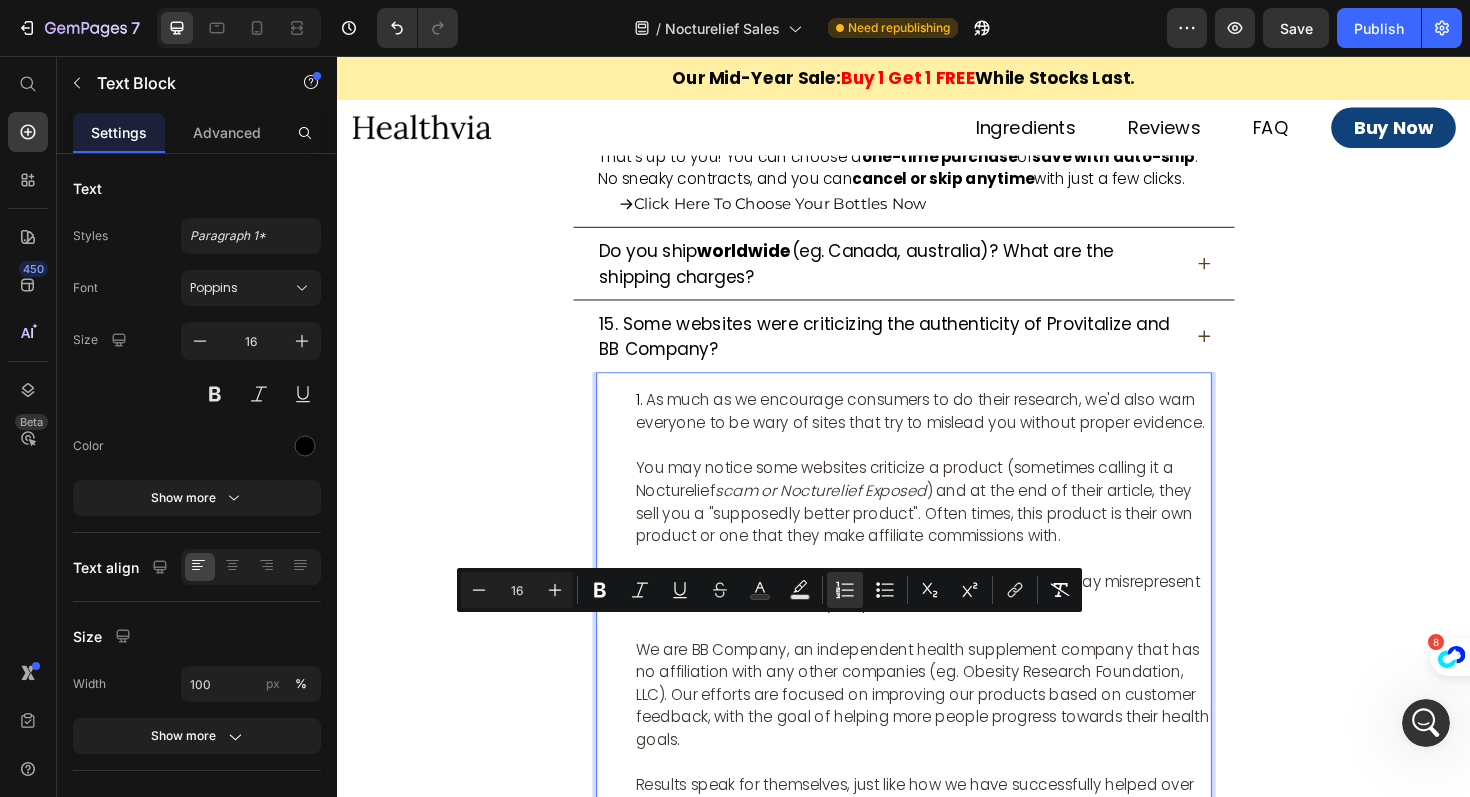 click on "We are BB Company, an independent health supplement company that has no affiliation with any other companies (eg. Obesity Research Foundation, LLC). Our efforts are focused on improving our products based on customer feedback, with the goal of helping more people progress towards their health goals." at bounding box center (956, 732) 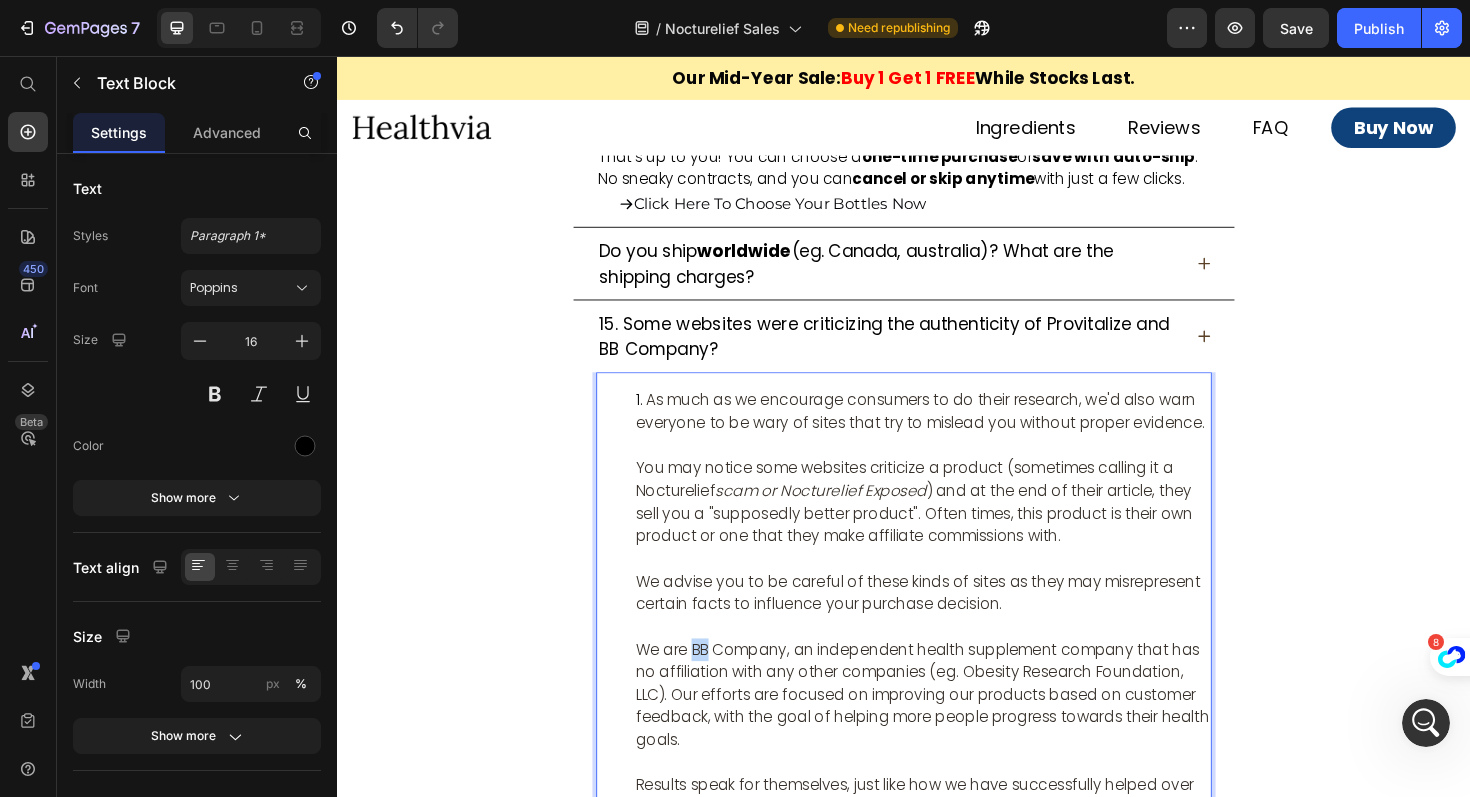 click on "We are BB Company, an independent health supplement company that has no affiliation with any other companies (eg. Obesity Research Foundation, LLC). Our efforts are focused on improving our products based on customer feedback, with the goal of helping more people progress towards their health goals." at bounding box center (956, 732) 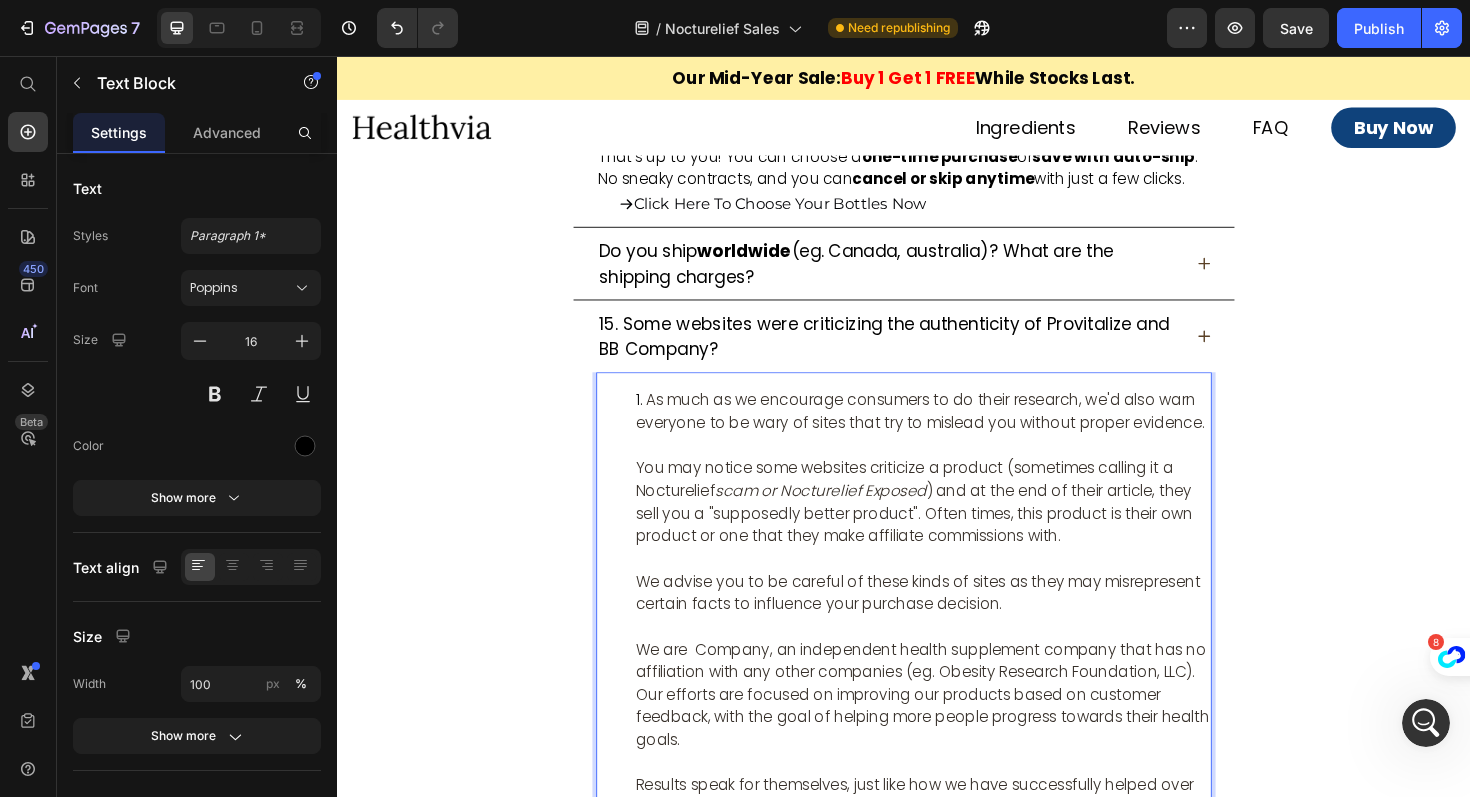 click on "We are  Company, an independent health supplement company that has no affiliation with any other companies (eg. Obesity Research Foundation, LLC). Our efforts are focused on improving our products based on customer feedback, with the goal of helping more people progress towards their health goals." at bounding box center [956, 732] 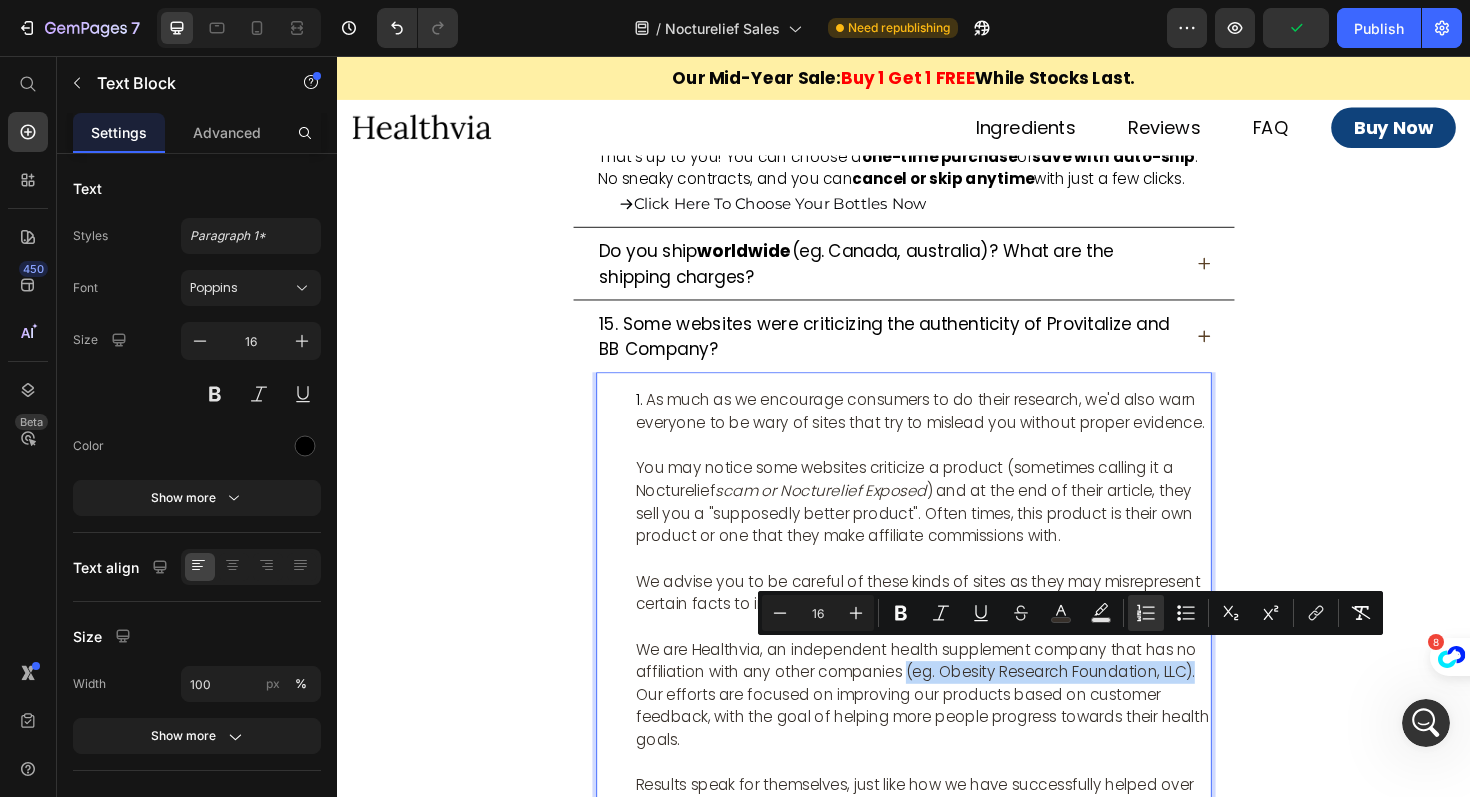 drag, startPoint x: 941, startPoint y: 692, endPoint x: 1252, endPoint y: 687, distance: 311.0402 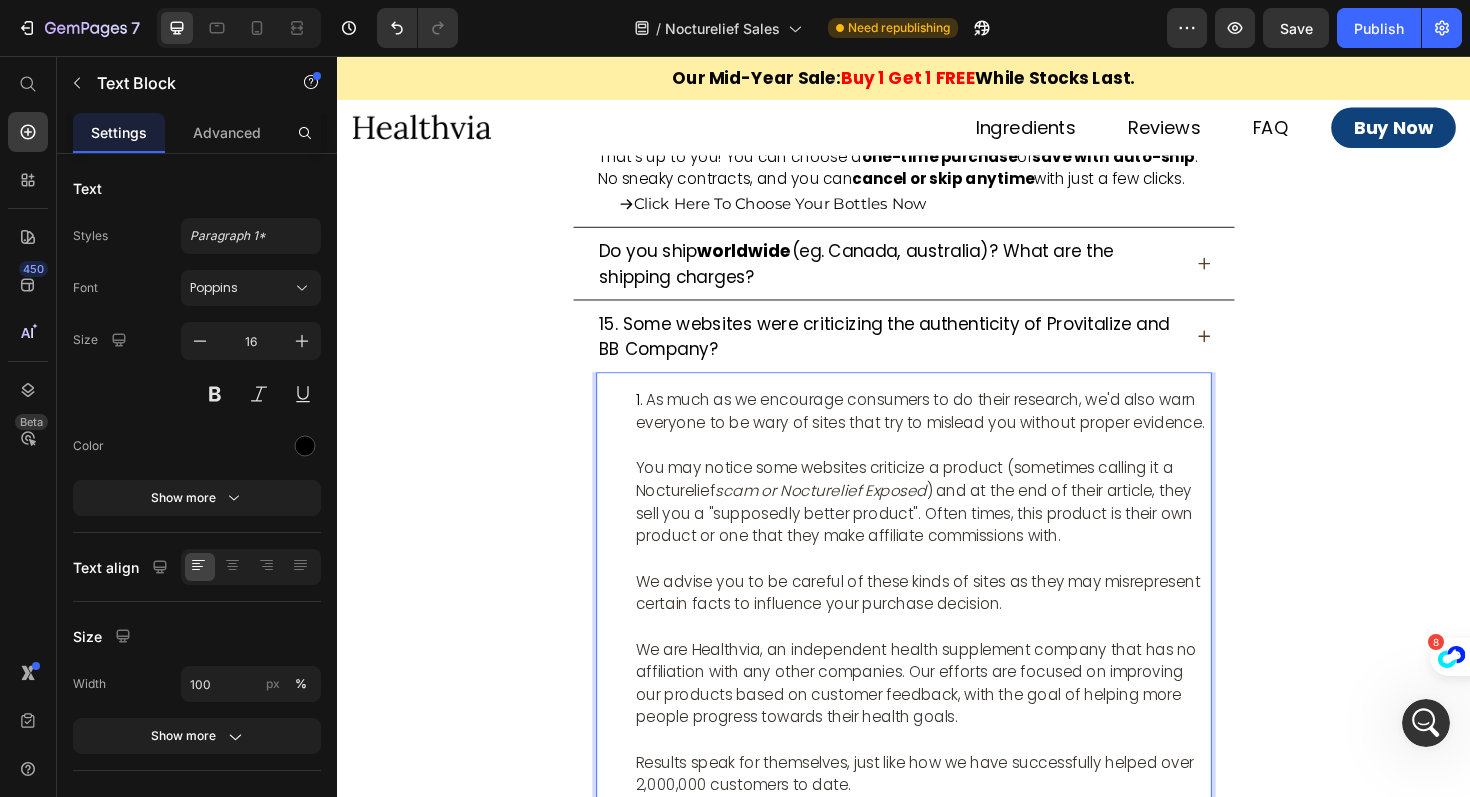 click on "We are Healthvia, an independent health supplement company that has no affiliation with any other companies. Our efforts are focused on improving our products based on customer feedback, with the goal of helping more people progress towards their health goals." at bounding box center (950, 720) 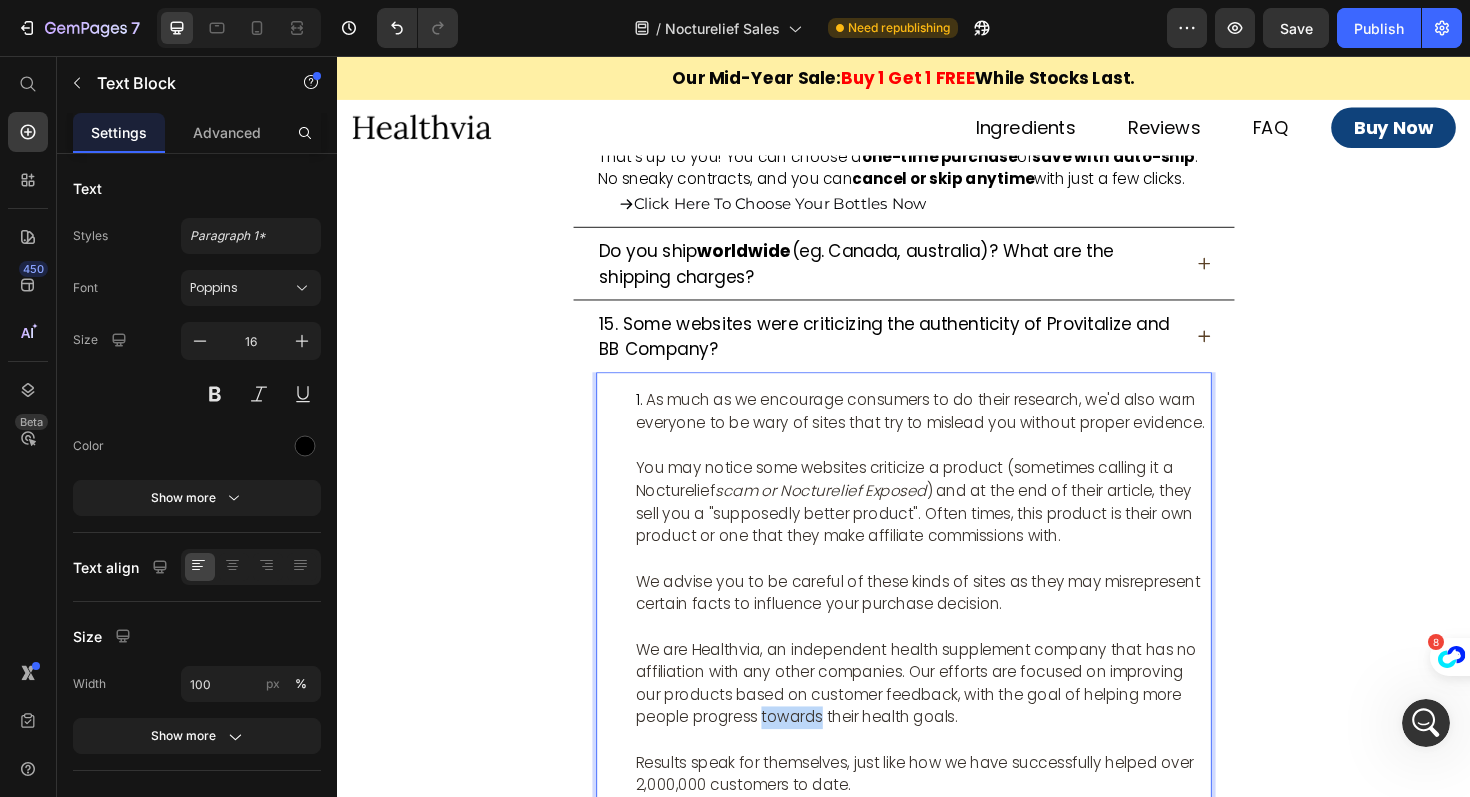 click on "We are Healthvia, an independent health supplement company that has no affiliation with any other companies. Our efforts are focused on improving our products based on customer feedback, with the goal of helping more people progress towards their health goals." at bounding box center [950, 720] 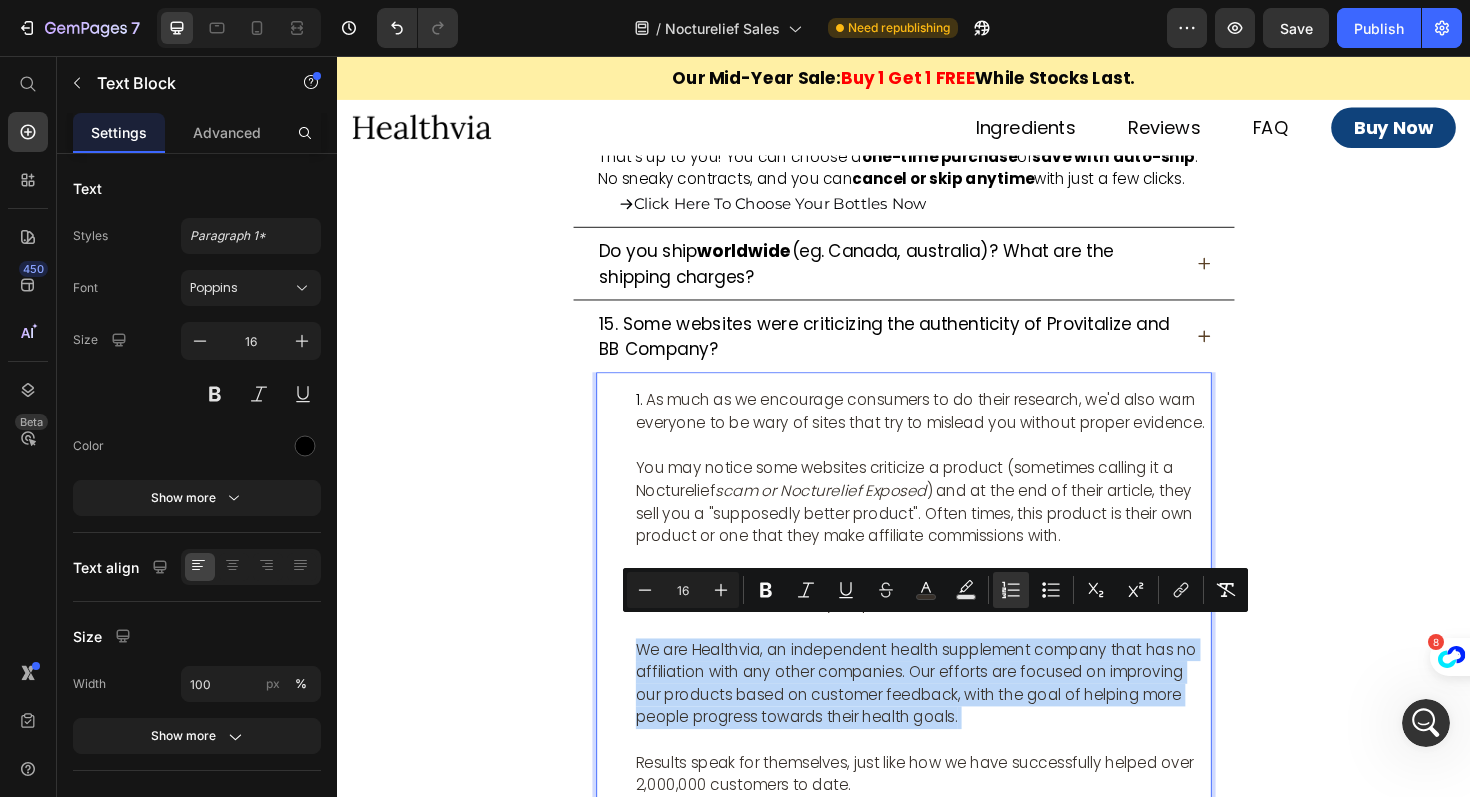 click on "We are Healthvia, an independent health supplement company that has no affiliation with any other companies. Our efforts are focused on improving our products based on customer feedback, with the goal of helping more people progress towards their health goals." at bounding box center [950, 720] 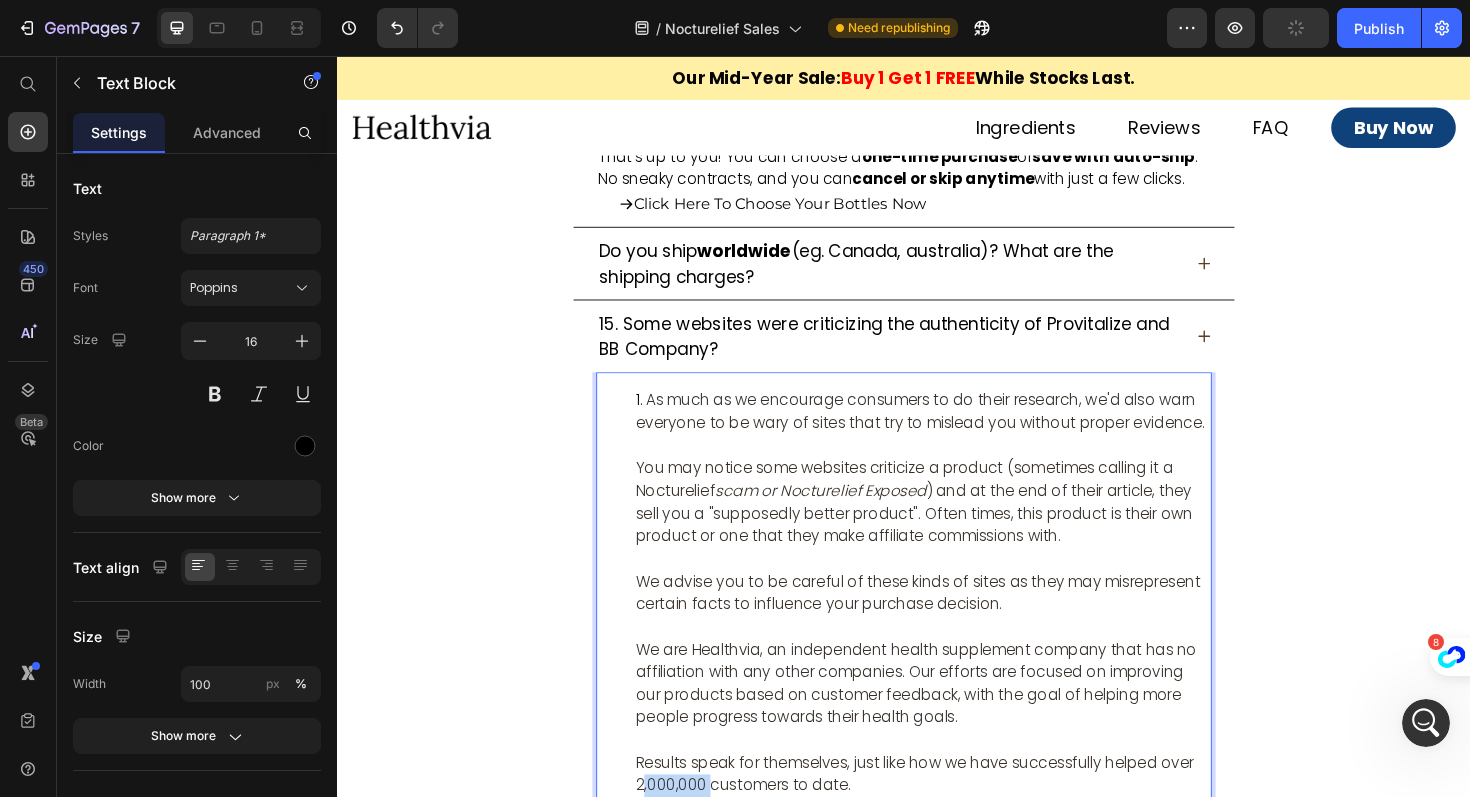 drag, startPoint x: 729, startPoint y: 808, endPoint x: 659, endPoint y: 810, distance: 70.028564 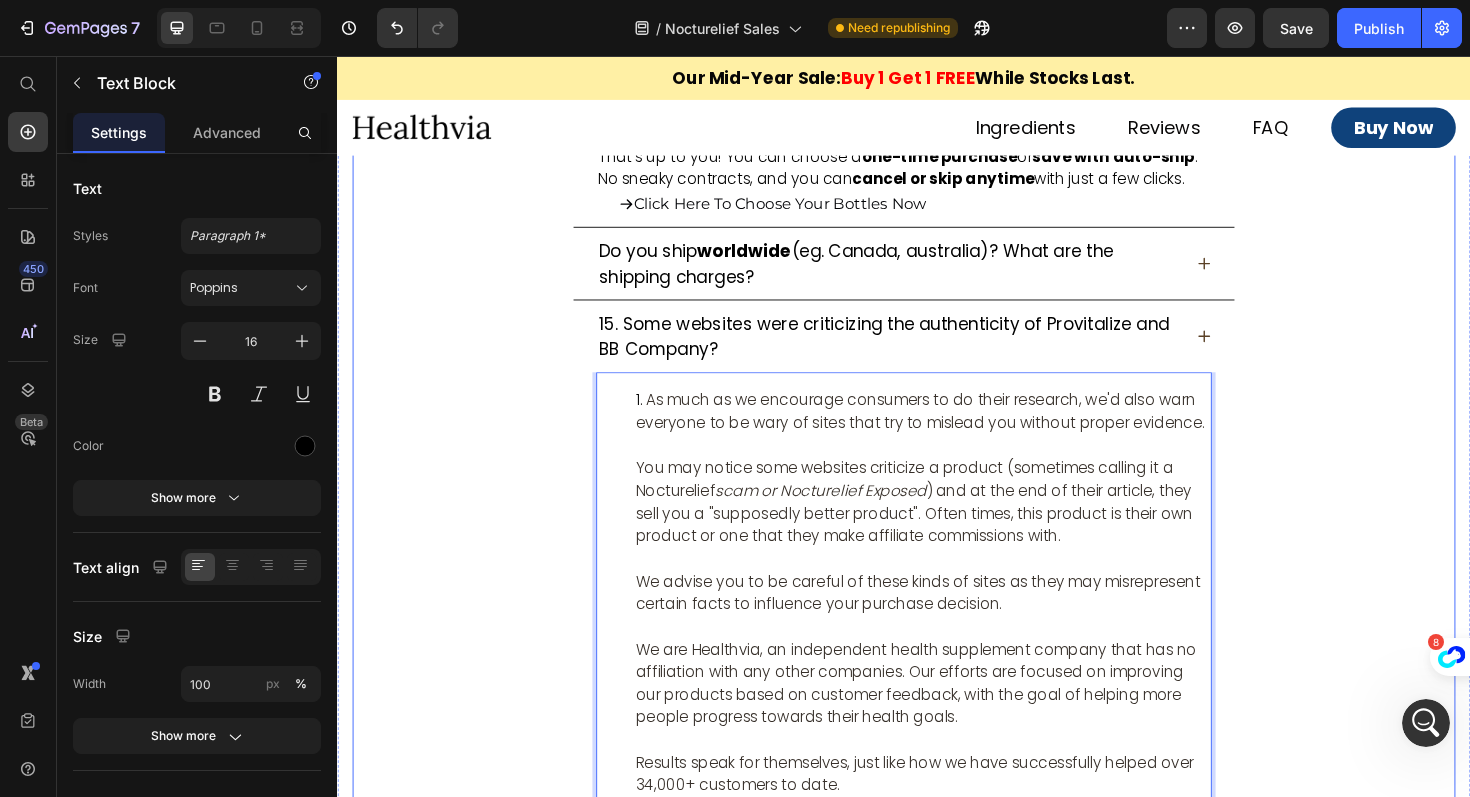 click on "15. Some websites were criticizing the authenticity of Provitalize and BB Company? As much as we encourage consumers to do their research, we'd also warn everyone to be wary of sites that try to mislead you without proper evidence. You may notice some websites criticize a product (sometimes calling it a Nocturelief  scam or Nocturelief Exposed ) and at the end of their article, they sell you a "supposedly better product". Often times, this product is their own product or one that they make affiliate commissions with. We advise you to be careful of these kinds of sites as they may misrepresent certain facts to influence your purchase decision. We are Healthvia, an independent health supplement company that has no affiliation with any other companies. Our efforts are focused on improving our products based on customer feedback, with the goal of helping more people progress towards their health goals. message us here . Text Block   0" at bounding box center [937, 719] 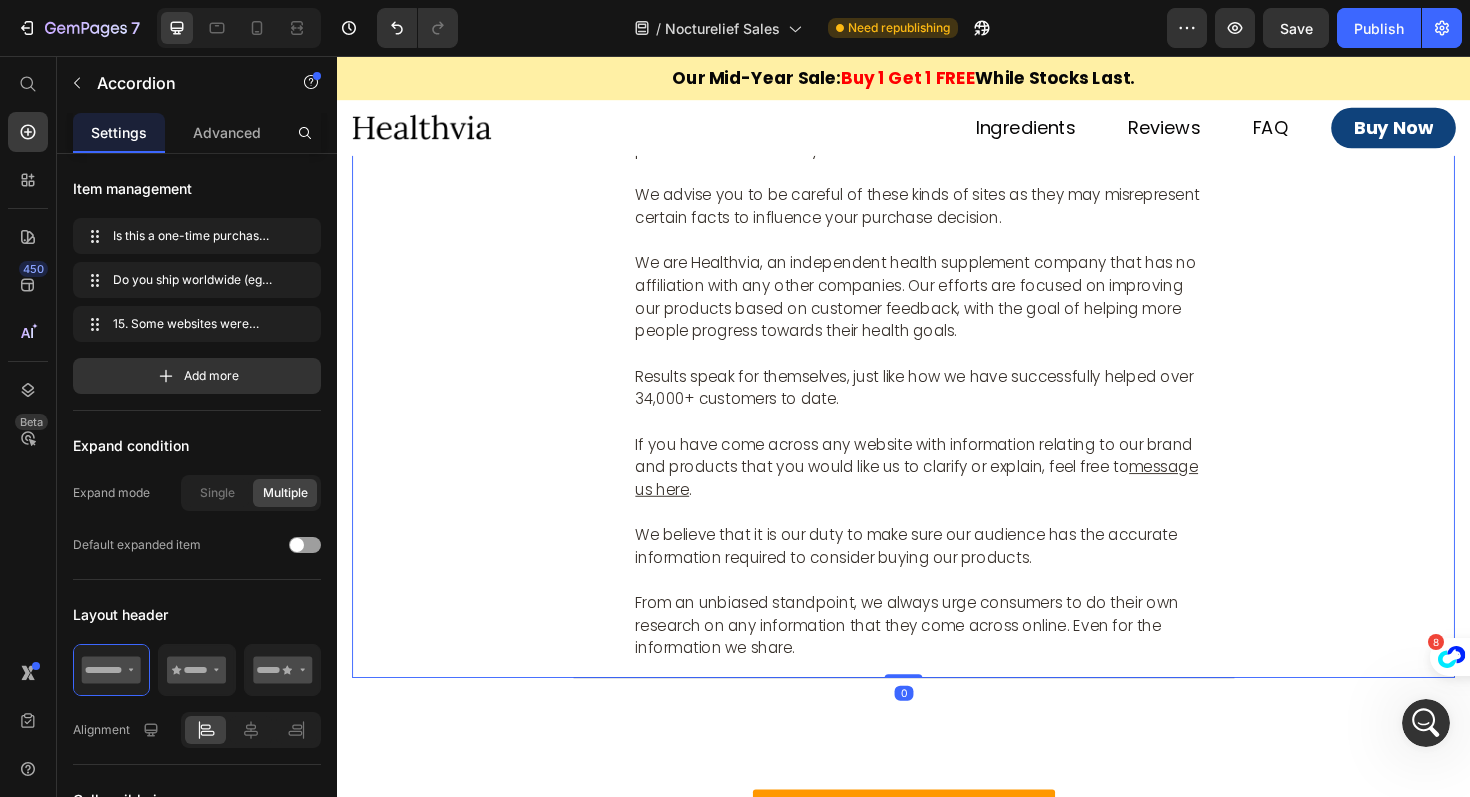 scroll, scrollTop: 15958, scrollLeft: 0, axis: vertical 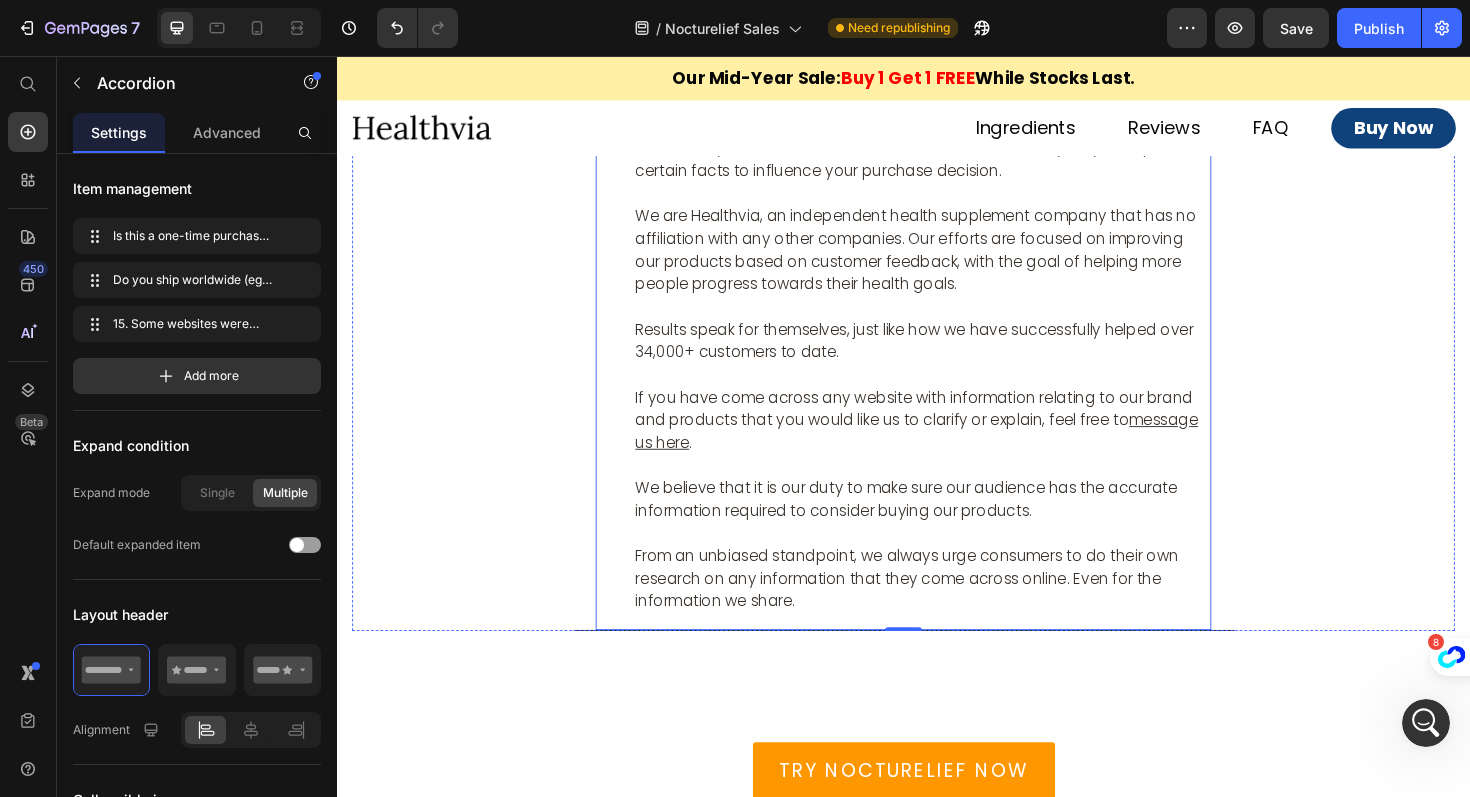 click on "If you have come across any website with information relating to our brand and products that you would like us to clarify or explain, feel free to  message us here ." at bounding box center [951, 441] 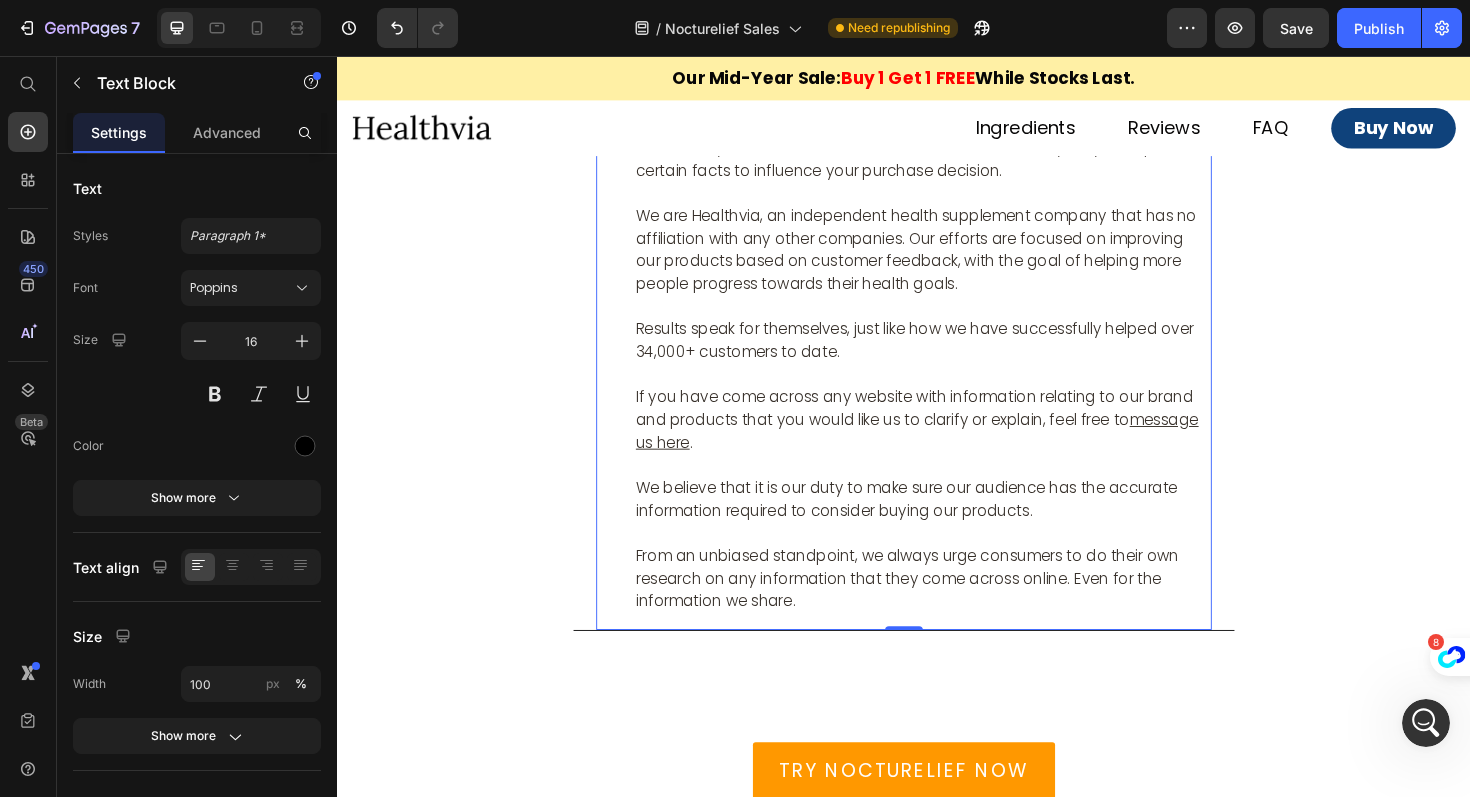 click on "If you have come across any website with information relating to our brand and products that you would like us to clarify or explain, feel free to  message us here ." at bounding box center (951, 441) 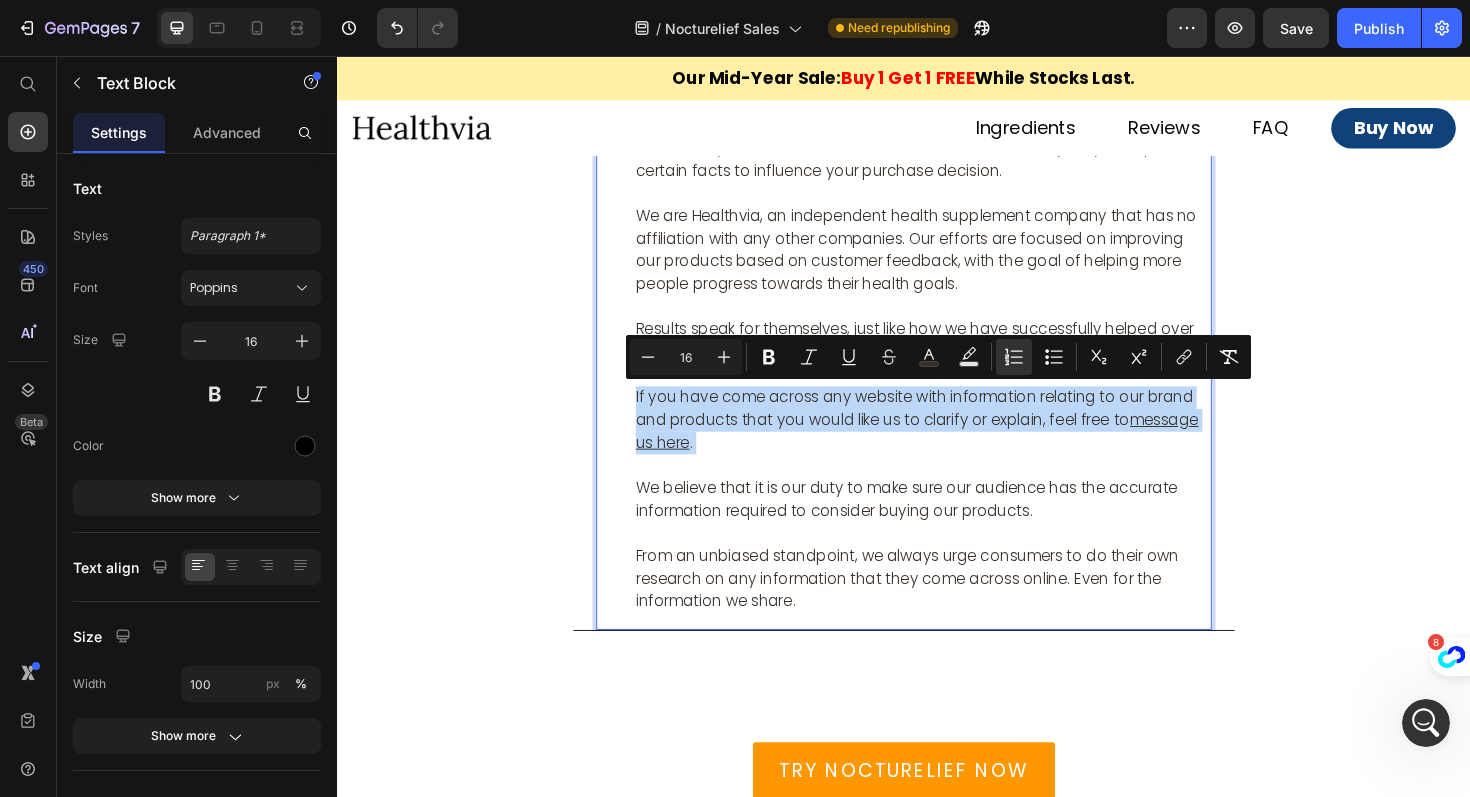 click on "If you have come across any website with information relating to our brand and products that you would like us to clarify or explain, feel free to  message us here ." at bounding box center [951, 441] 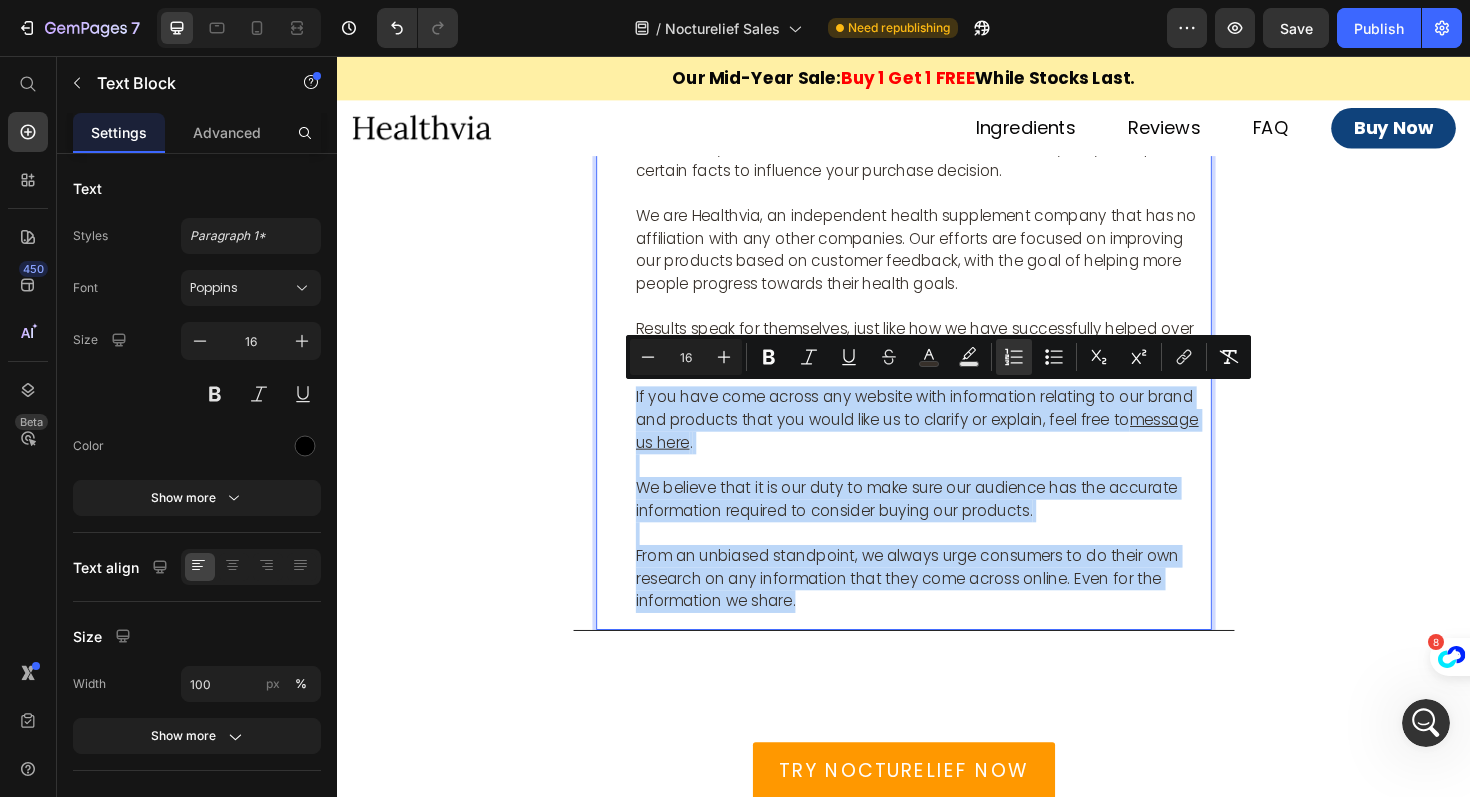 drag, startPoint x: 855, startPoint y: 631, endPoint x: 646, endPoint y: 414, distance: 301.2806 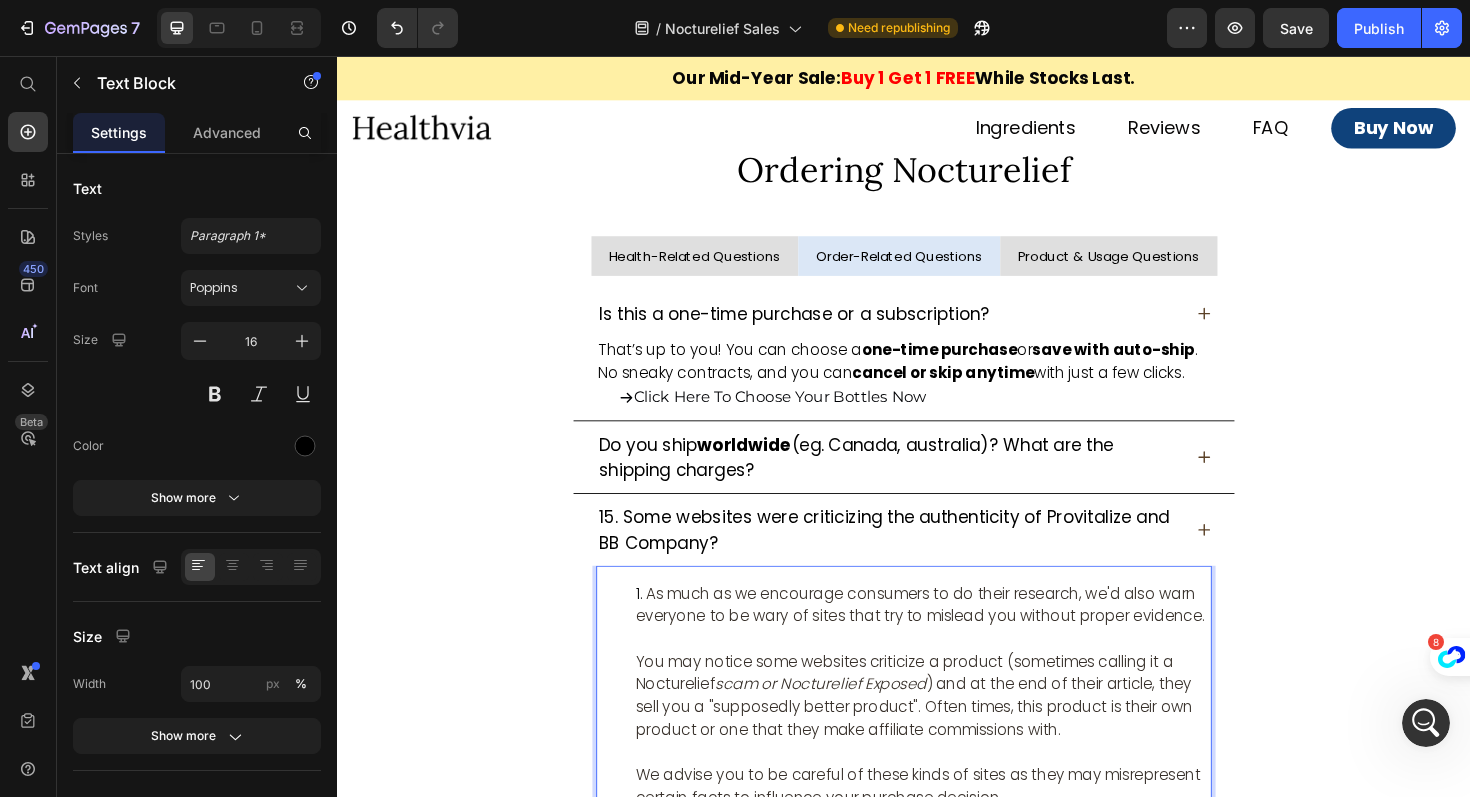 scroll, scrollTop: 15299, scrollLeft: 0, axis: vertical 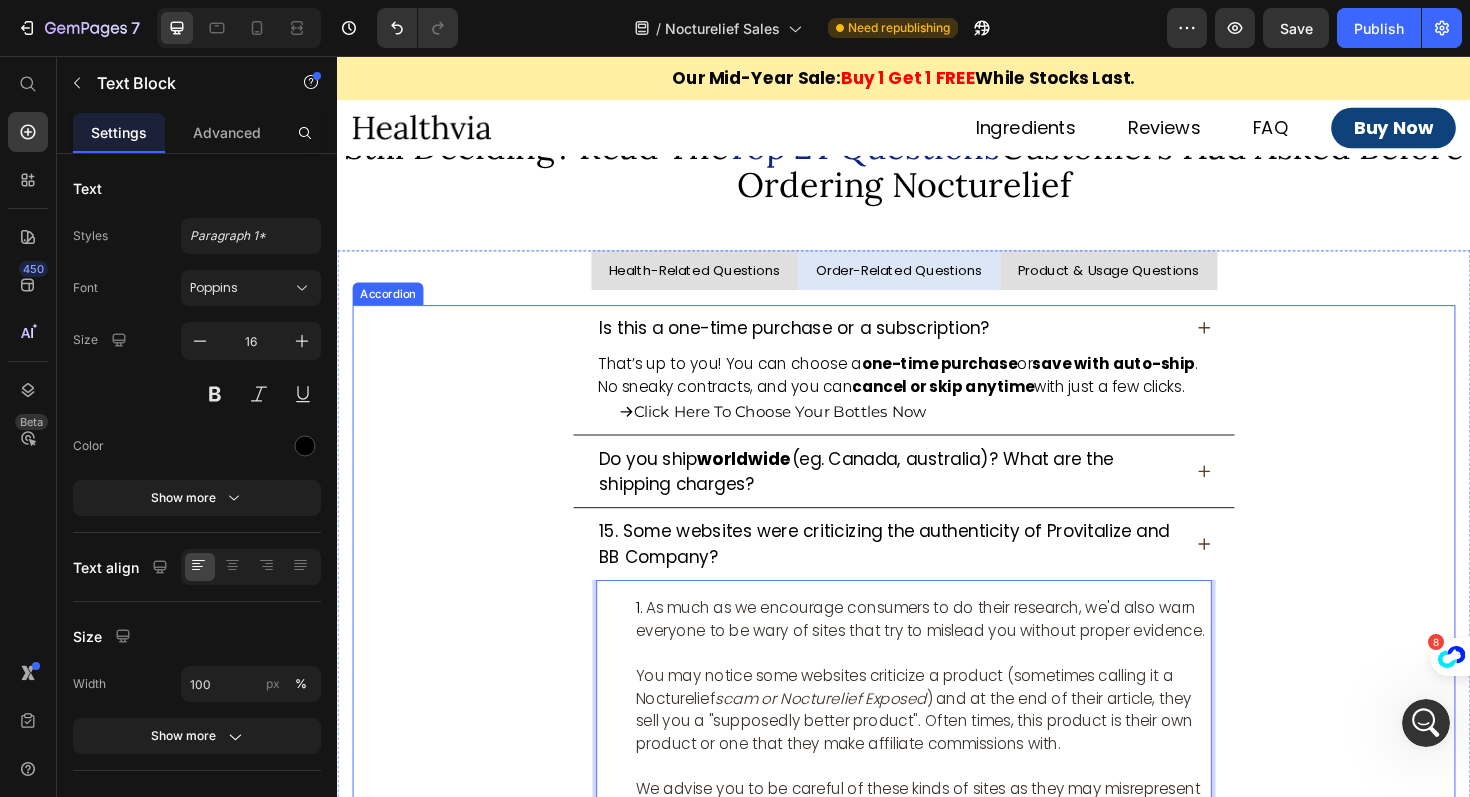 click on "15. Some websites were criticizing the authenticity of Provitalize and BB Company?" at bounding box center (916, 573) 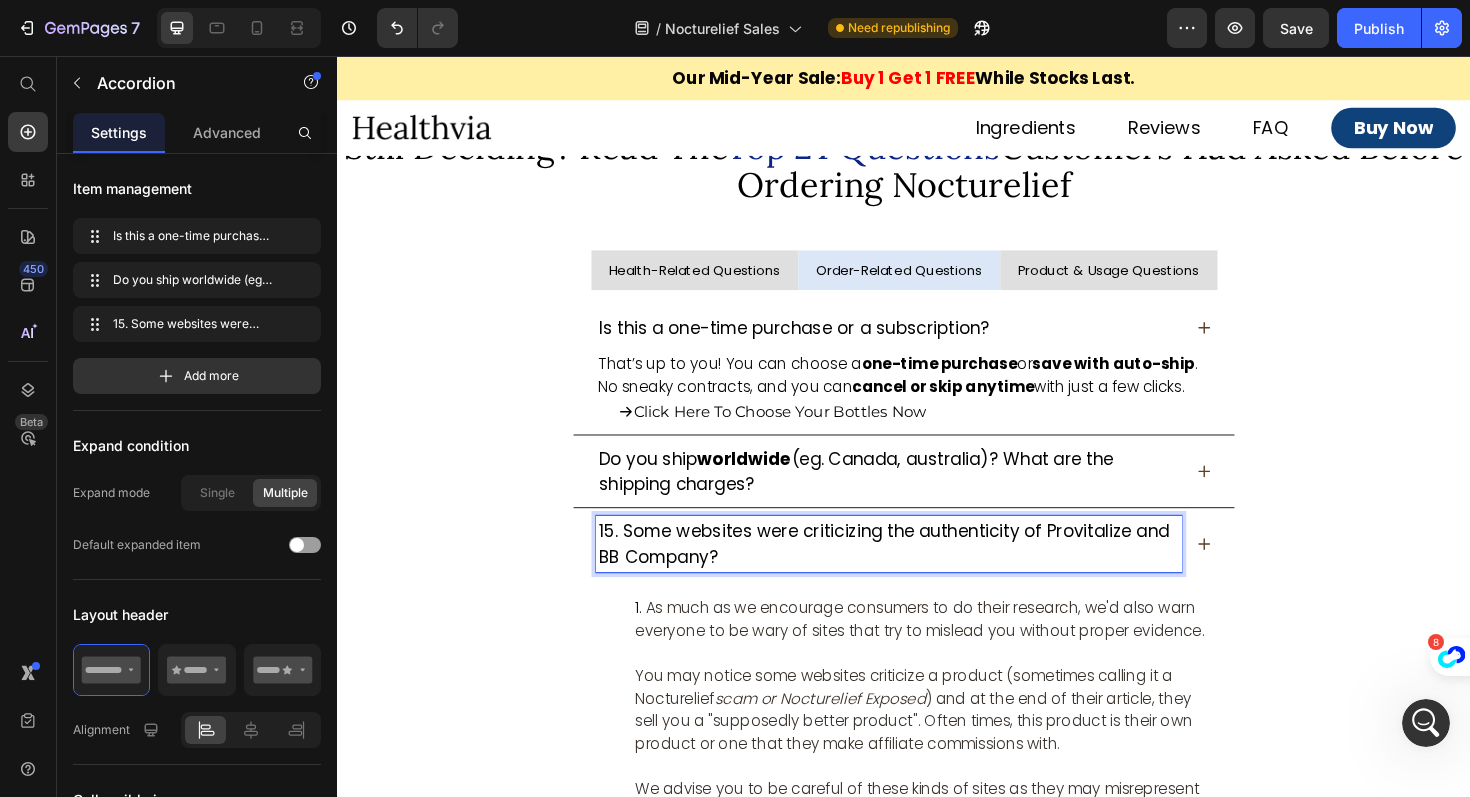 click on "15. Some websites were criticizing the authenticity of Provitalize and BB Company?" at bounding box center [916, 573] 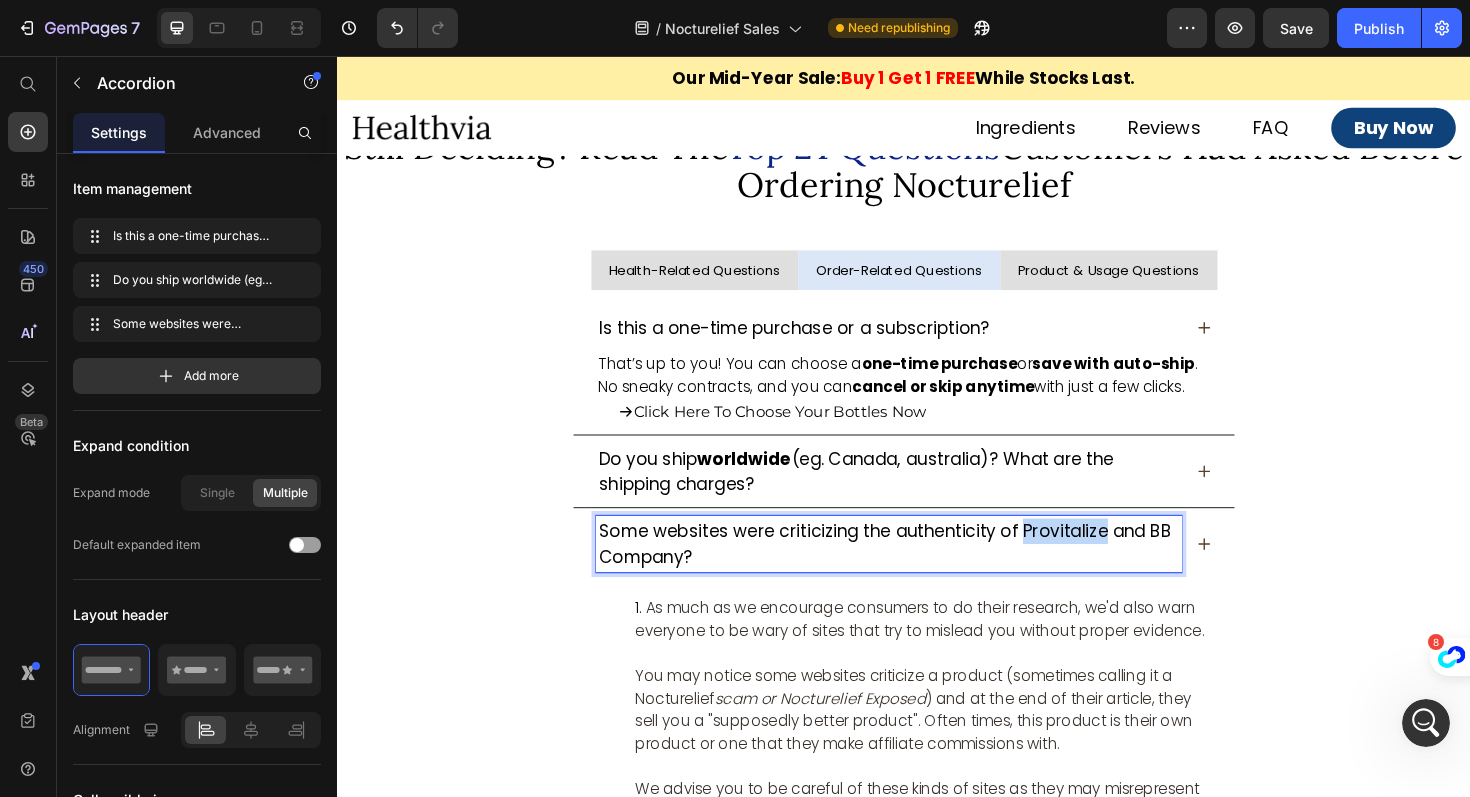 drag, startPoint x: 1061, startPoint y: 540, endPoint x: 1147, endPoint y: 536, distance: 86.09297 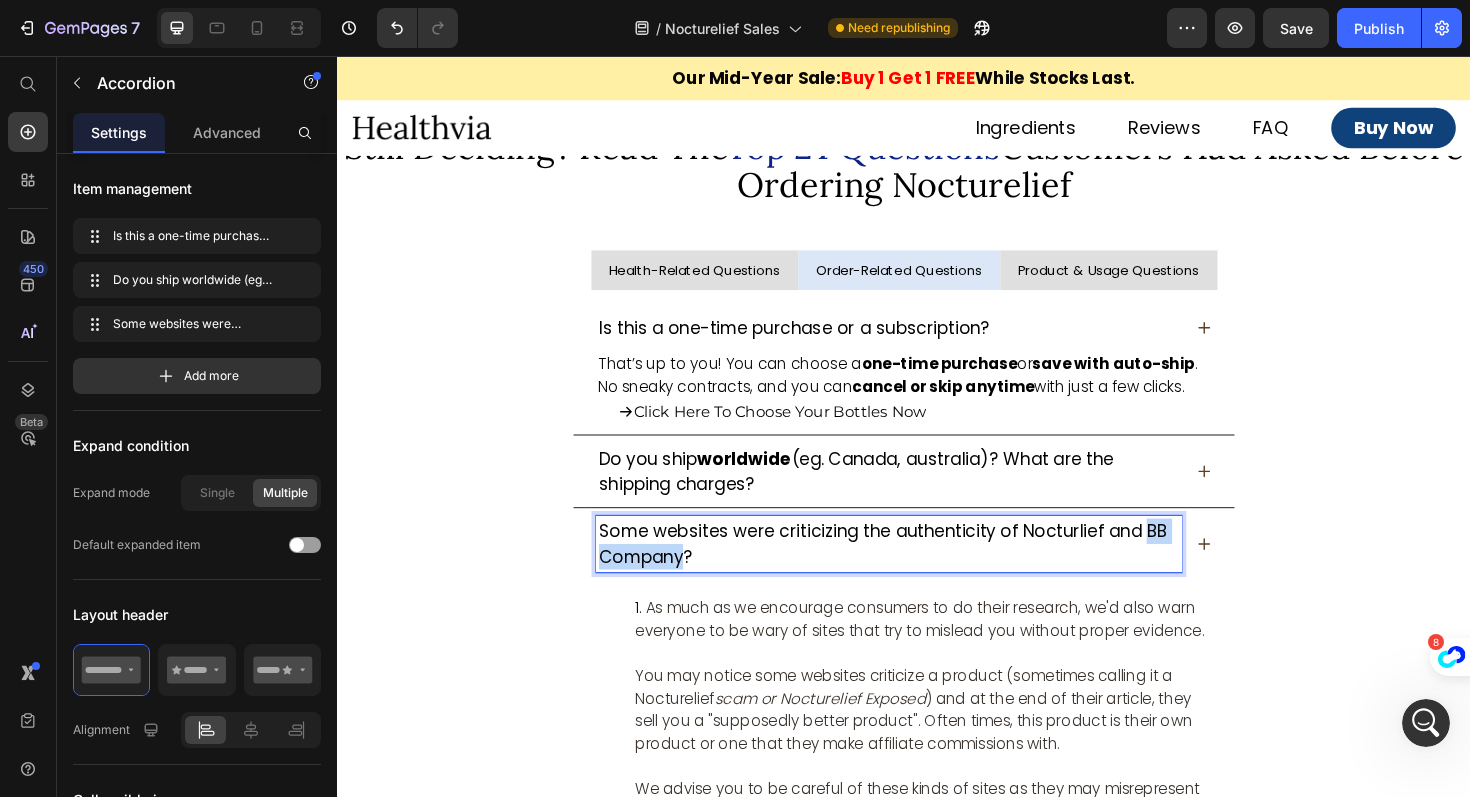 drag, startPoint x: 699, startPoint y: 568, endPoint x: 1191, endPoint y: 544, distance: 492.58502 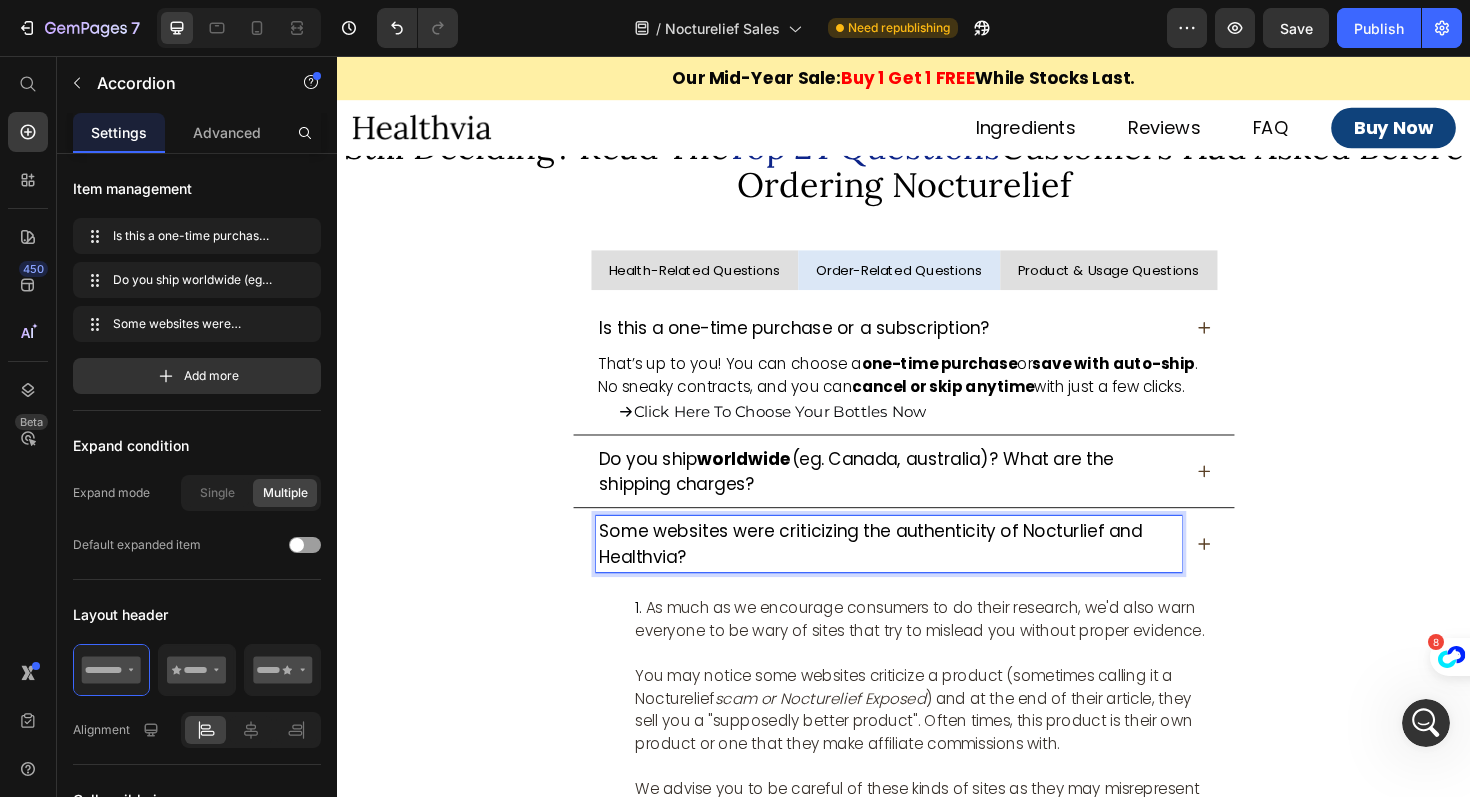 click 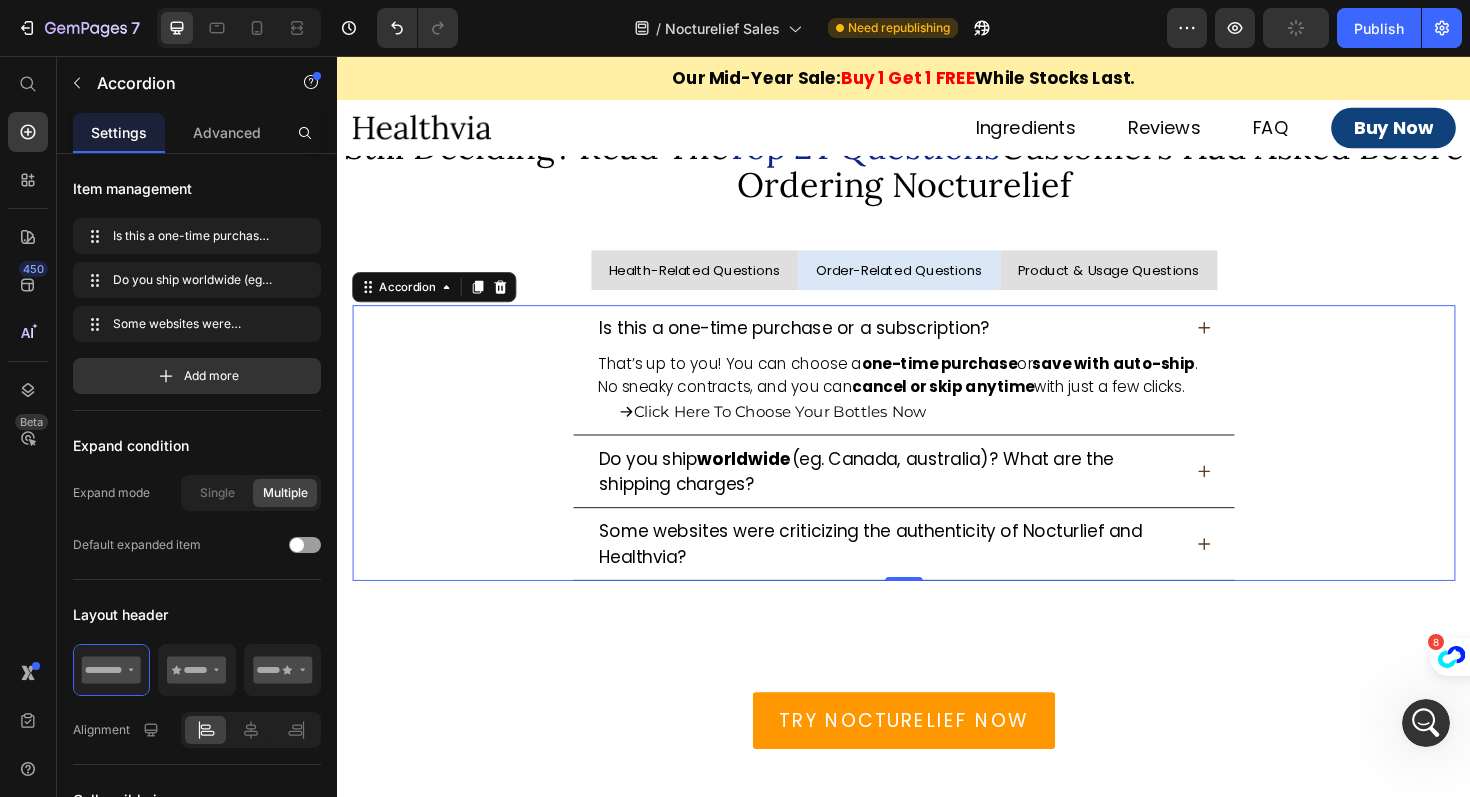 click on "Do you ship  worldwide  (eg. Canada, australia)? What are the shipping charges?" at bounding box center (937, 496) 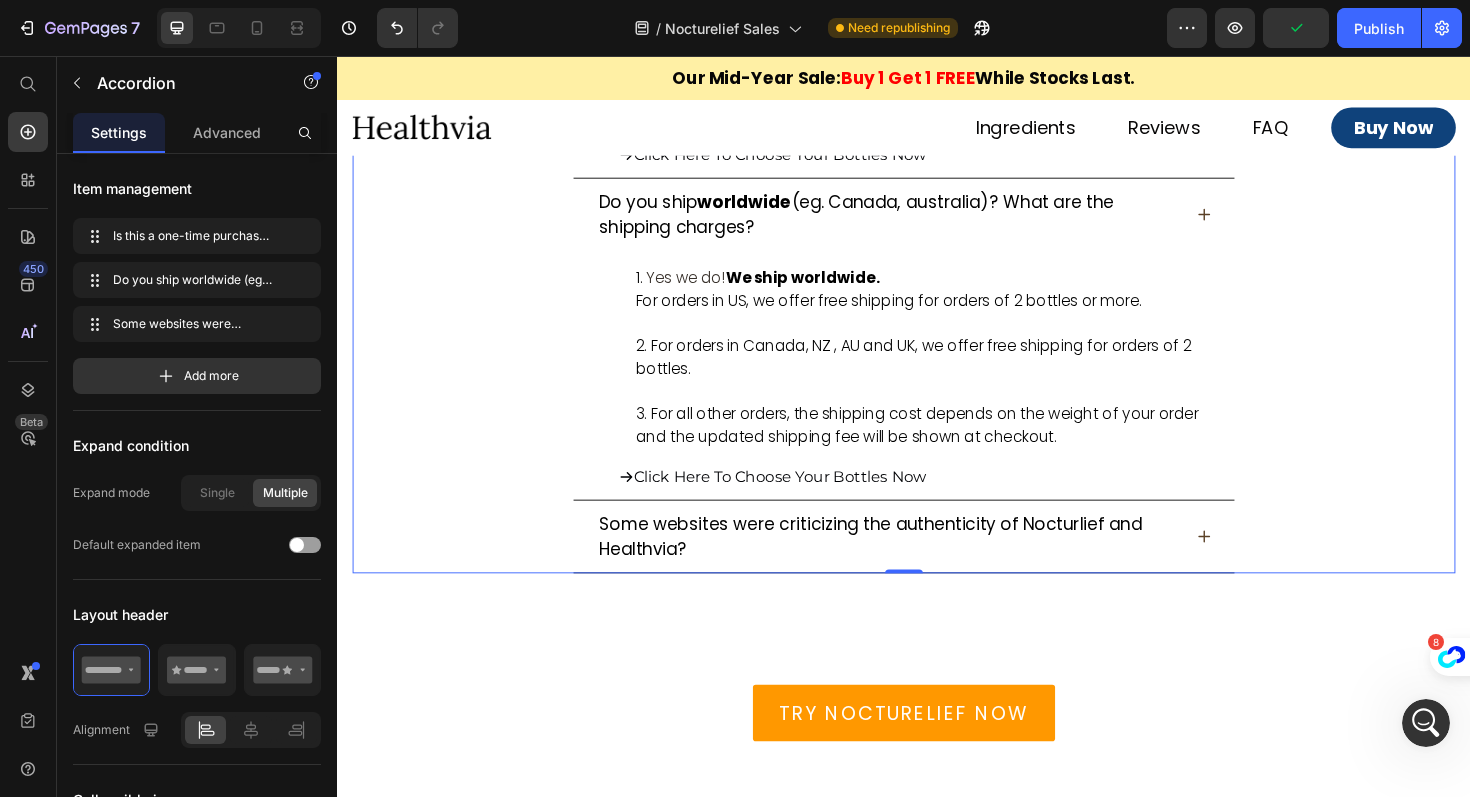 scroll, scrollTop: 15600, scrollLeft: 0, axis: vertical 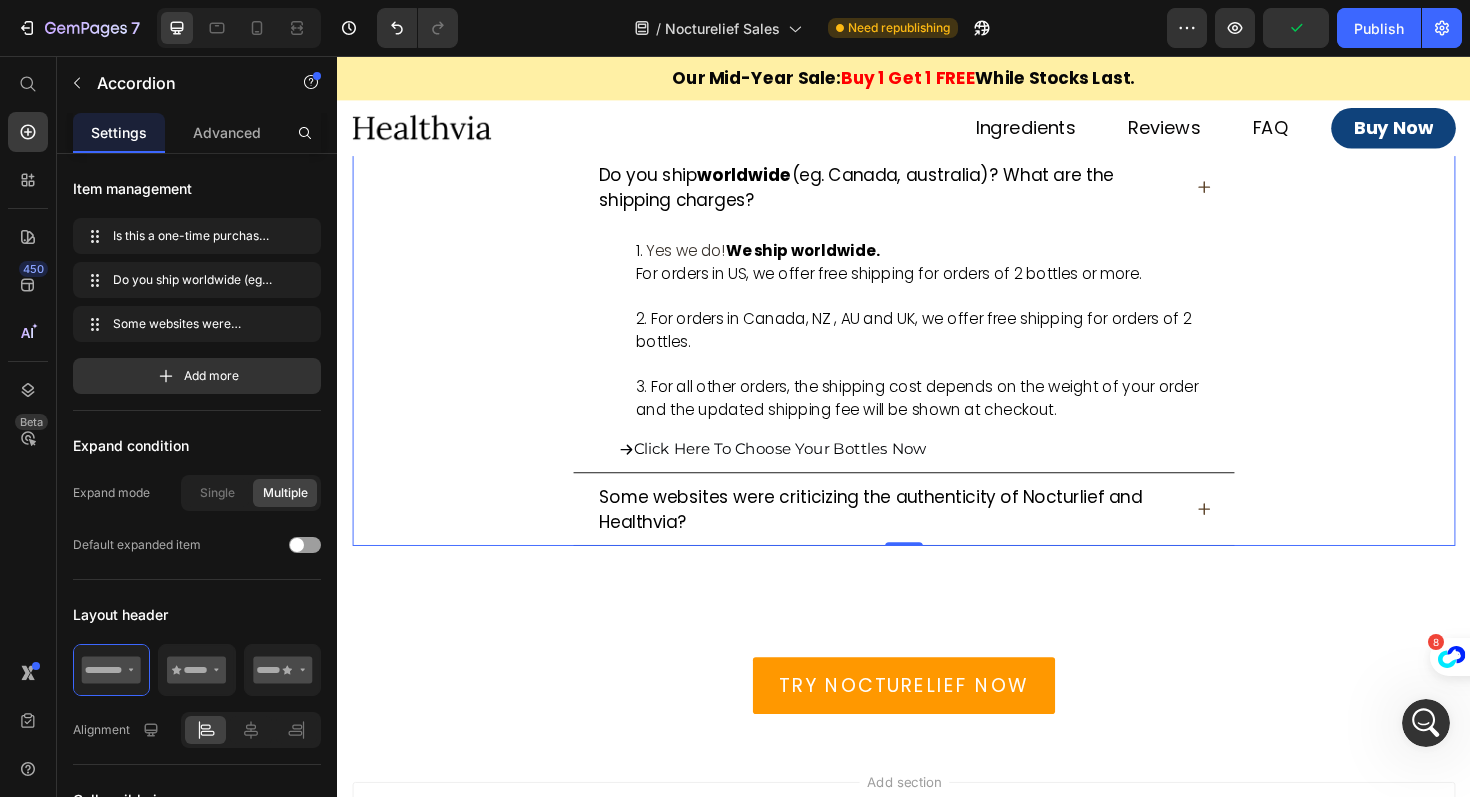 click on "Some websites were criticizing the authenticity of Nocturlief and Healthvia?" at bounding box center [937, 536] 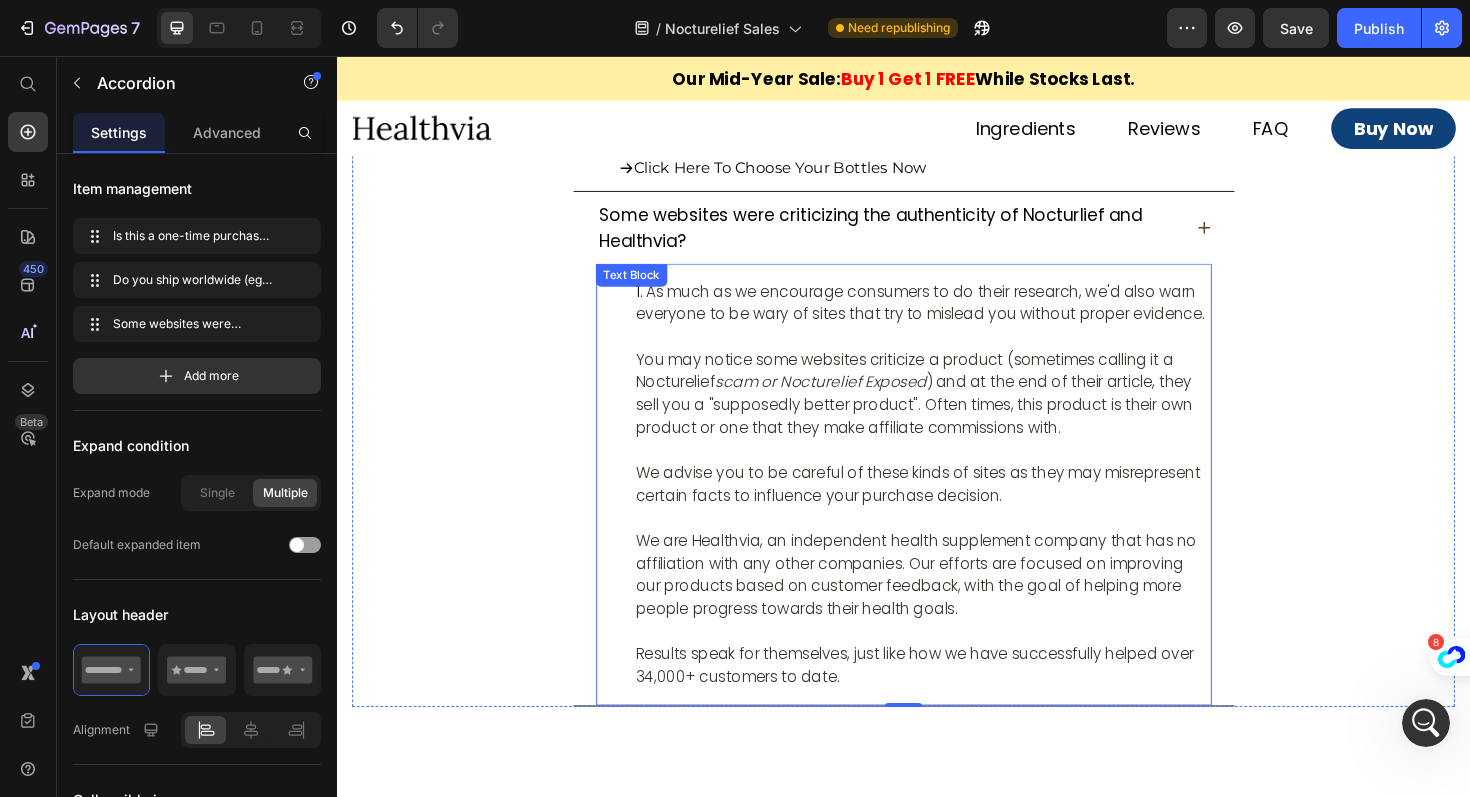 scroll, scrollTop: 15531, scrollLeft: 0, axis: vertical 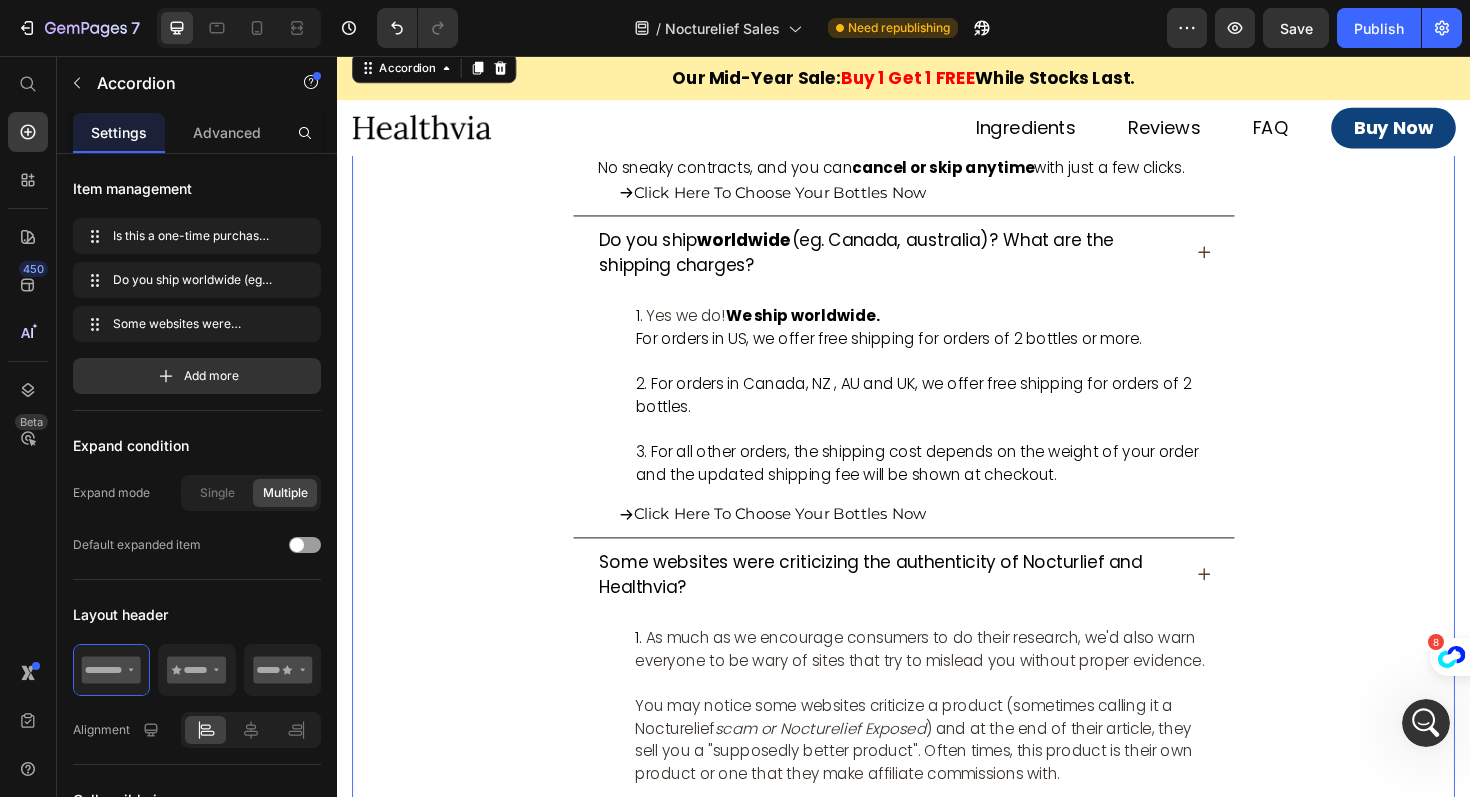 click on "Some websites were criticizing the authenticity of Nocturlief and Healthvia?" at bounding box center (901, 605) 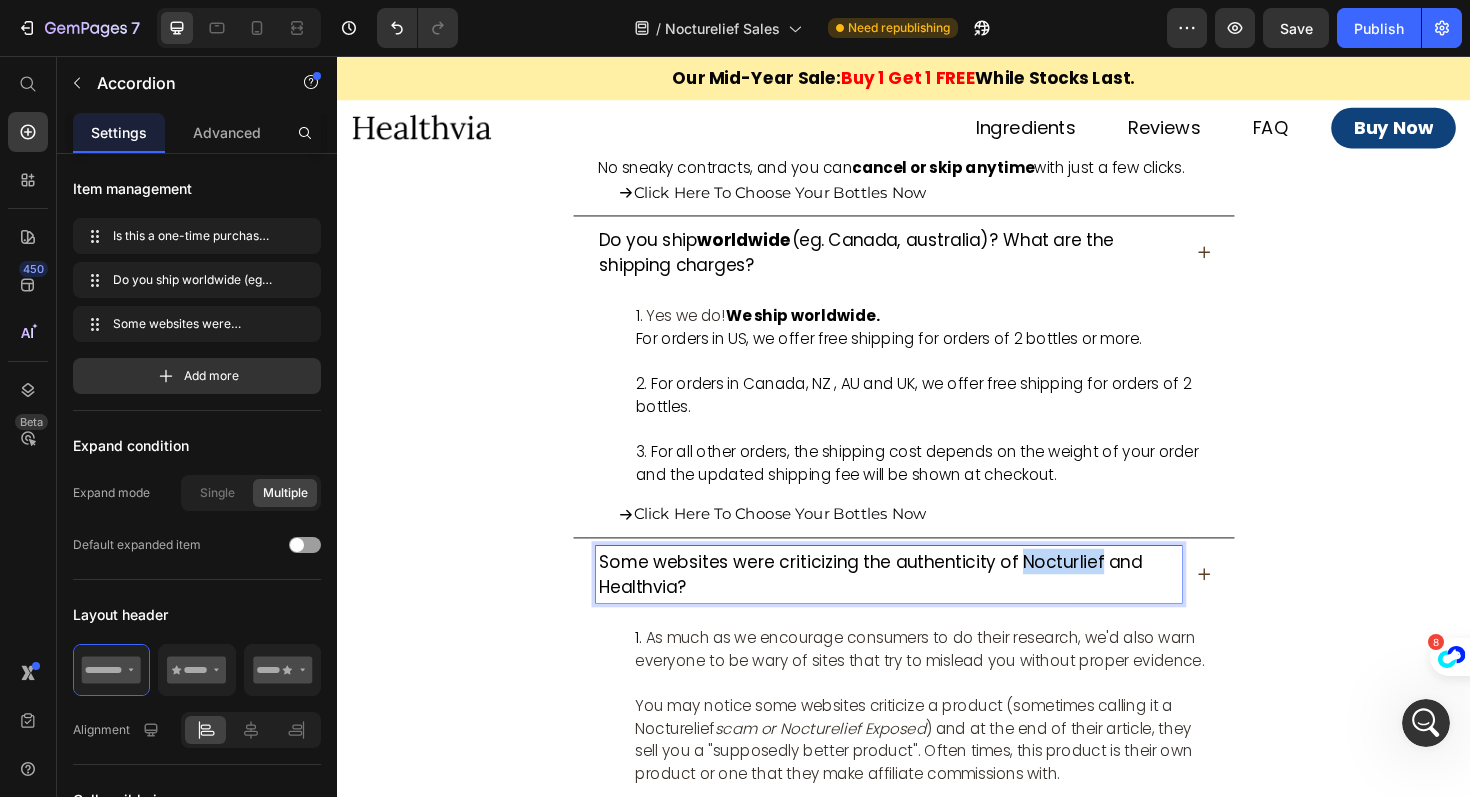 click on "Some websites were criticizing the authenticity of Nocturlief and Healthvia?" at bounding box center [901, 605] 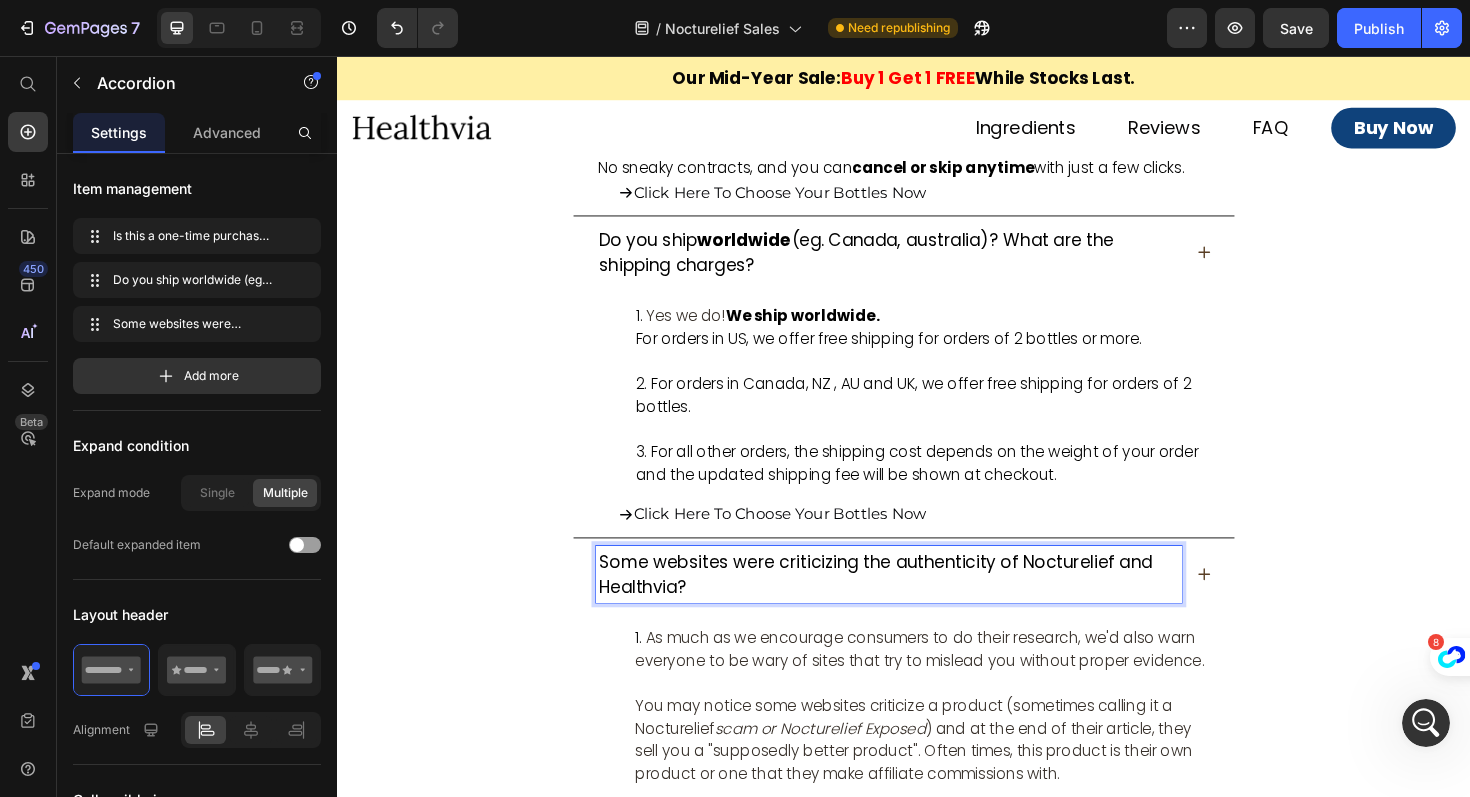 click 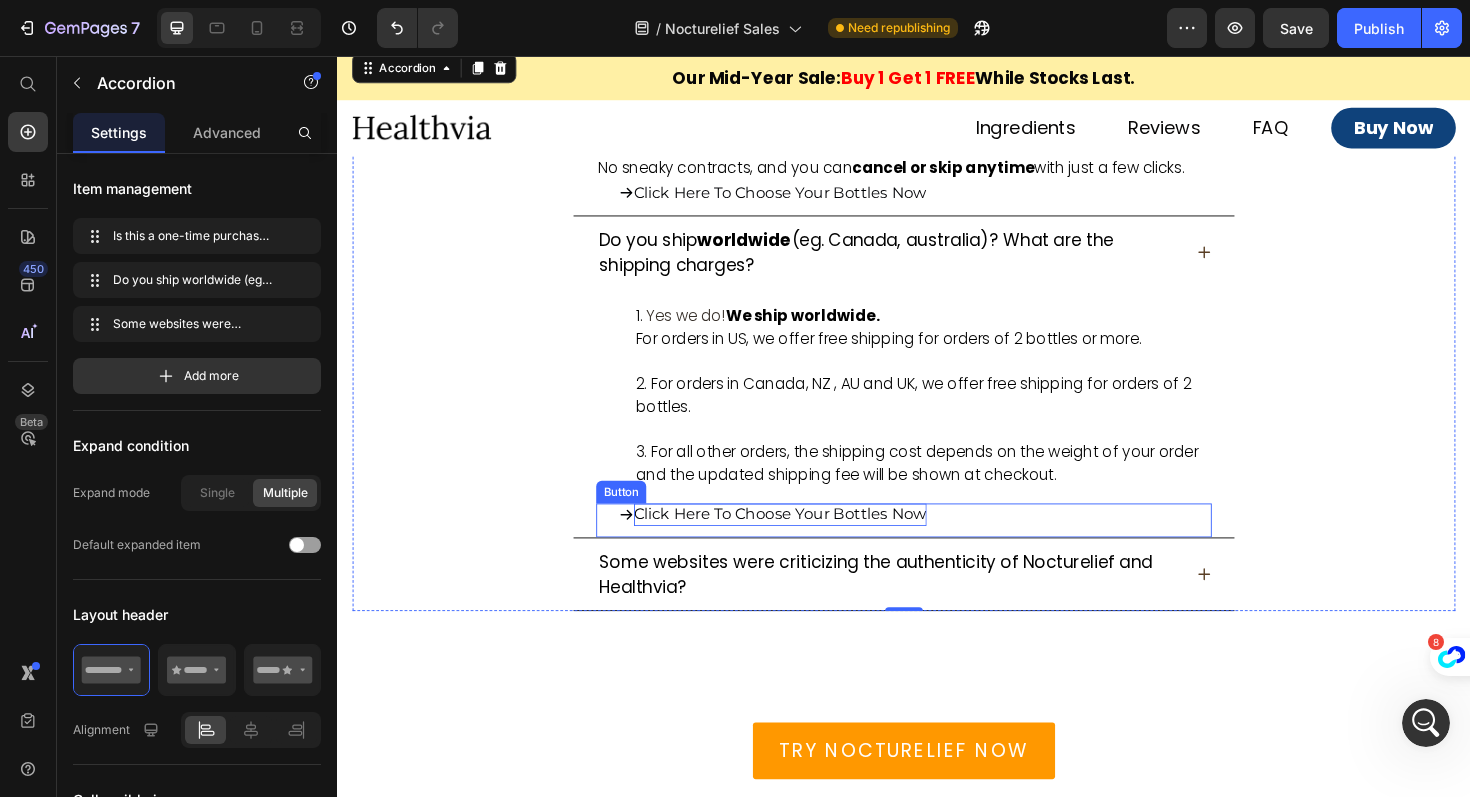 click on "Click Here To Choose Your Bottles Now" at bounding box center (806, 542) 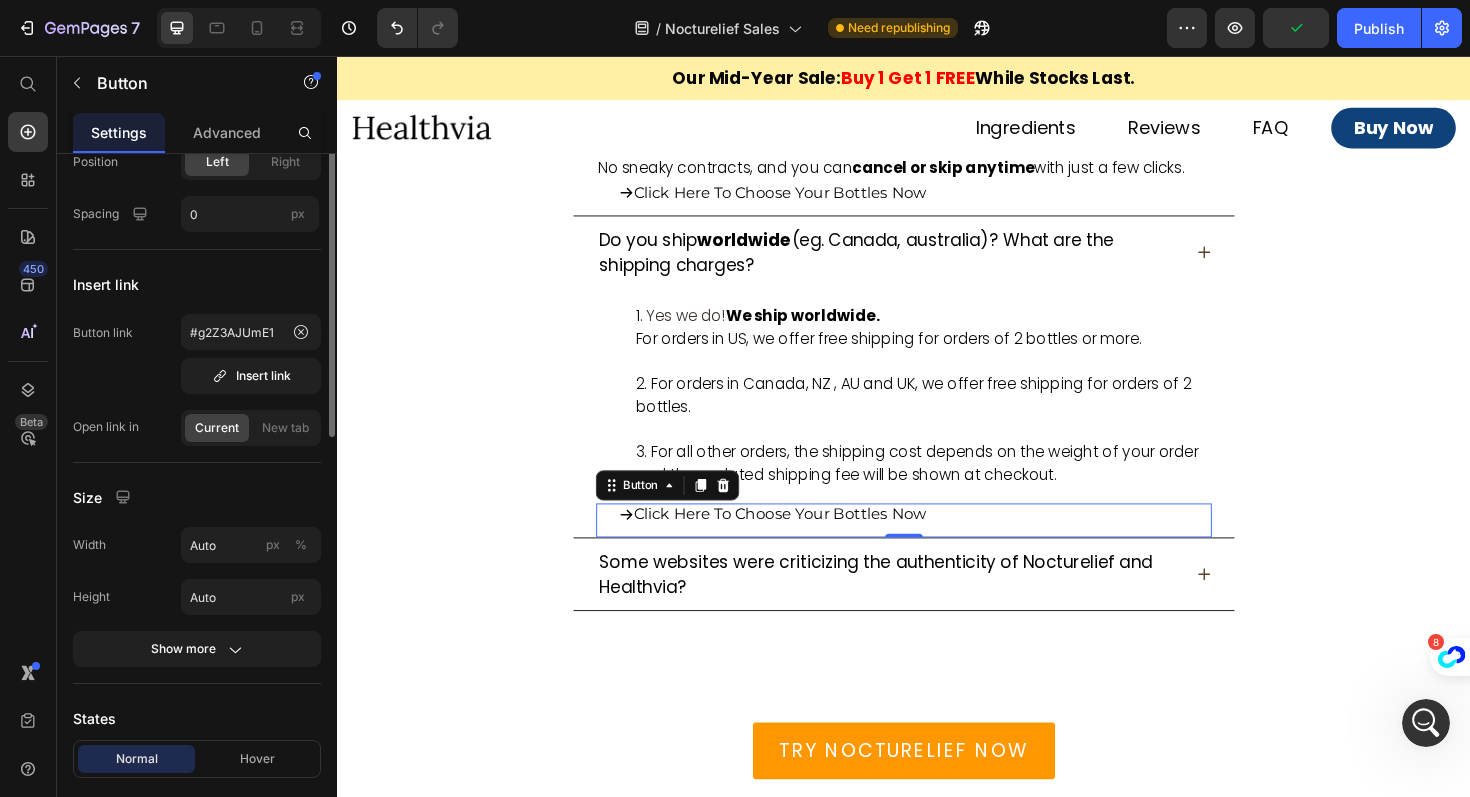 scroll, scrollTop: 130, scrollLeft: 0, axis: vertical 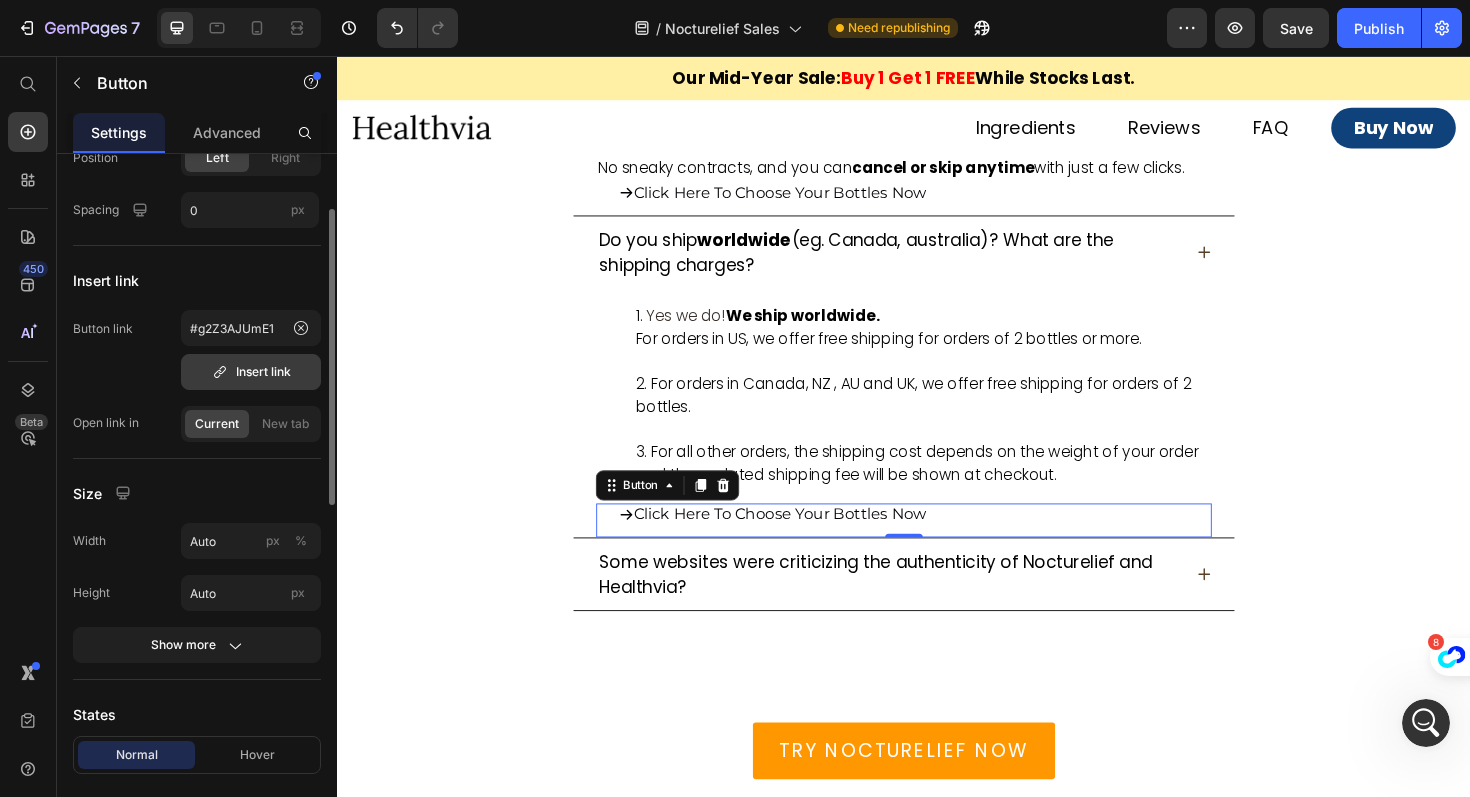 click on "Insert link" at bounding box center (251, 372) 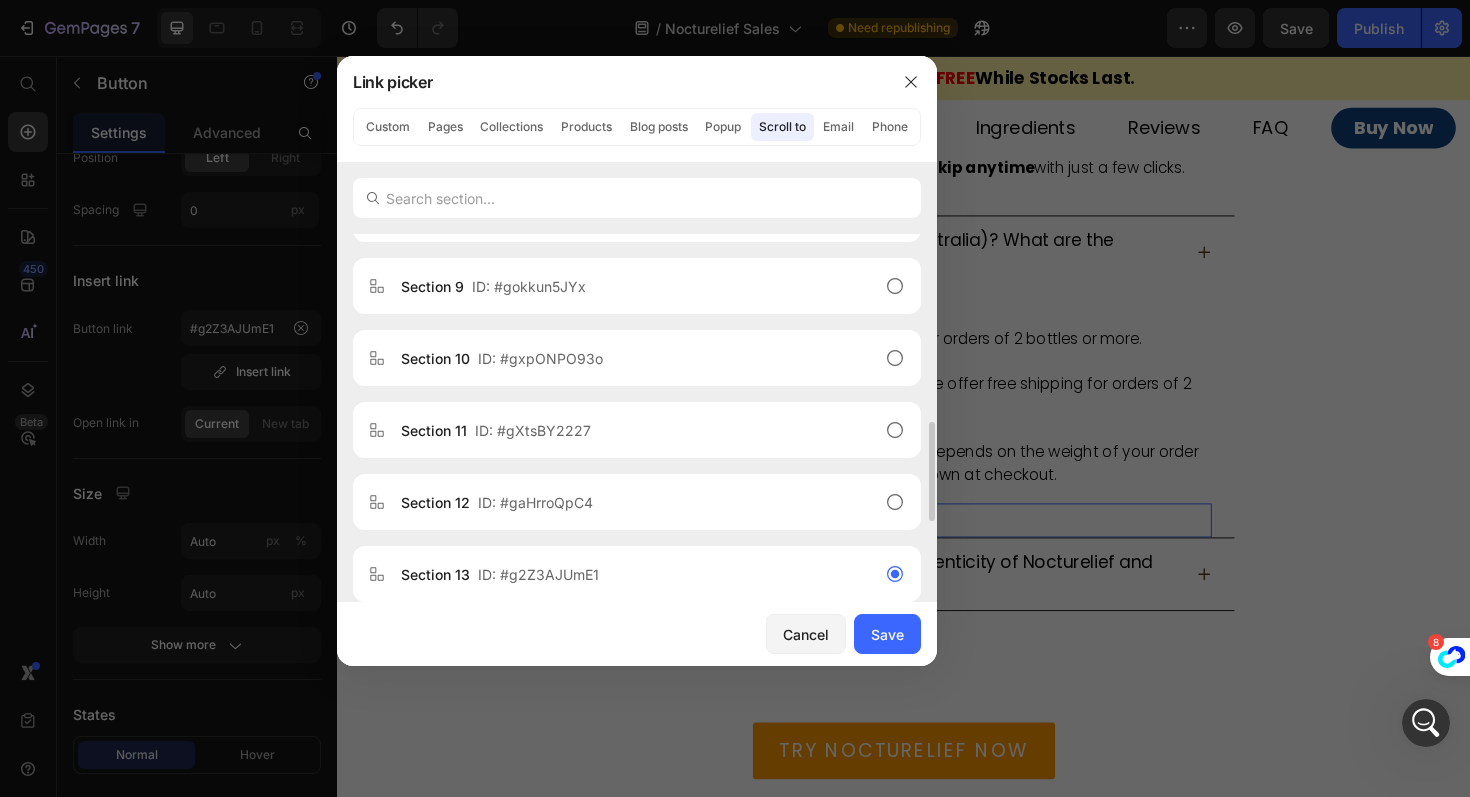 scroll, scrollTop: 767, scrollLeft: 0, axis: vertical 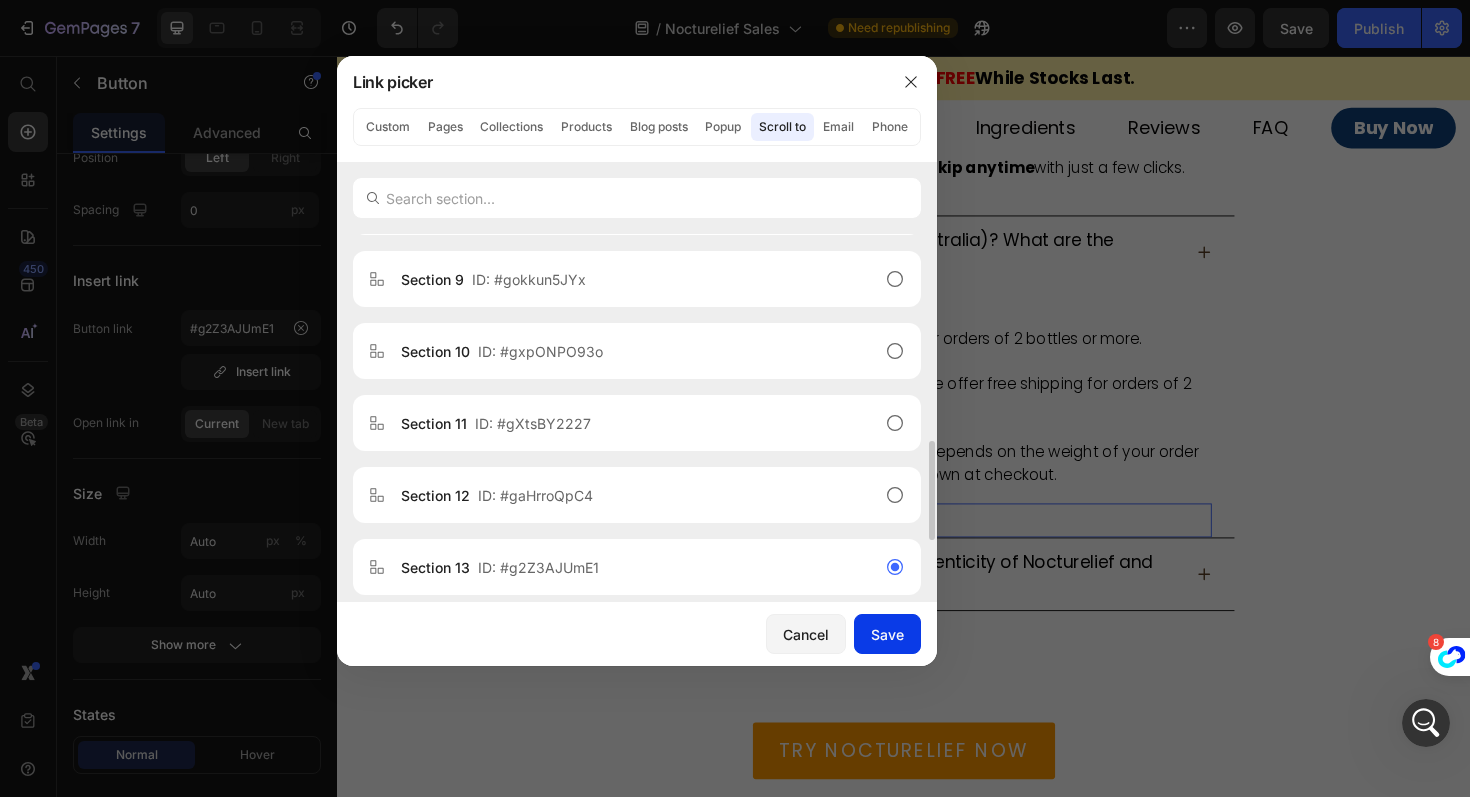click on "Save" 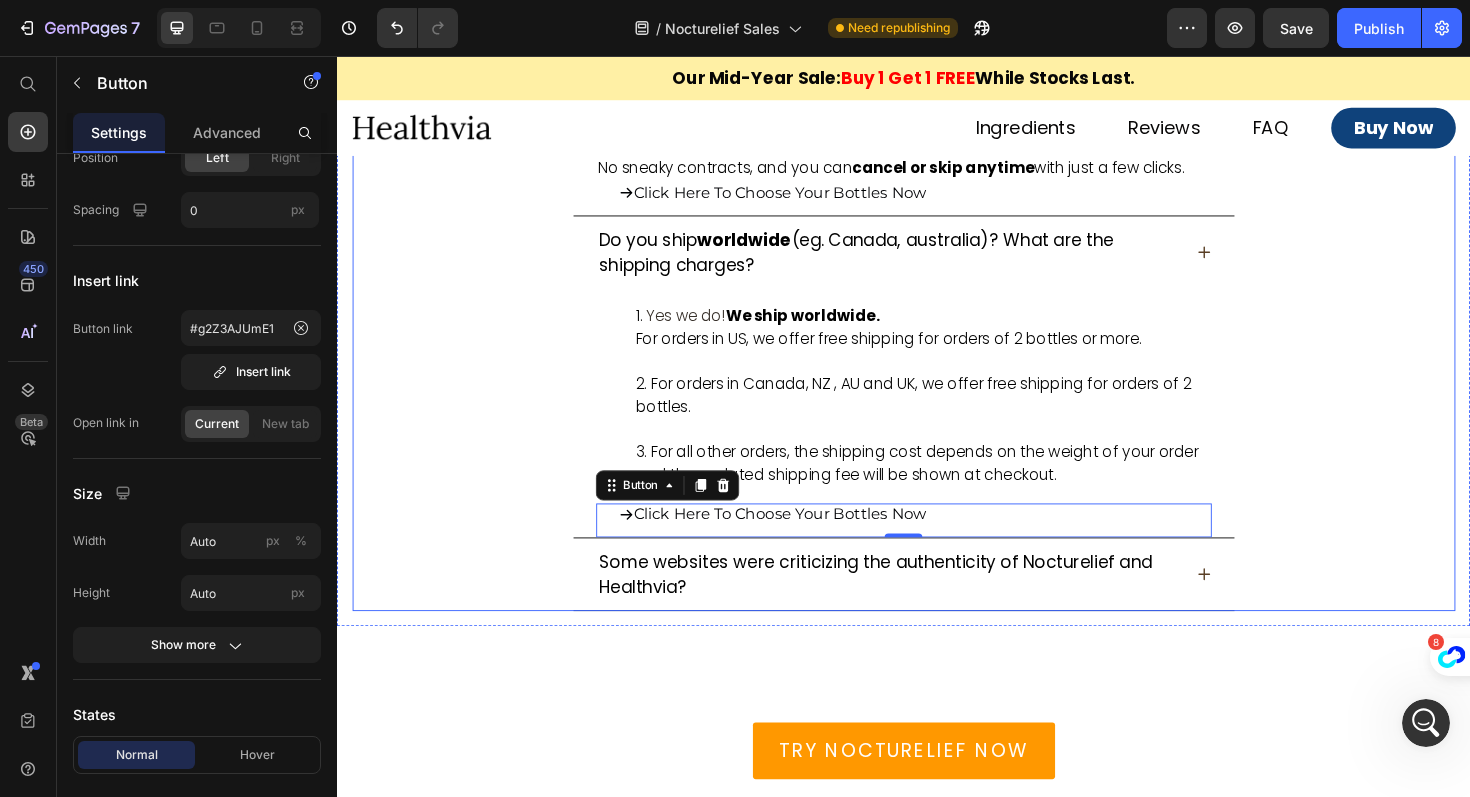 click on "Do you ship  worldwide  (eg. Canada, australia)? What are the shipping charges?" at bounding box center (937, 264) 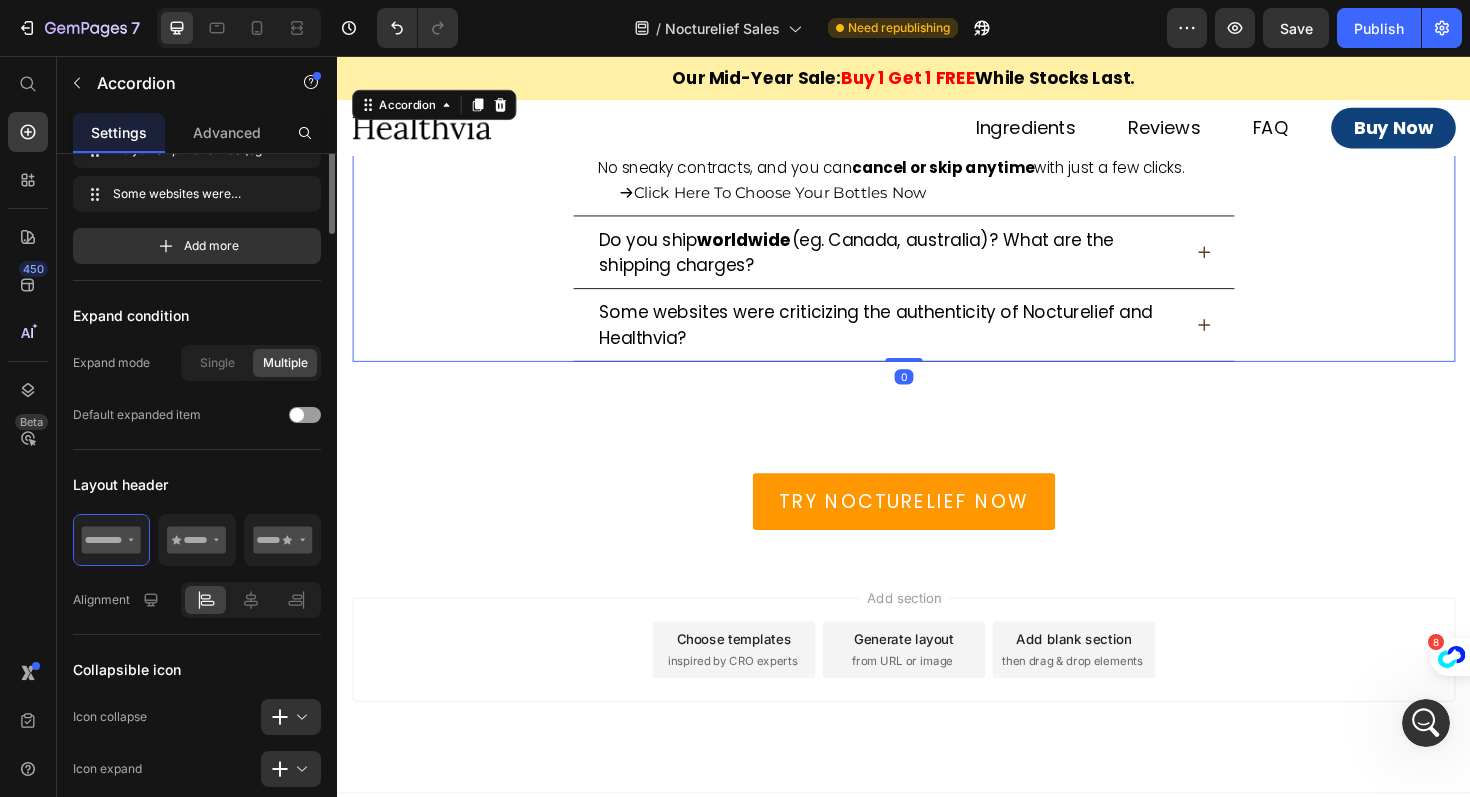 scroll, scrollTop: 0, scrollLeft: 0, axis: both 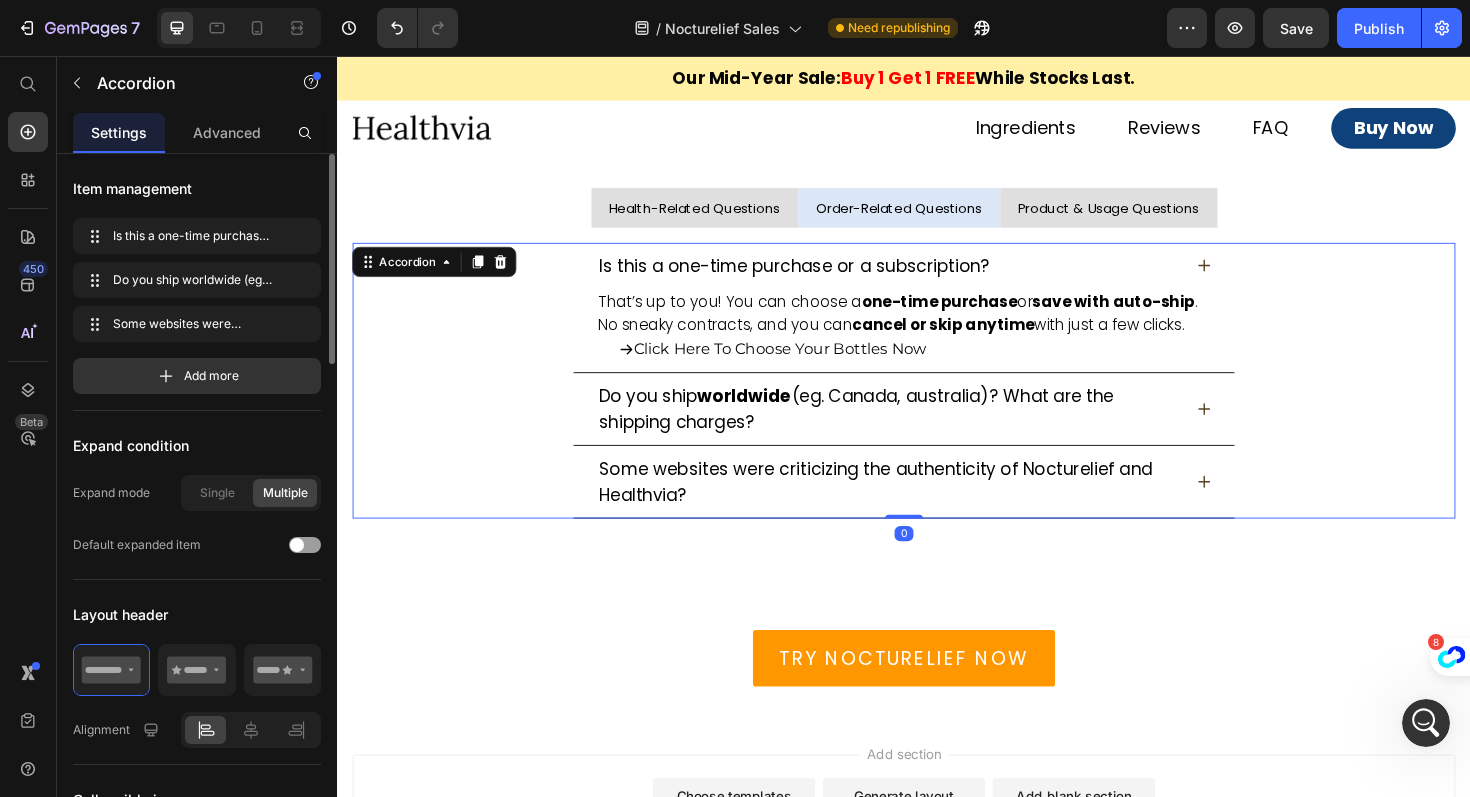 click on "Is this a one-time purchase or a subscription?" at bounding box center (937, 278) 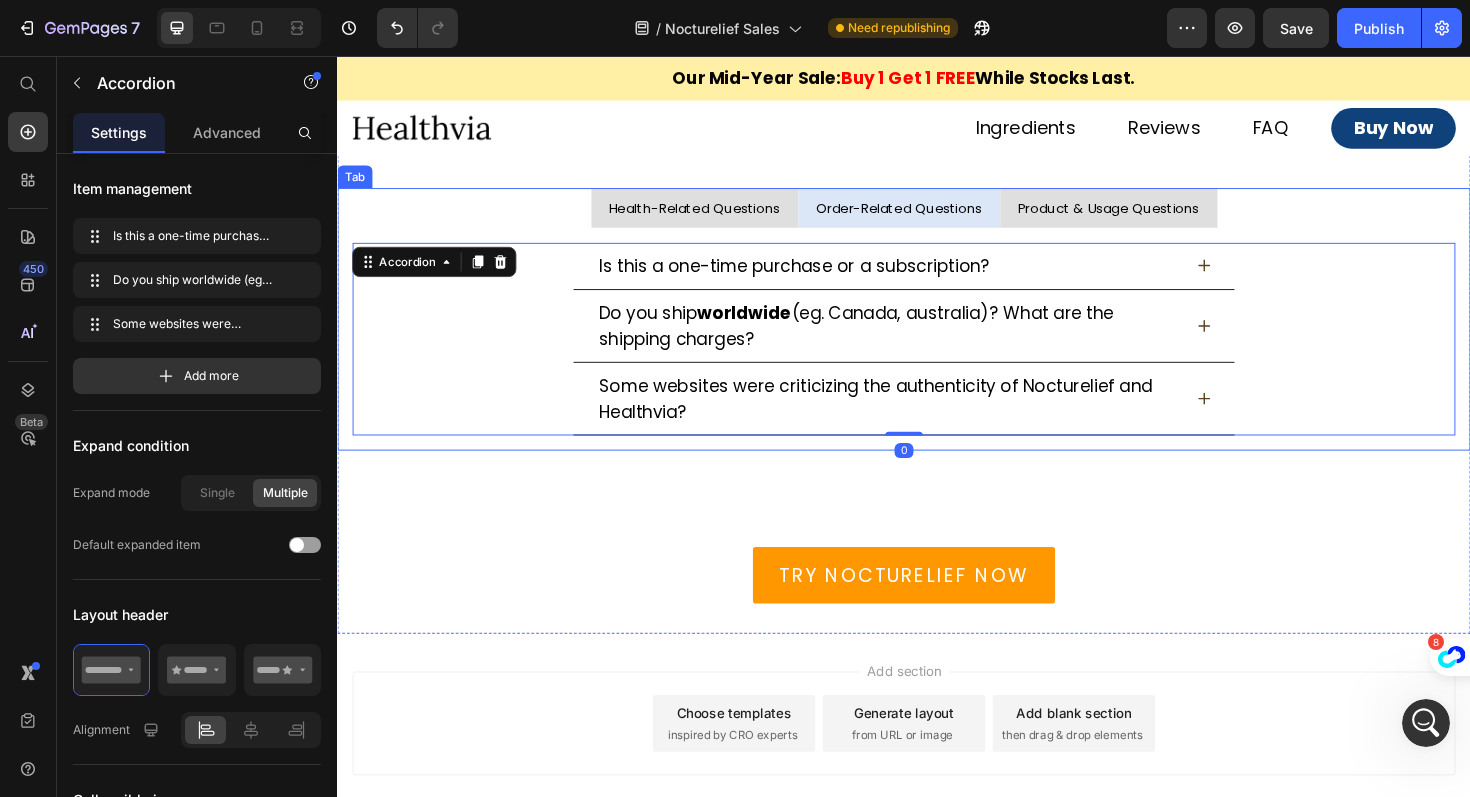 click on "Health-Related Questions" at bounding box center (715, 217) 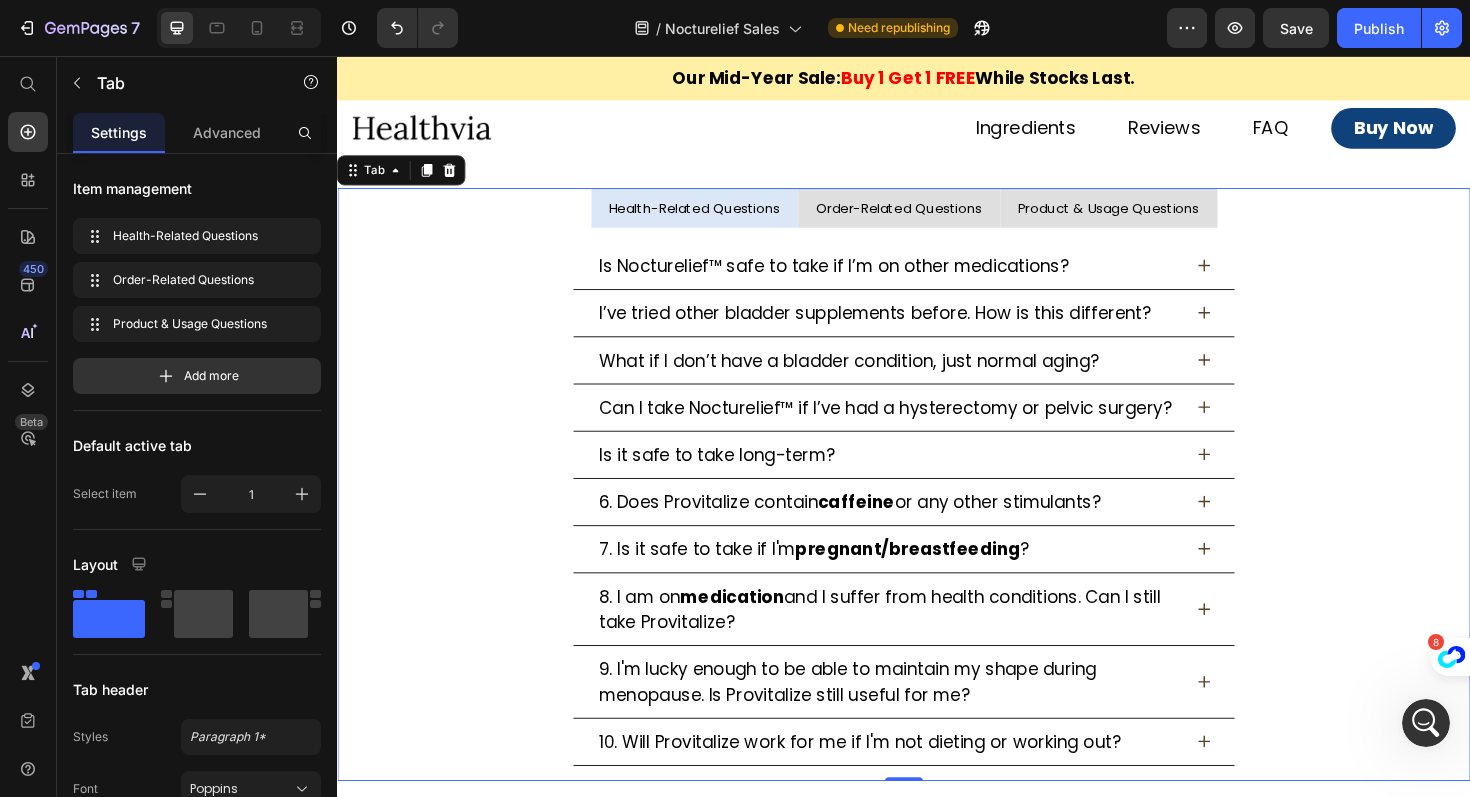 click on "Product & Usage Questions" at bounding box center (1154, 217) 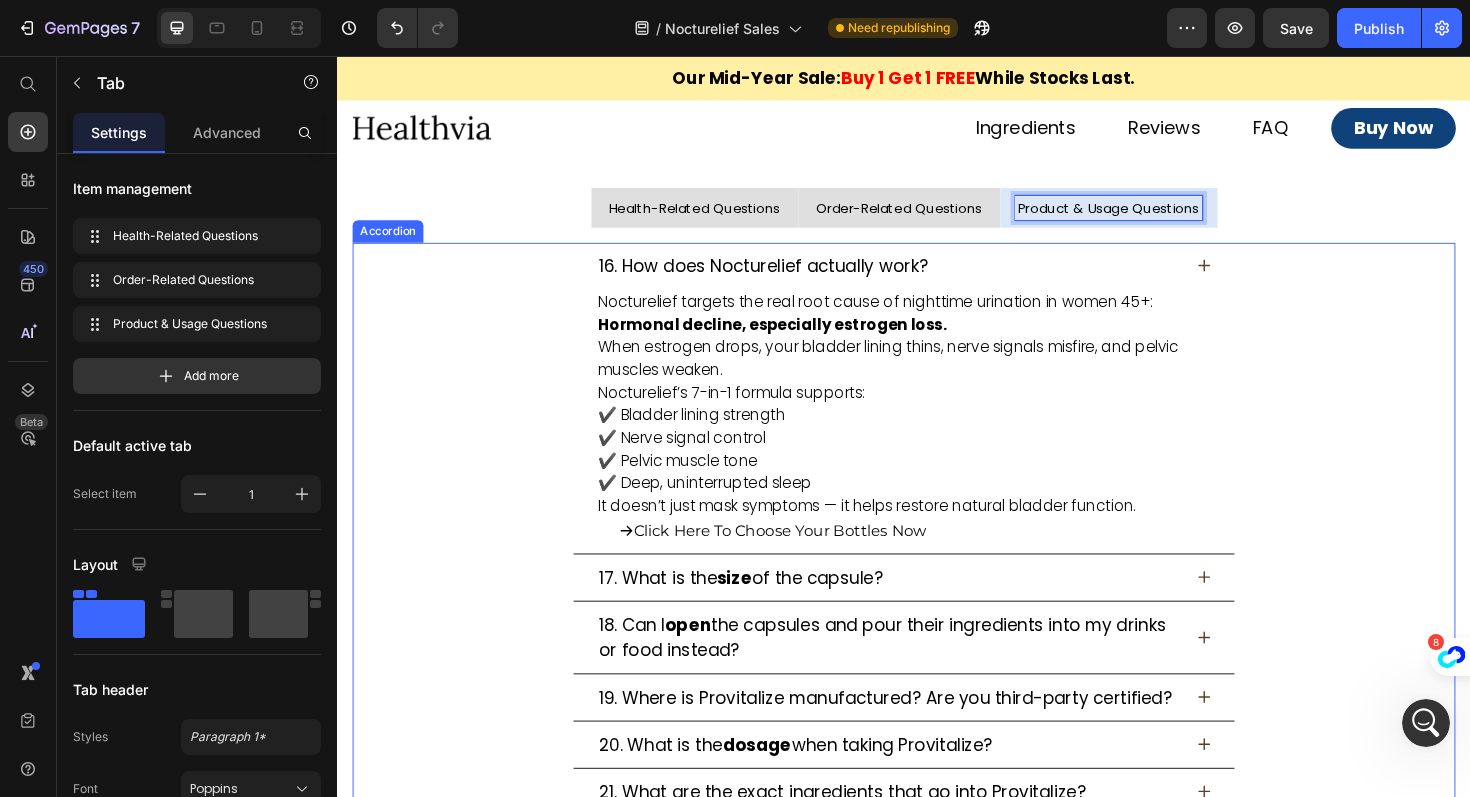 click on "16. How does Nocturelief actually work?" at bounding box center [788, 278] 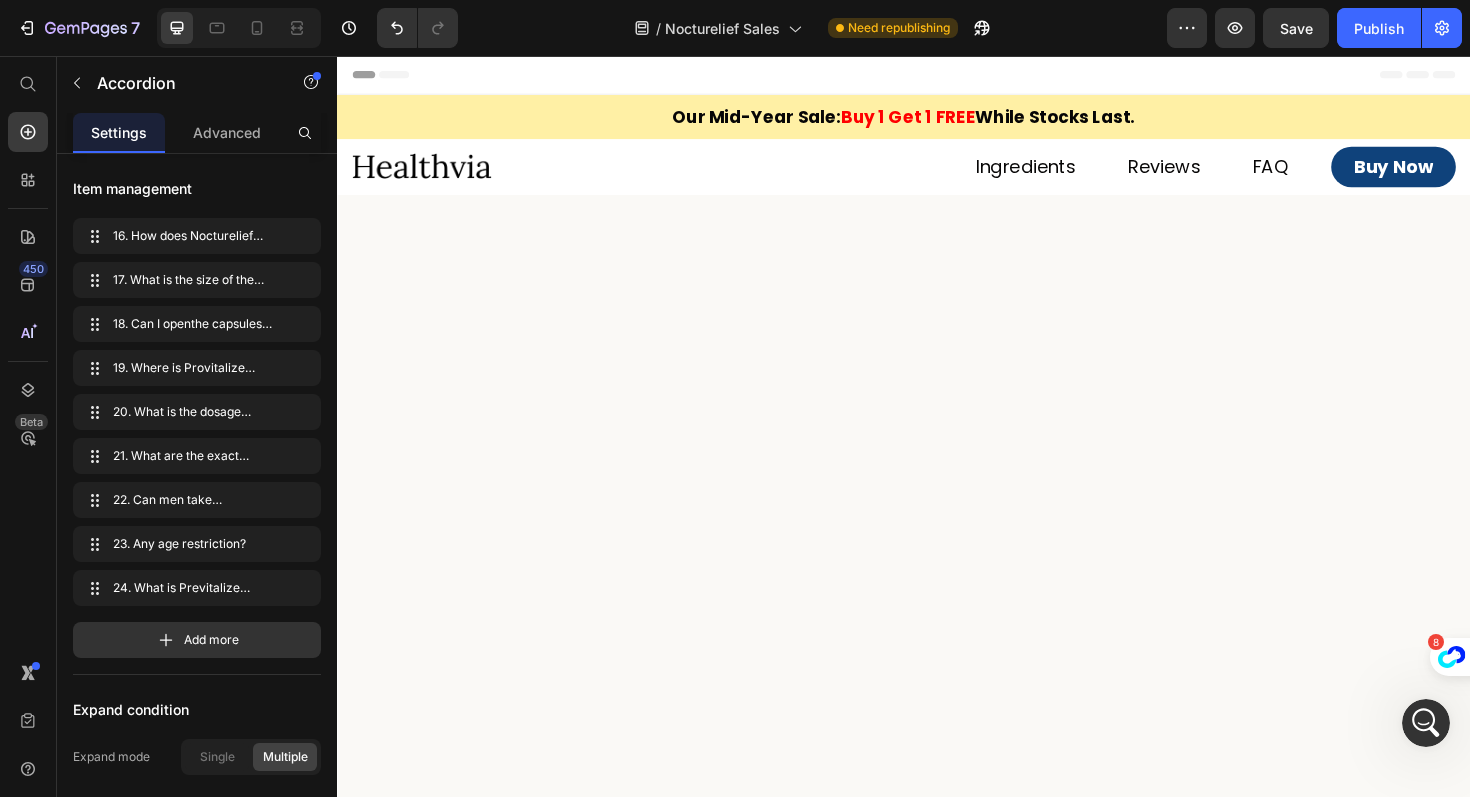 scroll, scrollTop: 0, scrollLeft: 0, axis: both 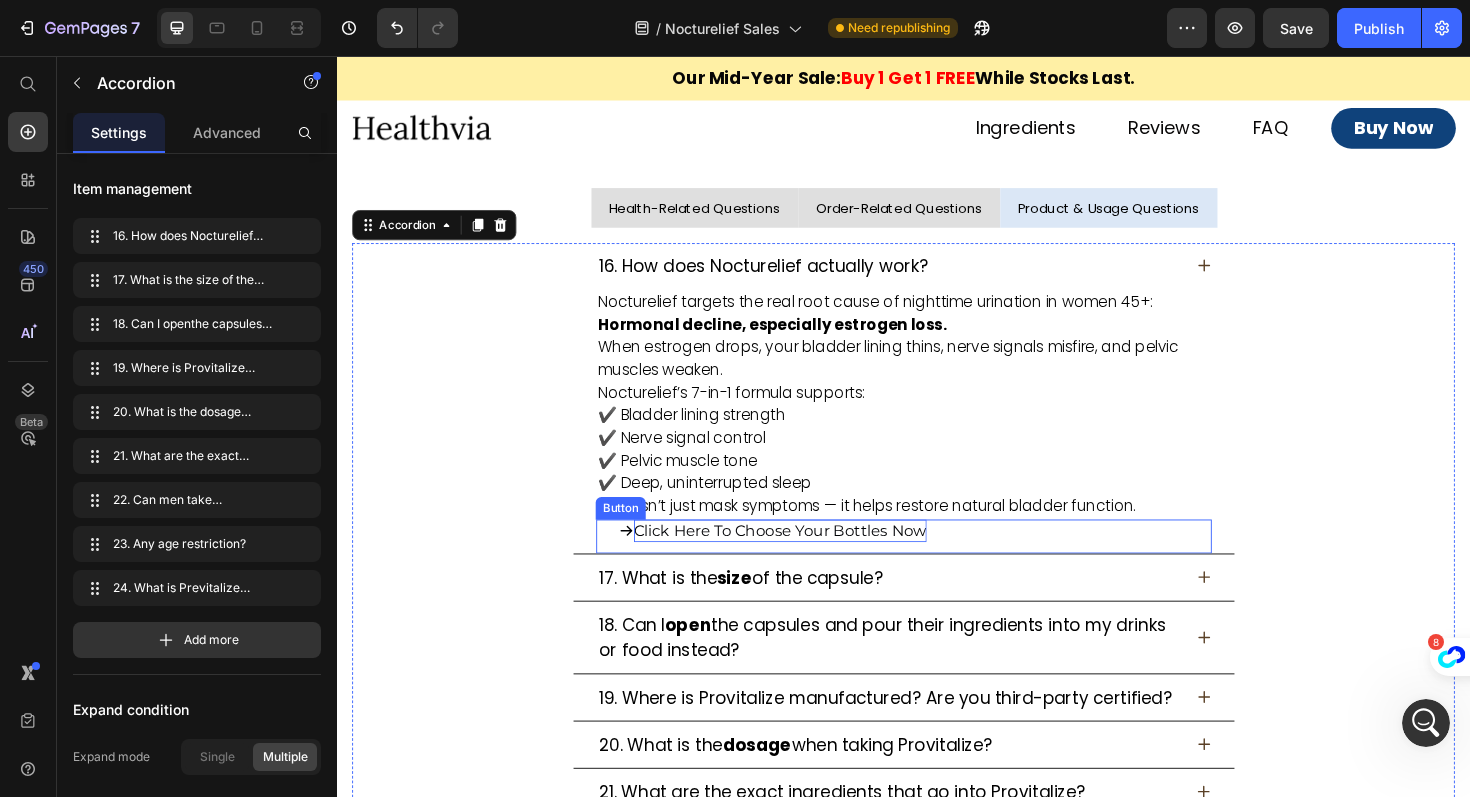 click on "Click Here To Choose Your Bottles Now" at bounding box center (806, 558) 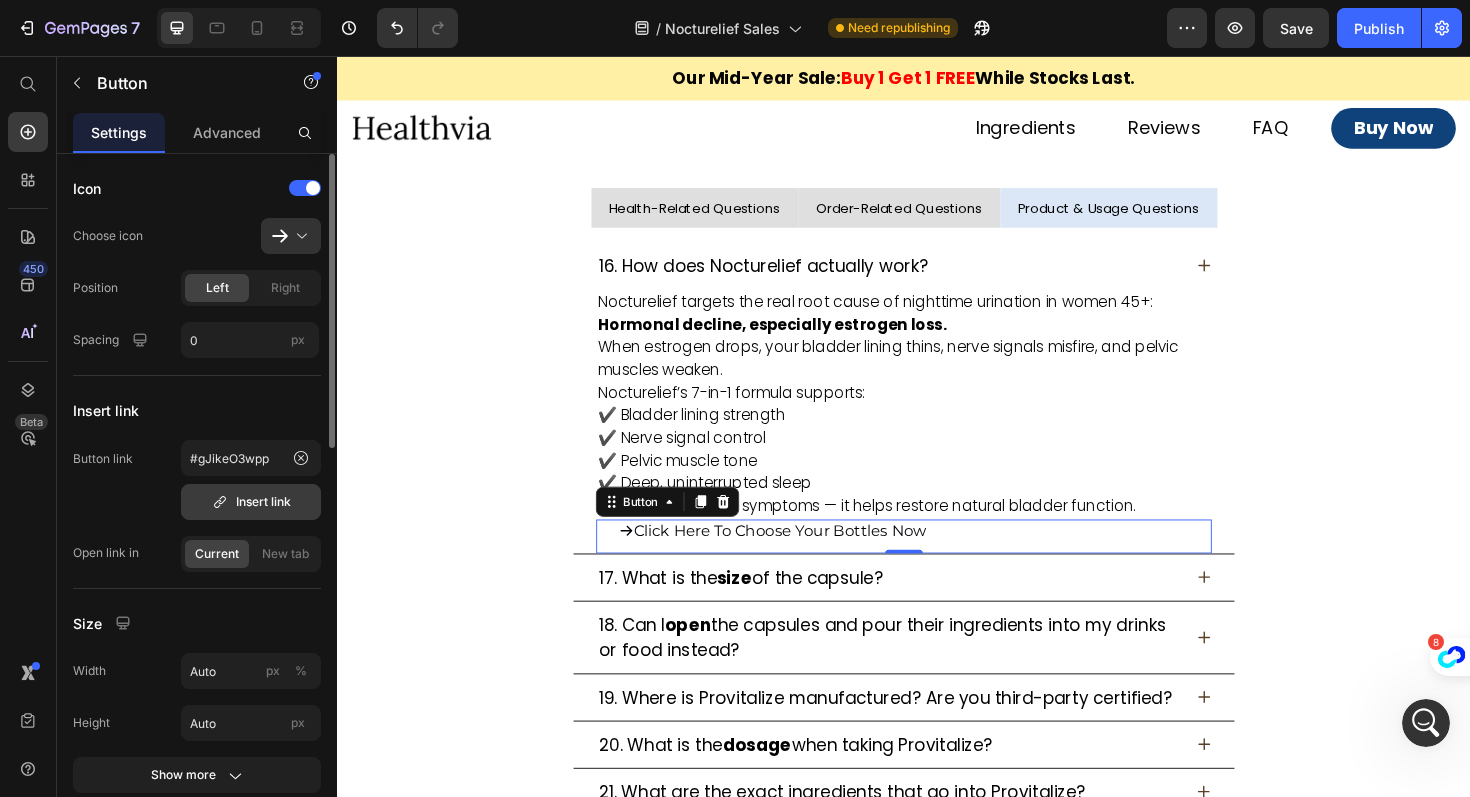click on "Insert link" at bounding box center [251, 502] 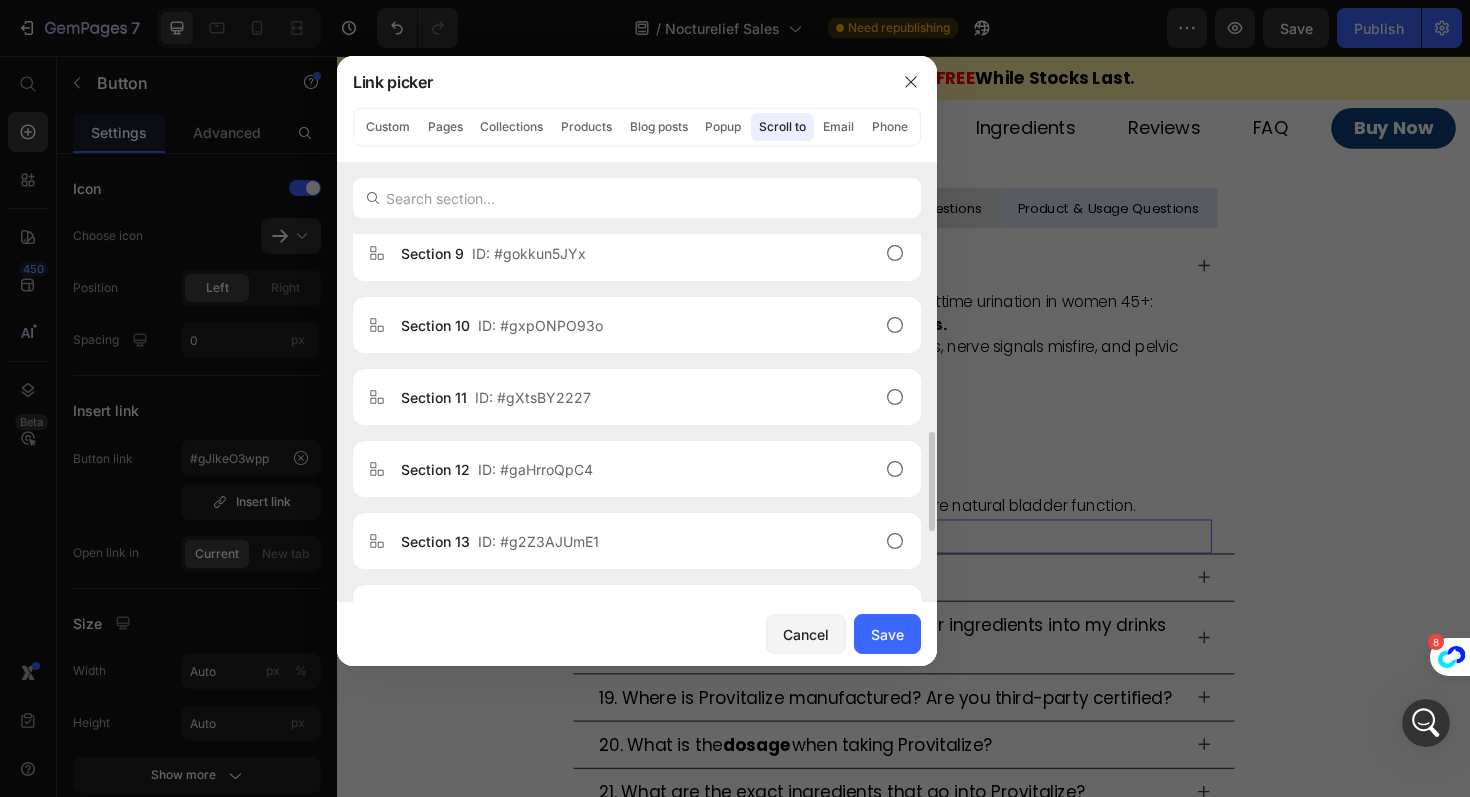 scroll, scrollTop: 802, scrollLeft: 0, axis: vertical 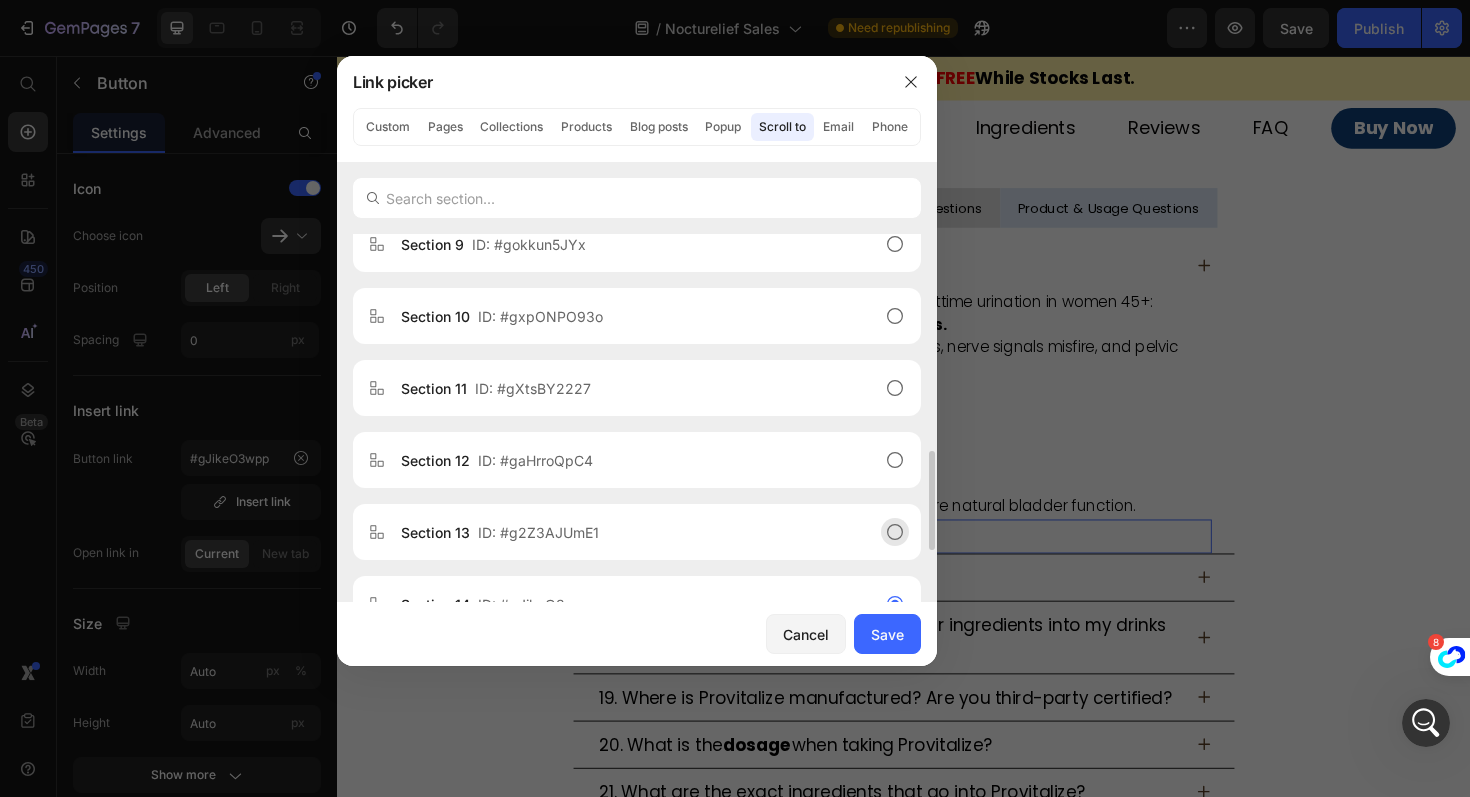 click on "Section 13  ID: #g2Z3AJUmE1" 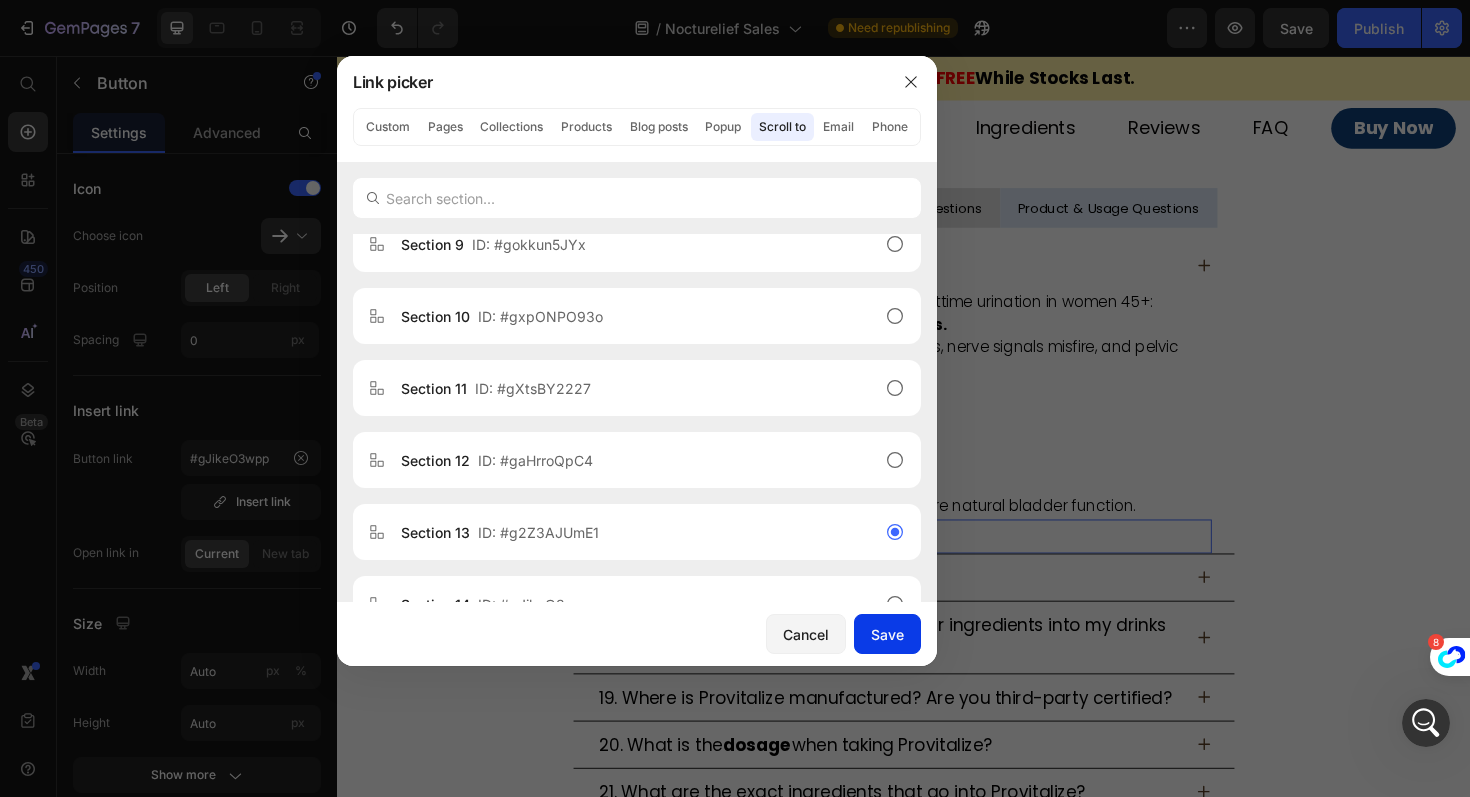 click on "Save" 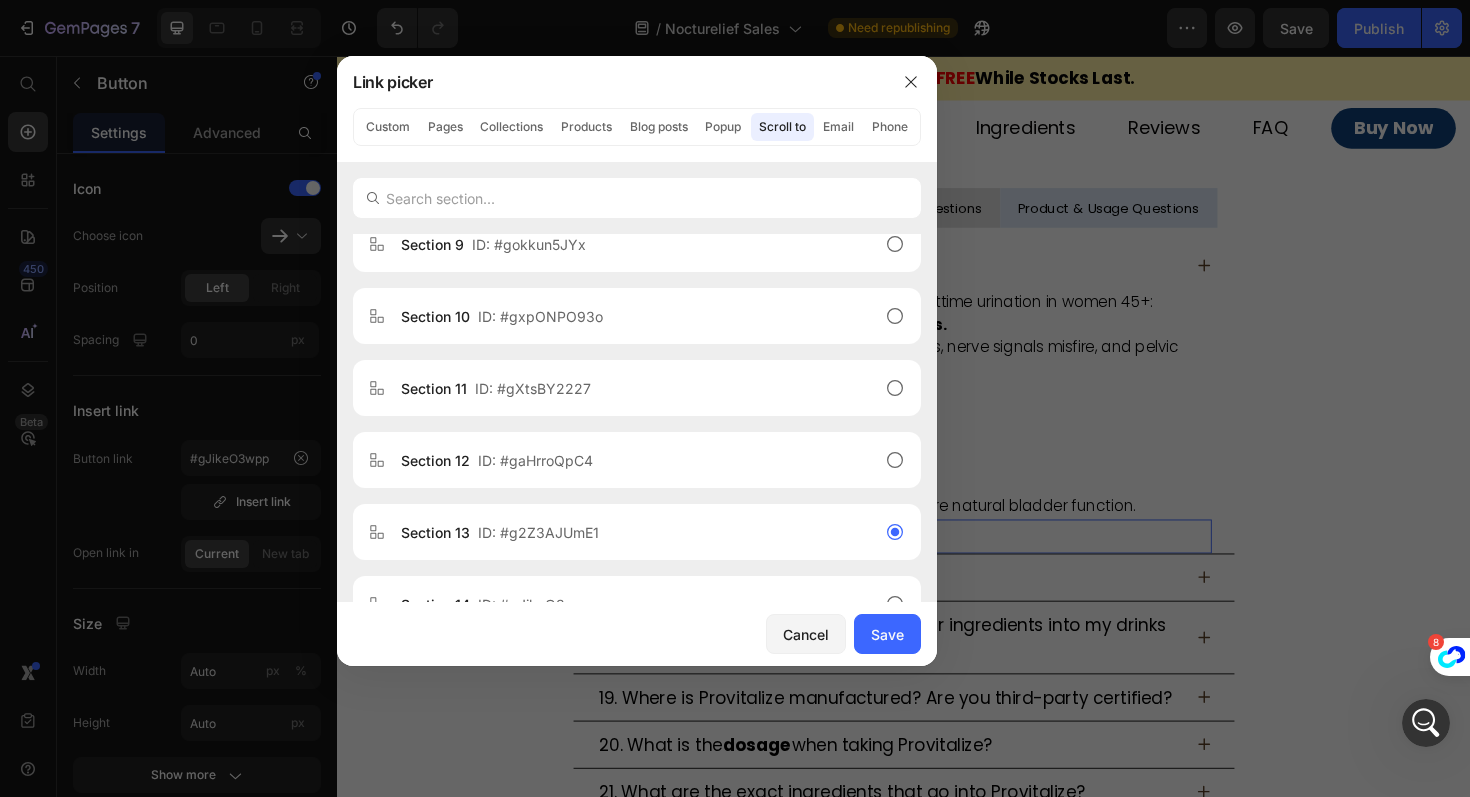 type on "#g2Z3AJUmE1" 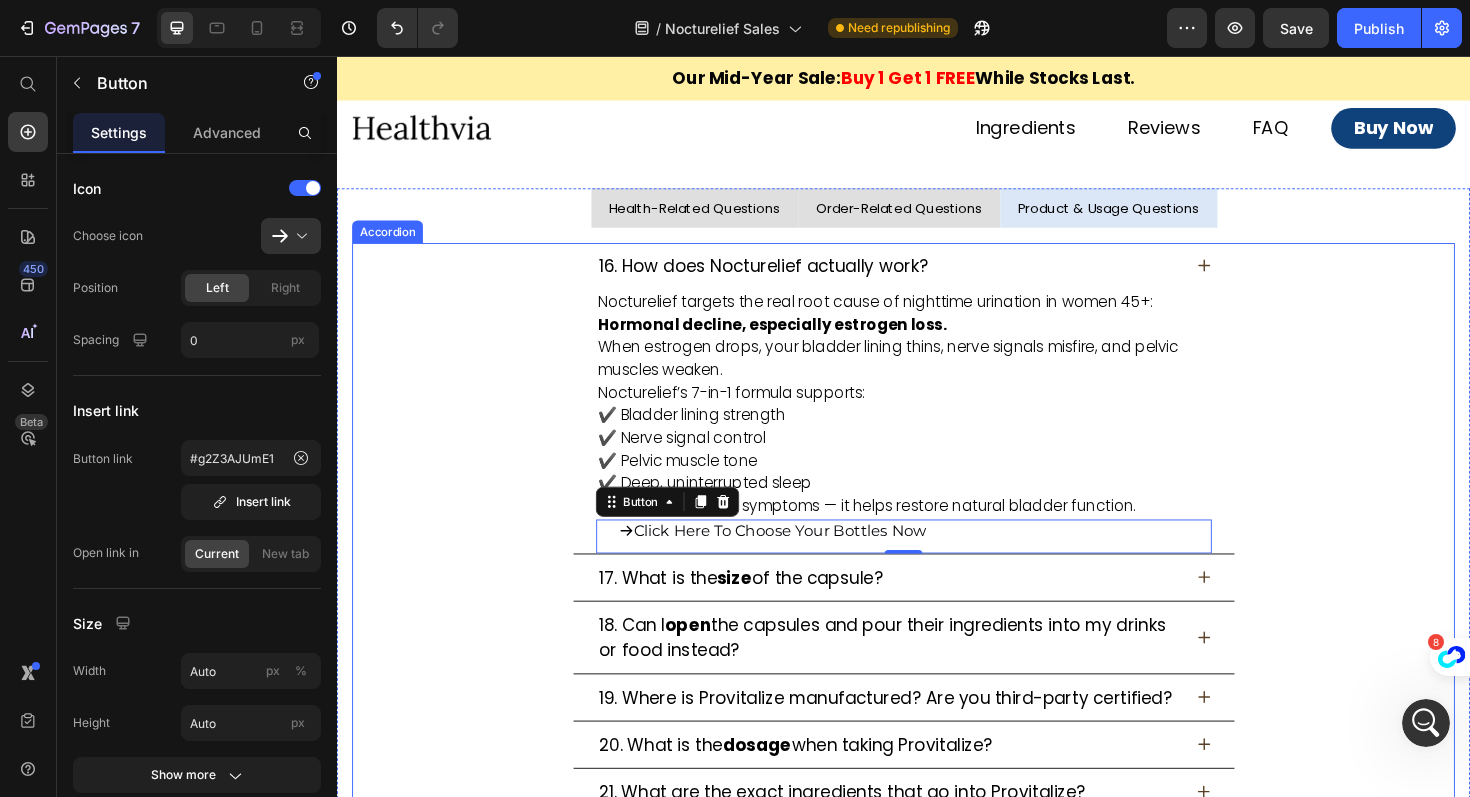 click on "17. What is the  size  of the capsule?" at bounding box center (937, 608) 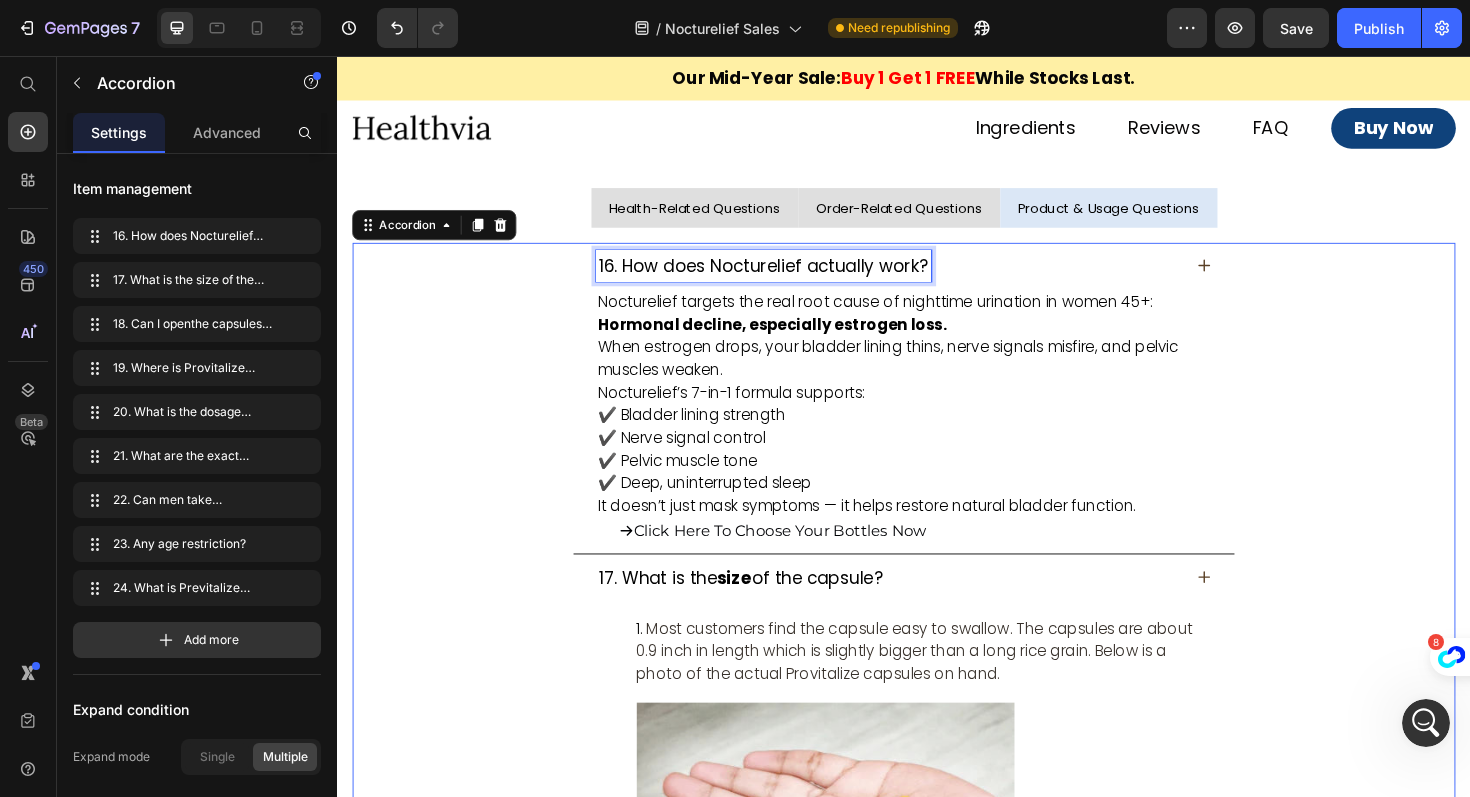 click on "16. How does Nocturelief actually work?" at bounding box center [788, 278] 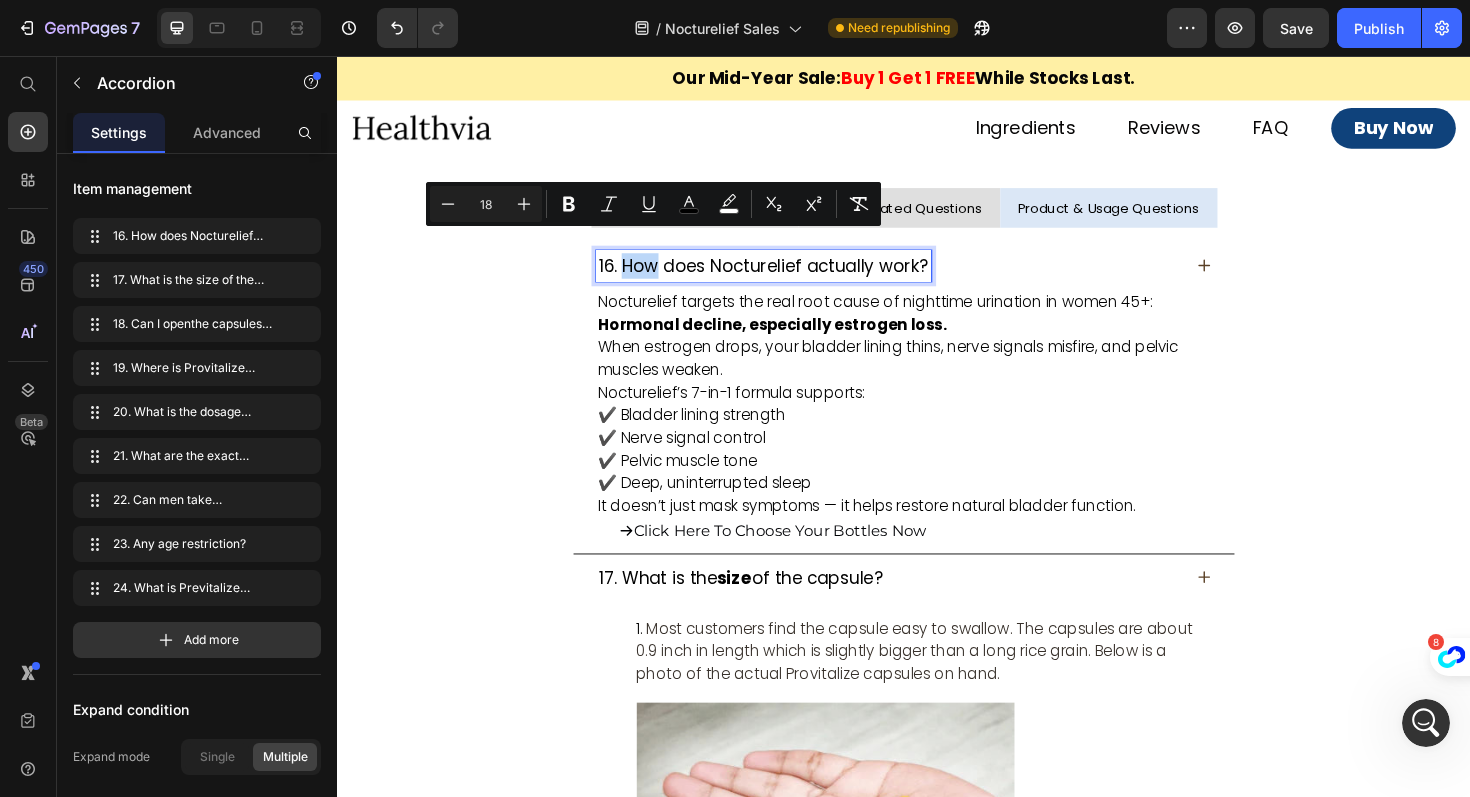 click on "16. How does Nocturelief actually work?" at bounding box center [788, 278] 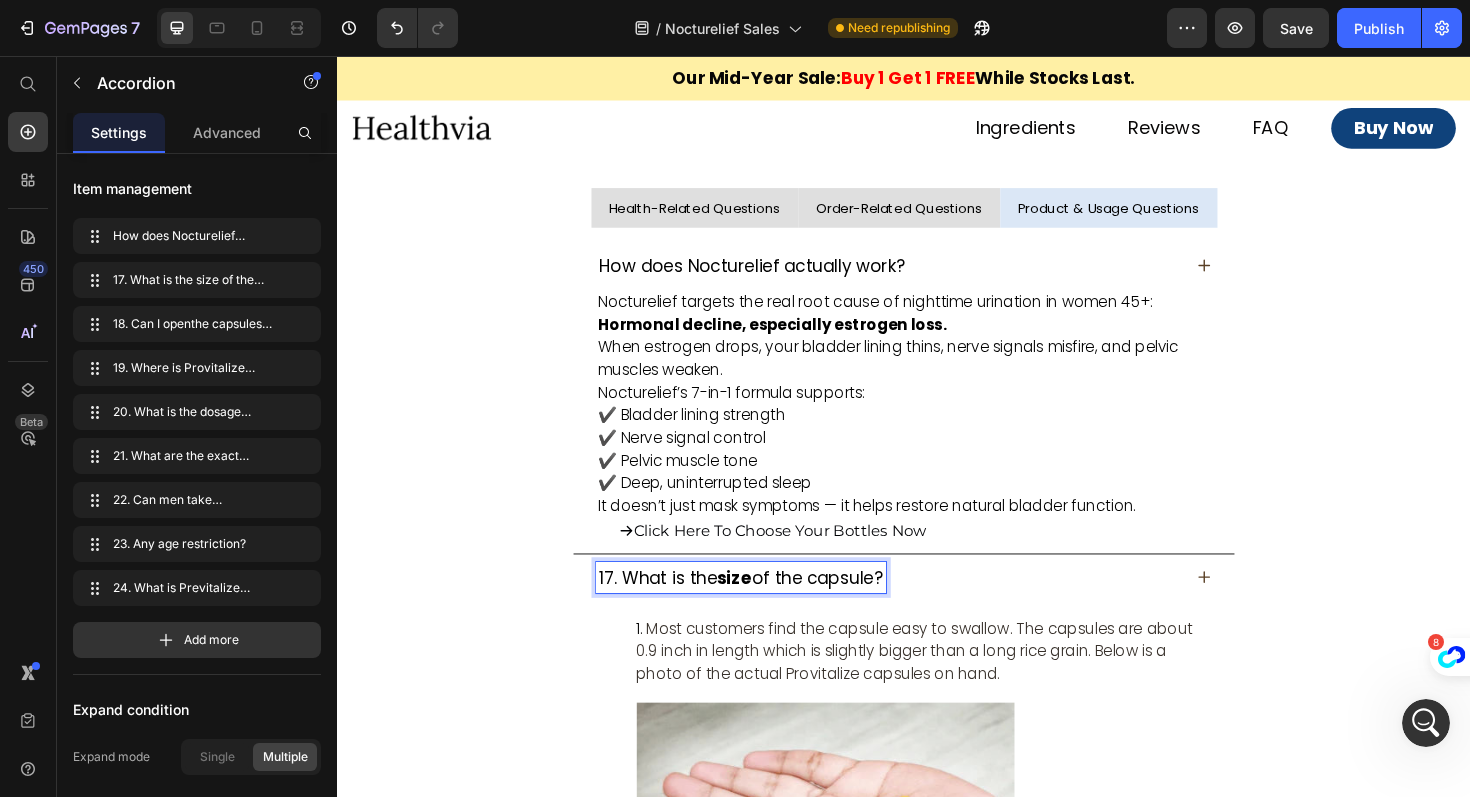 click on "17. What is the" at bounding box center [676, 608] 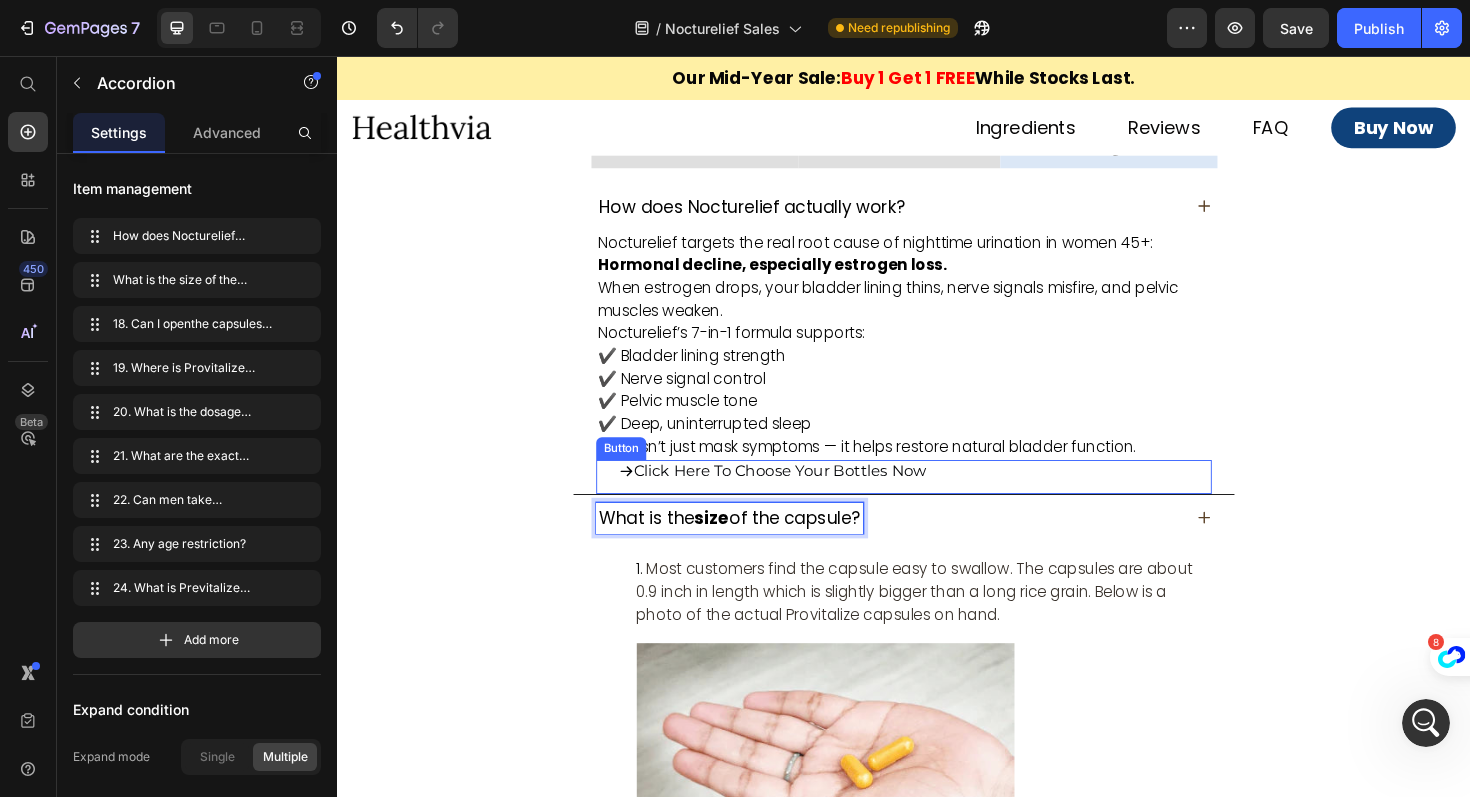 scroll, scrollTop: 15587, scrollLeft: 0, axis: vertical 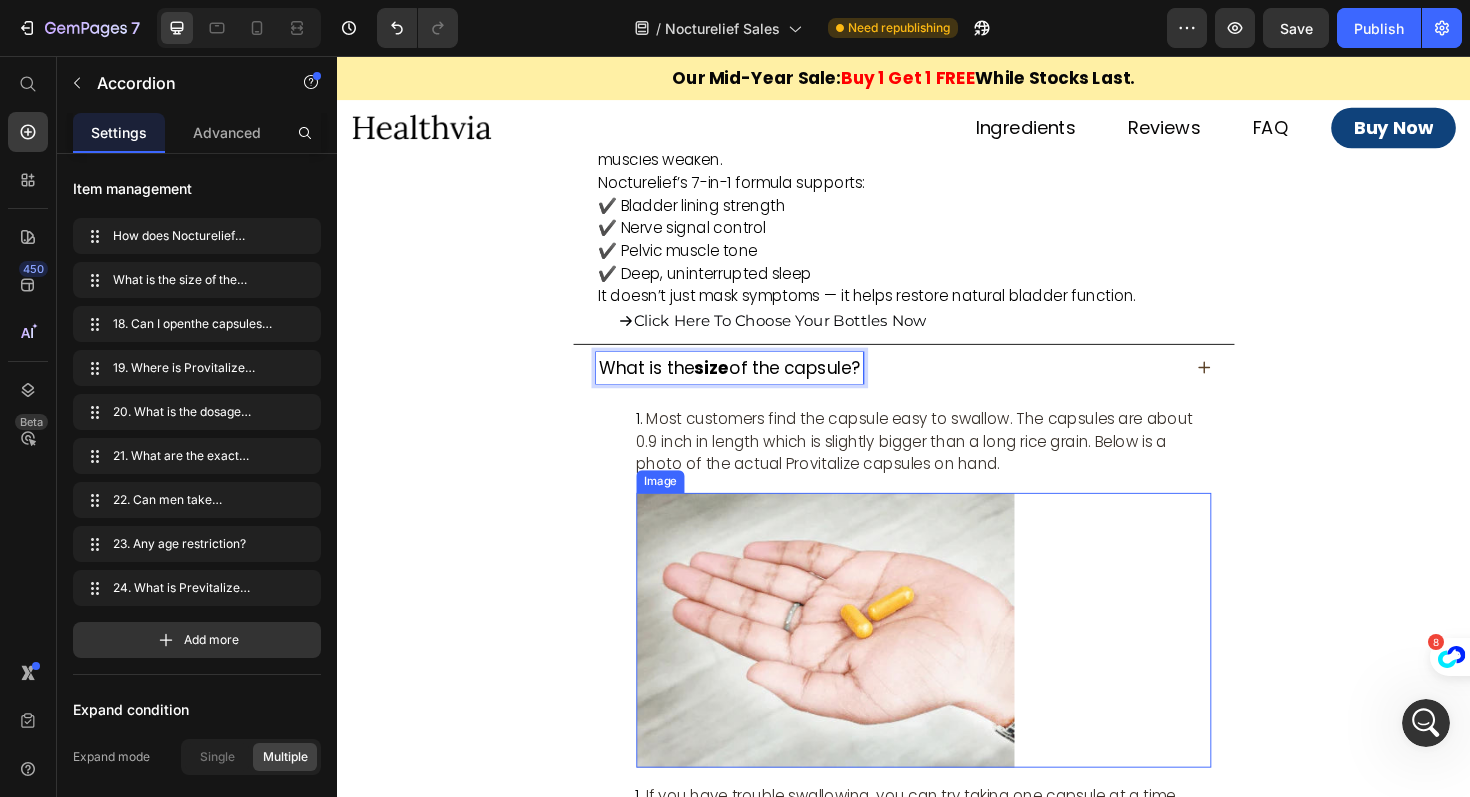 click at bounding box center [958, 664] 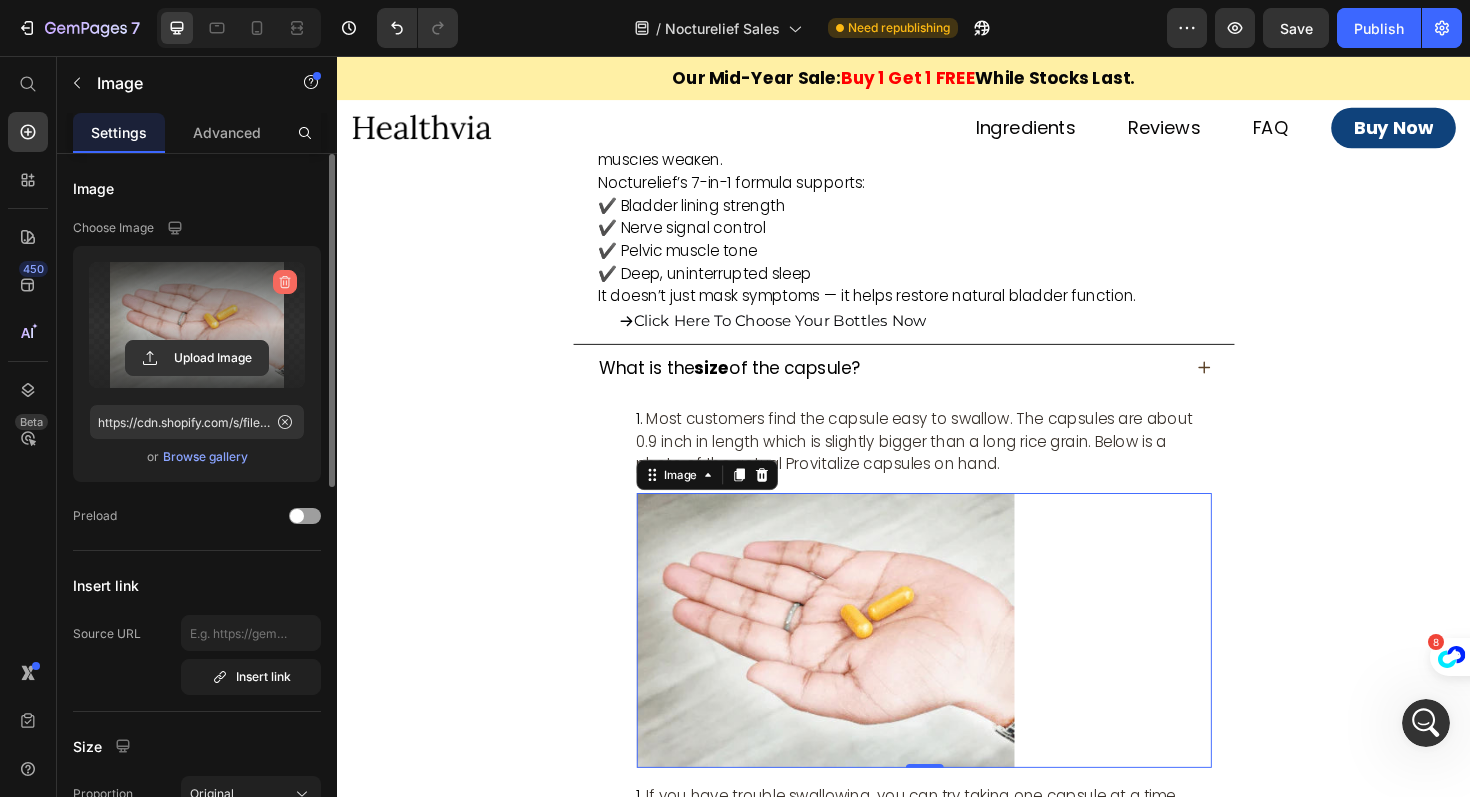 click at bounding box center [285, 282] 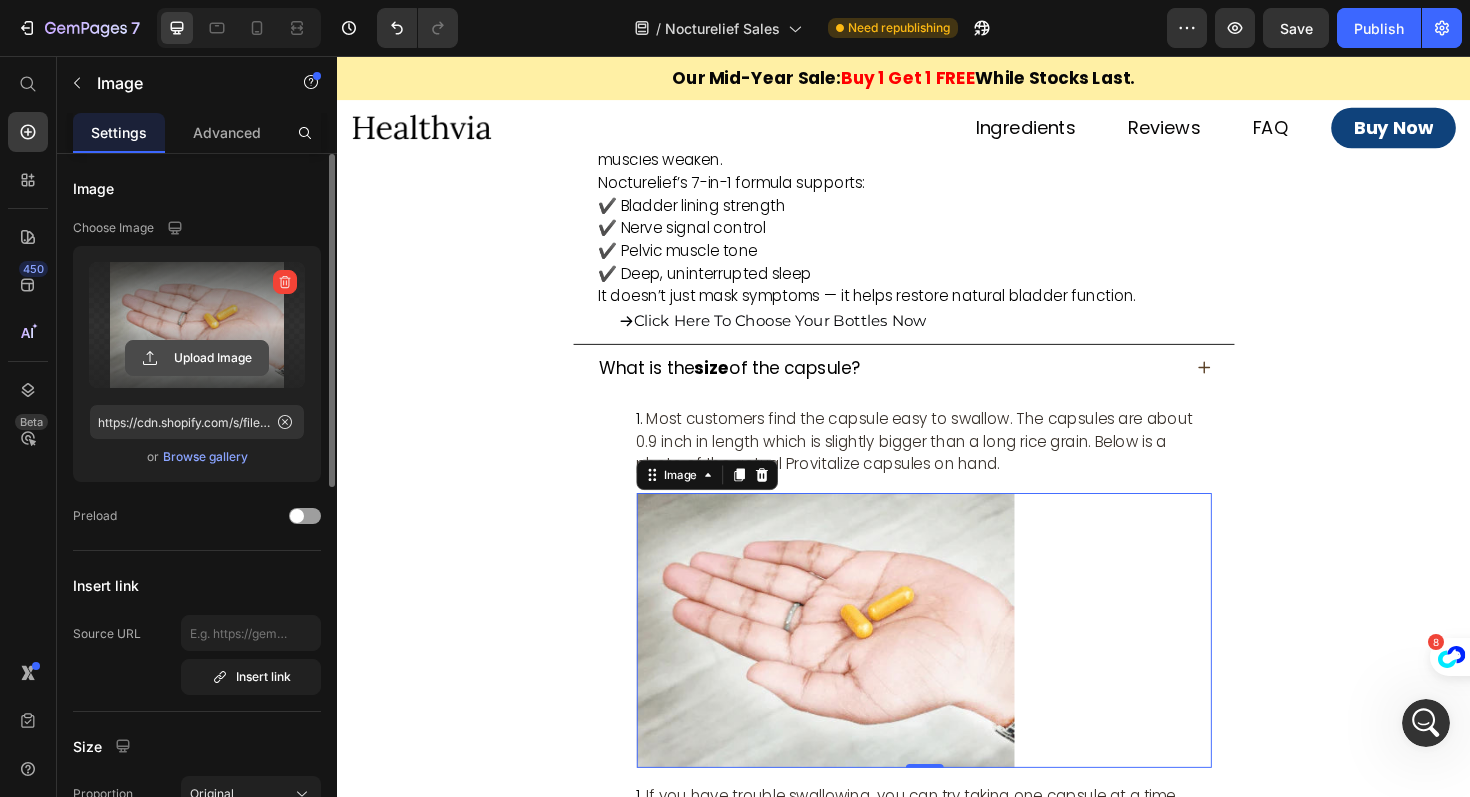 drag, startPoint x: 279, startPoint y: 277, endPoint x: 220, endPoint y: 315, distance: 70.178345 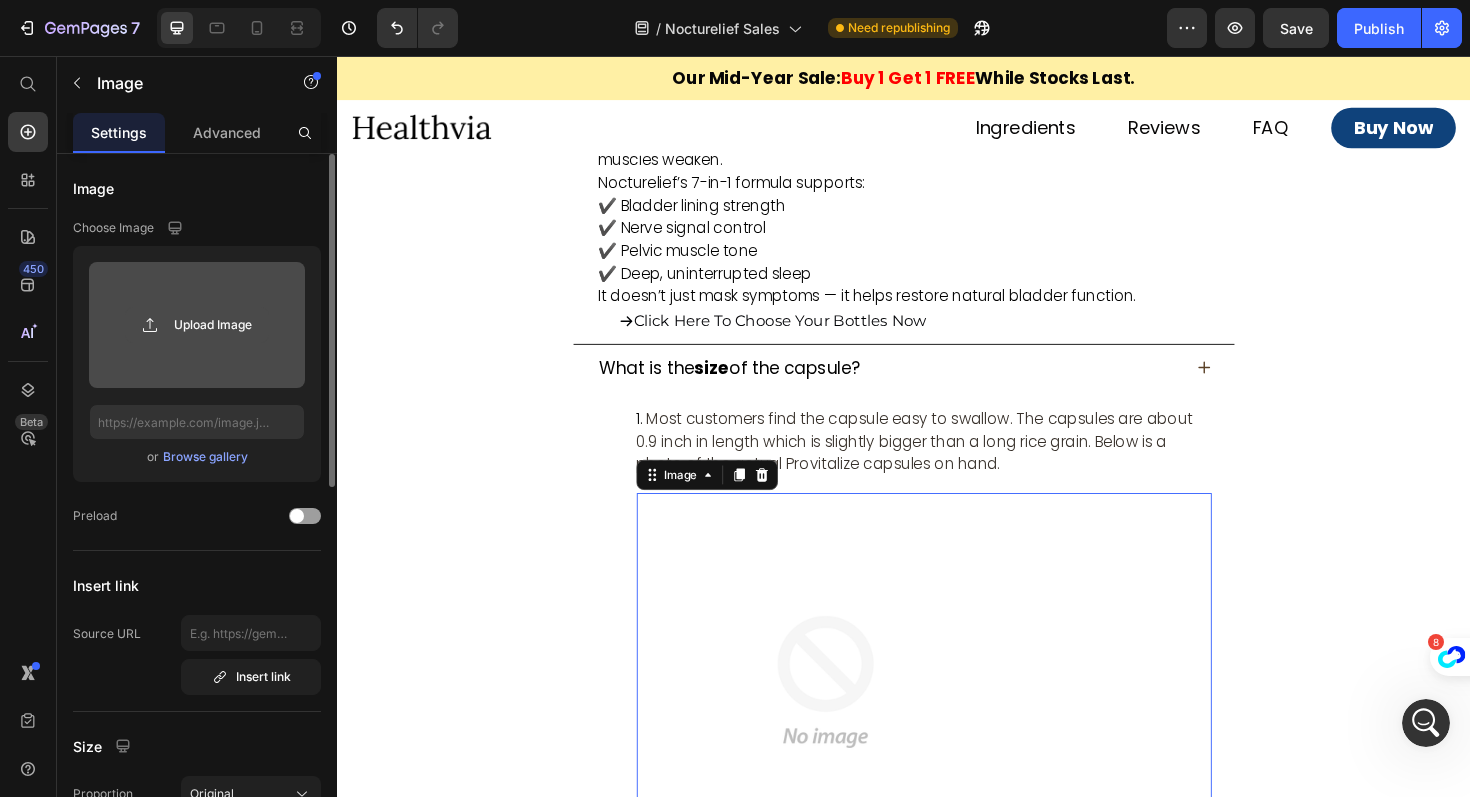 scroll, scrollTop: 0, scrollLeft: 0, axis: both 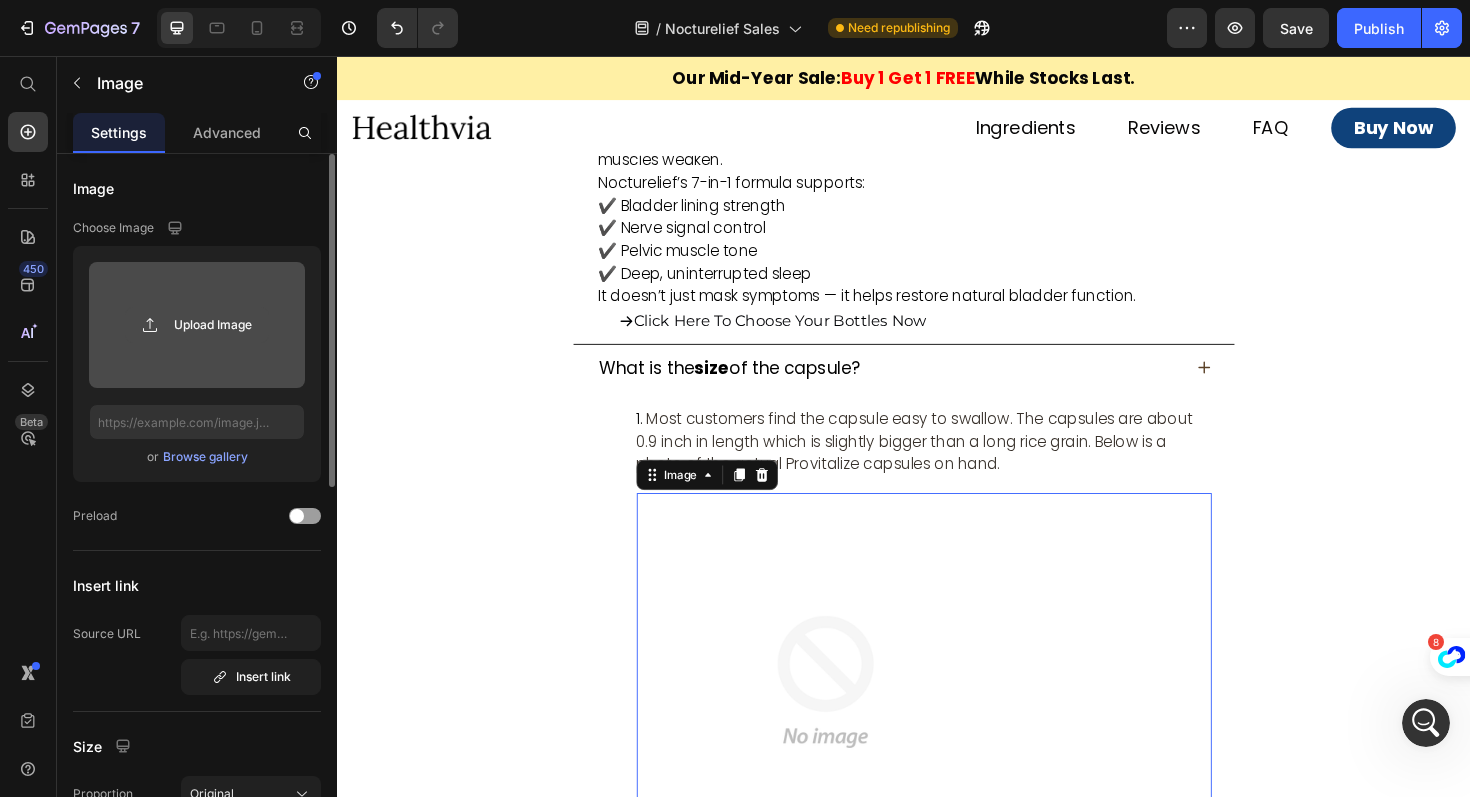 click 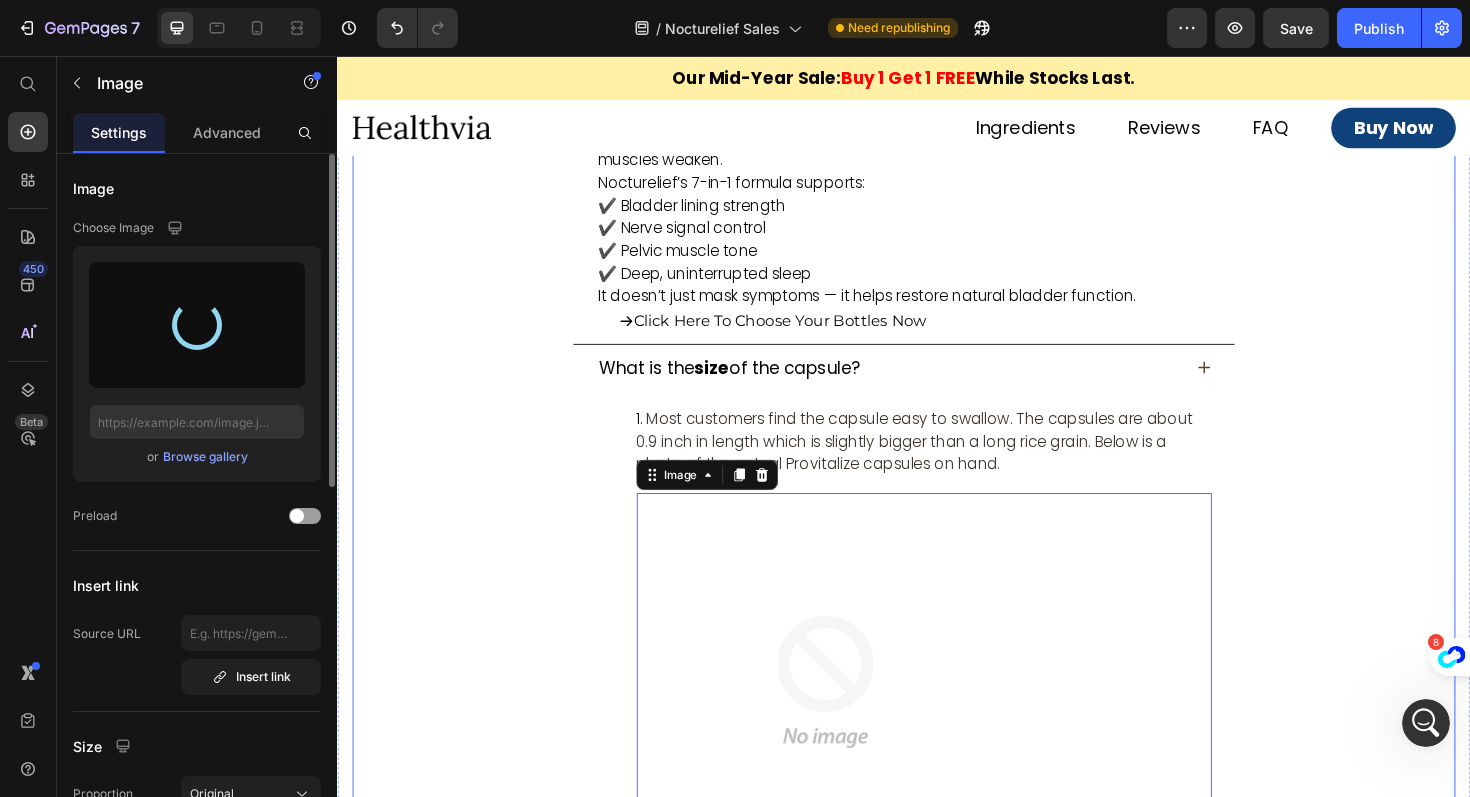 type on "https://cdn.shopify.com/s/files/1/0715/1209/6947/files/gempages_566339328339346466-70d5e5fa-9c18-41ba-96b3-7a79f39aeb7f.webp" 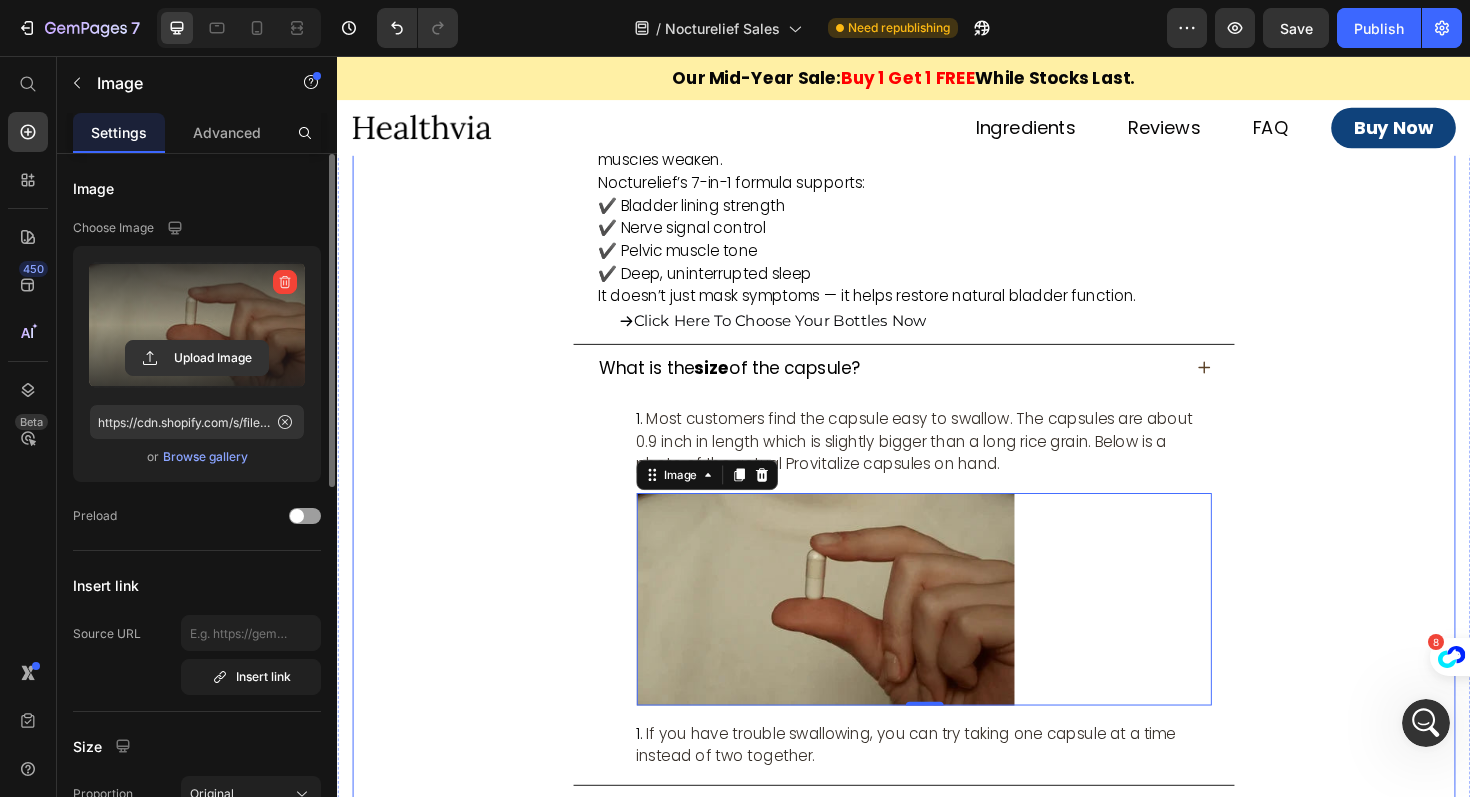 click on "of the capsule?" at bounding box center [821, 386] 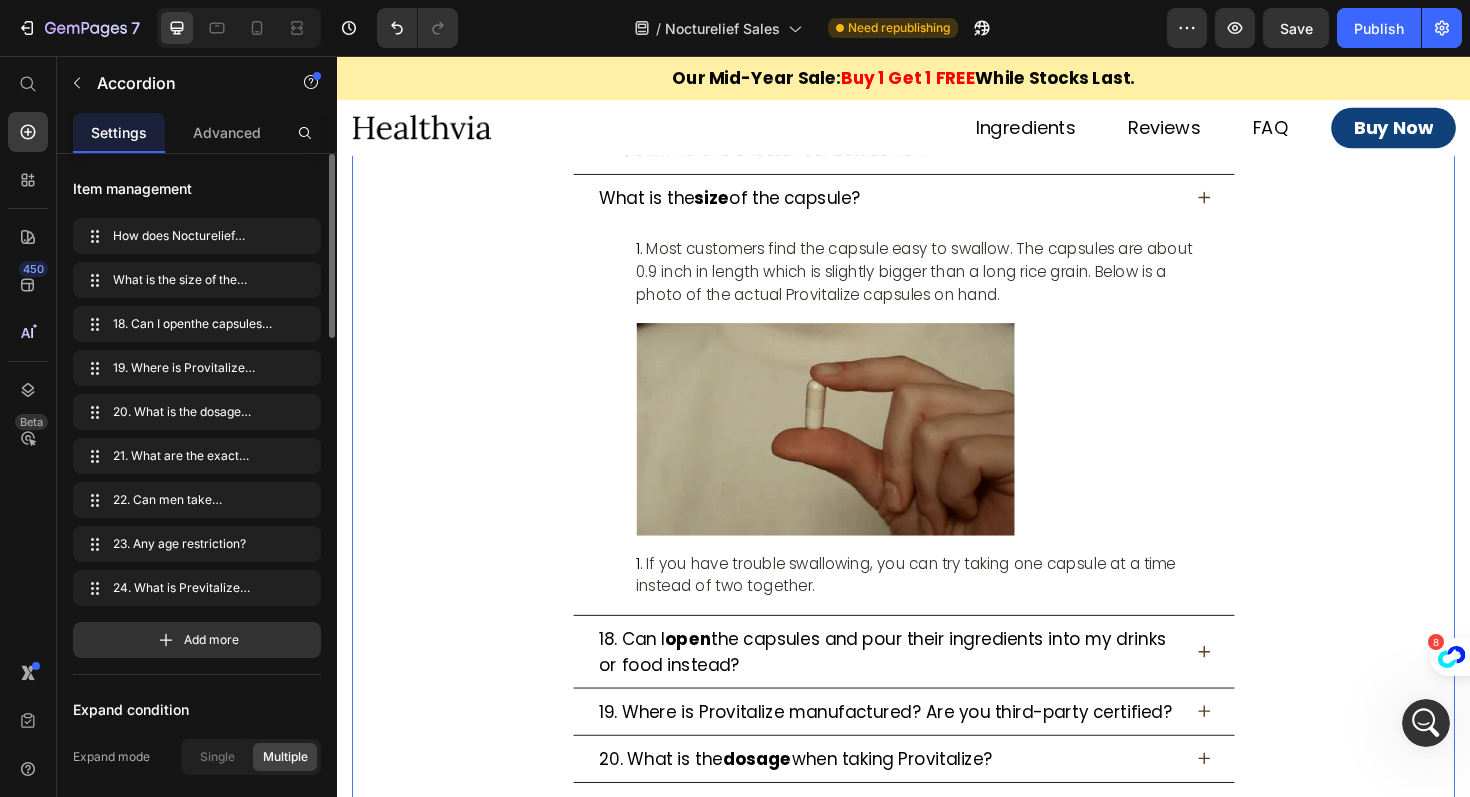 scroll, scrollTop: 15748, scrollLeft: 0, axis: vertical 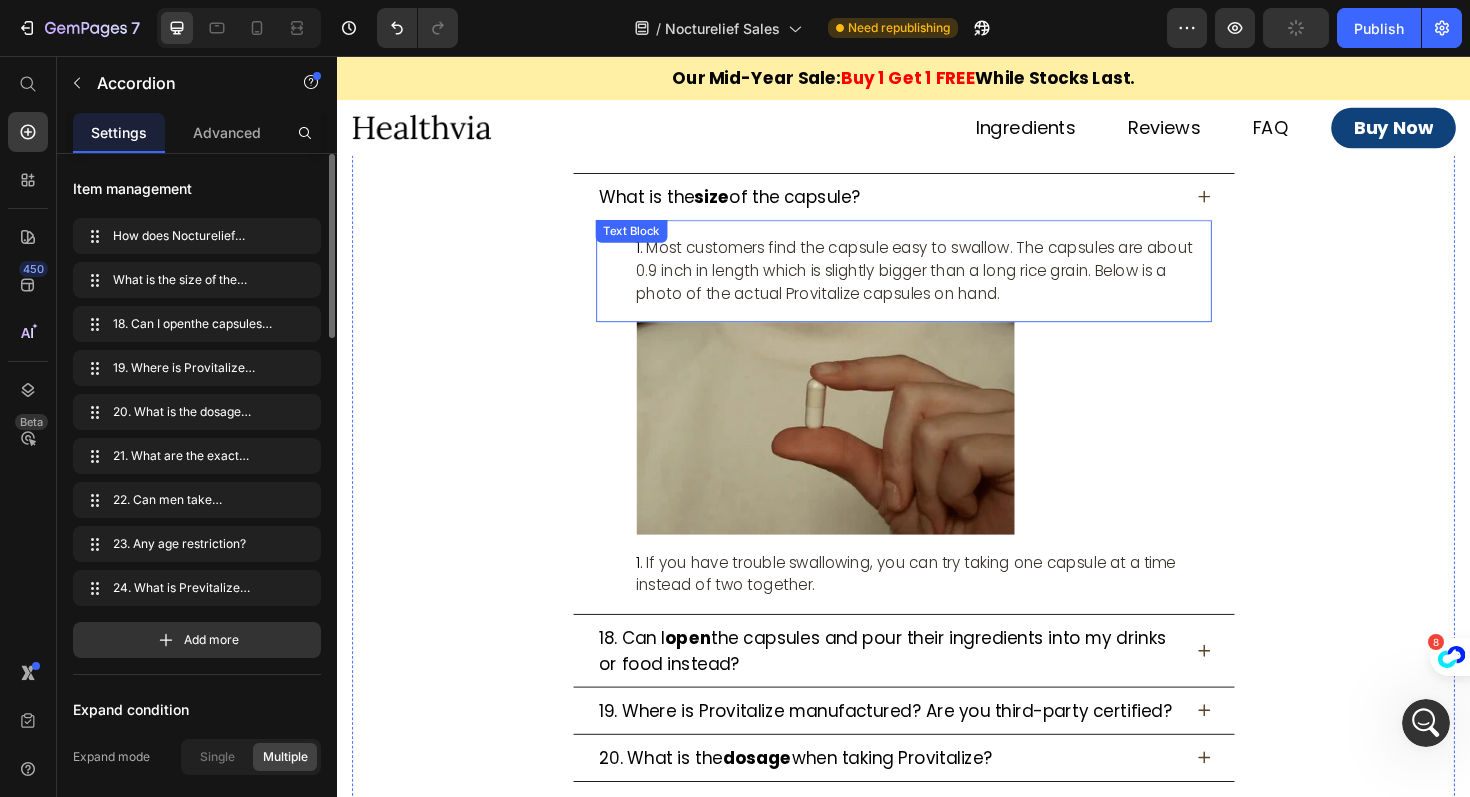 click 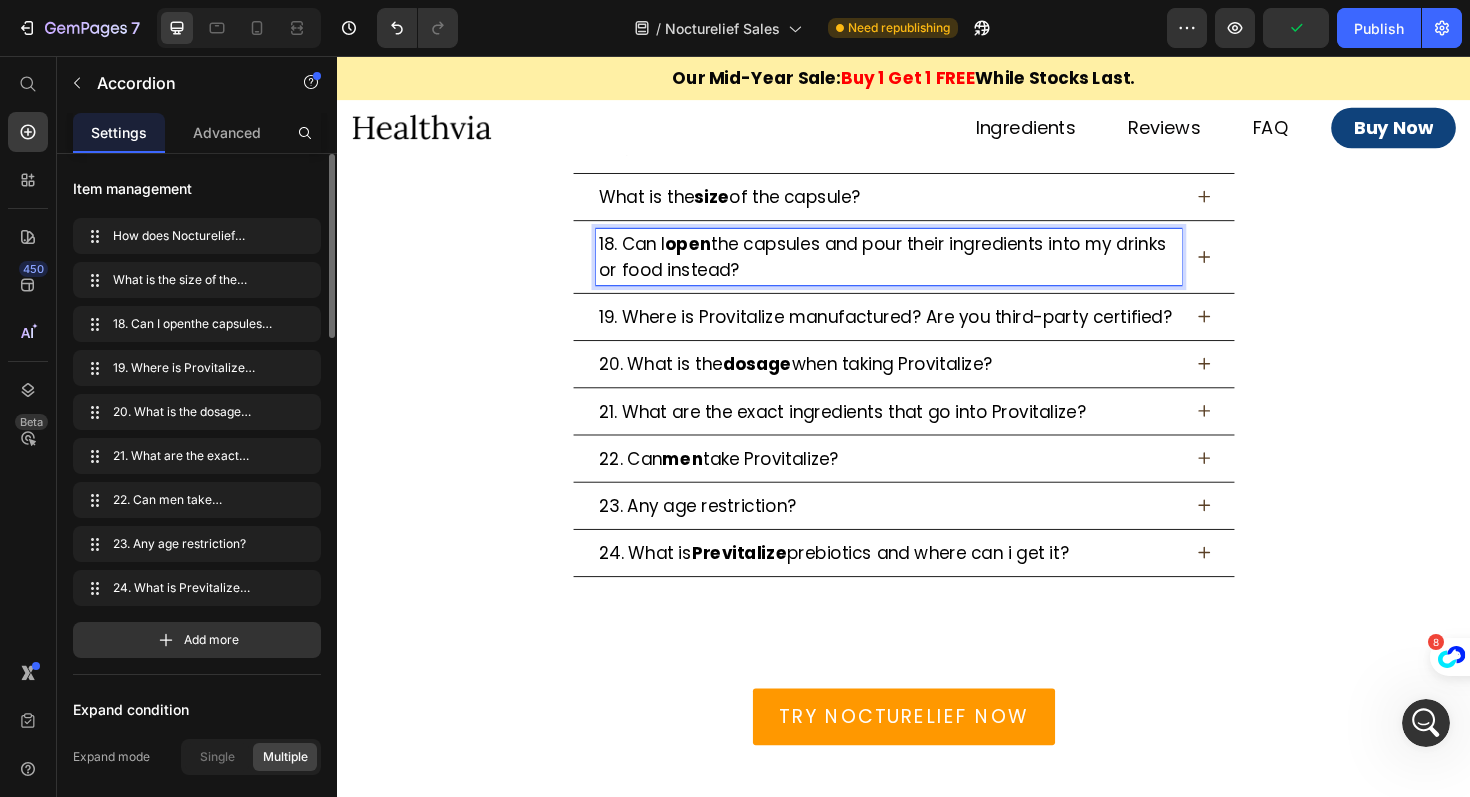 click on "18. Can I" at bounding box center [649, 255] 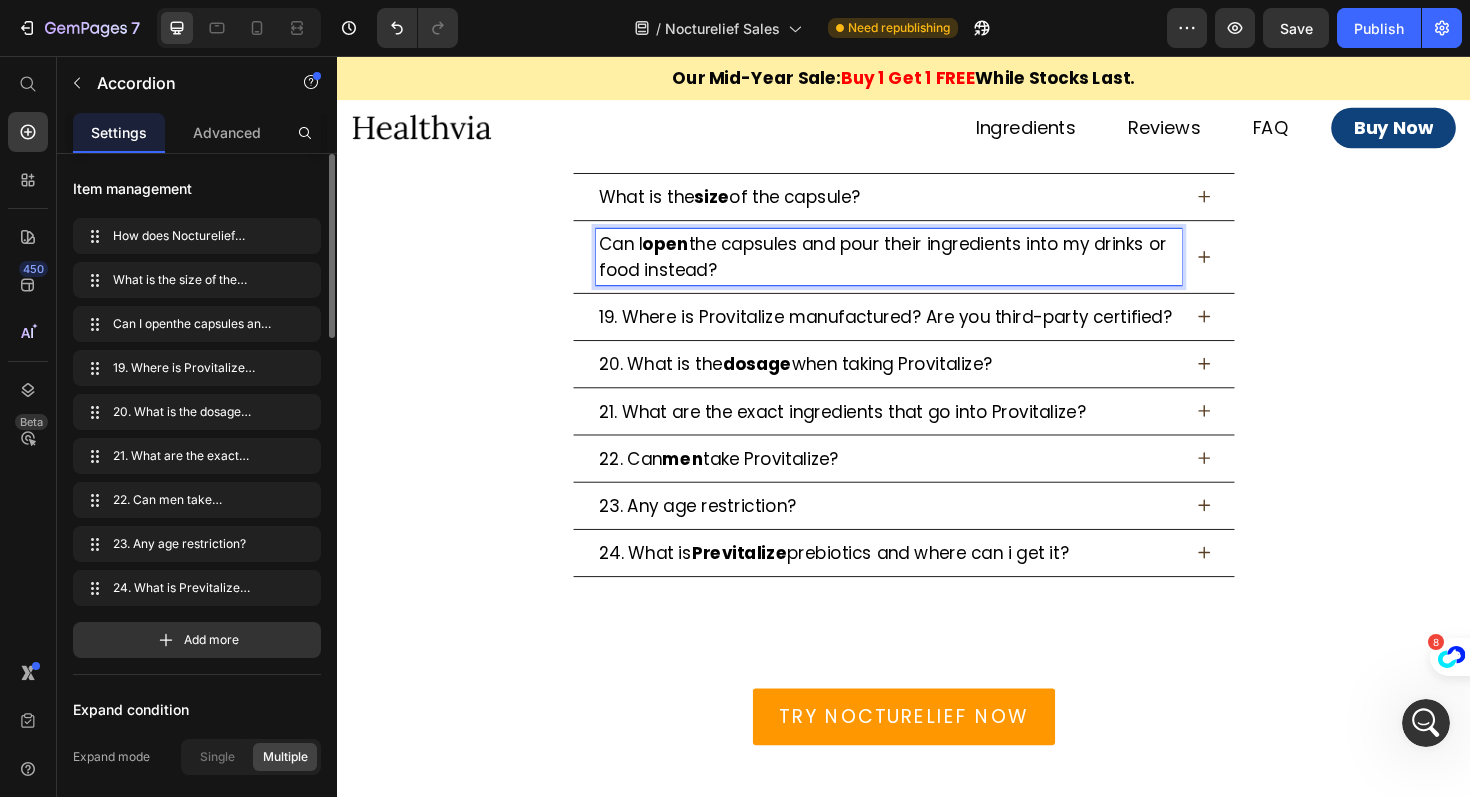 click on "open" at bounding box center [684, 255] 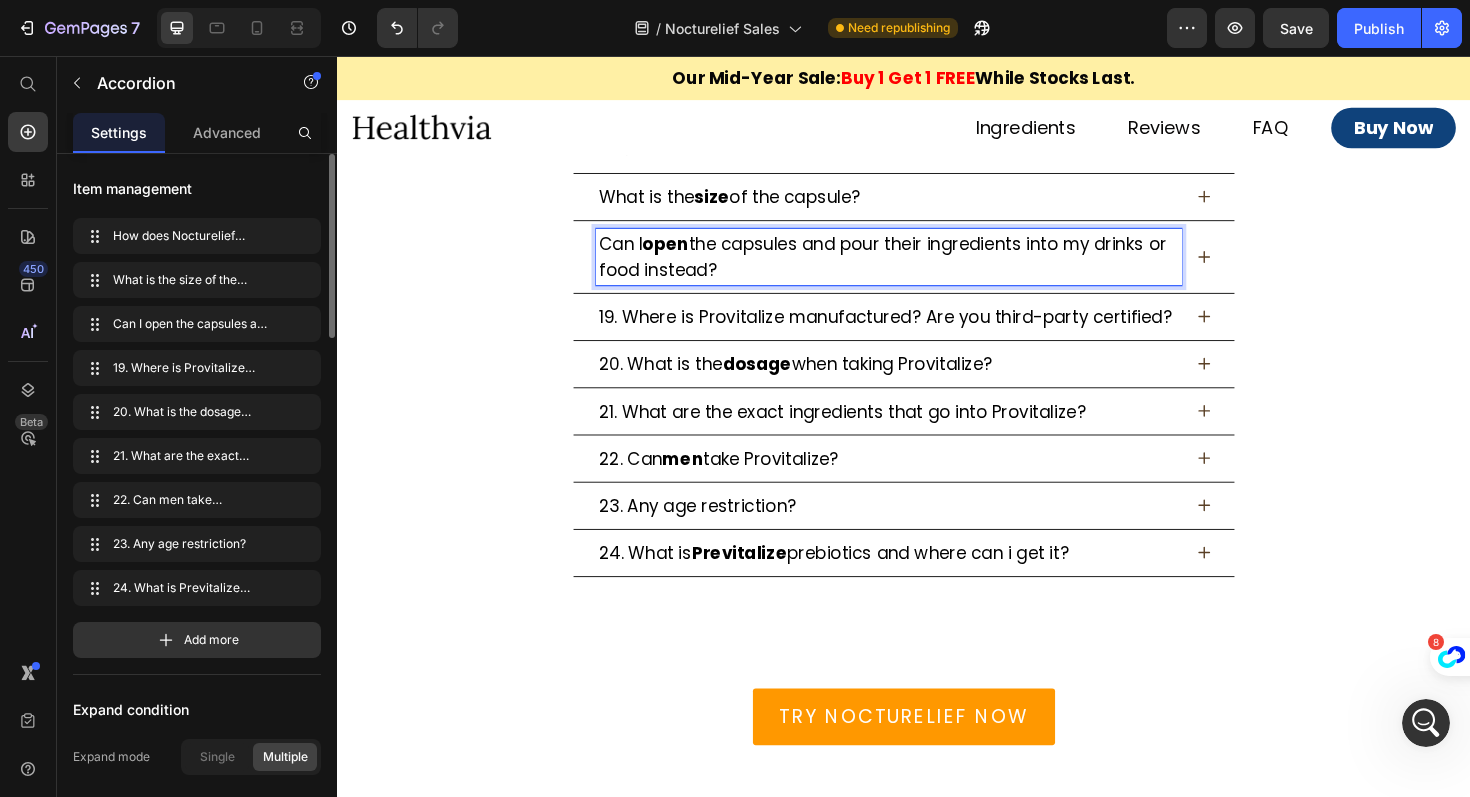 click on "Can I  open  the capsules and pour their ingredients into my drinks or food instead?" at bounding box center (937, 269) 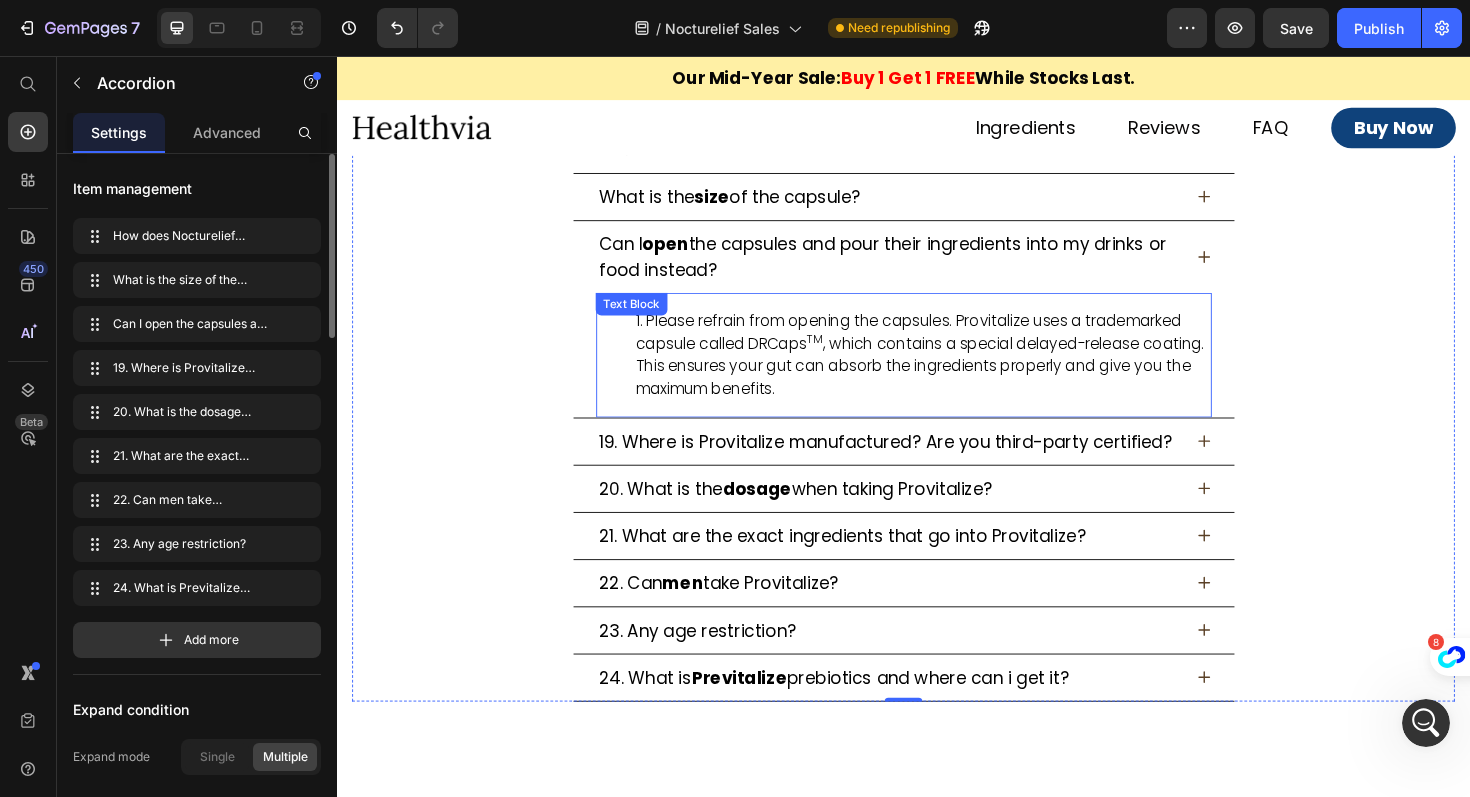 click on "Please refrain from opening the capsules. Provitalize uses a trademarked capsule called DRCaps TM , which contains a special delayed-release coating. This ensures your gut can absorb the ingredients properly and give you the maximum benefits." at bounding box center [957, 373] 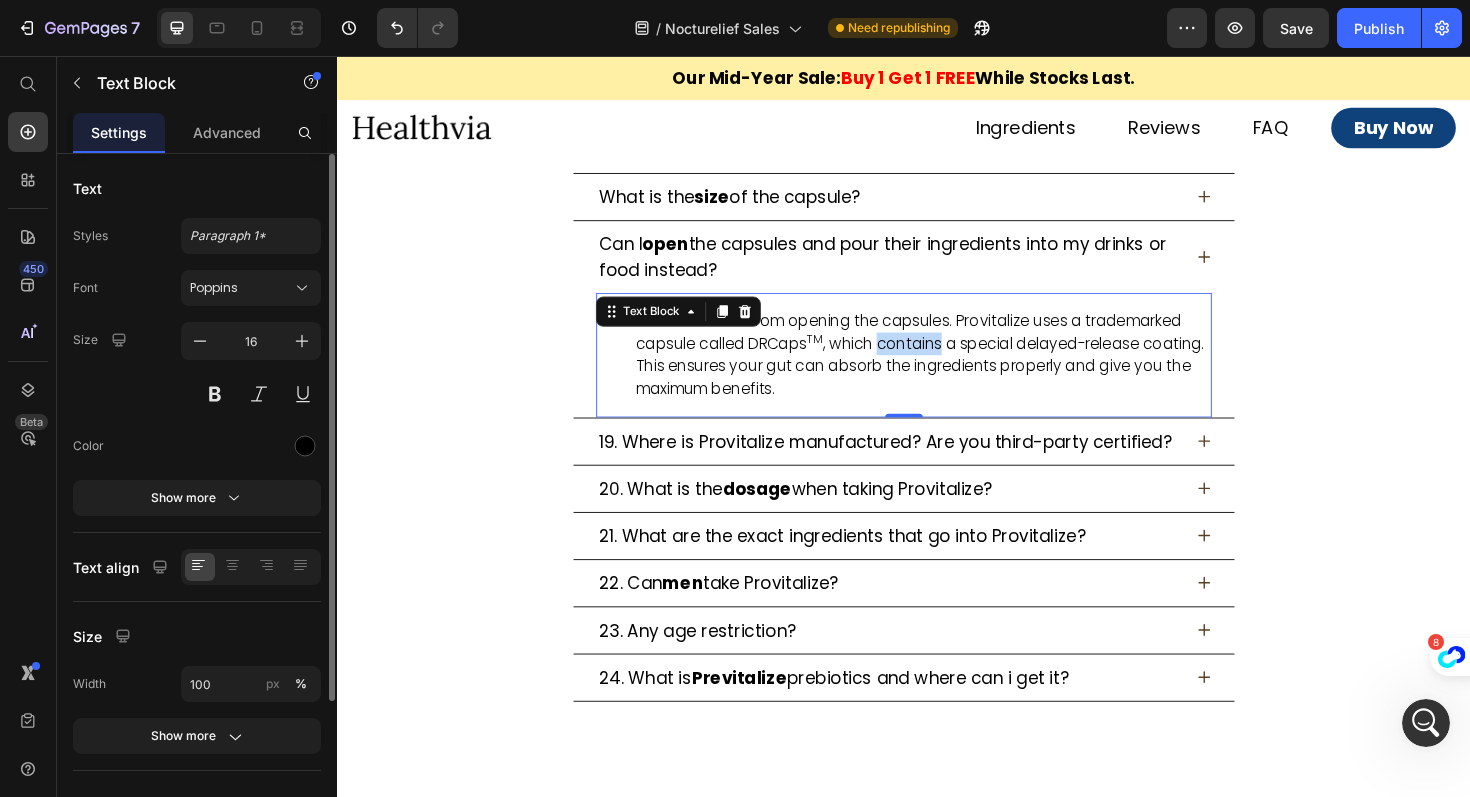 click on "Please refrain from opening the capsules. Provitalize uses a trademarked capsule called DRCaps TM , which contains a special delayed-release coating. This ensures your gut can absorb the ingredients properly and give you the maximum benefits." at bounding box center (957, 373) 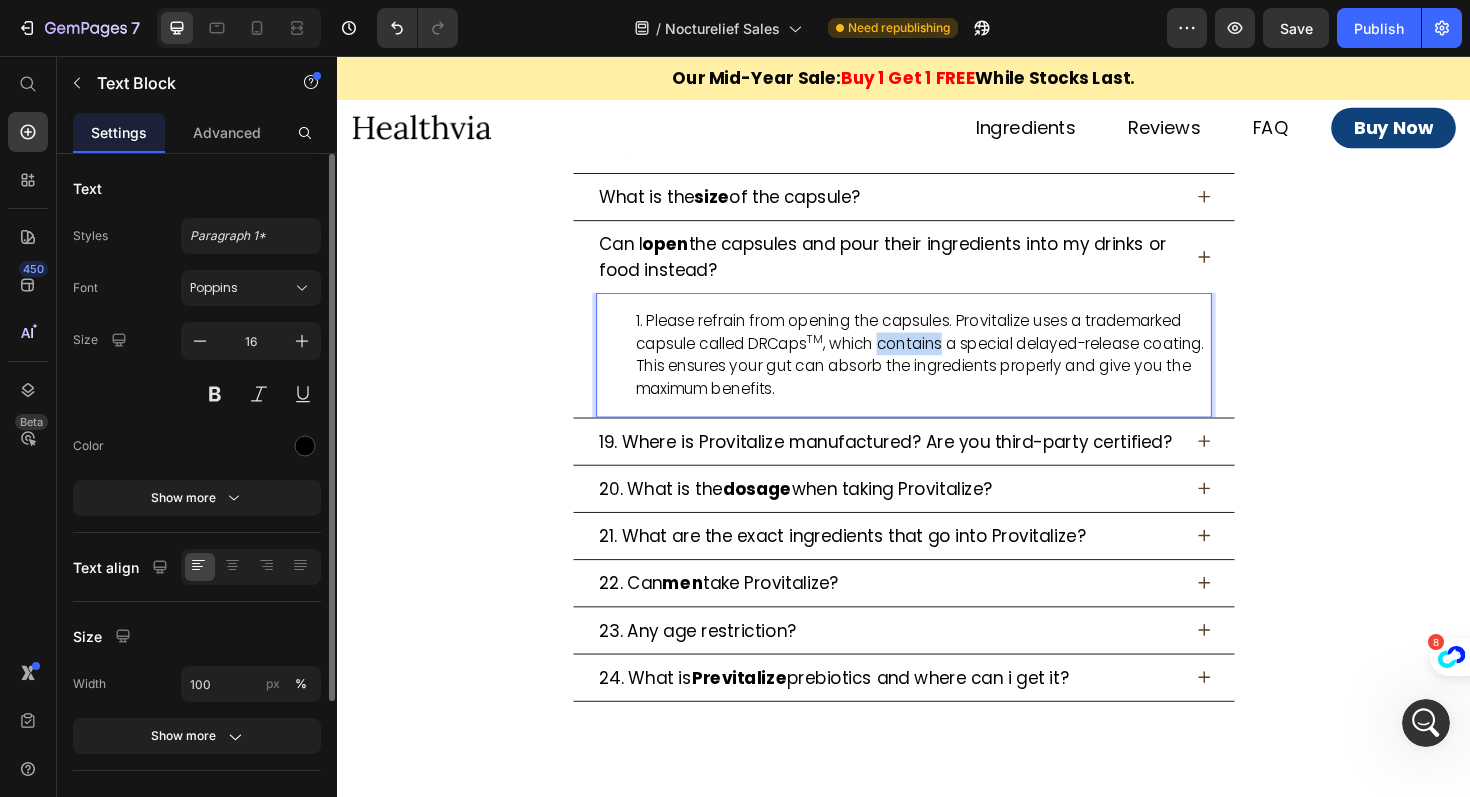 click on "Please refrain from opening the capsules. Provitalize uses a trademarked capsule called DRCaps TM , which contains a special delayed-release coating. This ensures your gut can absorb the ingredients properly and give you the maximum benefits." at bounding box center (957, 373) 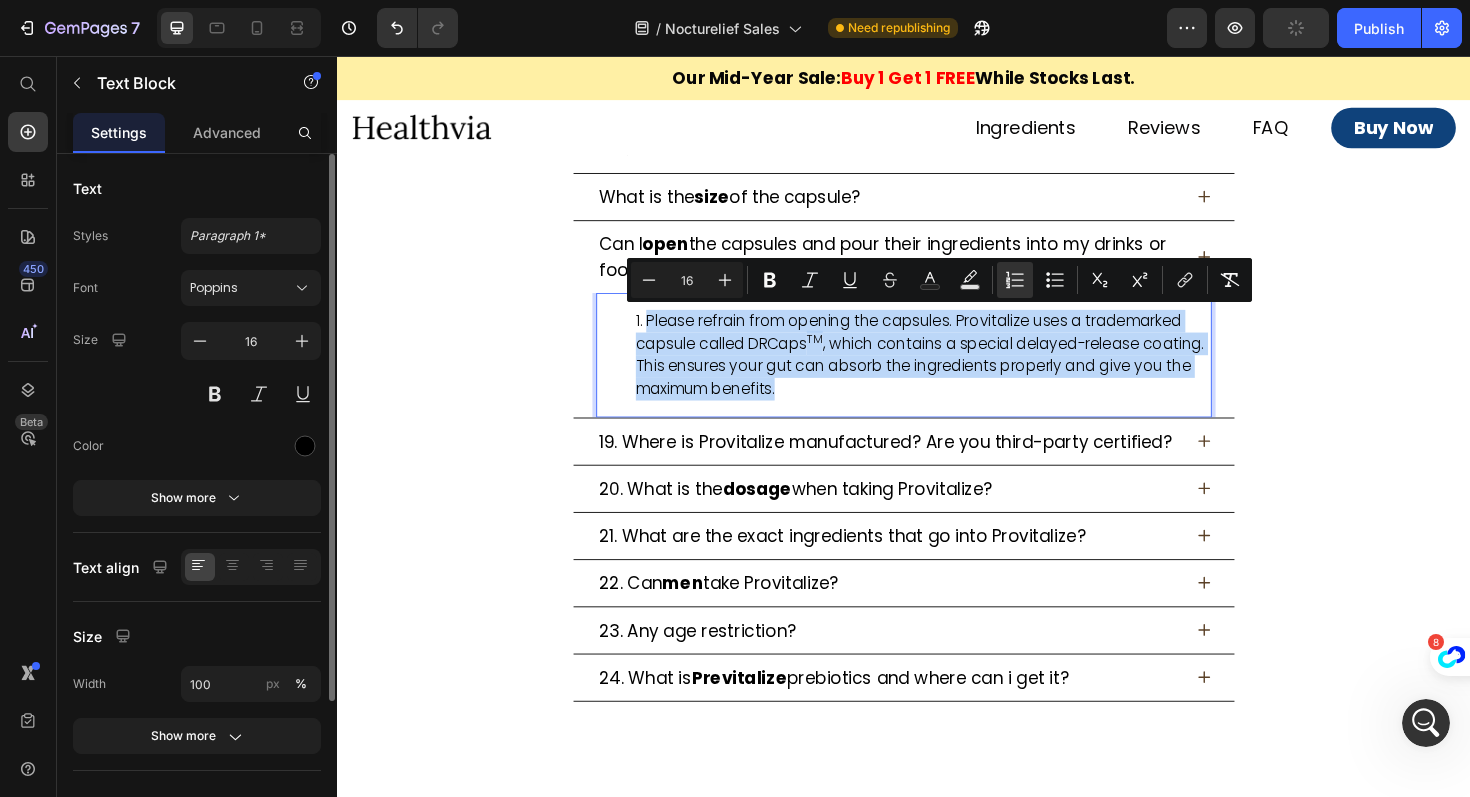 click on "Please refrain from opening the capsules. Provitalize uses a trademarked capsule called DRCaps TM , which contains a special delayed-release coating. This ensures your gut can absorb the ingredients properly and give you the maximum benefits." at bounding box center (957, 373) 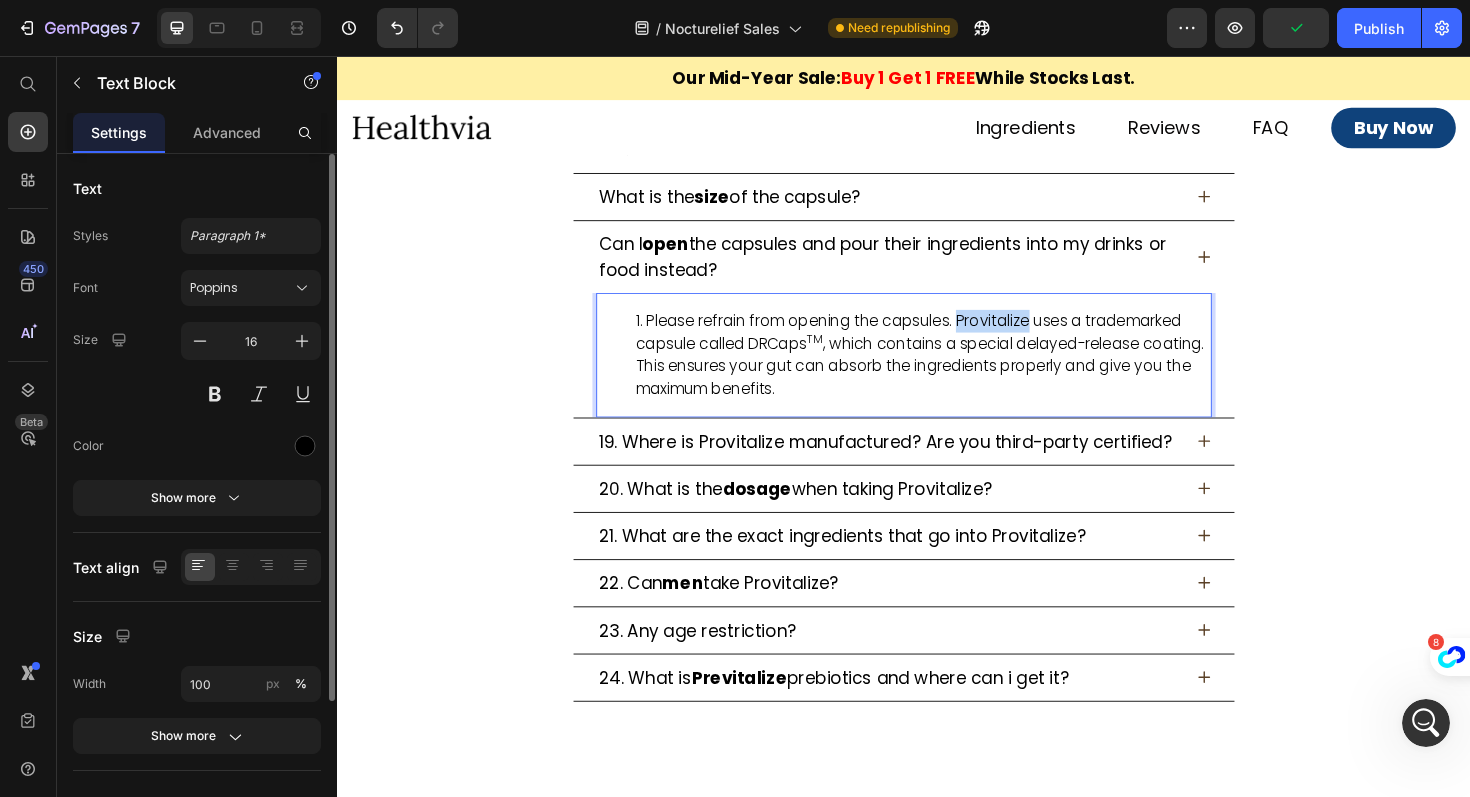 drag, startPoint x: 1001, startPoint y: 336, endPoint x: 1073, endPoint y: 333, distance: 72.06247 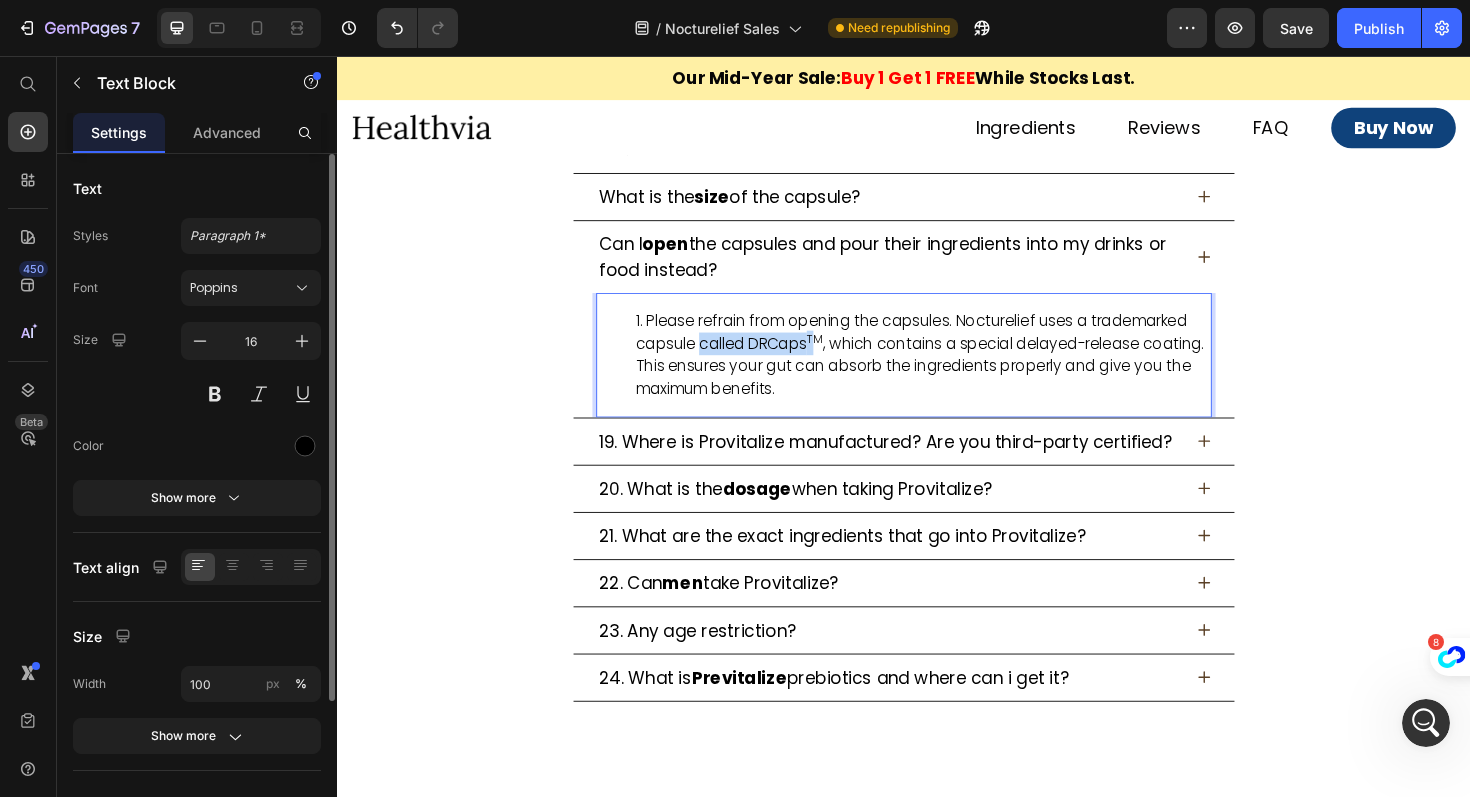 drag, startPoint x: 723, startPoint y: 363, endPoint x: 847, endPoint y: 362, distance: 124.004036 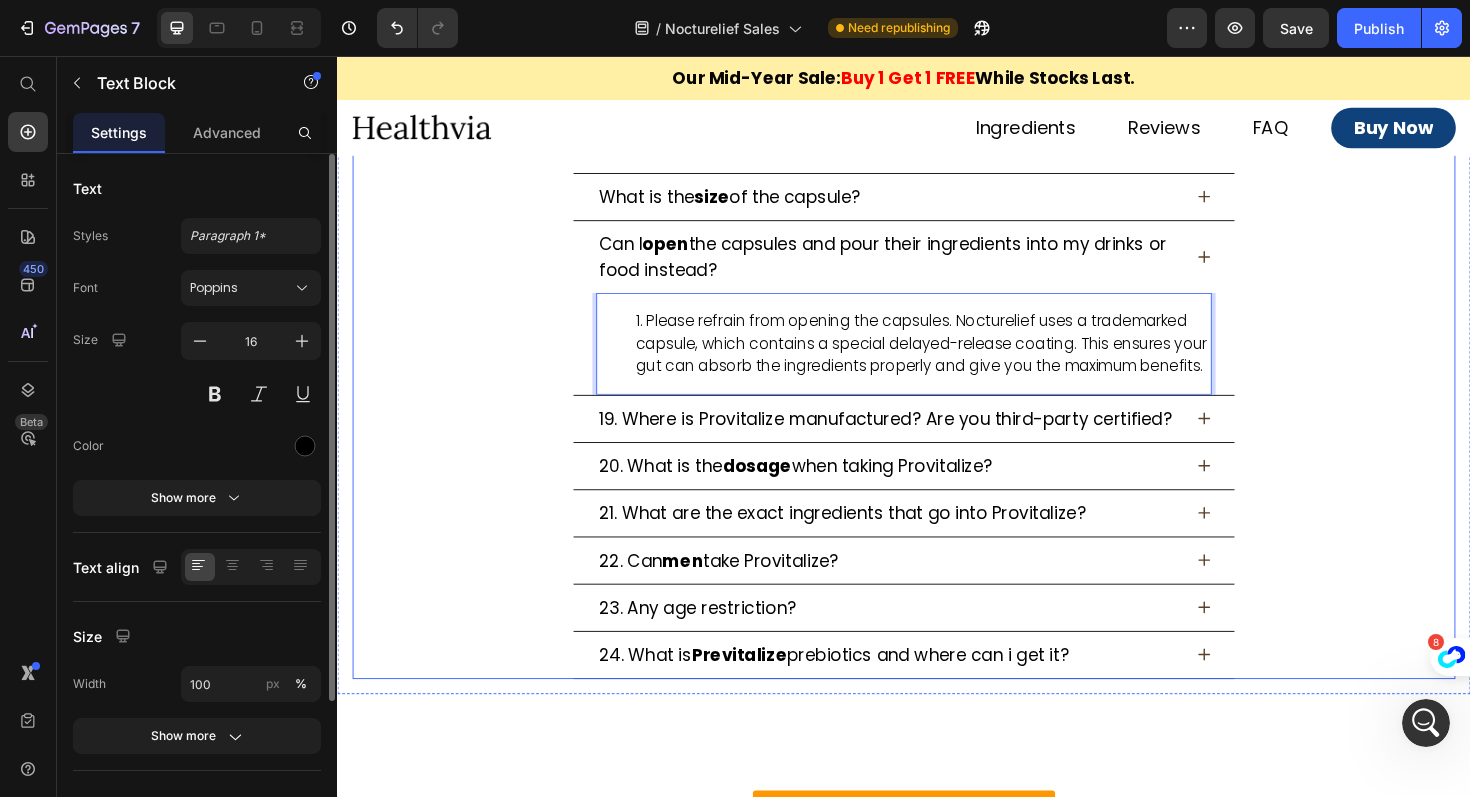click on "Can I  open  the capsules and pour their ingredients into my drinks or food instead?" at bounding box center [937, 269] 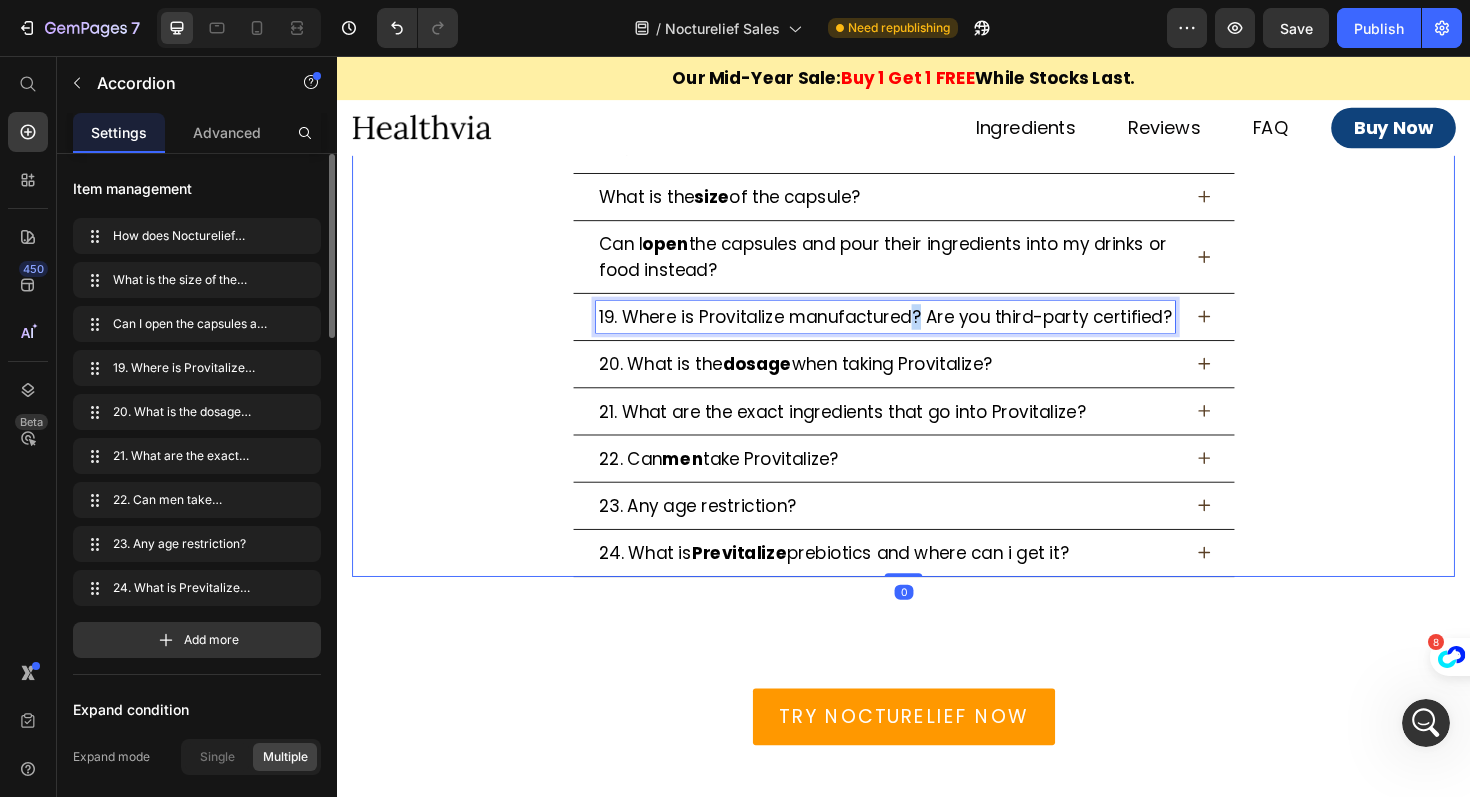 click on "19. Where is Provitalize manufactured? Are you third-party certified?" at bounding box center (917, 332) 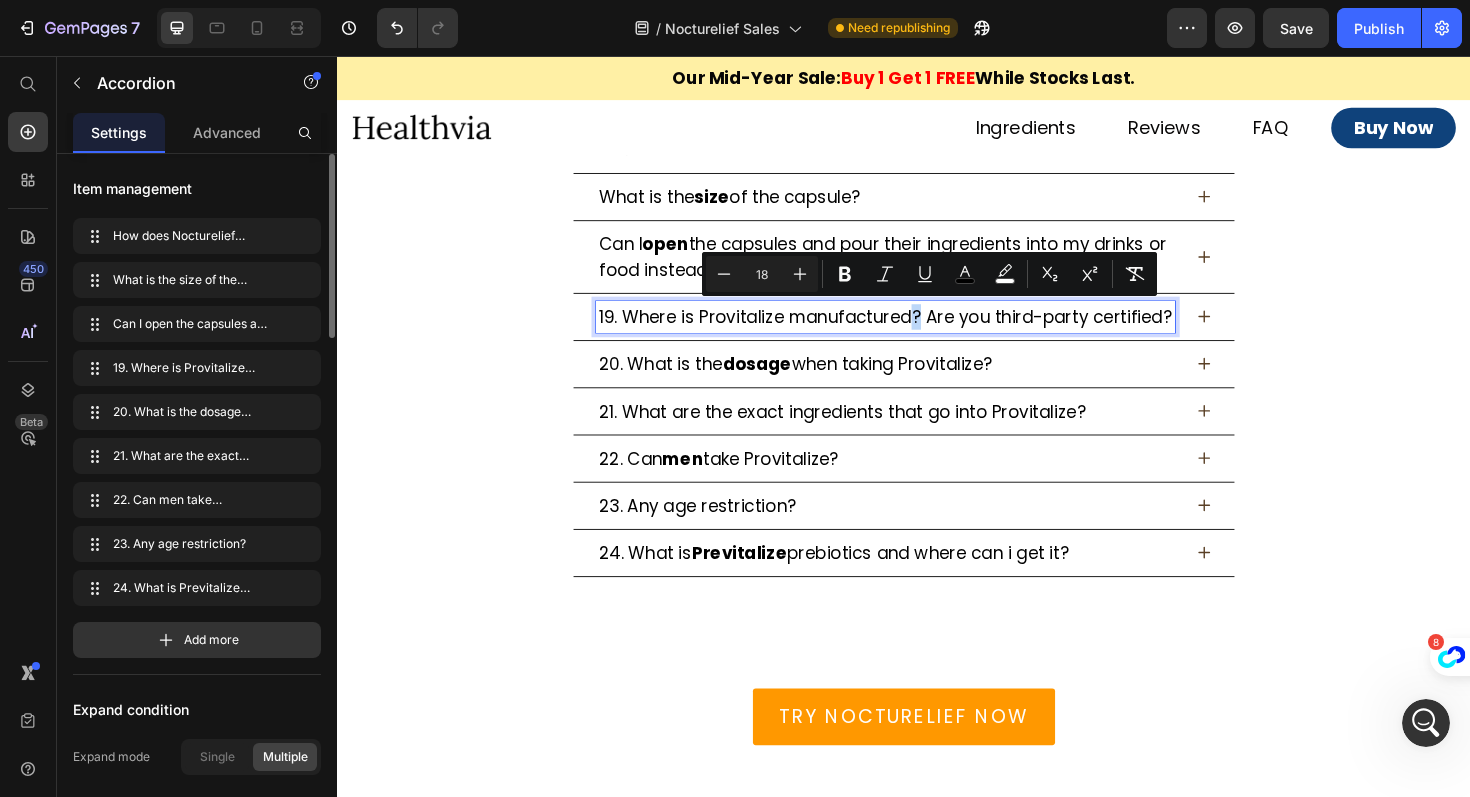 click on "19. Where is Provitalize manufactured? Are you third-party certified?" at bounding box center [917, 332] 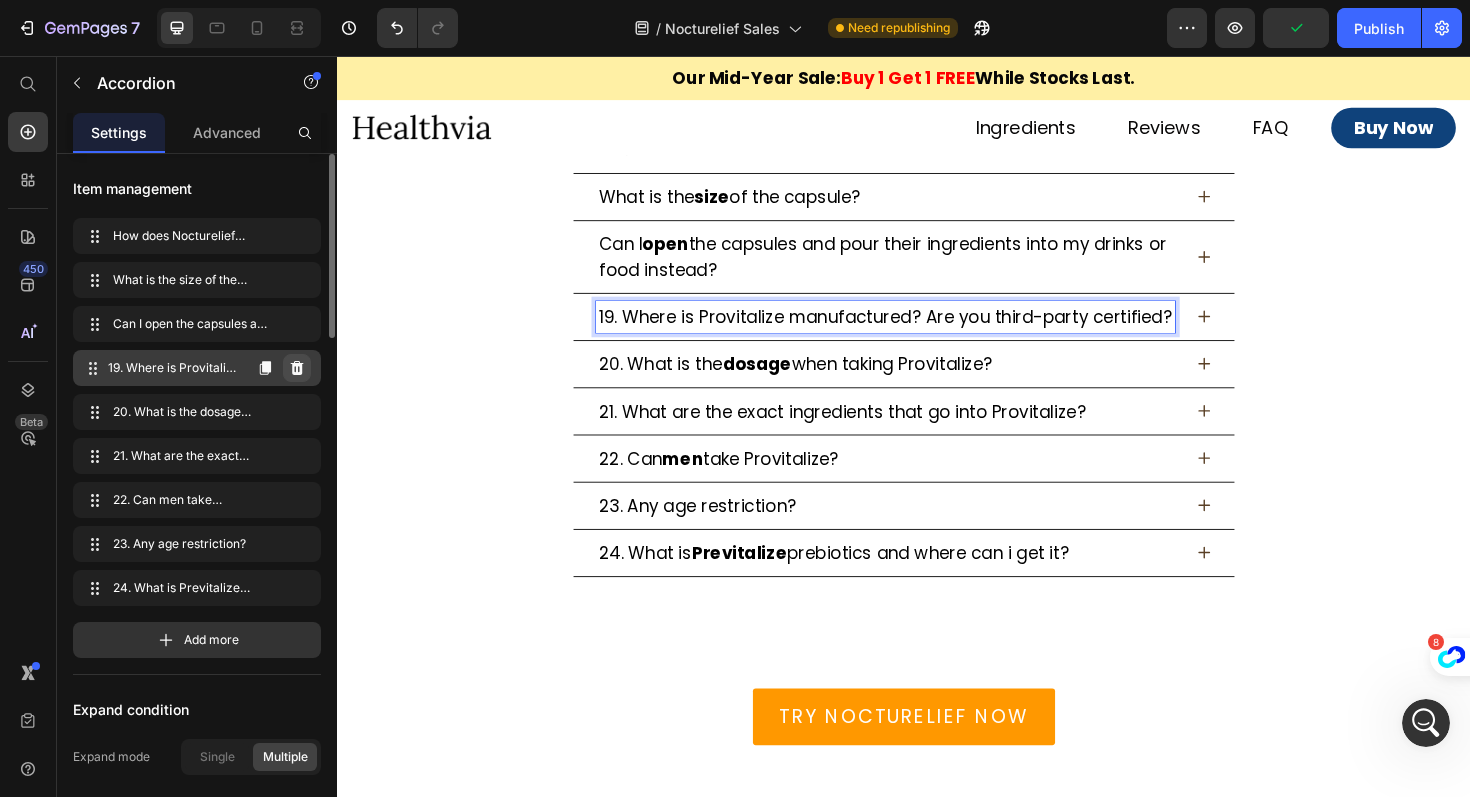 click 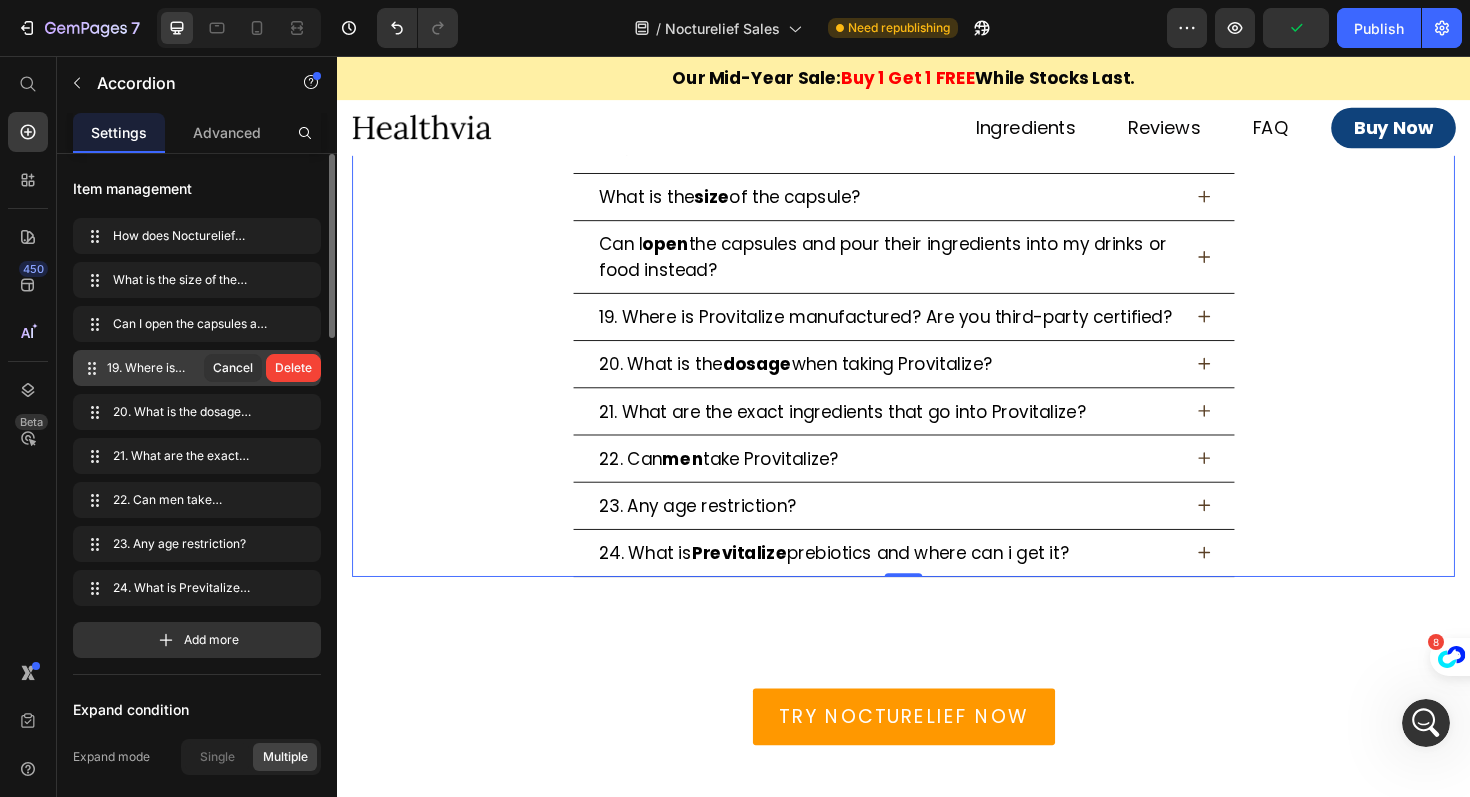 click on "Delete" at bounding box center (293, 368) 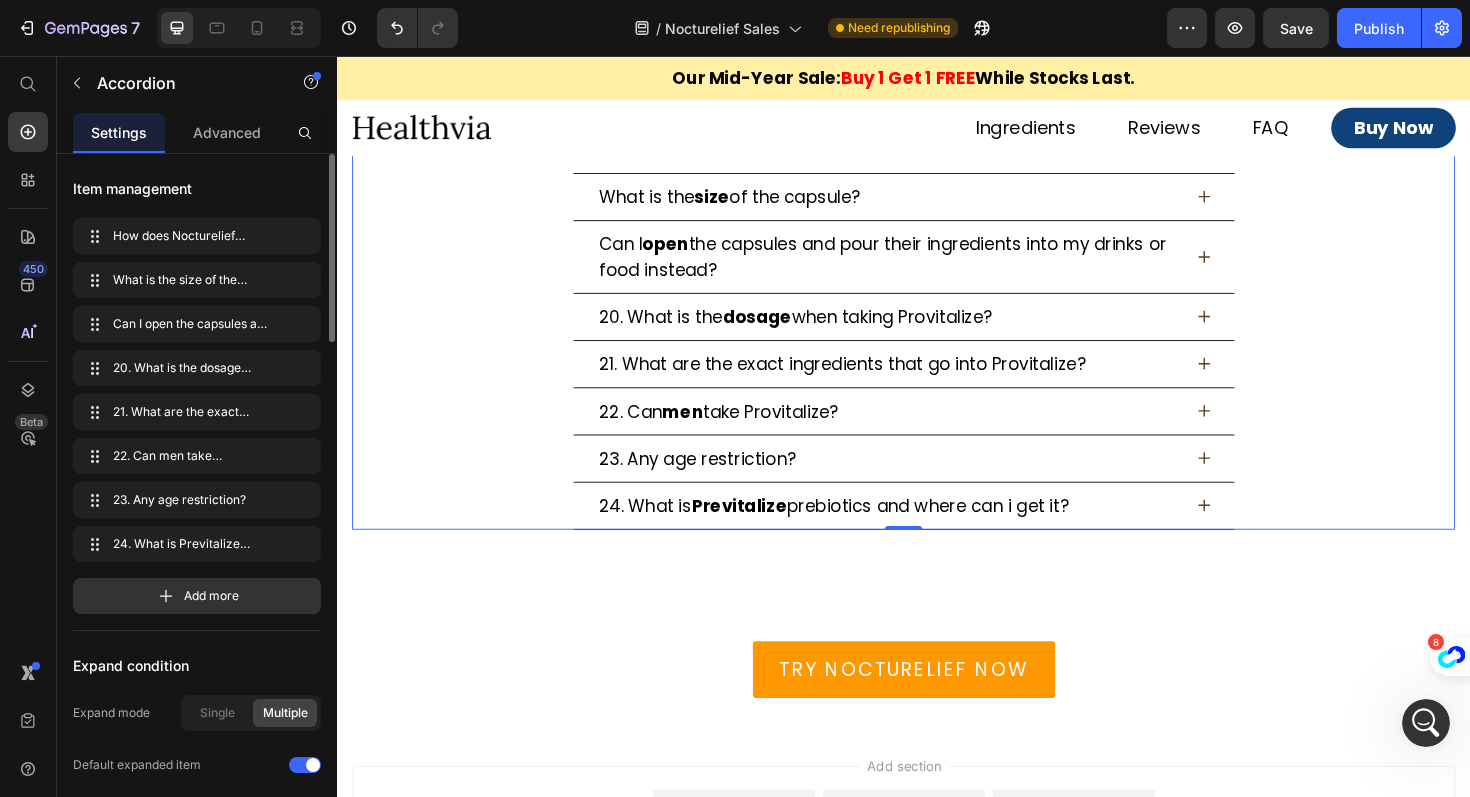 click 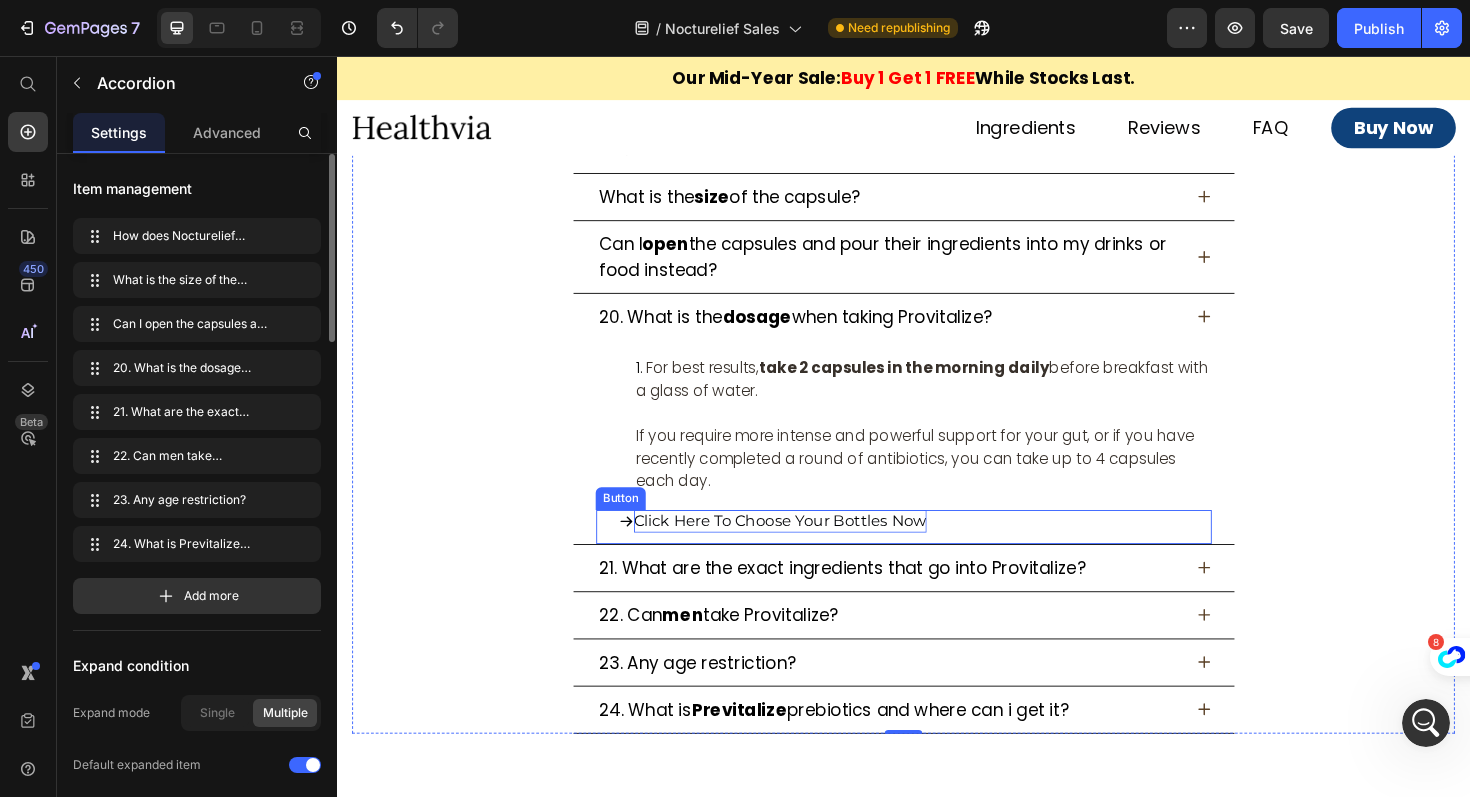 click on "Click Here To Choose Your Bottles Now" at bounding box center [806, 548] 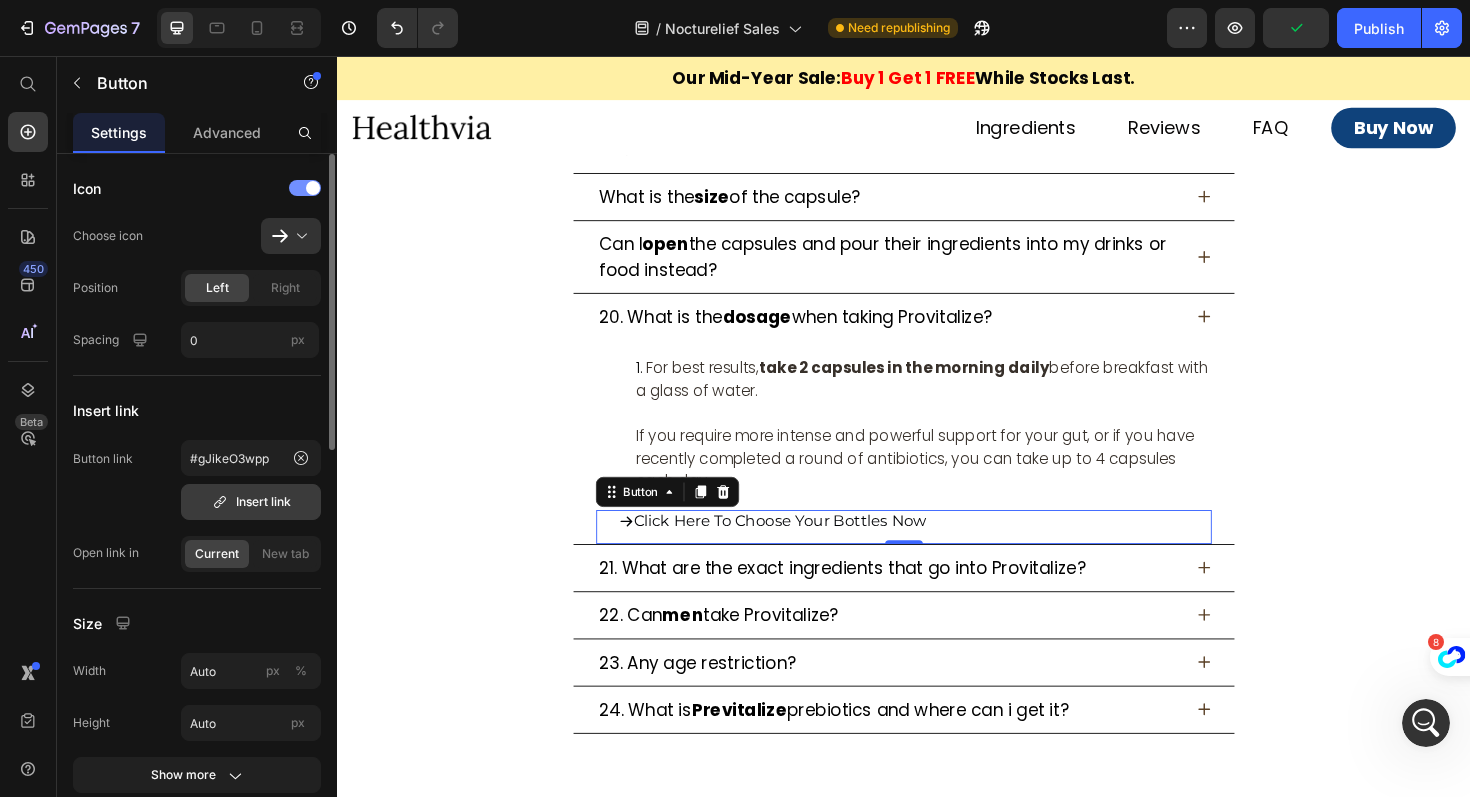 click 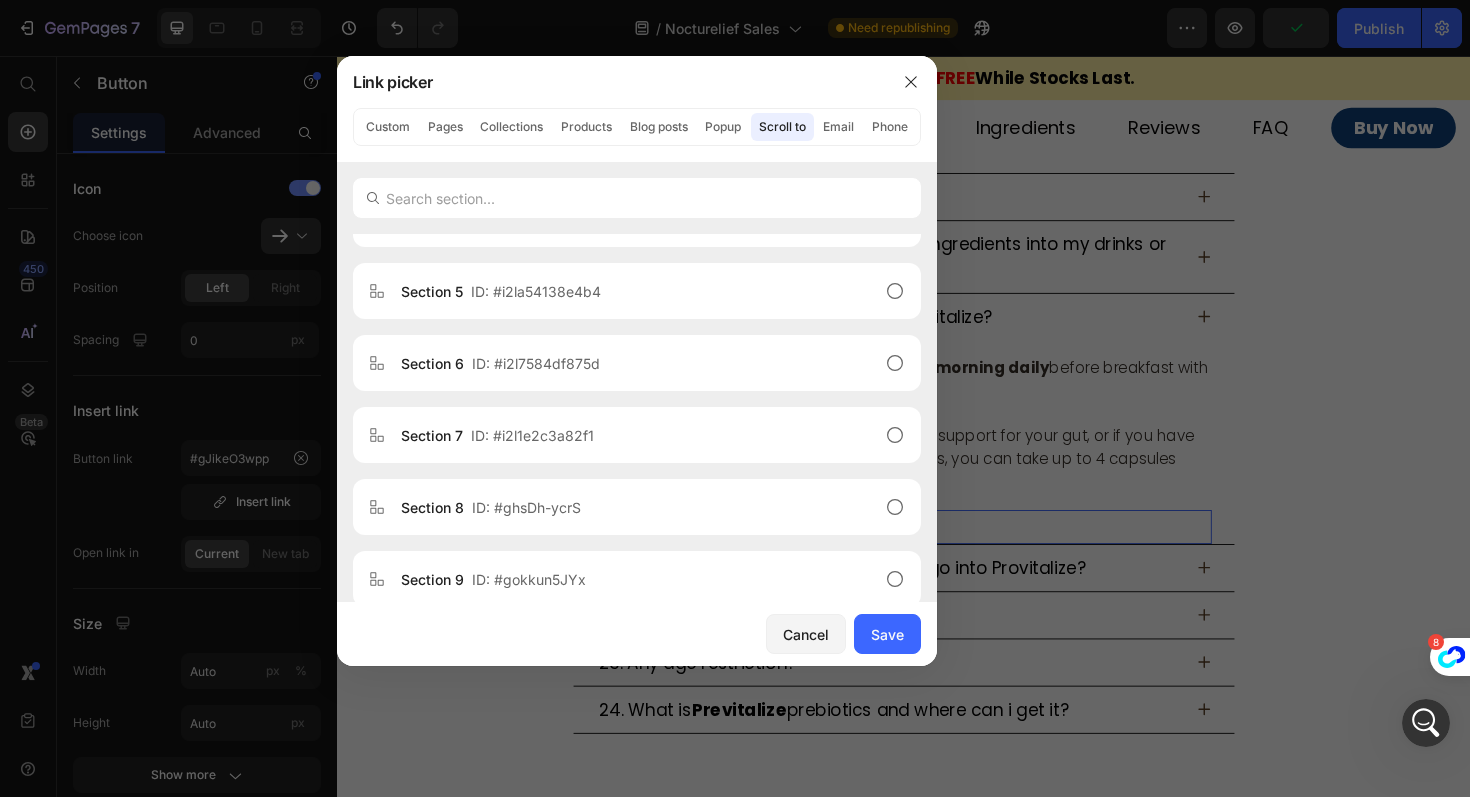 scroll, scrollTop: 992, scrollLeft: 0, axis: vertical 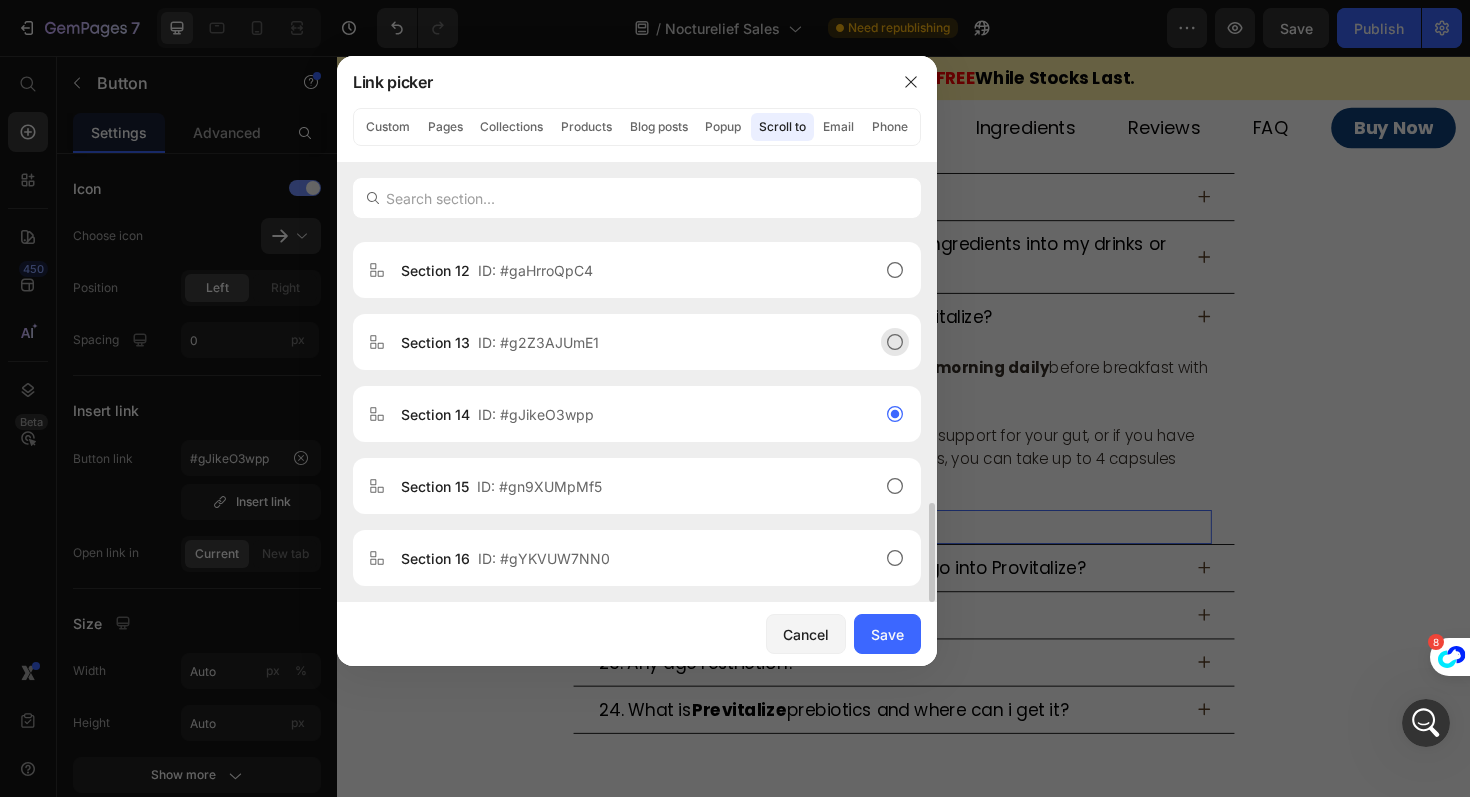 click on "Section 13  ID: #g2Z3AJUmE1" 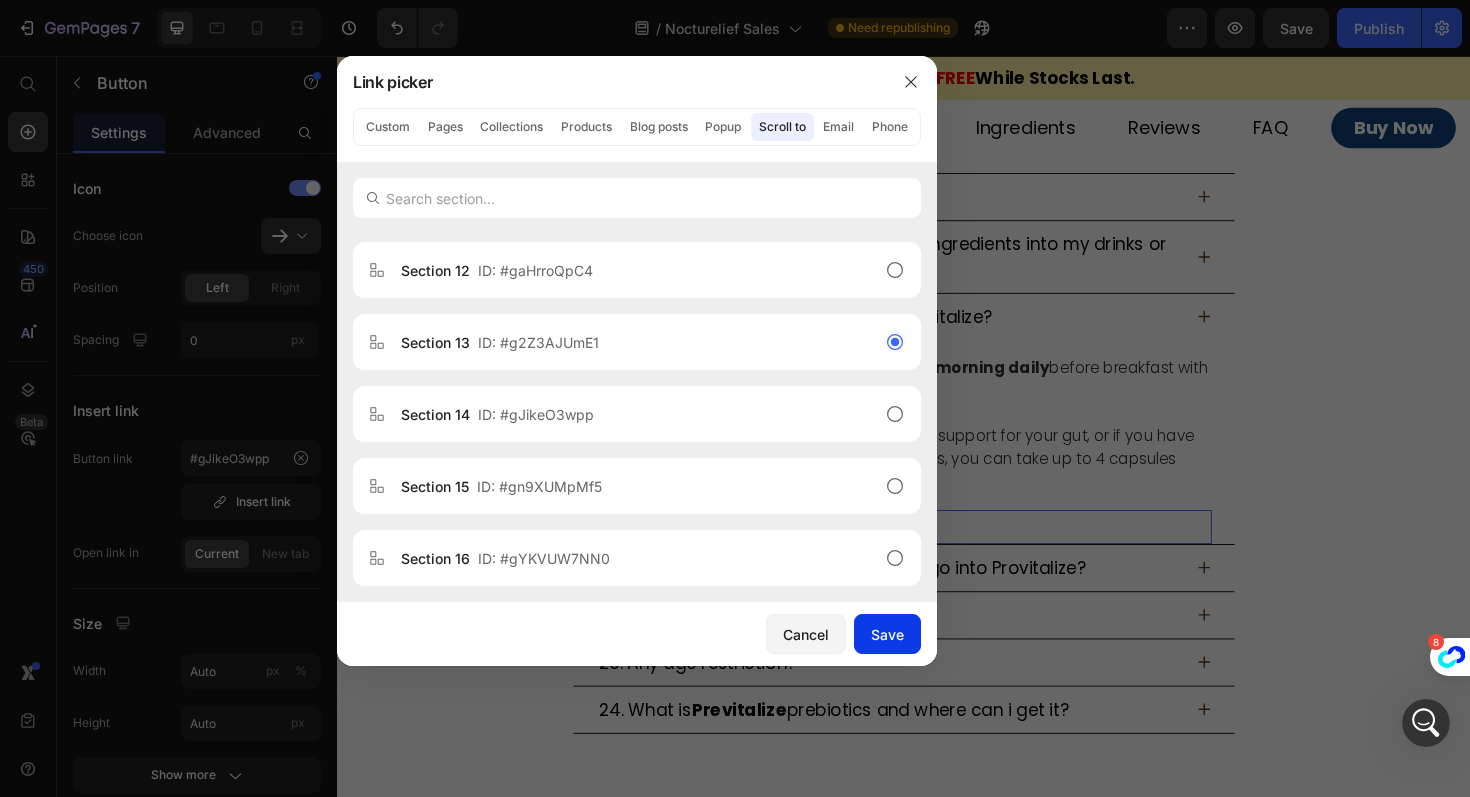 click on "Save" 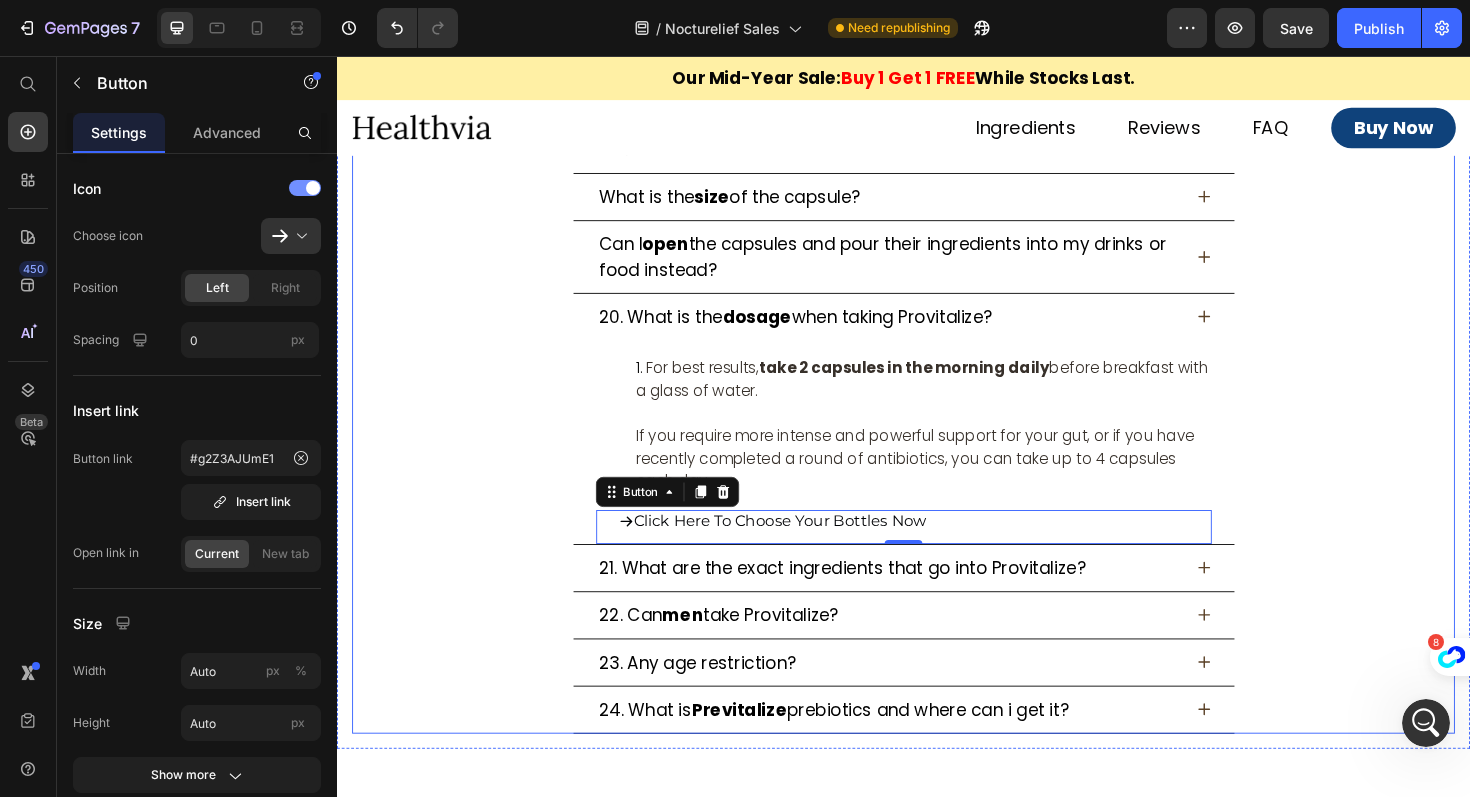 click on "20. What is the" at bounding box center (679, 332) 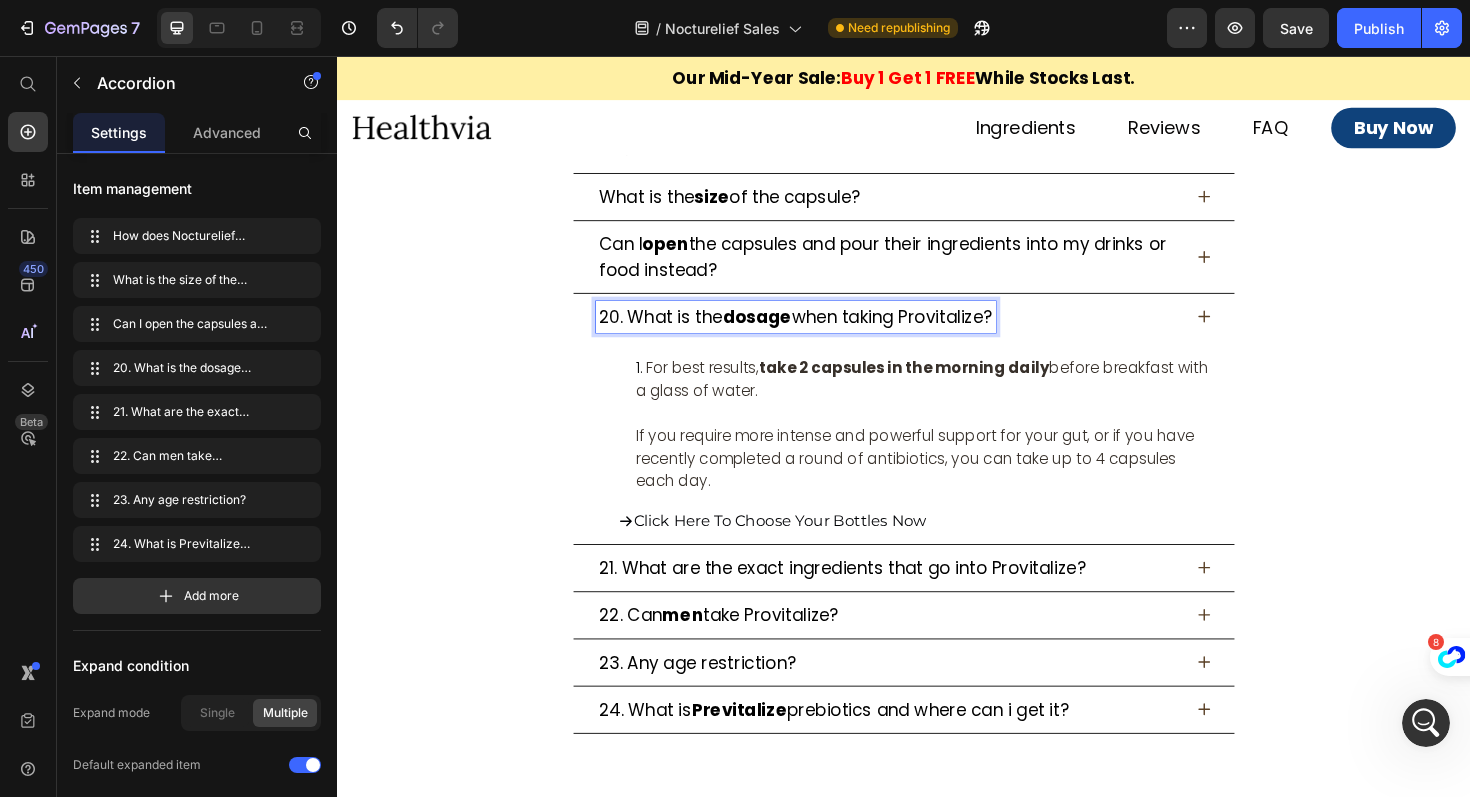 click on "20. What is the" at bounding box center (679, 332) 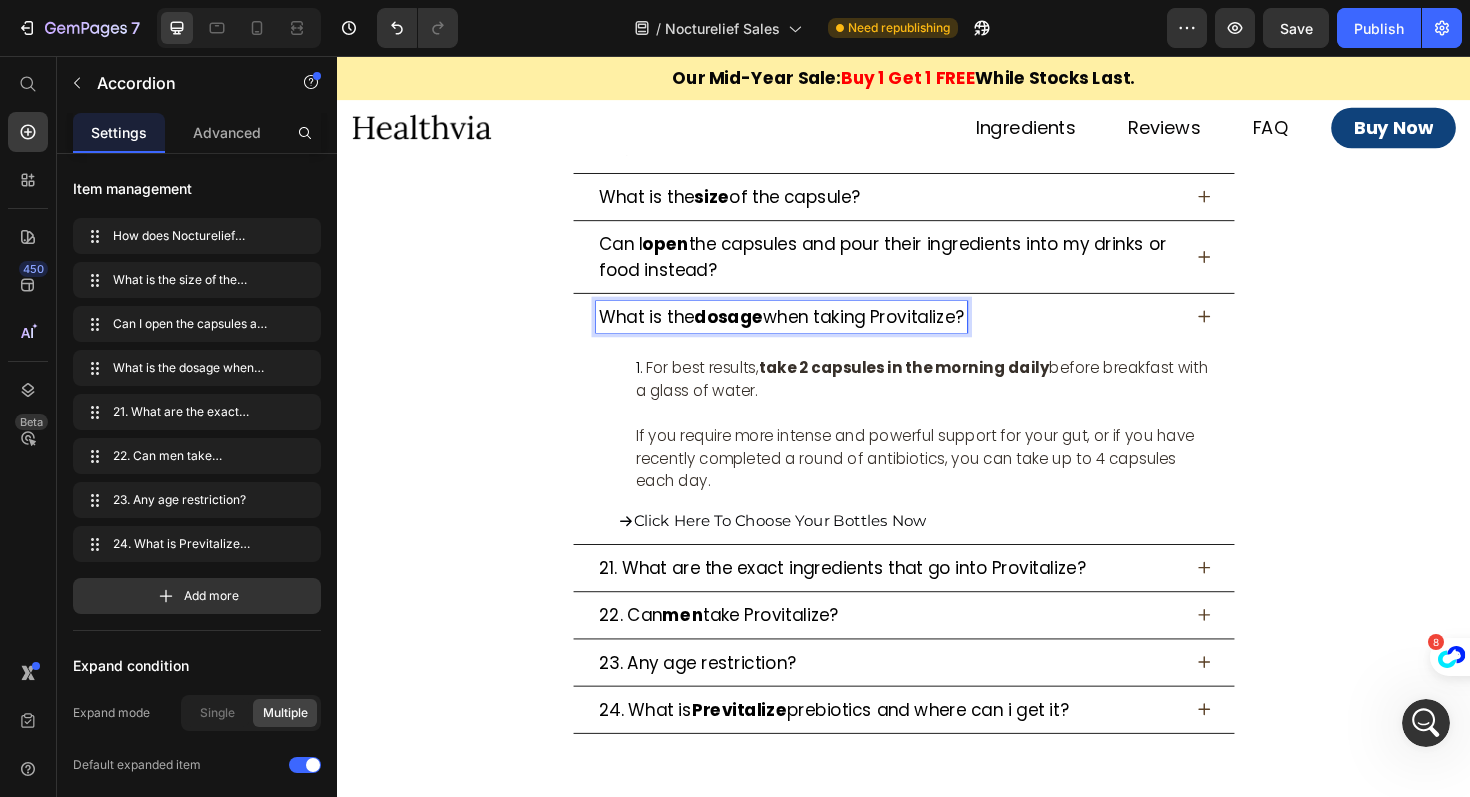 click on "when taking Provitalize?" at bounding box center (894, 332) 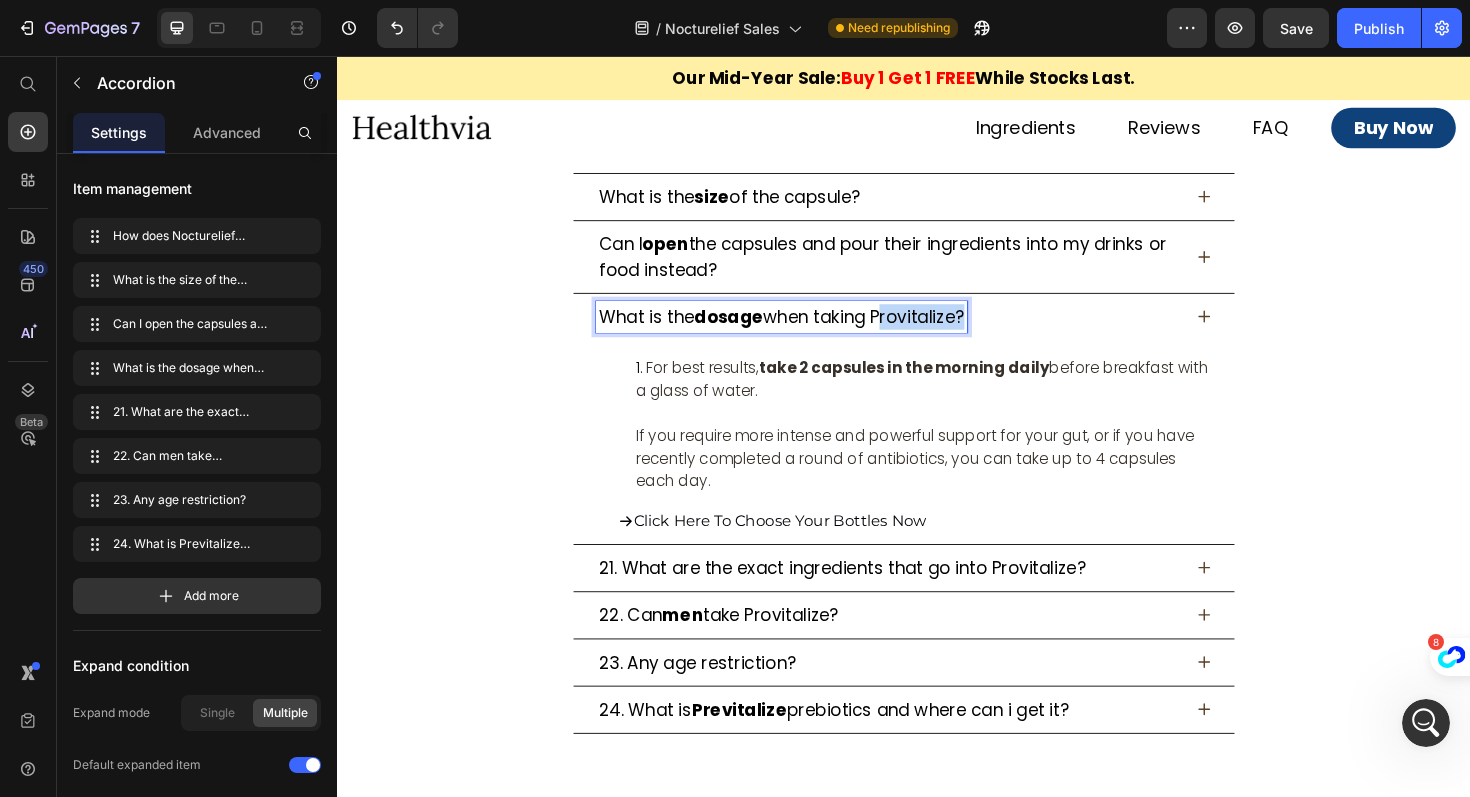 click on "when taking Provitalize?" at bounding box center (894, 332) 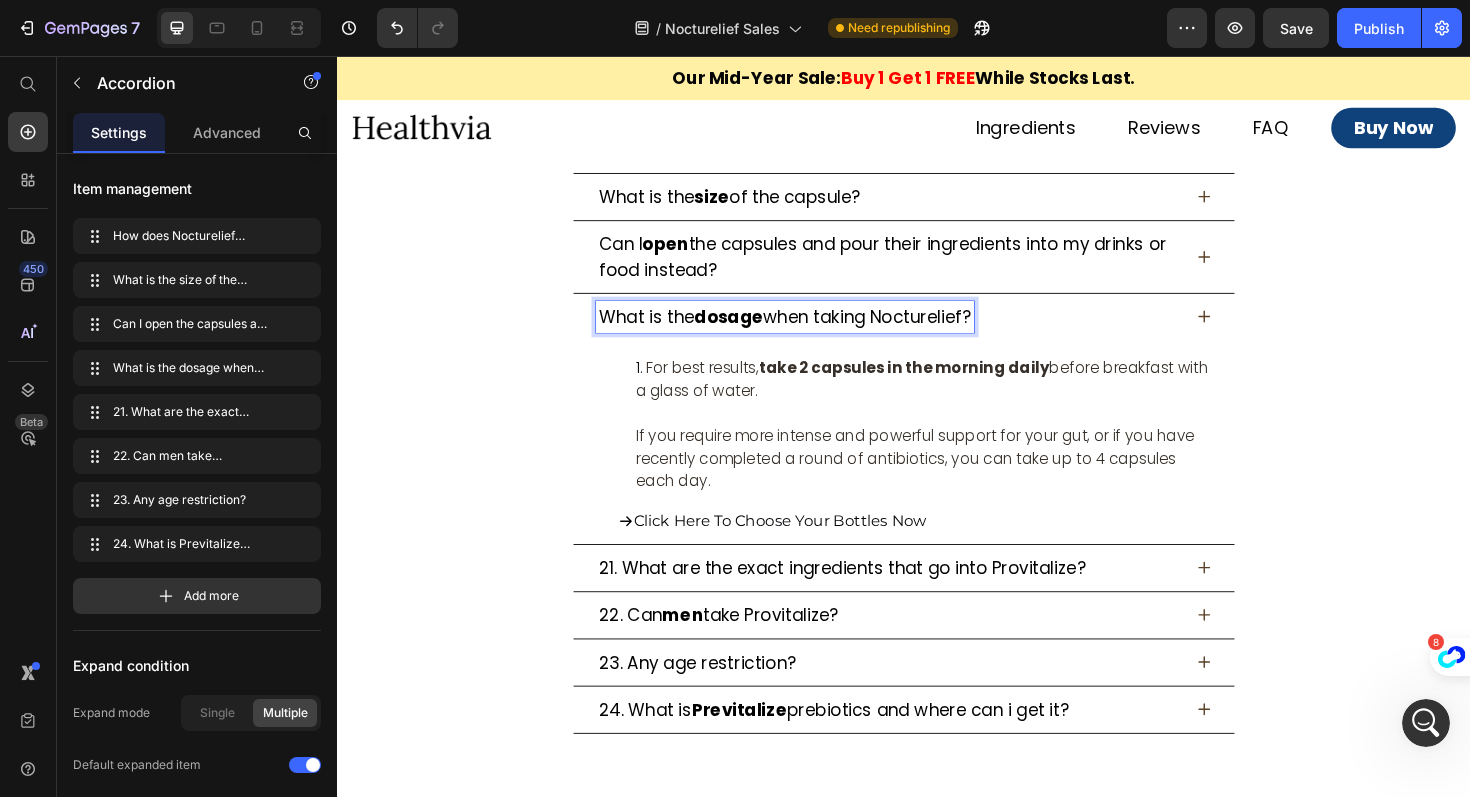 click 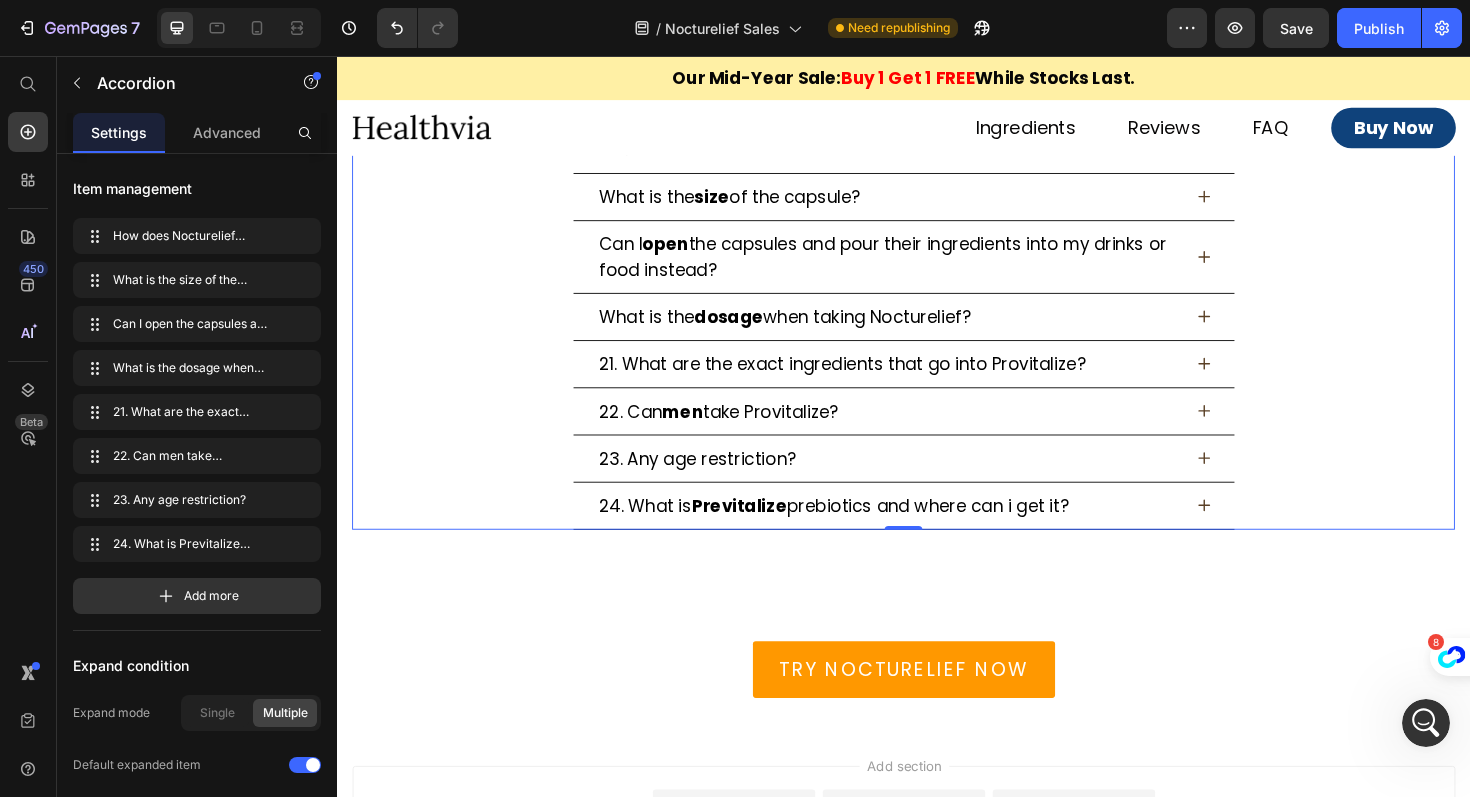 click on "21. What are the exact ingredients that go into Provitalize?" at bounding box center [872, 382] 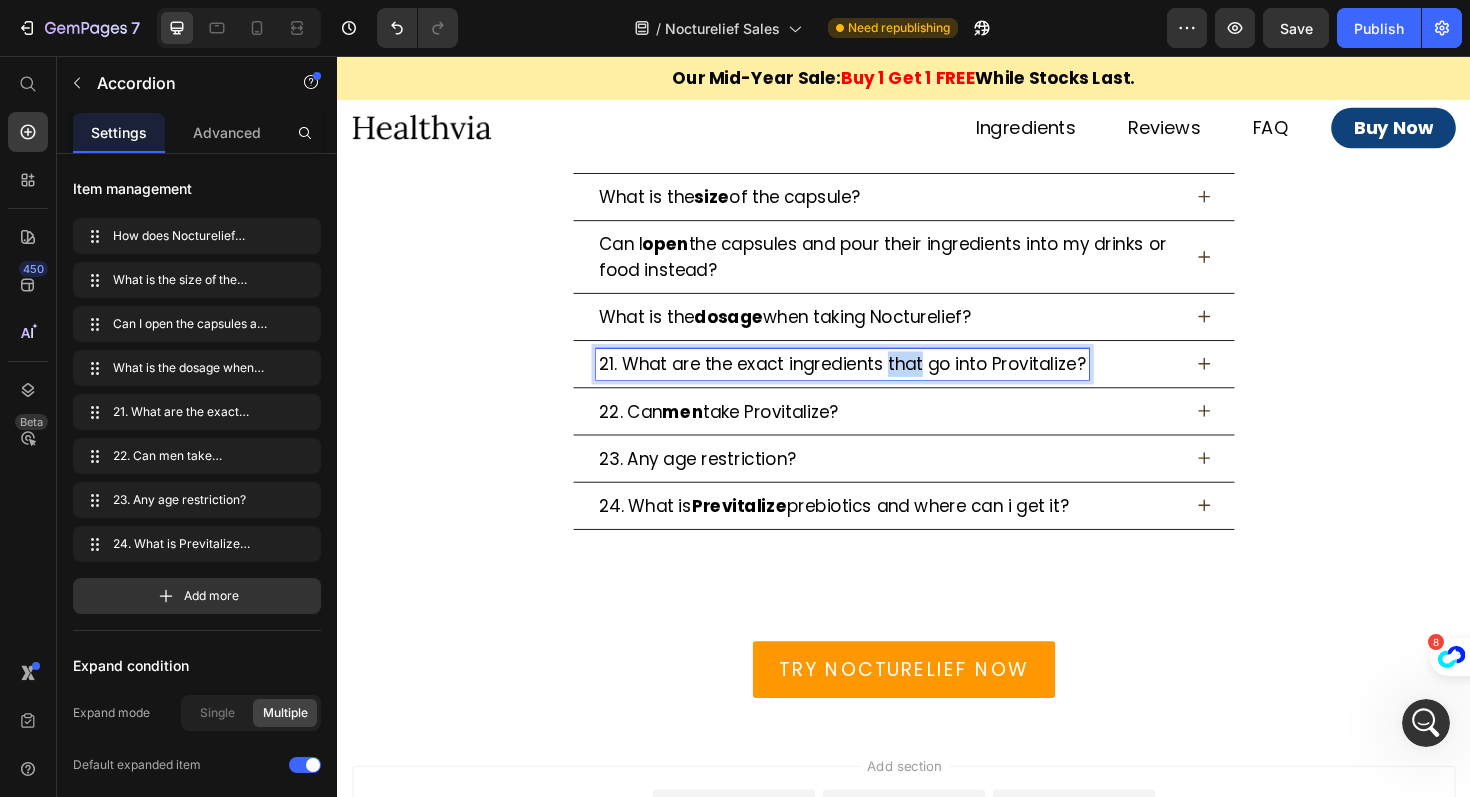click on "21. What are the exact ingredients that go into Provitalize?" at bounding box center [872, 382] 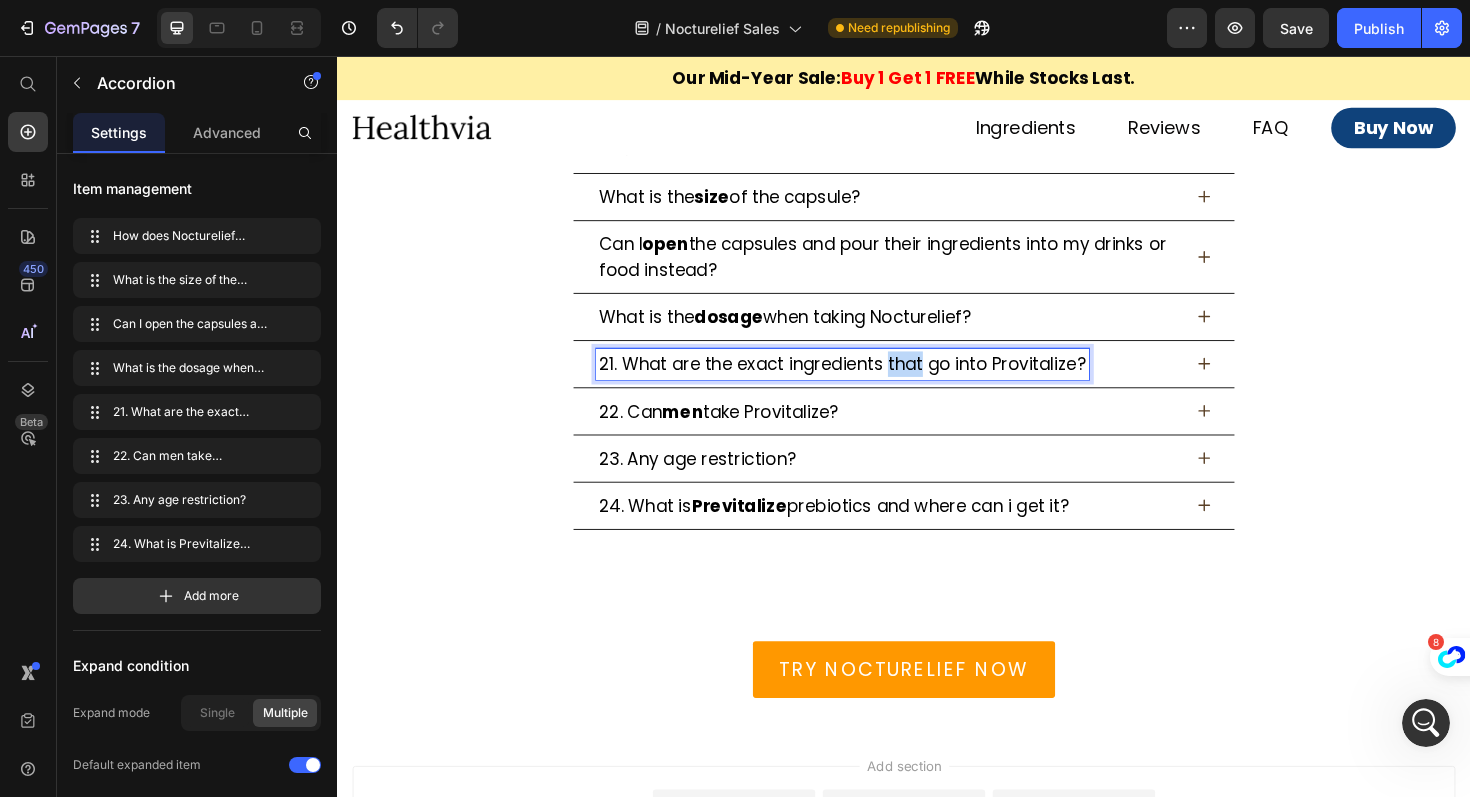 click on "21. What are the exact ingredients that go into Provitalize?" at bounding box center (872, 382) 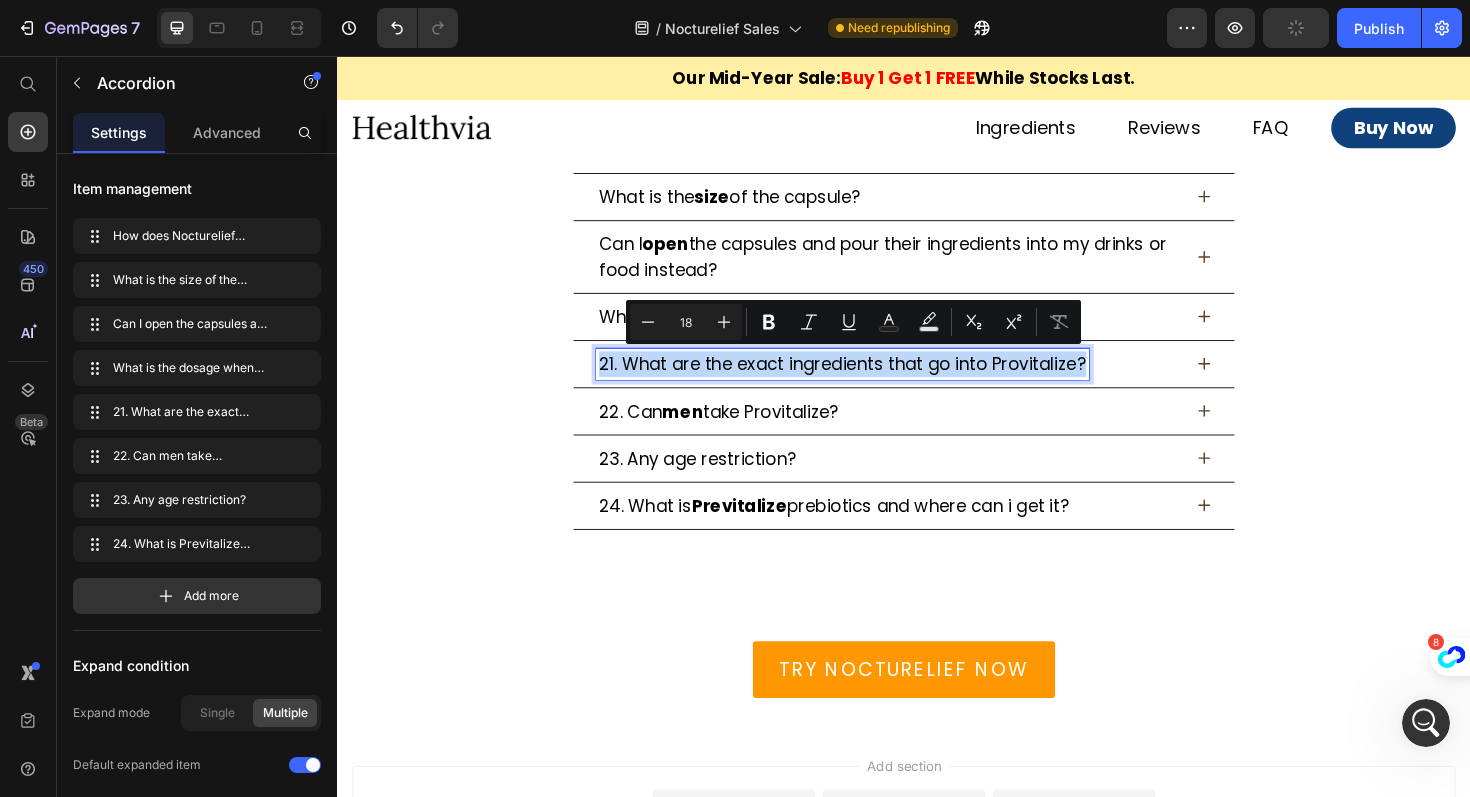 click on "21. What are the exact ingredients that go into Provitalize?" at bounding box center [872, 382] 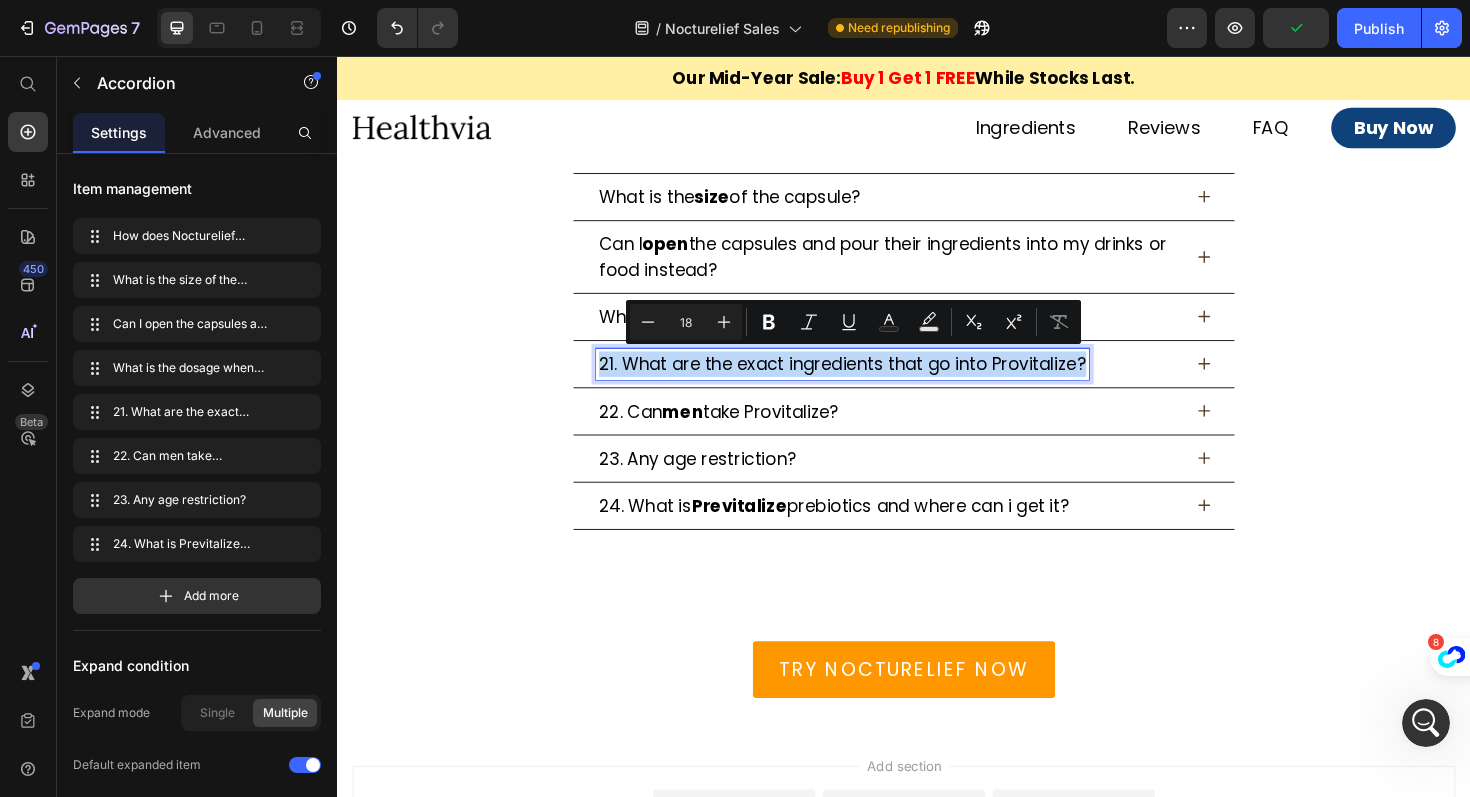 click on "21. What are the exact ingredients that go into Provitalize?" at bounding box center [872, 382] 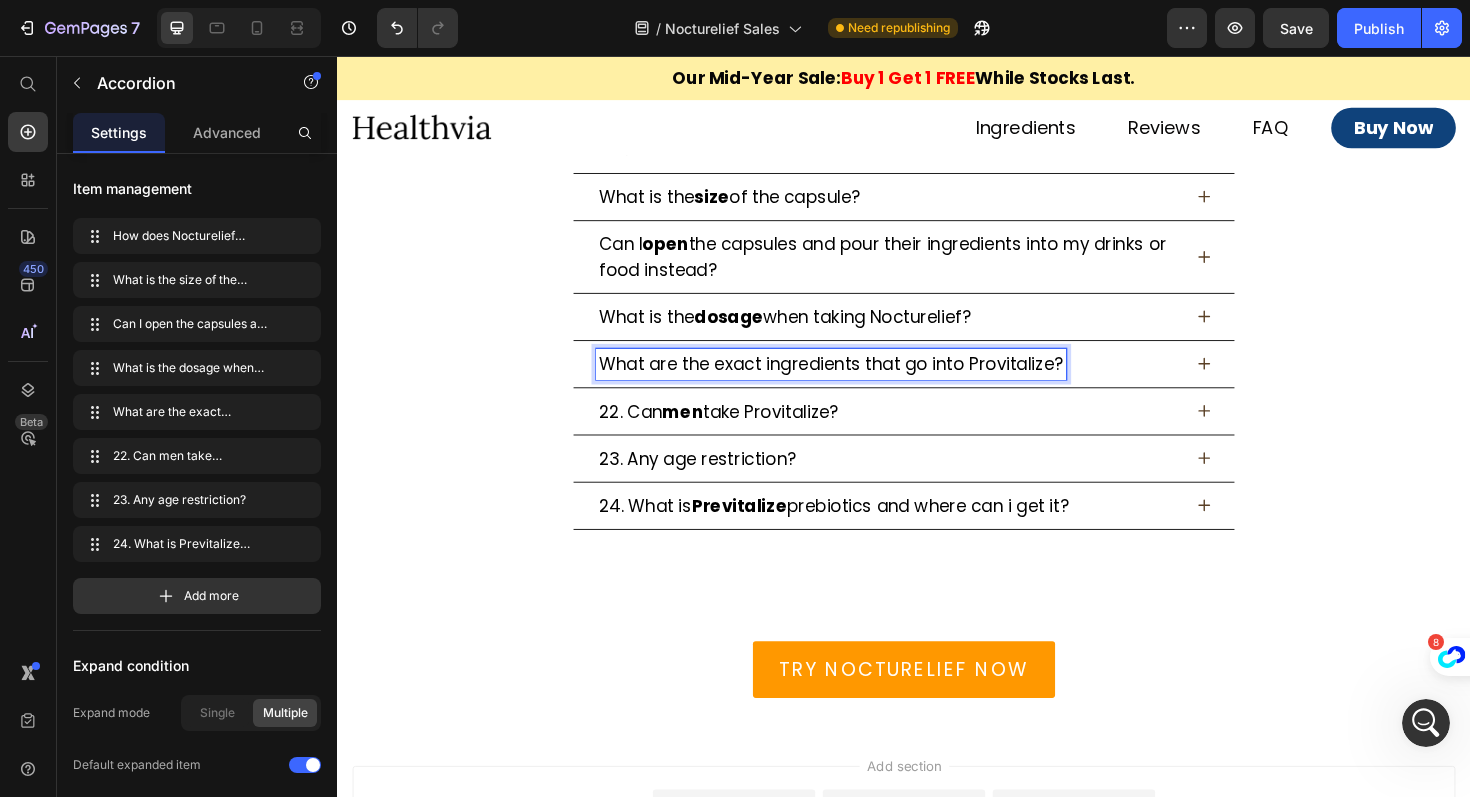 click on "What are the exact ingredients that go into Provitalize?" at bounding box center (860, 382) 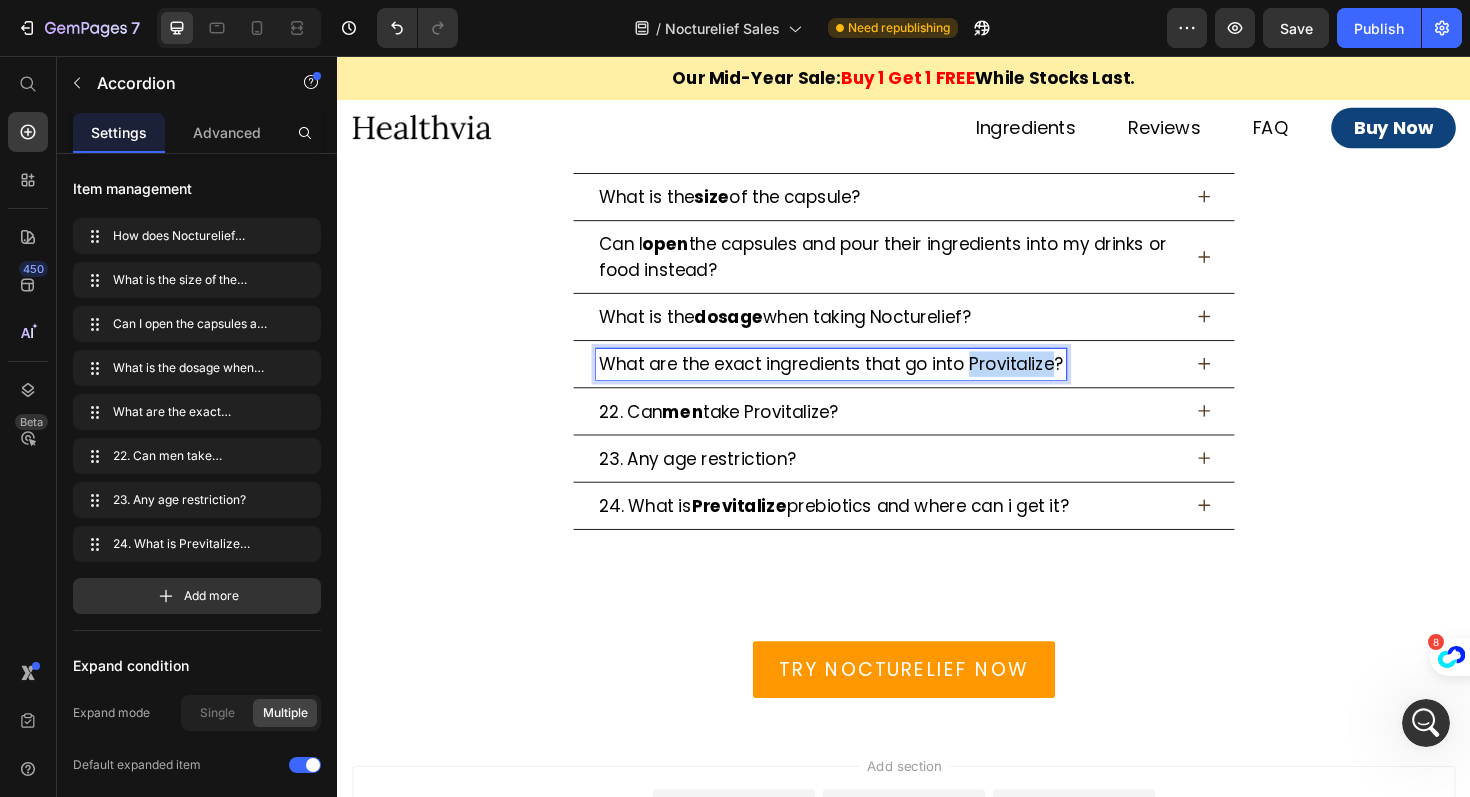 click on "What are the exact ingredients that go into Provitalize?" at bounding box center (860, 382) 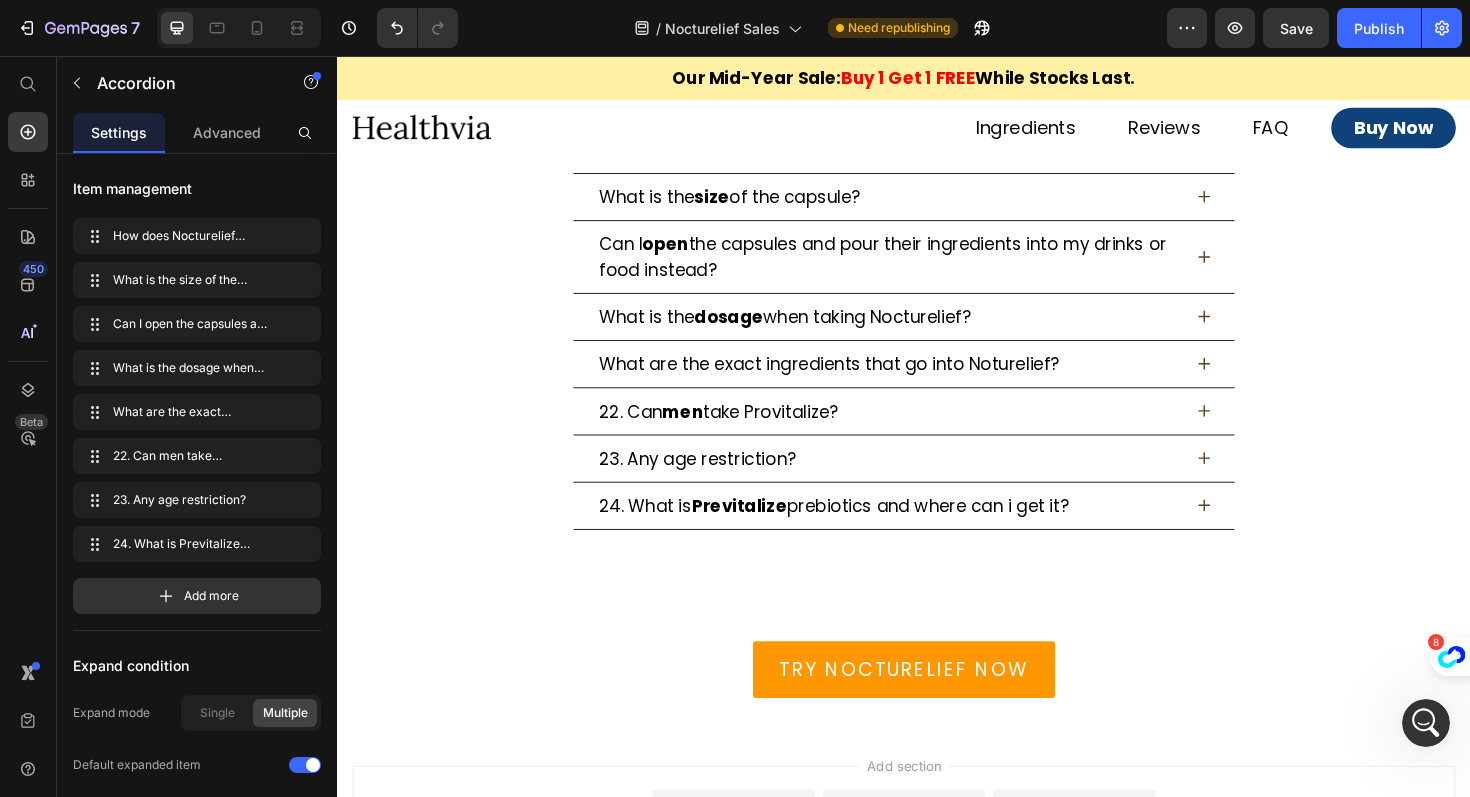 click on "What are the exact ingredients that go into Noturelief?" at bounding box center (937, 382) 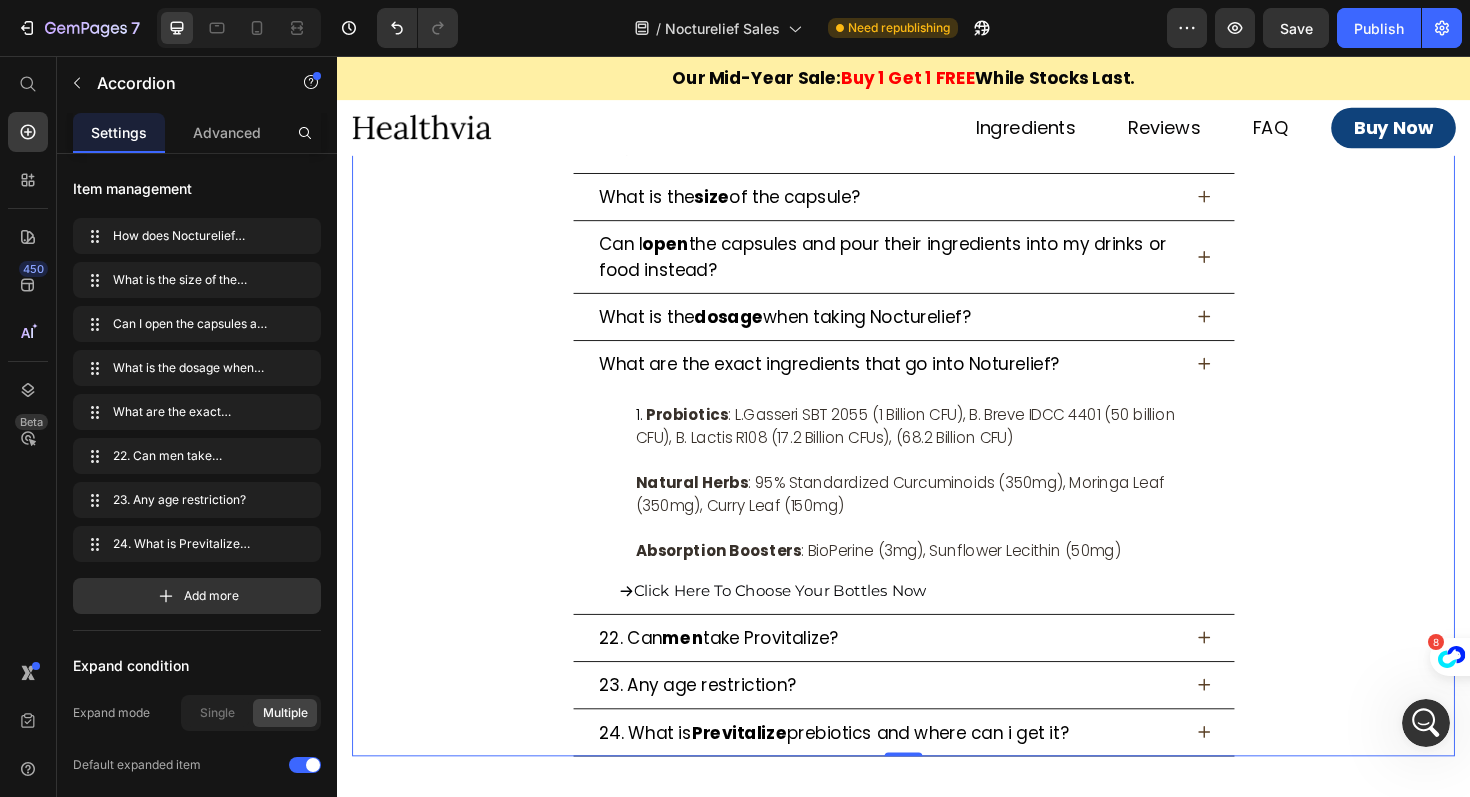 click on "Probiotics : L.Gasseri SBT 2055 (1 Billion CFU), B. Breve IDCC 4401 (50 billion CFU), B. Lactis R108 (17.2 Billion CFUs), (68.2 Billion CFU) Natural Herbs : 95% Standardized Curcuminoids (350mg), Moringa Leaf (350mg), Curry Leaf (150mg) Absorption Boosters : BioPerine (3mg), Sunflower Lecithin (50mg)" at bounding box center (957, 509) 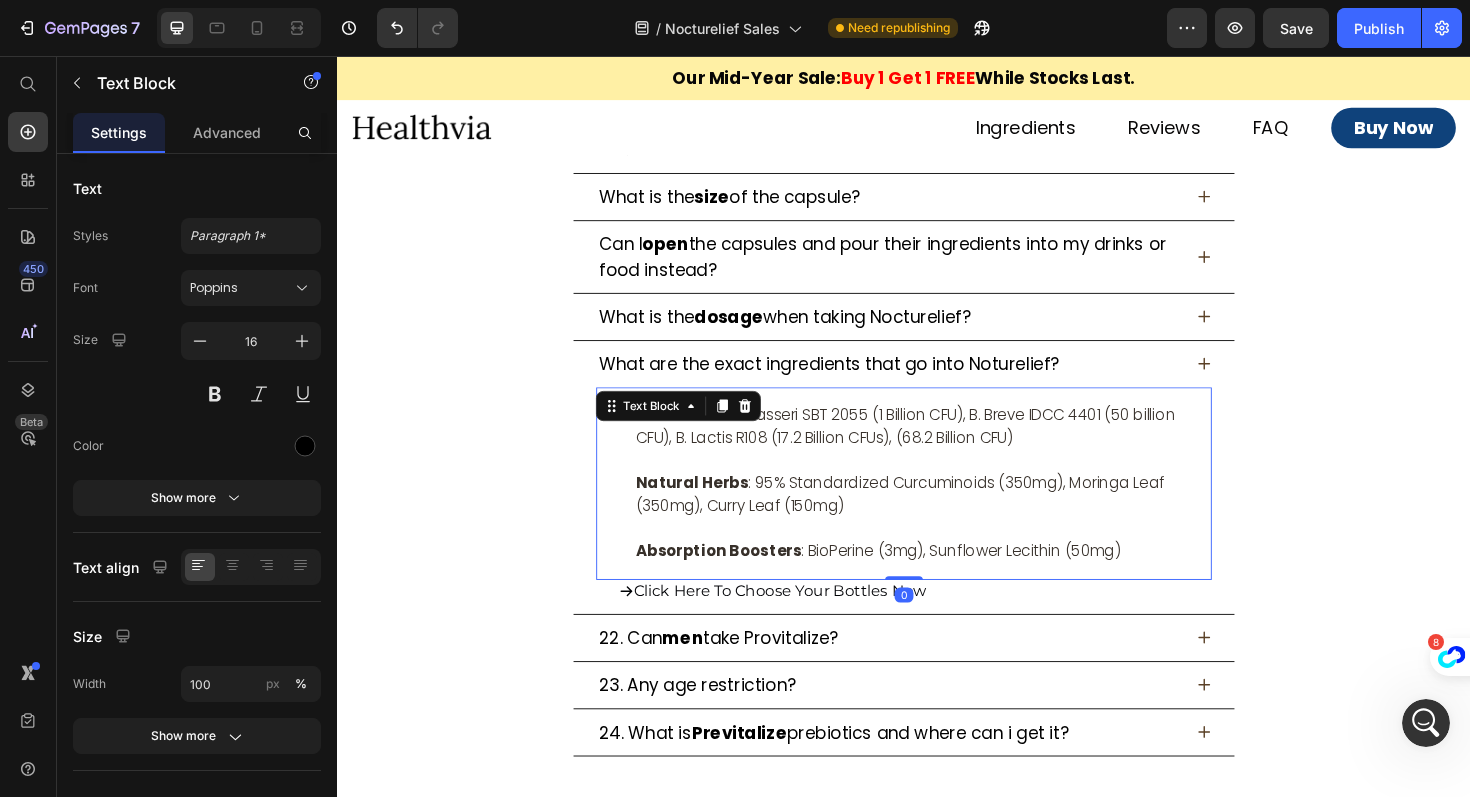 click on "Probiotics : L.Gasseri SBT 2055 (1 Billion CFU), B. Breve IDCC 4401 (50 billion CFU), B. Lactis R108 (17.2 Billion CFUs), (68.2 Billion CFU) Natural Herbs : 95% Standardized Curcuminoids (350mg), Moringa Leaf (350mg), Curry Leaf (150mg) Absorption Boosters : BioPerine (3mg), Sunflower Lecithin (50mg)" at bounding box center [957, 509] 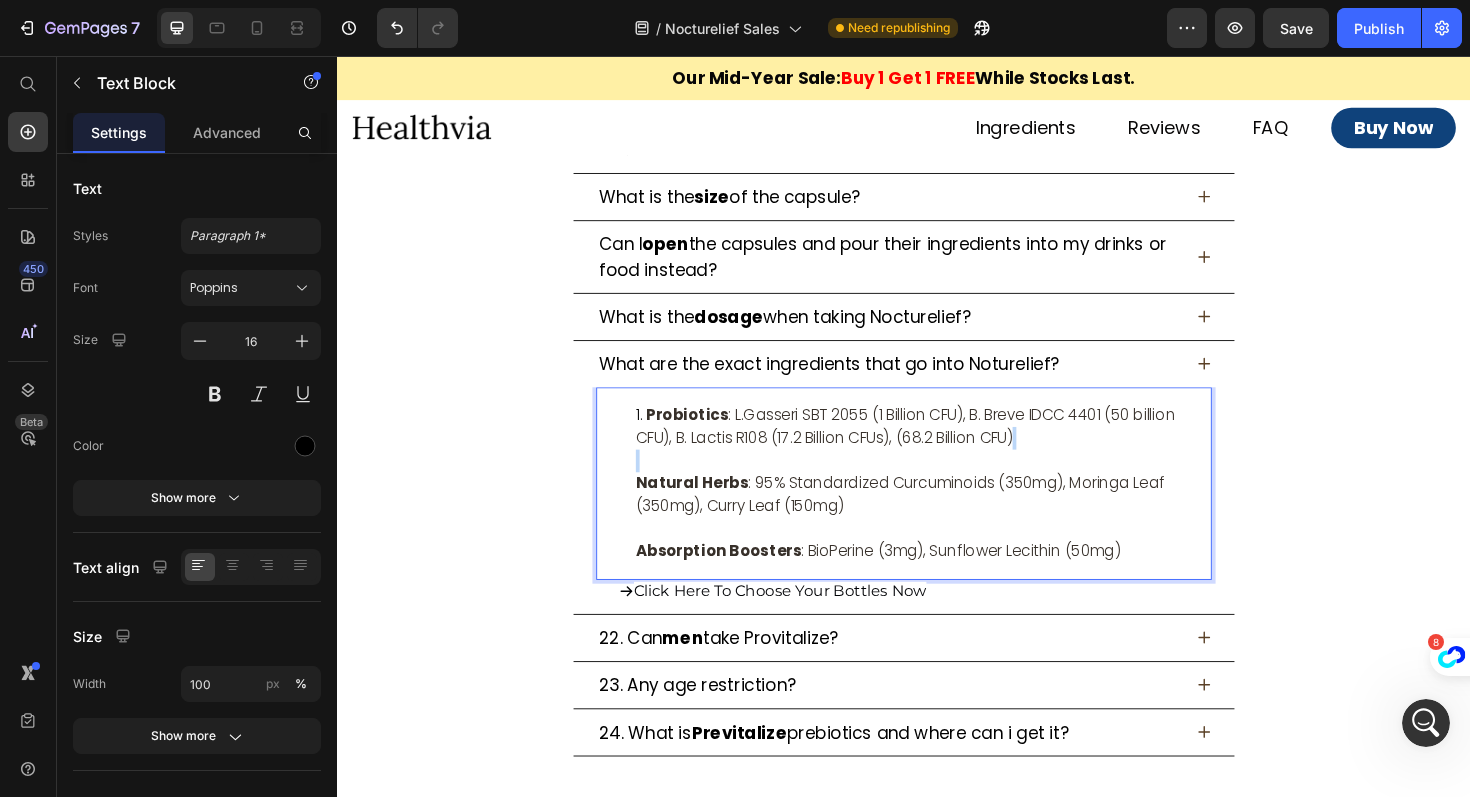 click on "Probiotics : L.Gasseri SBT 2055 (1 Billion CFU), B. Breve IDCC 4401 (50 billion CFU), B. Lactis R108 (17.2 Billion CFUs), (68.2 Billion CFU) Natural Herbs : 95% Standardized Curcuminoids (350mg), Moringa Leaf (350mg), Curry Leaf (150mg) Absorption Boosters : BioPerine (3mg), Sunflower Lecithin (50mg)" at bounding box center (957, 509) 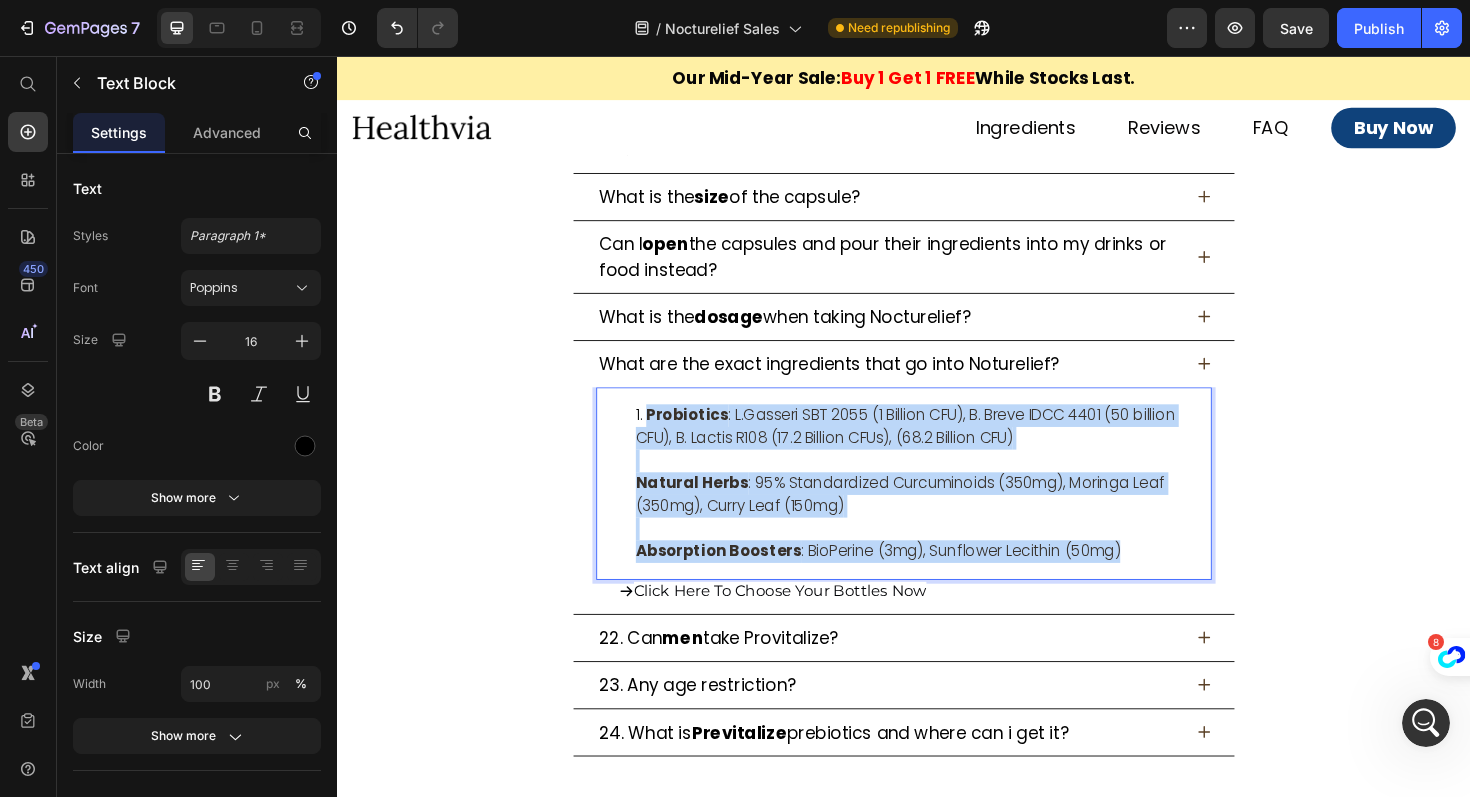 drag, startPoint x: 1185, startPoint y: 580, endPoint x: 642, endPoint y: 432, distance: 562.80817 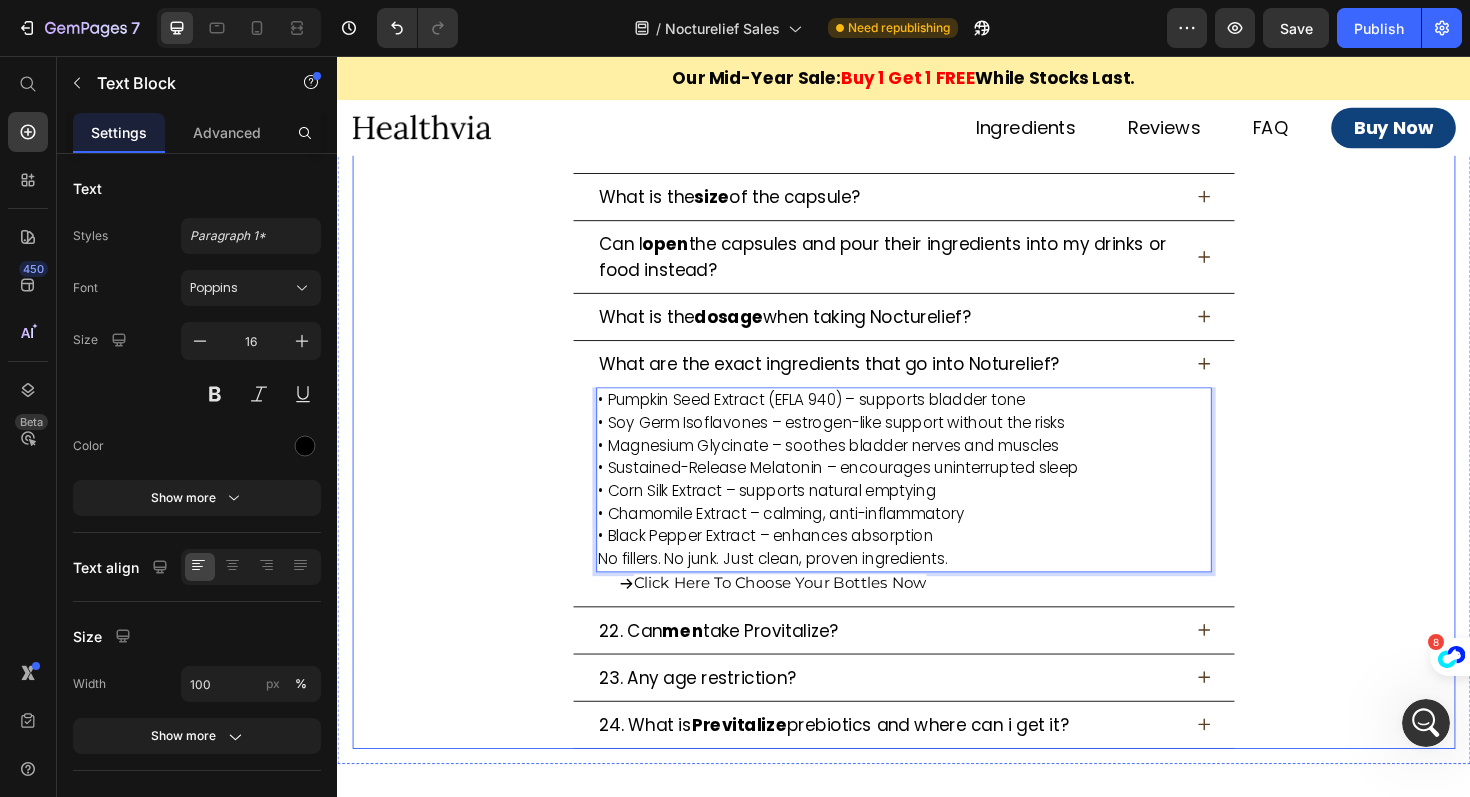 click on "No fillers. No junk. Just clean, proven ingredients." at bounding box center (937, 589) 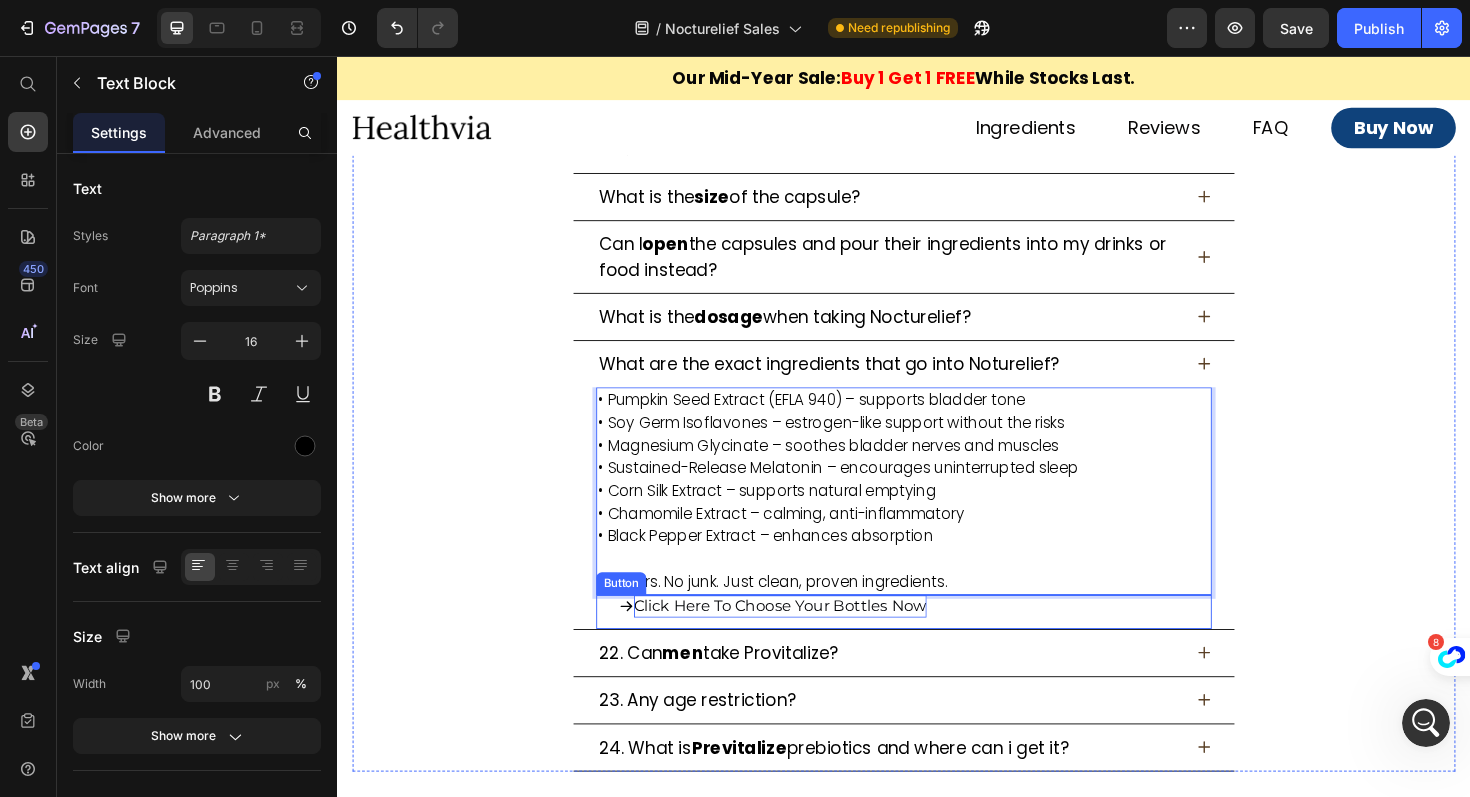 click on "Click Here To Choose Your Bottles Now" at bounding box center (806, 638) 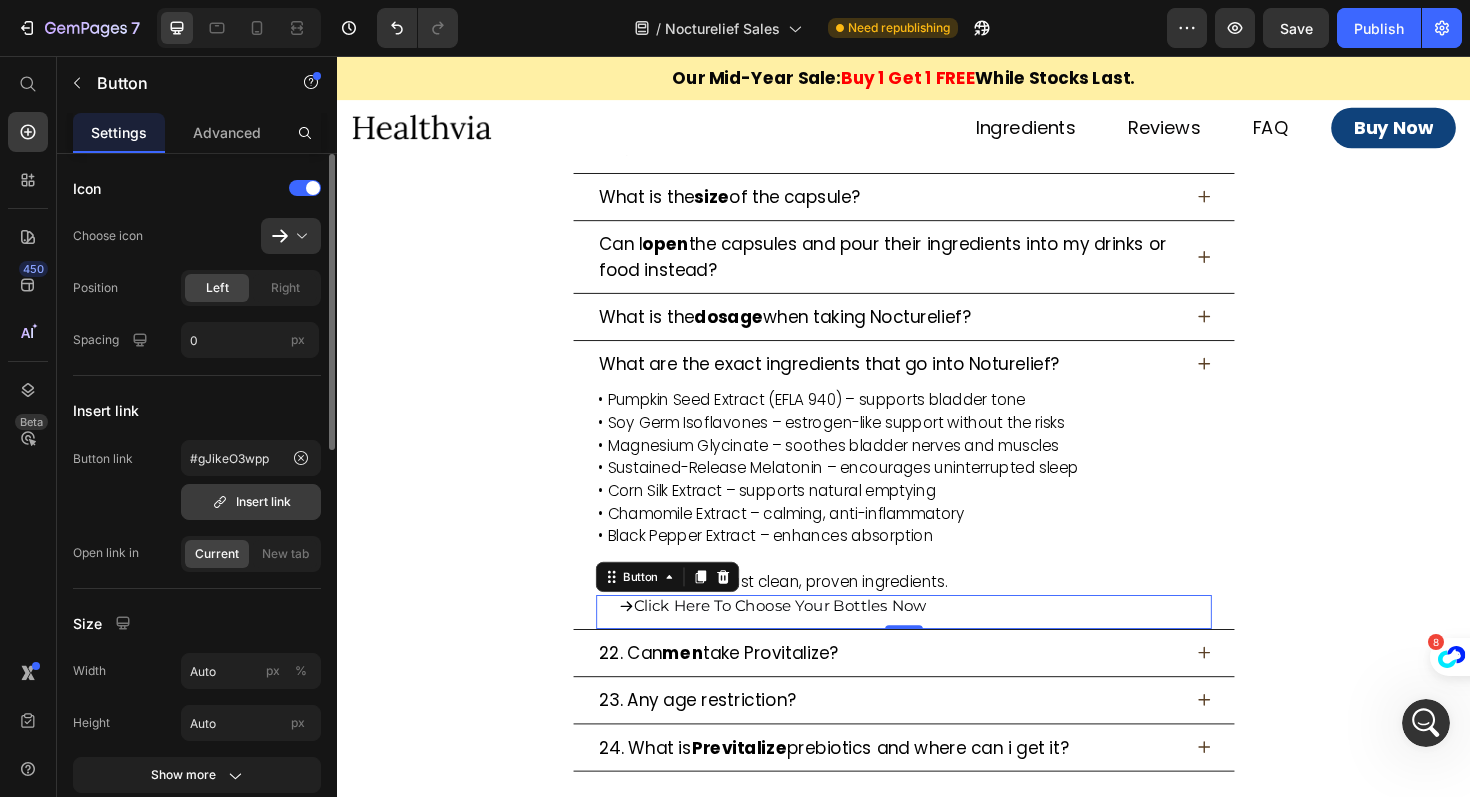 click on "Insert link" at bounding box center (251, 502) 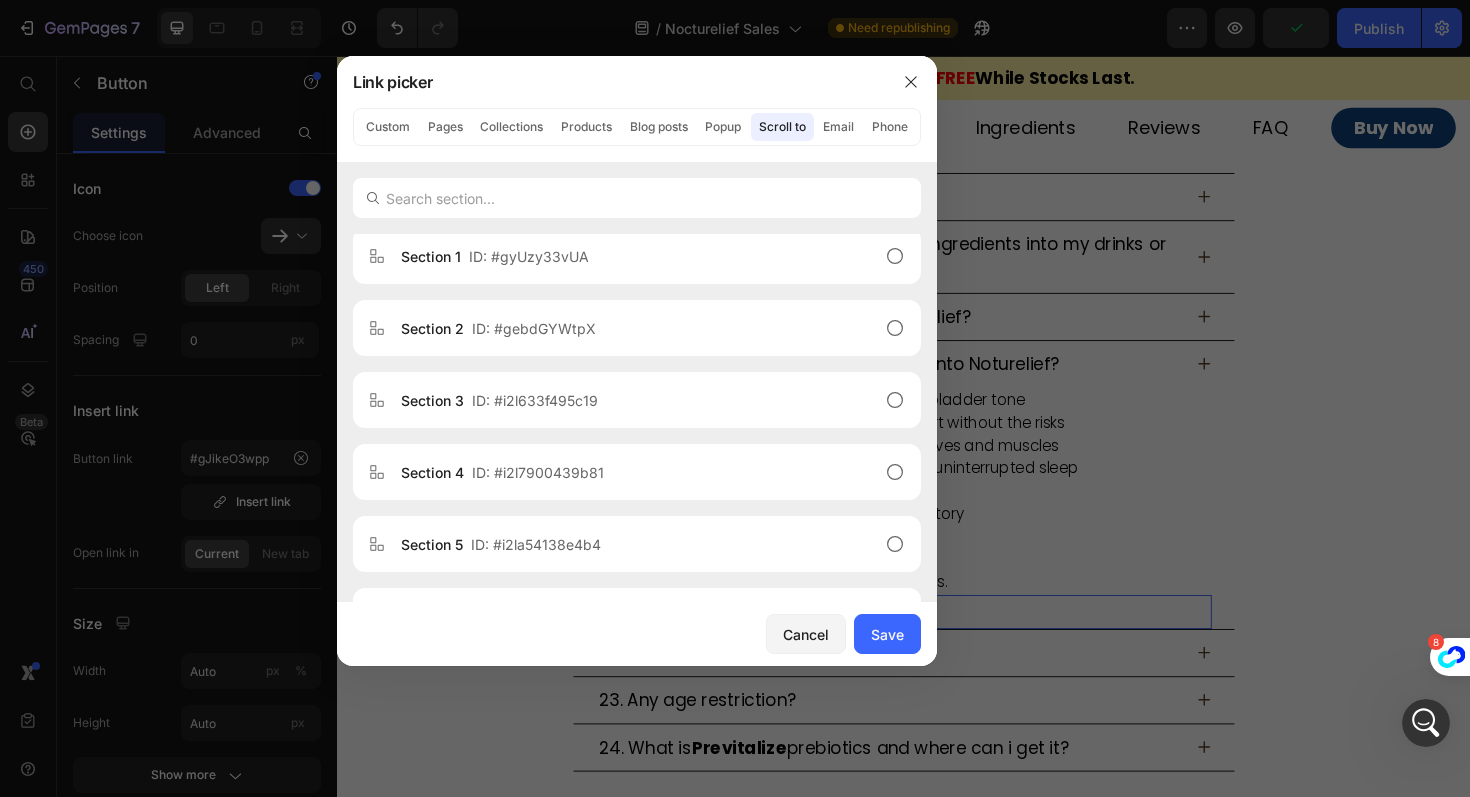 scroll, scrollTop: 992, scrollLeft: 0, axis: vertical 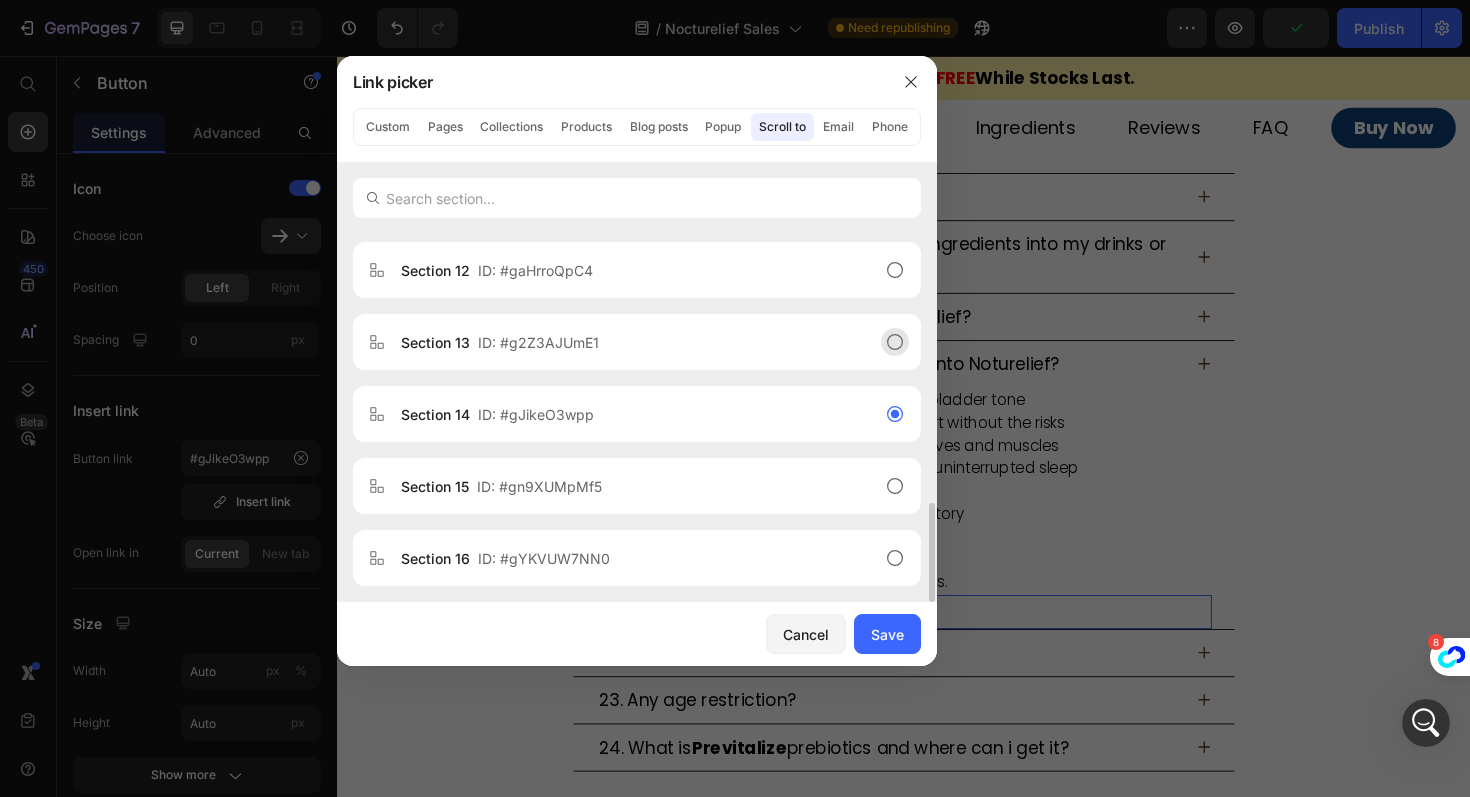 click on "ID: #g2Z3AJUmE1" at bounding box center [538, 342] 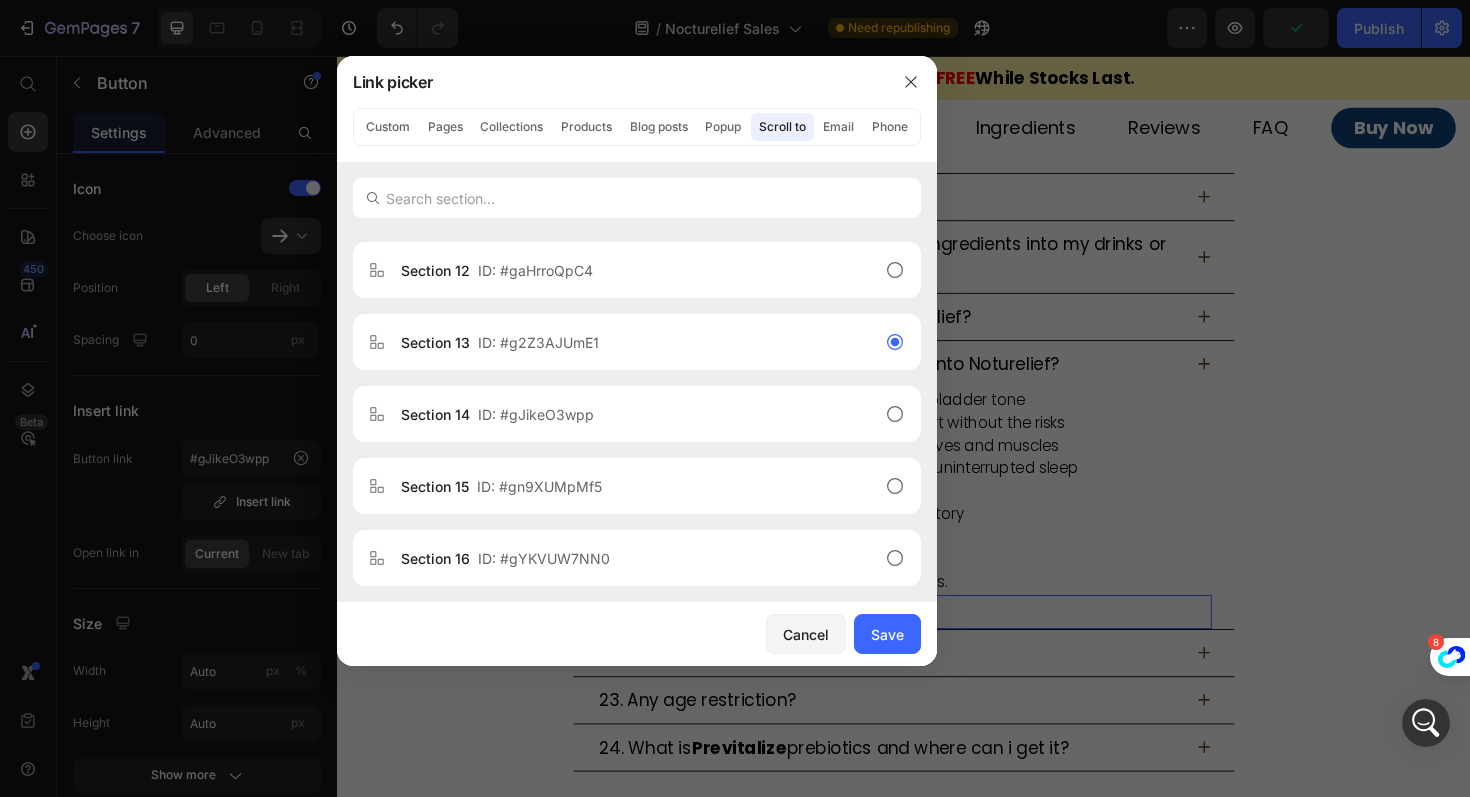 click on "Cancel Save" at bounding box center (637, 634) 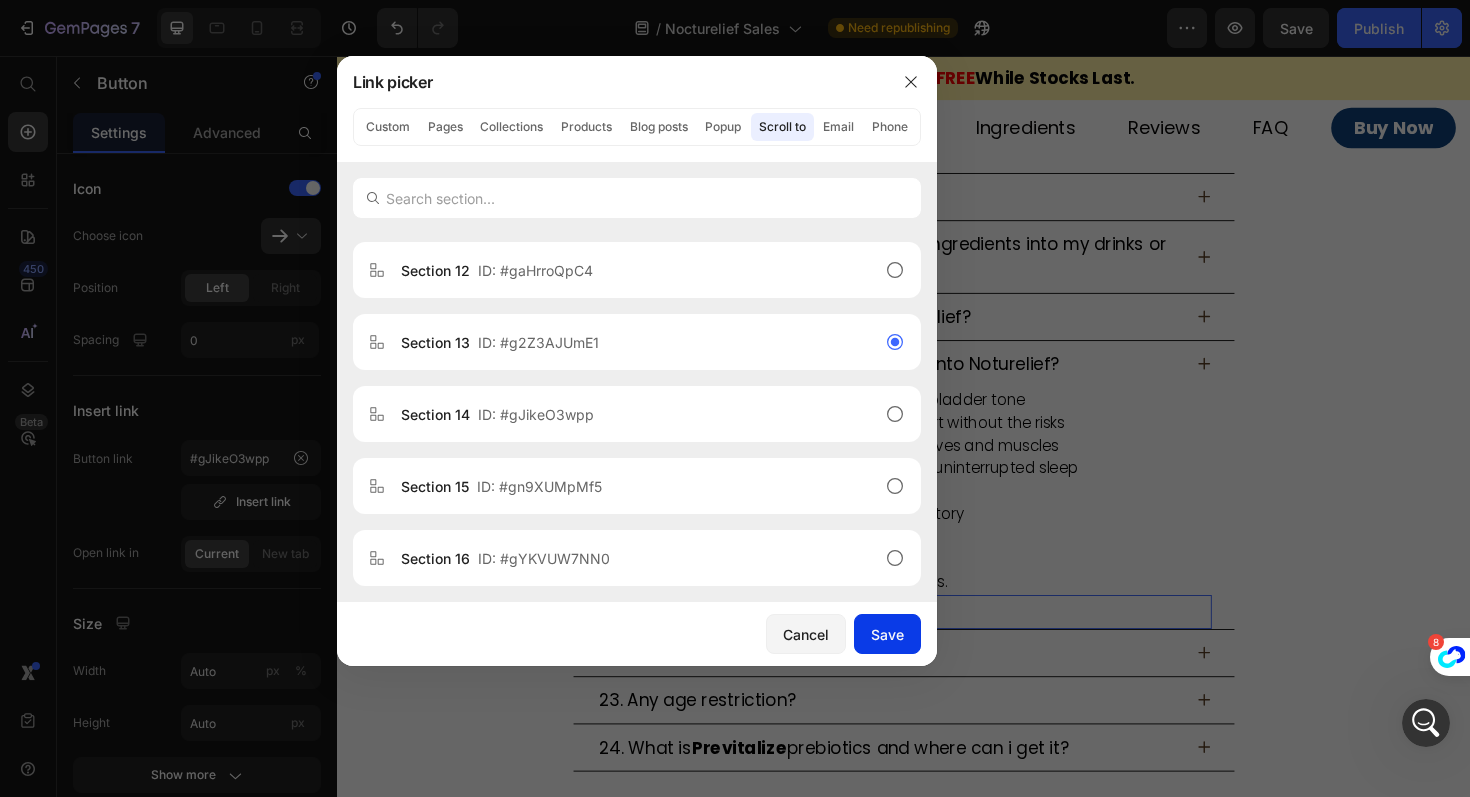 click on "Save" at bounding box center (887, 634) 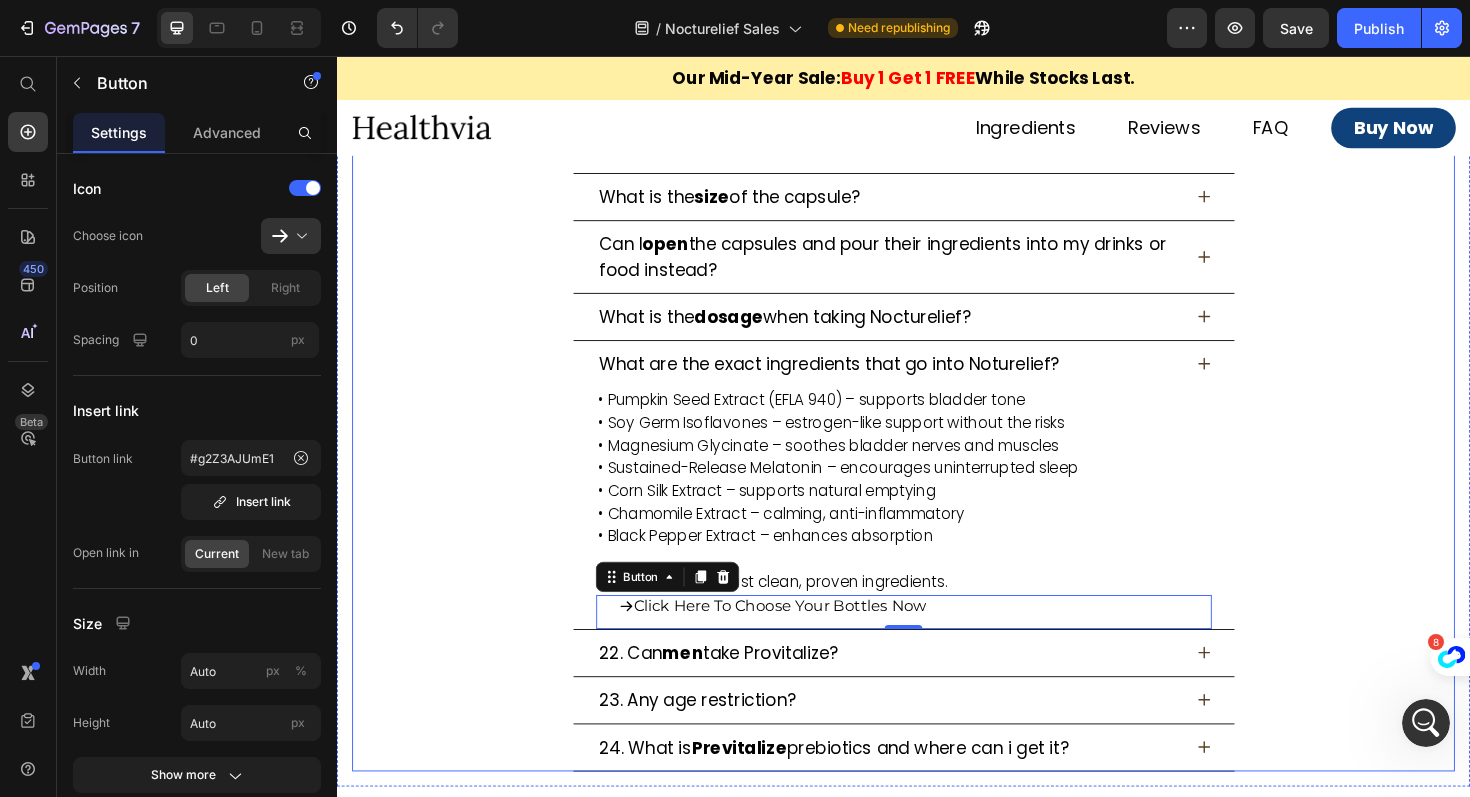 click on "22. Can  men  take Provitalize?" at bounding box center [937, 688] 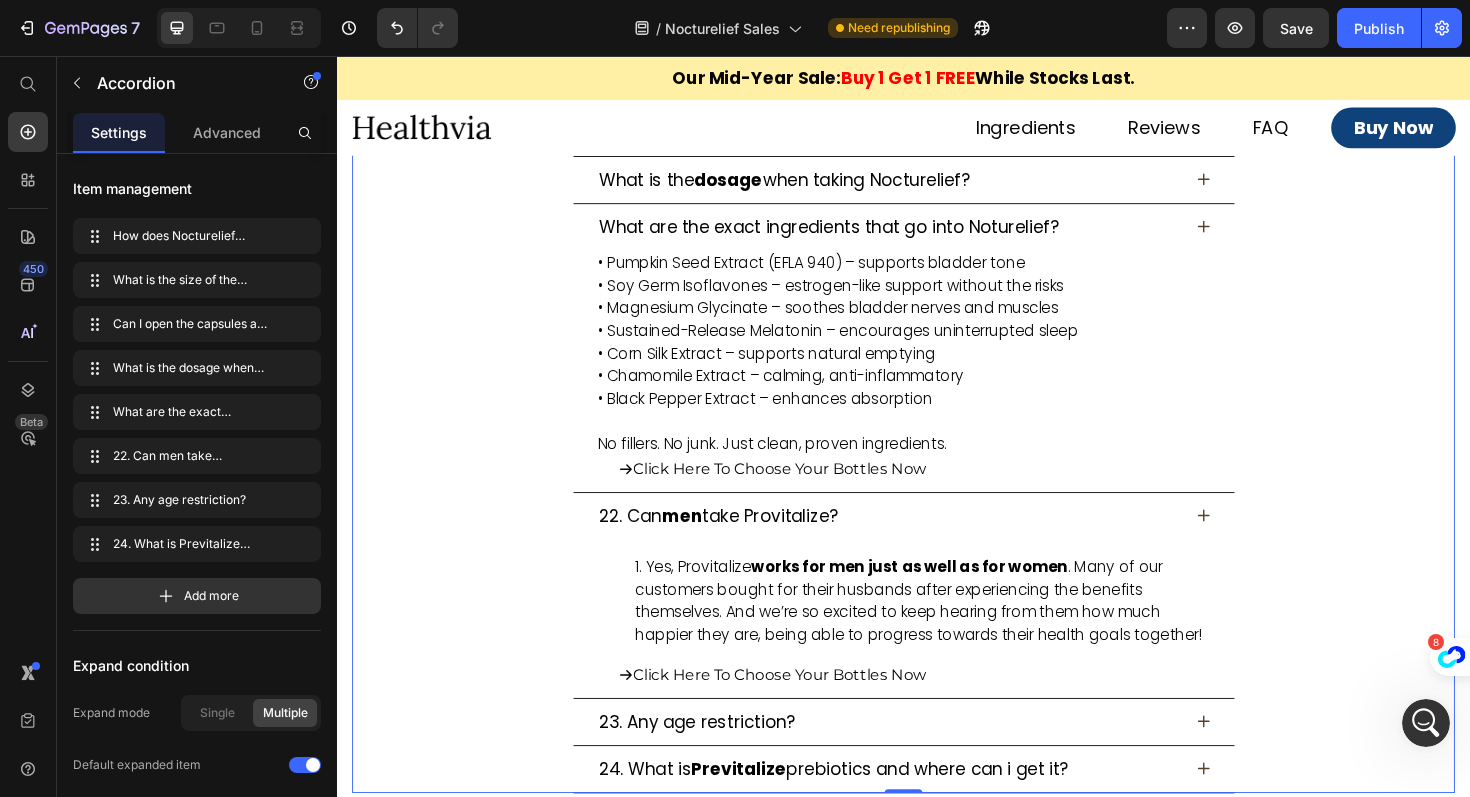 scroll, scrollTop: 15898, scrollLeft: 0, axis: vertical 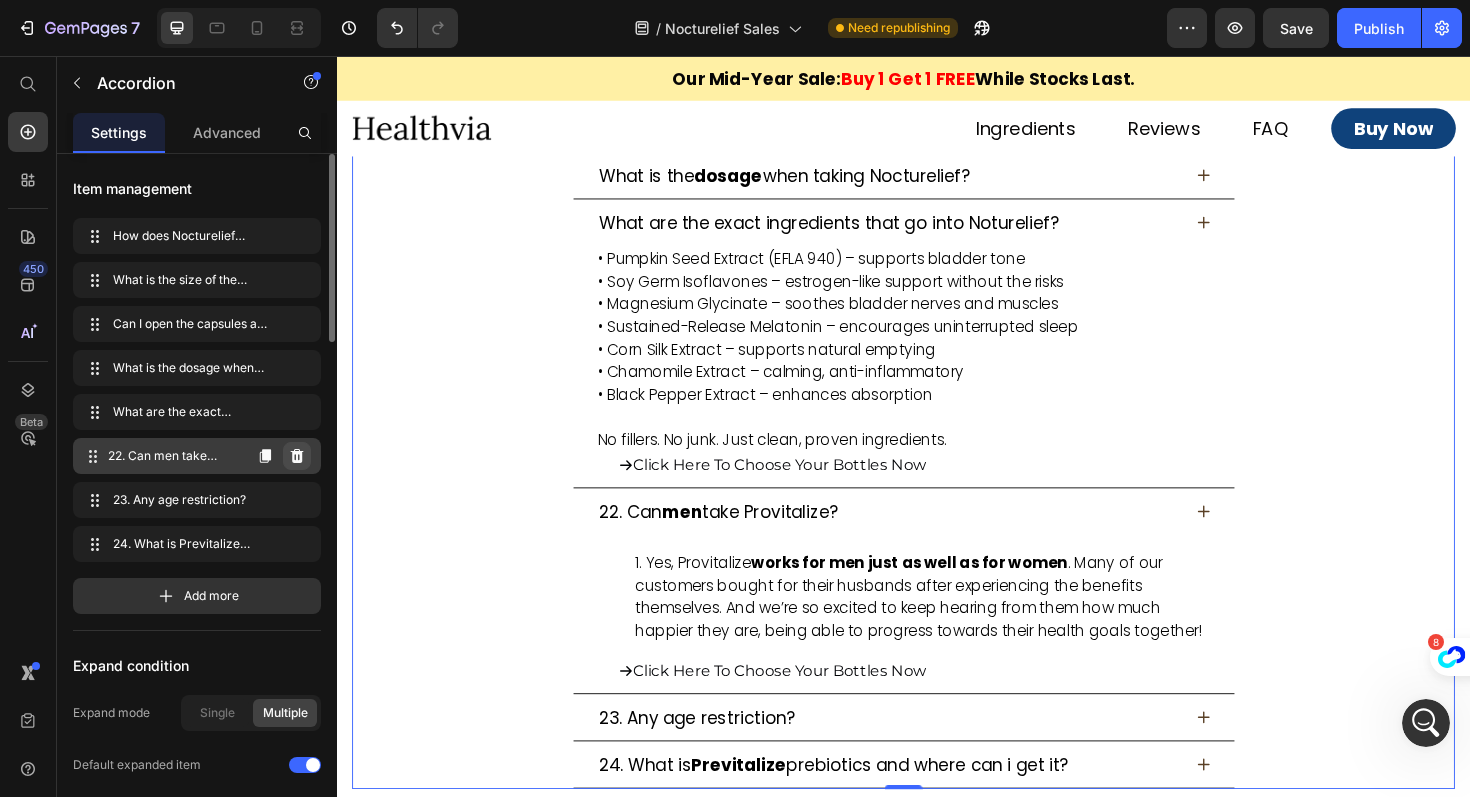 click 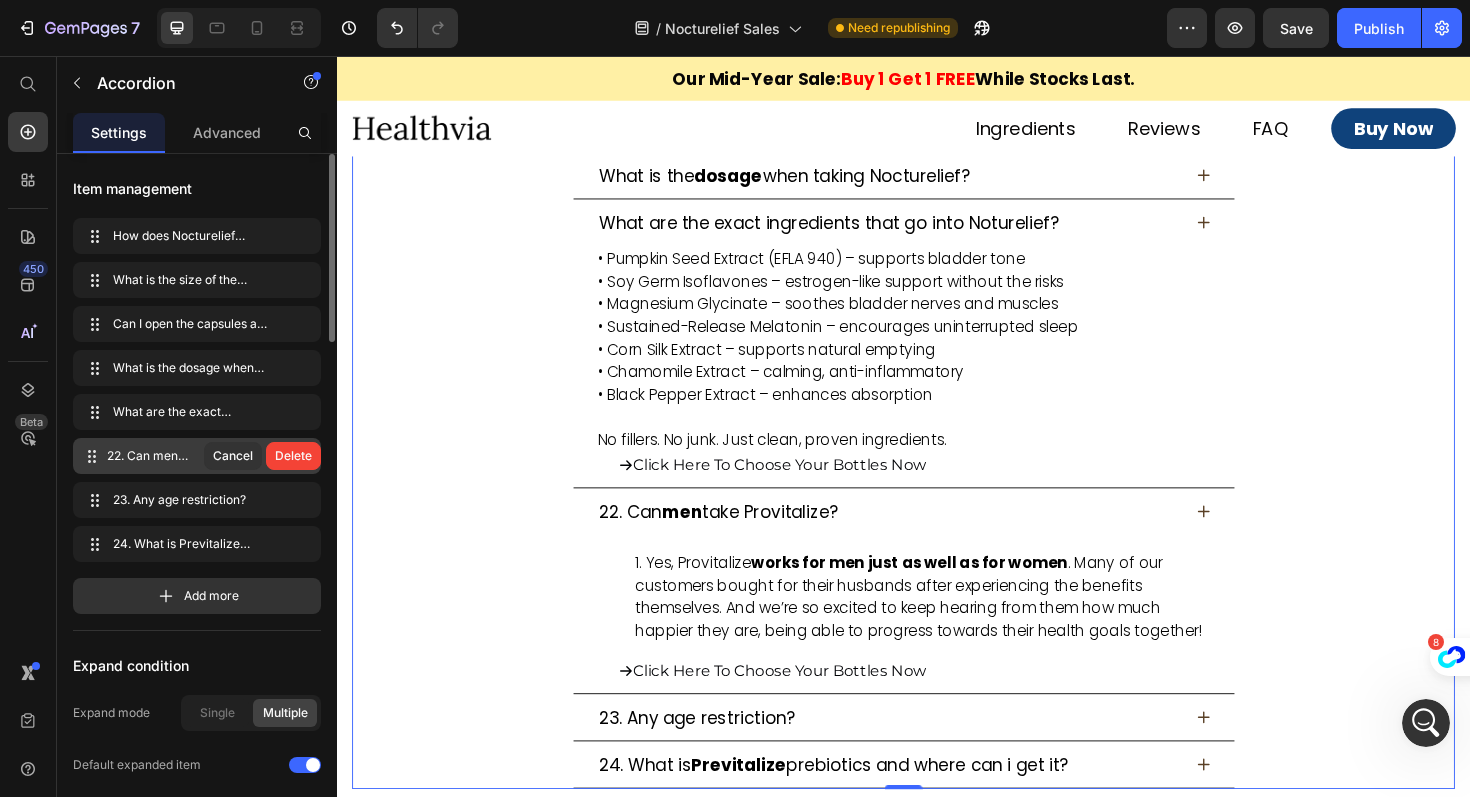 click on "Delete" at bounding box center [293, 456] 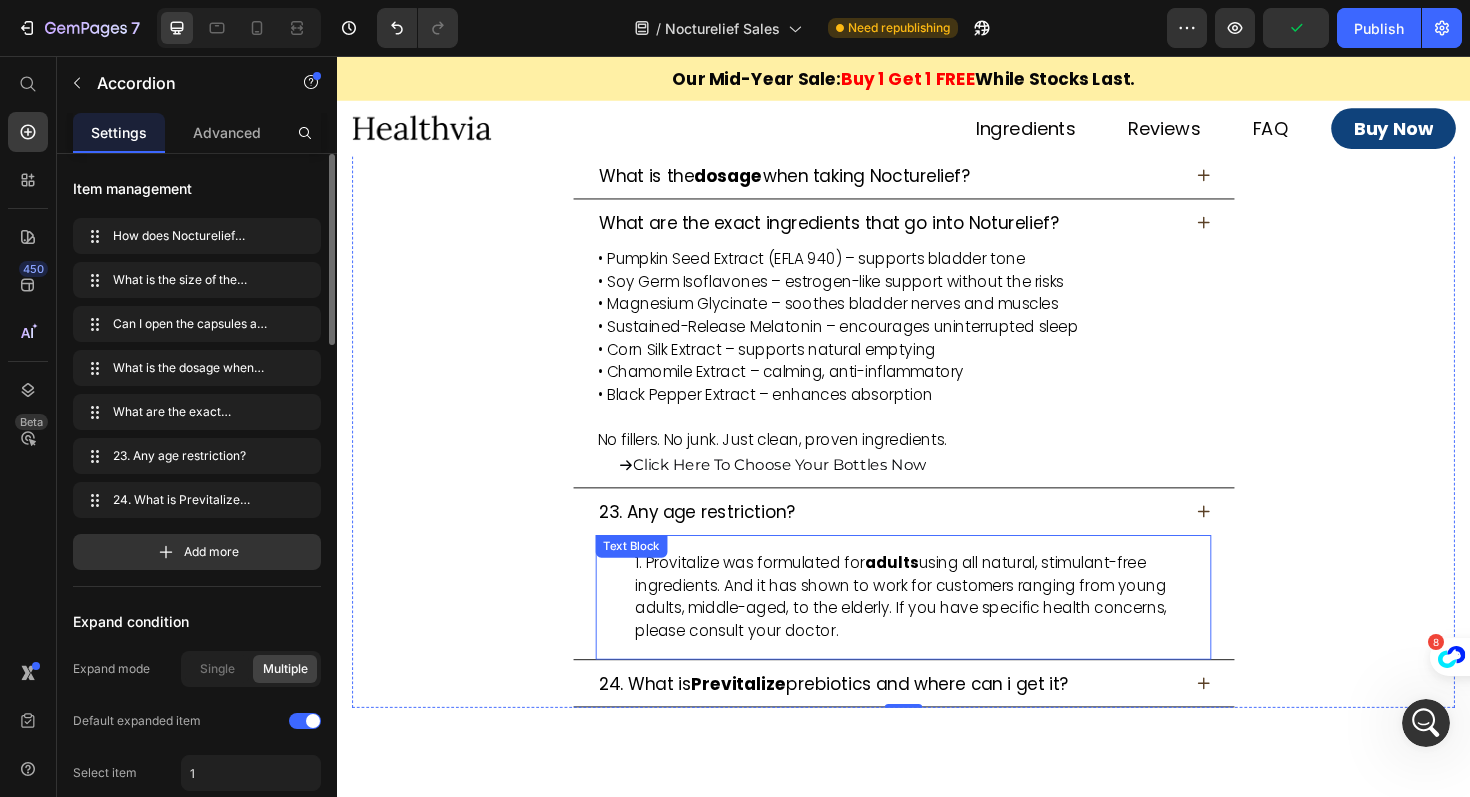 click on "Provitalize was formulated for  adults  using all natural, stimulant-free ingredients. And it has shown to work for customers ranging from young adults, middle-aged, to the elderly. If you have specific health concerns, please consult your doctor." at bounding box center (957, 629) 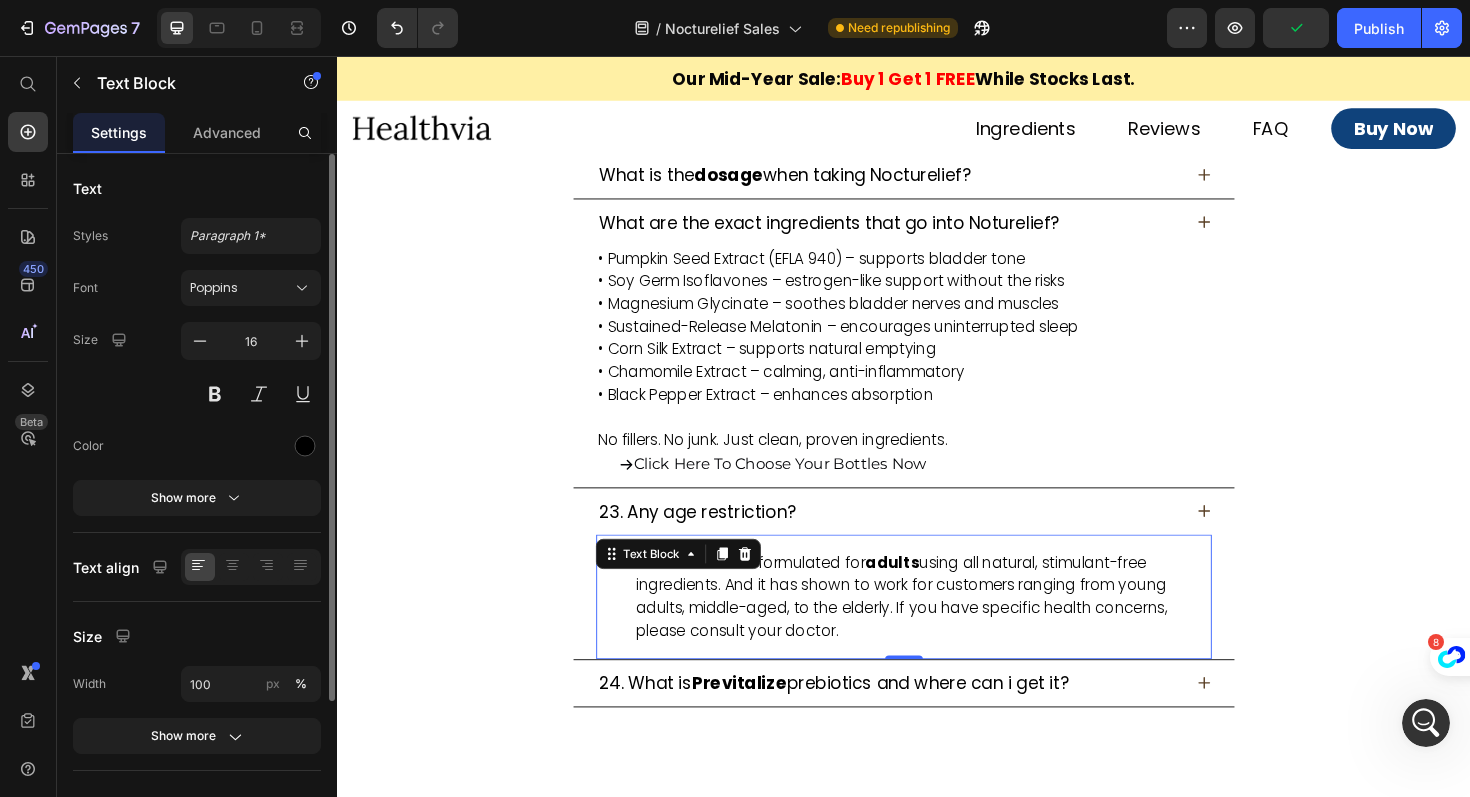 click on "Provitalize was formulated for  adults  using all natural, stimulant-free ingredients. And it has shown to work for customers ranging from young adults, middle-aged, to the elderly. If you have specific health concerns, please consult your doctor." at bounding box center [957, 629] 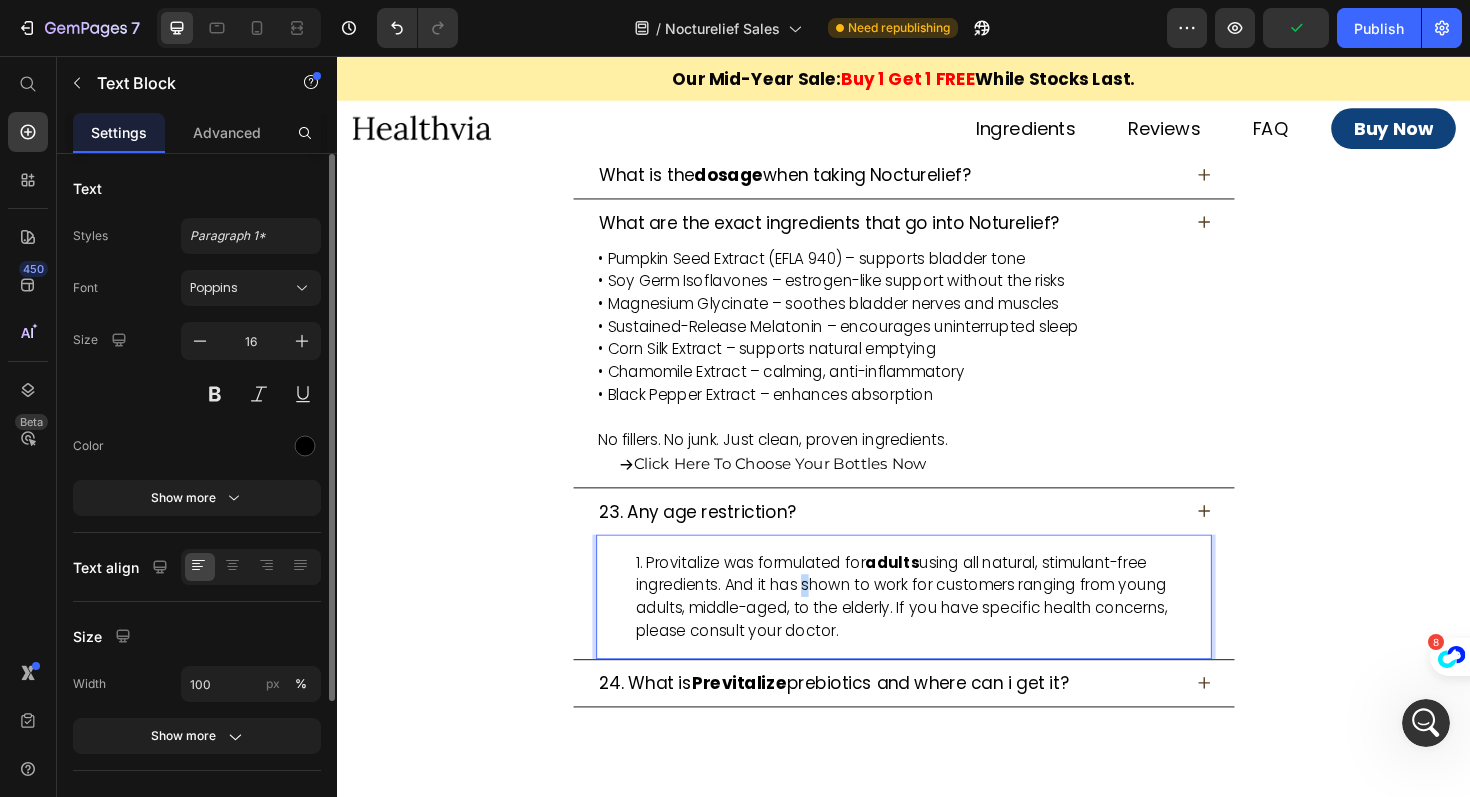 click on "Provitalize was formulated for  adults  using all natural, stimulant-free ingredients. And it has shown to work for customers ranging from young adults, middle-aged, to the elderly. If you have specific health concerns, please consult your doctor." at bounding box center (957, 629) 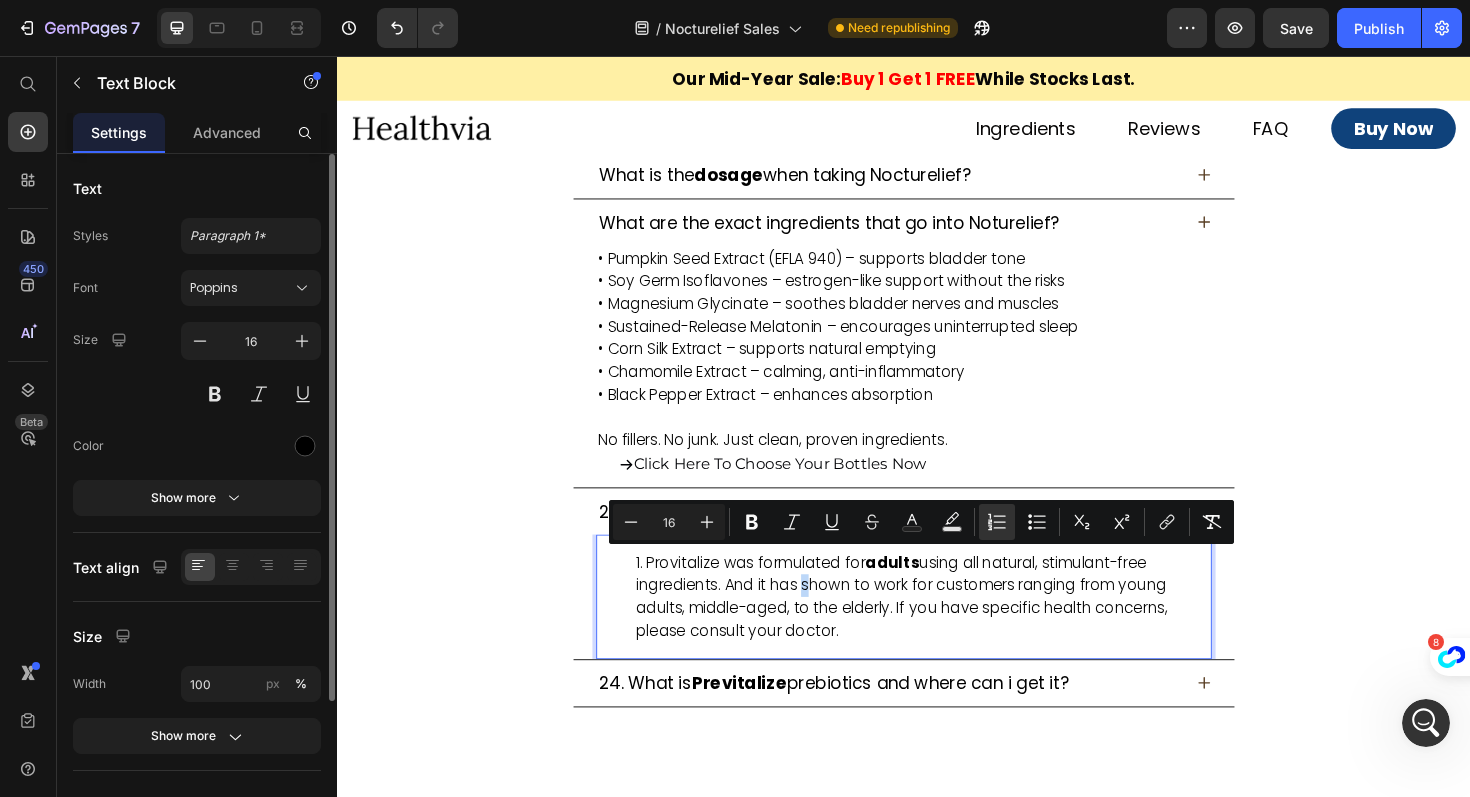 click on "Provitalize was formulated for  adults  using all natural, stimulant-free ingredients. And it has shown to work for customers ranging from young adults, middle-aged, to the elderly. If you have specific health concerns, please consult your doctor." at bounding box center [957, 629] 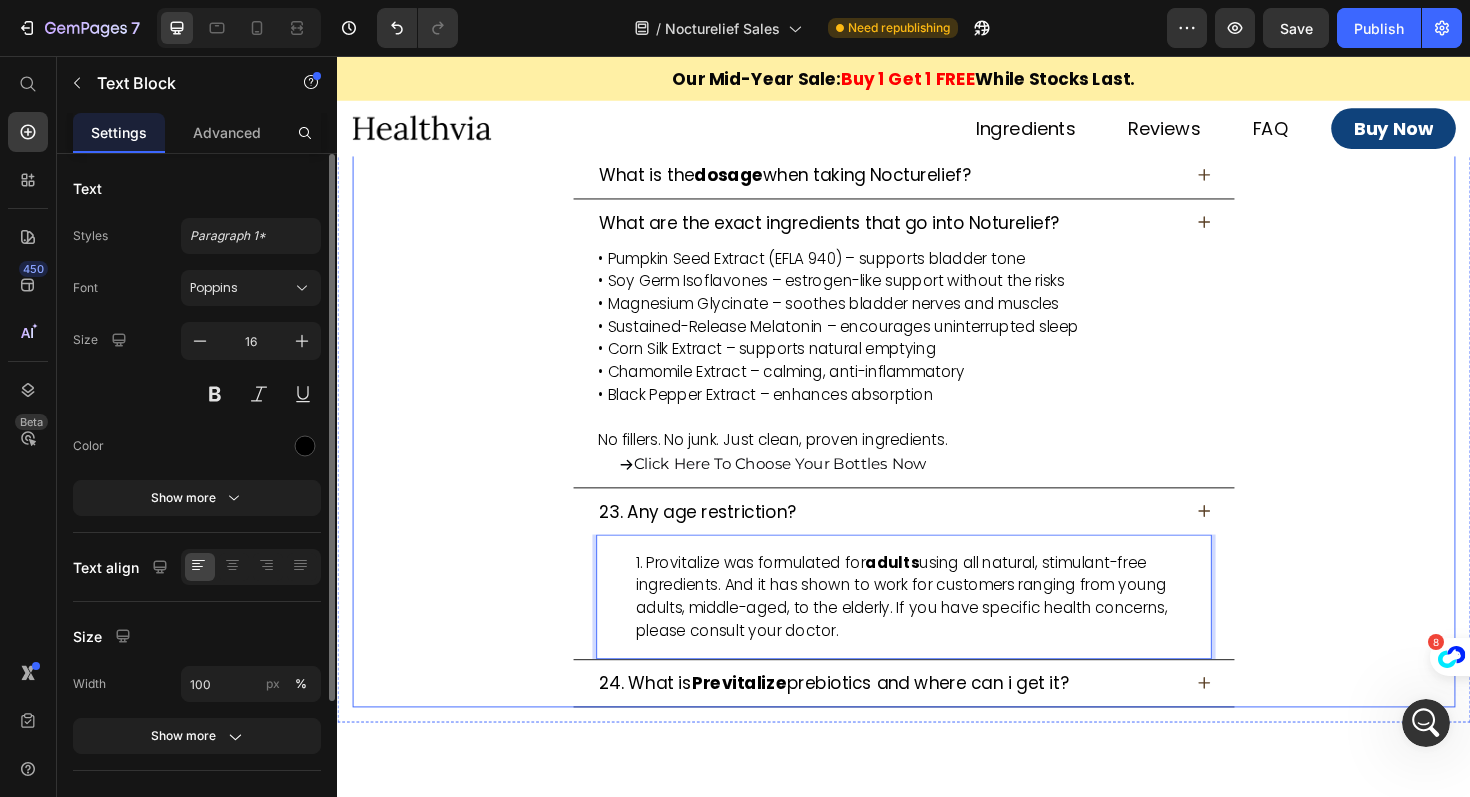 click on "23. Any age restriction?" at bounding box center (718, 538) 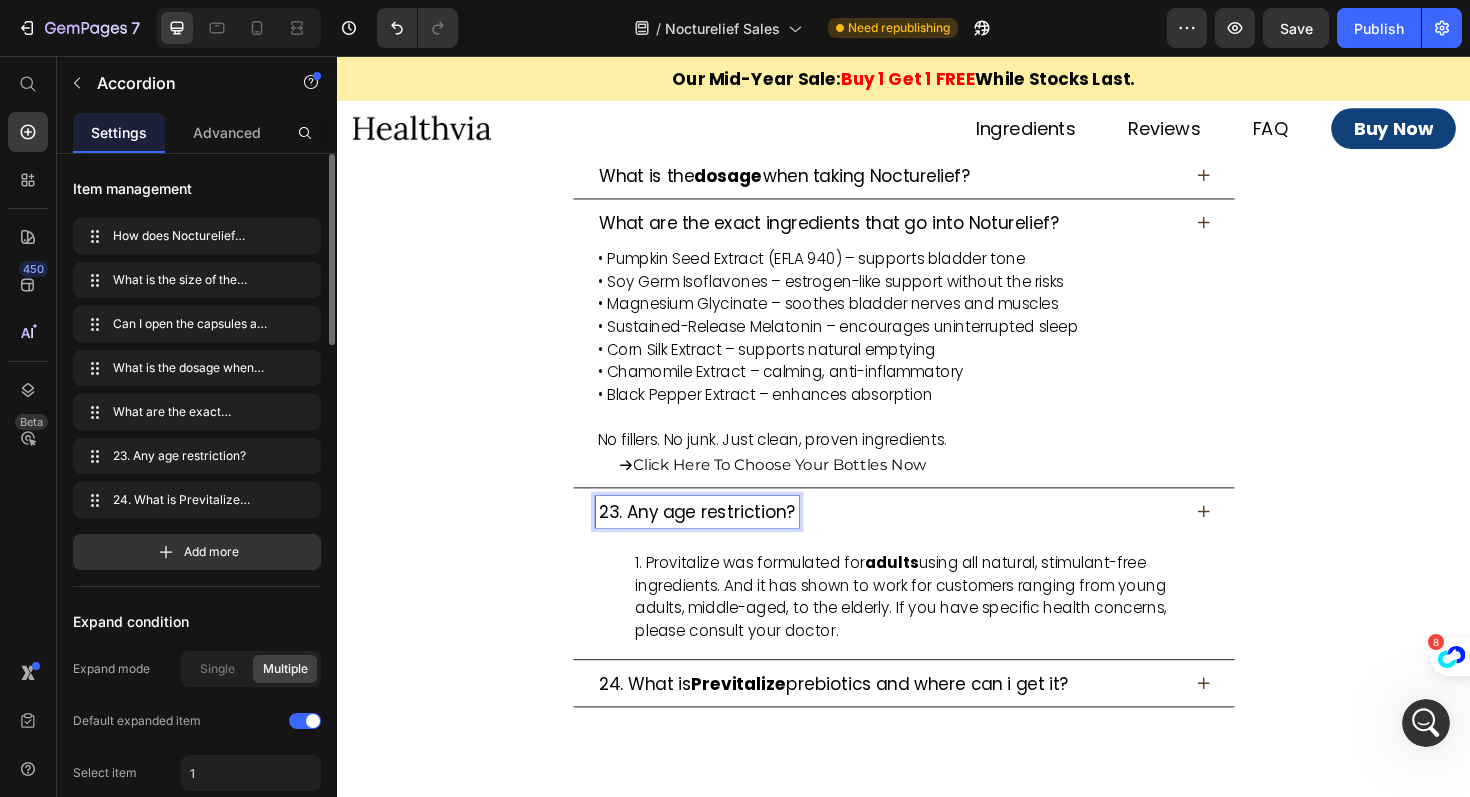 click on "23. Any age restriction?" at bounding box center [718, 538] 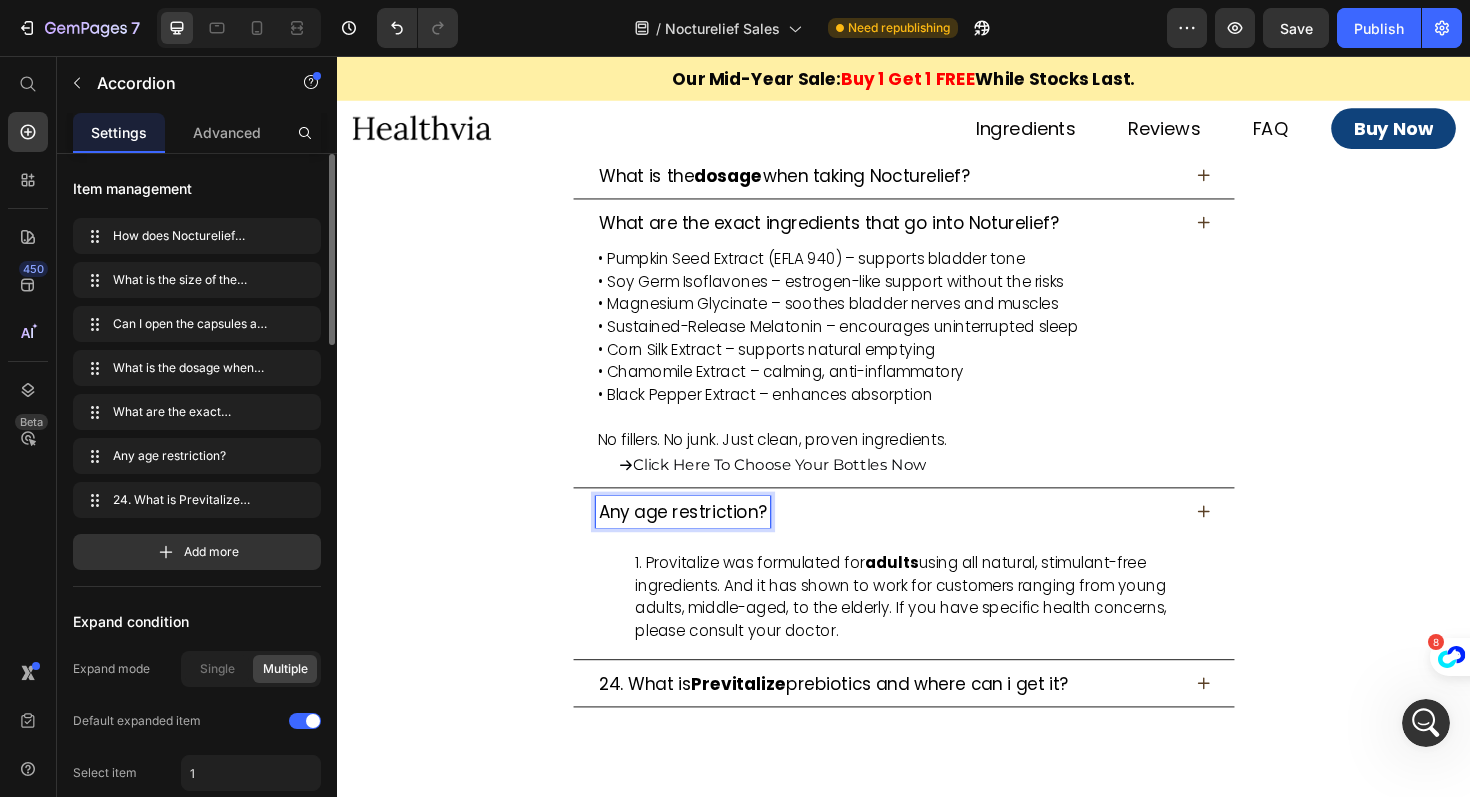 click on "24. What is  Previtalize  prebiotics and where can i get it?" at bounding box center [937, 720] 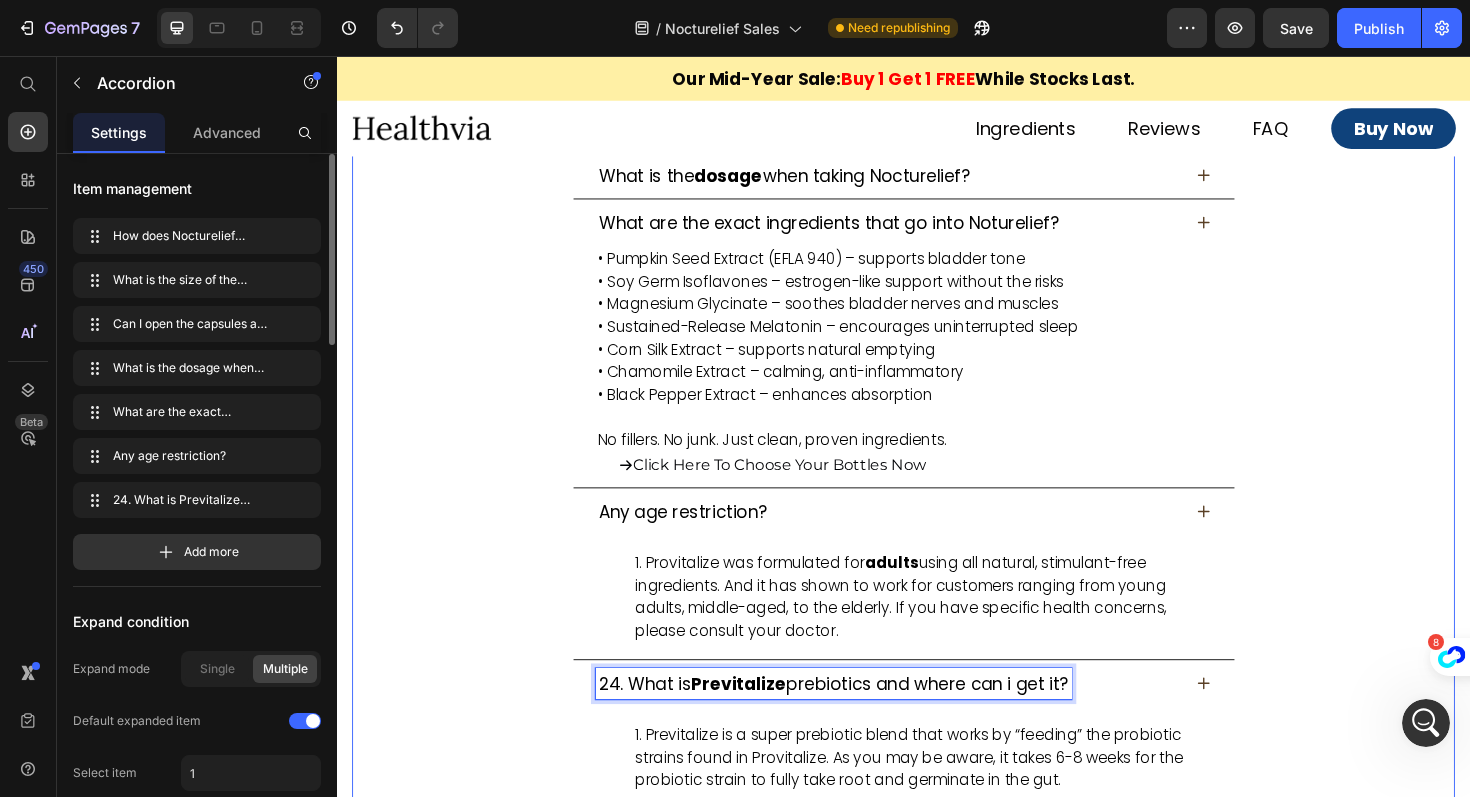 click on "24. What is" at bounding box center (663, 720) 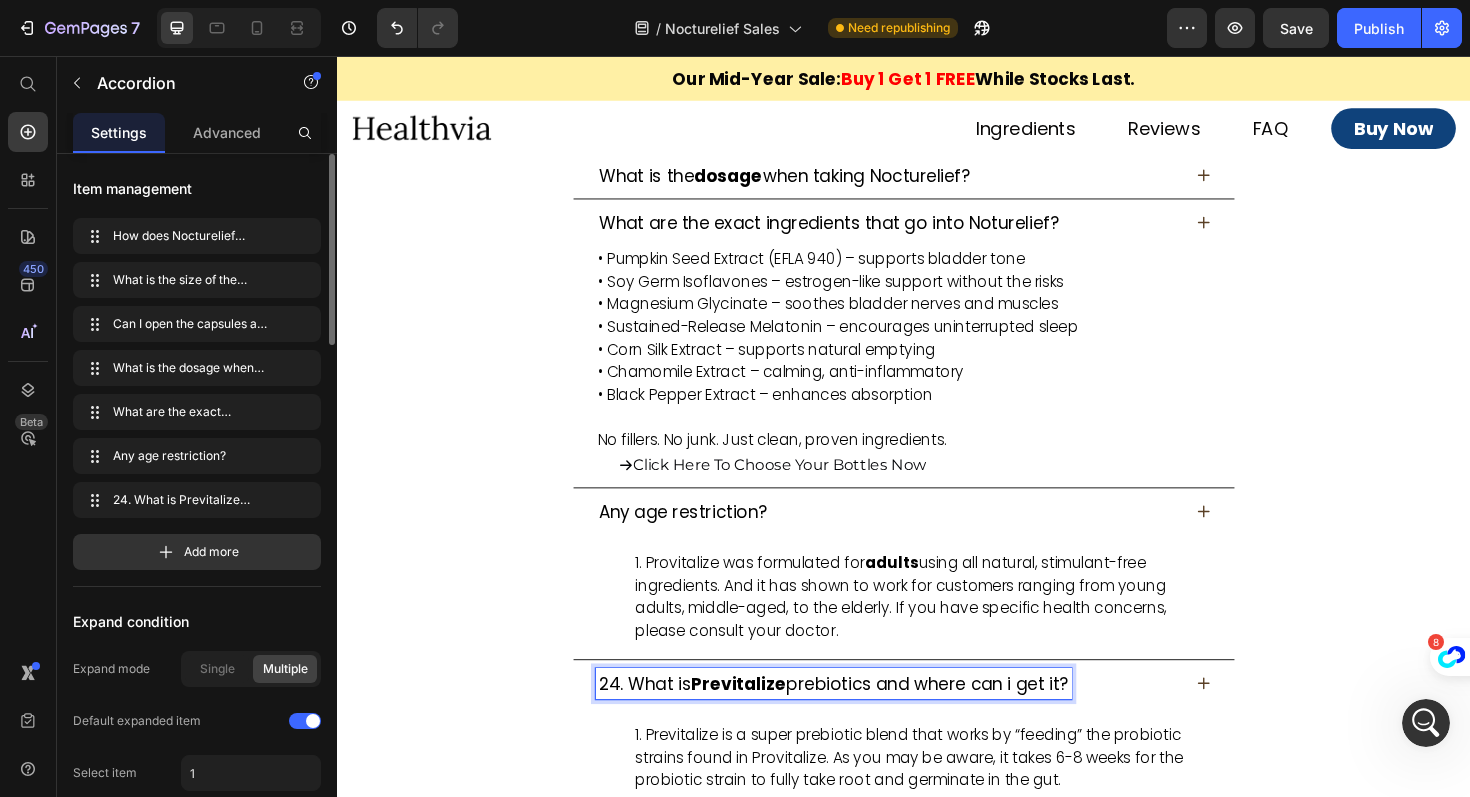 click on "24. What is" at bounding box center (663, 720) 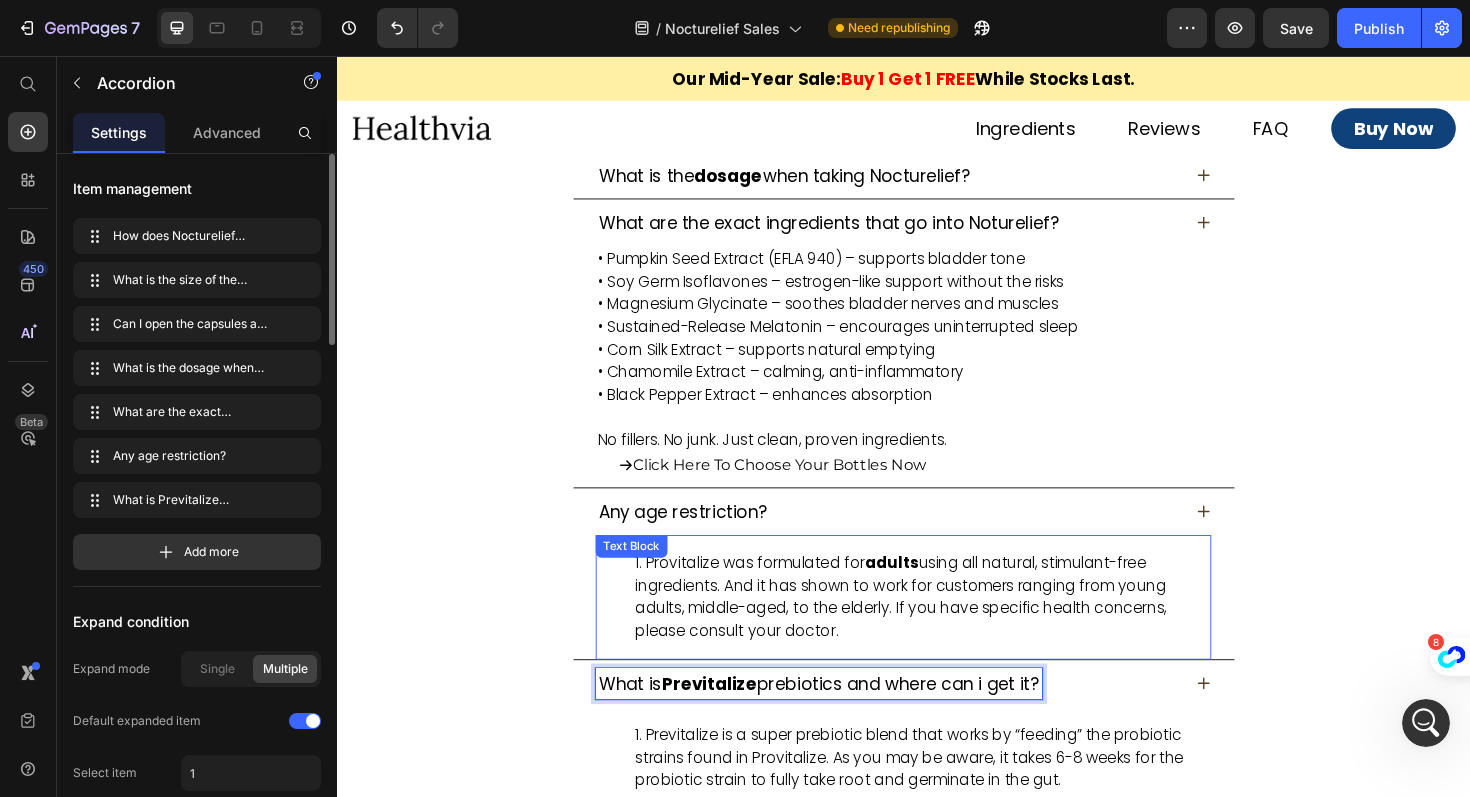 click on "Provitalize was formulated for  adults  using all natural, stimulant-free ingredients. And it has shown to work for customers ranging from young adults, middle-aged, to the elderly. If you have specific health concerns, please consult your doctor." at bounding box center (957, 629) 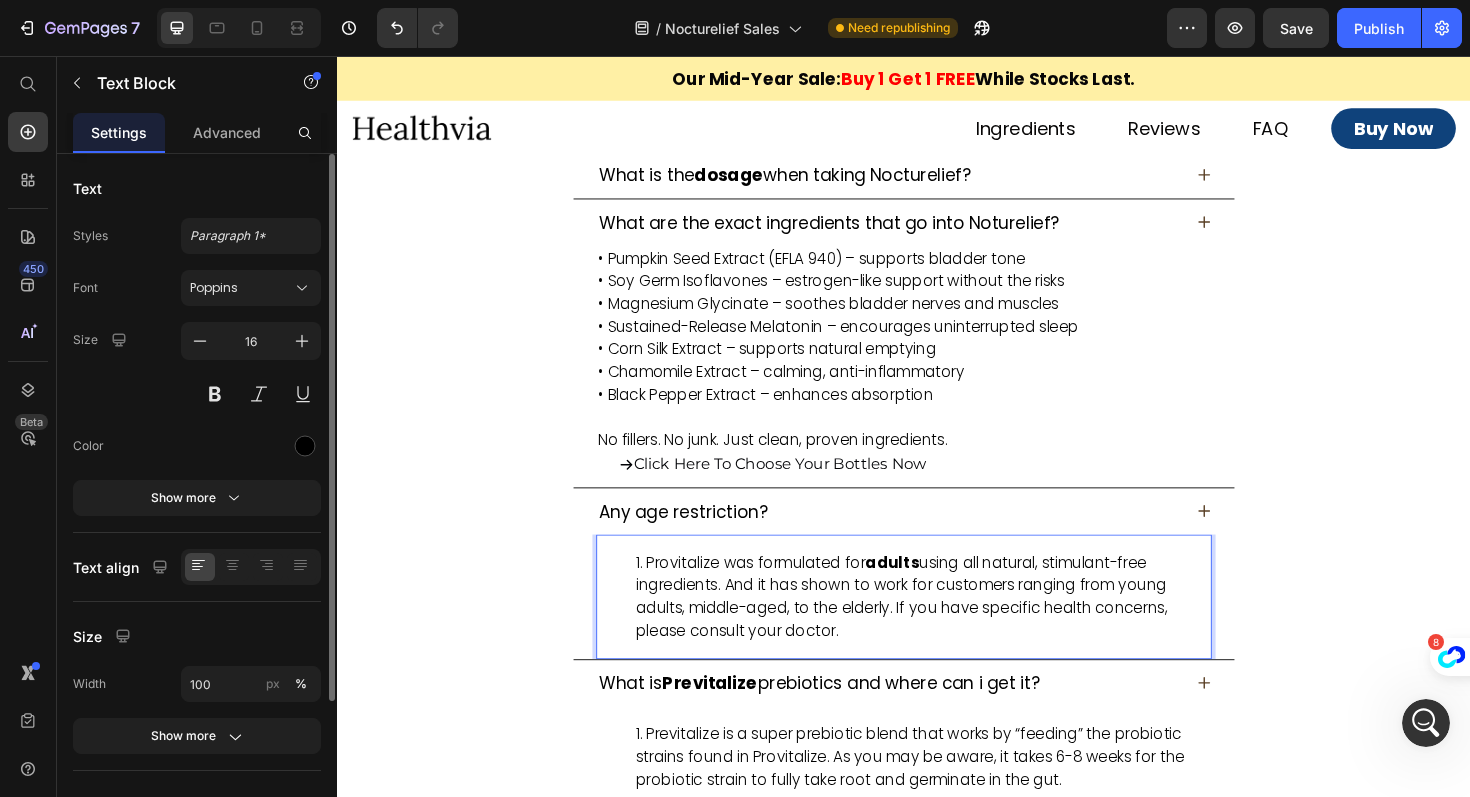 click on "Provitalize was formulated for  adults  using all natural, stimulant-free ingredients. And it has shown to work for customers ranging from young adults, middle-aged, to the elderly. If you have specific health concerns, please consult your doctor." at bounding box center (957, 629) 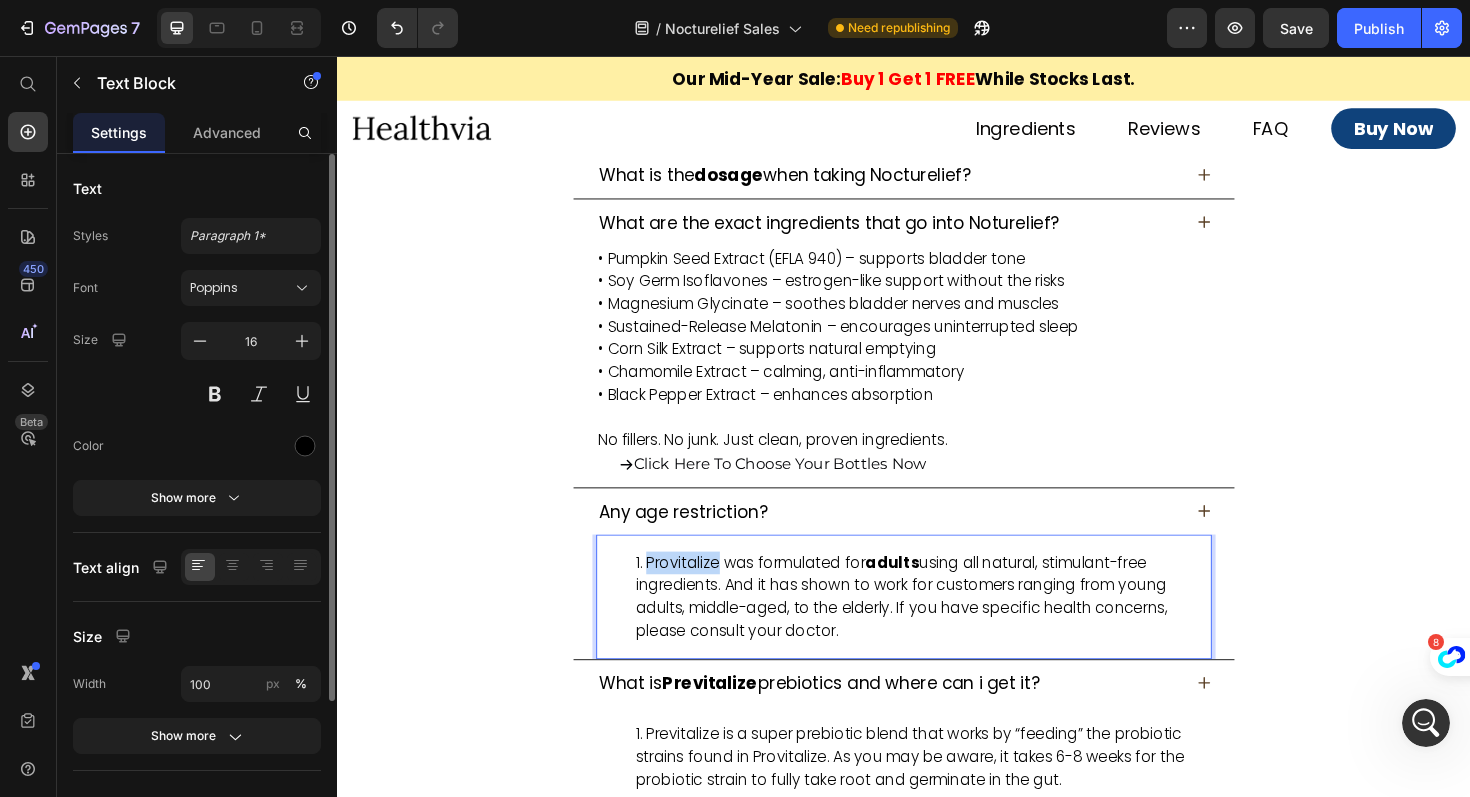 click on "Provitalize was formulated for  adults  using all natural, stimulant-free ingredients. And it has shown to work for customers ranging from young adults, middle-aged, to the elderly. If you have specific health concerns, please consult your doctor." at bounding box center [957, 629] 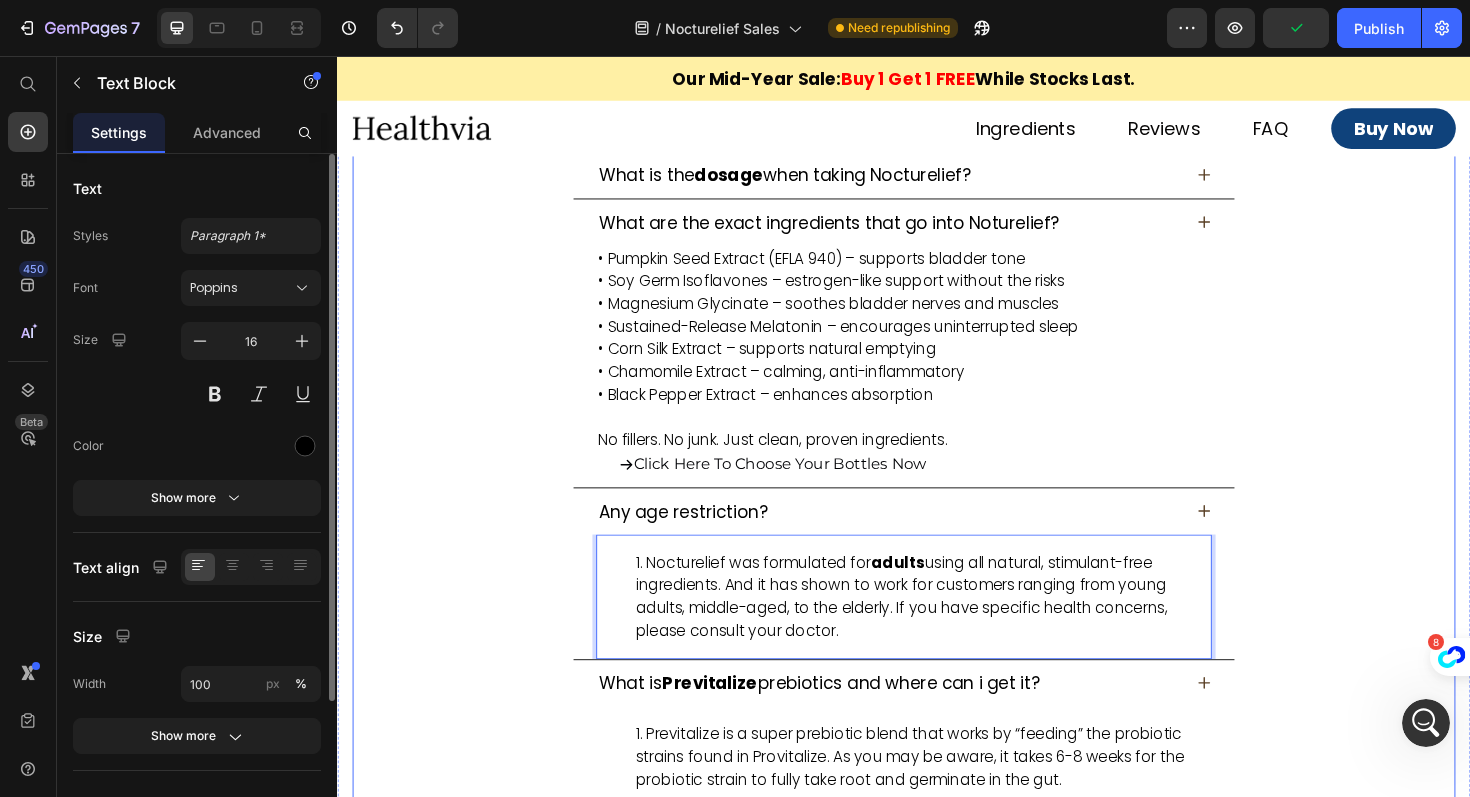 click on "What is" at bounding box center (647, 720) 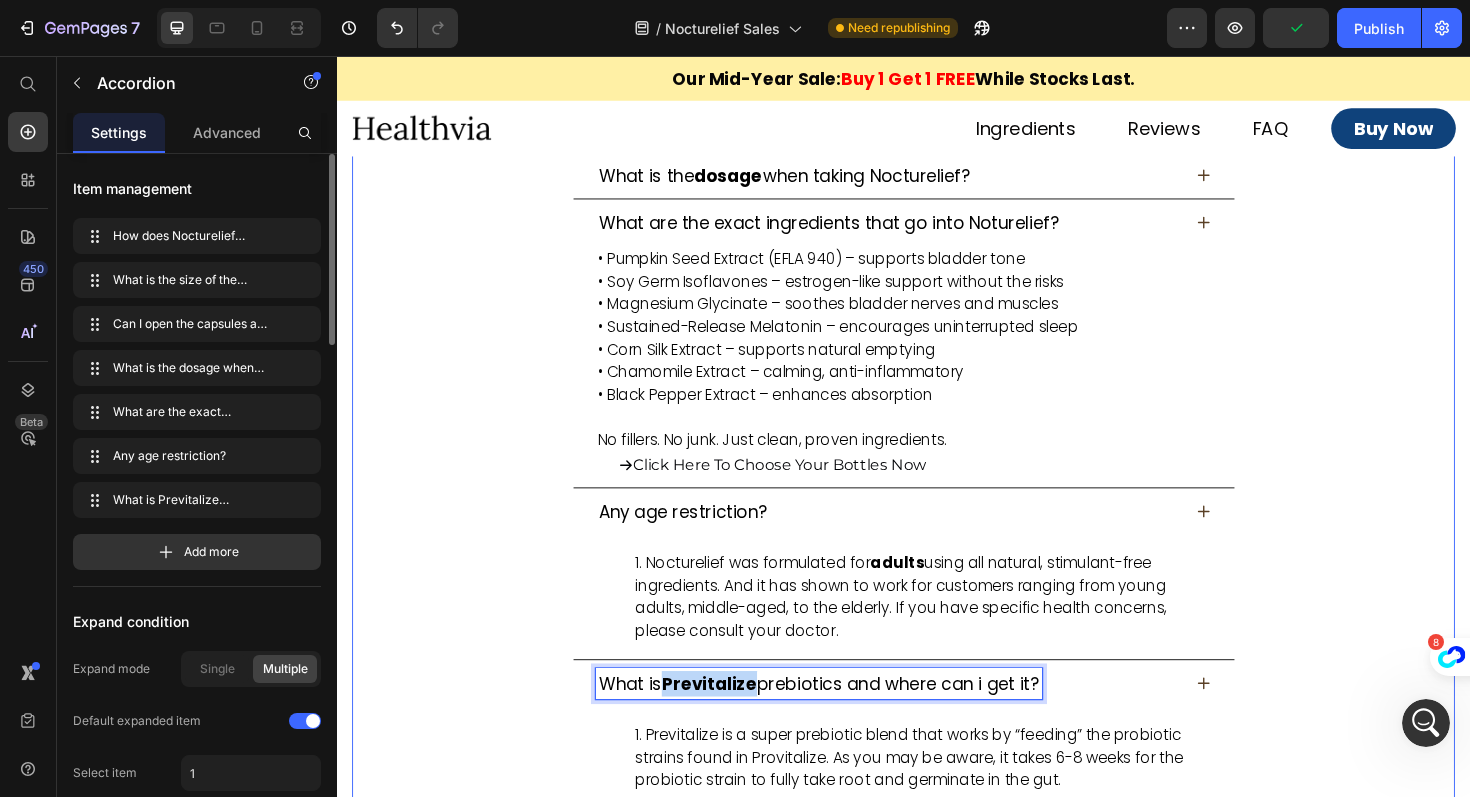 click on "Previtalize" at bounding box center [731, 720] 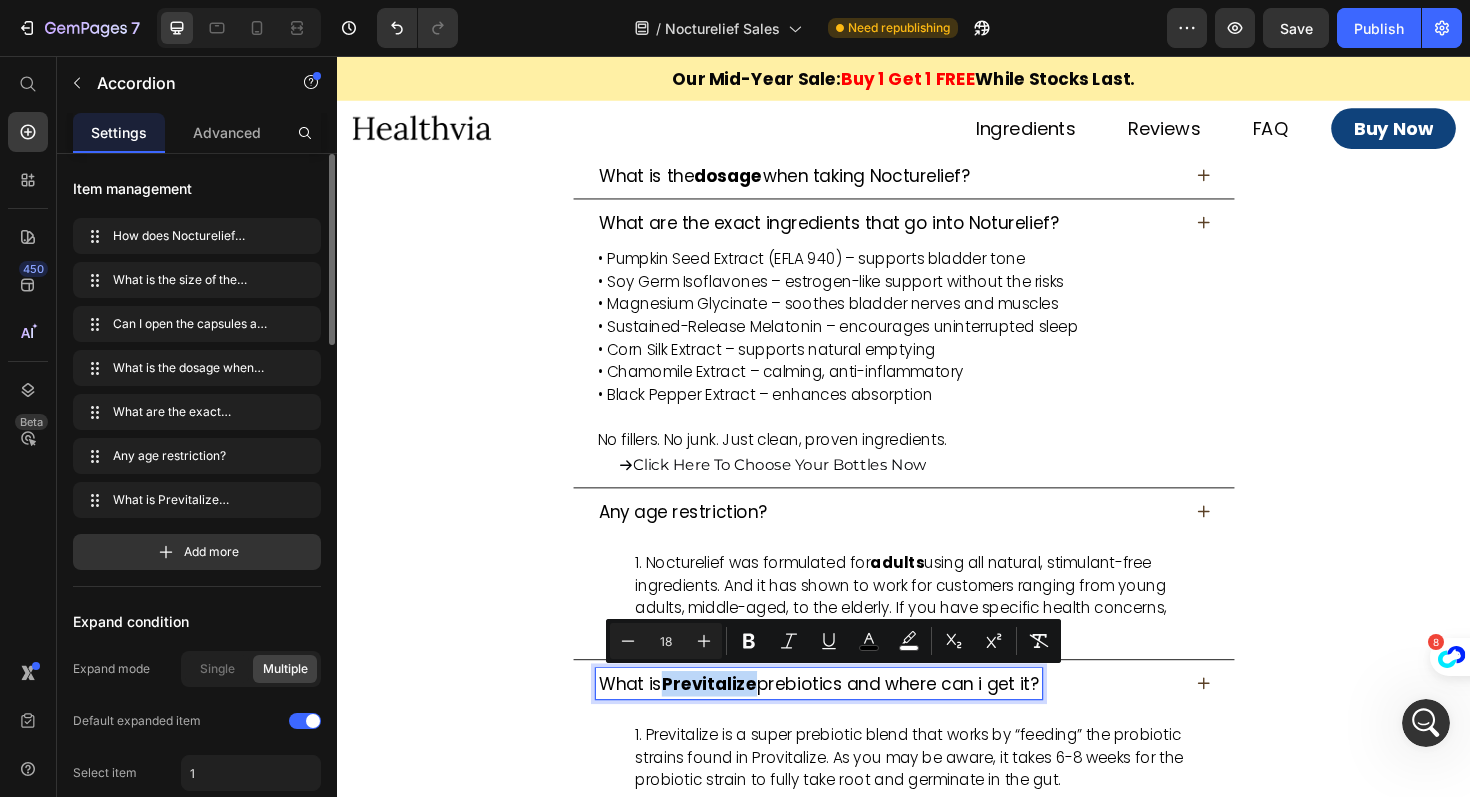 click on "Previtalize" at bounding box center (731, 720) 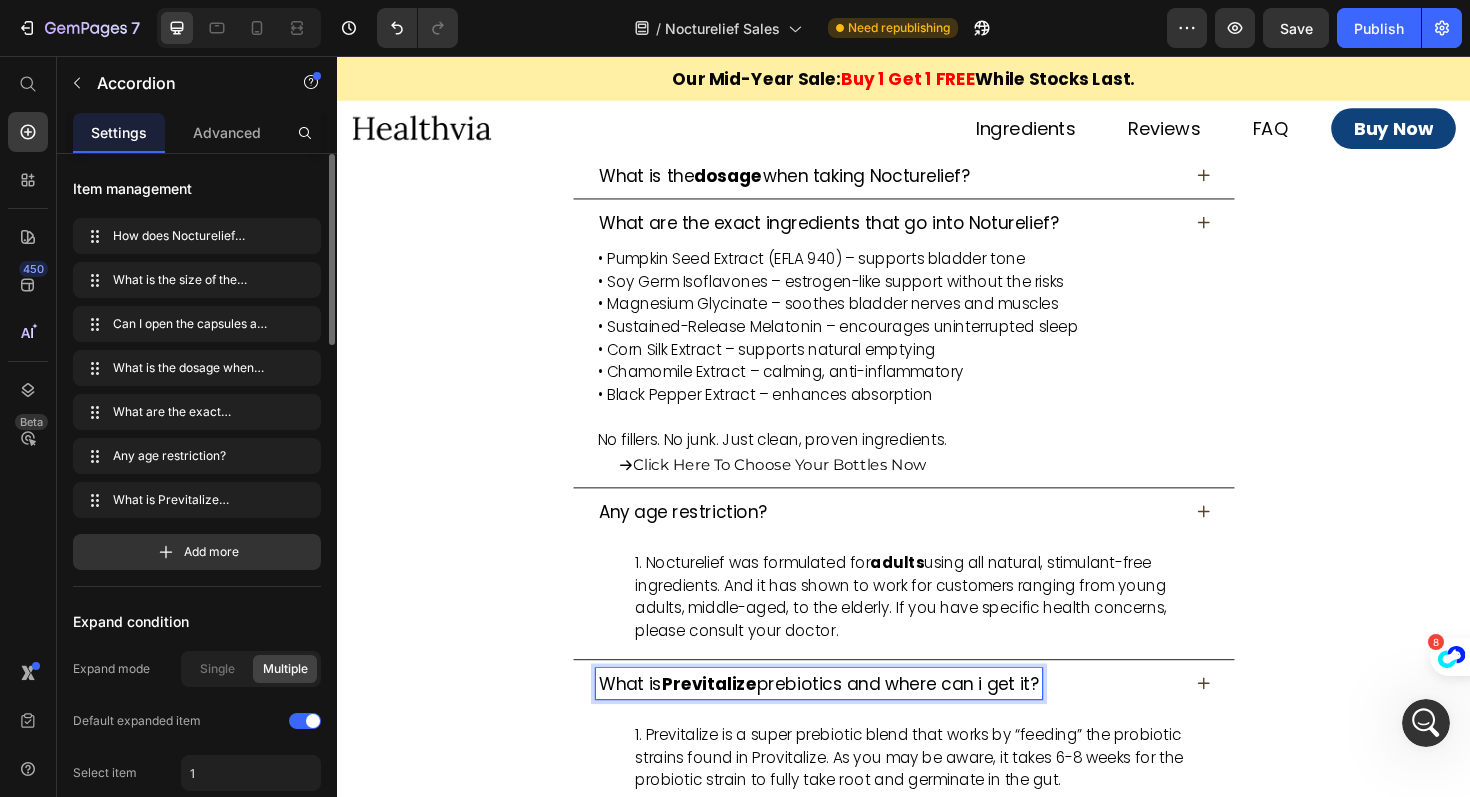 click on "Previtalize" at bounding box center (731, 720) 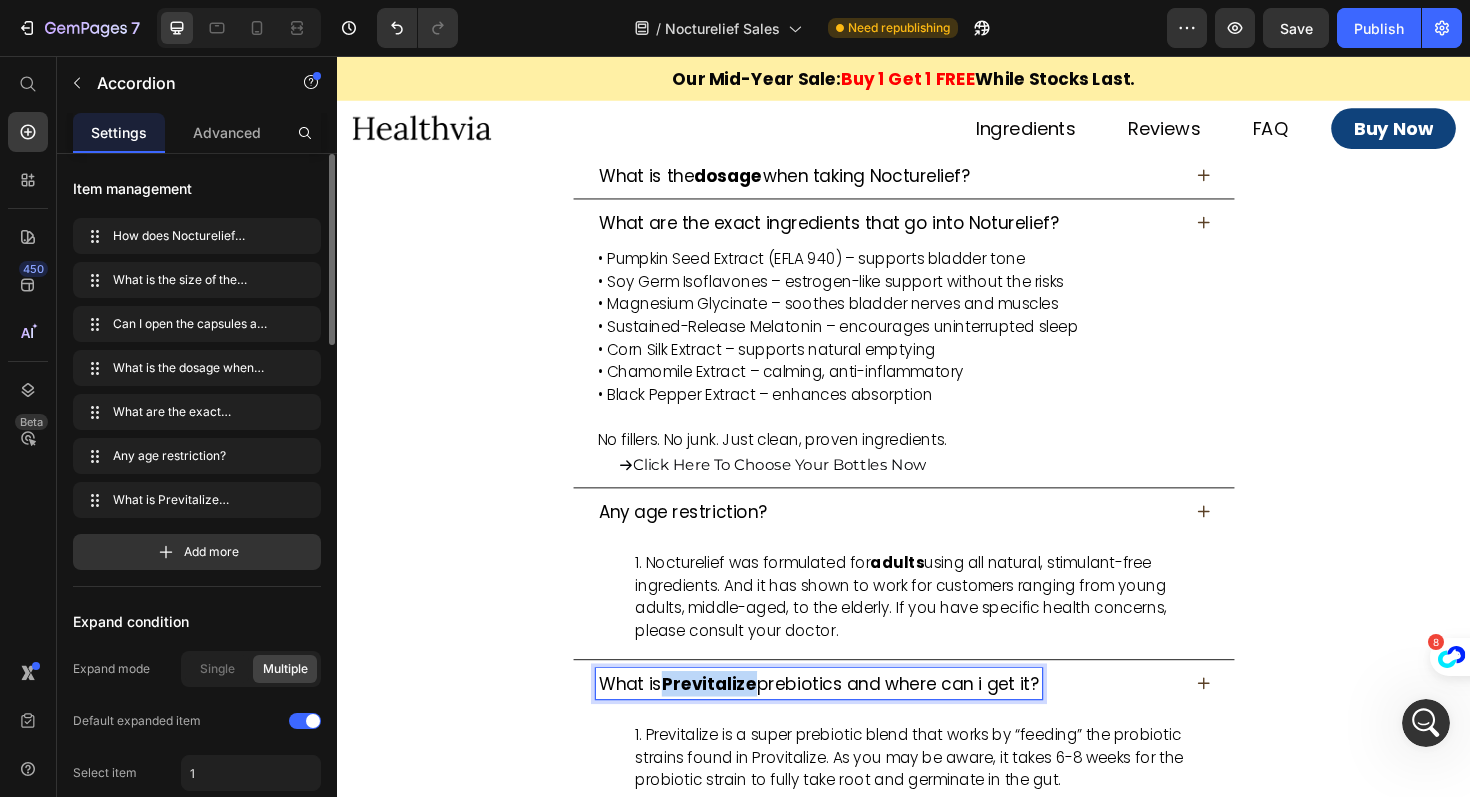 click on "Previtalize" at bounding box center (731, 720) 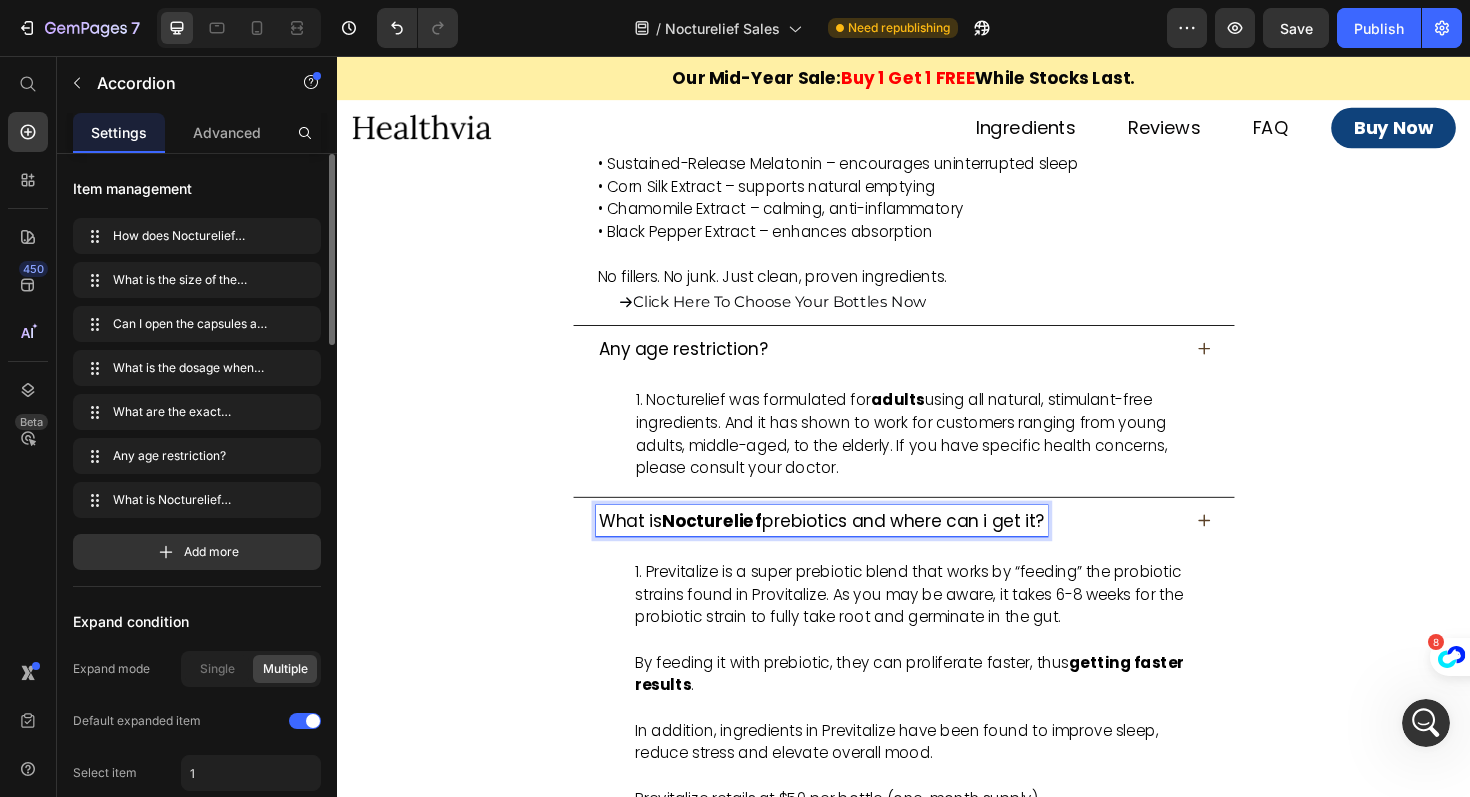 scroll, scrollTop: 16084, scrollLeft: 0, axis: vertical 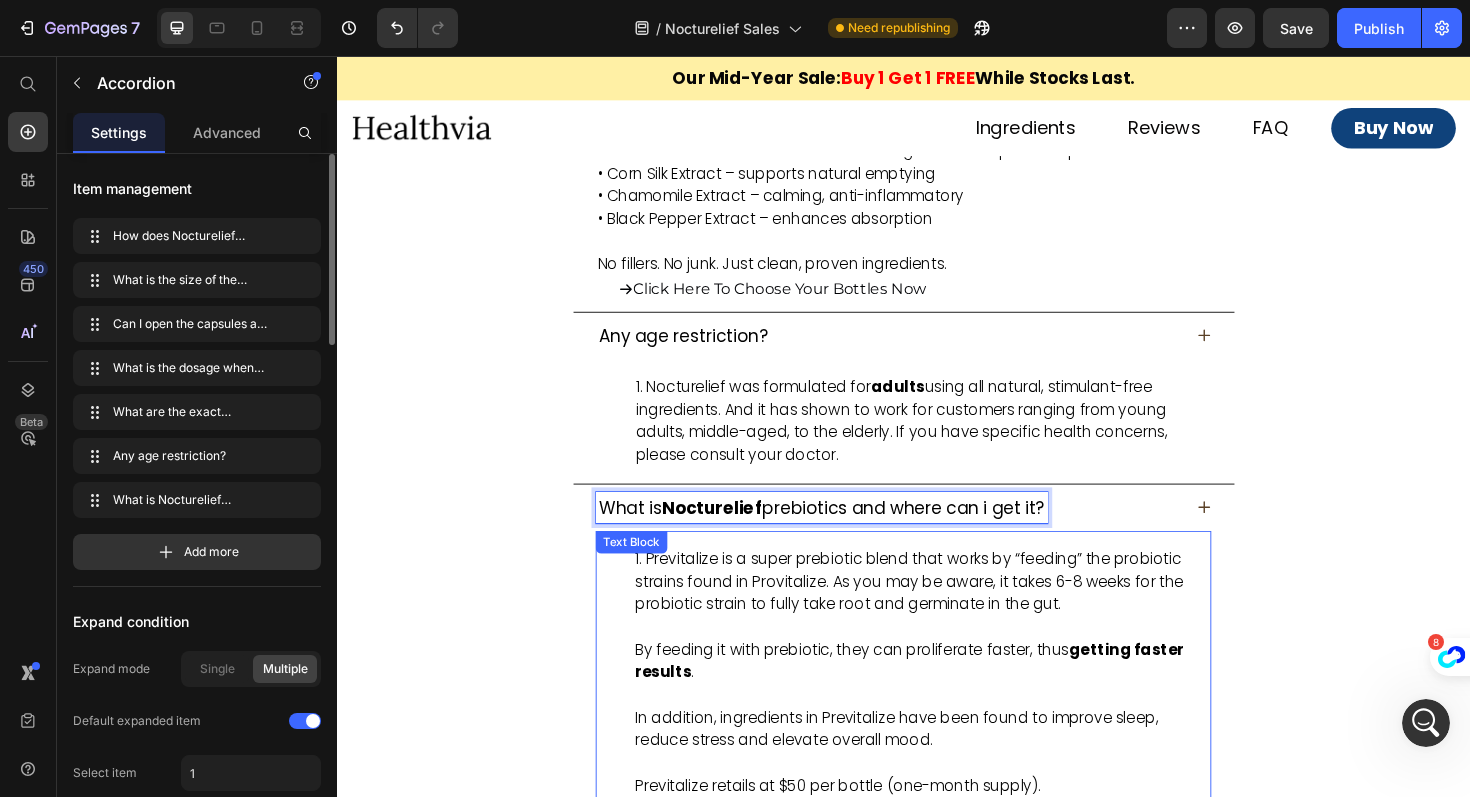 click on "Previtalize is a super prebiotic blend that works by “feeding” the probiotic strains found in Provitalize. As you may be aware, it takes 6-8 weeks for the probiotic strain to fully take root and germinate in the gut. By feeding it with prebiotic, they can proliferate faster, thus  getting faster results . In addition, ingredients in Previtalize have been found to improve sleep, reduce stress and elevate overall mood. Previtalize retails at $50 per bottle (one-month supply). However we have a special promo offer for Provitalize customers. Simply choose your bottle option and checkout as per normal. Once you’ve completed the order, you will receive an  exclusive Previtalize promo at great discount ." at bounding box center [957, 793] 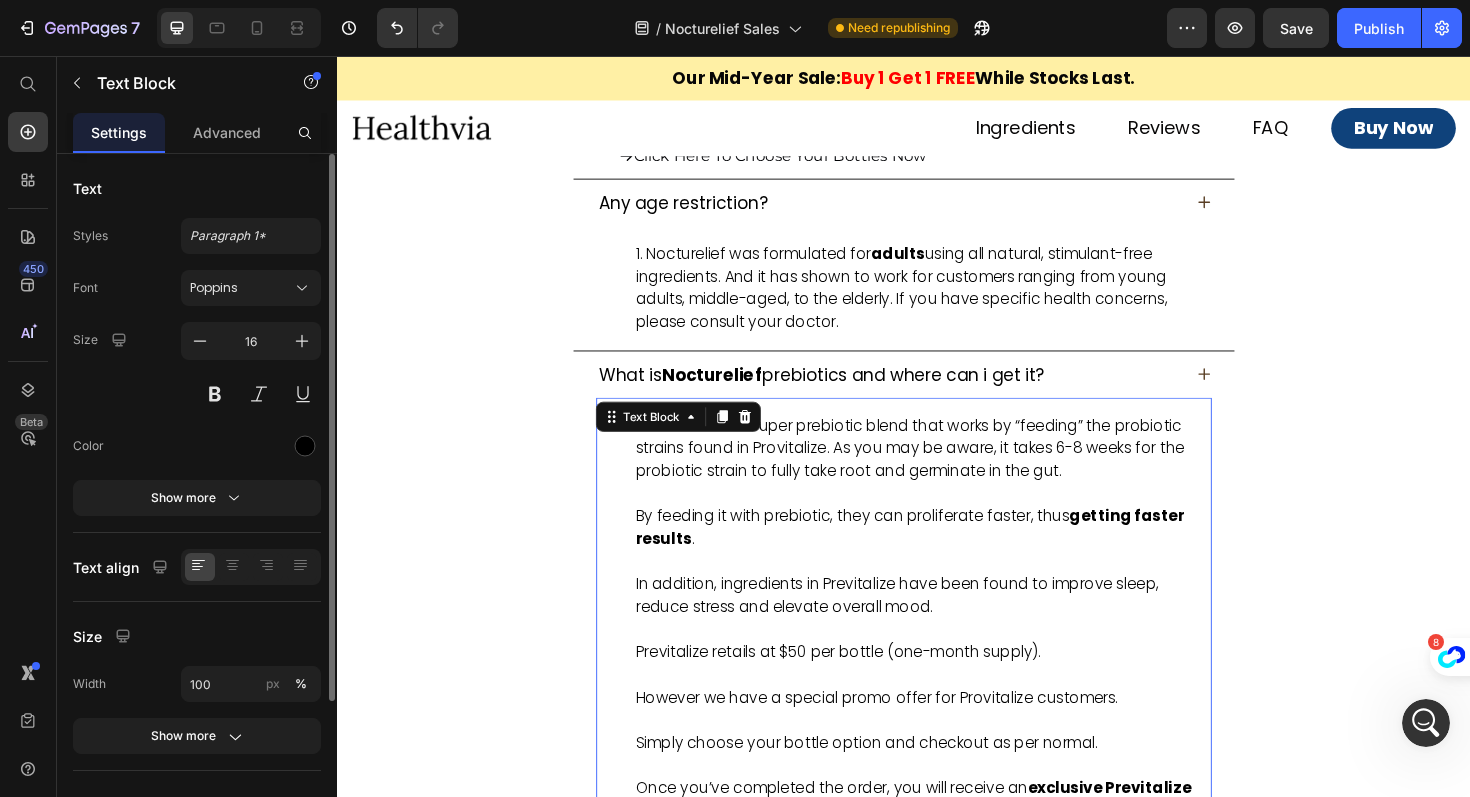 scroll, scrollTop: 16226, scrollLeft: 0, axis: vertical 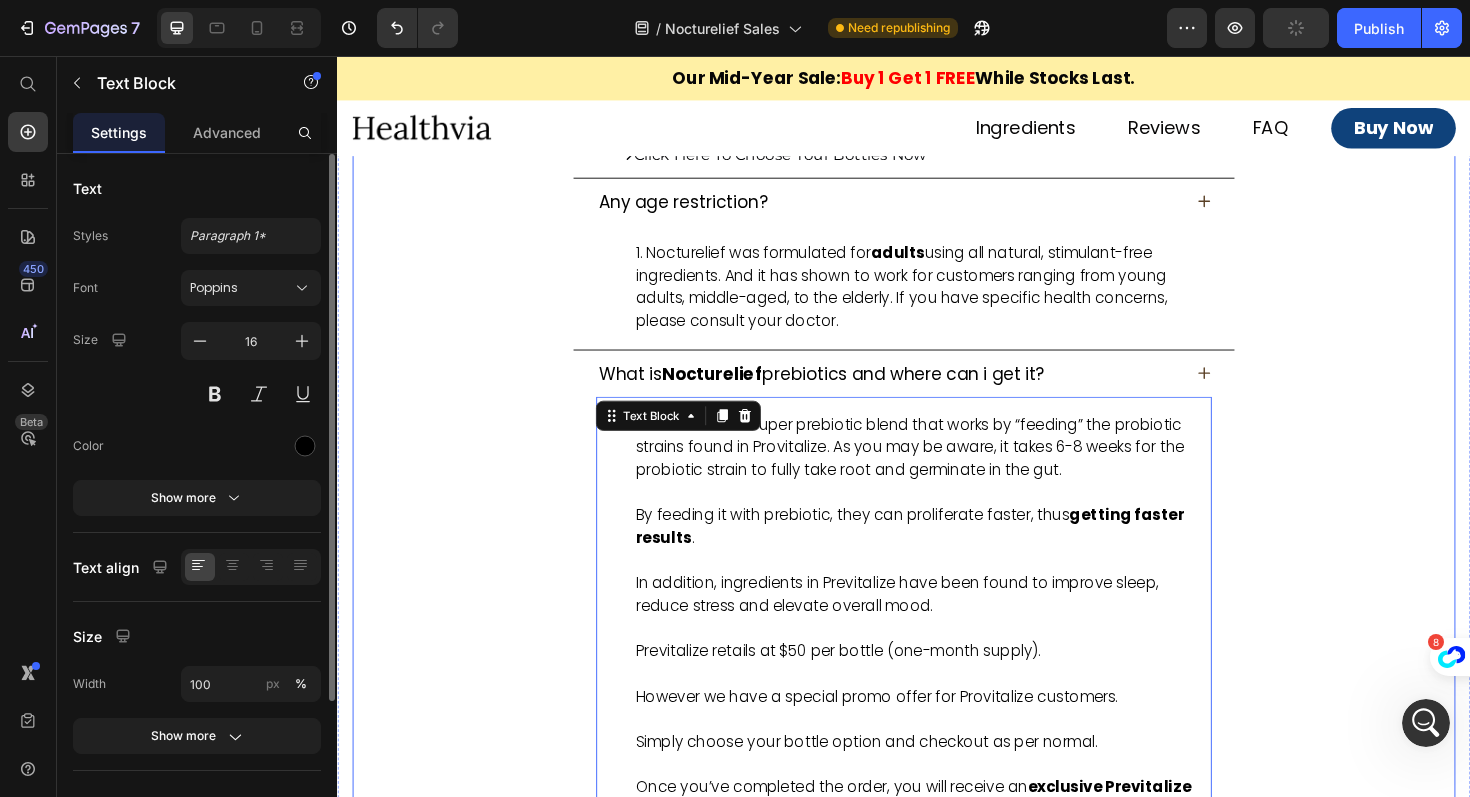 click on "Nocturelief was formulated for  adults  using all natural, stimulant-free ingredients. And it has shown to work for customers ranging from young adults, middle-aged, to the elderly. If you have specific health concerns, please consult your doctor. Text Block" at bounding box center (937, 301) 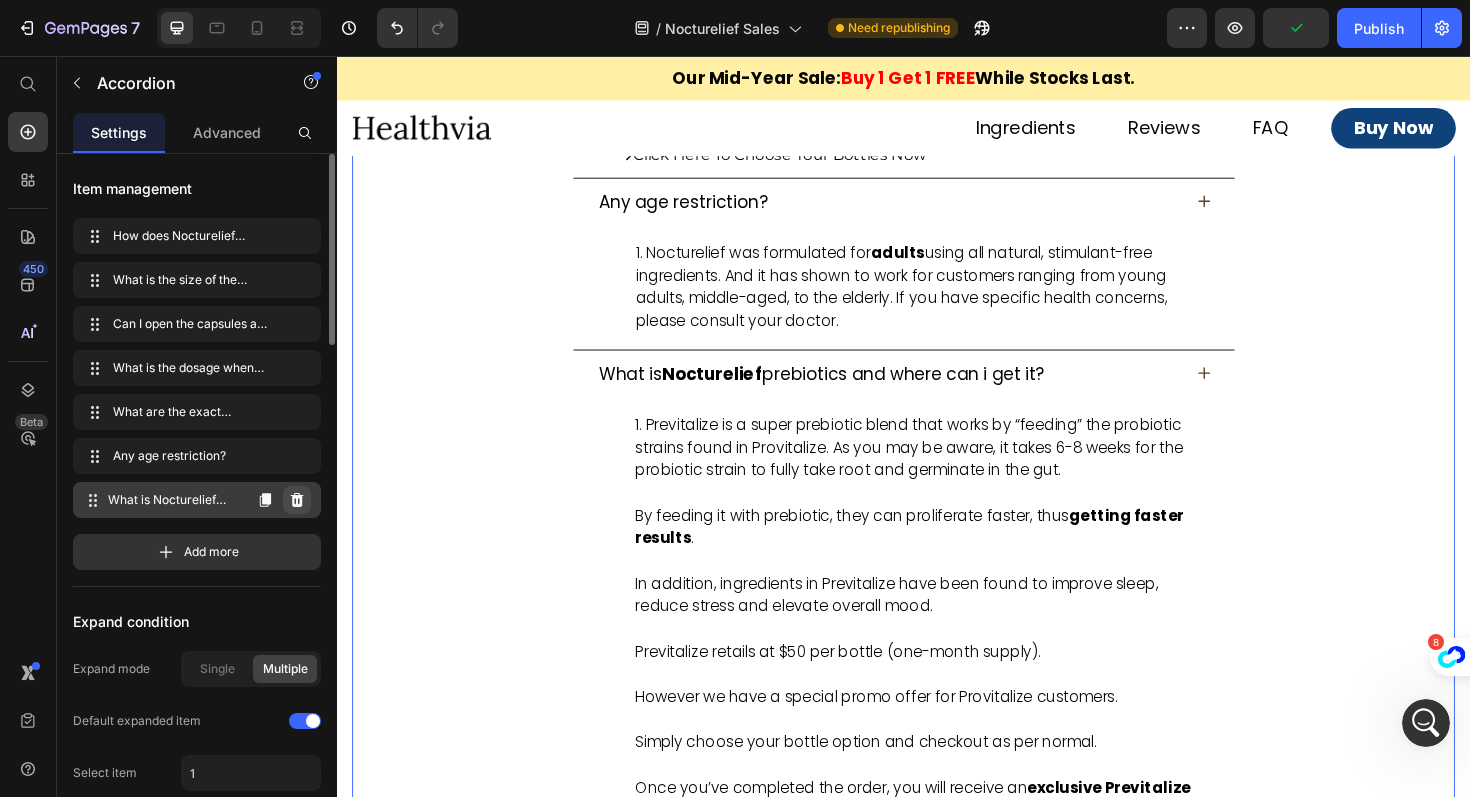 click 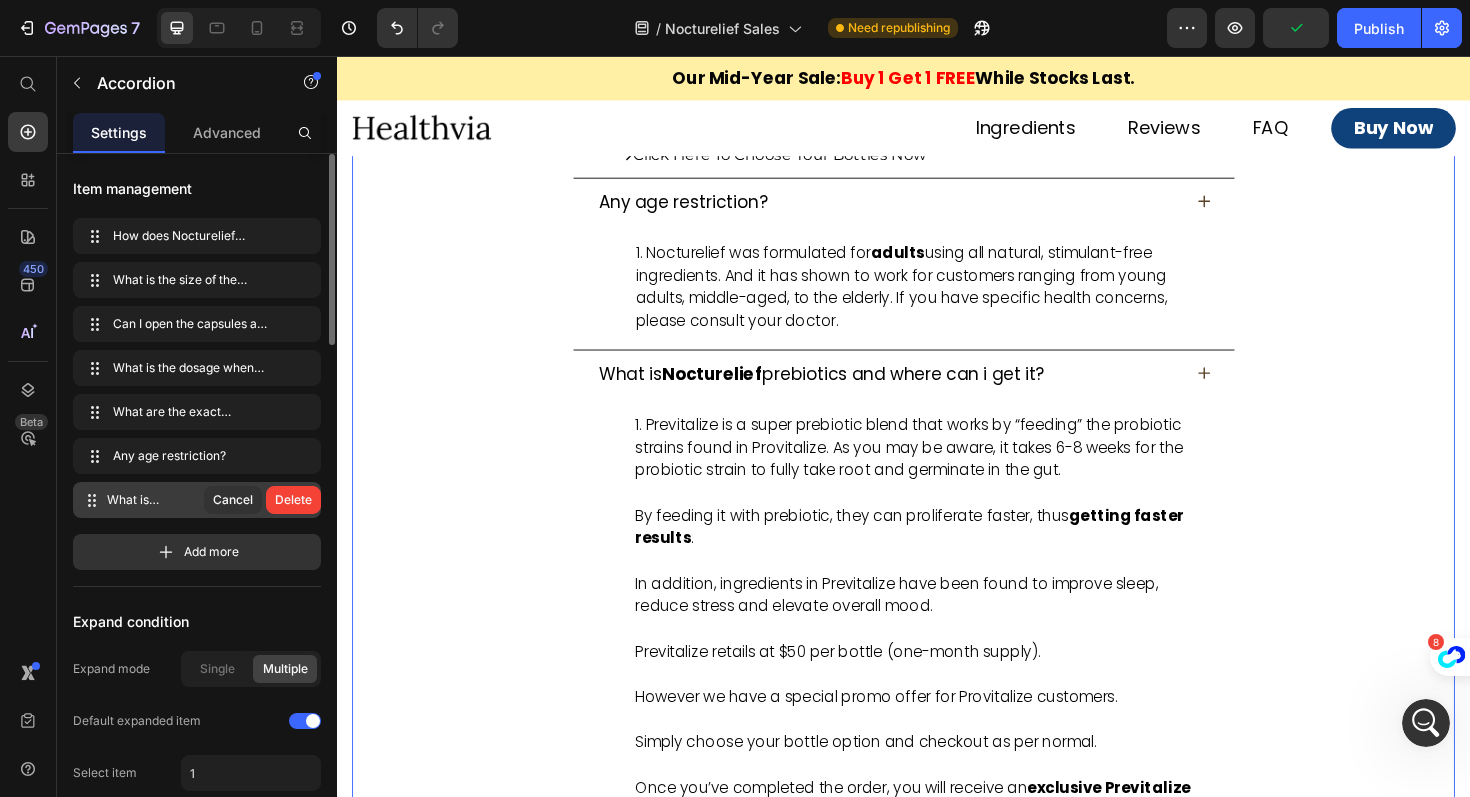 click on "Delete" at bounding box center [293, 500] 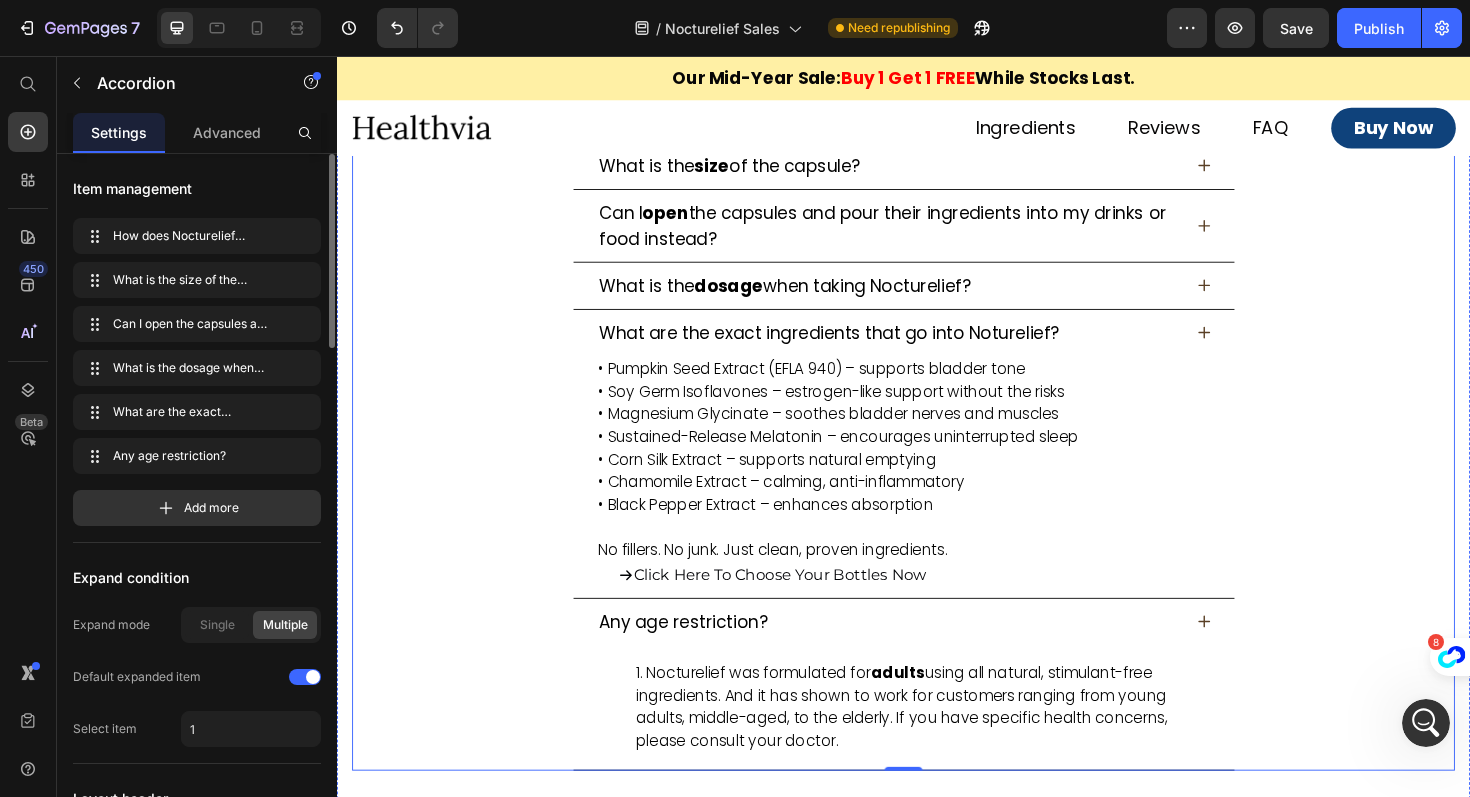 scroll, scrollTop: 15765, scrollLeft: 0, axis: vertical 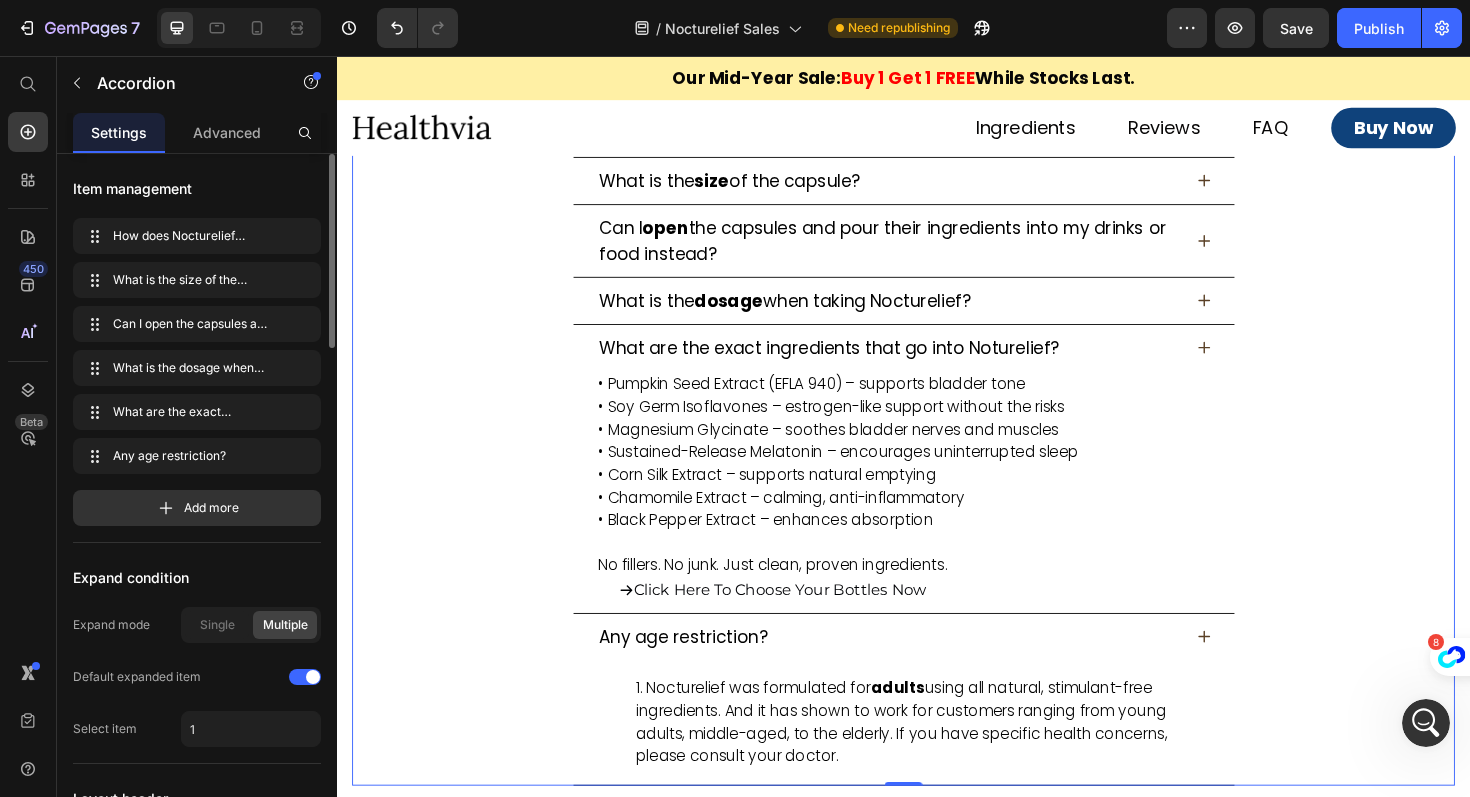 click on "Any age restriction?" at bounding box center (937, 671) 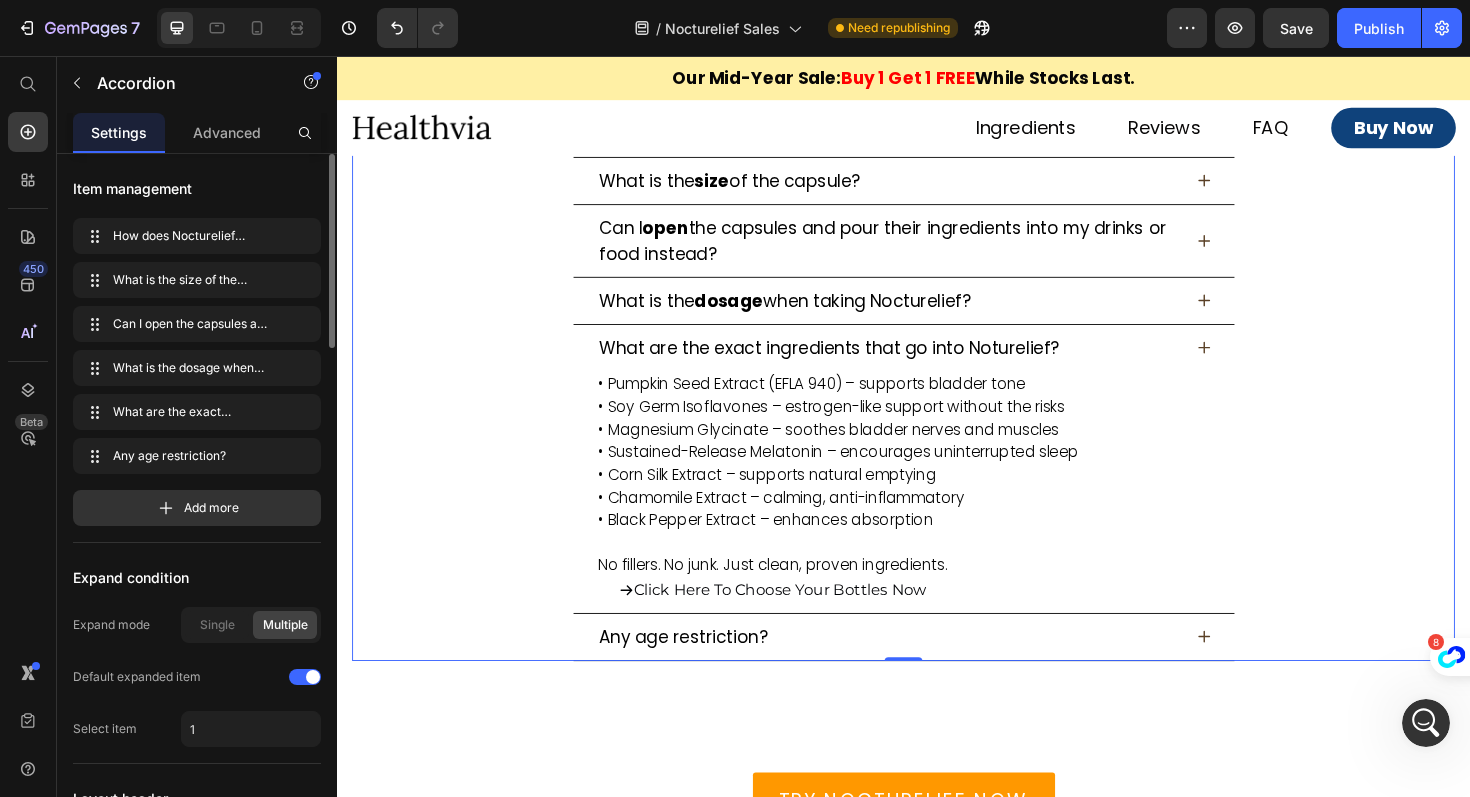 click on "What are the exact ingredients that go into Noturelief?" at bounding box center [937, 365] 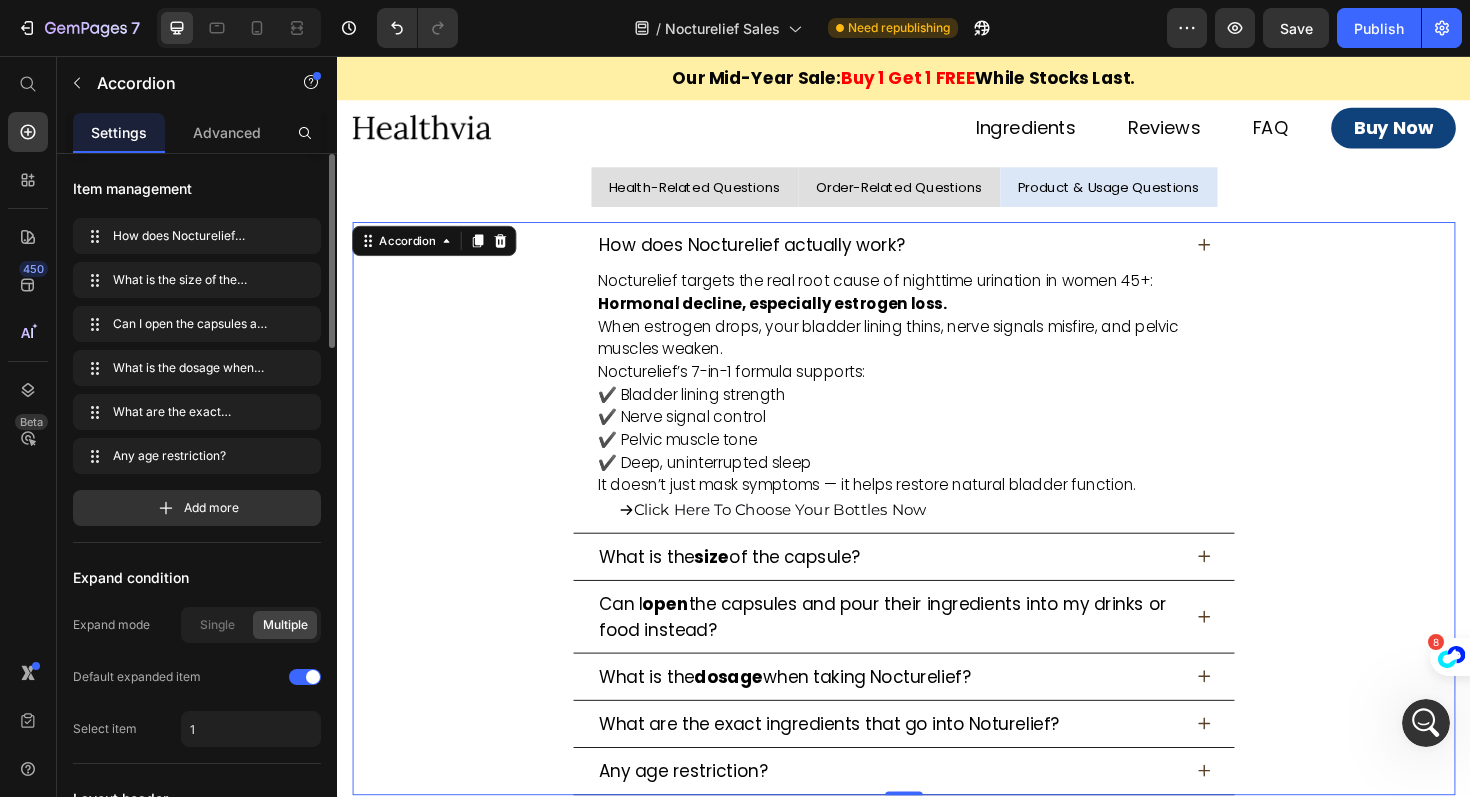 scroll, scrollTop: 15375, scrollLeft: 0, axis: vertical 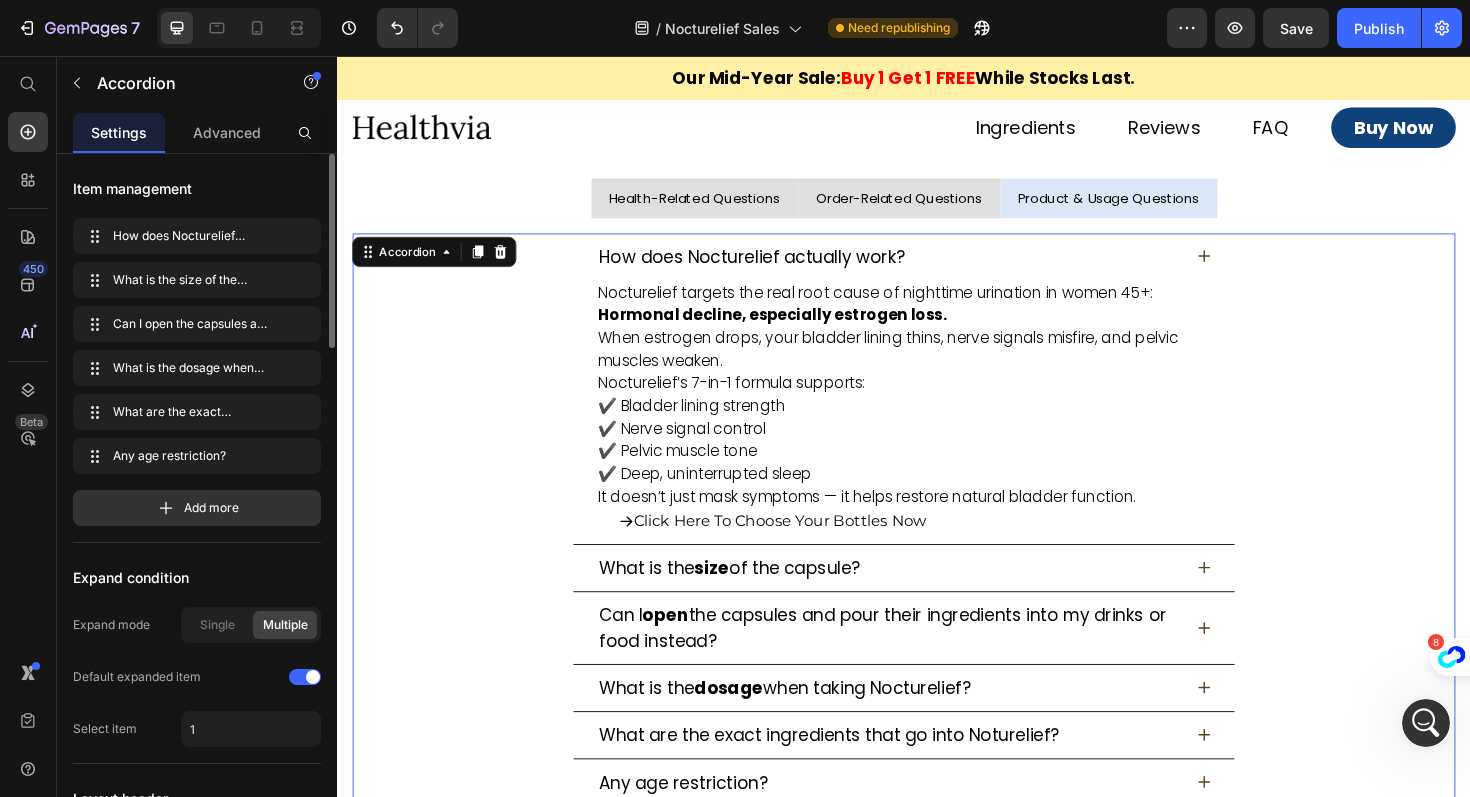 click on "How does Nocturelief actually work?" at bounding box center [937, 268] 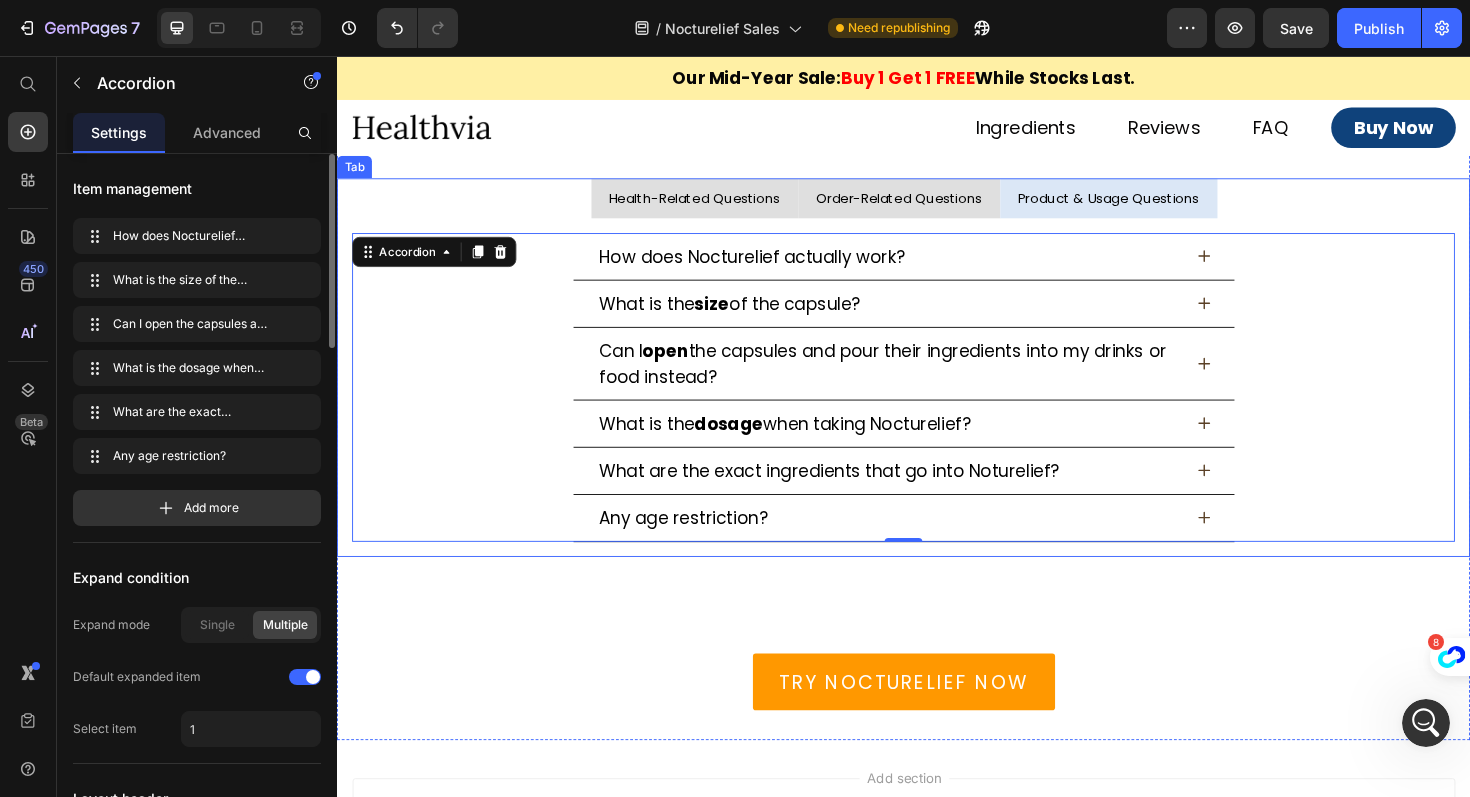 click on "Health-Related Questions" at bounding box center (715, 207) 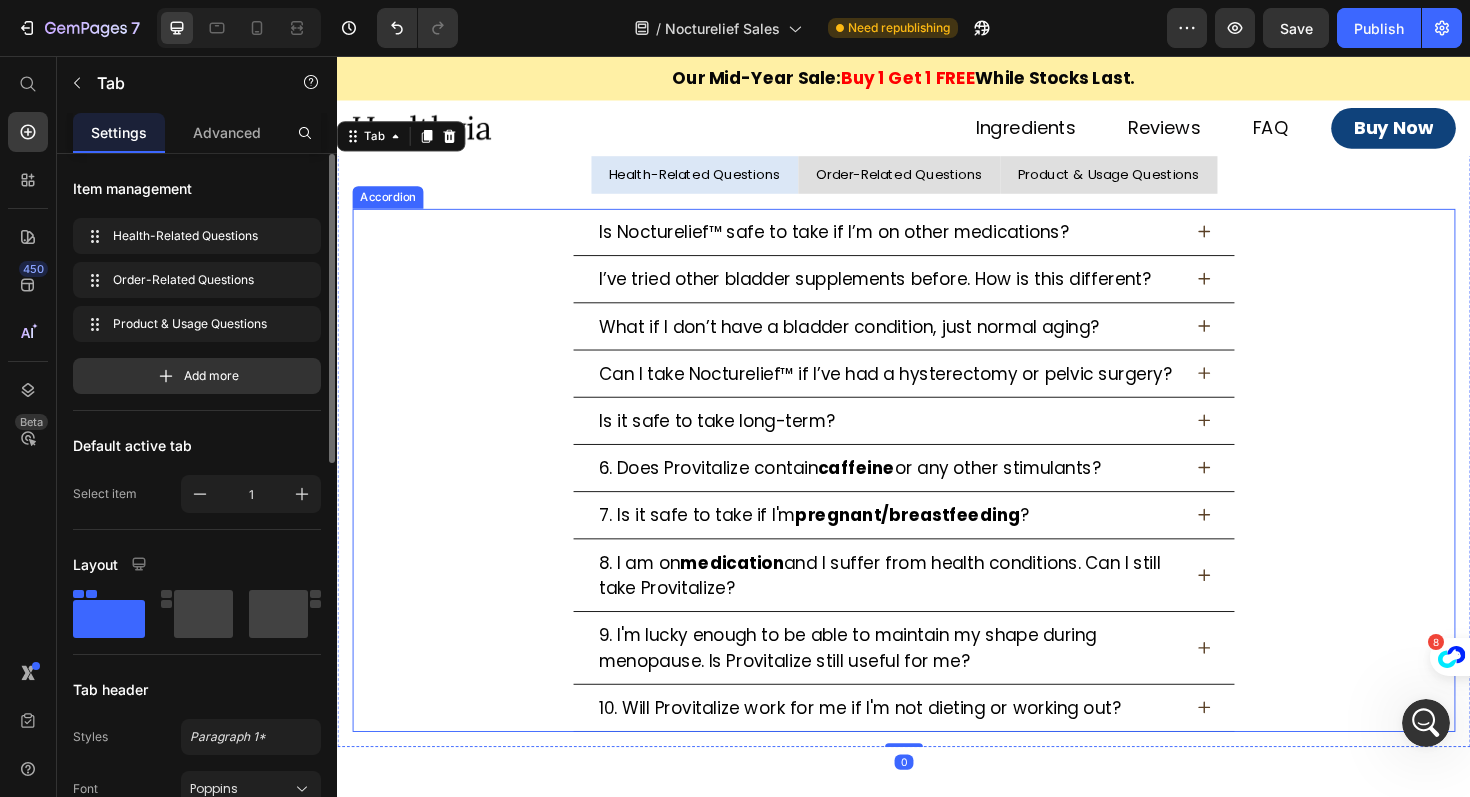 scroll, scrollTop: 15404, scrollLeft: 0, axis: vertical 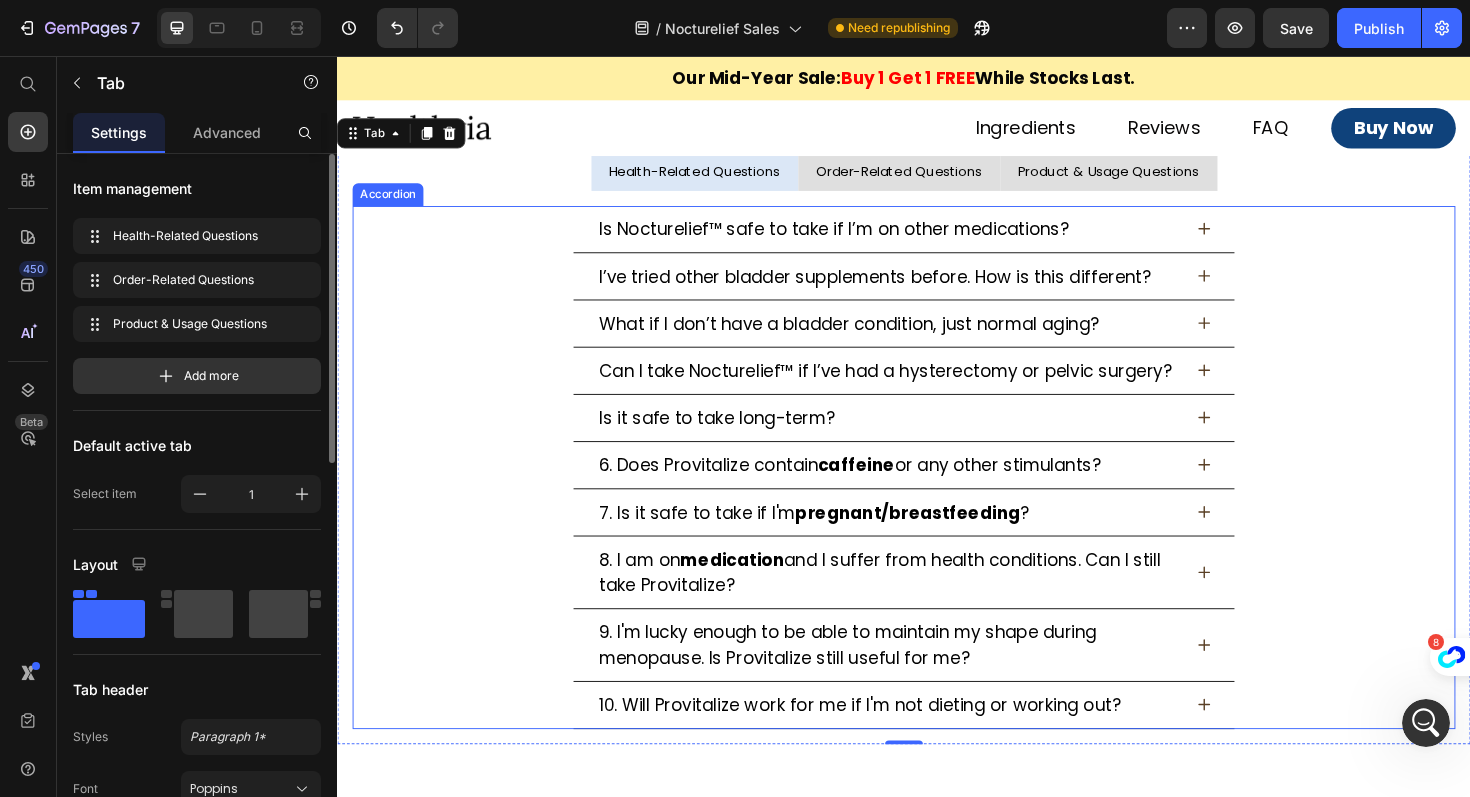 click on "7. Is it safe to take if I'm  pregnant/breastfeeding ?" at bounding box center [937, 540] 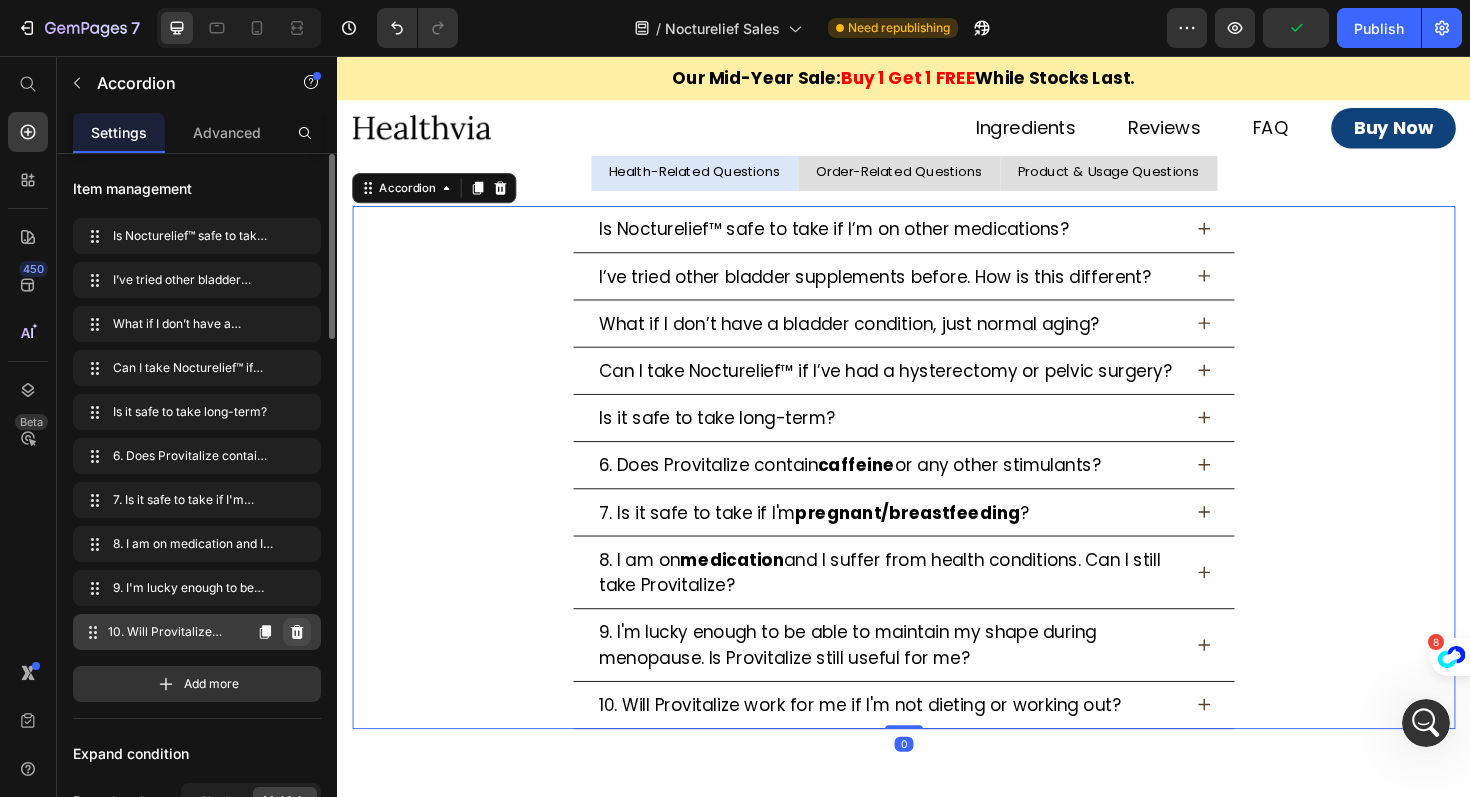 click 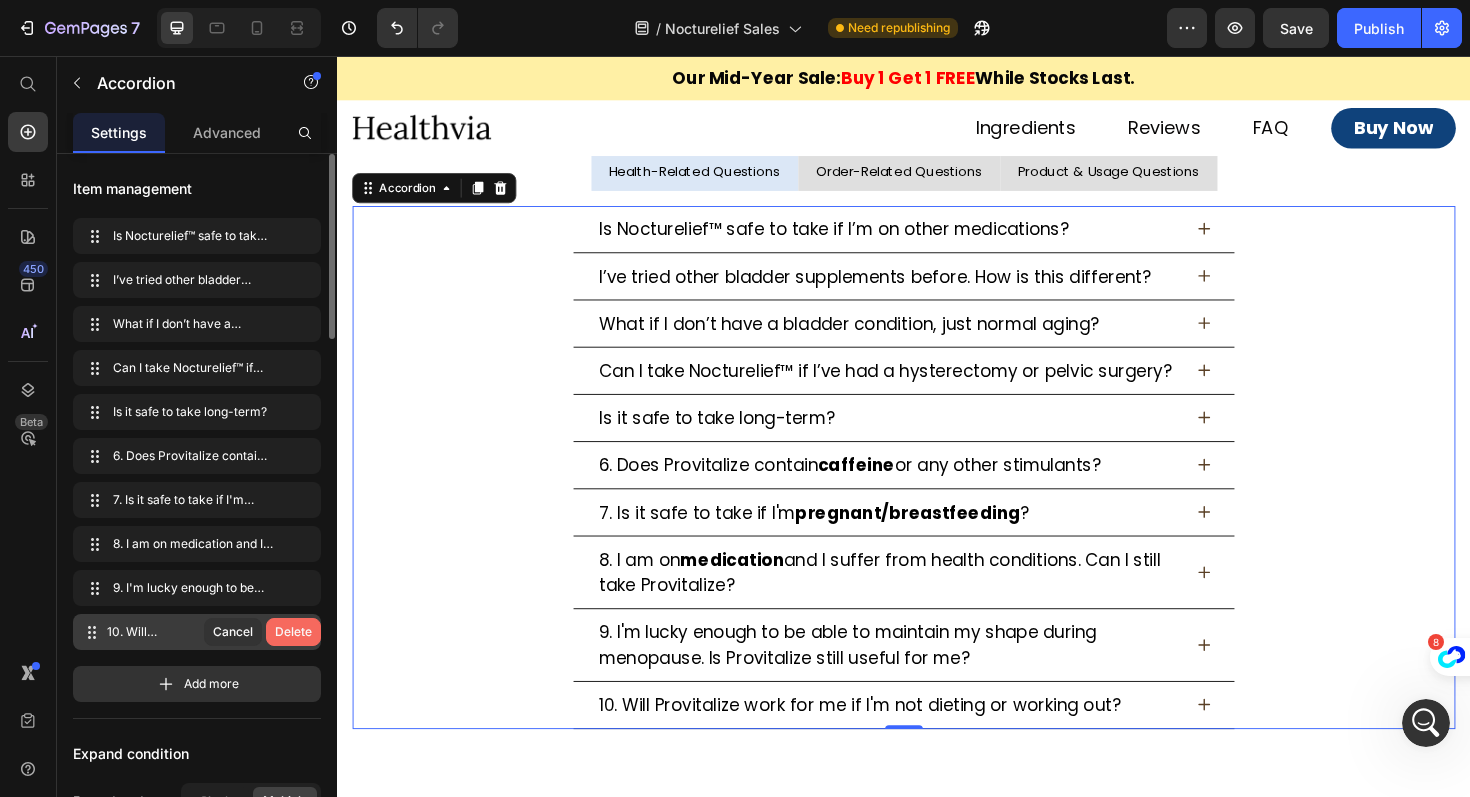 click on "Delete" at bounding box center (293, 632) 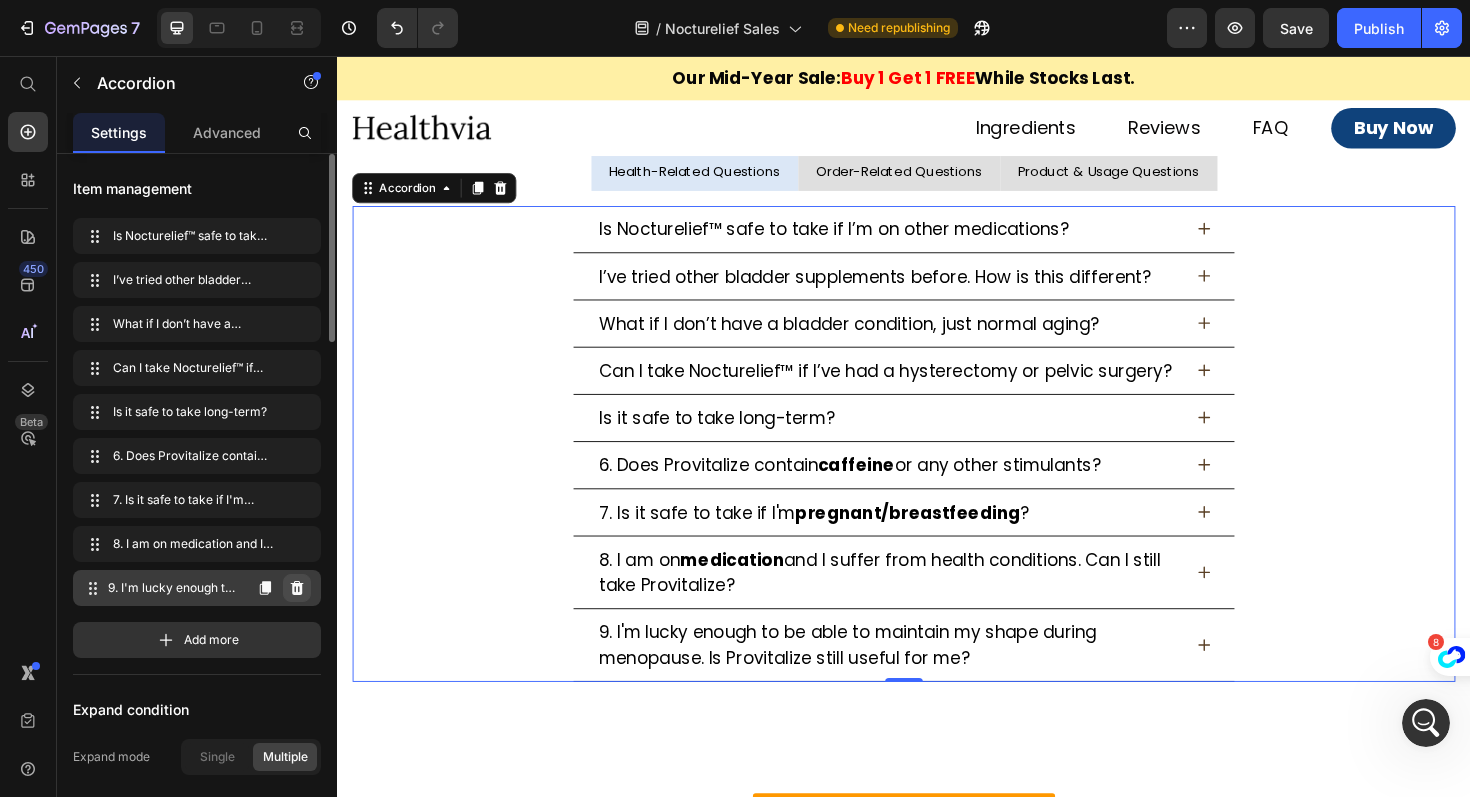click 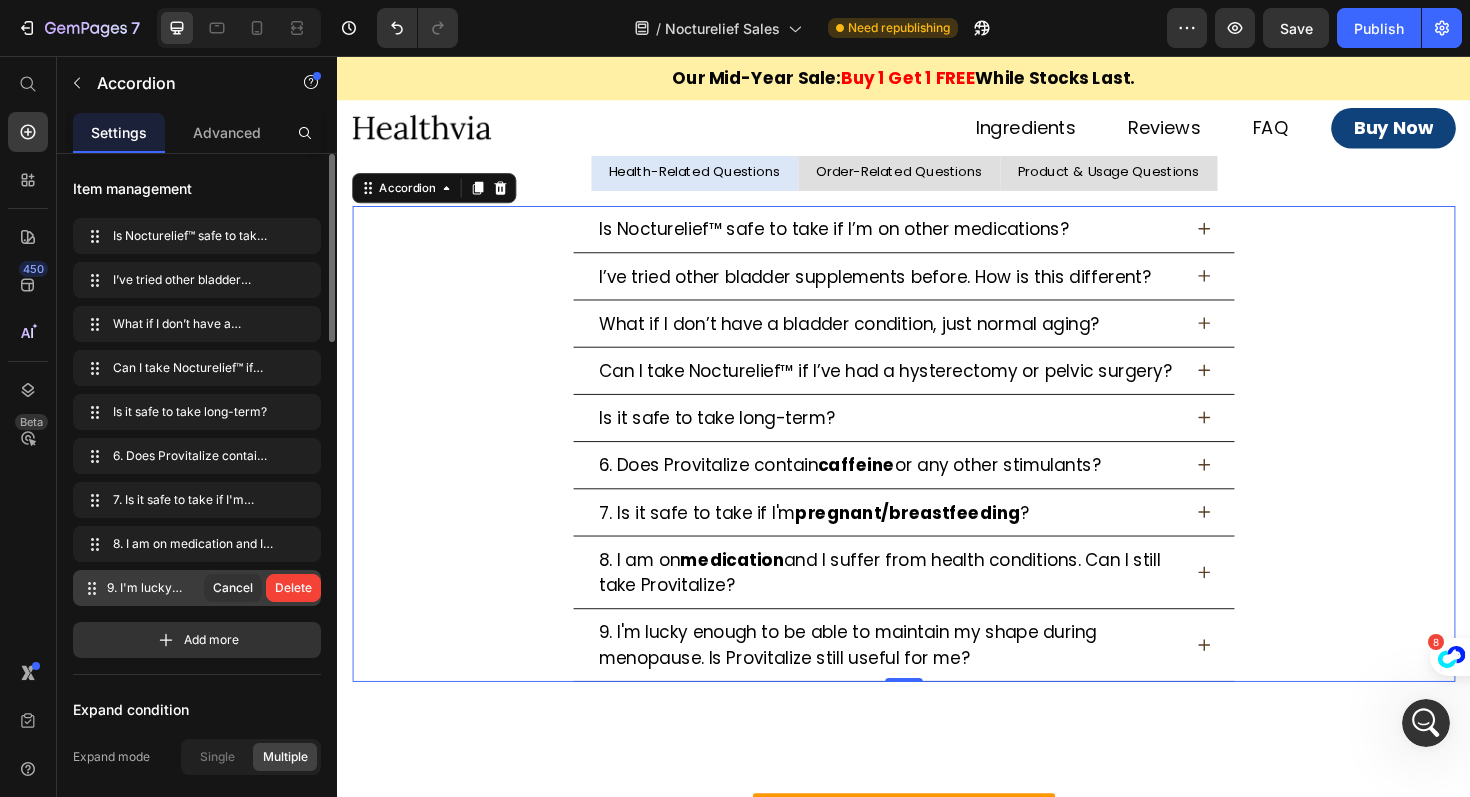 click on "Delete" at bounding box center [293, 588] 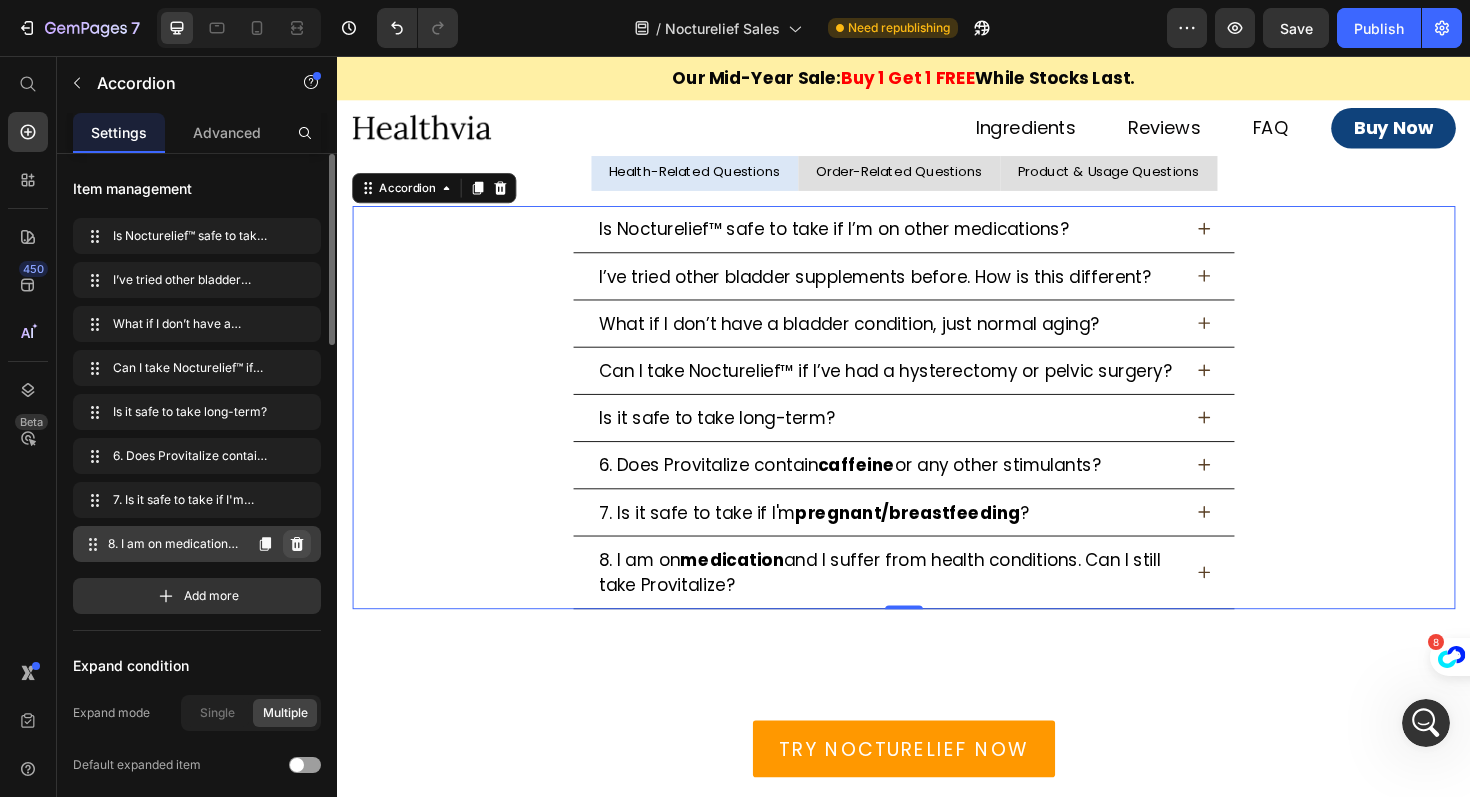 click 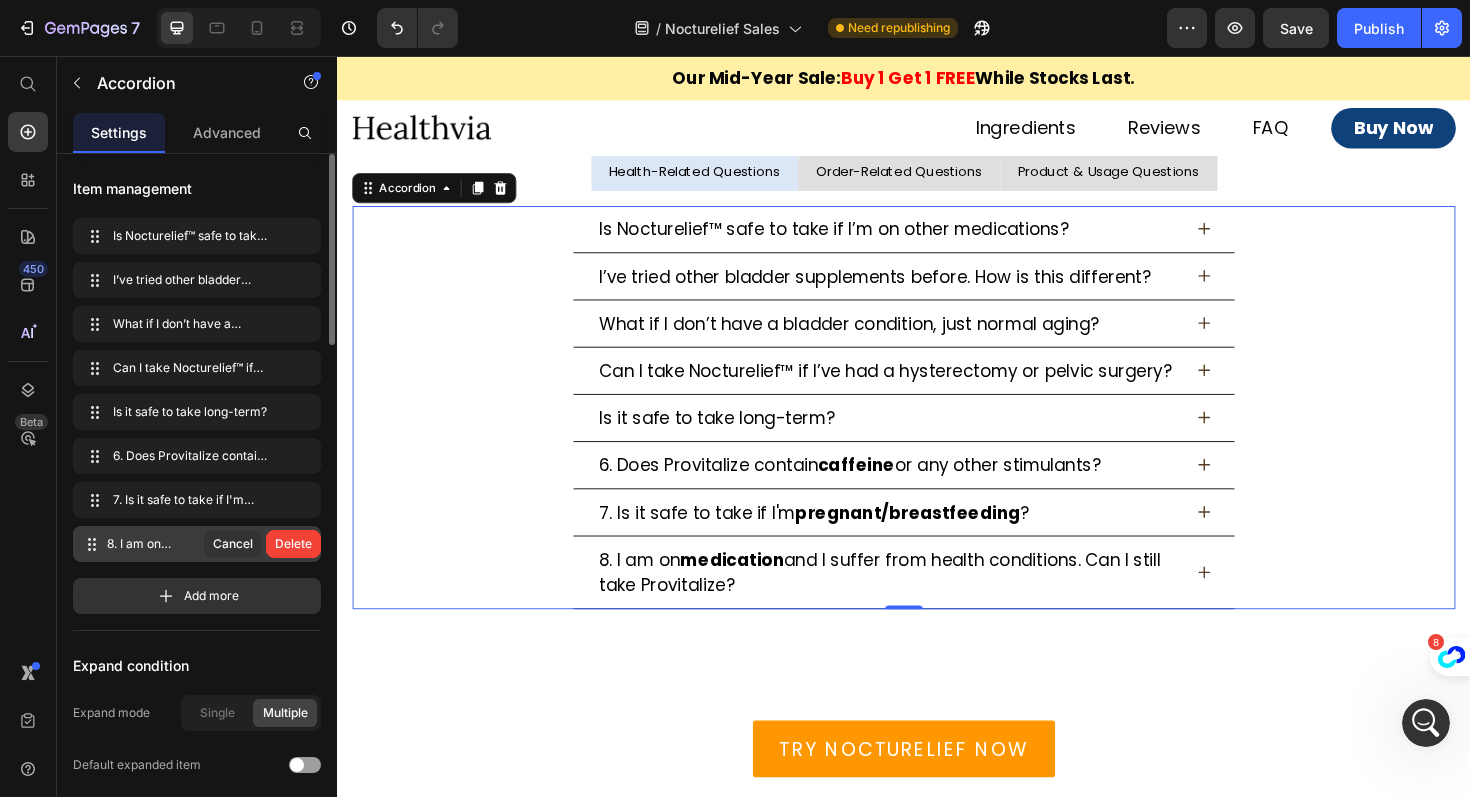click on "Delete" at bounding box center [293, 544] 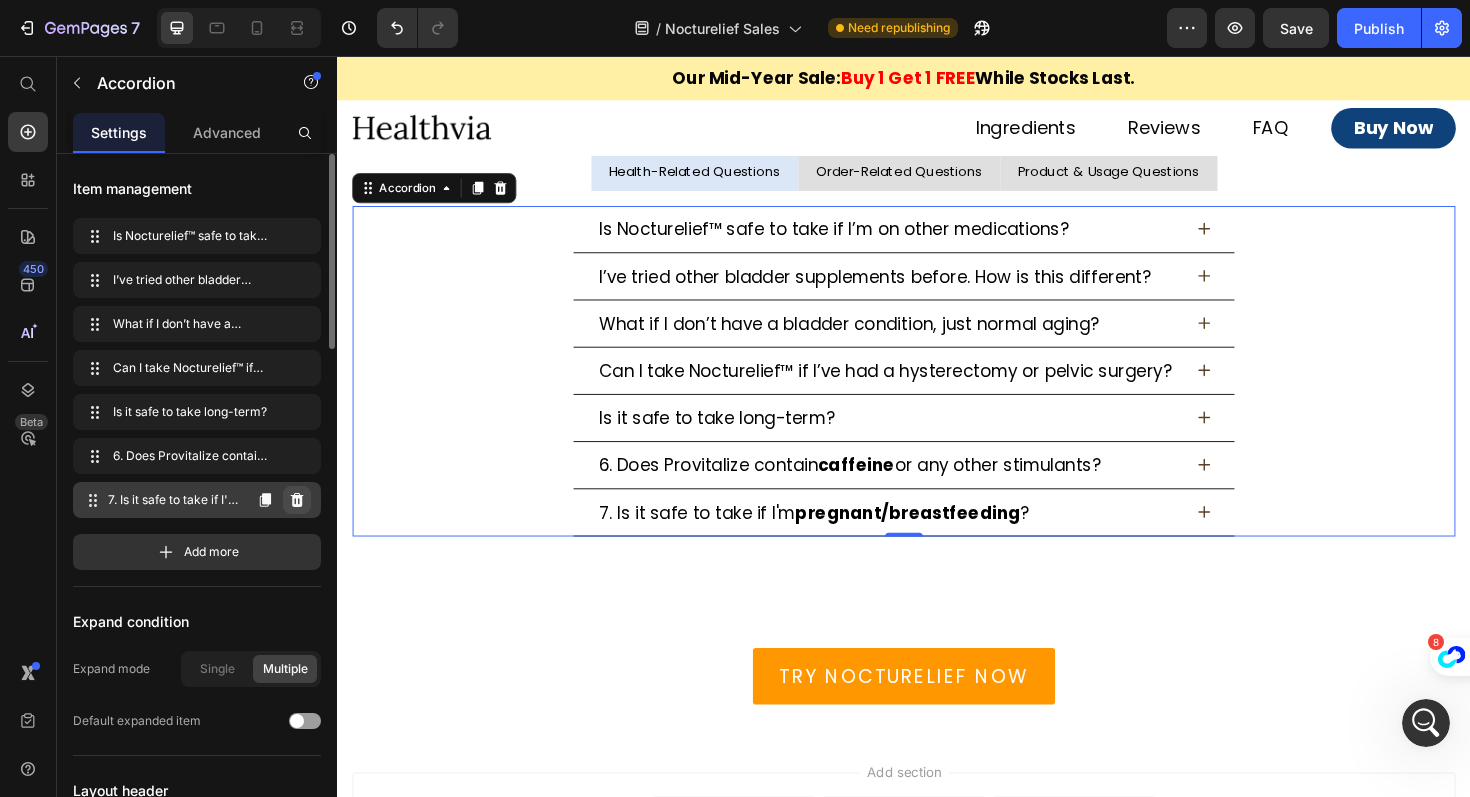 click 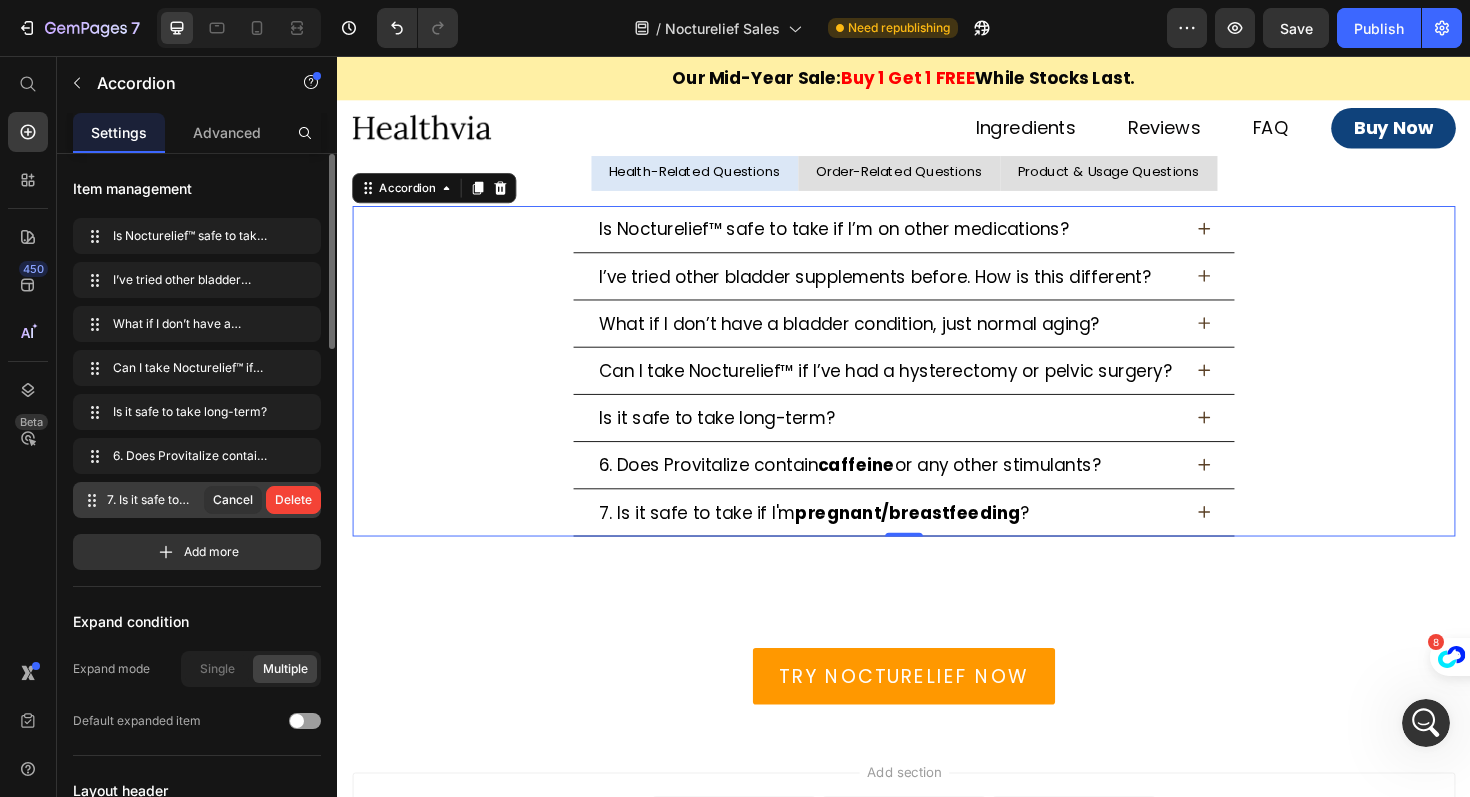 click on "Delete" at bounding box center (293, 500) 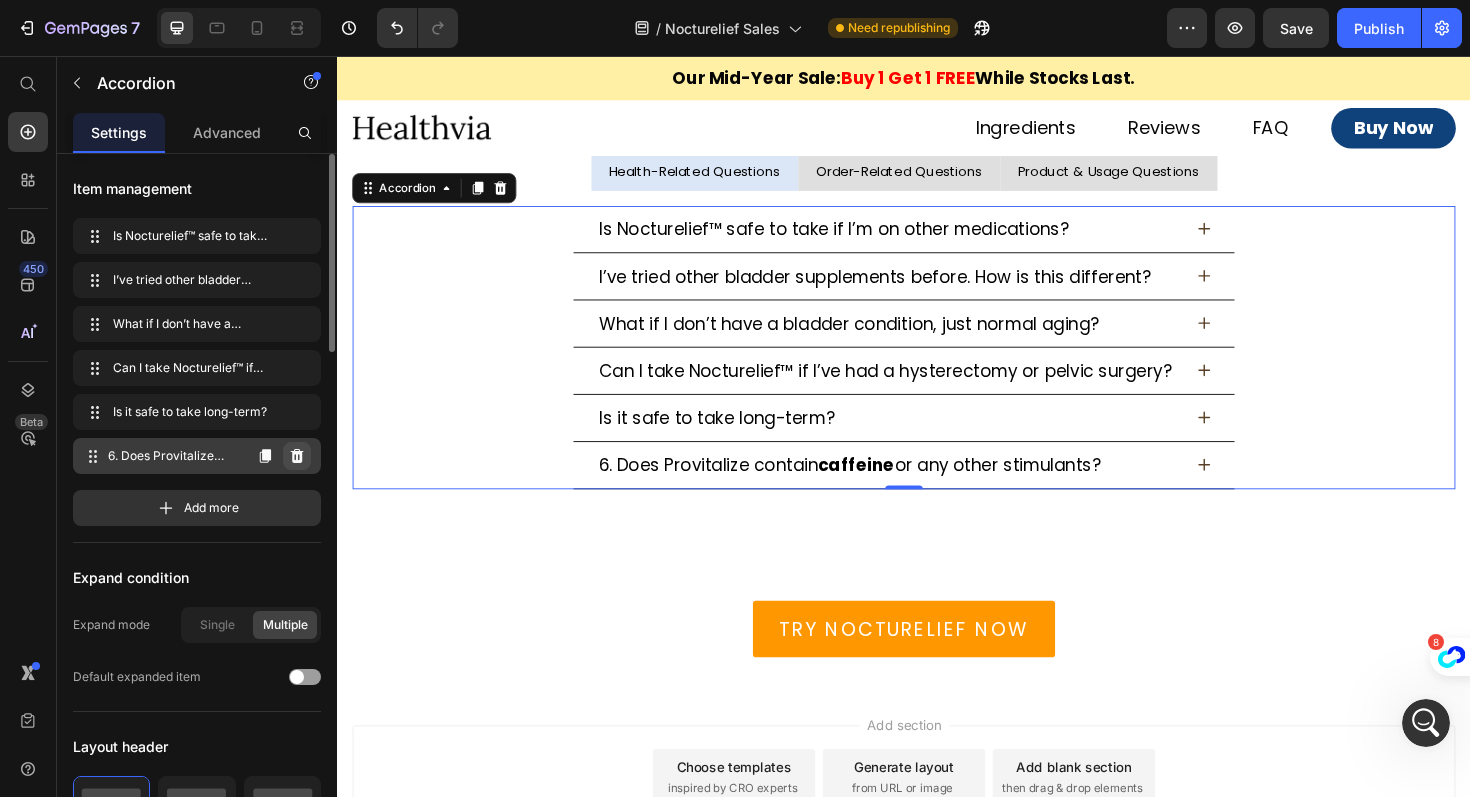click 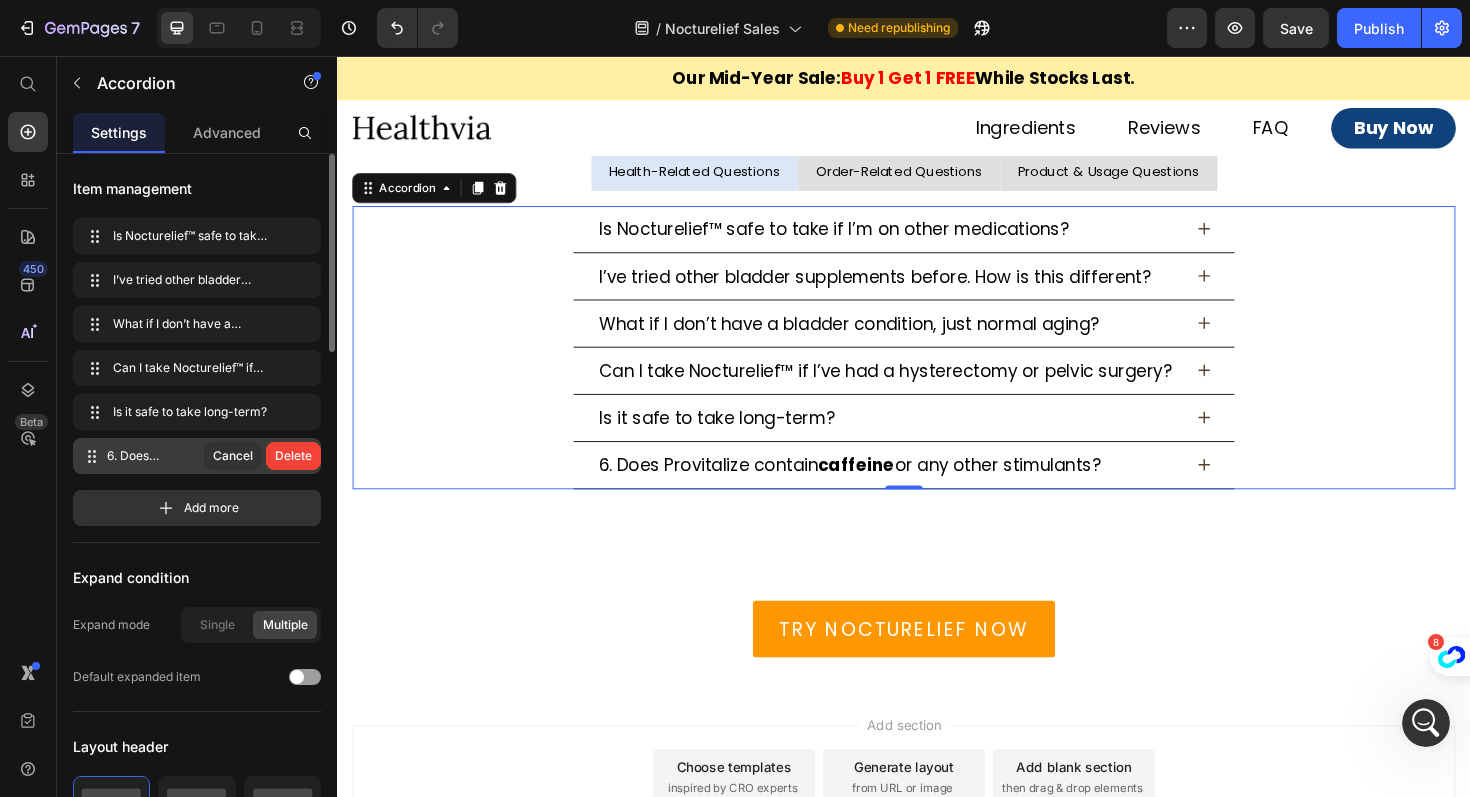 click on "Delete" at bounding box center [293, 456] 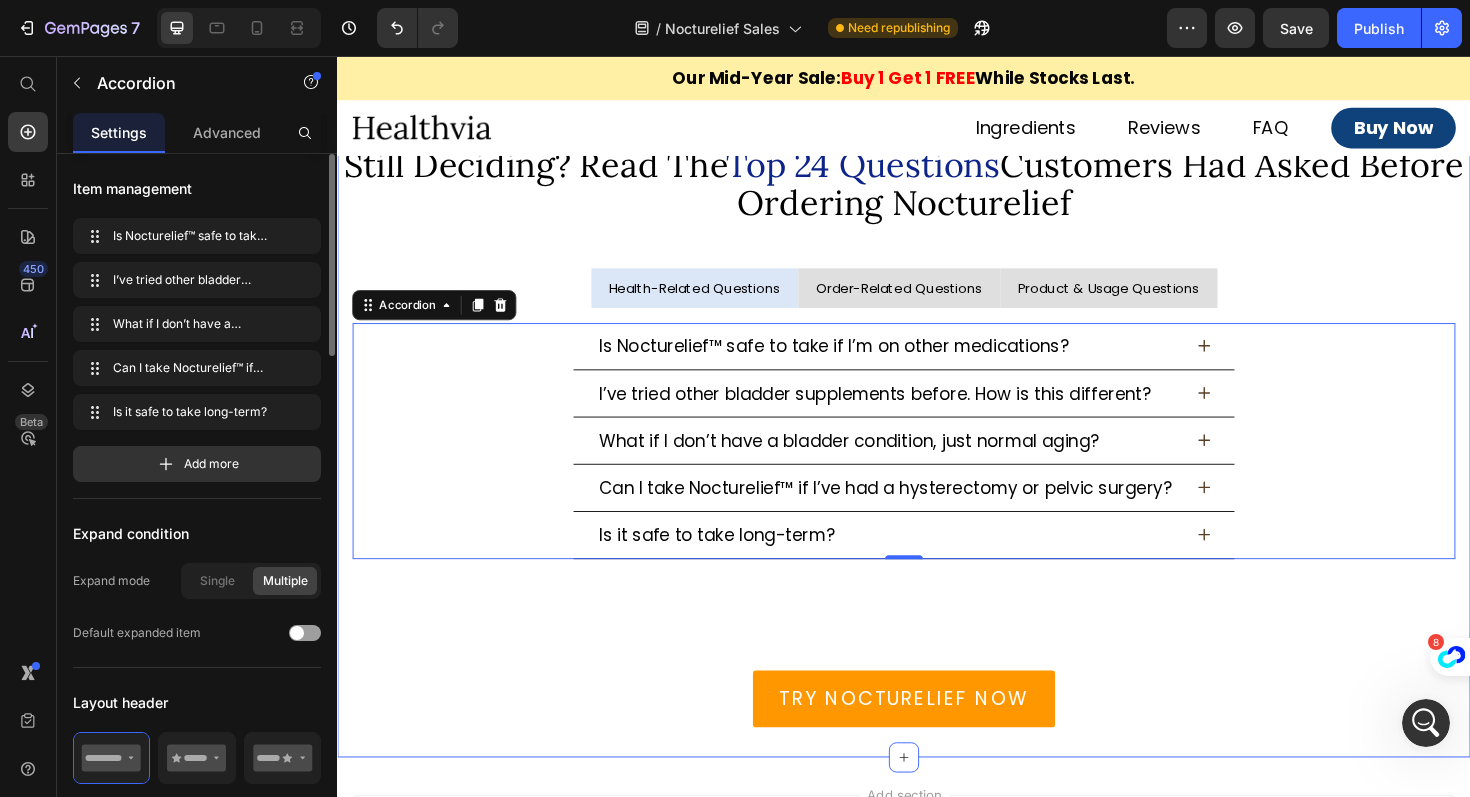 scroll, scrollTop: 15282, scrollLeft: 0, axis: vertical 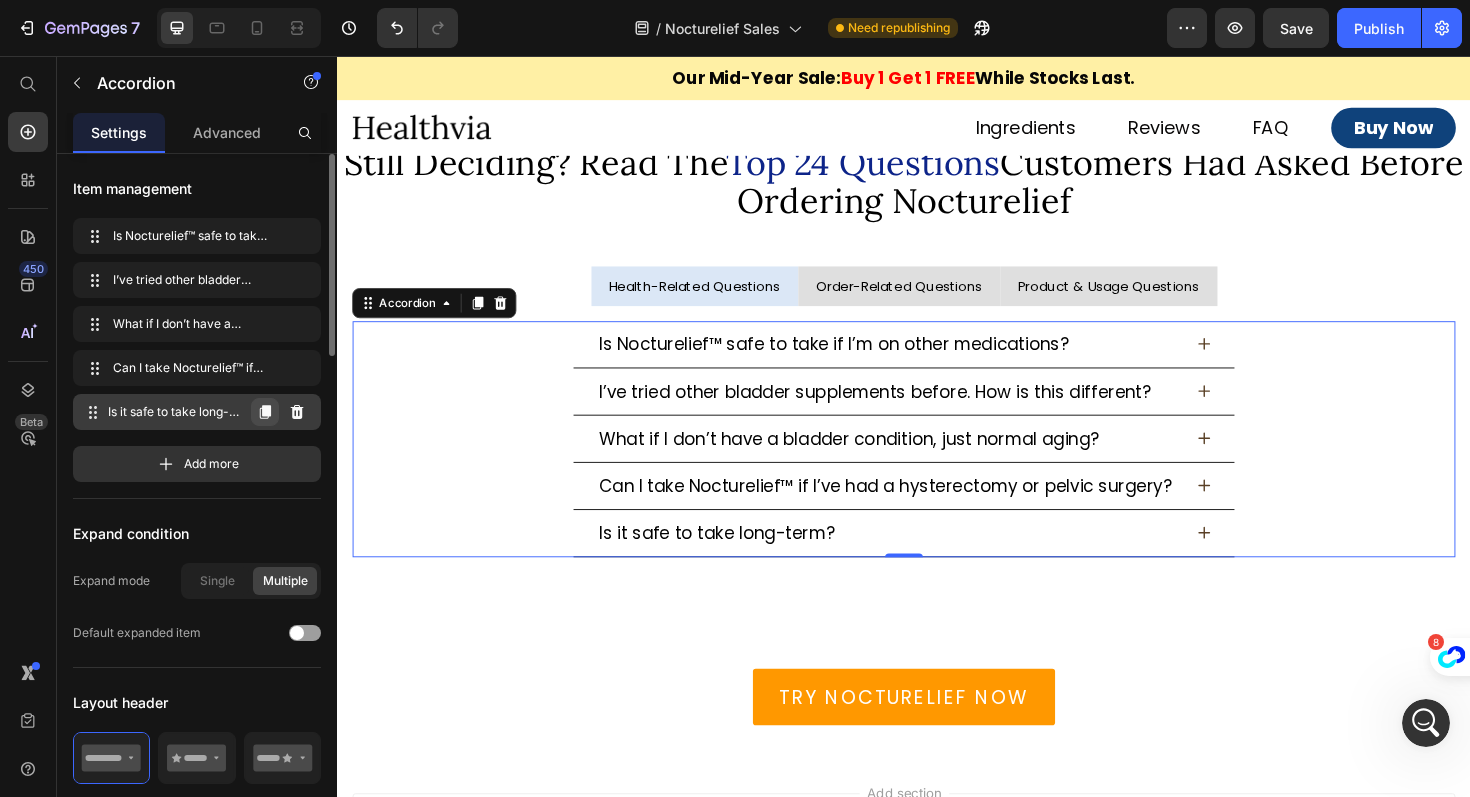 click 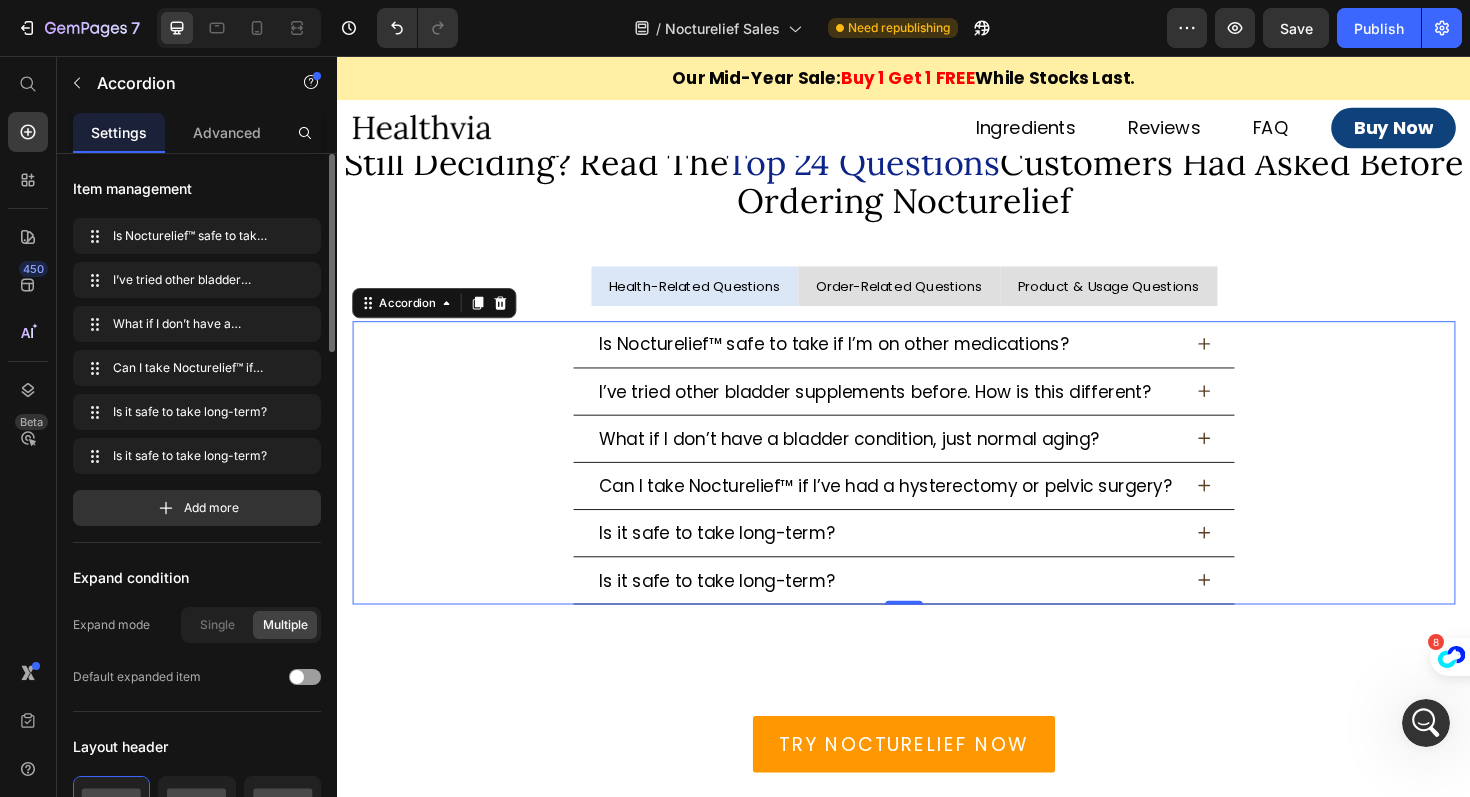 click on "Is it safe to take long-term?" at bounding box center [739, 611] 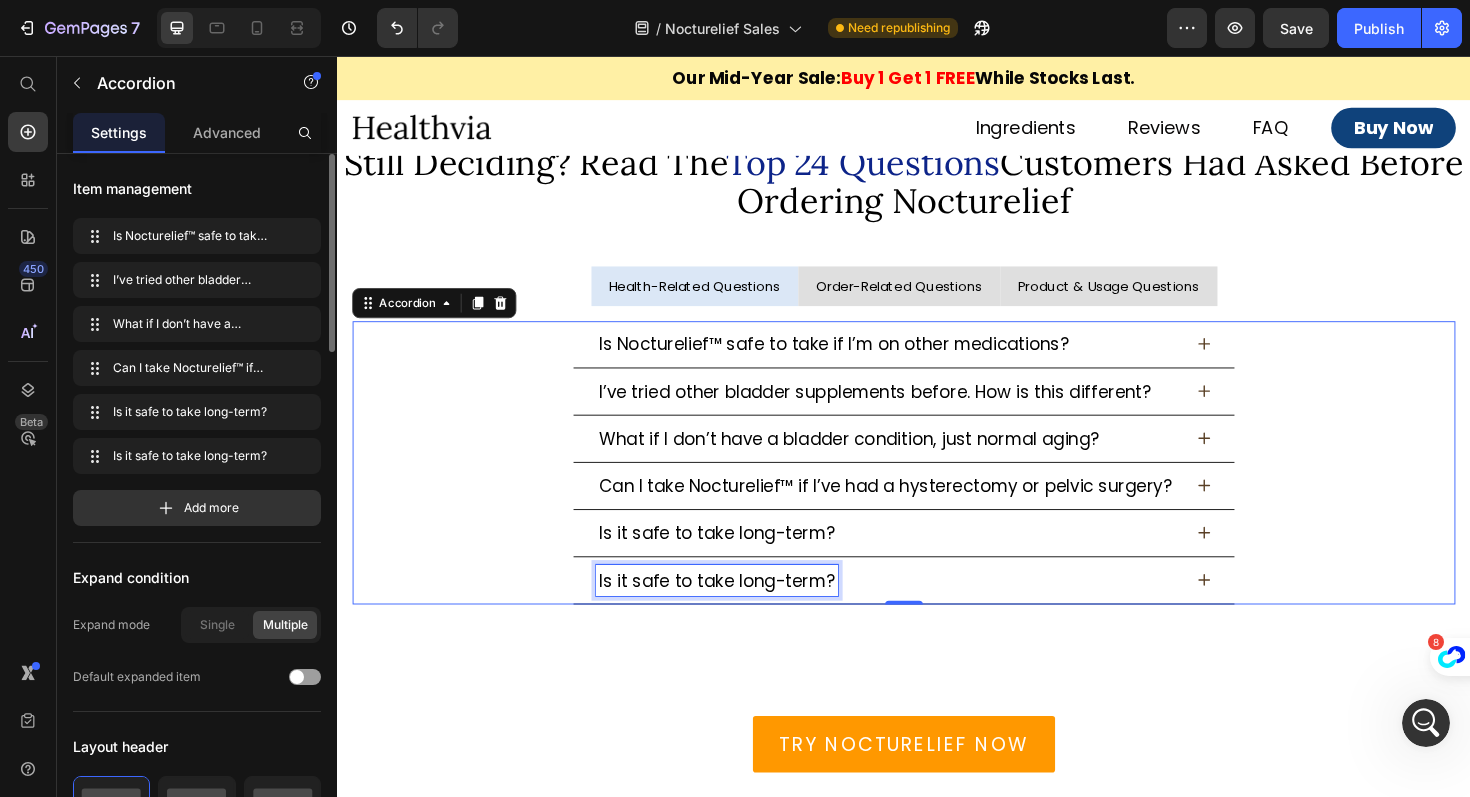 click on "Is it safe to take long-term?" at bounding box center (739, 611) 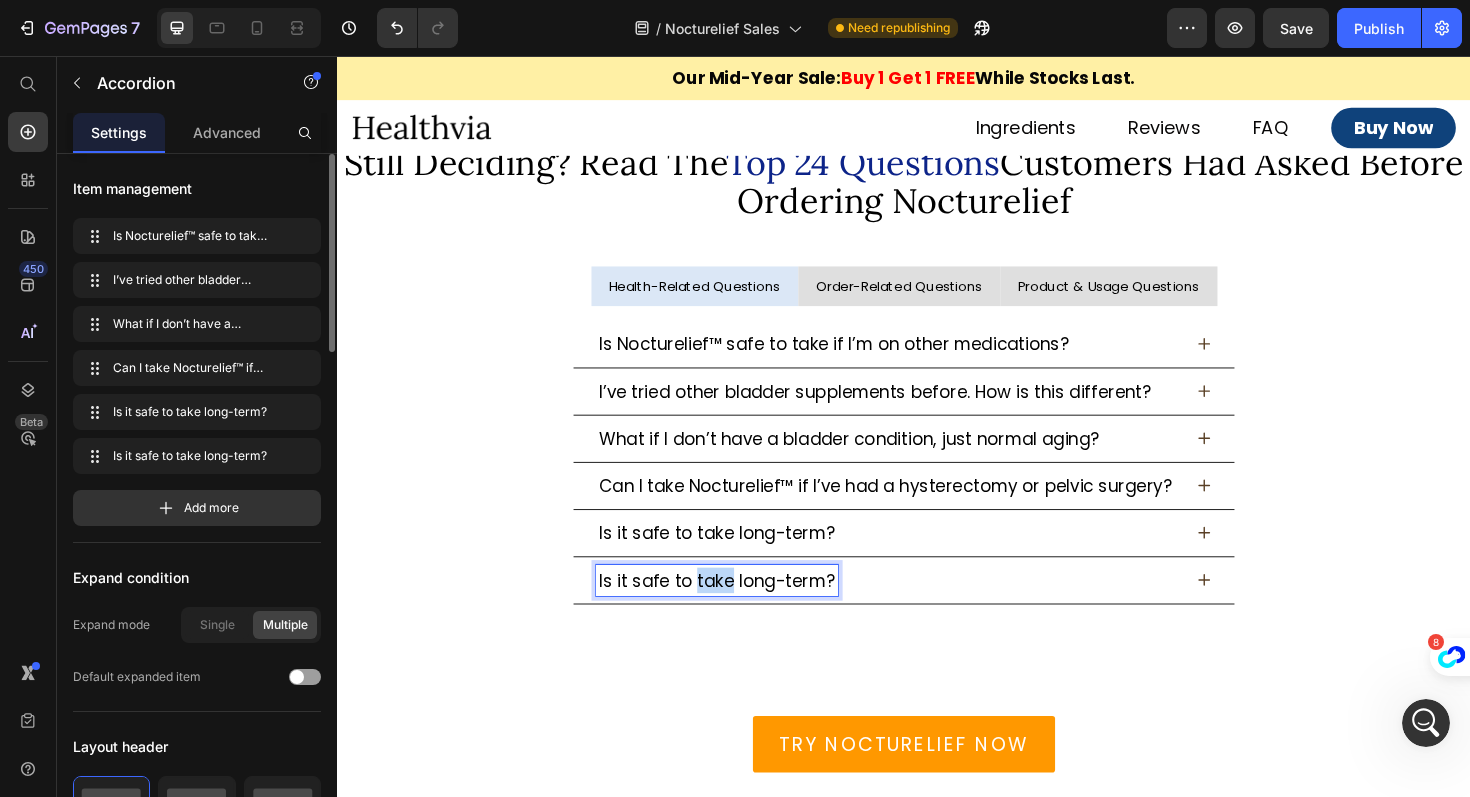 click on "Is it safe to take long-term?" at bounding box center (739, 611) 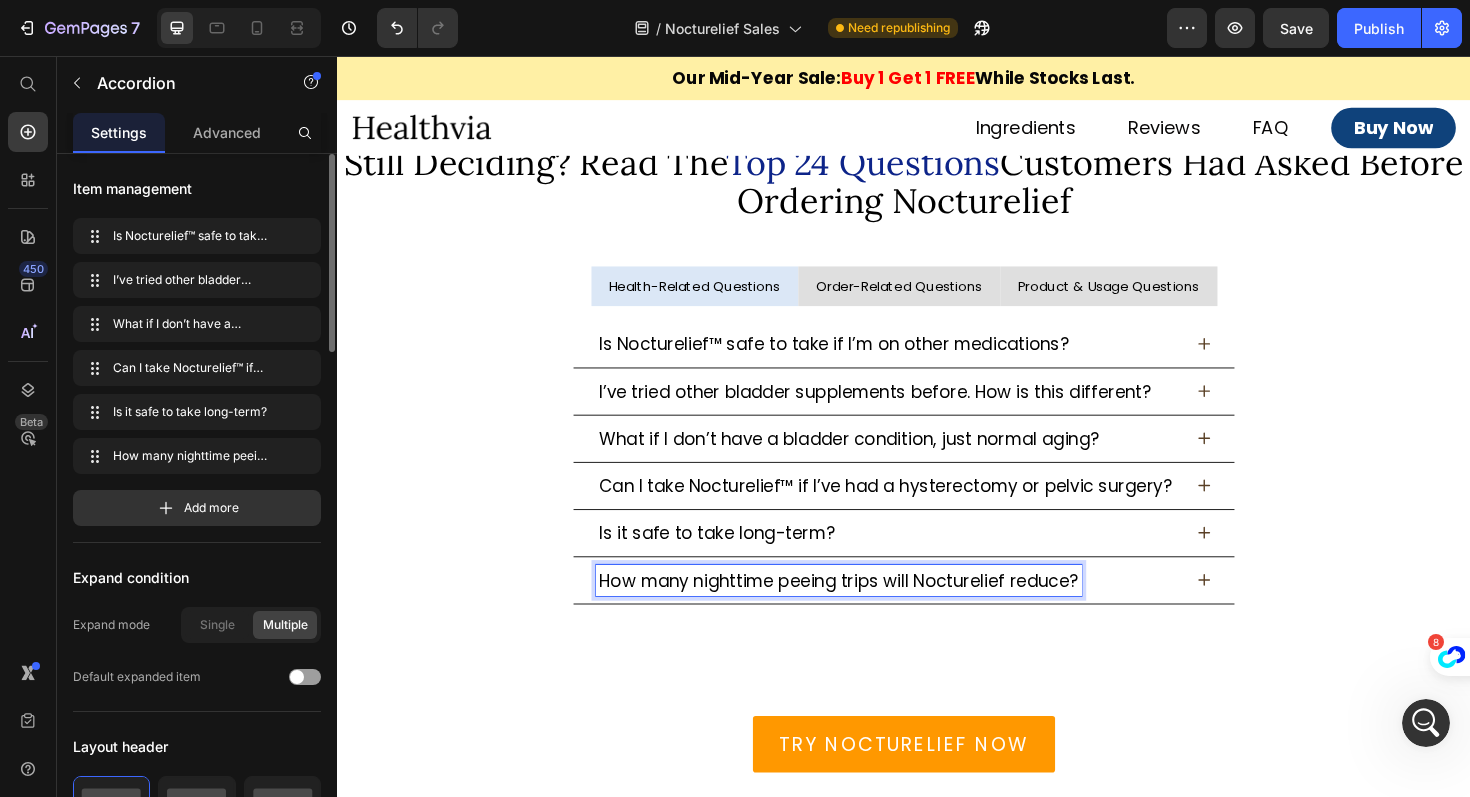 click on "How many nighttime peeing trips will Nocturelief reduce?" at bounding box center (937, 611) 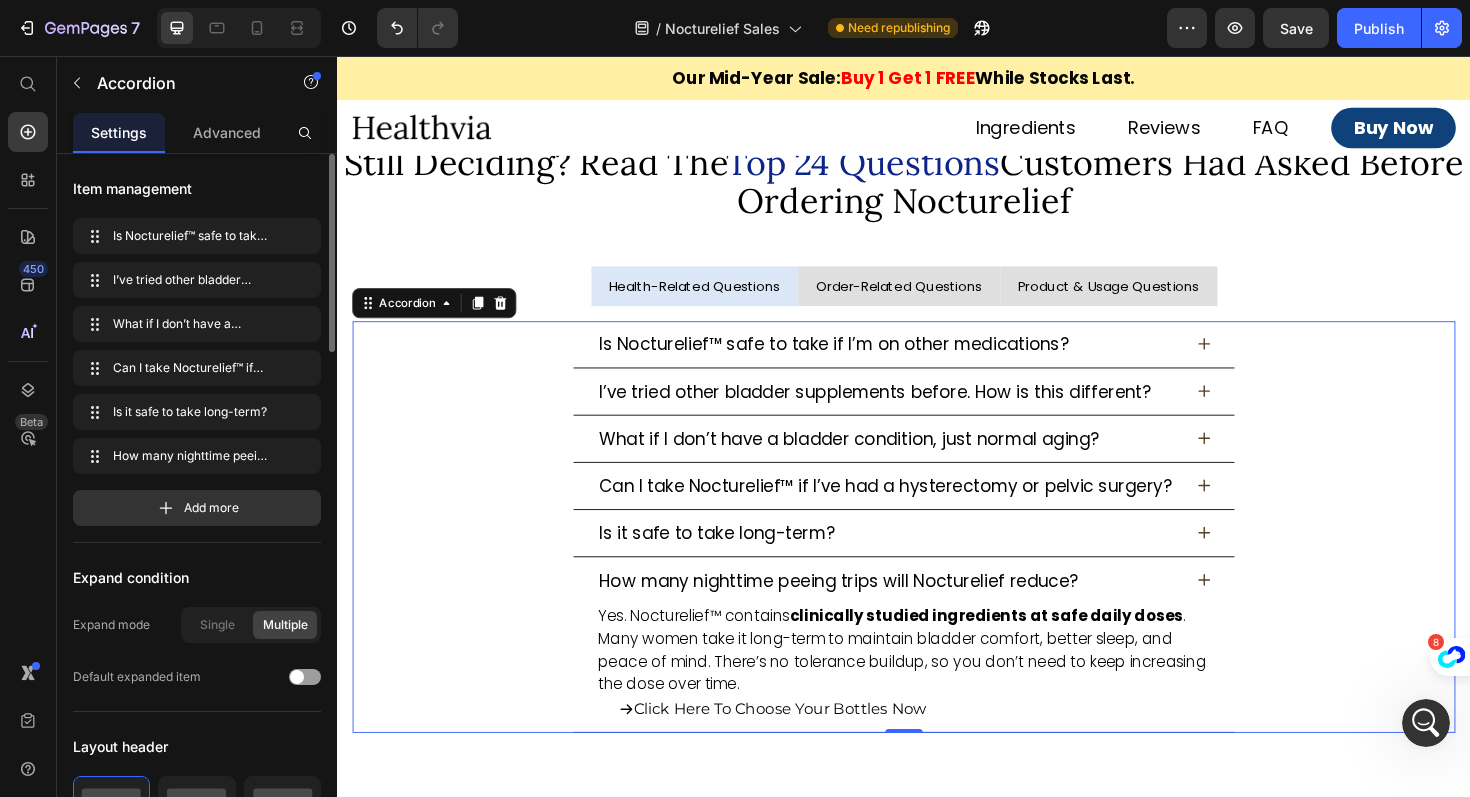 click on "How many nighttime peeing trips will Nocturelief reduce?" at bounding box center (868, 611) 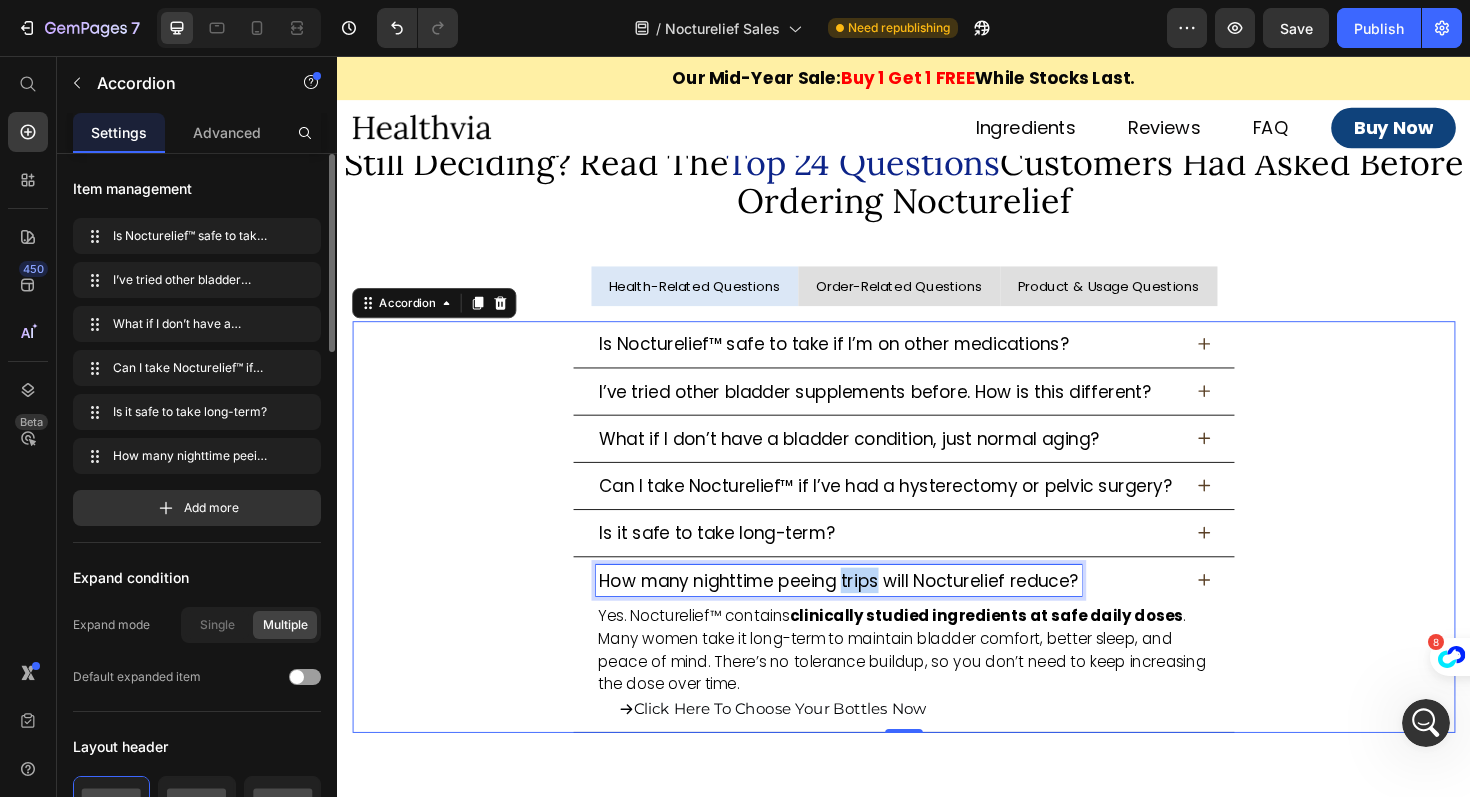 click on "How many nighttime peeing trips will Nocturelief reduce?" at bounding box center [868, 611] 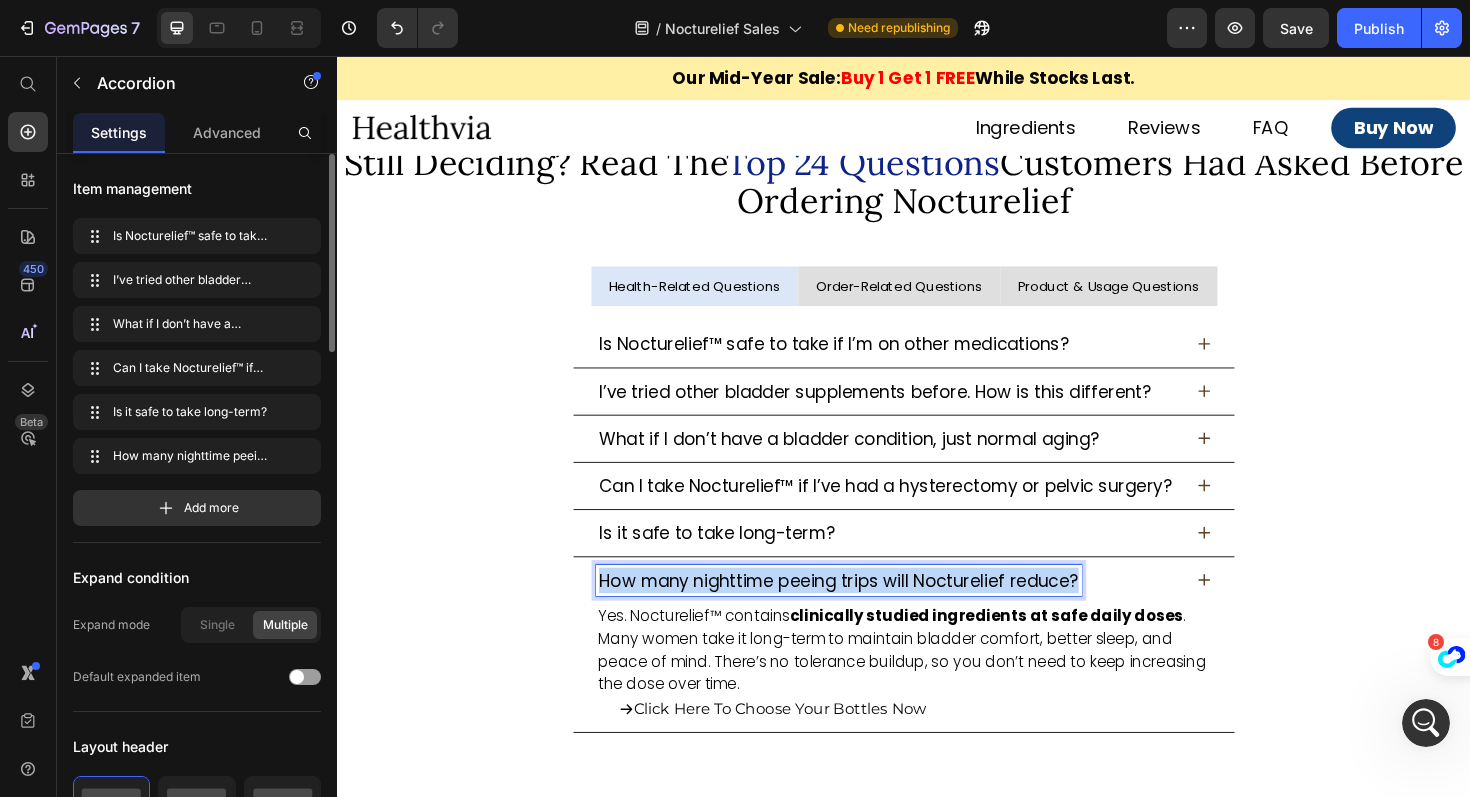 click on "How many nighttime peeing trips will Nocturelief reduce?" at bounding box center [868, 611] 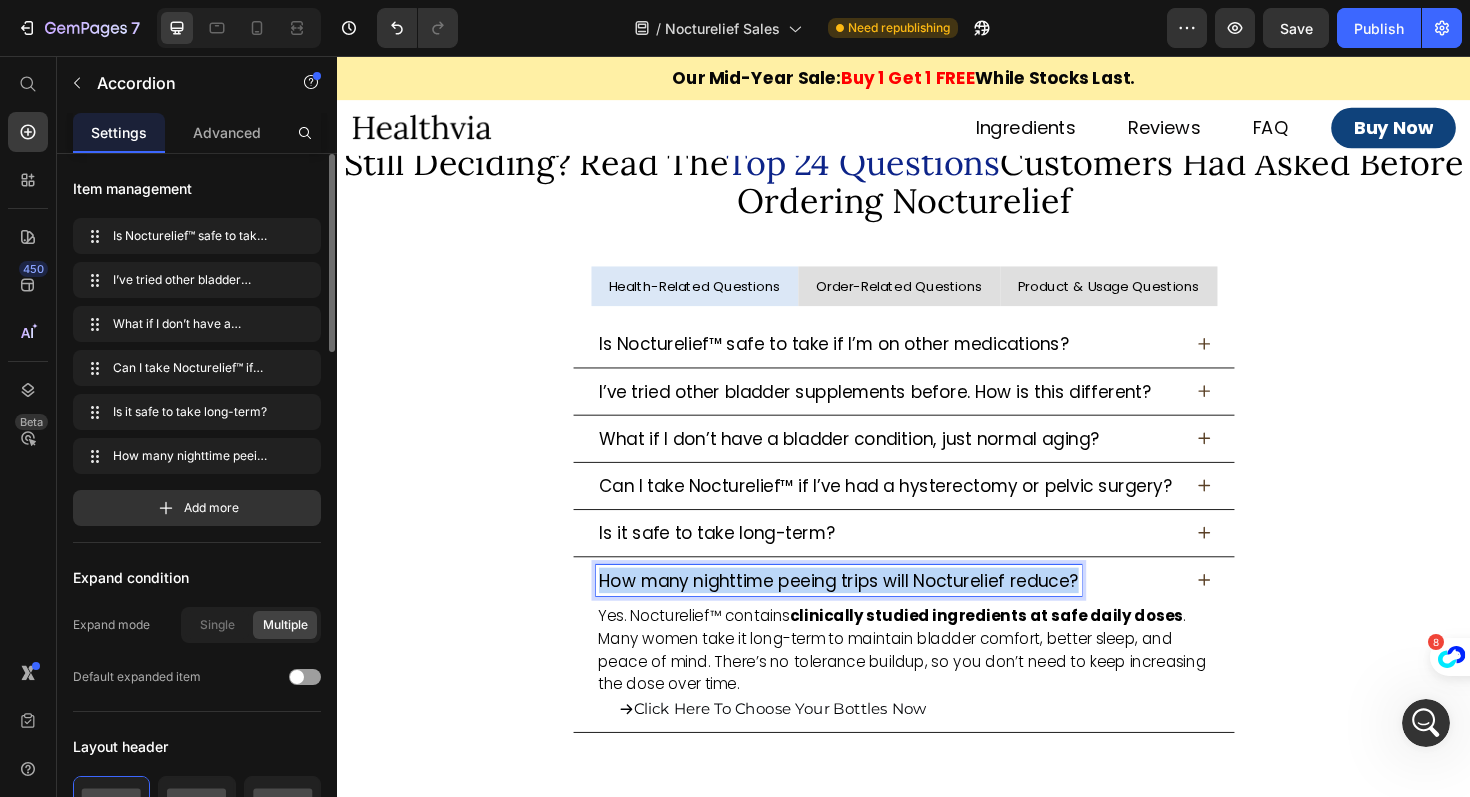 copy on "How many nighttime peeing trips will Nocturelief reduce?" 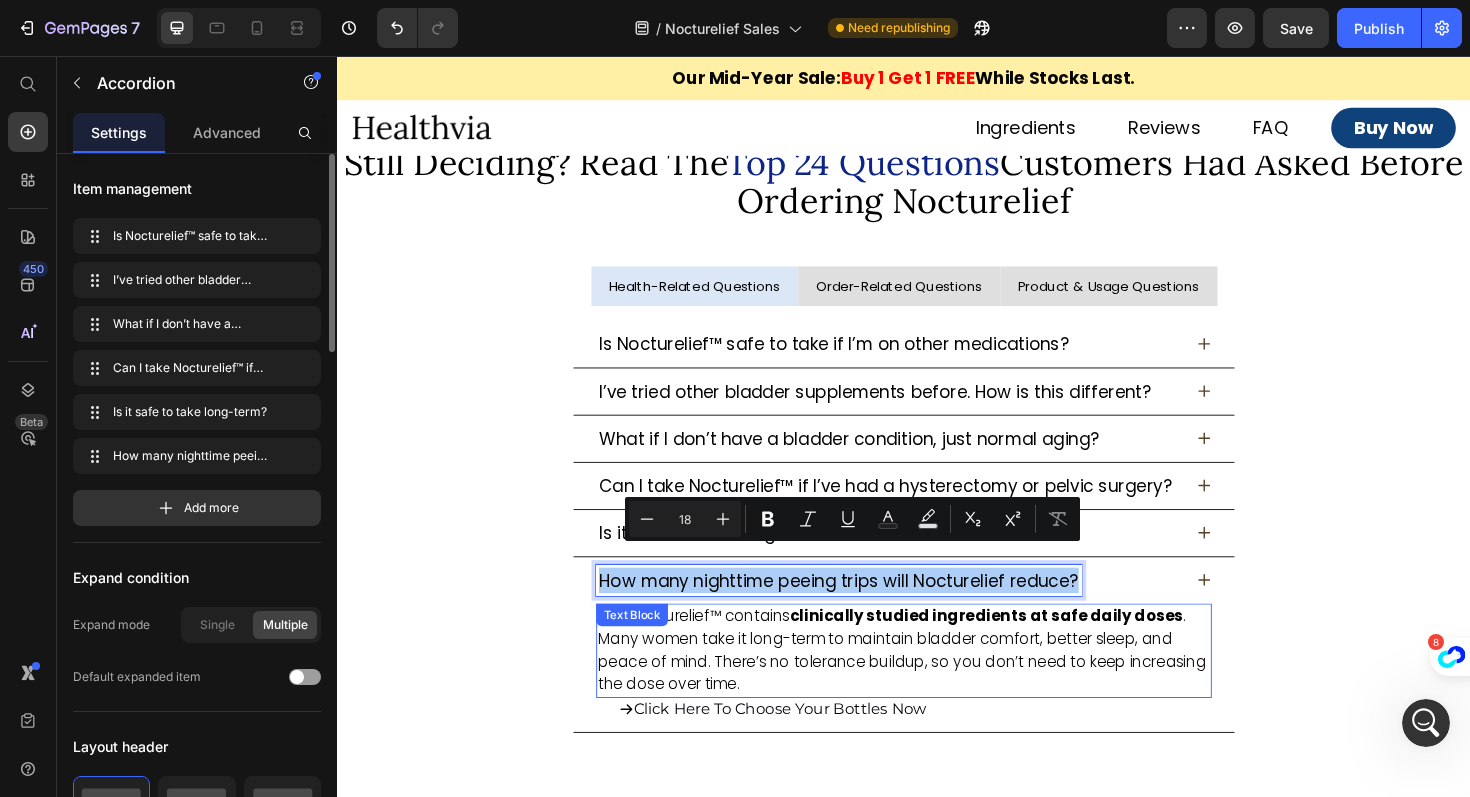 click on "Yes. Nocturelief™ contains  clinically studied ingredients at safe daily doses . Many women take it long-term to maintain bladder comfort, better sleep, and peace of mind. There’s no tolerance buildup, so you don’t need to keep increasing the dose over time." at bounding box center [937, 686] 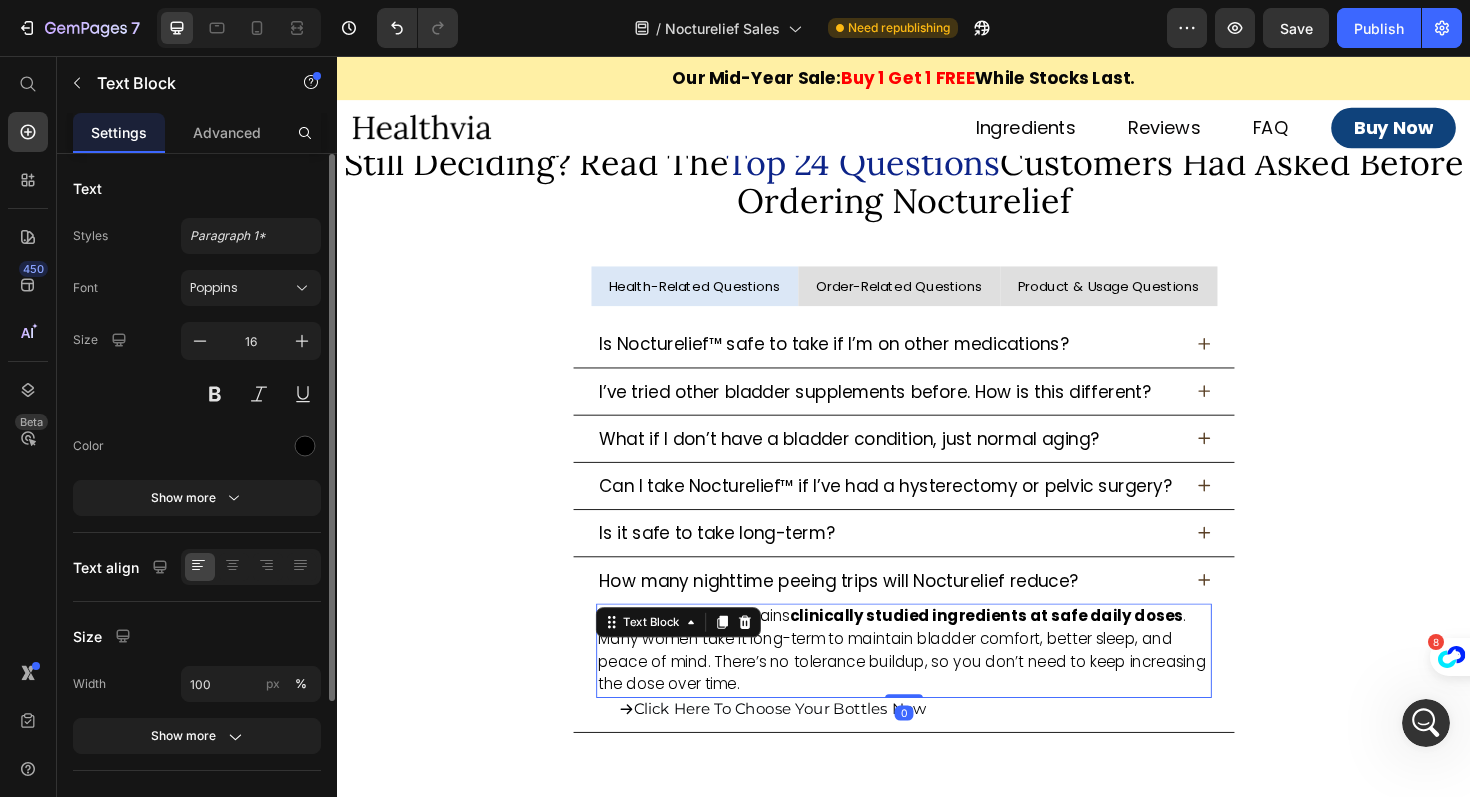 click on "Yes. Nocturelief™ contains  clinically studied ingredients at safe daily doses . Many women take it long-term to maintain bladder comfort, better sleep, and peace of mind. There’s no tolerance buildup, so you don’t need to keep increasing the dose over time." at bounding box center [937, 686] 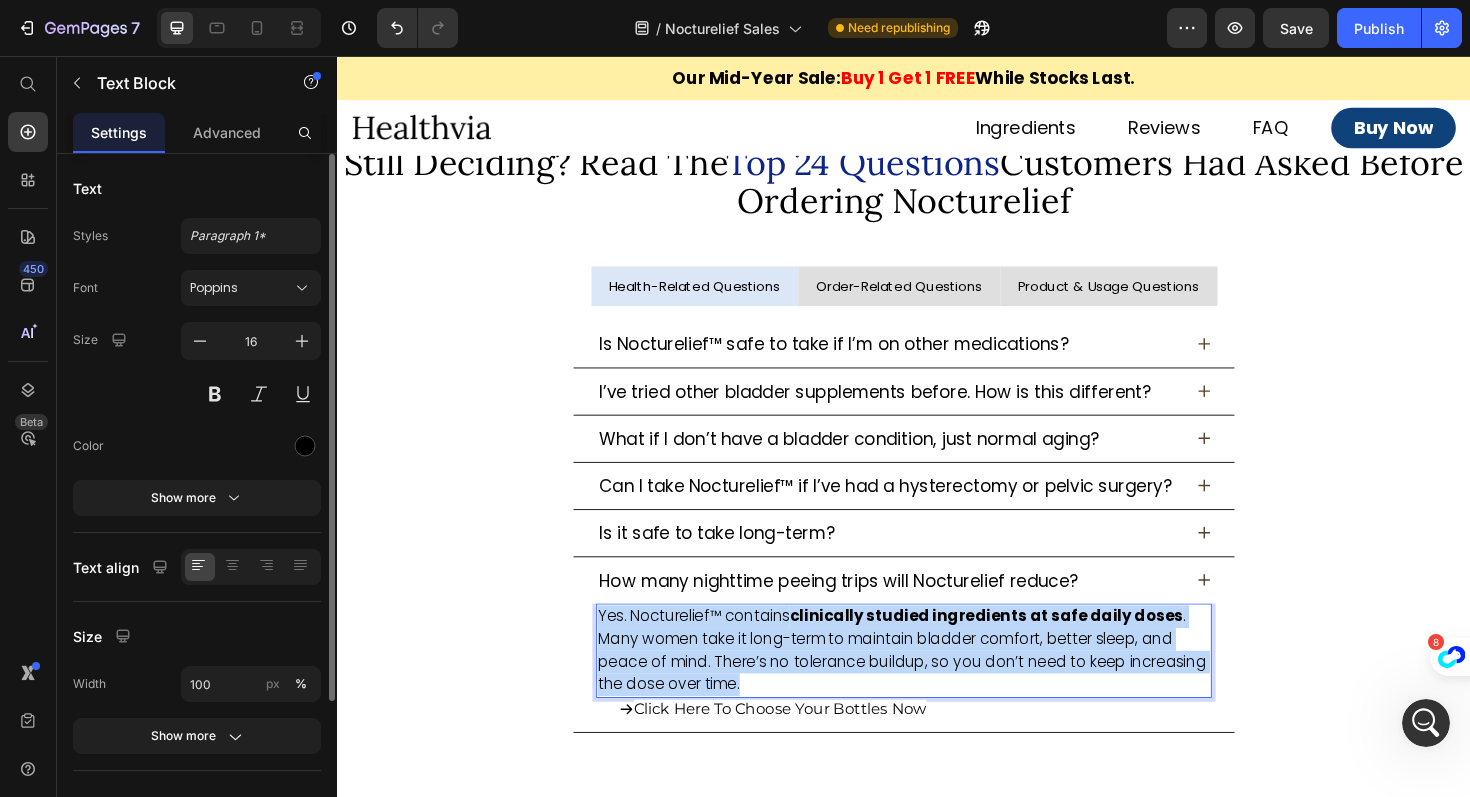 click on "Yes. Nocturelief™ contains  clinically studied ingredients at safe daily doses . Many women take it long-term to maintain bladder comfort, better sleep, and peace of mind. There’s no tolerance buildup, so you don’t need to keep increasing the dose over time." at bounding box center [937, 686] 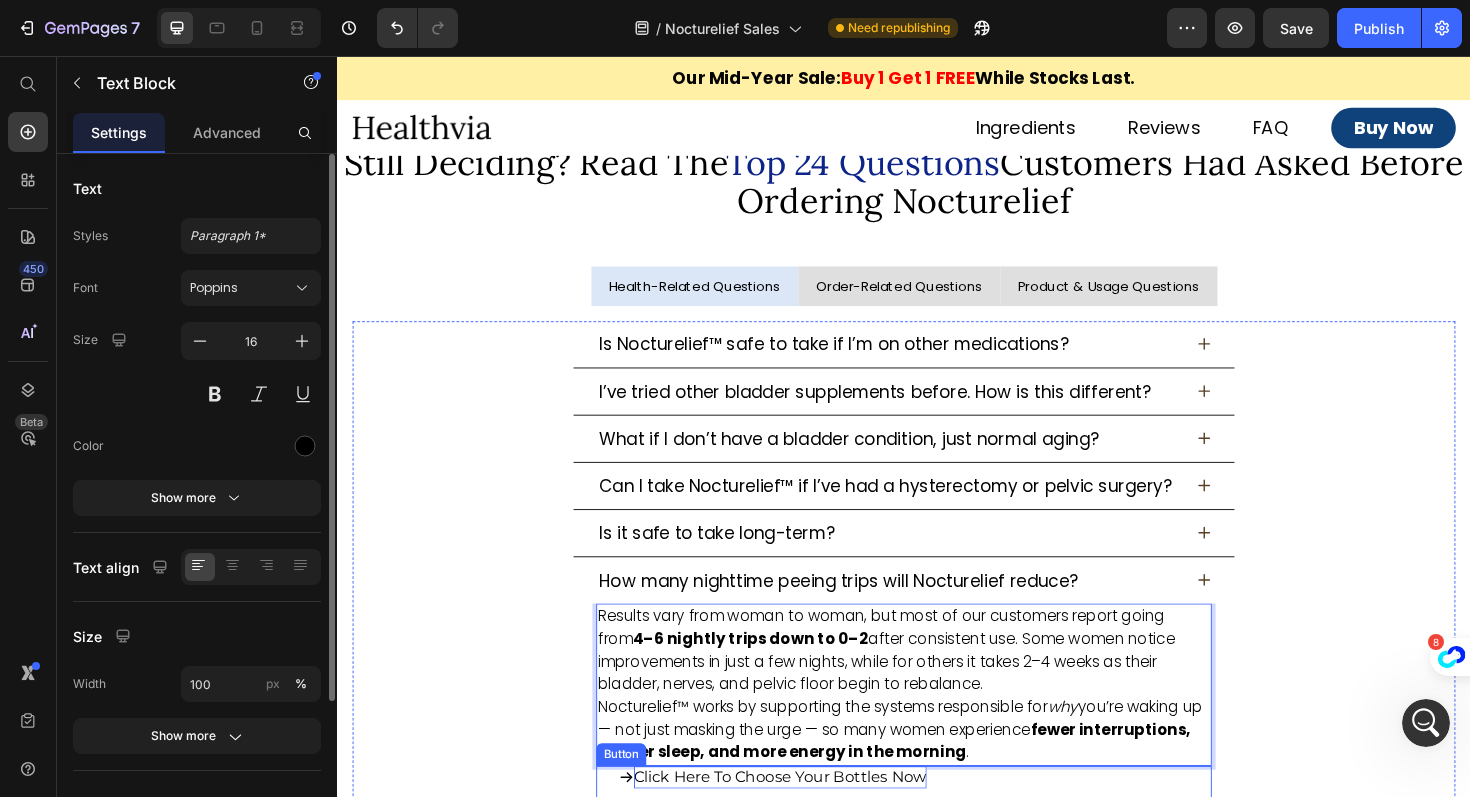 click on "Click Here To Choose Your Bottles Now" at bounding box center [806, 819] 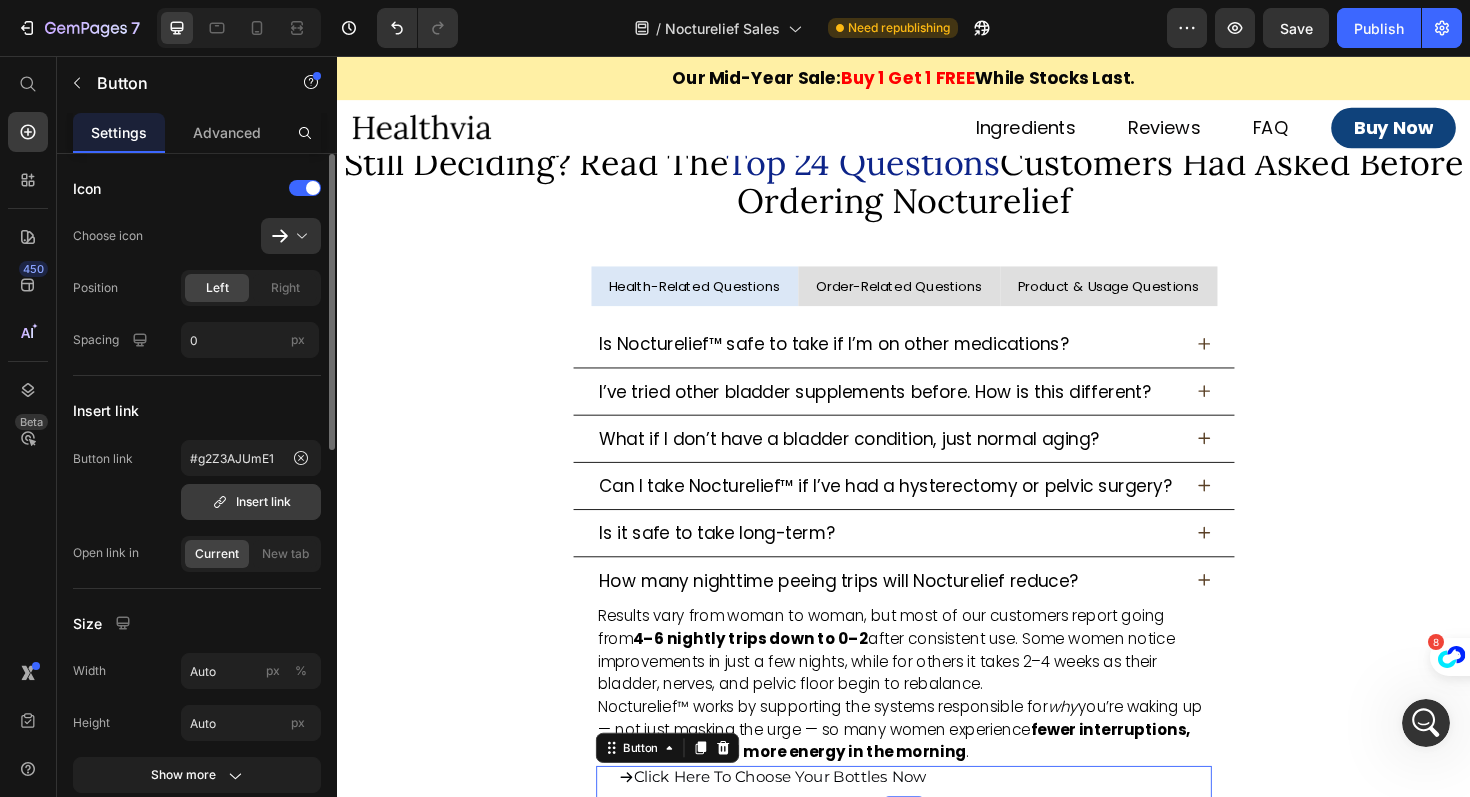 click on "Insert link" at bounding box center (251, 502) 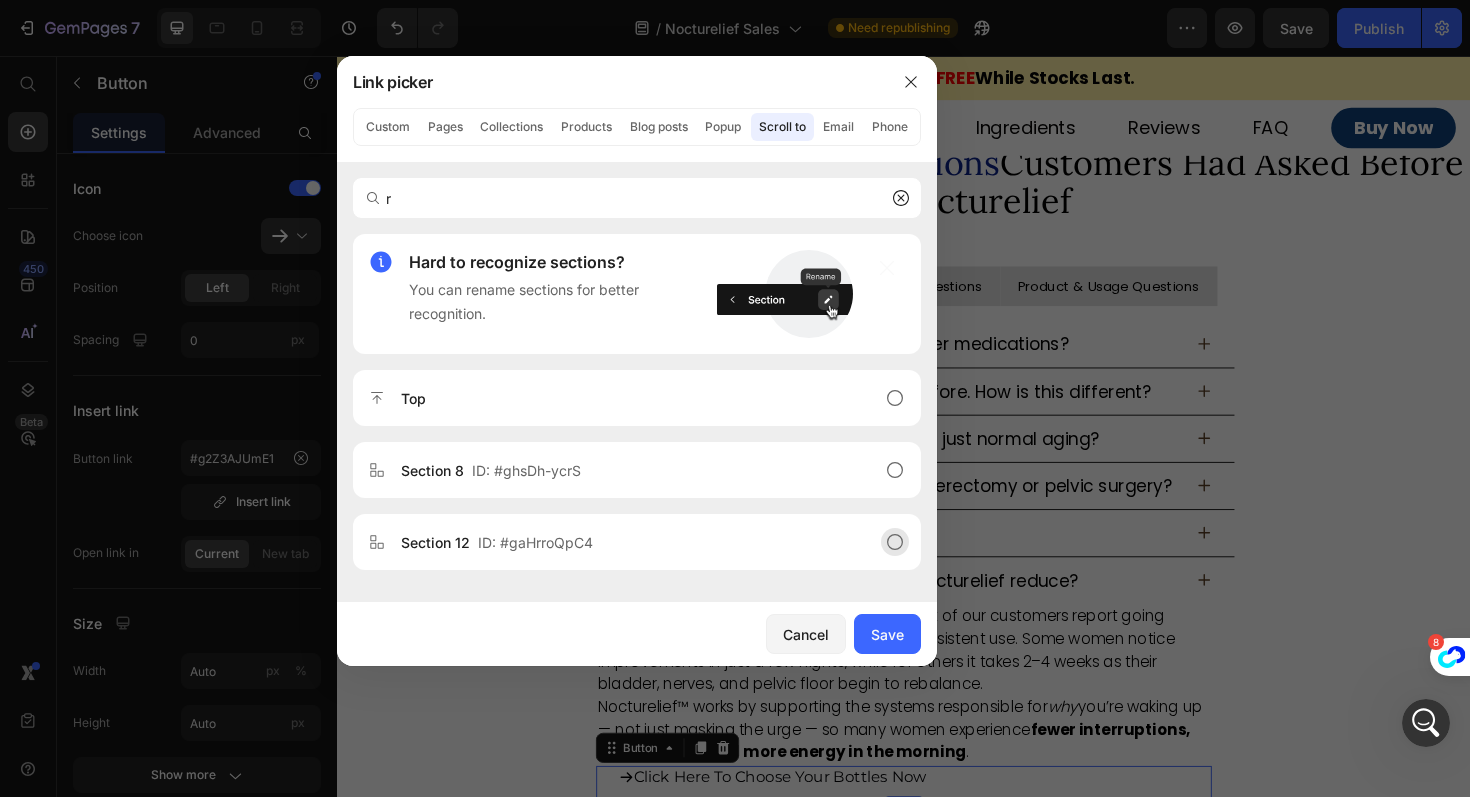scroll, scrollTop: 0, scrollLeft: 0, axis: both 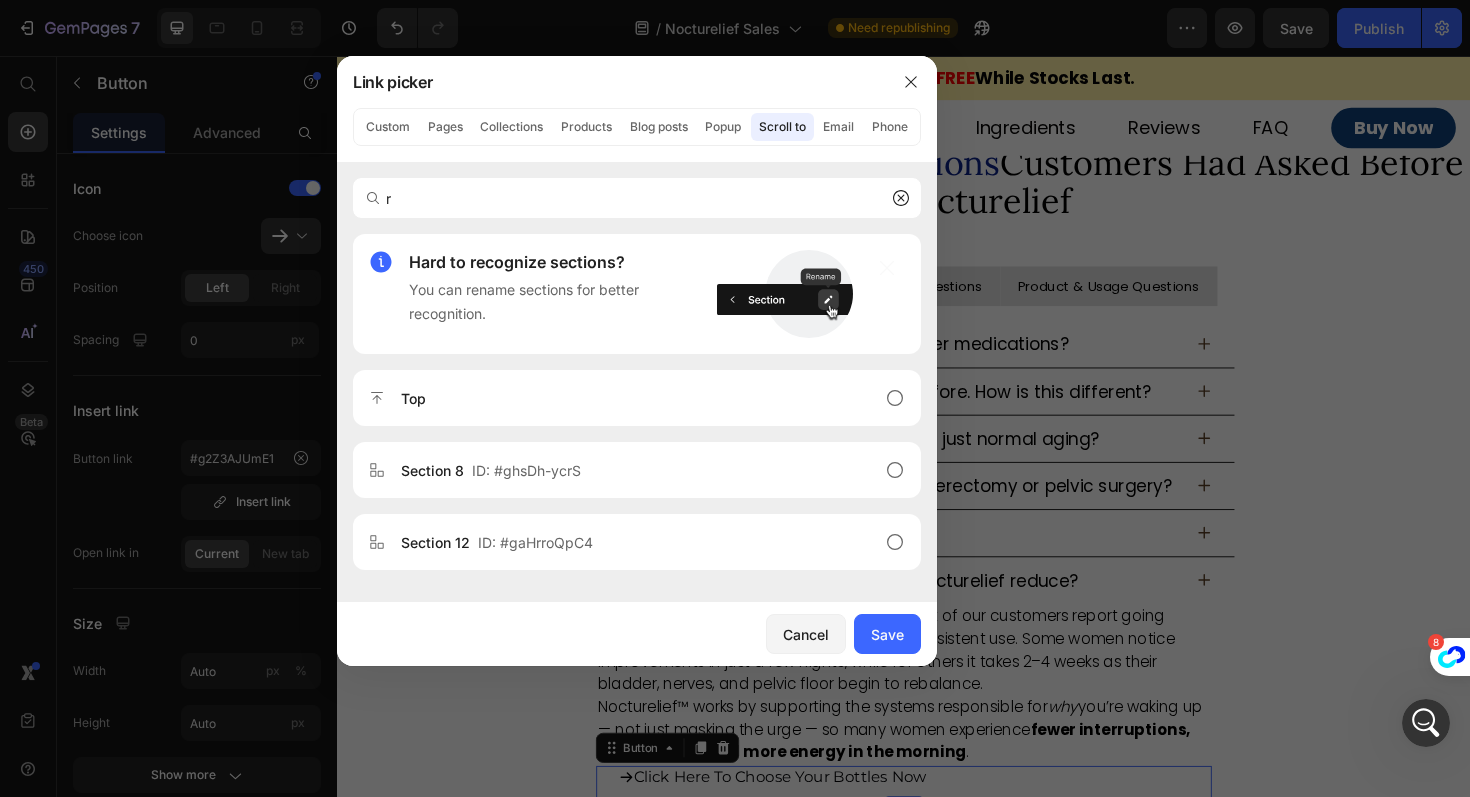 type on "r" 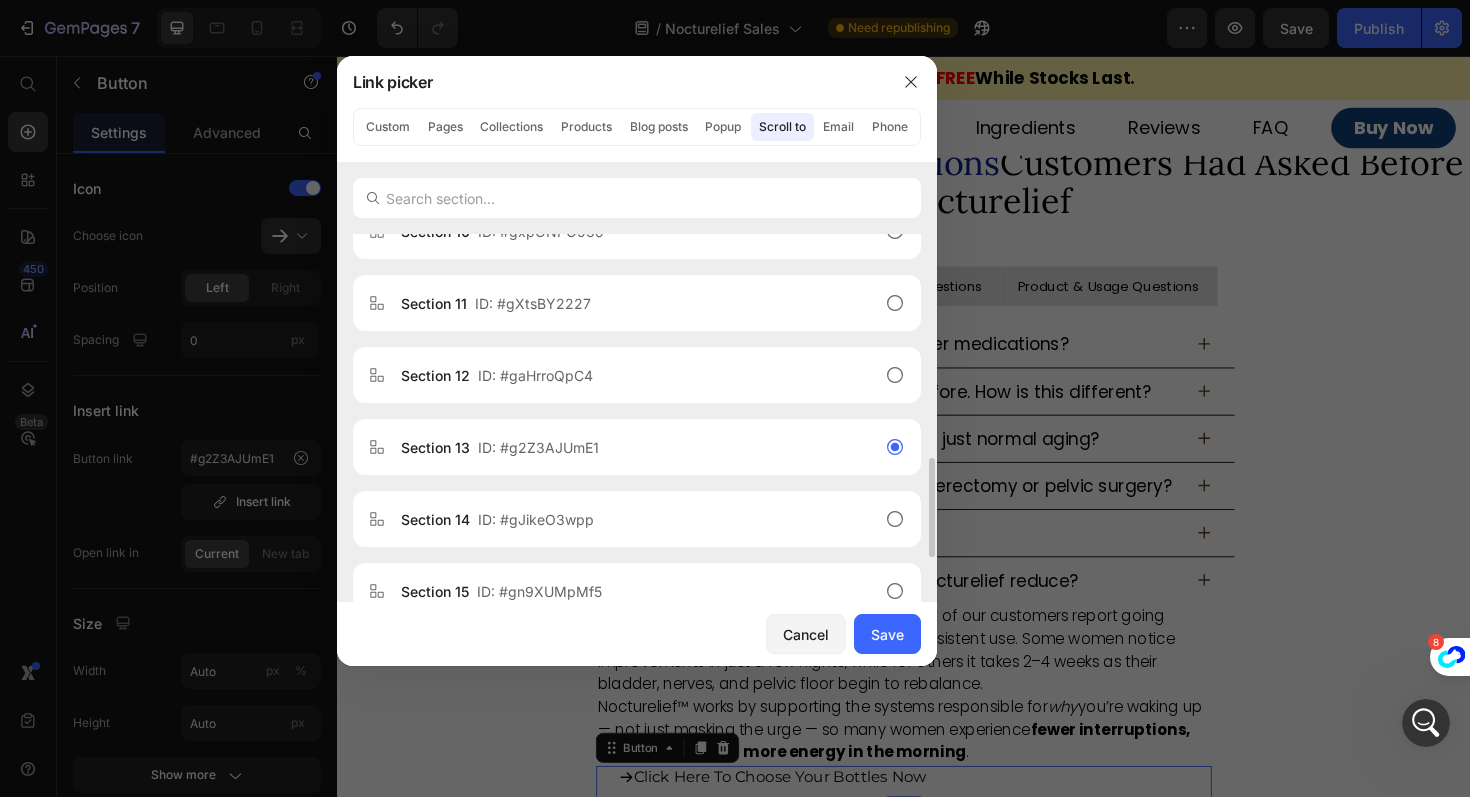 scroll, scrollTop: 943, scrollLeft: 0, axis: vertical 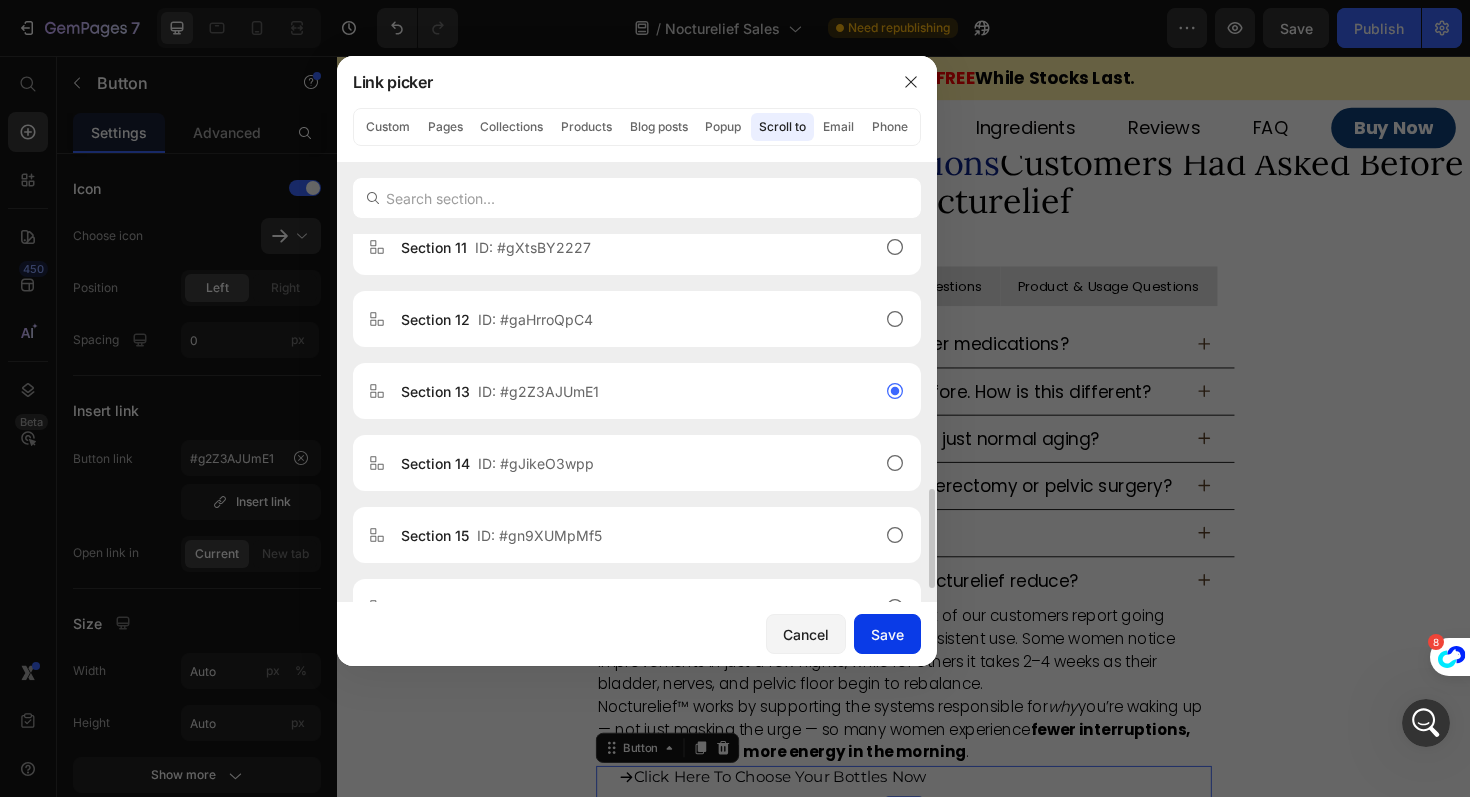click on "Save" at bounding box center (887, 634) 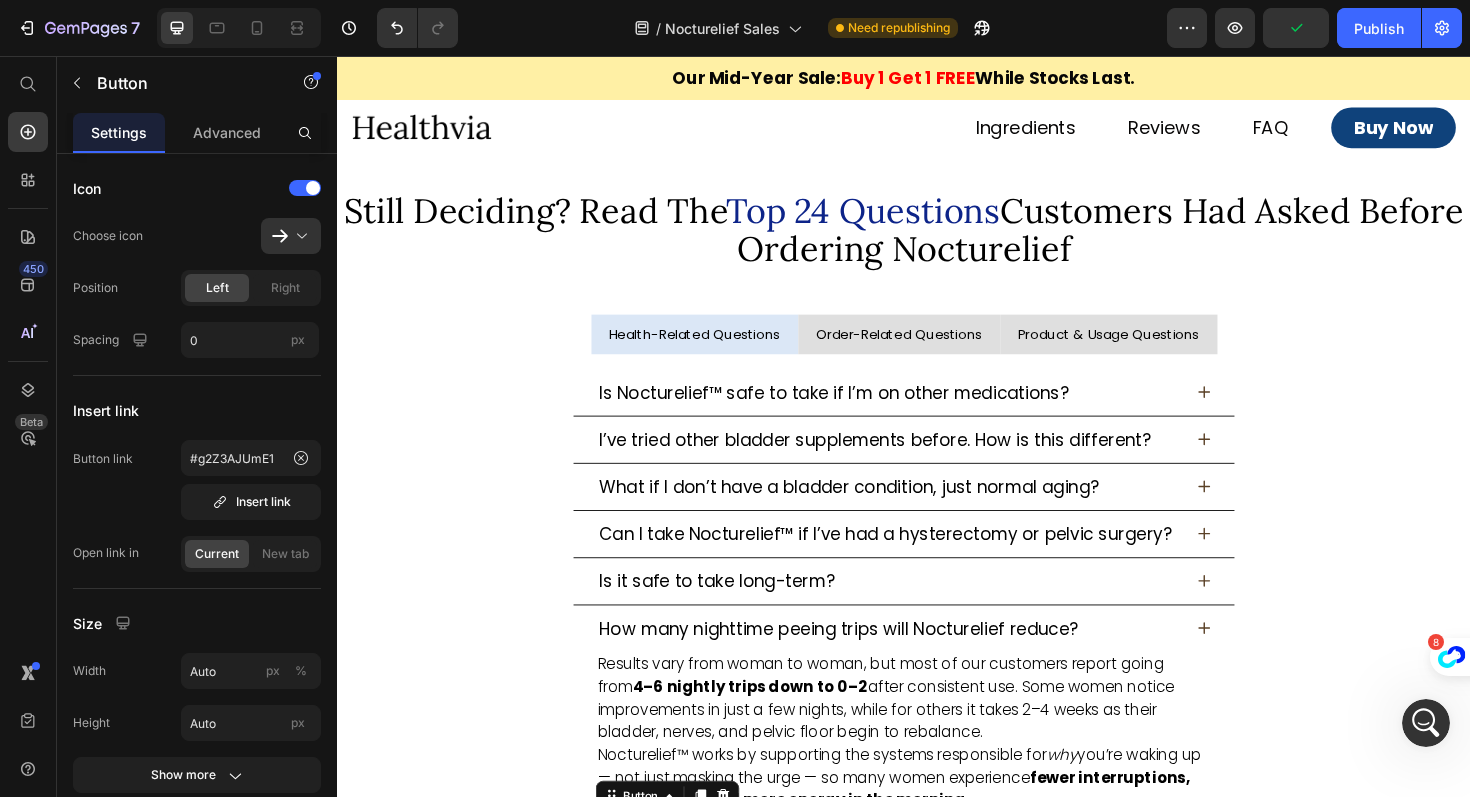 scroll, scrollTop: 15547, scrollLeft: 0, axis: vertical 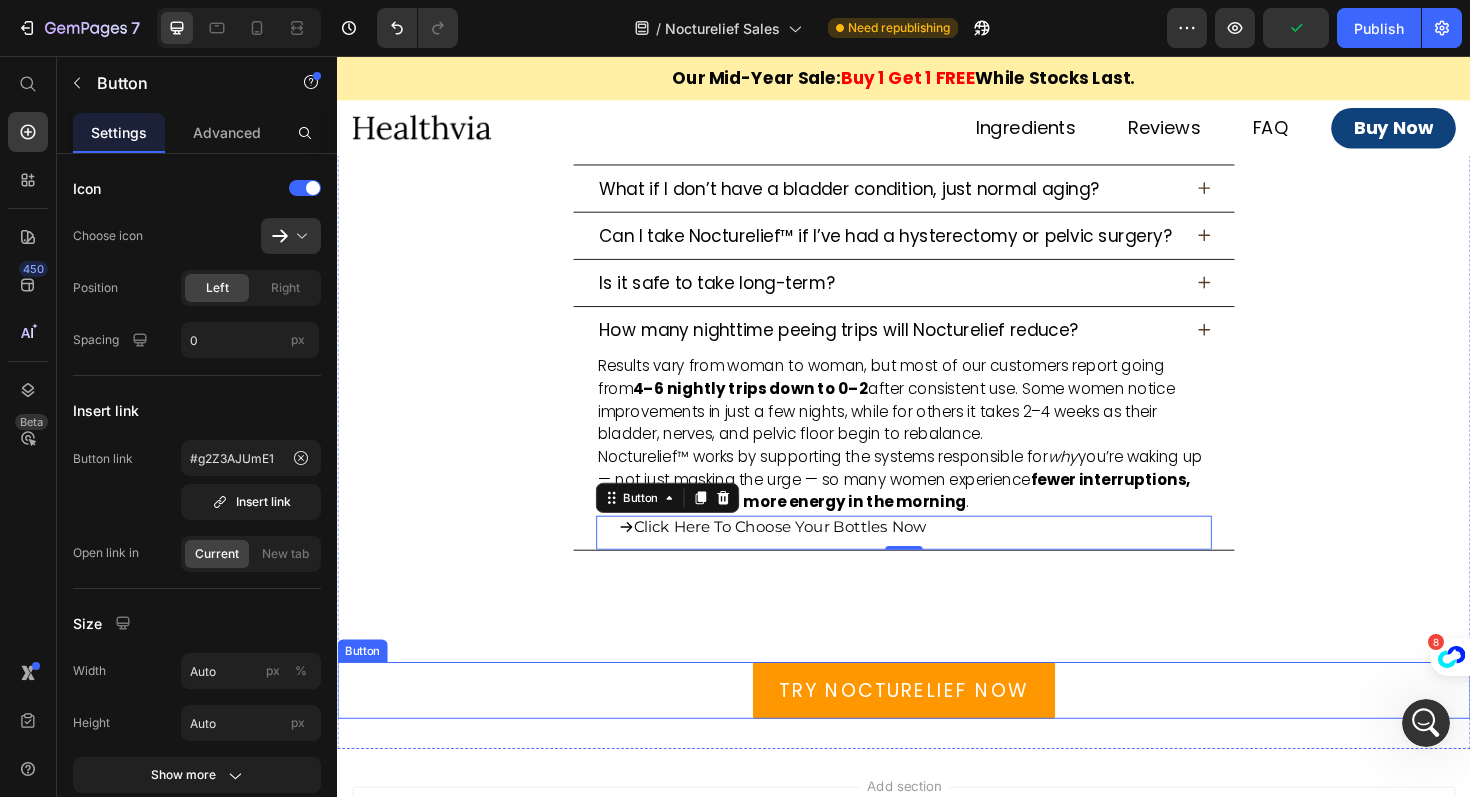 click on "TRY NOCTURELIEF NOW" at bounding box center [937, 728] 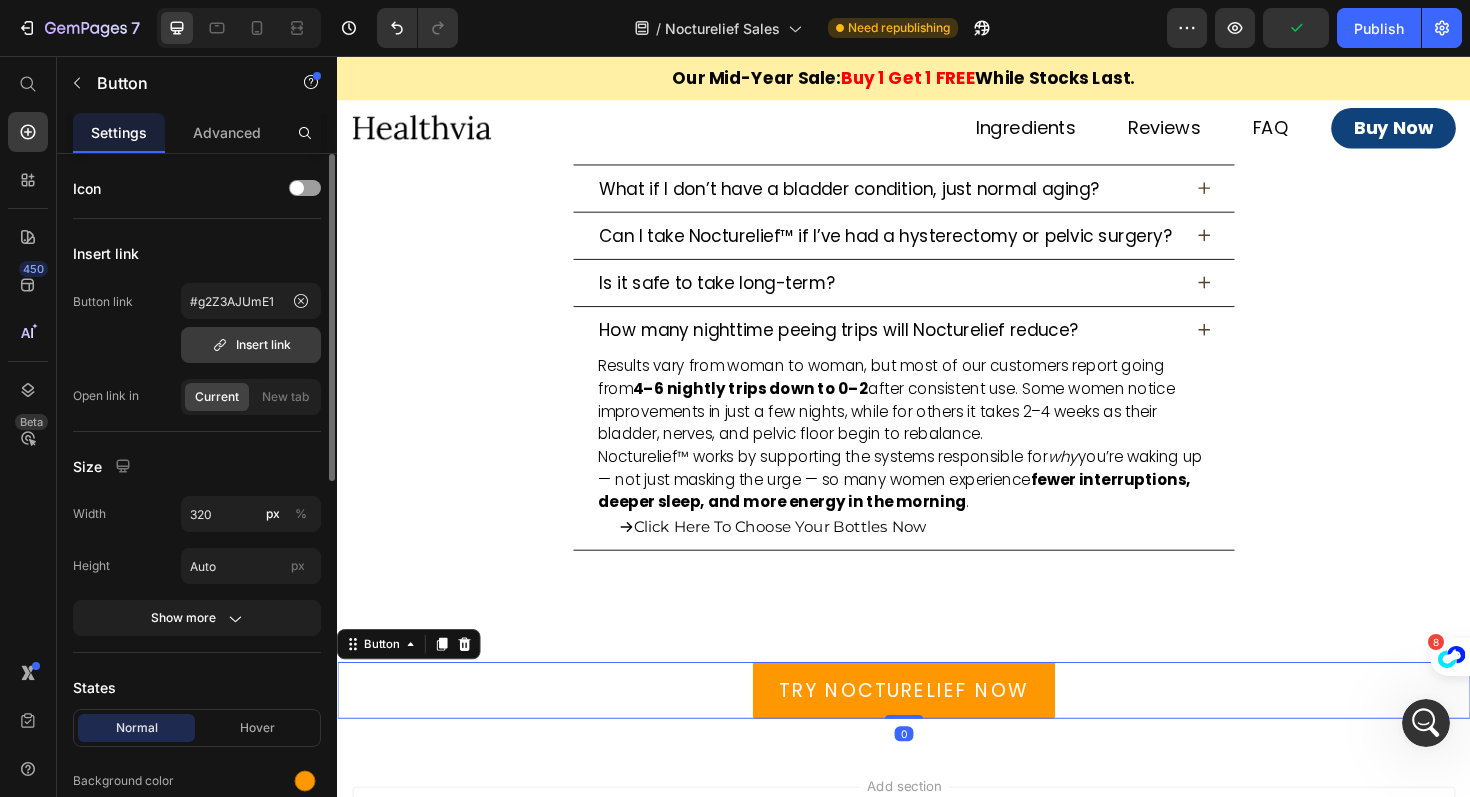 click on "Insert link" at bounding box center [251, 345] 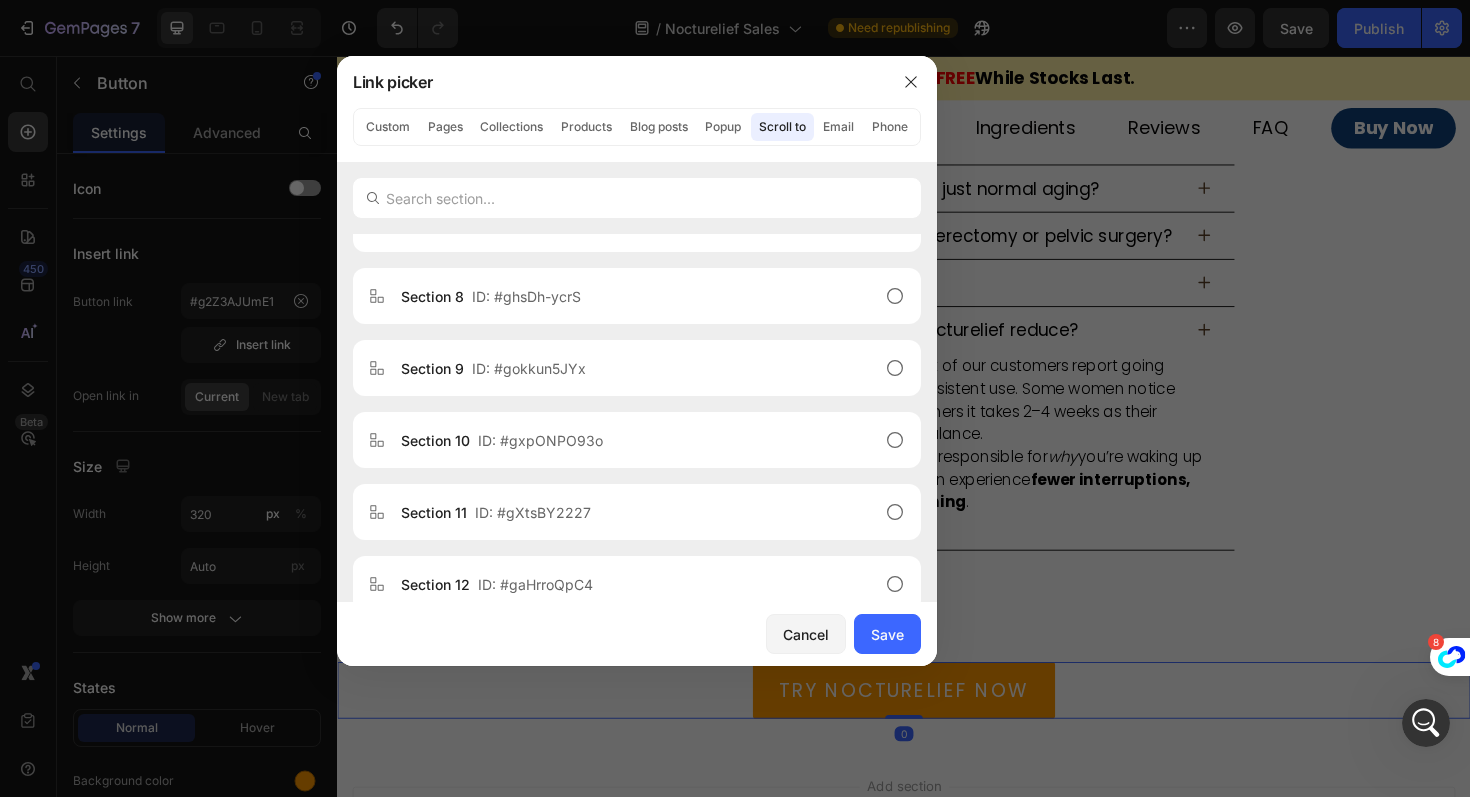 scroll, scrollTop: 992, scrollLeft: 0, axis: vertical 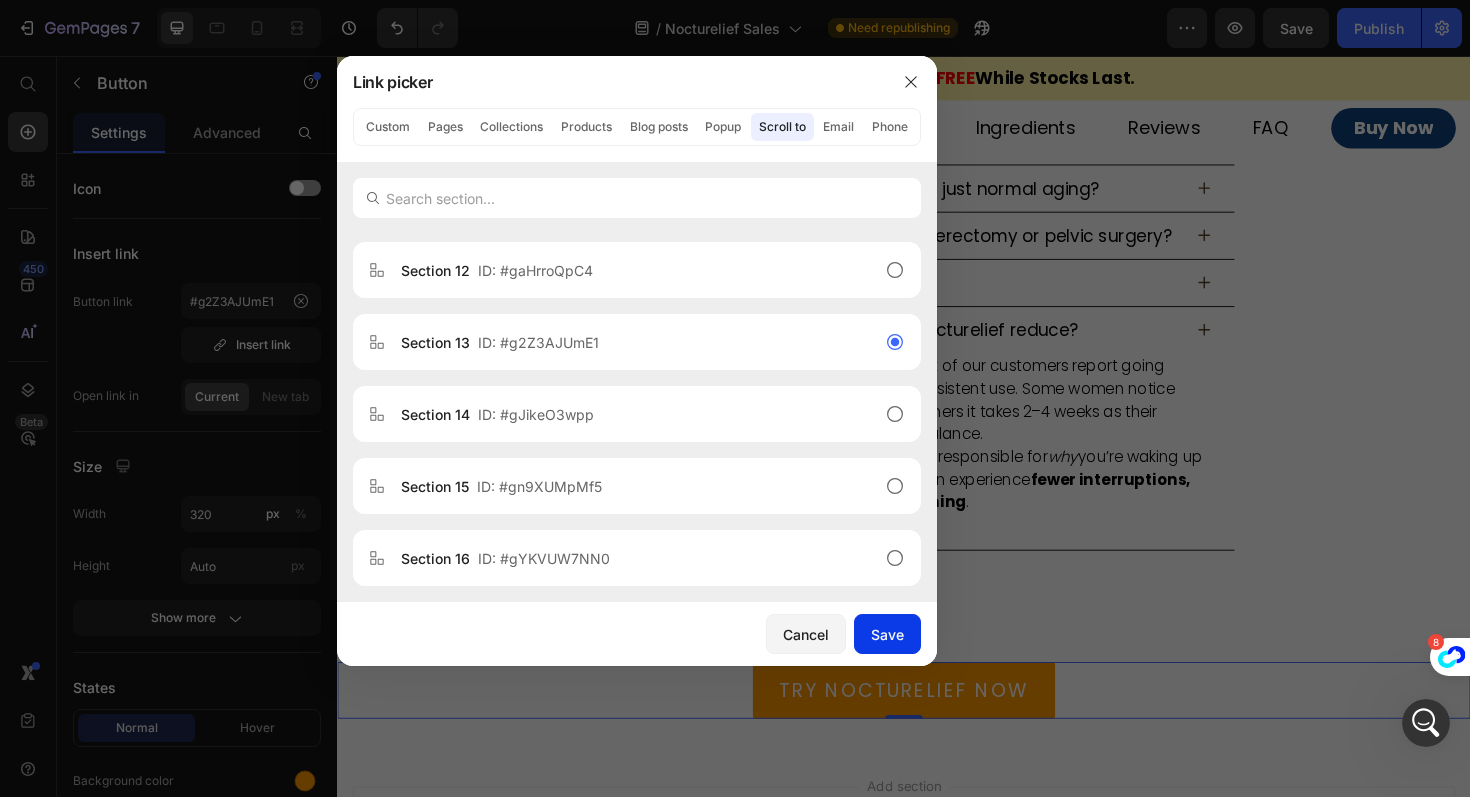 click on "Save" at bounding box center [887, 634] 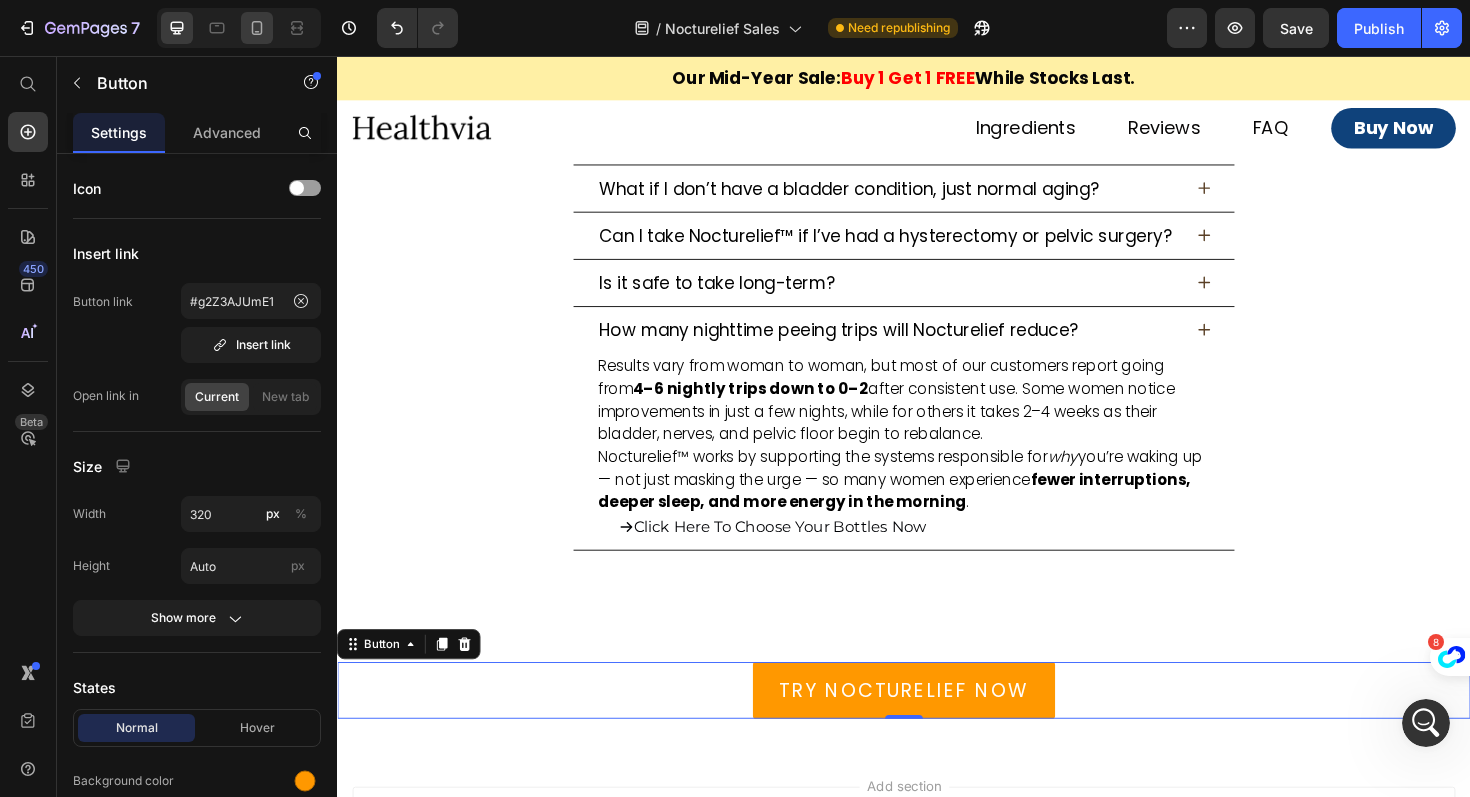 click 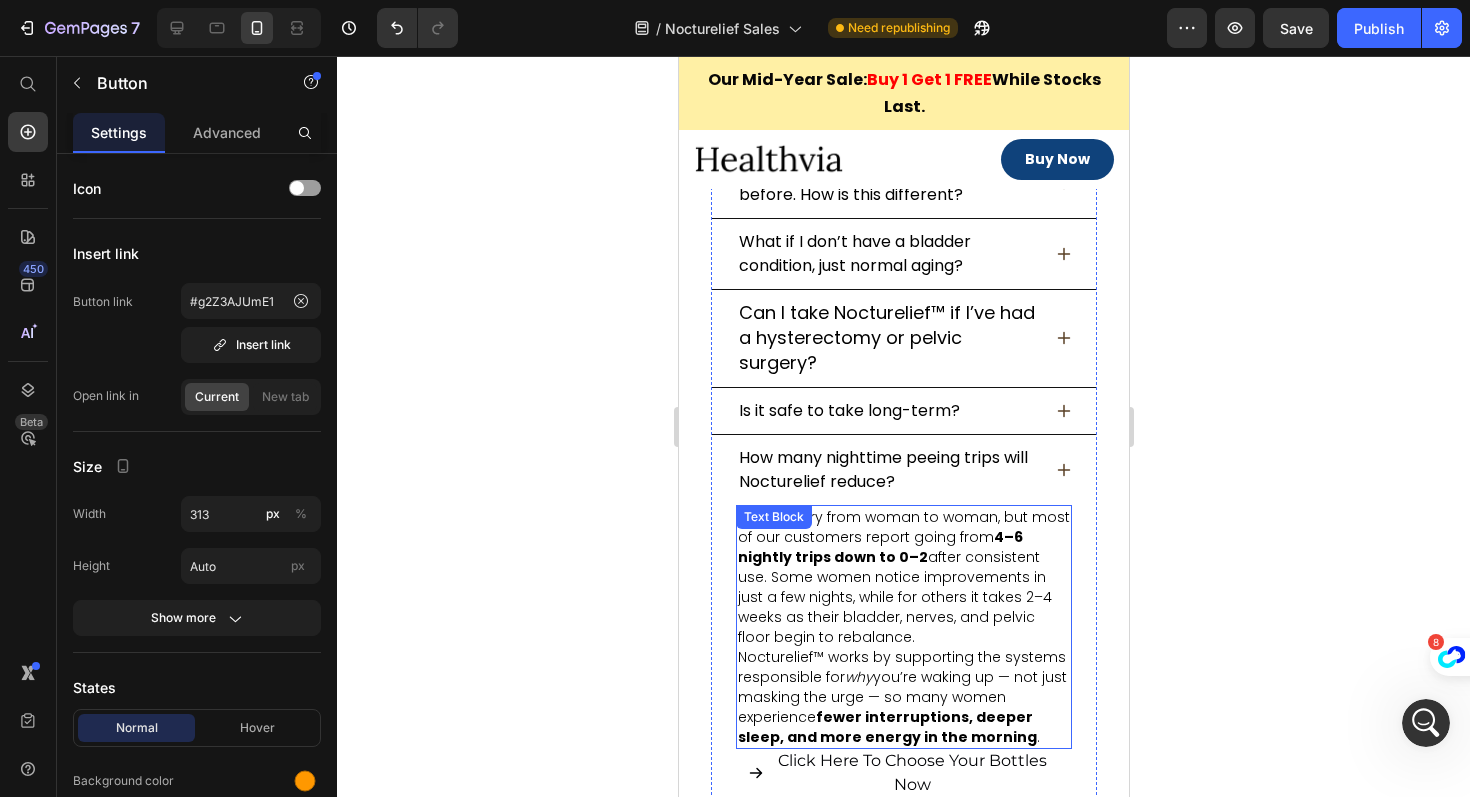 scroll, scrollTop: 16251, scrollLeft: 0, axis: vertical 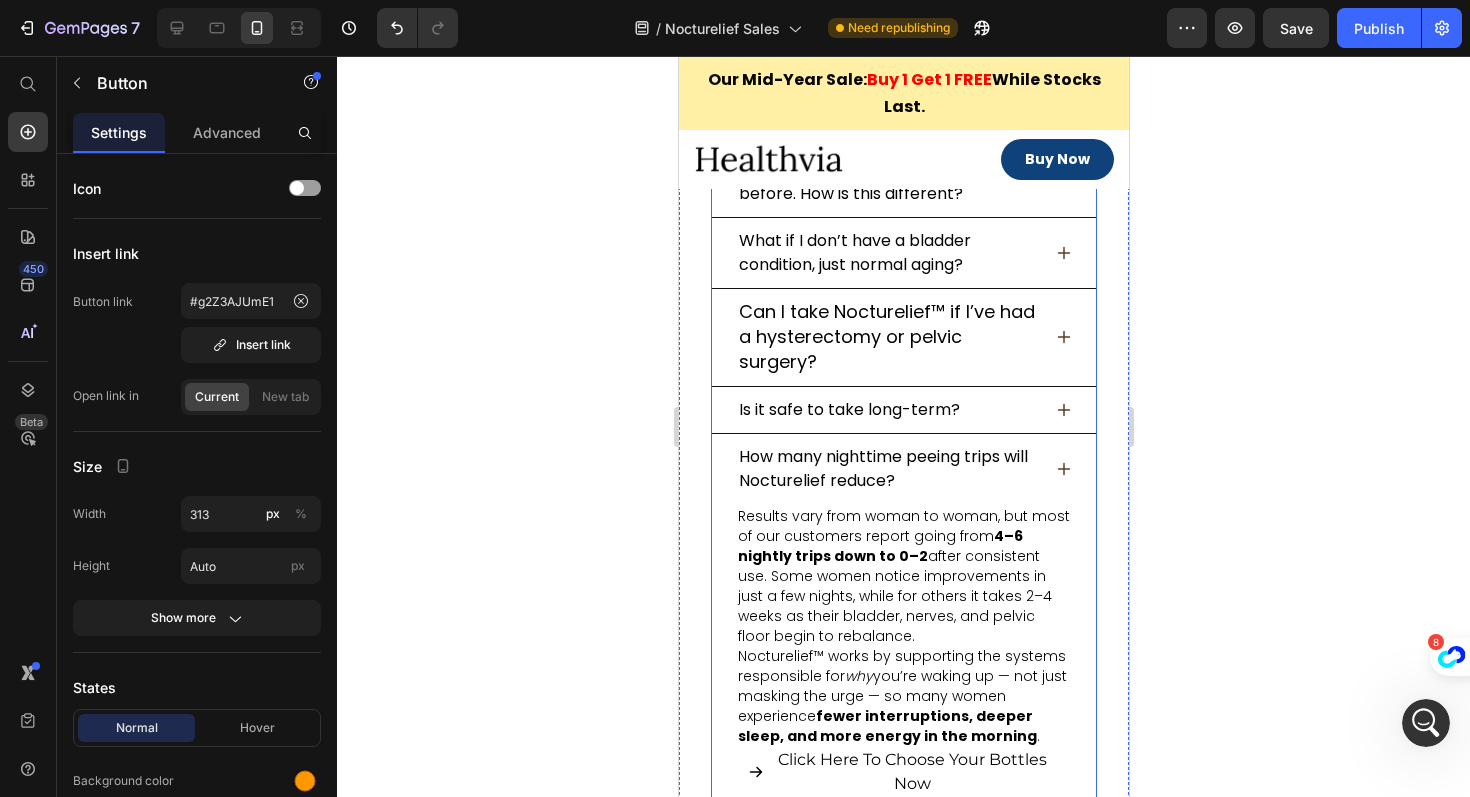 click on "How many nighttime peeing trips will Nocturelief reduce?" at bounding box center (903, 469) 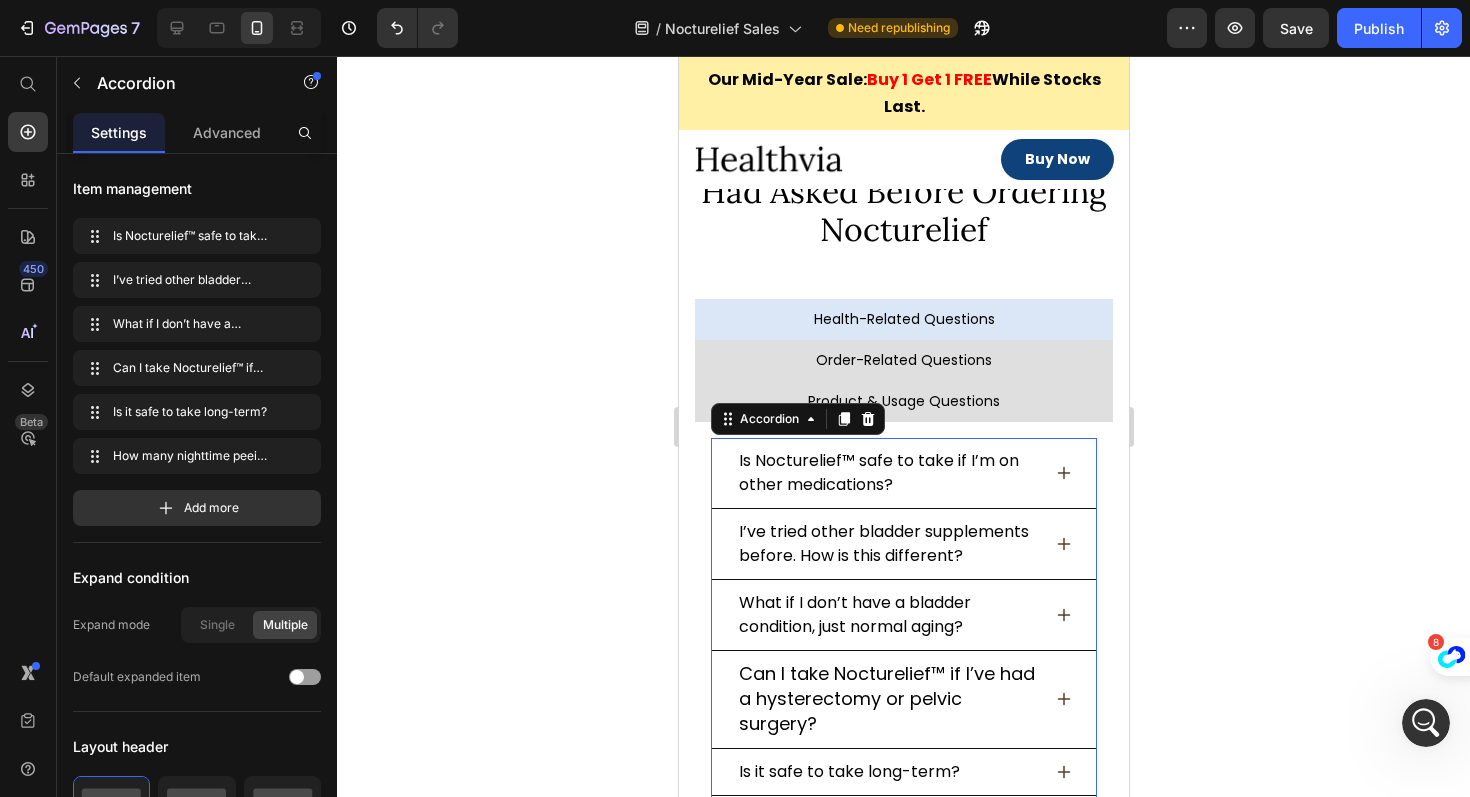 scroll, scrollTop: 15878, scrollLeft: 0, axis: vertical 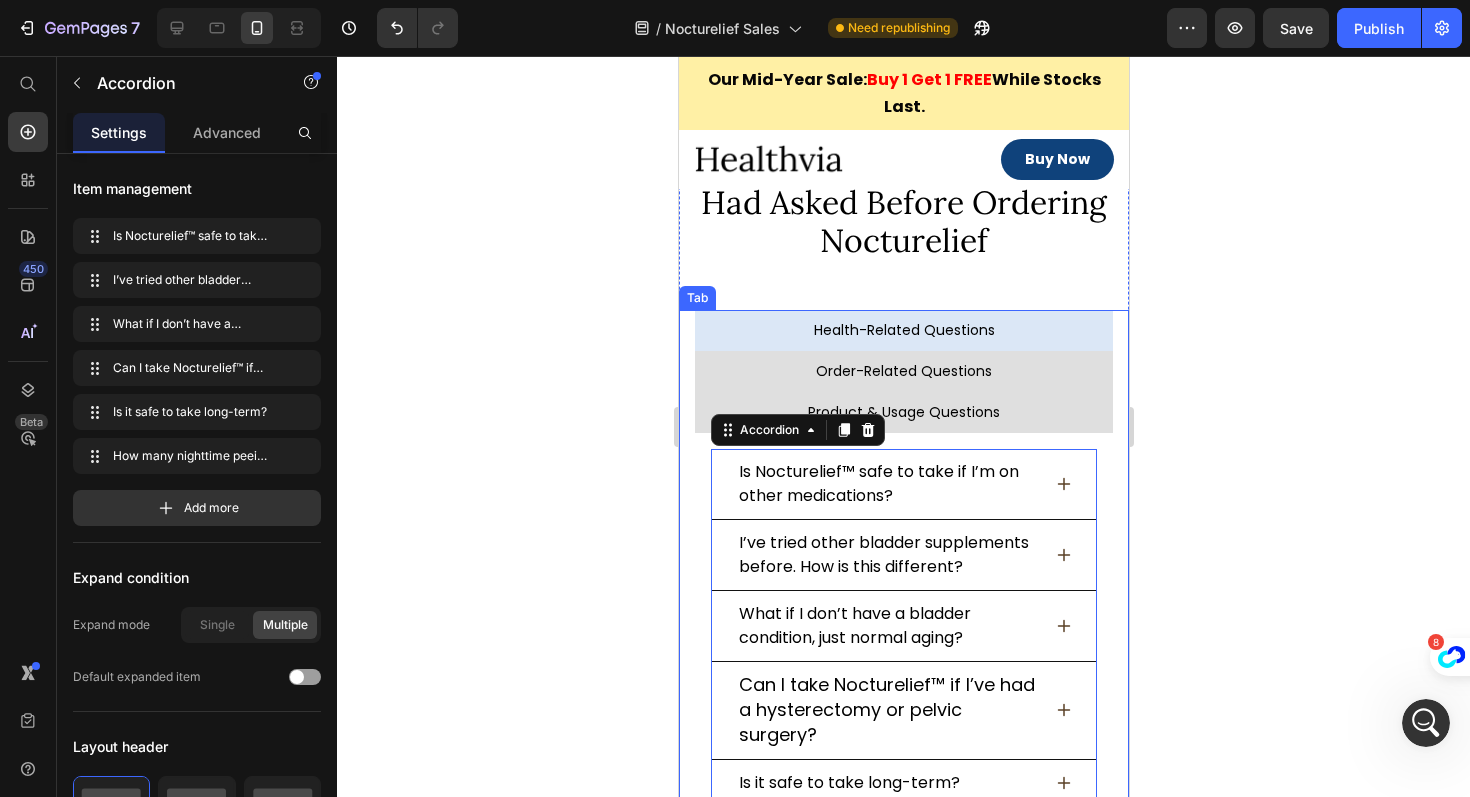 click on "Order-Related Questions" at bounding box center [903, 371] 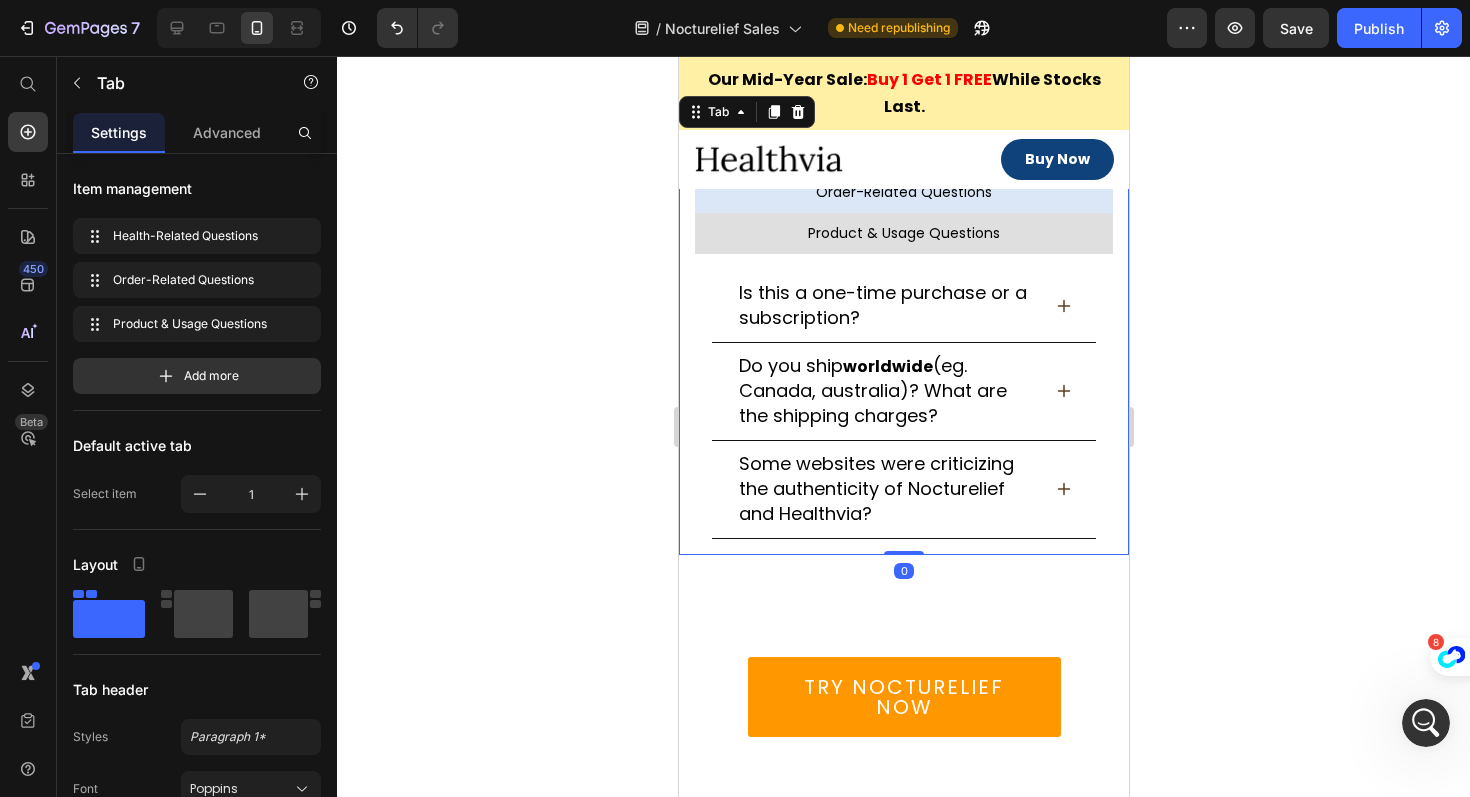 scroll, scrollTop: 16063, scrollLeft: 0, axis: vertical 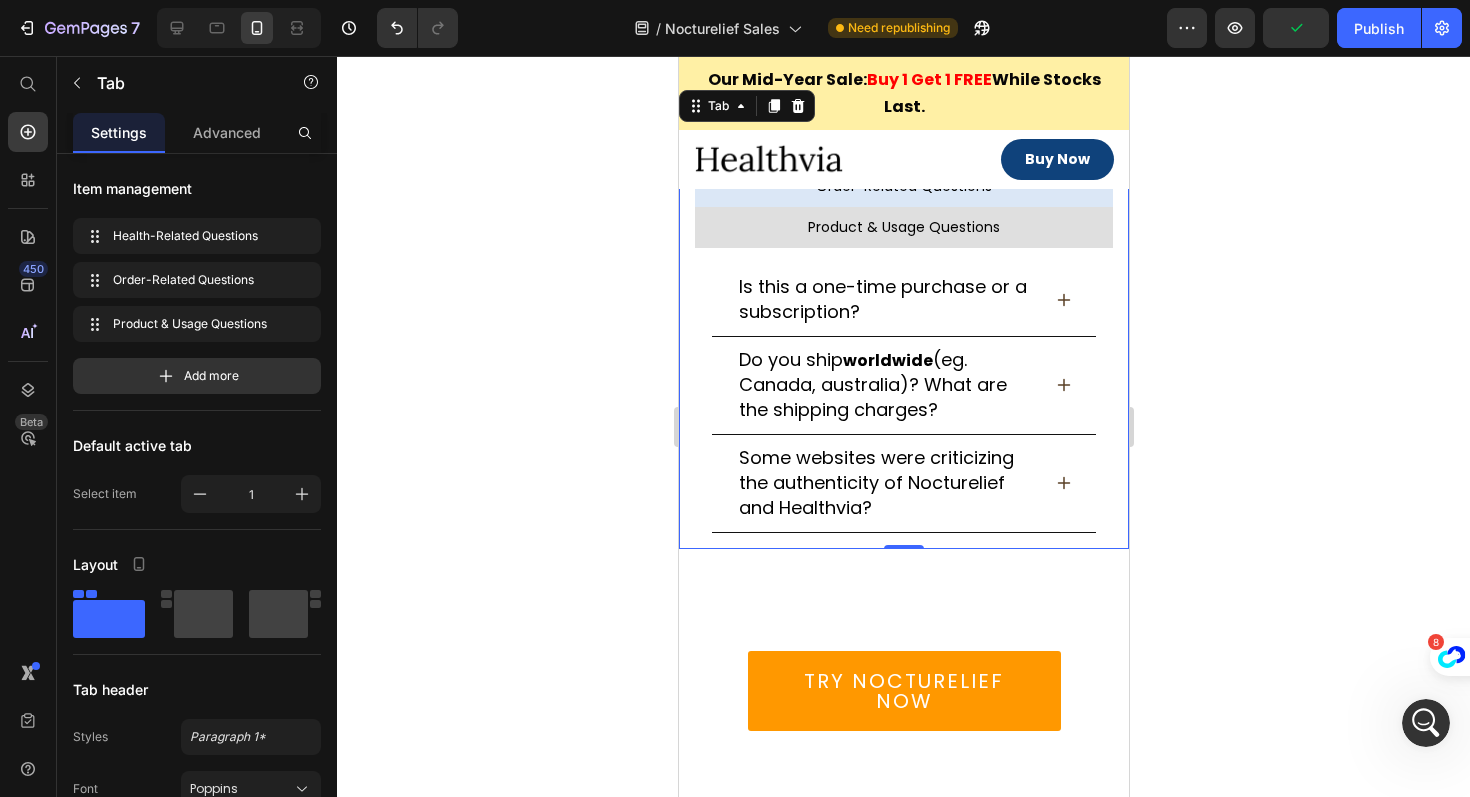 click on "Product & Usage Questions" at bounding box center (903, 227) 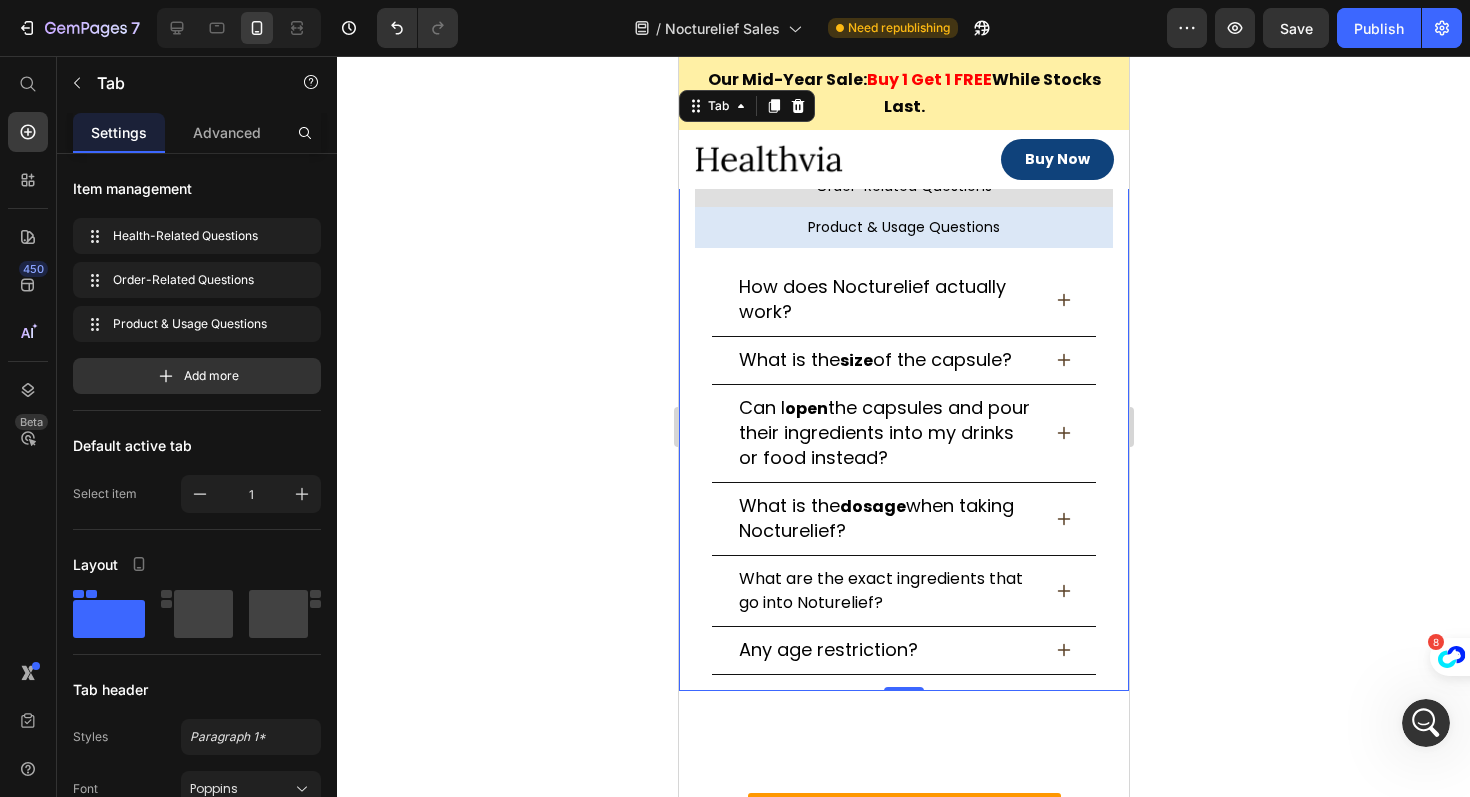 click on "Order-Related Questions" at bounding box center [903, 186] 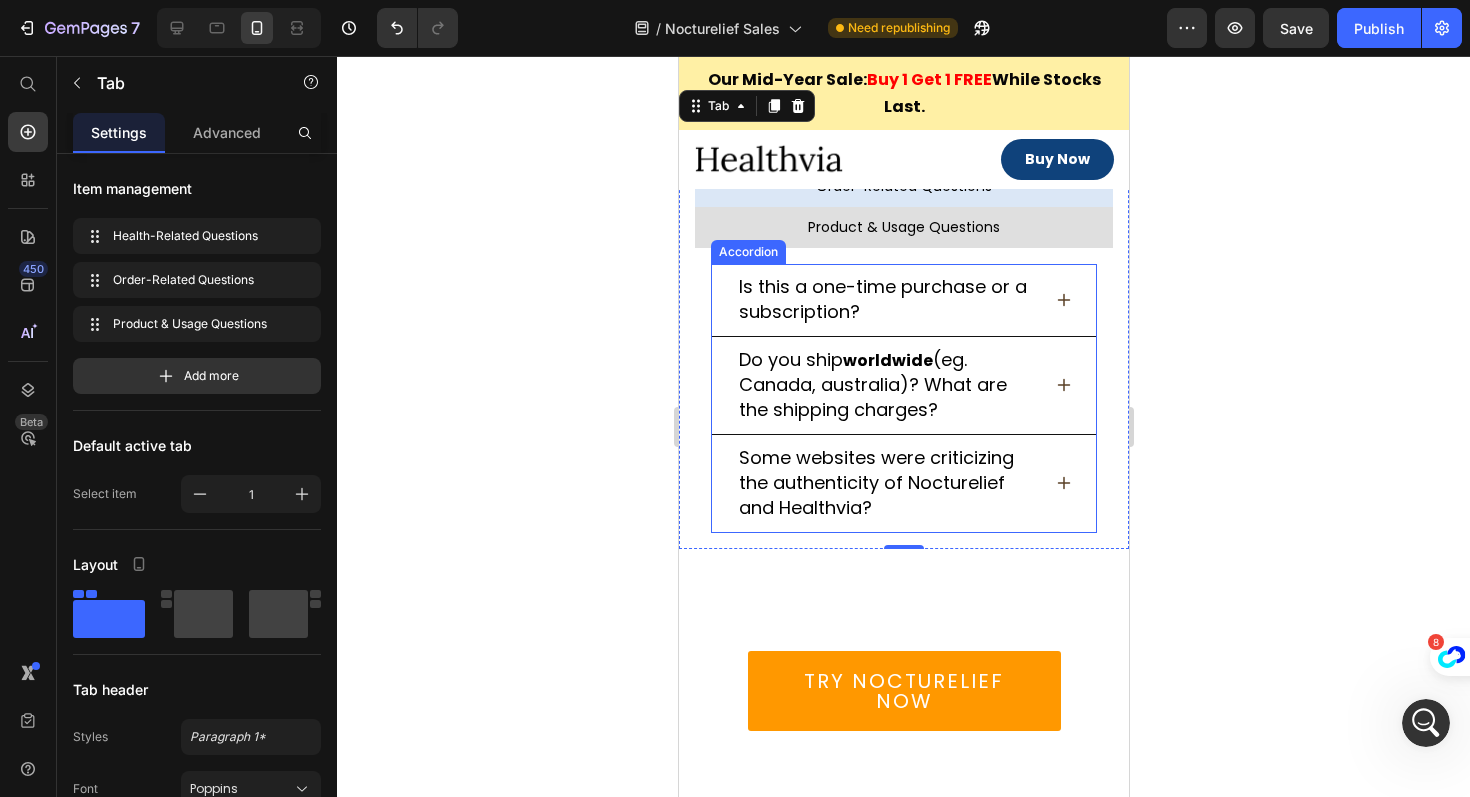 click on "Do you ship  worldwide  (eg. Canada, australia)? What are the shipping charges?" at bounding box center (903, 385) 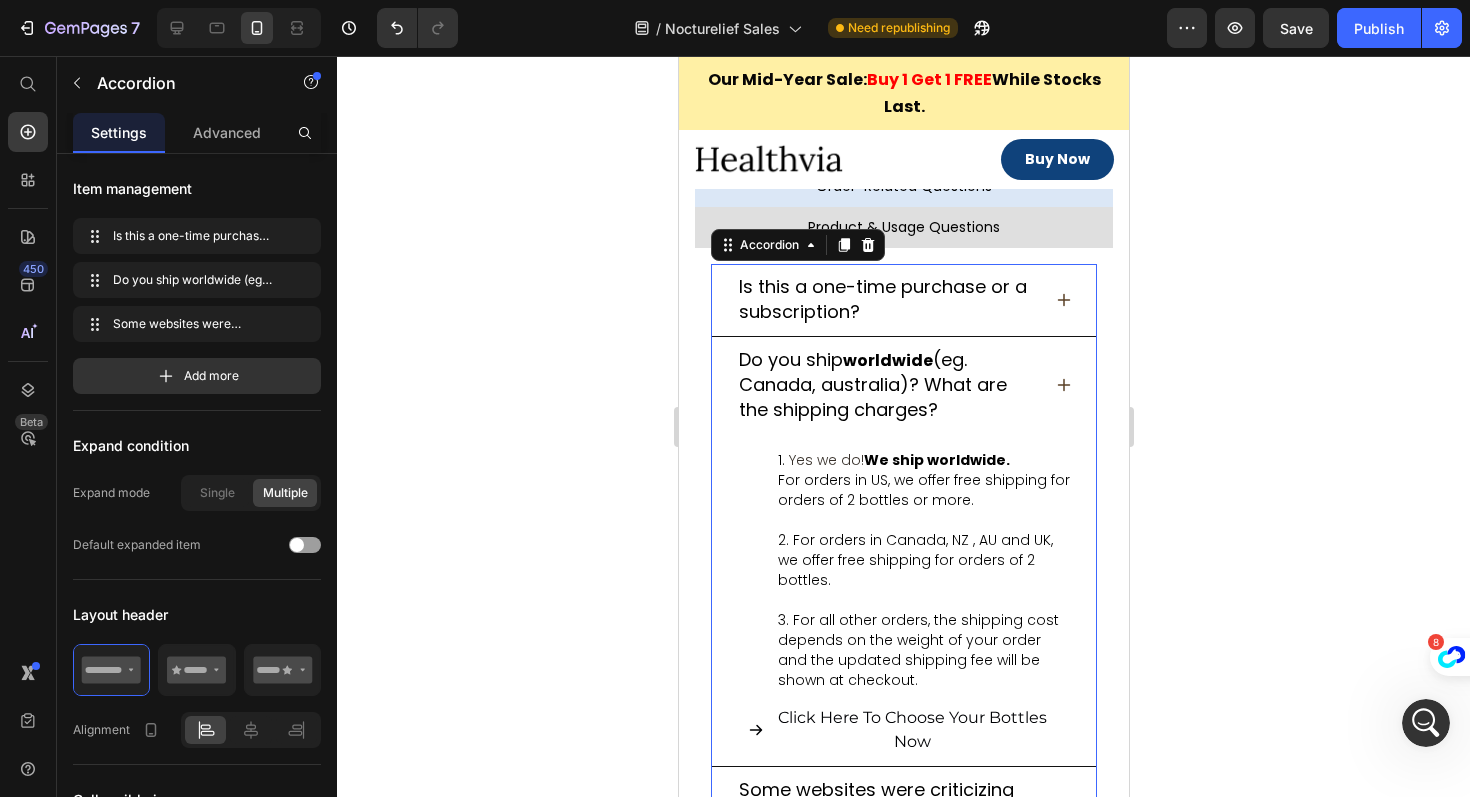 click on "Do you ship  worldwide  (eg. Canada, australia)? What are the shipping charges?" at bounding box center [903, 385] 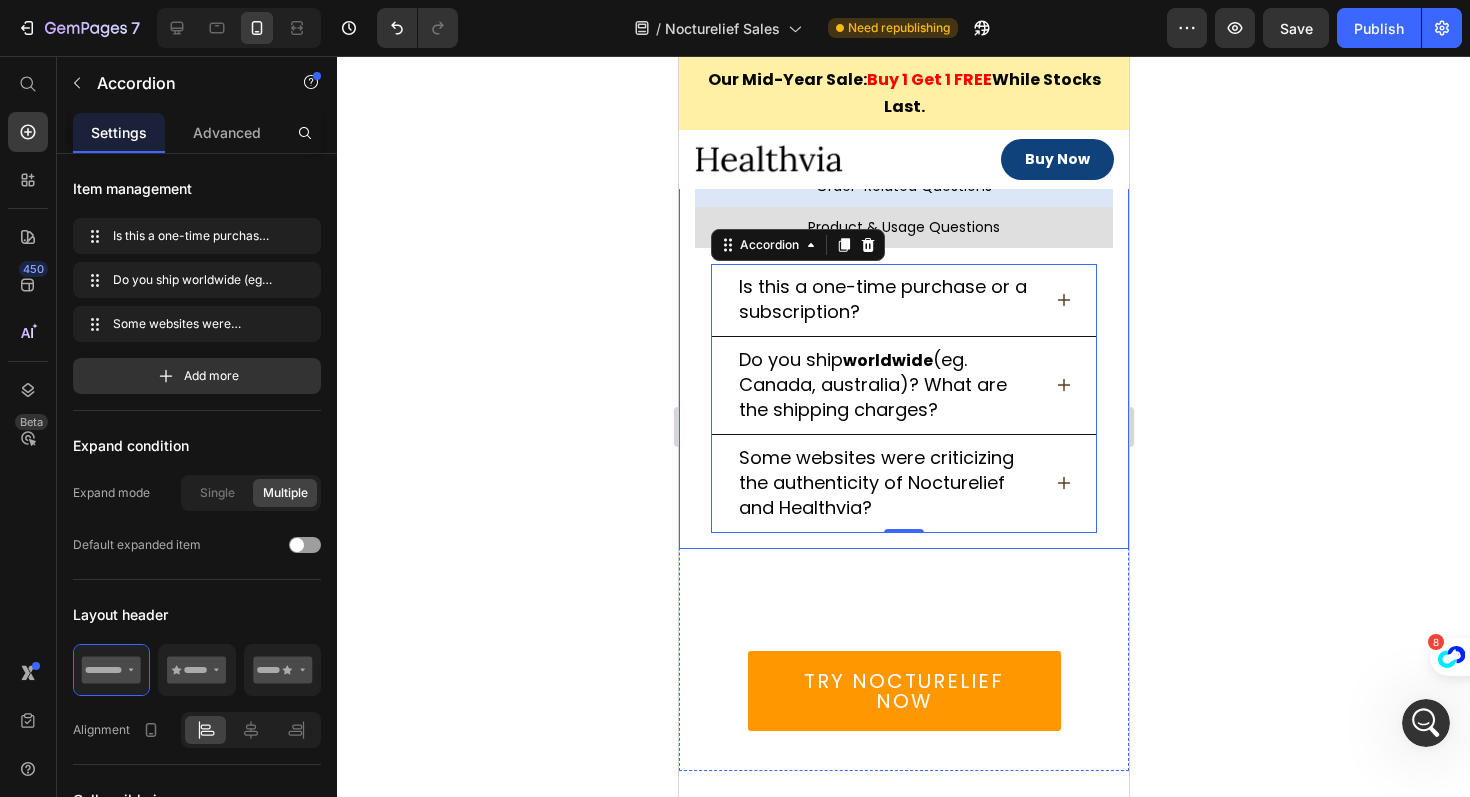 click on "Health-Related Questions" at bounding box center [903, 145] 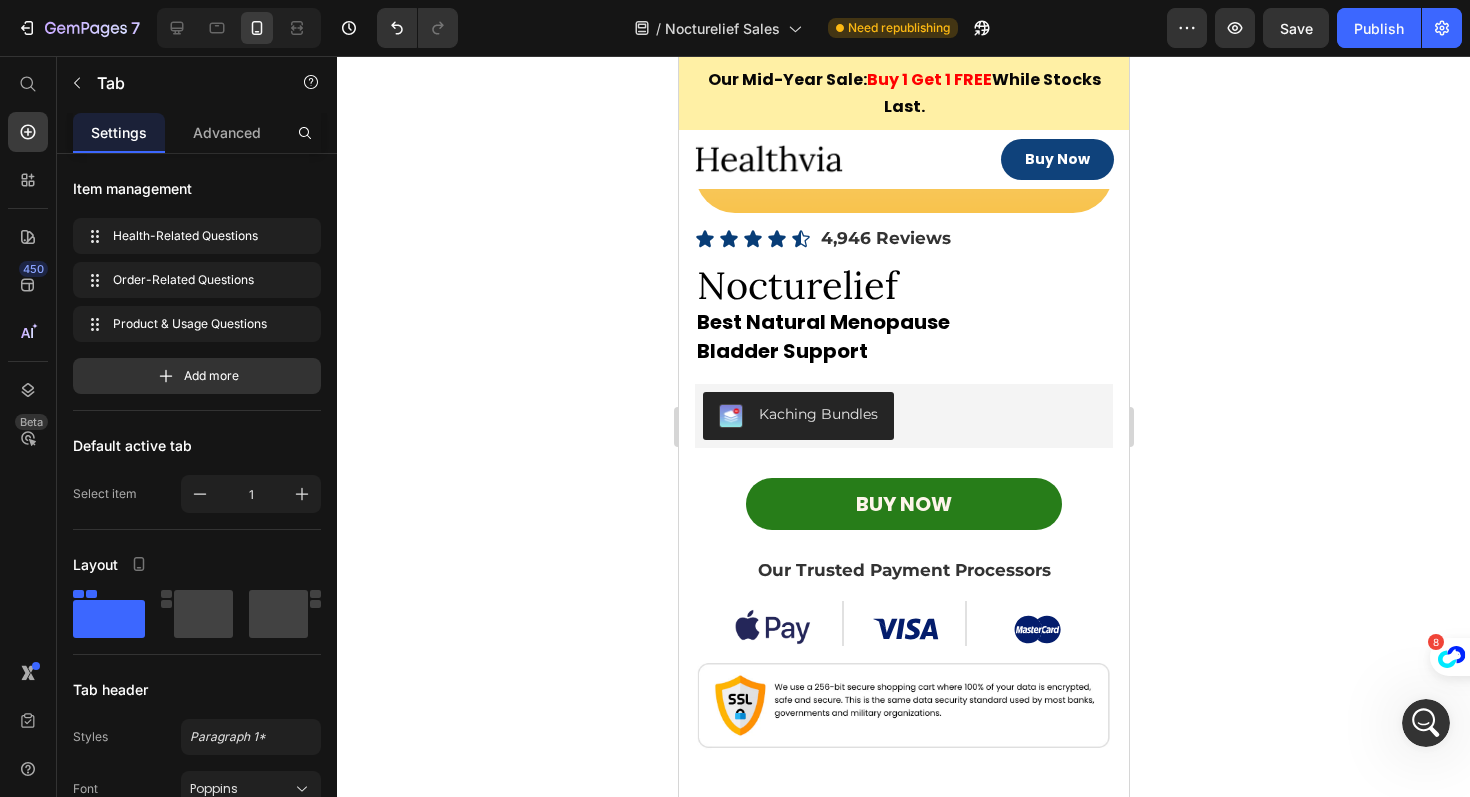 scroll, scrollTop: 11979, scrollLeft: 0, axis: vertical 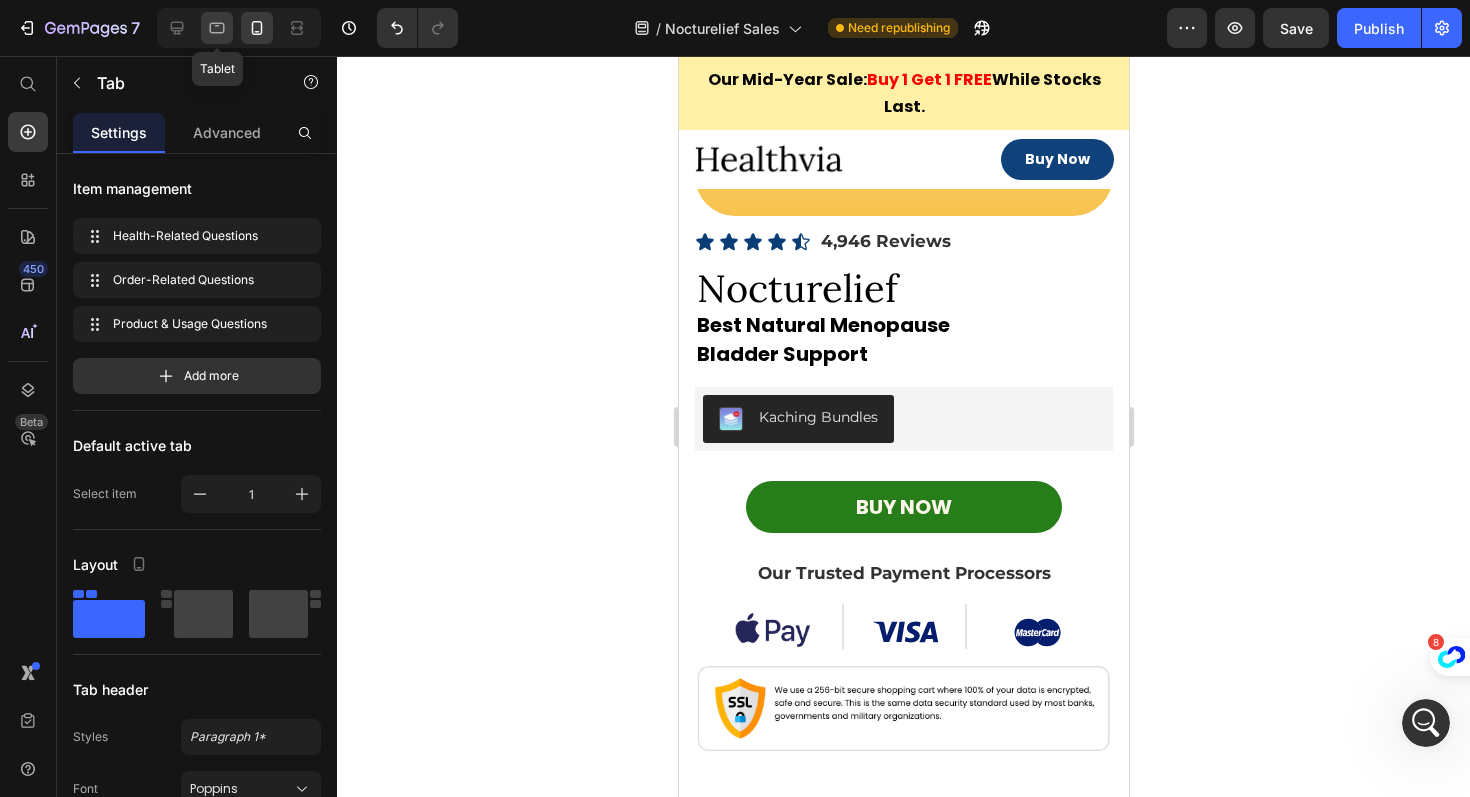 click 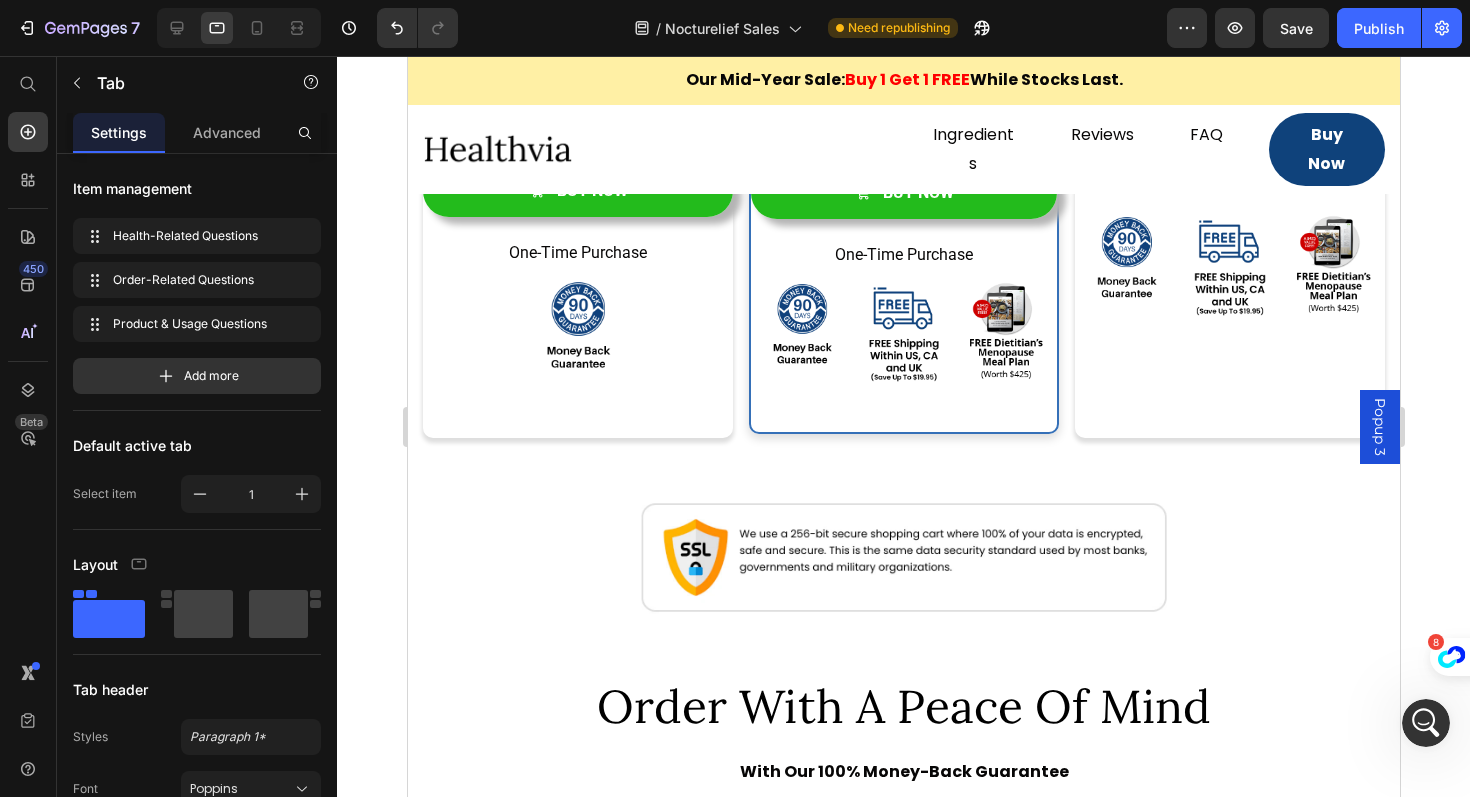 scroll, scrollTop: 13114, scrollLeft: 0, axis: vertical 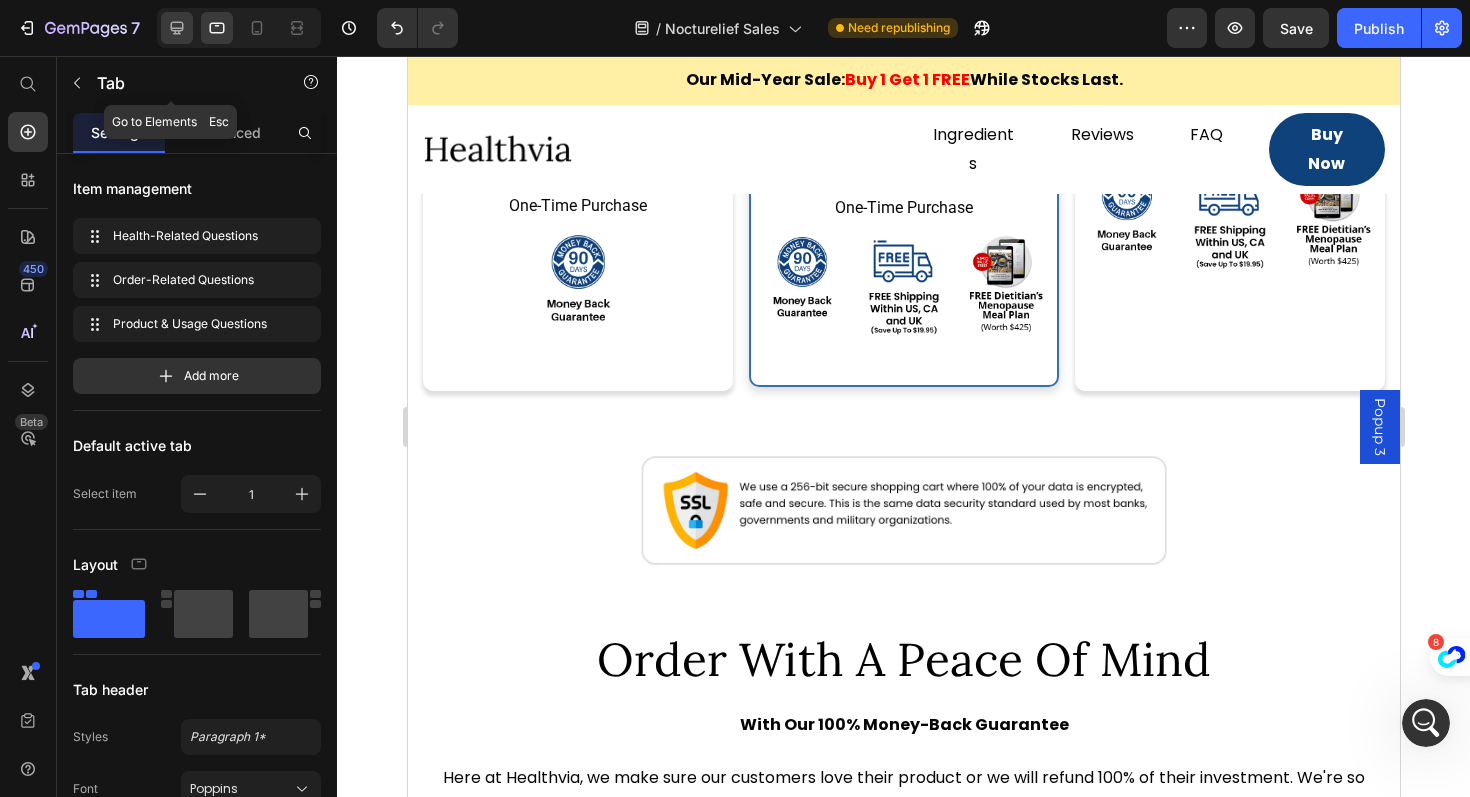 click 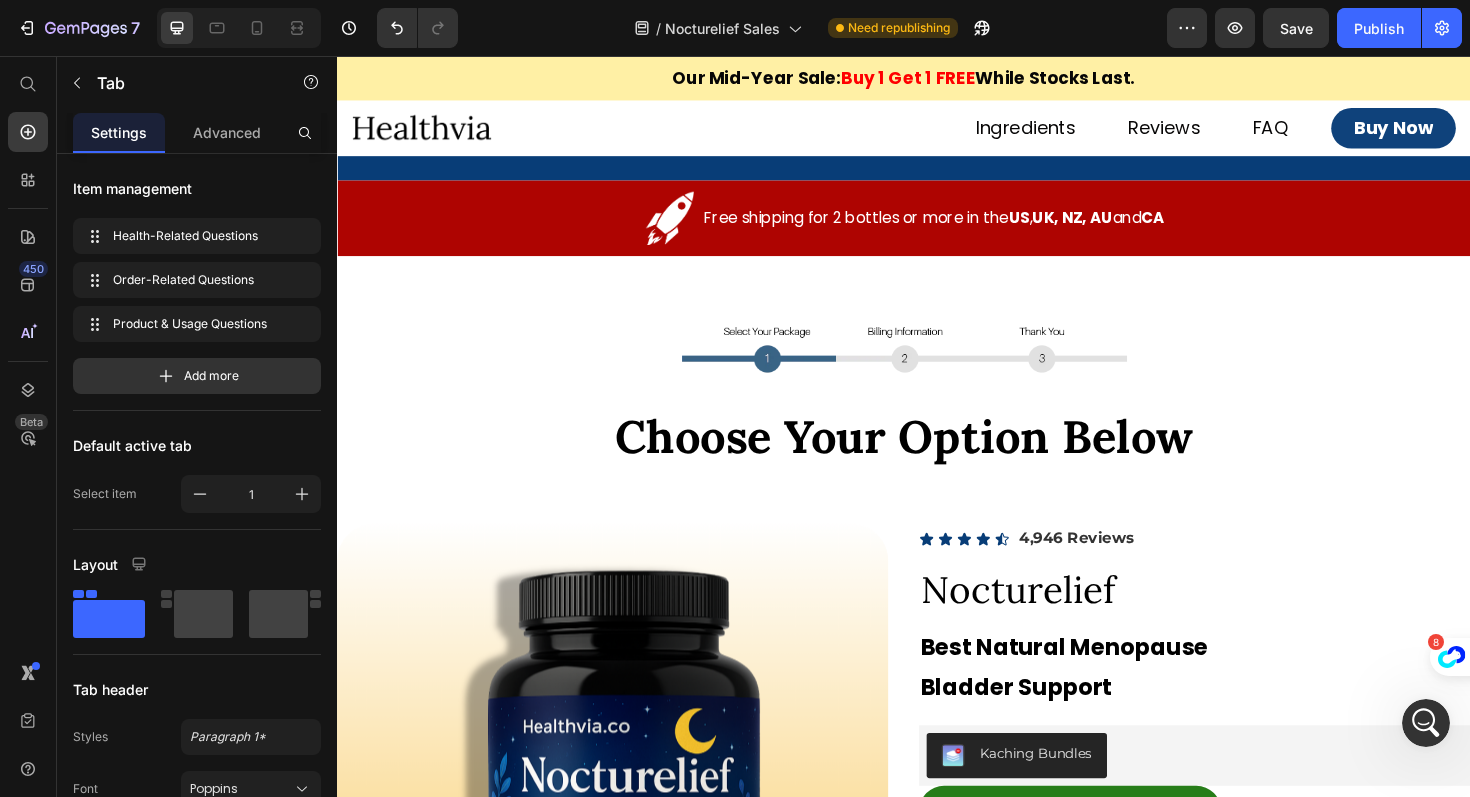 scroll, scrollTop: 12117, scrollLeft: 0, axis: vertical 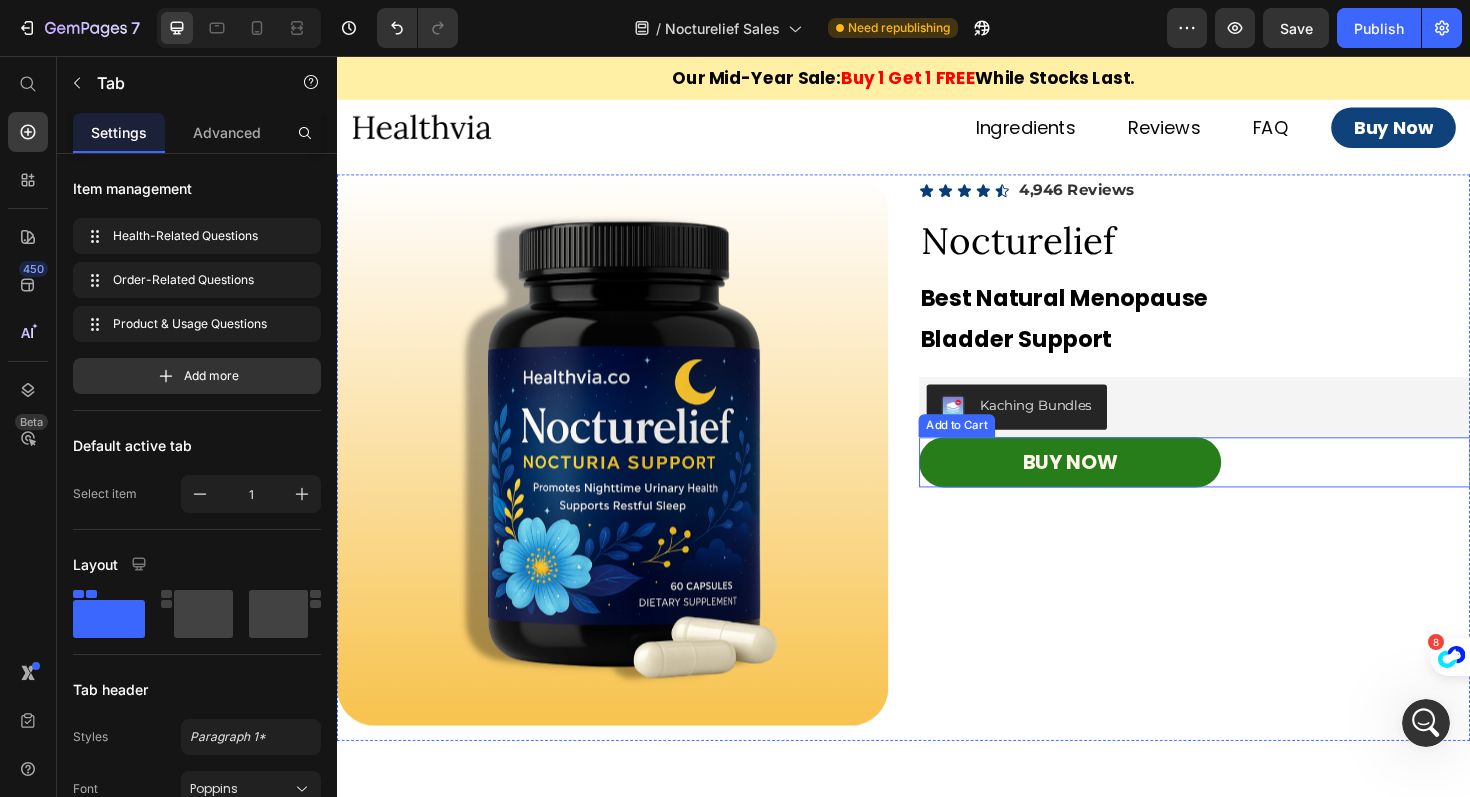 click on "BUY NOW" at bounding box center (1113, 487) 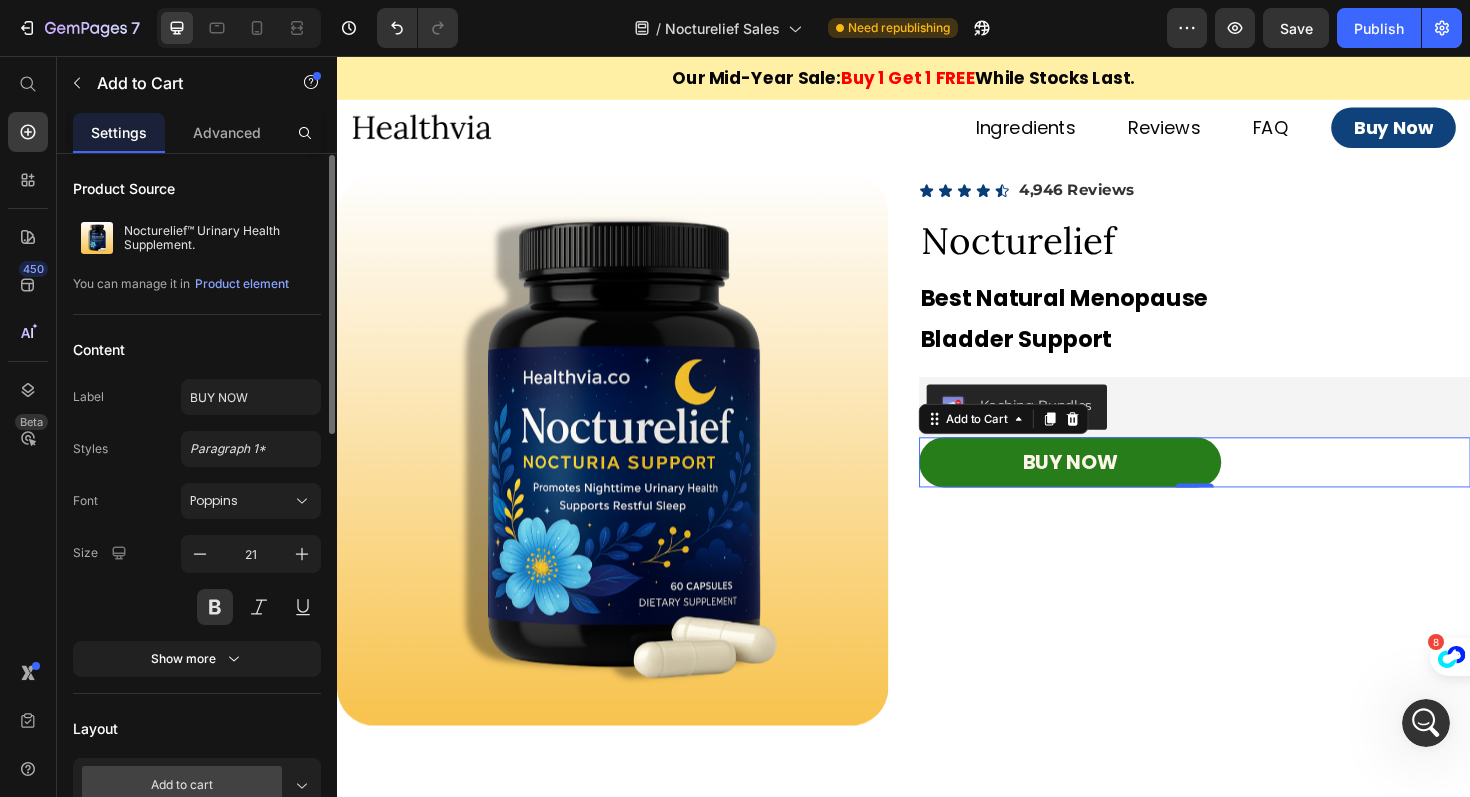 scroll, scrollTop: 1, scrollLeft: 0, axis: vertical 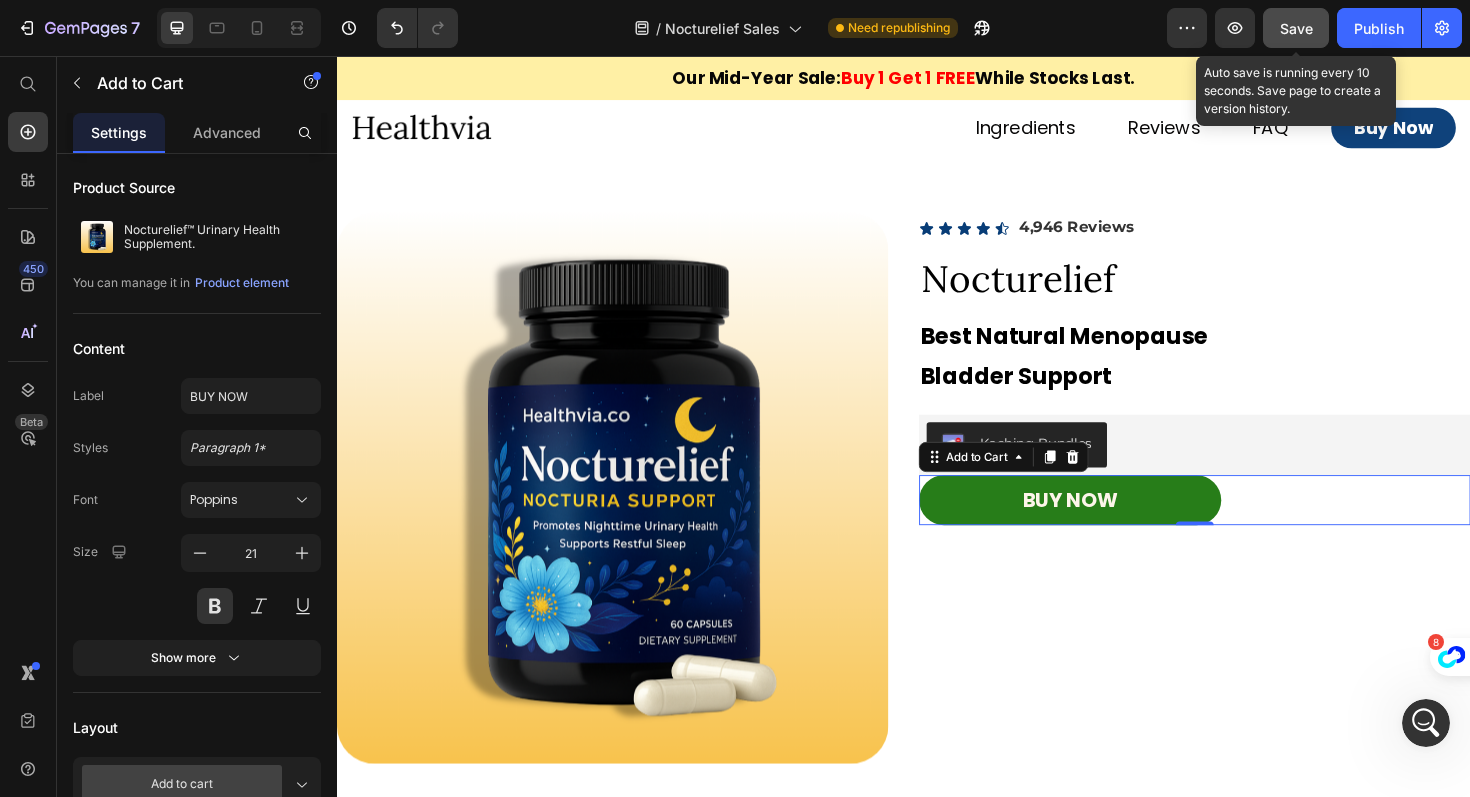 click on "Save" at bounding box center (1296, 28) 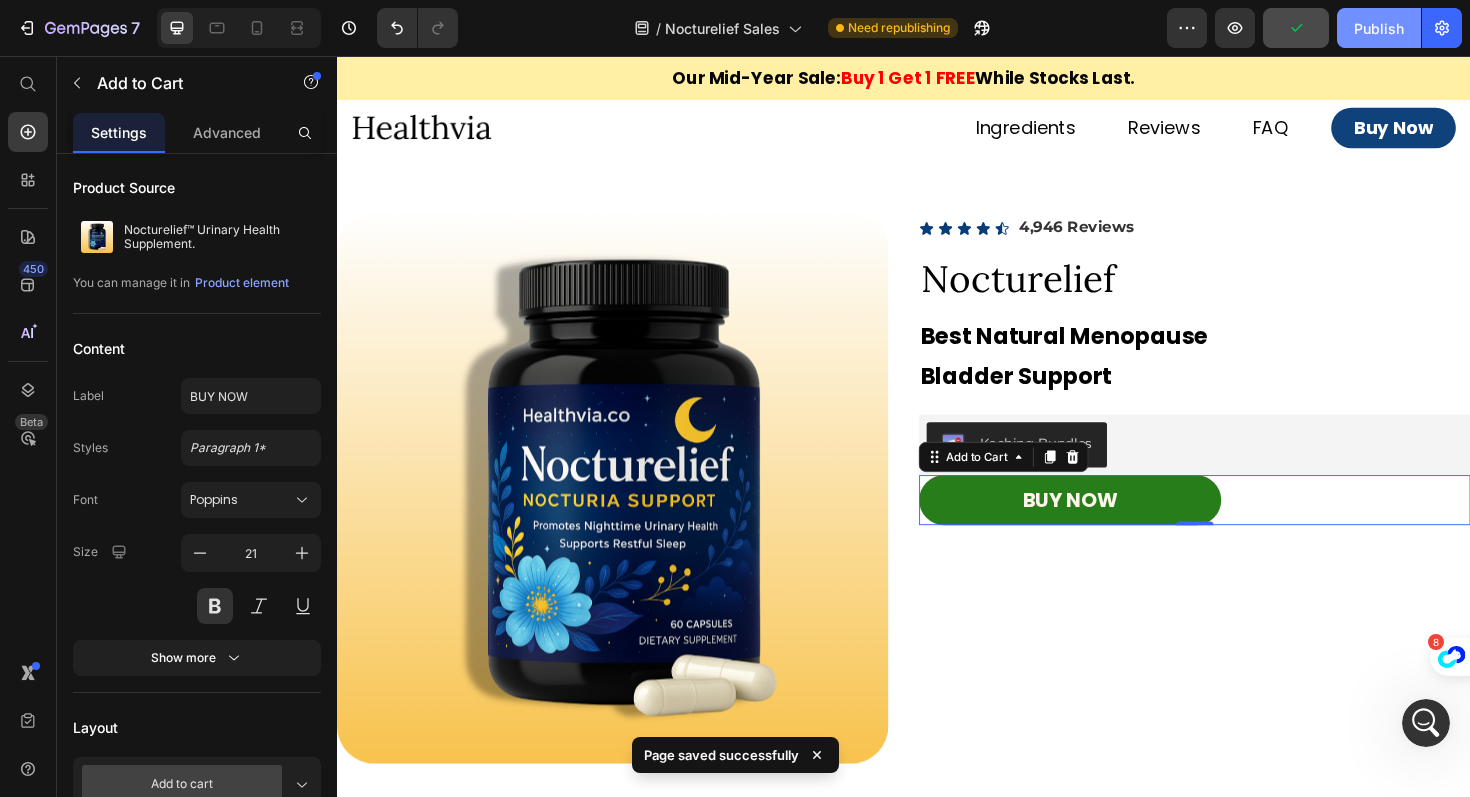 click on "Publish" at bounding box center [1379, 28] 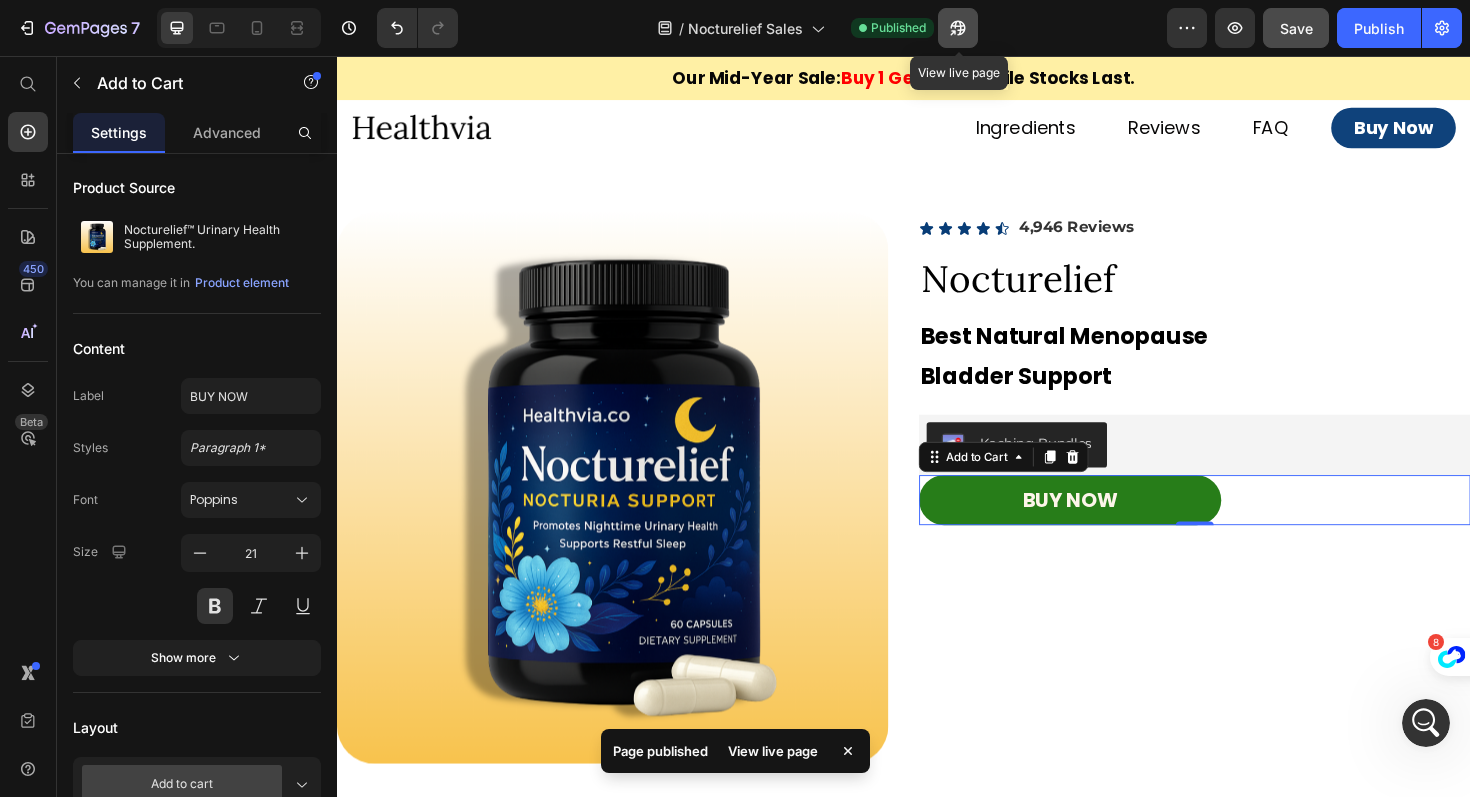 click 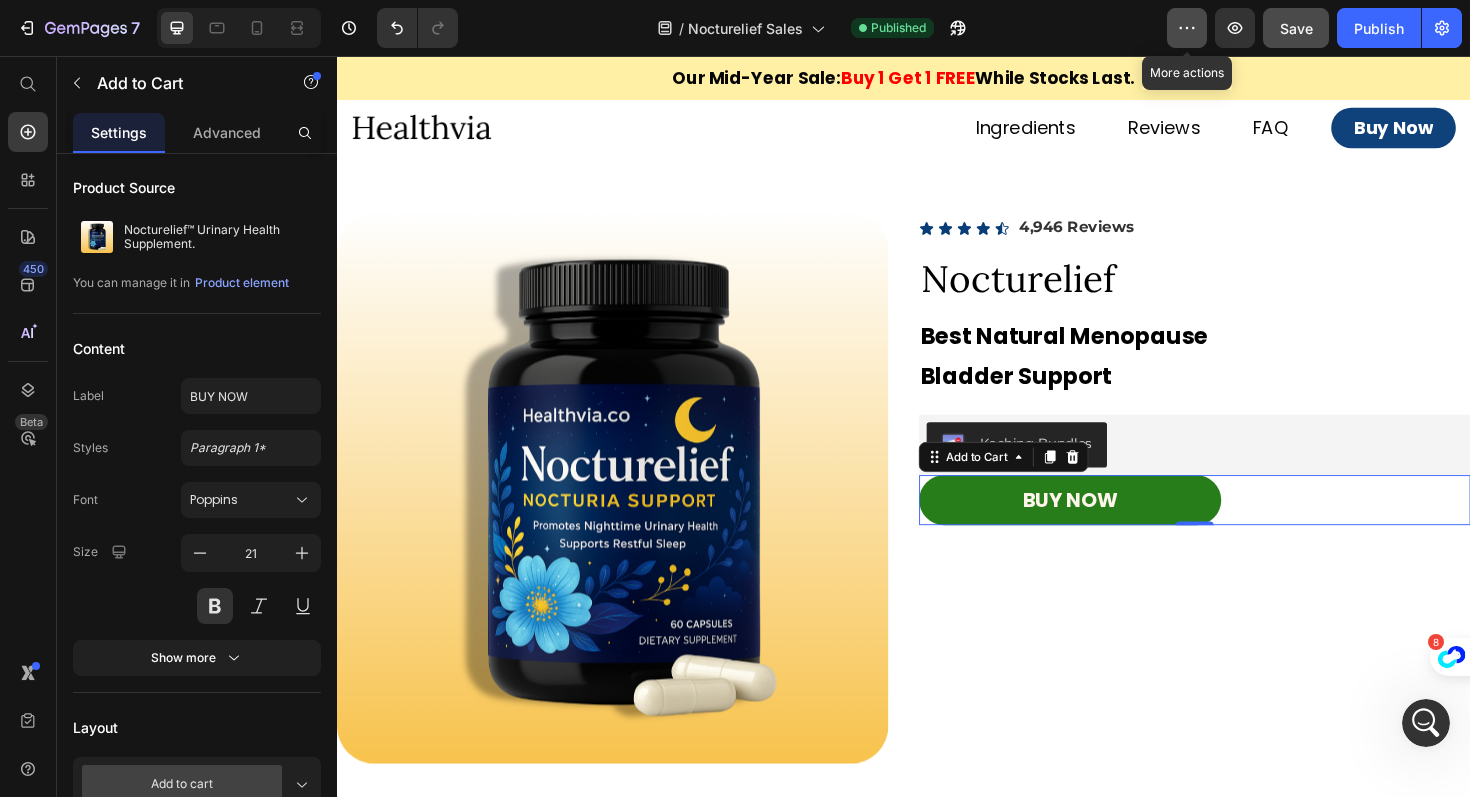 click 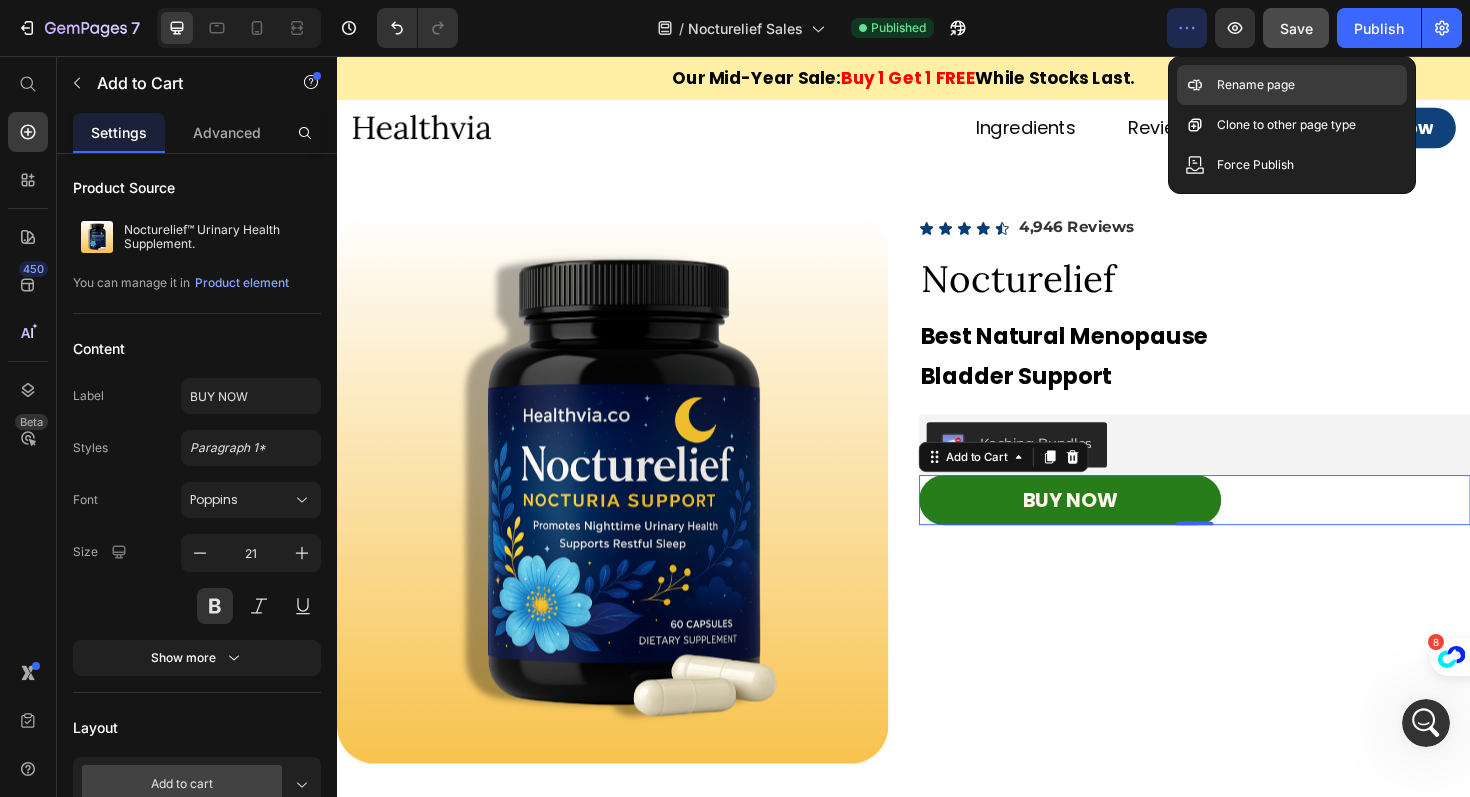 click on "Rename page" at bounding box center (1256, 85) 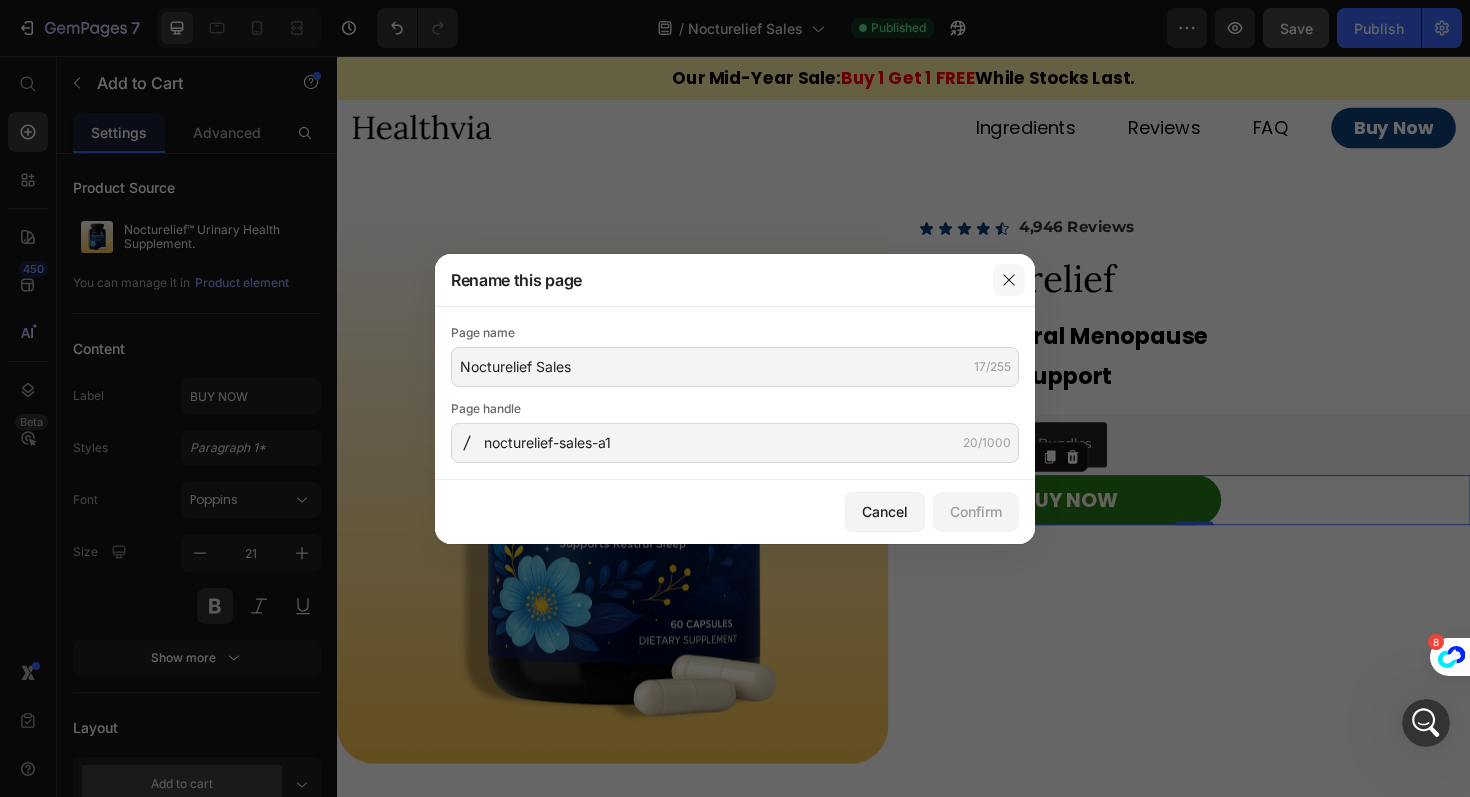 click 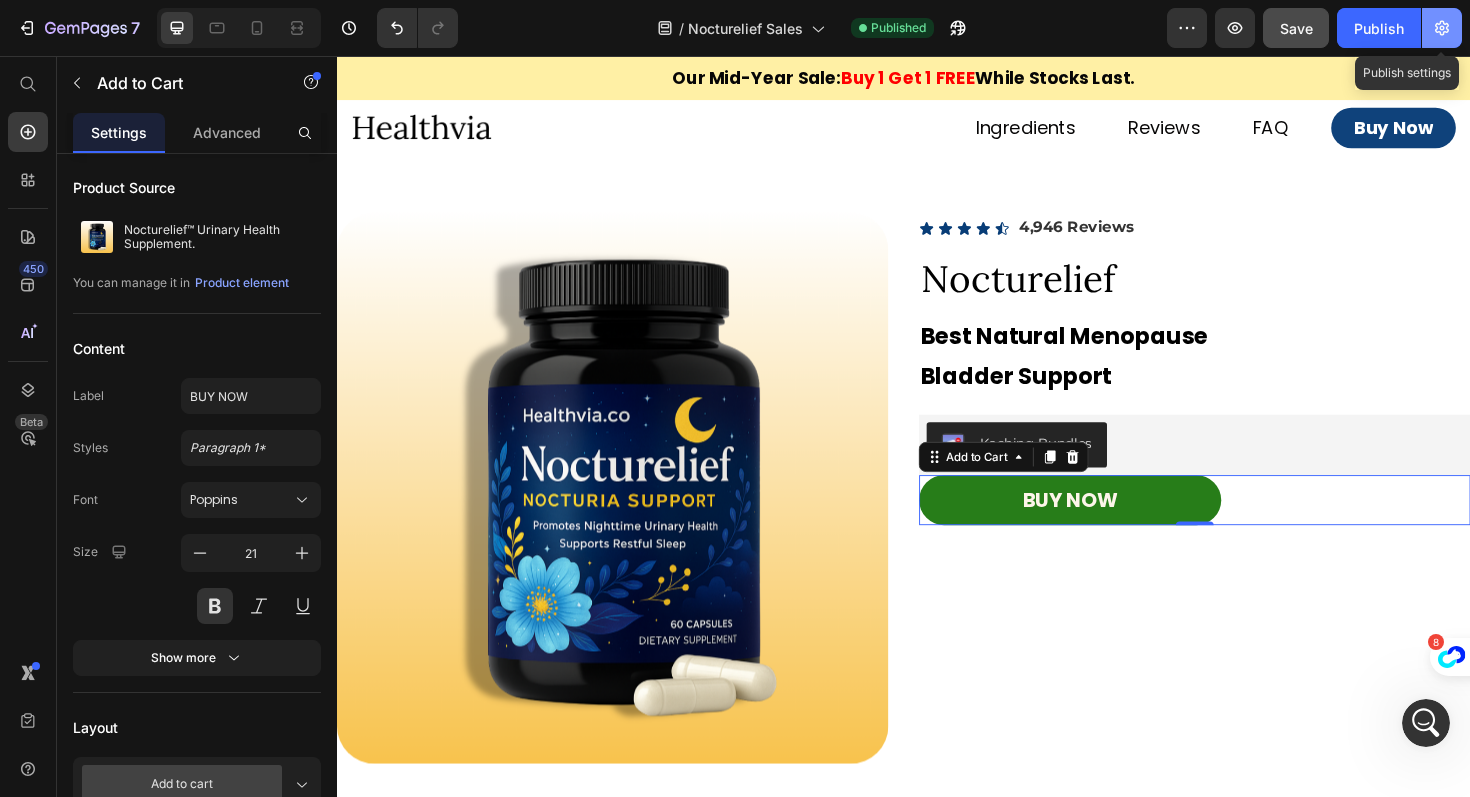 click 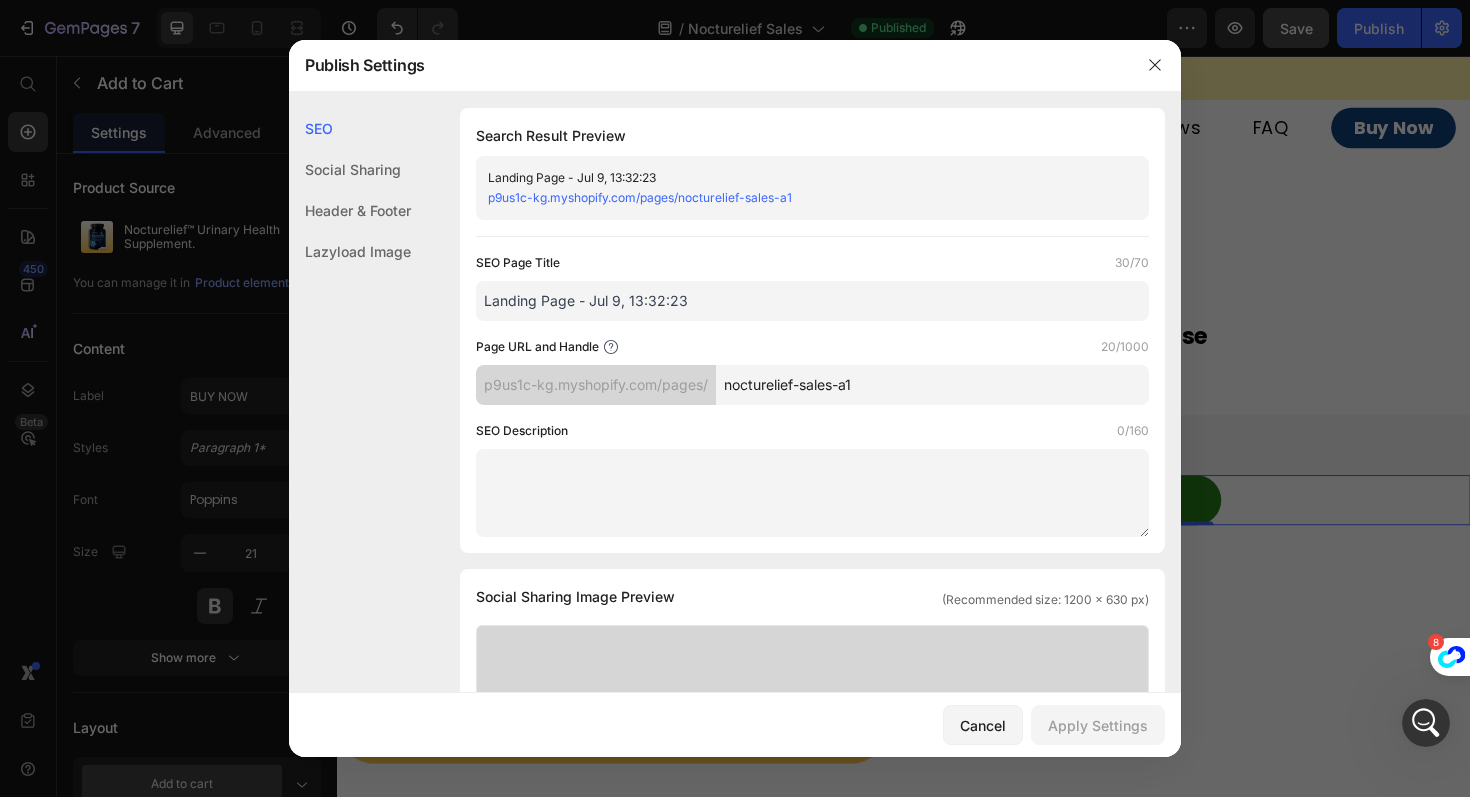 drag, startPoint x: 749, startPoint y: 307, endPoint x: 467, endPoint y: 320, distance: 282.2995 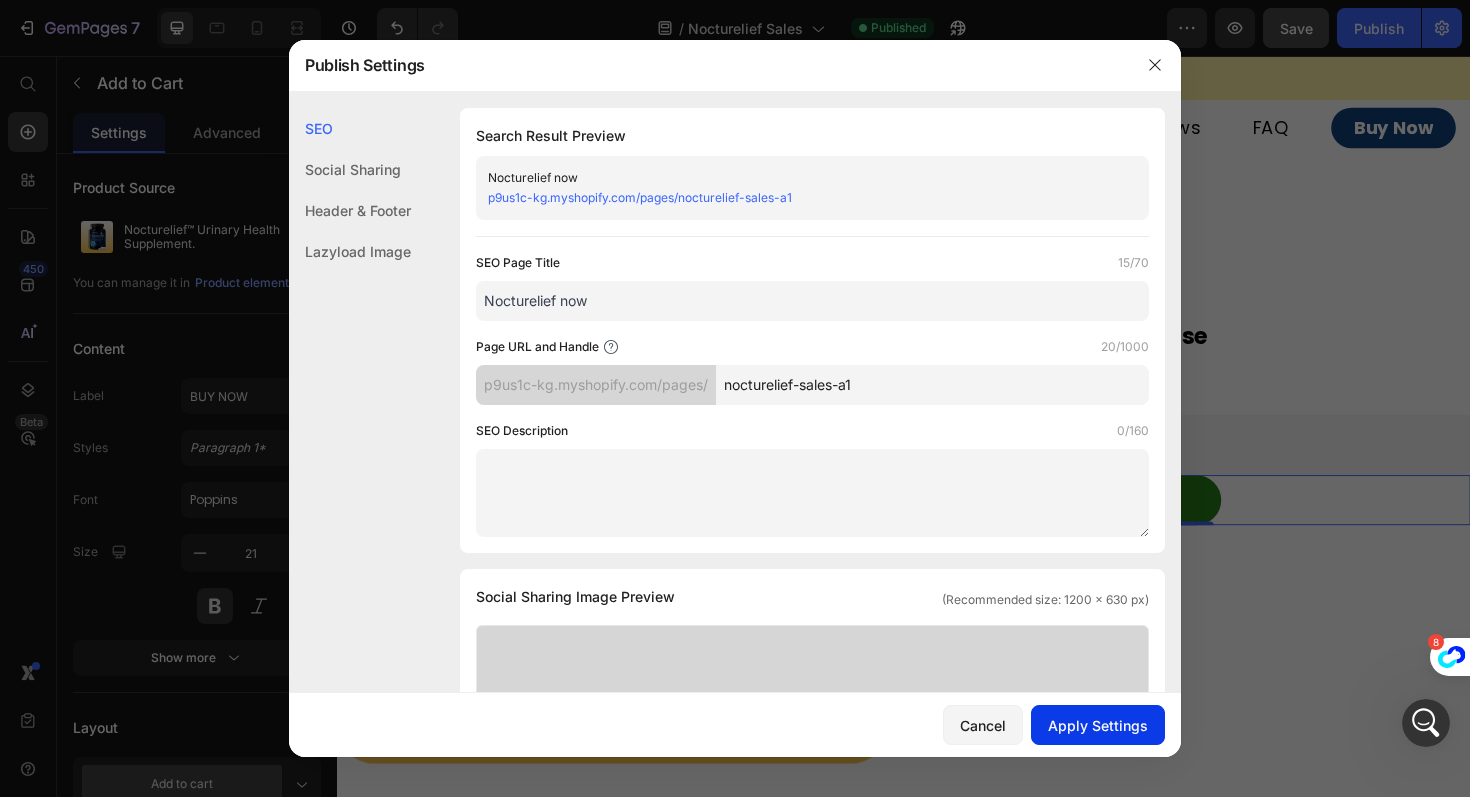 click on "Apply Settings" at bounding box center (1098, 725) 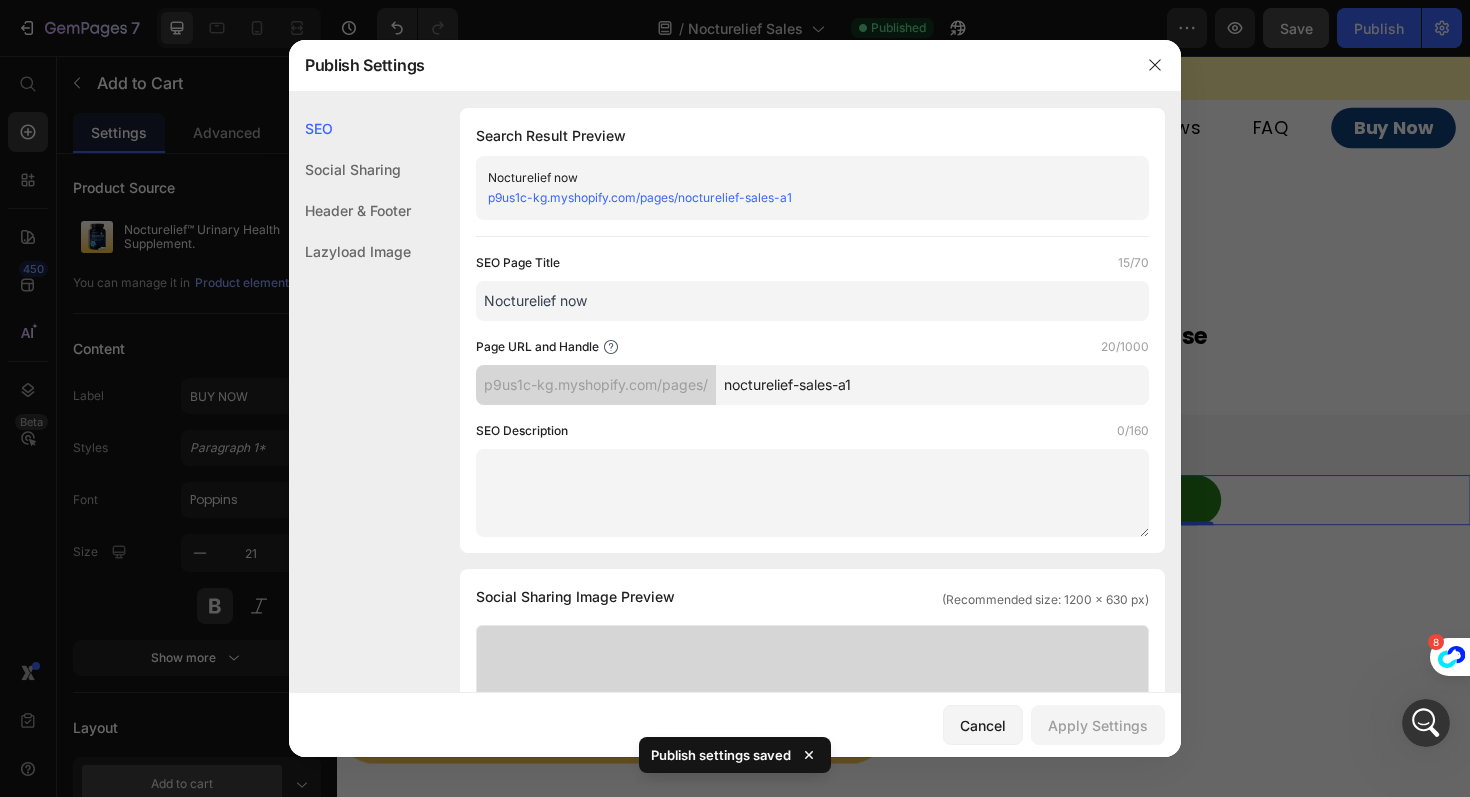click on "Nocturelief now" at bounding box center (812, 301) 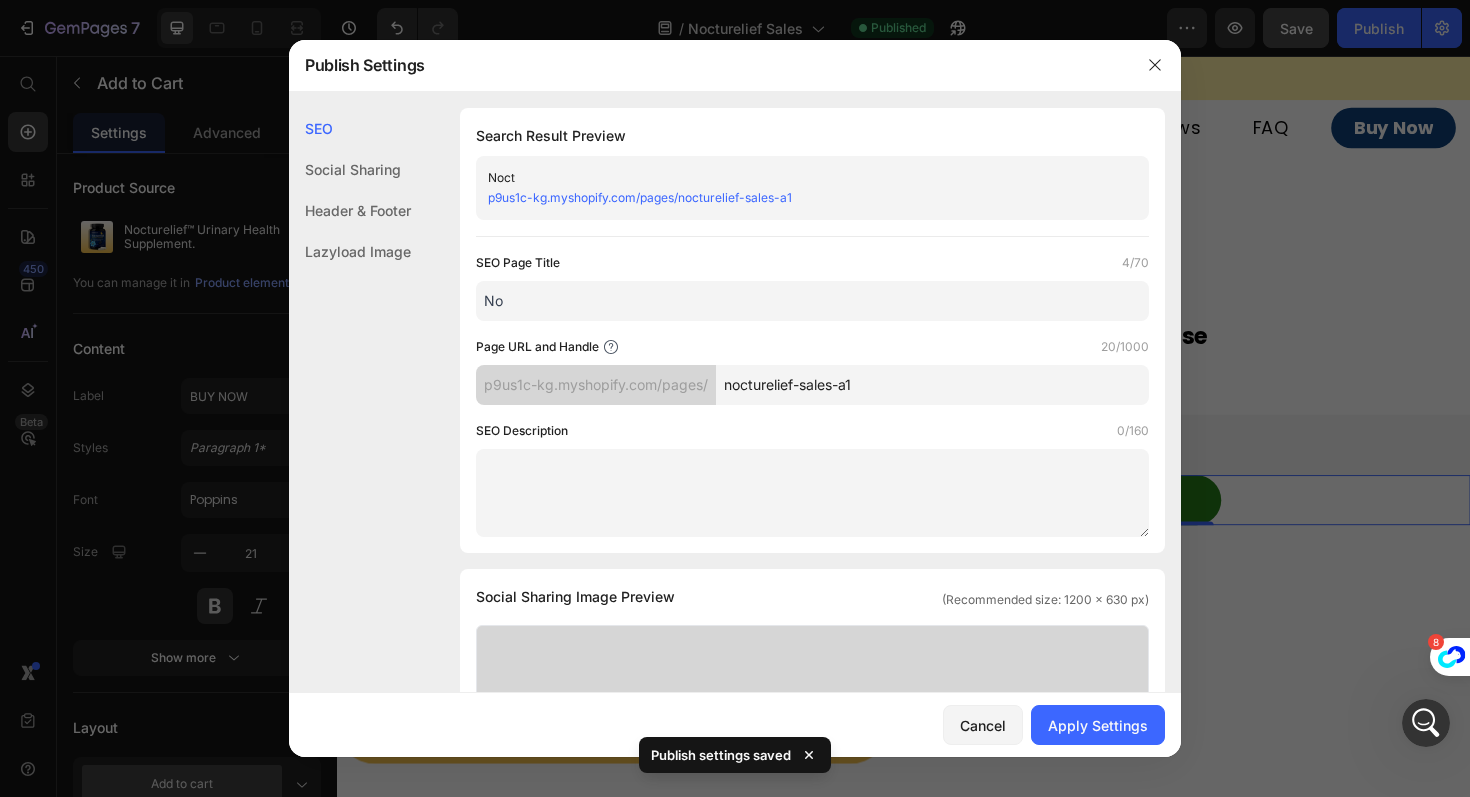 type on "N" 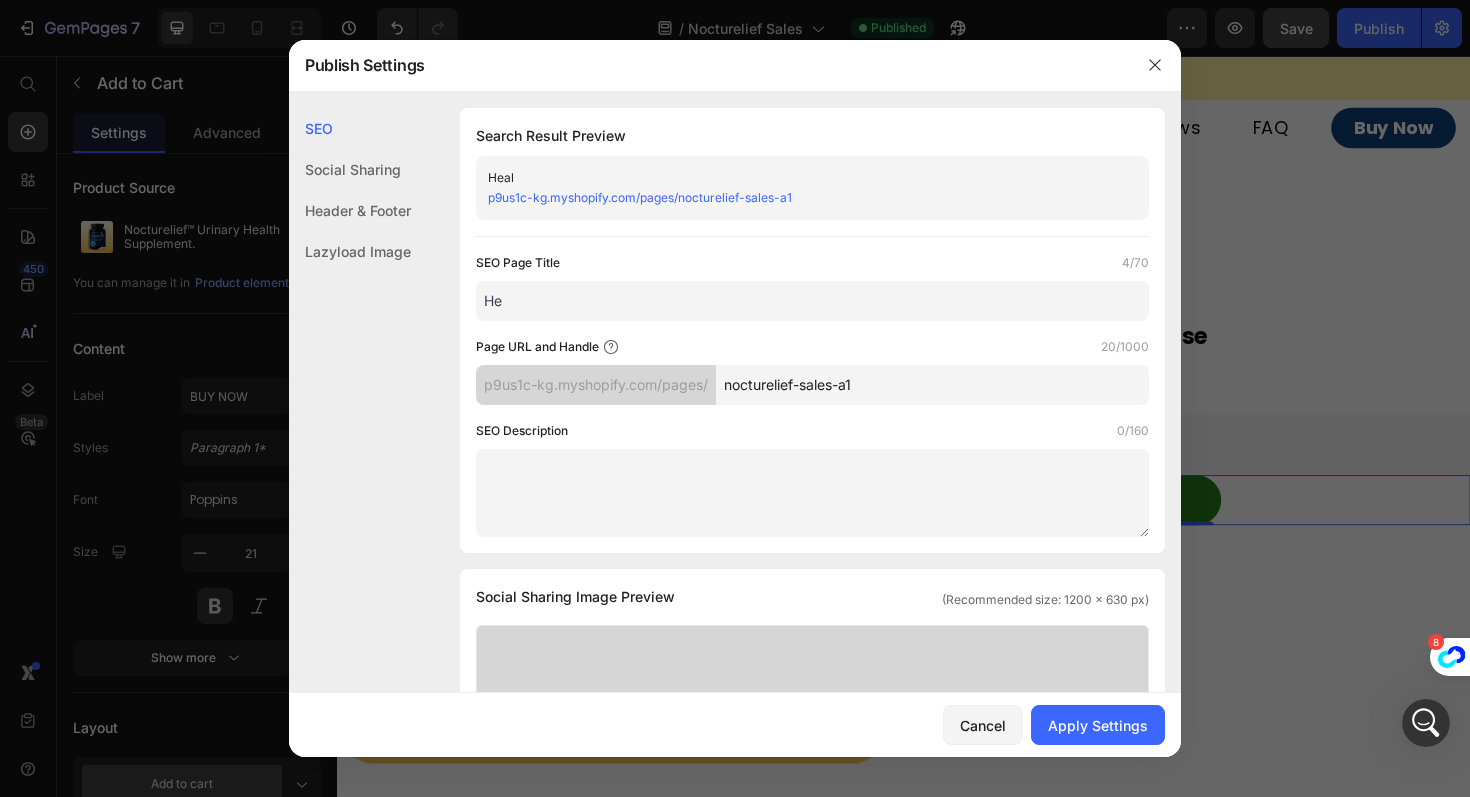 type on "H" 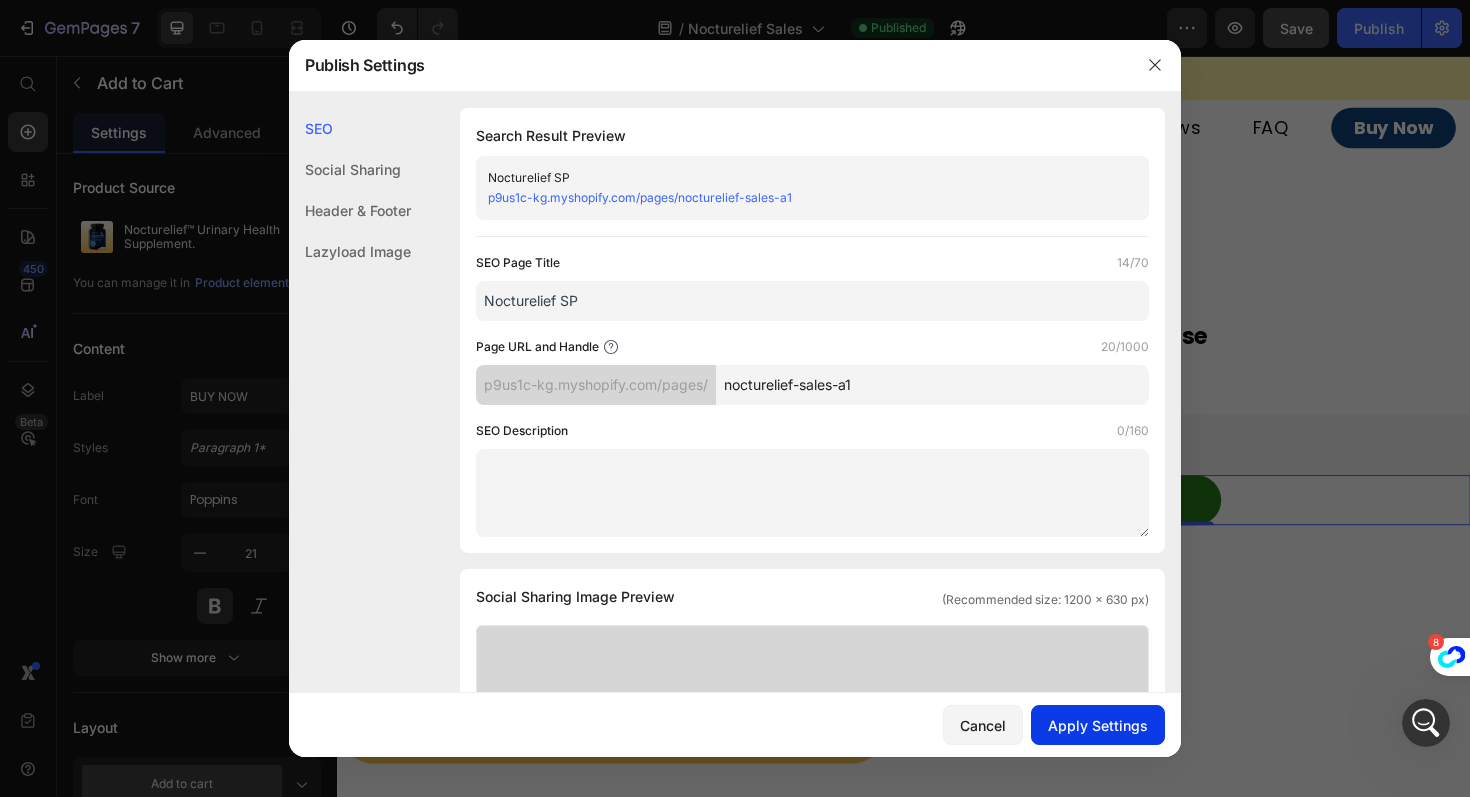 type on "Nocturelief SP" 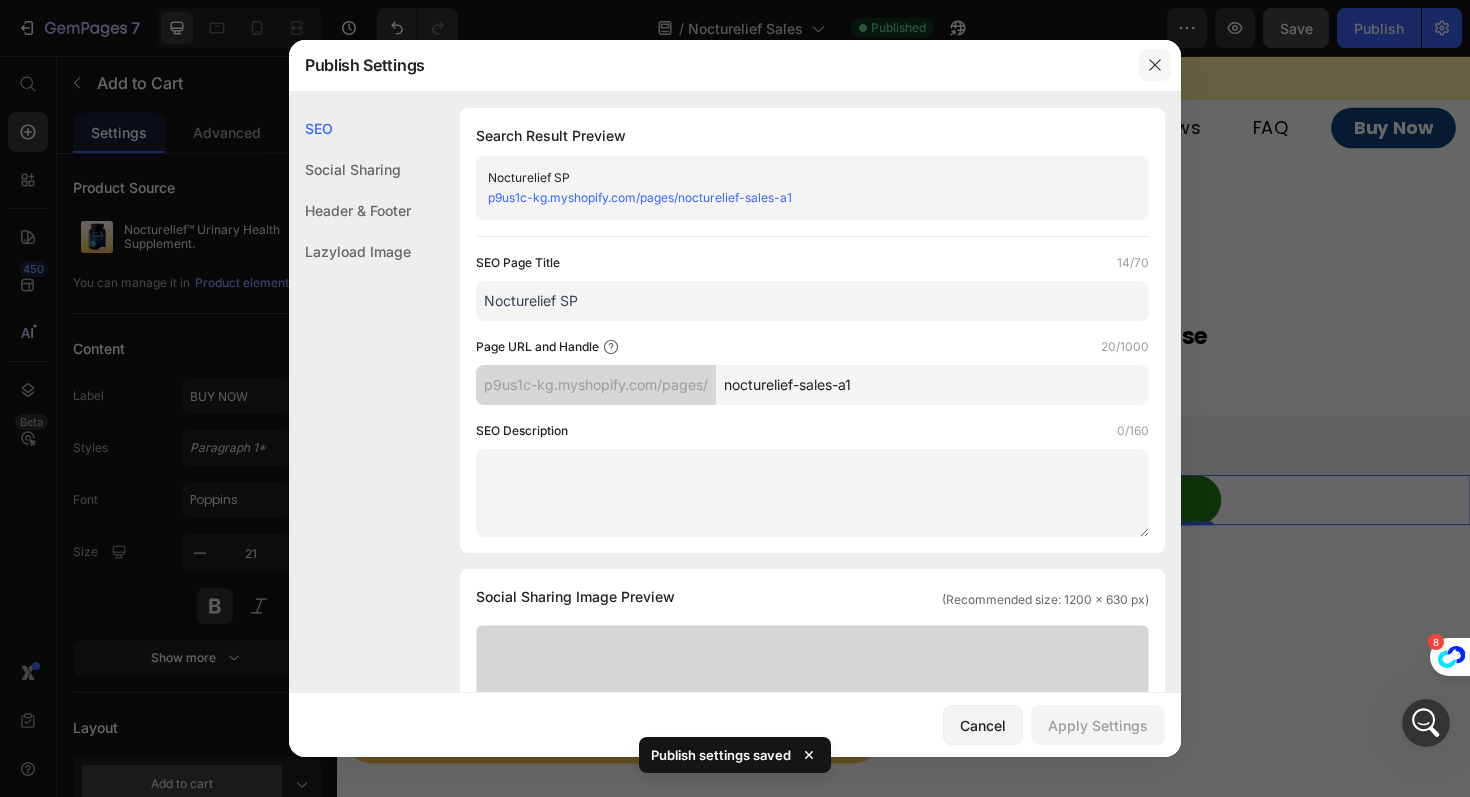 click 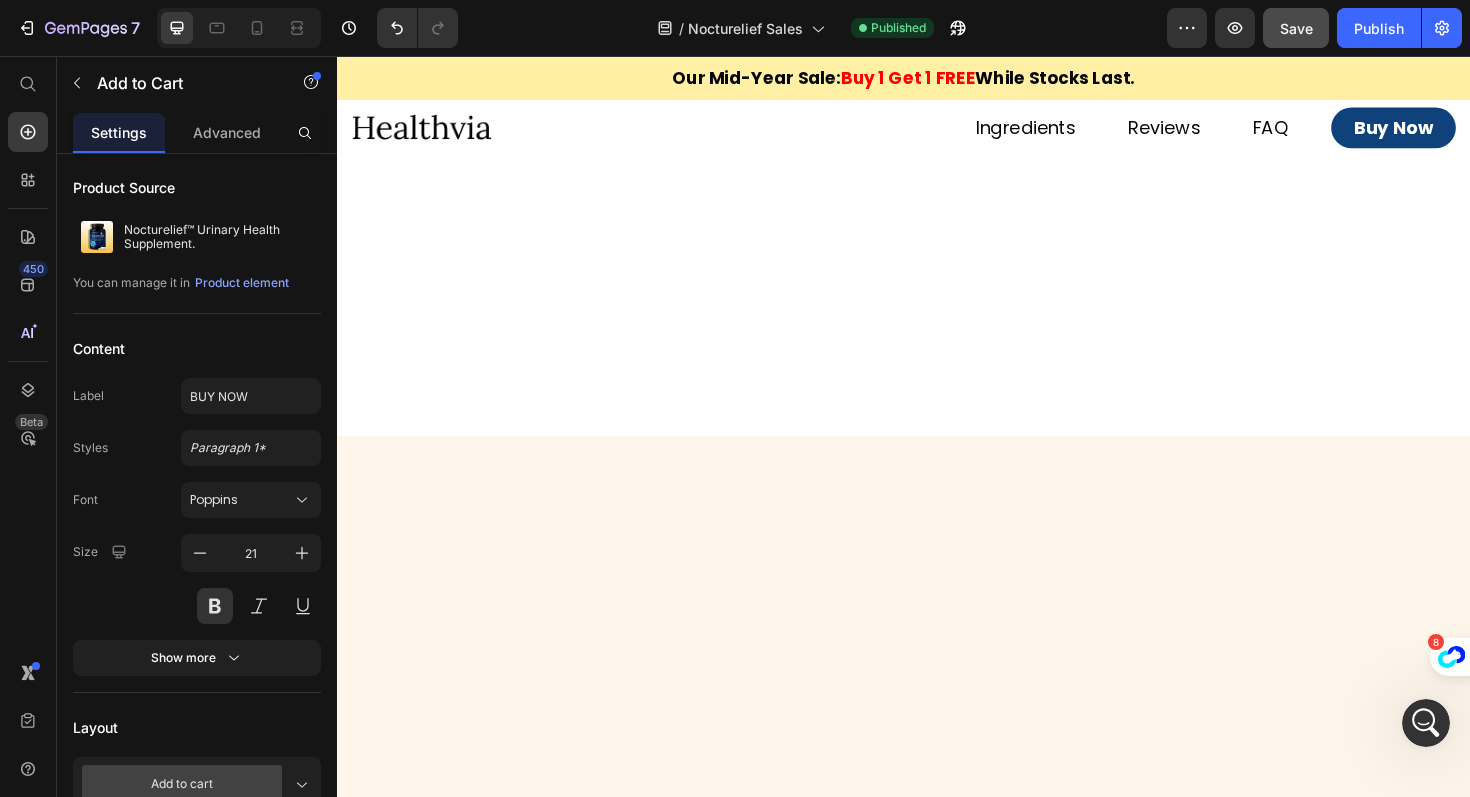 scroll, scrollTop: 0, scrollLeft: 0, axis: both 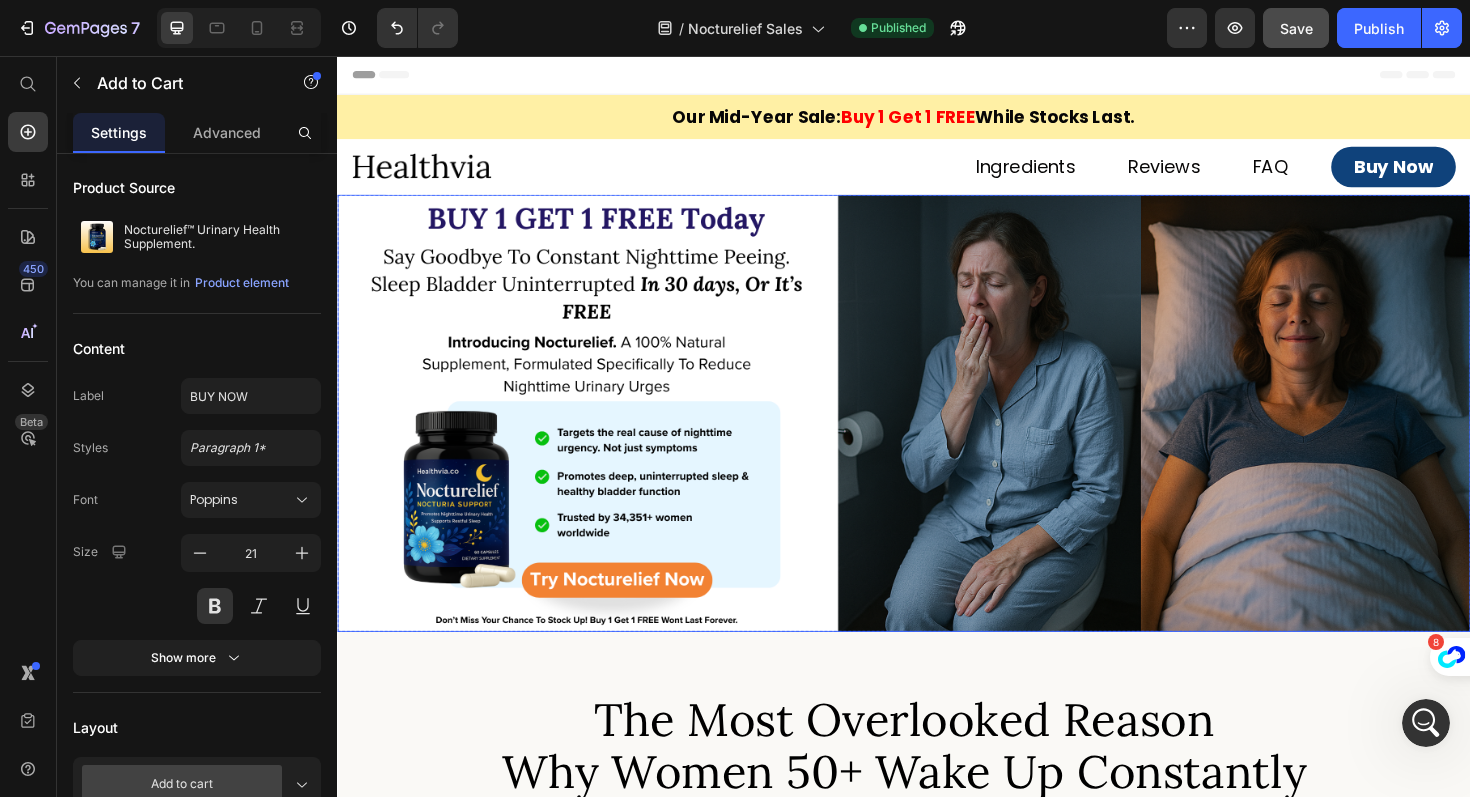 click at bounding box center (937, 434) 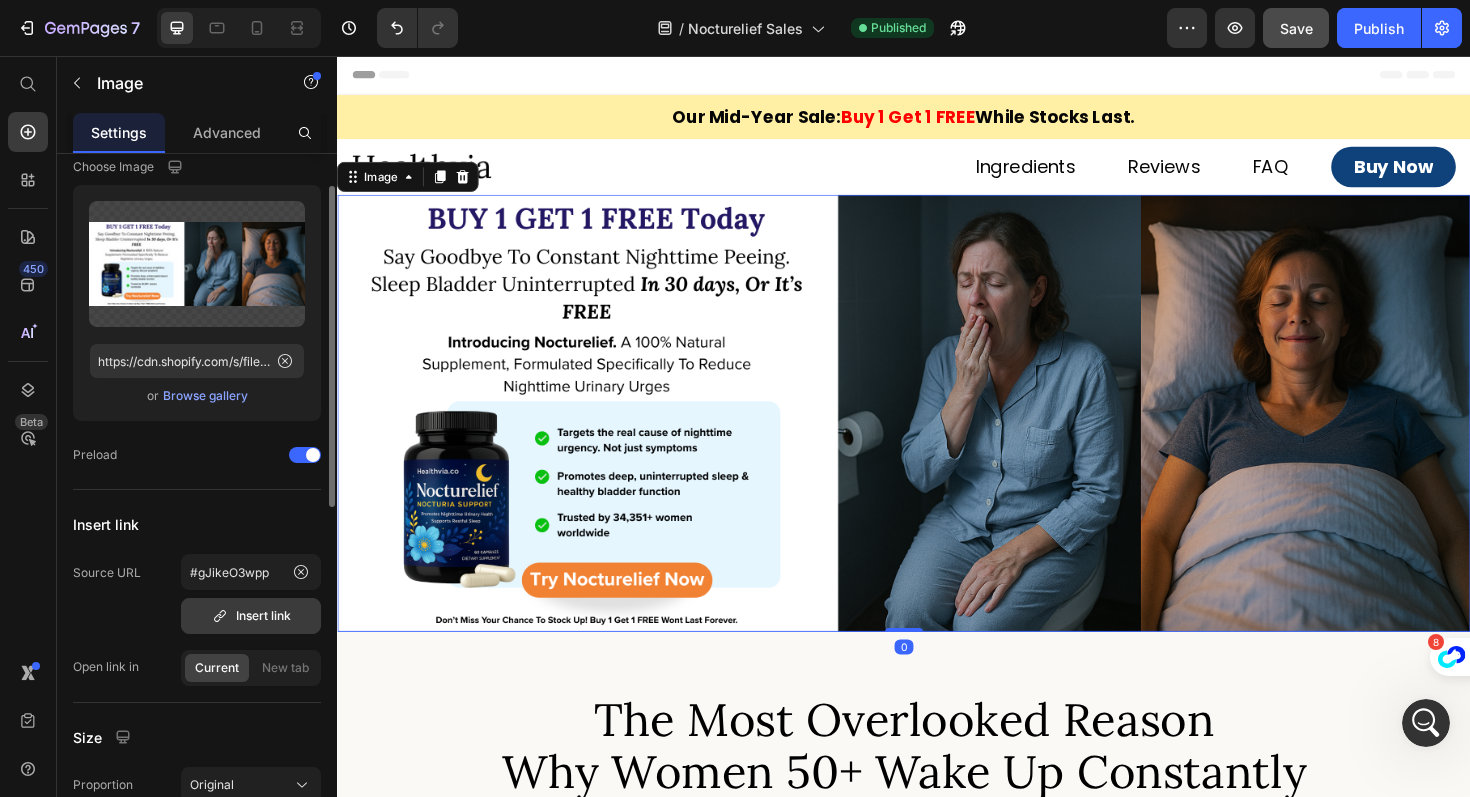 scroll, scrollTop: 64, scrollLeft: 0, axis: vertical 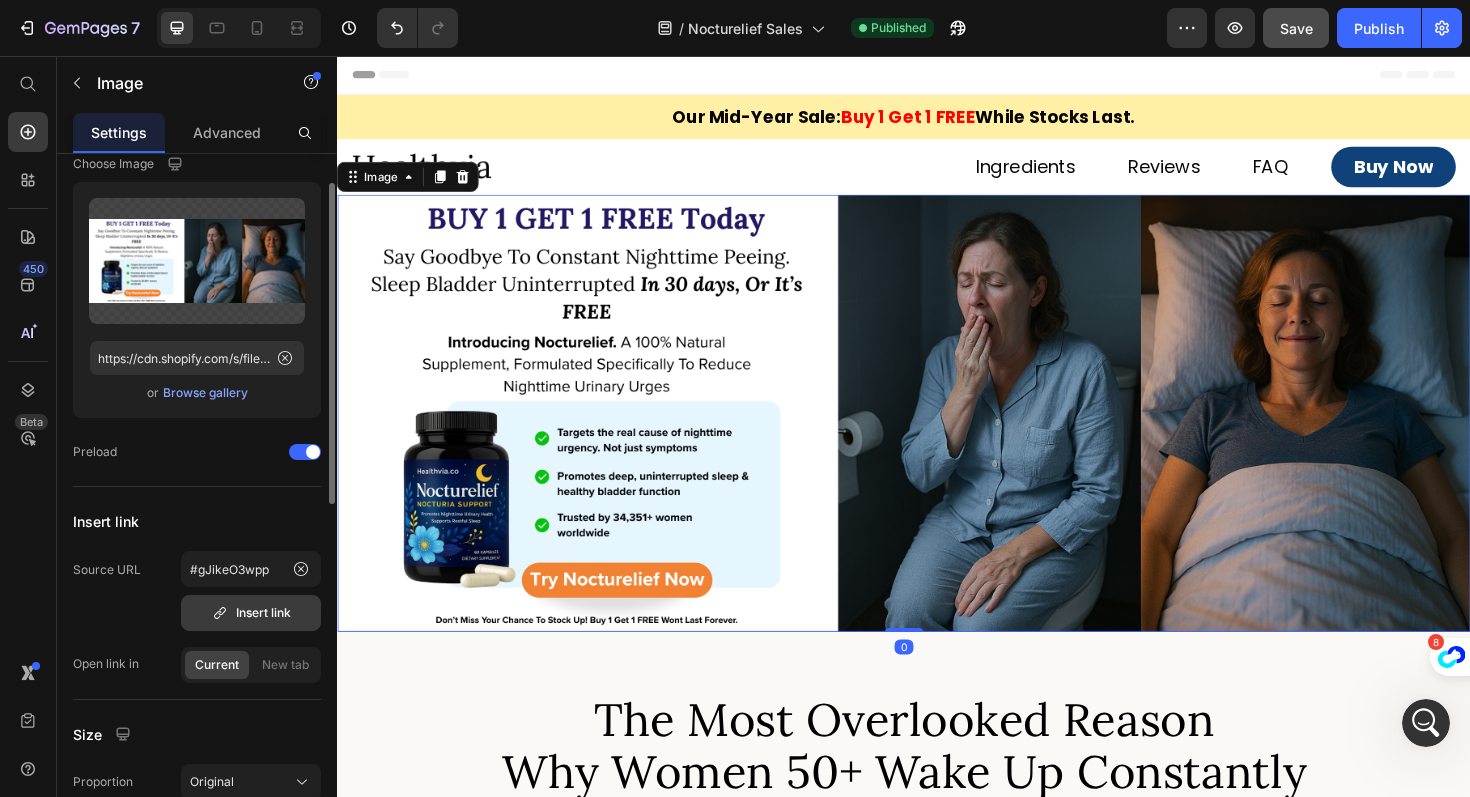 click on "Insert link" at bounding box center (251, 613) 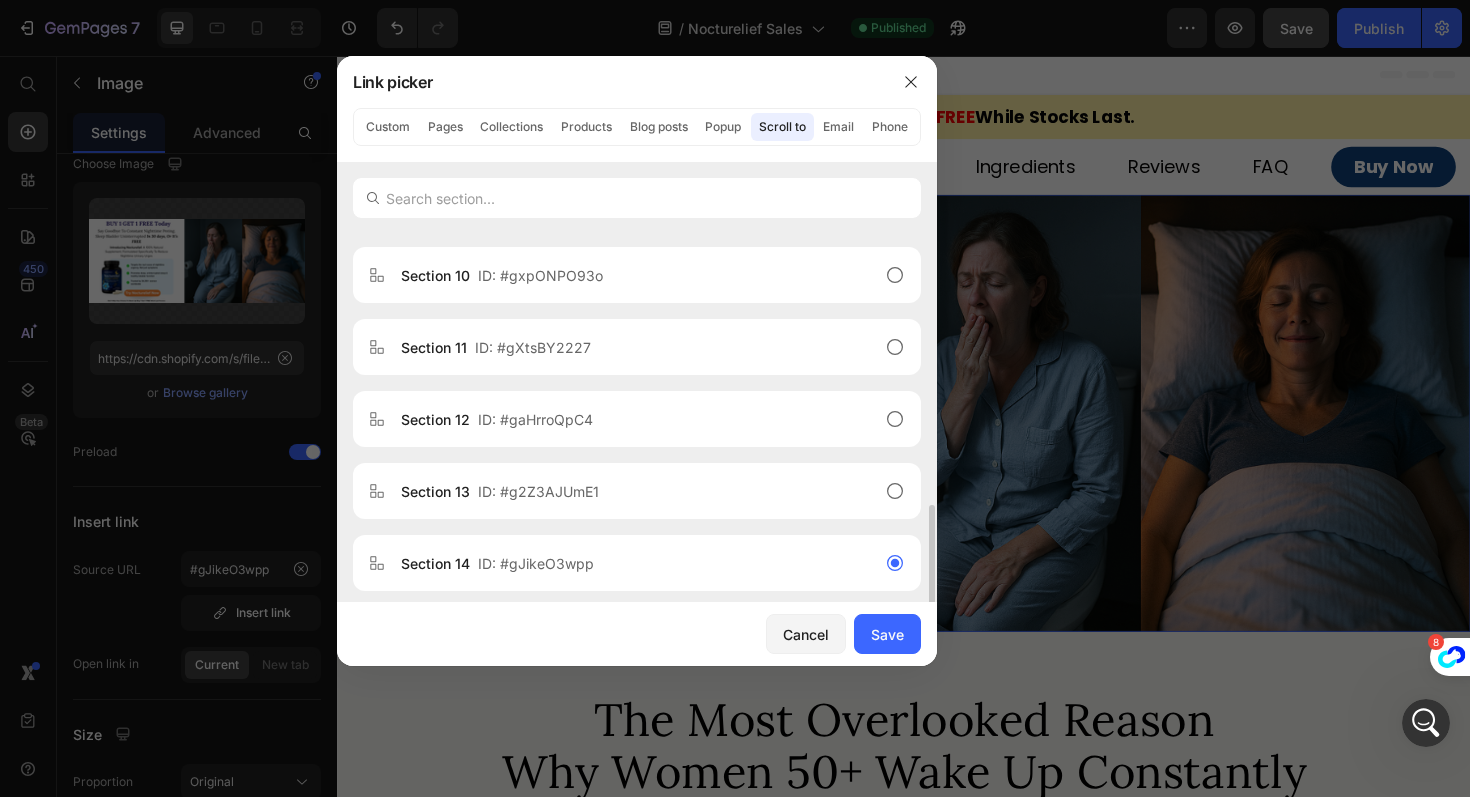 scroll, scrollTop: 878, scrollLeft: 0, axis: vertical 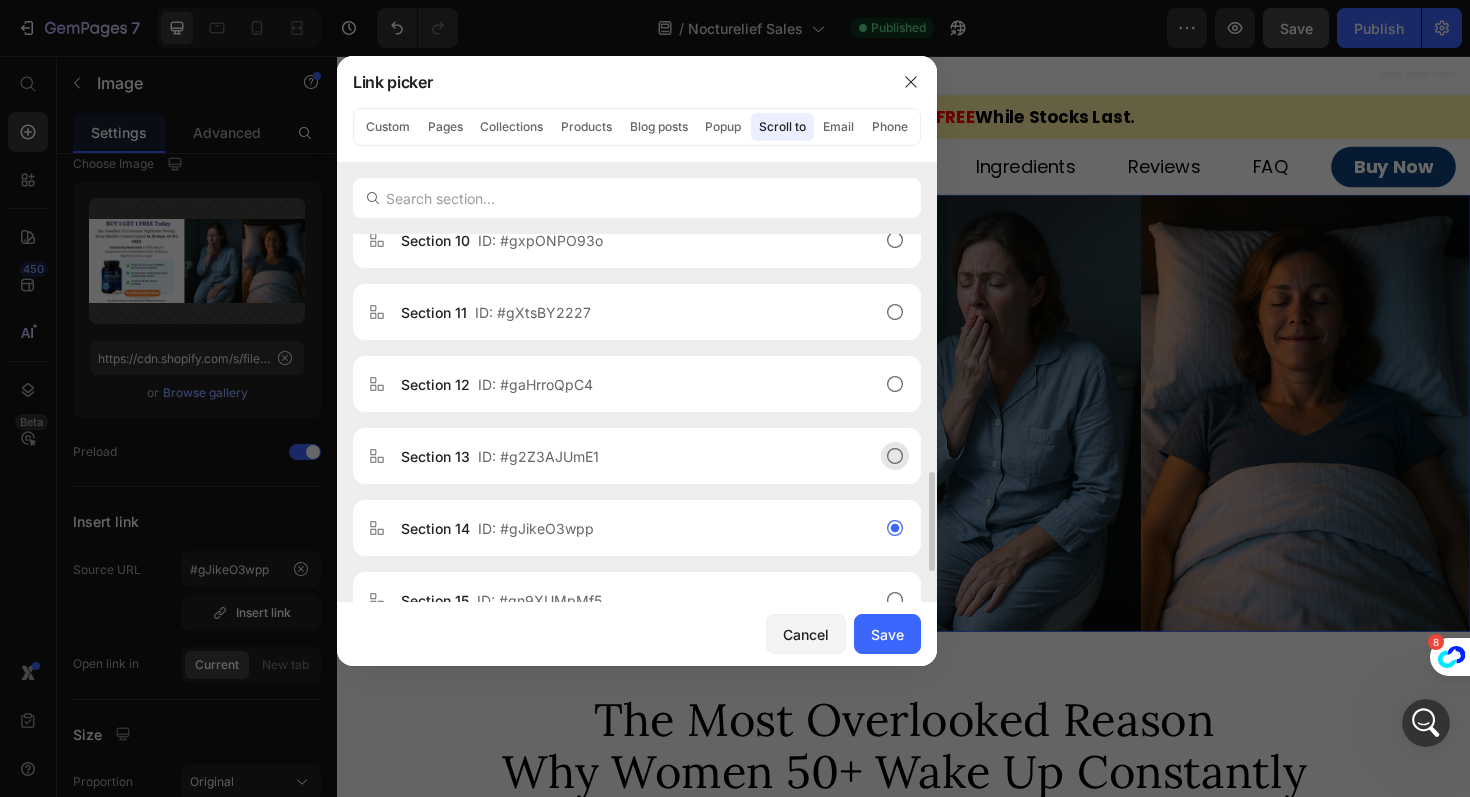 click on "Section 13  ID: #g2Z3AJUmE1" at bounding box center [621, 456] 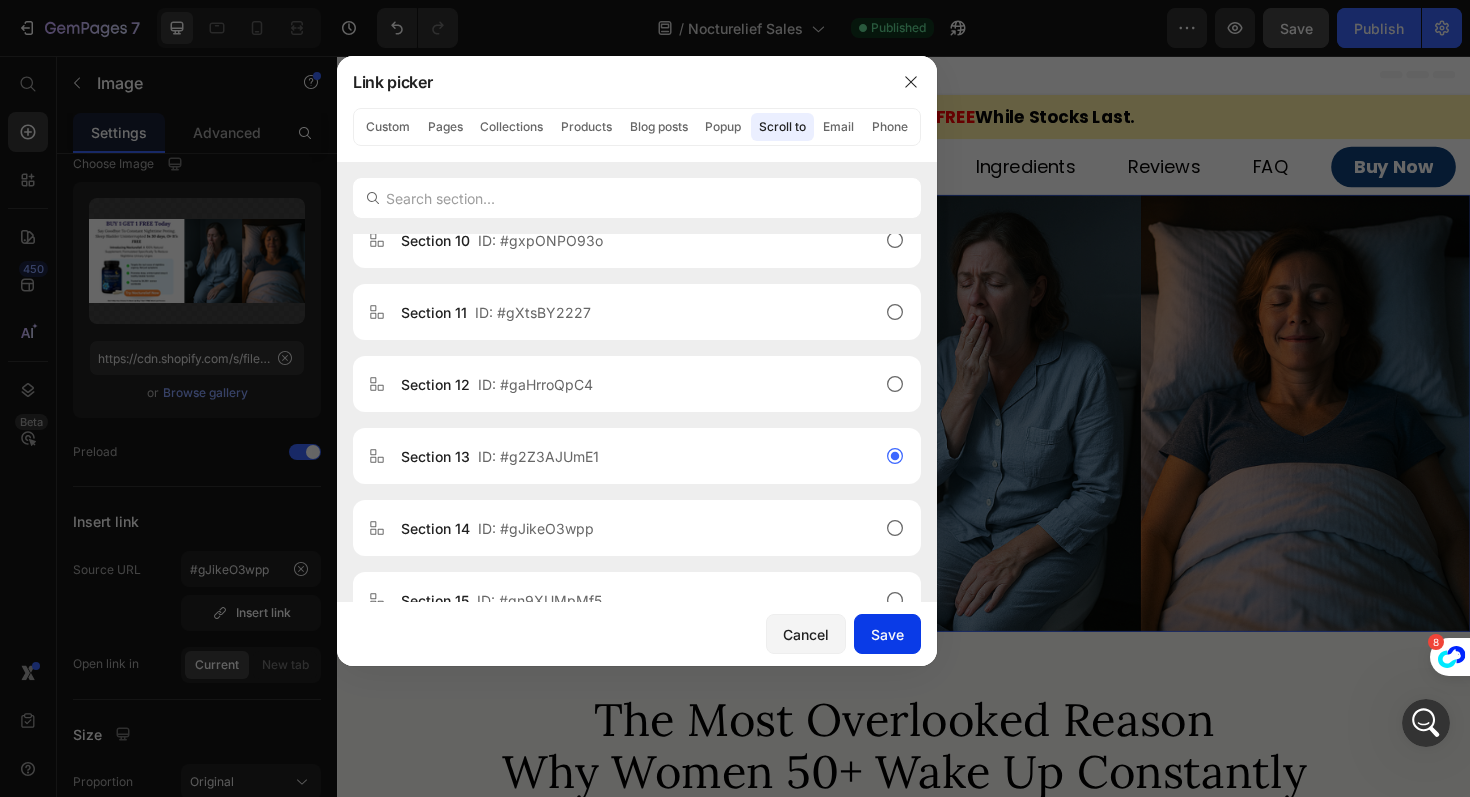 click on "Save" 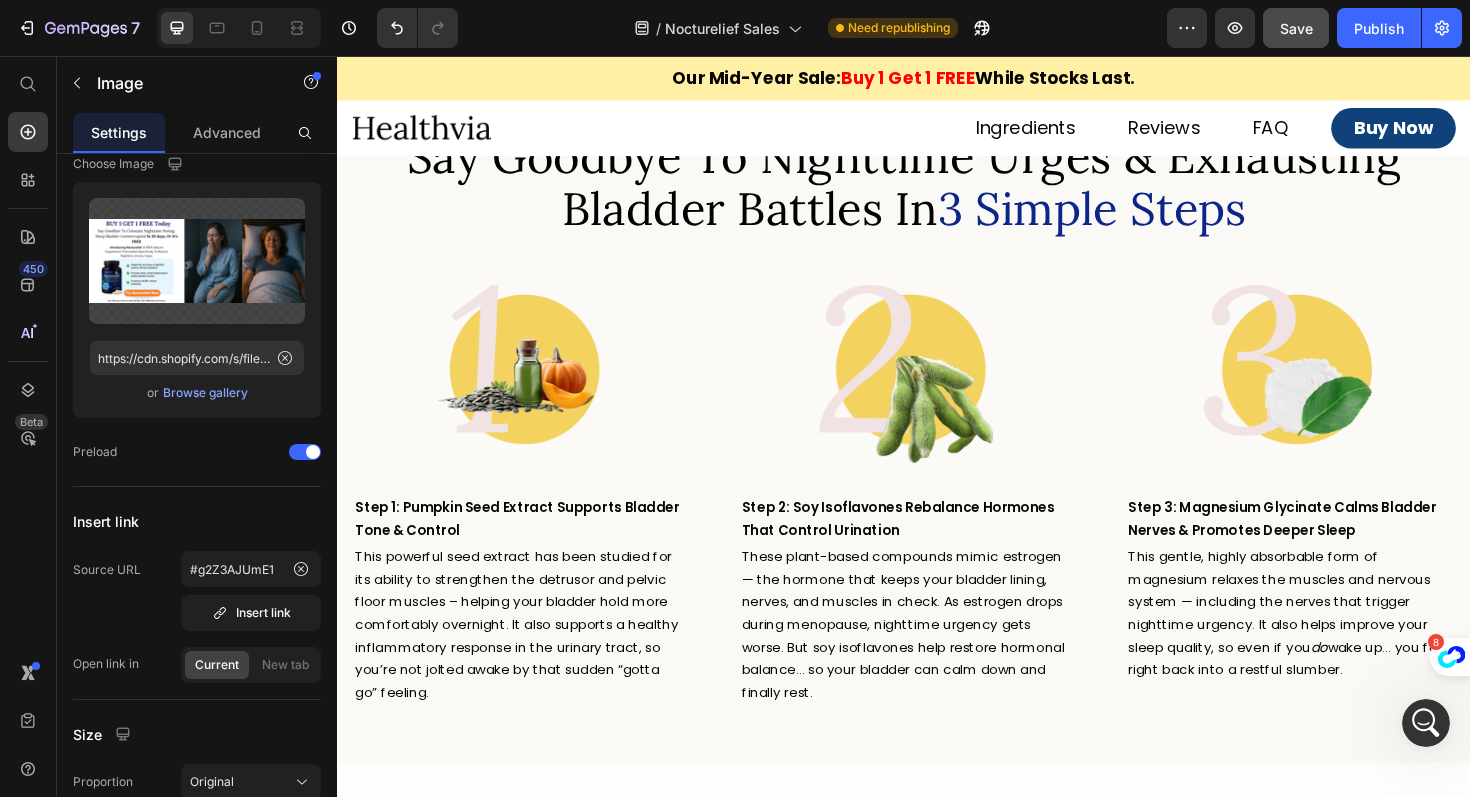 scroll, scrollTop: 4626, scrollLeft: 0, axis: vertical 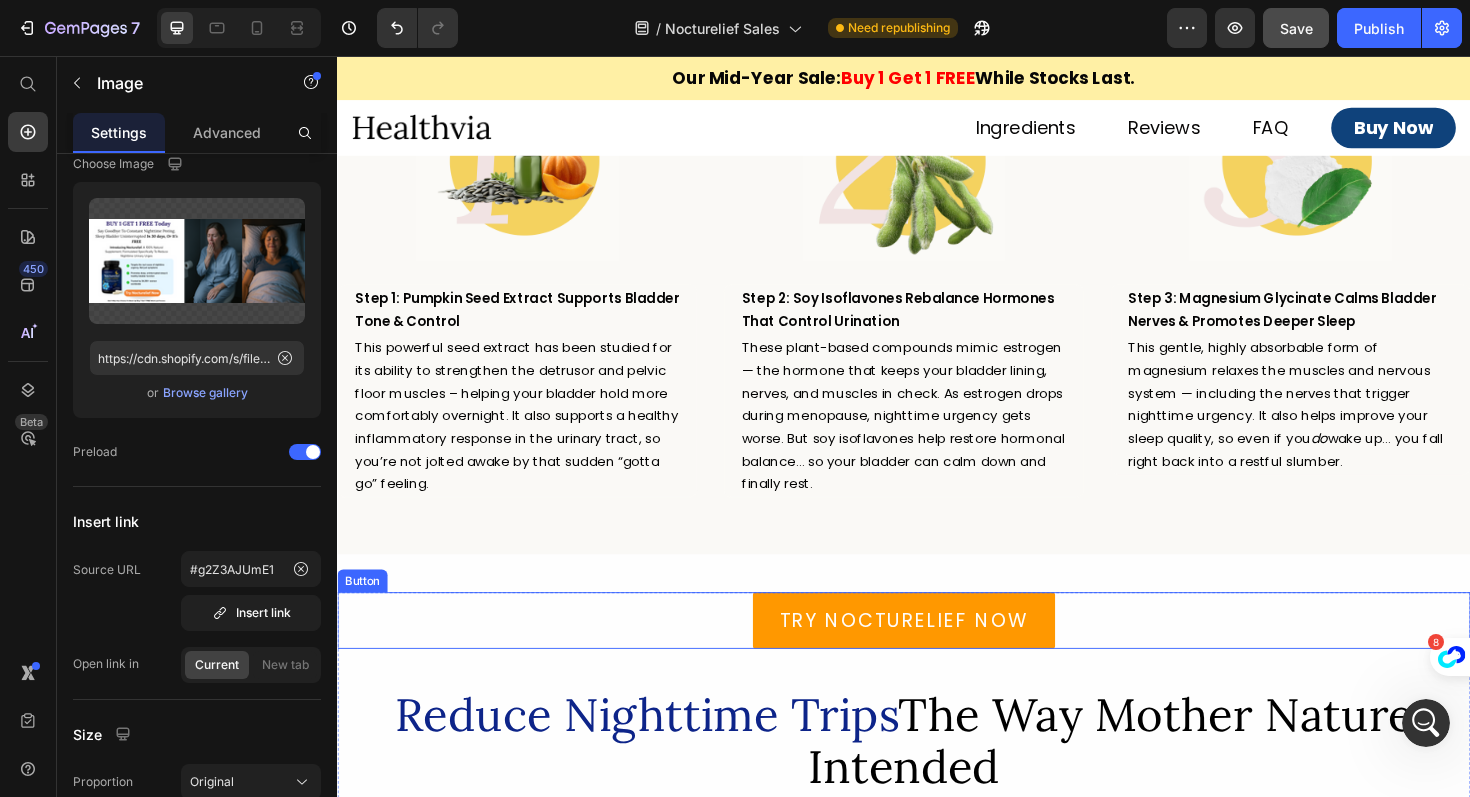 click on "TRY NOCTURELIEF NOW" at bounding box center [937, 654] 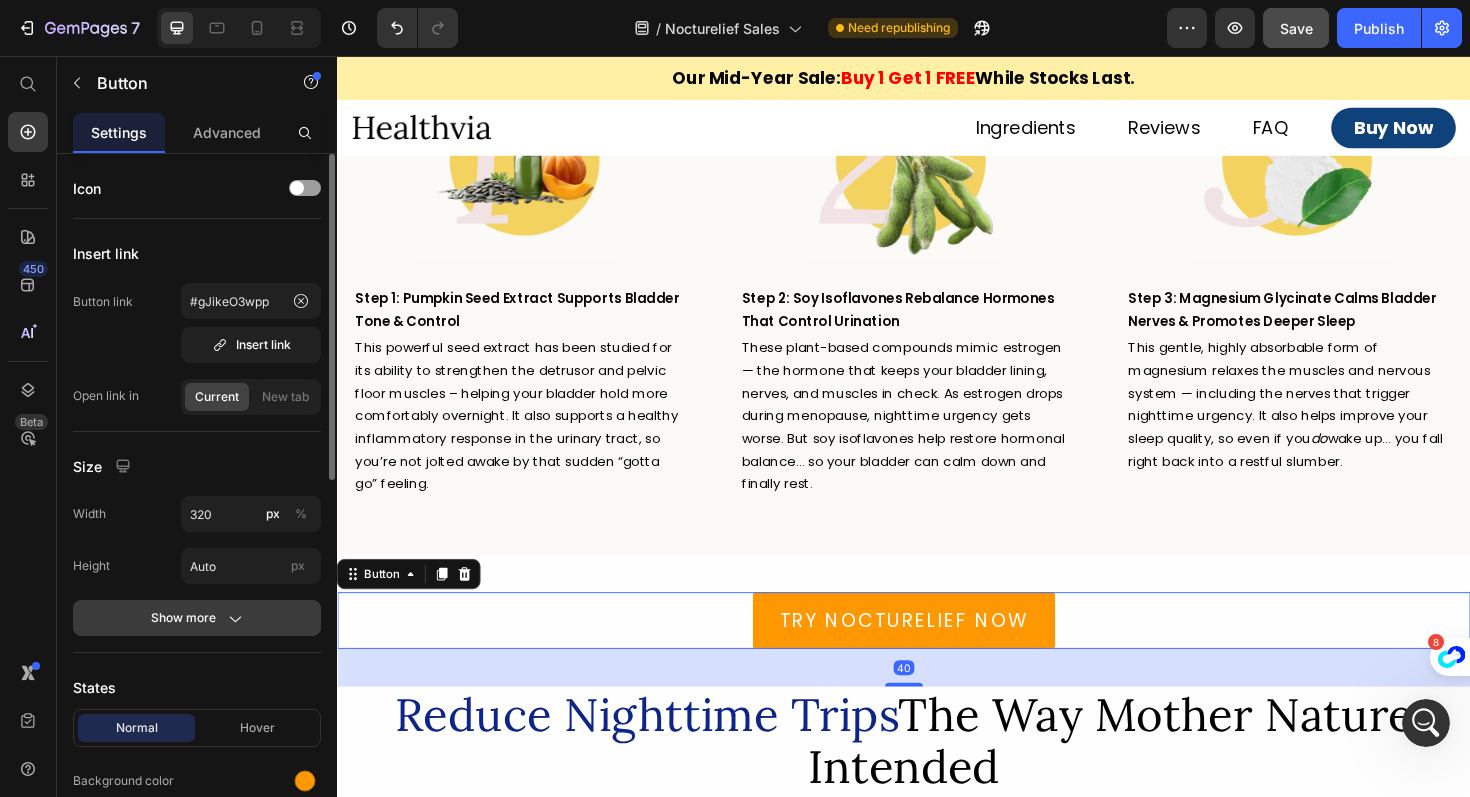 scroll, scrollTop: 53, scrollLeft: 0, axis: vertical 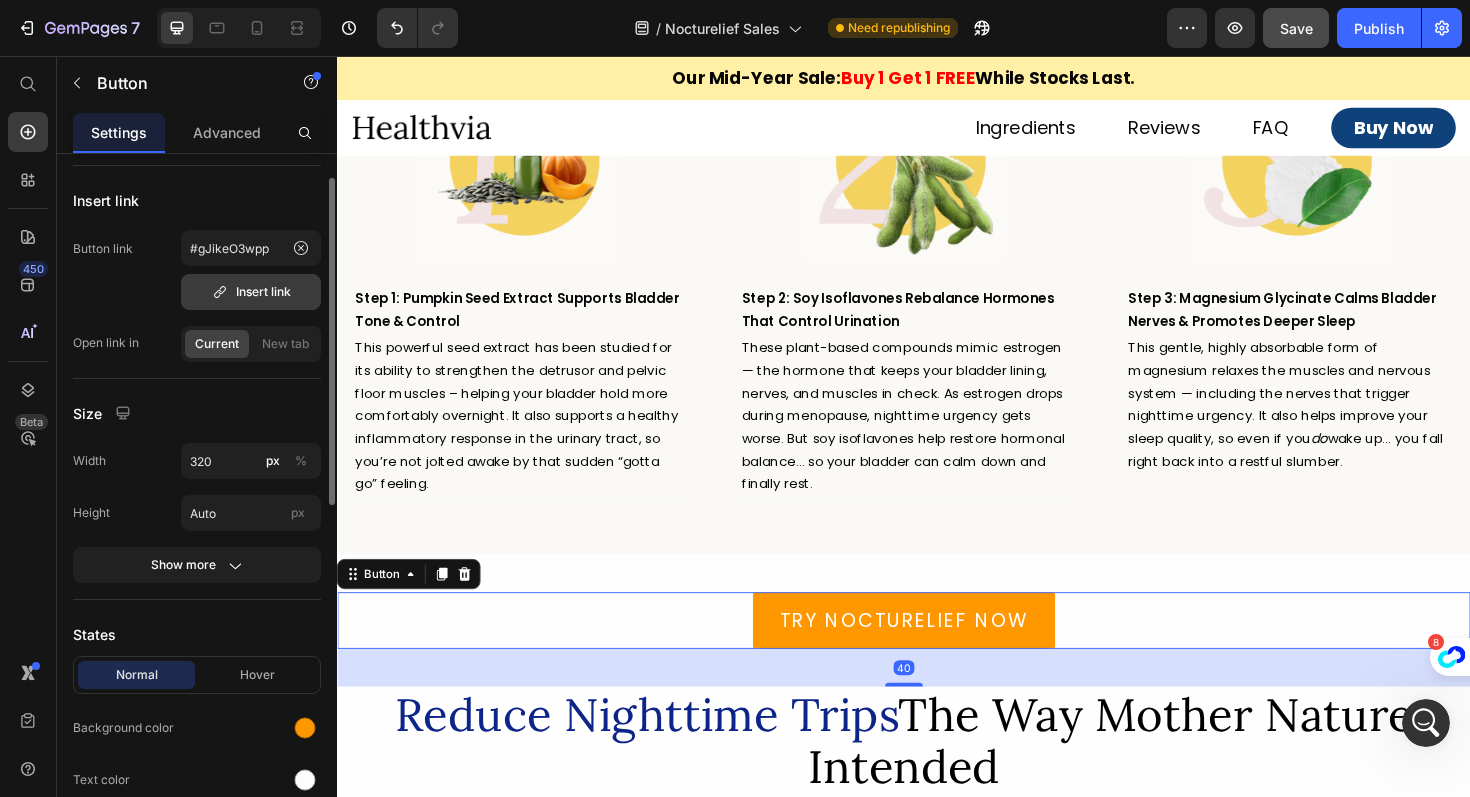 click on "Insert link" at bounding box center [251, 292] 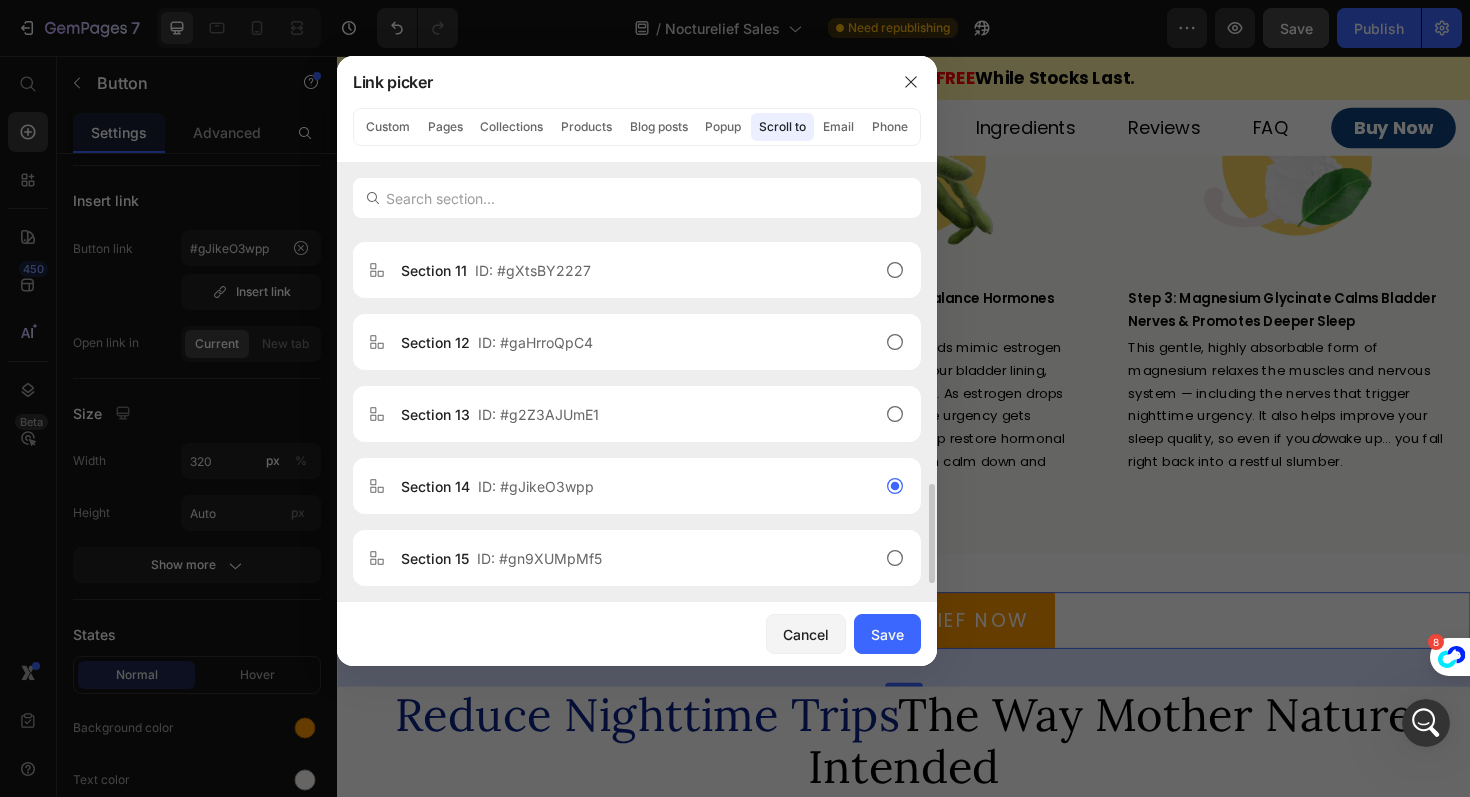 scroll, scrollTop: 918, scrollLeft: 0, axis: vertical 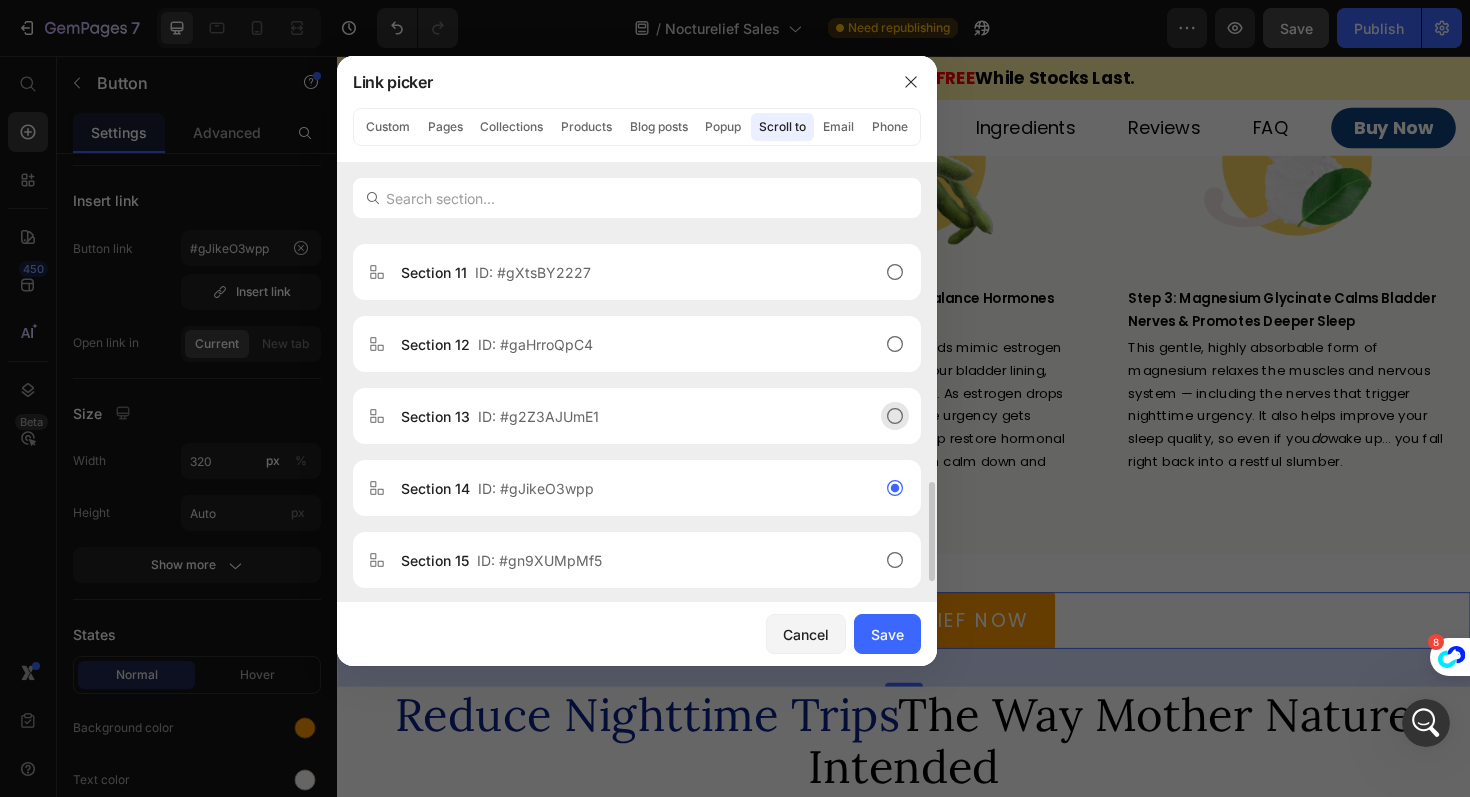 click on "Section 13  ID: #g2Z3AJUmE1" at bounding box center [500, 416] 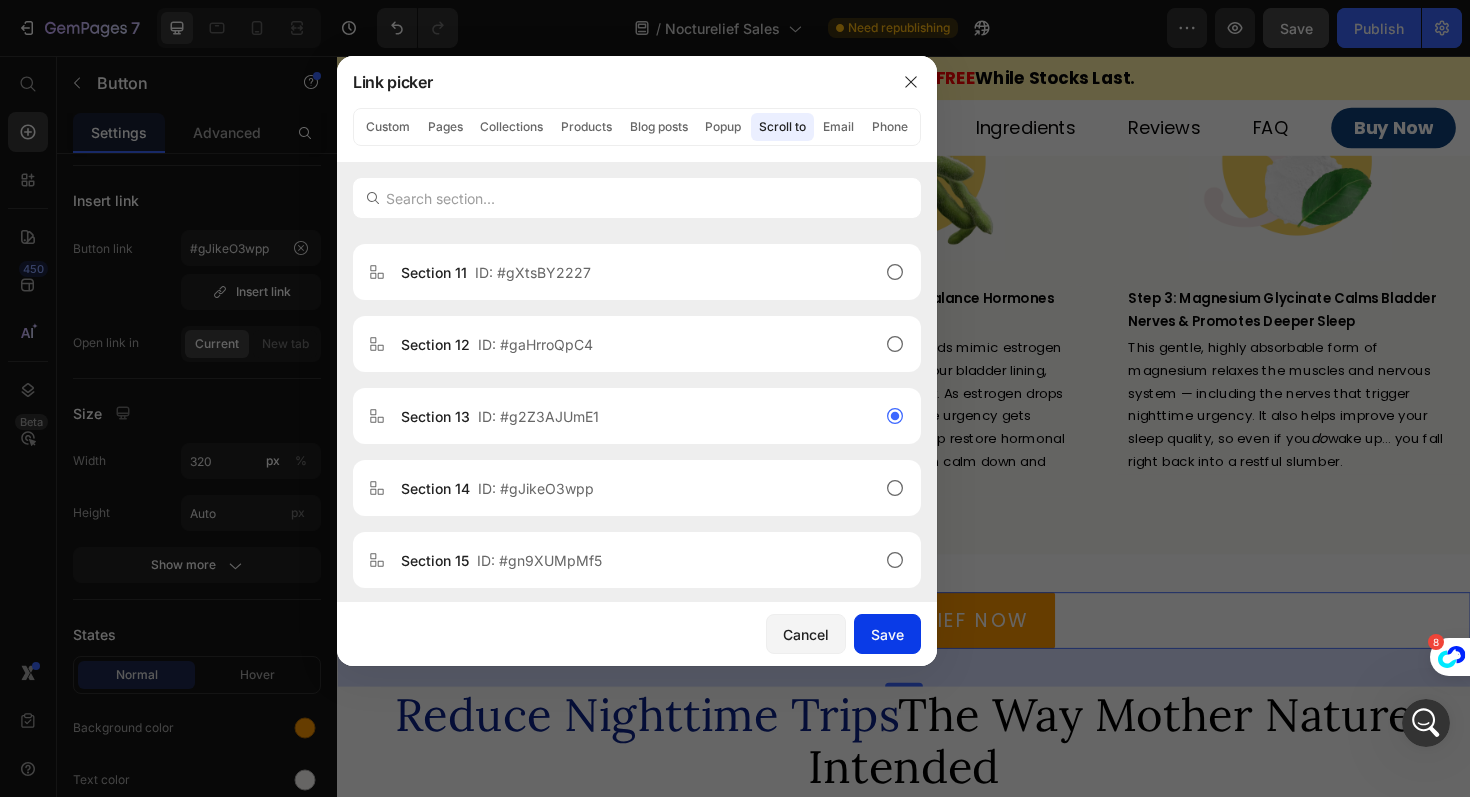 click on "Save" 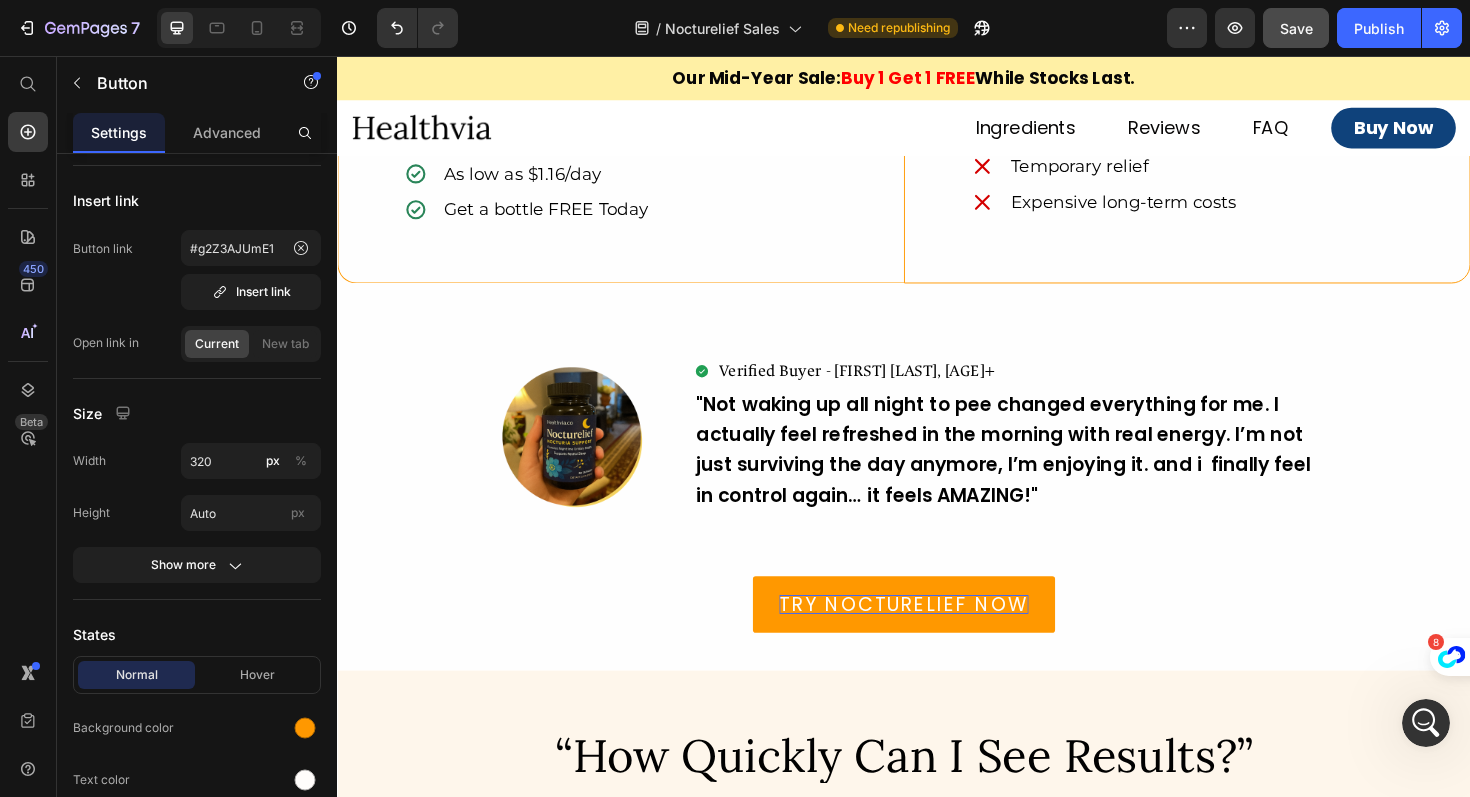 scroll, scrollTop: 6019, scrollLeft: 0, axis: vertical 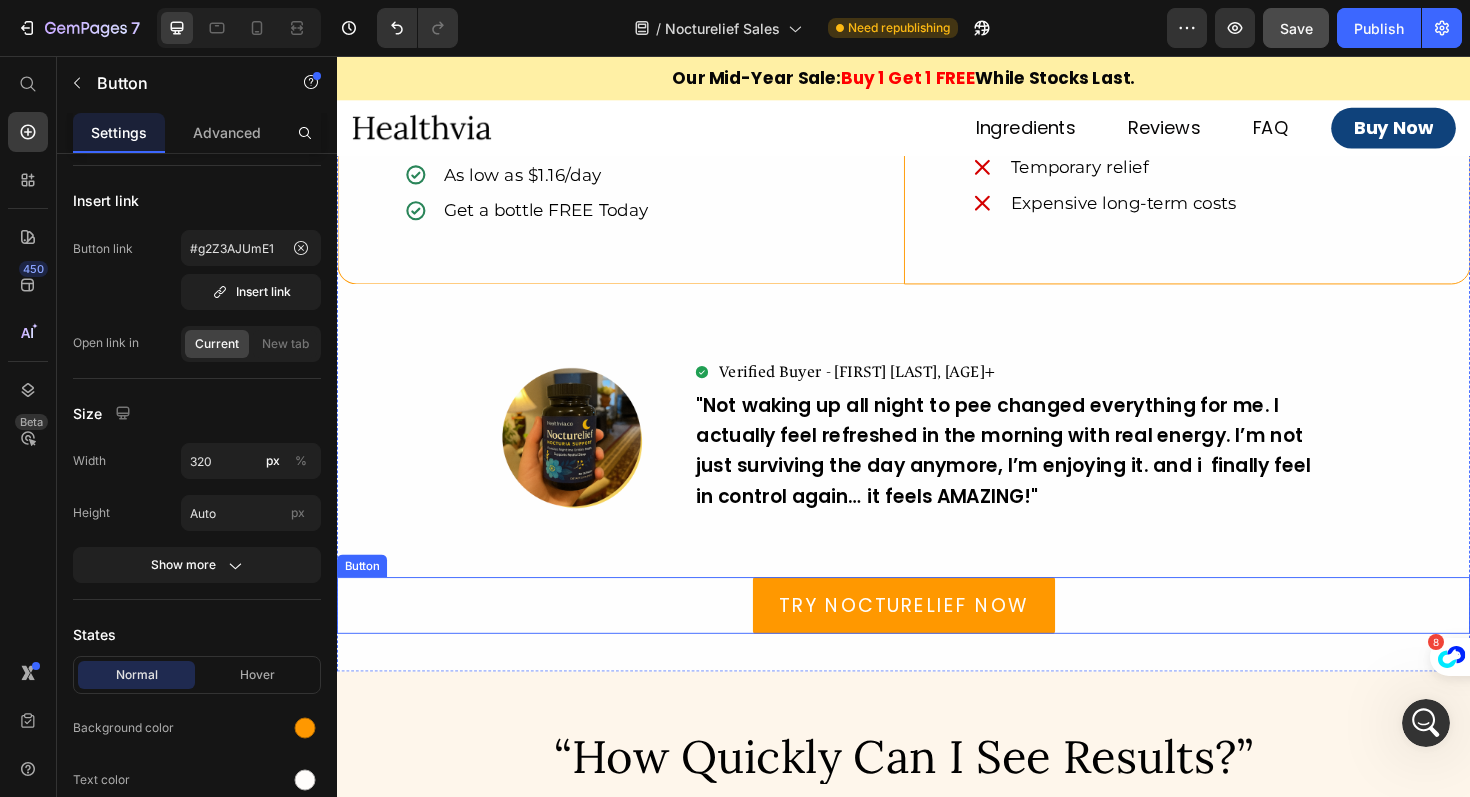 click on "TRY NOCTURELIEF NOW" at bounding box center (937, 638) 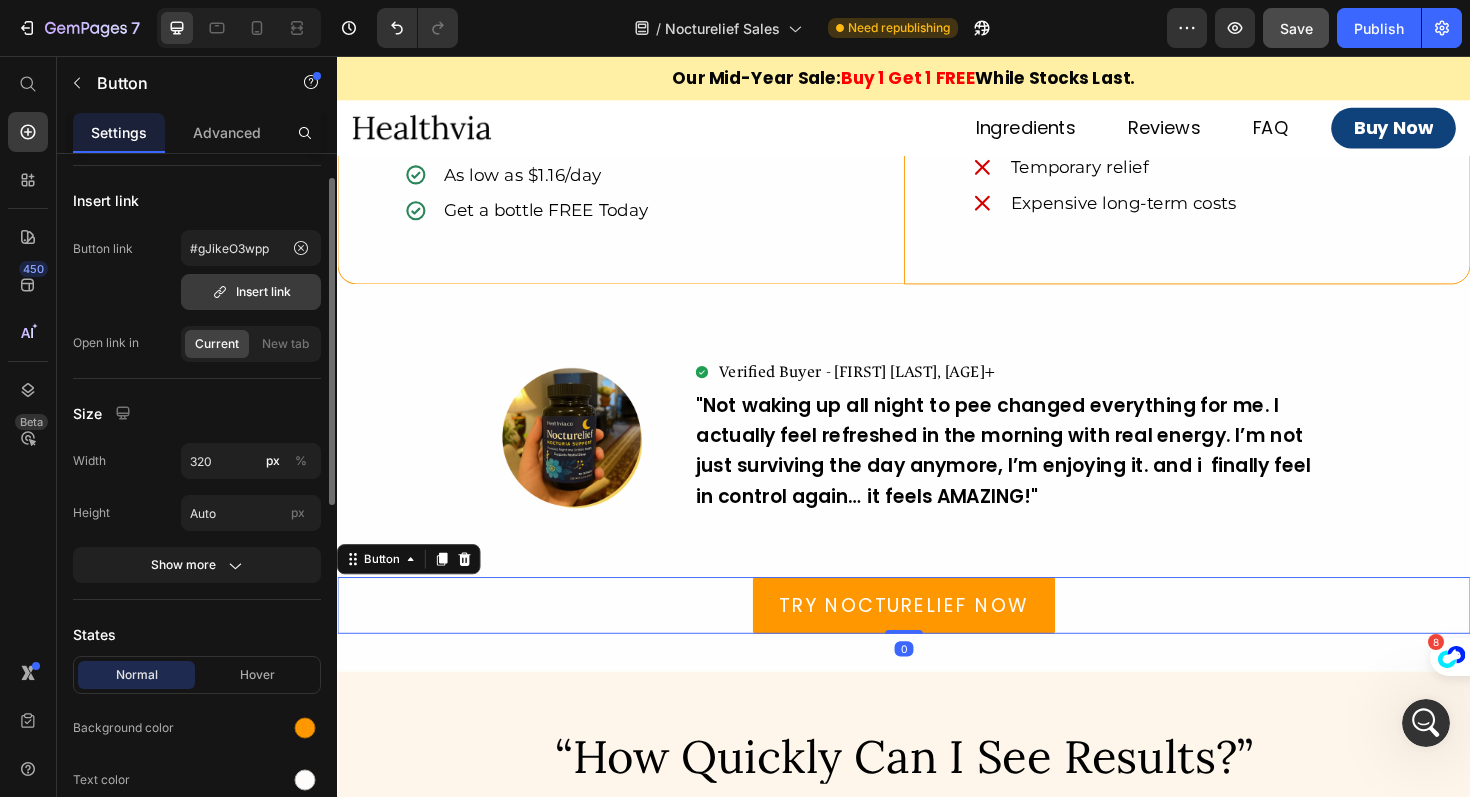 click on "Insert link" at bounding box center (251, 292) 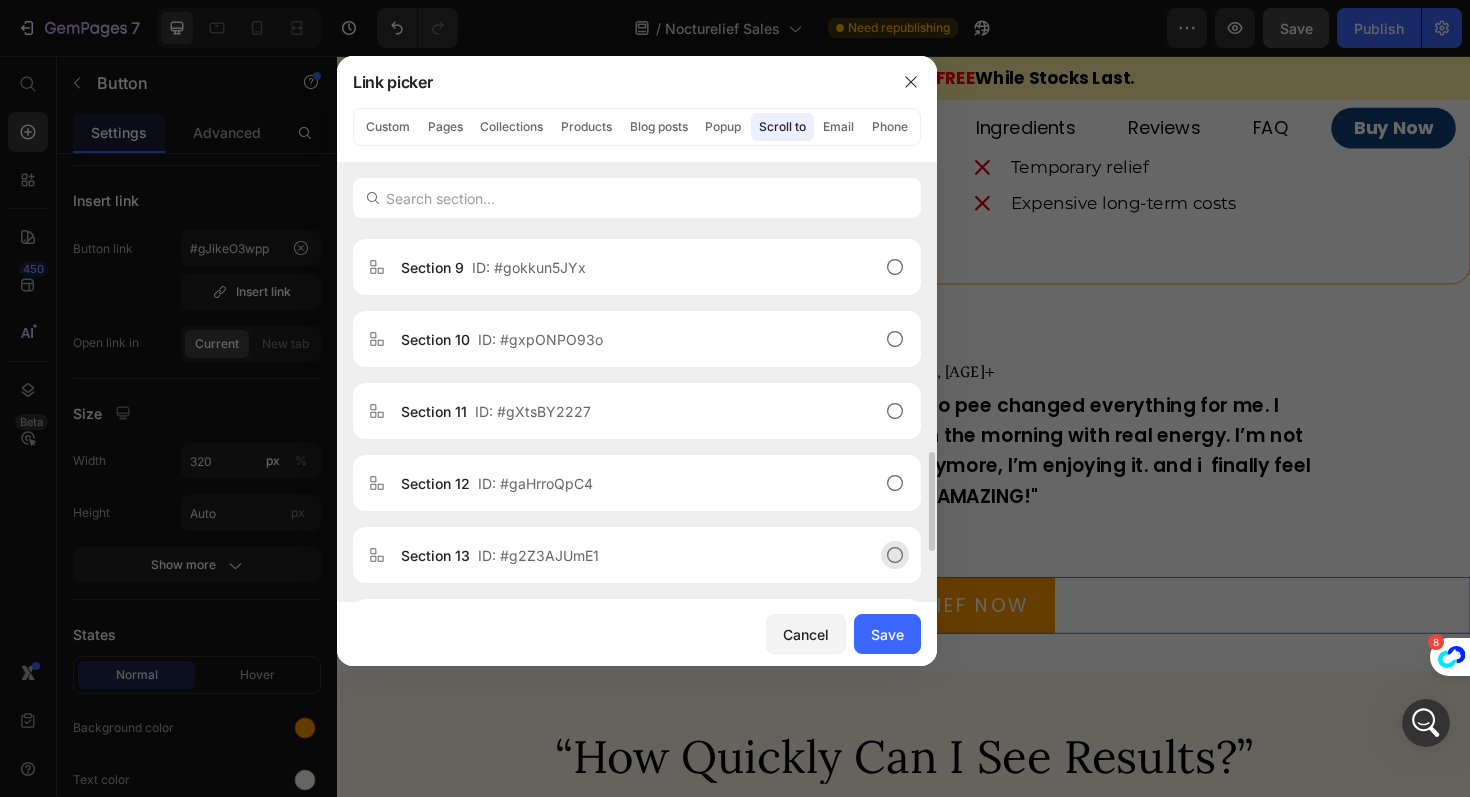 scroll, scrollTop: 785, scrollLeft: 0, axis: vertical 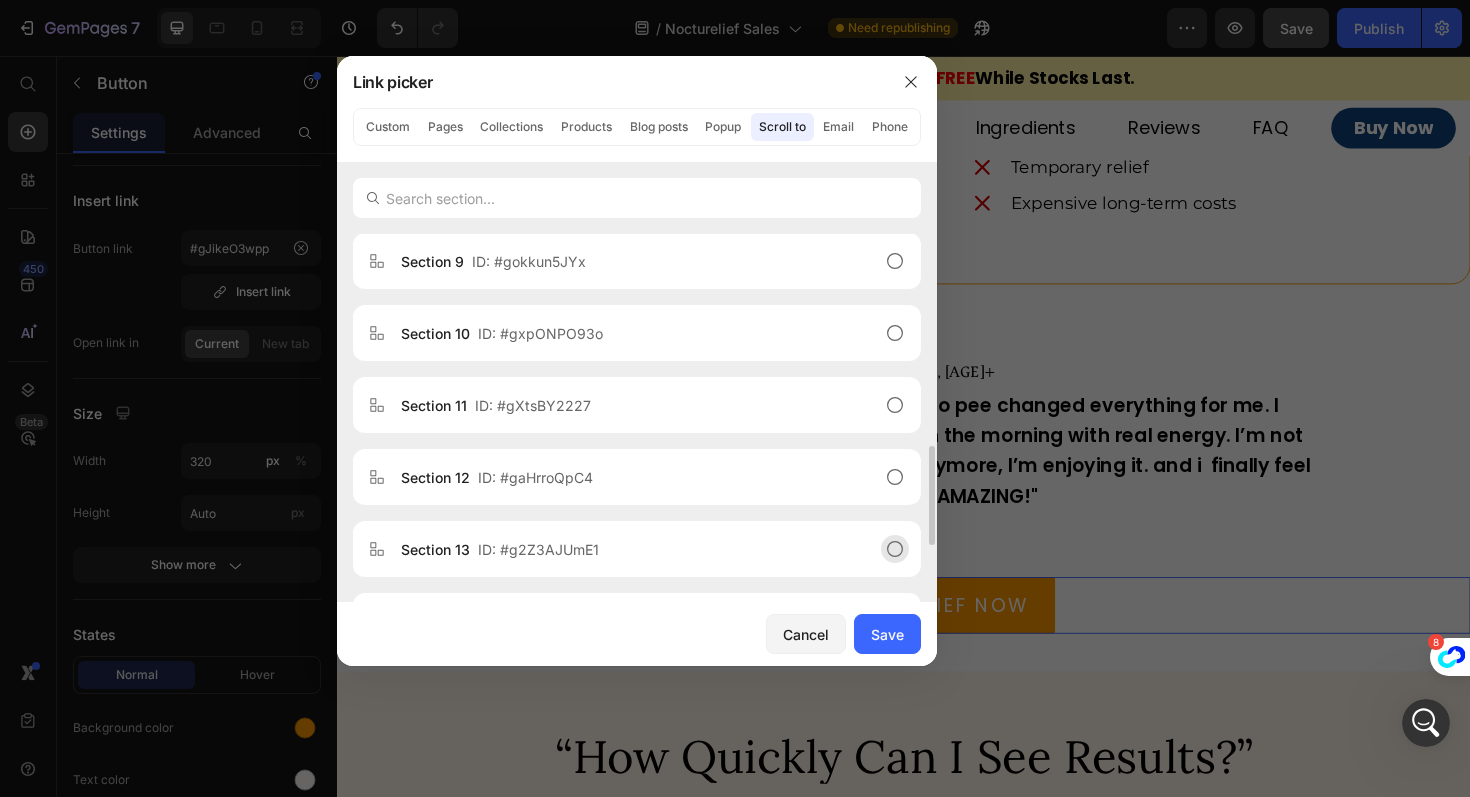 click on "Section 13  ID: #g2Z3AJUmE1" at bounding box center [621, 549] 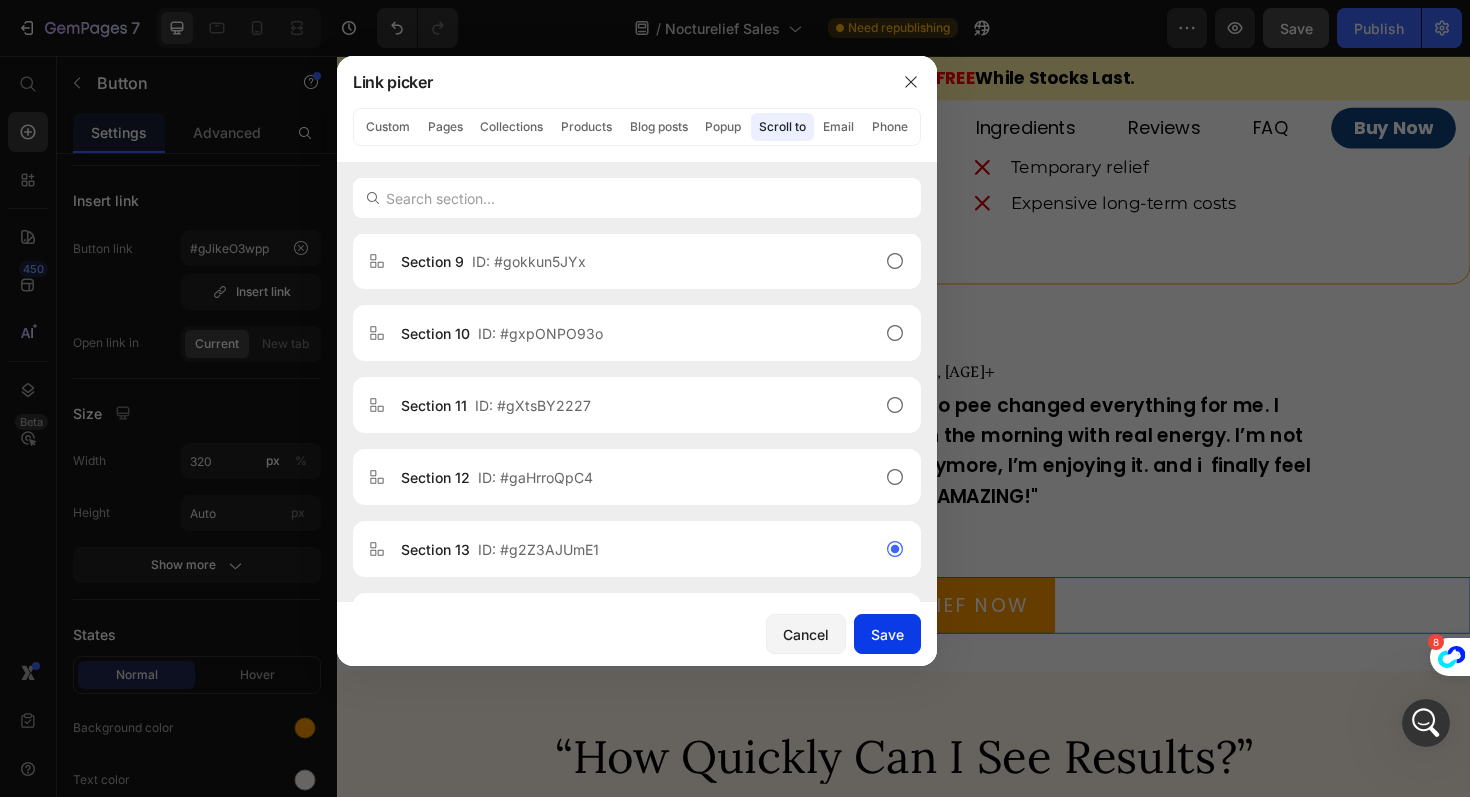 click on "Save" at bounding box center (887, 634) 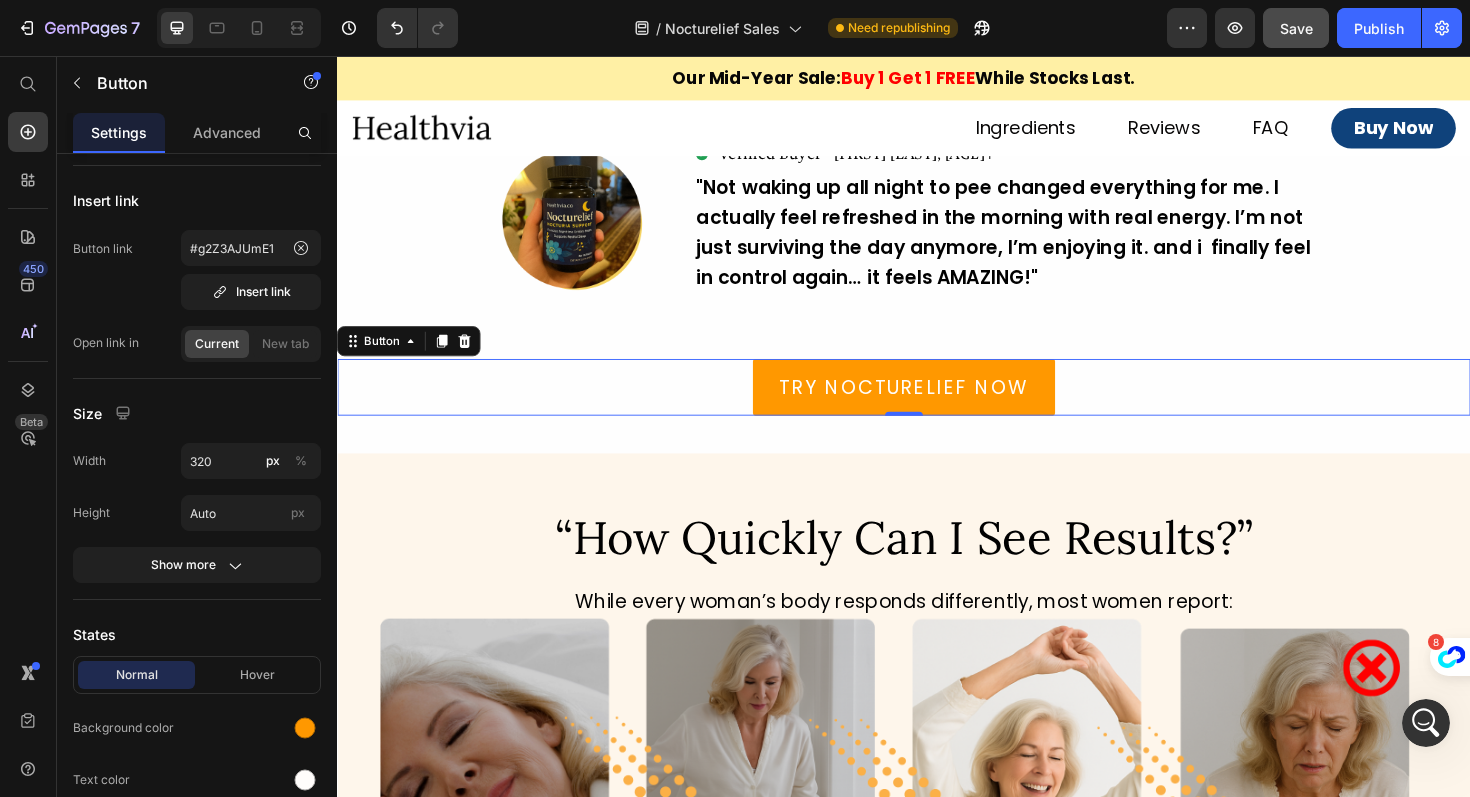 scroll, scrollTop: 6606, scrollLeft: 0, axis: vertical 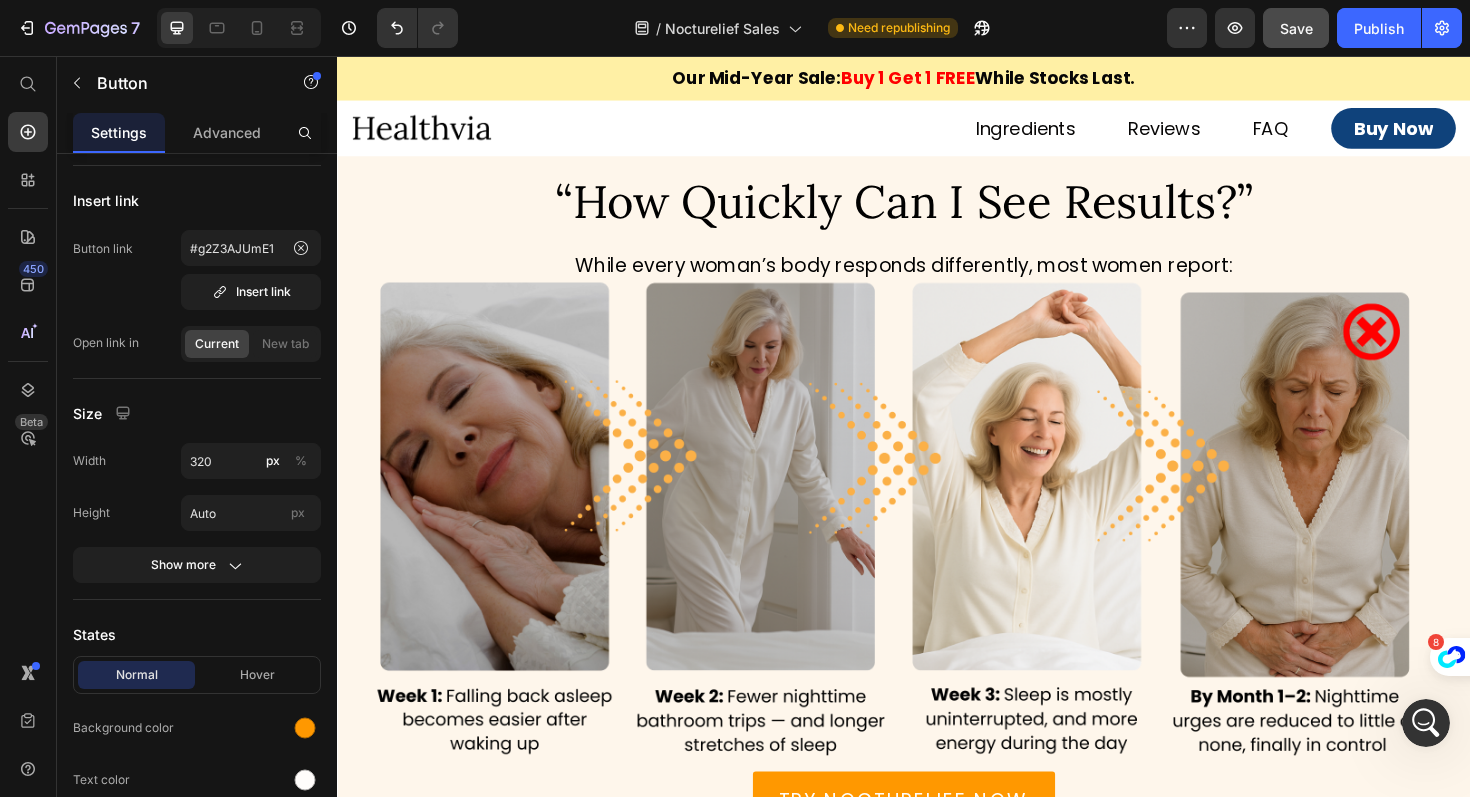 click on "7  Version history  /  Nocturelief Sales Need republishing Preview  Save   Publish" 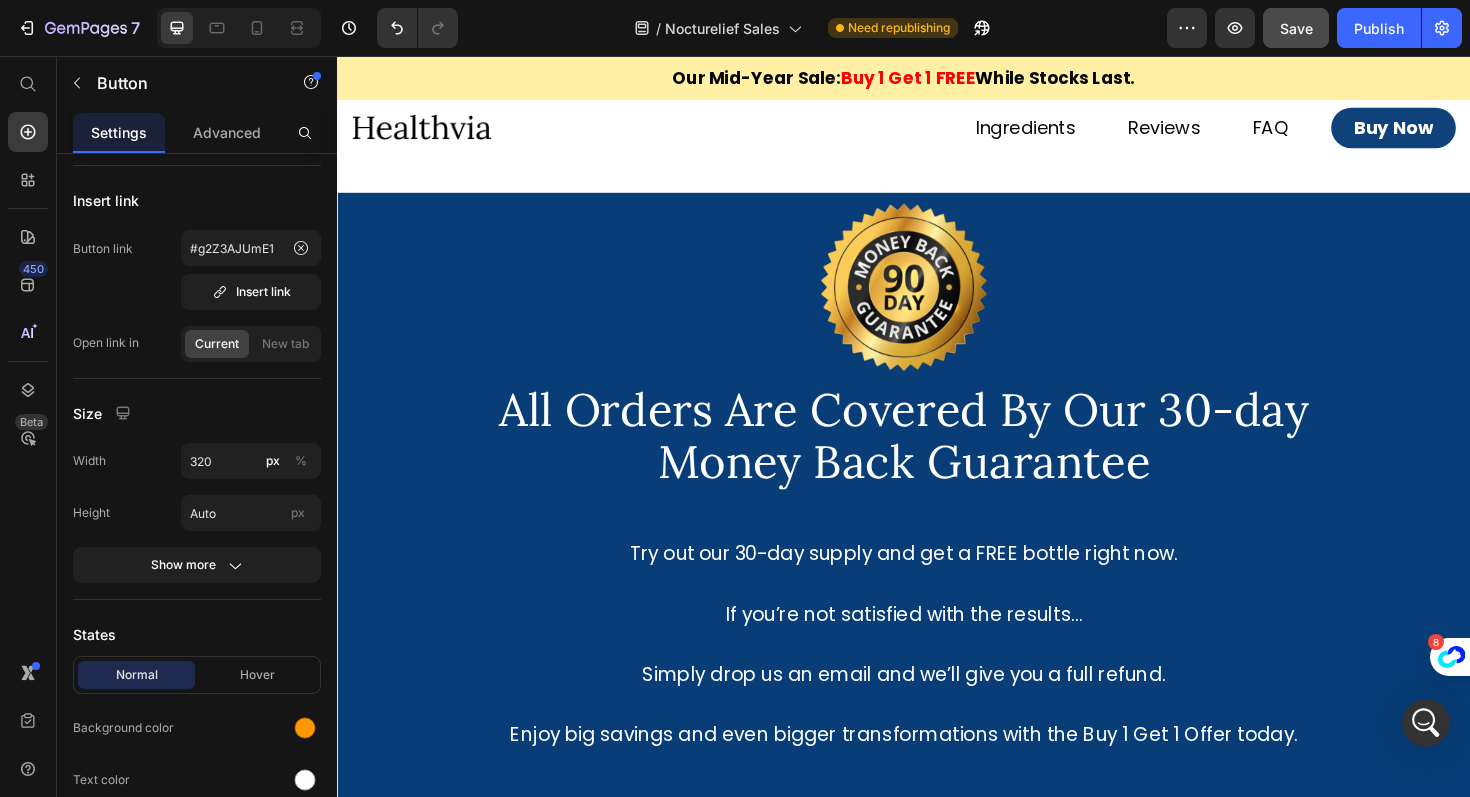 scroll, scrollTop: 10993, scrollLeft: 0, axis: vertical 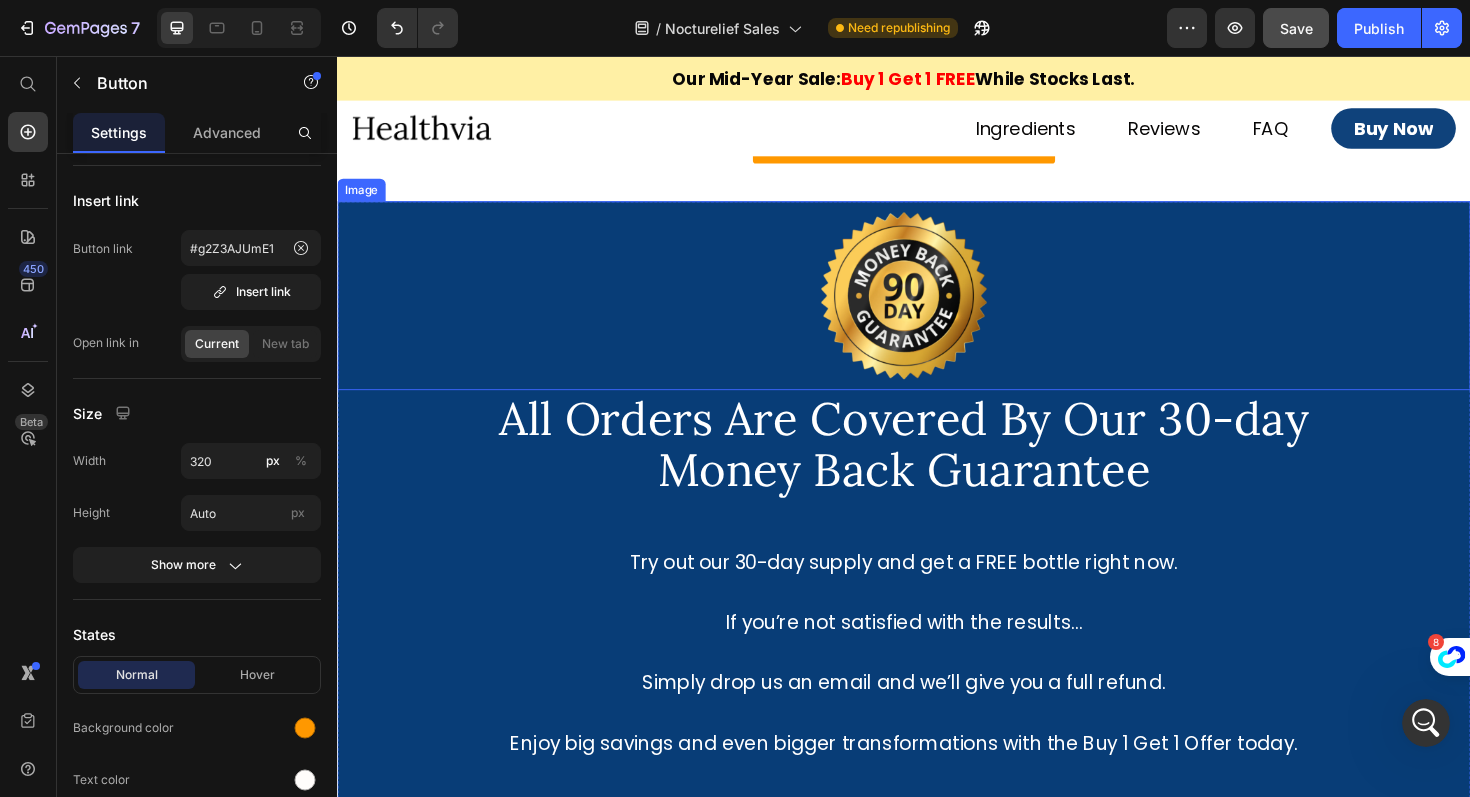 click at bounding box center (937, 310) 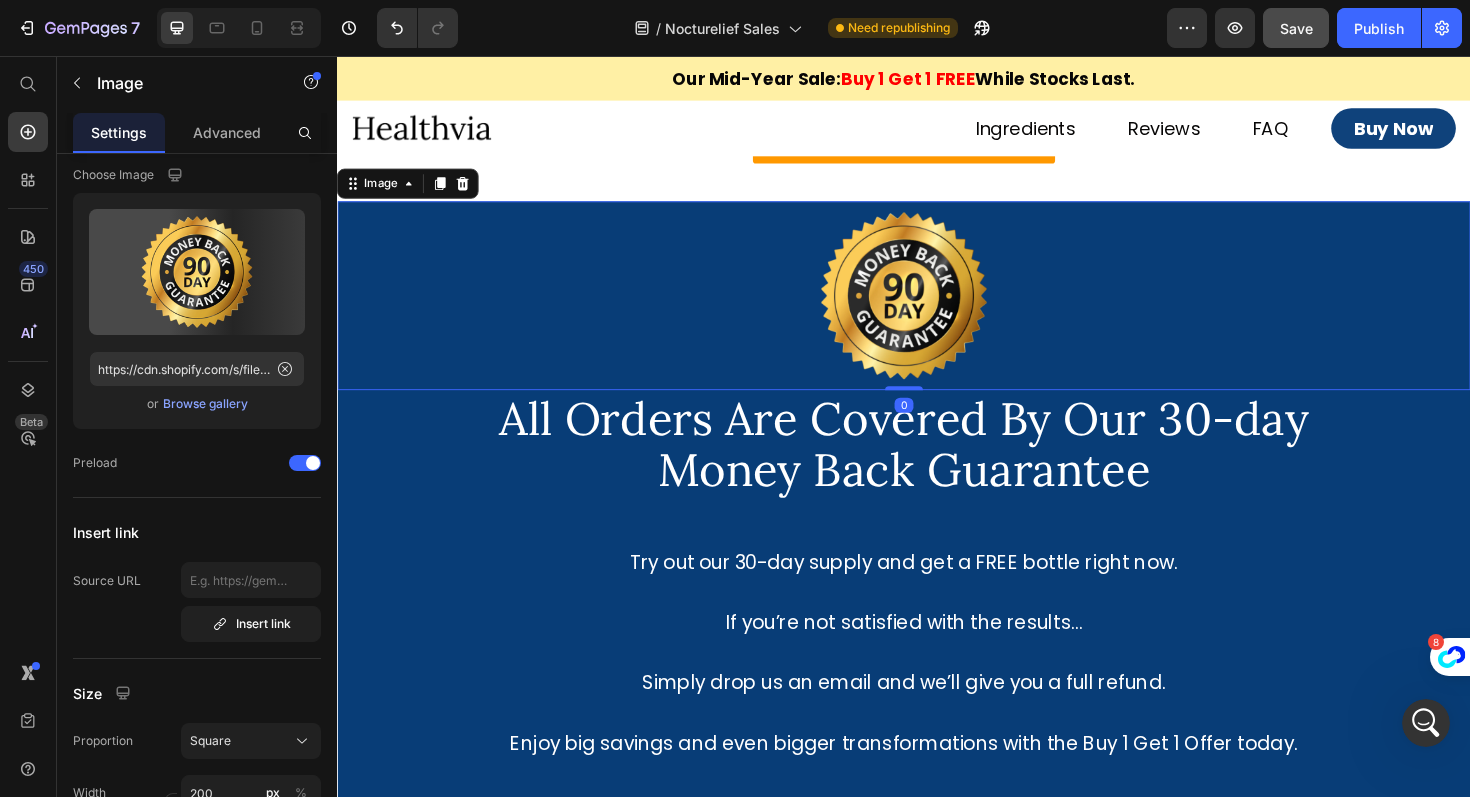 scroll, scrollTop: 0, scrollLeft: 0, axis: both 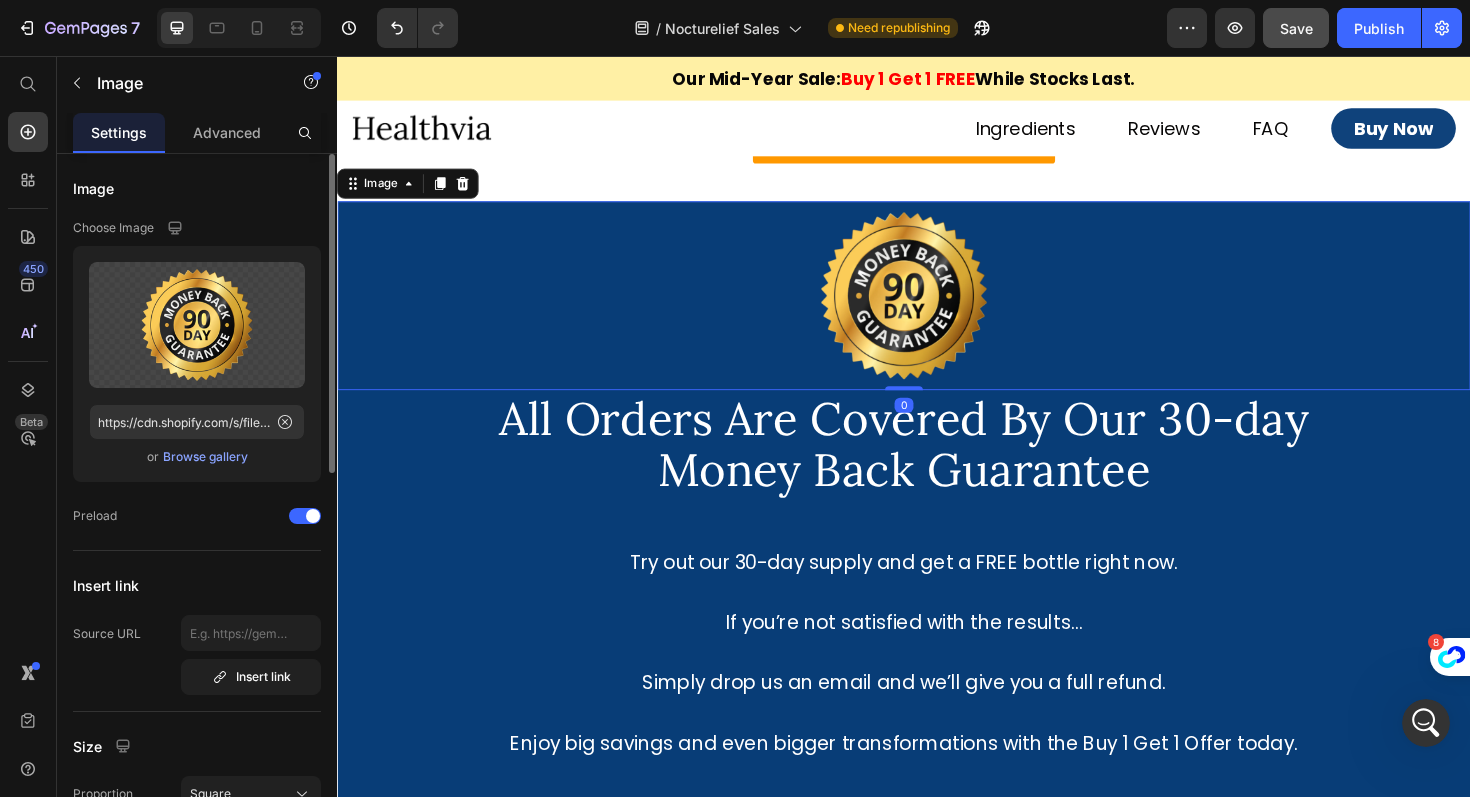 click on "Browse gallery" at bounding box center [205, 457] 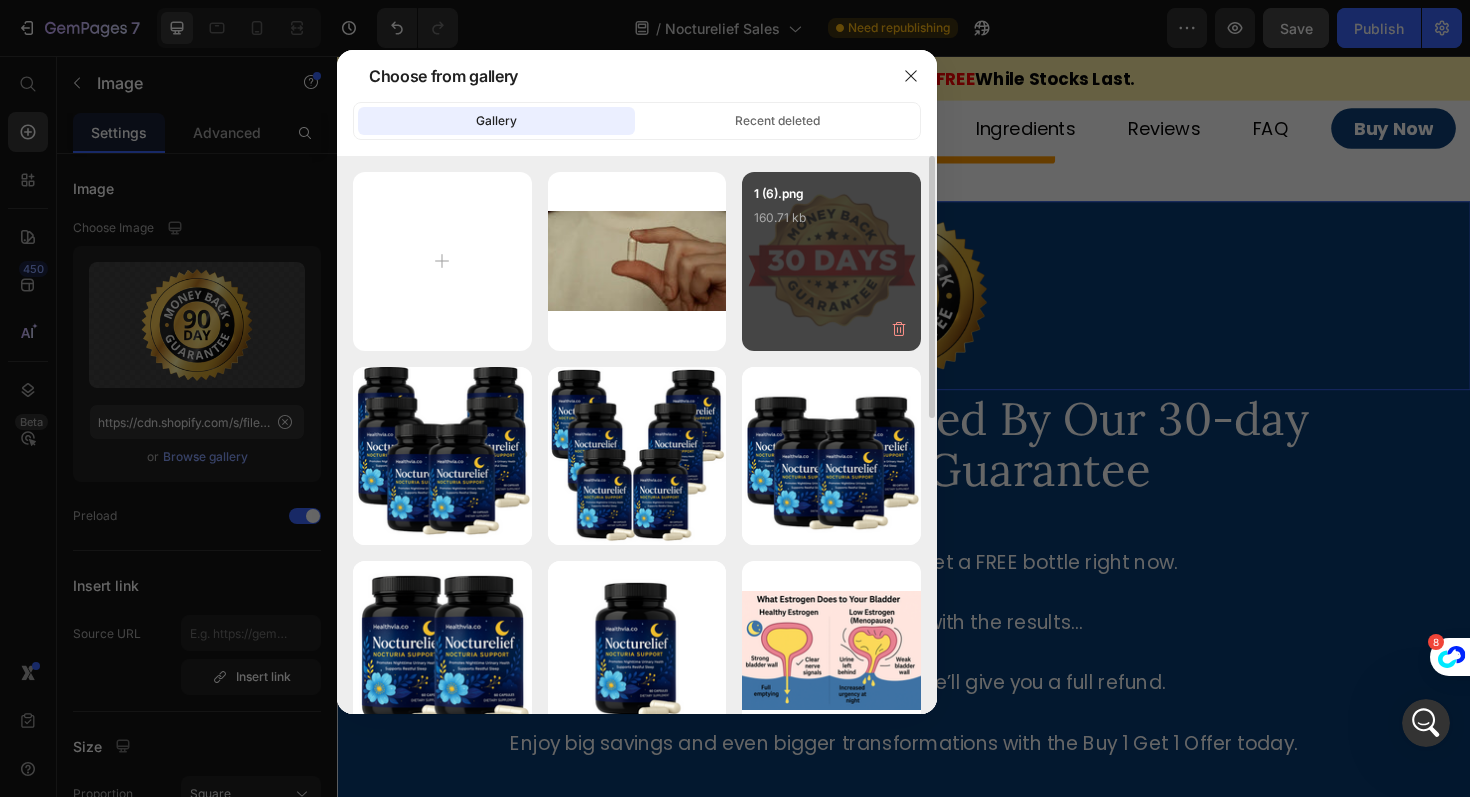 click on "1 (6).png 160.71 kb" at bounding box center [831, 224] 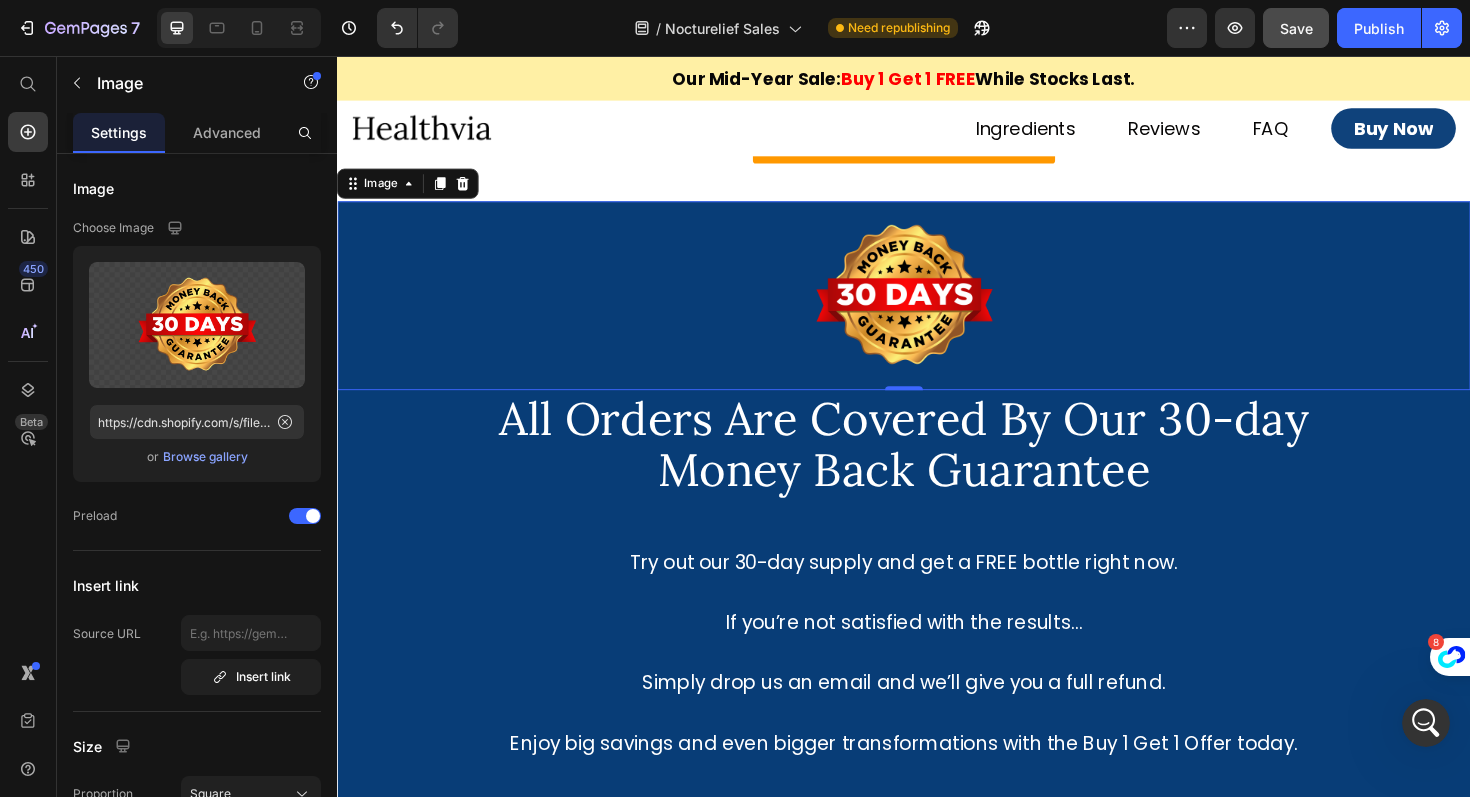 click on "Save" 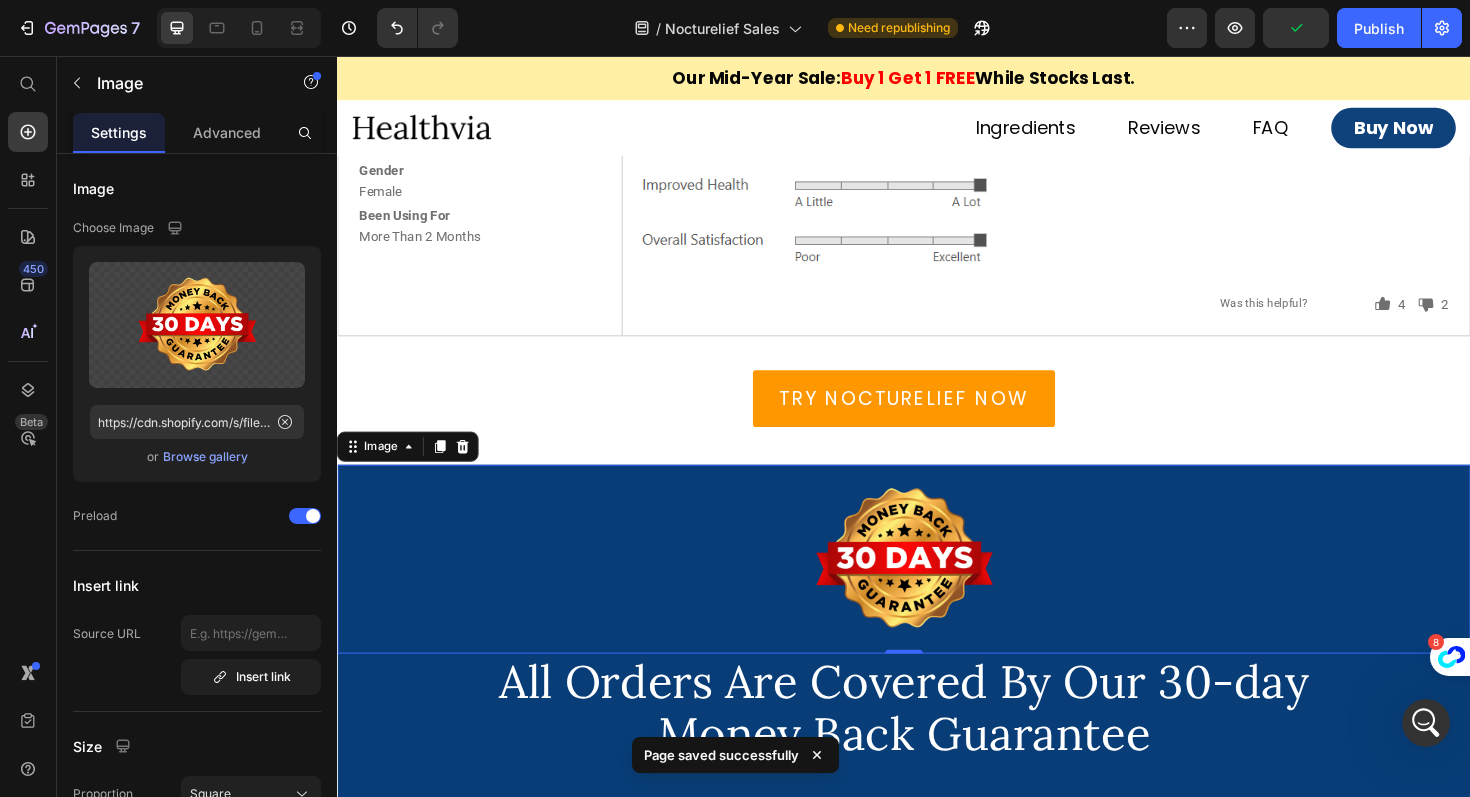 scroll, scrollTop: 10892, scrollLeft: 0, axis: vertical 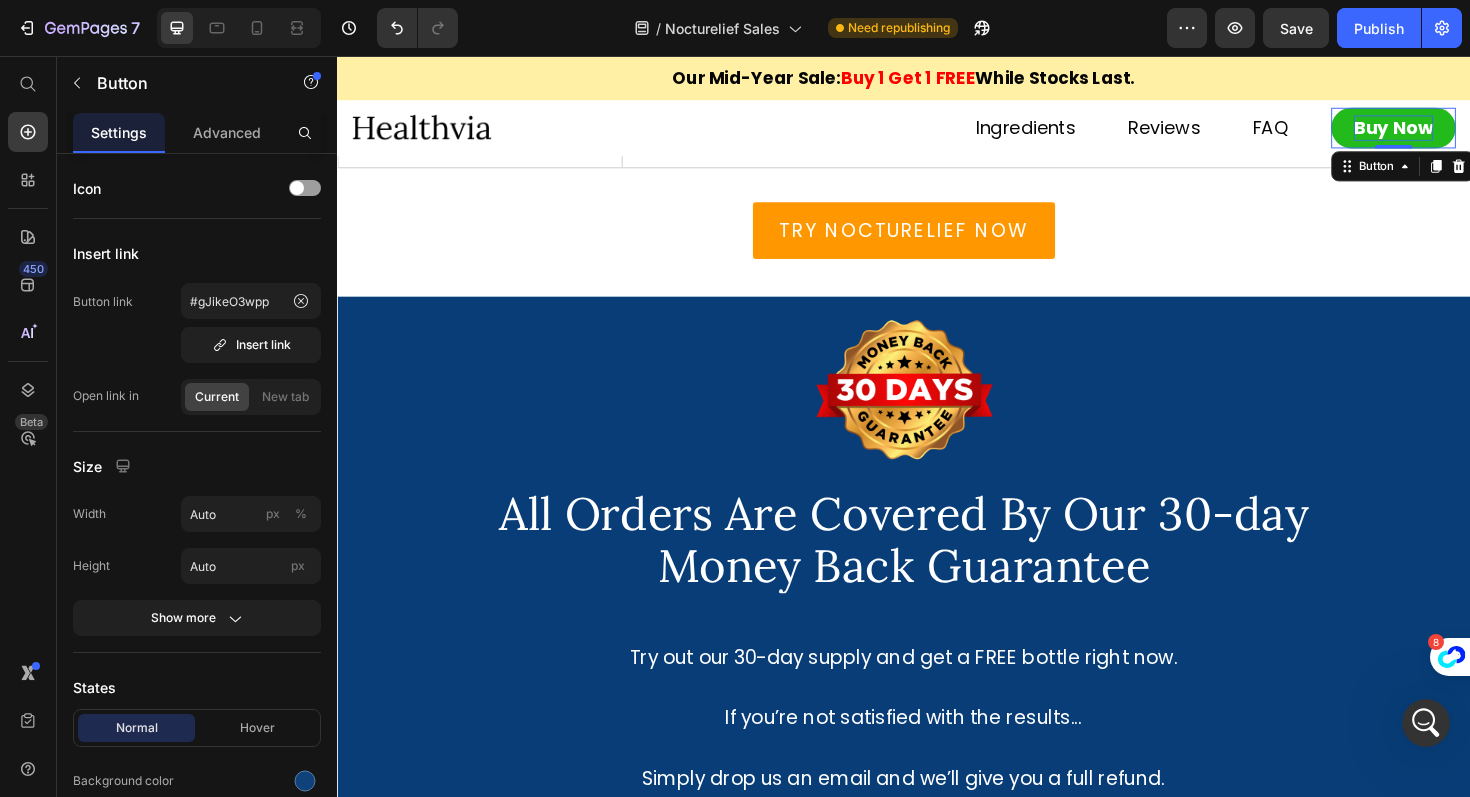 click on "Buy Now" at bounding box center (1456, 132) 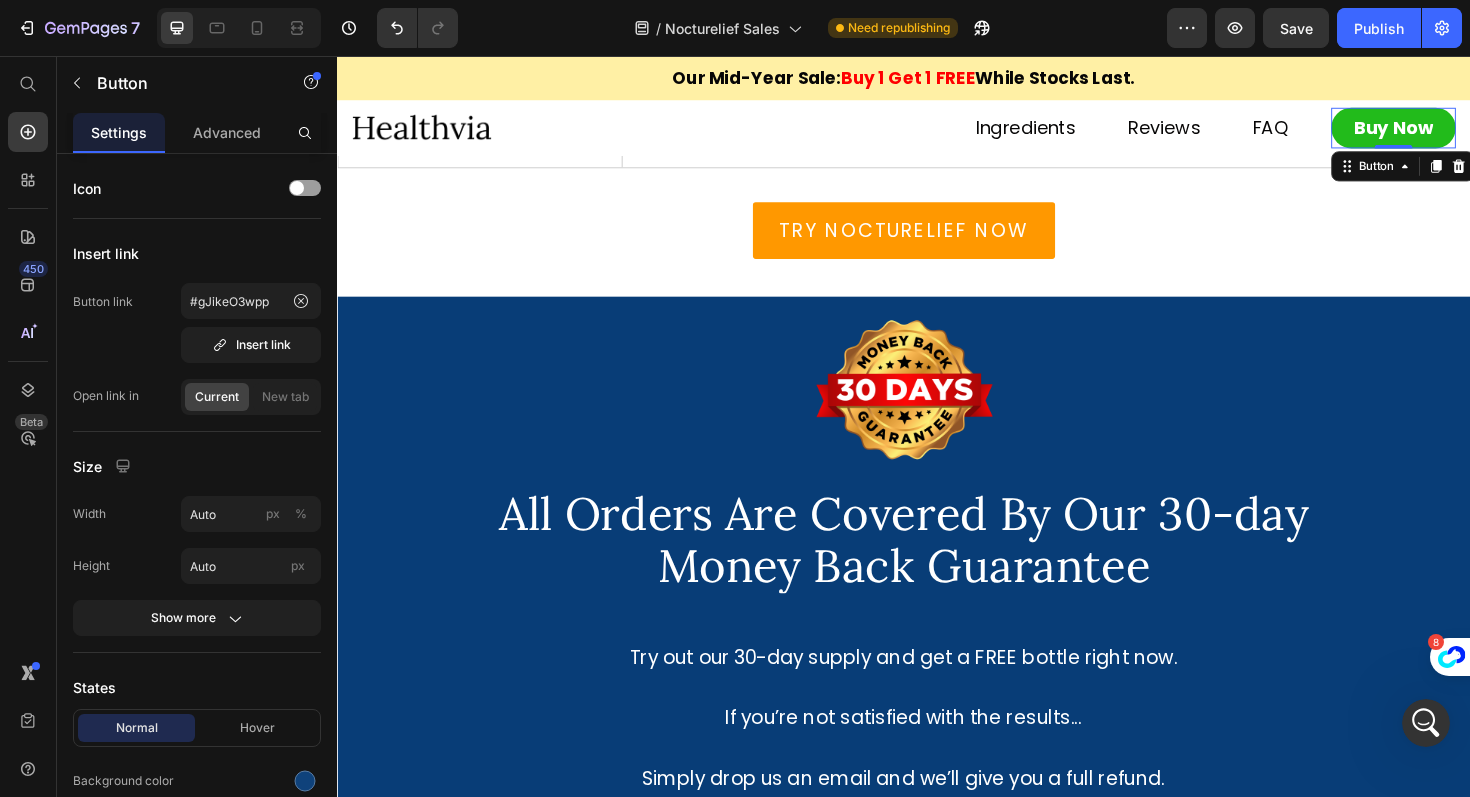 click on "Buy Now" at bounding box center [1456, 132] 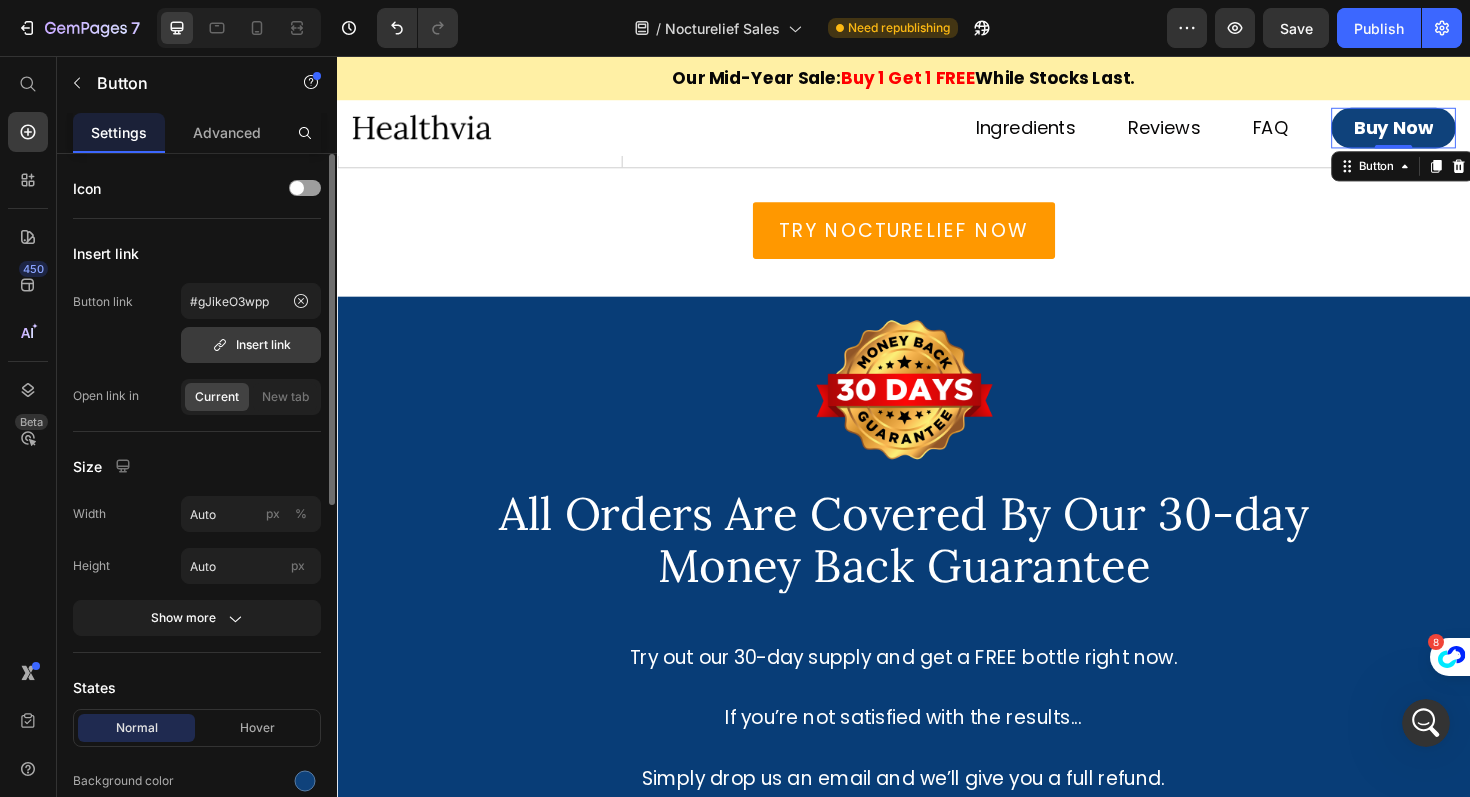click on "Insert link" at bounding box center (251, 345) 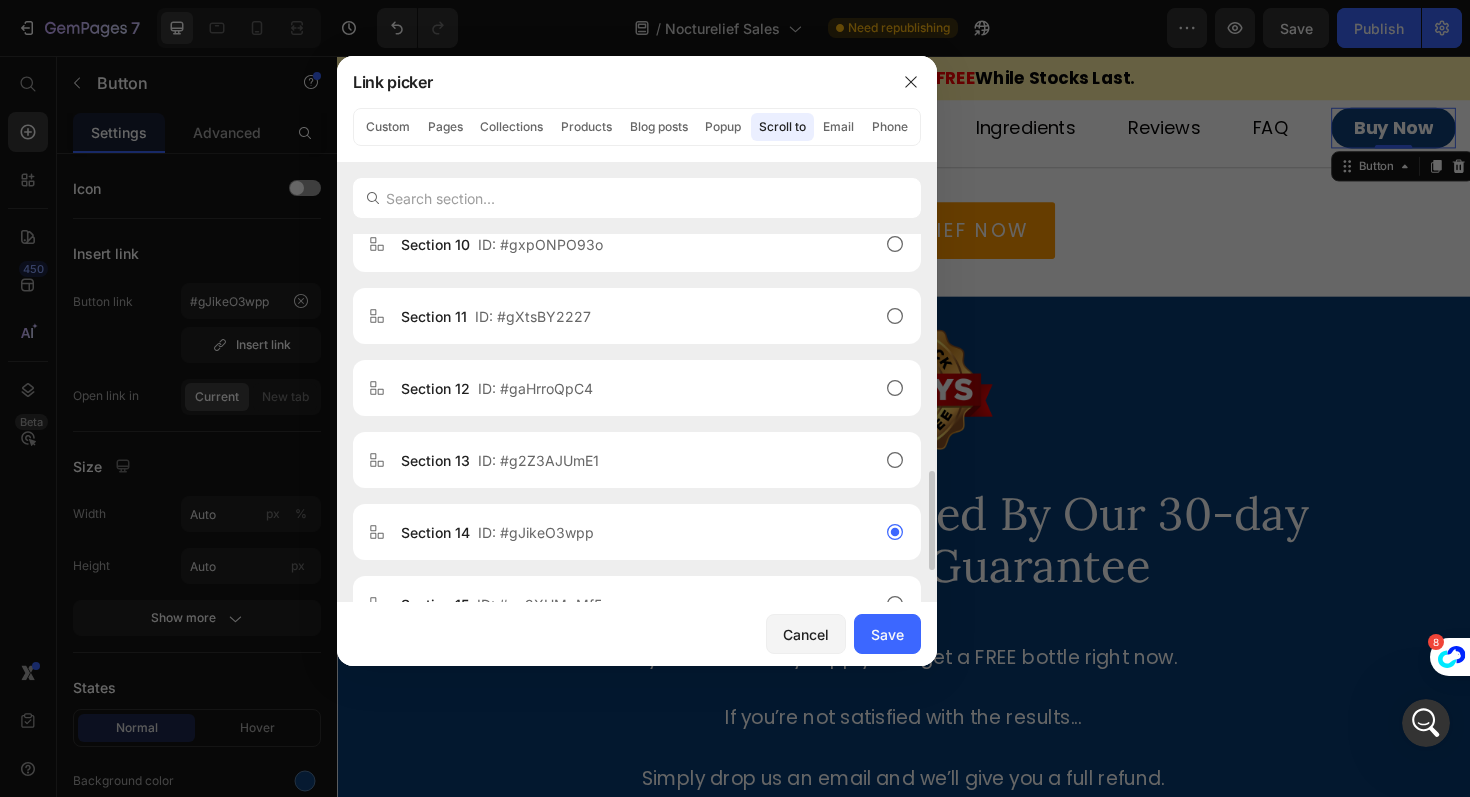 scroll, scrollTop: 876, scrollLeft: 0, axis: vertical 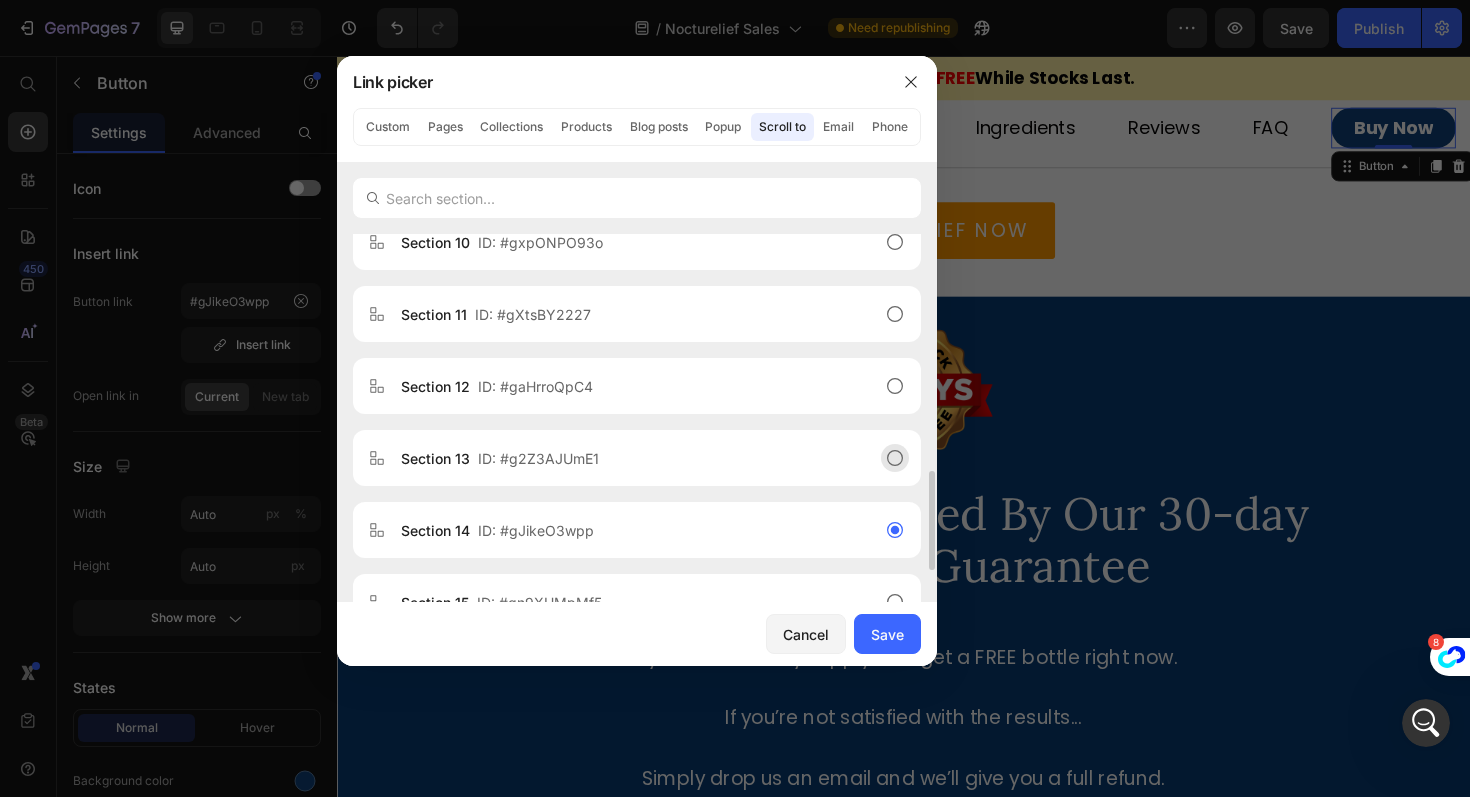 click on "Section 13  ID: #g2Z3AJUmE1" 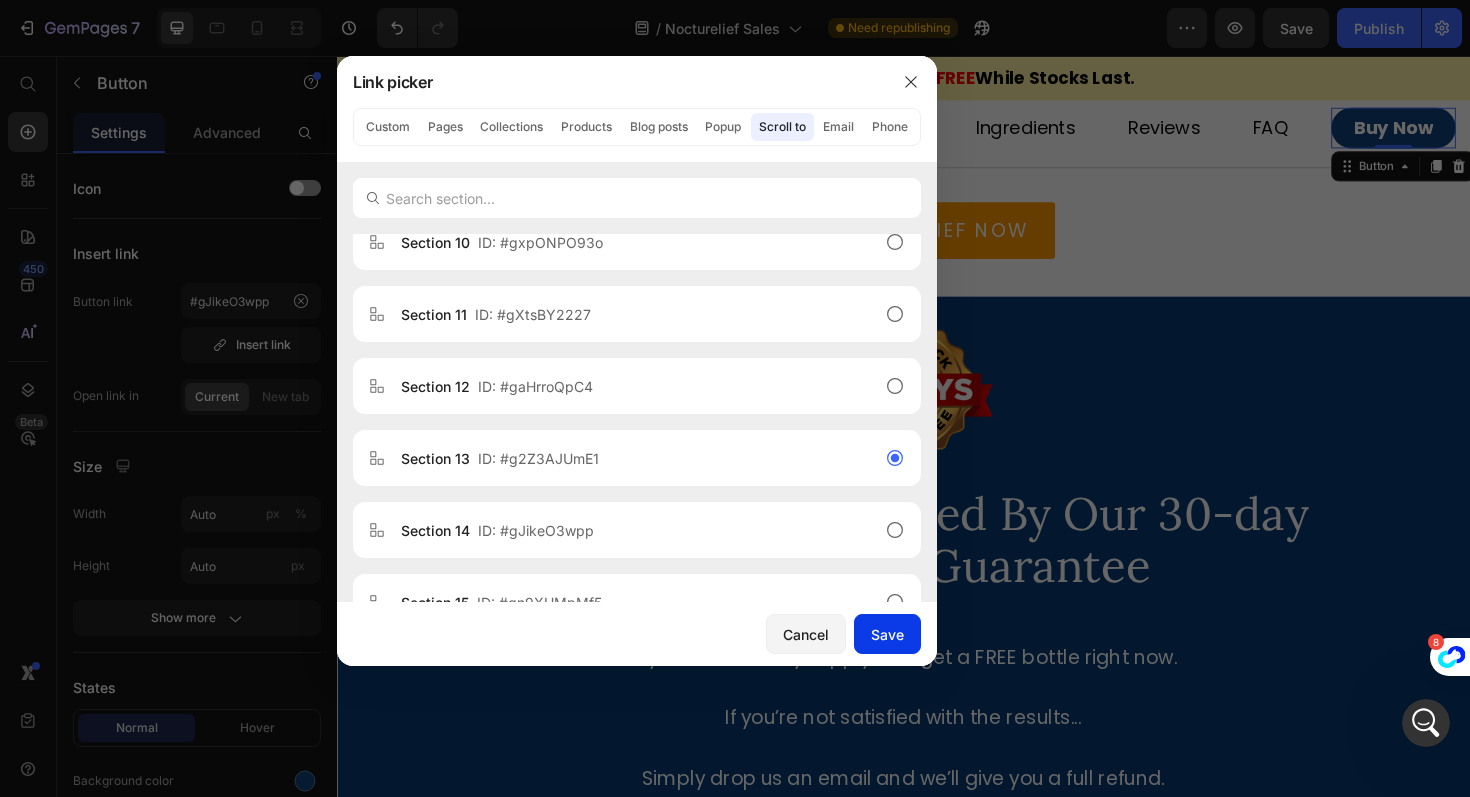 click on "Save" 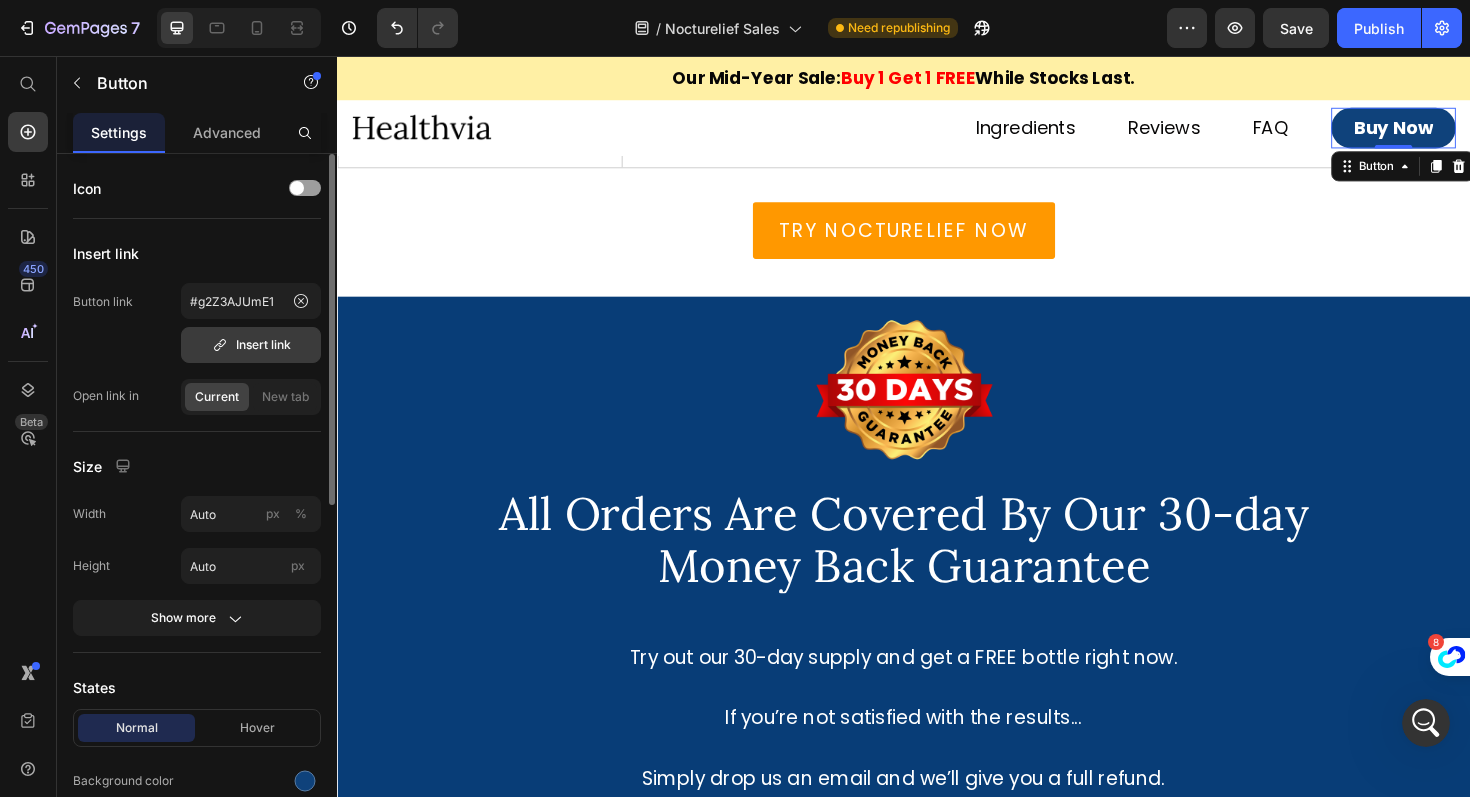 click on "Insert link" at bounding box center (251, 345) 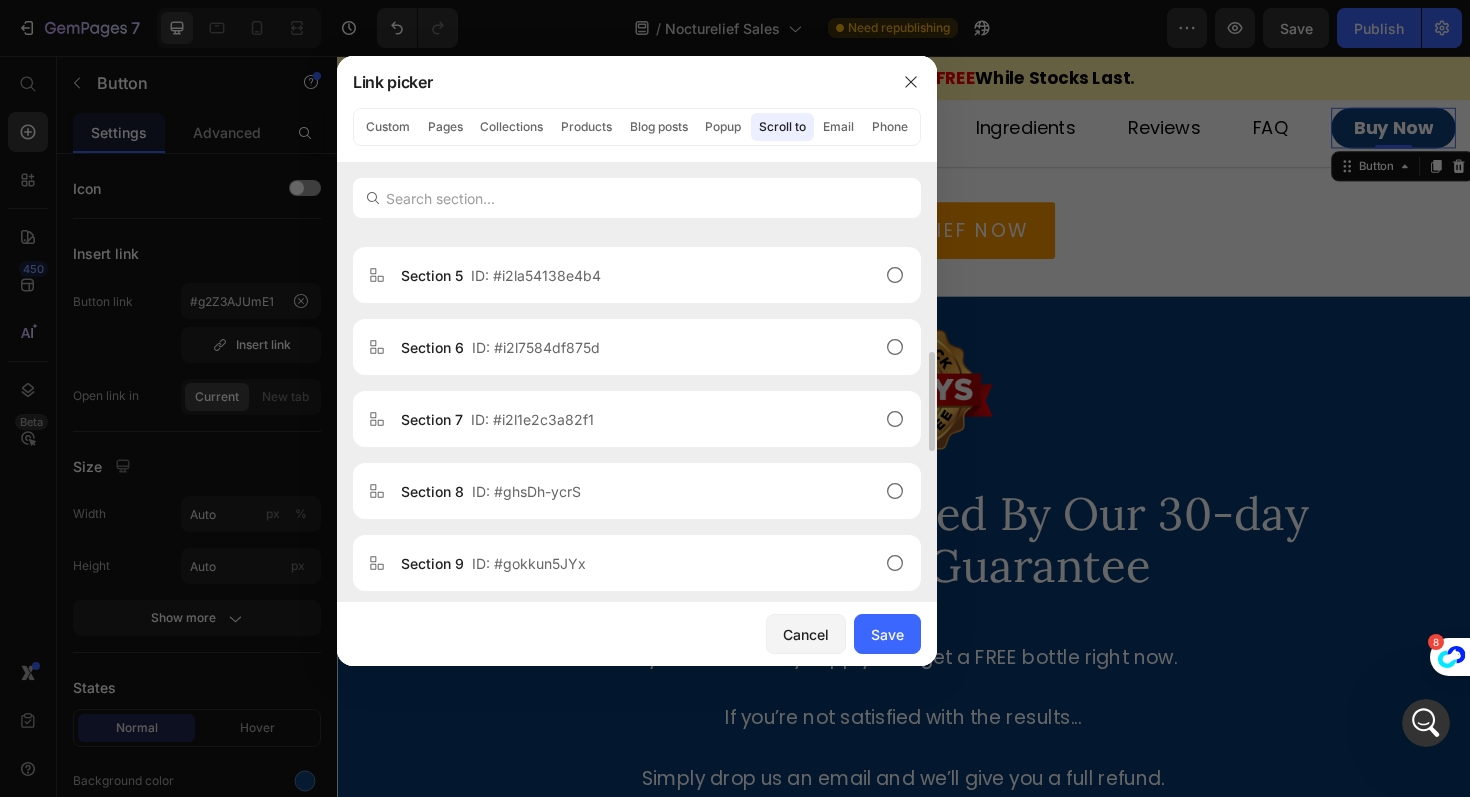scroll, scrollTop: 473, scrollLeft: 0, axis: vertical 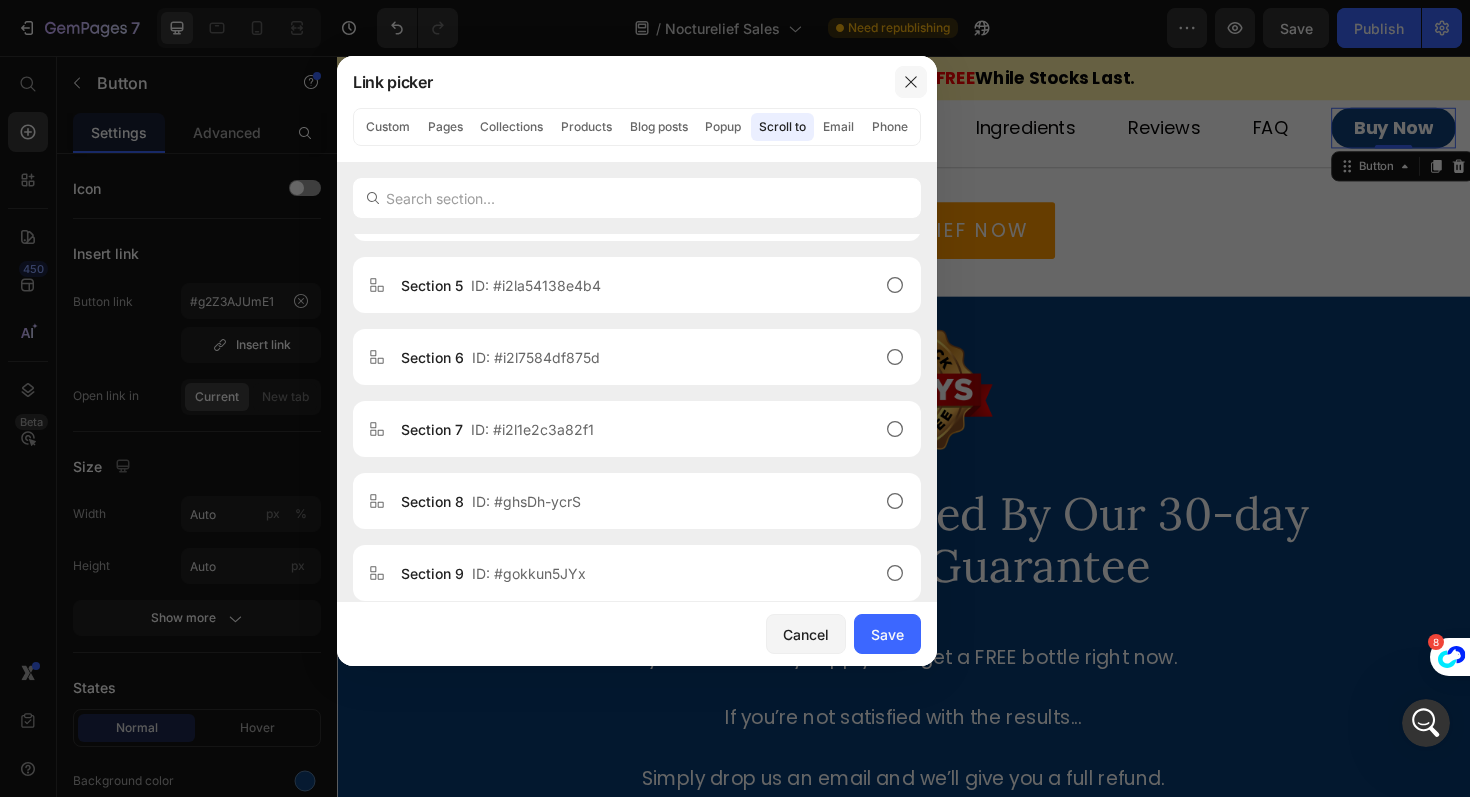 click 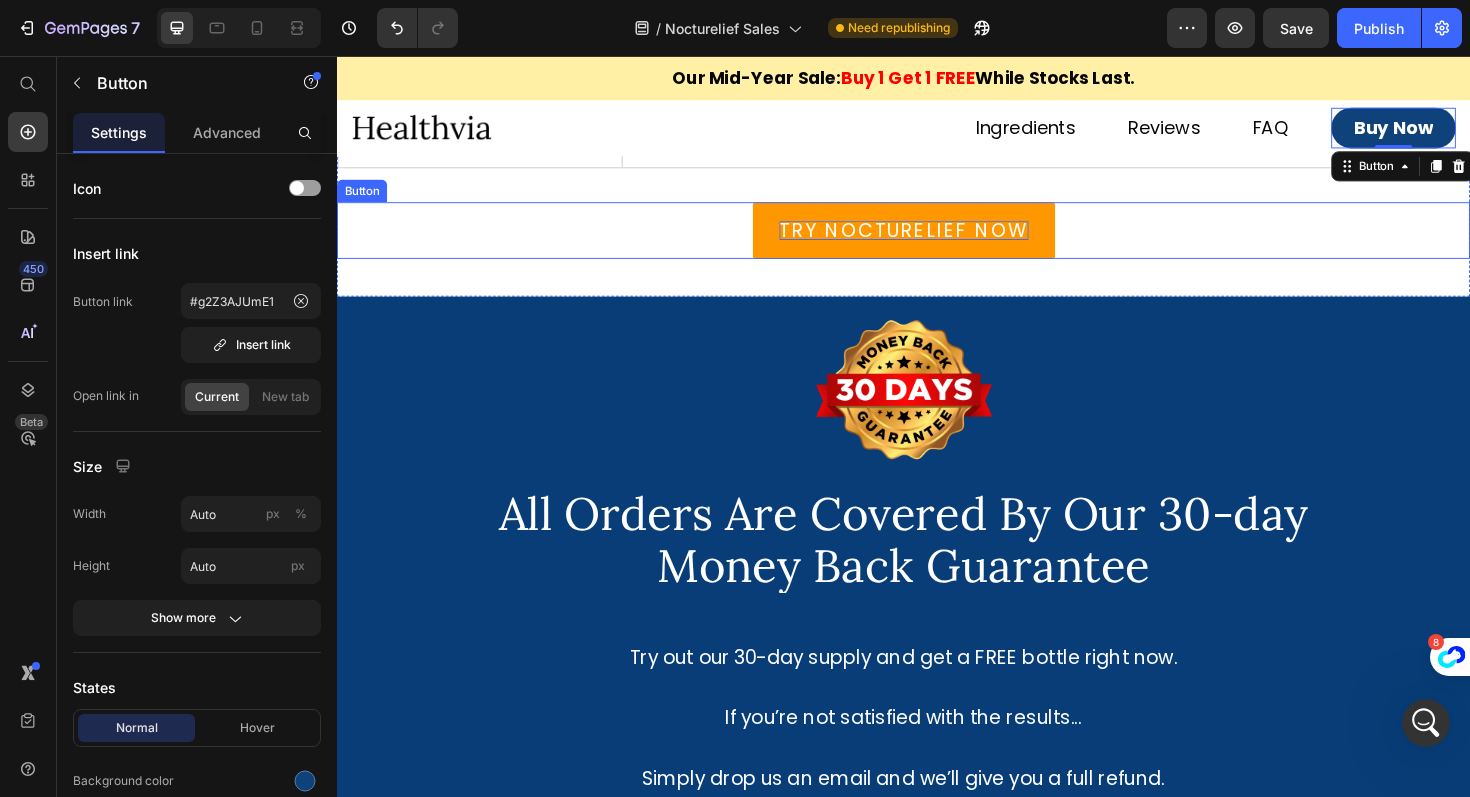 click on "TRY NOCTURELIEF NOW" at bounding box center [937, 241] 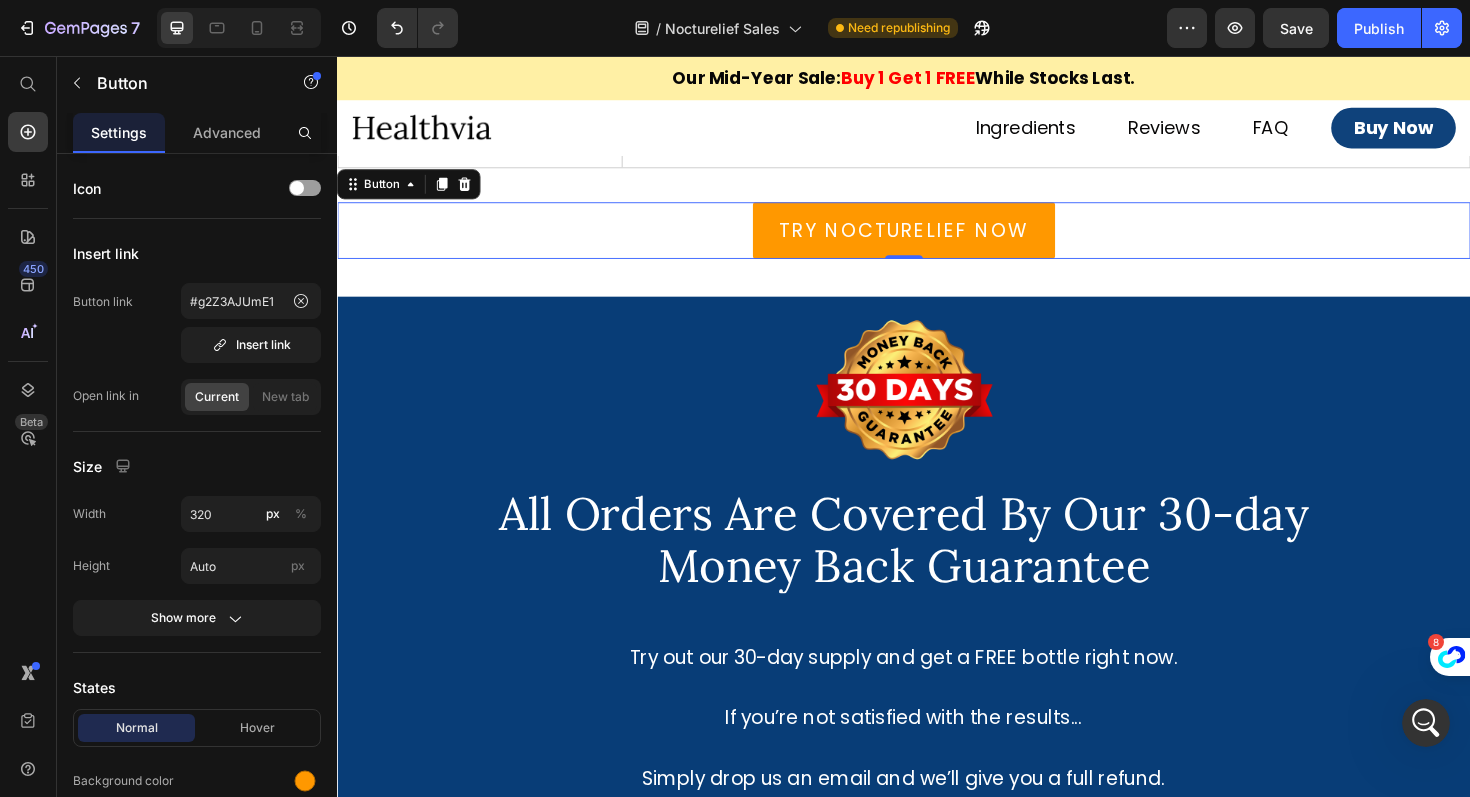 click at bounding box center [937, 411] 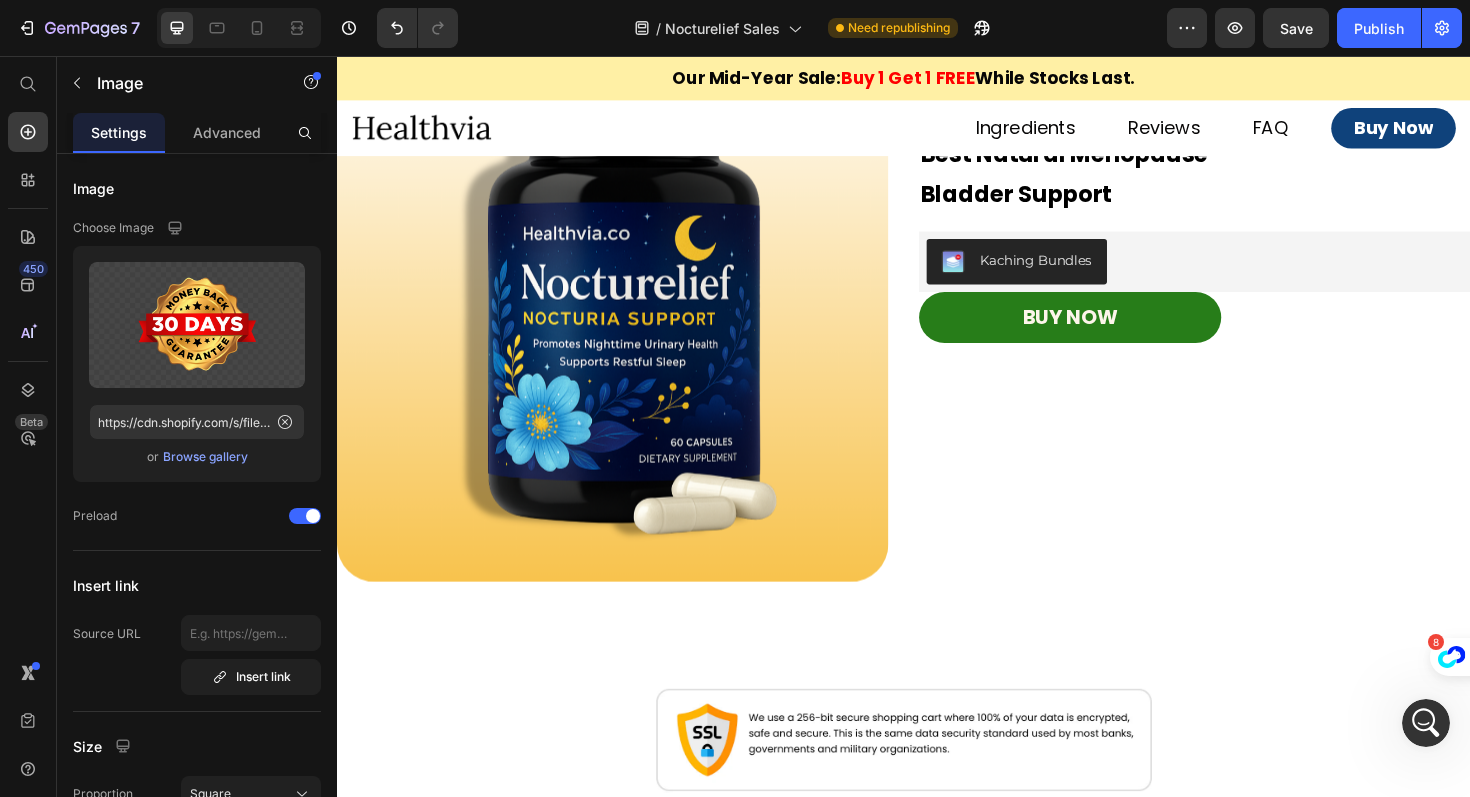 scroll, scrollTop: 12138, scrollLeft: 0, axis: vertical 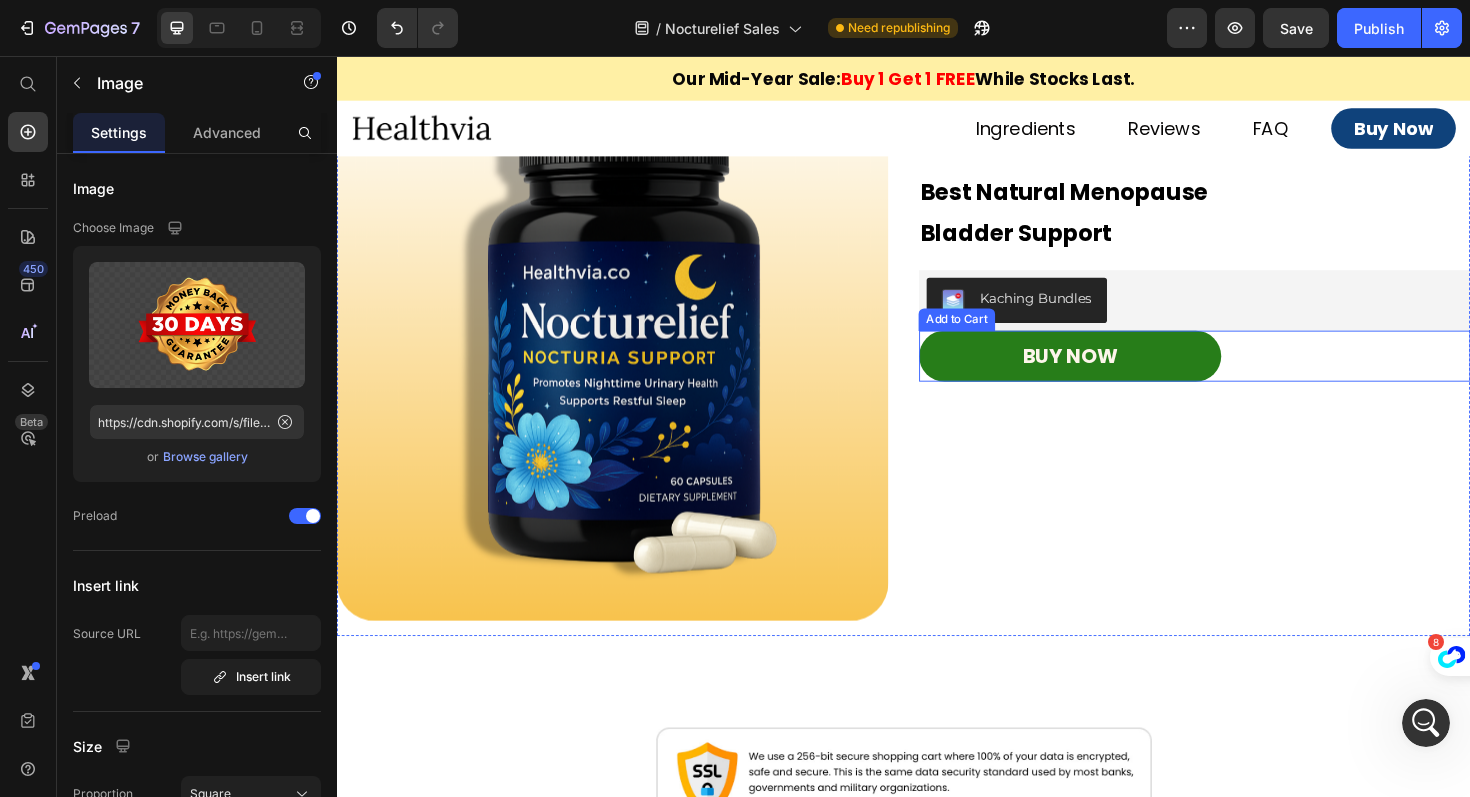 click on "BUY NOW" at bounding box center [1113, 374] 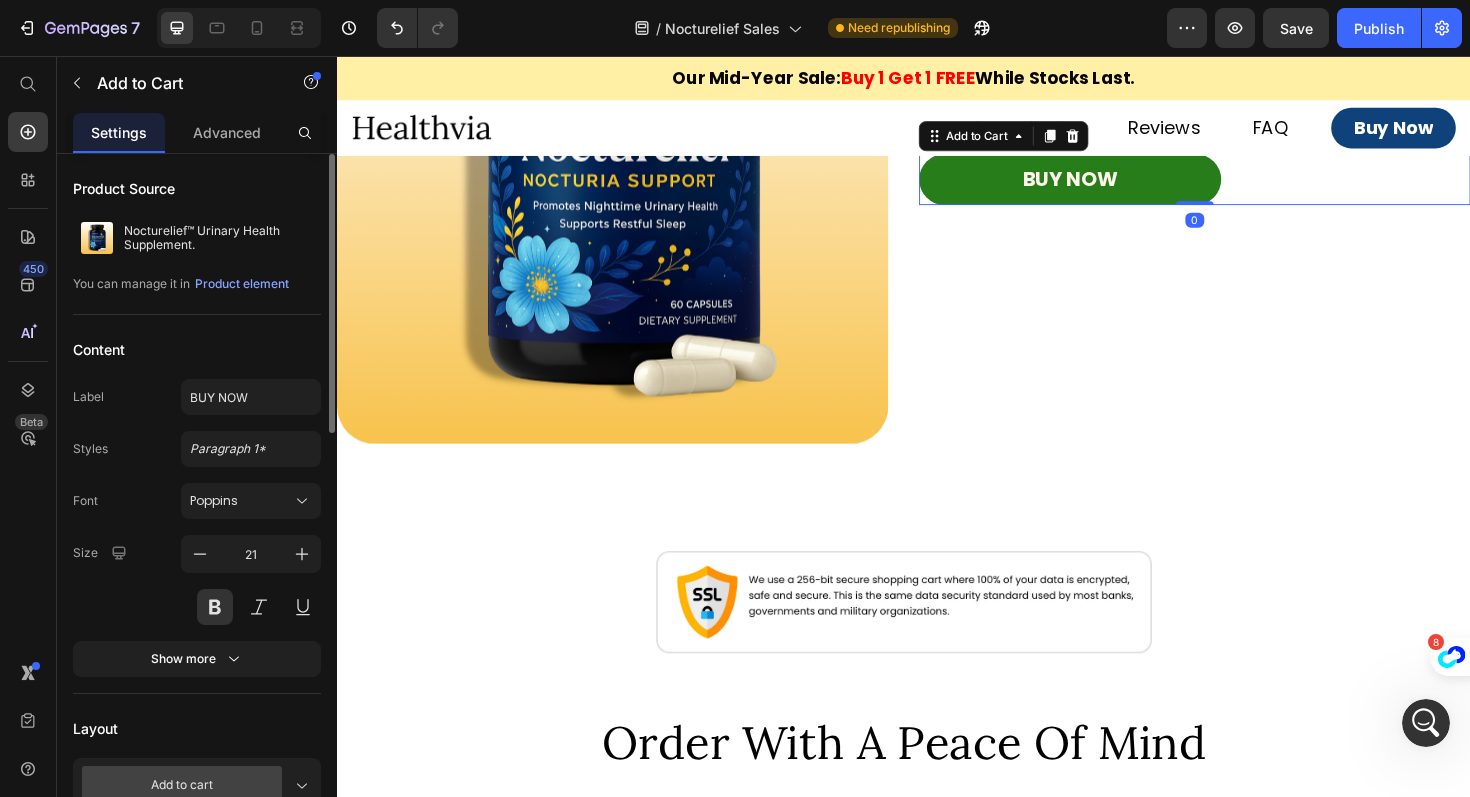 scroll, scrollTop: 12375, scrollLeft: 0, axis: vertical 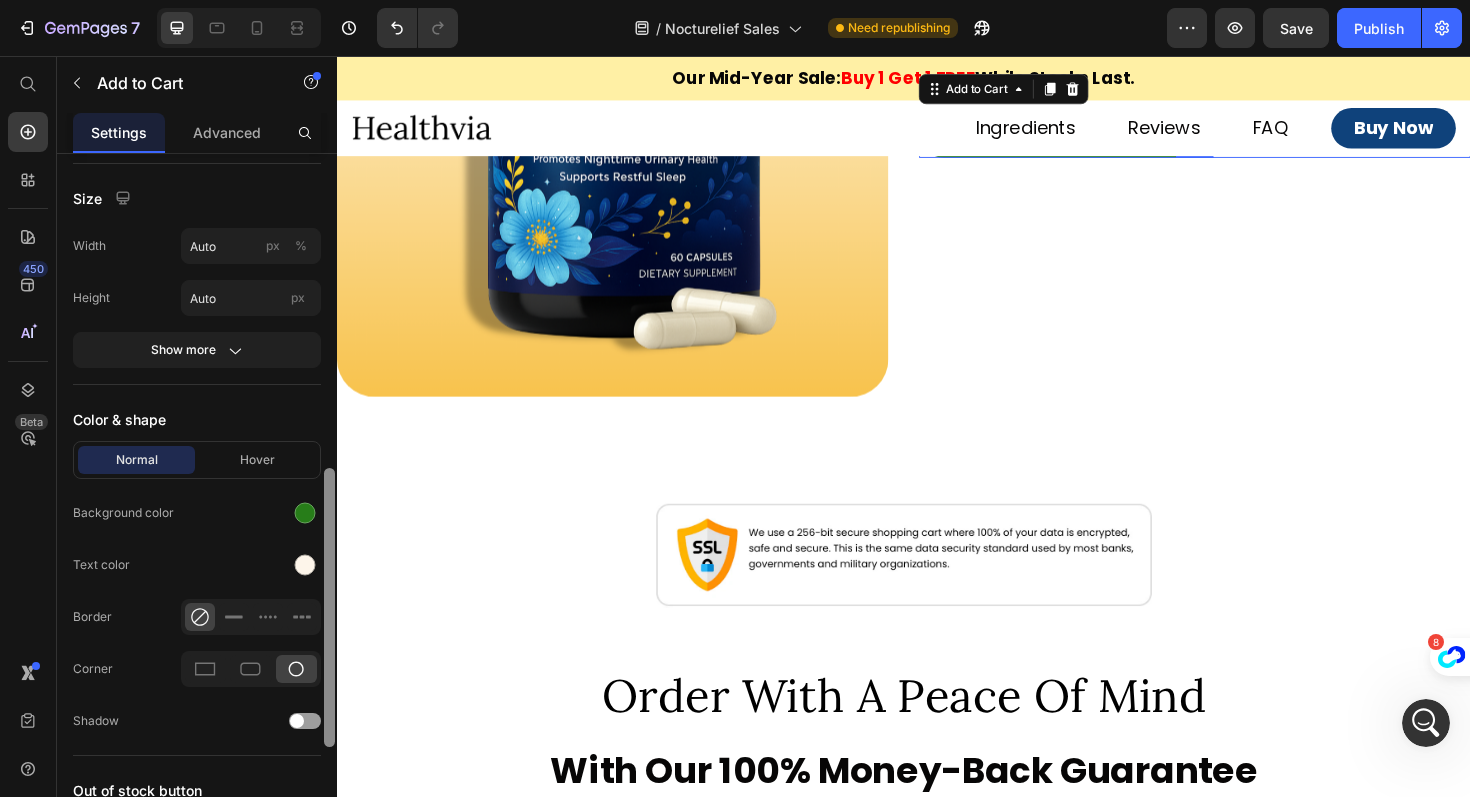 click at bounding box center (329, 504) 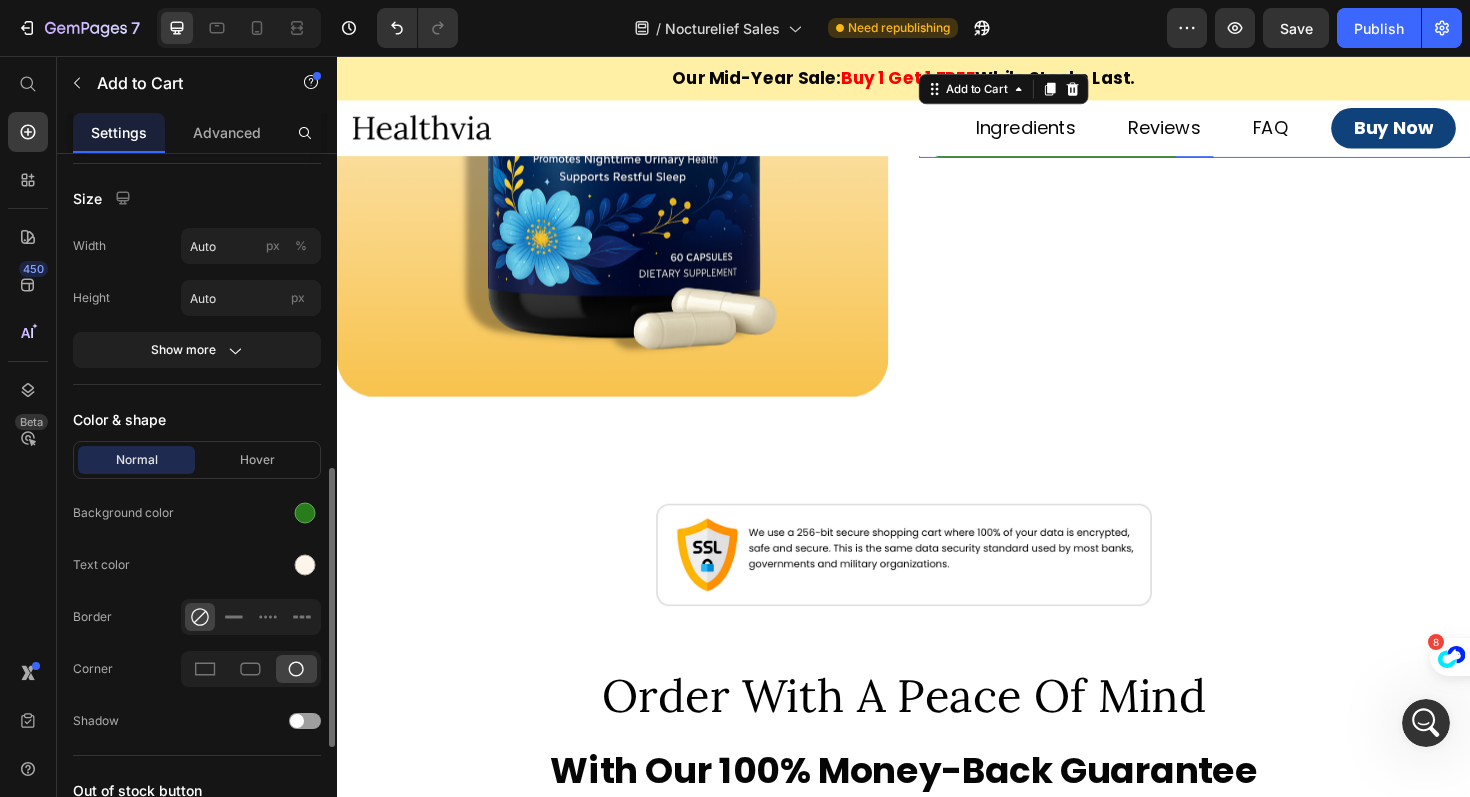 scroll, scrollTop: 1051, scrollLeft: 0, axis: vertical 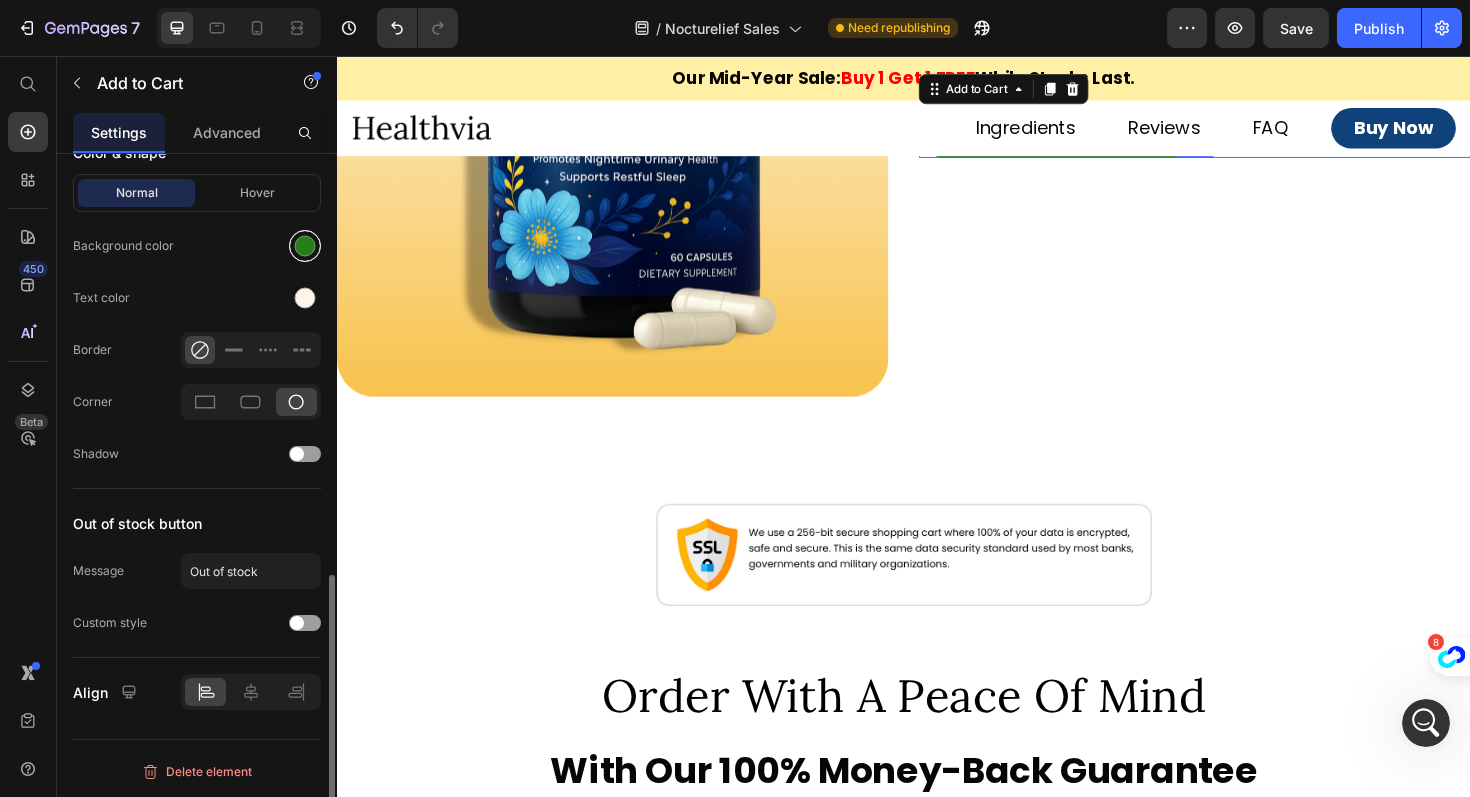 click at bounding box center (305, 246) 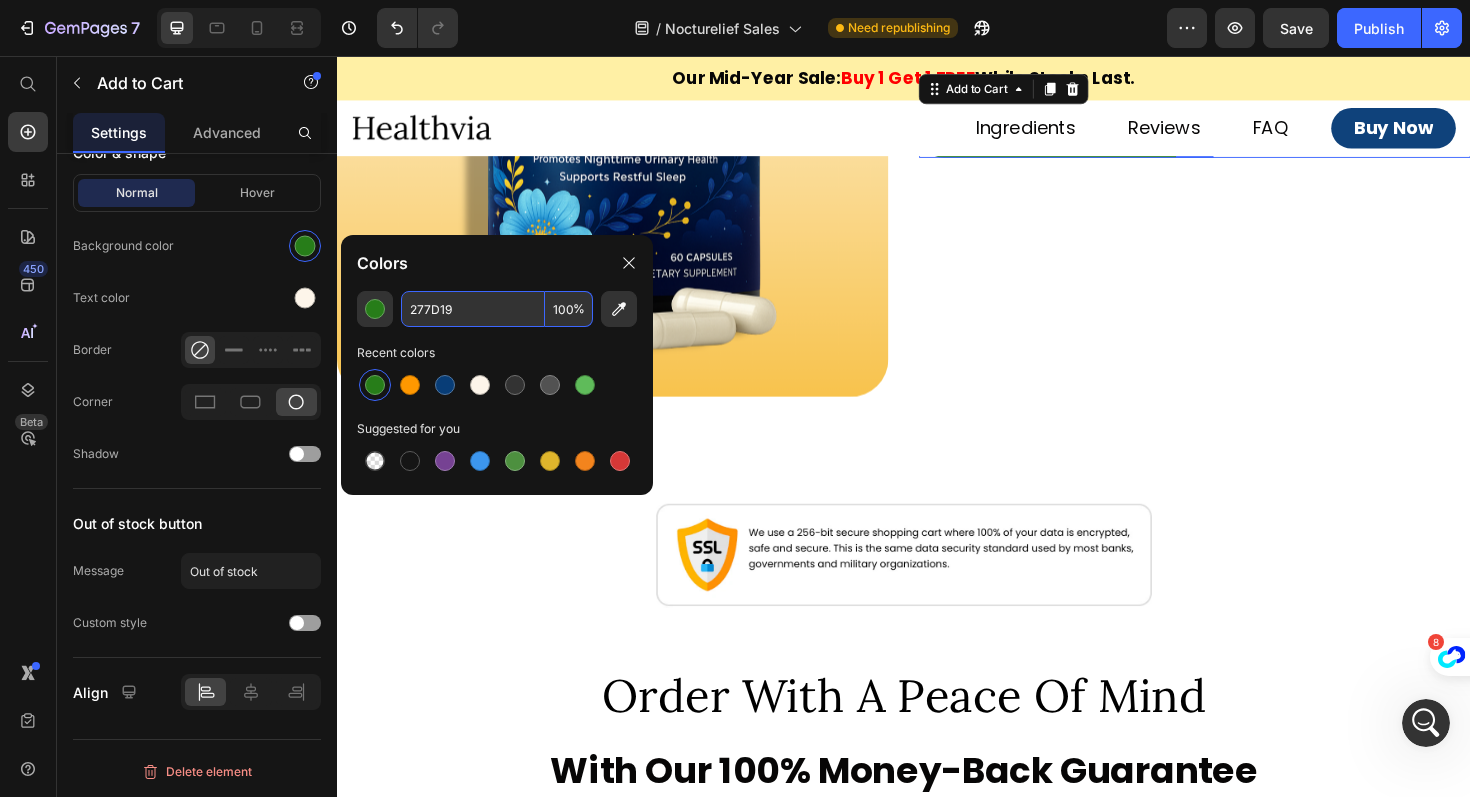 click on "277D19" at bounding box center [473, 309] 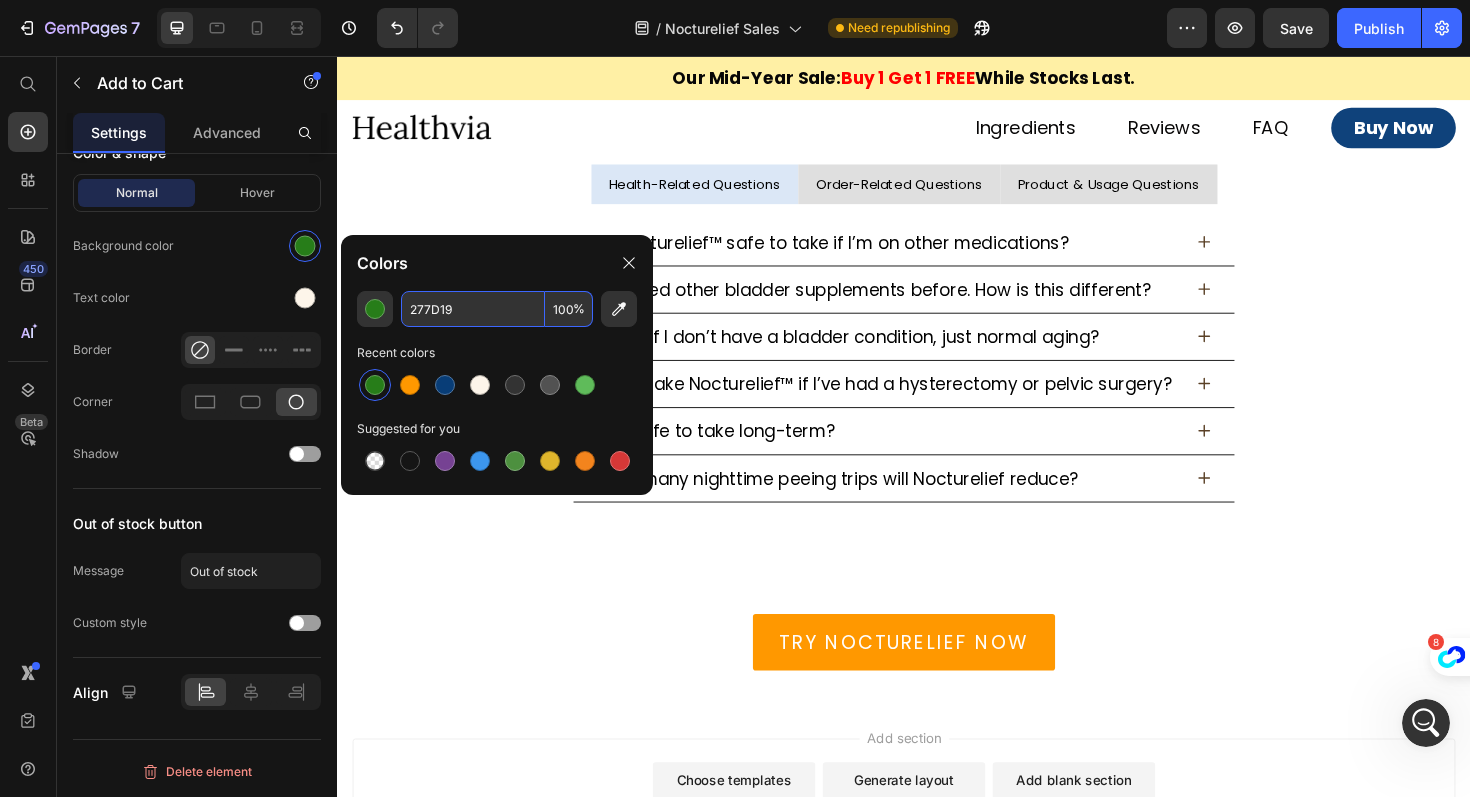 scroll, scrollTop: 15354, scrollLeft: 0, axis: vertical 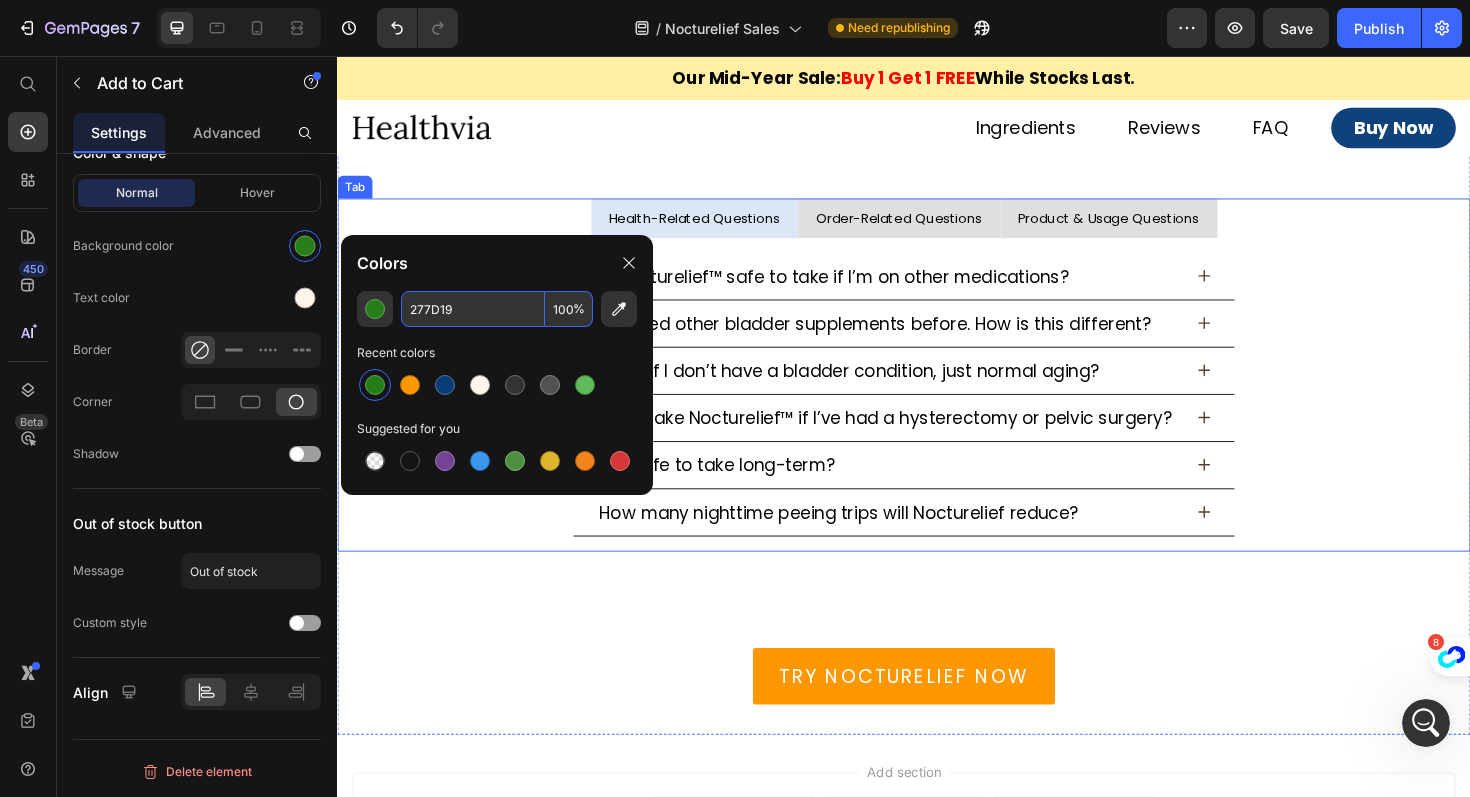 click on "Health-Related Questions" at bounding box center [715, 228] 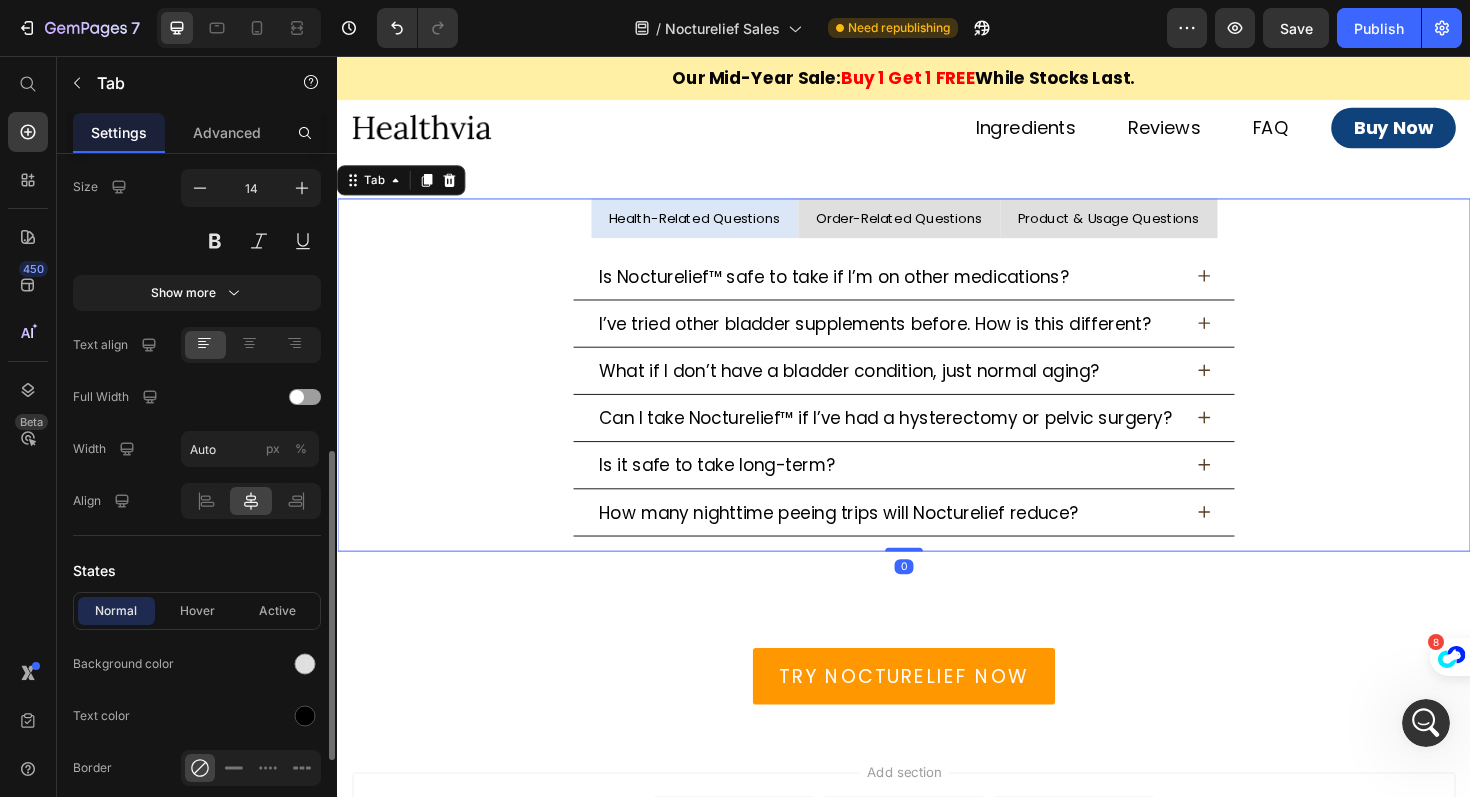 scroll, scrollTop: 659, scrollLeft: 0, axis: vertical 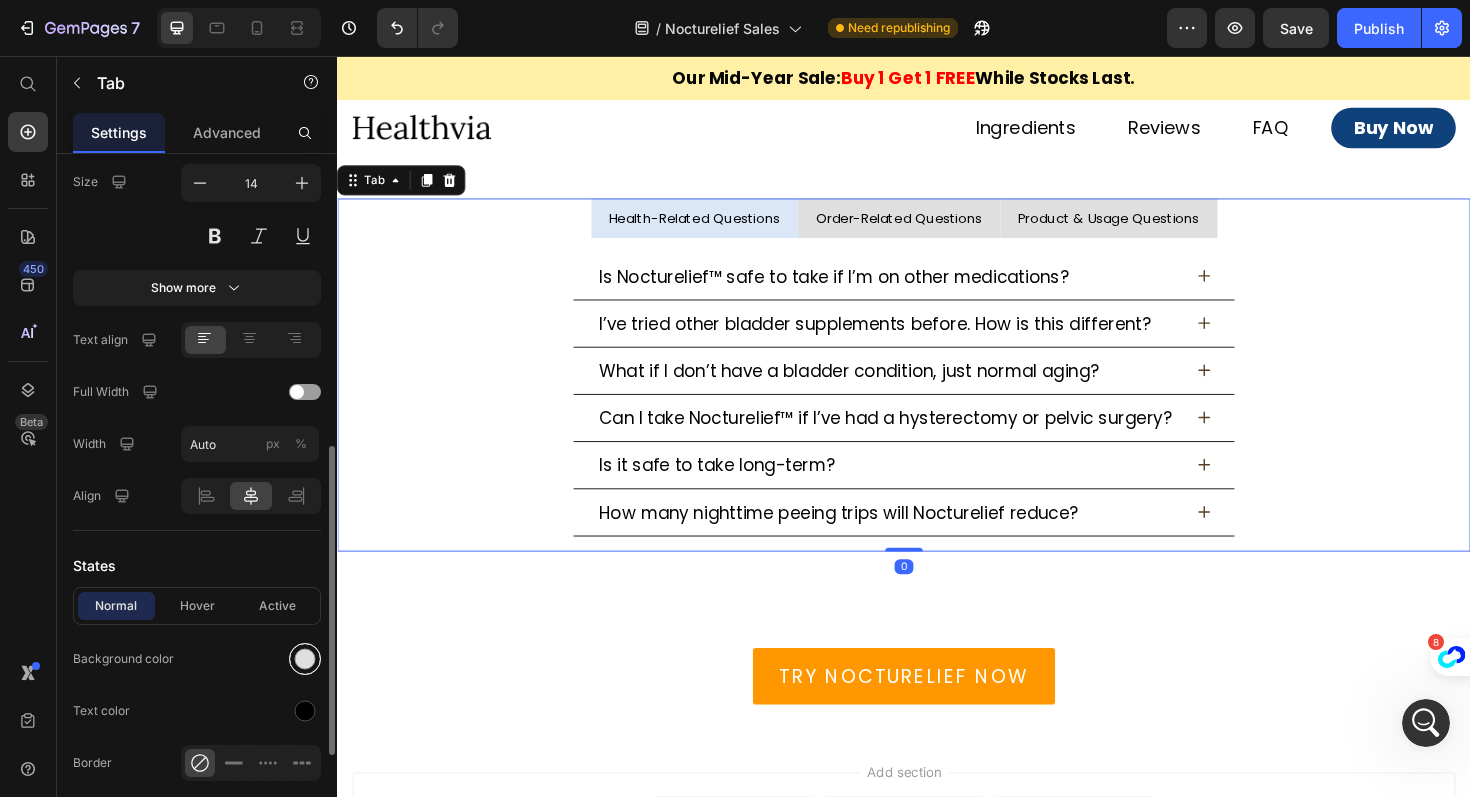click at bounding box center [305, 659] 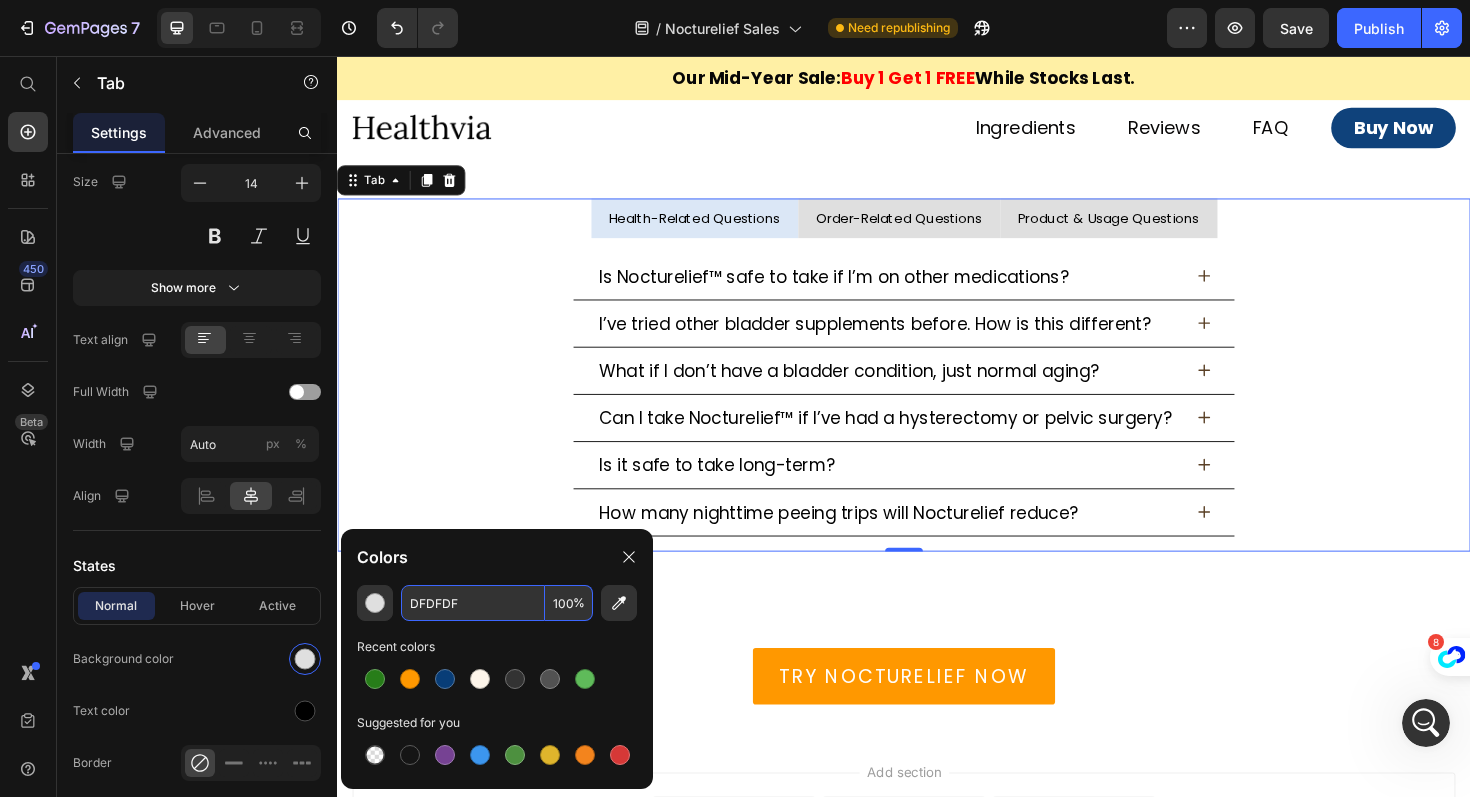 click on "DFDFDF" at bounding box center (473, 603) 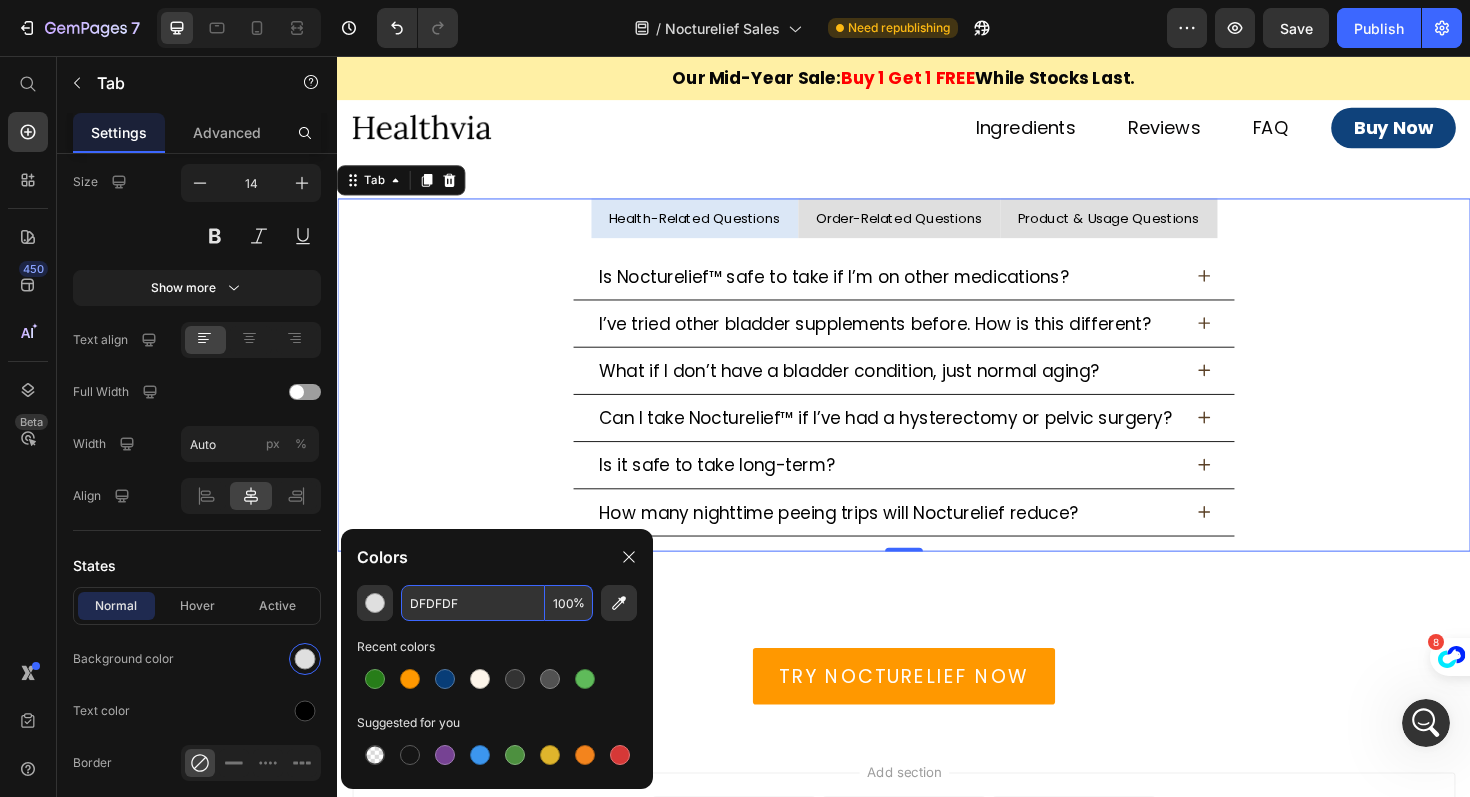 click on "DFDFDF" at bounding box center (473, 603) 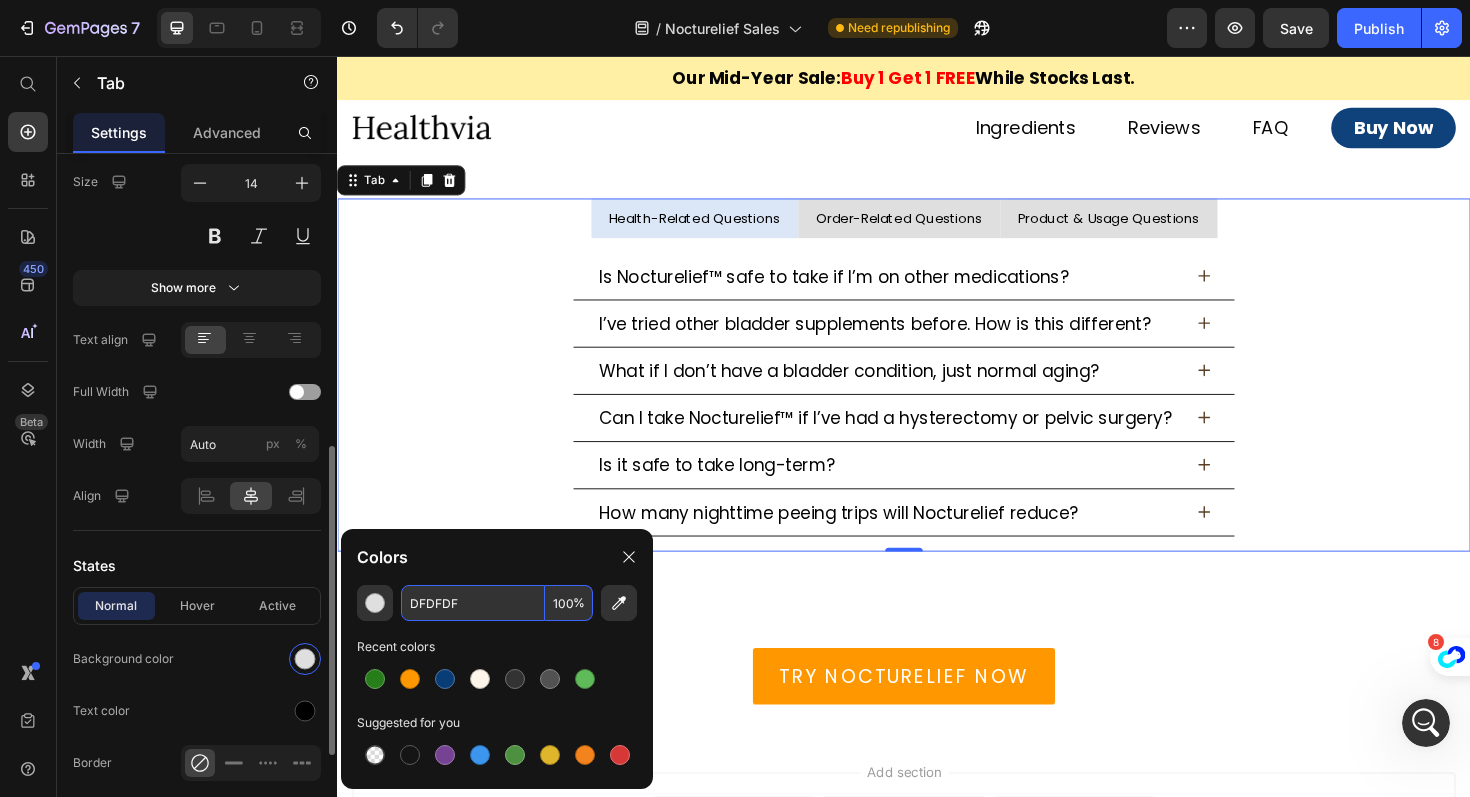 click on "Normal Hover Active" at bounding box center [197, 606] 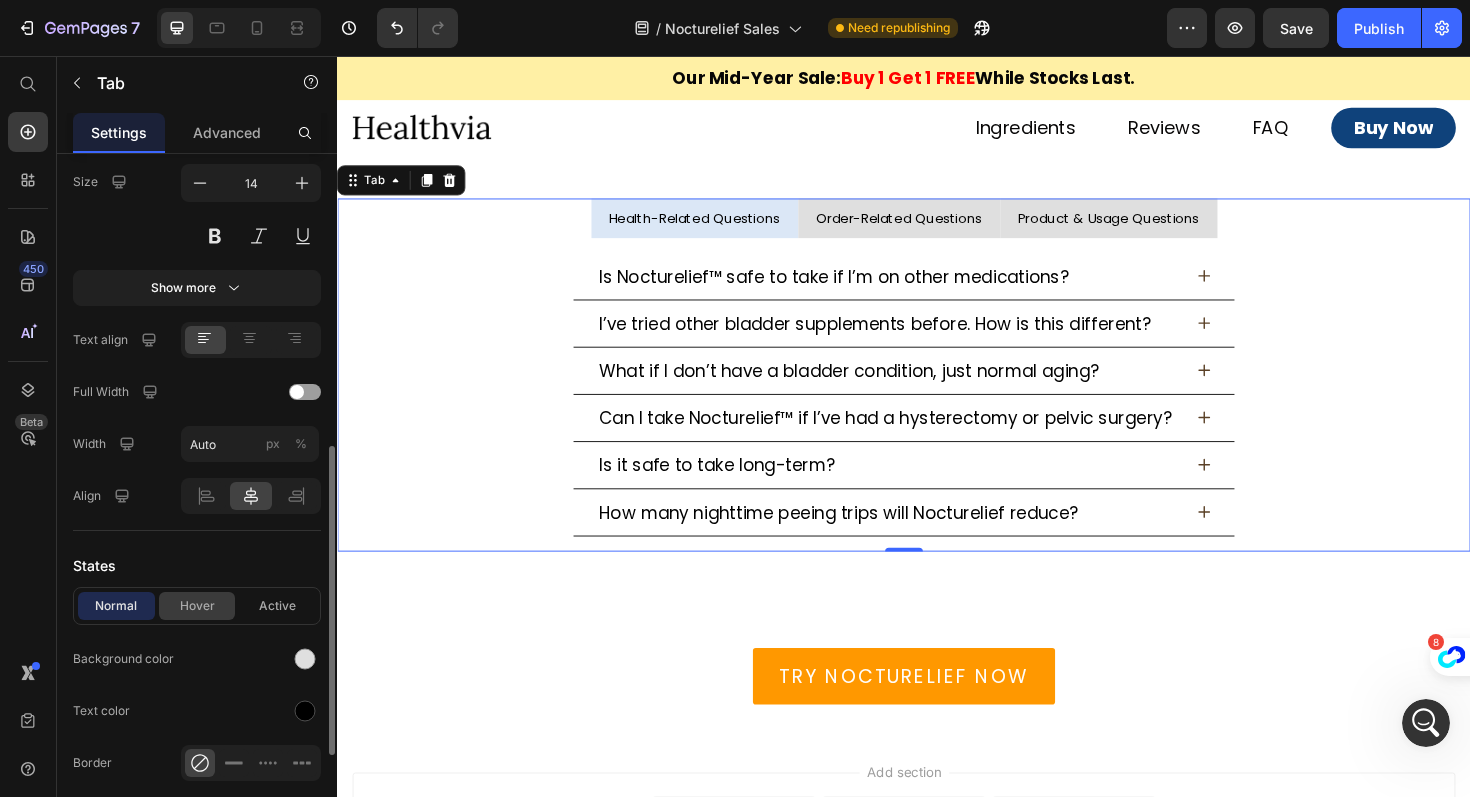 click on "Hover" at bounding box center (197, 606) 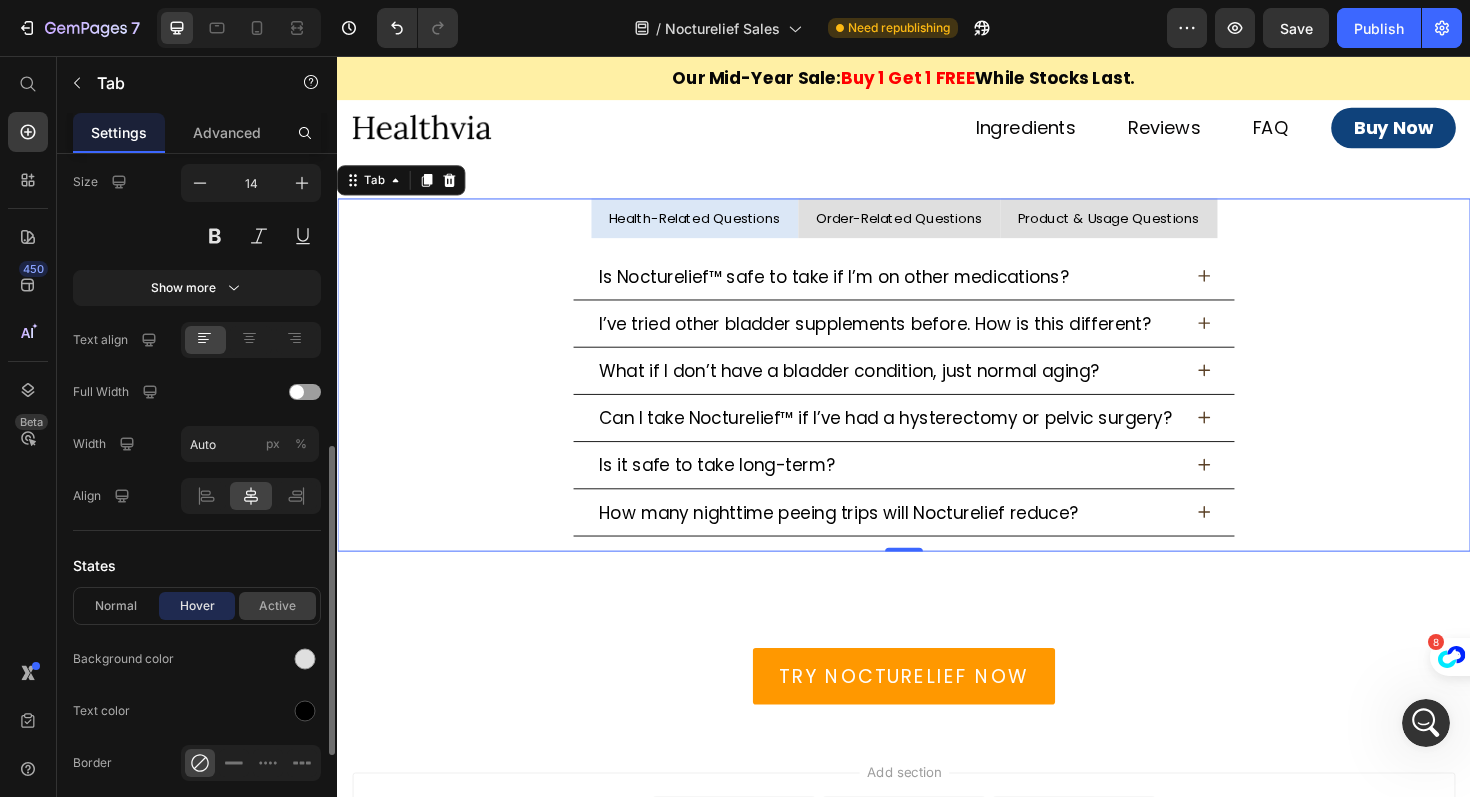 click on "Active" at bounding box center [277, 606] 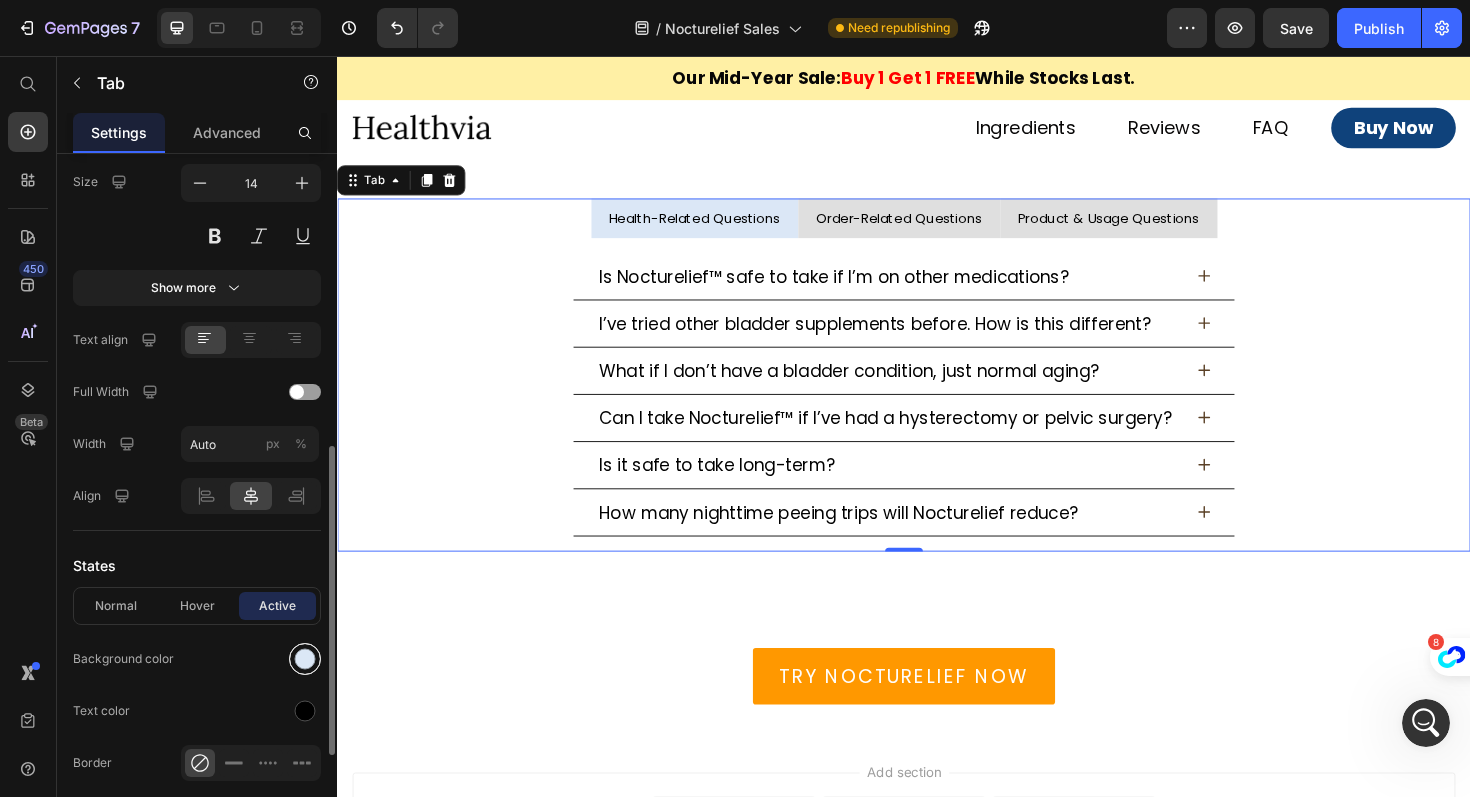 click at bounding box center [305, 659] 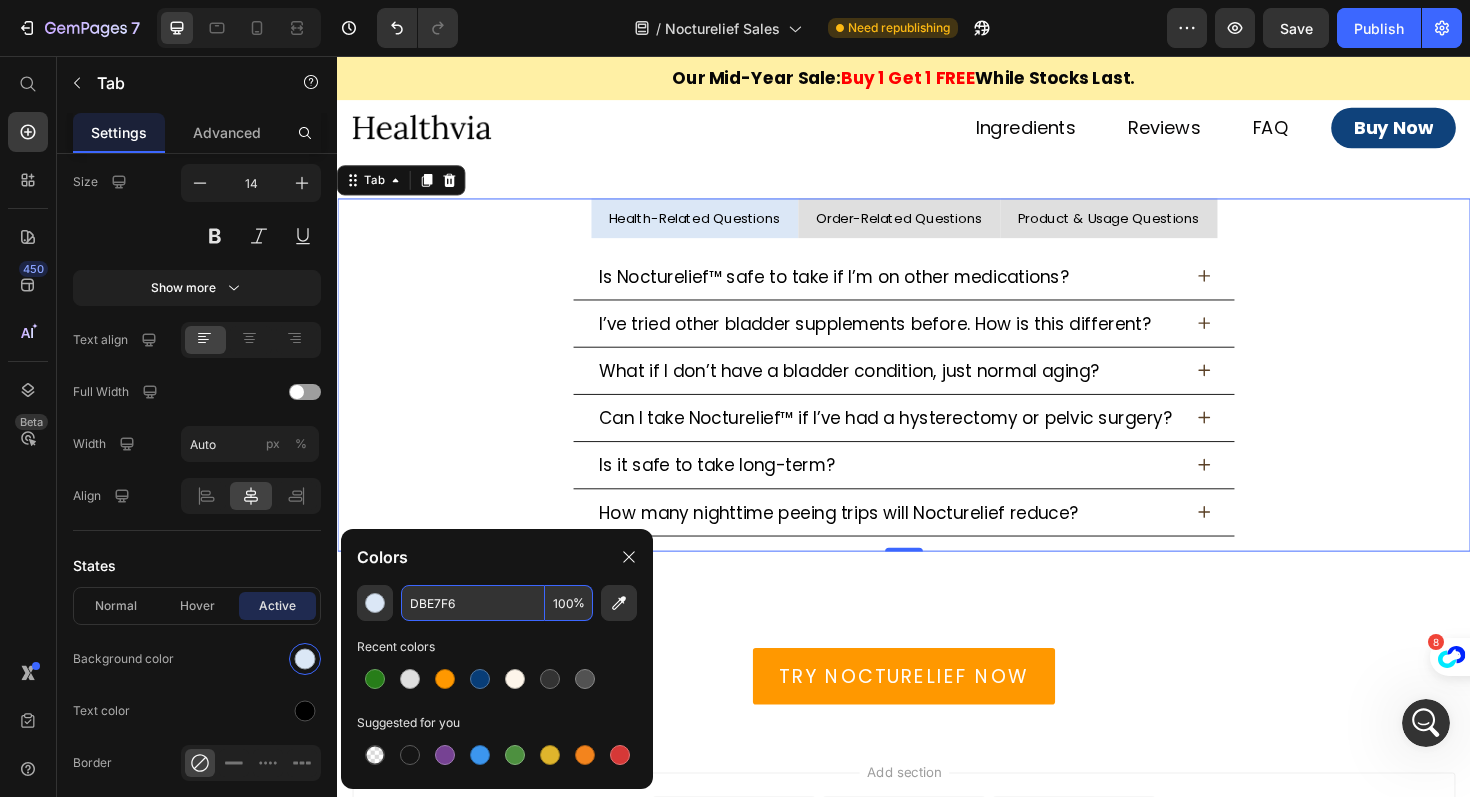 click on "DBE7F6" at bounding box center [473, 603] 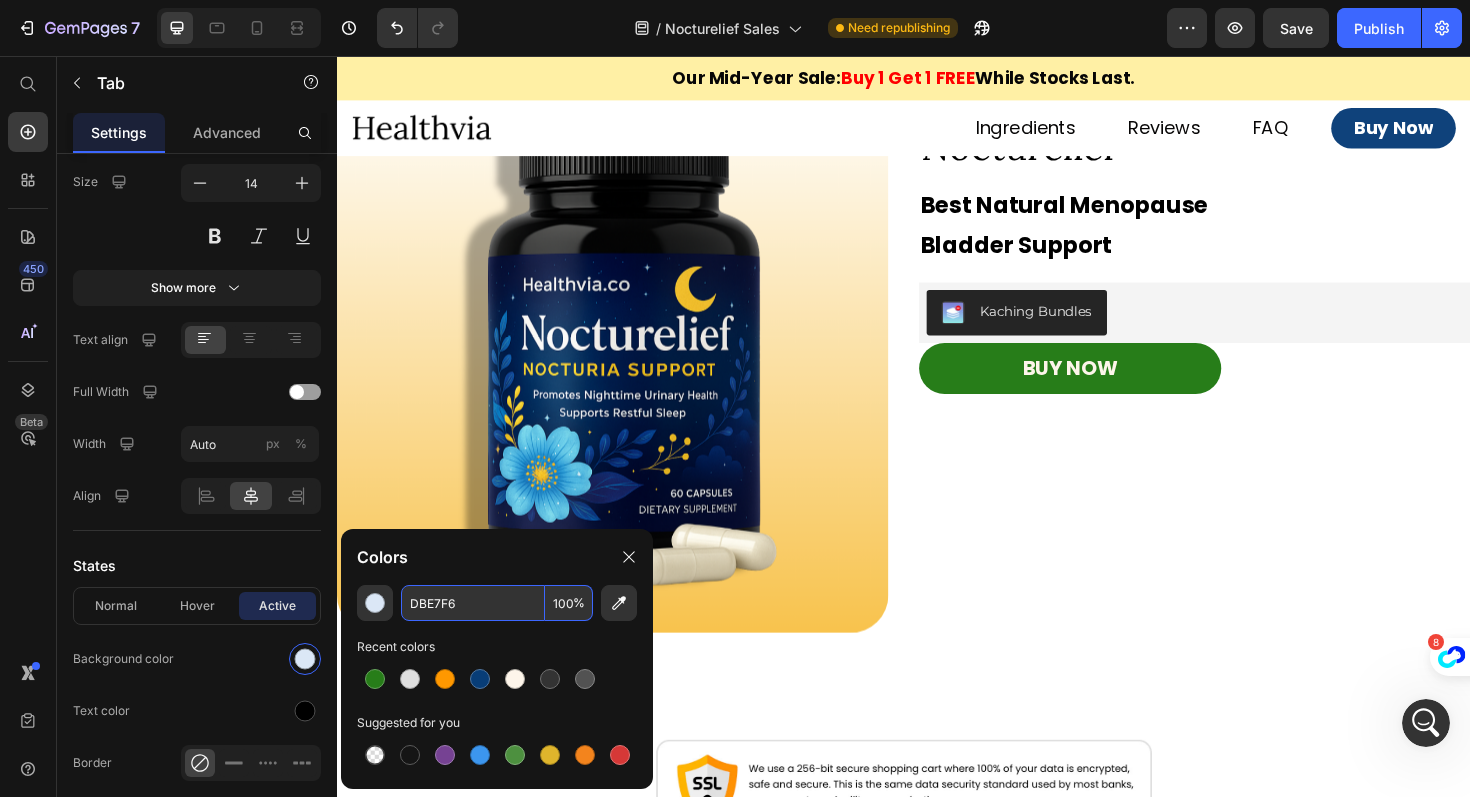 scroll, scrollTop: 12053, scrollLeft: 0, axis: vertical 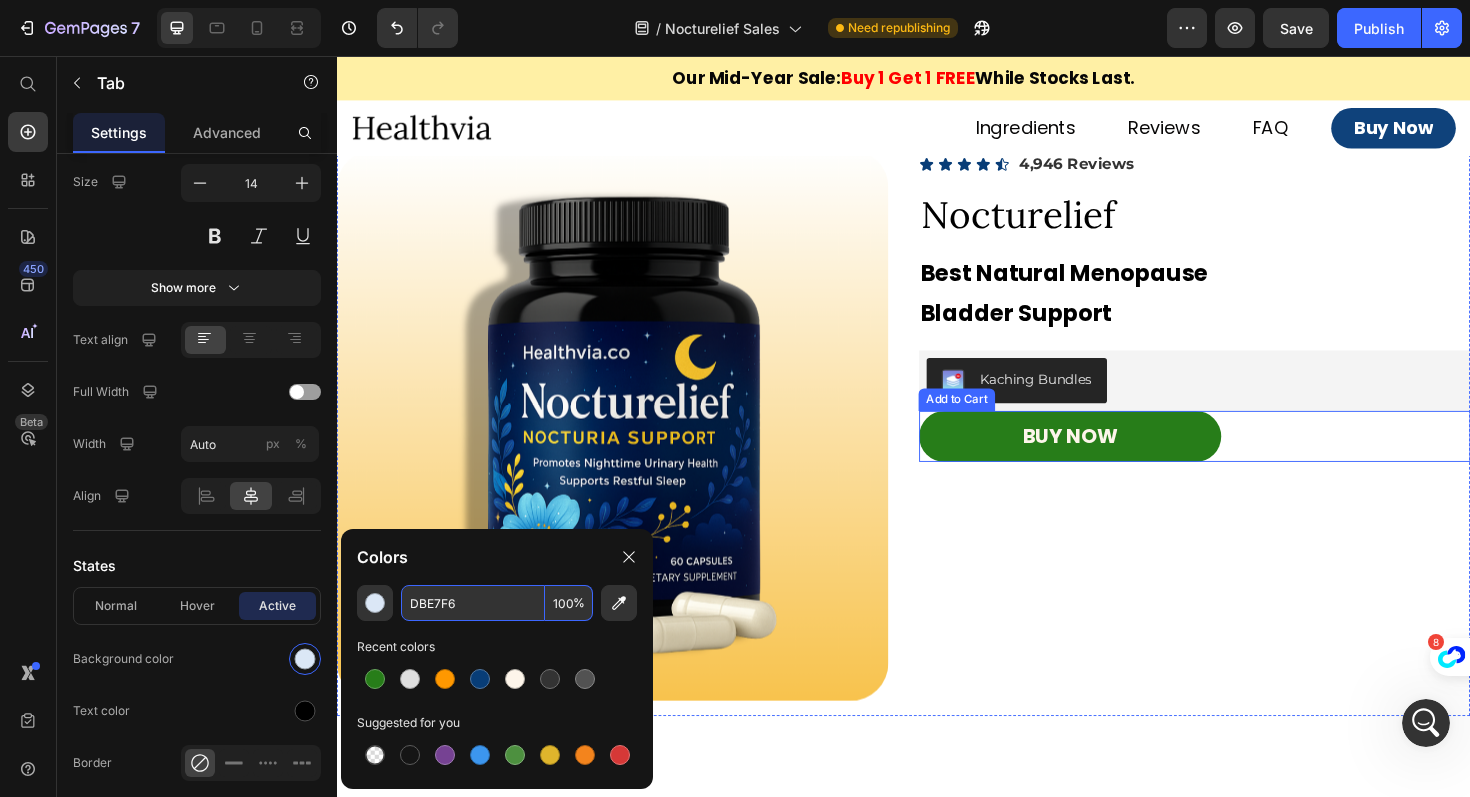 click on "BUY NOW" at bounding box center (1113, 459) 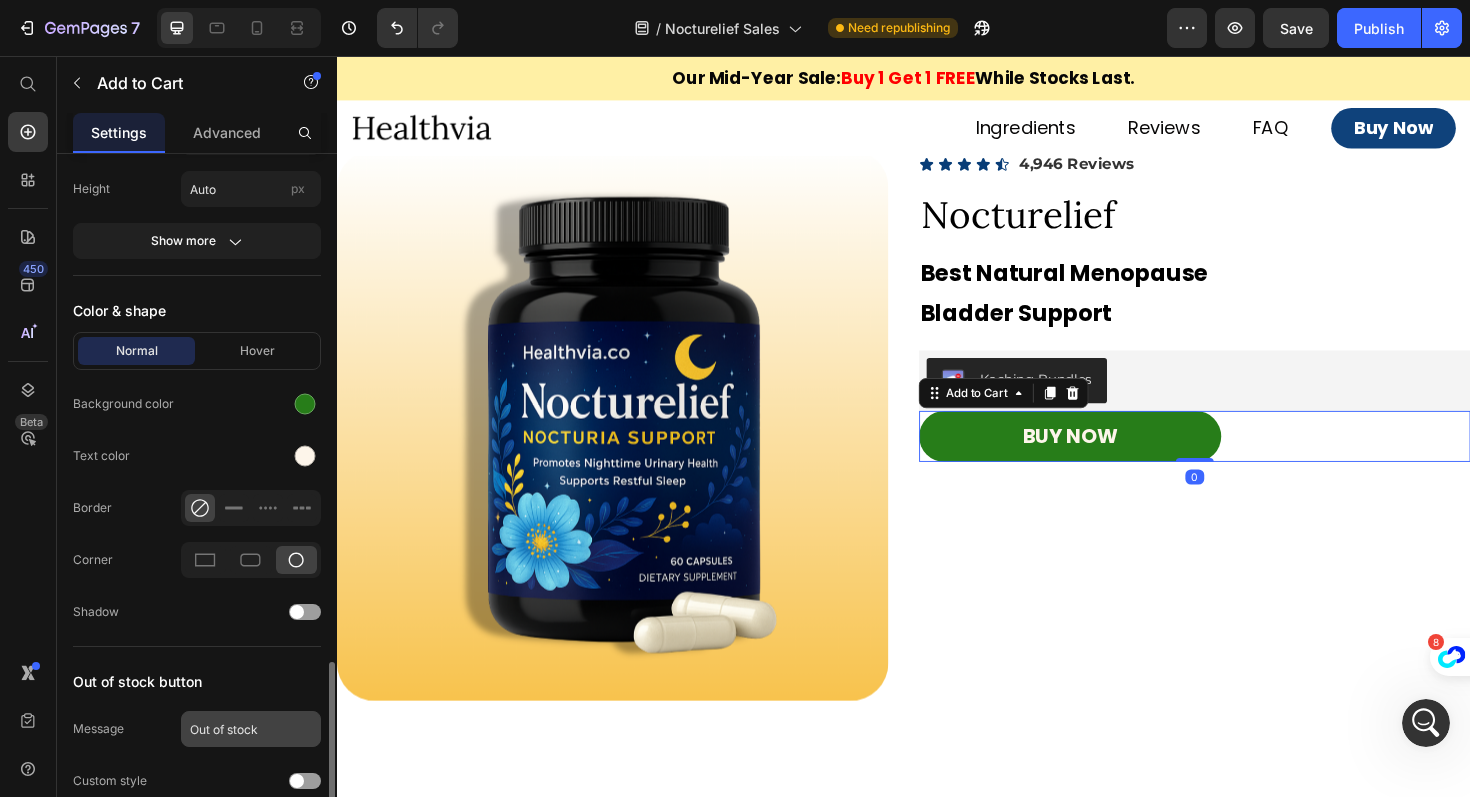 scroll, scrollTop: 1001, scrollLeft: 0, axis: vertical 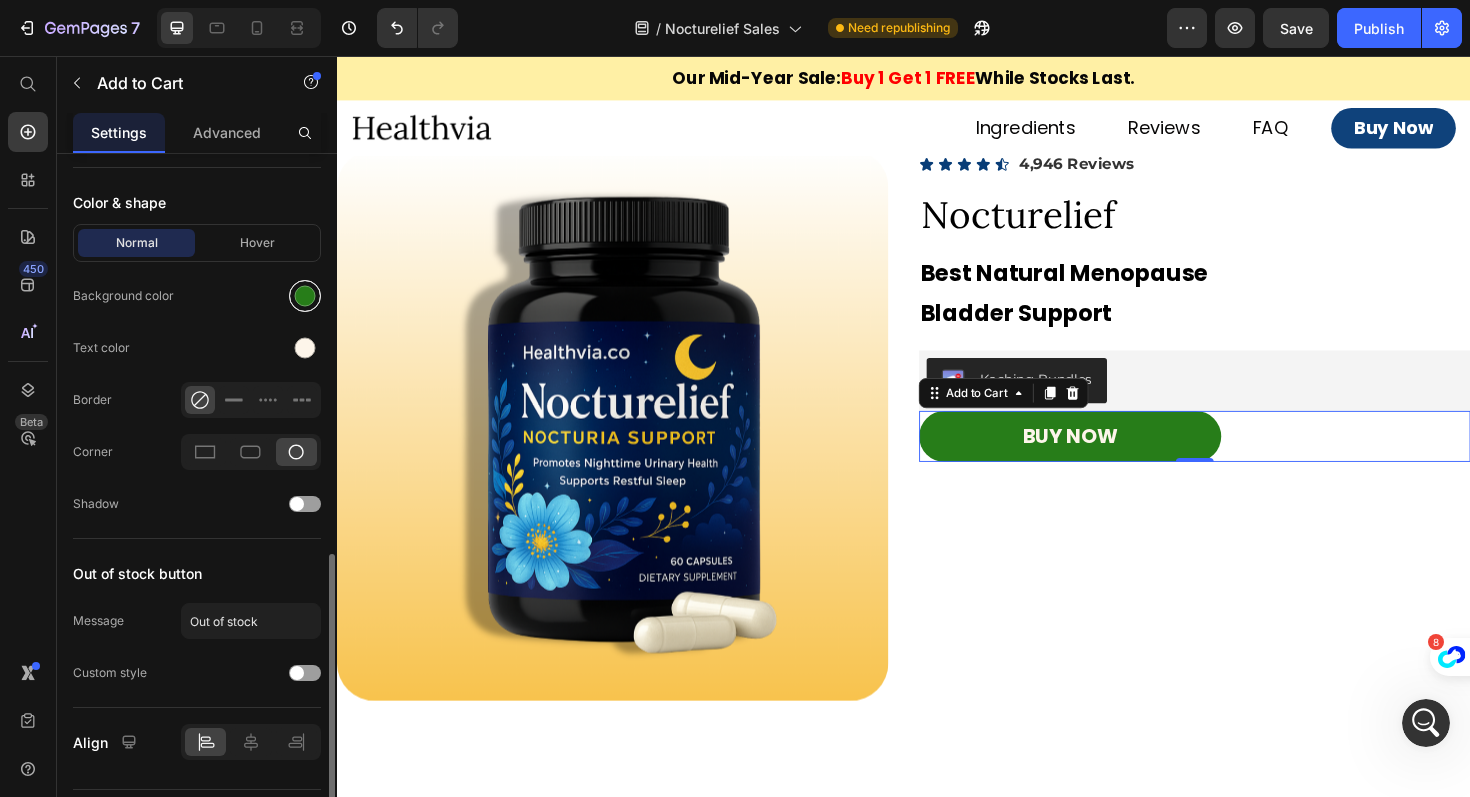click at bounding box center (305, 296) 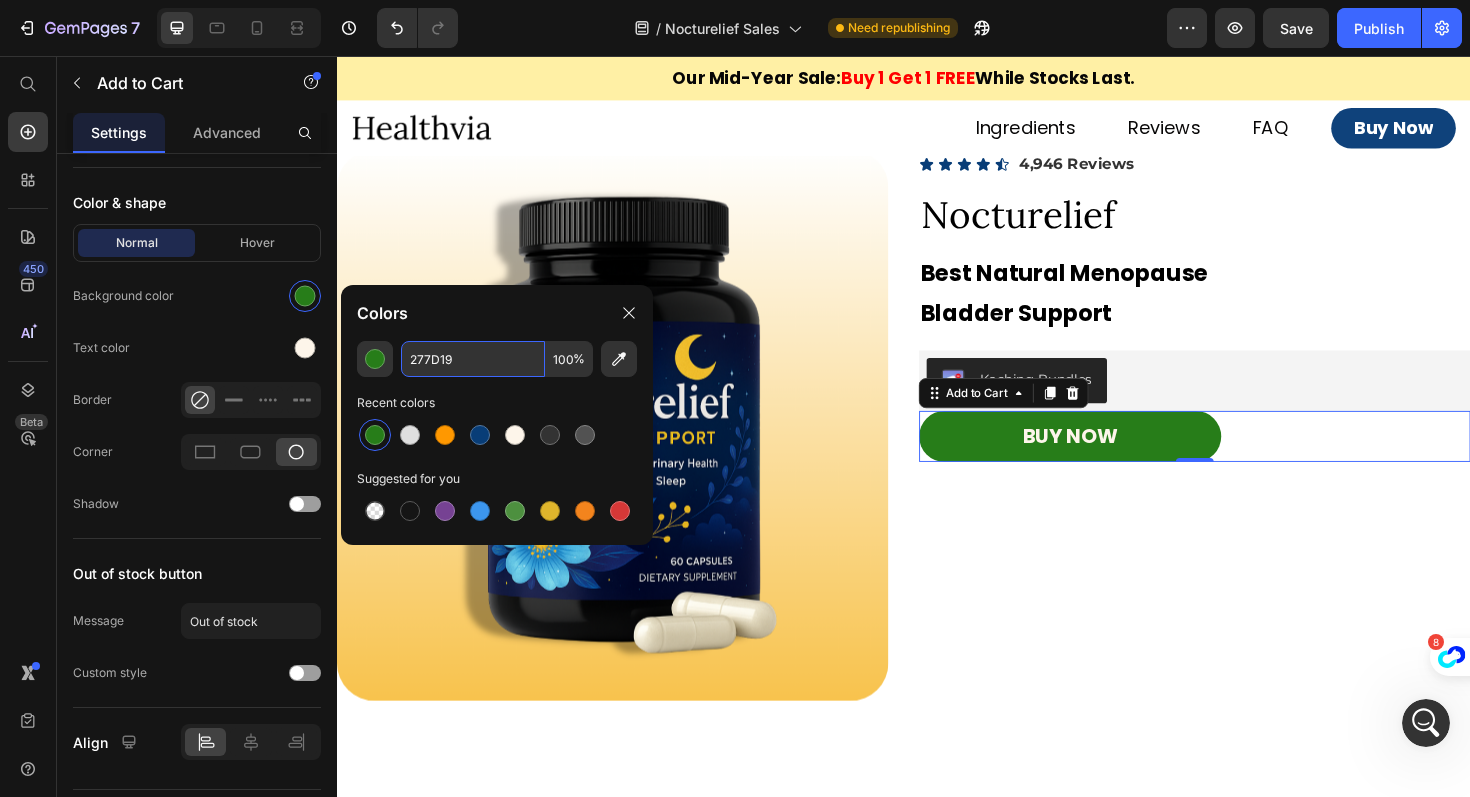 click on "277D19" at bounding box center [473, 359] 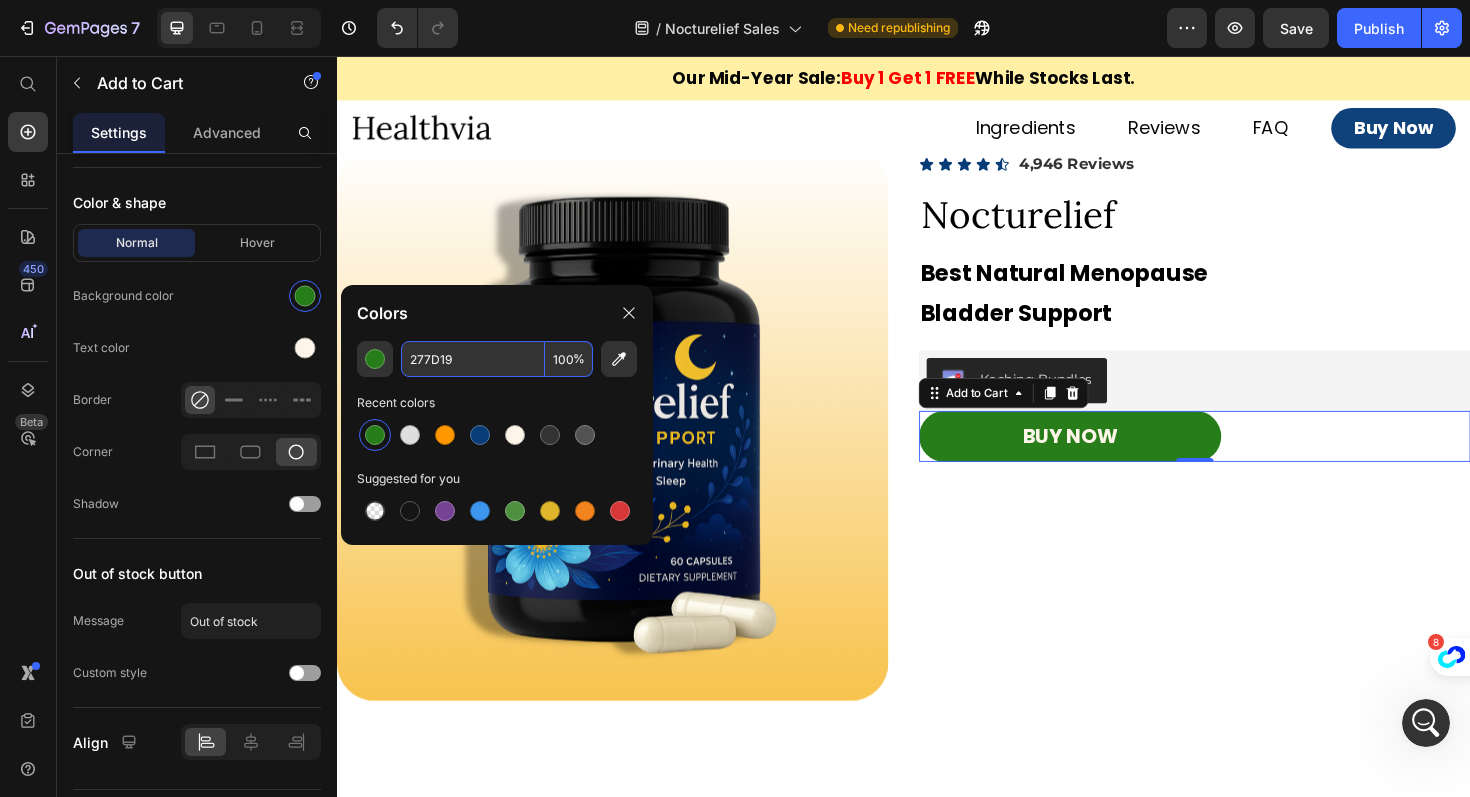 click on "277D19" at bounding box center (473, 359) 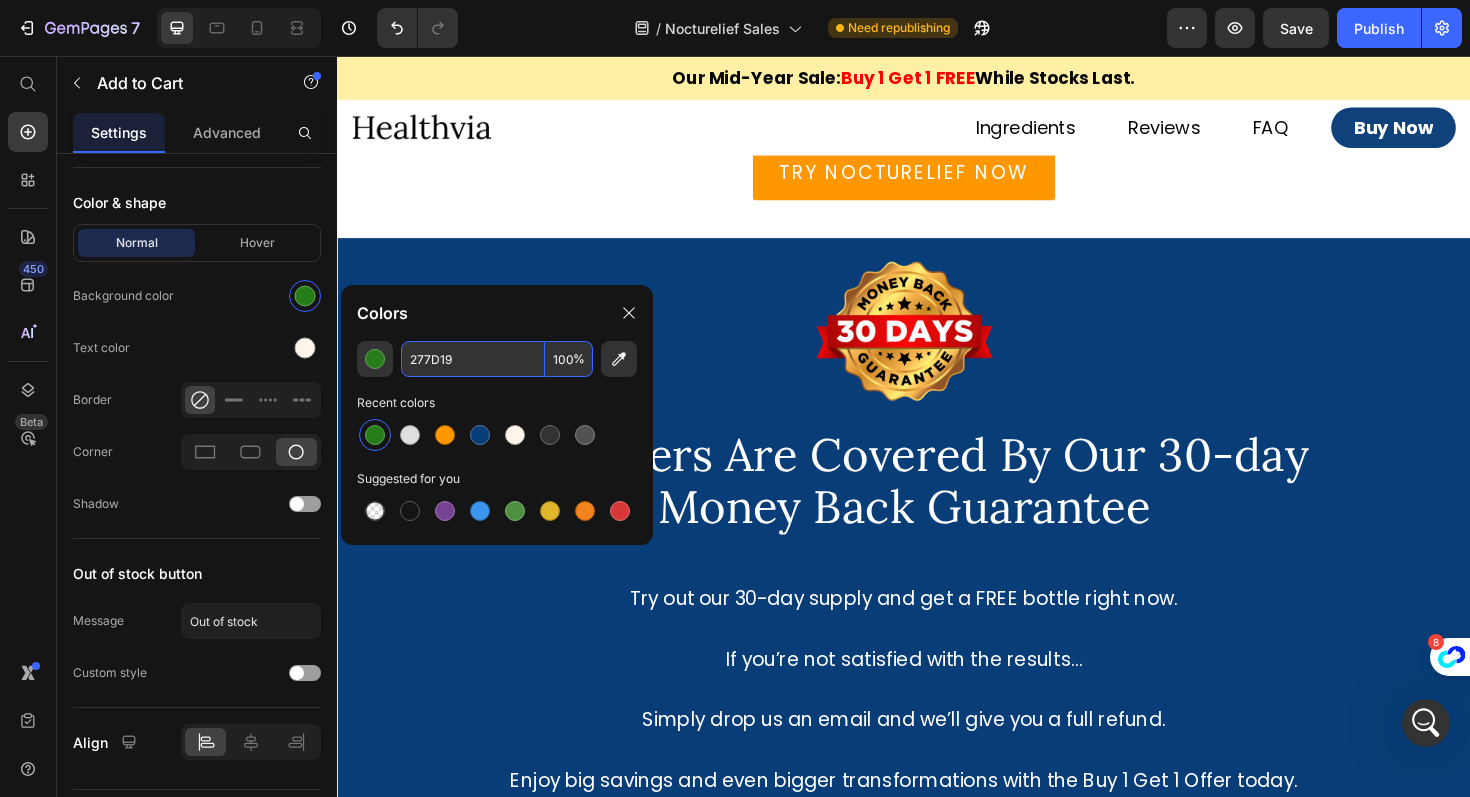 scroll, scrollTop: 10913, scrollLeft: 0, axis: vertical 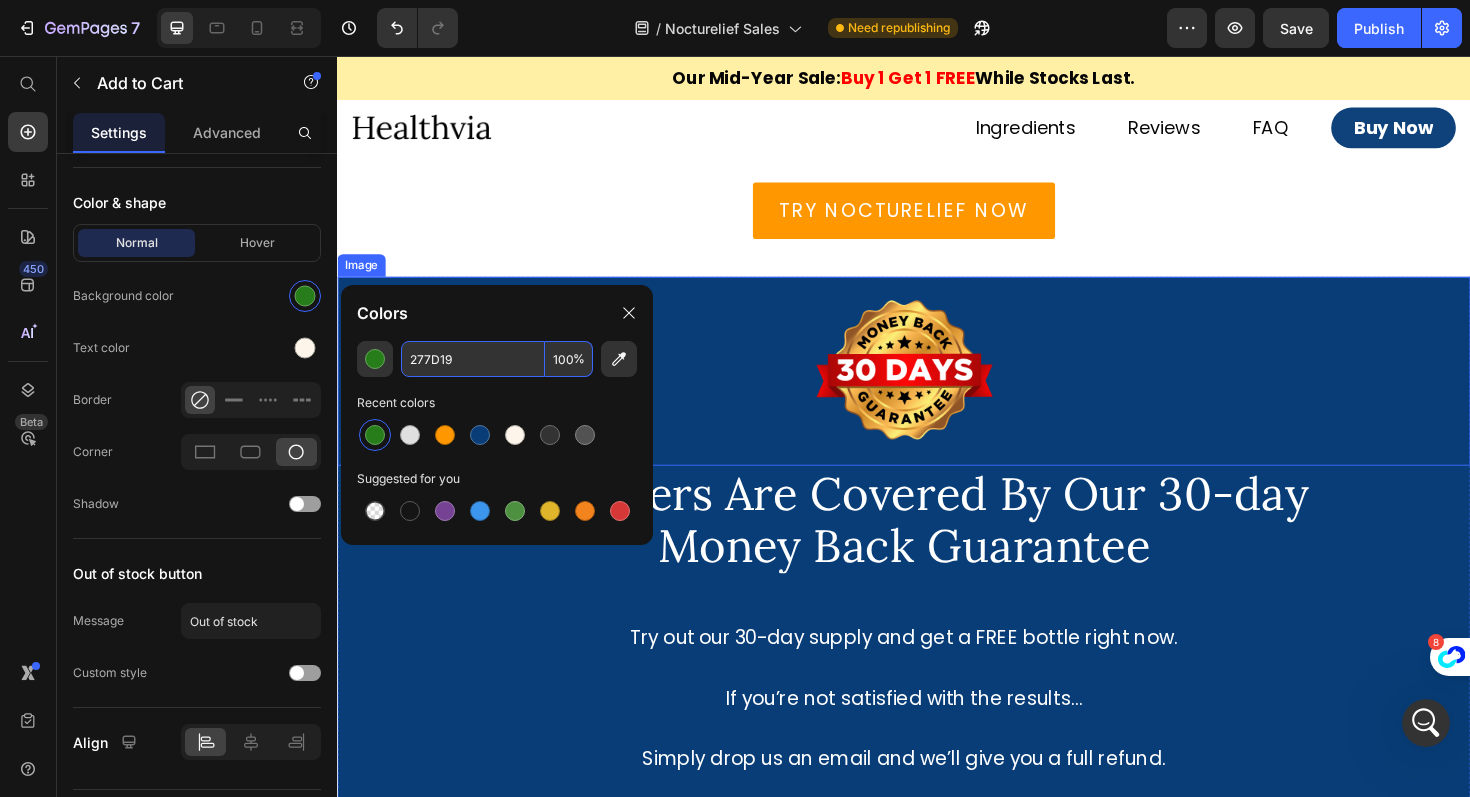 click at bounding box center (937, 390) 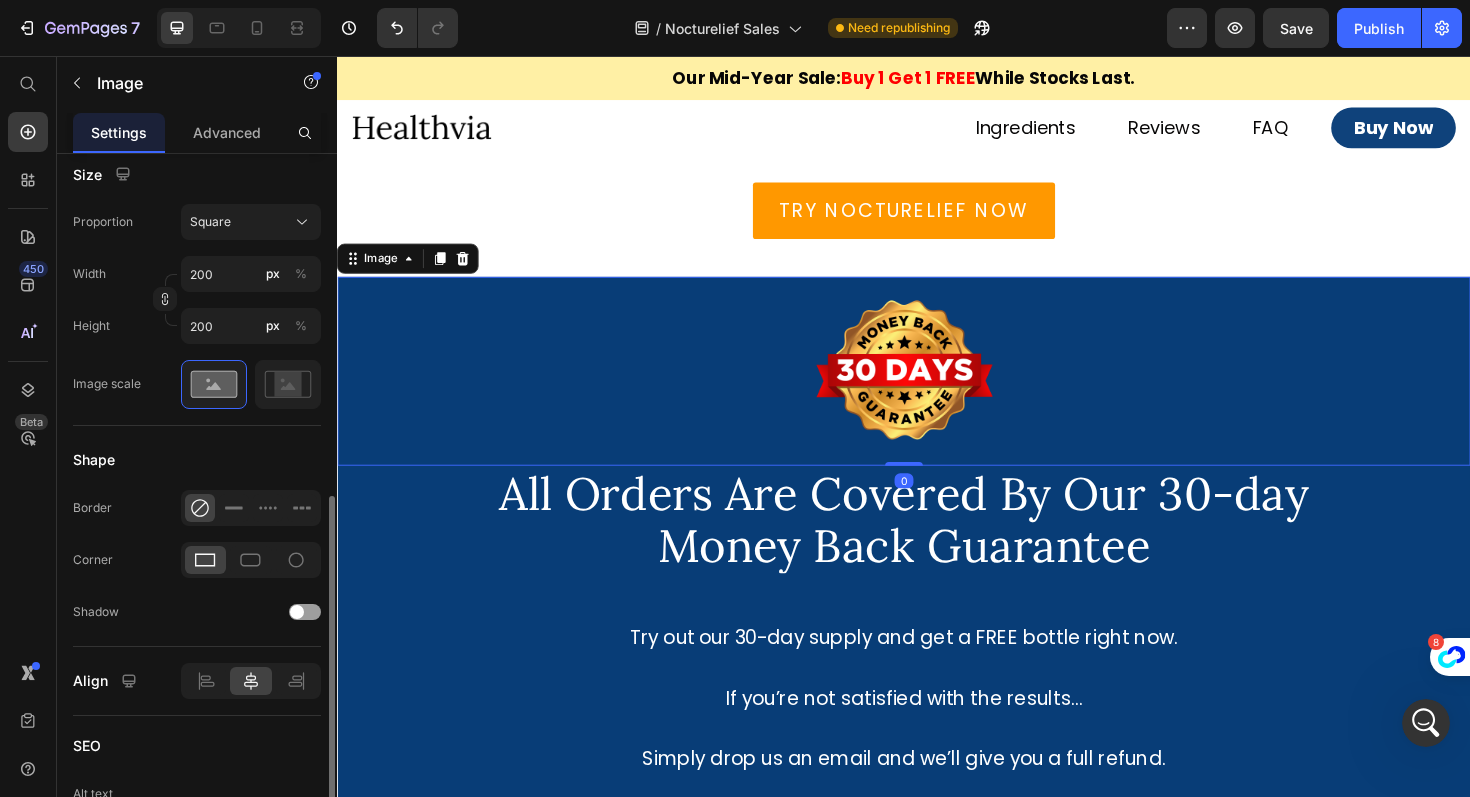 scroll, scrollTop: 628, scrollLeft: 0, axis: vertical 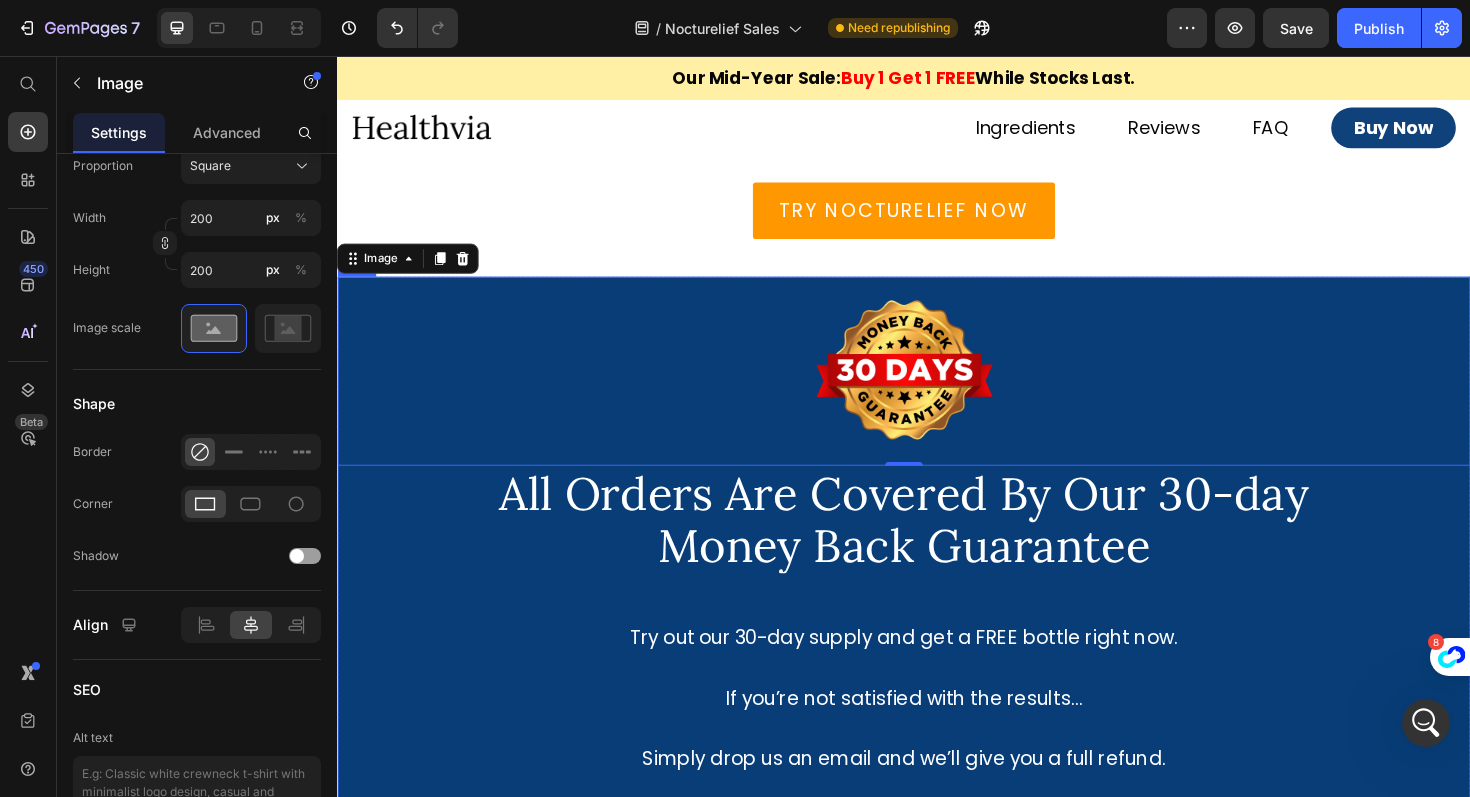 click on "Image   0 All Orders Are Covered By Our 30-day Money Back Guarantee Heading Try out our 30-day supply and get a FREE bottle right now.   If you’re not satisfied with the results...   Simply drop us an email and we’ll give you a full refund.   Enjoy big savings and even bigger transformations with the Buy 1 Get 1 Offer today. Text Block" at bounding box center [937, 611] 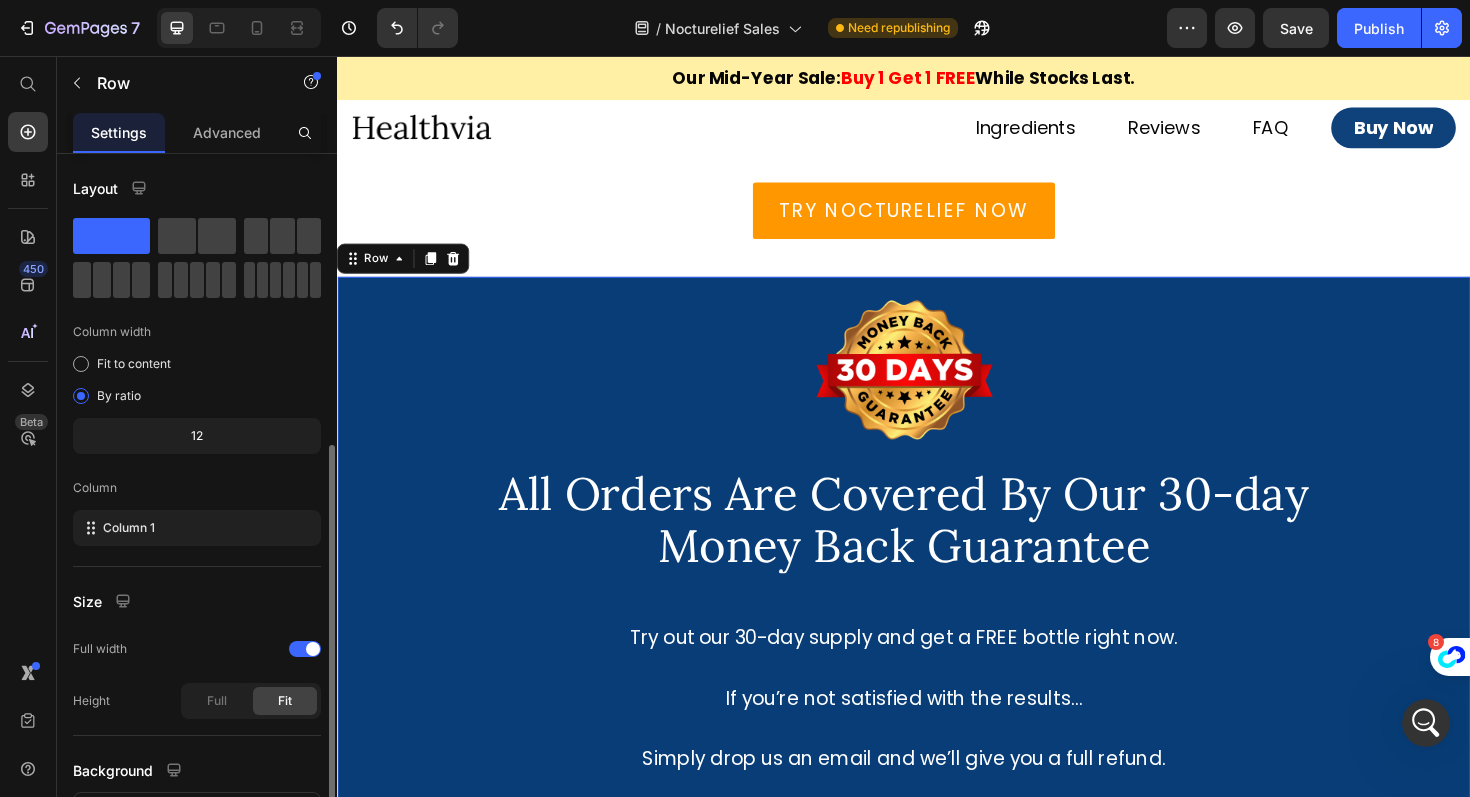 scroll, scrollTop: 160, scrollLeft: 0, axis: vertical 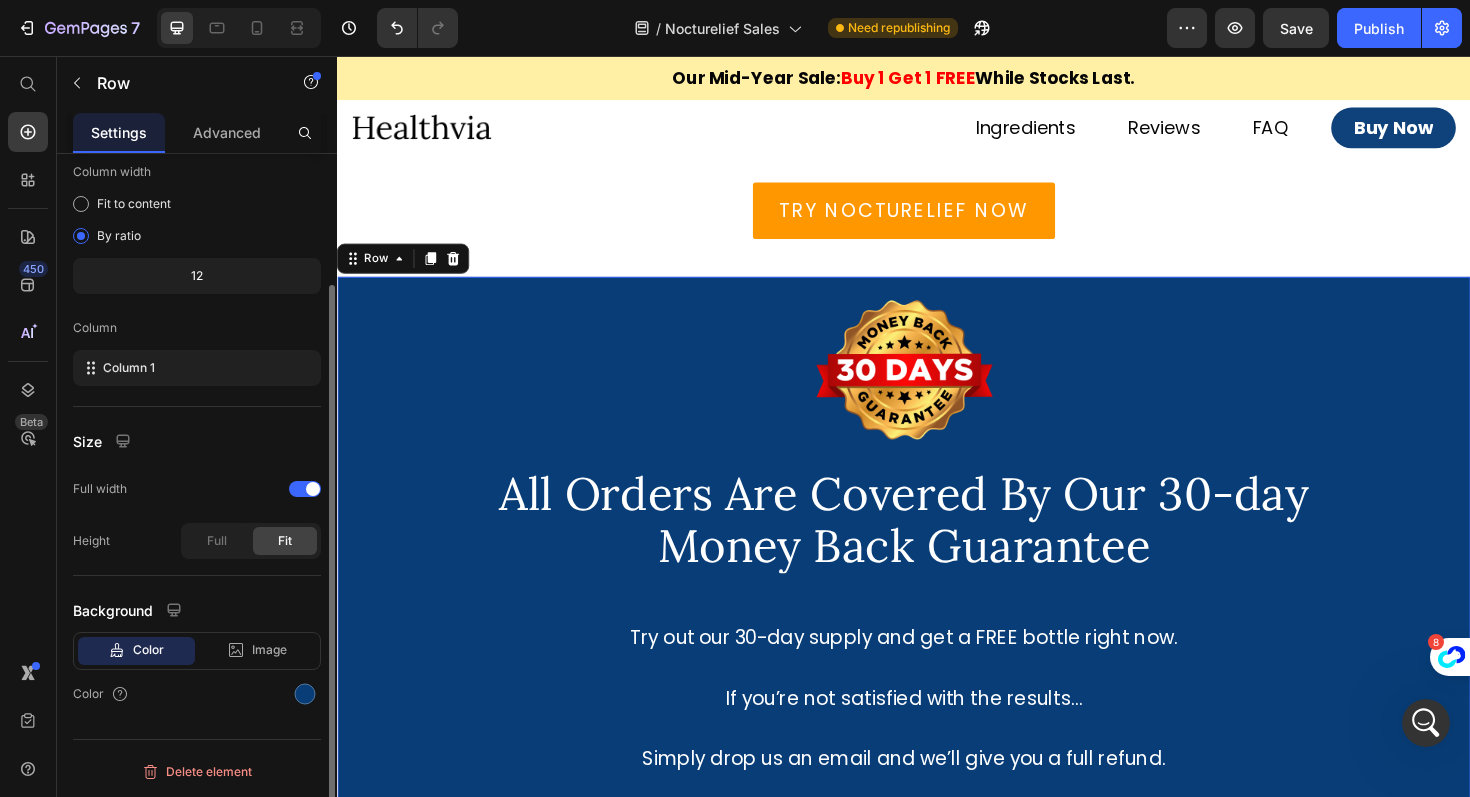 click at bounding box center [305, 694] 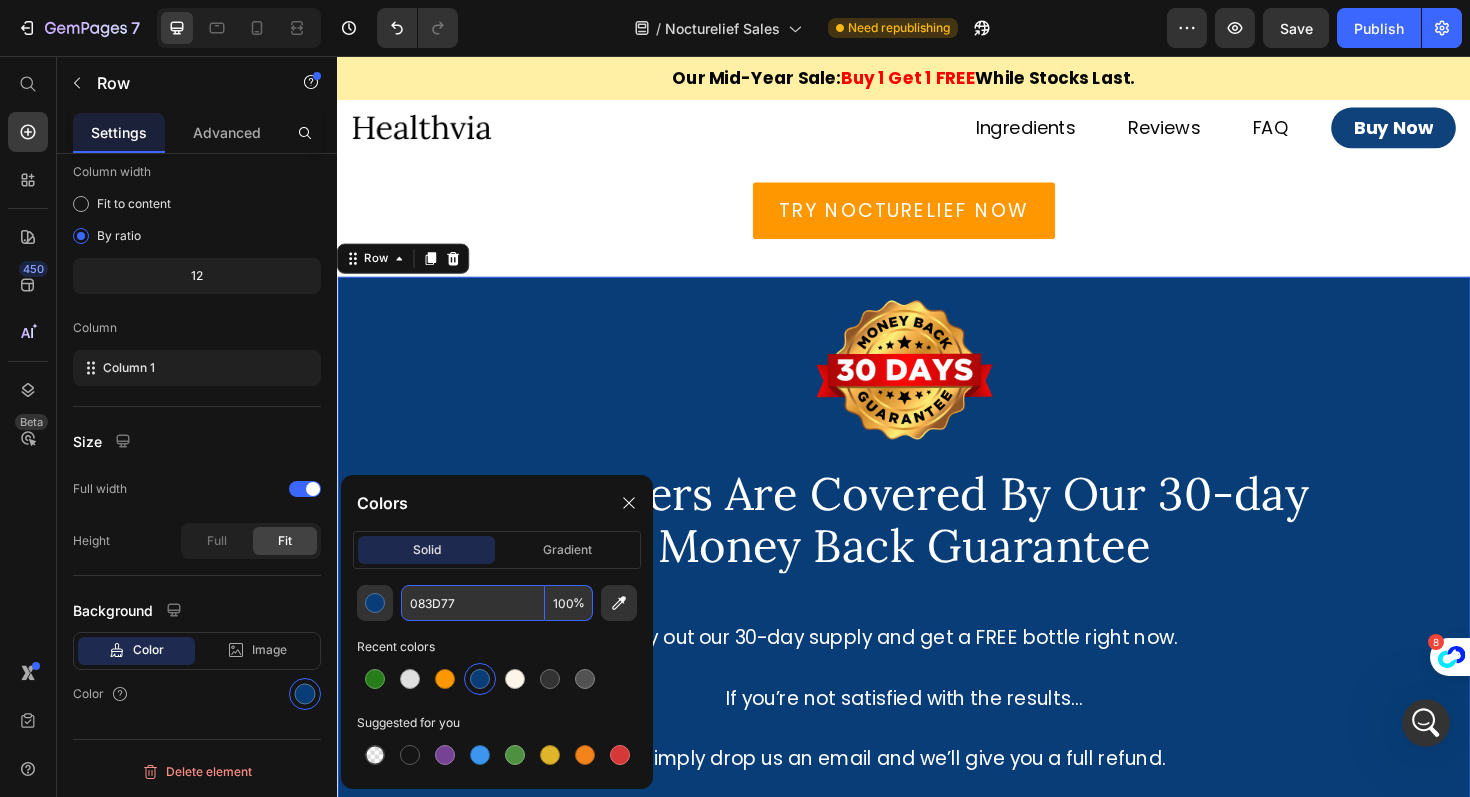 click on "083D77" at bounding box center (473, 603) 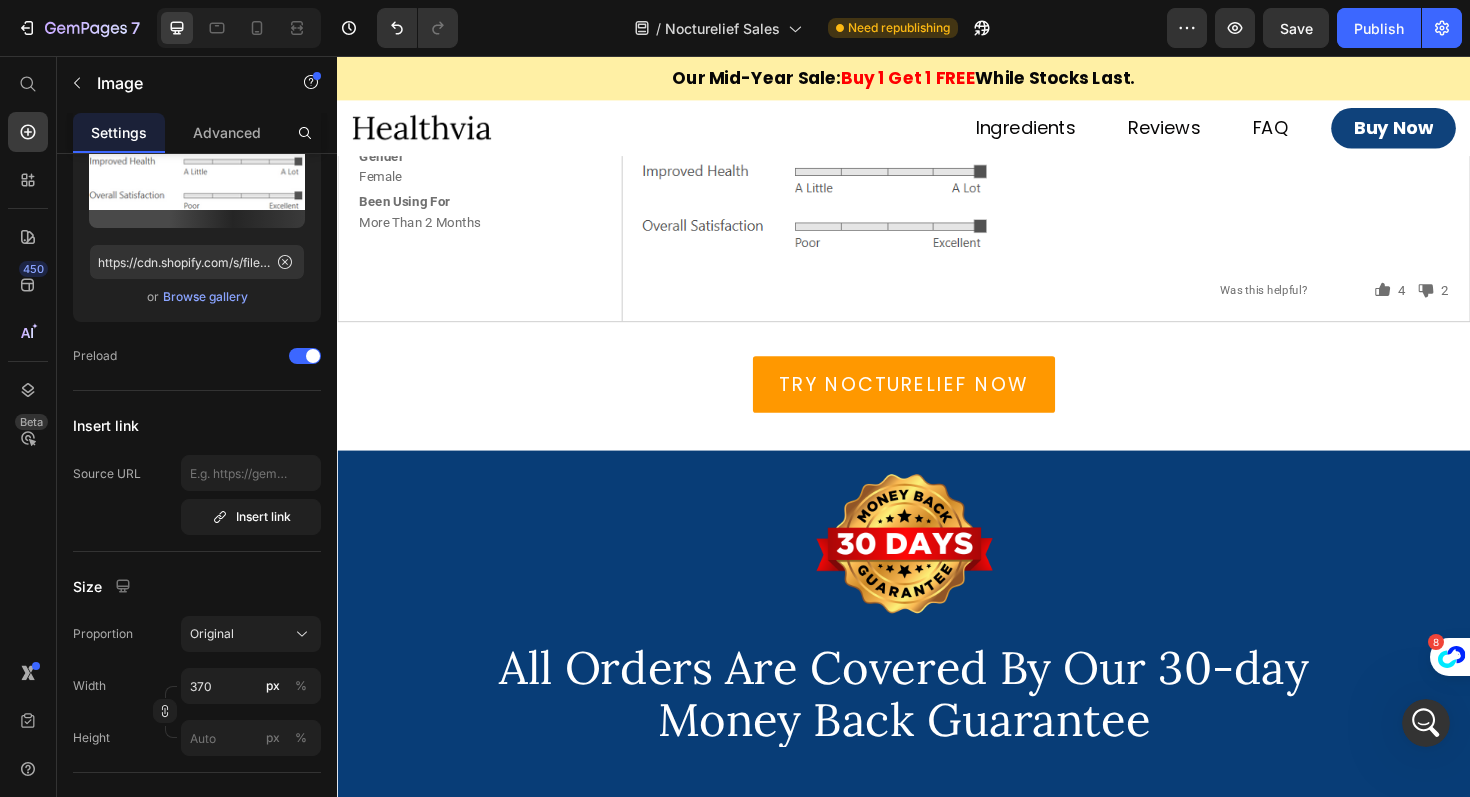 scroll, scrollTop: 9412, scrollLeft: 0, axis: vertical 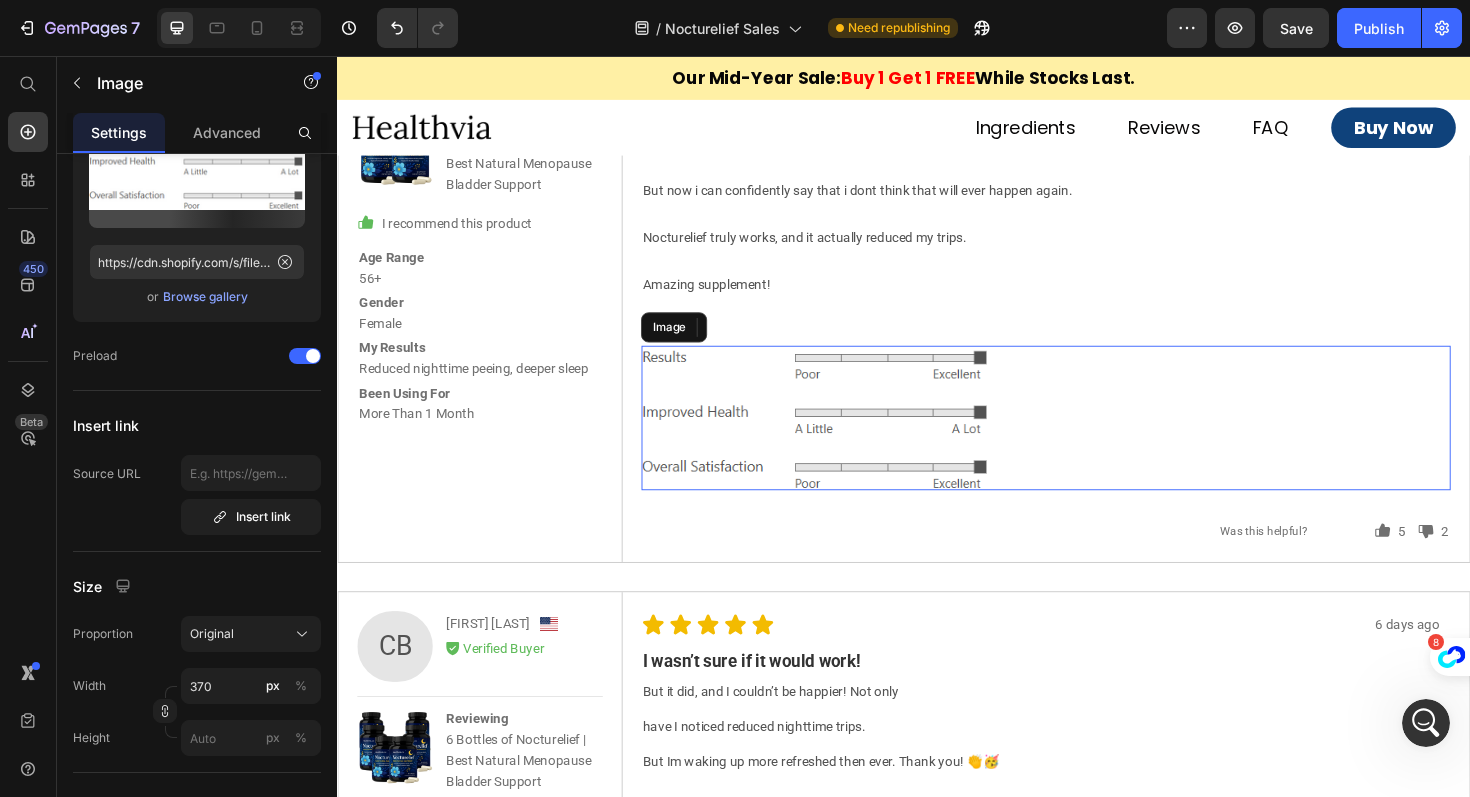 click at bounding box center [1088, 440] 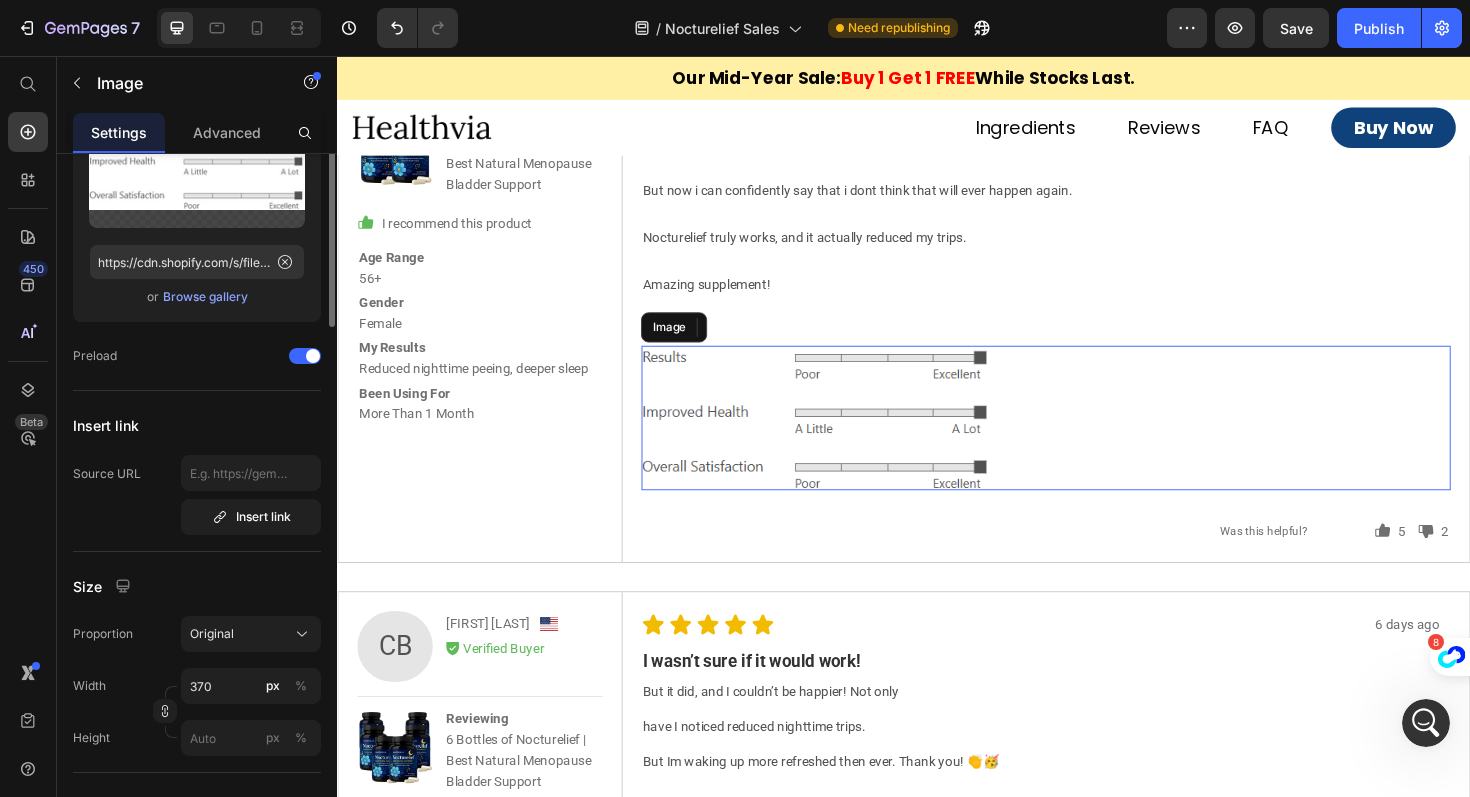 scroll, scrollTop: 0, scrollLeft: 0, axis: both 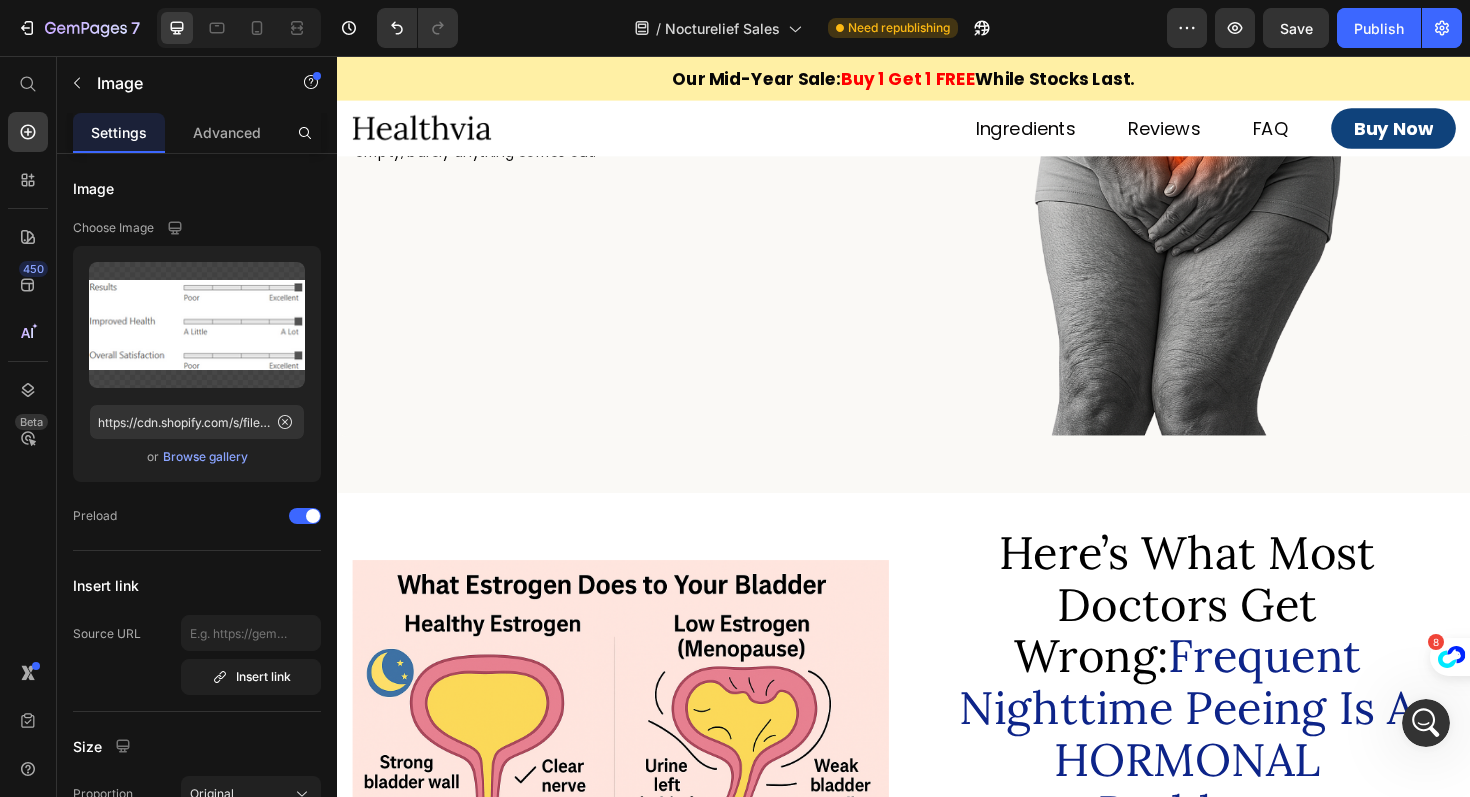 click at bounding box center [239, 28] 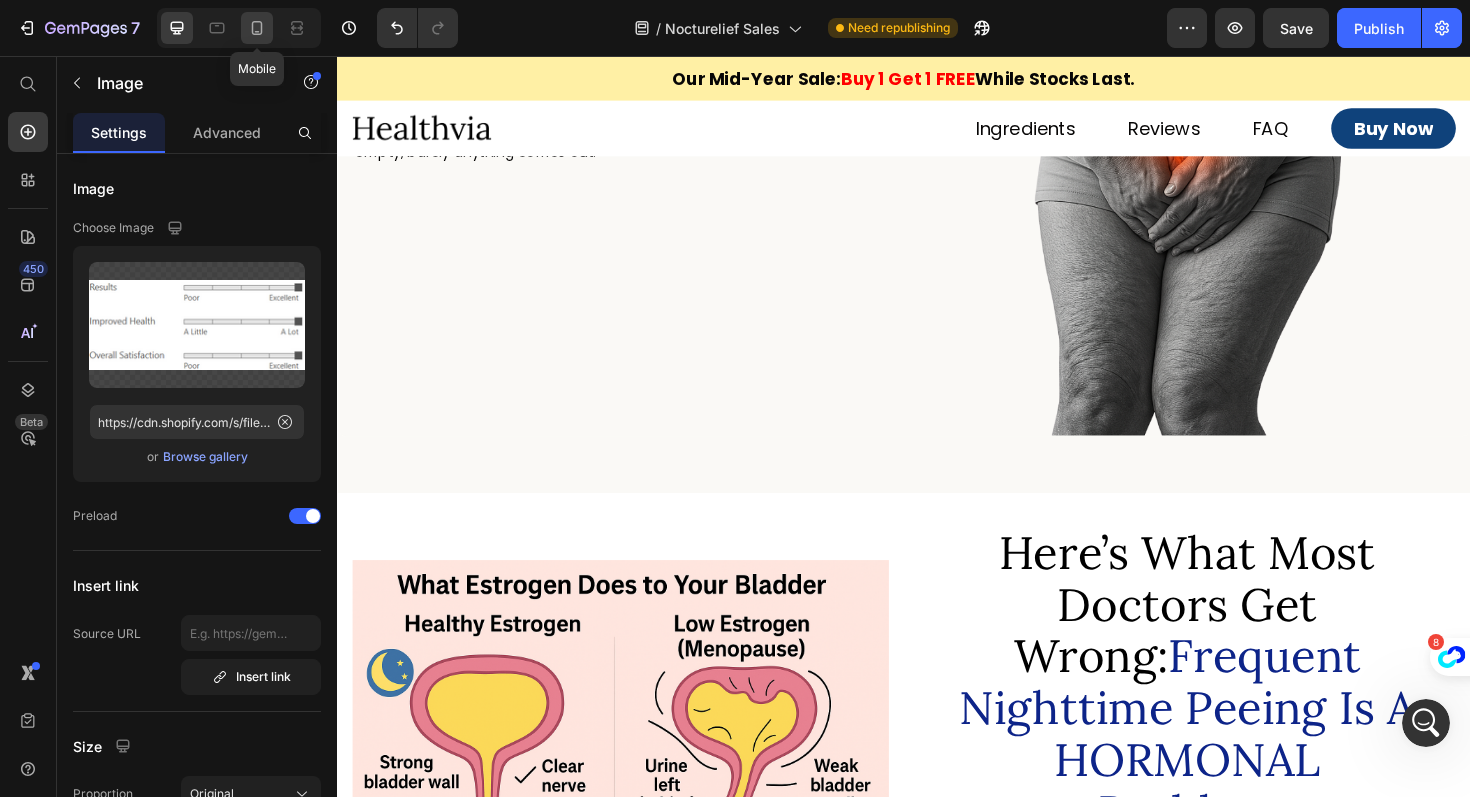 click 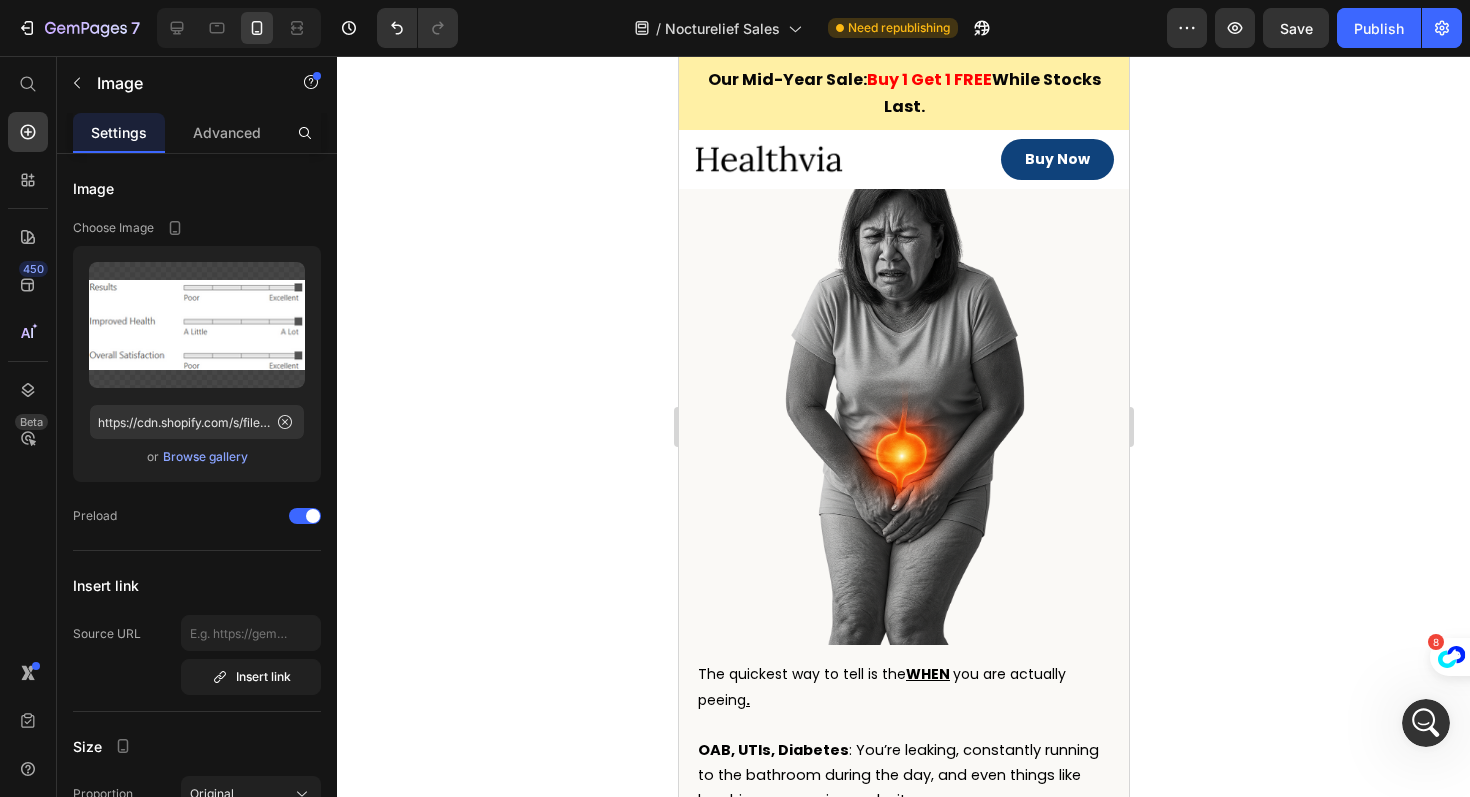 scroll, scrollTop: 597, scrollLeft: 0, axis: vertical 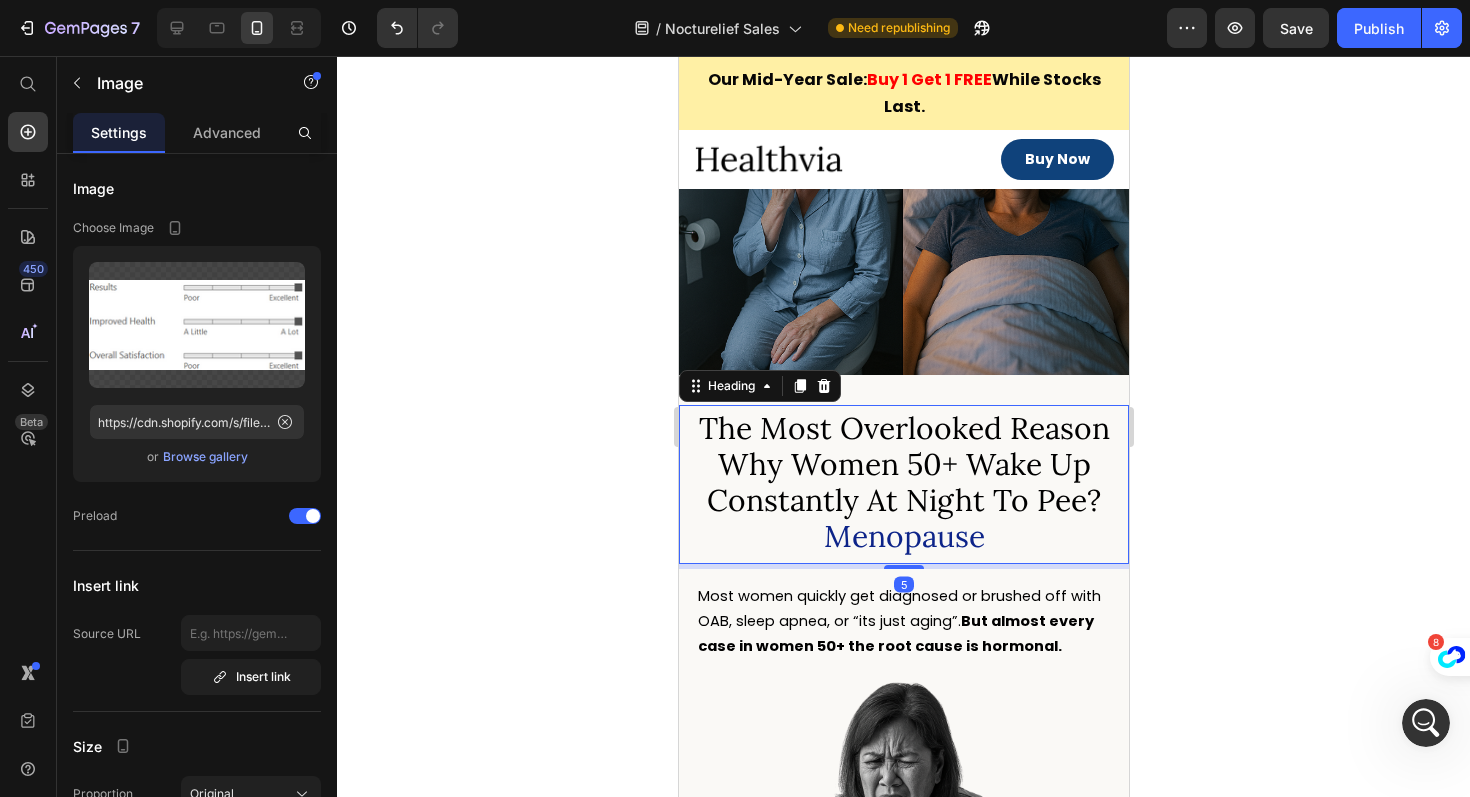 click on "The Most Overlooked Reason Why Women 50+ Wake Up Constantly At Night To Pee?  Menopause" at bounding box center (903, 484) 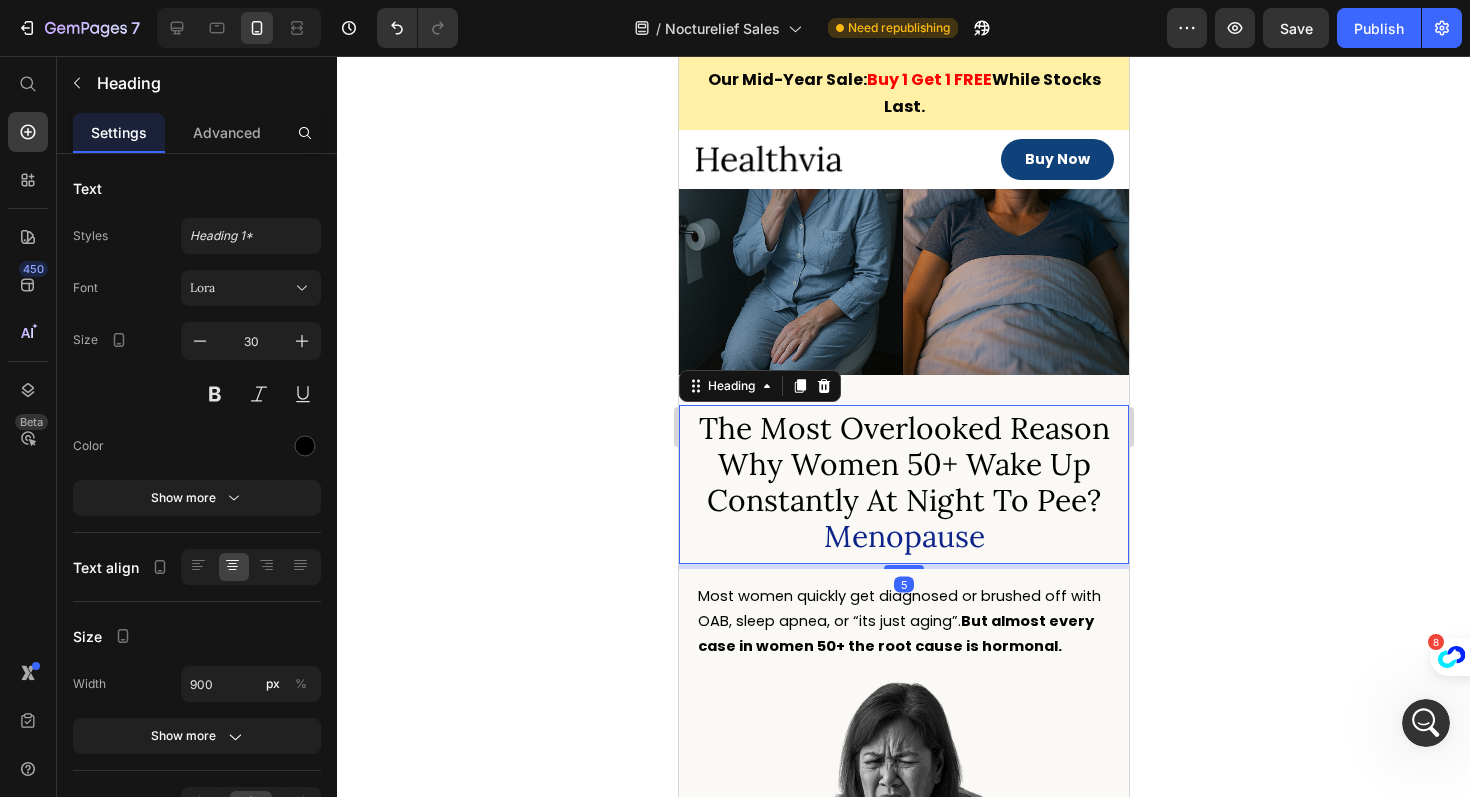 click on "The Most Overlooked Reason Why Women 50+ Wake Up Constantly At Night To Pee?  Menopause" at bounding box center (903, 484) 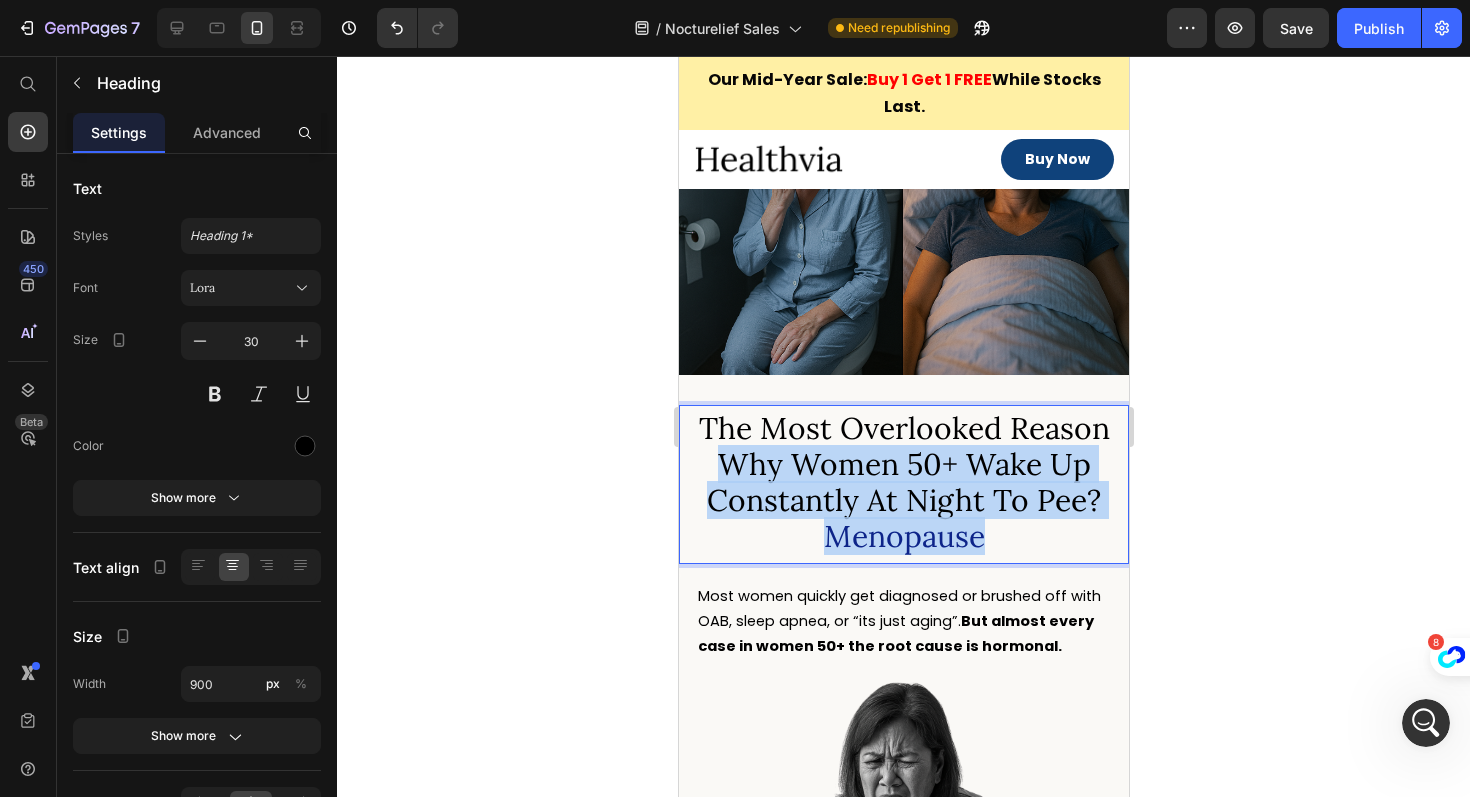 click on "The Most Overlooked Reason Why Women 50+ Wake Up Constantly At Night To Pee?  Menopause" at bounding box center (903, 482) 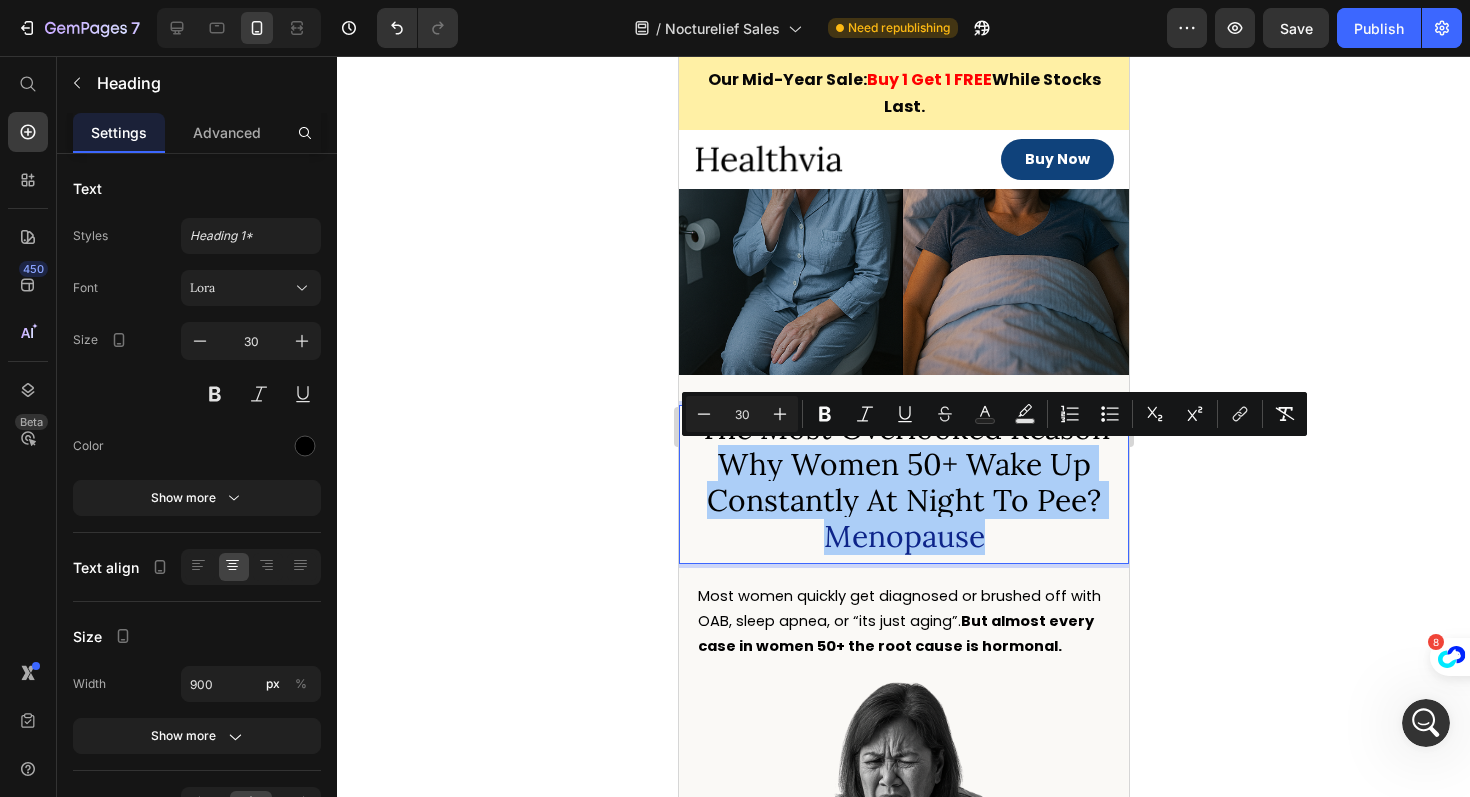 click 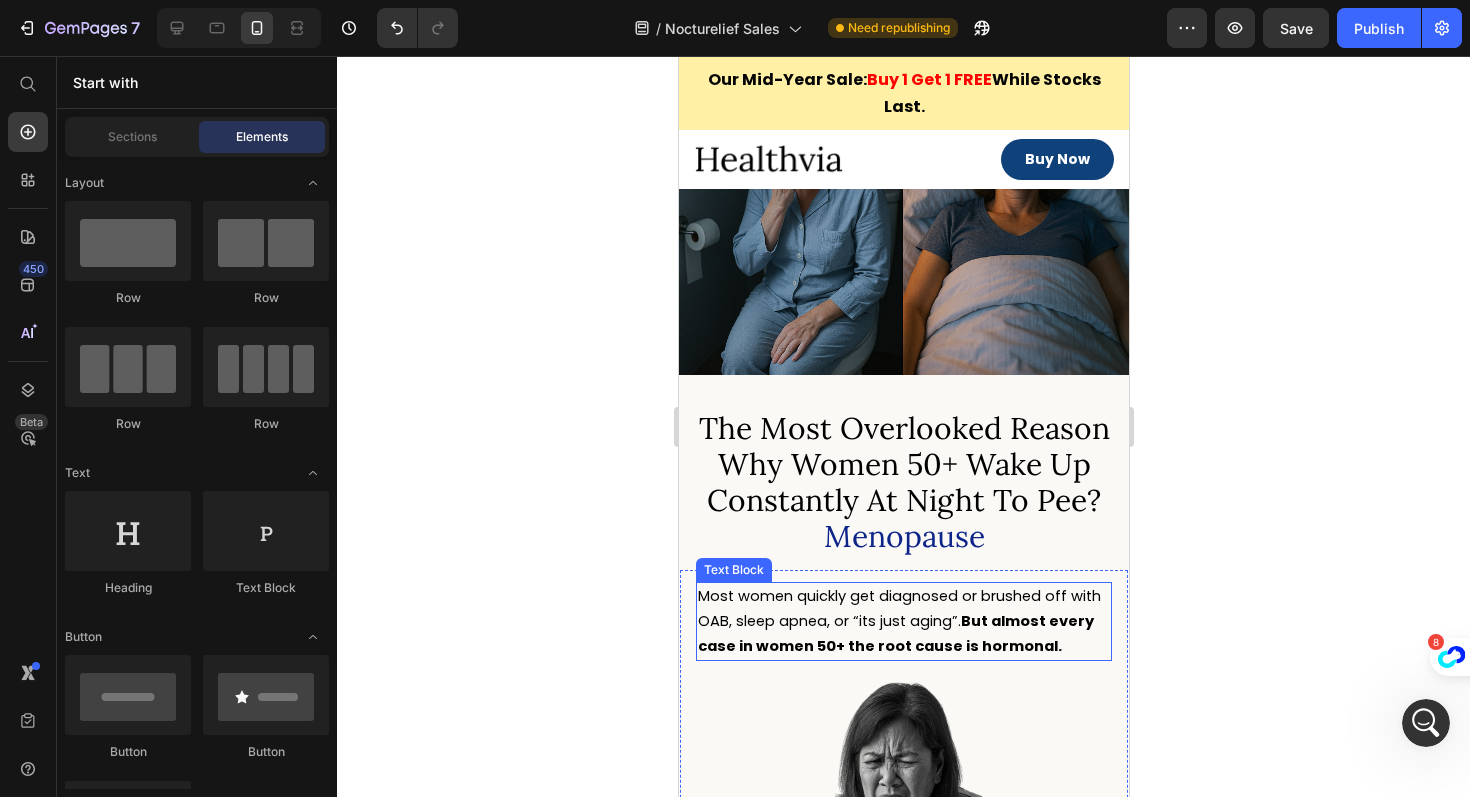 click on "But almost every case in women 50+ the root cause is hormonal." at bounding box center (895, 633) 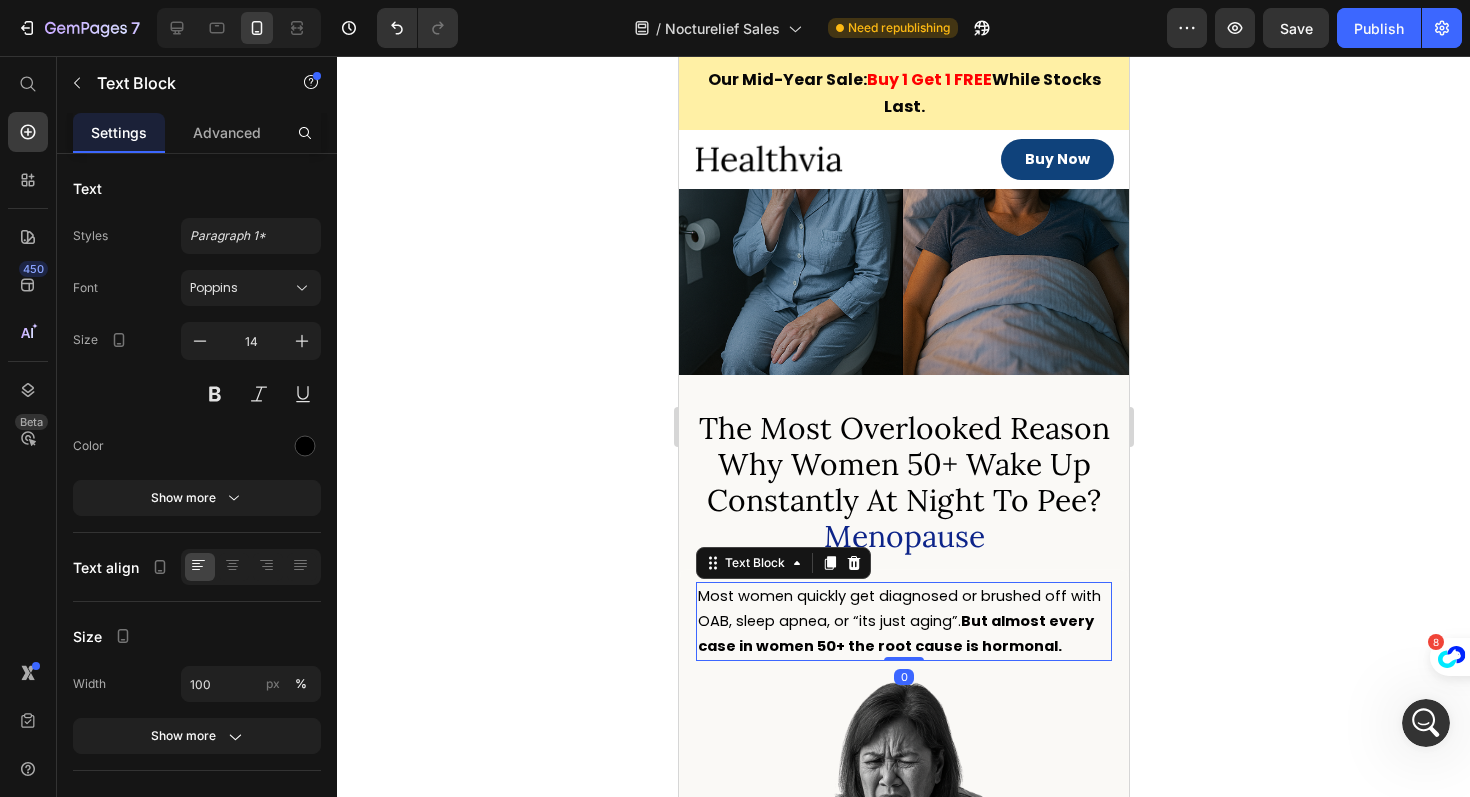 click on "But almost every case in women 50+ the root cause is hormonal." at bounding box center [895, 633] 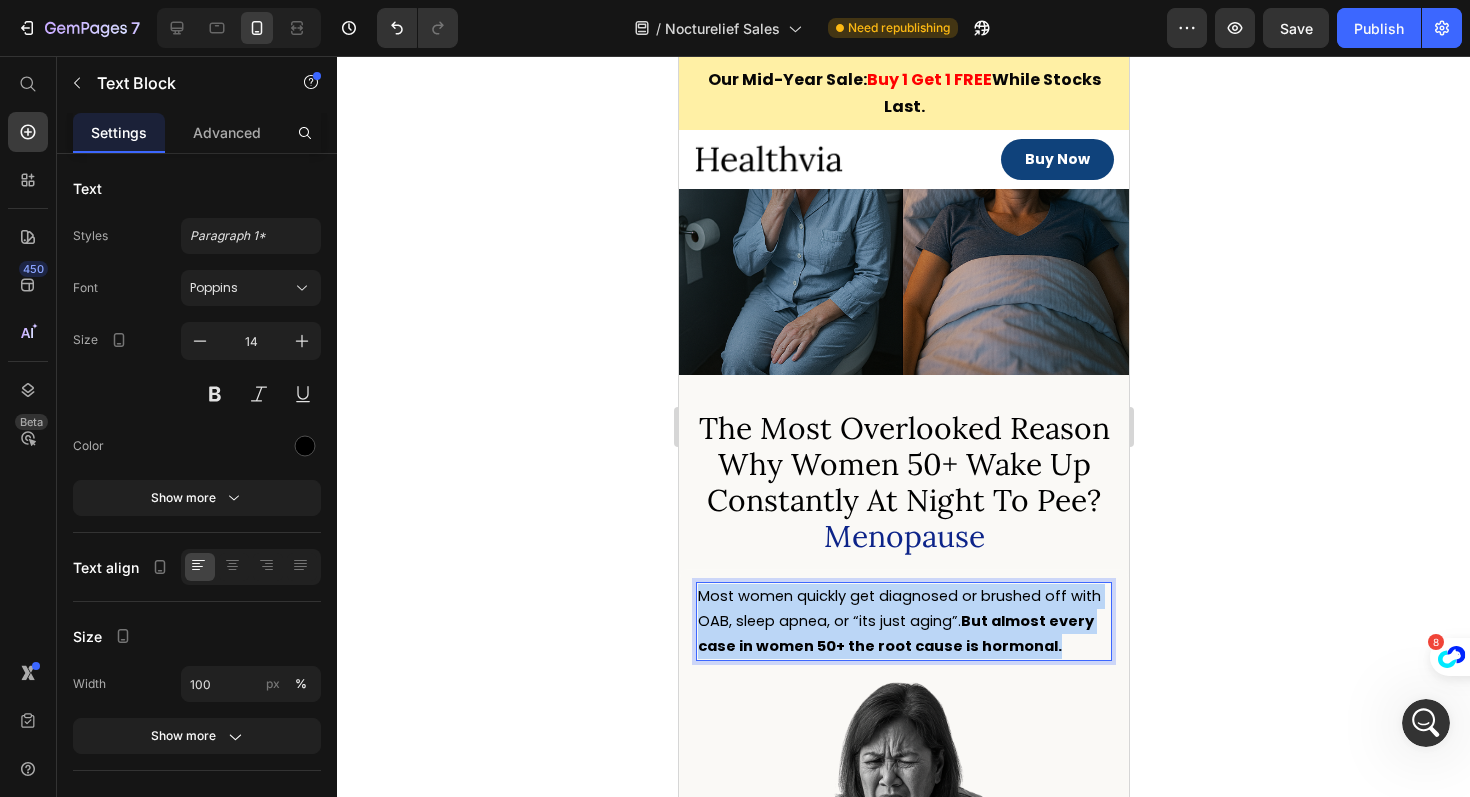 click on "But almost every case in women 50+ the root cause is hormonal." at bounding box center [895, 633] 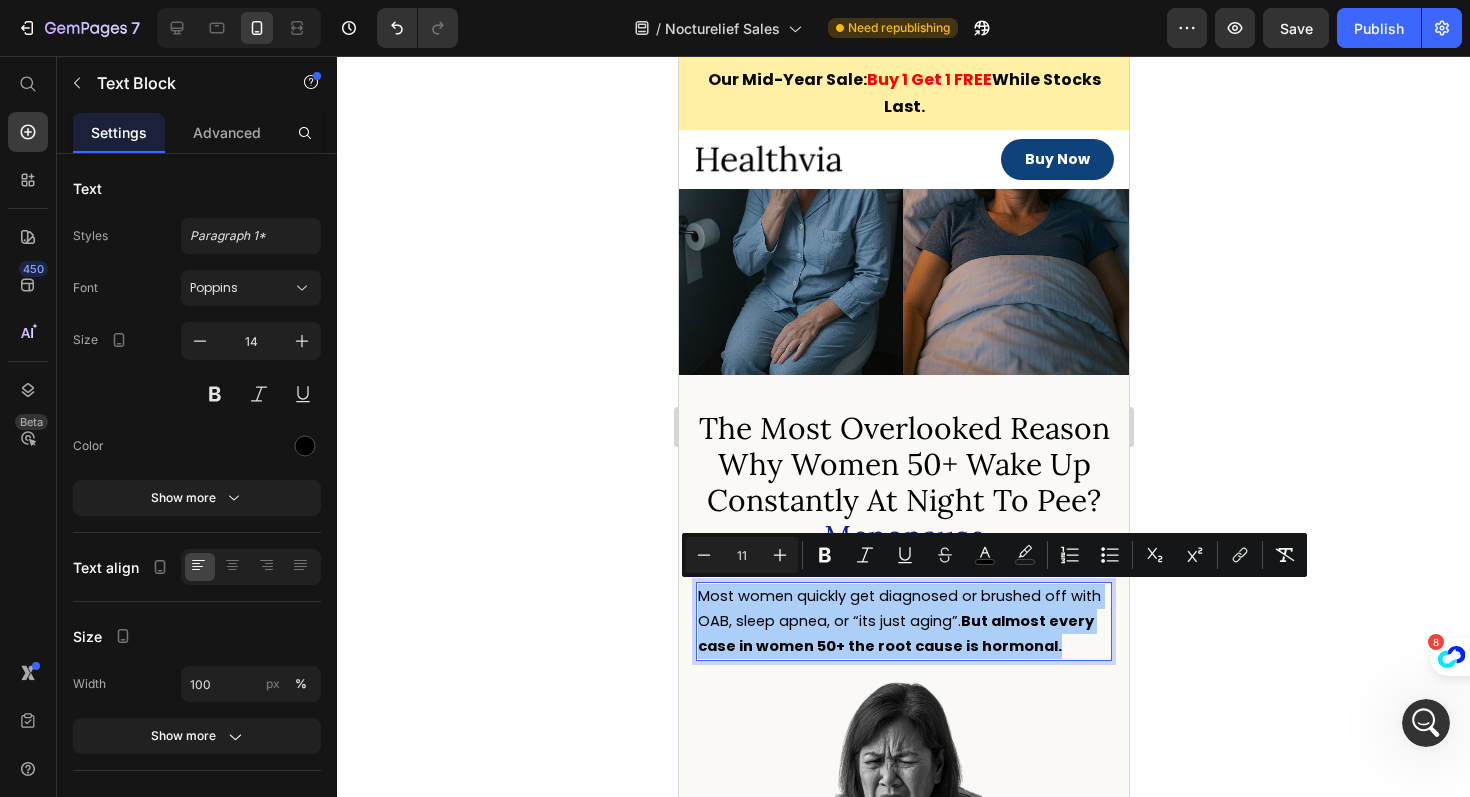 click 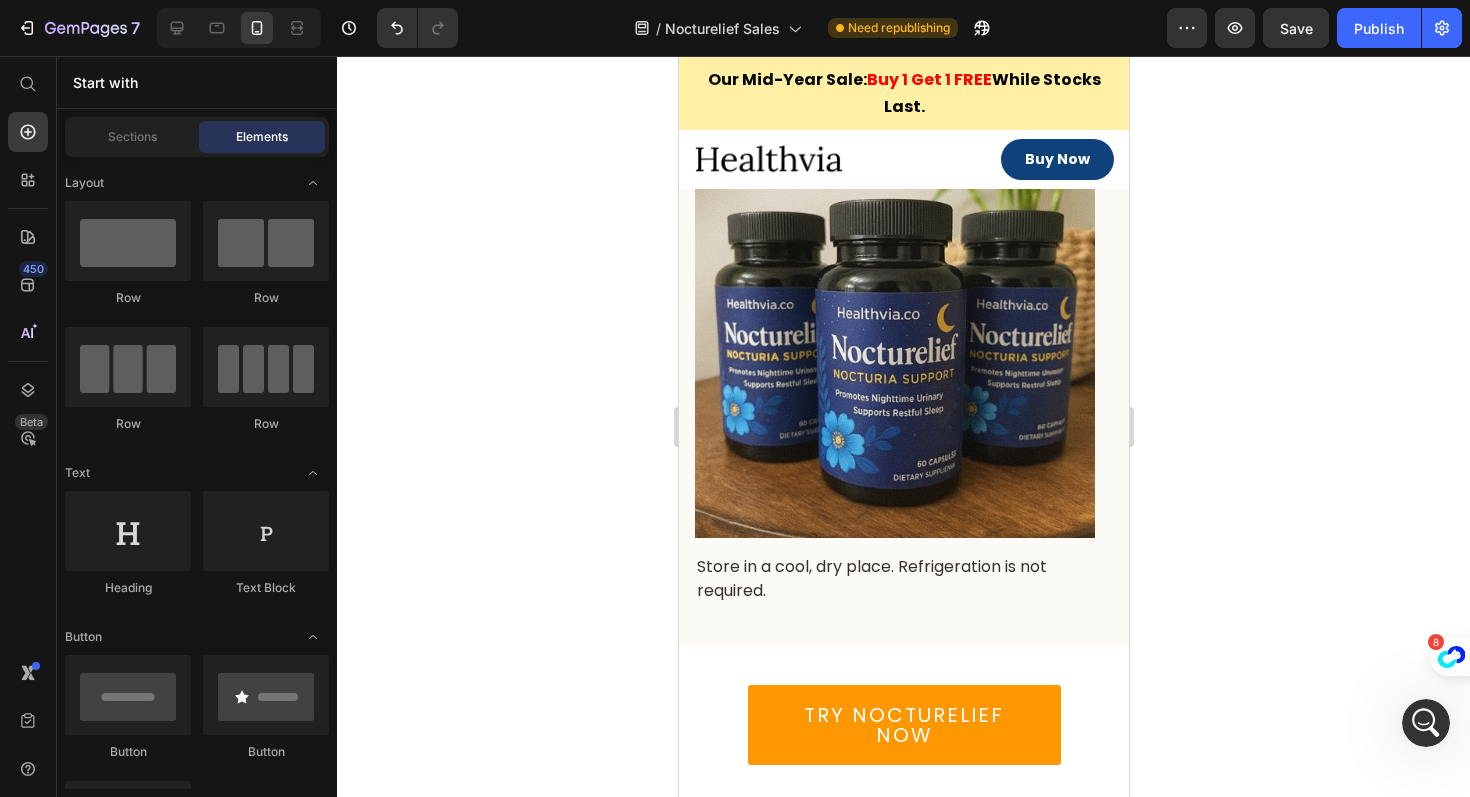 scroll, scrollTop: 19081, scrollLeft: 0, axis: vertical 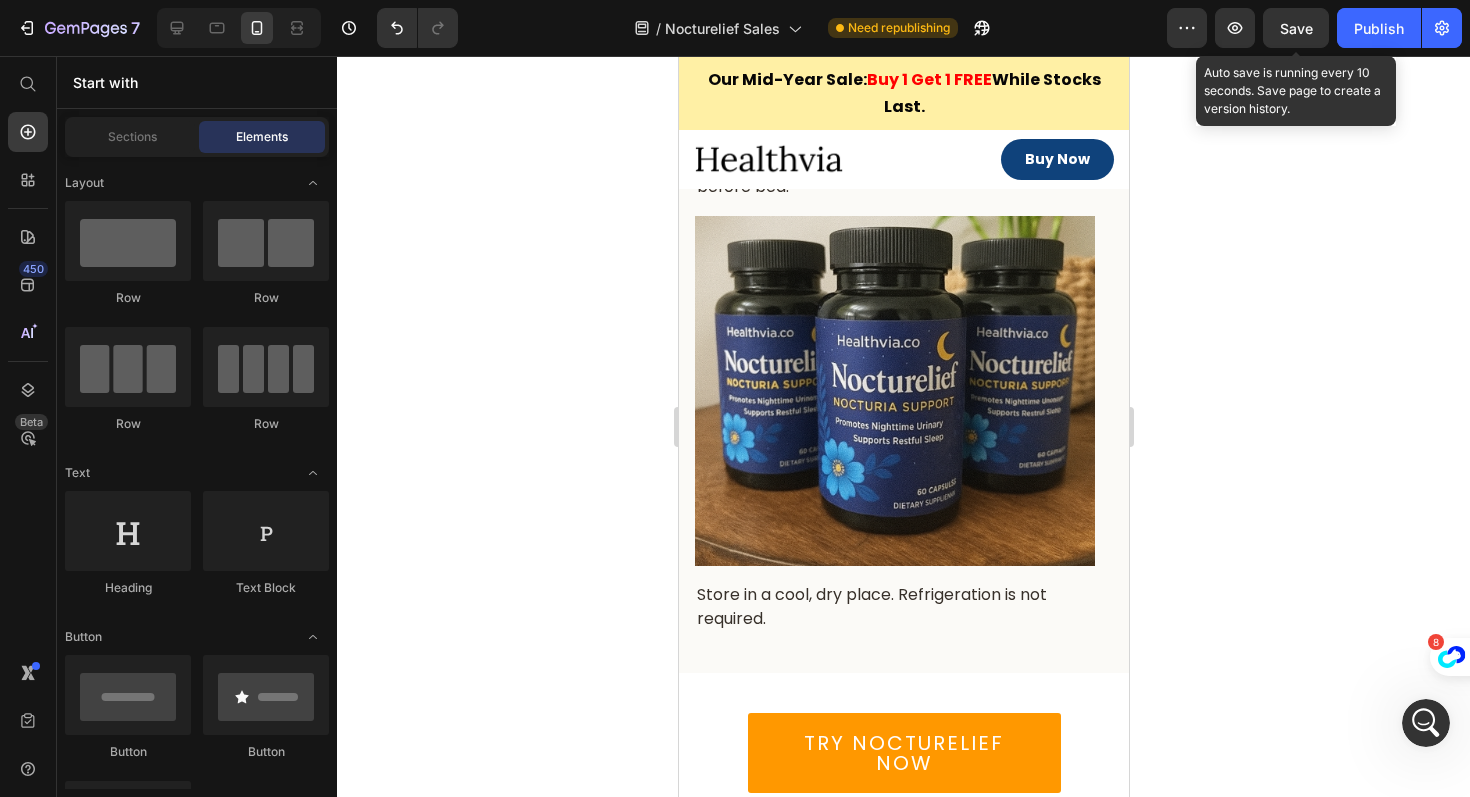 click on "Save" at bounding box center (1296, 28) 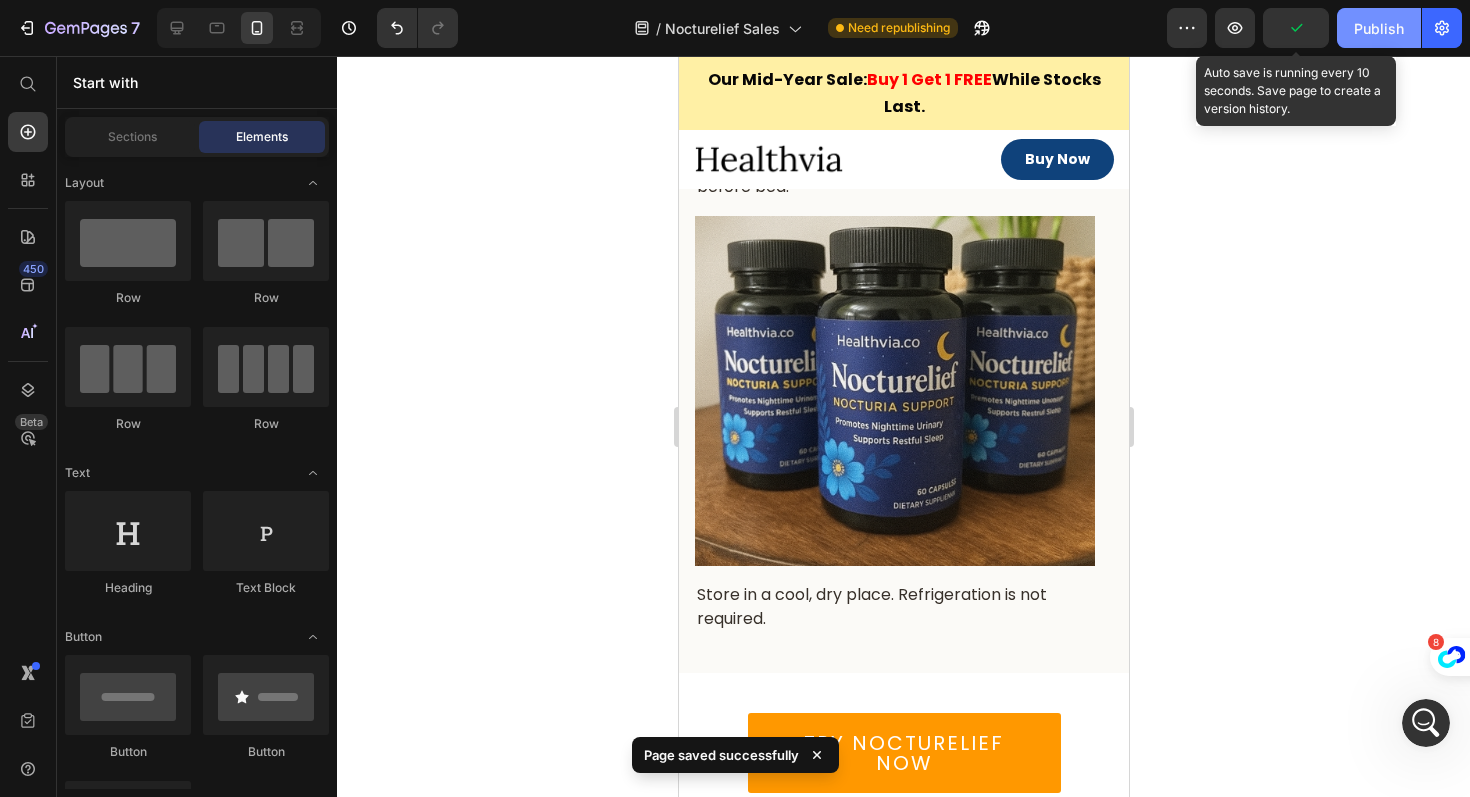 click on "Publish" at bounding box center (1379, 28) 